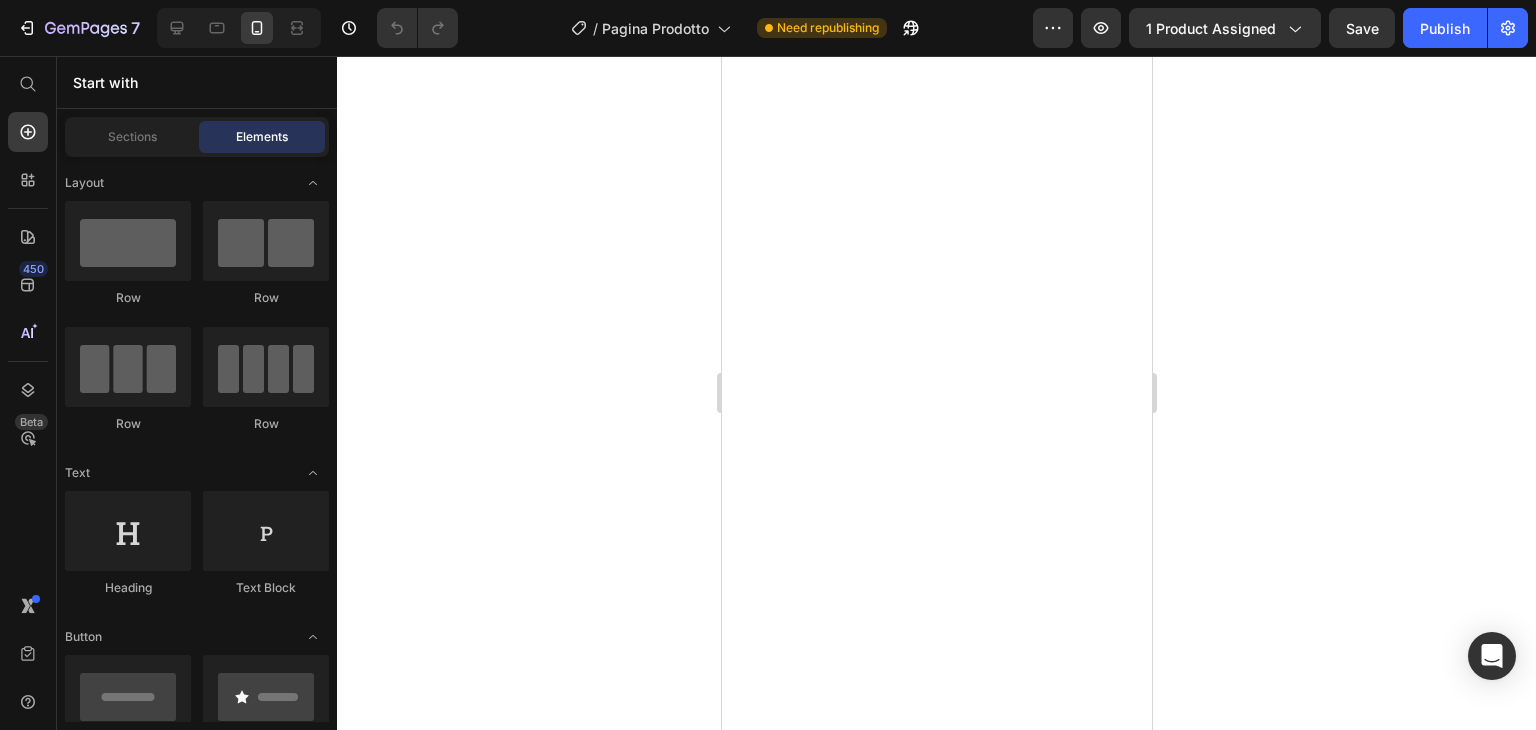 scroll, scrollTop: 0, scrollLeft: 0, axis: both 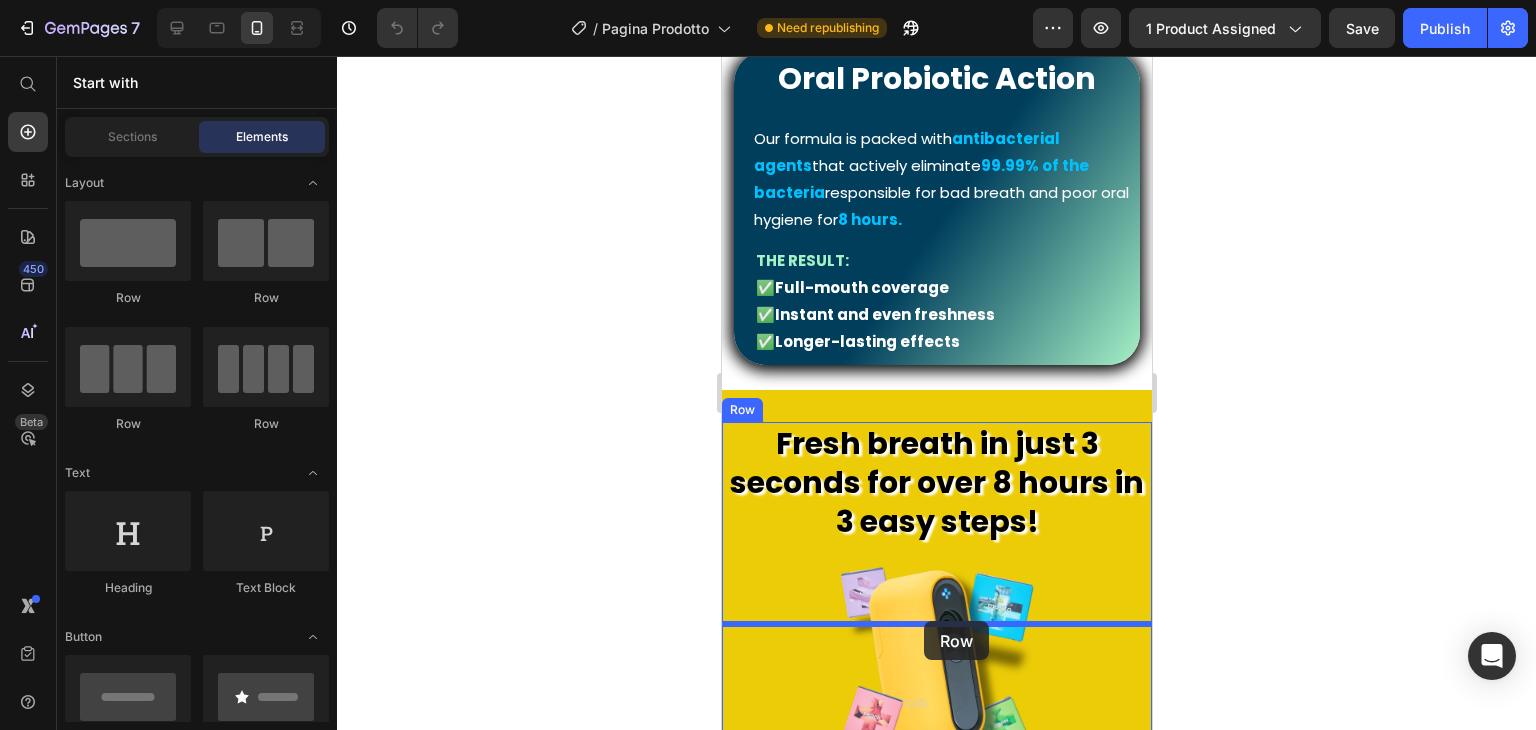 drag, startPoint x: 869, startPoint y: 304, endPoint x: 925, endPoint y: 620, distance: 320.92368 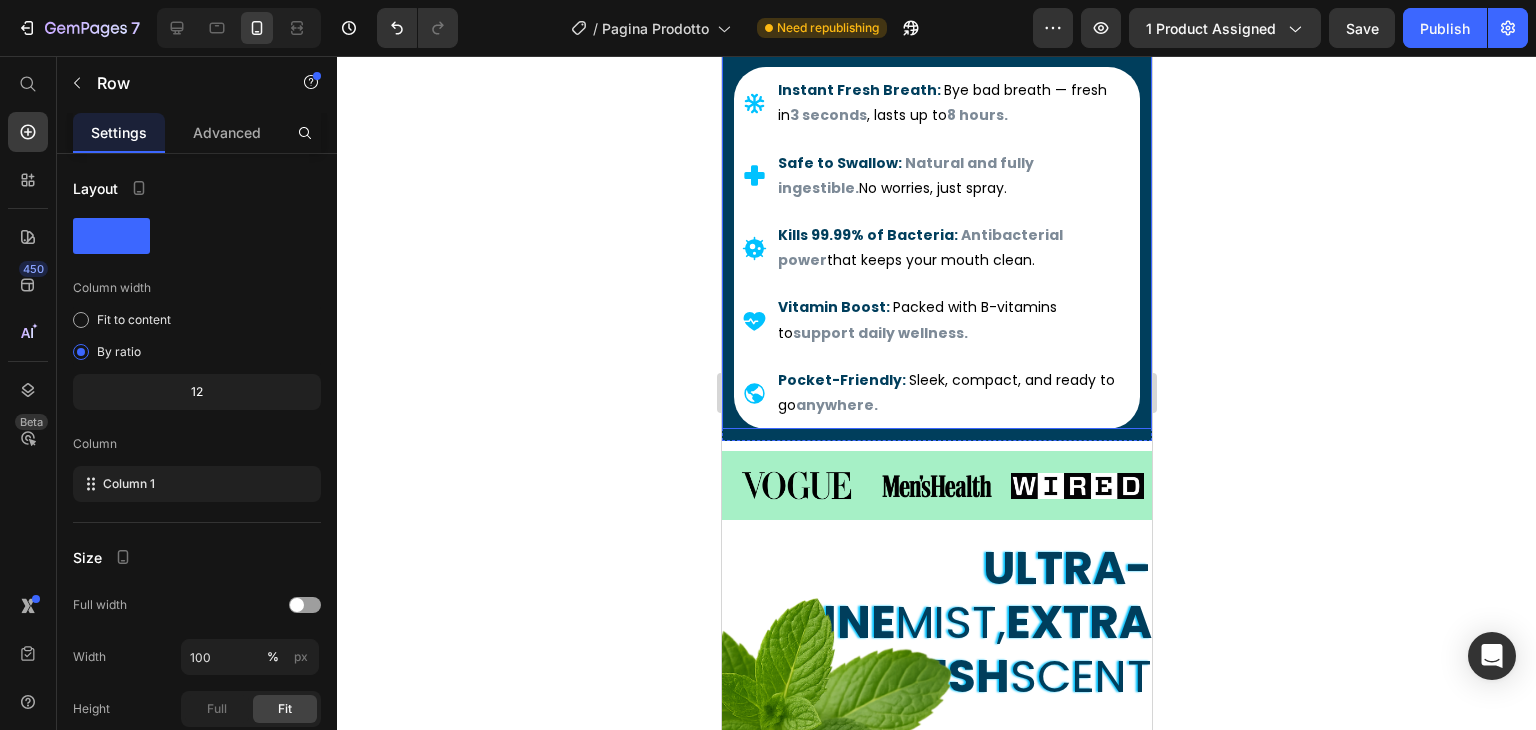 scroll, scrollTop: 600, scrollLeft: 0, axis: vertical 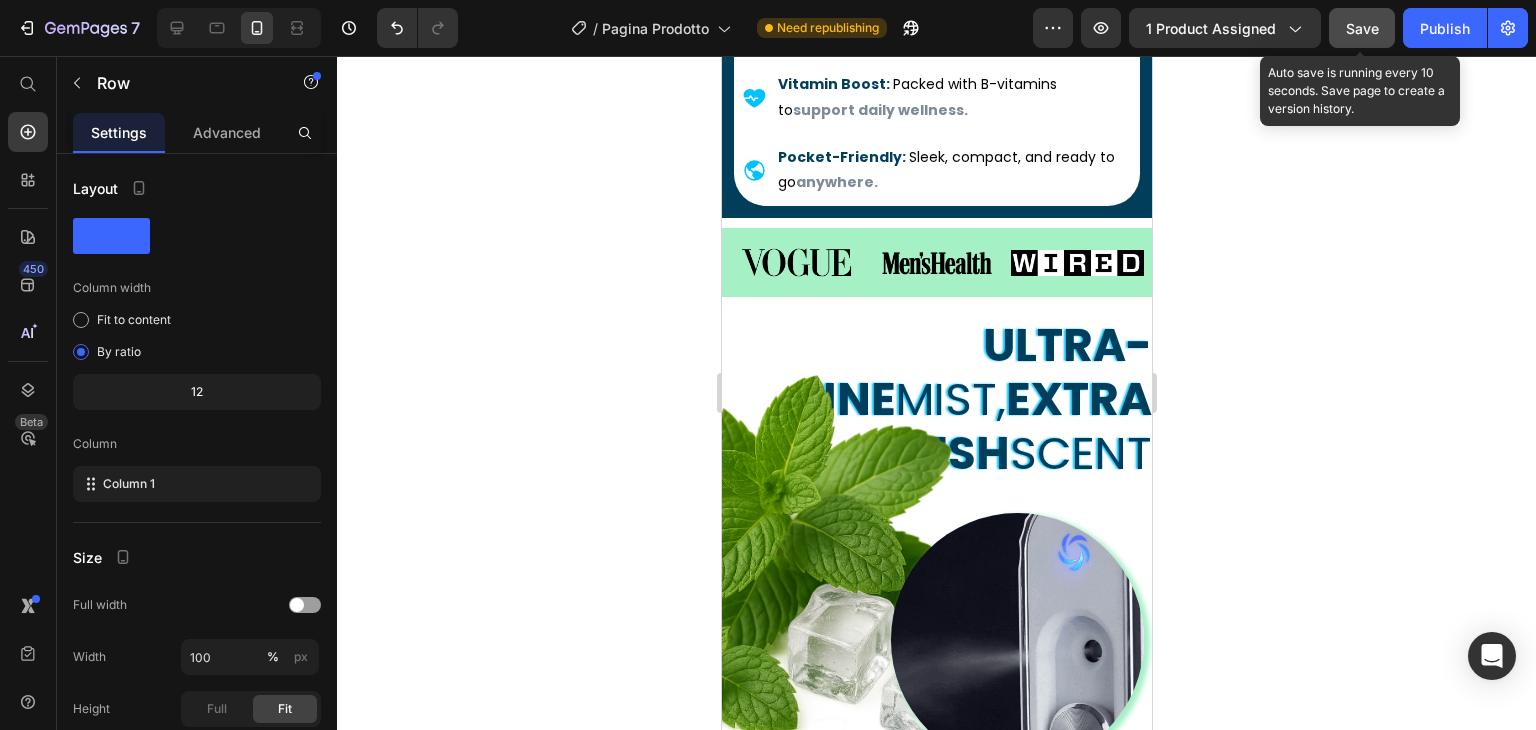 drag, startPoint x: 1357, startPoint y: 41, endPoint x: 356, endPoint y: 209, distance: 1015 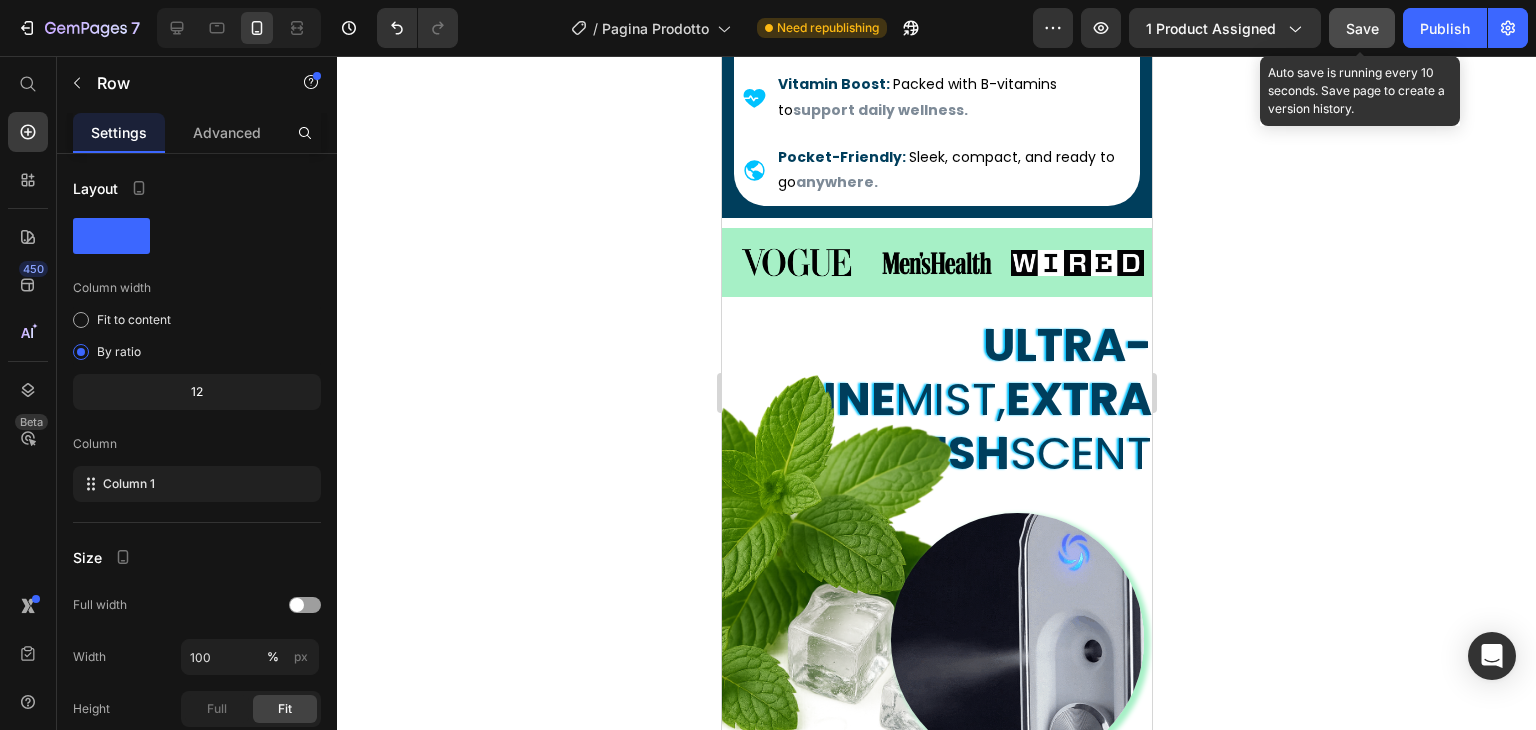 click on "Save" 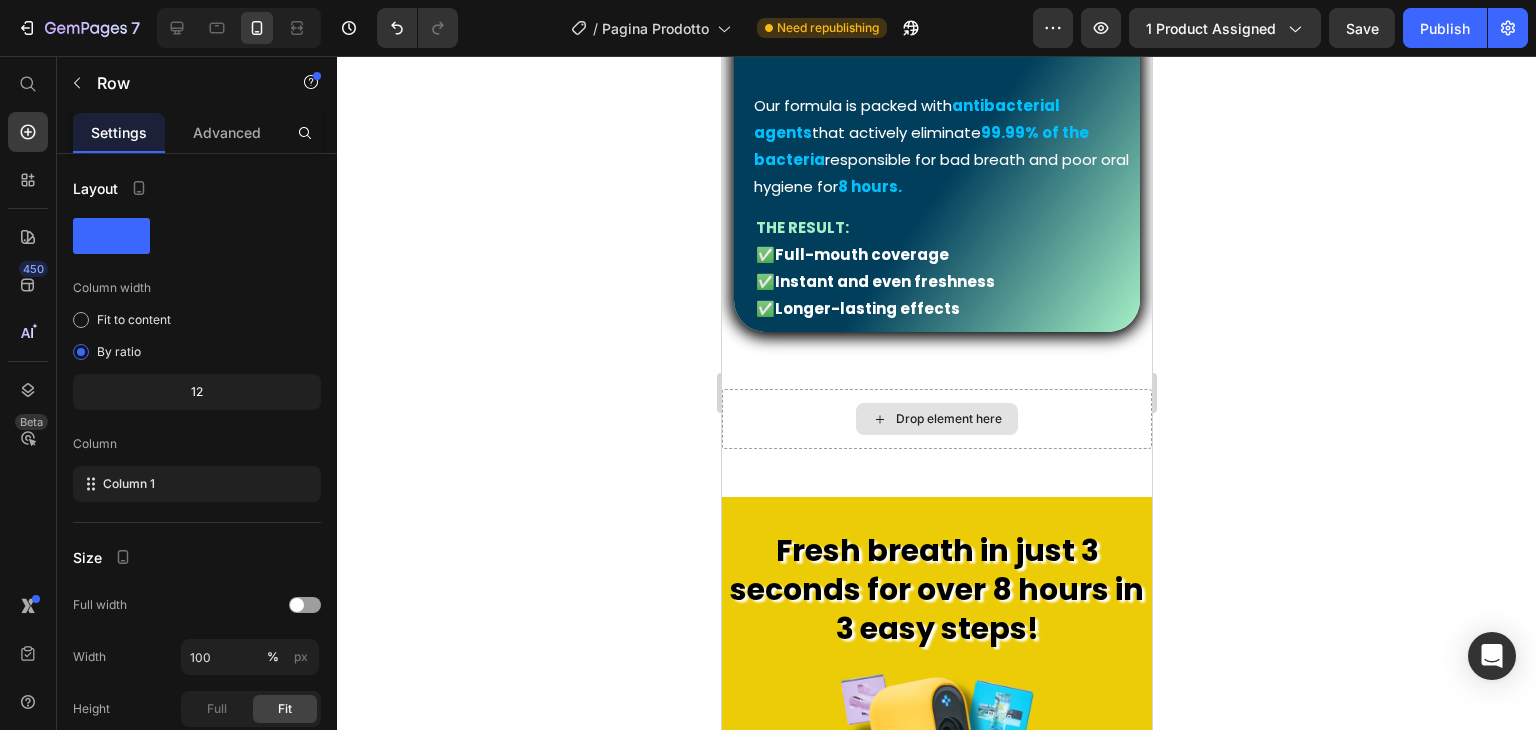 scroll, scrollTop: 2200, scrollLeft: 0, axis: vertical 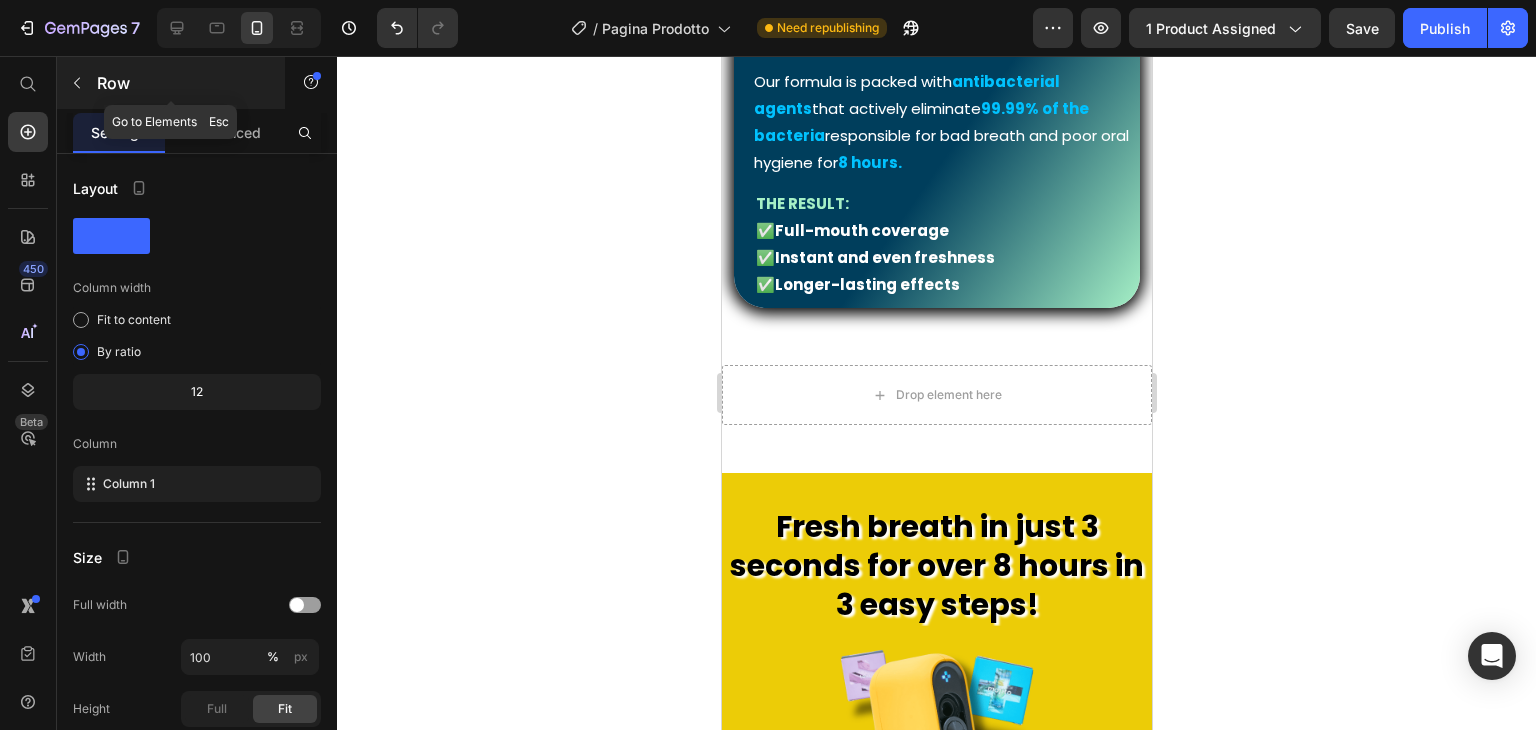 click 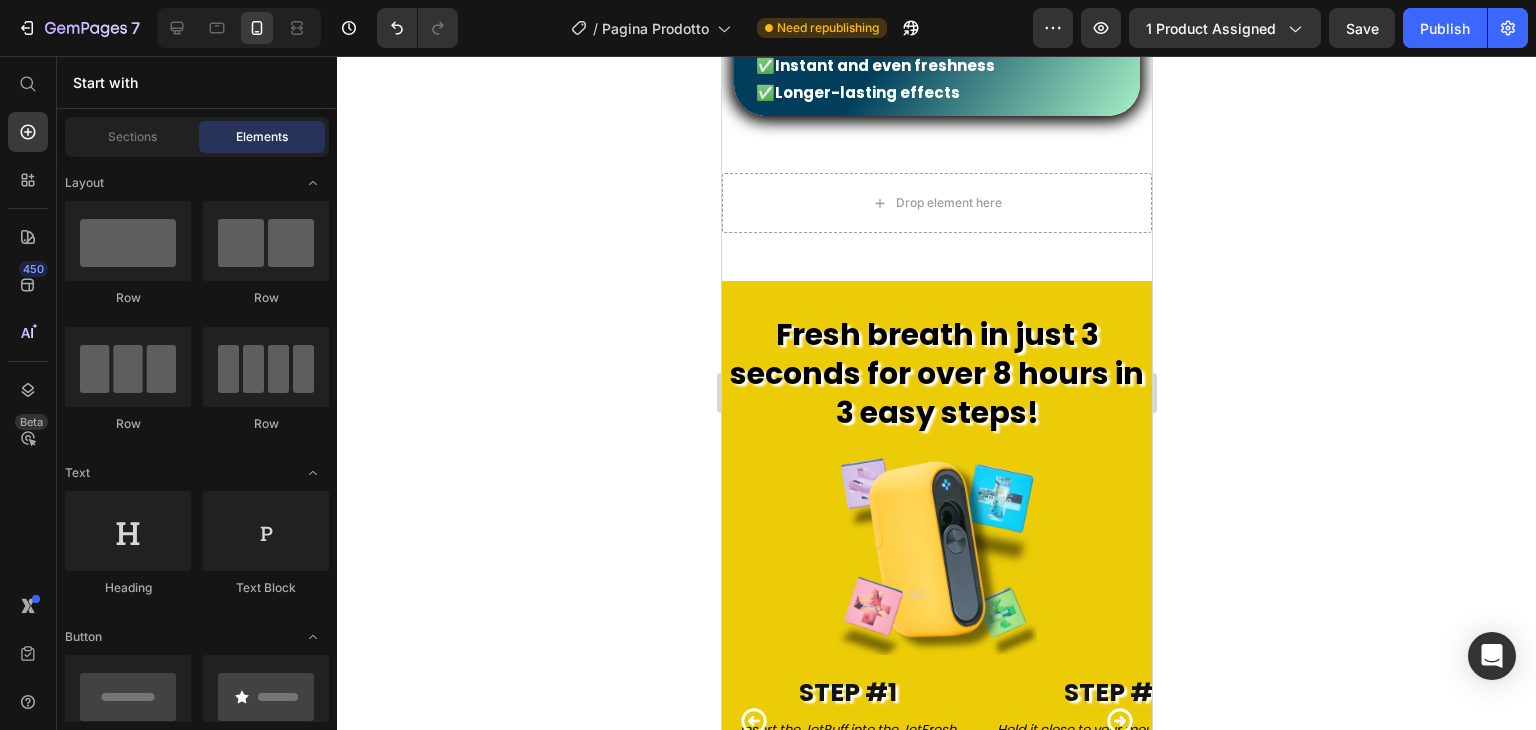 scroll, scrollTop: 2200, scrollLeft: 0, axis: vertical 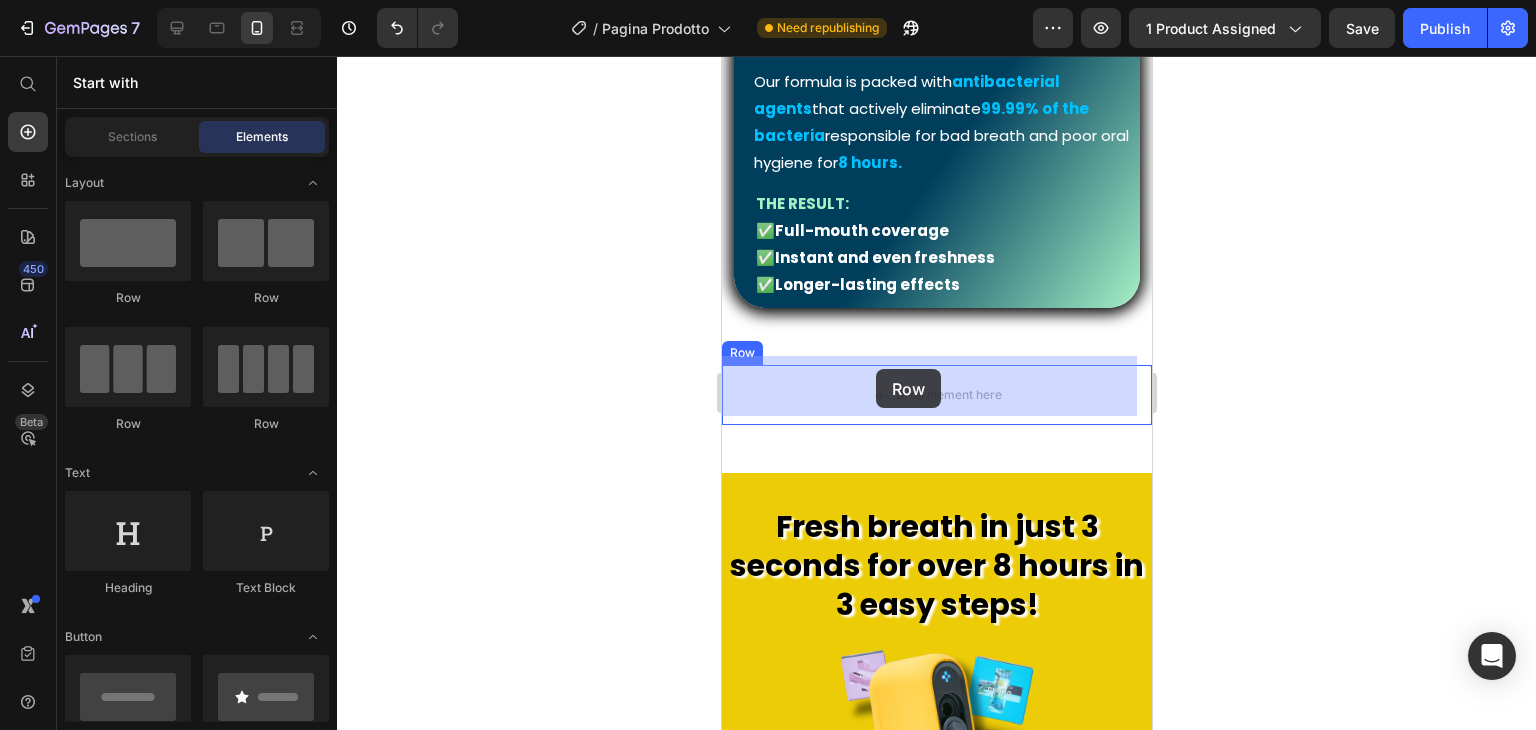drag, startPoint x: 863, startPoint y: 310, endPoint x: 875, endPoint y: 369, distance: 60.207973 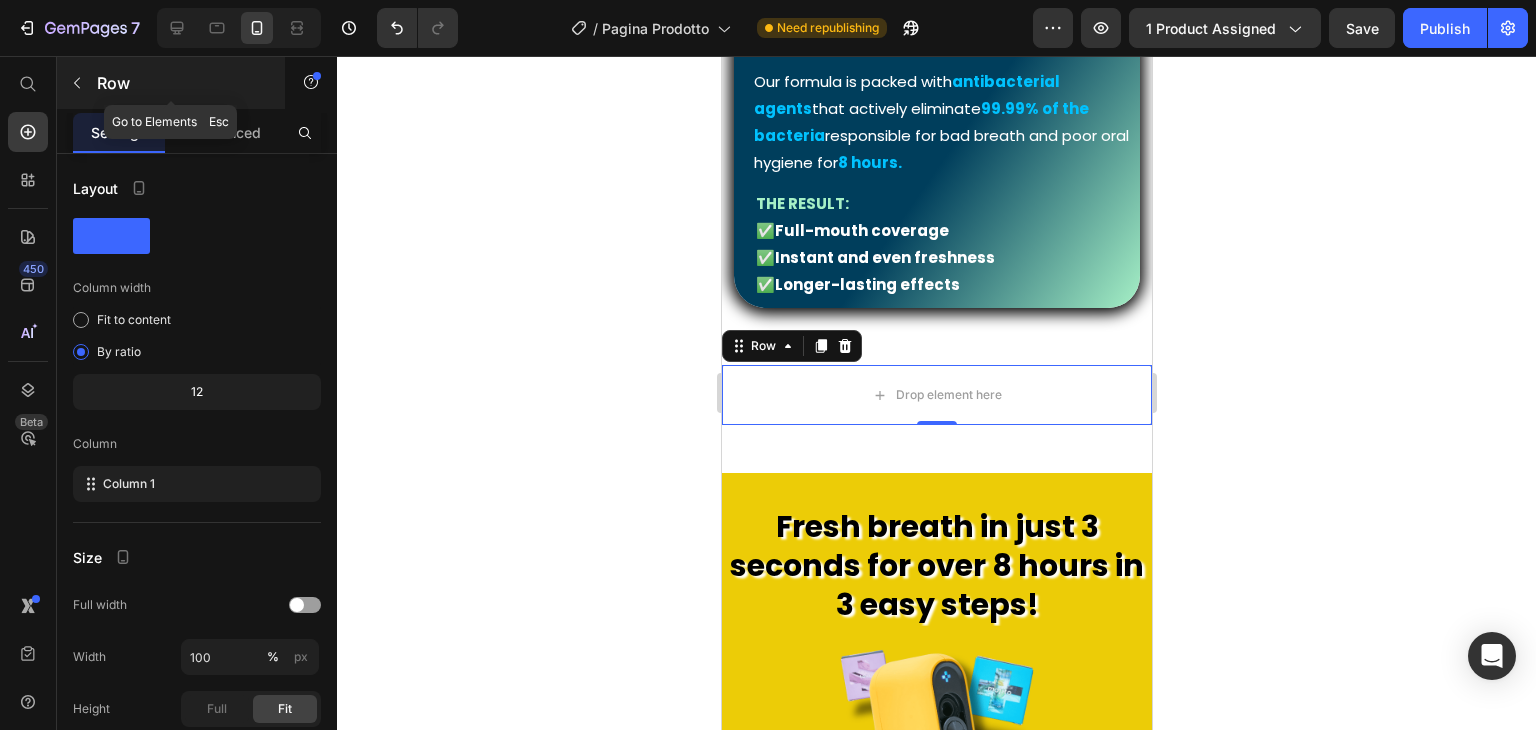 click 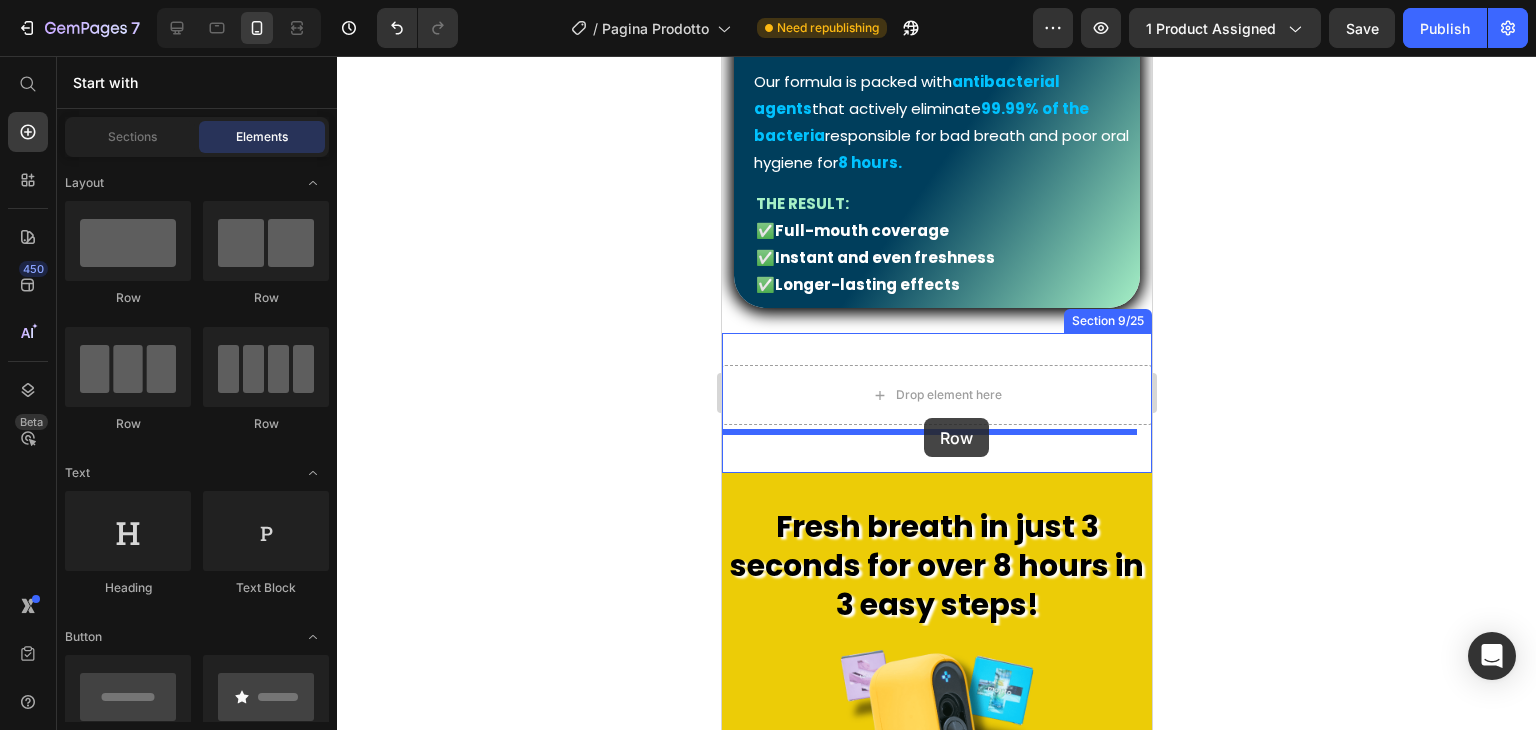 drag, startPoint x: 830, startPoint y: 333, endPoint x: 918, endPoint y: 424, distance: 126.58989 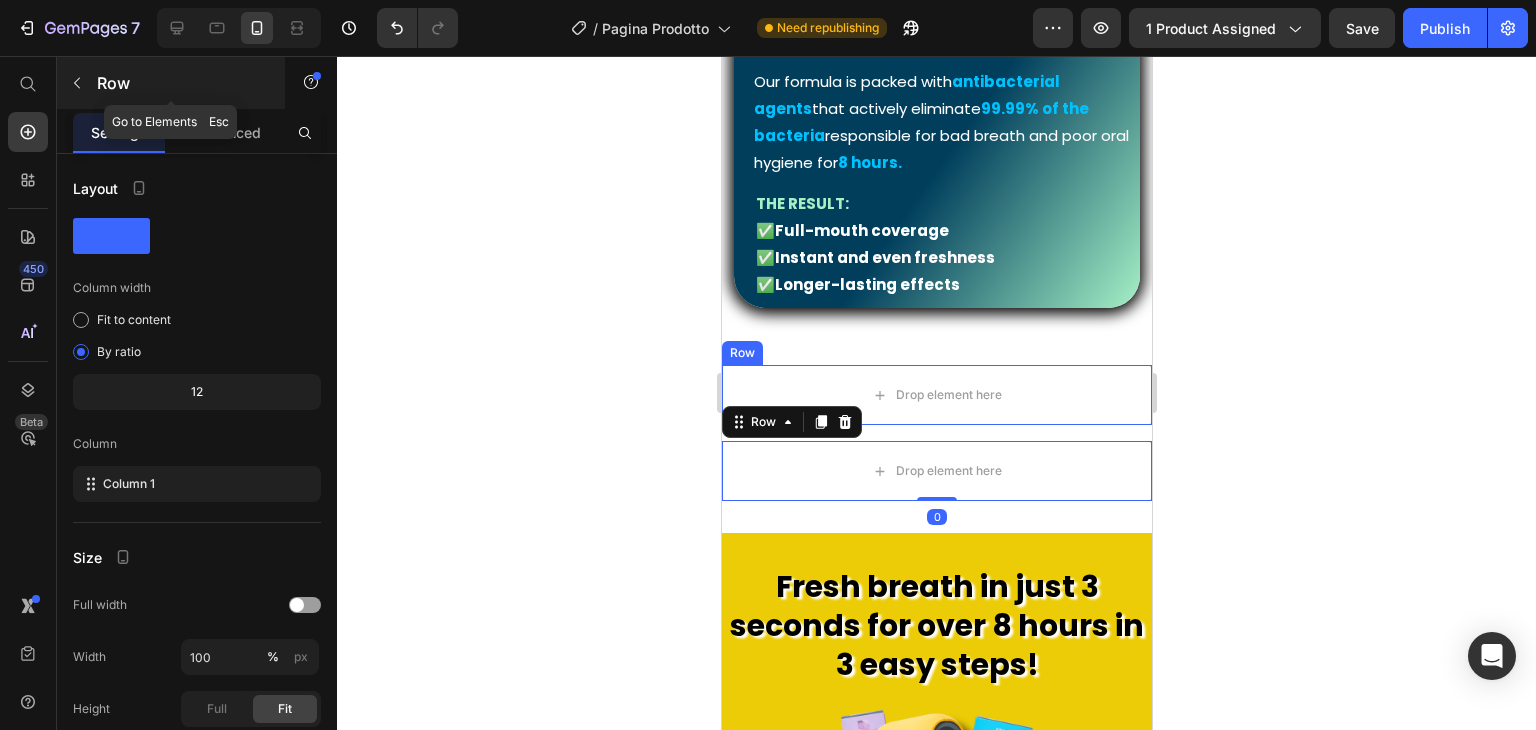 click 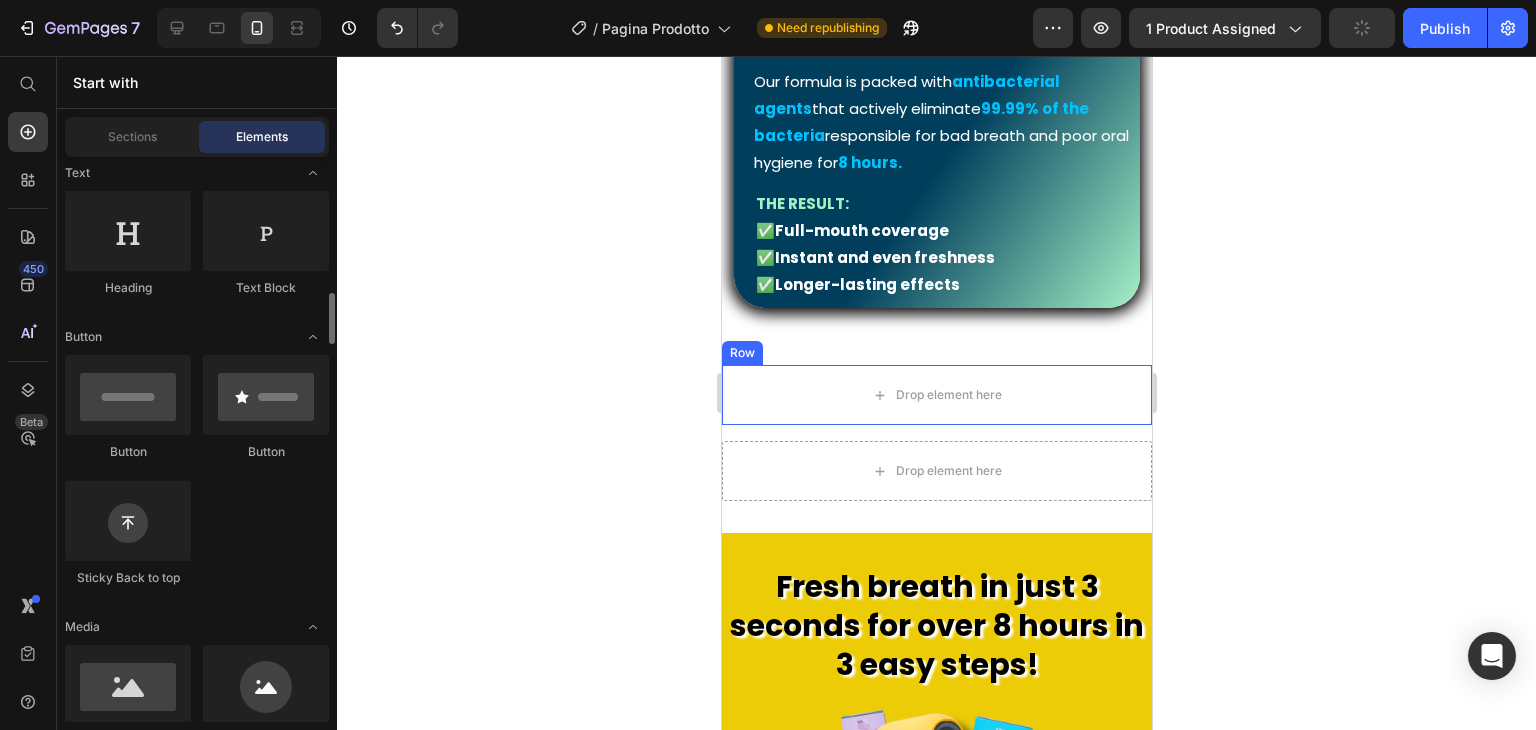 scroll, scrollTop: 500, scrollLeft: 0, axis: vertical 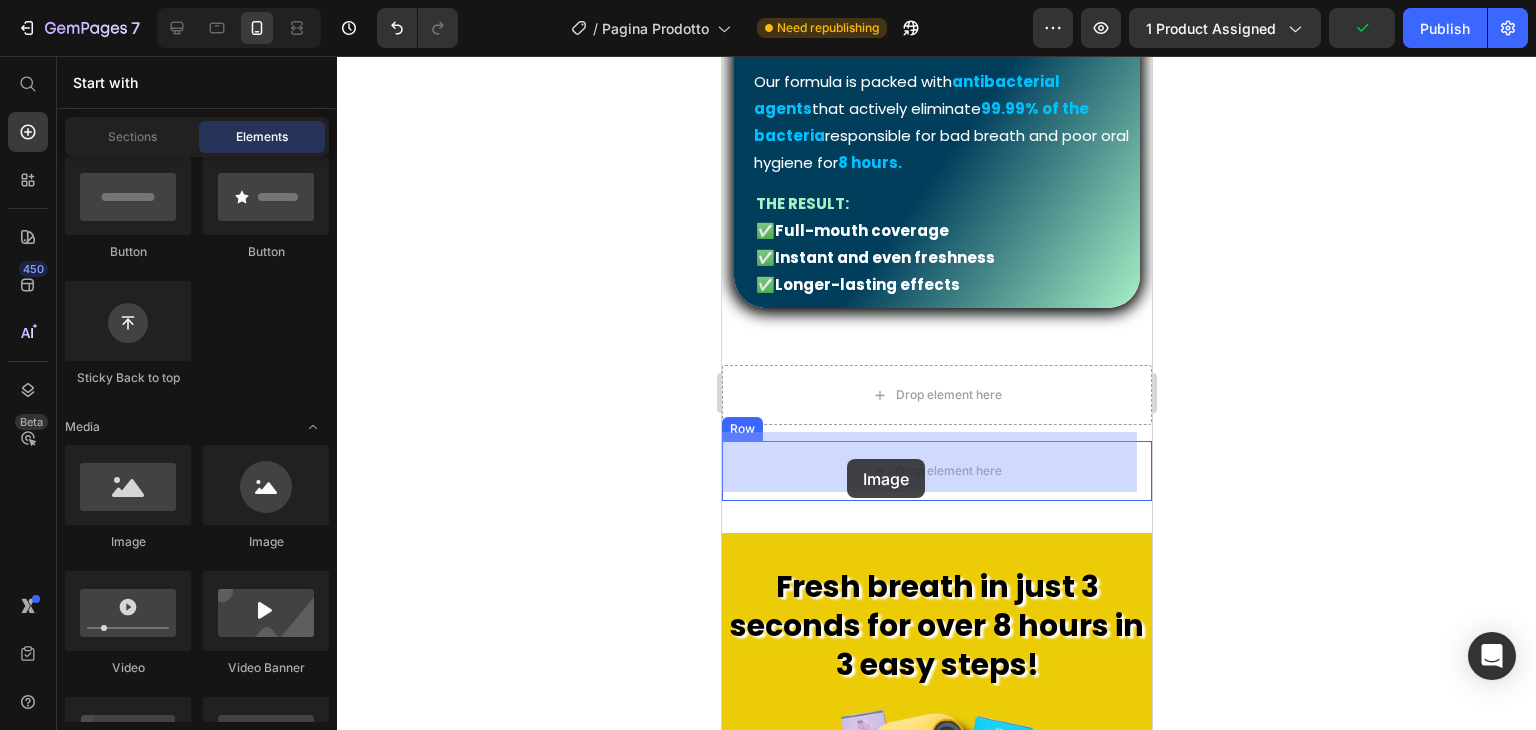 drag, startPoint x: 843, startPoint y: 552, endPoint x: 915, endPoint y: 432, distance: 139.94284 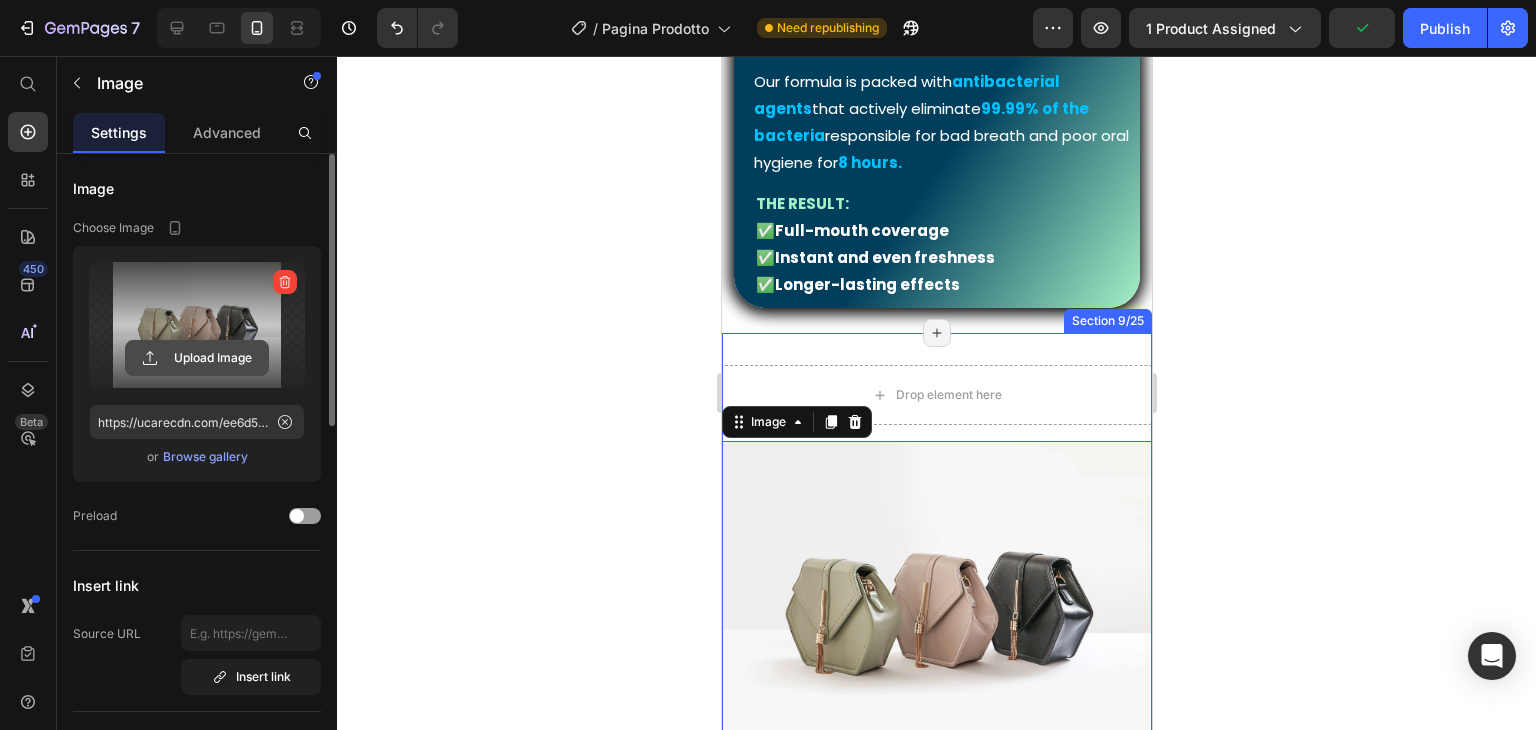 click 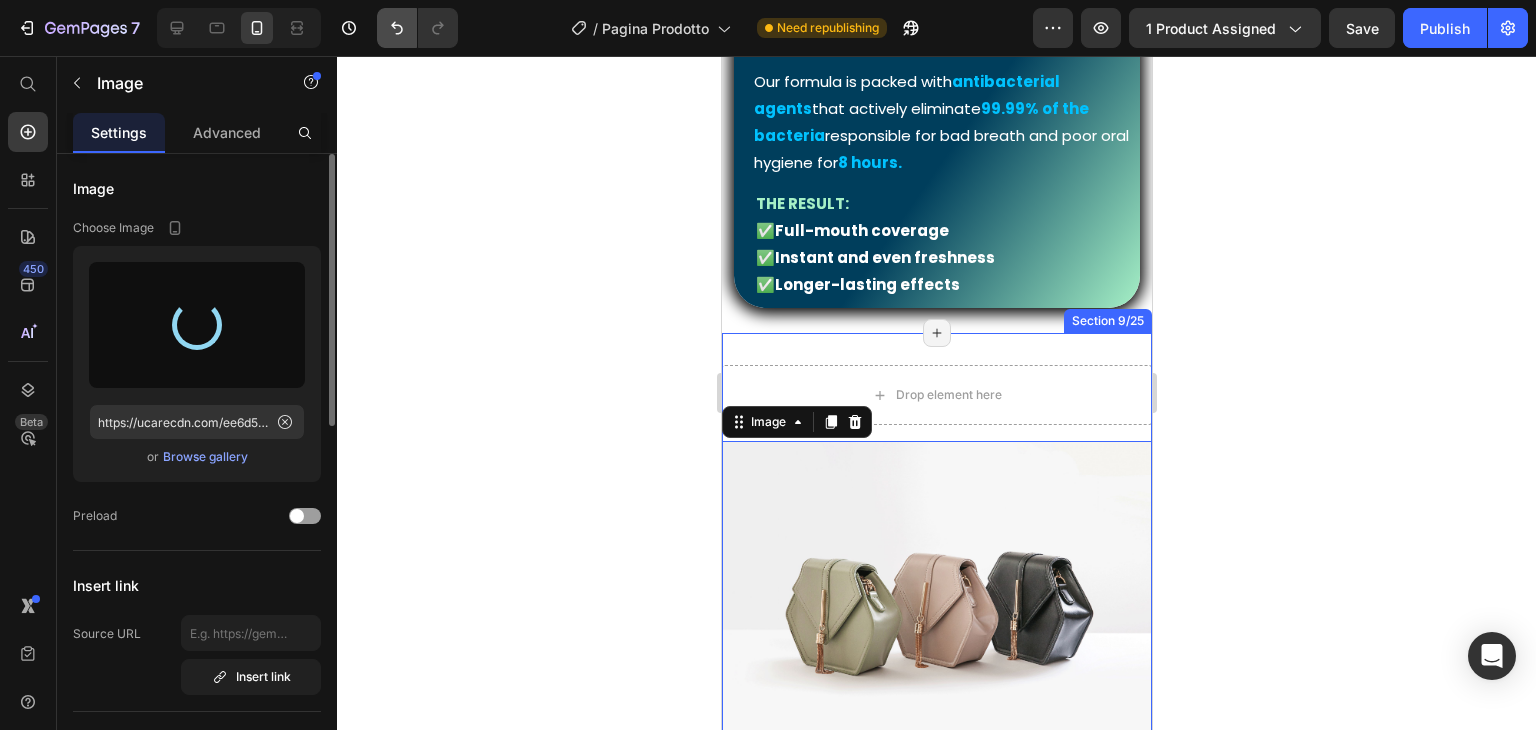 type on "https://cdn.shopify.com/s/files/1/0884/3827/6445/files/gempages_526137457880597404-bf32cf94-90e7-45a9-a614-c18585d9892a.png" 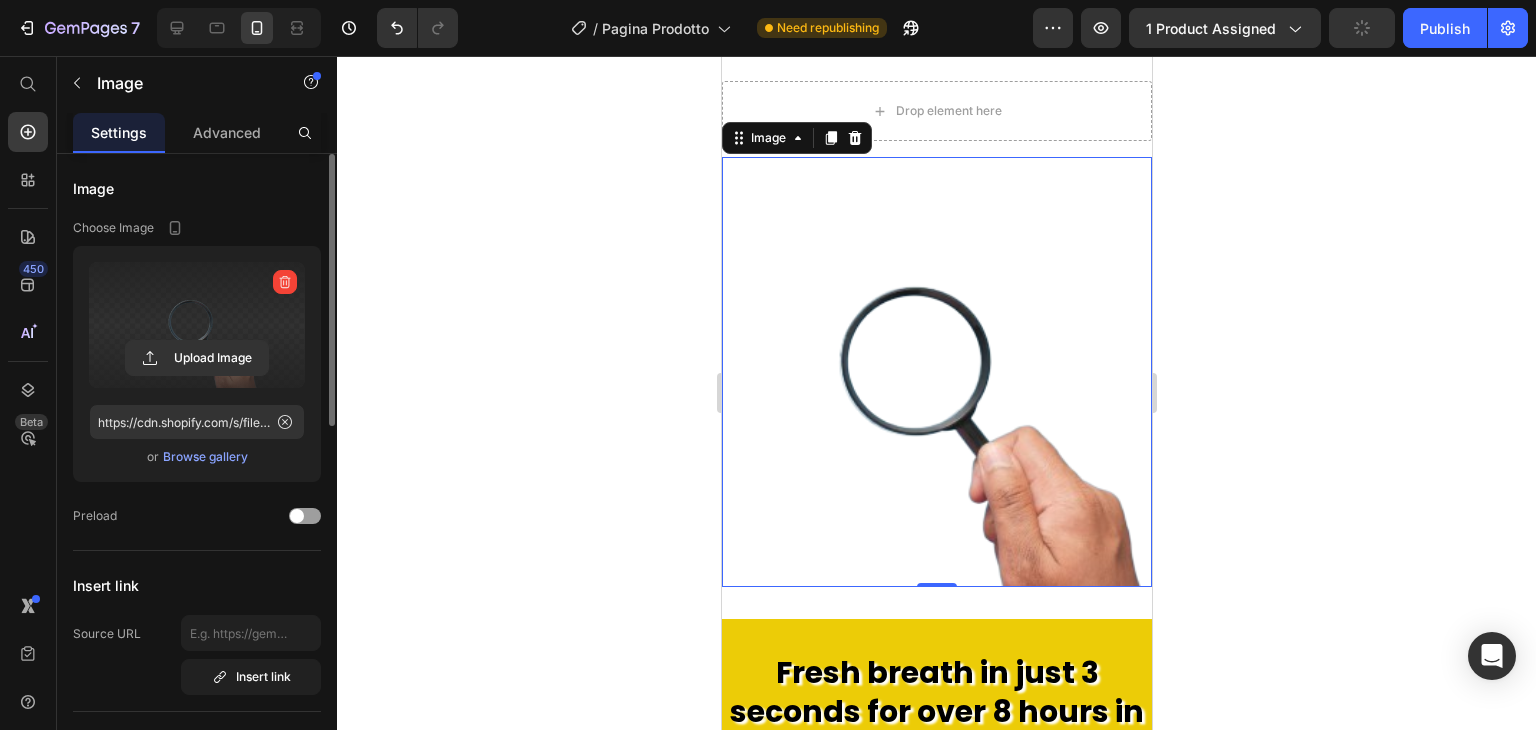 scroll, scrollTop: 2500, scrollLeft: 0, axis: vertical 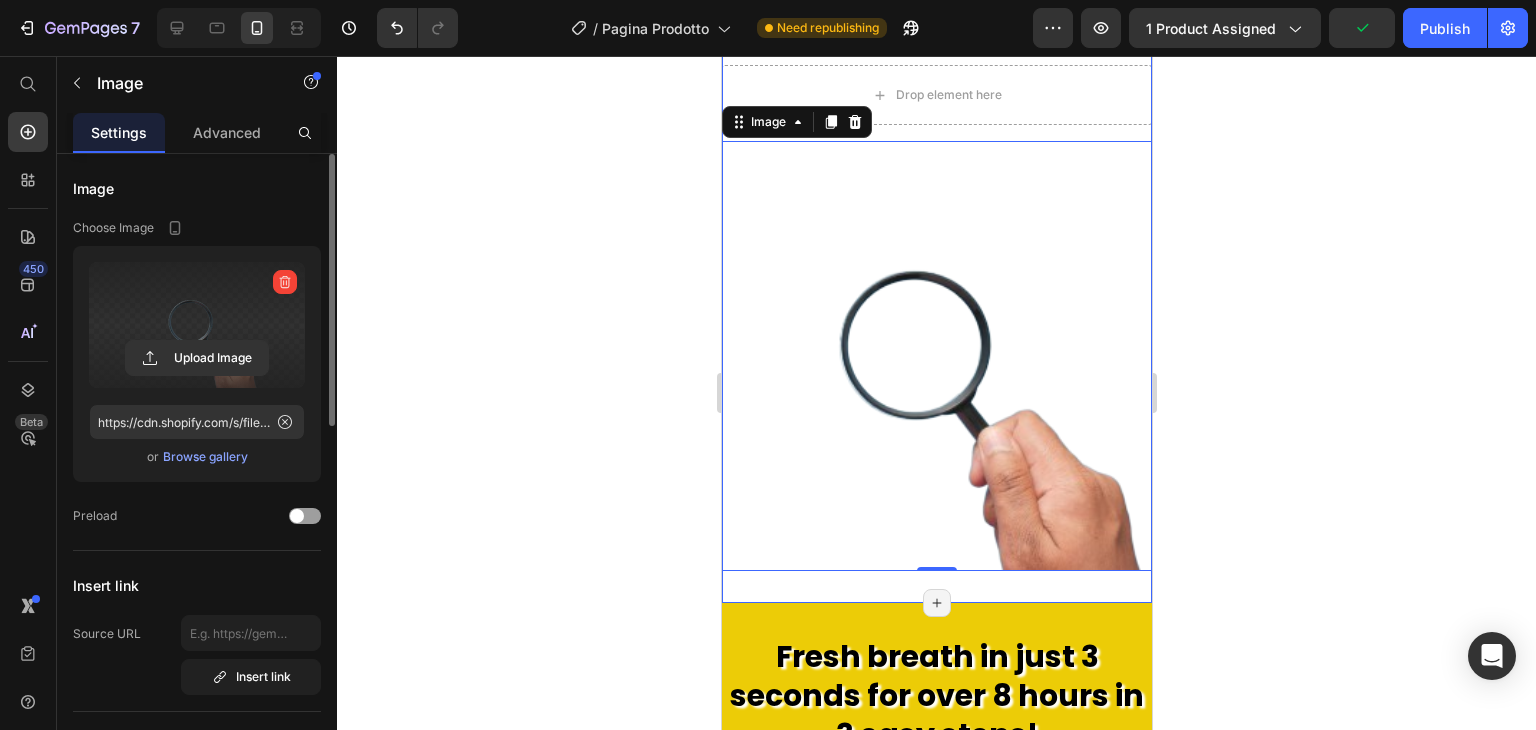 click on "Drop element here Row Row Image   0 Row Section 9/25 Page has reached Shopify’s 25 section-limit Page has reached Shopify’s 25 section-limit" at bounding box center [936, 318] 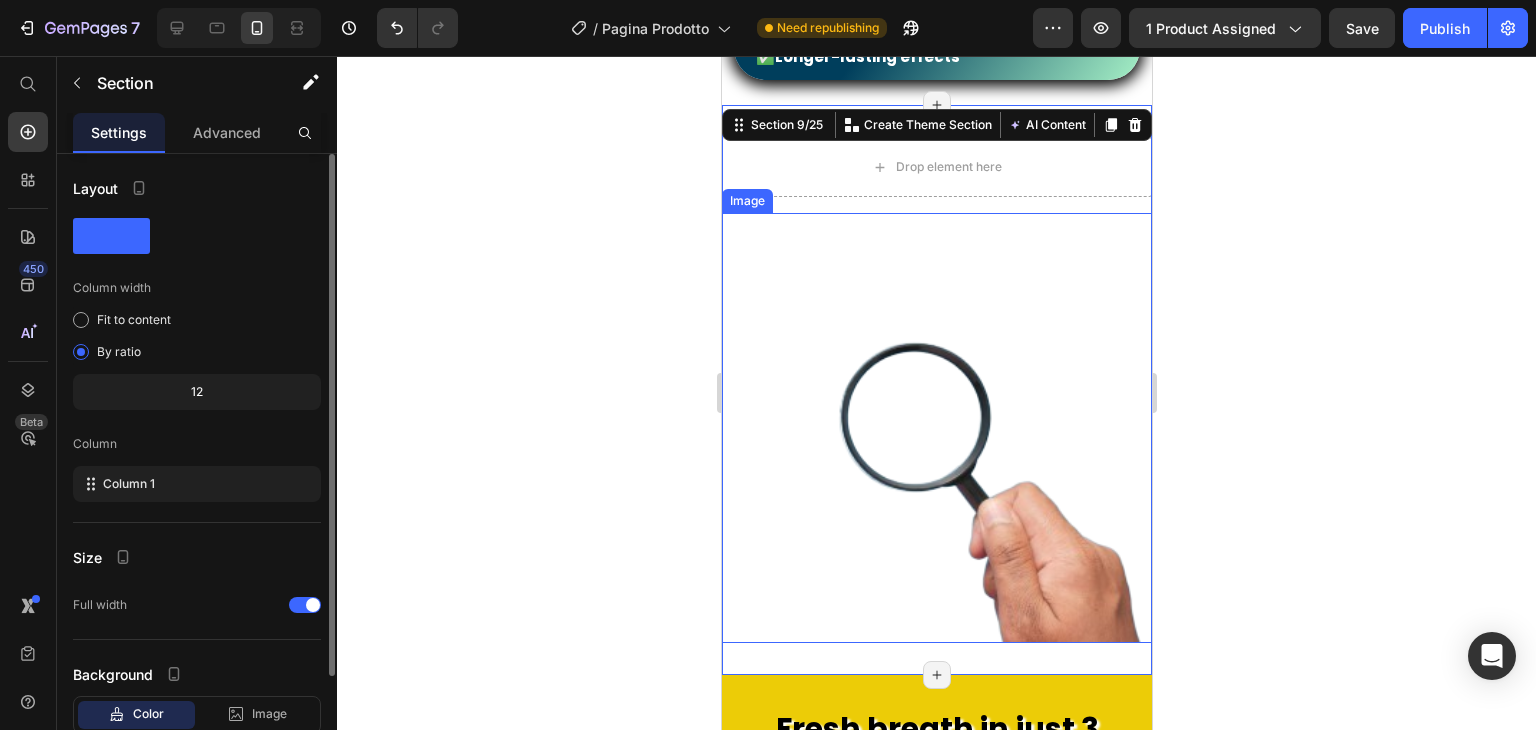 scroll, scrollTop: 2400, scrollLeft: 0, axis: vertical 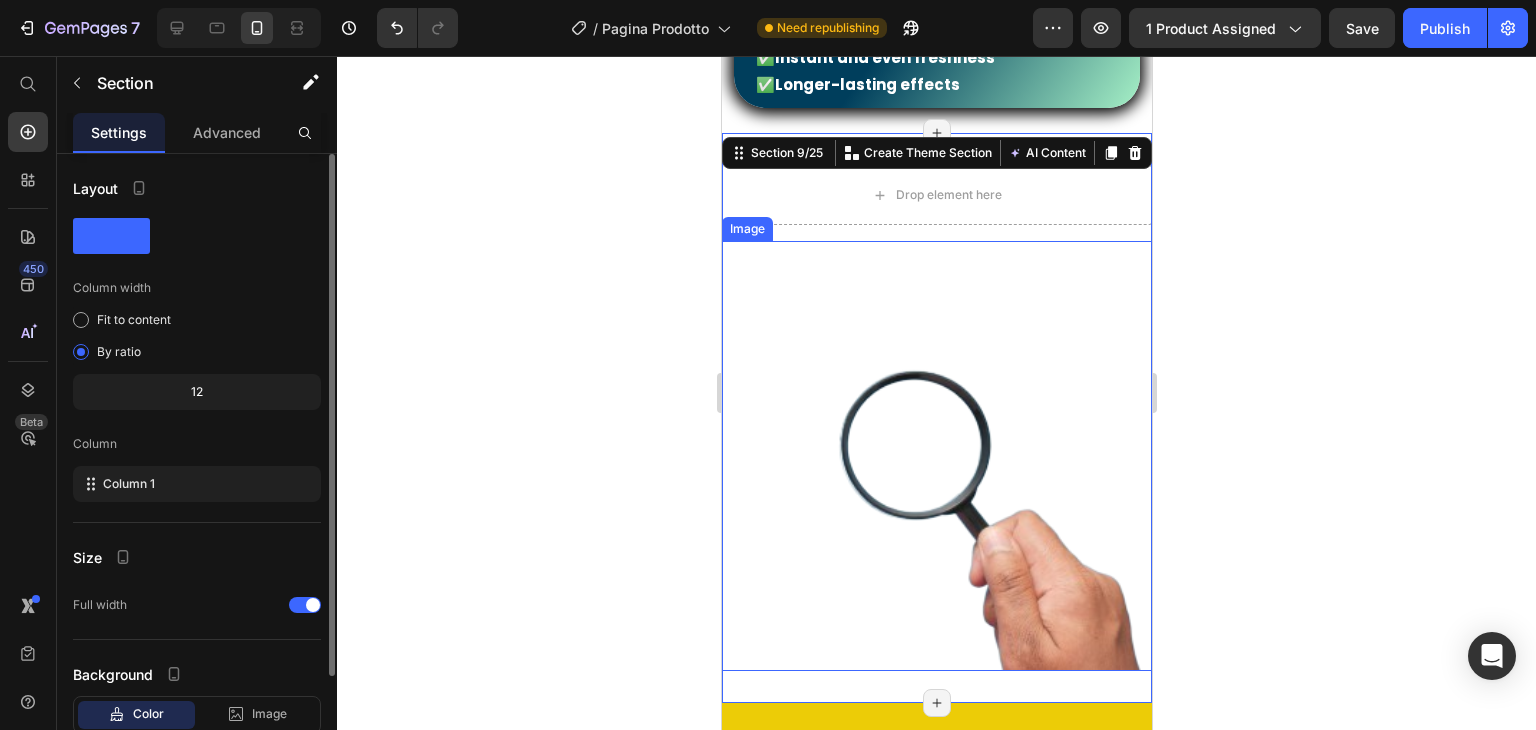 click at bounding box center [936, 456] 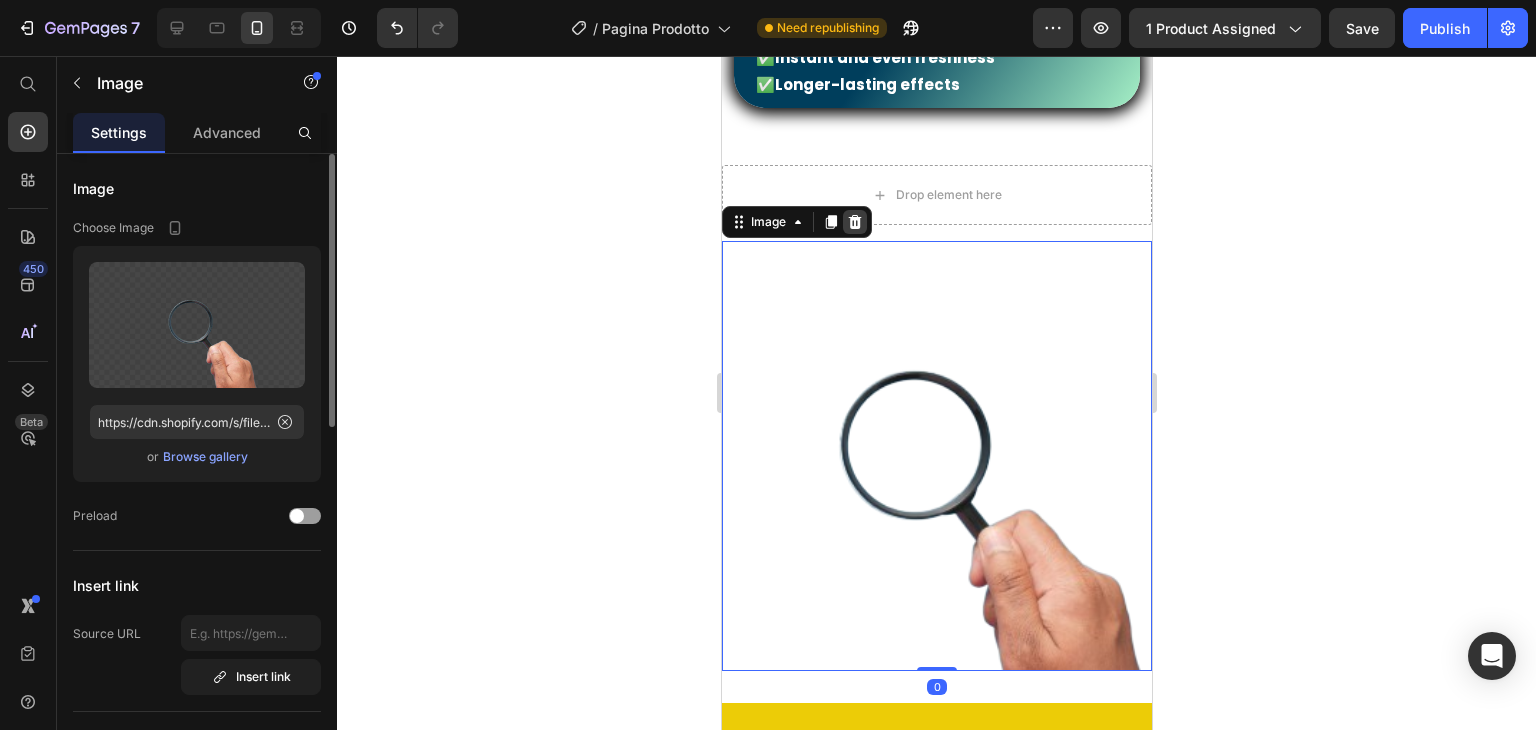 click 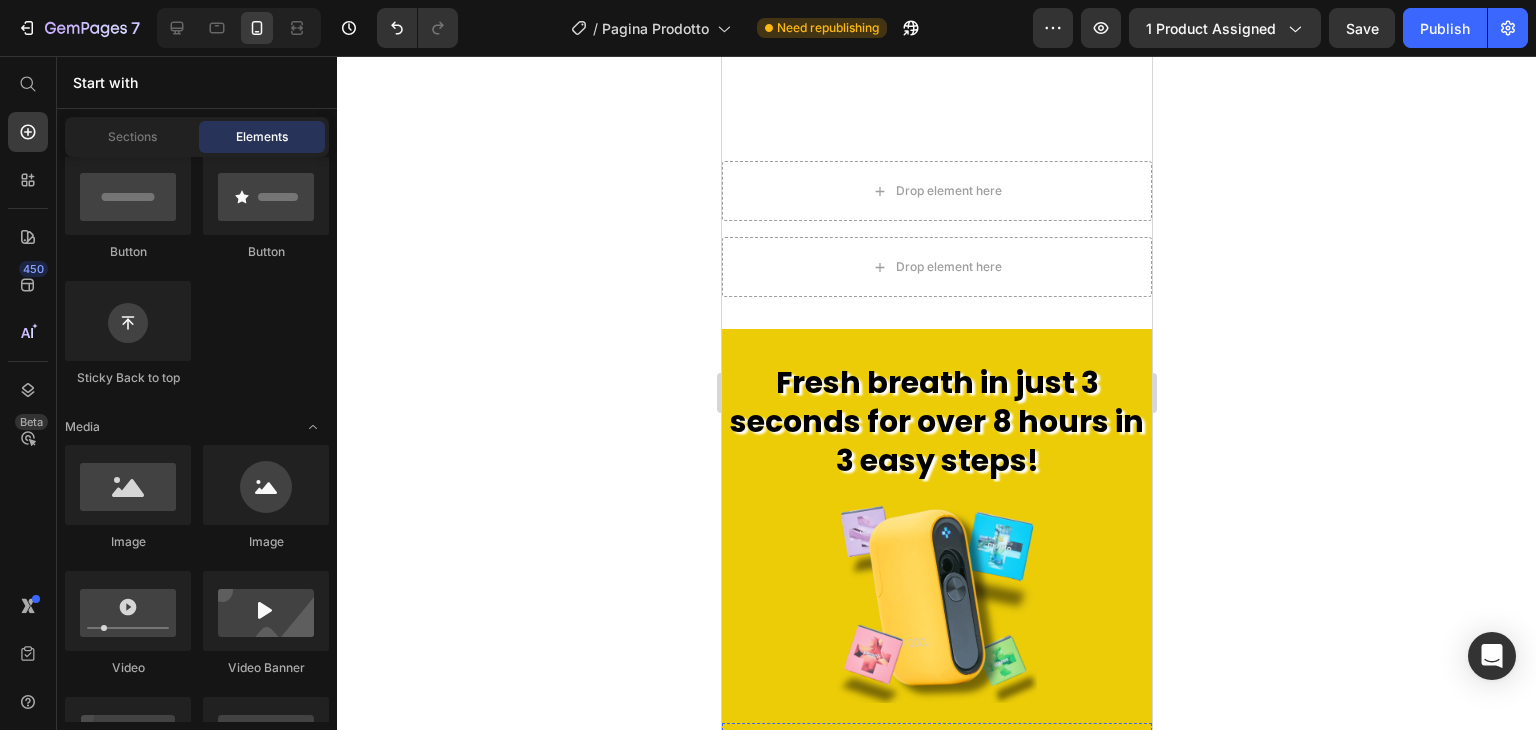 scroll, scrollTop: 2388, scrollLeft: 0, axis: vertical 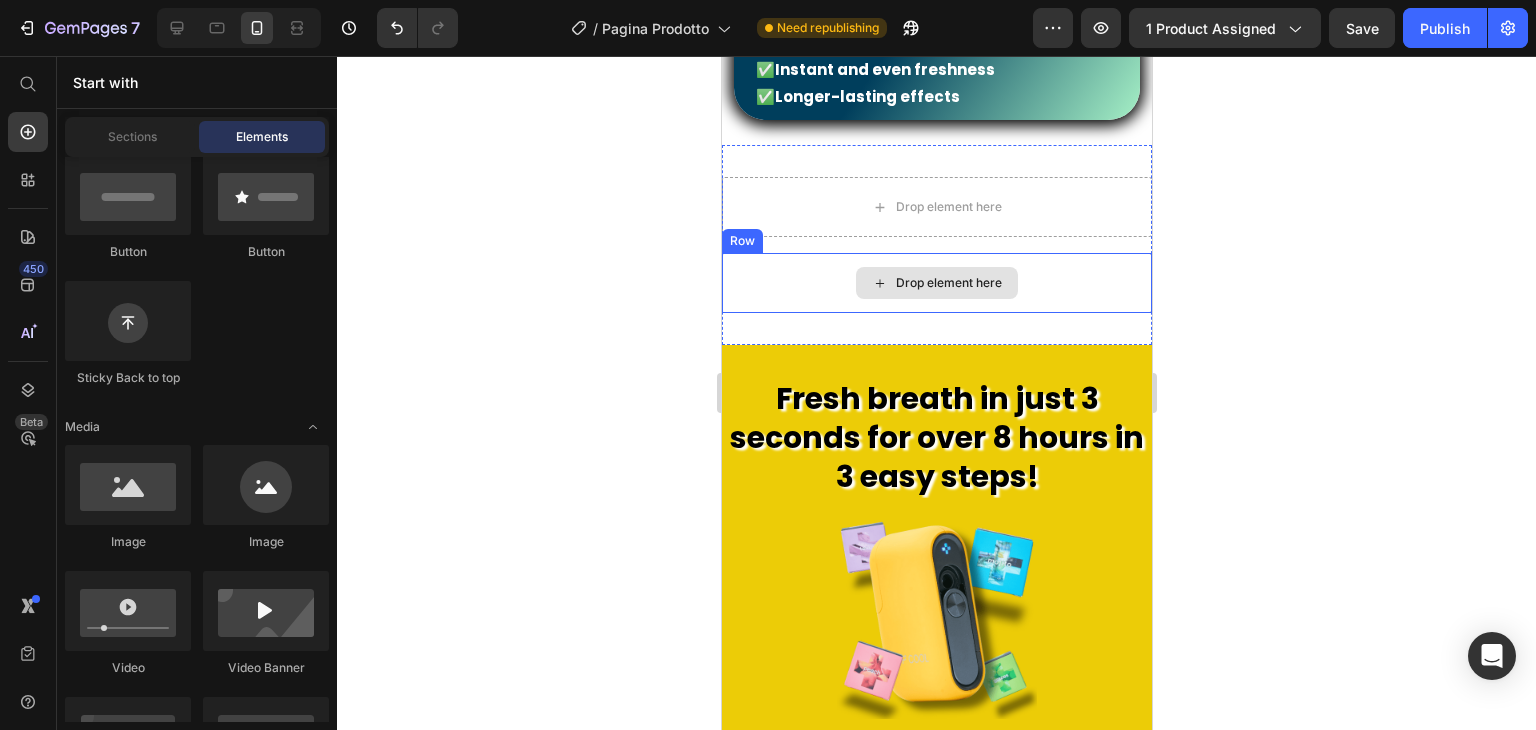 click on "Drop element here" at bounding box center [936, 283] 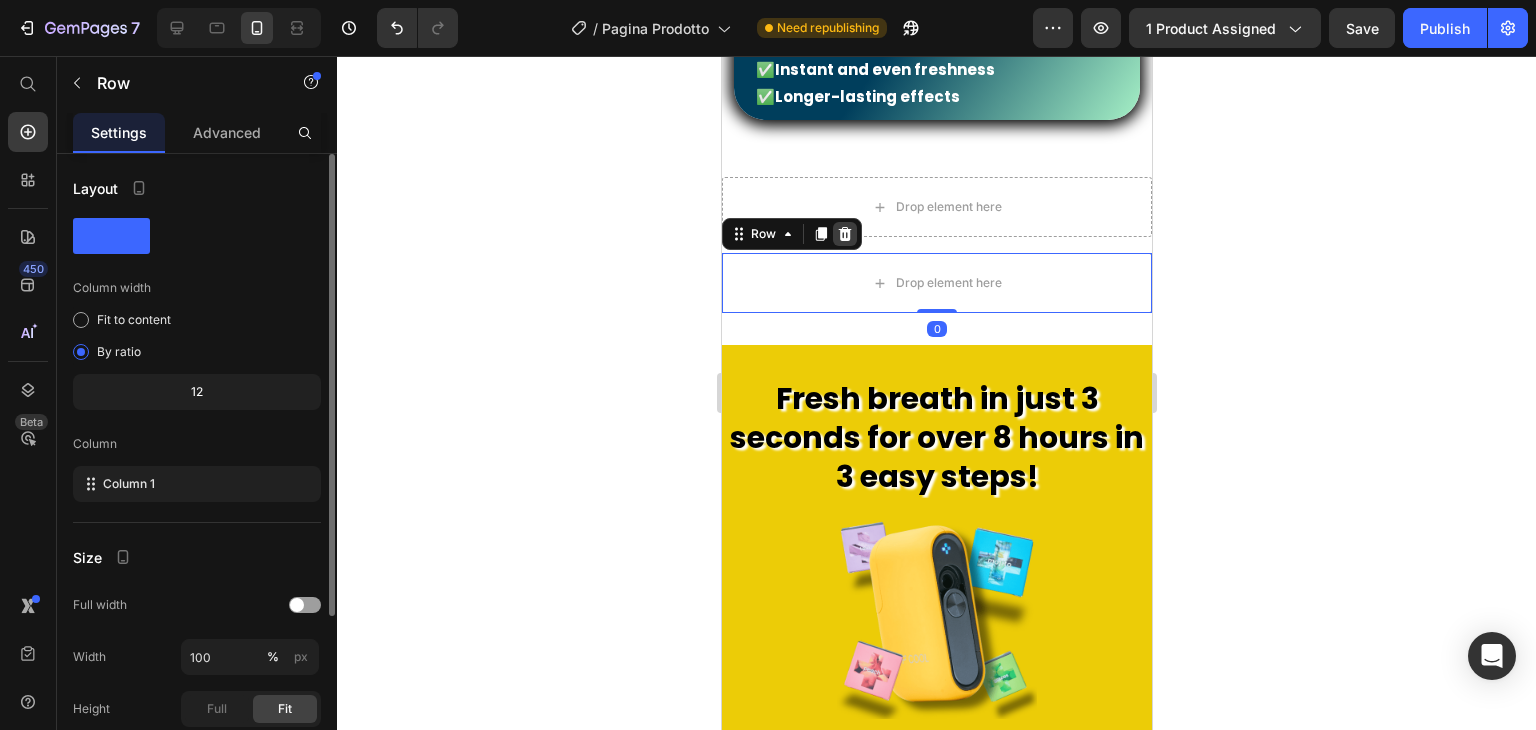 click at bounding box center (844, 234) 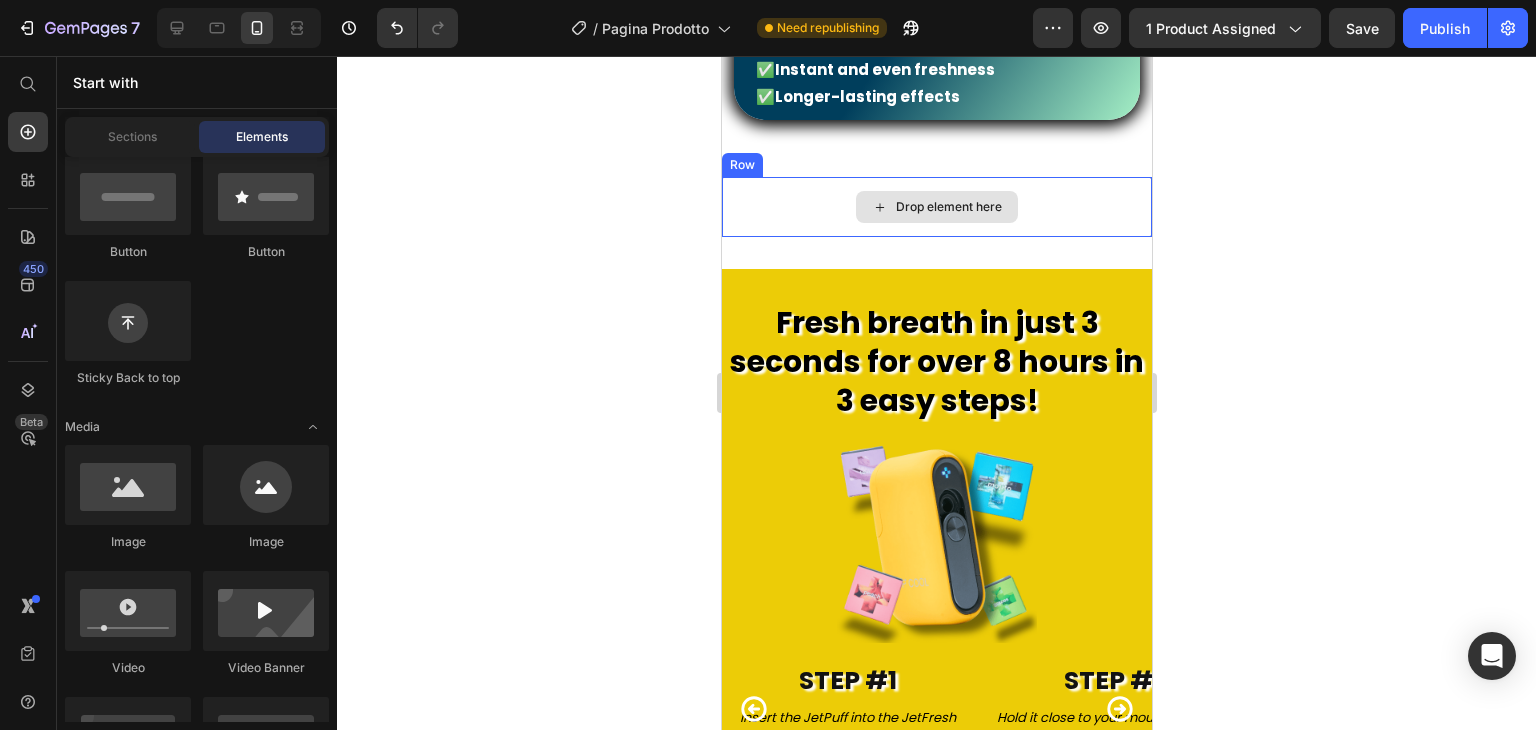 click on "Drop element here" at bounding box center (936, 207) 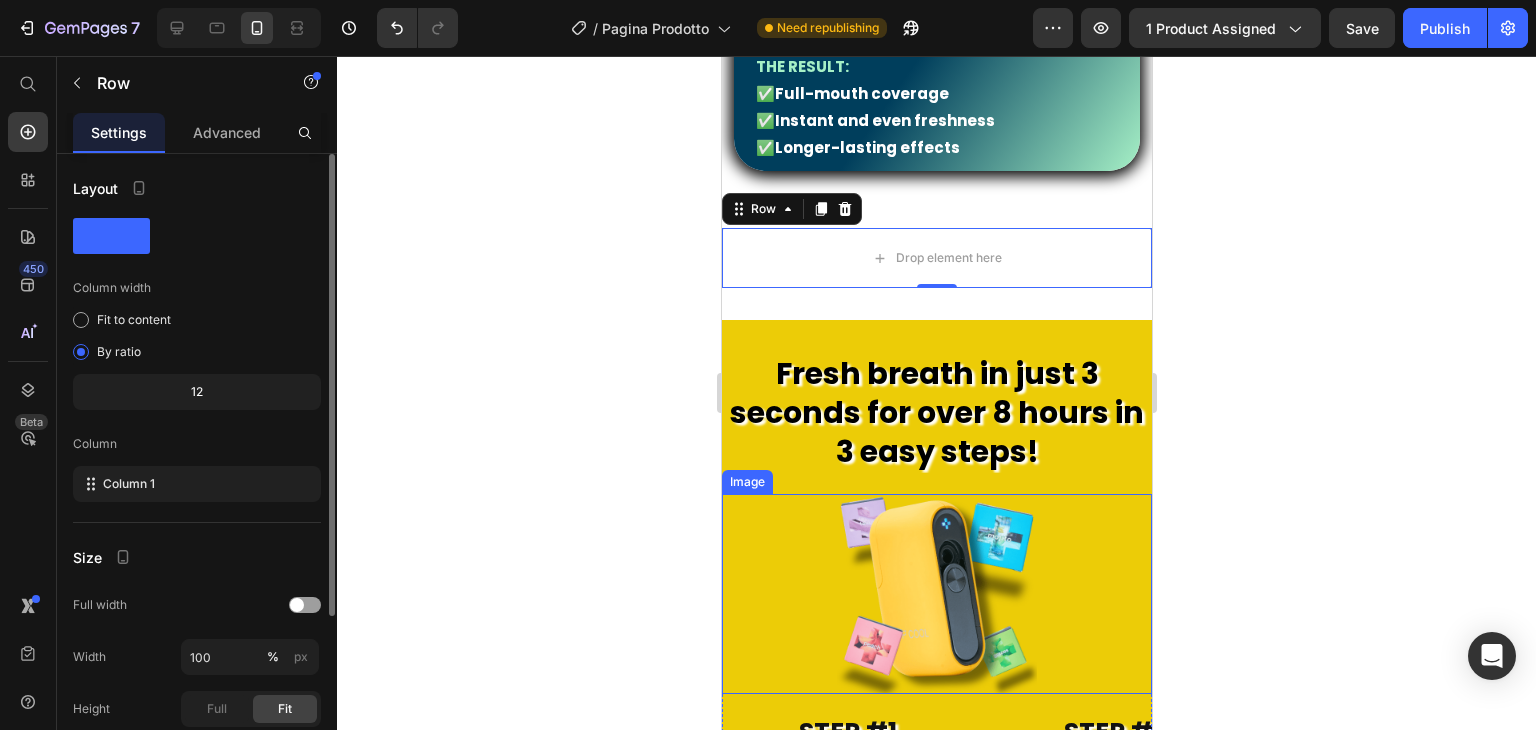 scroll, scrollTop: 2188, scrollLeft: 0, axis: vertical 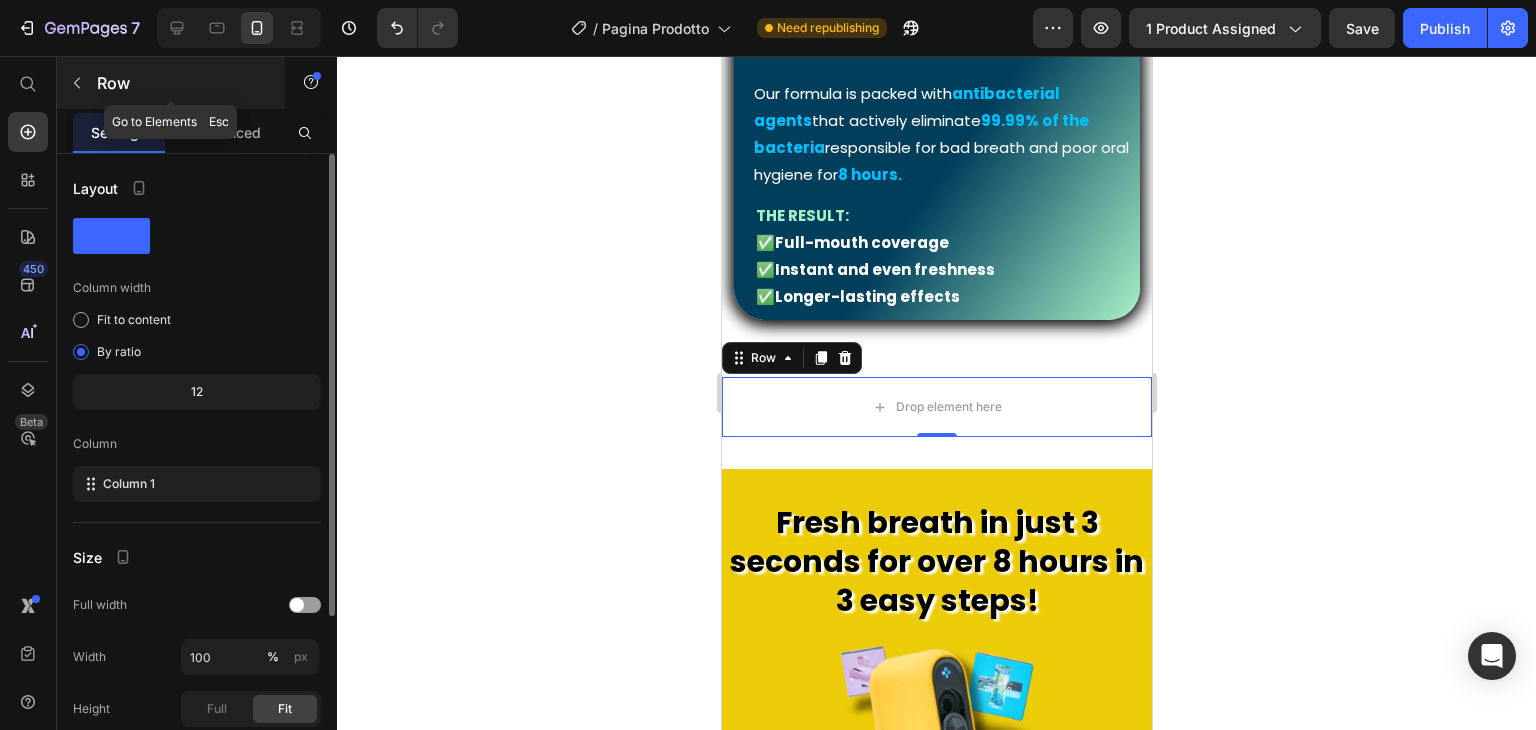 click at bounding box center (77, 83) 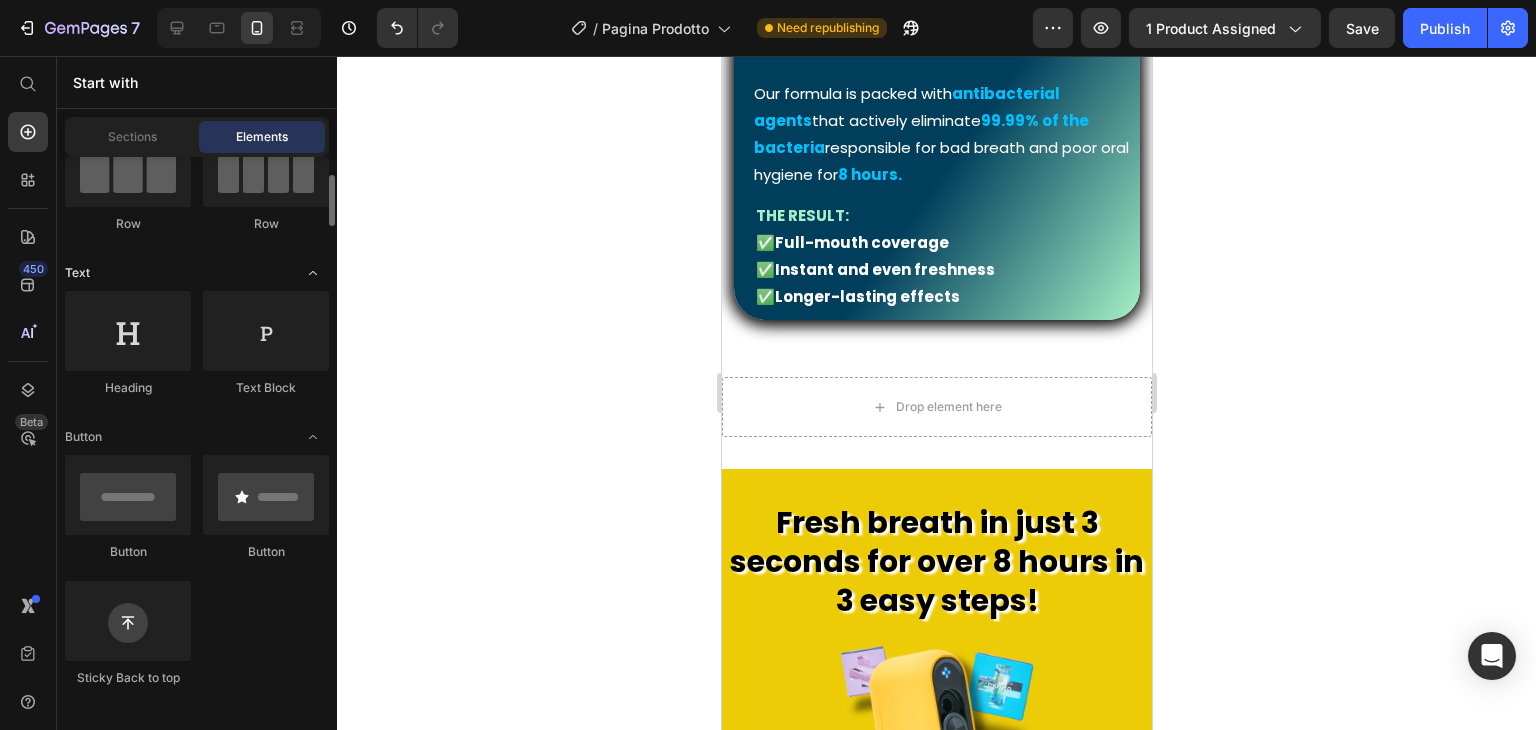 scroll, scrollTop: 0, scrollLeft: 0, axis: both 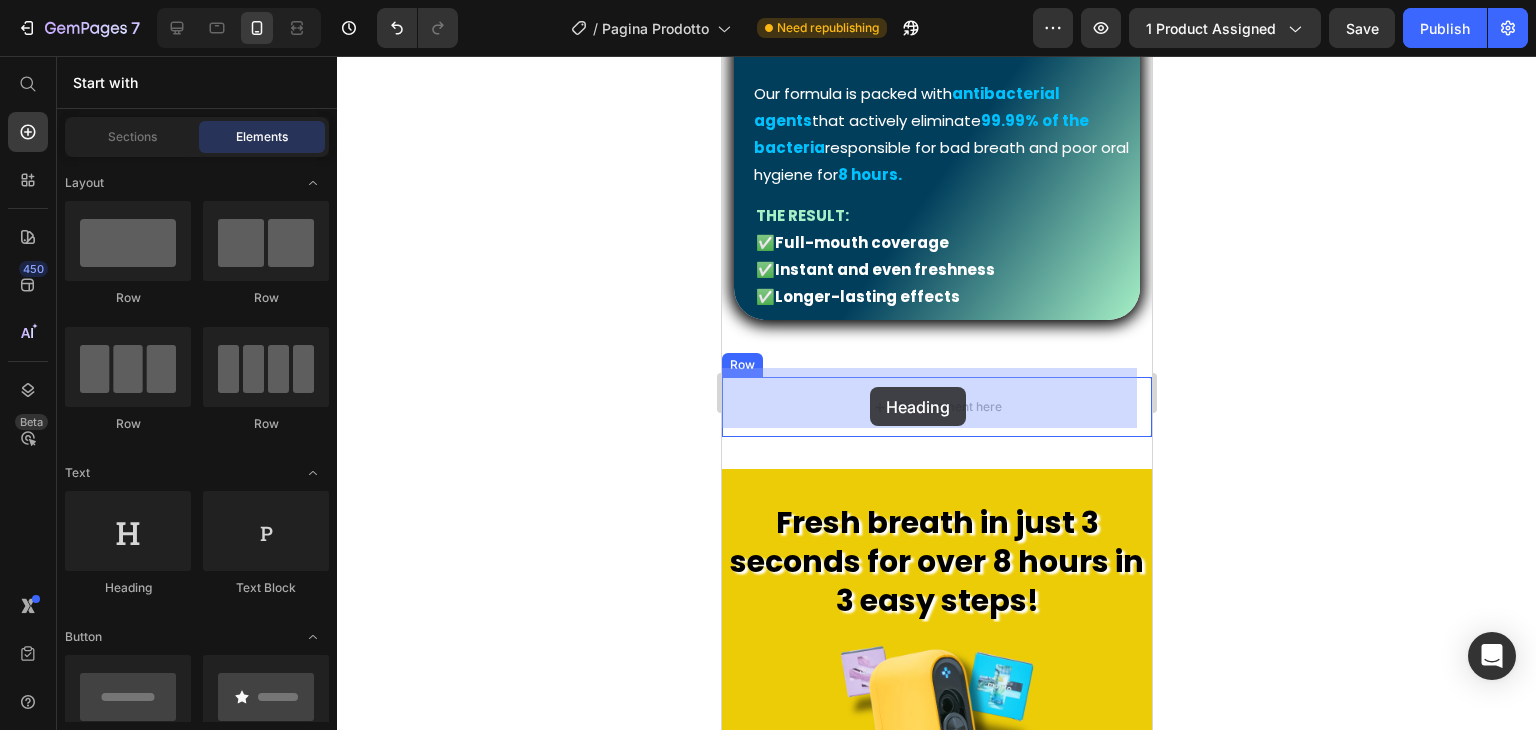 drag, startPoint x: 835, startPoint y: 577, endPoint x: 869, endPoint y: 387, distance: 193.01813 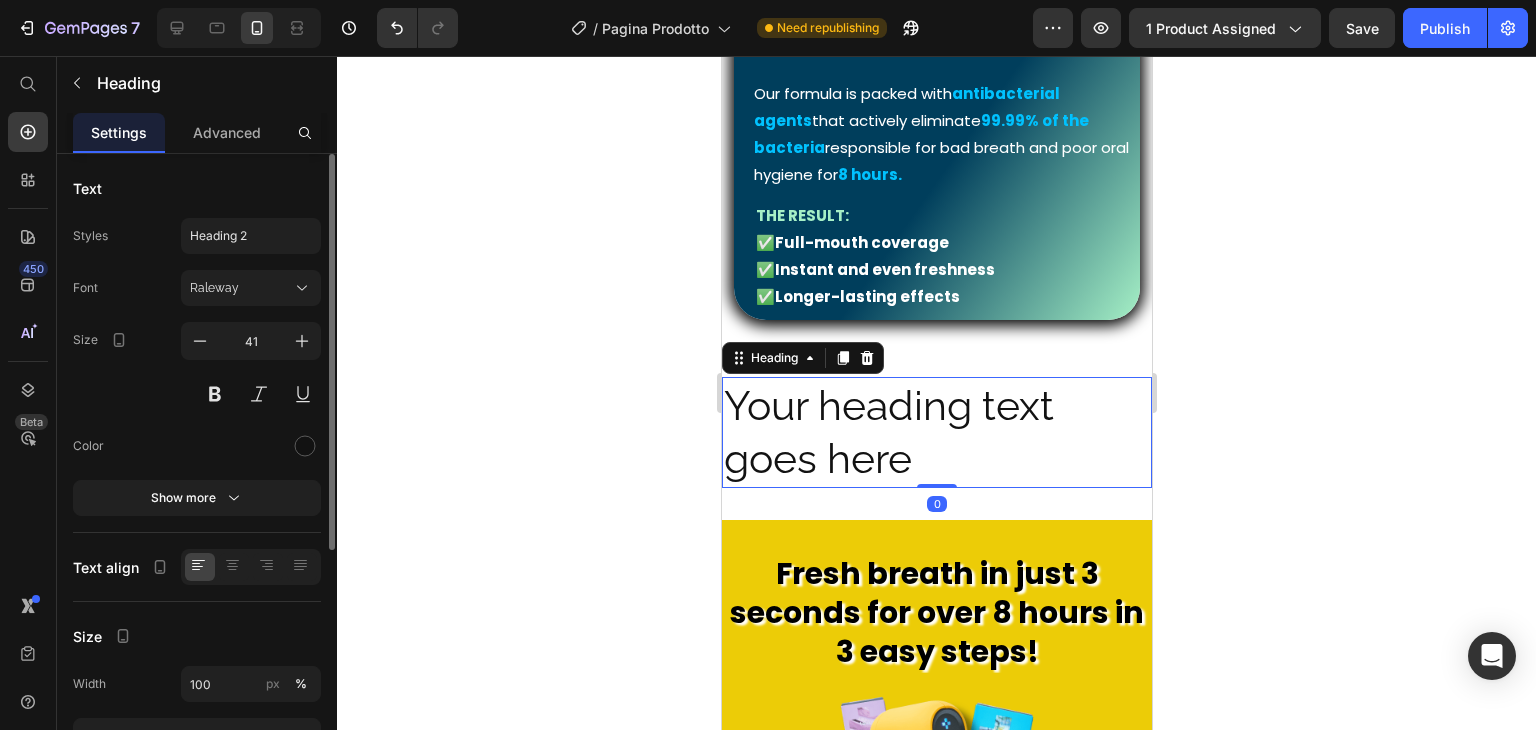 click on "Your heading text goes here" at bounding box center [936, 432] 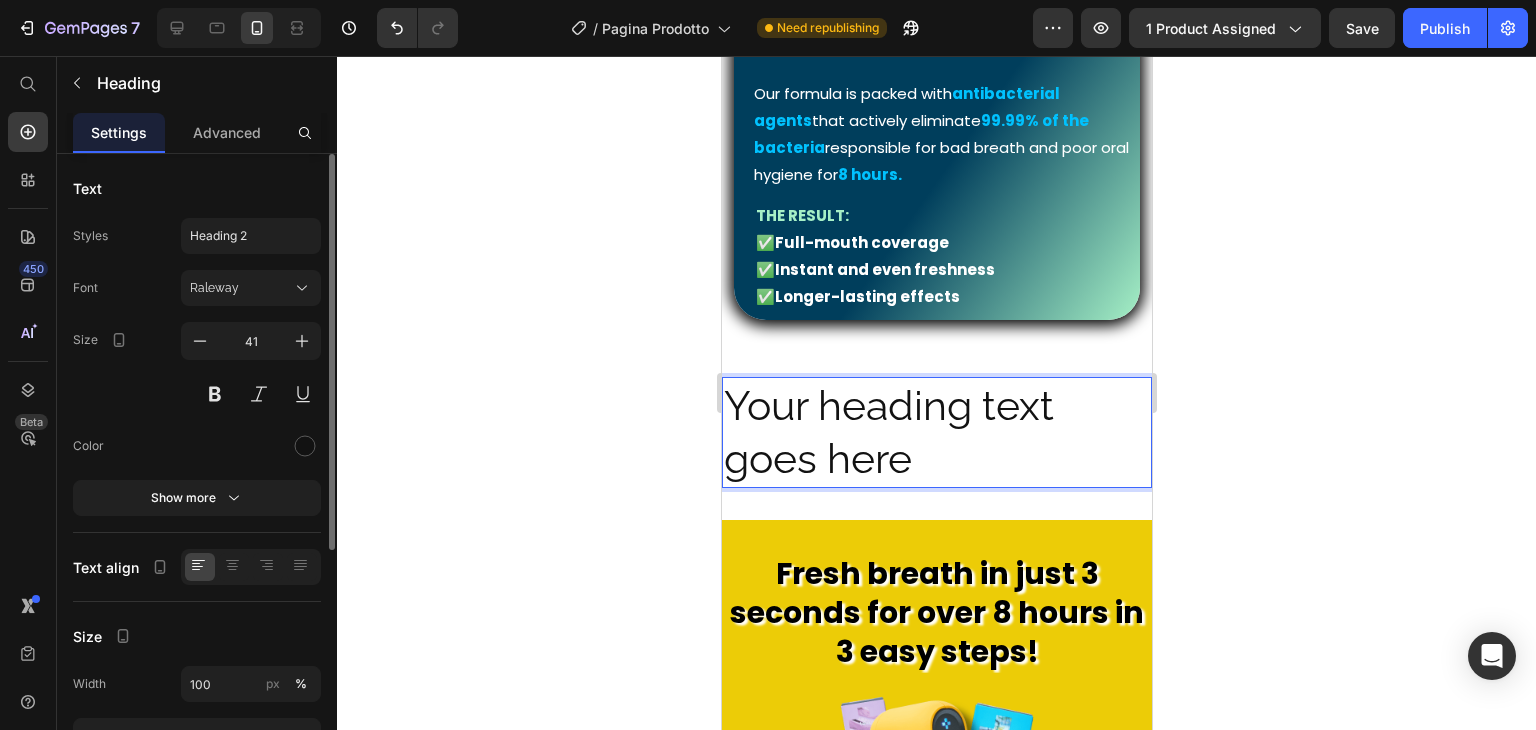 click on "Your heading text goes here" at bounding box center (936, 432) 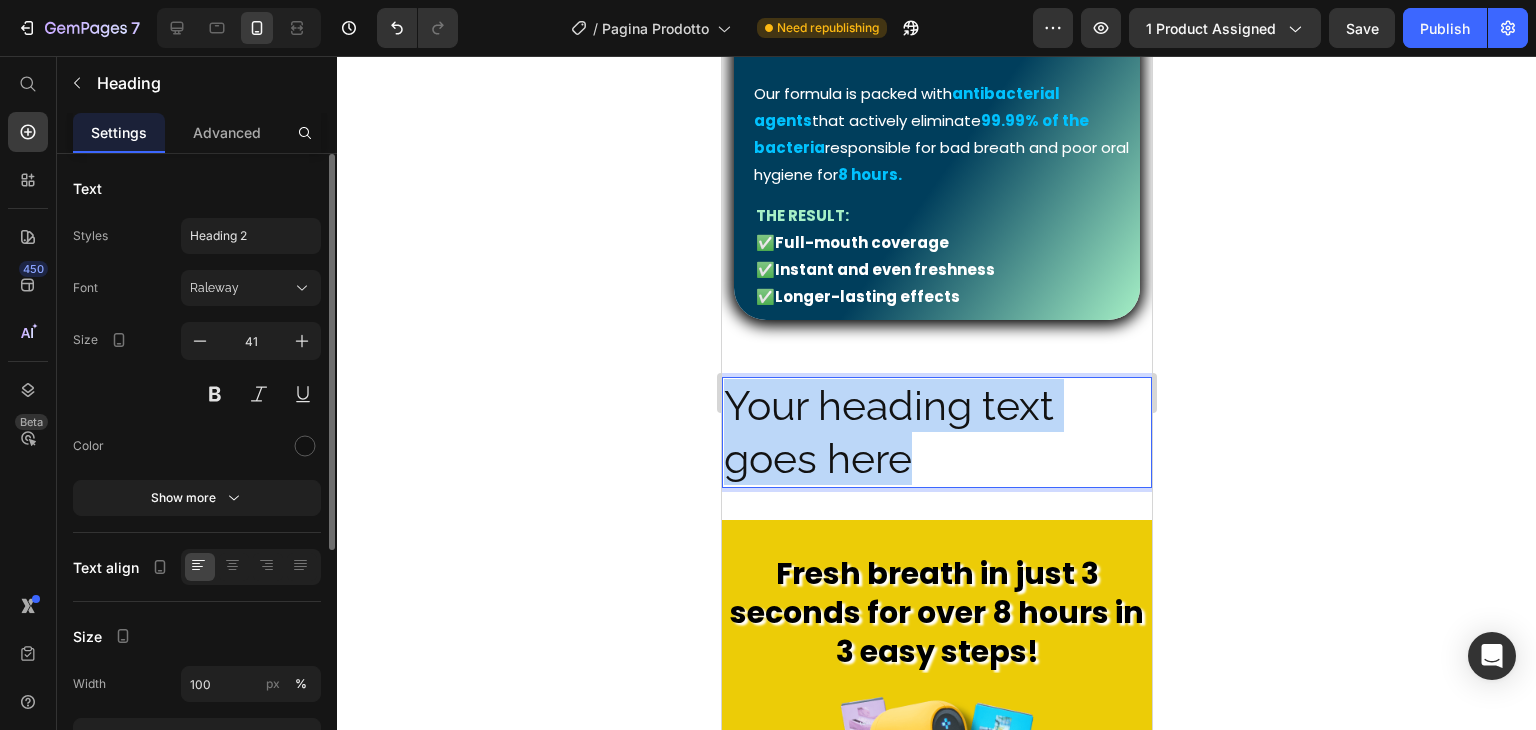 click on "Your heading text goes here" at bounding box center [936, 432] 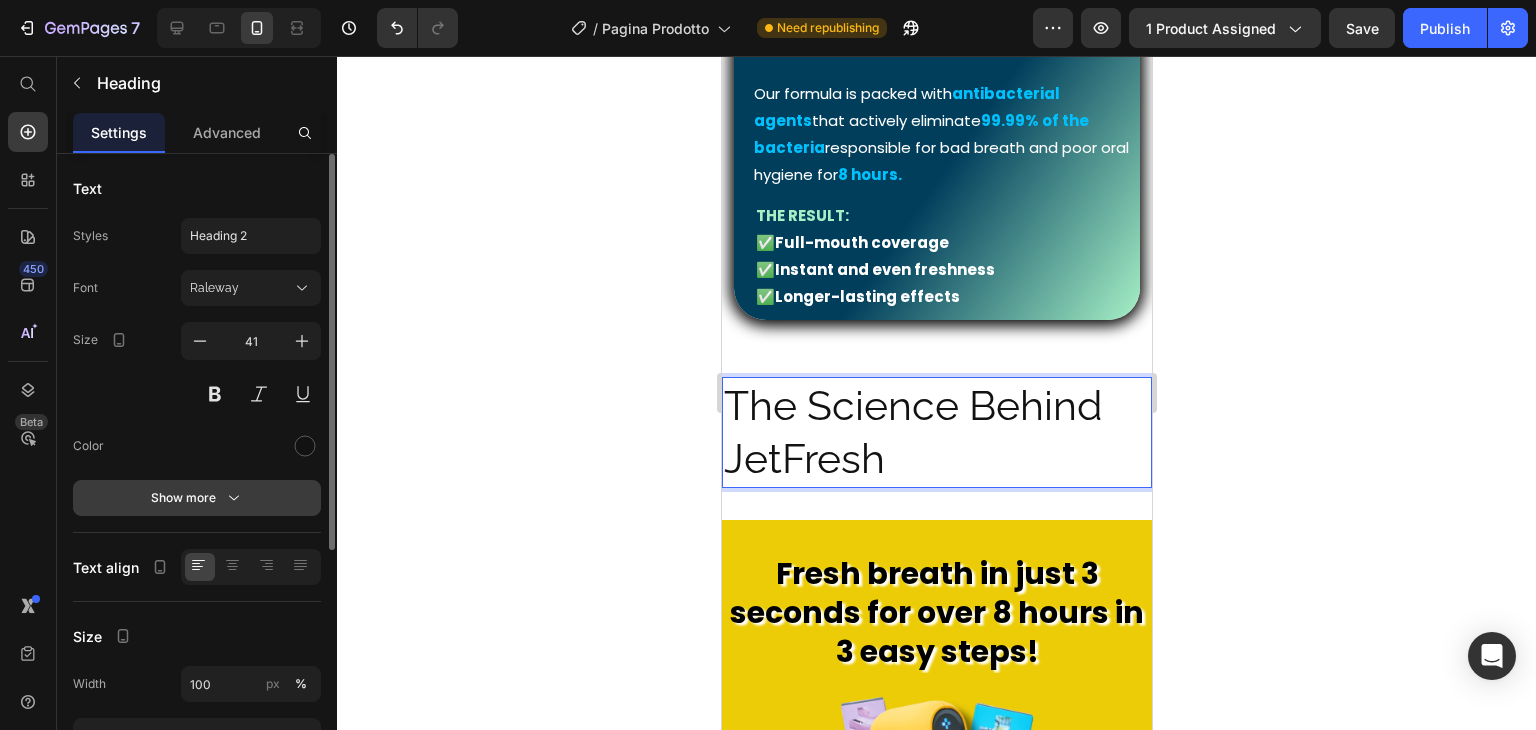 click on "Show more" at bounding box center [197, 498] 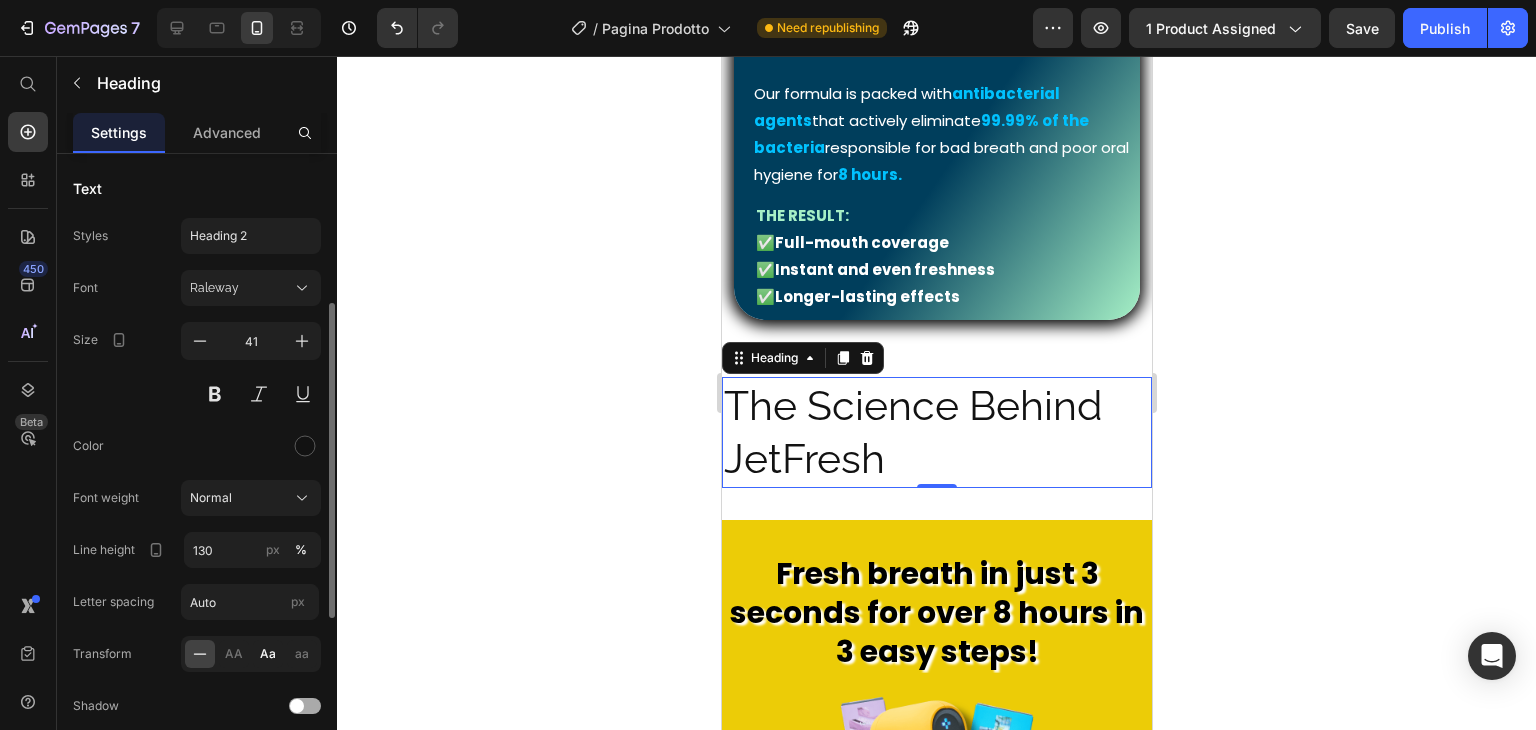 scroll, scrollTop: 100, scrollLeft: 0, axis: vertical 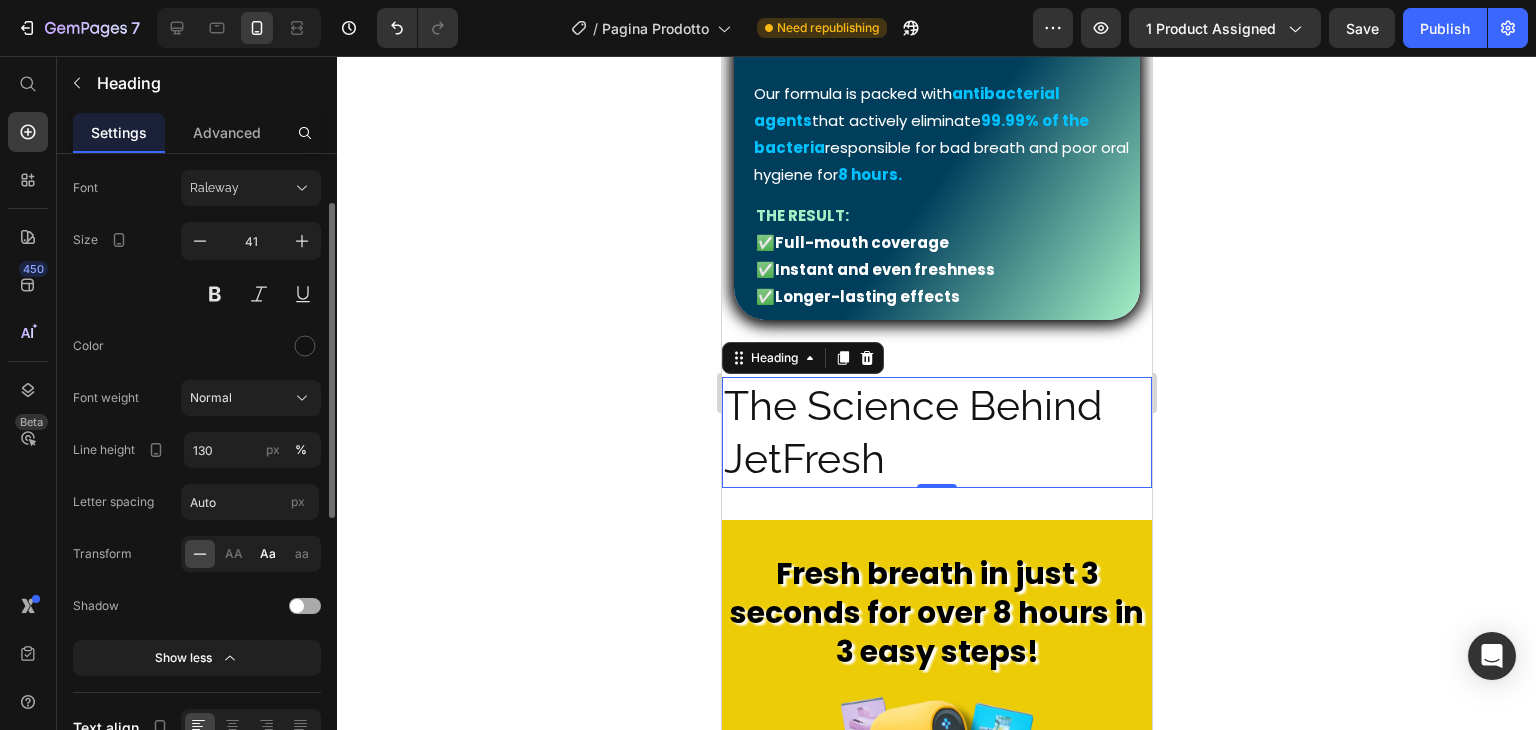 click on "Aa" 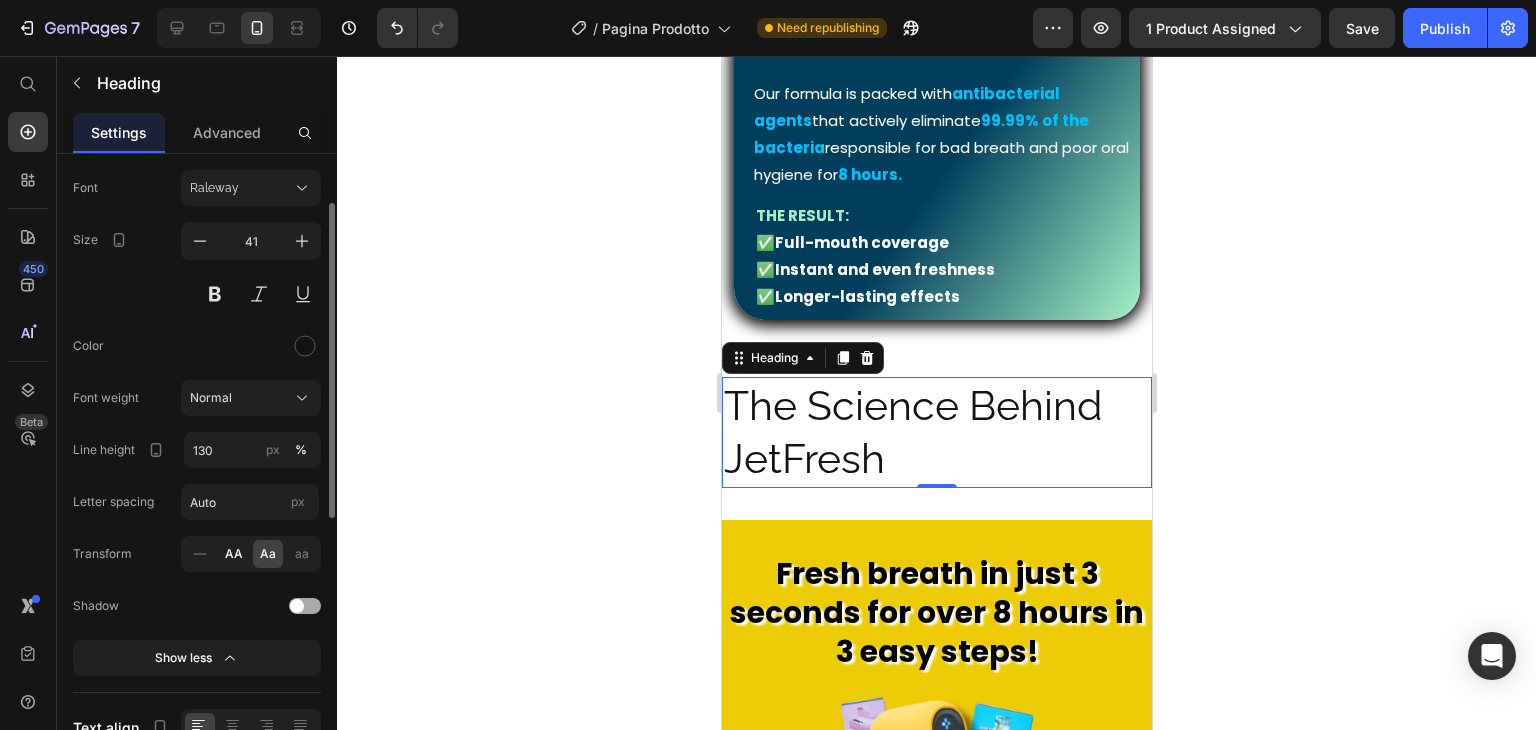 click on "AA" 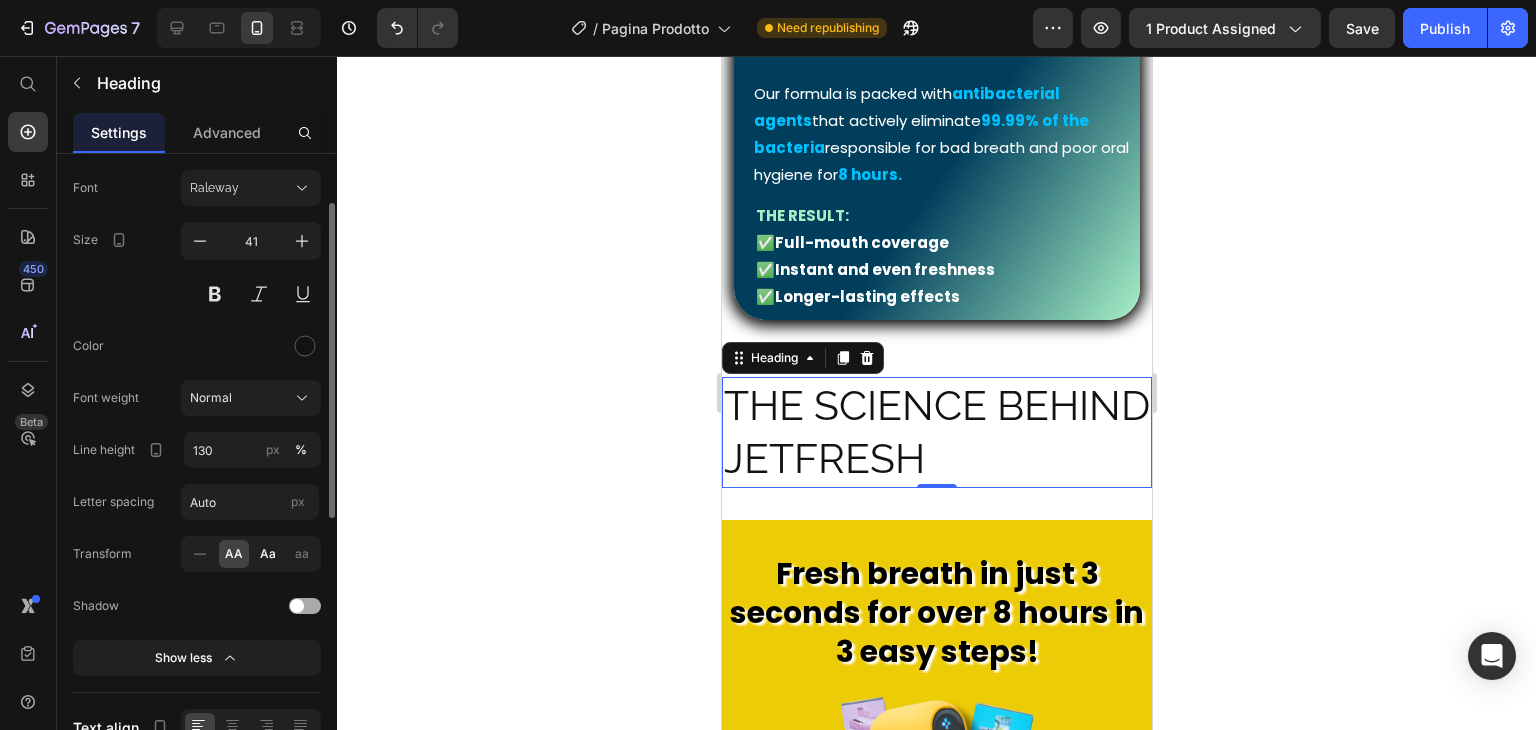 scroll, scrollTop: 200, scrollLeft: 0, axis: vertical 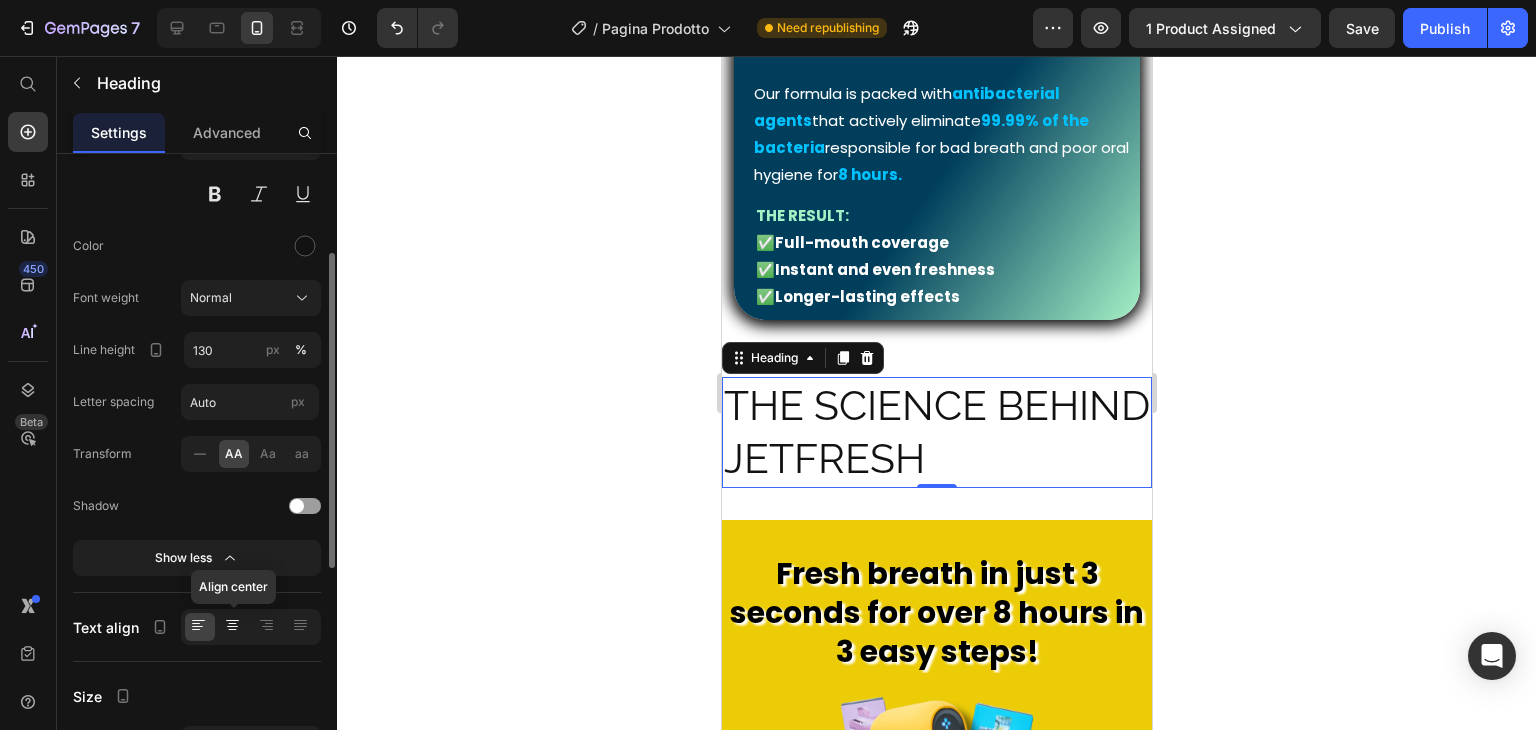 click 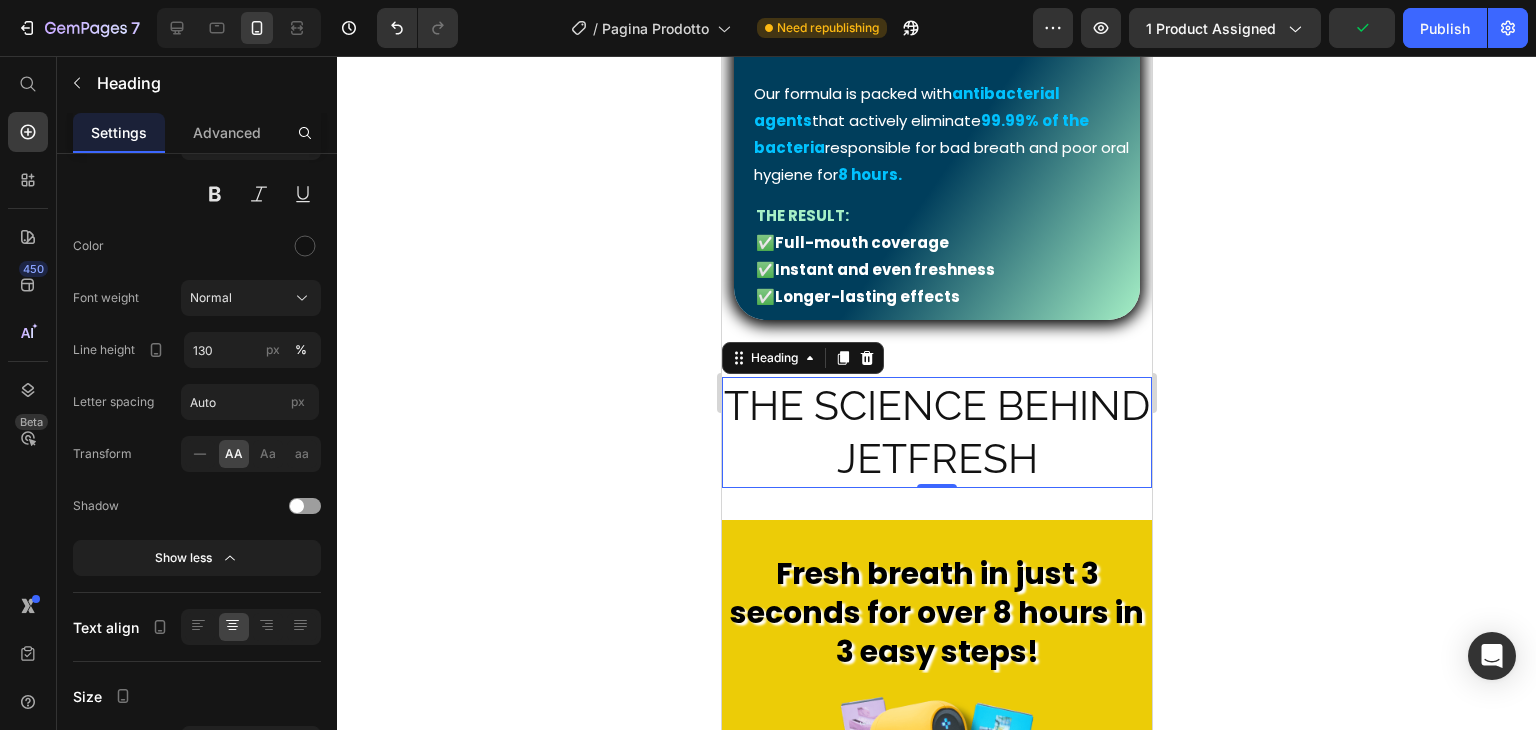 click on "The Science Behind JetFresh Heading   0 Row Row Section 9/25 Page has reached Shopify’s 25 section-limit Page has reached Shopify’s 25 section-limit" at bounding box center [936, 432] 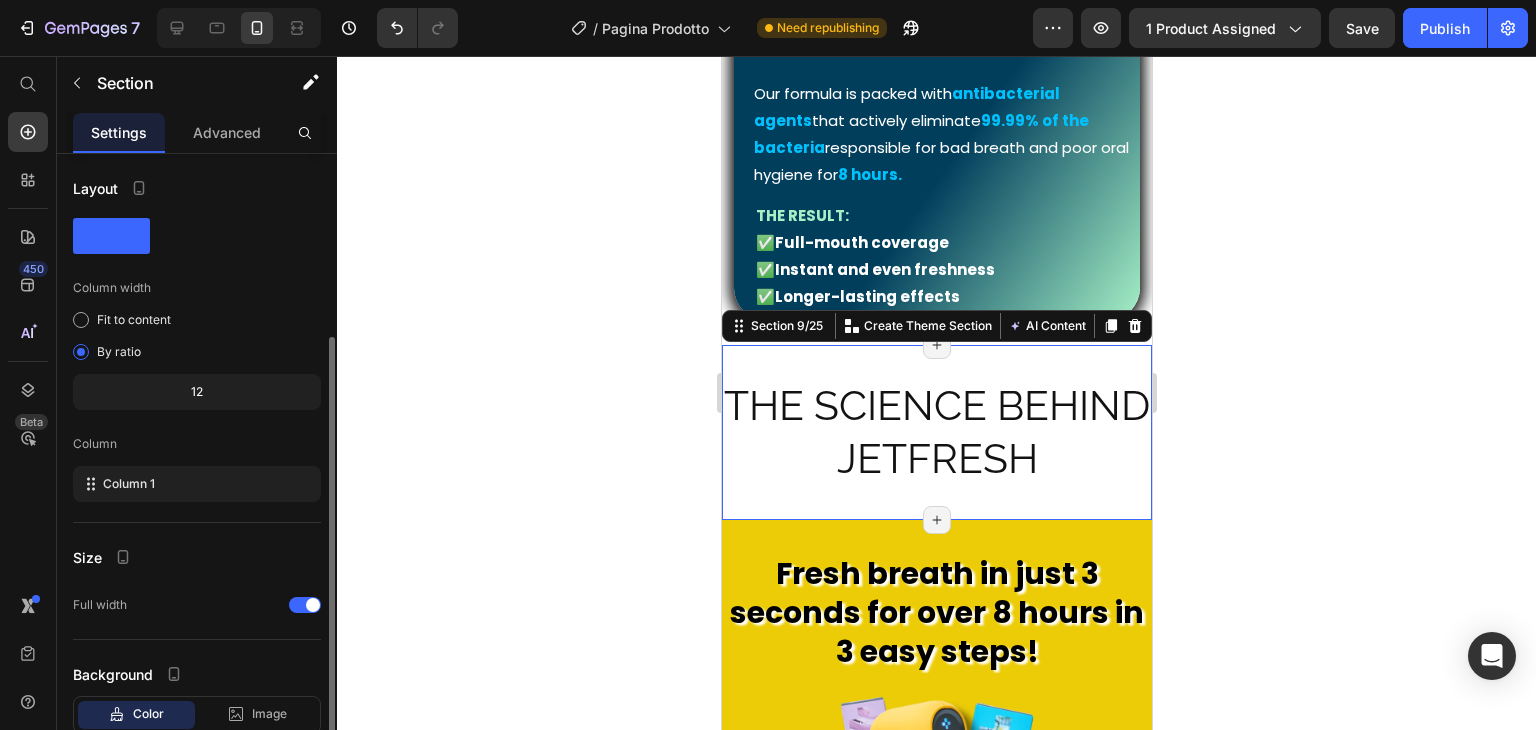 scroll, scrollTop: 129, scrollLeft: 0, axis: vertical 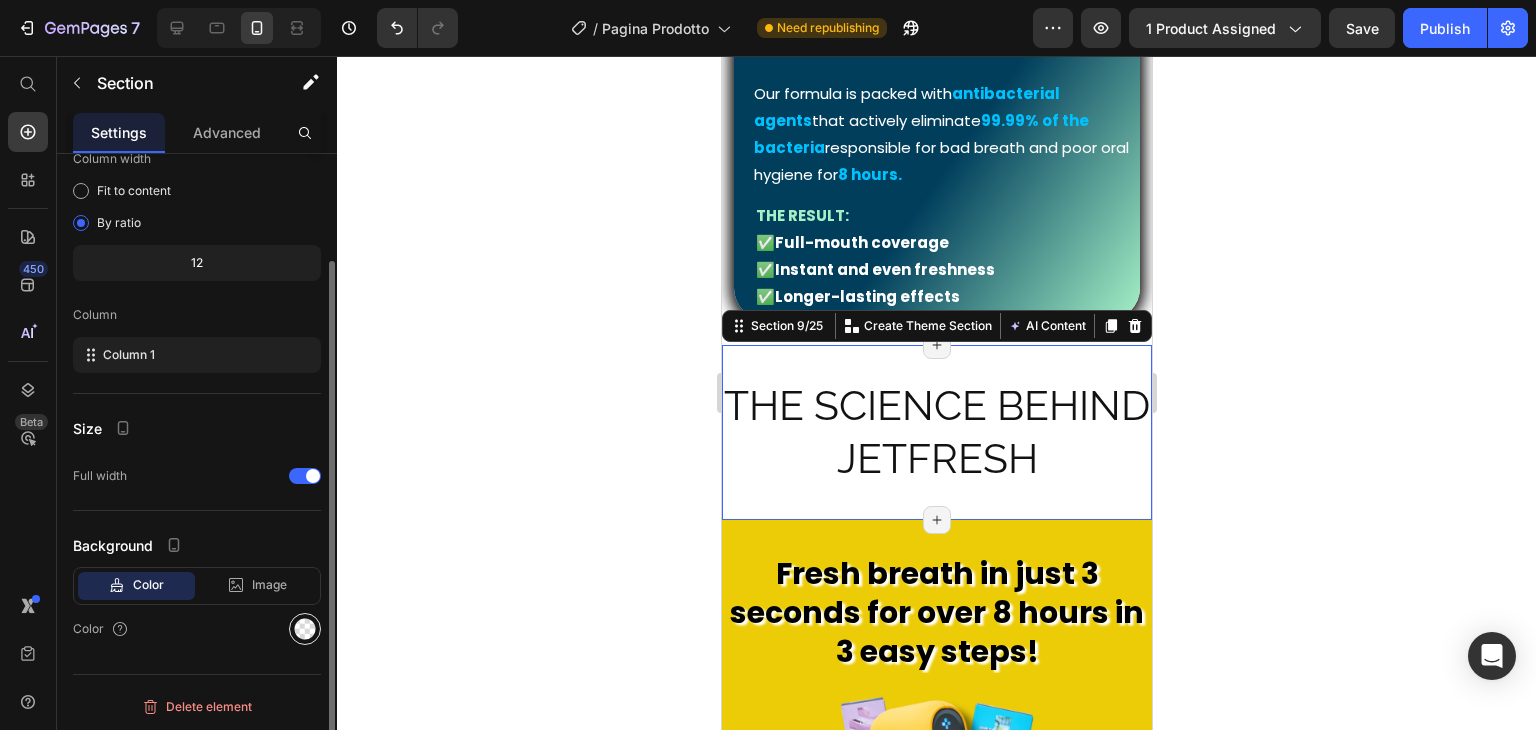 click 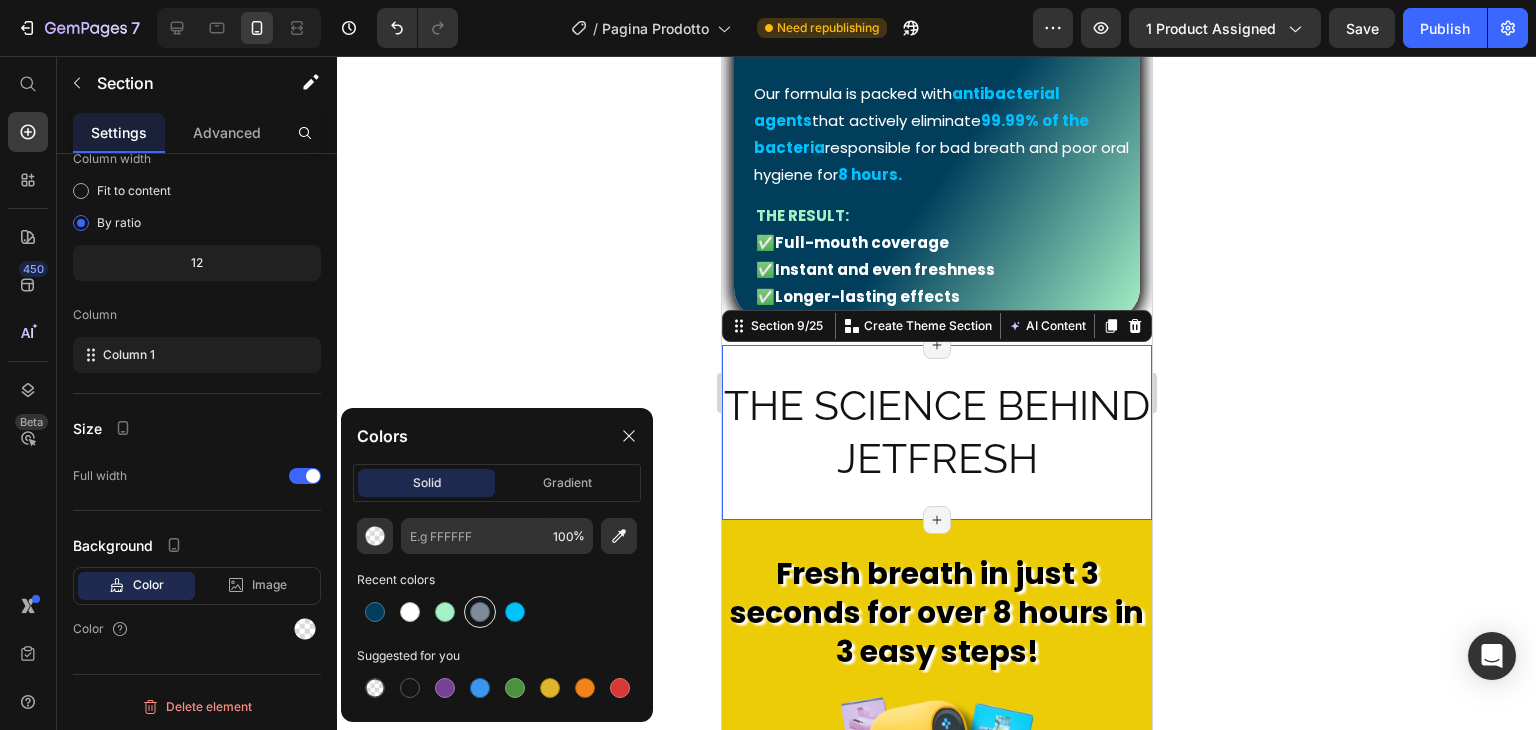 click at bounding box center [480, 612] 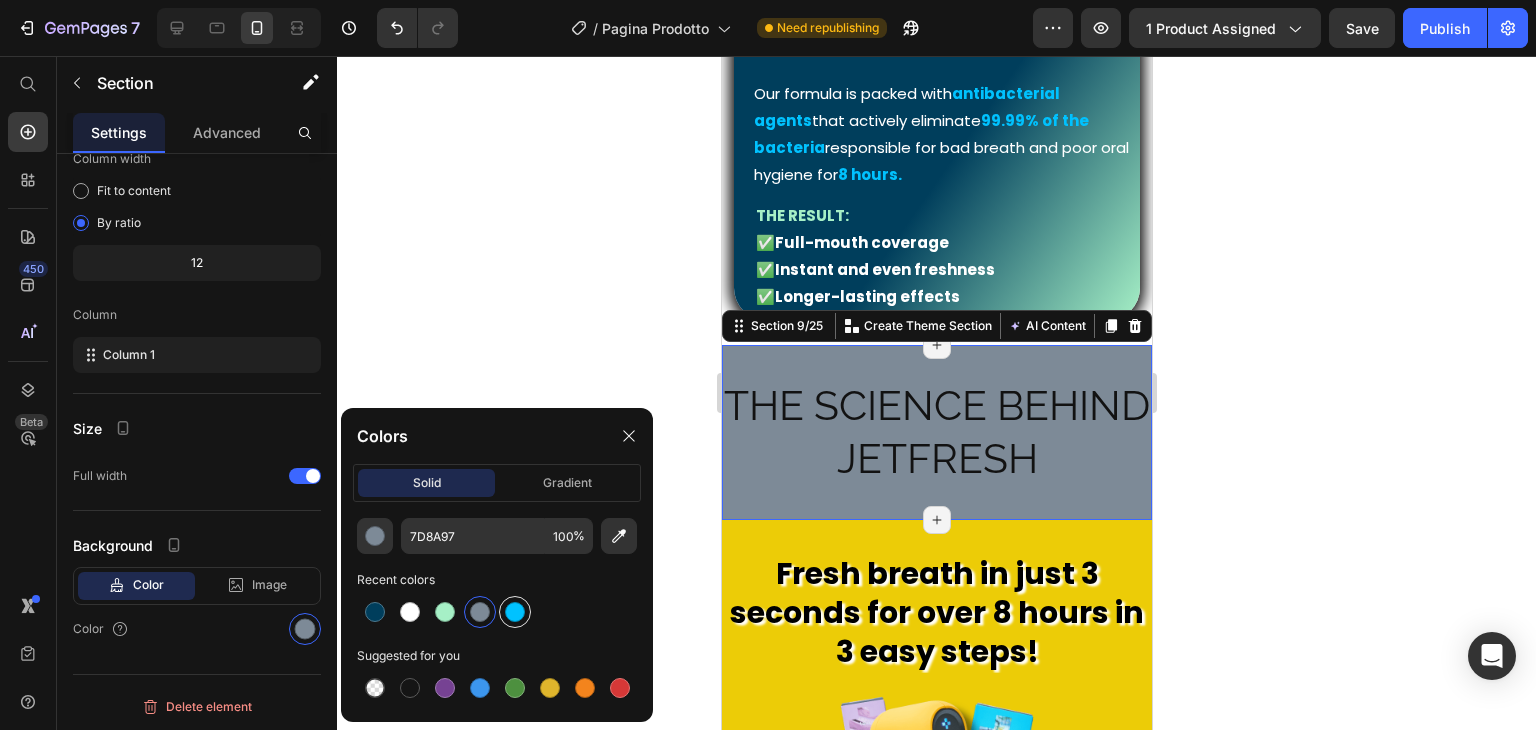 click at bounding box center (515, 612) 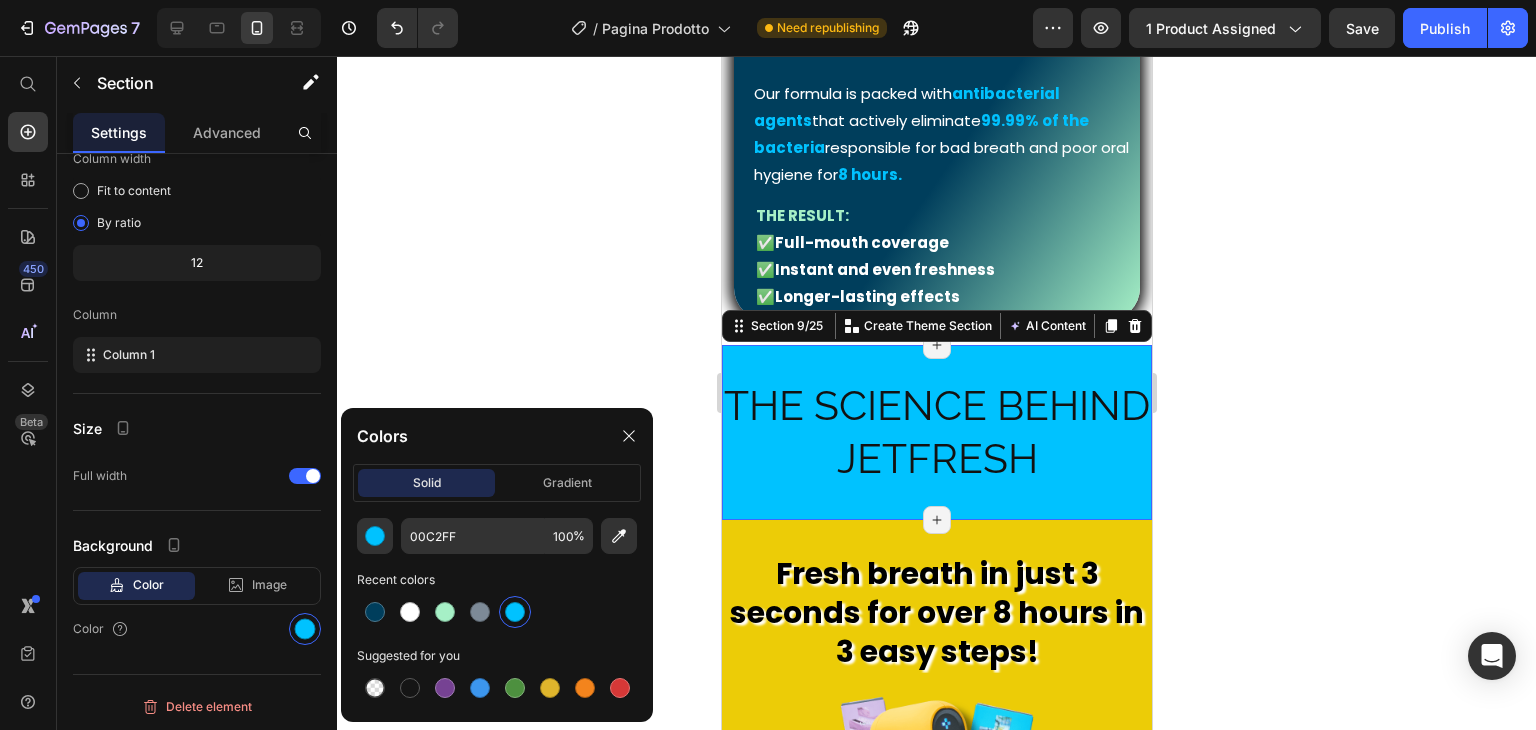 click 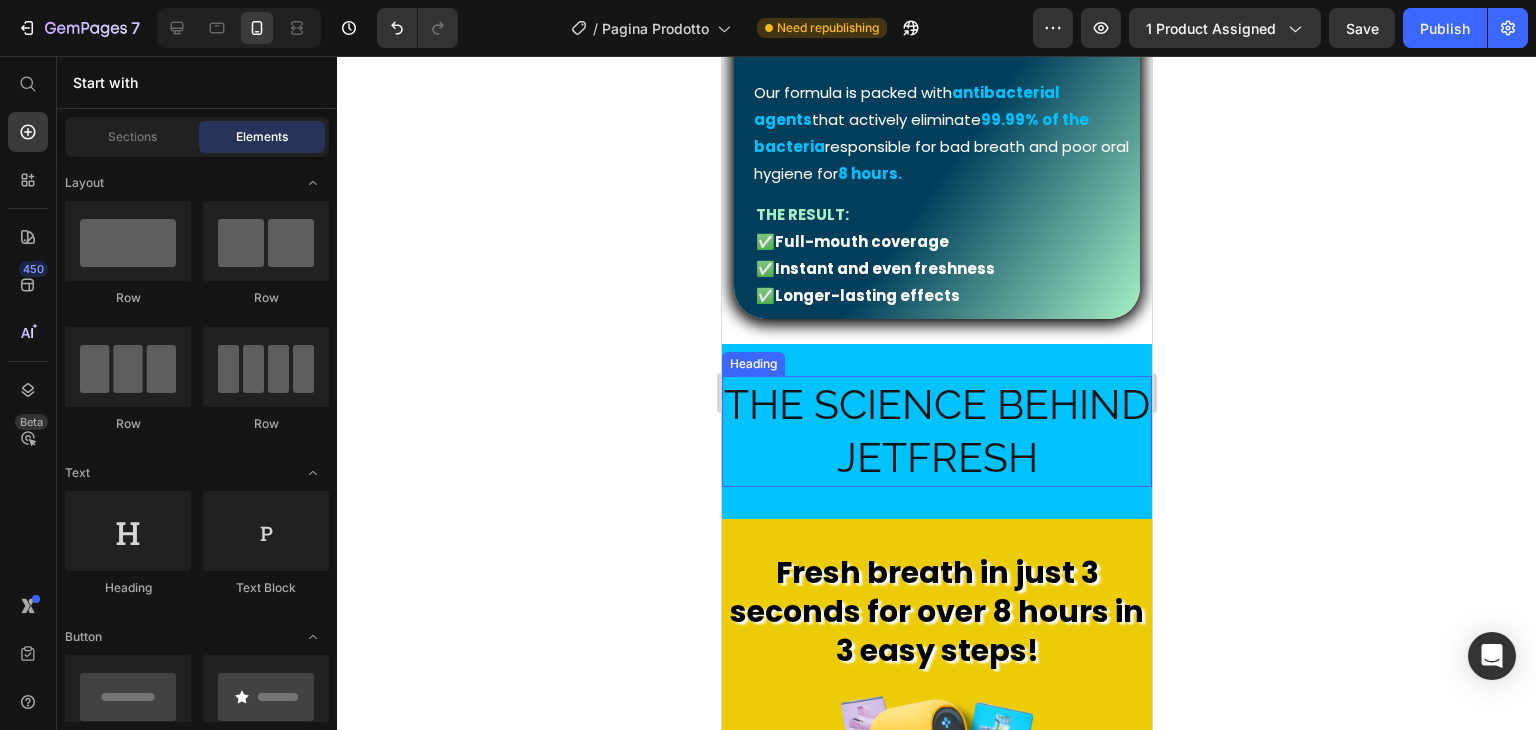 scroll, scrollTop: 2288, scrollLeft: 0, axis: vertical 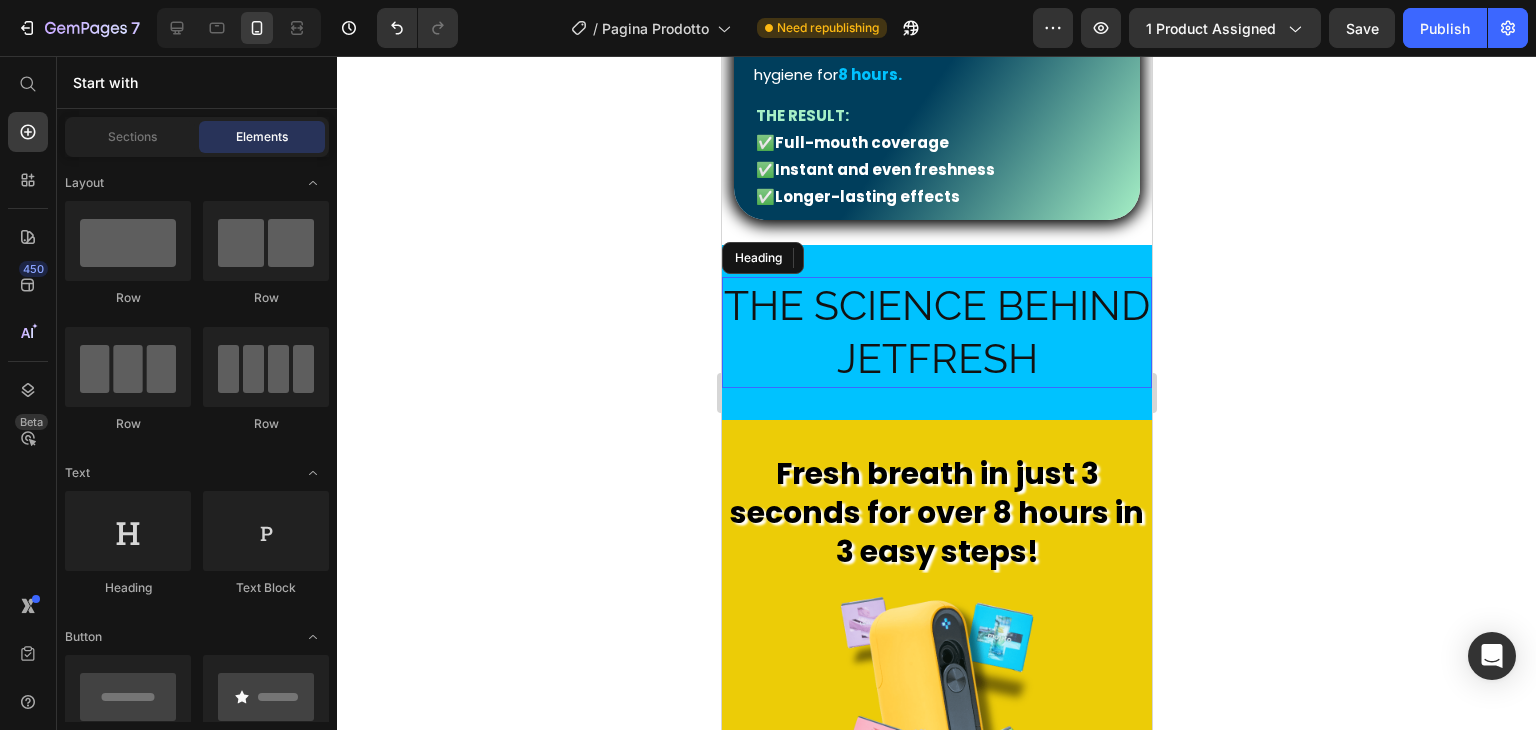 click on "The Science Behind JetFresh" at bounding box center [936, 332] 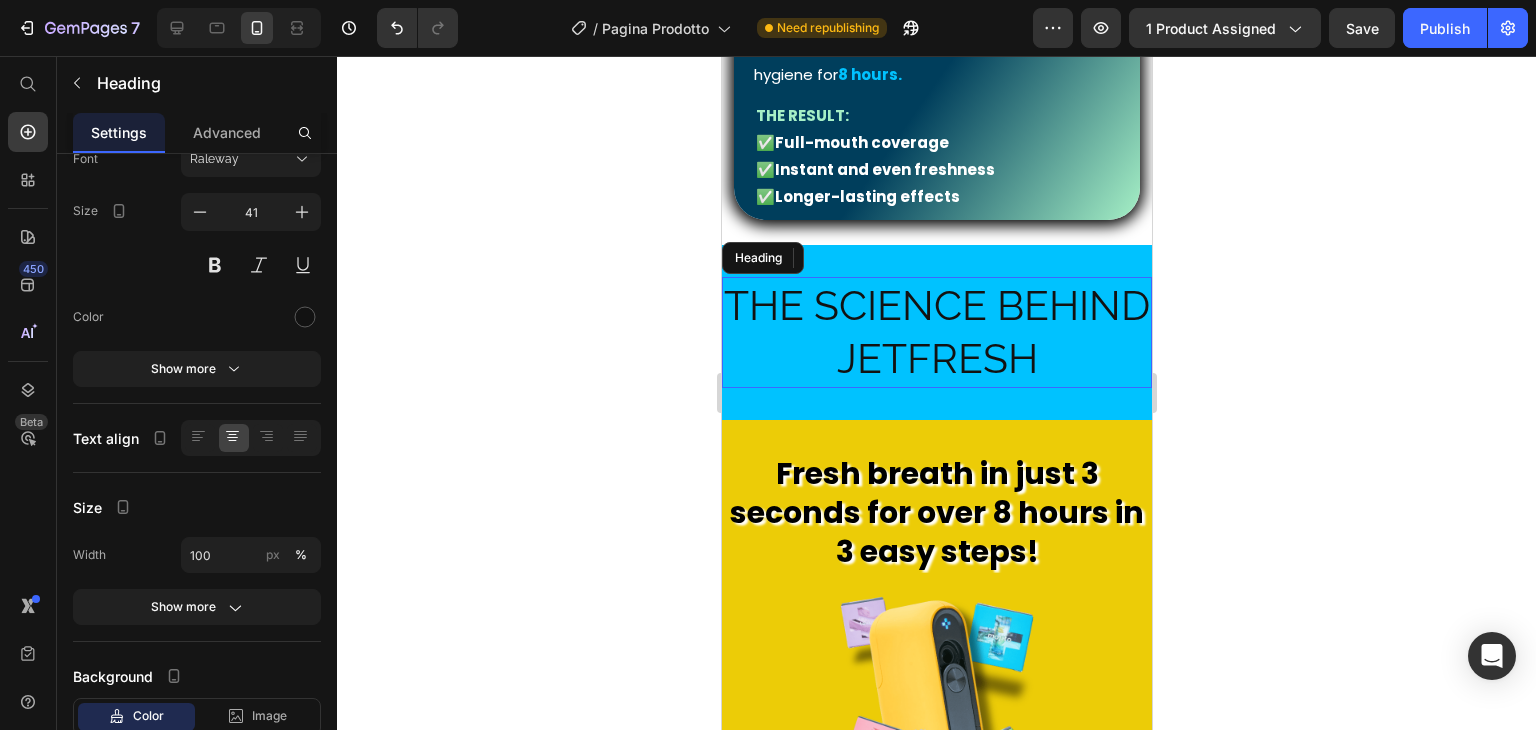 scroll, scrollTop: 0, scrollLeft: 0, axis: both 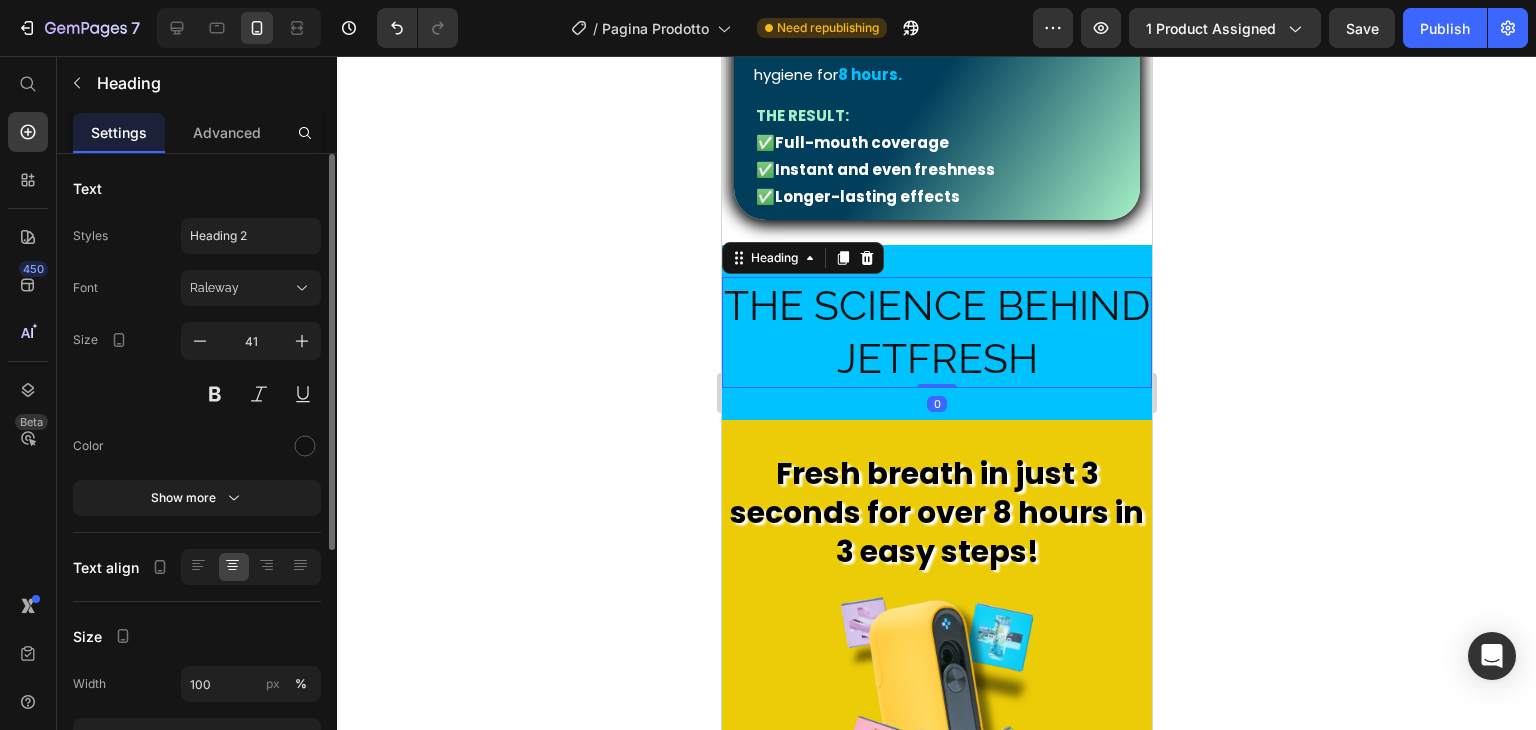 click 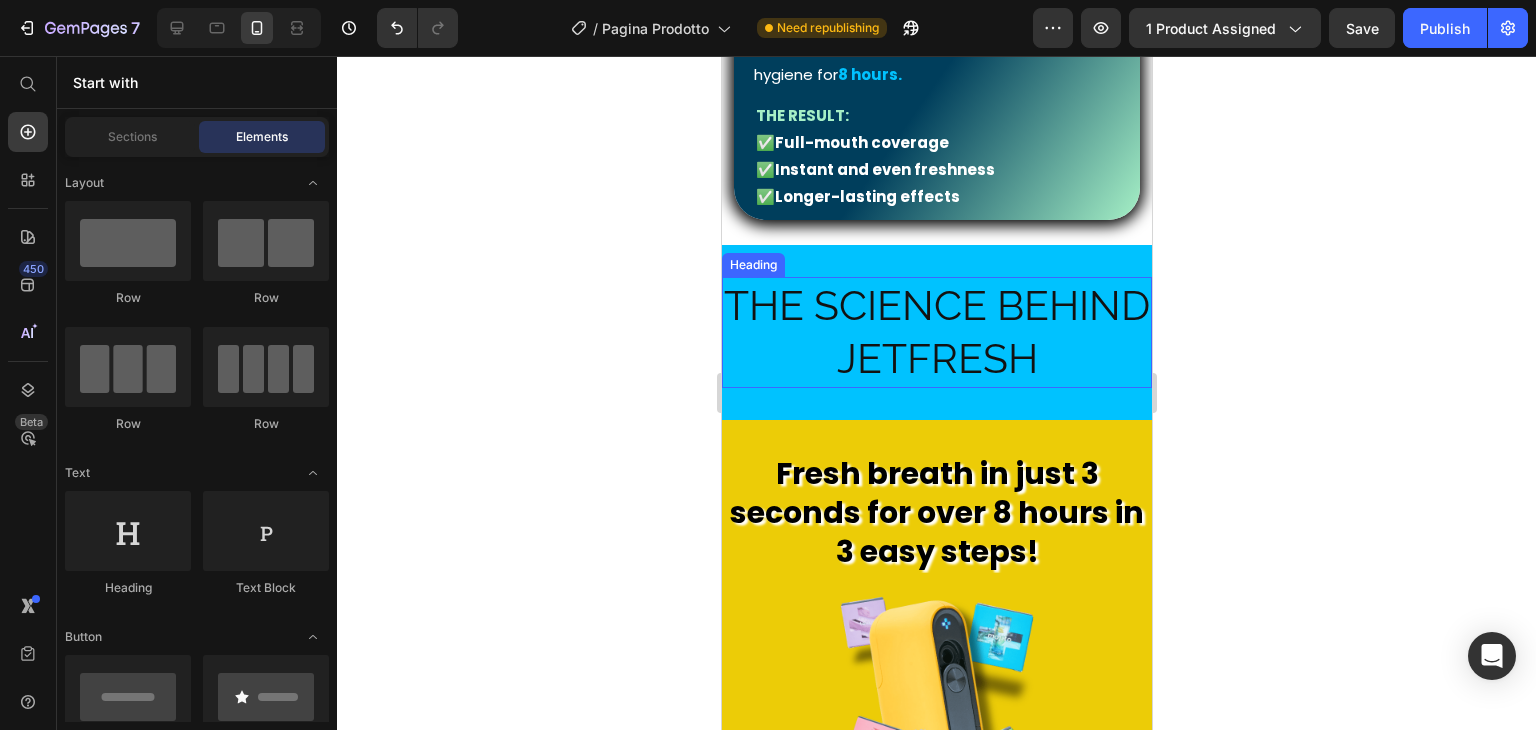 click on "The Science Behind JetFresh" at bounding box center [936, 332] 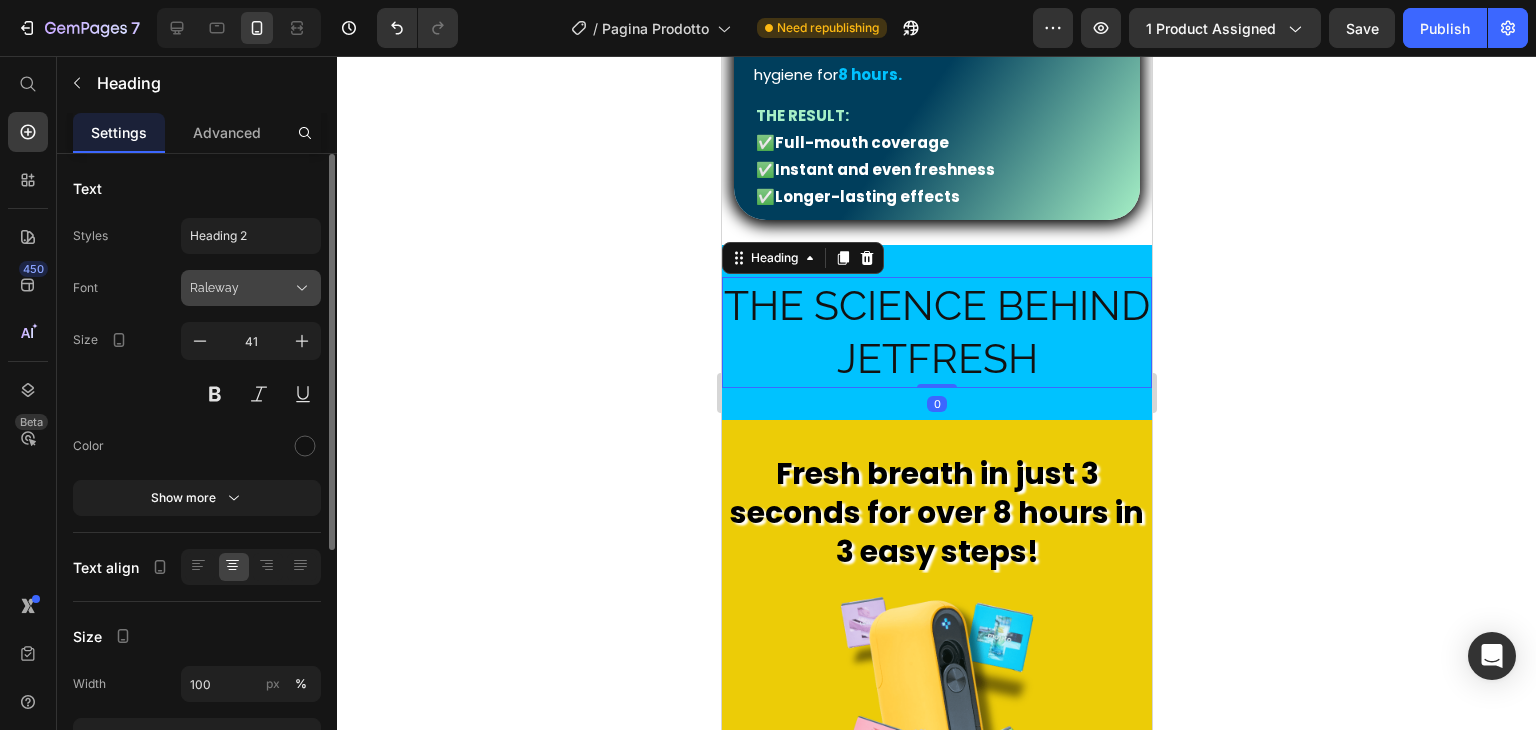 click 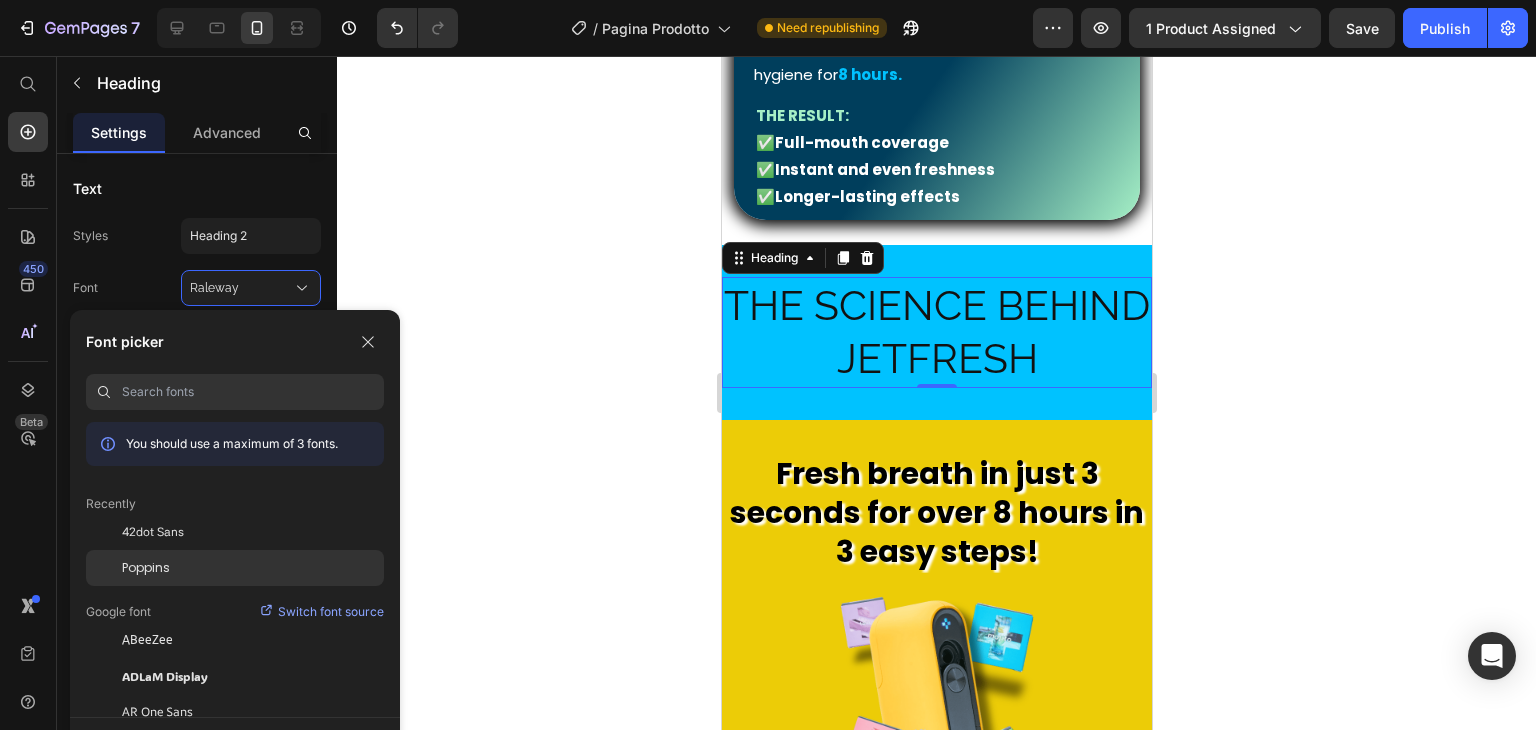 click on "Poppins" at bounding box center (146, 568) 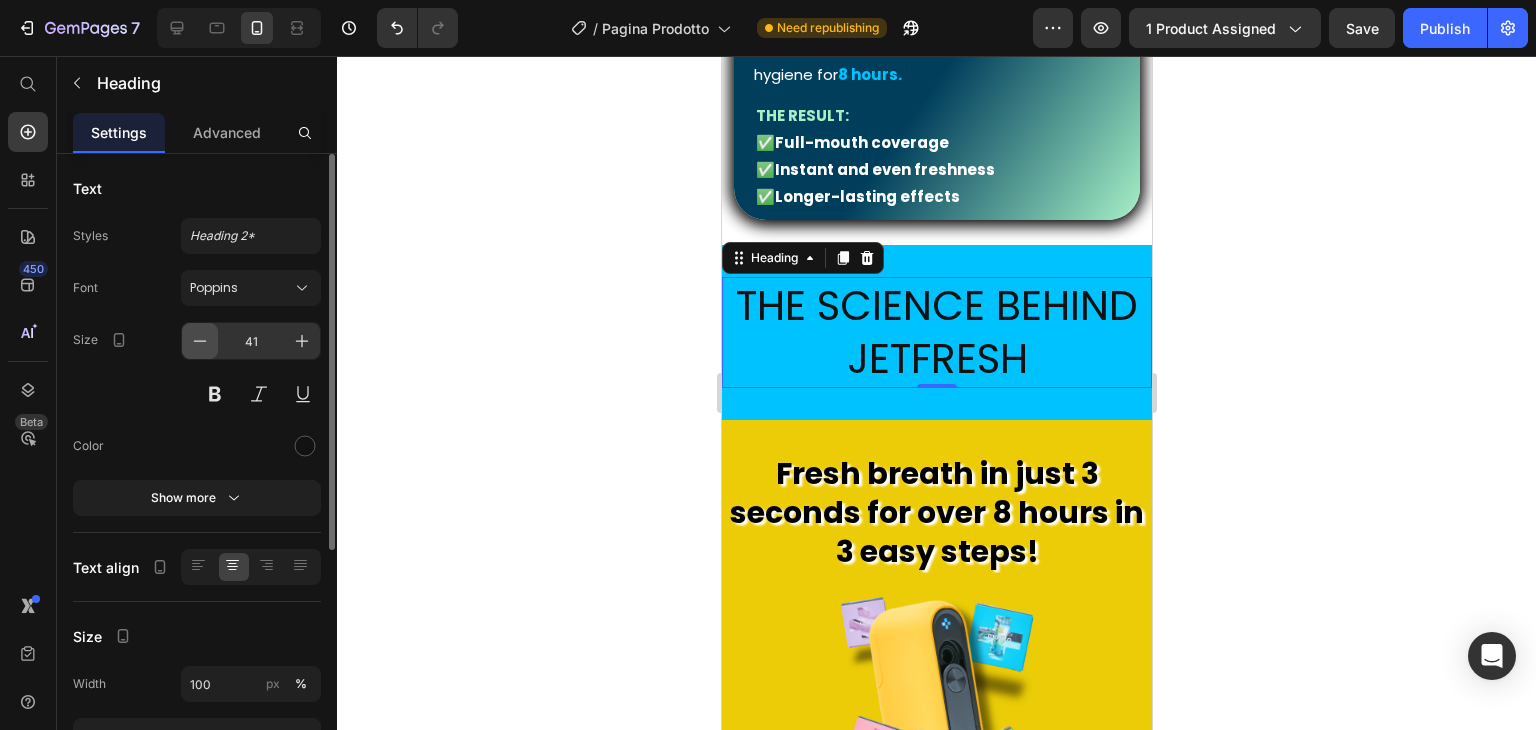click 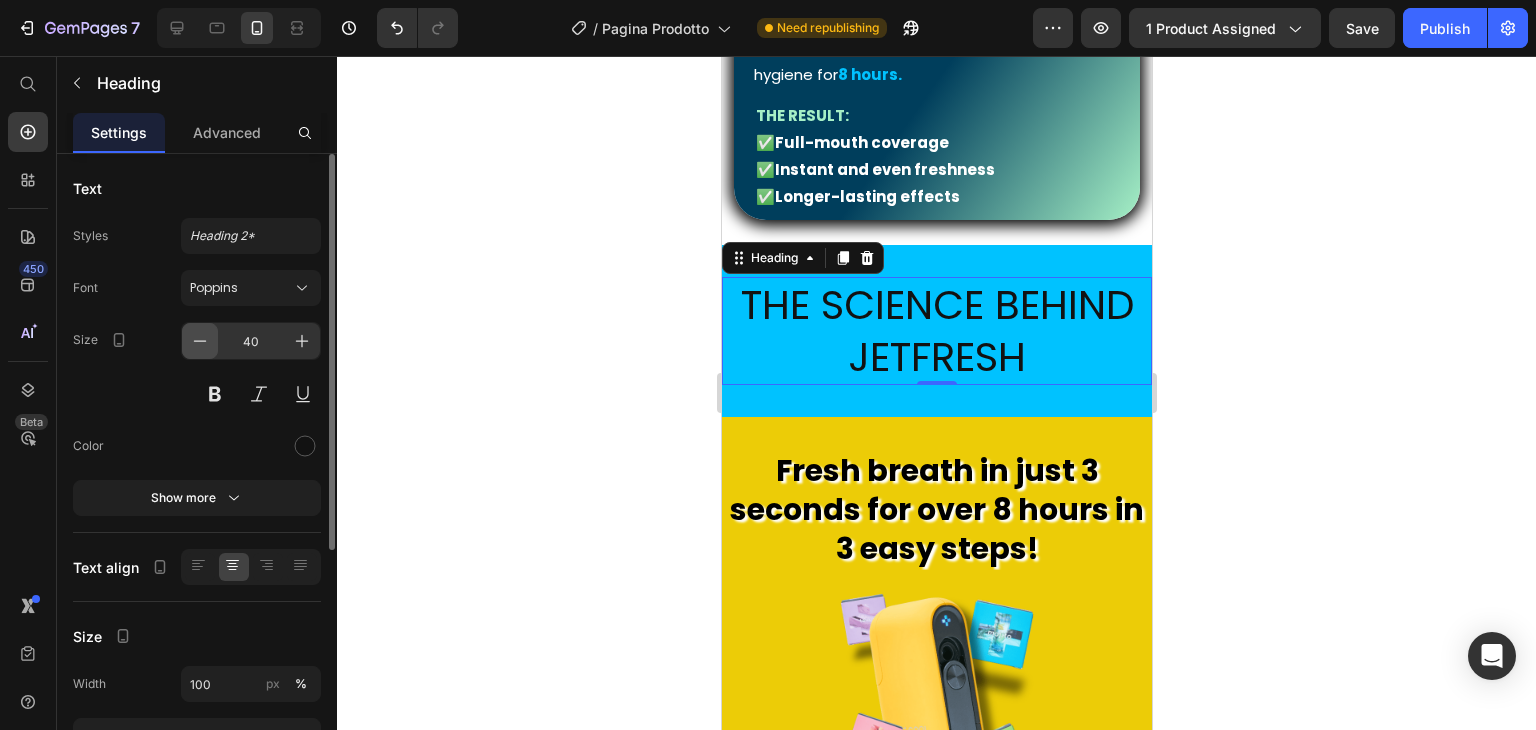 click 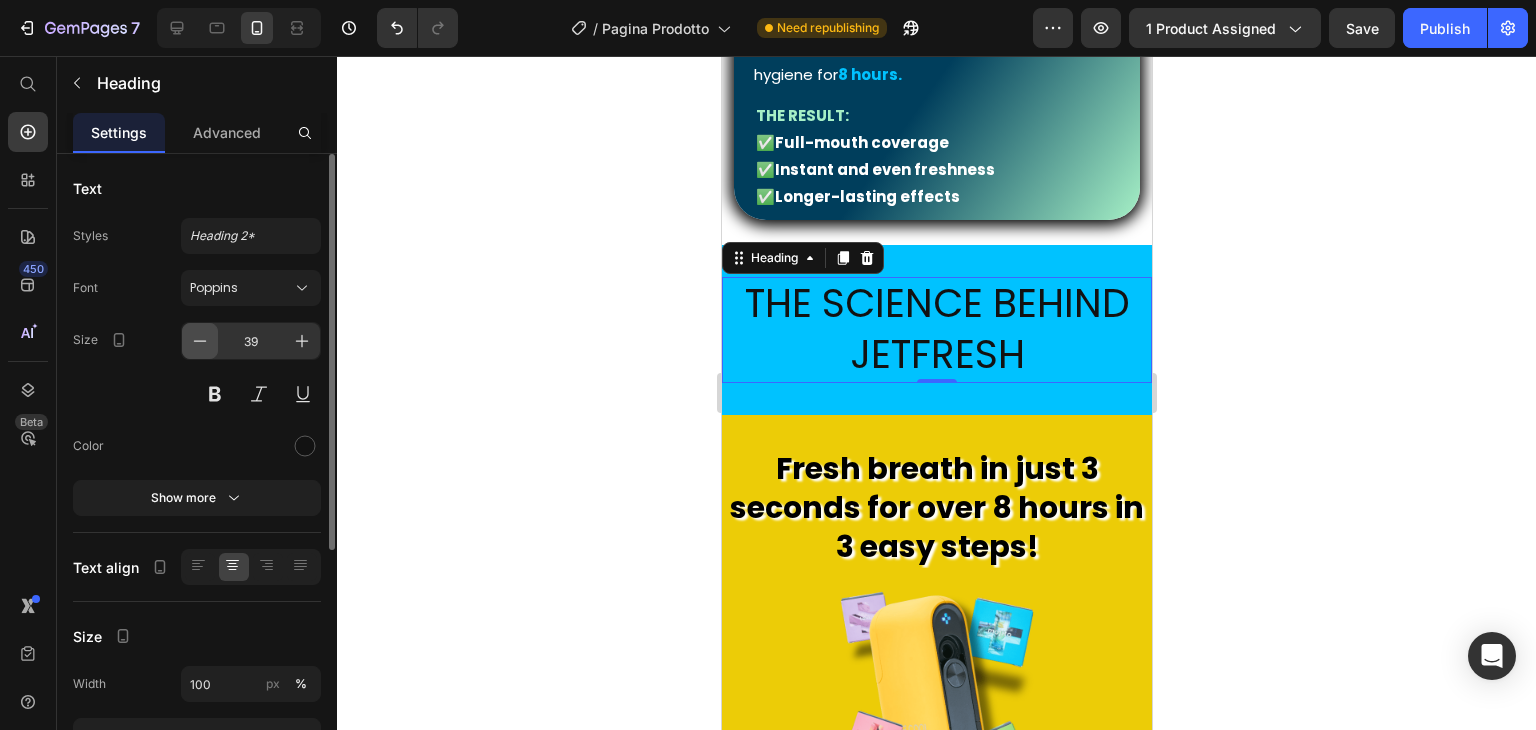 click 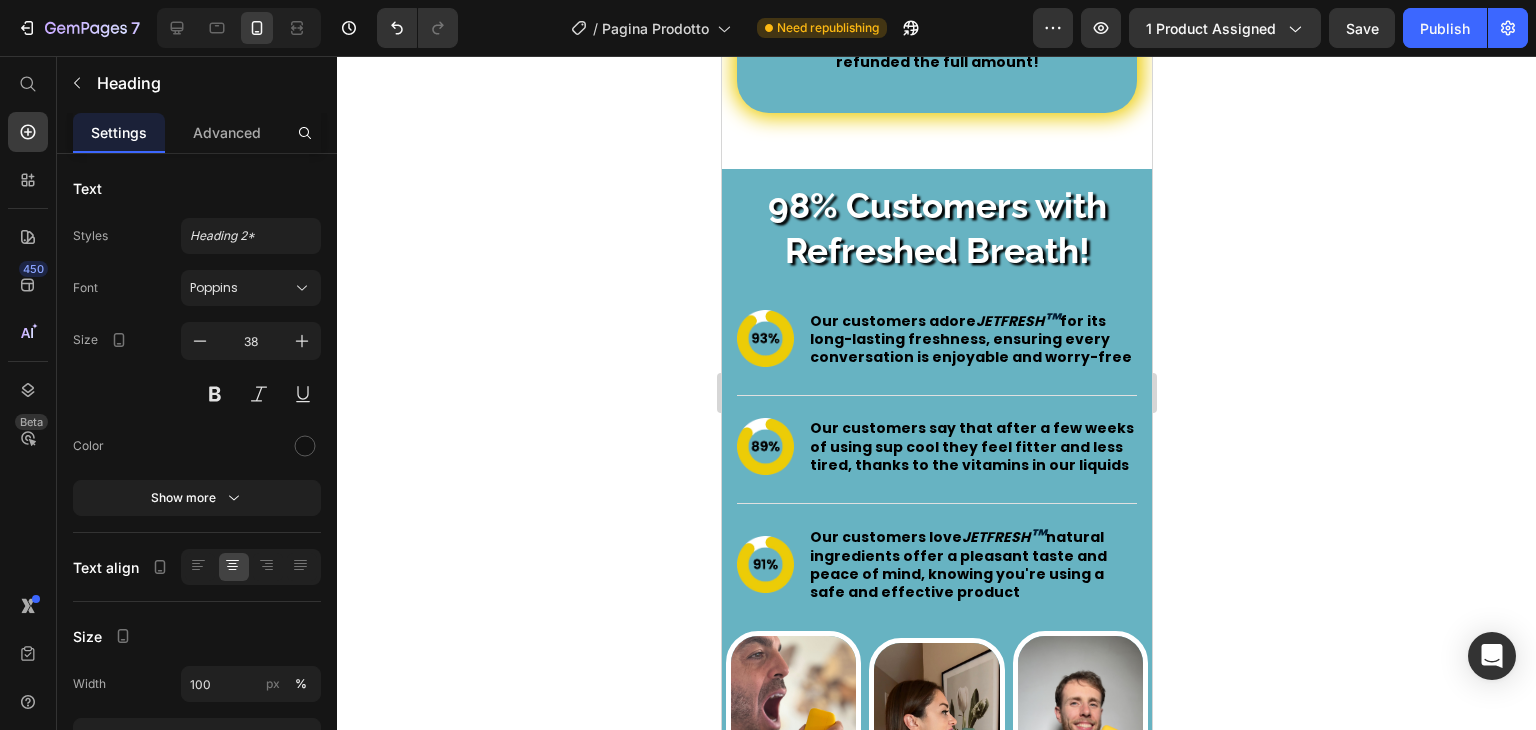 scroll, scrollTop: 3688, scrollLeft: 0, axis: vertical 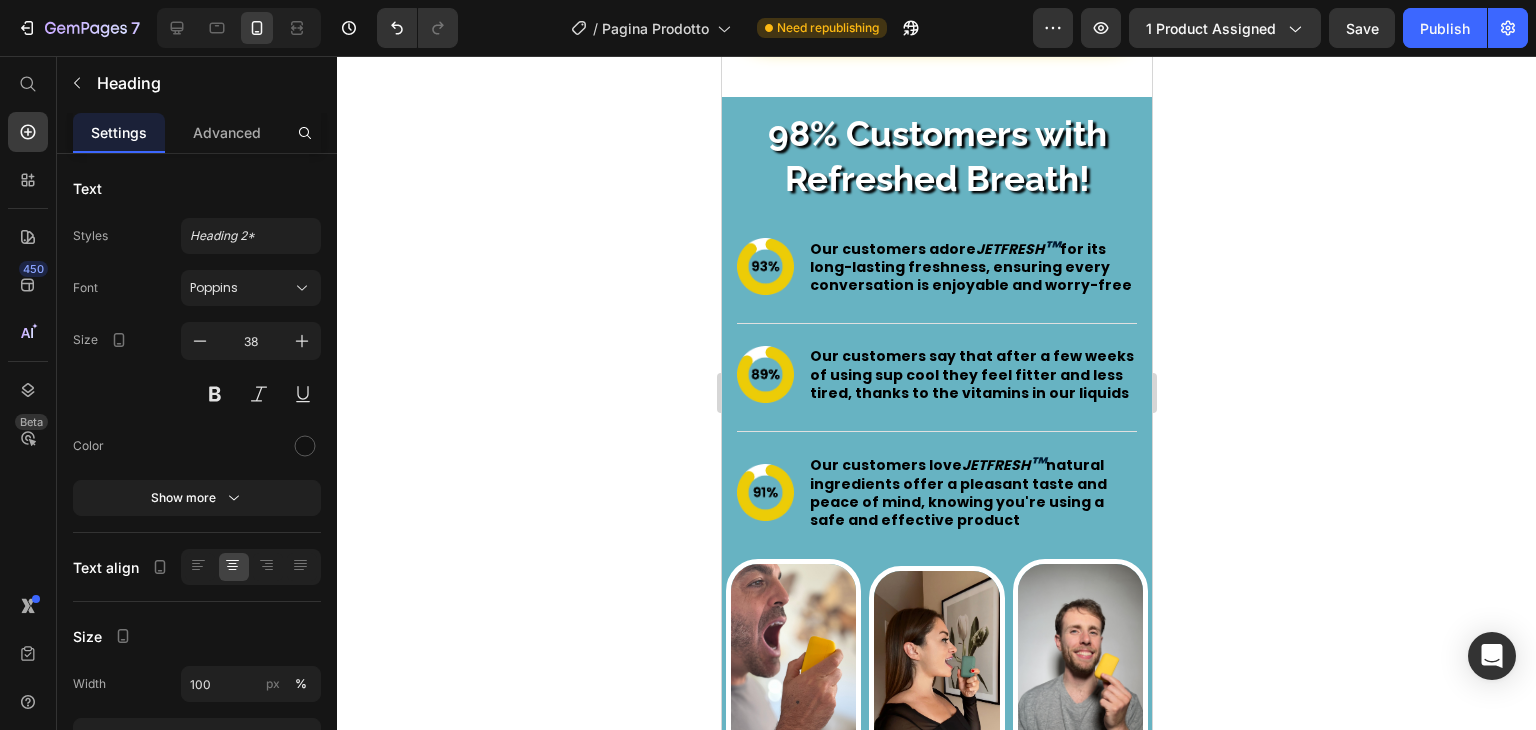 click on "™" at bounding box center [833, -63] 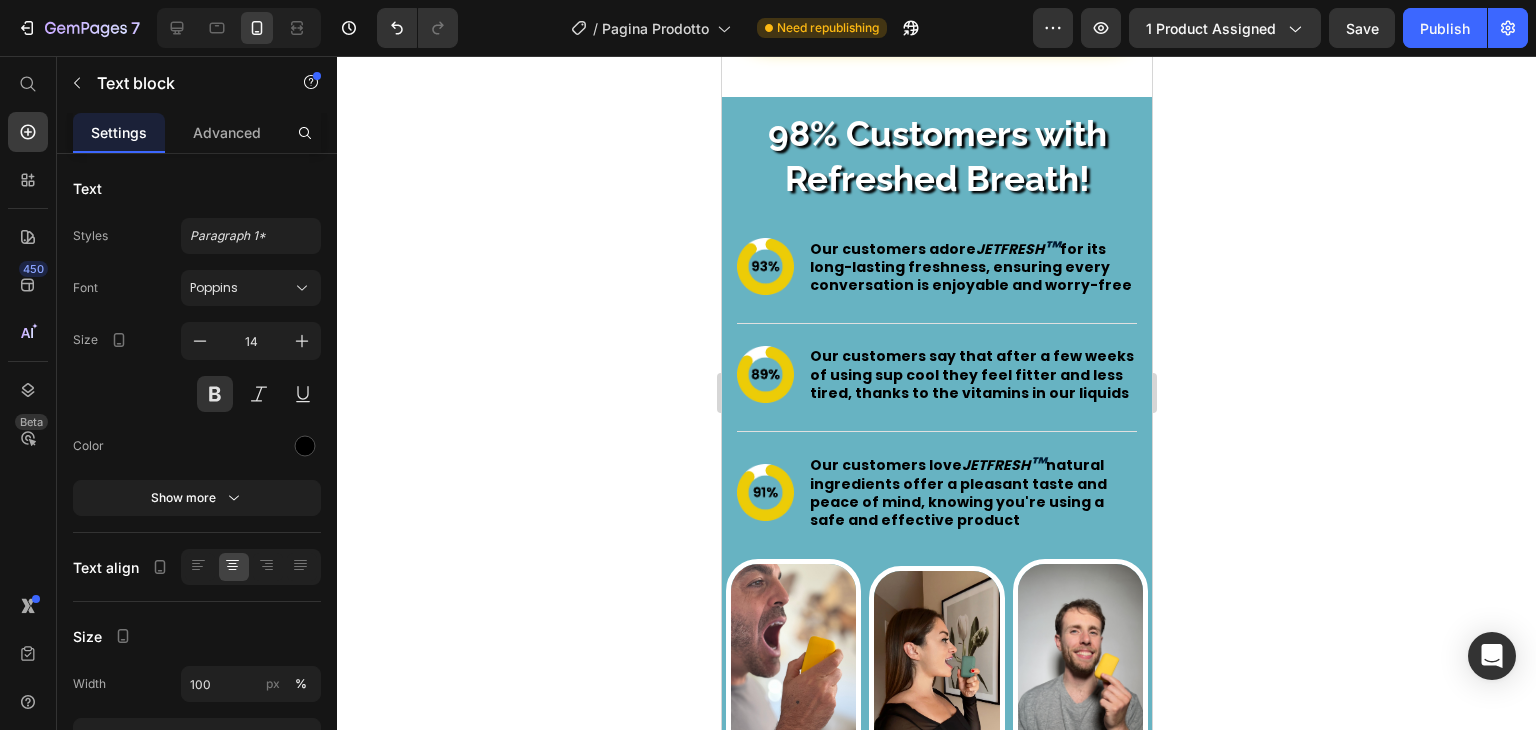 click on "™" at bounding box center (833, -63) 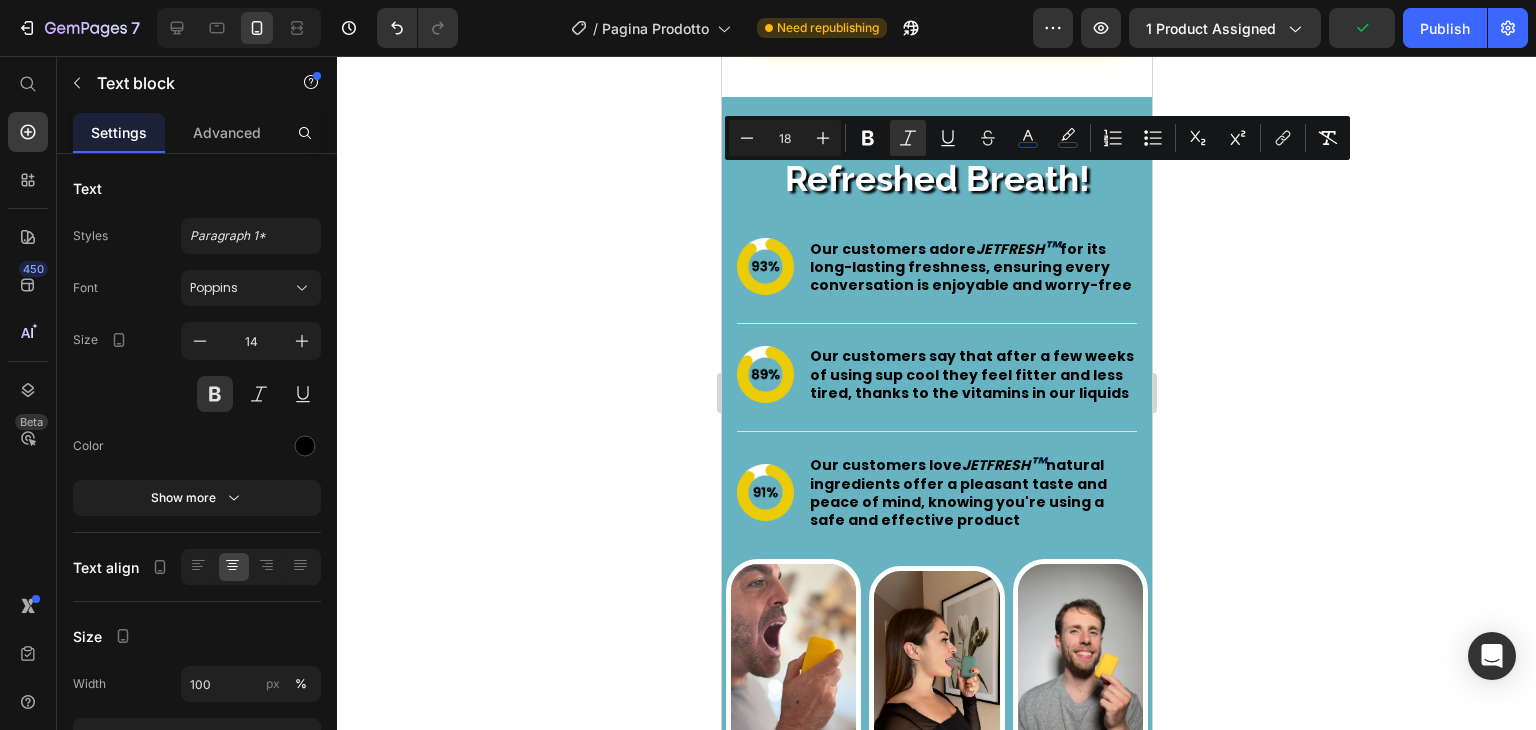 click on "™" at bounding box center [833, -63] 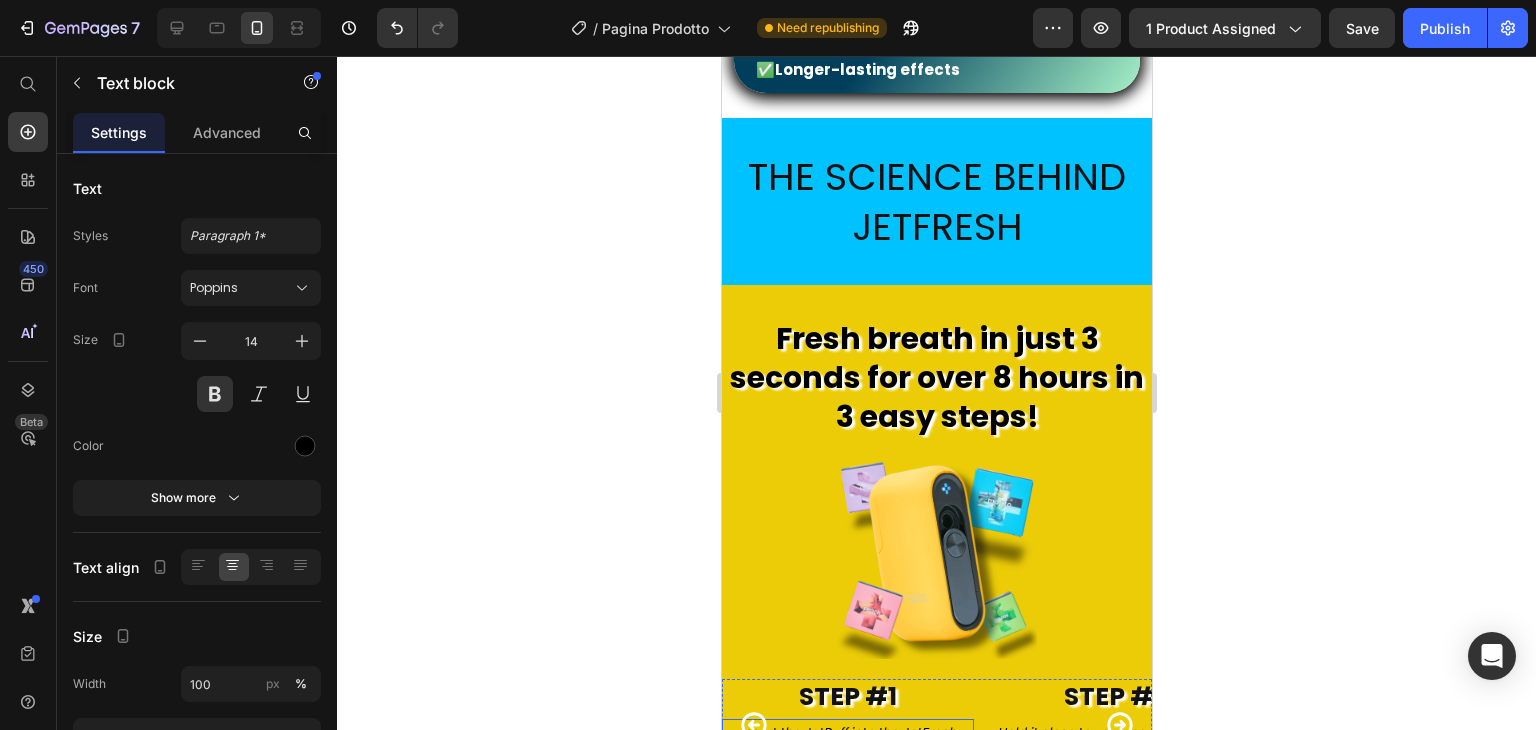 scroll, scrollTop: 2388, scrollLeft: 0, axis: vertical 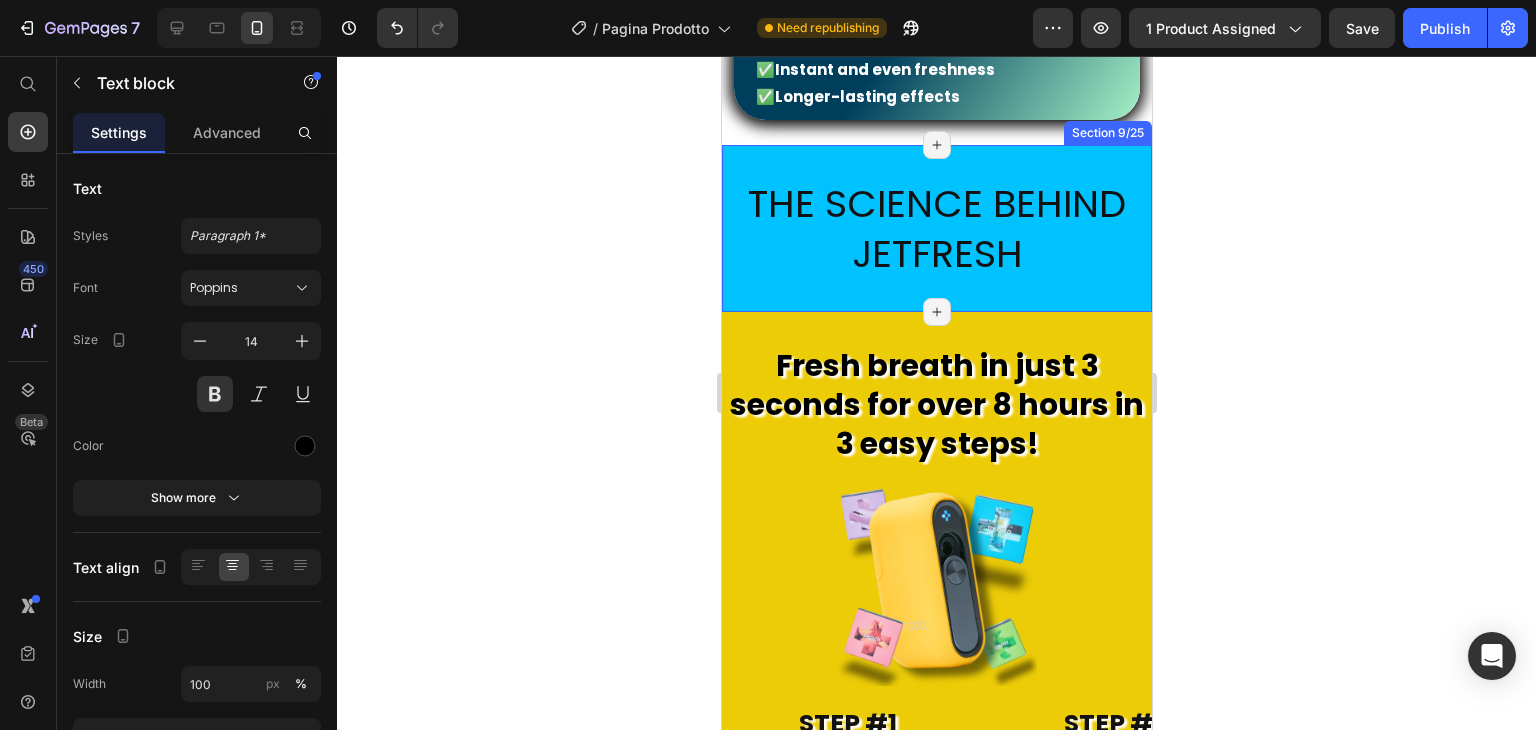 click on "The Science Behind JetFresh" at bounding box center (936, 228) 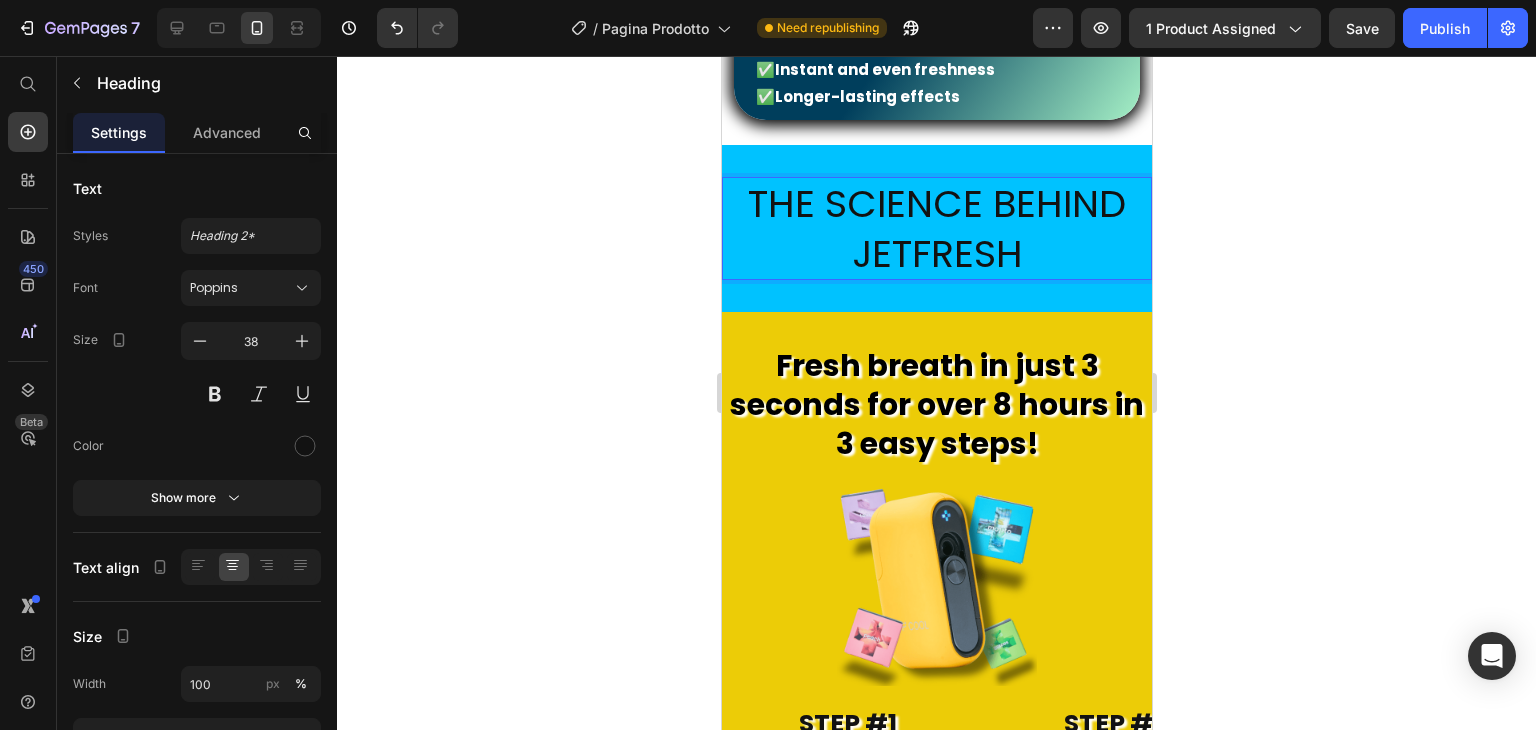 click on "The Science Behind JetFresh" at bounding box center [936, 228] 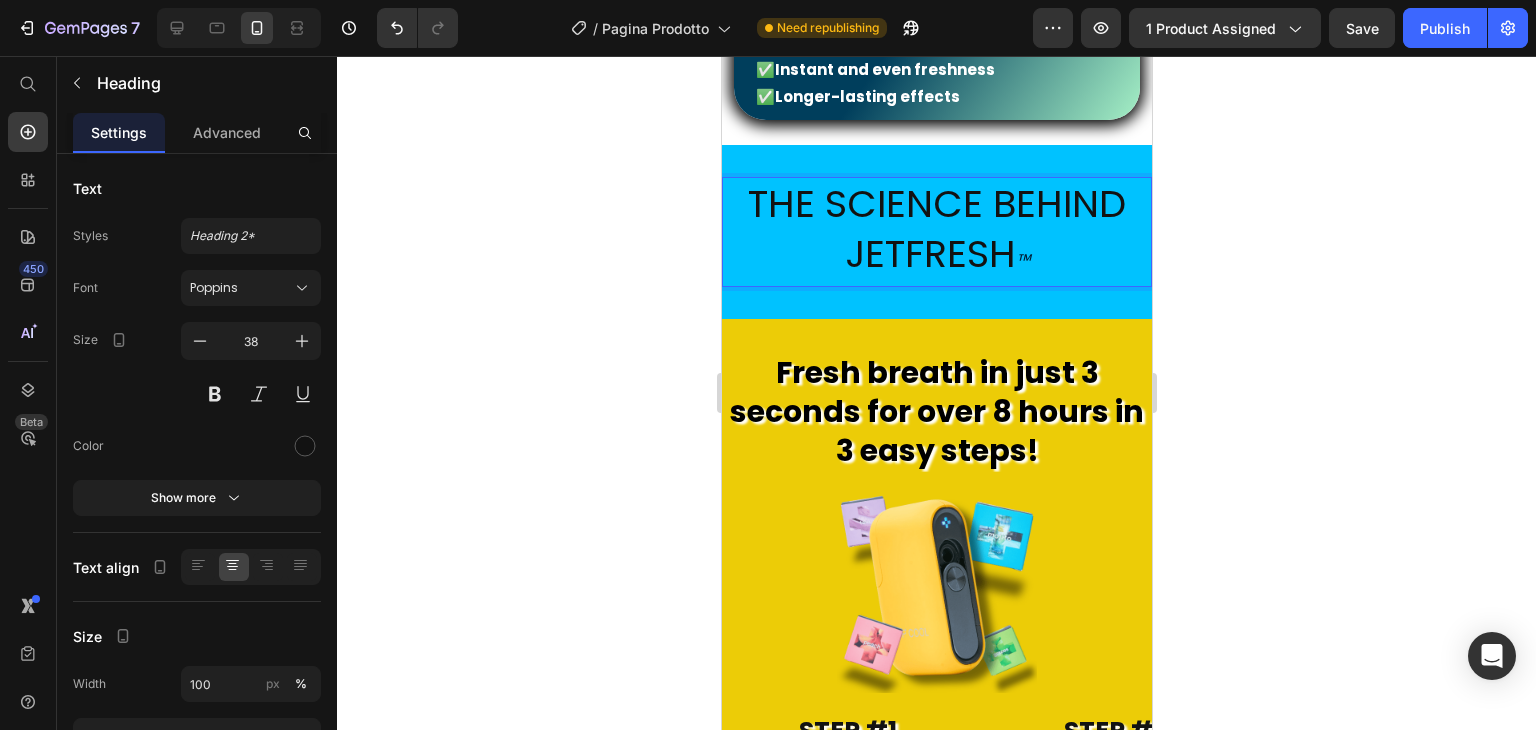 click on "™" at bounding box center [1022, 260] 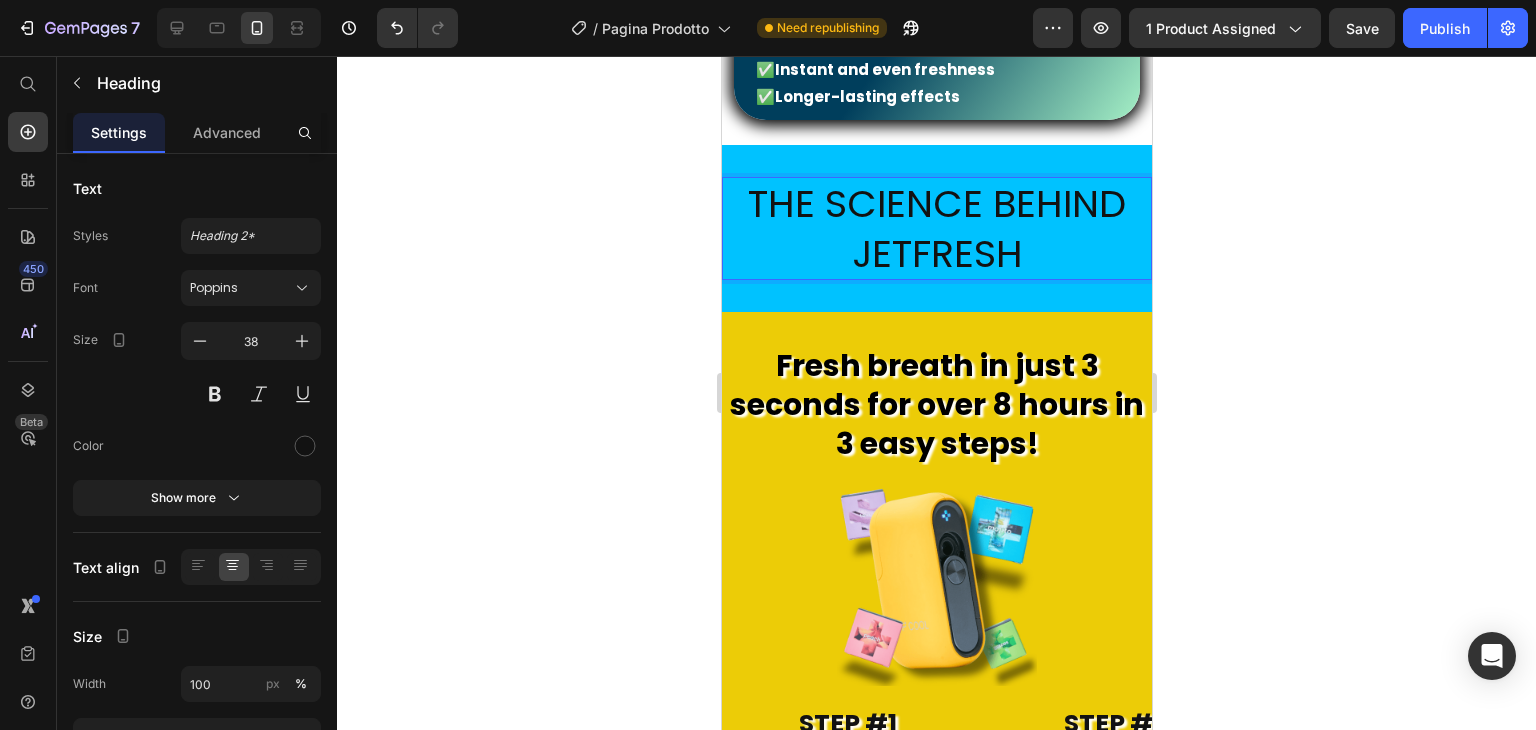 click on "The Science Behind JetFresh" at bounding box center (936, 228) 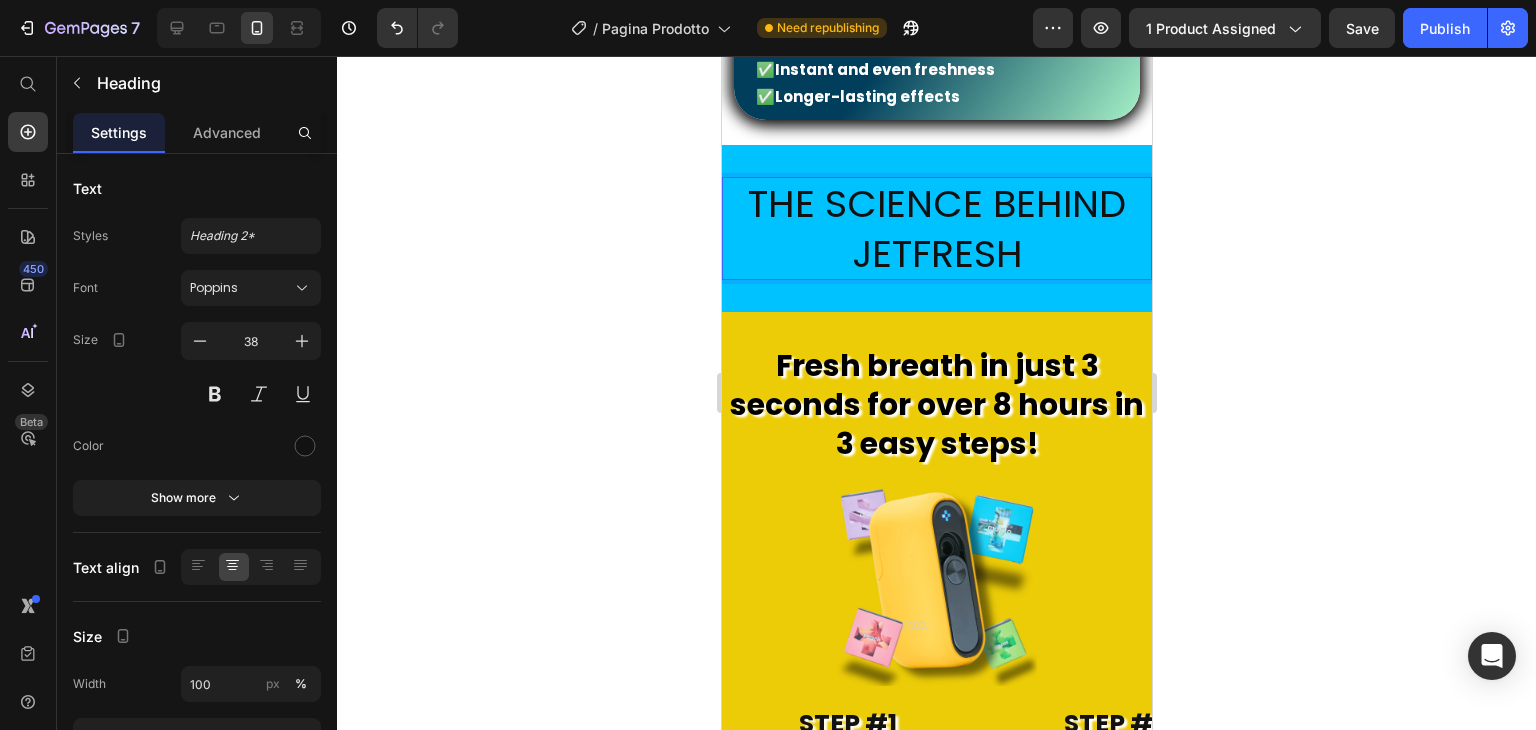 click 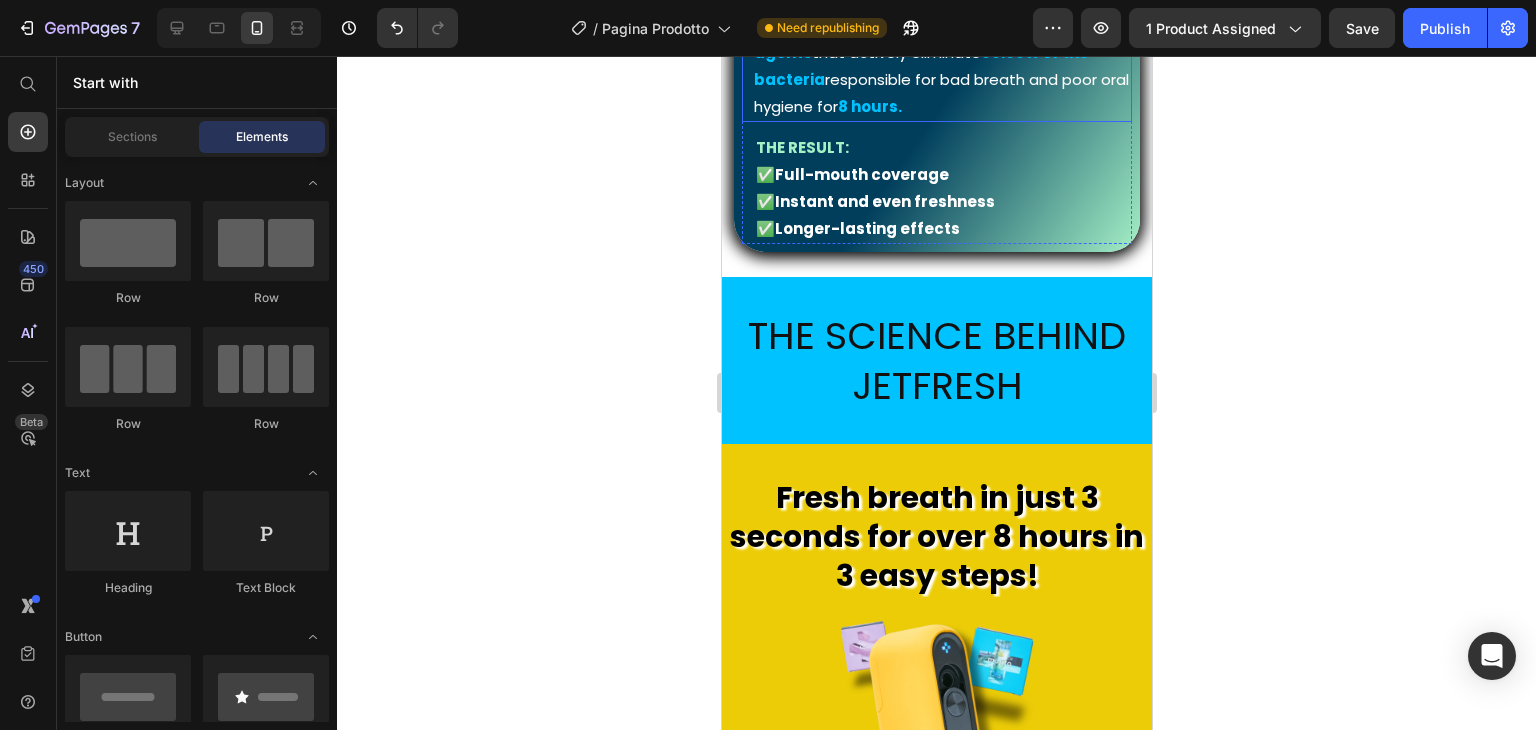 scroll, scrollTop: 2288, scrollLeft: 0, axis: vertical 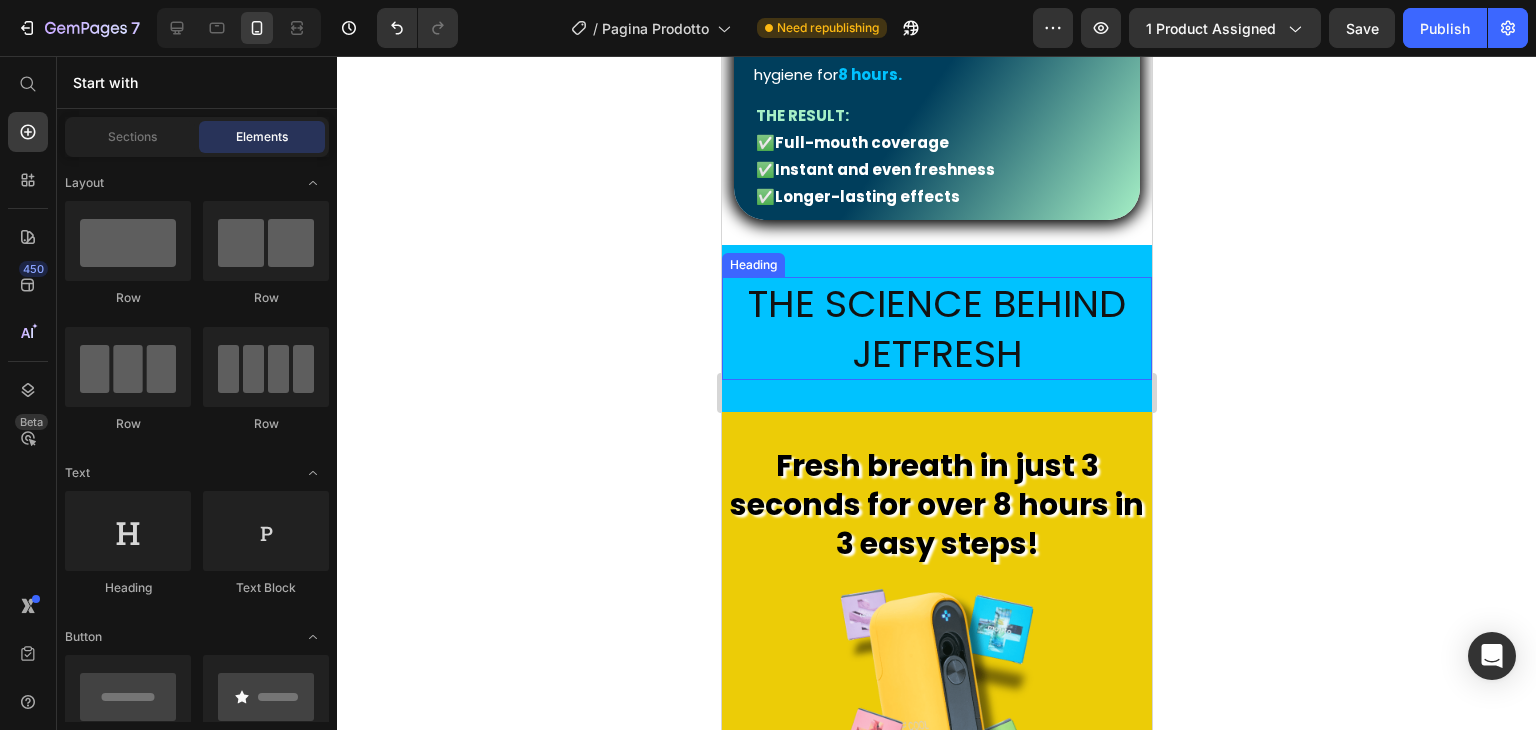 click on "The Science Behind JetFresh" at bounding box center (936, 328) 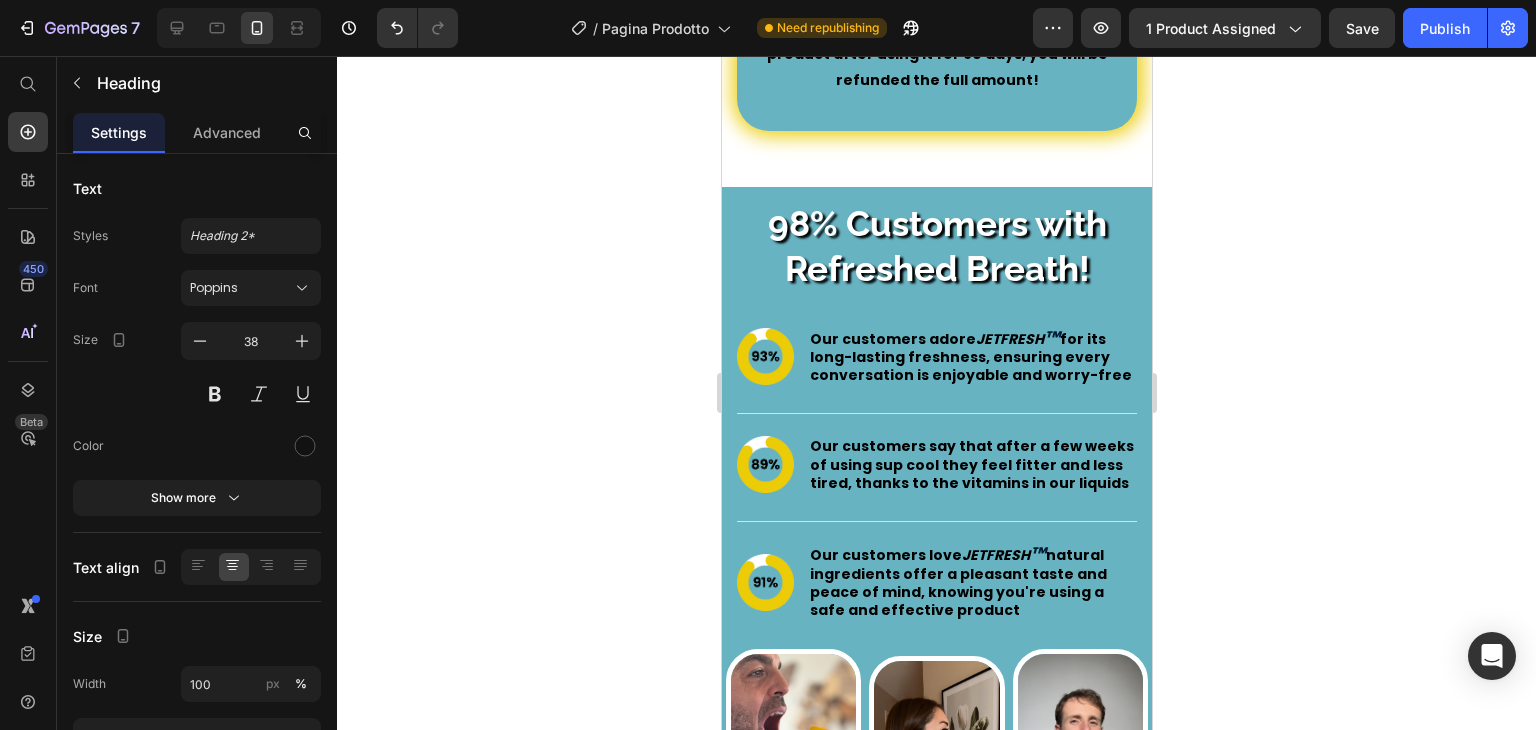 scroll, scrollTop: 3888, scrollLeft: 0, axis: vertical 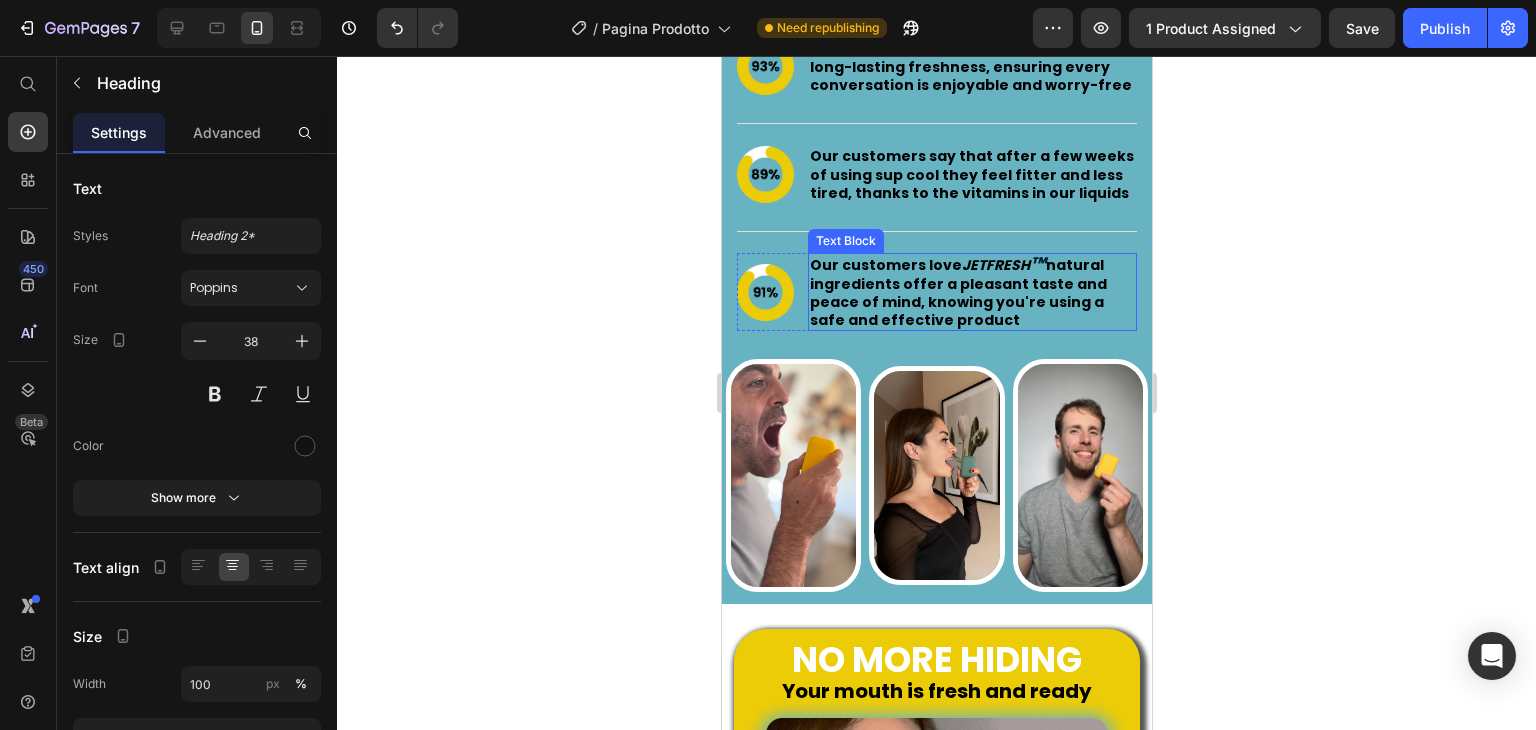 click on "™" at bounding box center [1037, 263] 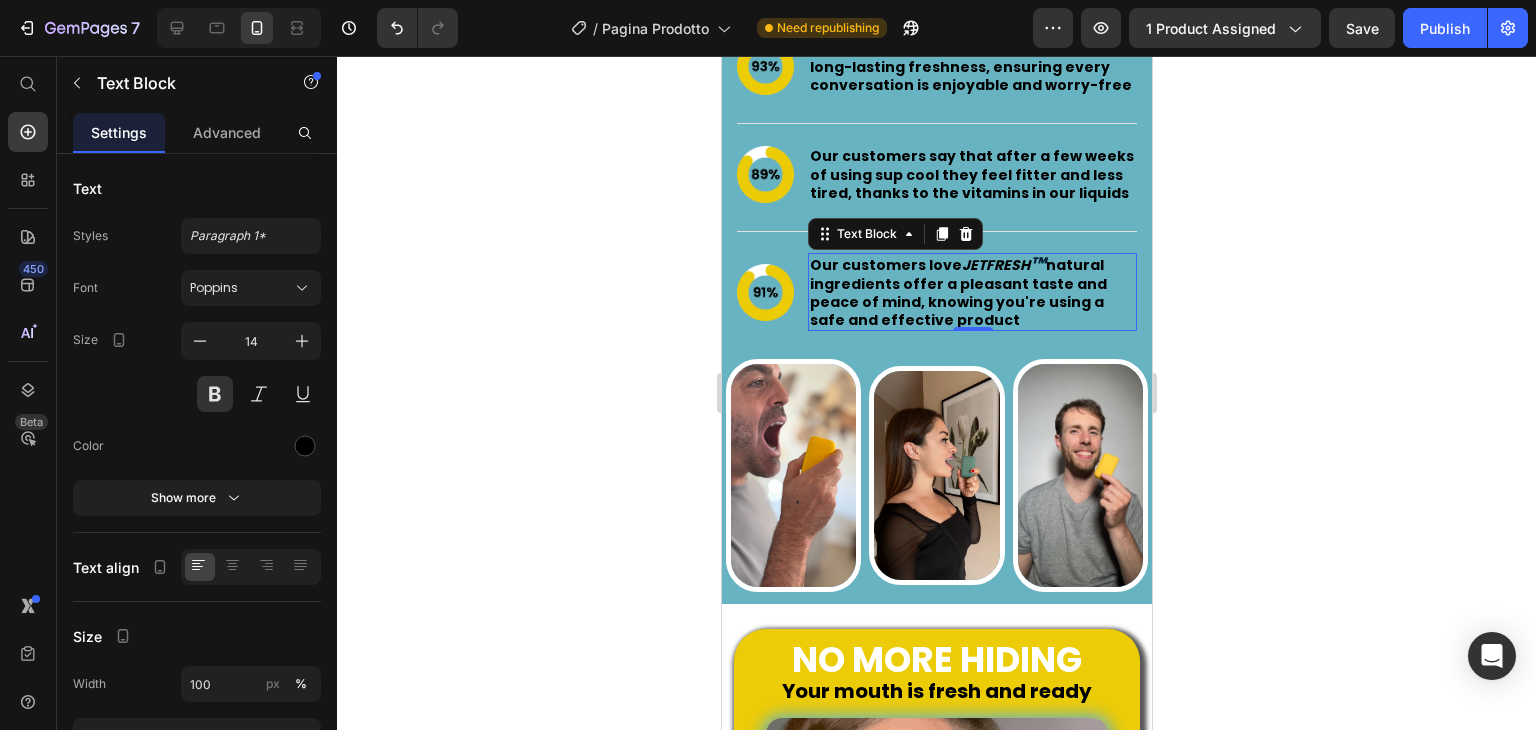 click on "Our customers love  JETFRESH ™  natural ingredients offer a pleasant taste and peace of mind, knowing you're using a safe and effective product" at bounding box center [971, 292] 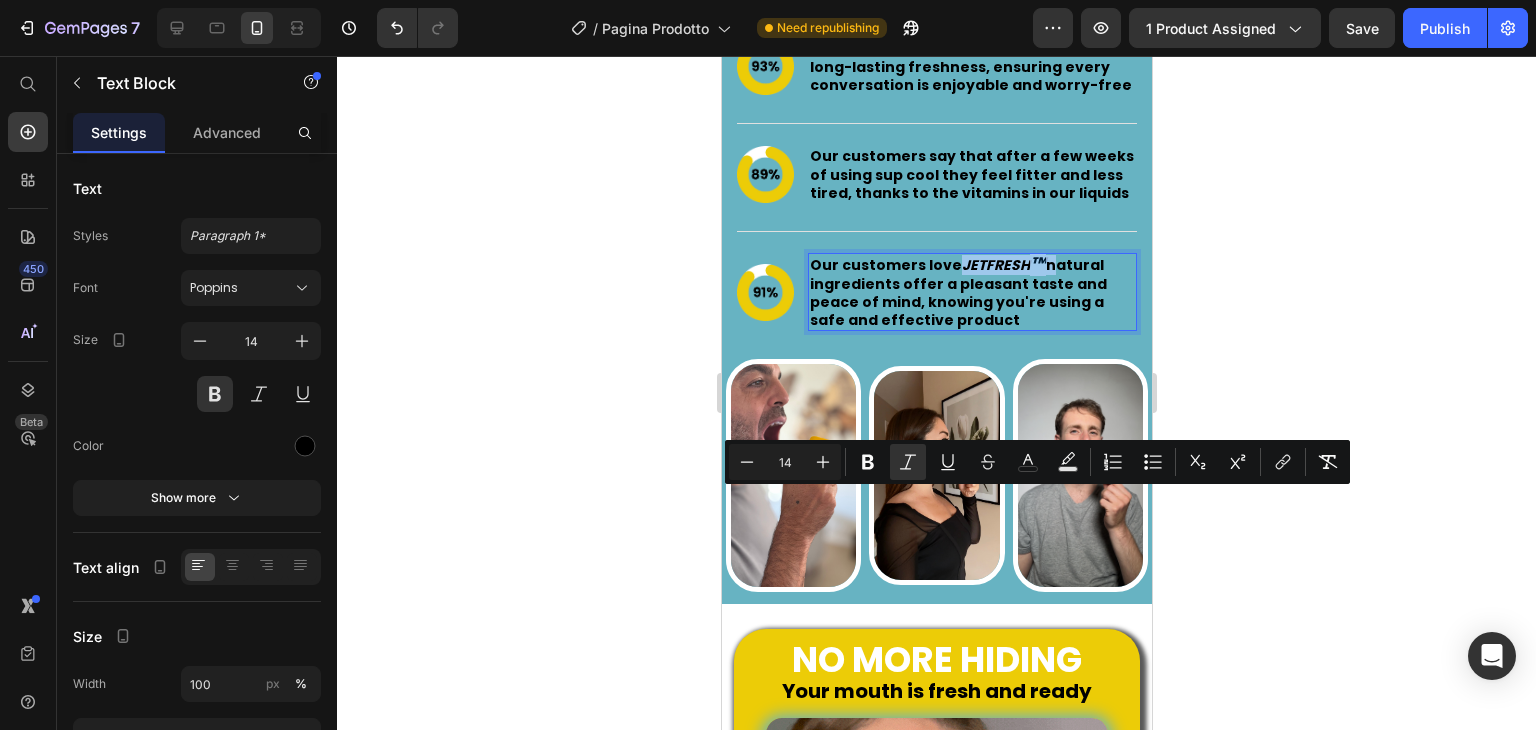 drag, startPoint x: 1034, startPoint y: 504, endPoint x: 961, endPoint y: 504, distance: 73 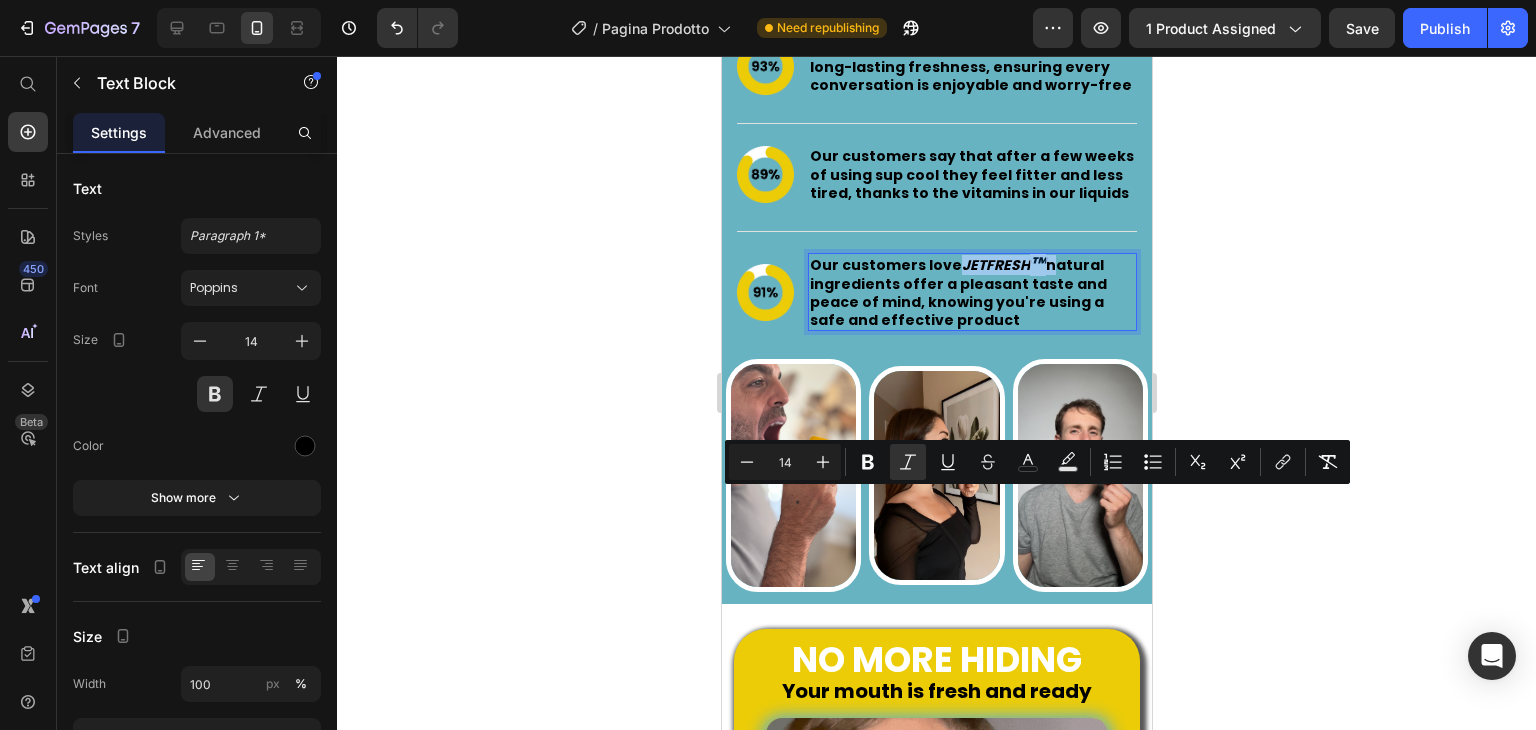 click on "Our customers love  JETFRESH ™  natural ingredients offer a pleasant taste and peace of mind, knowing you're using a safe and effective product" at bounding box center [971, 292] 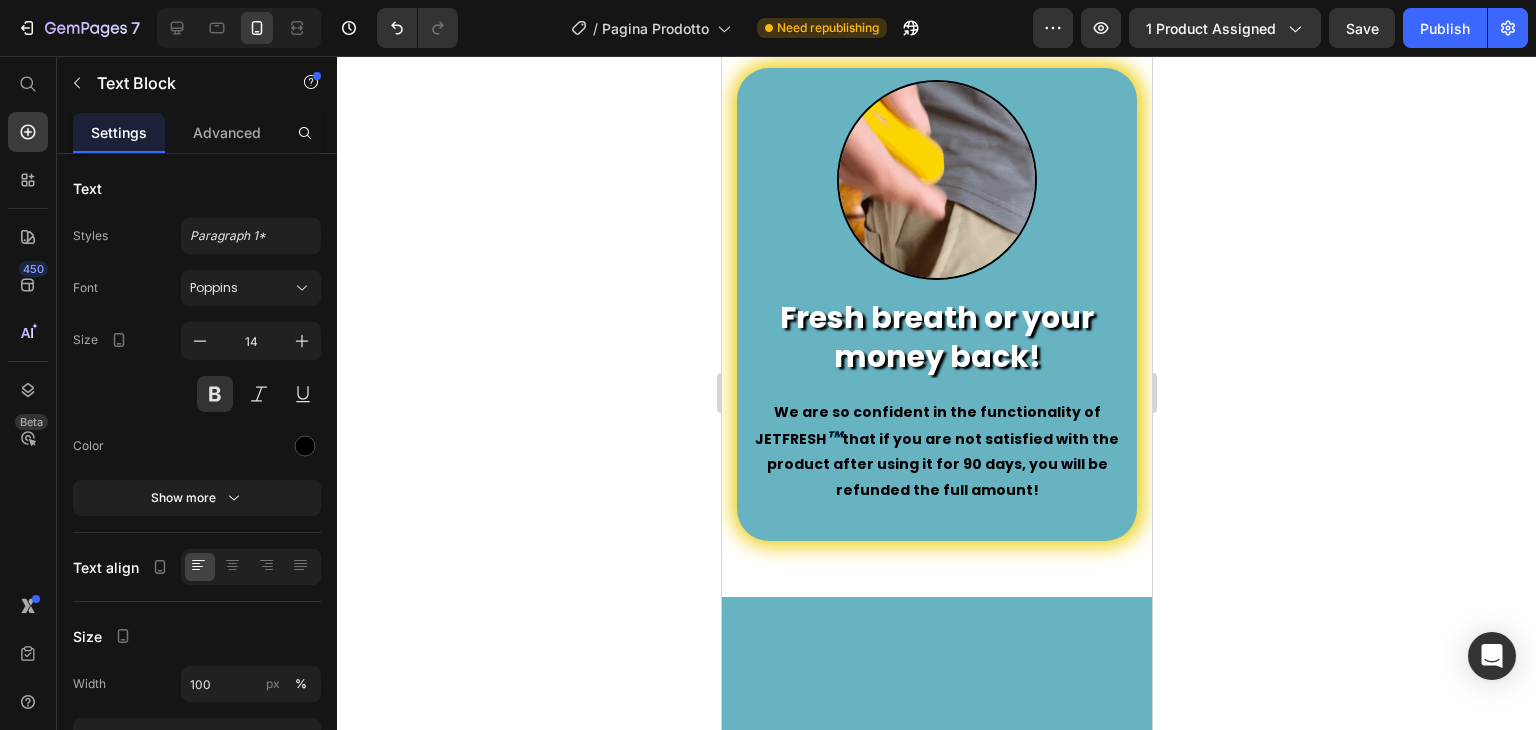 type on "16" 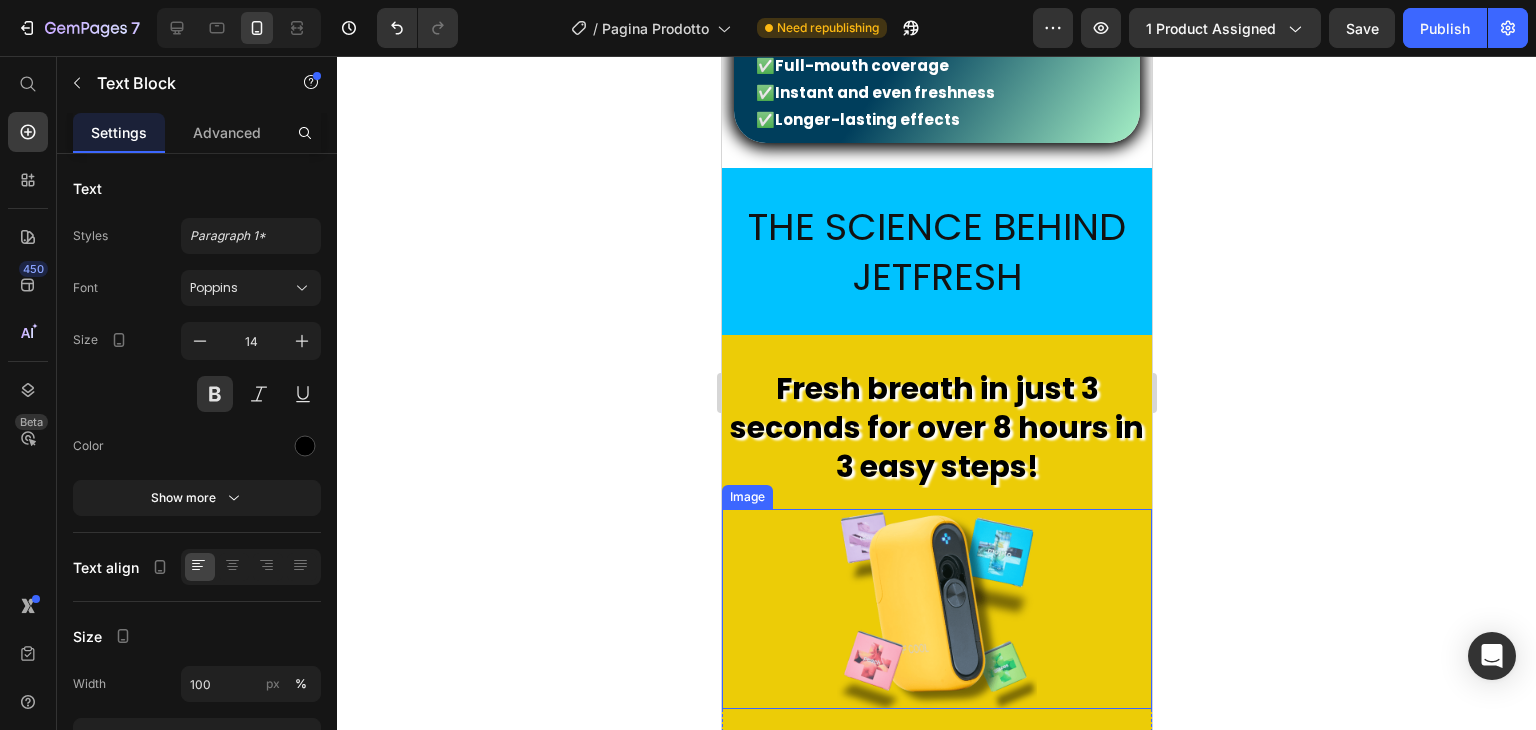 scroll, scrollTop: 2288, scrollLeft: 0, axis: vertical 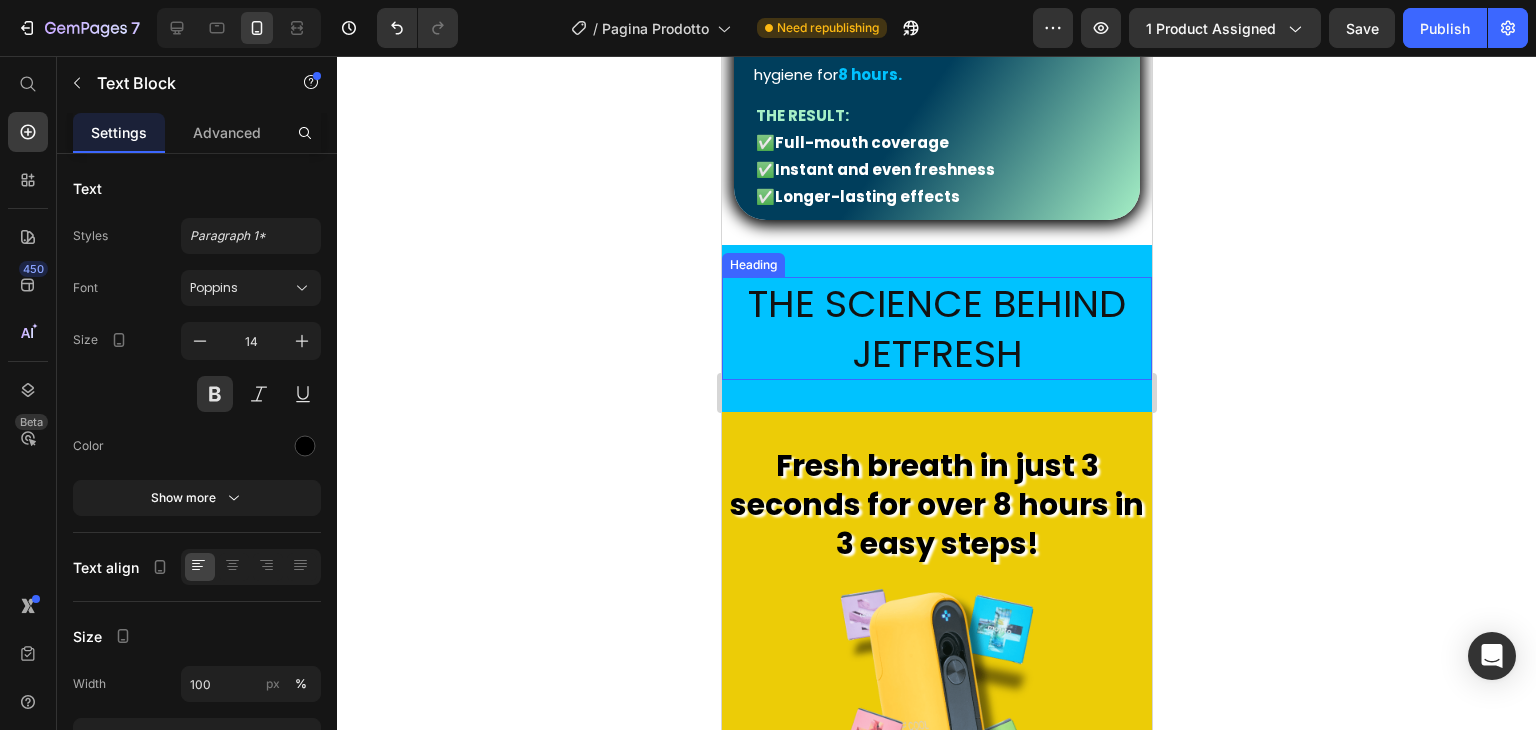 click on "The Science Behind JetFresh" at bounding box center [936, 328] 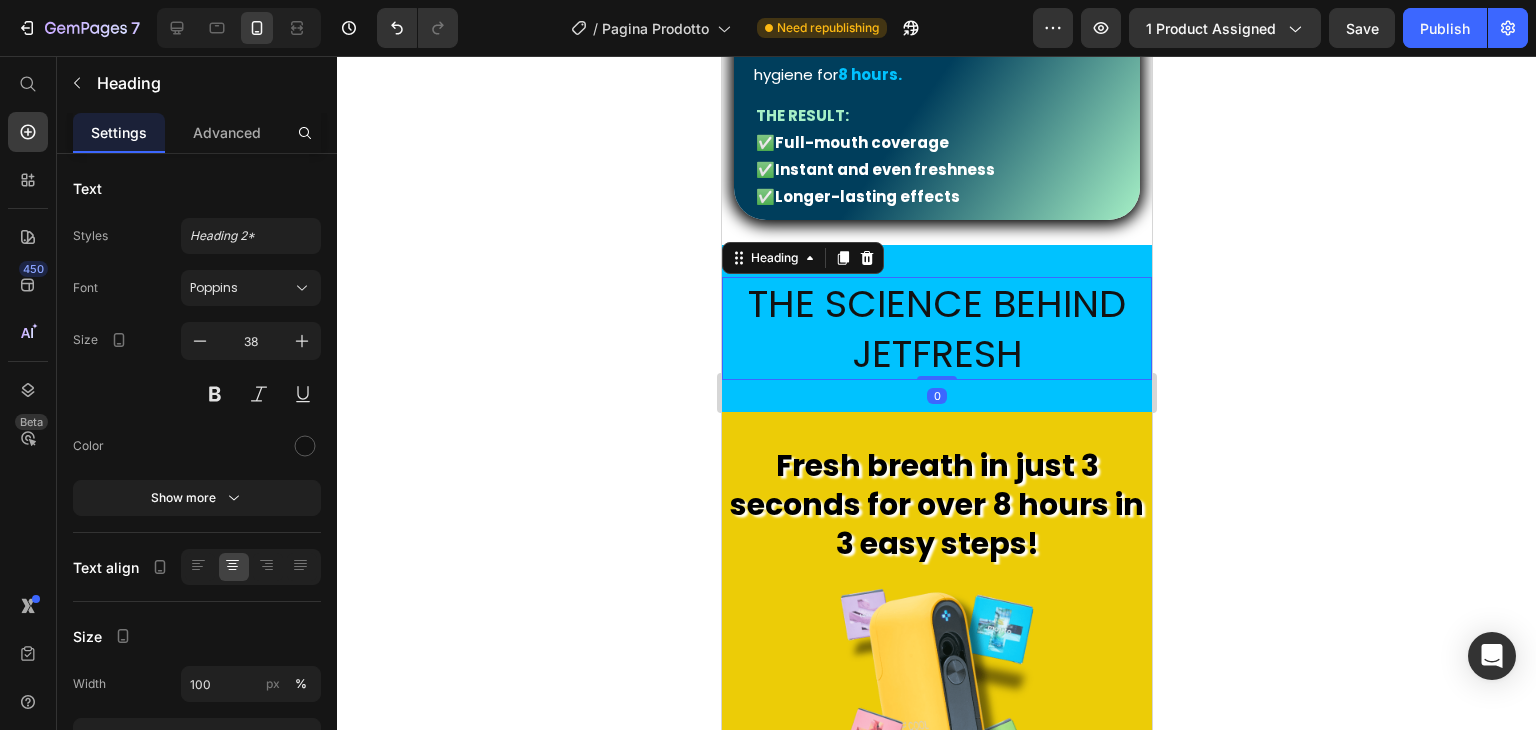 click on "The Science Behind JetFresh" at bounding box center [936, 328] 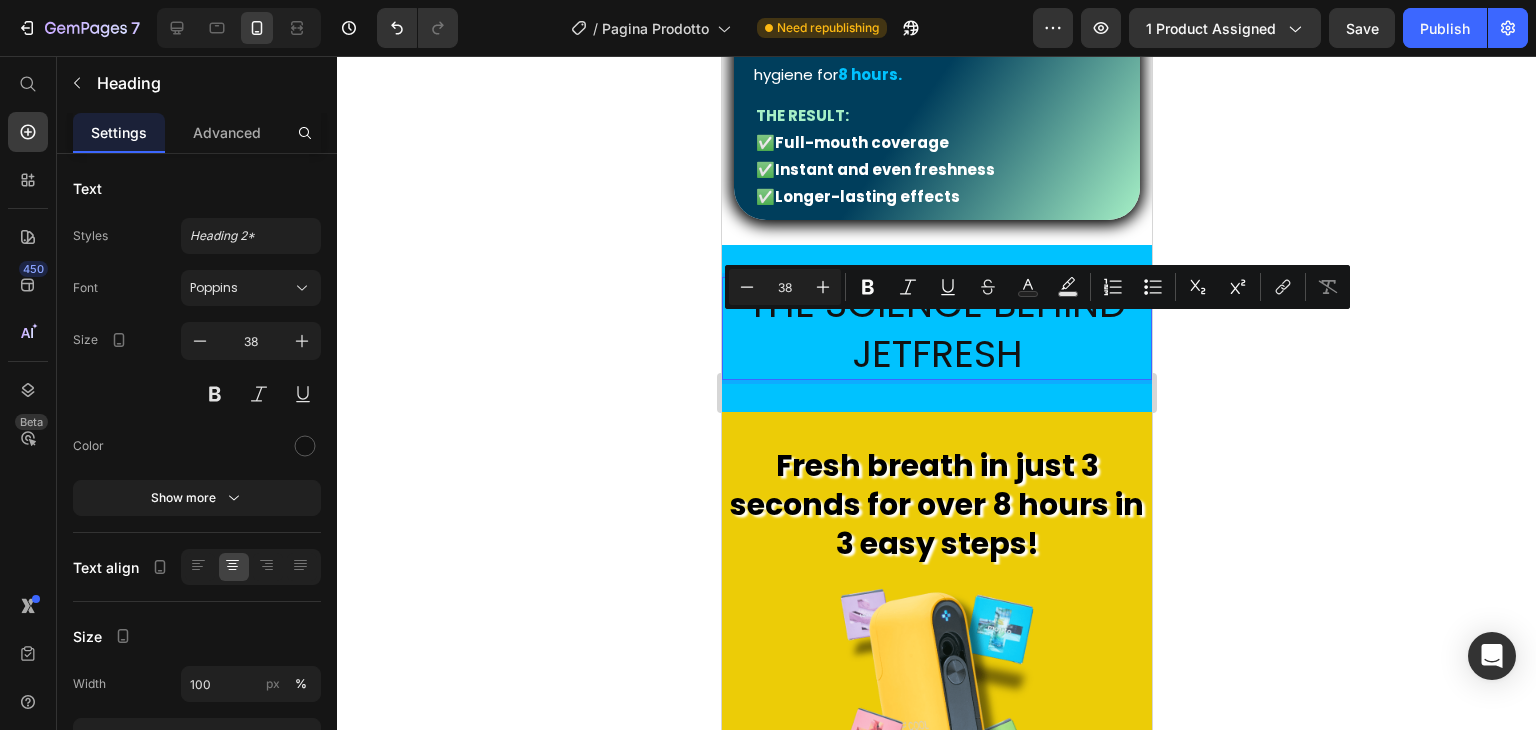 click on "The Science Behind JetFresh" at bounding box center [936, 328] 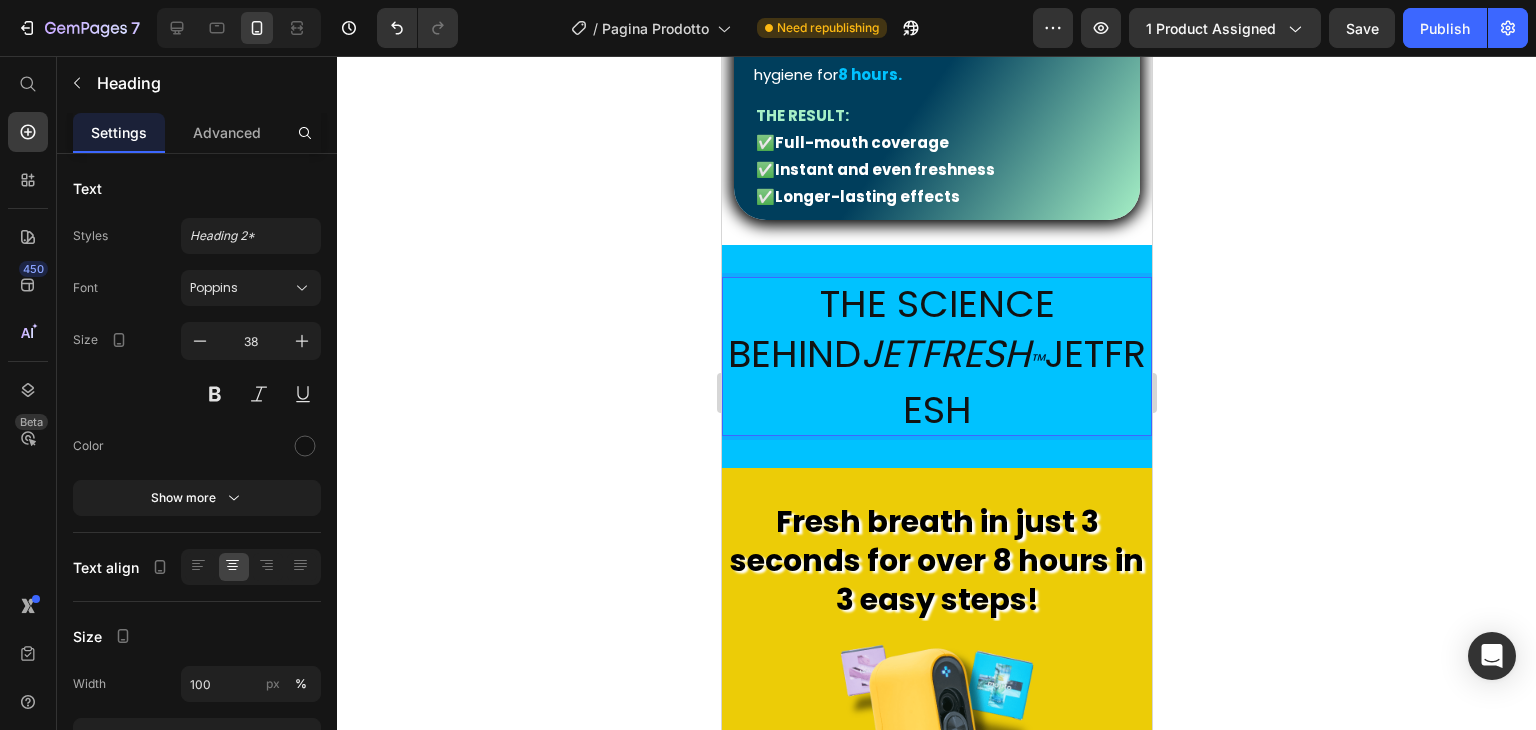 click on "The Science Behind  JETFRESH ™  JetFresh" at bounding box center (936, 356) 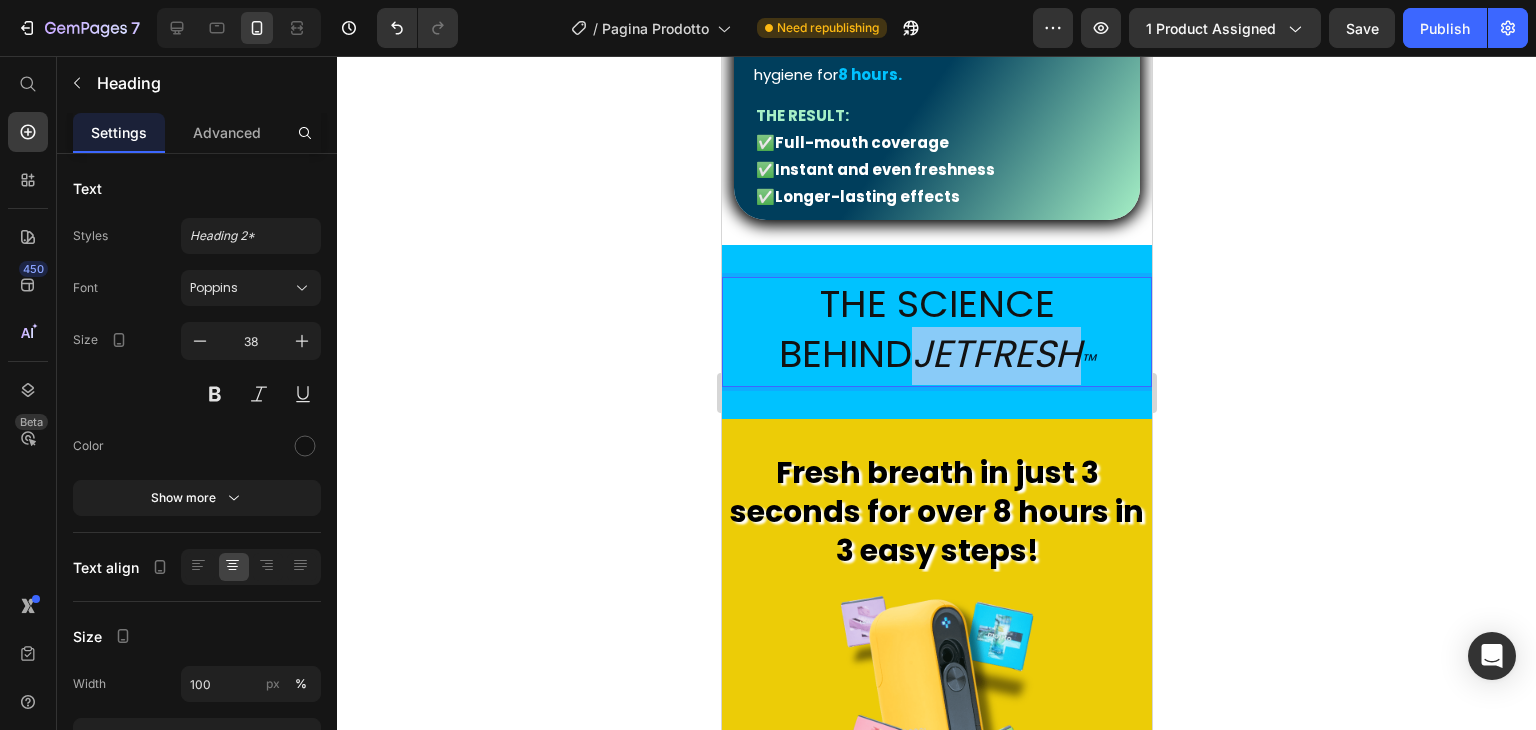 drag, startPoint x: 1007, startPoint y: 350, endPoint x: 787, endPoint y: 354, distance: 220.03636 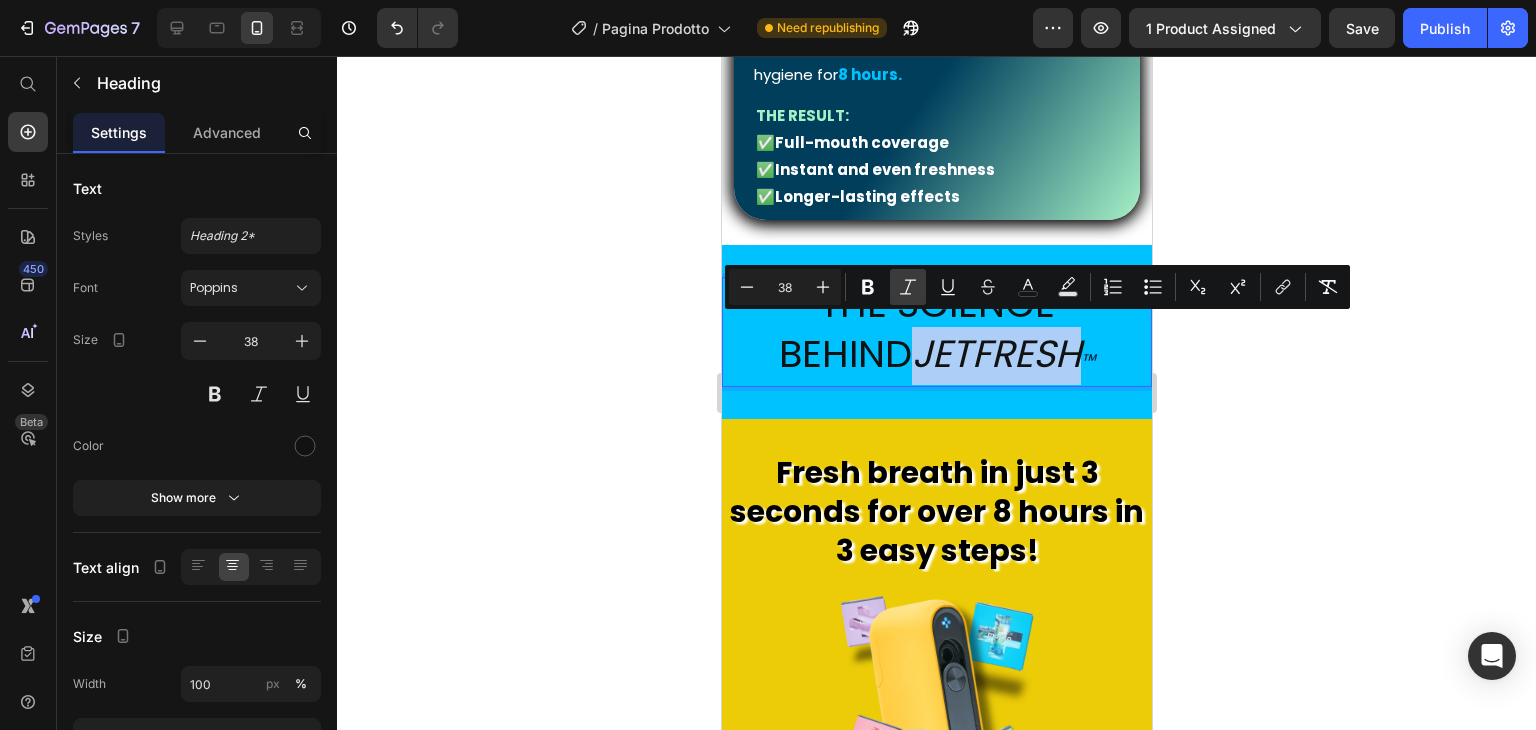 click 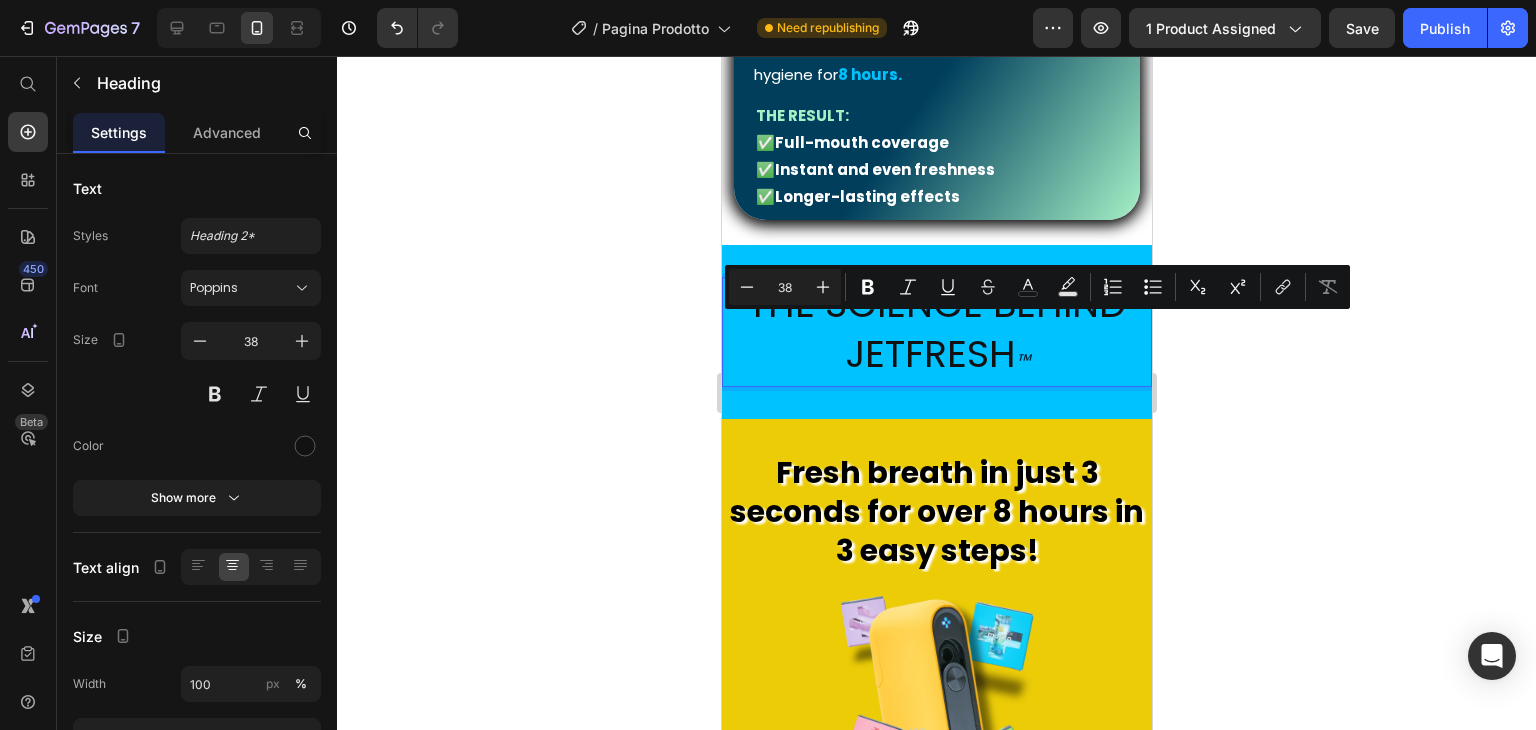 type on "18" 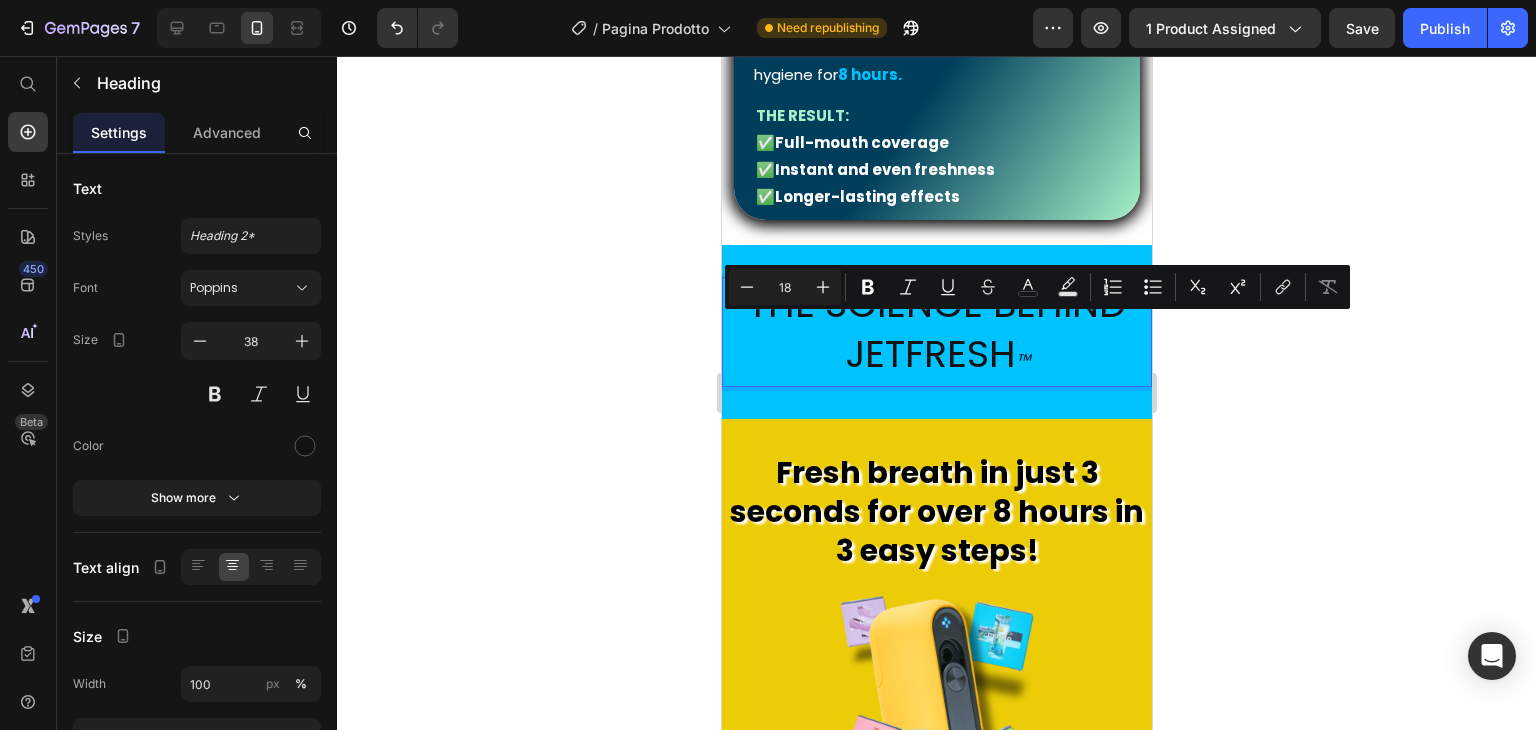 click on "The Science Behind JETFRESH ™" at bounding box center (936, 332) 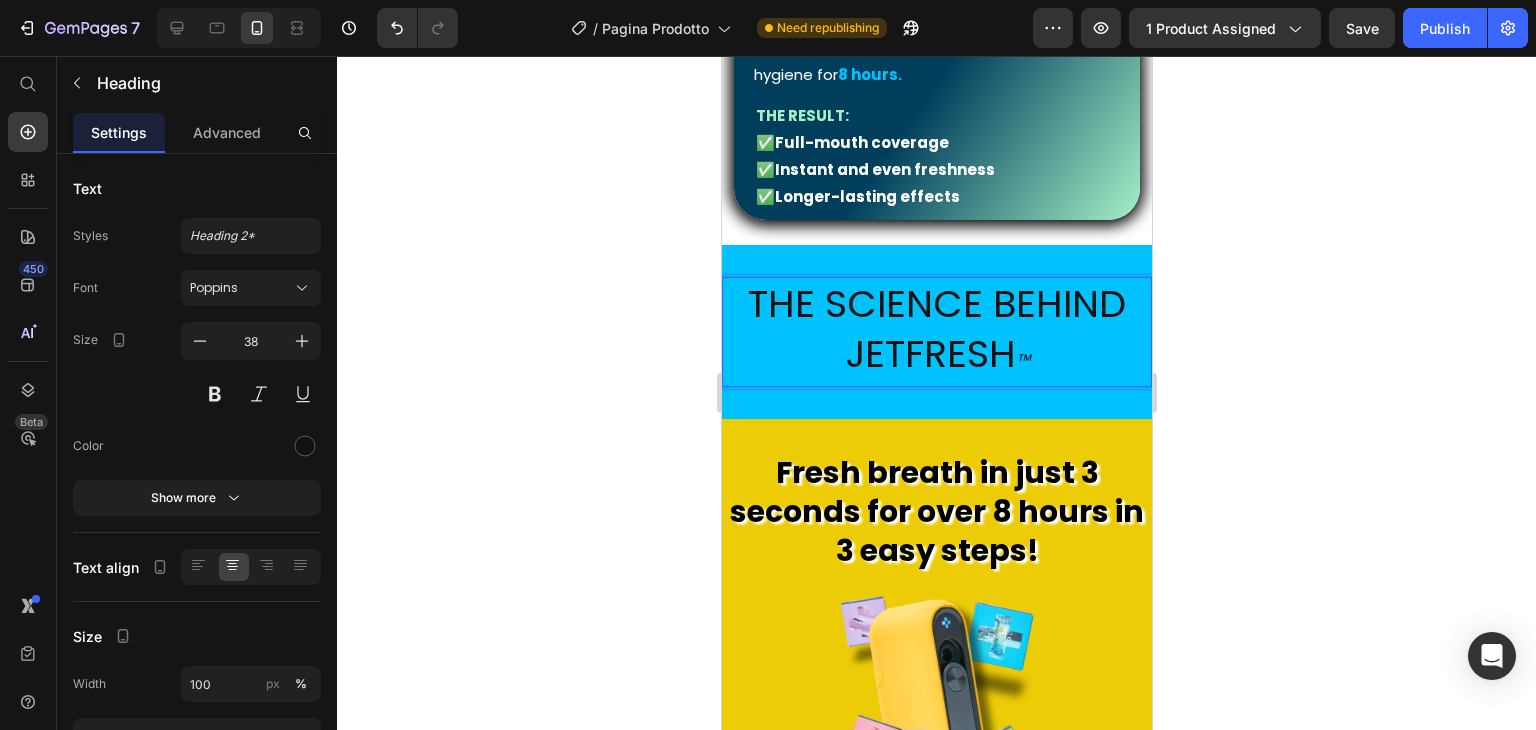click on "The Science Behind JETFRESH ™" at bounding box center [936, 332] 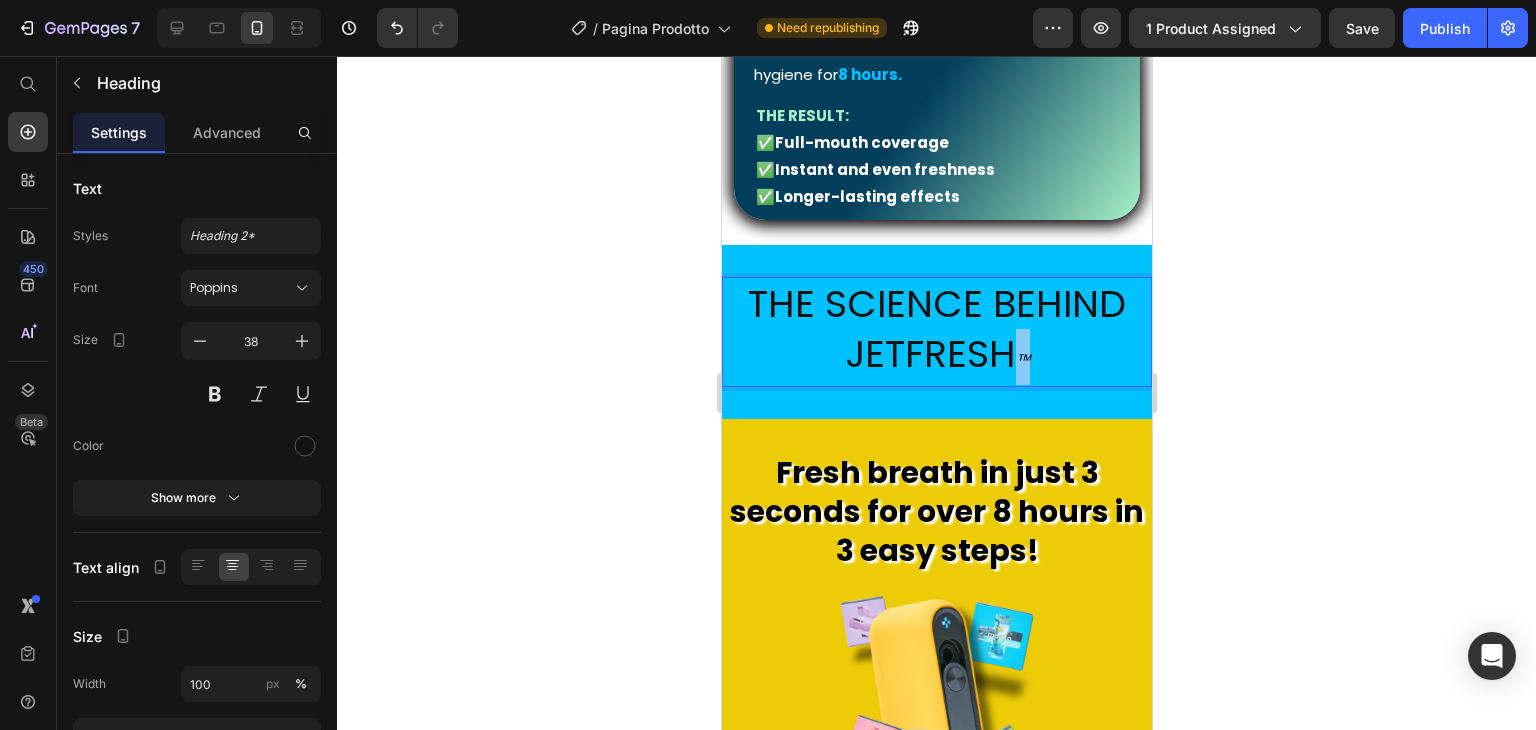 drag, startPoint x: 1021, startPoint y: 344, endPoint x: 1009, endPoint y: 345, distance: 12.0415945 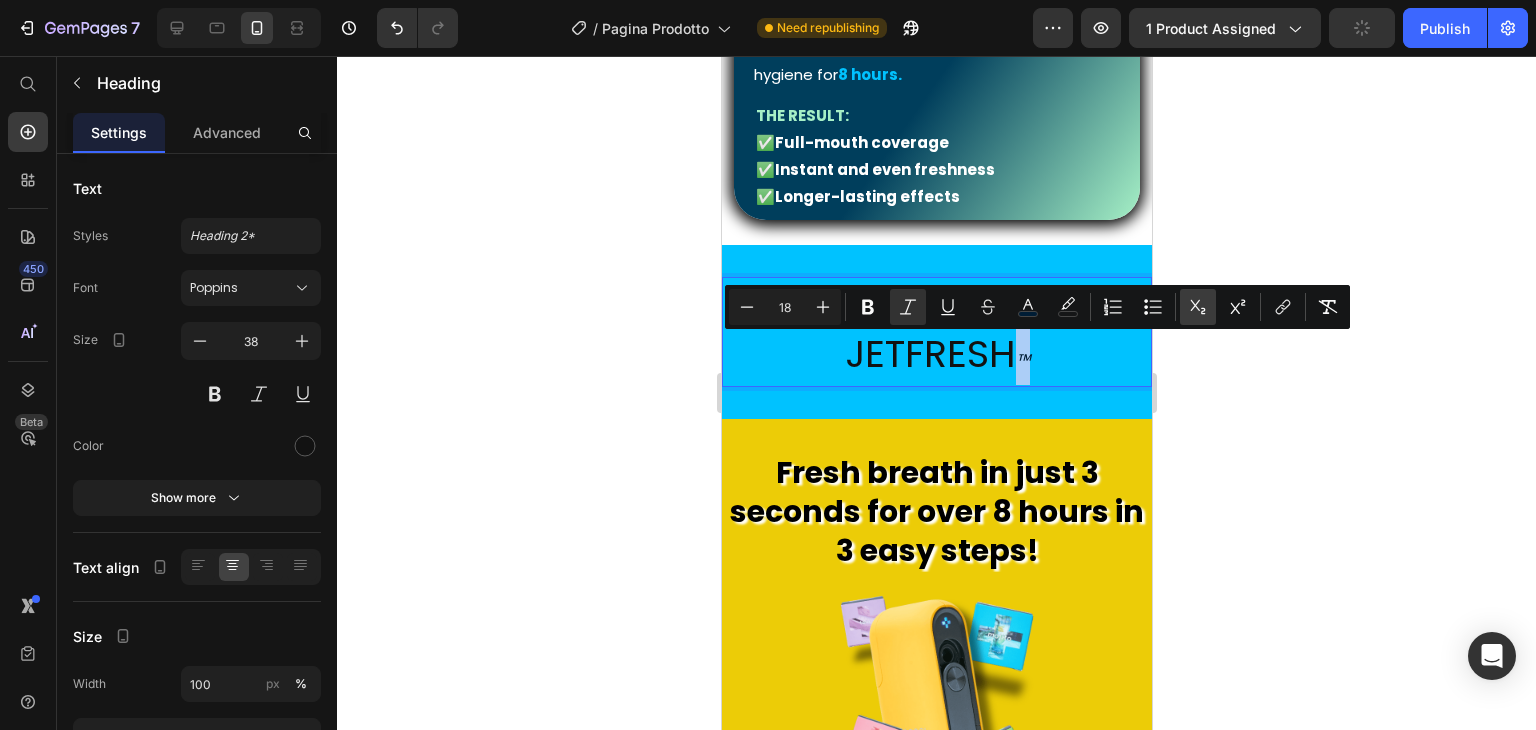 click on "Subscript" at bounding box center (1198, 307) 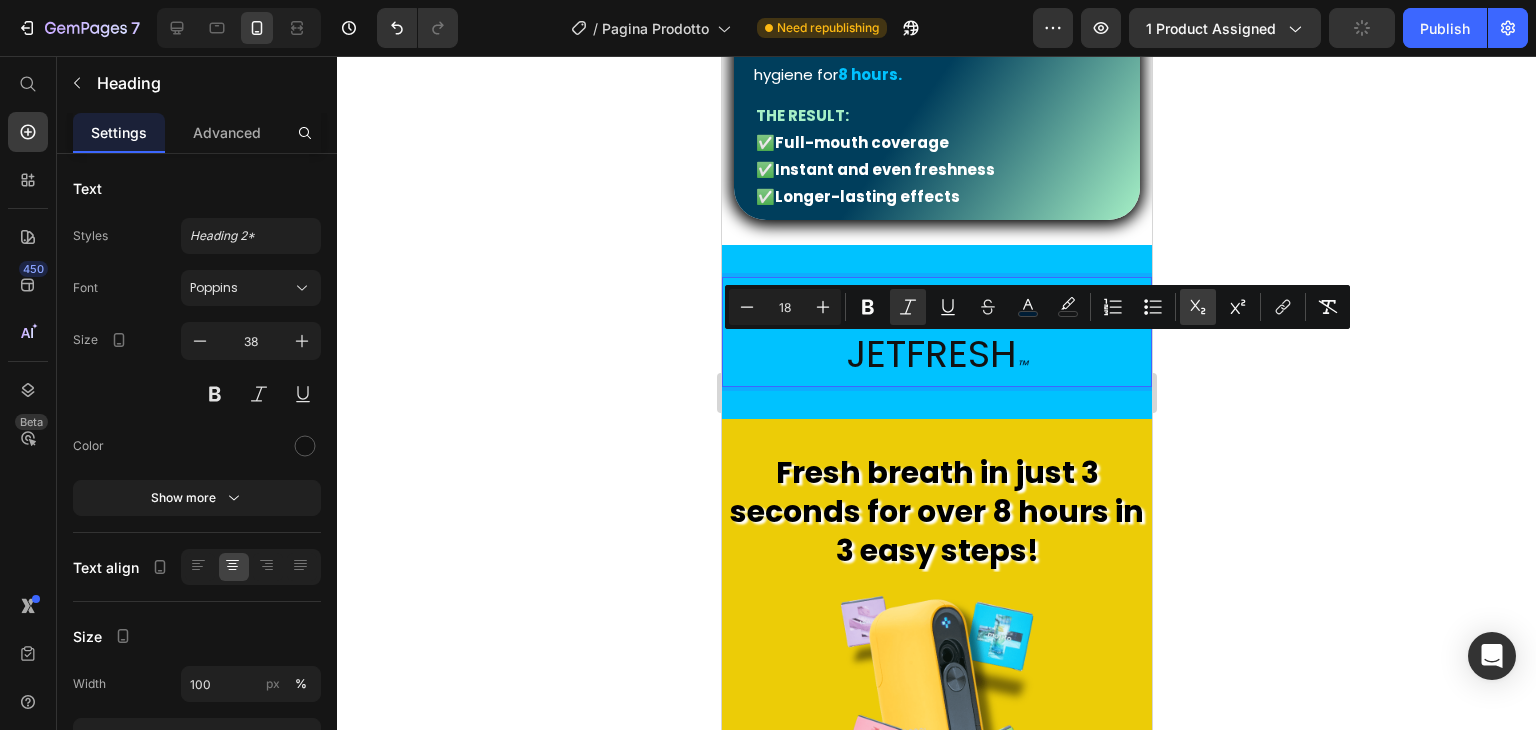 click on "Subscript" at bounding box center [1198, 307] 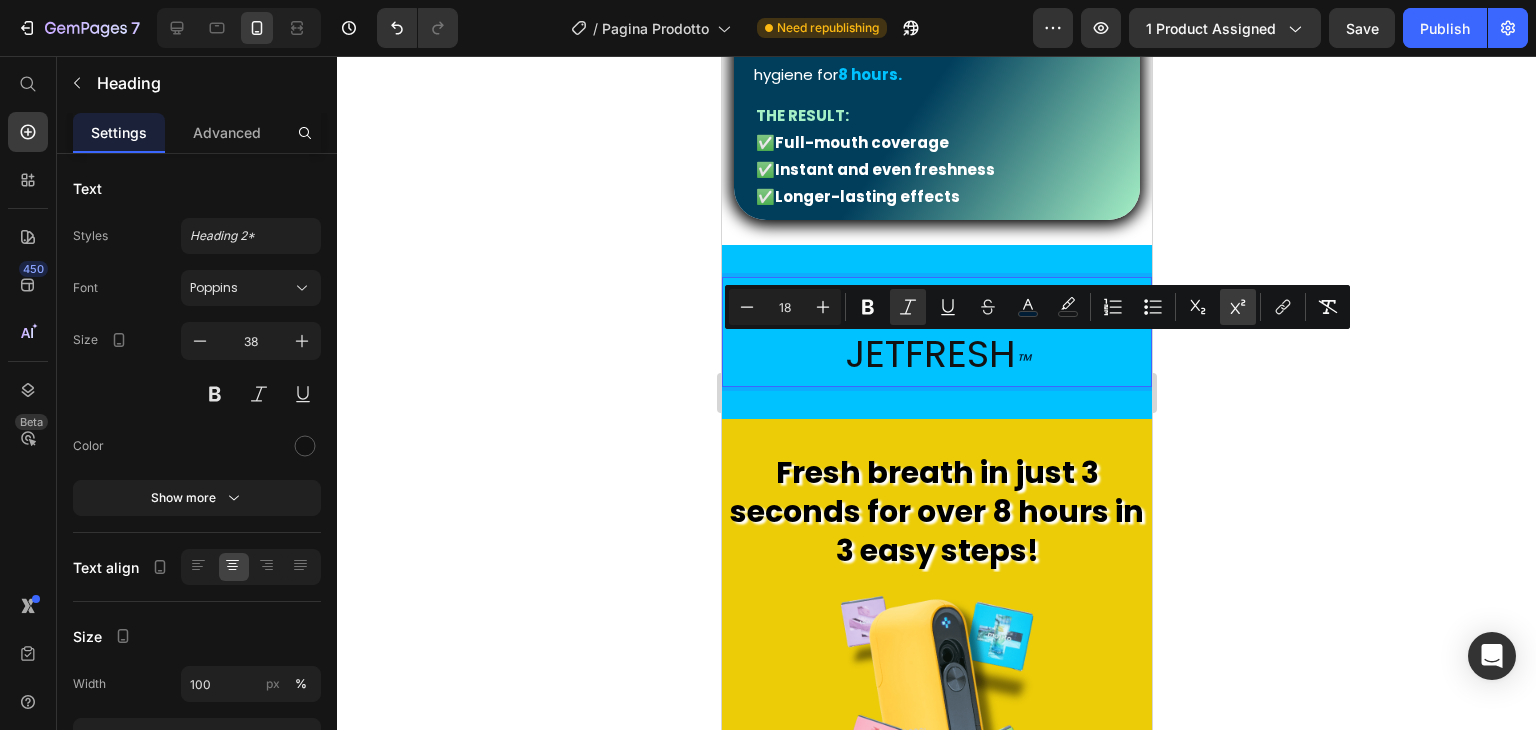 click on "Superscript" at bounding box center [1238, 307] 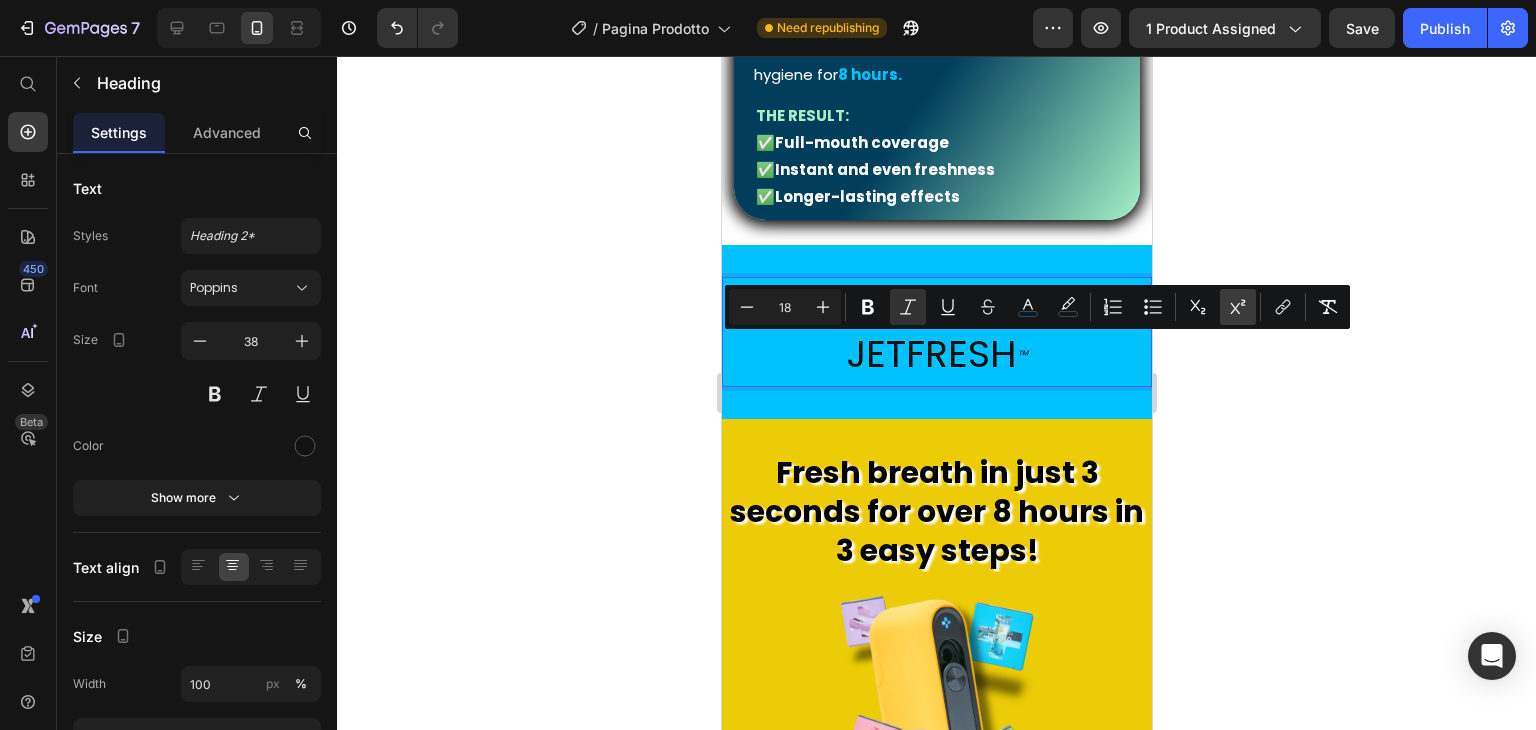 click on "Superscript" at bounding box center (1238, 307) 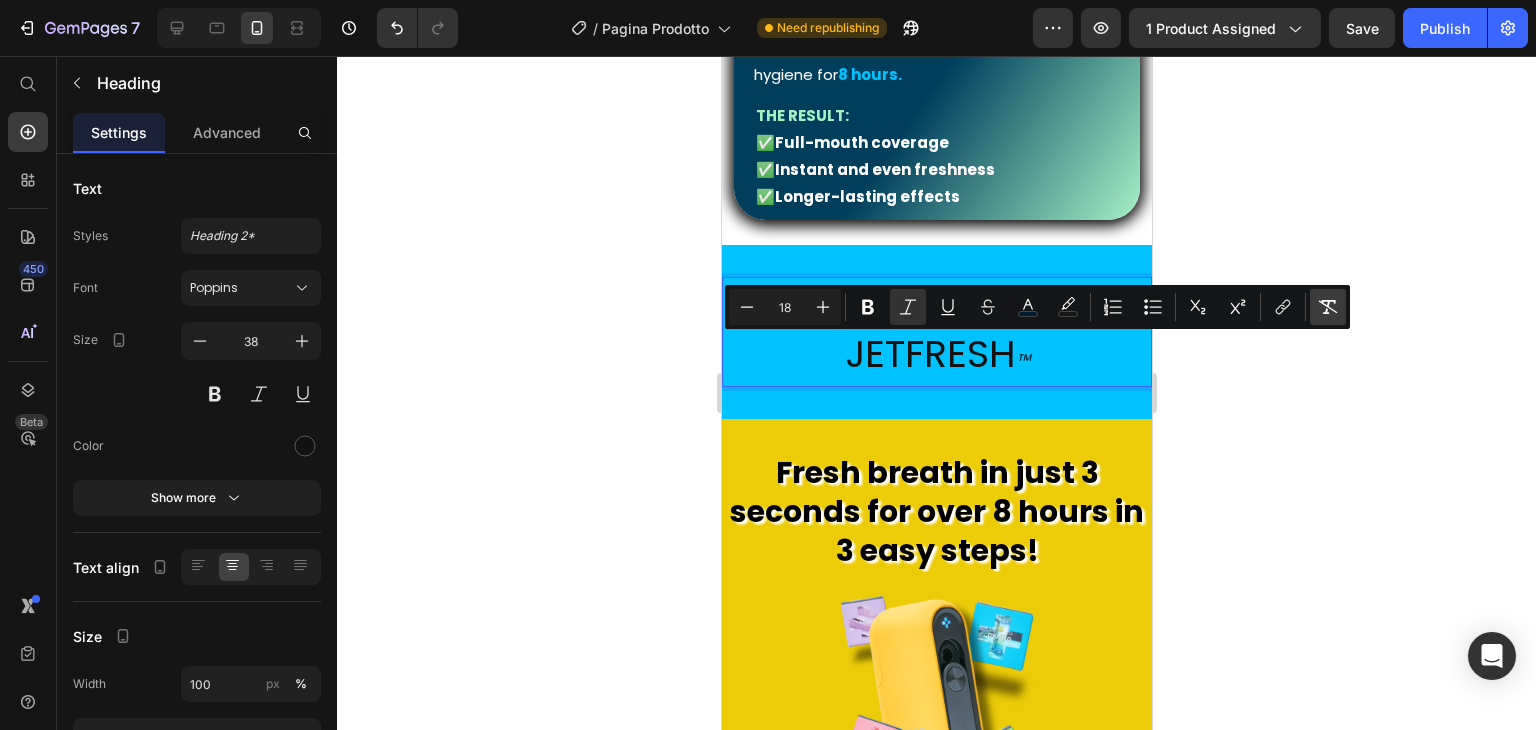 click 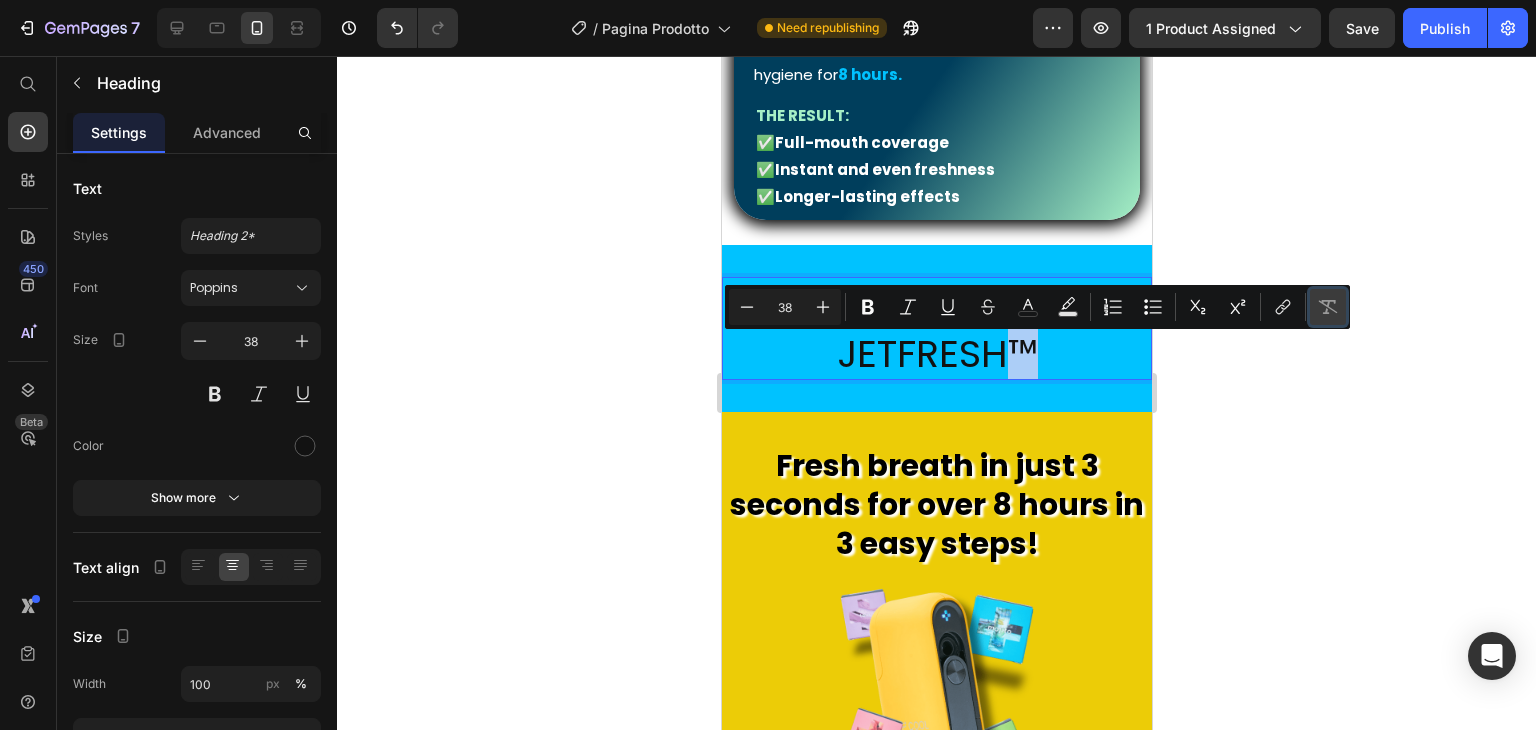 click 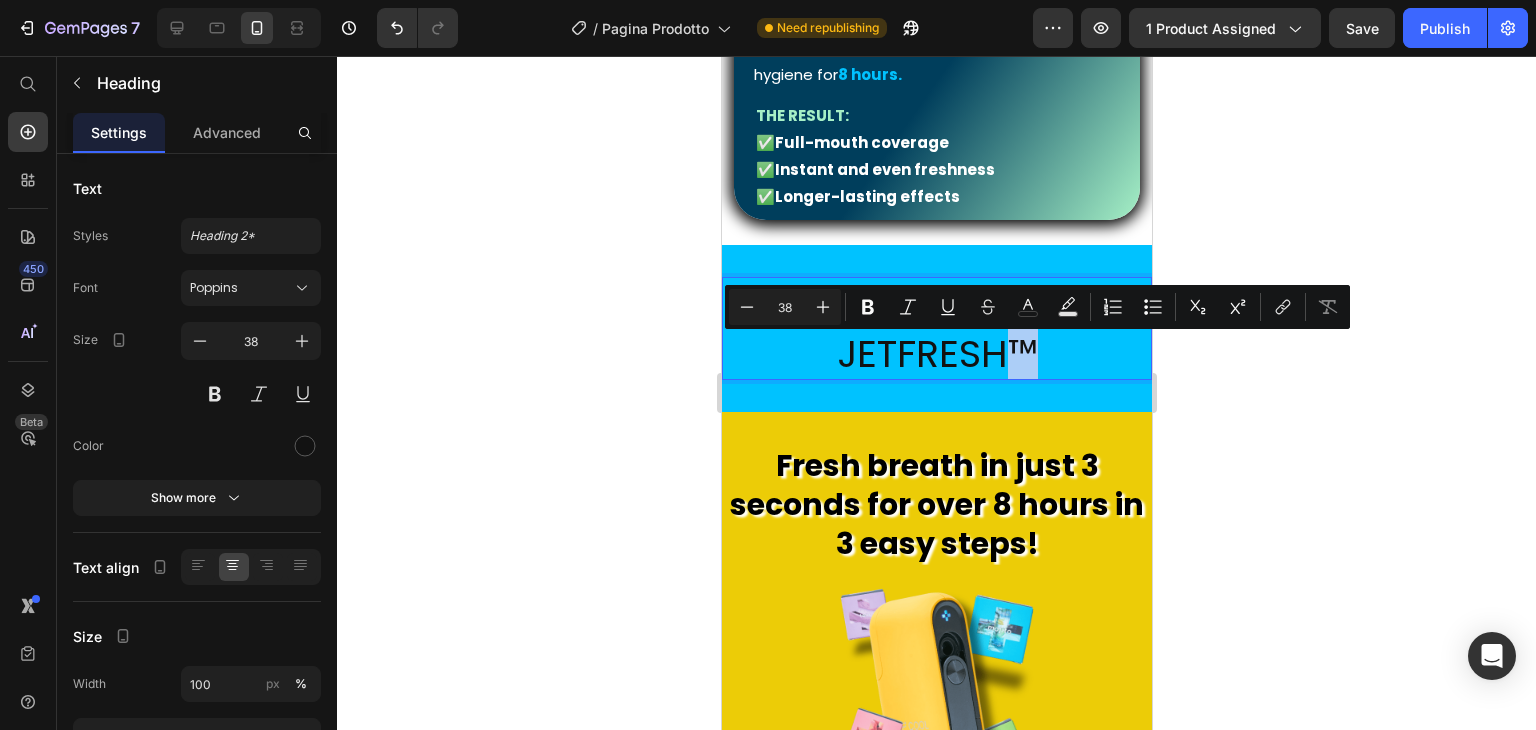 click 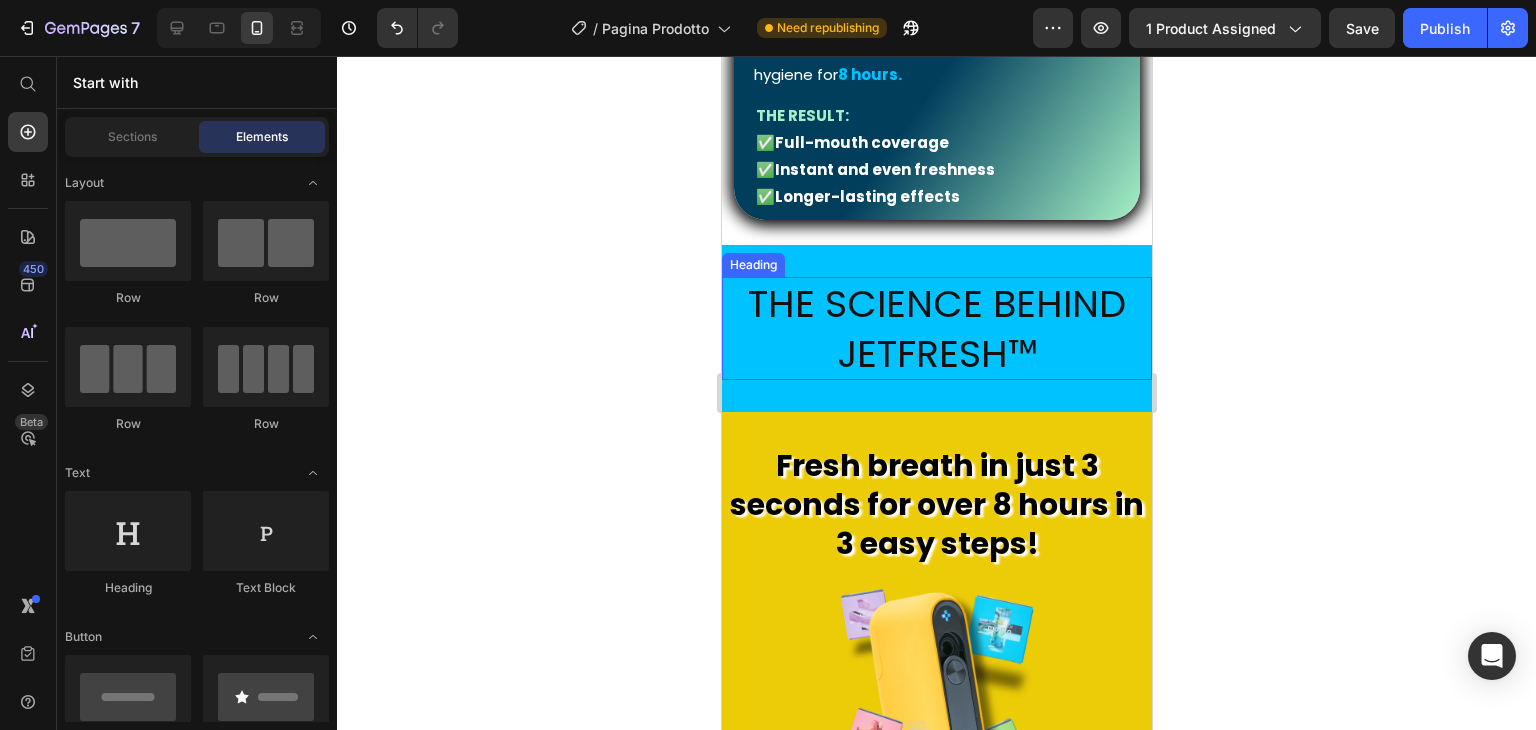 click on "The Science Behind JETFRESH™" at bounding box center [936, 328] 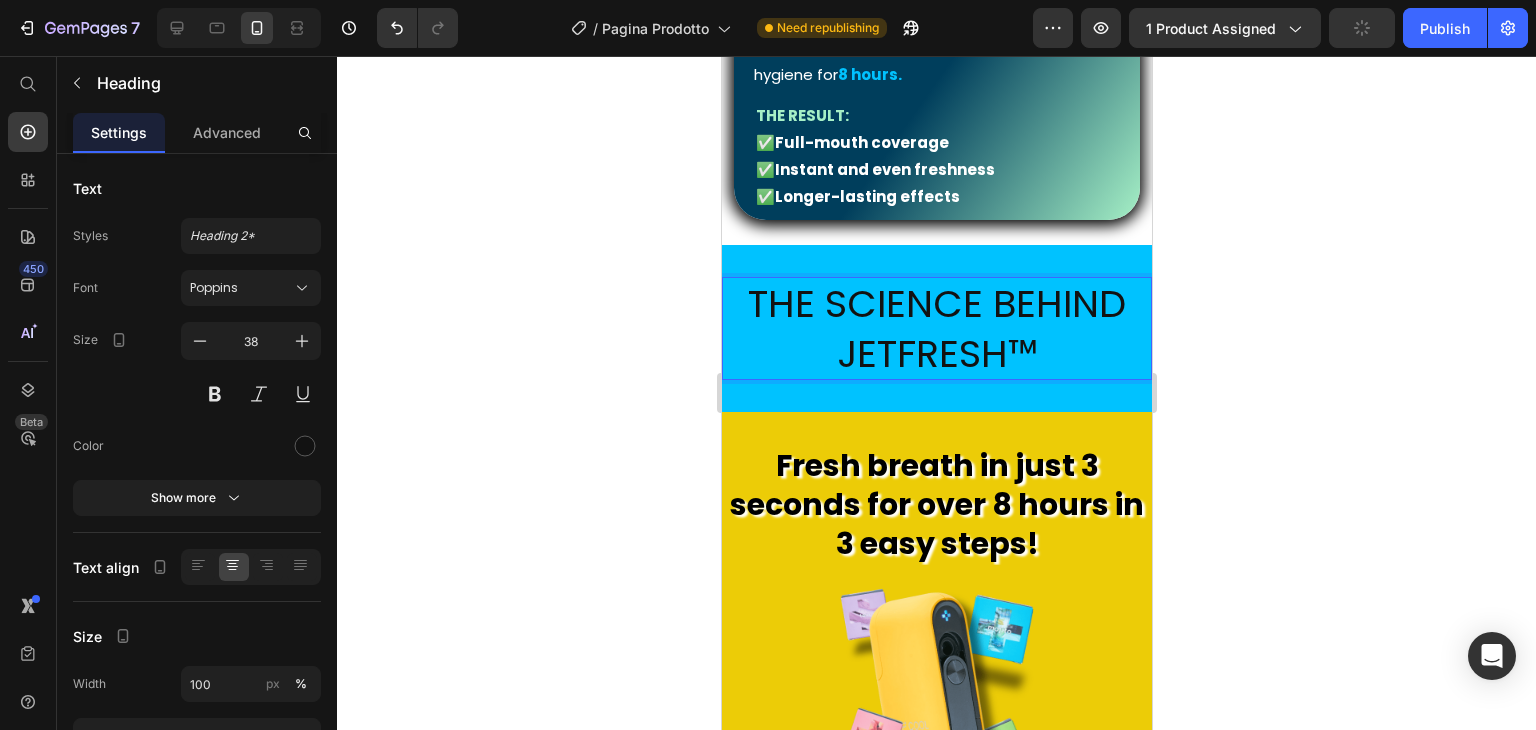 drag, startPoint x: 1005, startPoint y: 333, endPoint x: 1025, endPoint y: 337, distance: 20.396078 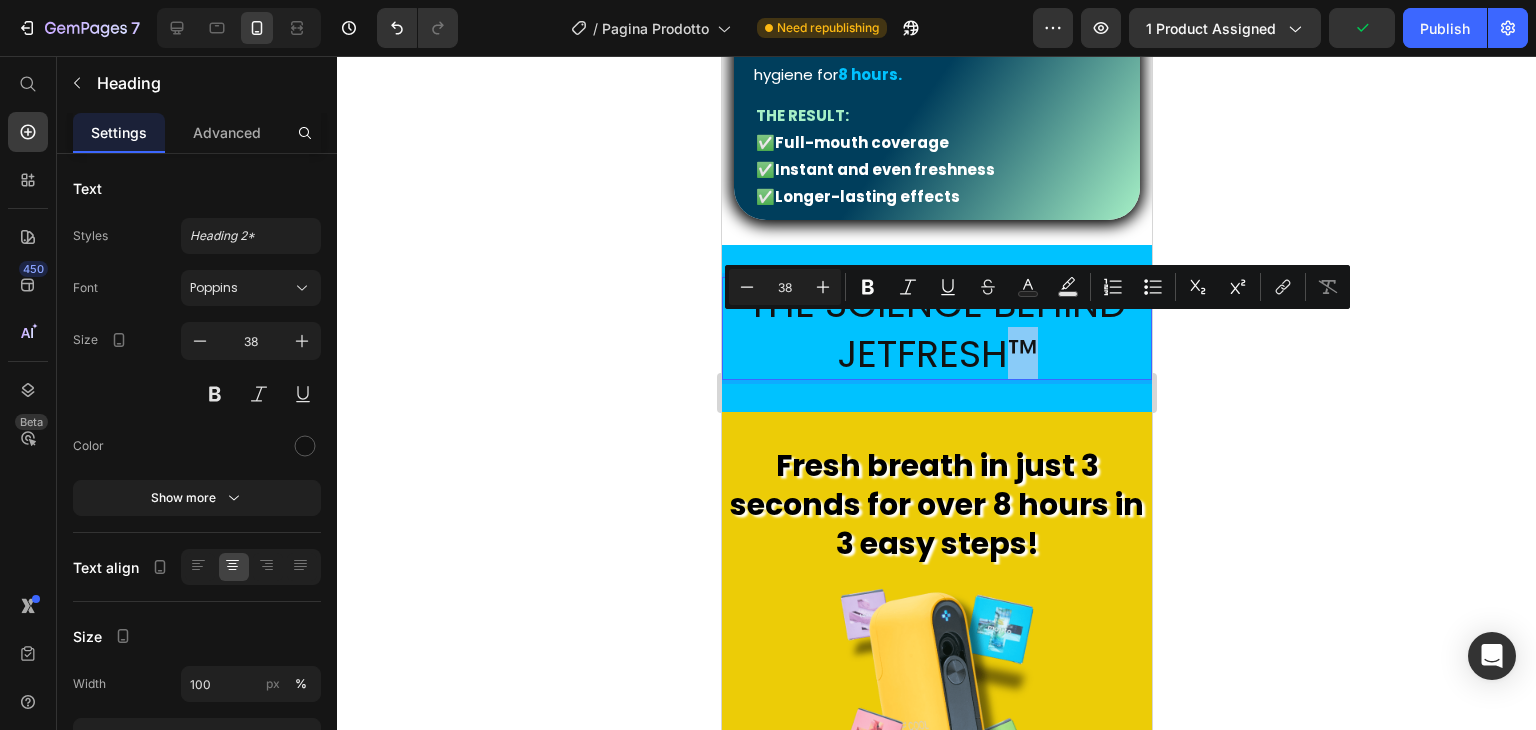 click on "The Science Behind JETFRESH™" at bounding box center [936, 328] 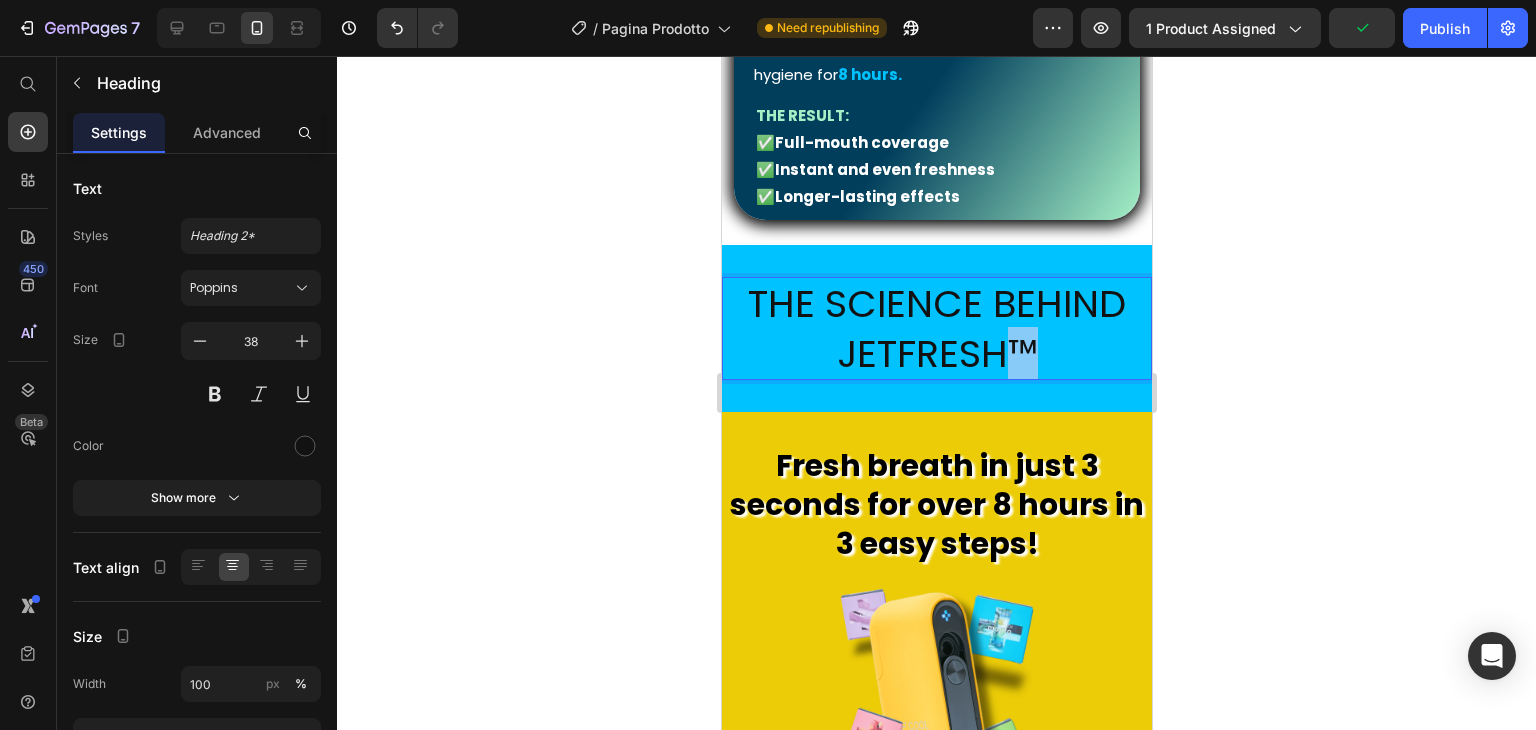 drag, startPoint x: 1009, startPoint y: 341, endPoint x: 1024, endPoint y: 341, distance: 15 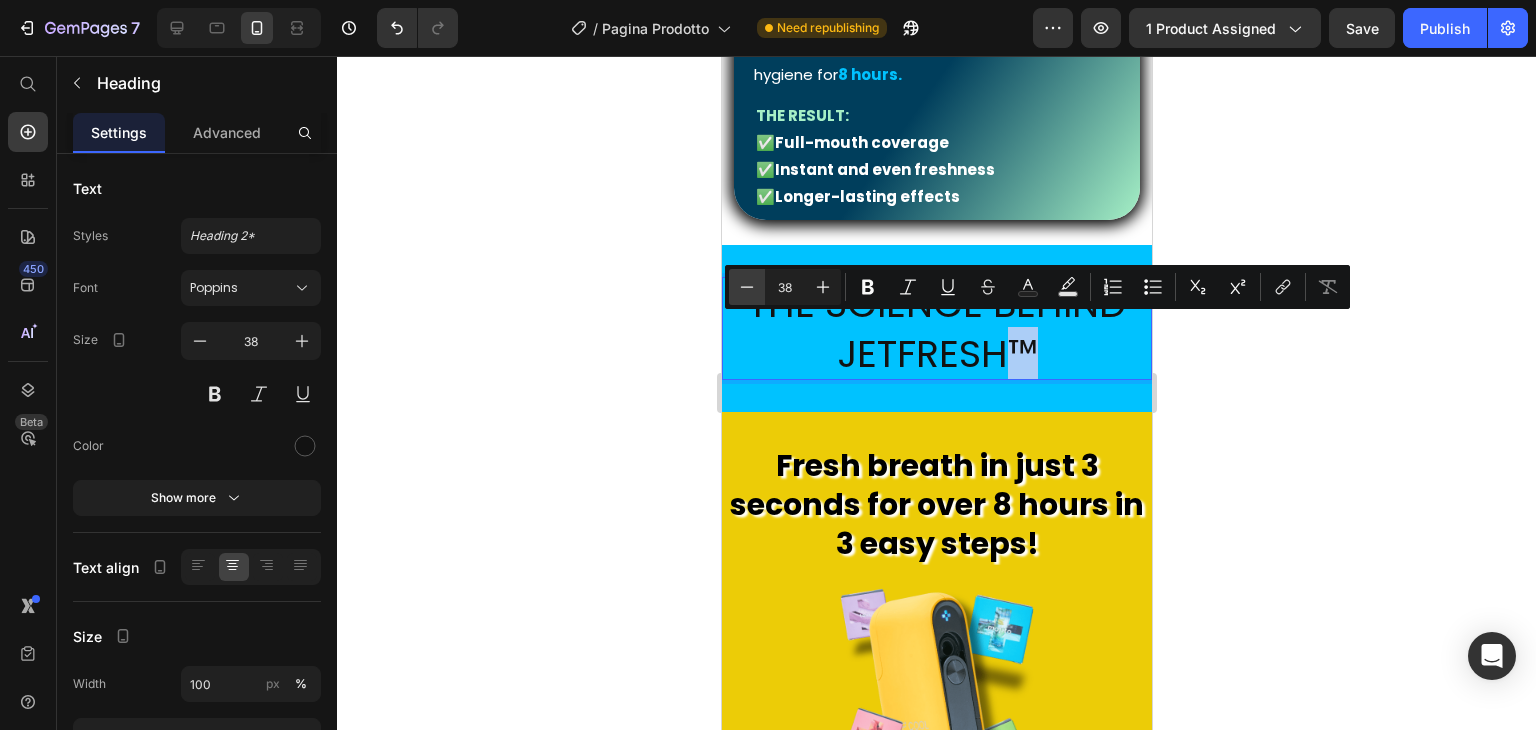 click on "Minus" at bounding box center (747, 287) 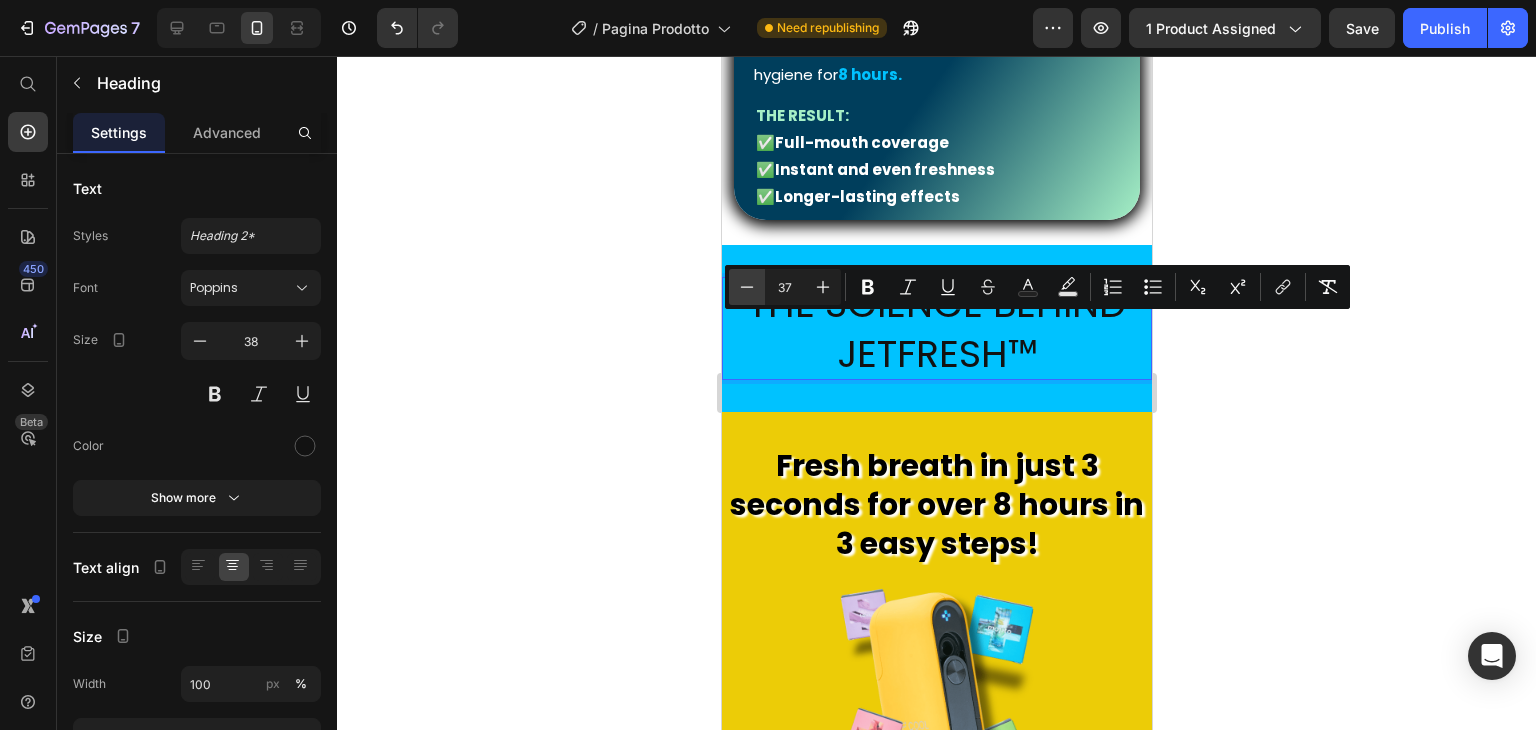click on "Minus" at bounding box center [747, 287] 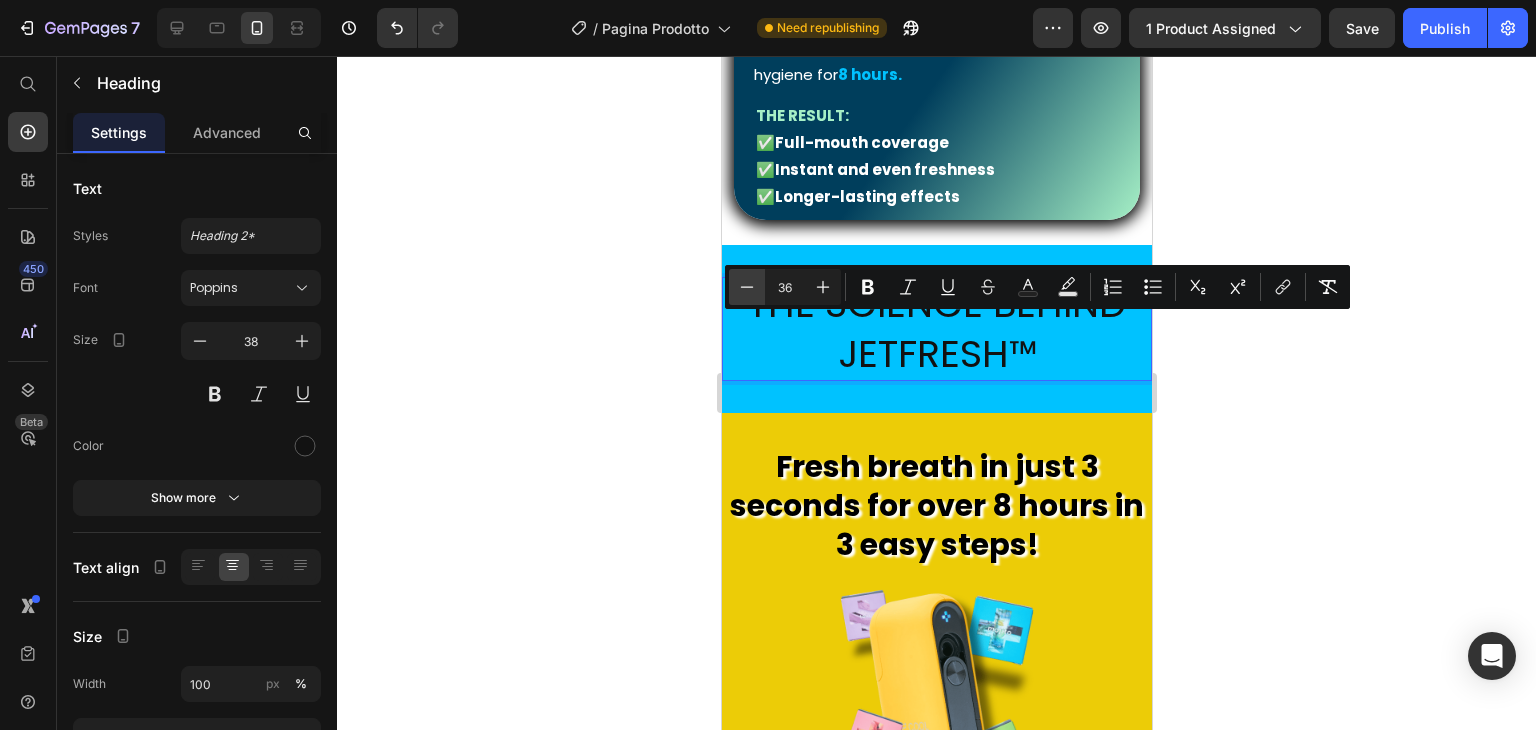 click on "Minus" at bounding box center [747, 287] 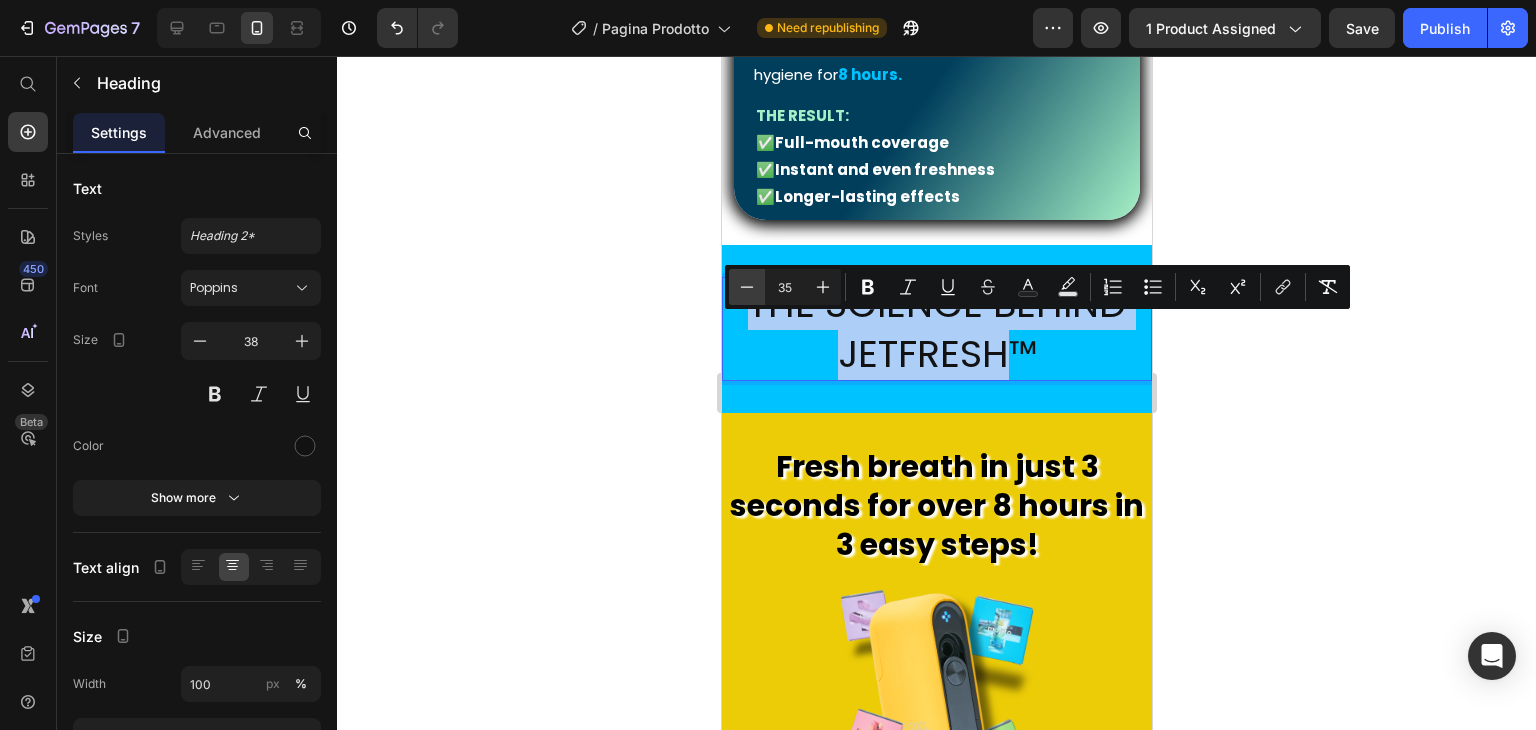 click on "Minus" at bounding box center (747, 287) 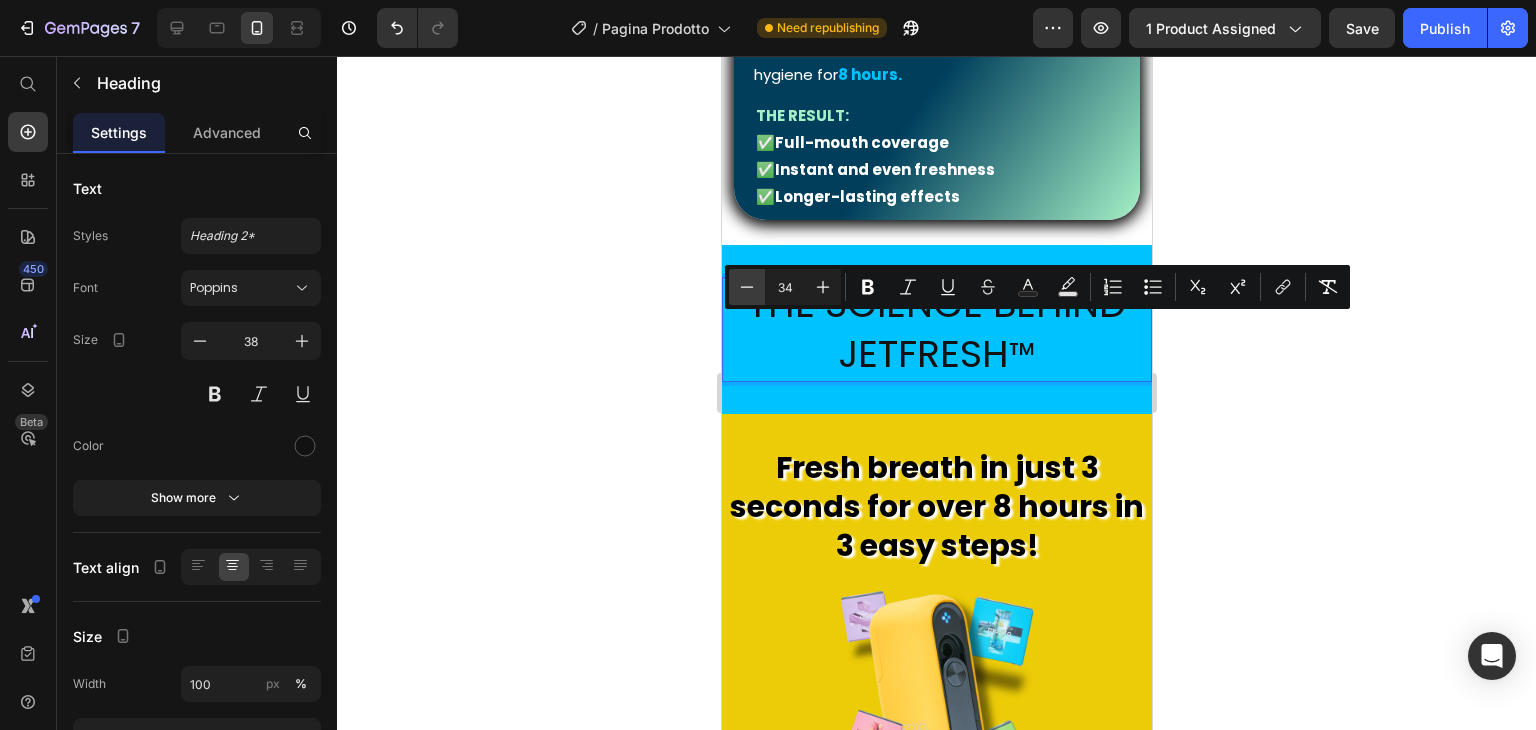 click on "Minus" at bounding box center [747, 287] 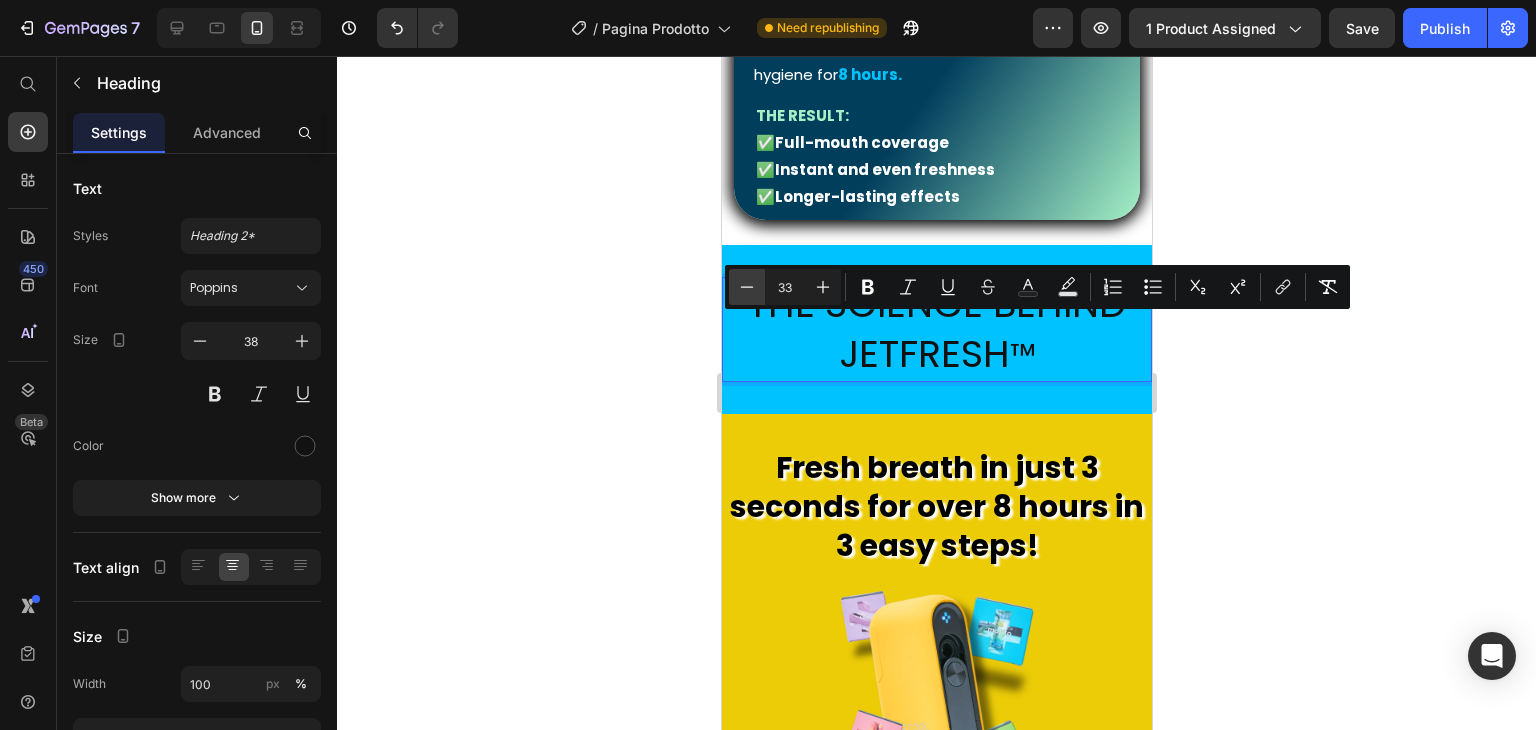 click on "Minus" at bounding box center [747, 287] 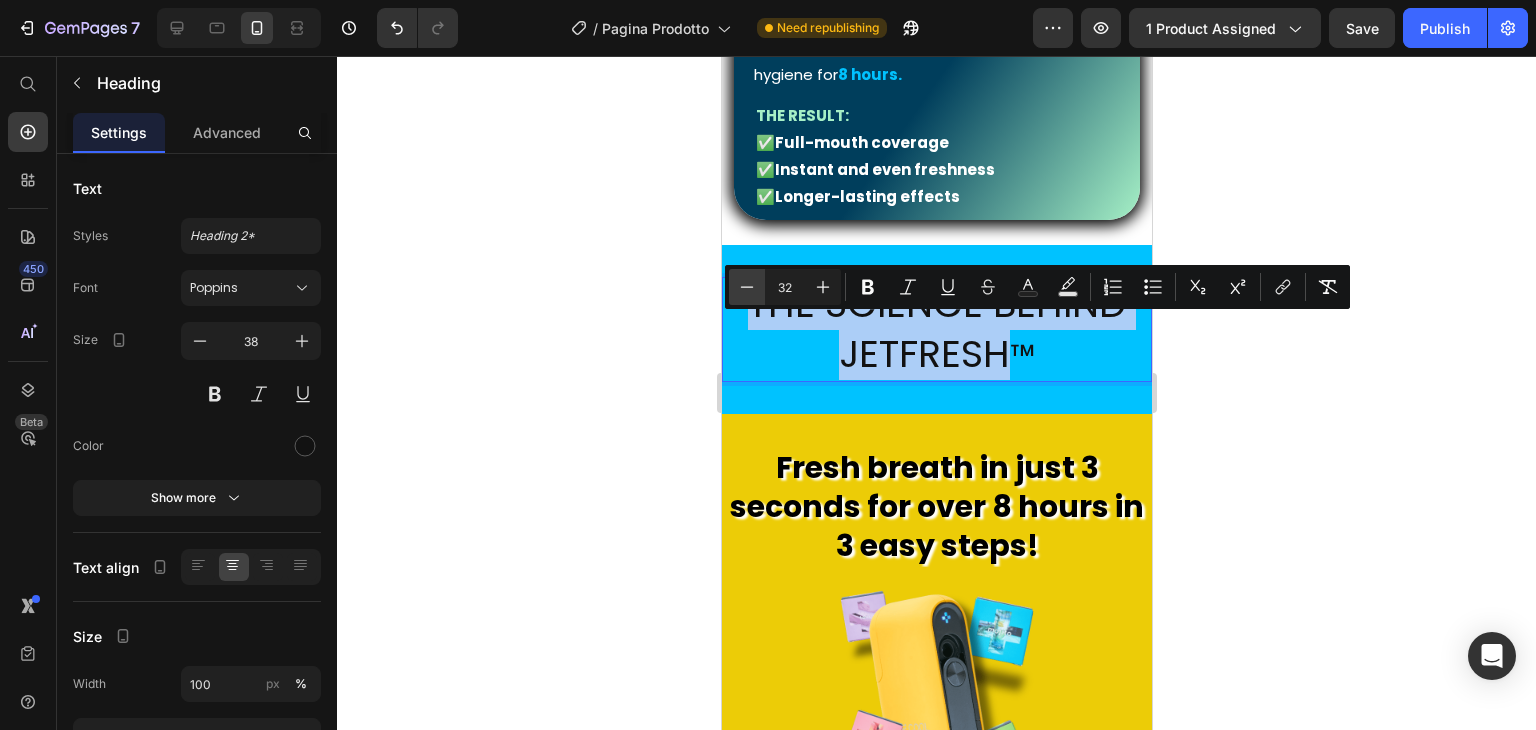 click on "Minus" at bounding box center [747, 287] 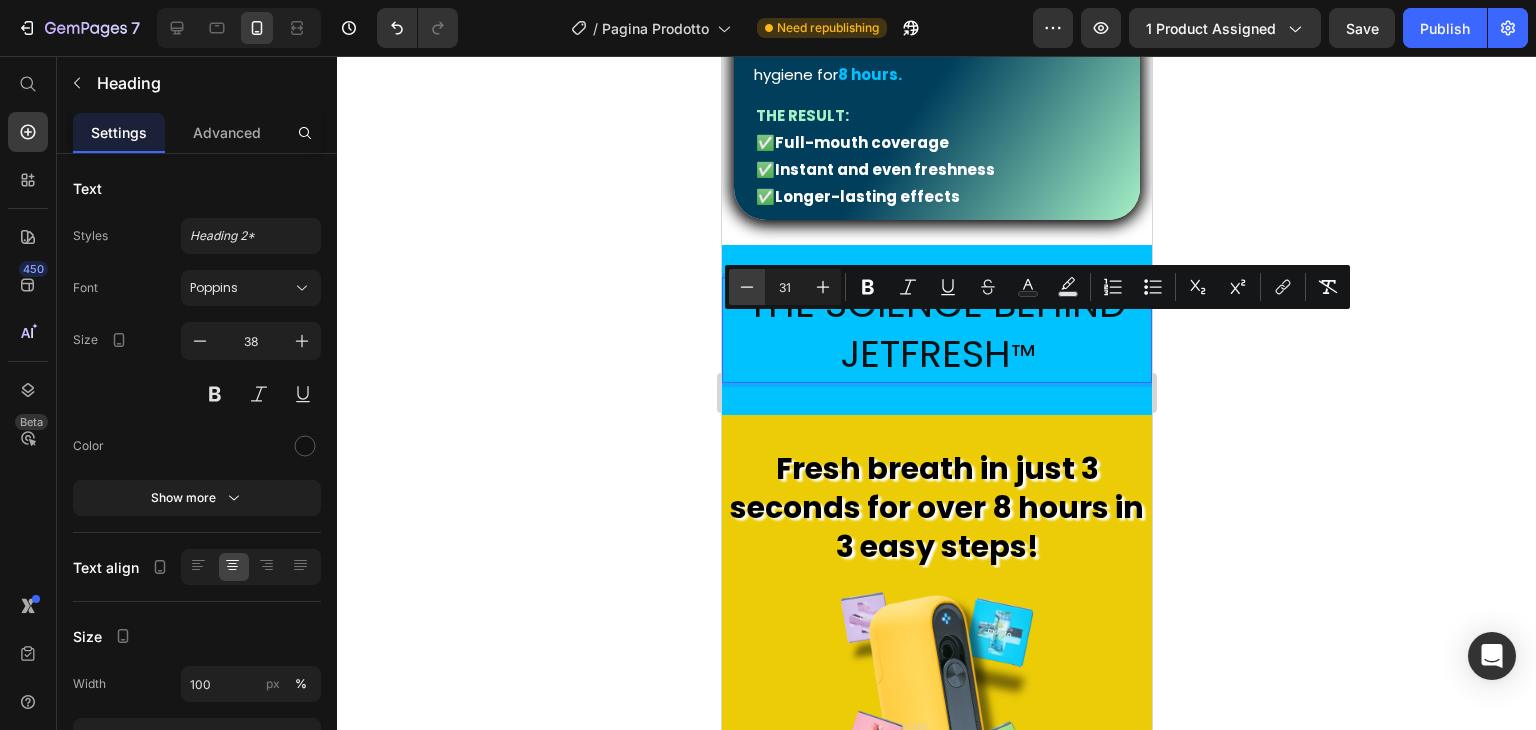 click on "Minus" at bounding box center [747, 287] 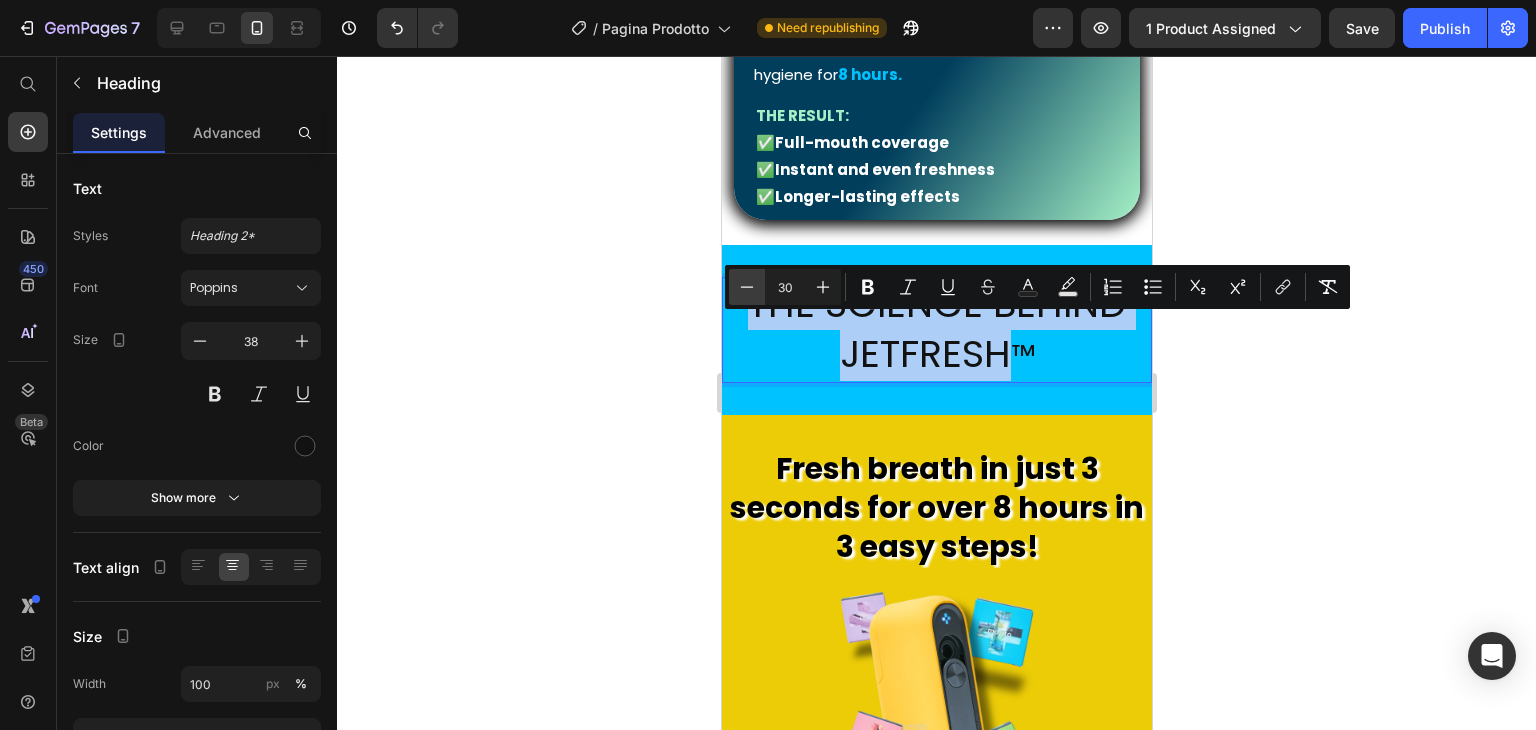 click on "Minus" at bounding box center [747, 287] 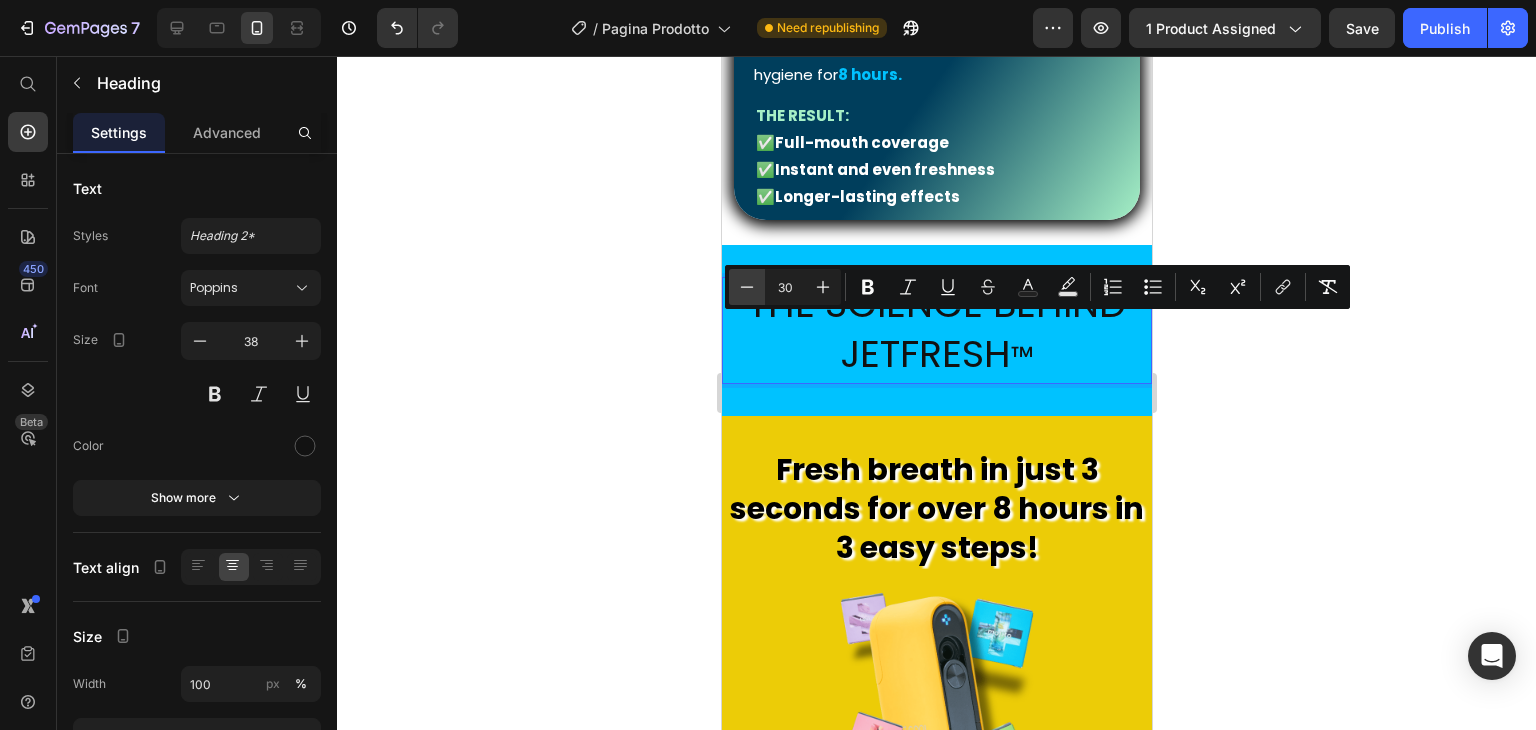 type on "29" 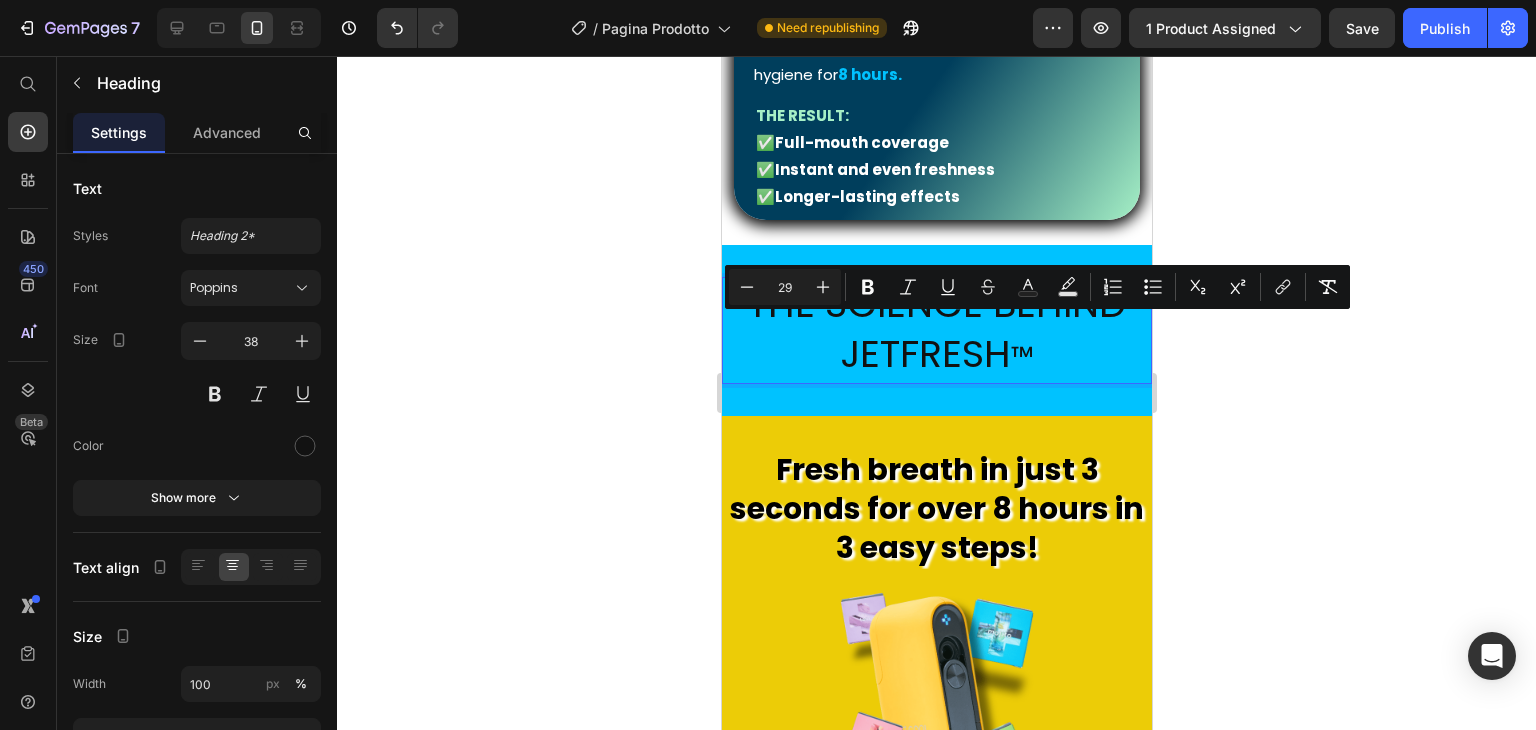 click 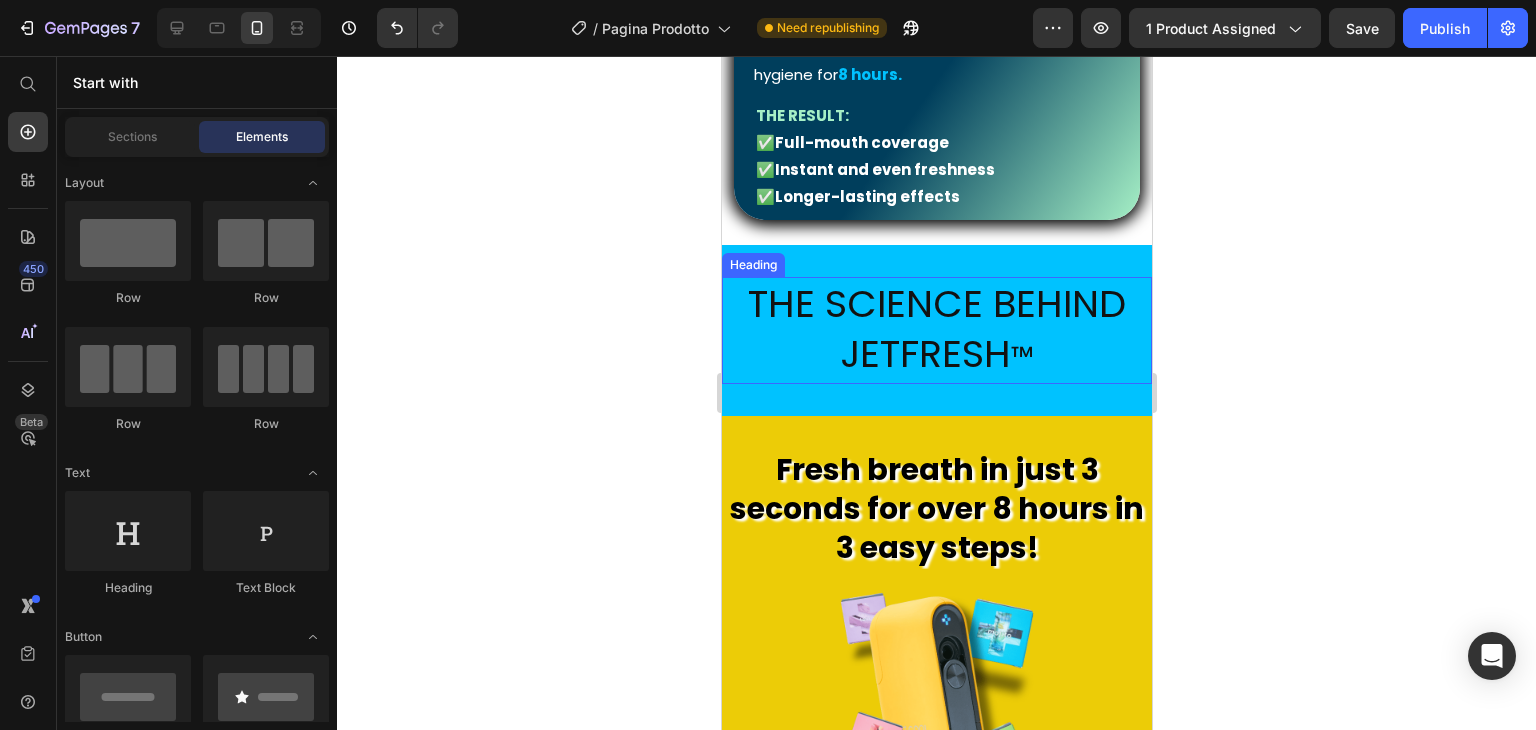 click on "™" at bounding box center (1021, 357) 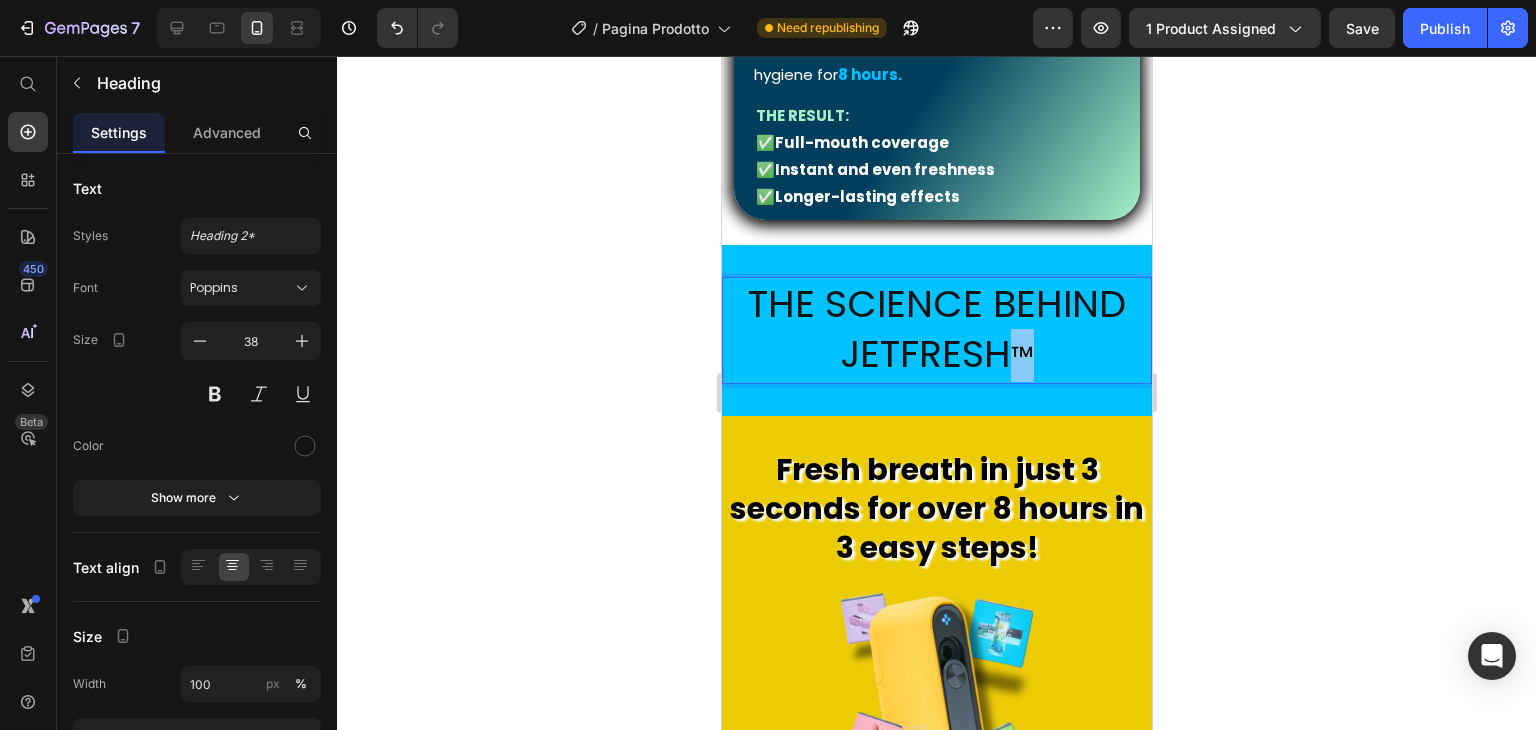 click on "™" at bounding box center (1021, 357) 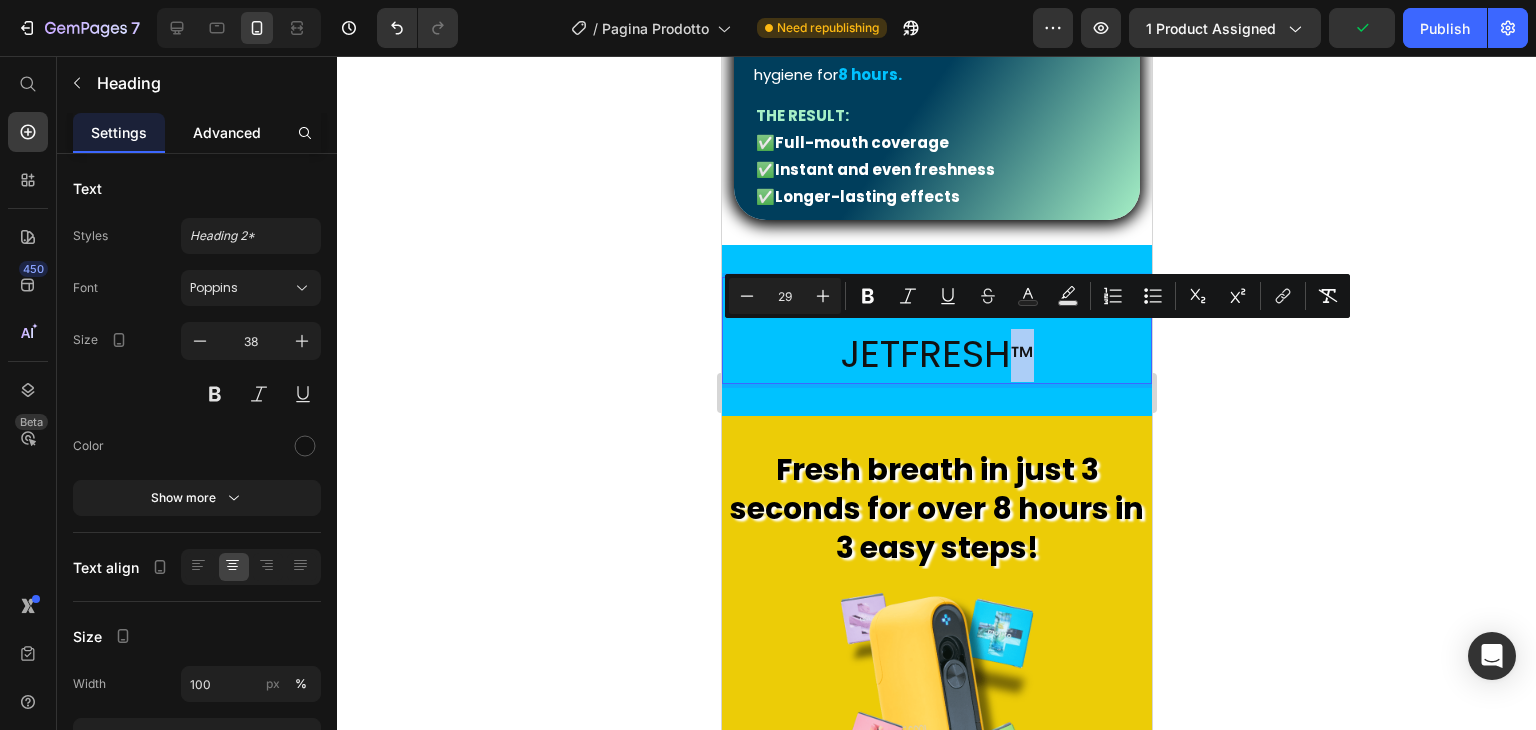 click on "Advanced" at bounding box center [227, 132] 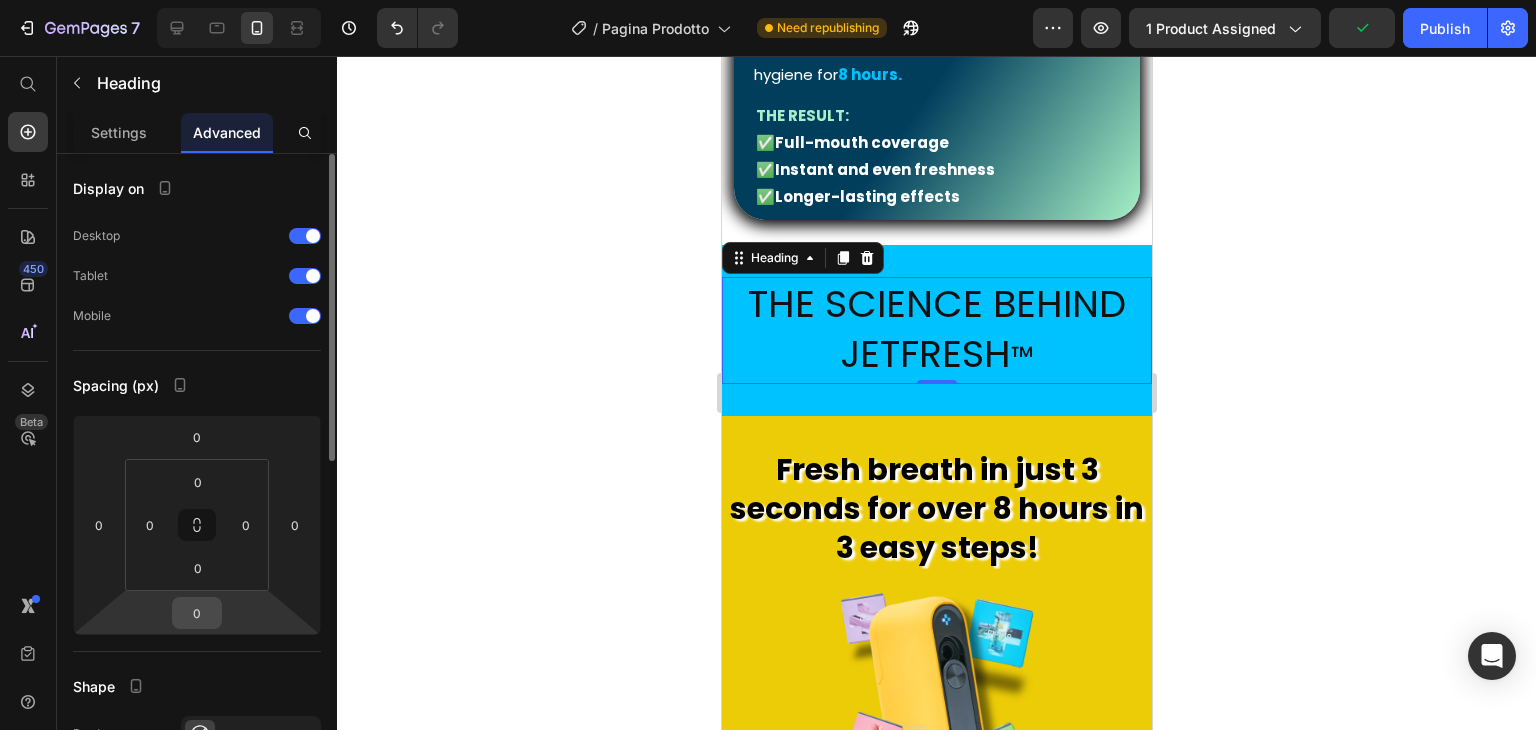 click on "0" at bounding box center (197, 613) 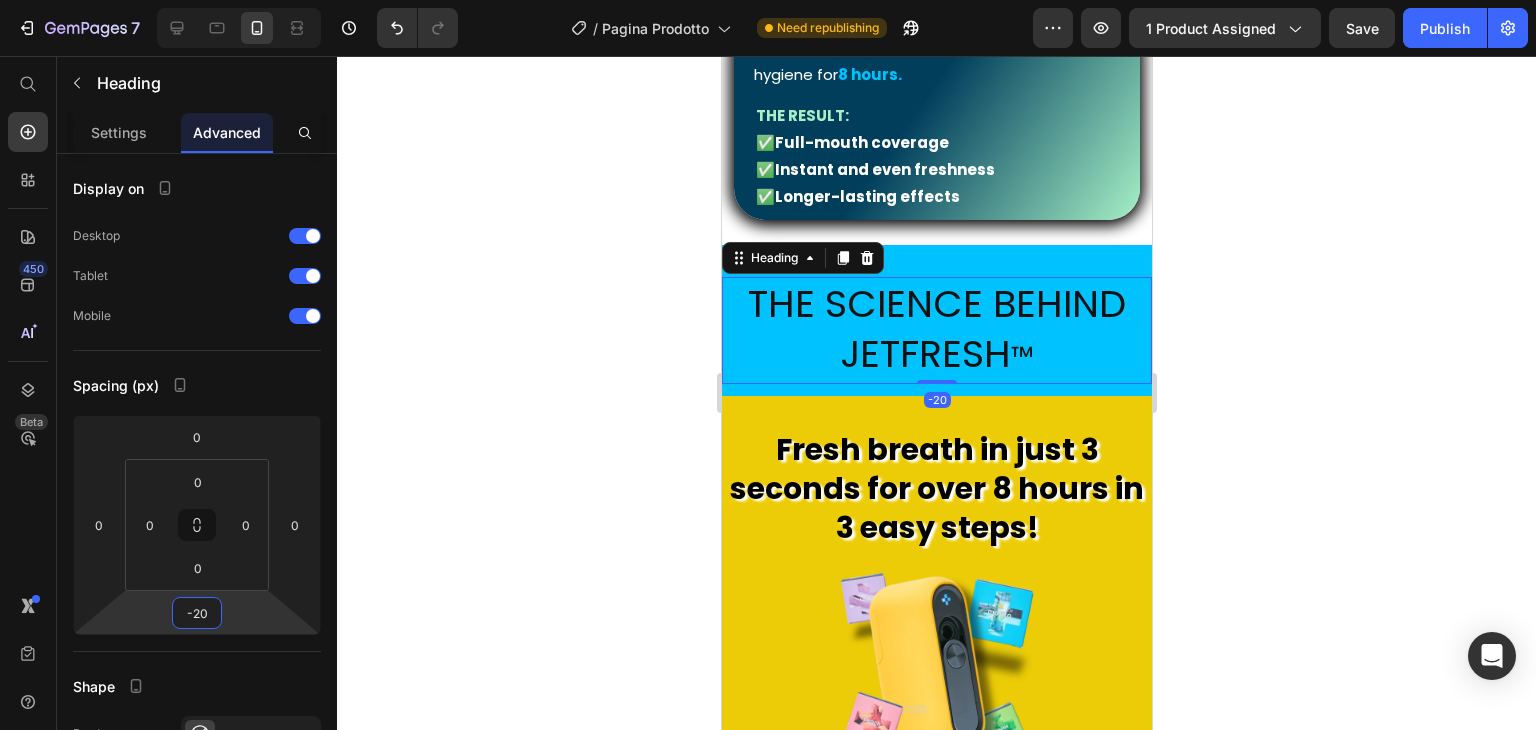 type on "-2" 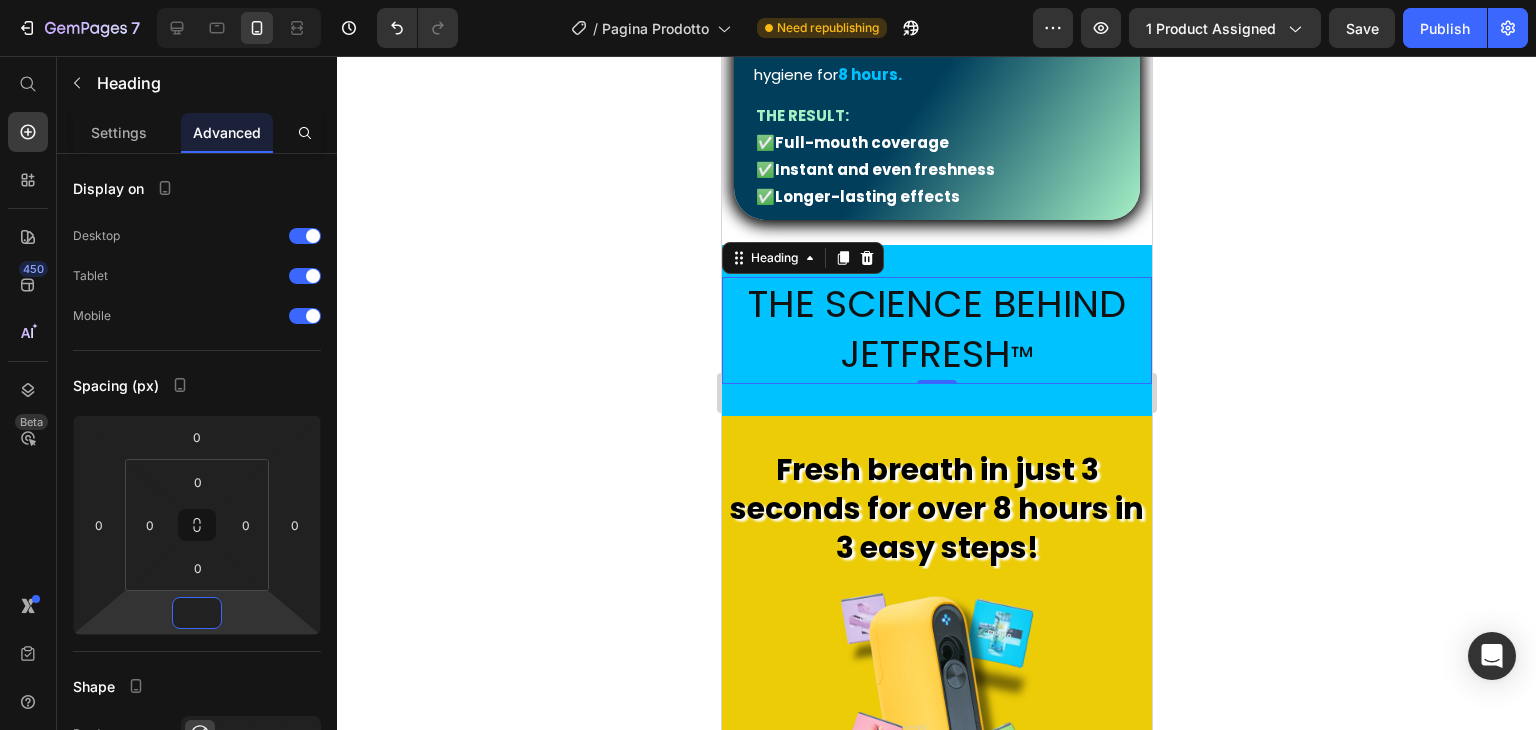type on "0" 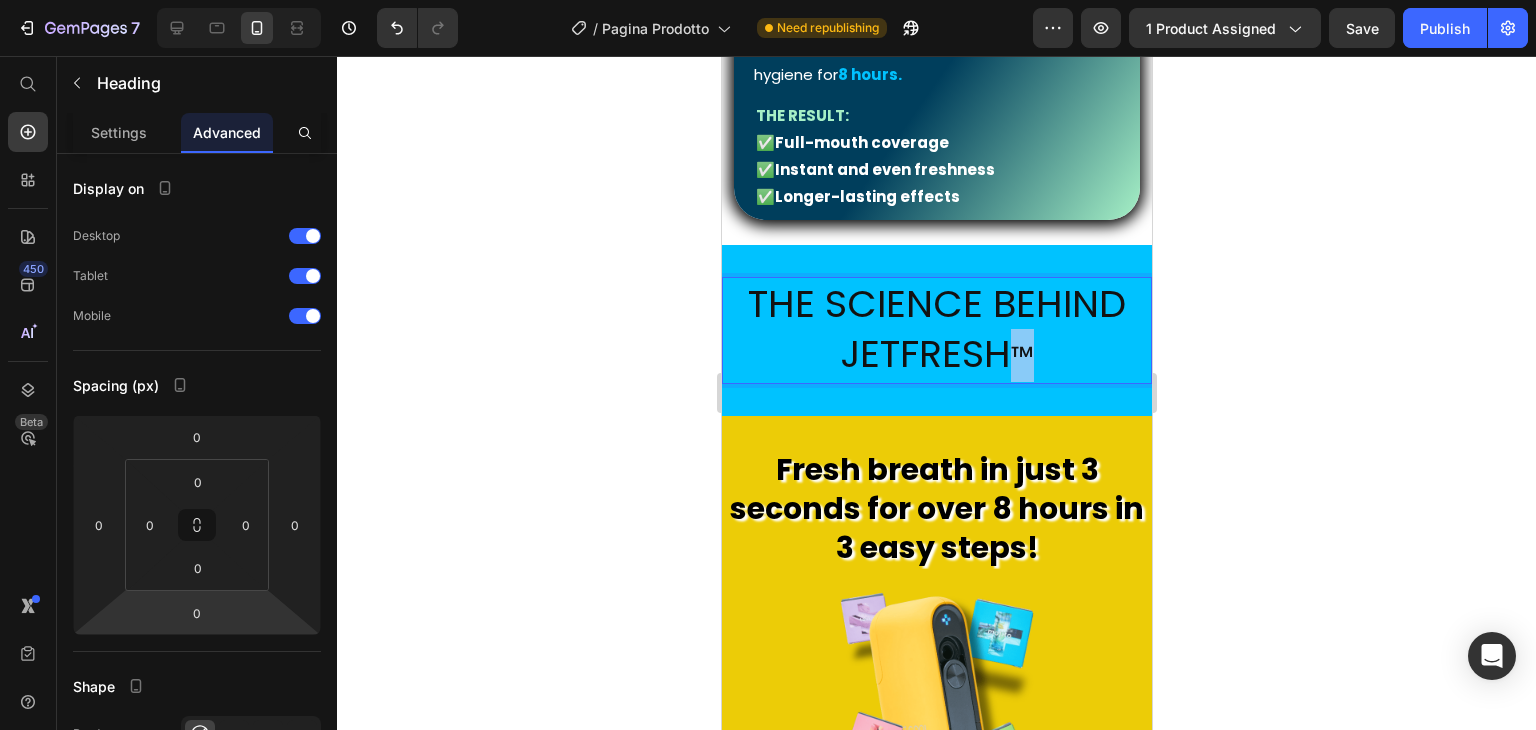drag, startPoint x: 1009, startPoint y: 341, endPoint x: 1021, endPoint y: 340, distance: 12.0415945 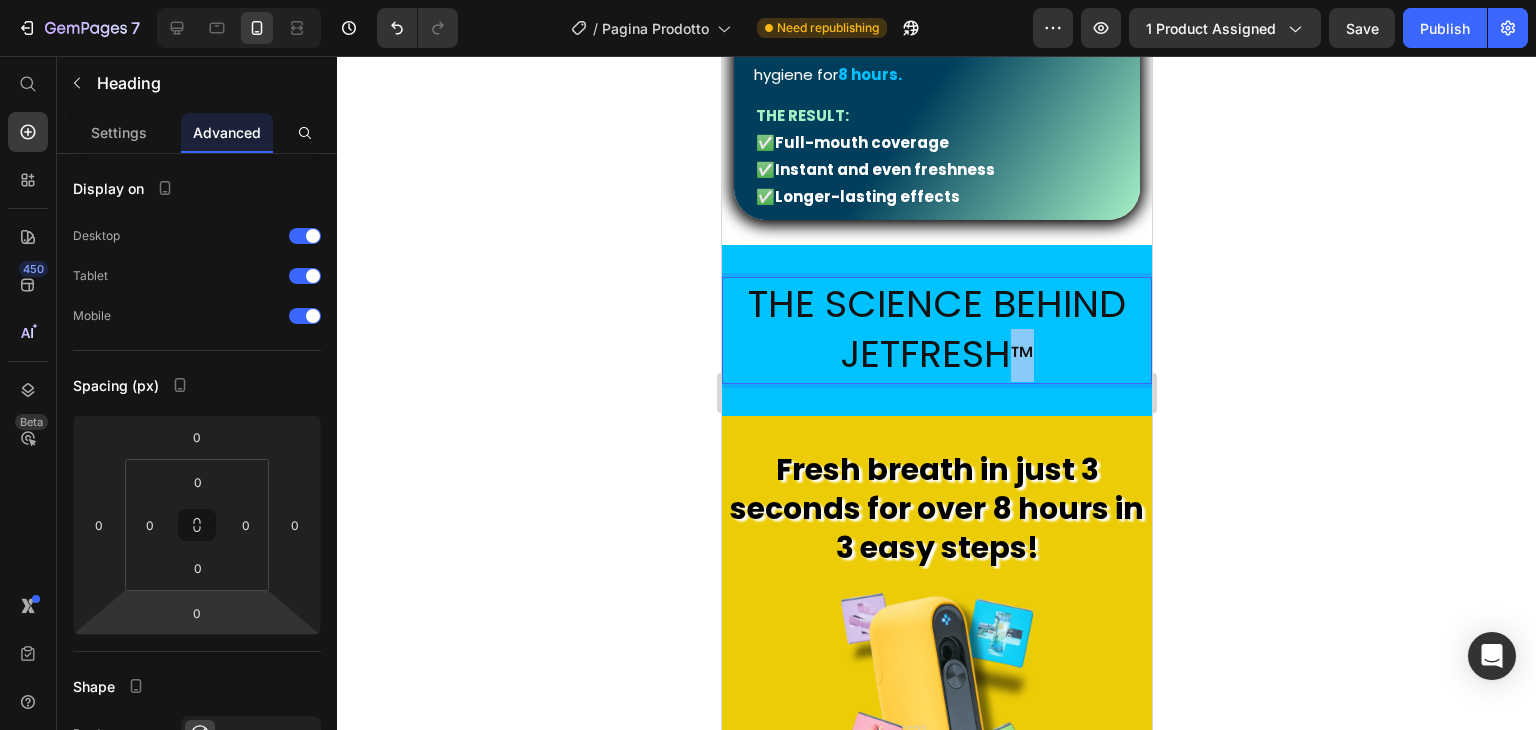 click on "™" at bounding box center (1021, 357) 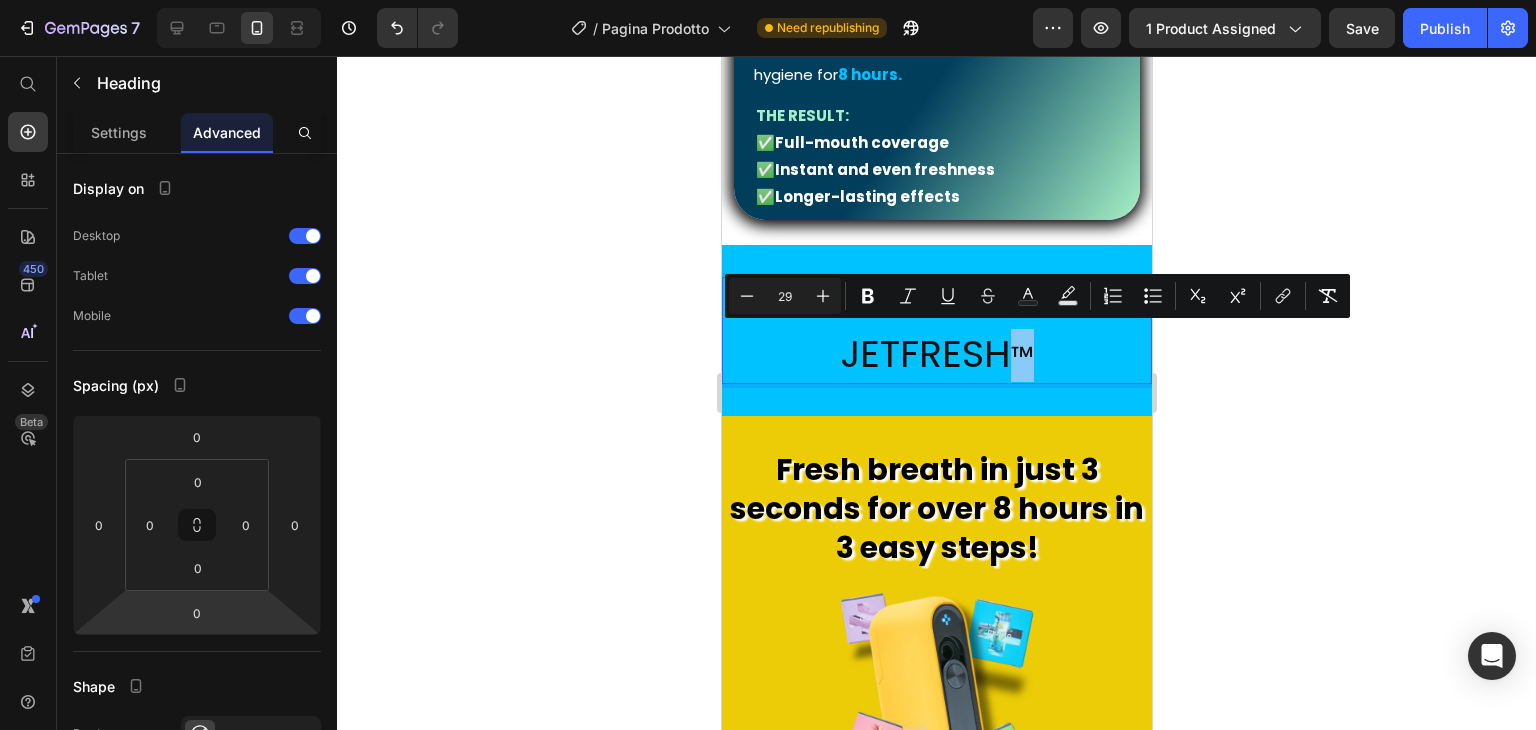 click on "™" at bounding box center (1021, 357) 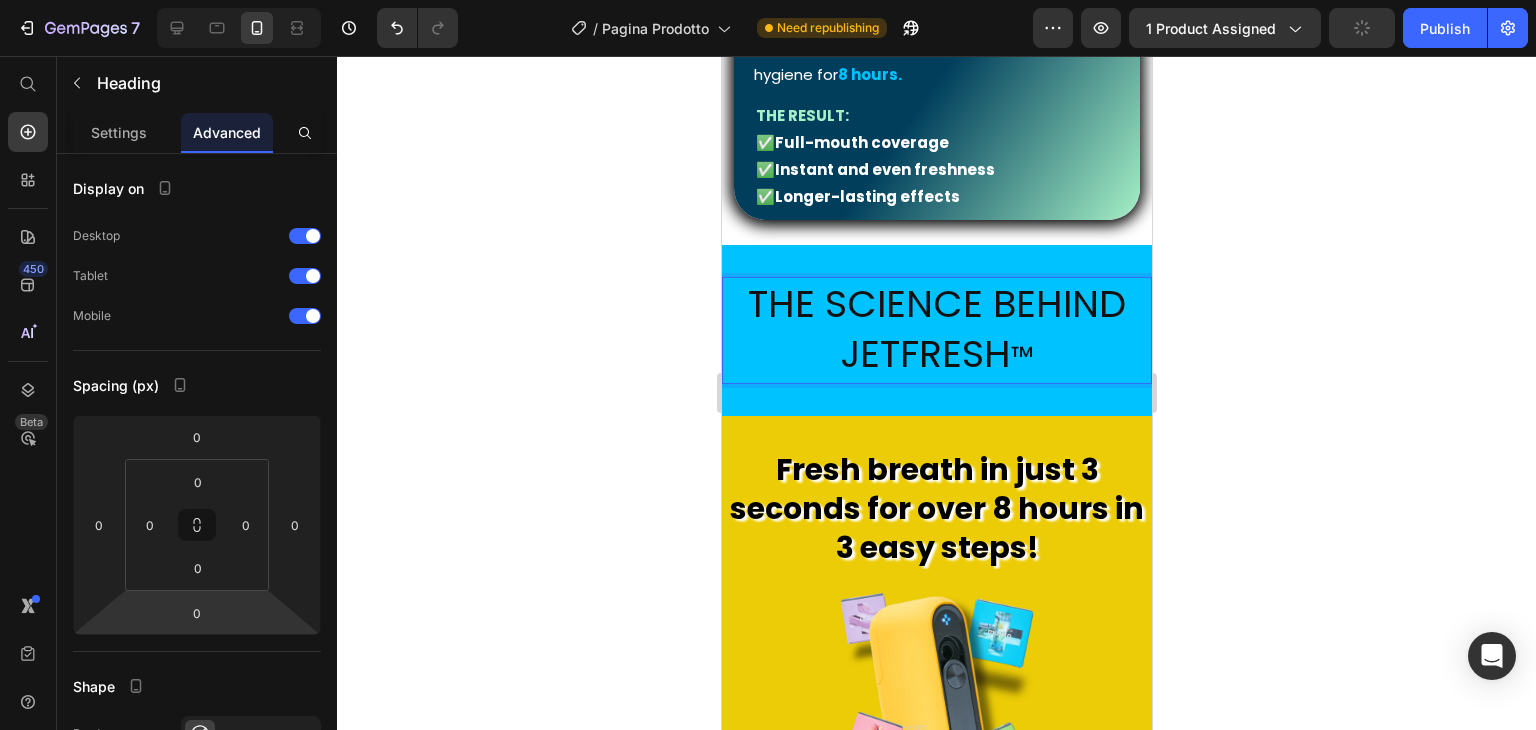 click on "™" at bounding box center [1021, 357] 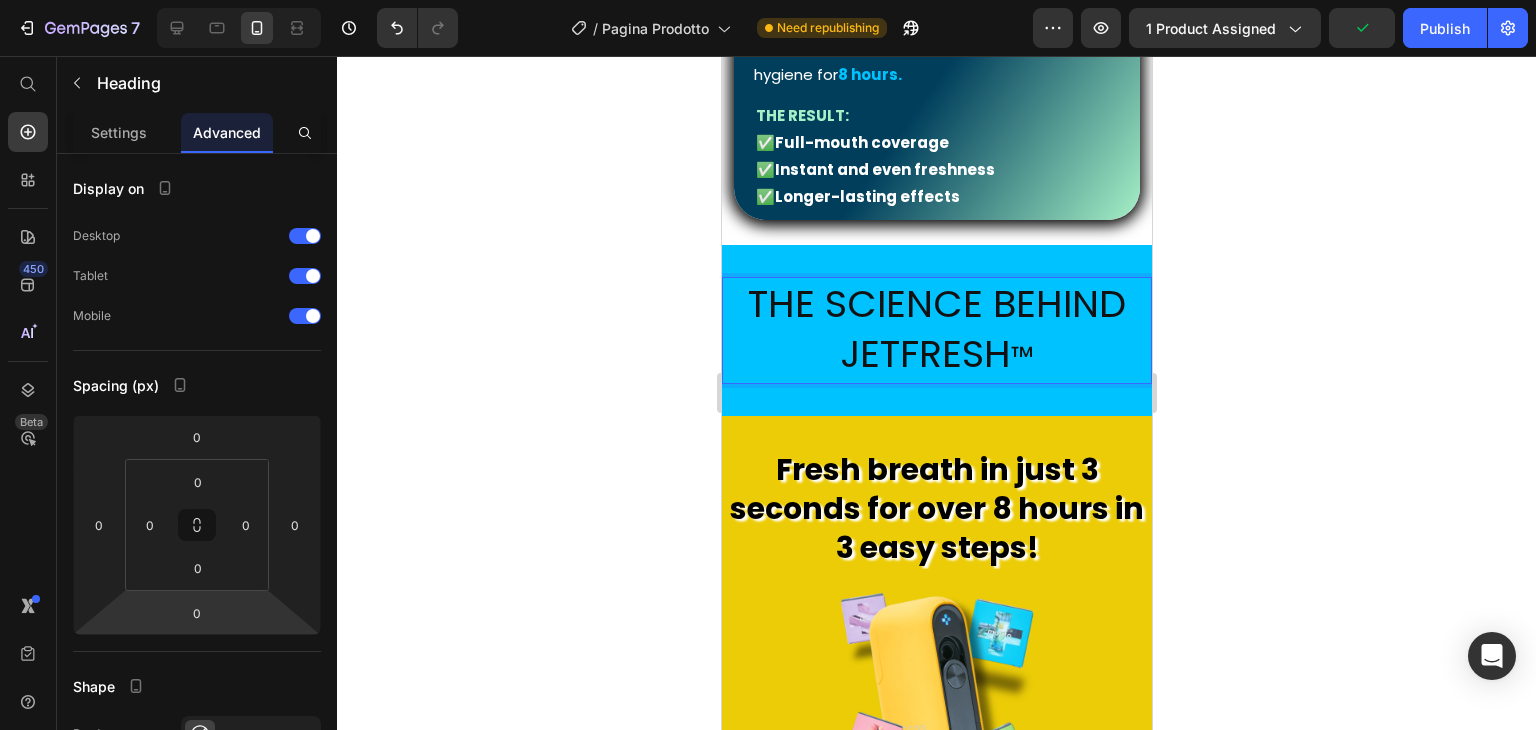 click 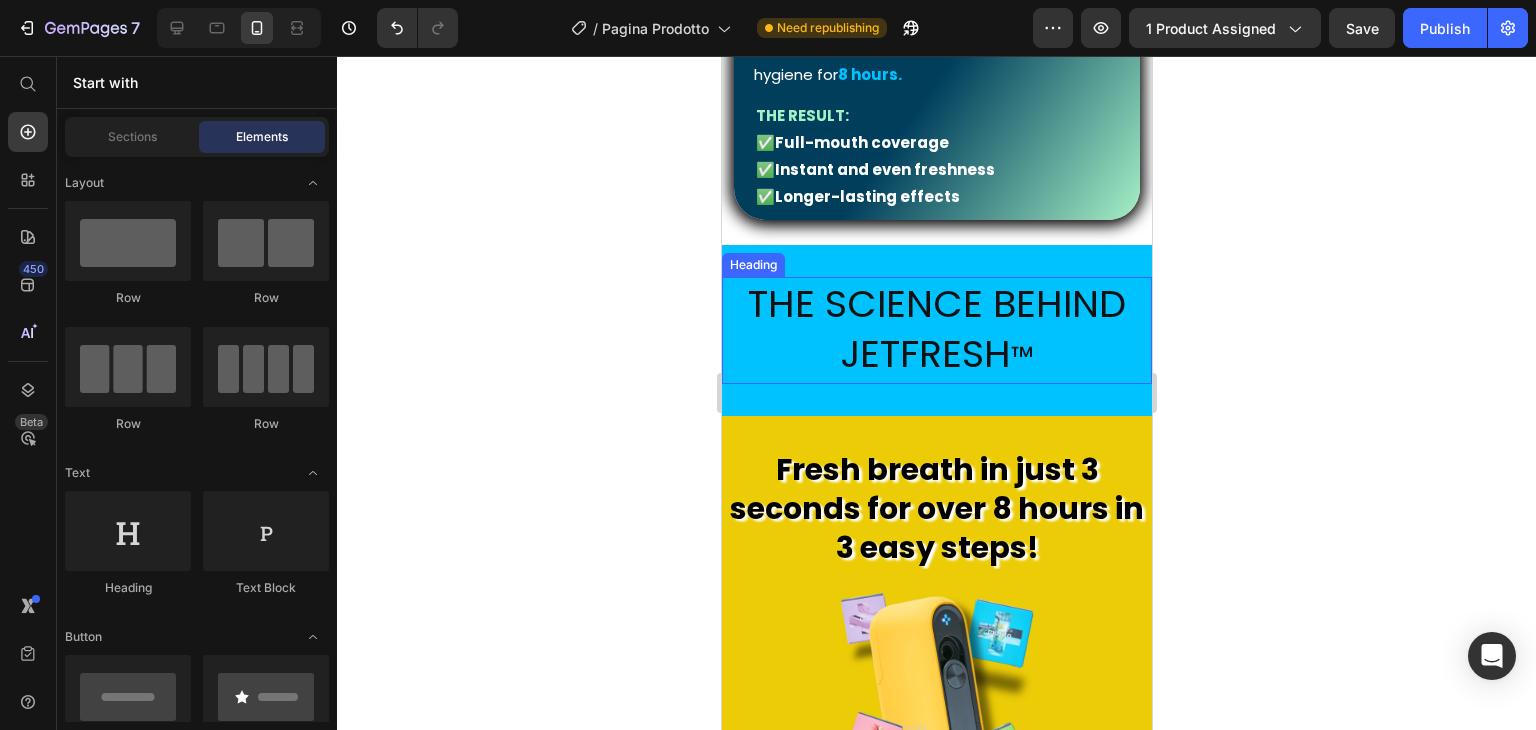 click on "The Science Behind JETFRESH ™" at bounding box center [936, 330] 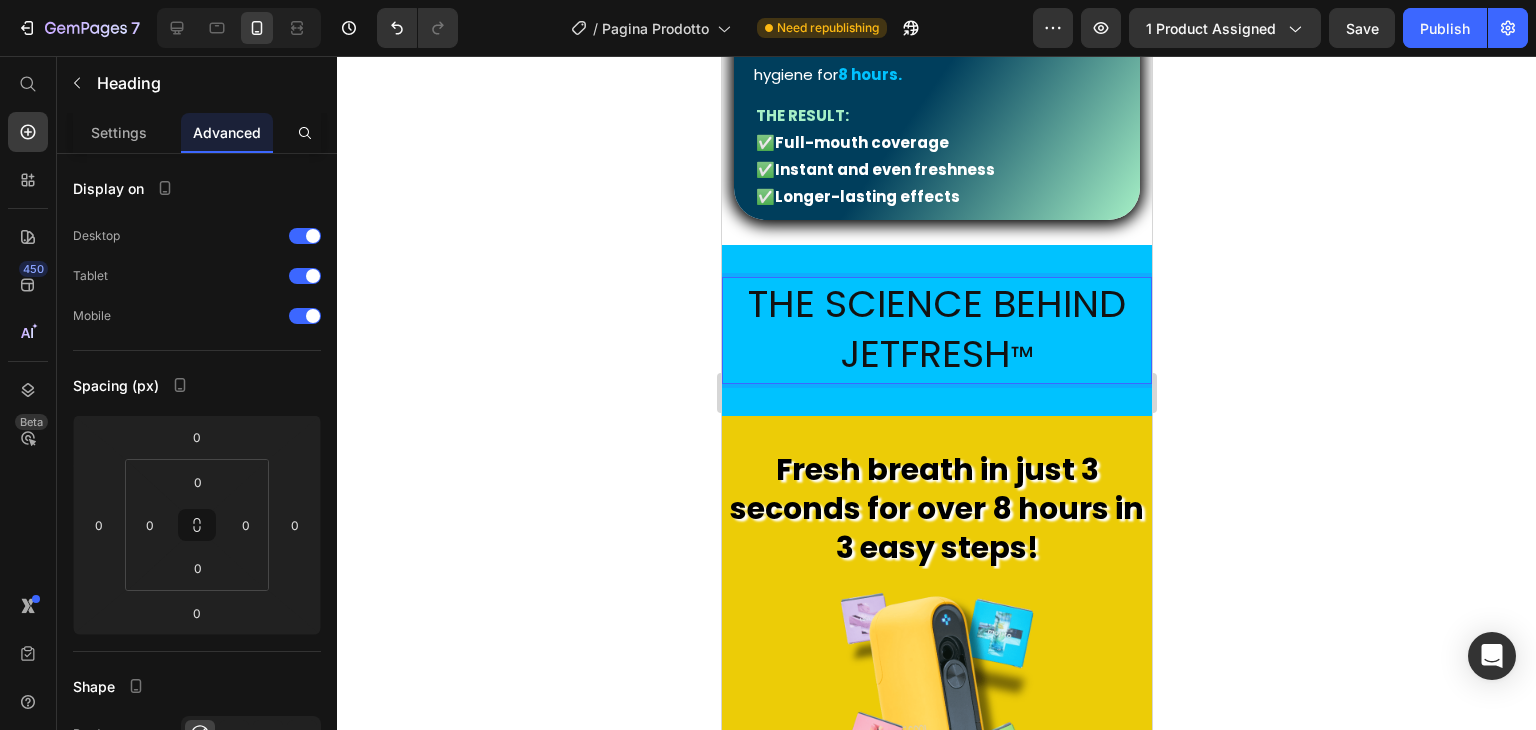 click on "™" at bounding box center [1021, 357] 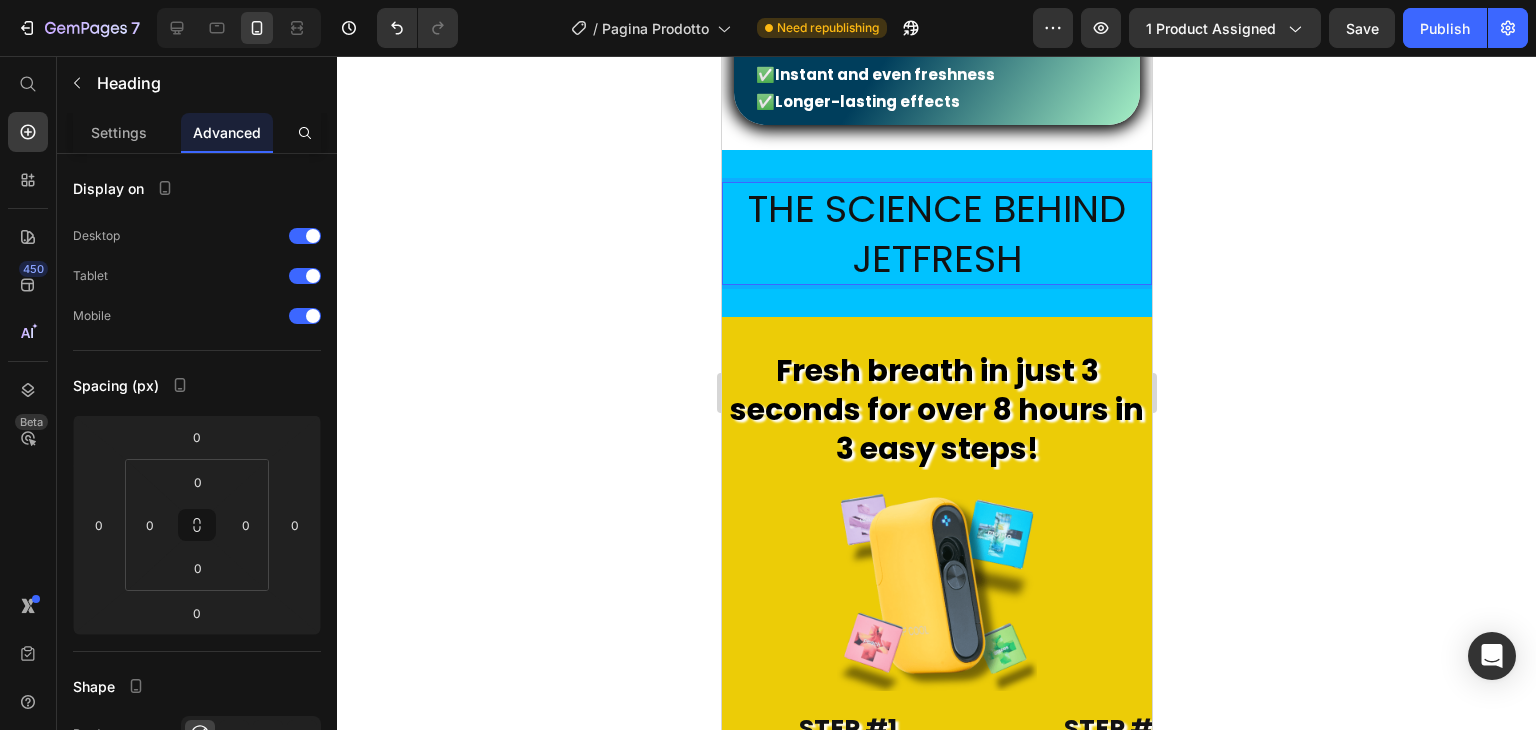scroll, scrollTop: 2388, scrollLeft: 0, axis: vertical 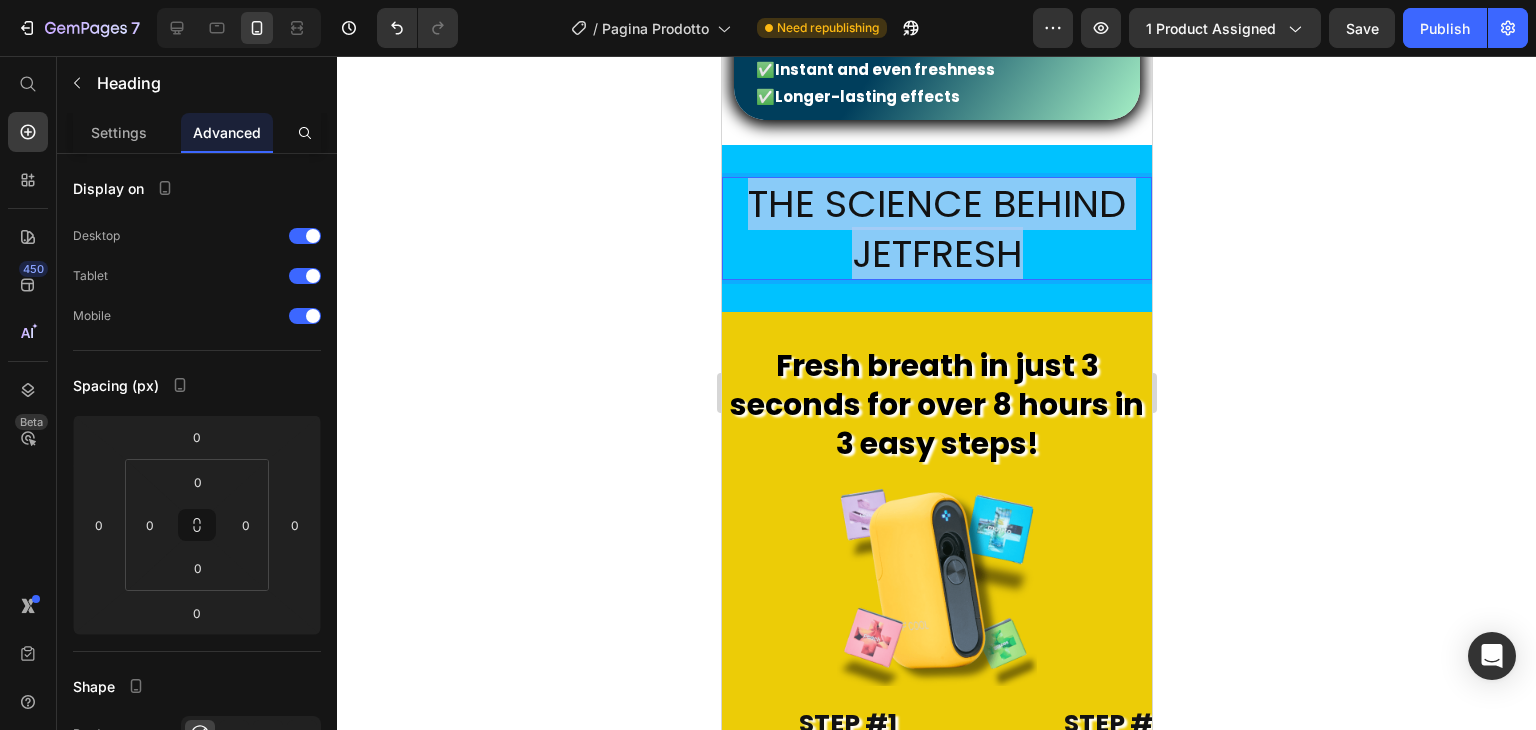 drag, startPoint x: 976, startPoint y: 238, endPoint x: 1366, endPoint y: 207, distance: 391.2301 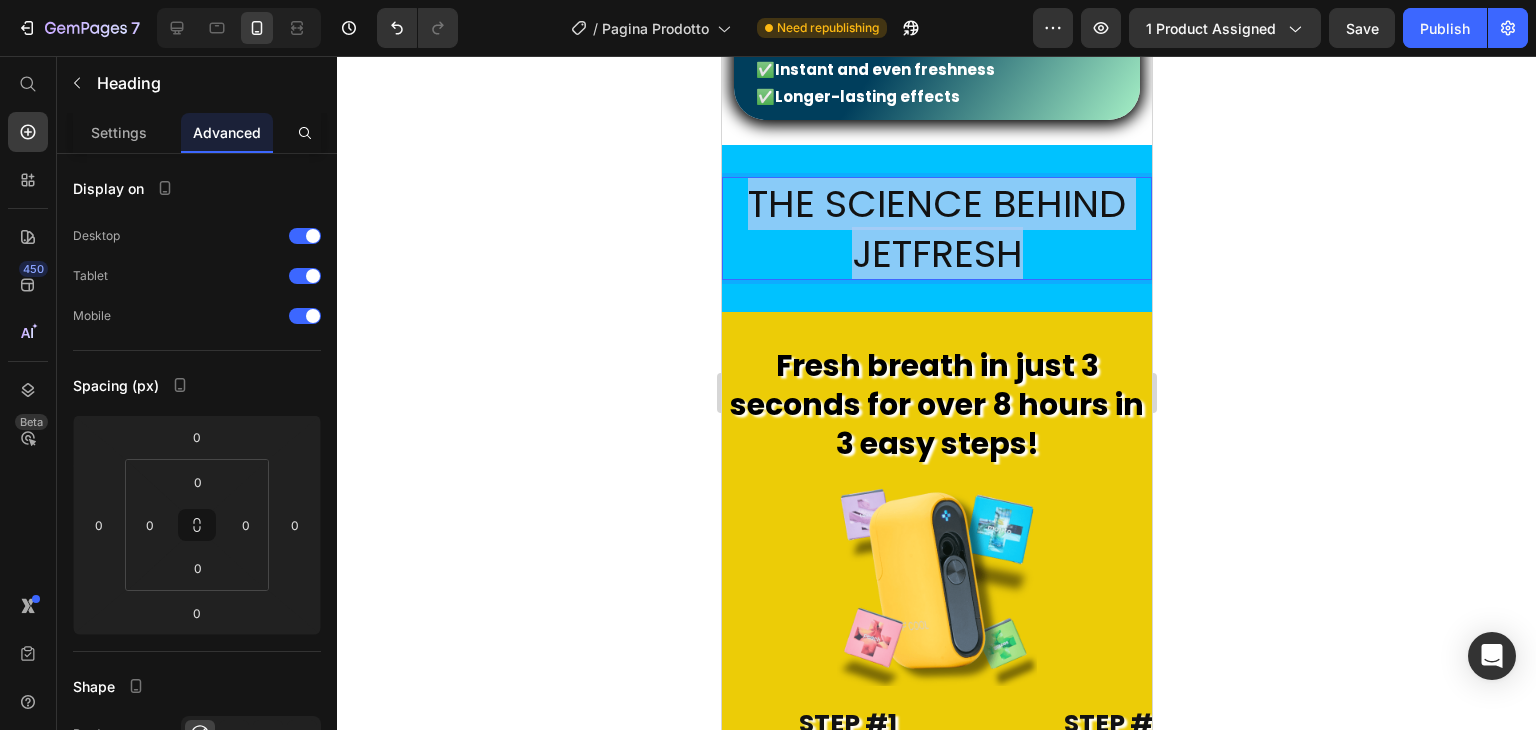 click on "Header 🔬 Nano-Atomization Technology Heading Image Row JetFresh™   uses cutting-edge nano-atomization  to break down the liquid into  ultra-fine micro-particles —up to a thousand times smaller than a typical spray droplet. Text Block The result: ✅  Full-mouth coverage ✅  Instant and even freshness ✅  Longer-lasting effects Text Block Row Section [NUMBER]/[NUMBER] Page has reached Shopify’s [NUMBER] section-limit Page has reached Shopify’s [NUMBER] section-limit 🦠 Advanced Antibacterial Action Heading Image Row JetFresh™  isn’t just about fresh breath—it’s about real  cleanliness . Our formula is packed with  antibacterial agents  that actively eliminate  [PERCENTAGE]% of the bacteria  responsible for bad breath and poor oral hygiene. Text Block The result: ✅ Healthier oral environment ✅ Fewer odor-causing germs ✅ Cleaner, fresher breath that lasts Text Block Row Section [NUMBER]/[NUMBER] Page has reached Shopify’s [NUMBER] section-limit Page has reached Shopify’s [NUMBER] section-limit Next-level formula  for next-level fresh" at bounding box center (936, 5359) 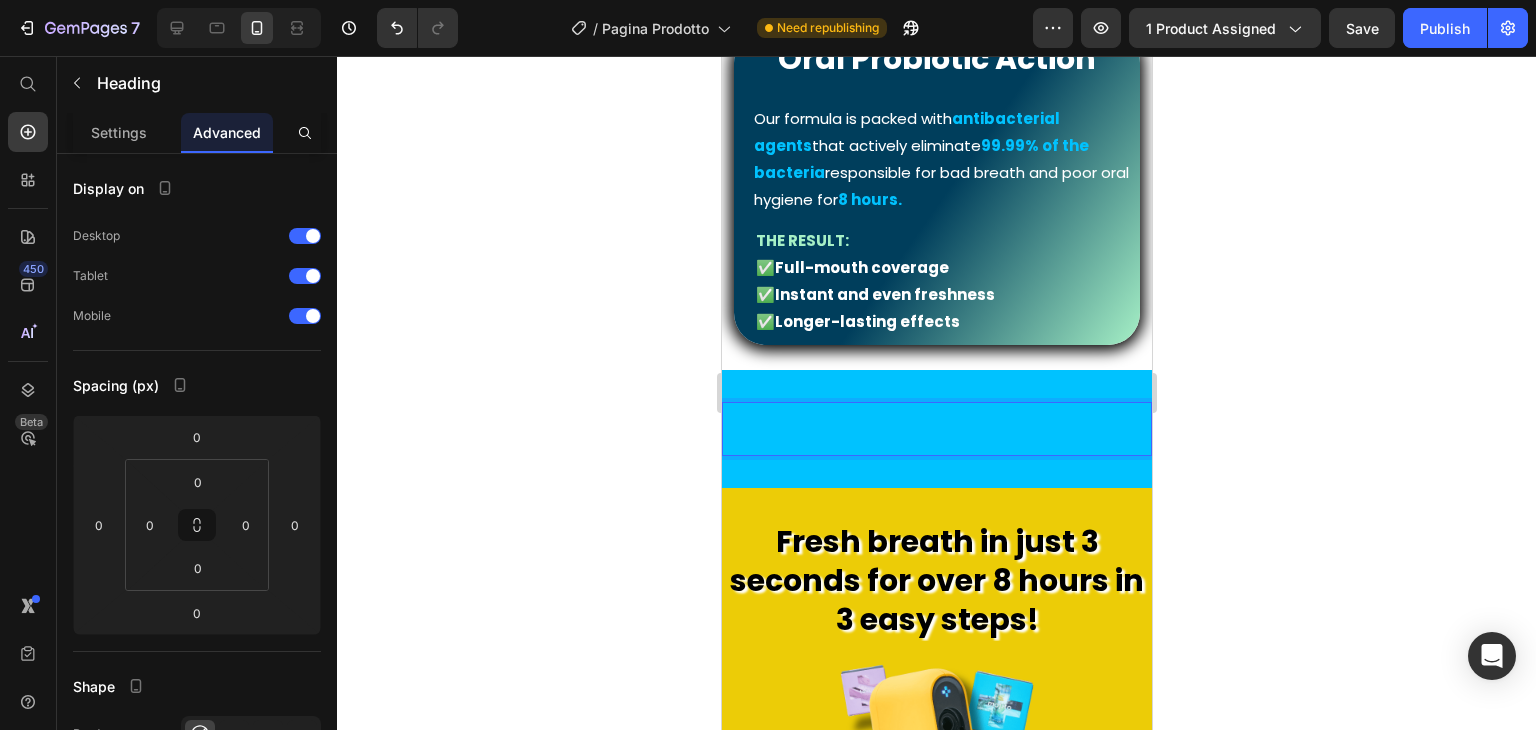scroll, scrollTop: 2188, scrollLeft: 0, axis: vertical 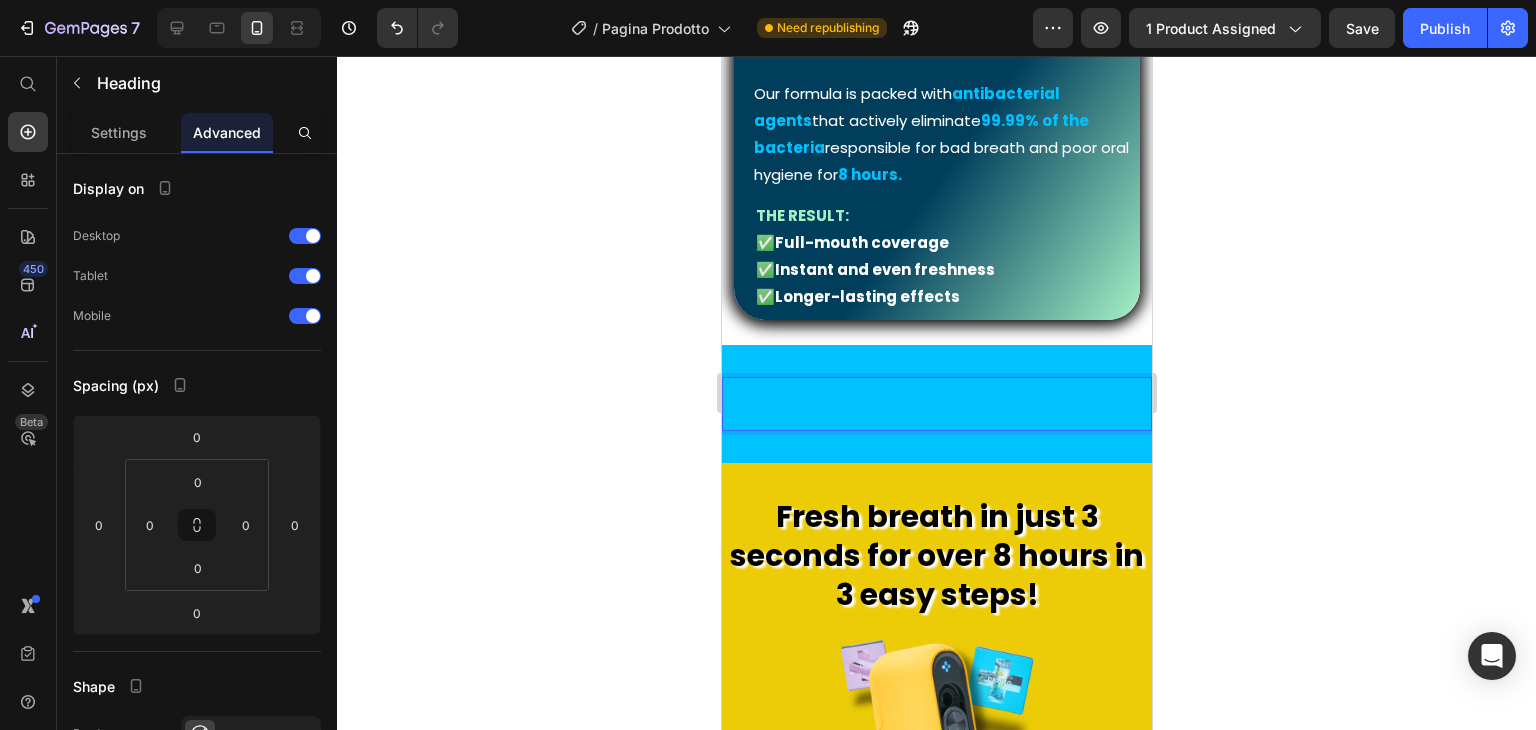 click at bounding box center [936, 403] 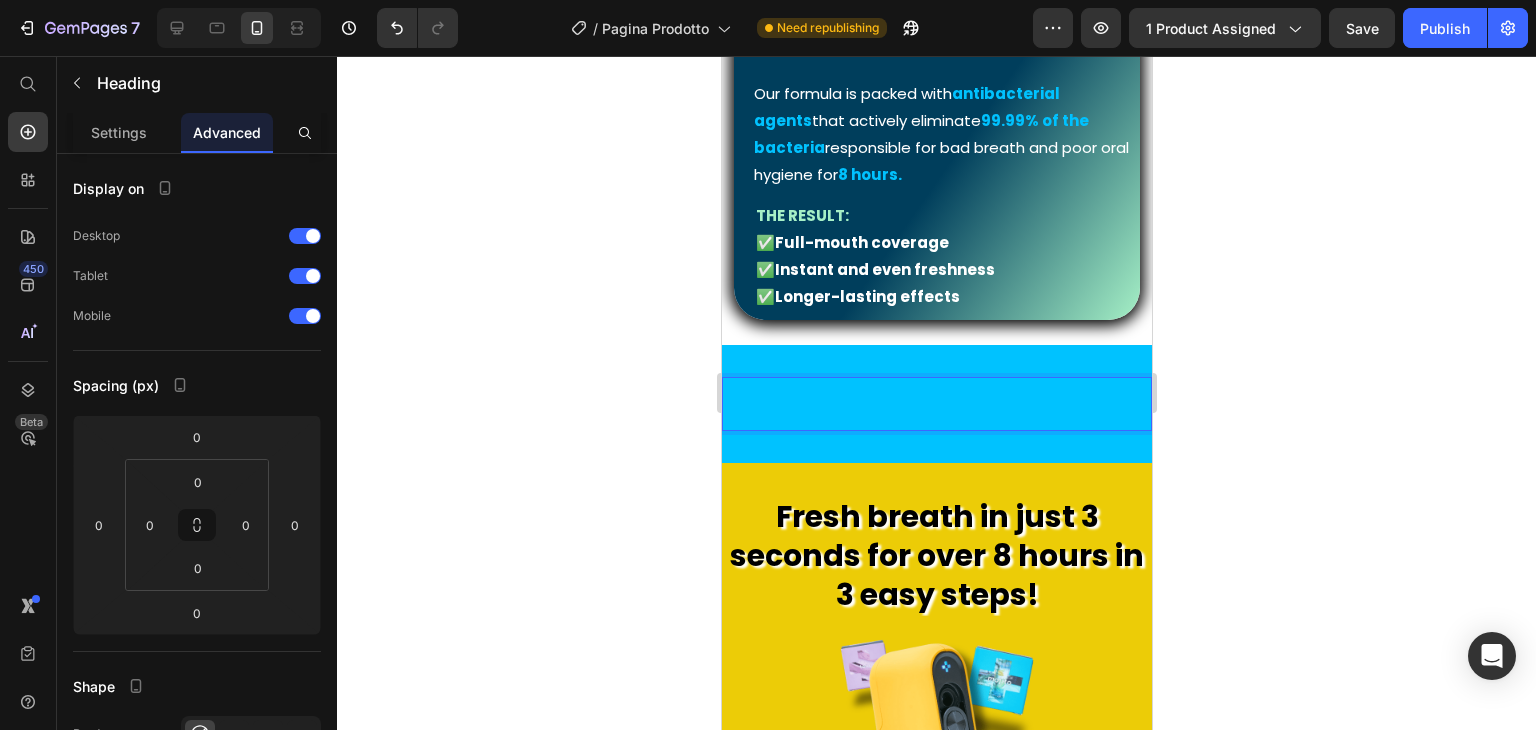 click 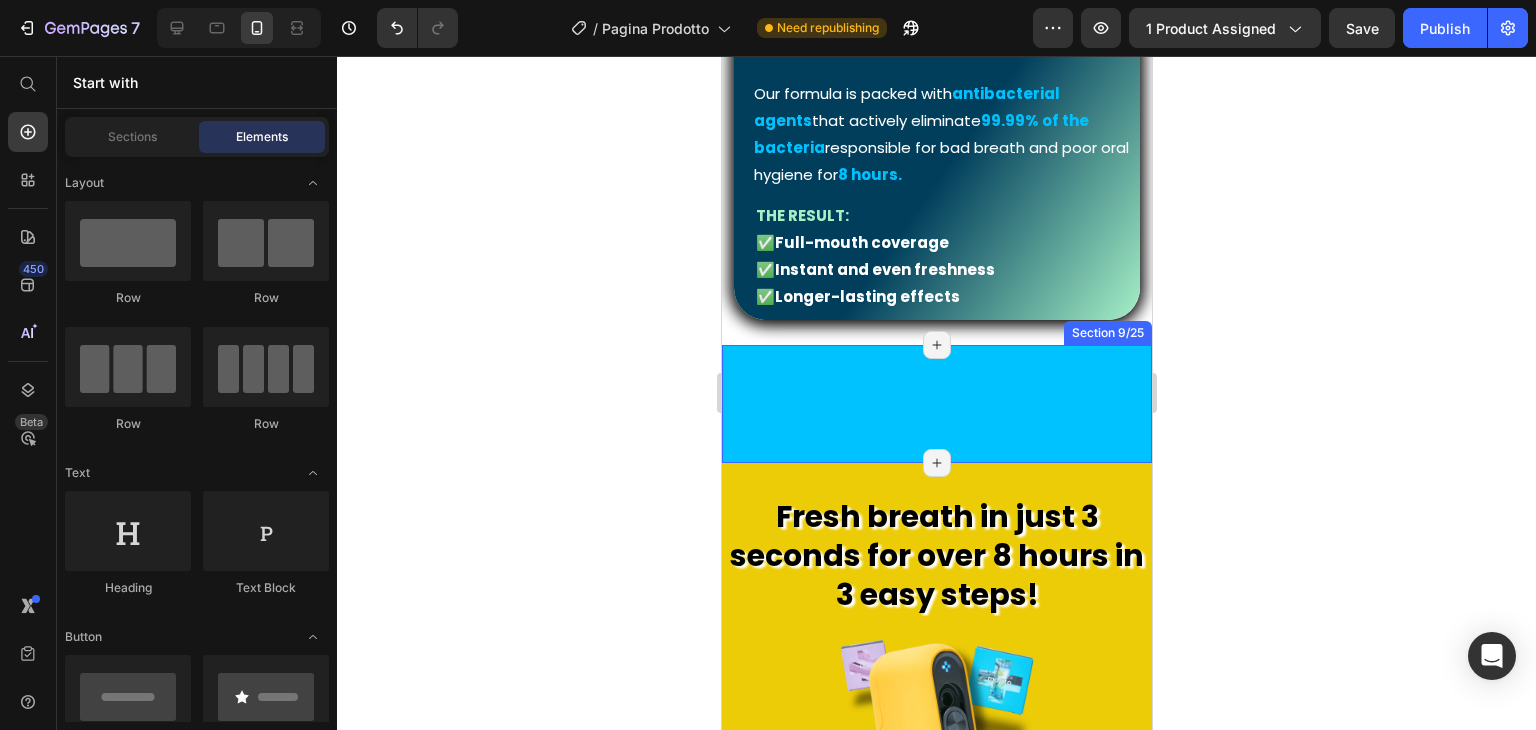 click on "Heading Row Row Section 9/25 Page has reached Shopify’s 25 section-limit Page has reached Shopify’s 25 section-limit" at bounding box center [936, 403] 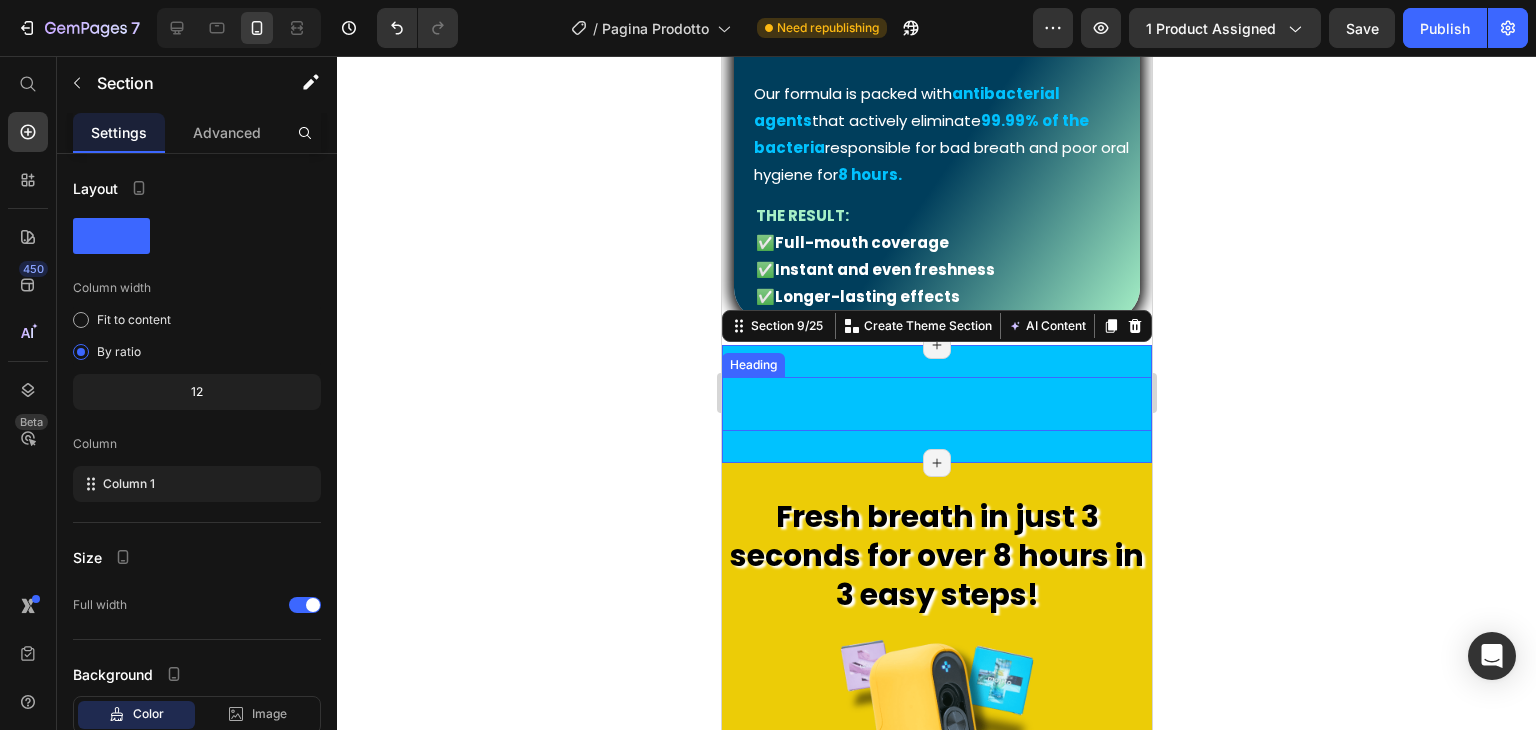 click at bounding box center (936, 403) 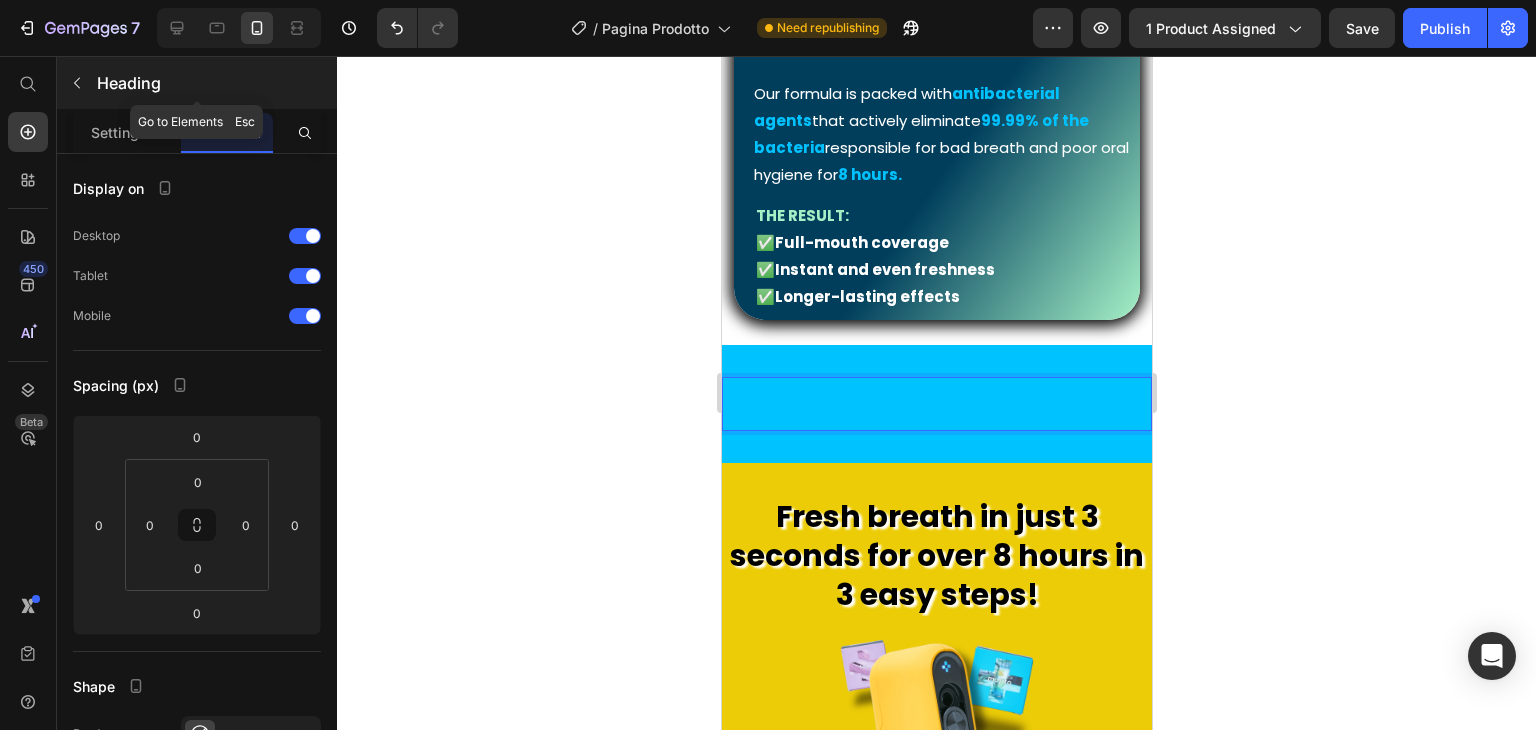 click 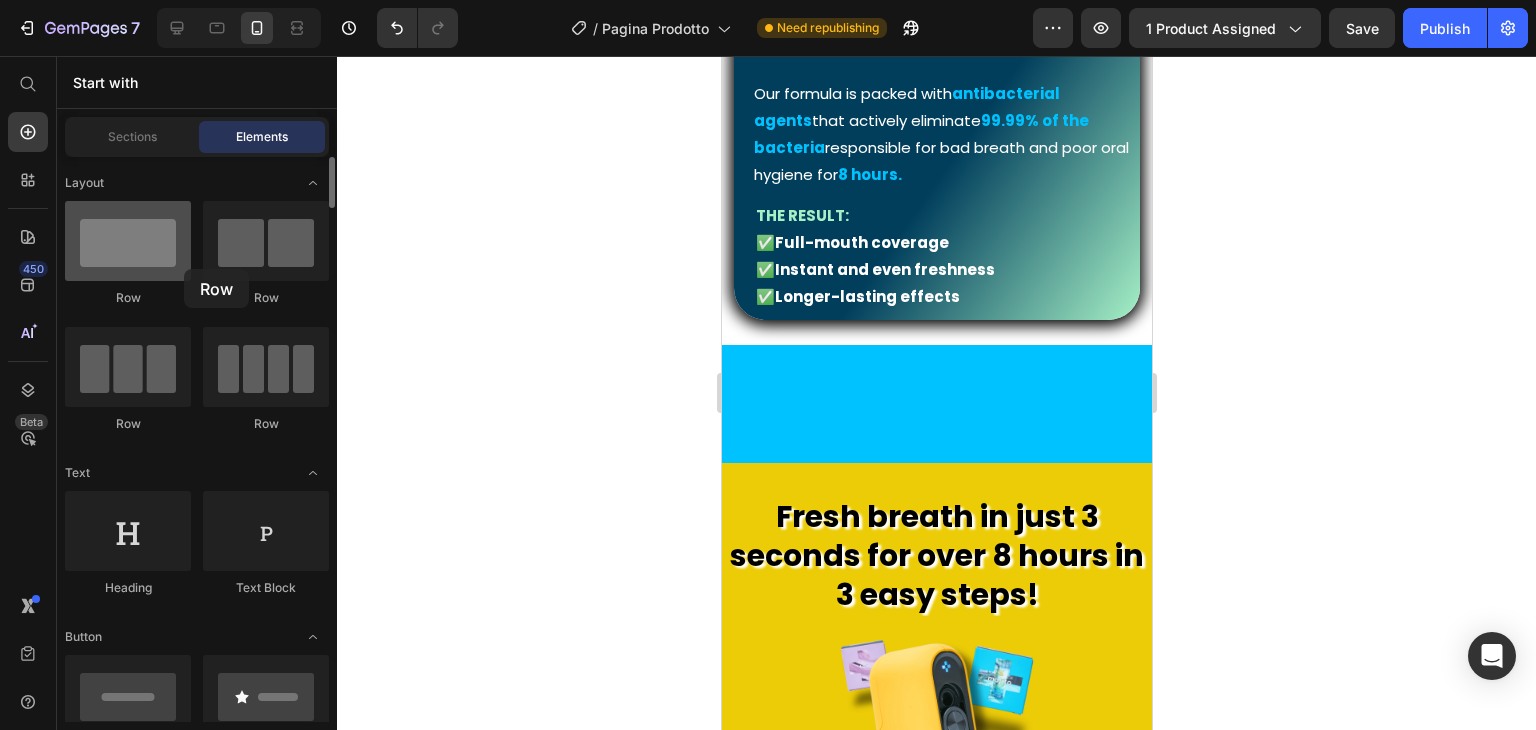 drag, startPoint x: 120, startPoint y: 269, endPoint x: 132, endPoint y: 249, distance: 23.323807 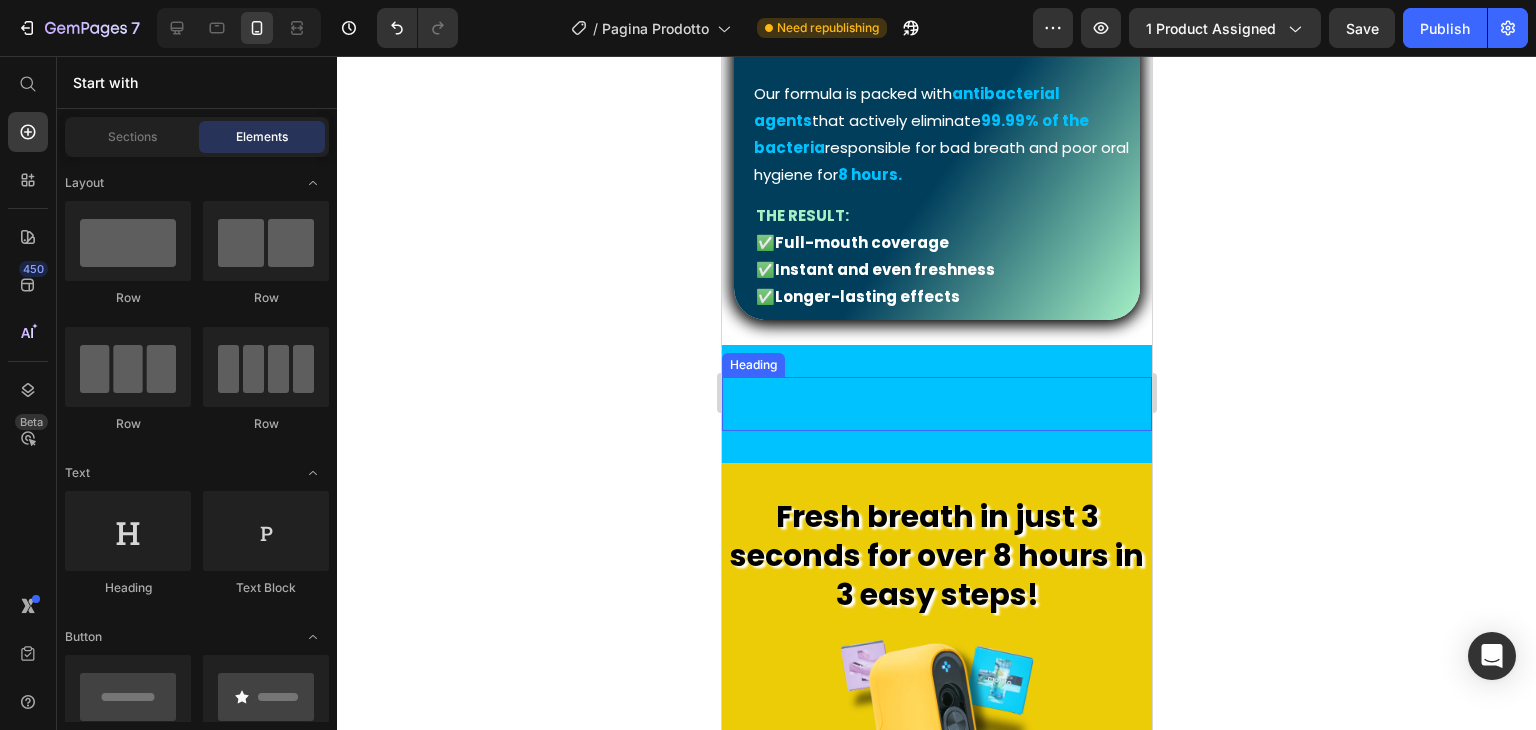 click at bounding box center [936, 403] 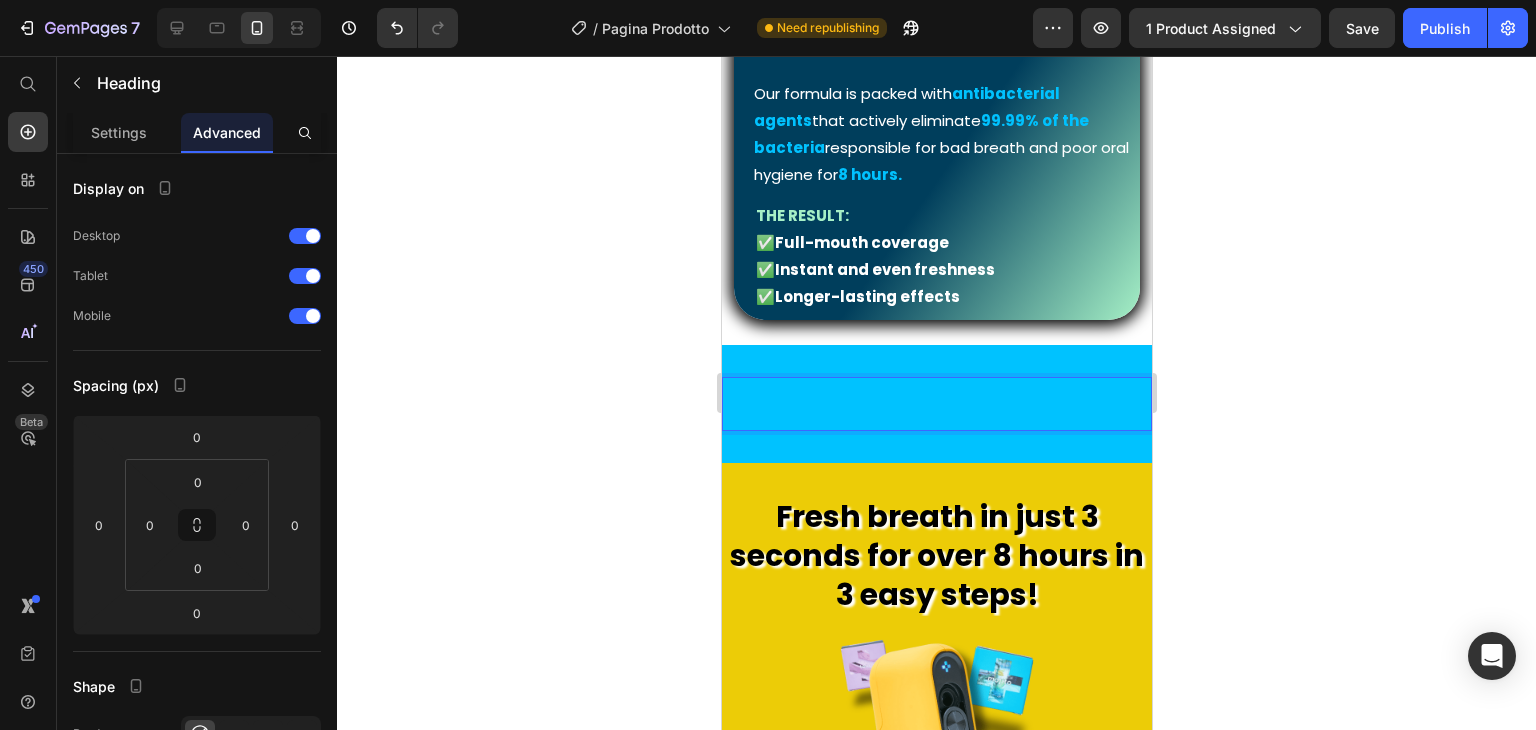 click at bounding box center [936, 403] 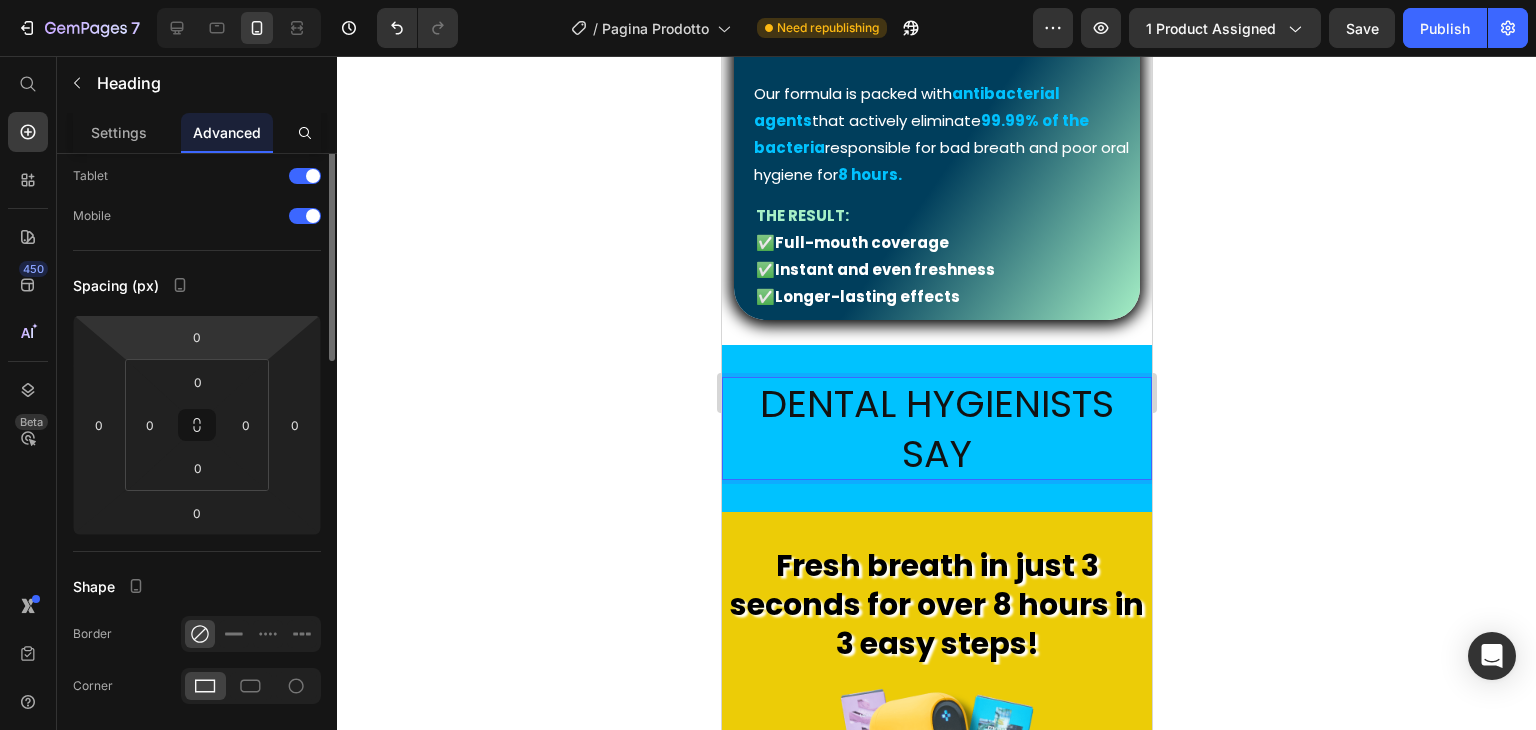 scroll, scrollTop: 0, scrollLeft: 0, axis: both 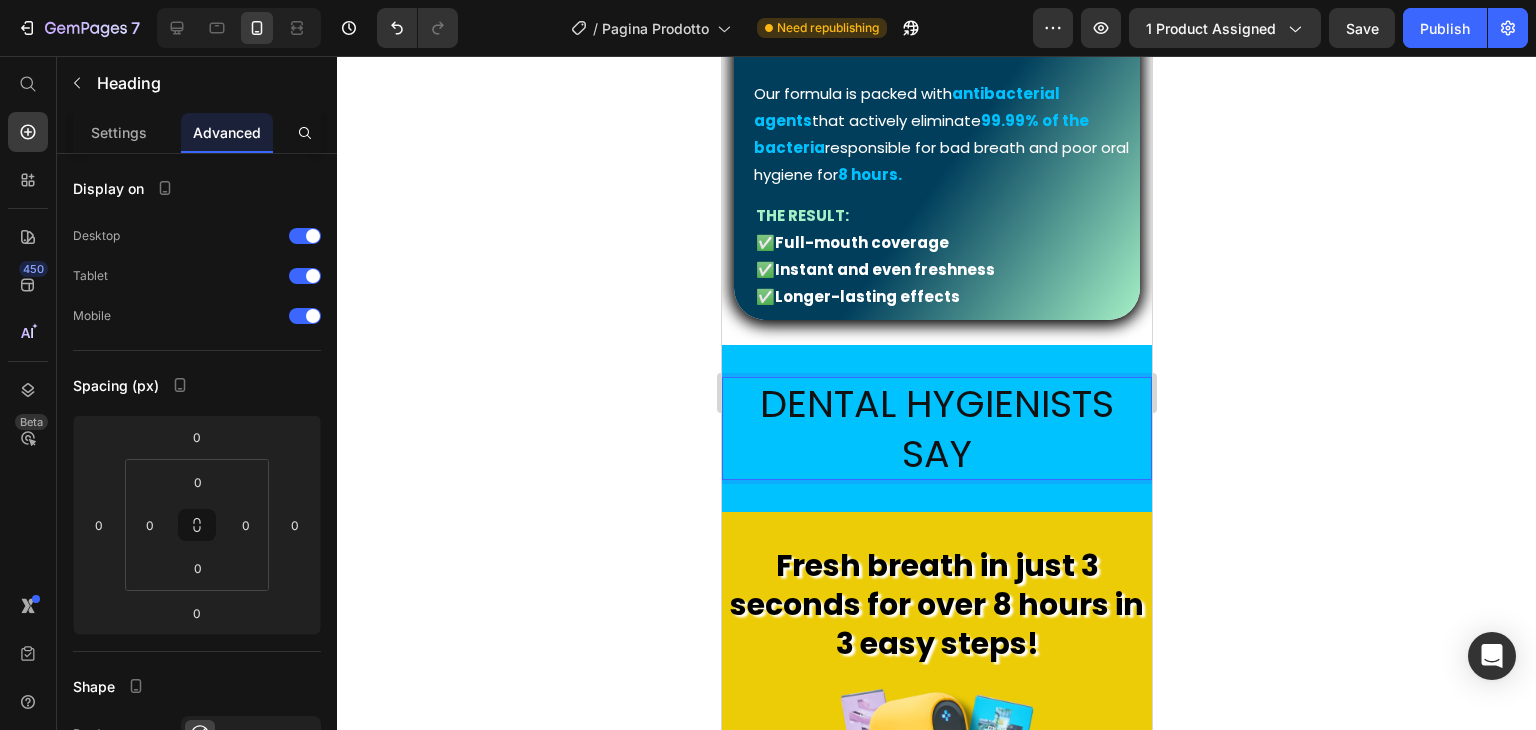click on "Dental hygienists say" at bounding box center (936, 428) 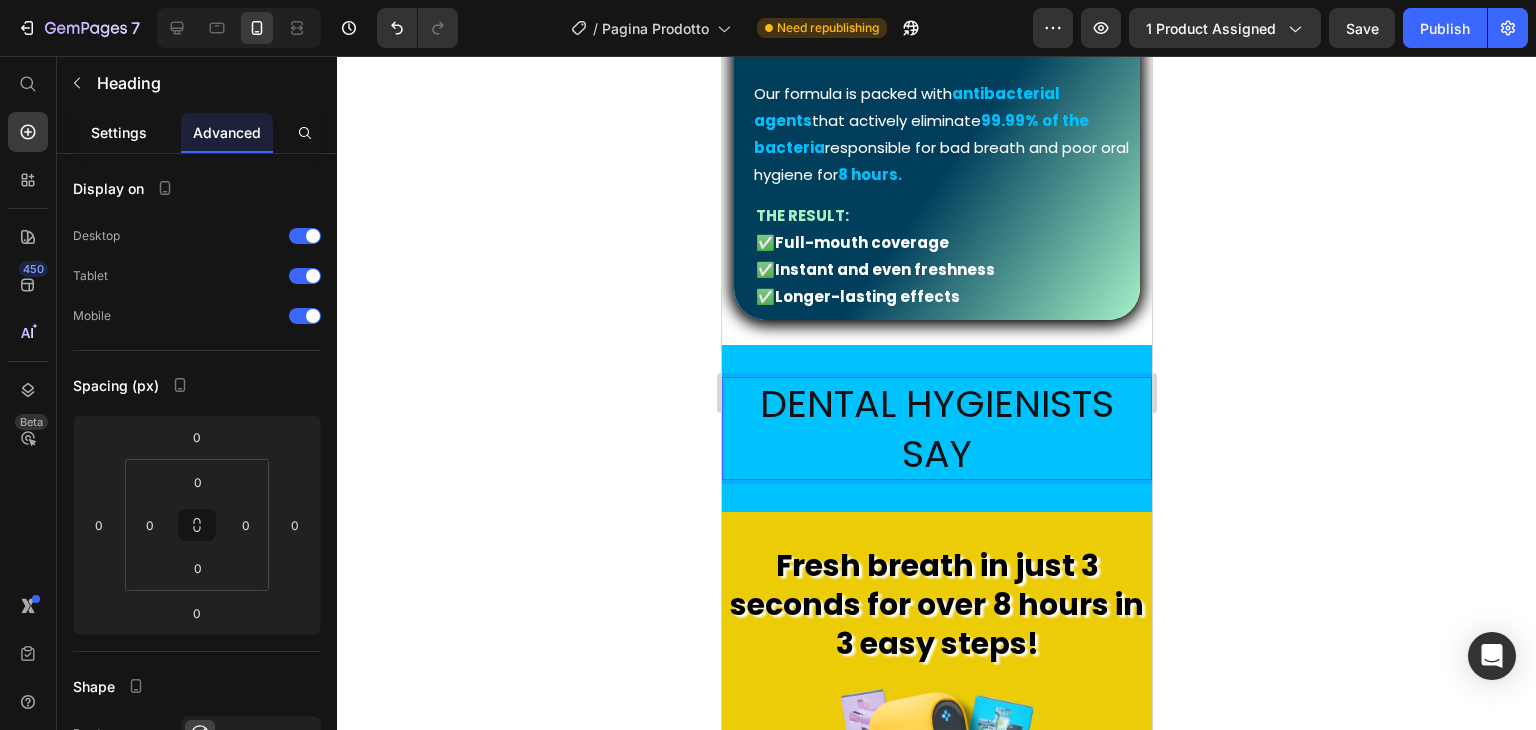 click on "Settings" 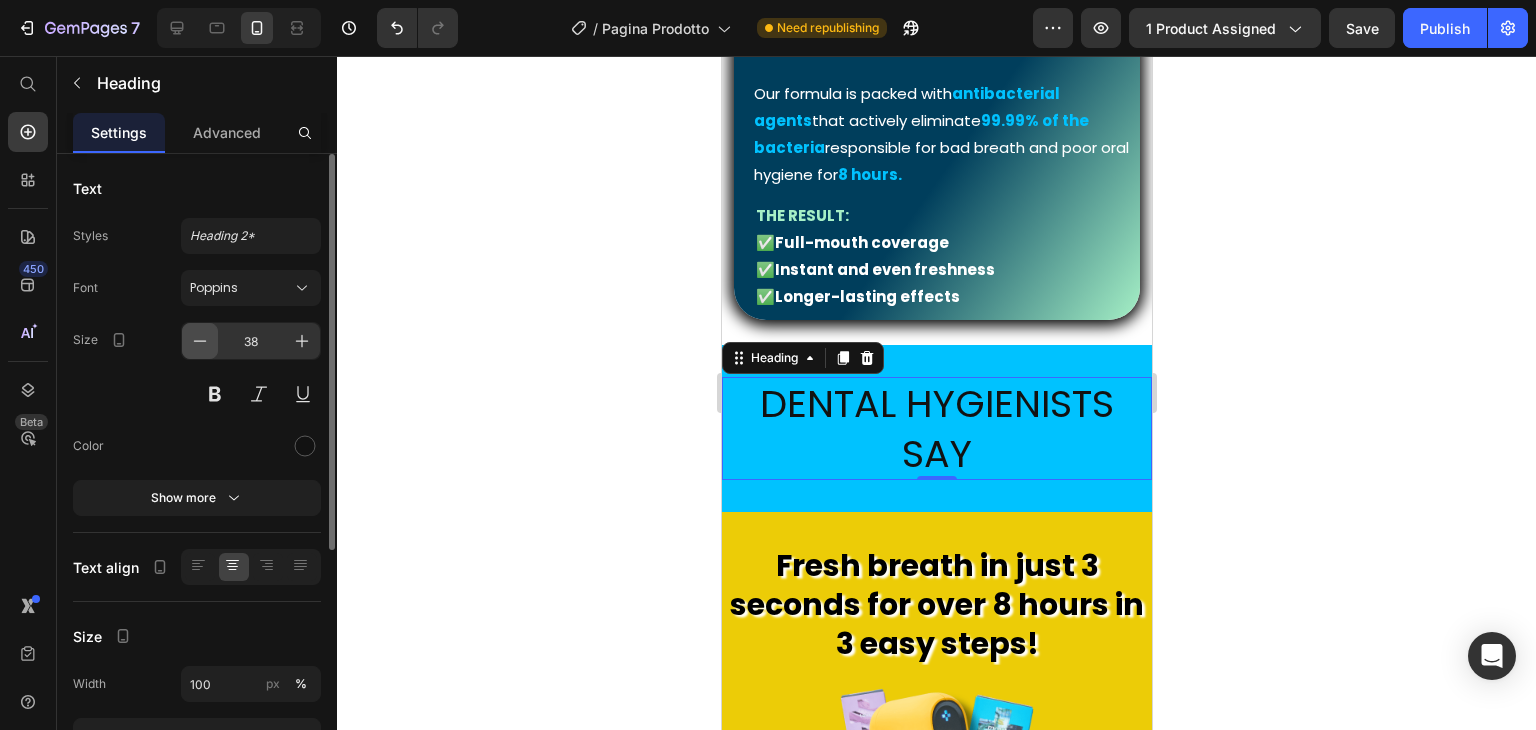 click at bounding box center [200, 341] 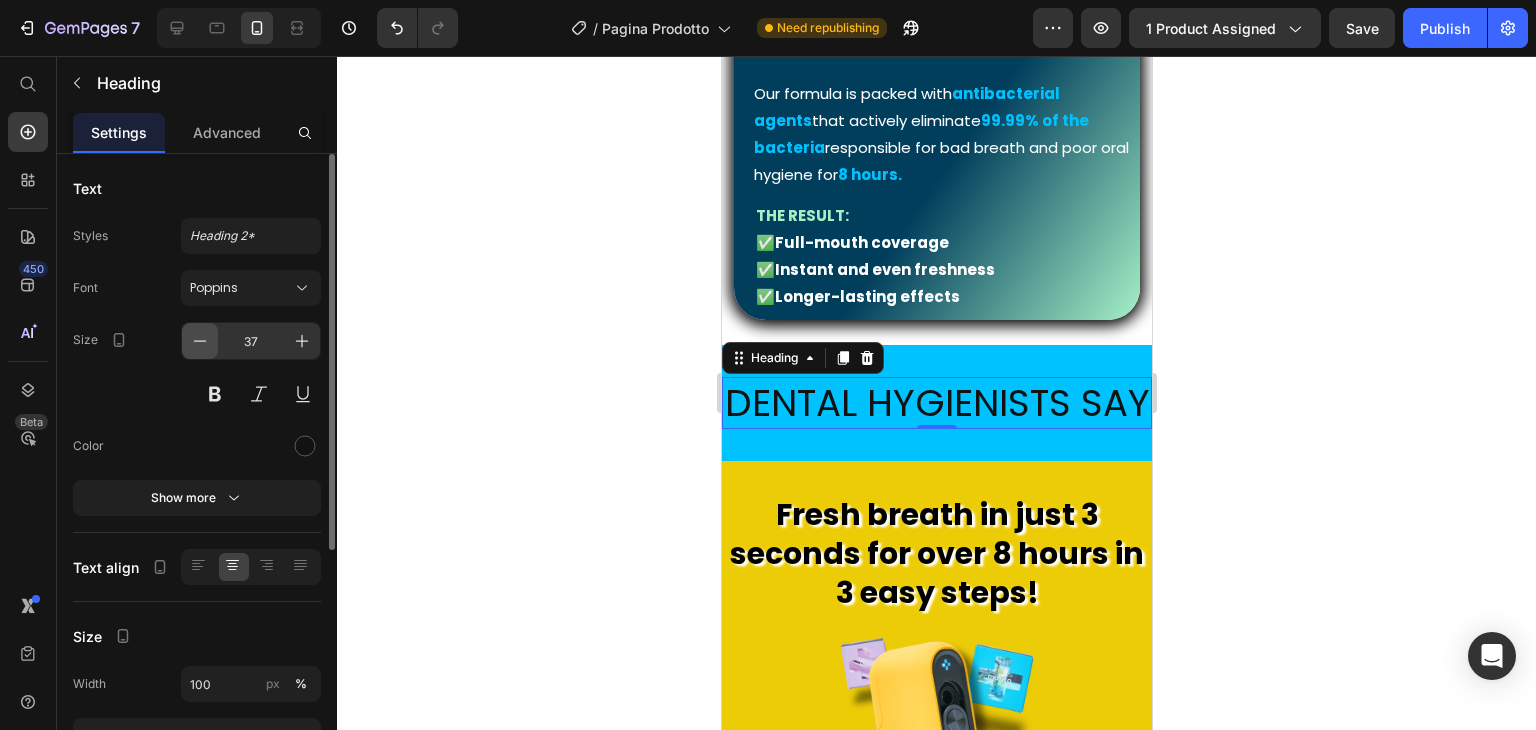 click at bounding box center (200, 341) 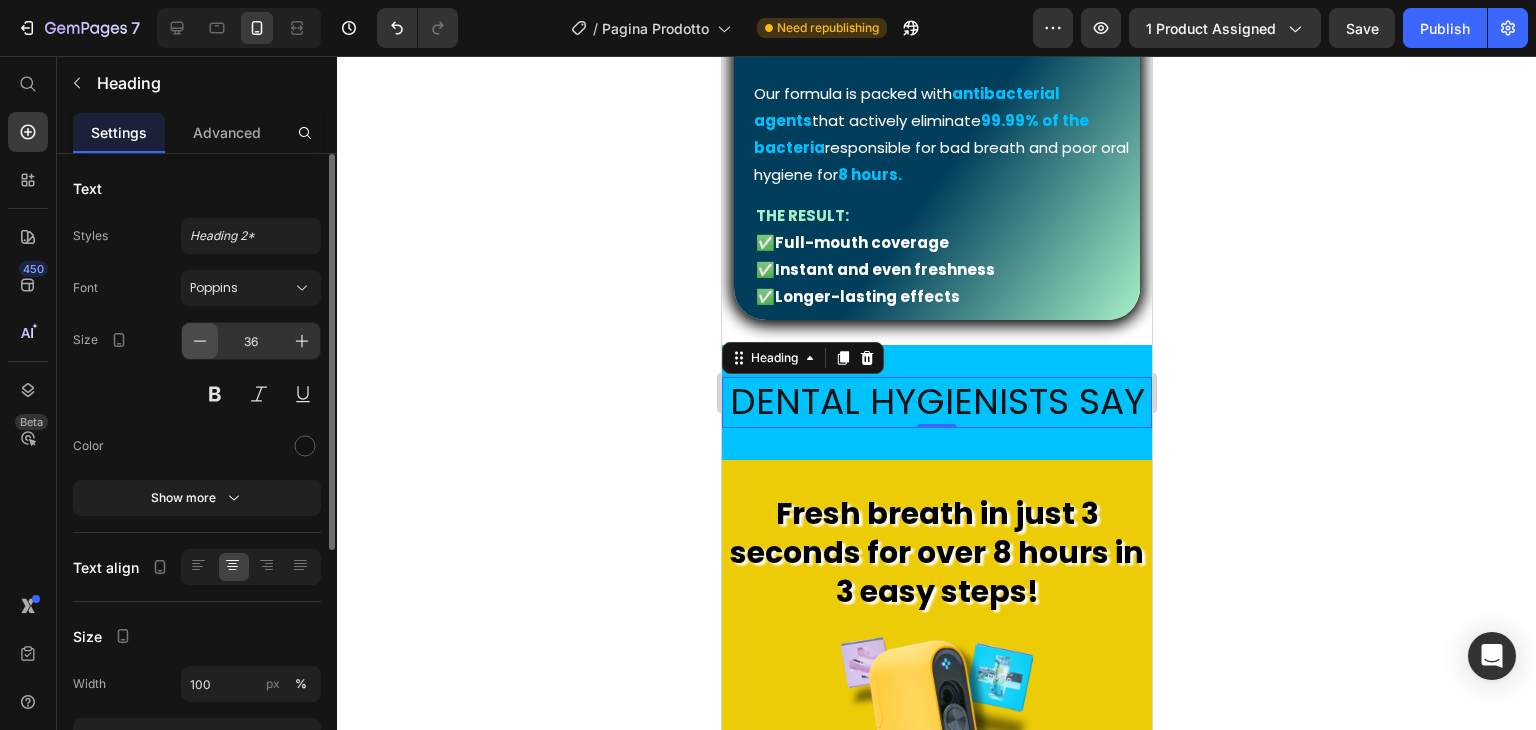 click at bounding box center [200, 341] 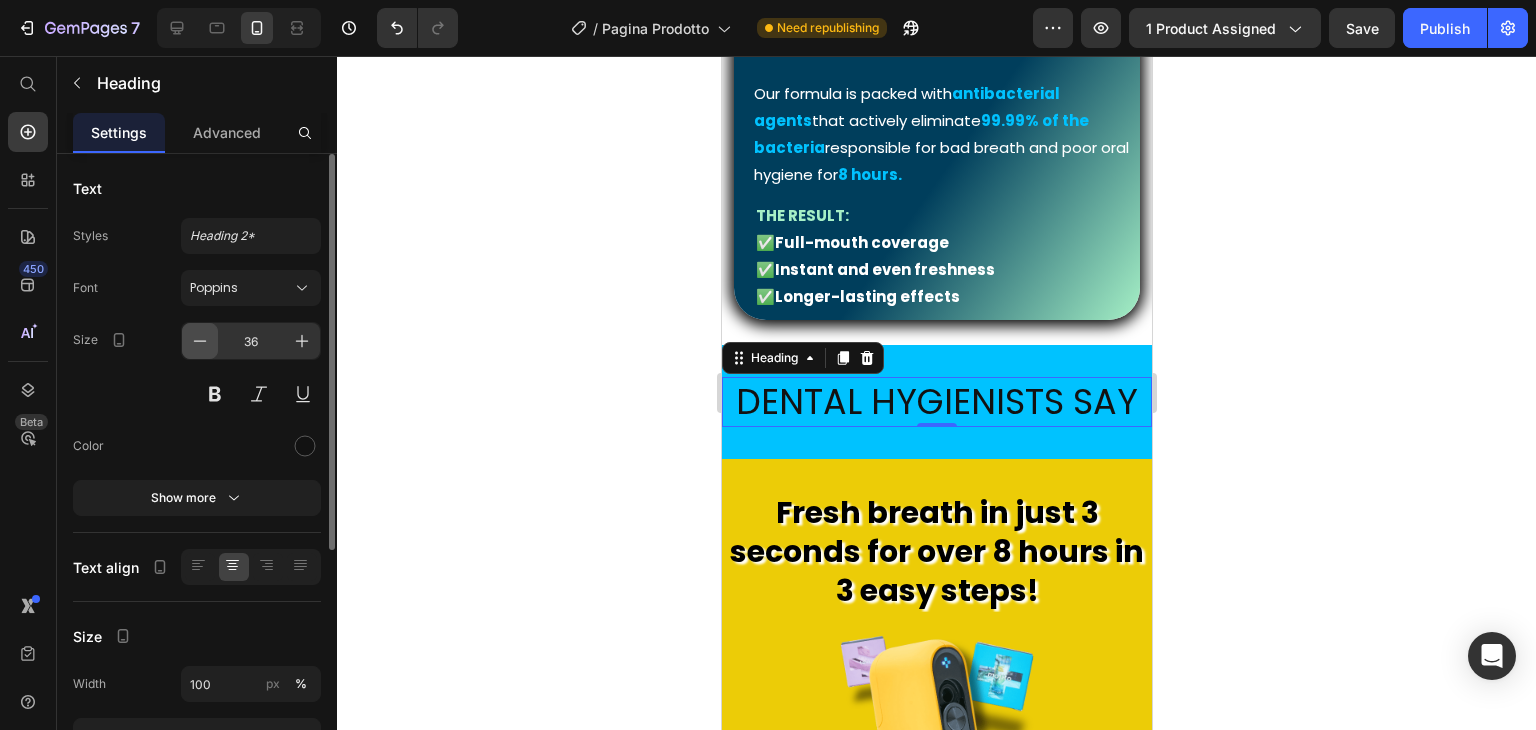 type on "35" 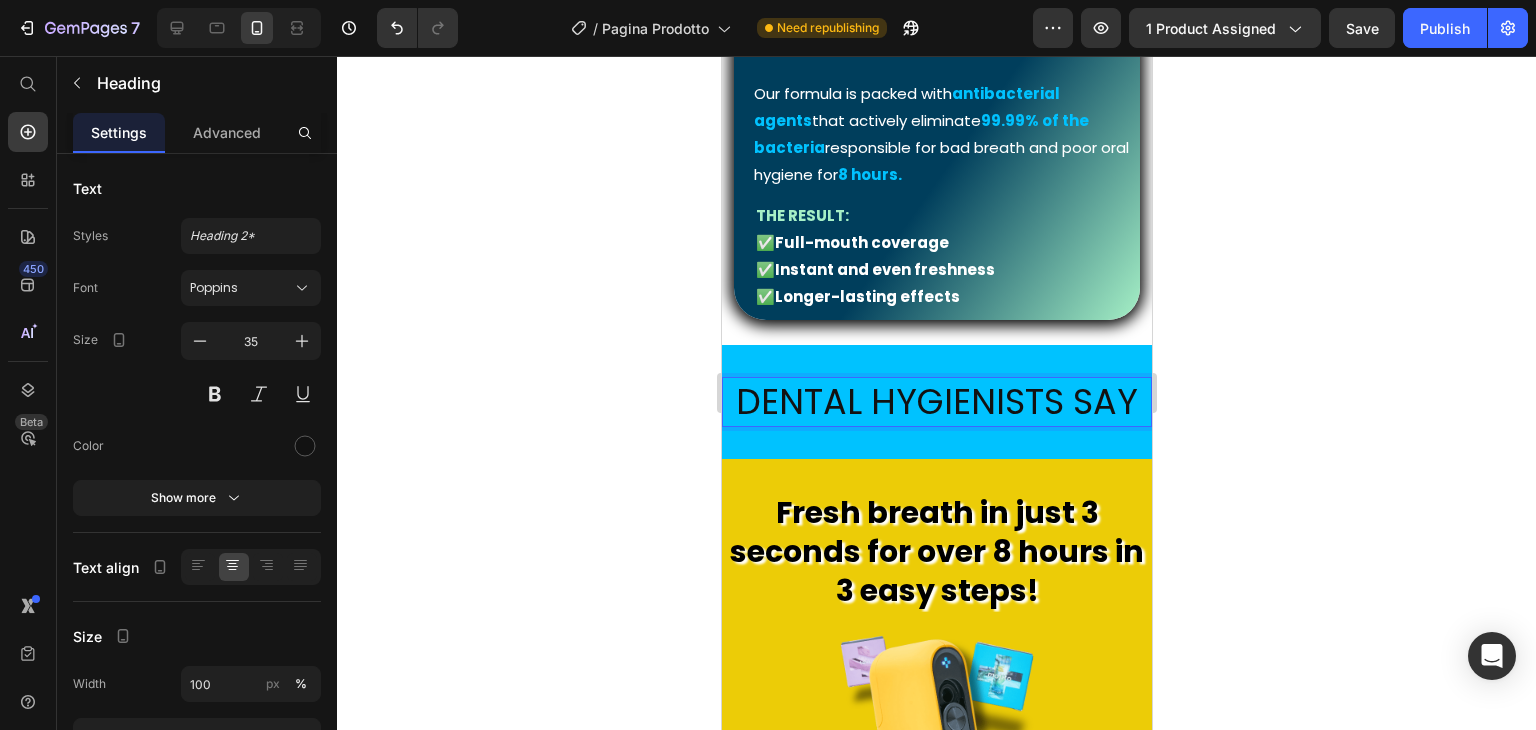 click on "Dental hygienists say" at bounding box center [936, 402] 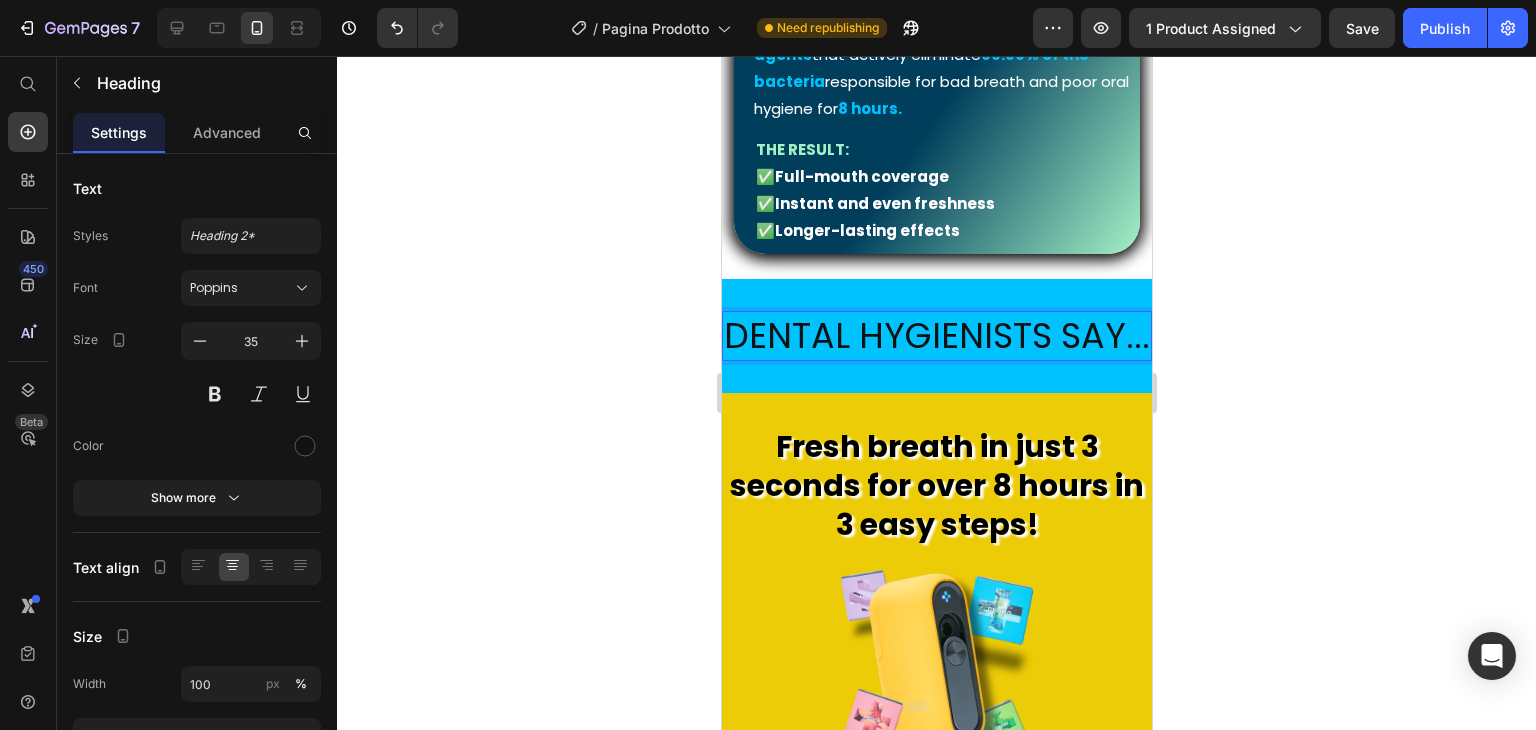 scroll, scrollTop: 2288, scrollLeft: 0, axis: vertical 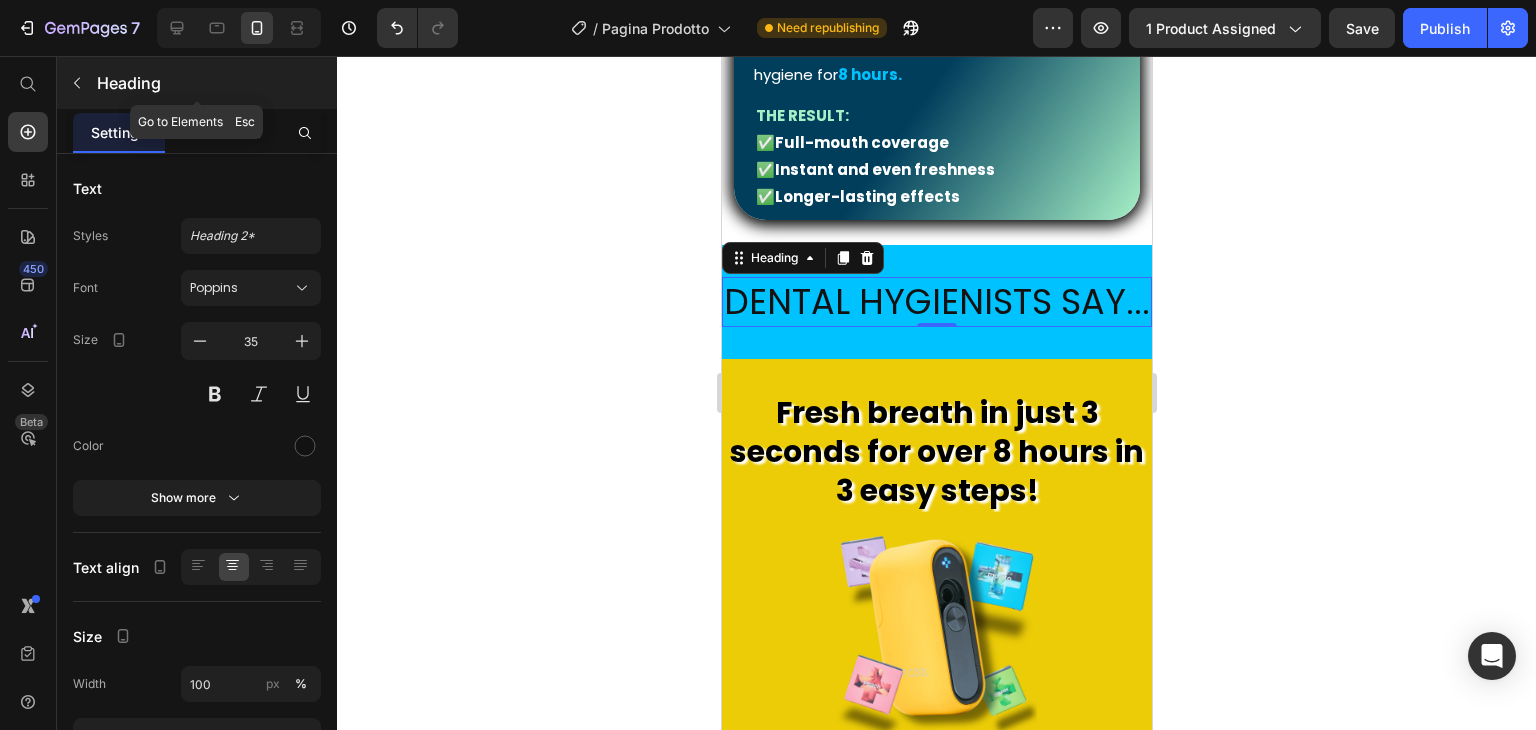 click 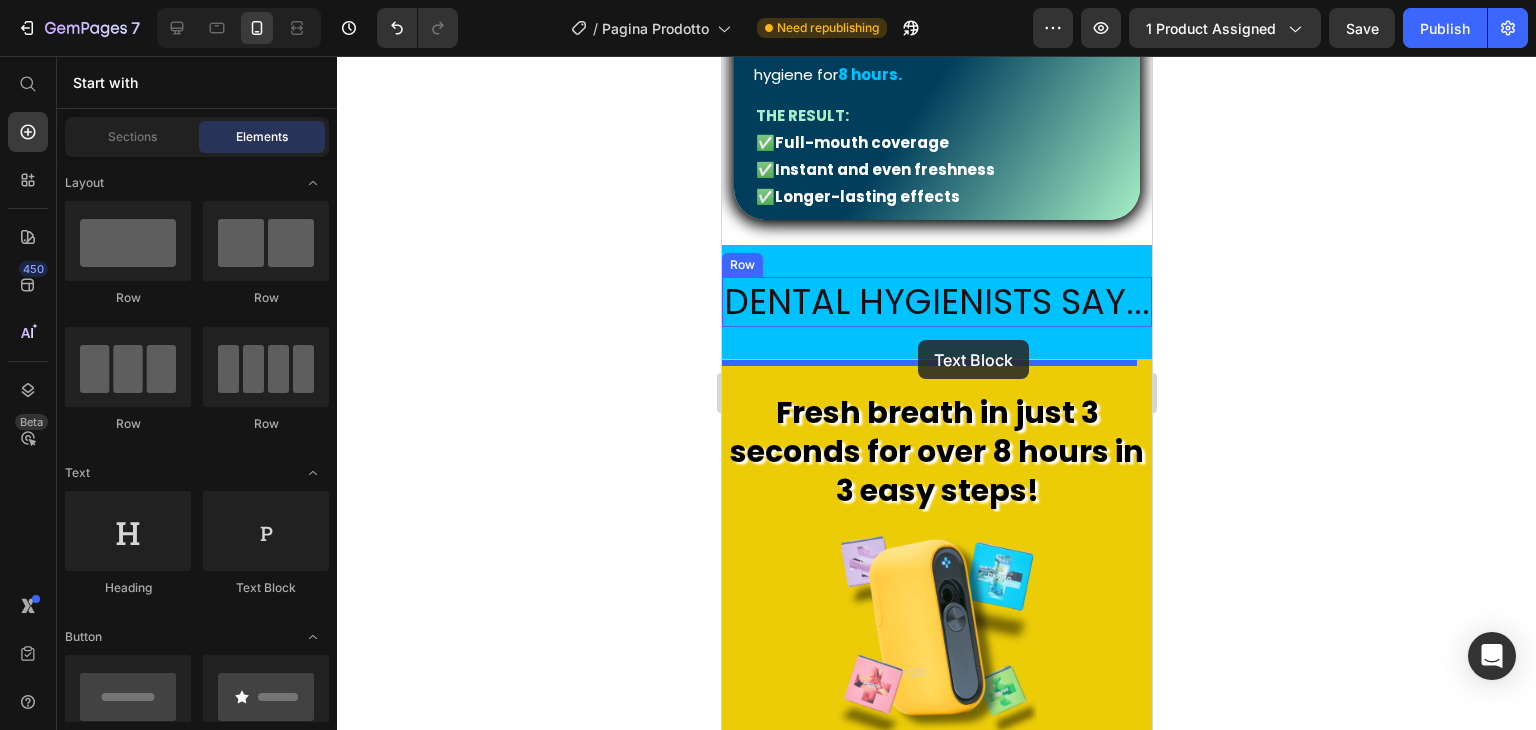 drag, startPoint x: 1032, startPoint y: 577, endPoint x: 920, endPoint y: 341, distance: 261.22787 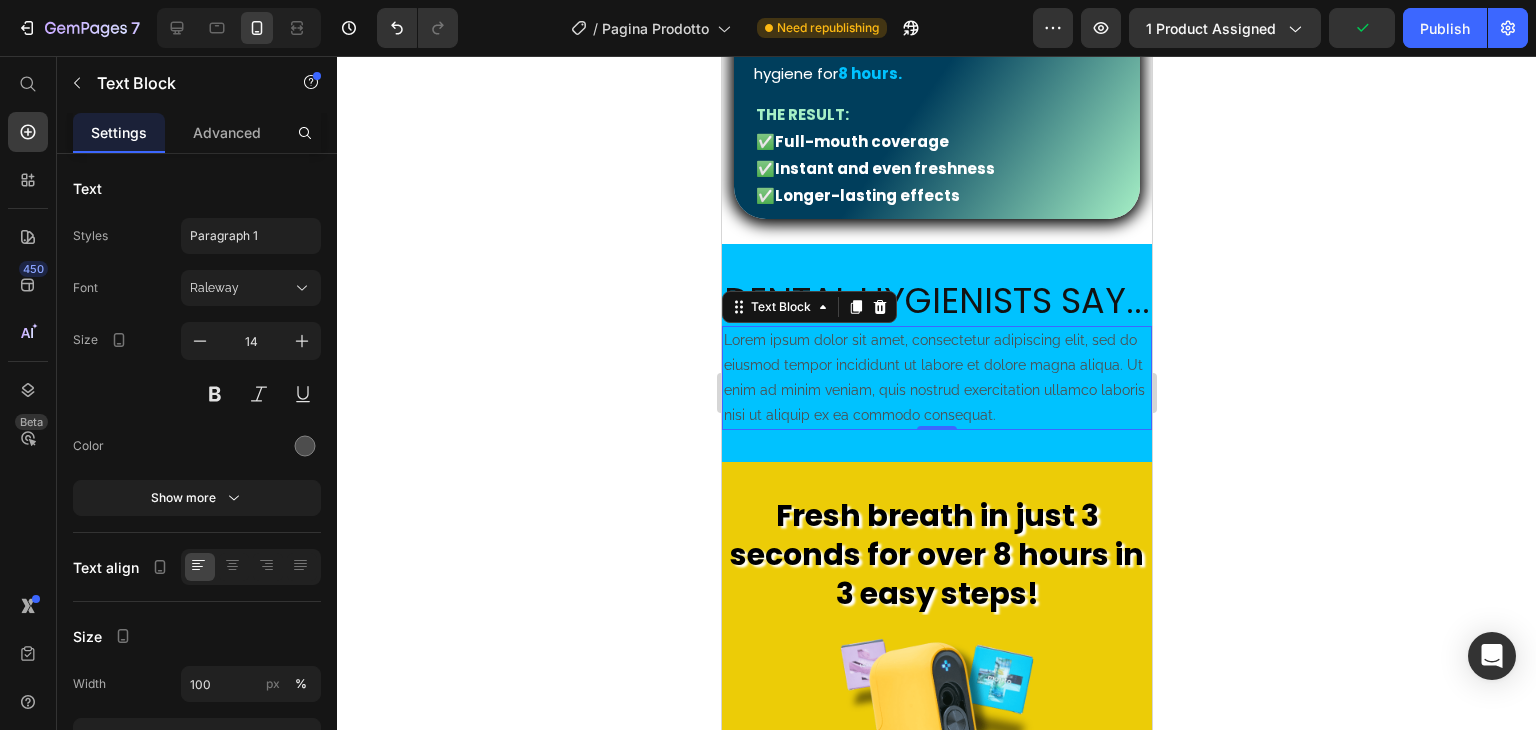 scroll, scrollTop: 2288, scrollLeft: 0, axis: vertical 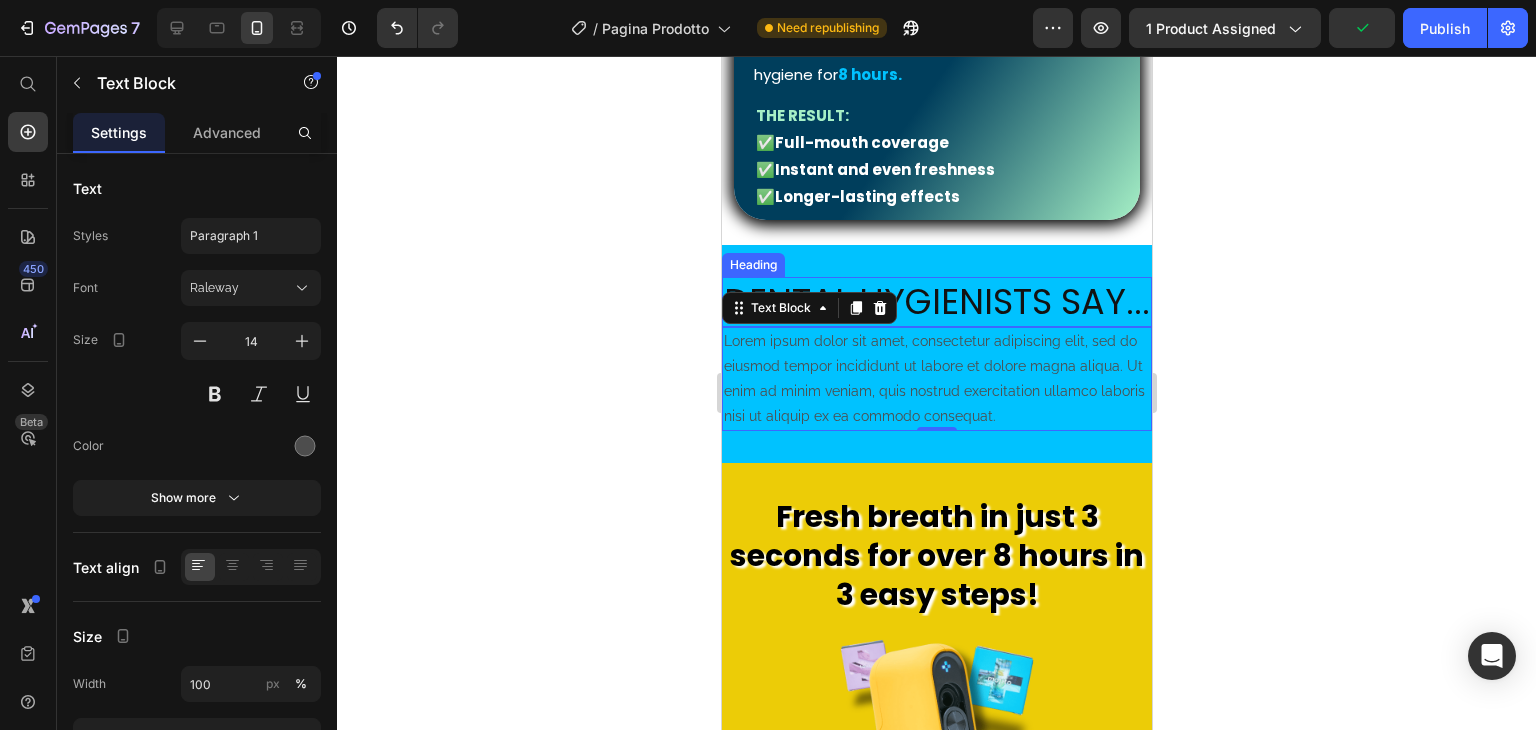 click on "Dental hygienists say..." at bounding box center (936, 302) 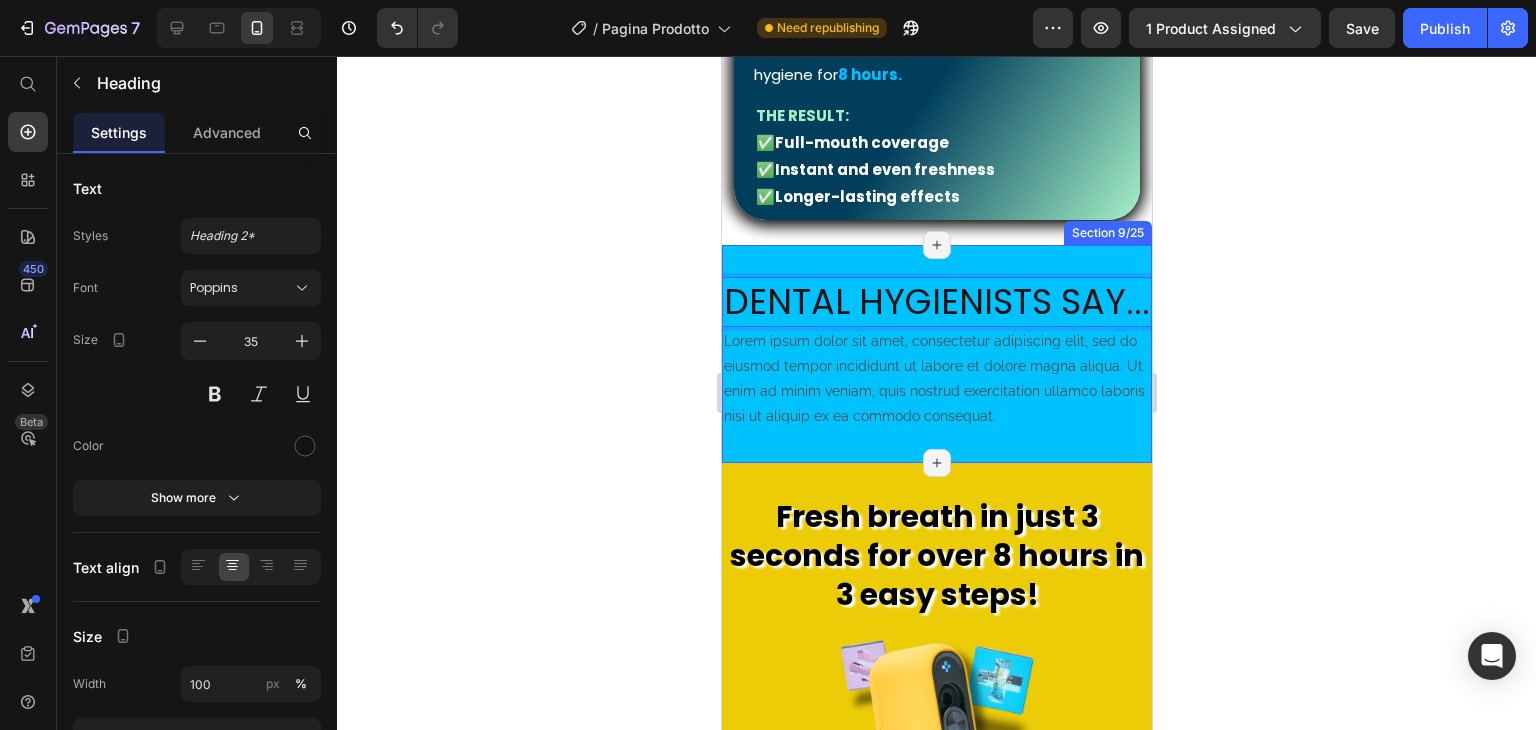 click on "Dental hygienists say..." at bounding box center [936, 302] 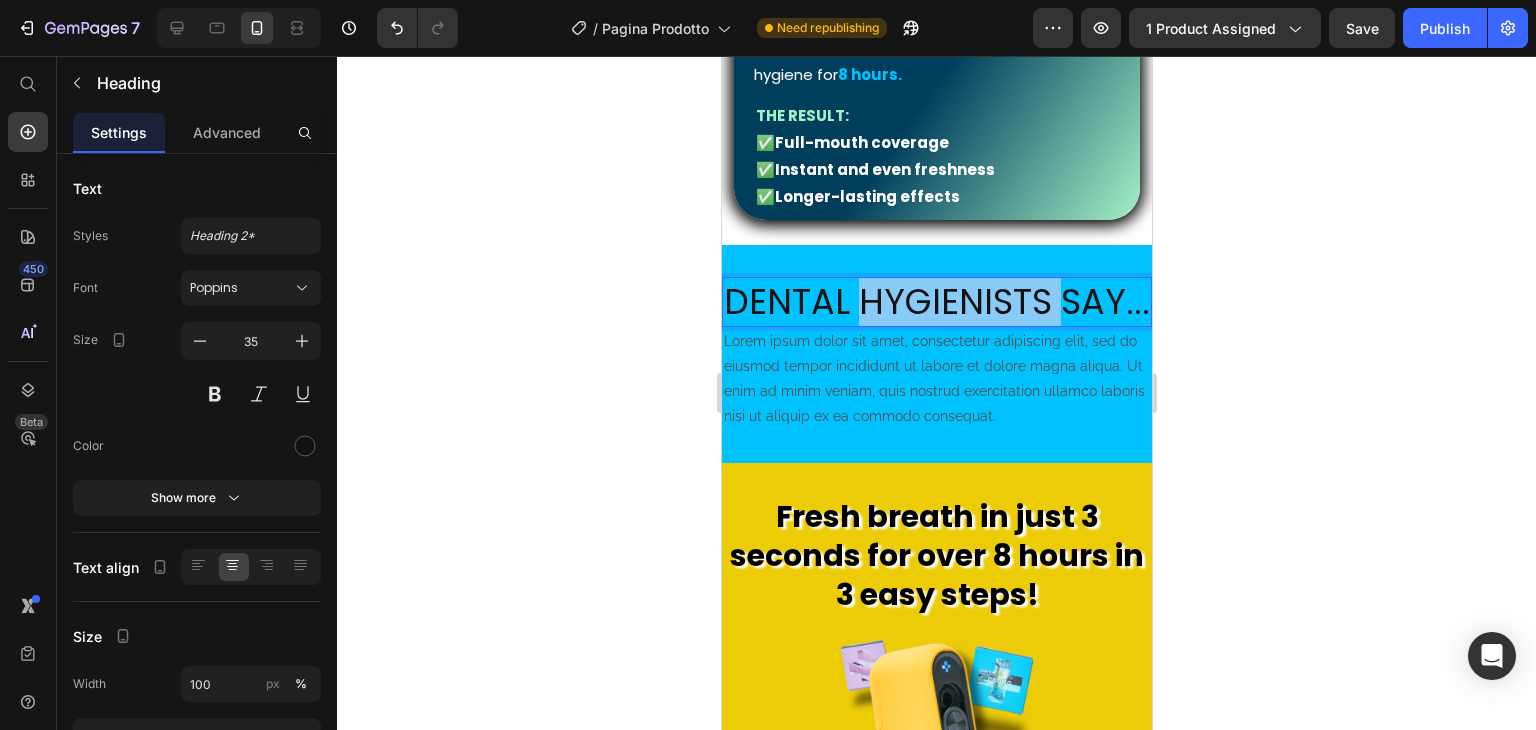 click on "Dental hygienists say..." at bounding box center (936, 302) 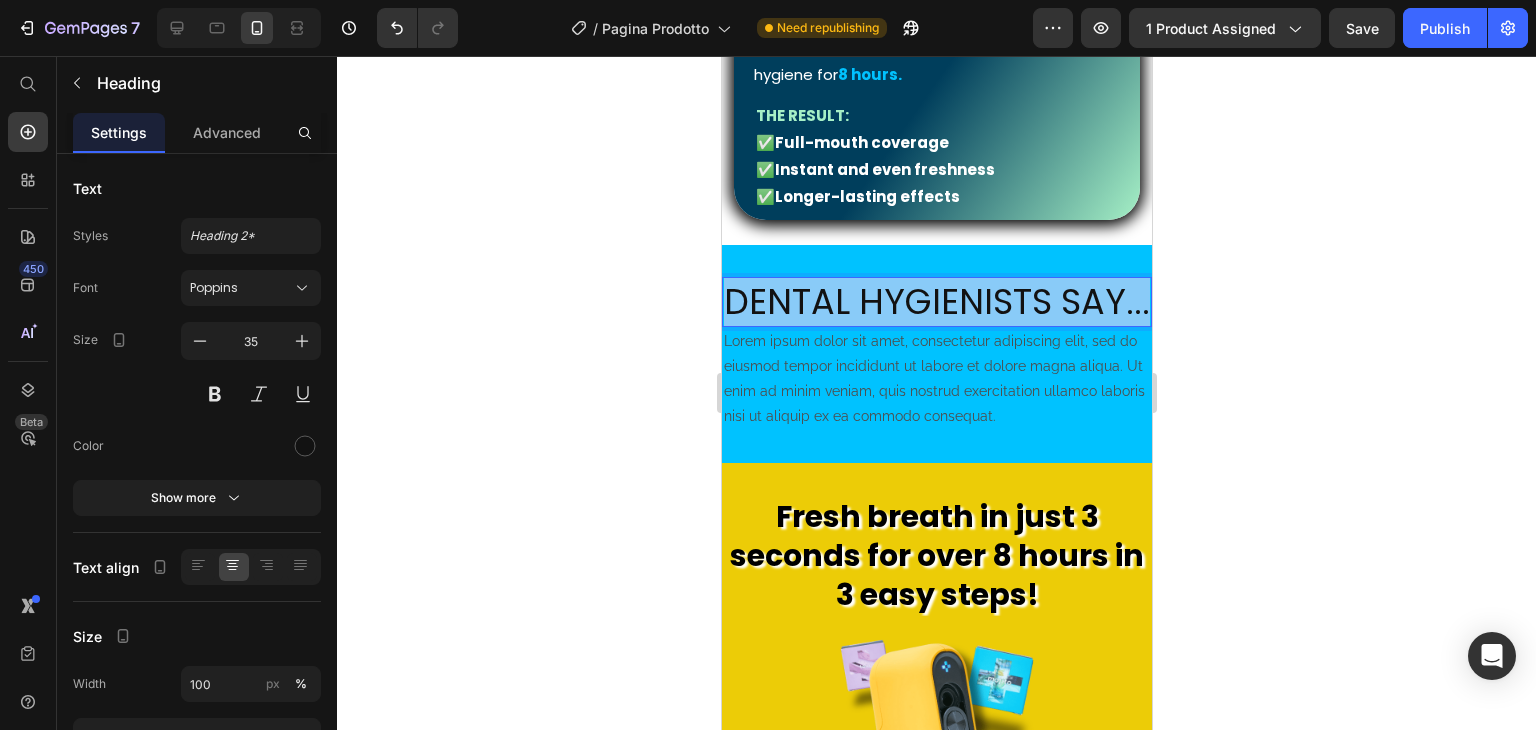 click on "Dental hygienists say..." at bounding box center (936, 302) 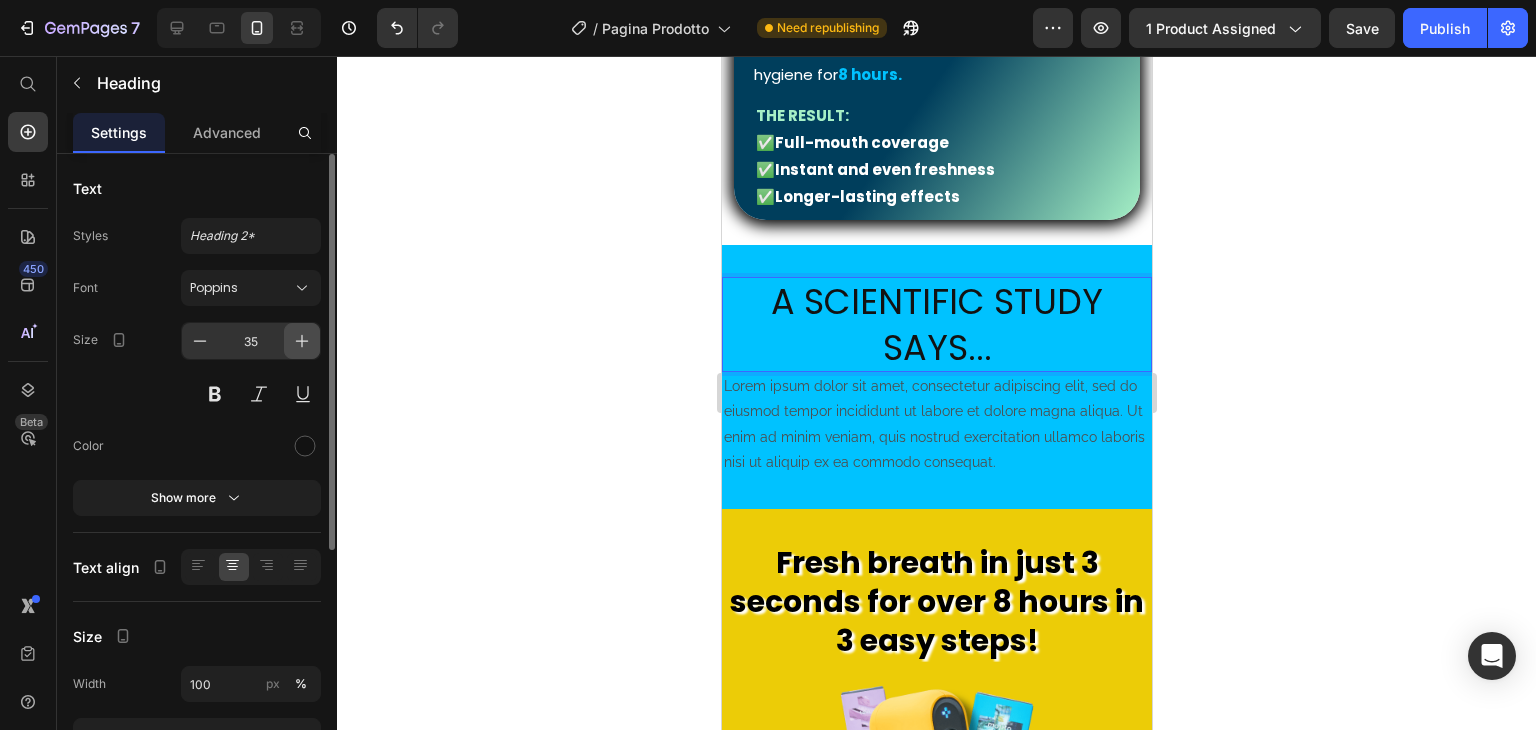 click 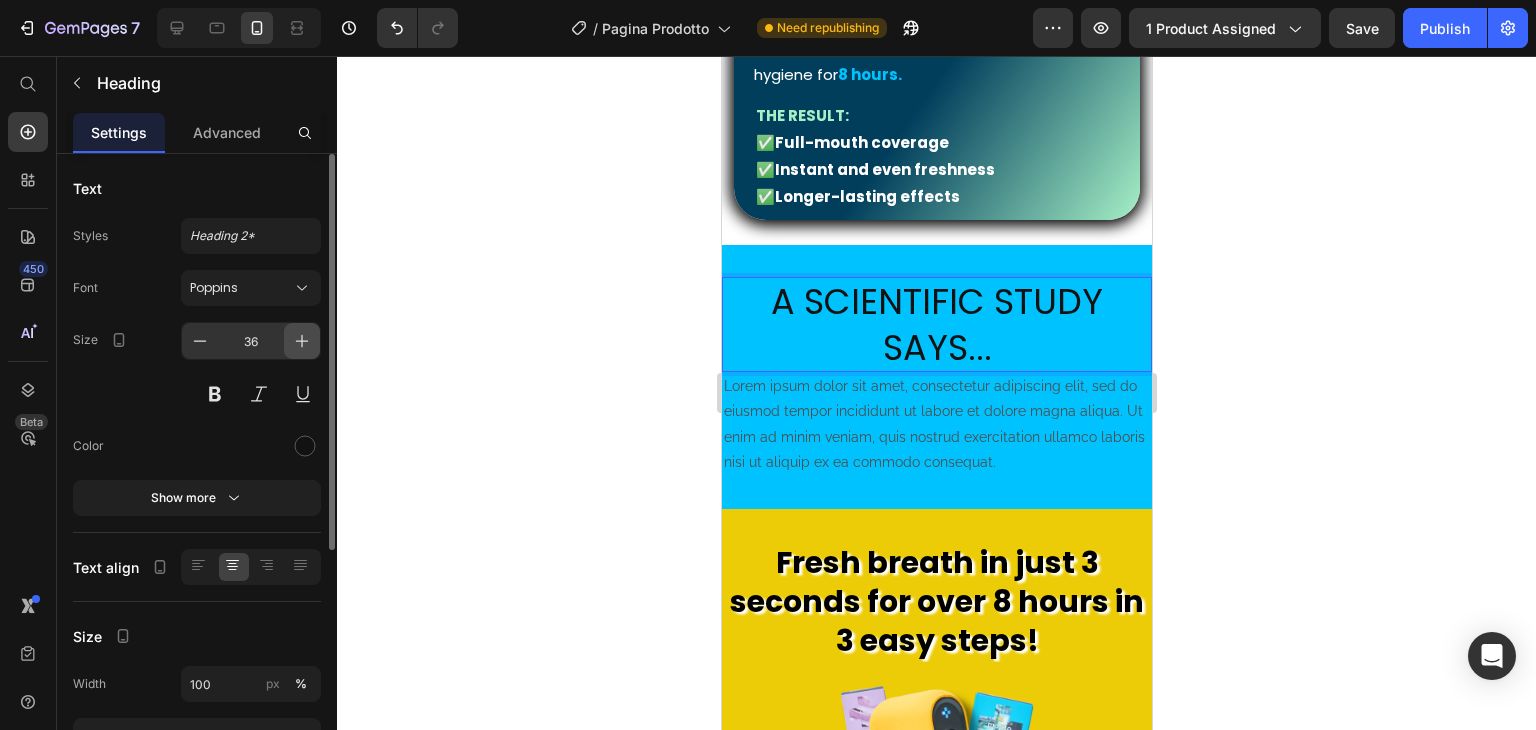 click 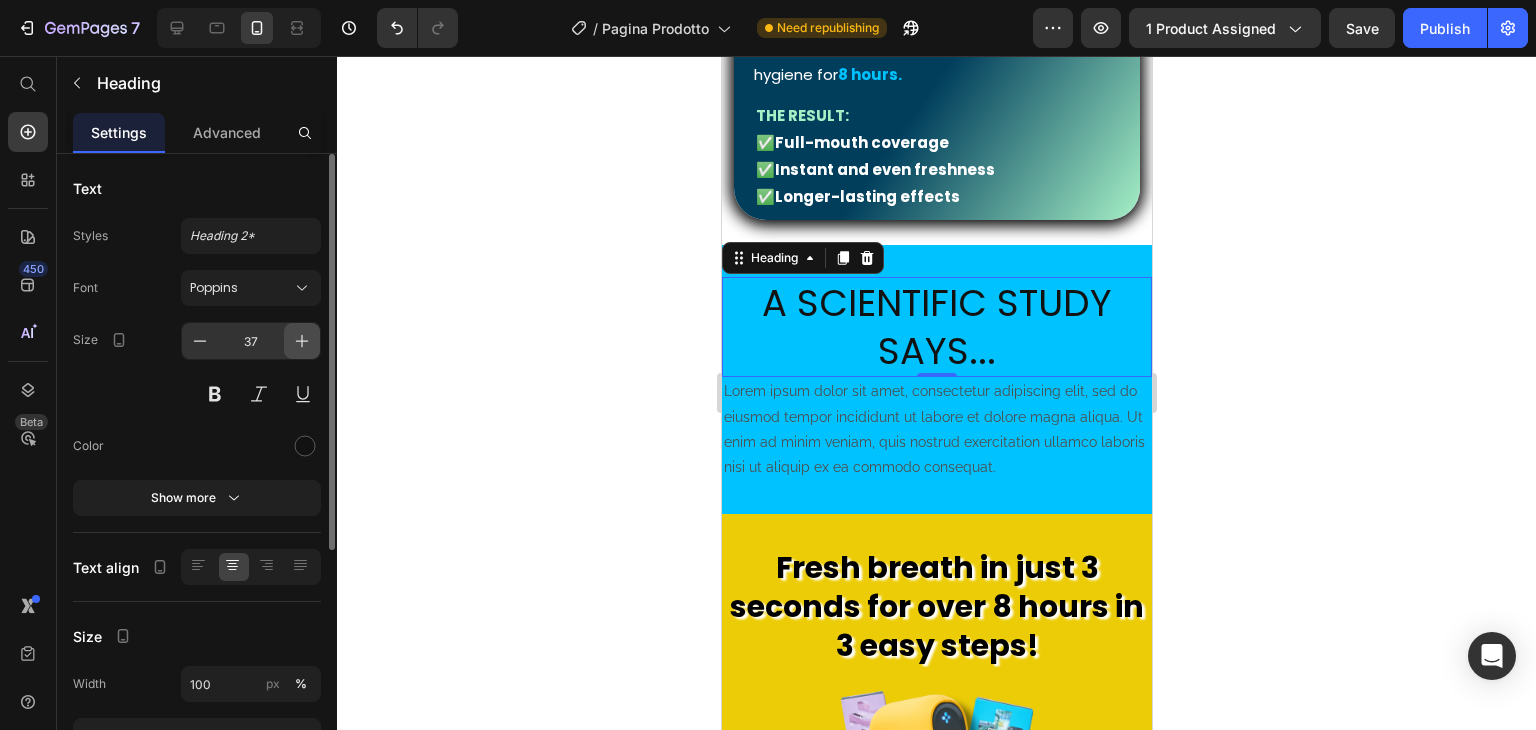 click 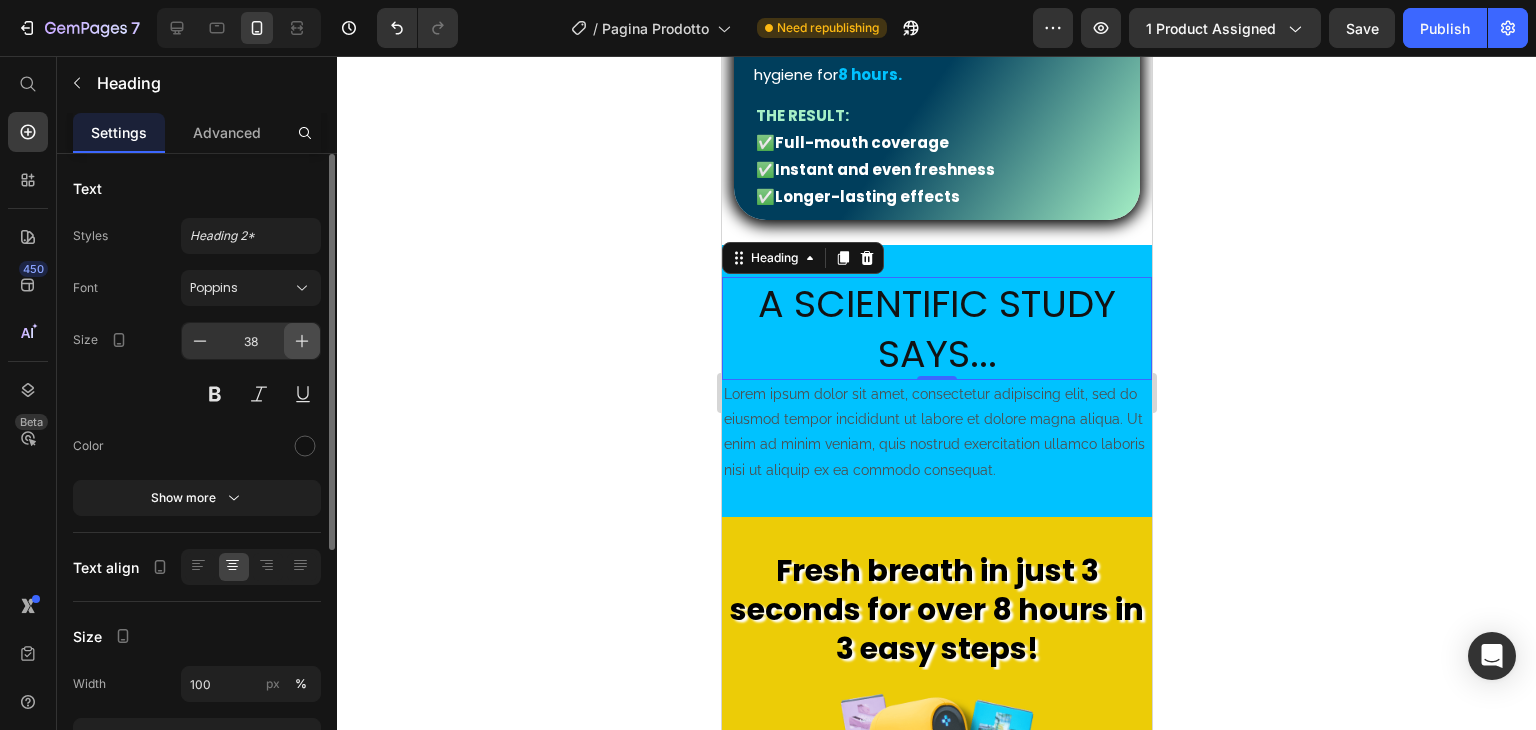 click 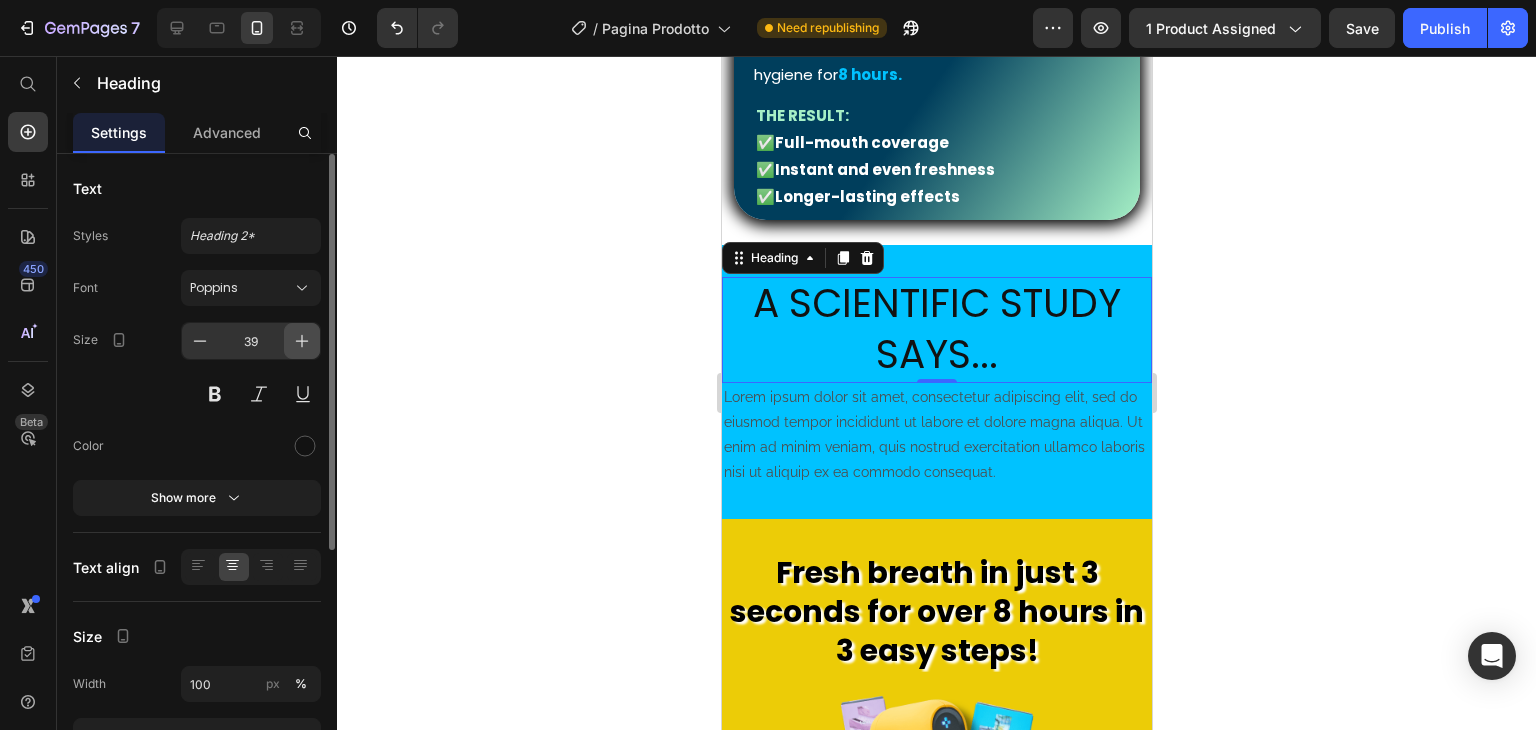 click 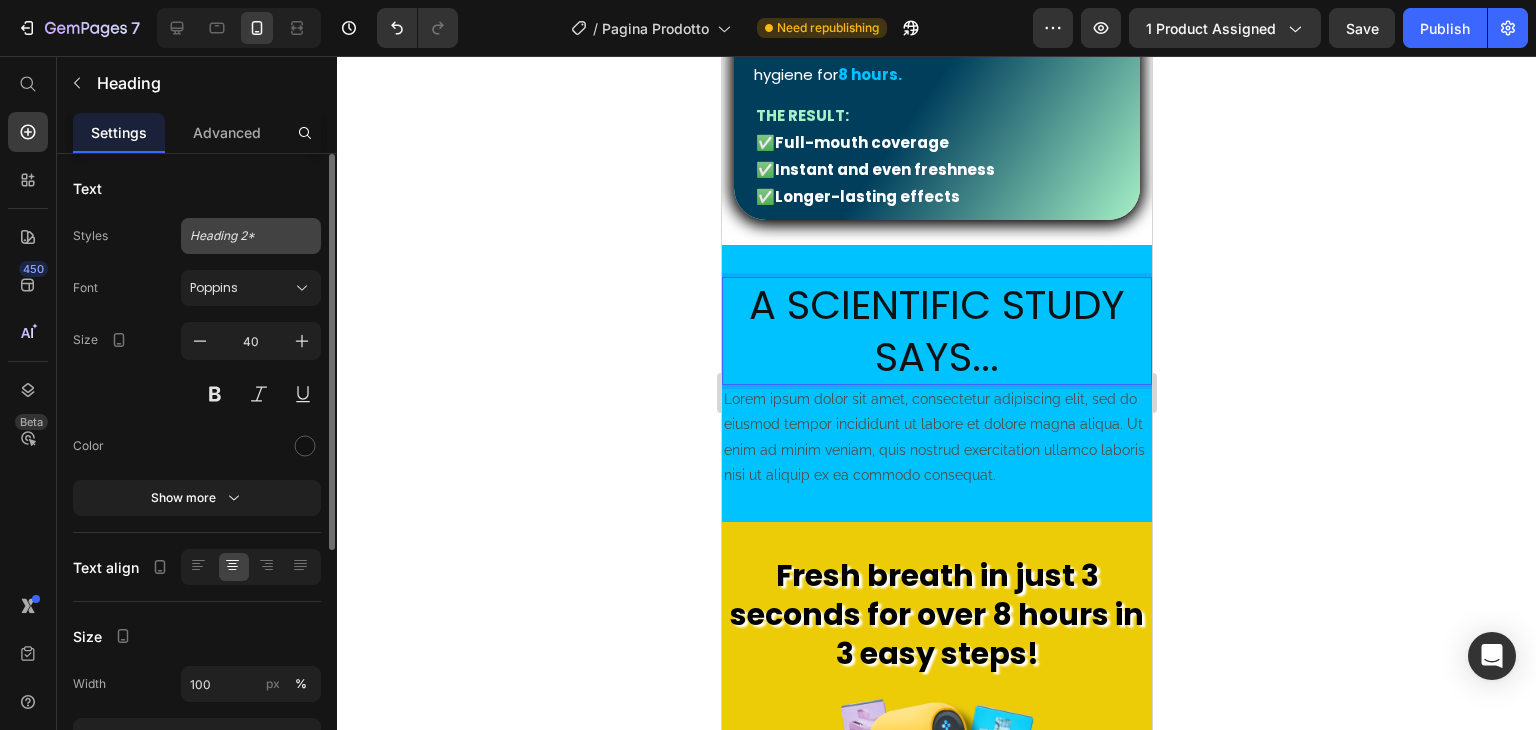 click on "Heading 2*" at bounding box center [239, 236] 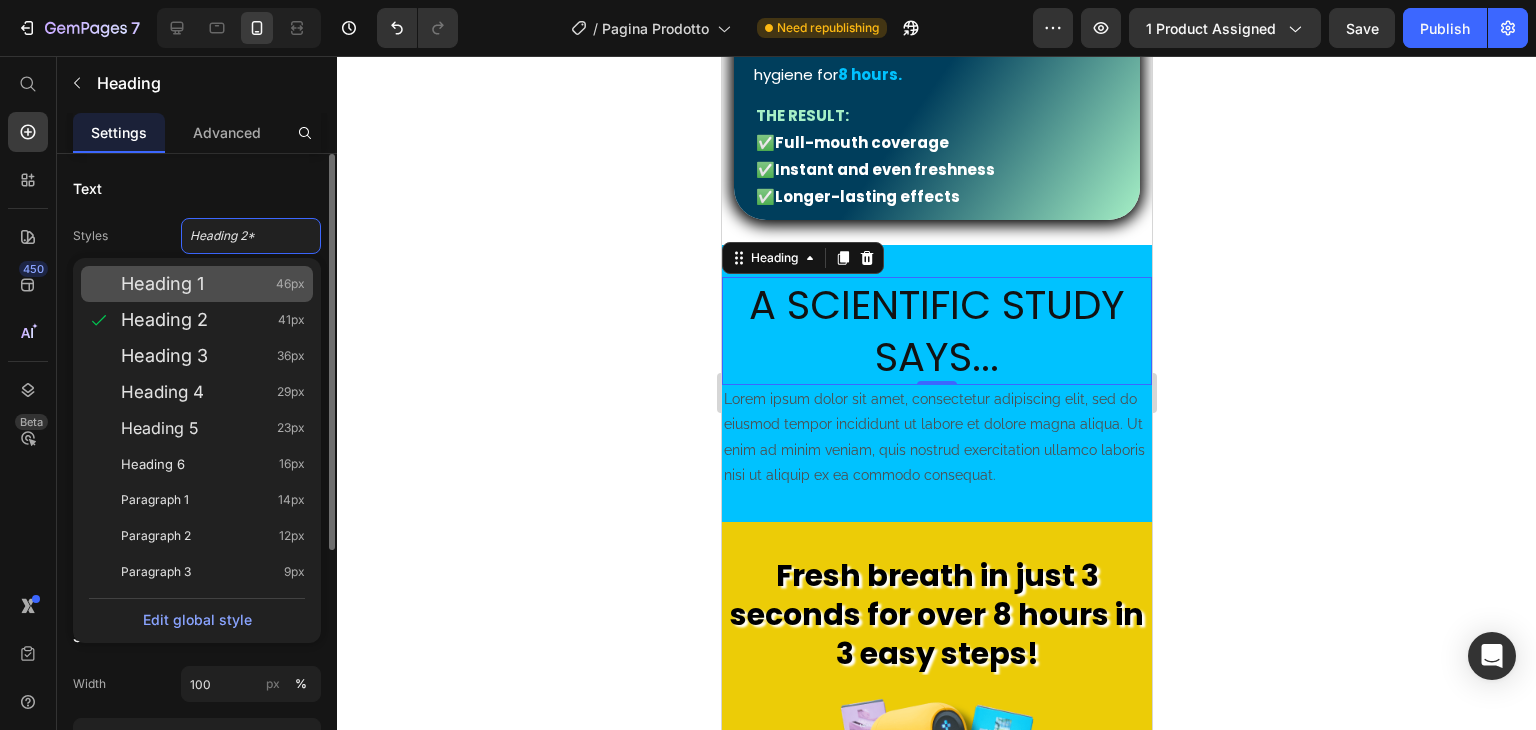 click on "Heading 1 46px" at bounding box center (213, 284) 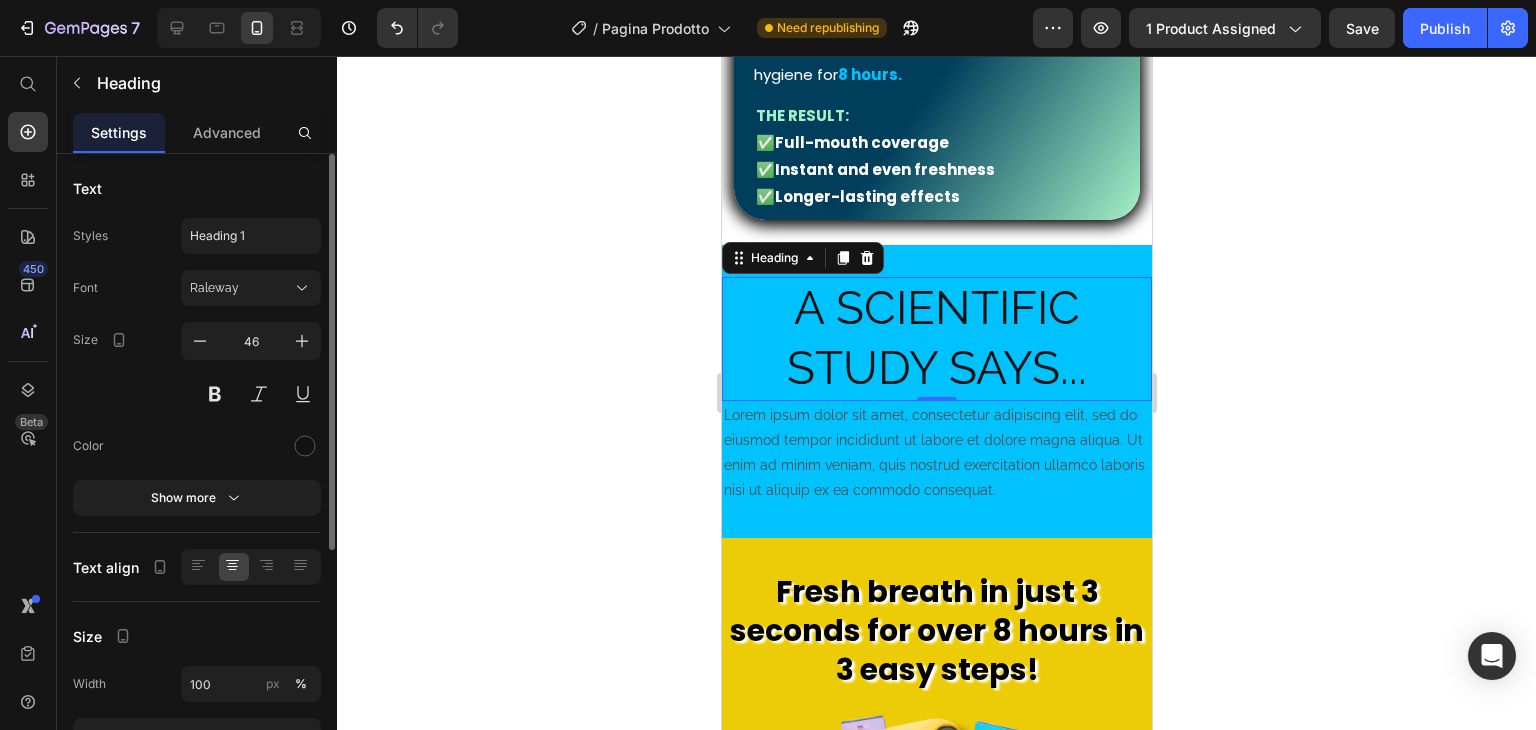 click on "Font Raleway Size 46 Color Show more" at bounding box center (197, 393) 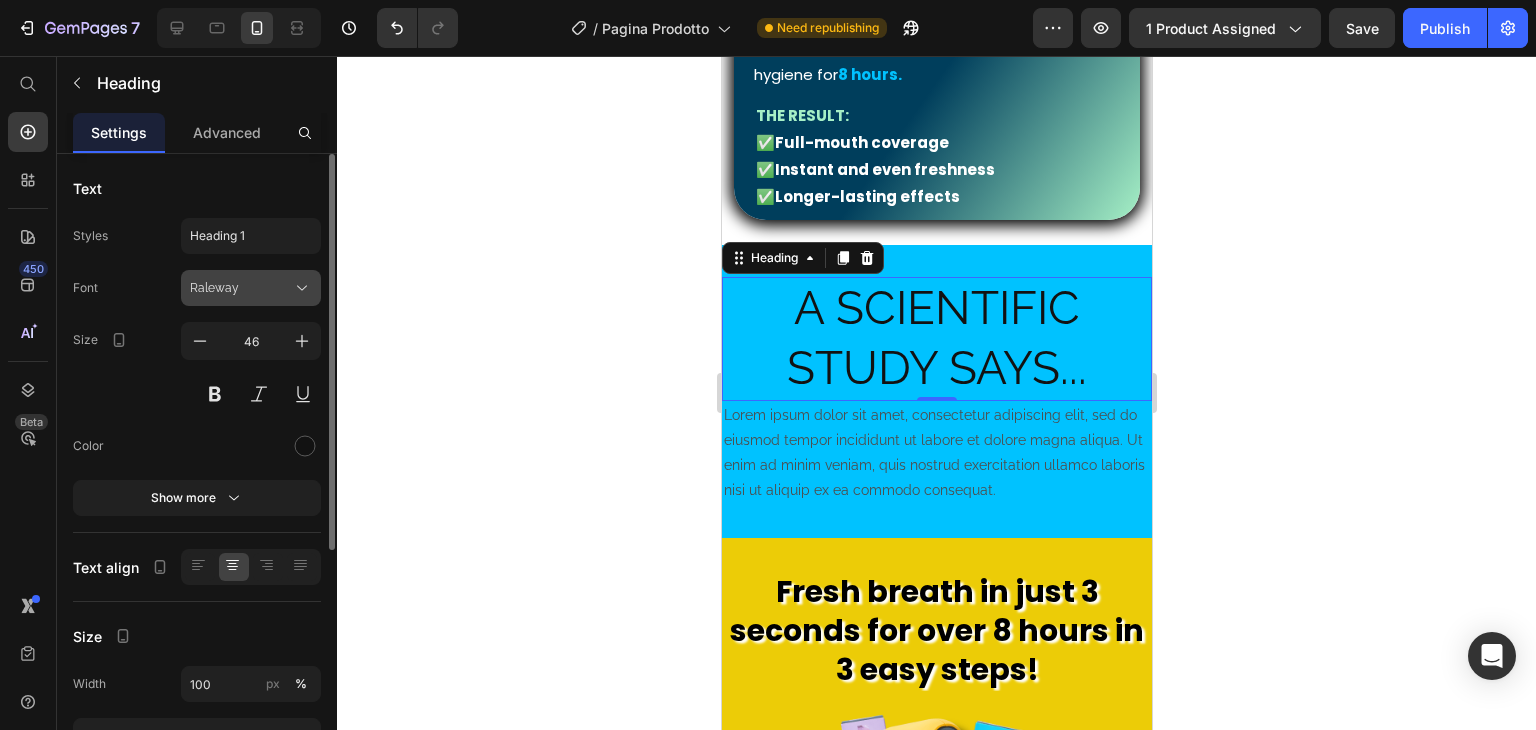 click on "Raleway" at bounding box center (241, 288) 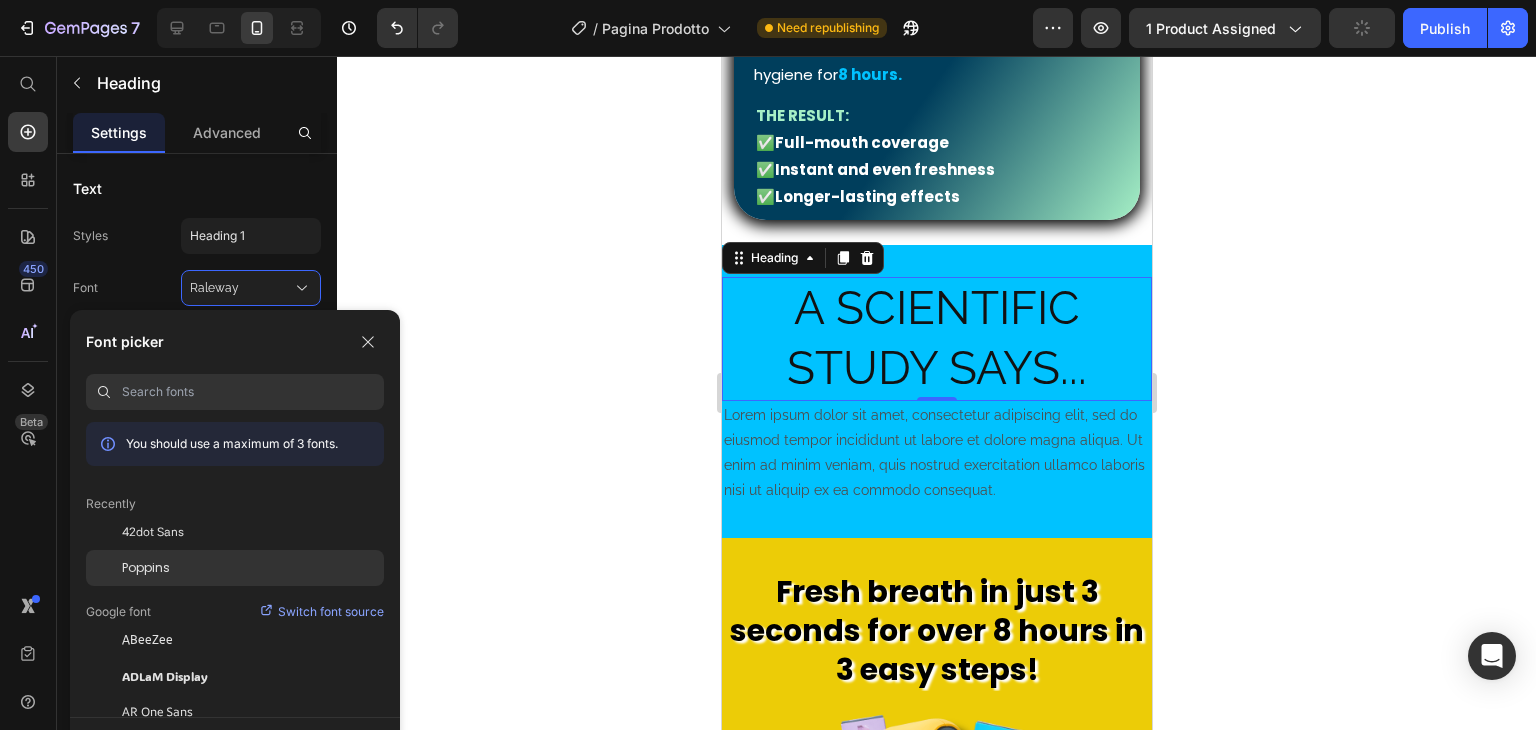 click on "Poppins" at bounding box center [146, 568] 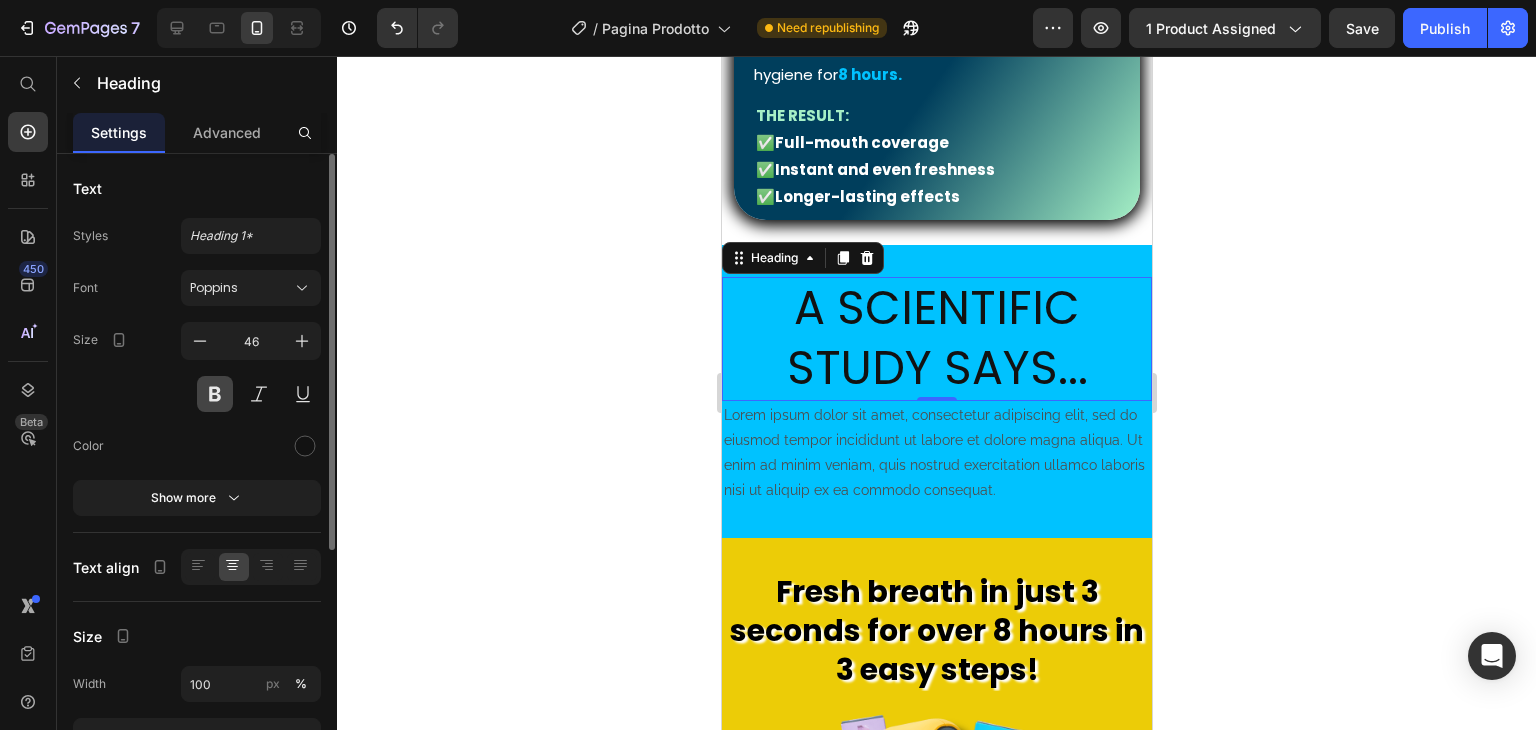 click at bounding box center (215, 394) 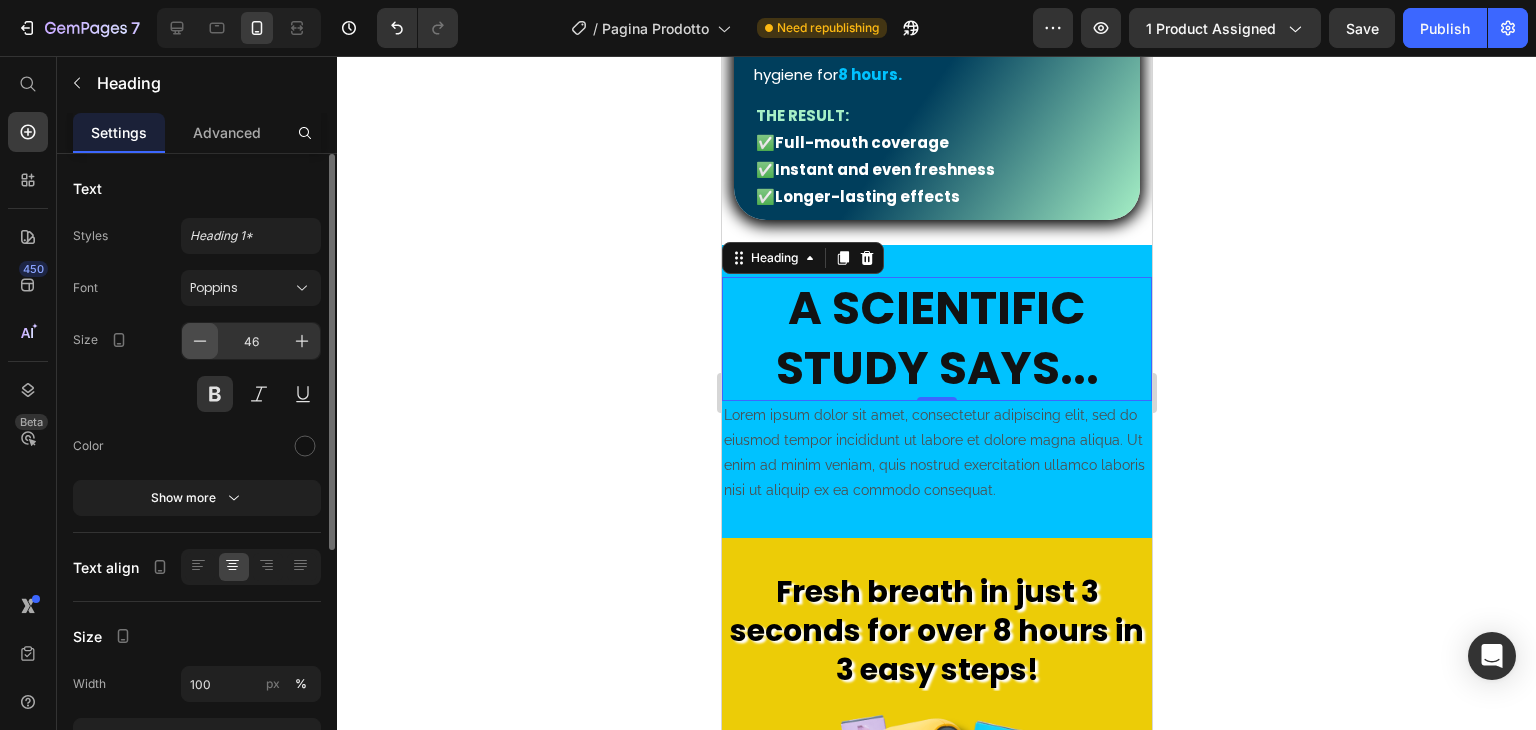 click 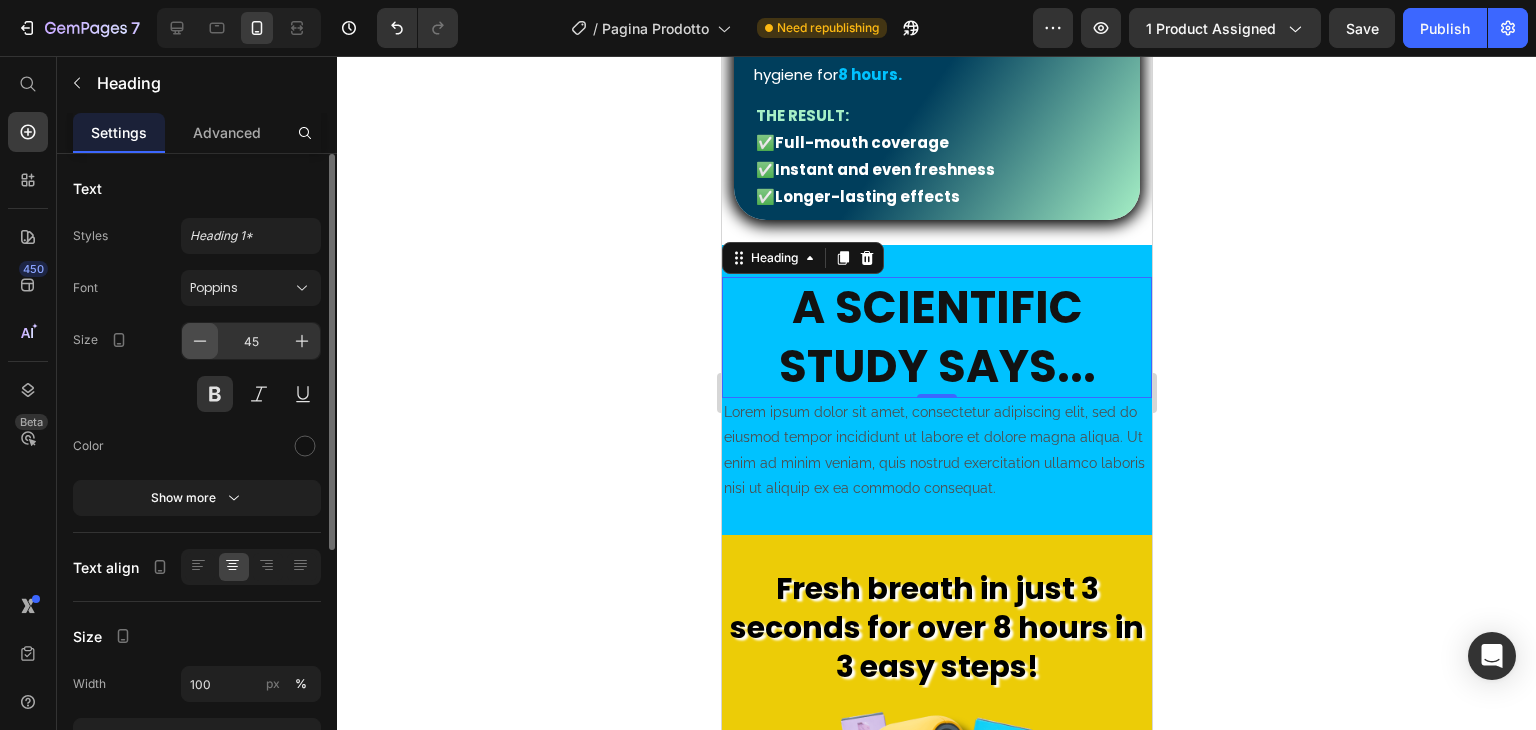 click 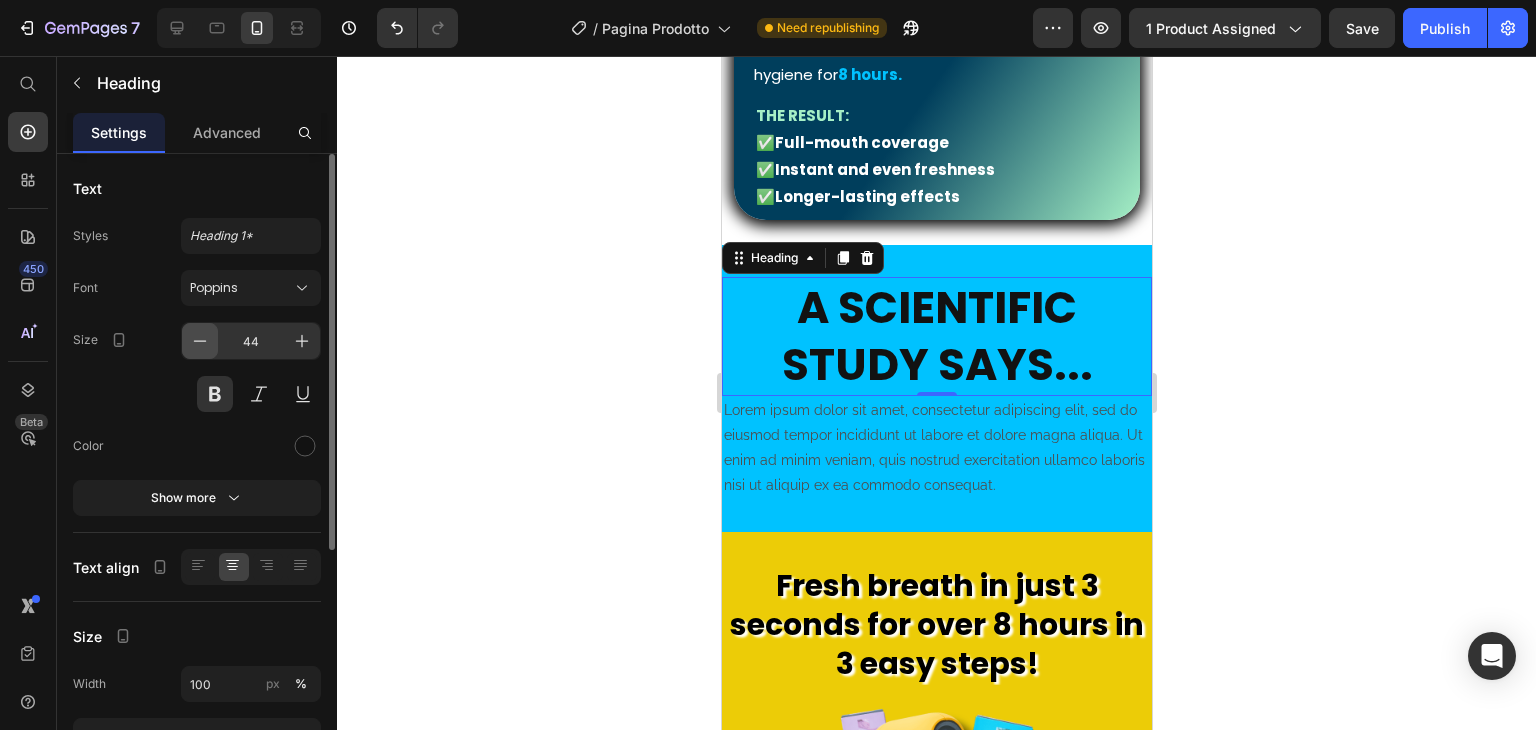 click 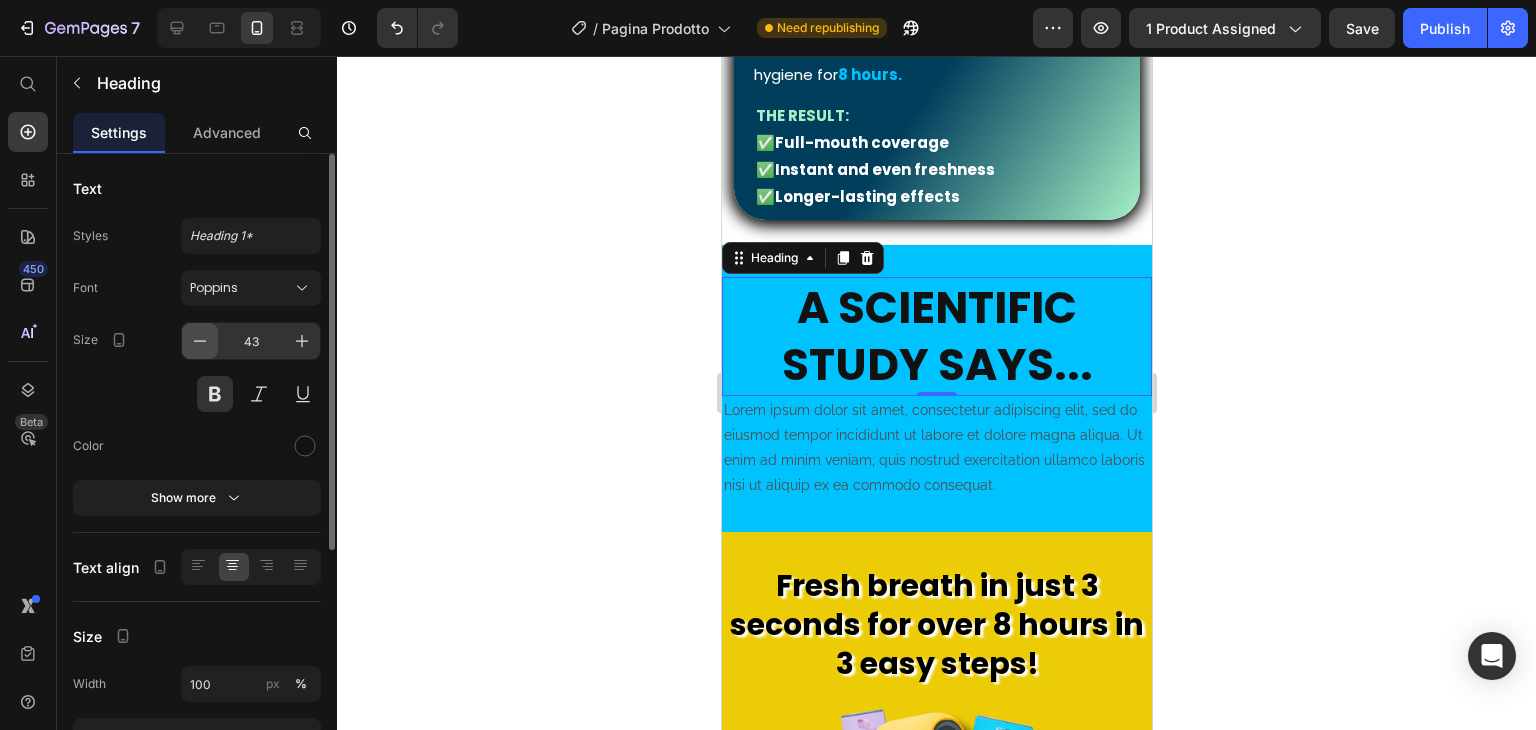 click 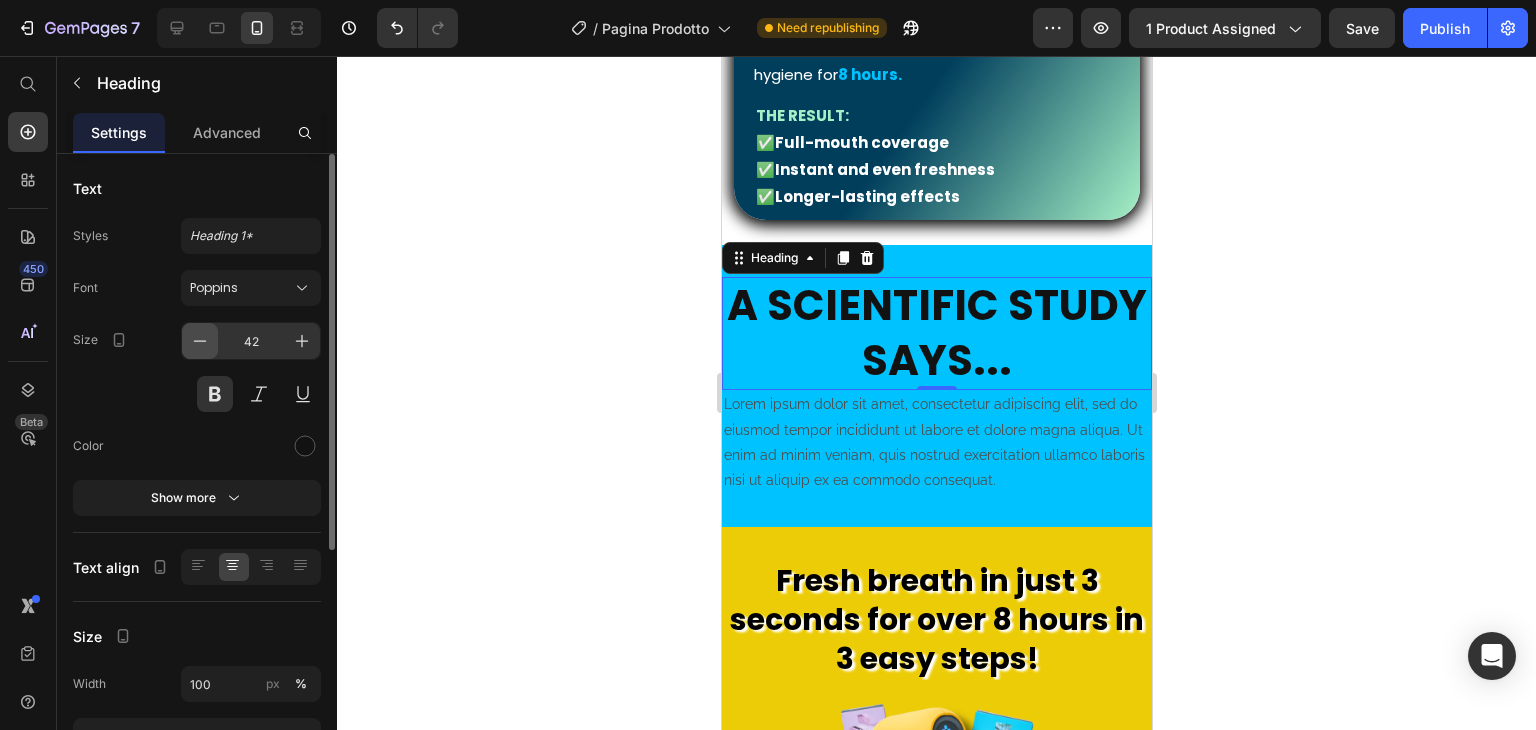 click 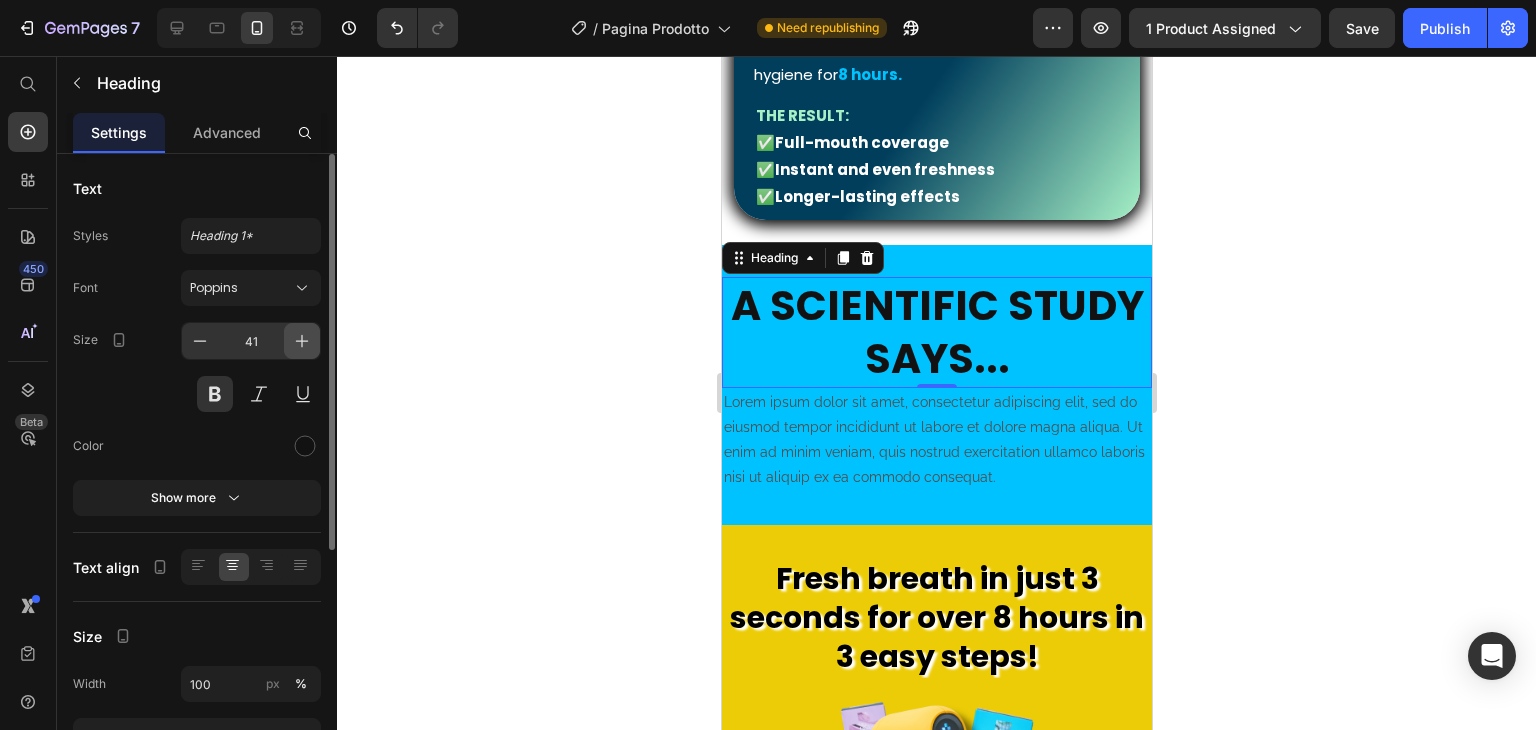 click 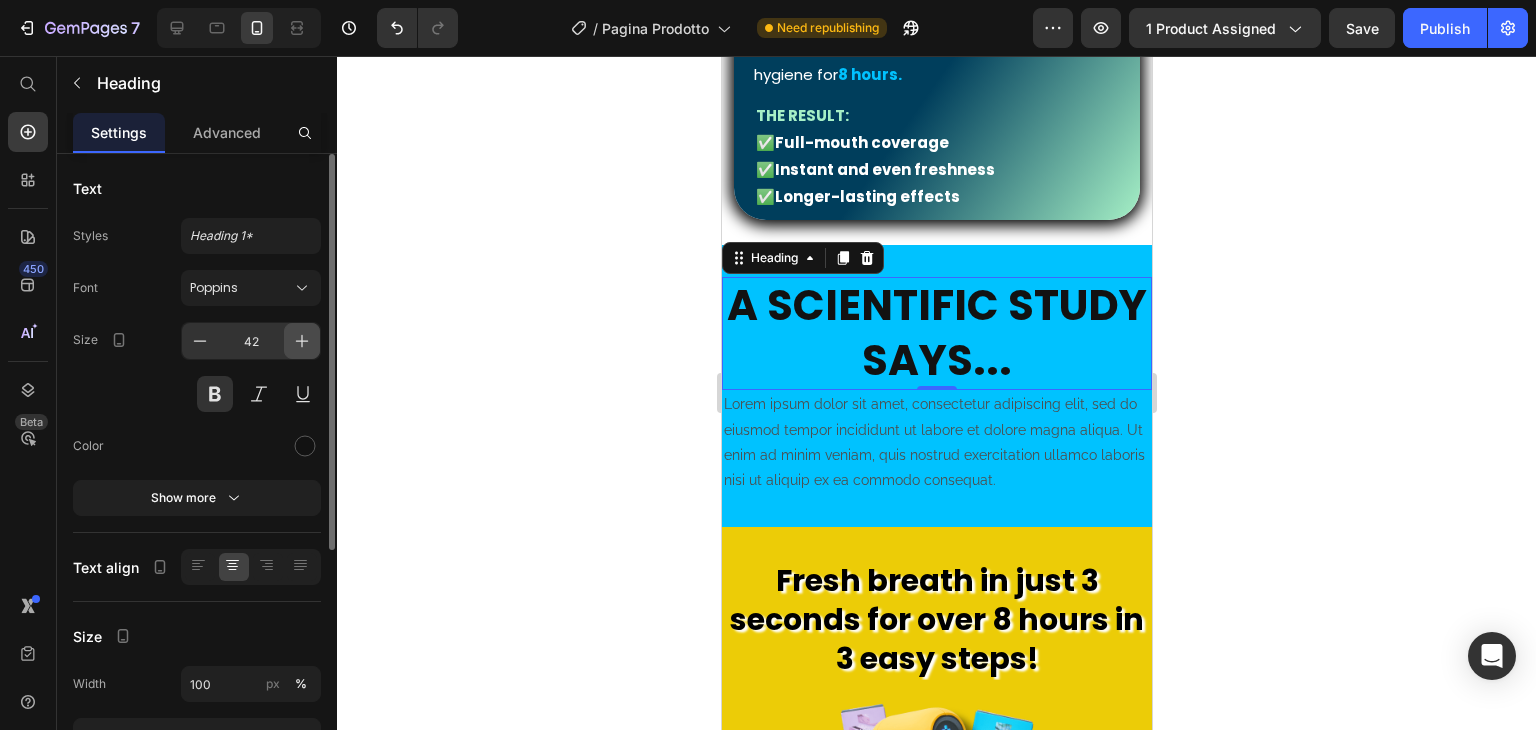 click 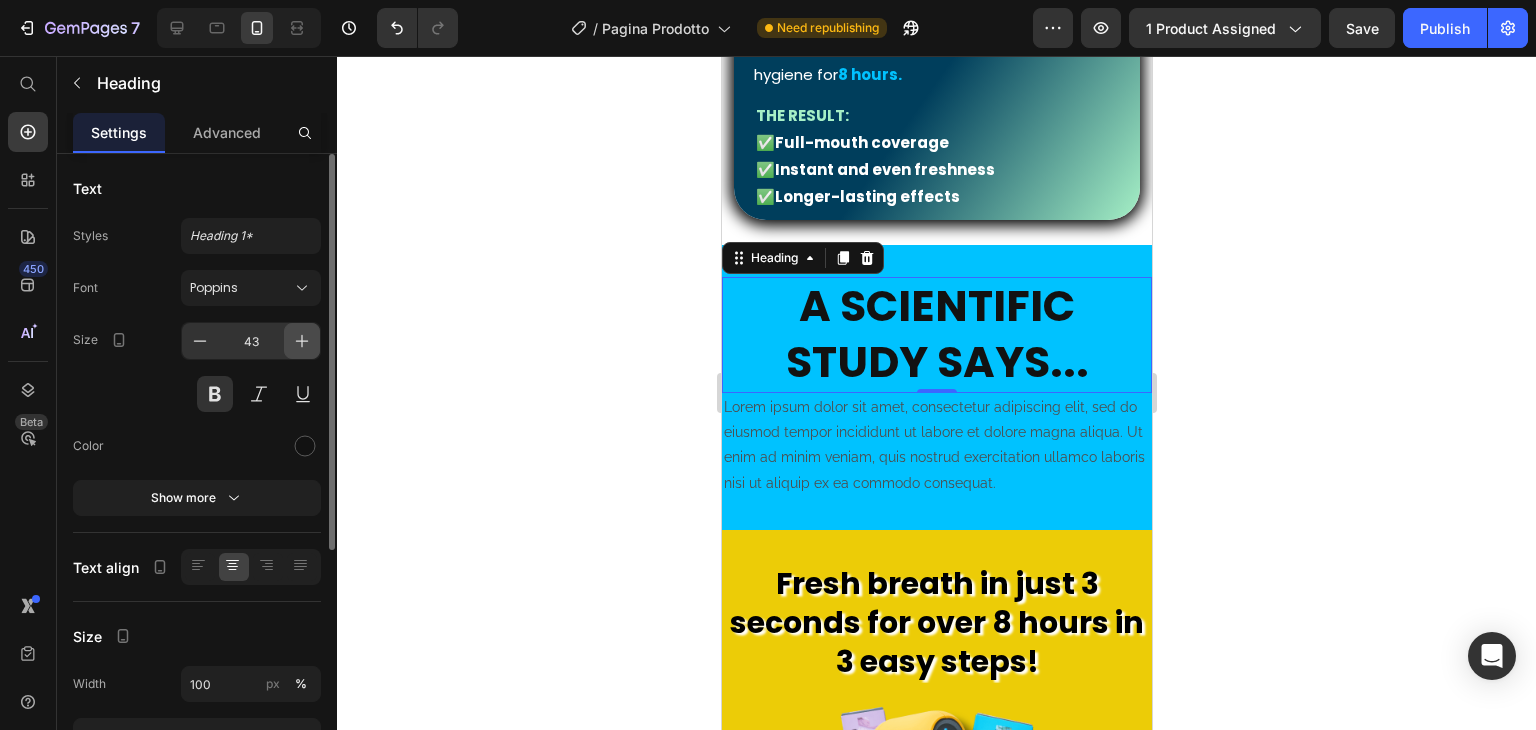 click 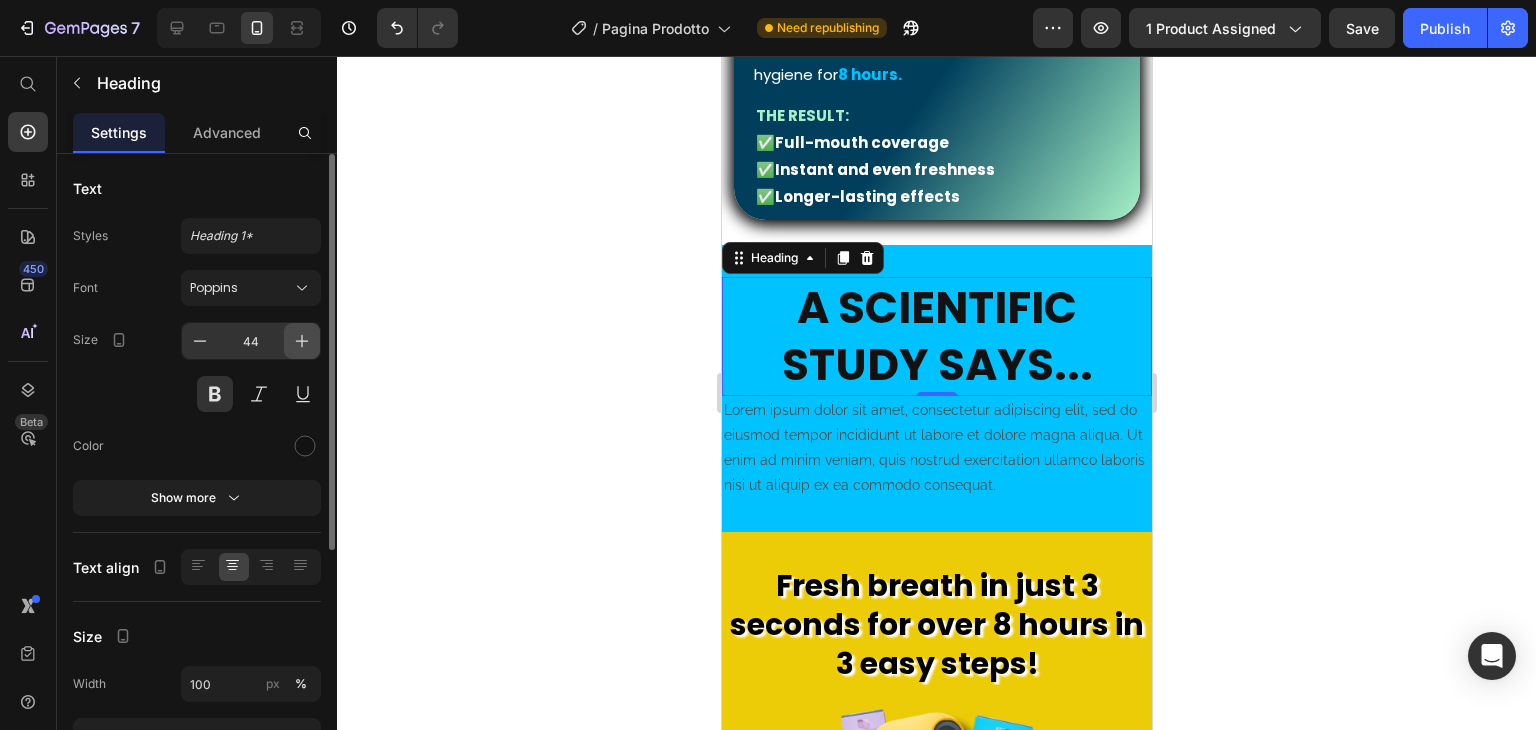 click 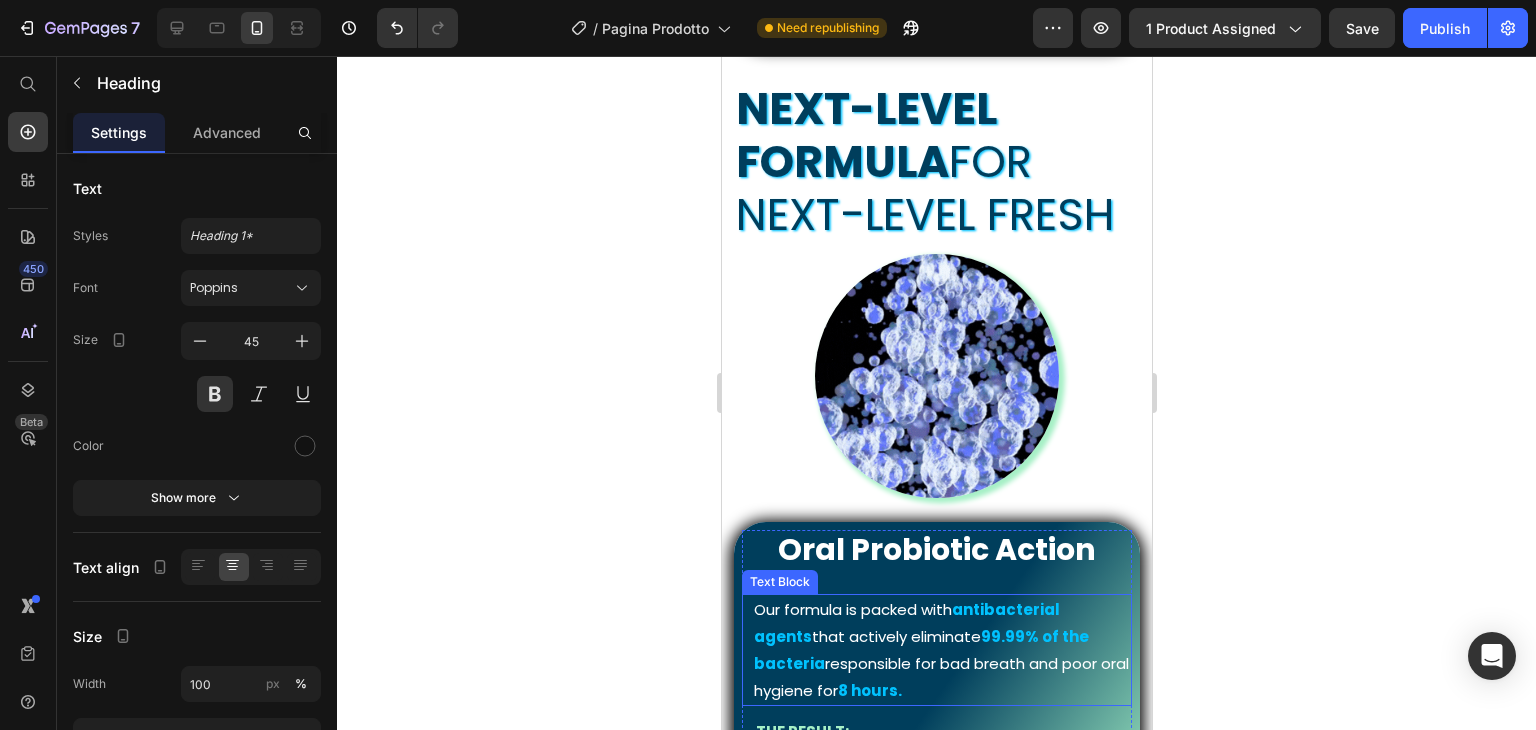 scroll, scrollTop: 1587, scrollLeft: 0, axis: vertical 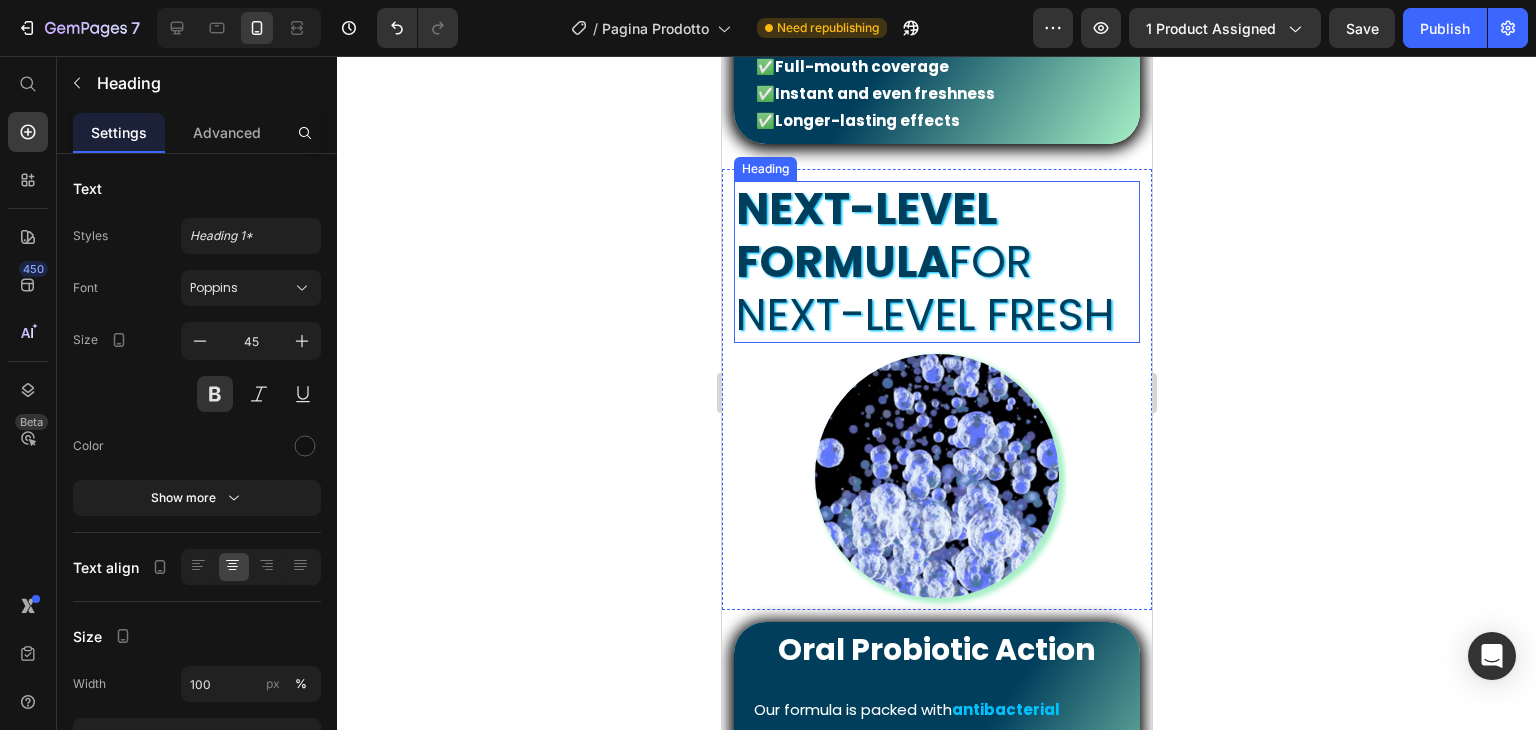 click on "Next-level formula" at bounding box center [865, 235] 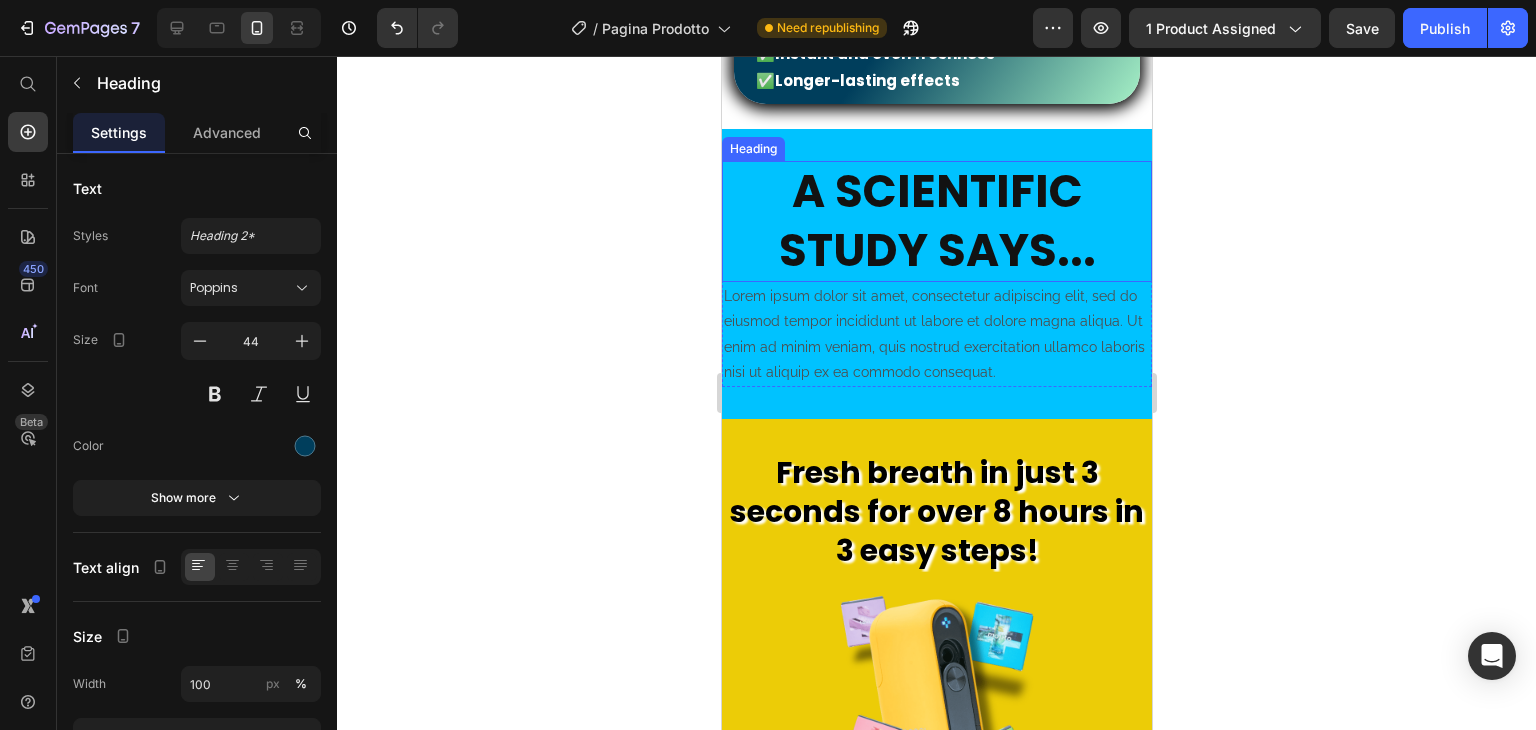 scroll, scrollTop: 2487, scrollLeft: 0, axis: vertical 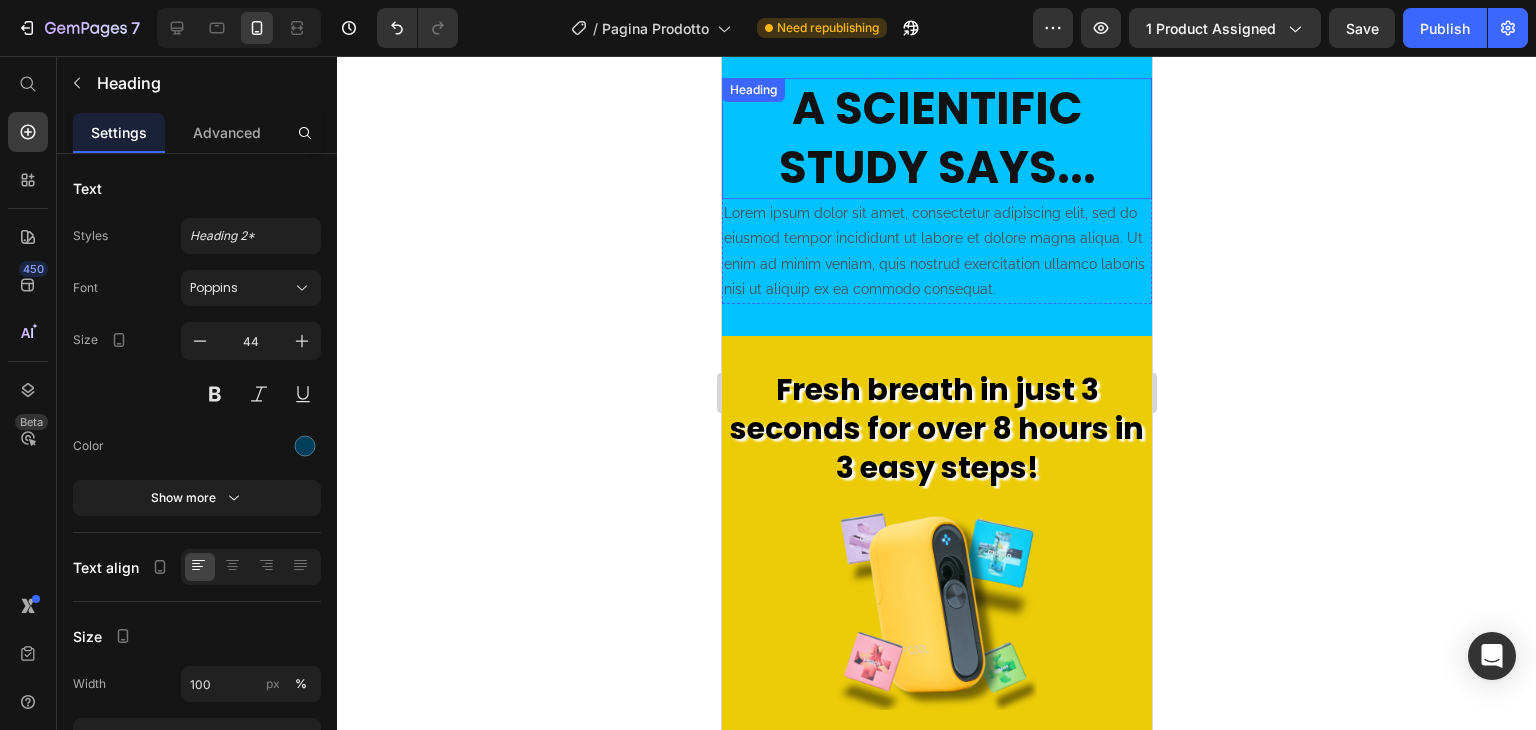 click 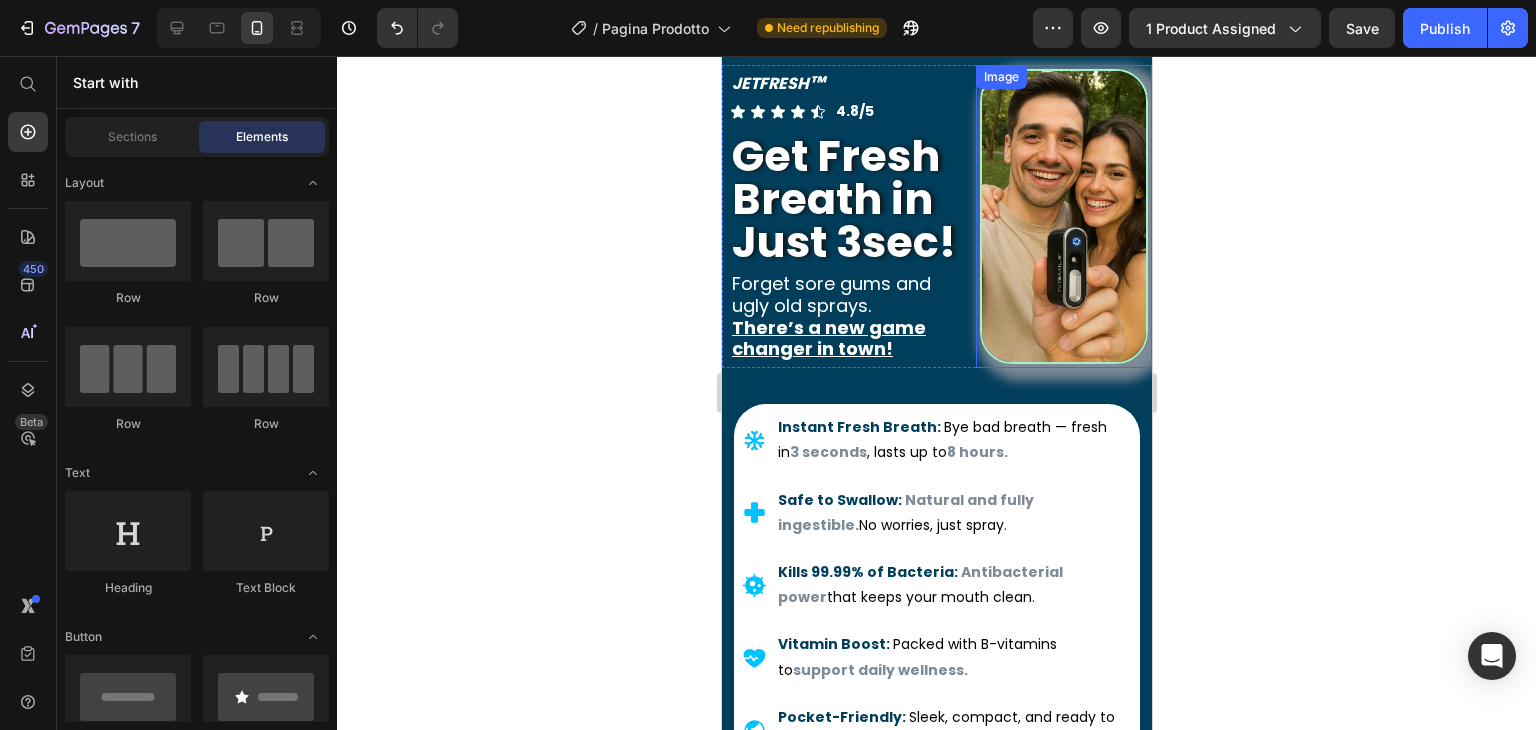scroll, scrollTop: 0, scrollLeft: 0, axis: both 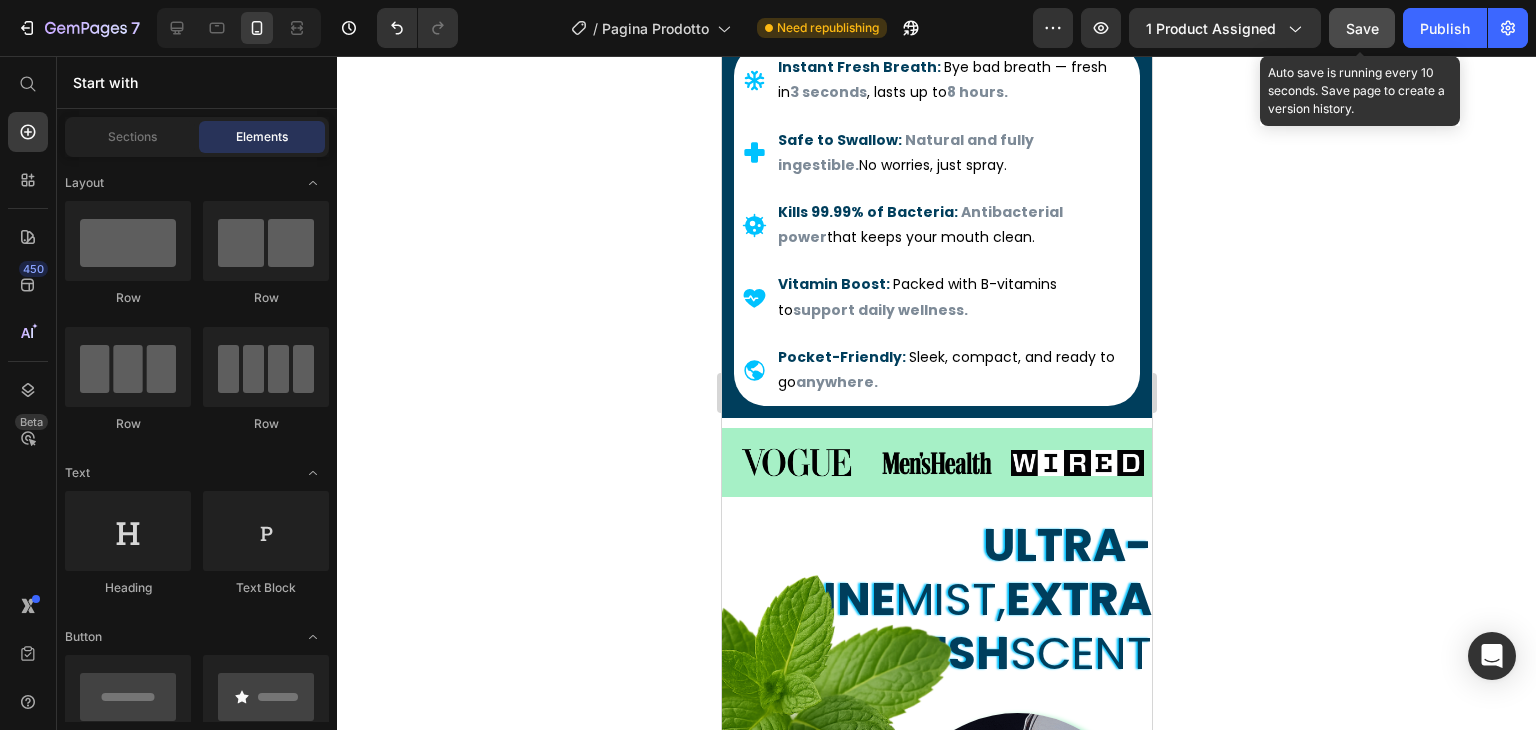 drag, startPoint x: 1351, startPoint y: 17, endPoint x: 179, endPoint y: 157, distance: 1180.3322 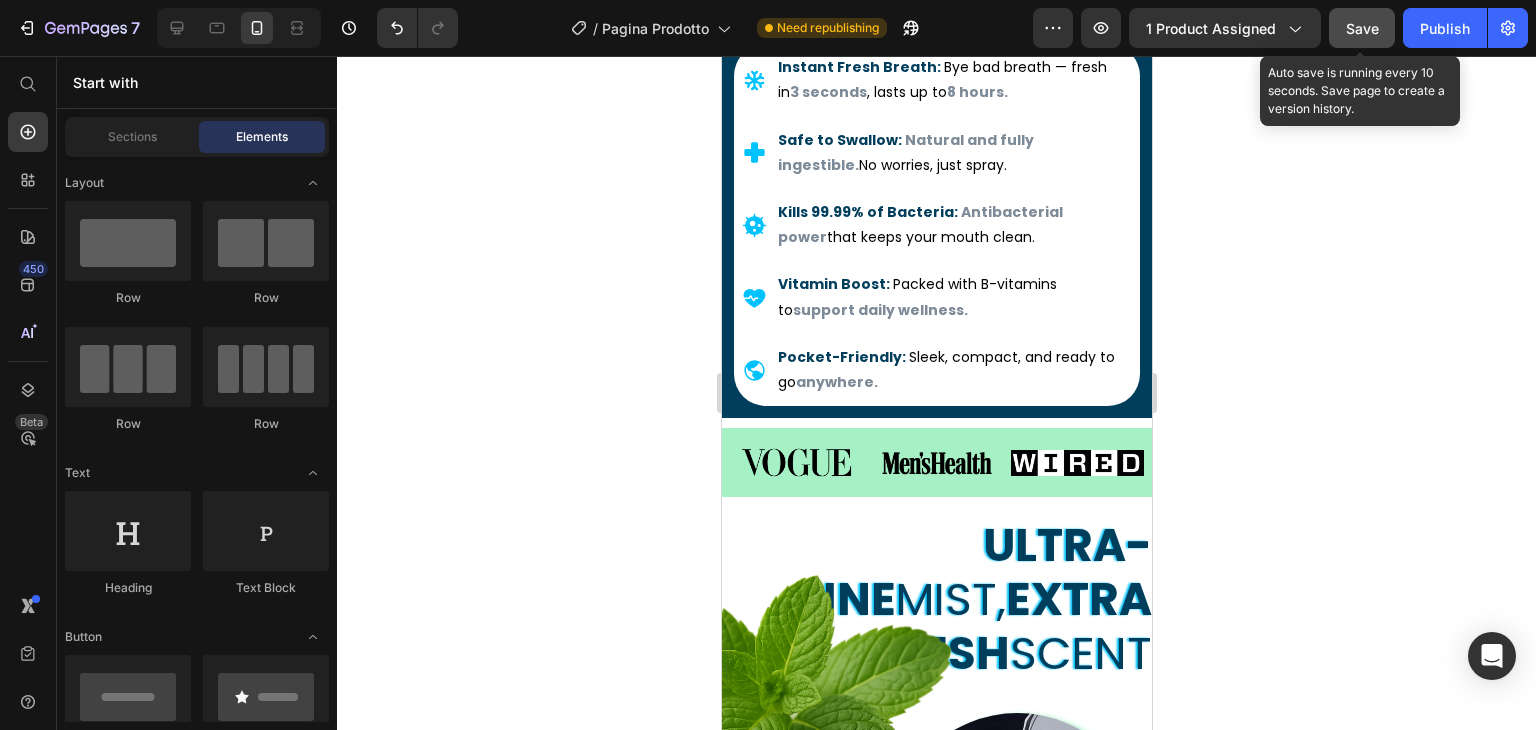 click on "Save" 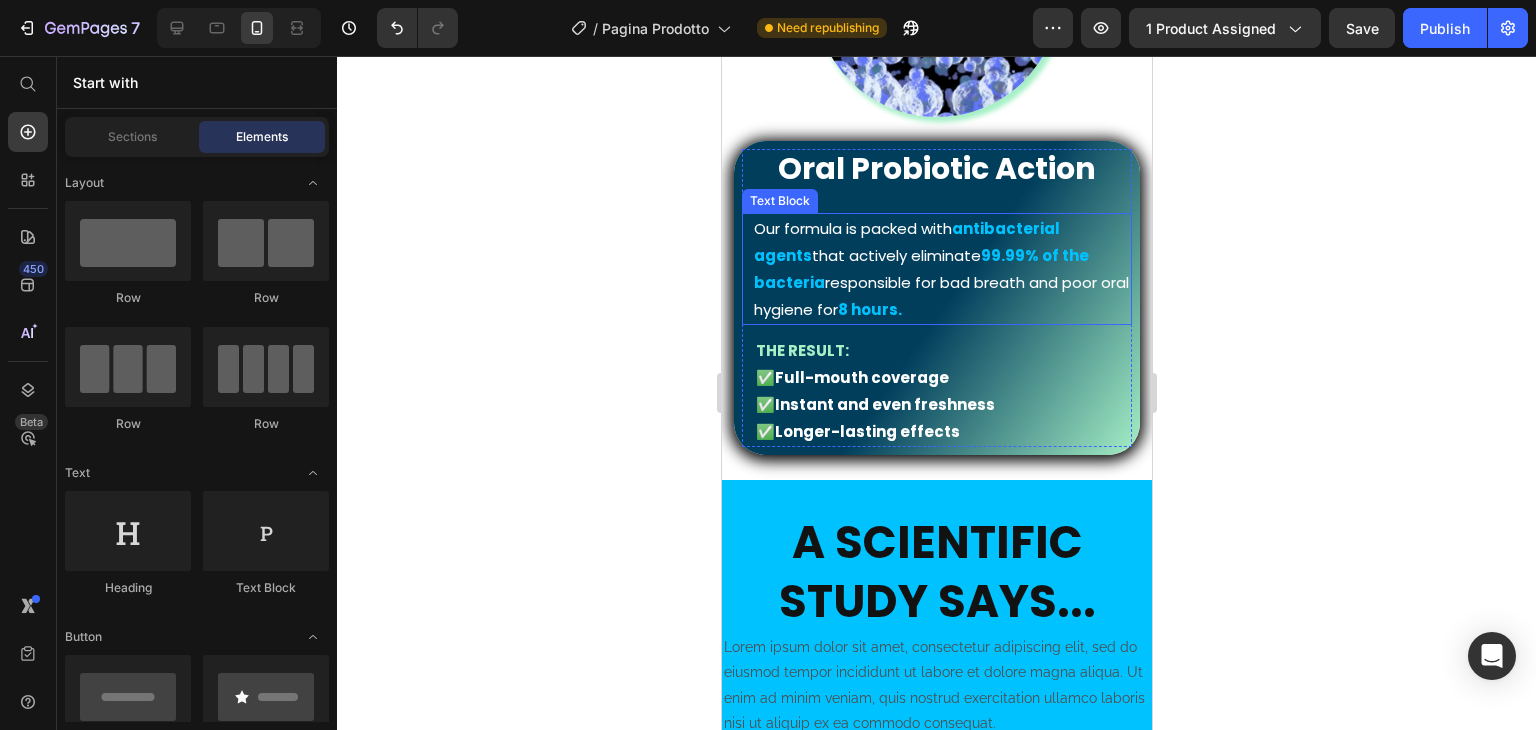 scroll, scrollTop: 2200, scrollLeft: 0, axis: vertical 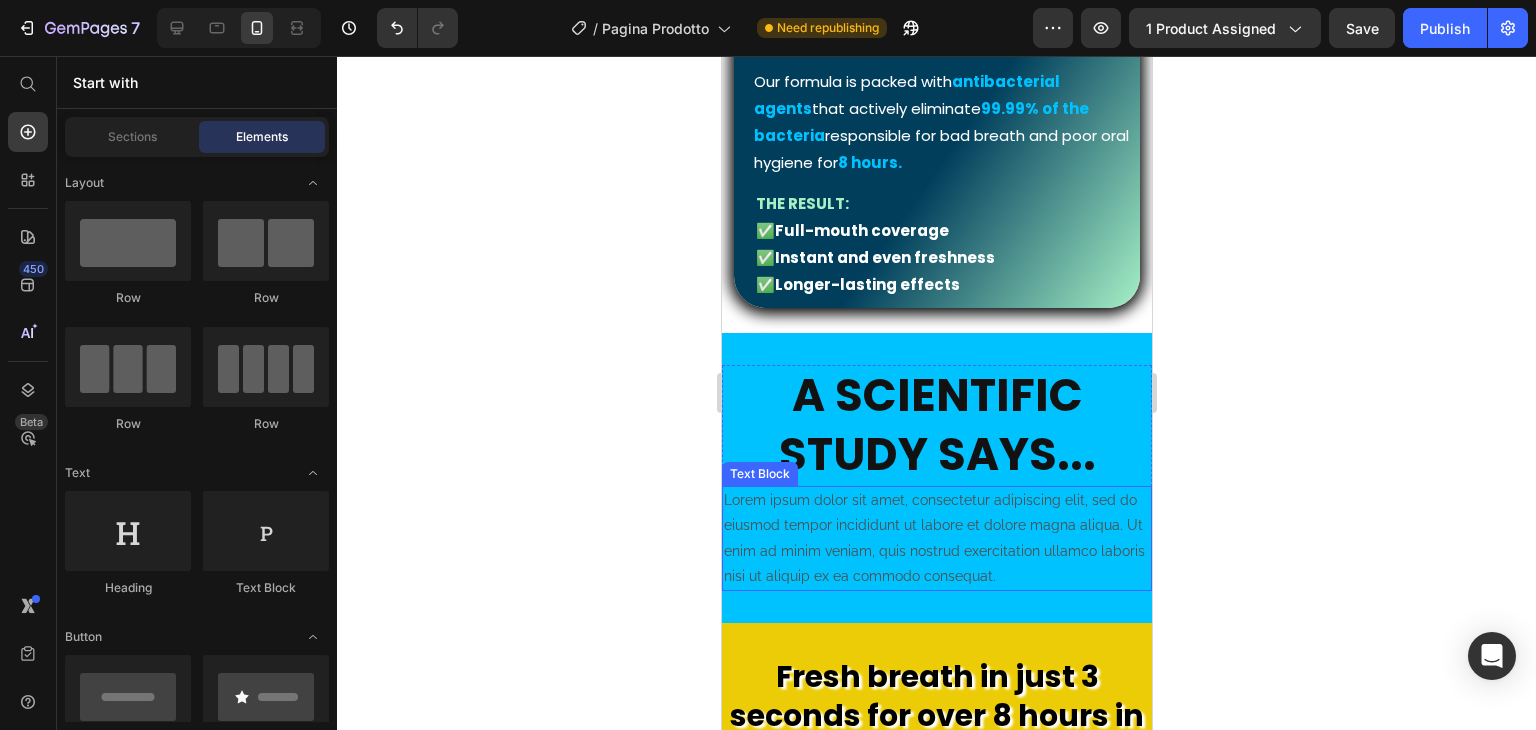 click on "Lorem ipsum dolor sit amet, consectetur adipiscing elit, sed do eiusmod tempor incididunt ut labore et dolore magna aliqua. Ut enim ad minim veniam, quis nostrud exercitation ullamco laboris nisi ut aliquip ex ea commodo consequat." at bounding box center [936, 538] 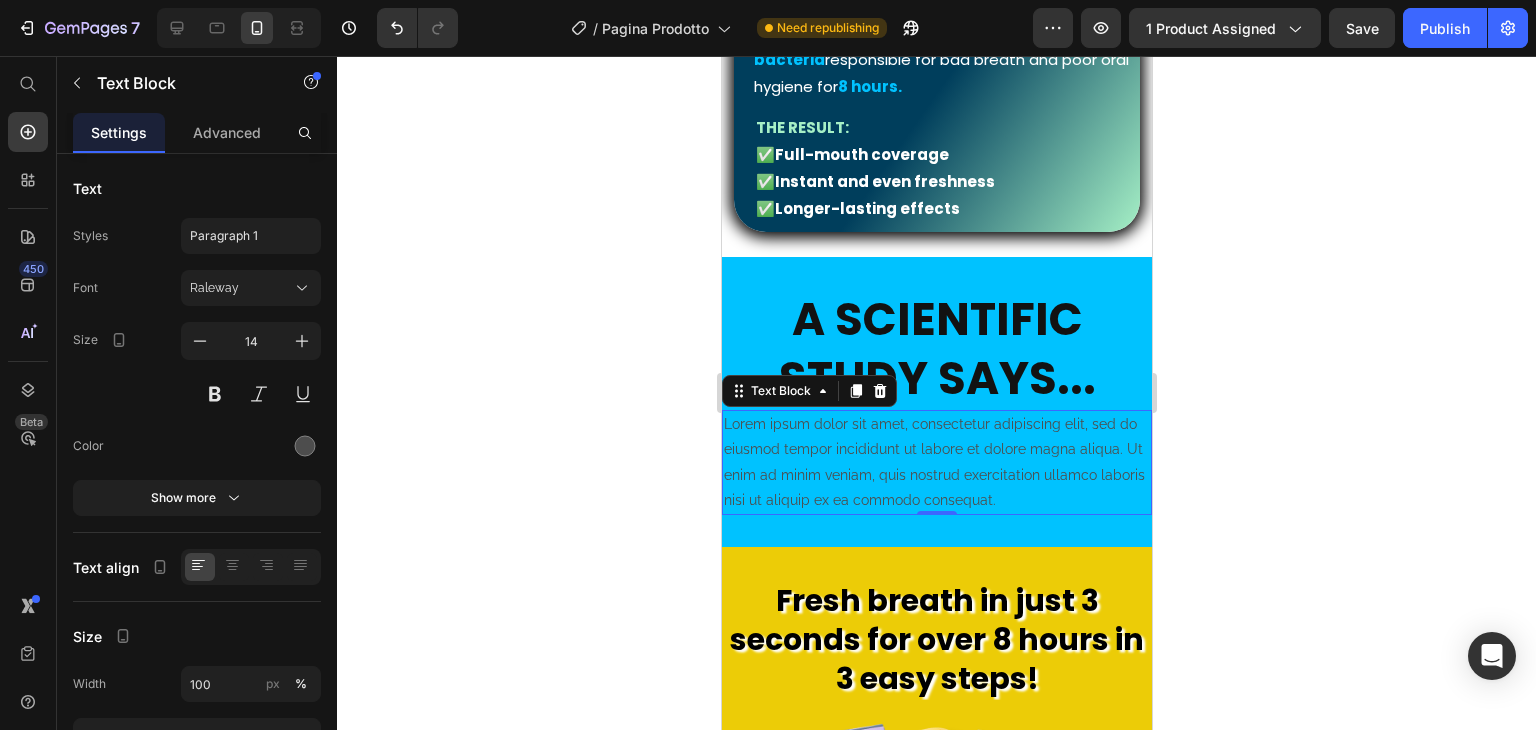 scroll, scrollTop: 2300, scrollLeft: 0, axis: vertical 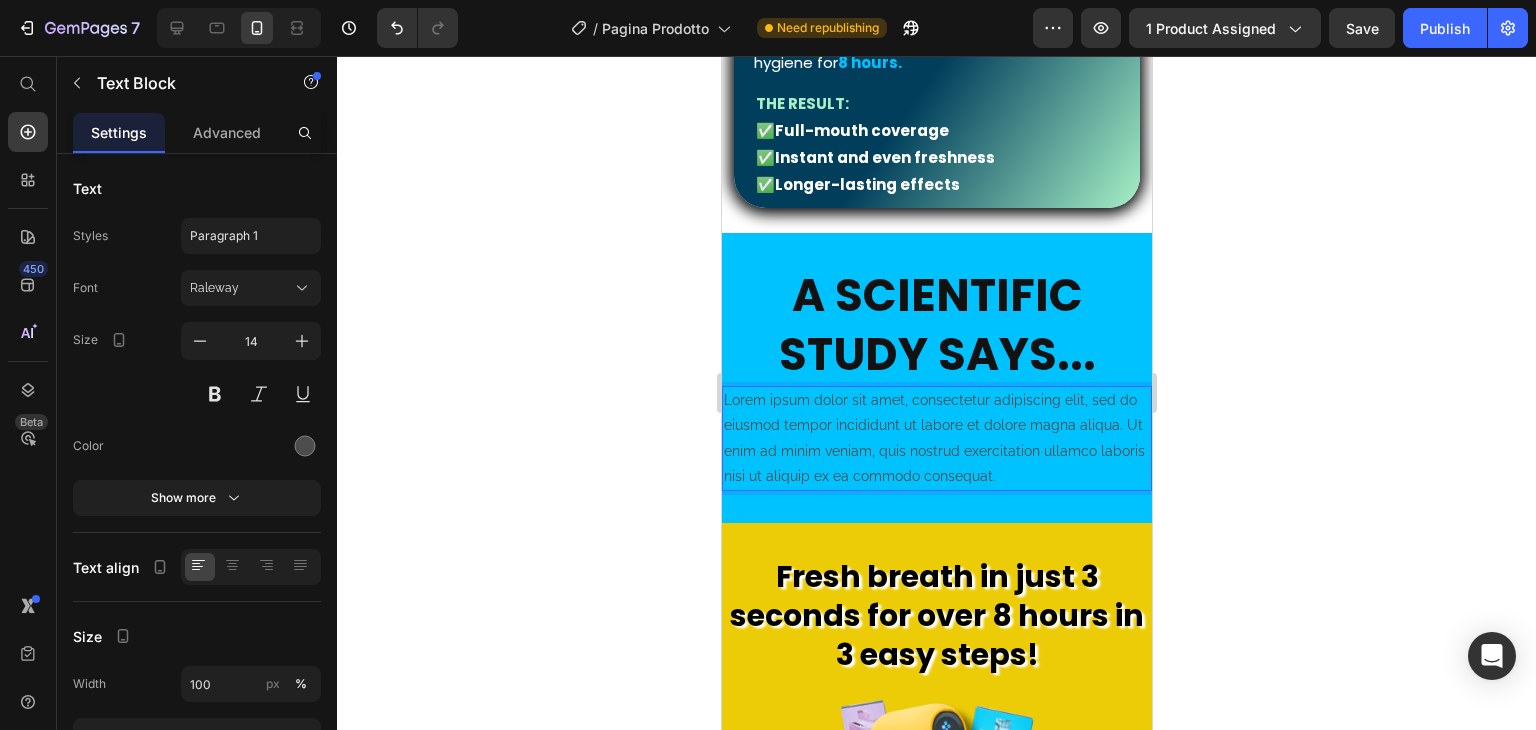 click on "Lorem ipsum dolor sit amet, consectetur adipiscing elit, sed do eiusmod tempor incididunt ut labore et dolore magna aliqua. Ut enim ad minim veniam, quis nostrud exercitation ullamco laboris nisi ut aliquip ex ea commodo consequat." at bounding box center [936, 438] 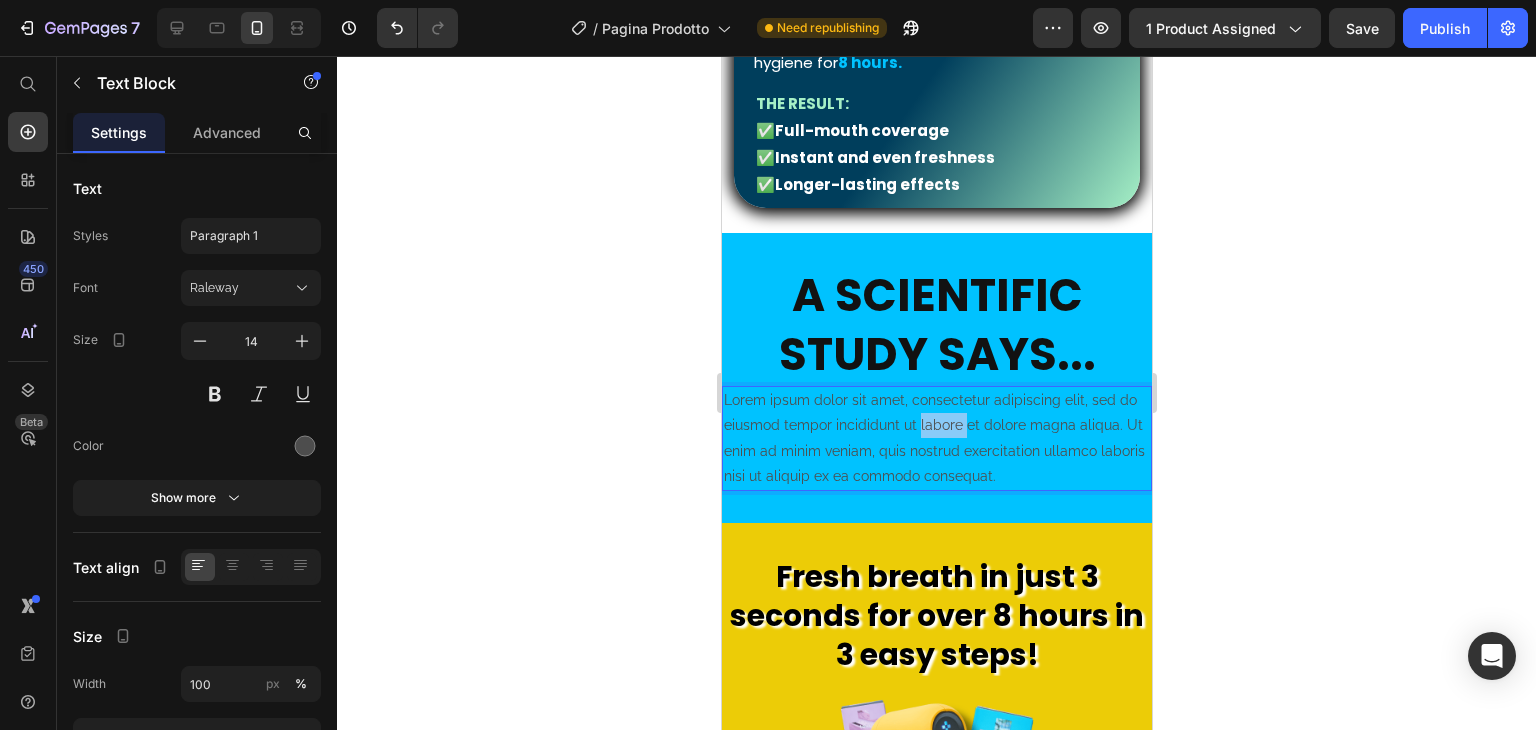 click on "Lorem ipsum dolor sit amet, consectetur adipiscing elit, sed do eiusmod tempor incididunt ut labore et dolore magna aliqua. Ut enim ad minim veniam, quis nostrud exercitation ullamco laboris nisi ut aliquip ex ea commodo consequat." at bounding box center (936, 438) 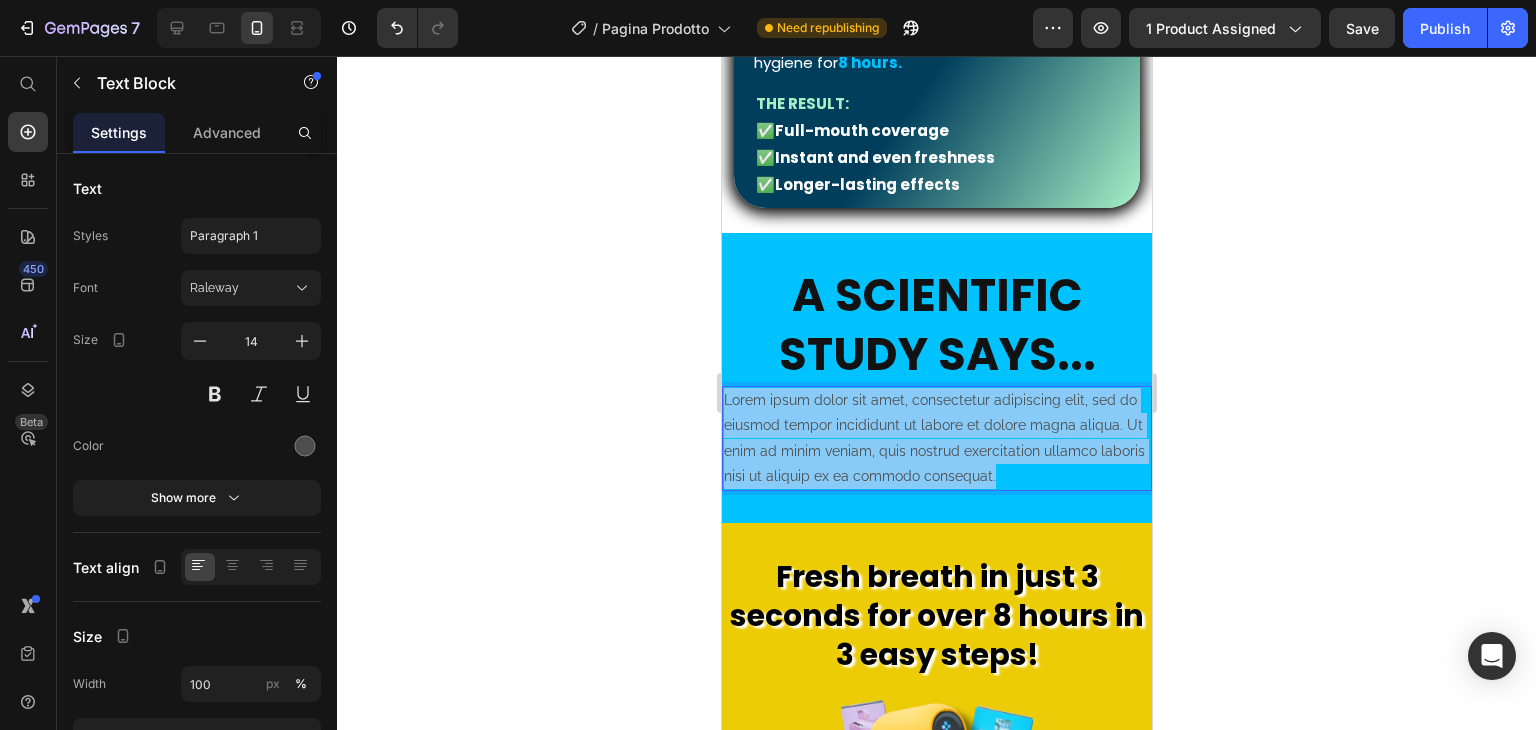 click on "Lorem ipsum dolor sit amet, consectetur adipiscing elit, sed do eiusmod tempor incididunt ut labore et dolore magna aliqua. Ut enim ad minim veniam, quis nostrud exercitation ullamco laboris nisi ut aliquip ex ea commodo consequat." at bounding box center [936, 438] 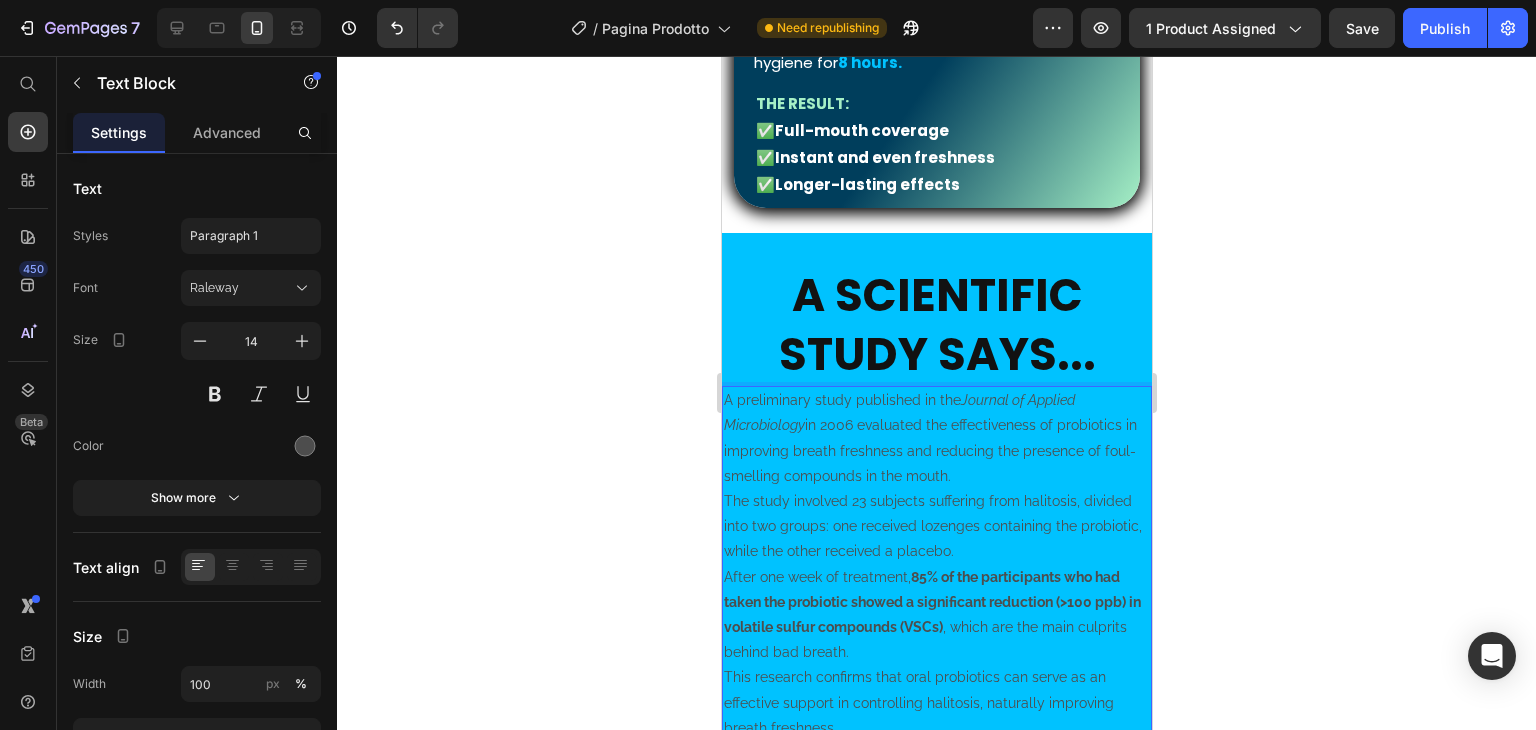 scroll, scrollTop: 2316, scrollLeft: 0, axis: vertical 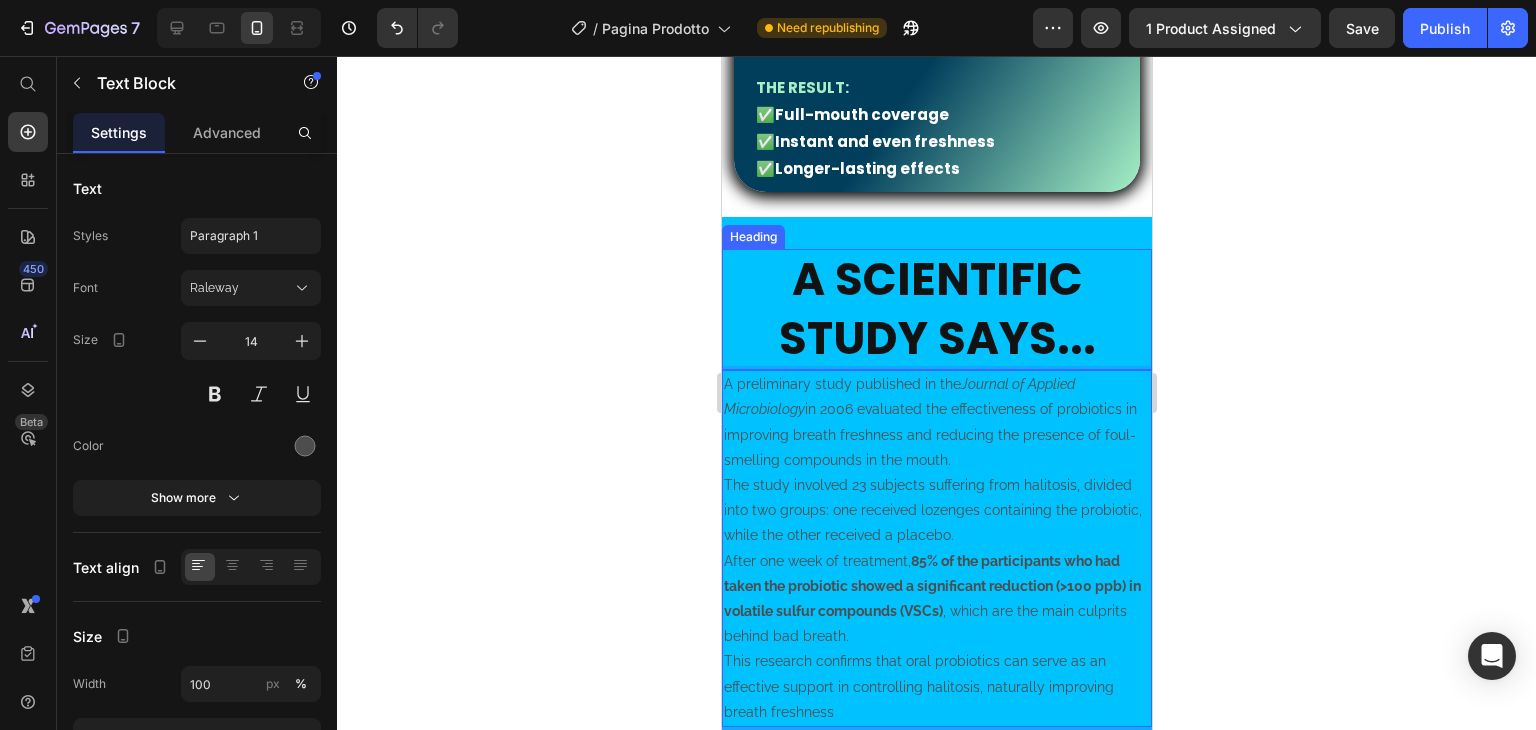click on "A scientific study says..." at bounding box center (936, 309) 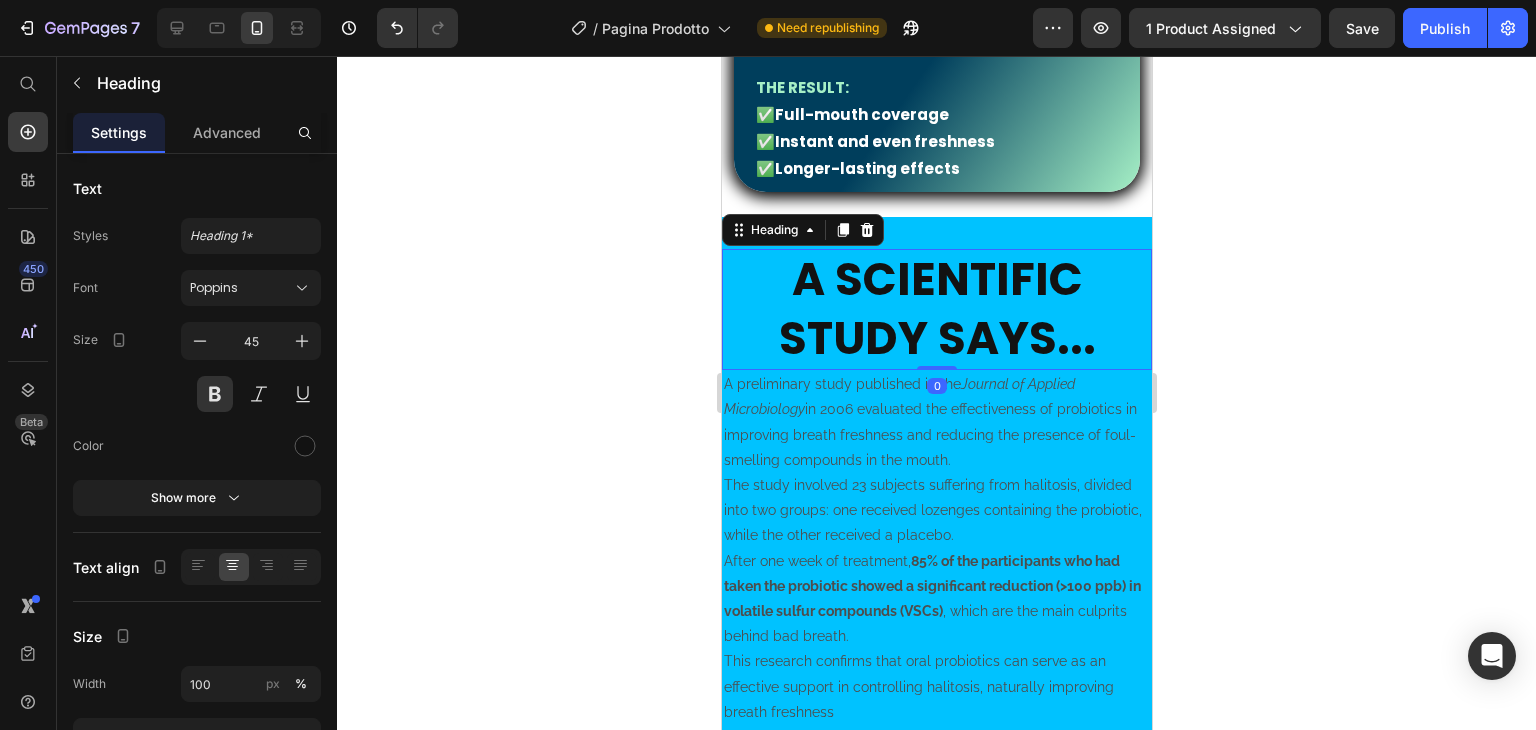 click on "A preliminary study published in the  Journal of Applied Microbiology  in [YEAR] evaluated the effectiveness of probiotics in improving breath freshness and reducing the presence of foul-smelling compounds in the mouth." at bounding box center (936, 422) 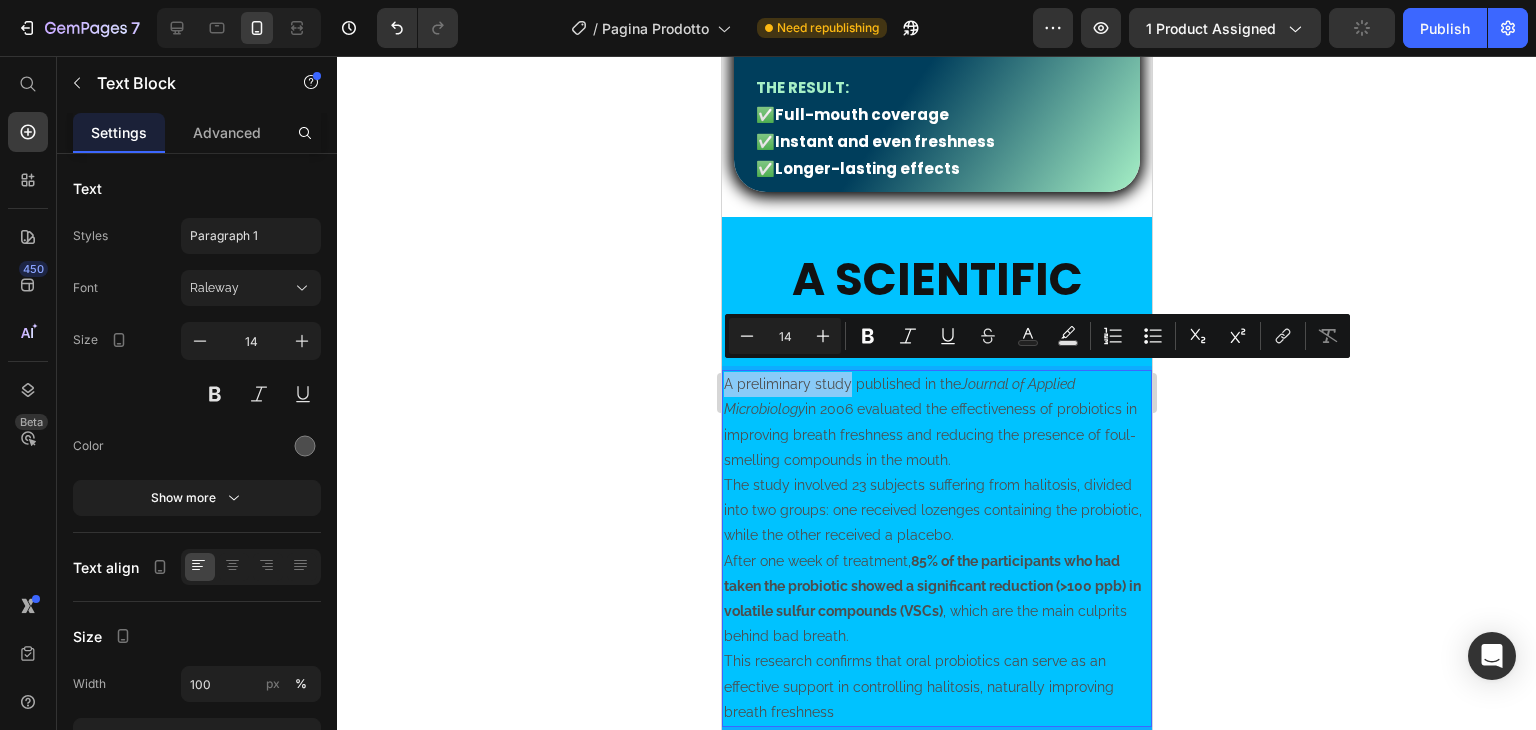 drag, startPoint x: 722, startPoint y: 373, endPoint x: 844, endPoint y: 380, distance: 122.20065 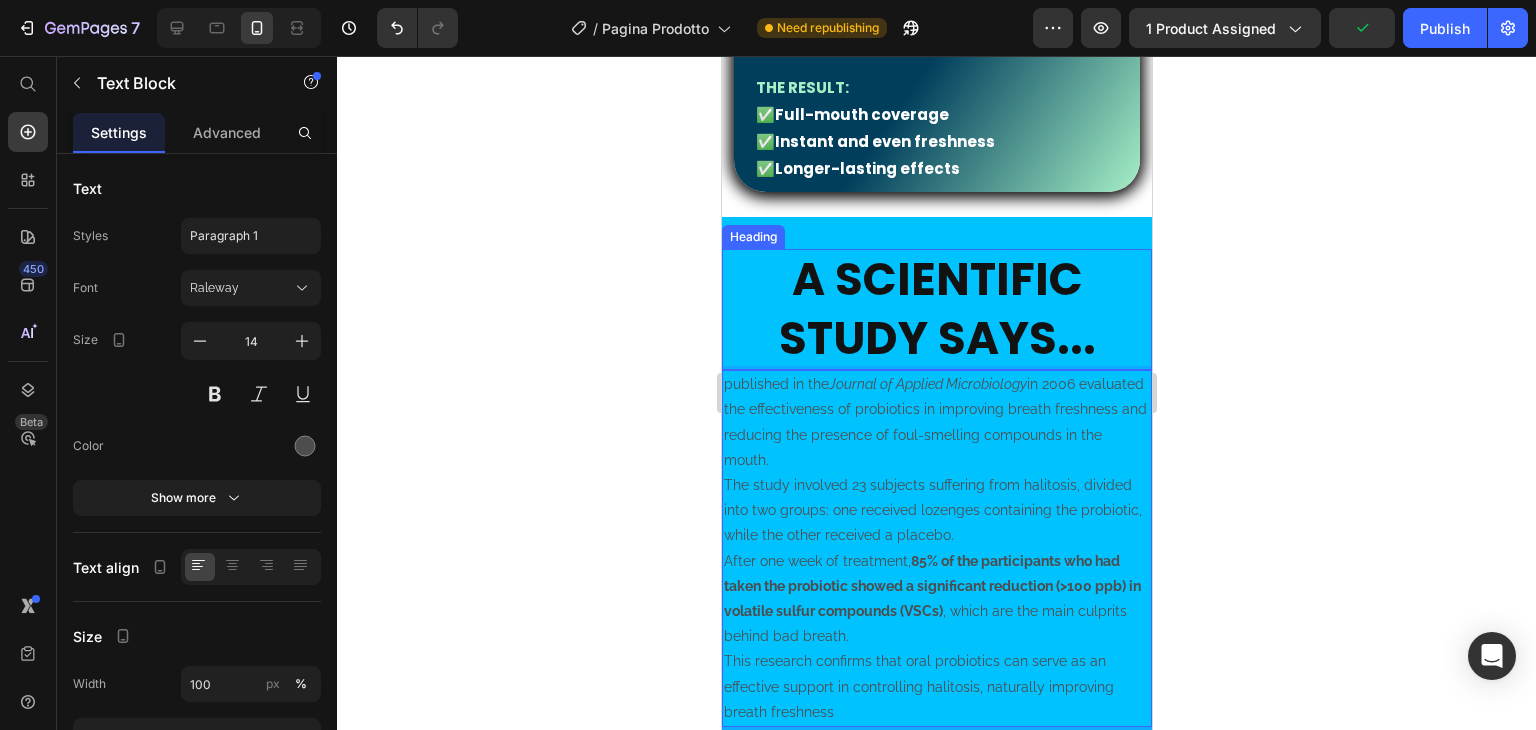 click on "A scientific study says..." at bounding box center (936, 309) 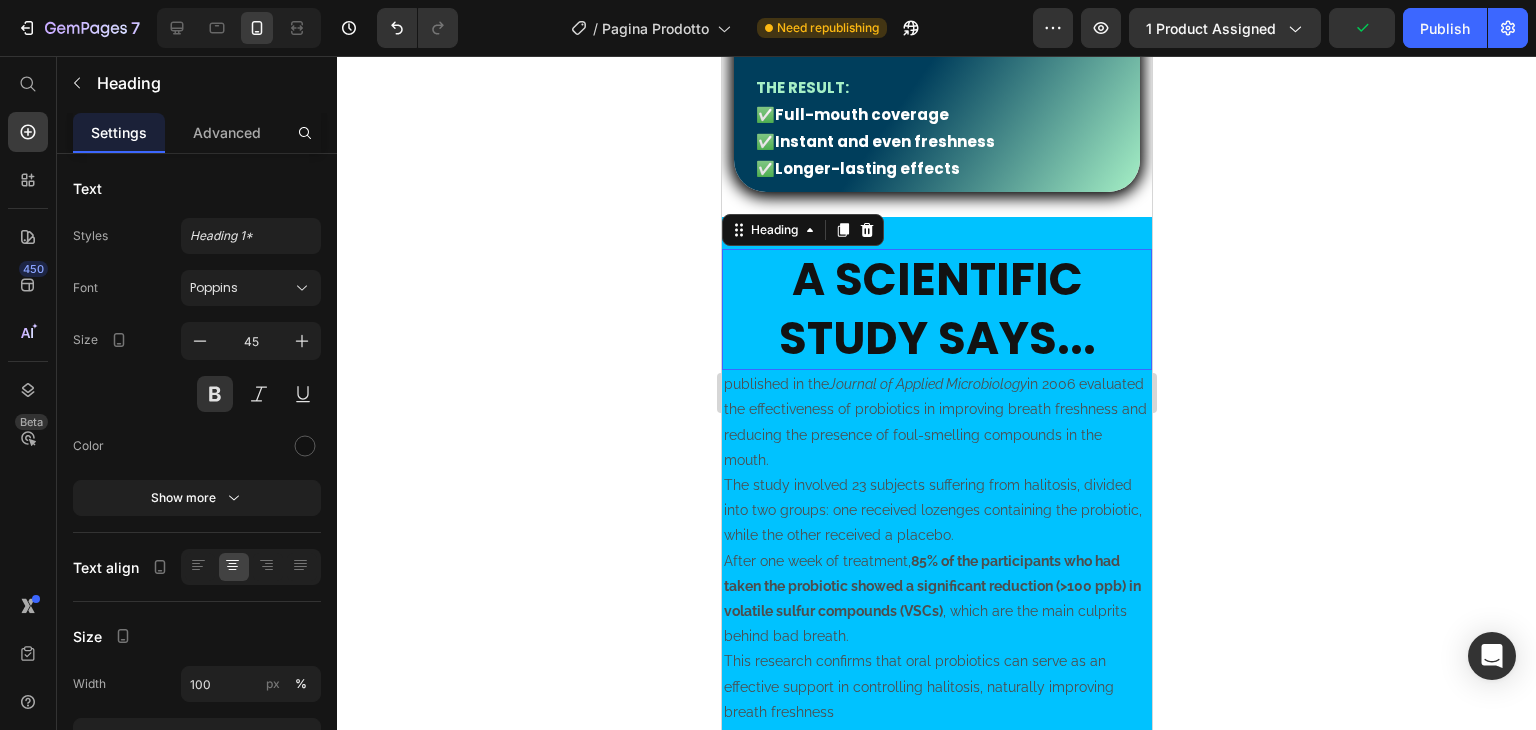 click on "A scientific study says..." at bounding box center [936, 309] 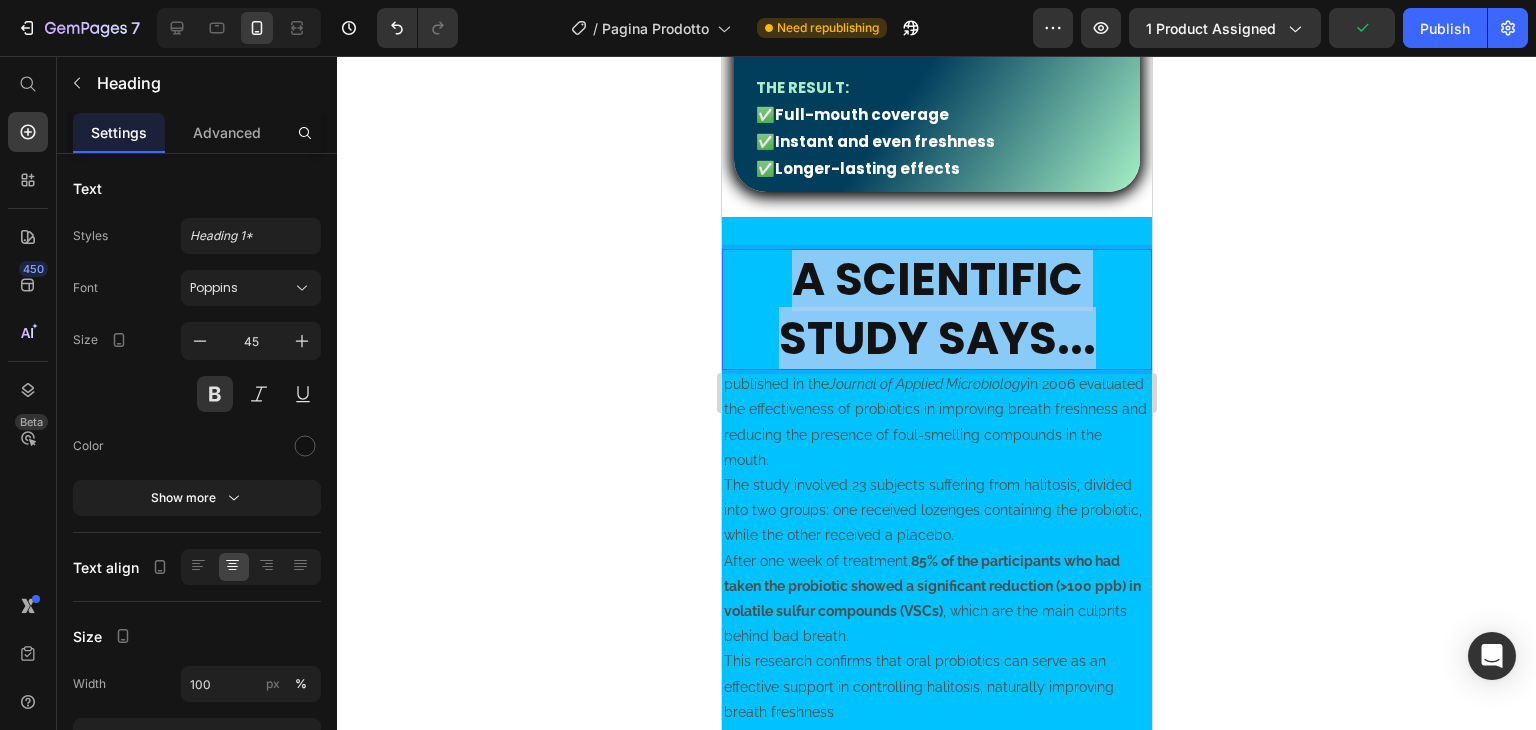 click on "A scientific study says..." at bounding box center (936, 309) 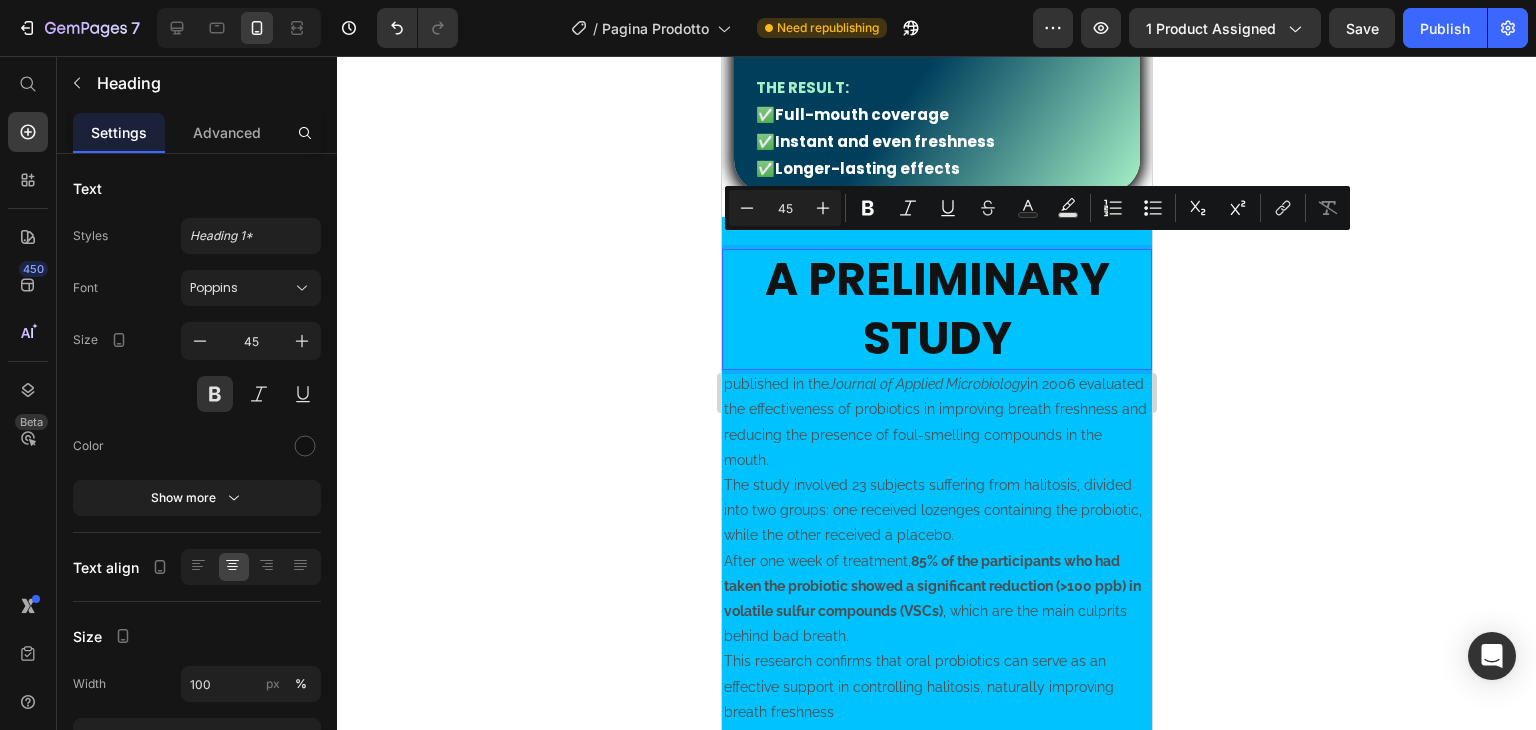 scroll, scrollTop: 0, scrollLeft: 0, axis: both 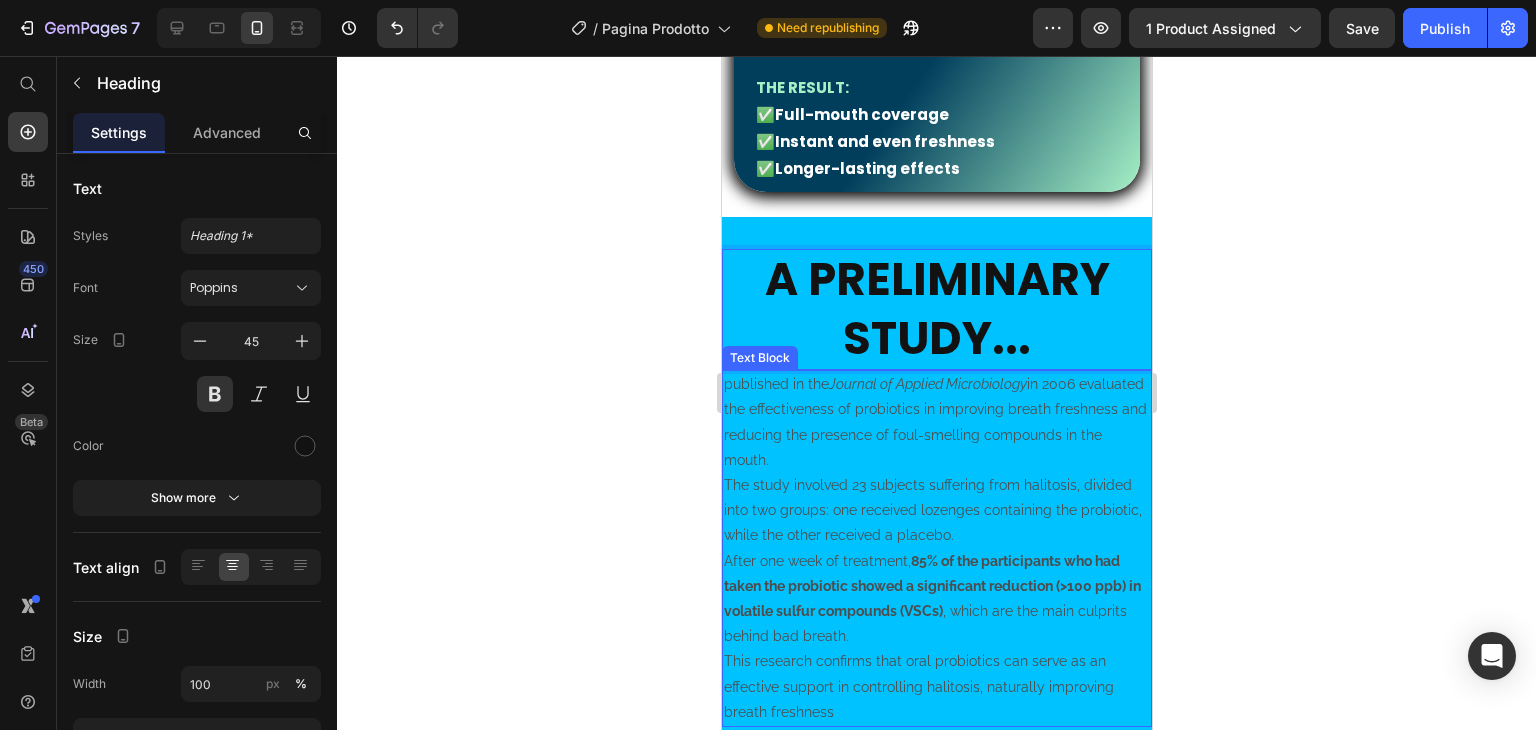 click on "published in the  Journal of Applied Microbiology  in 2006 evaluated the effectiveness of probiotics in improving breath freshness and reducing the presence of foul-smelling compounds in the mouth." at bounding box center (936, 422) 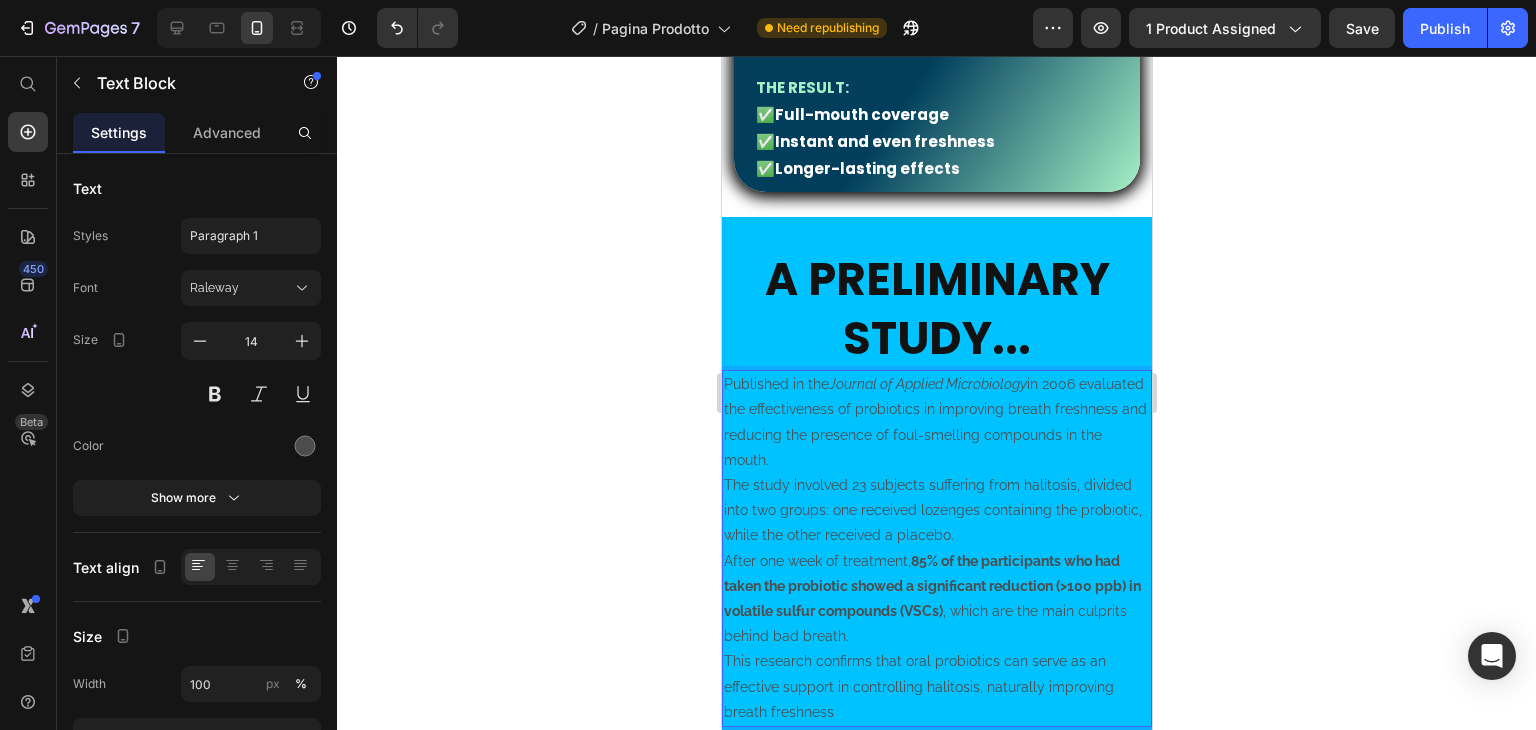 click on "The study involved 23 subjects suffering from halitosis, divided into two groups: one received lozenges containing the probiotic, while the other received a placebo." at bounding box center [936, 511] 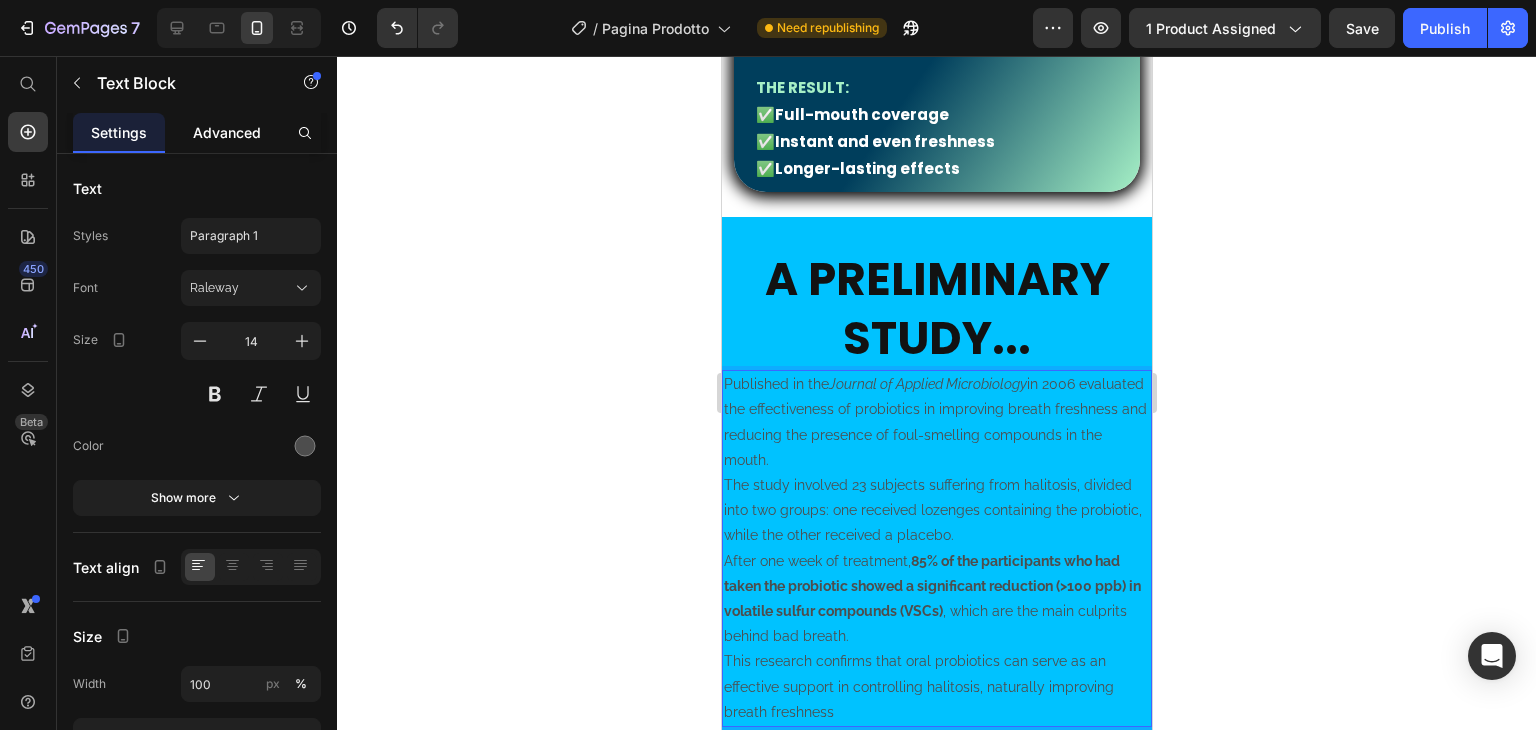click on "Advanced" at bounding box center [227, 132] 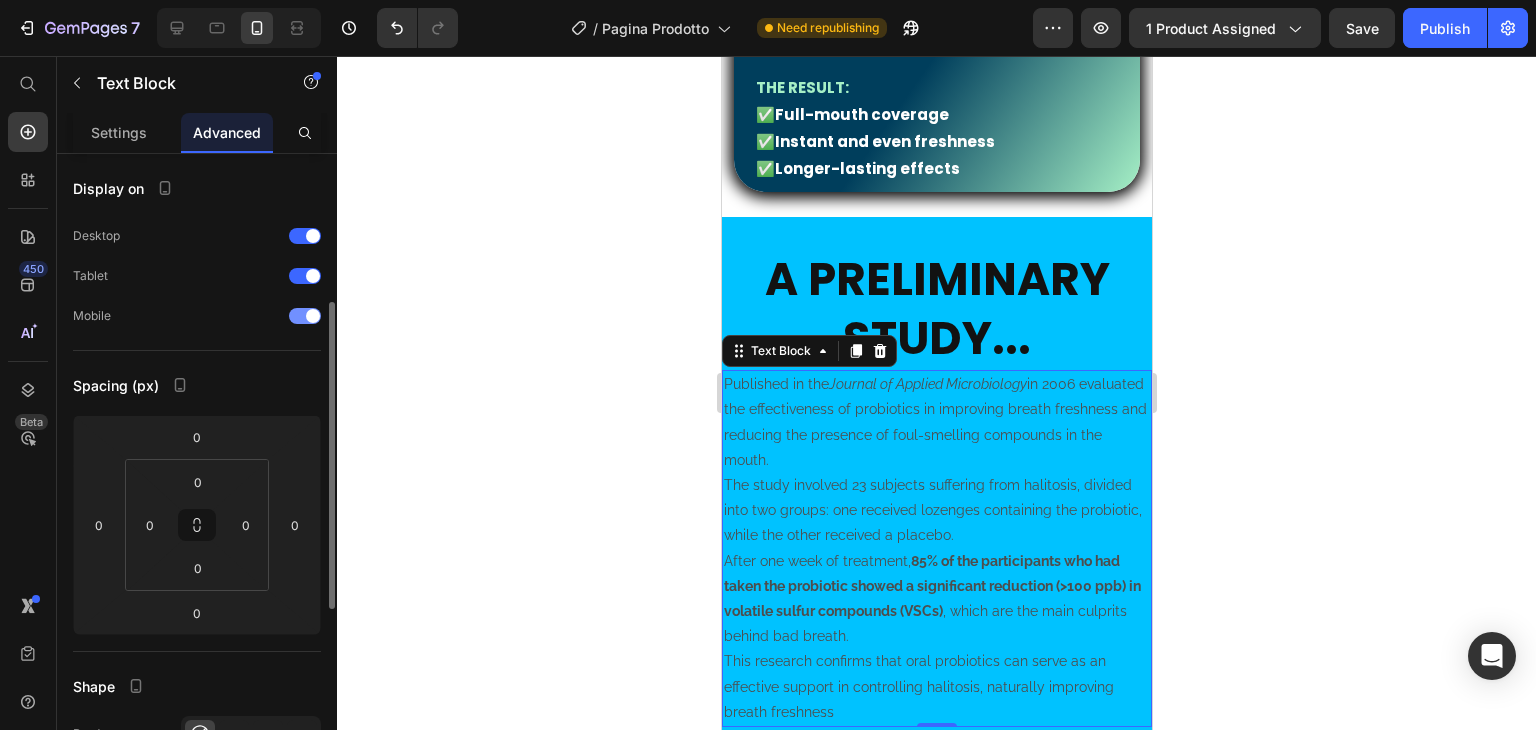 scroll, scrollTop: 100, scrollLeft: 0, axis: vertical 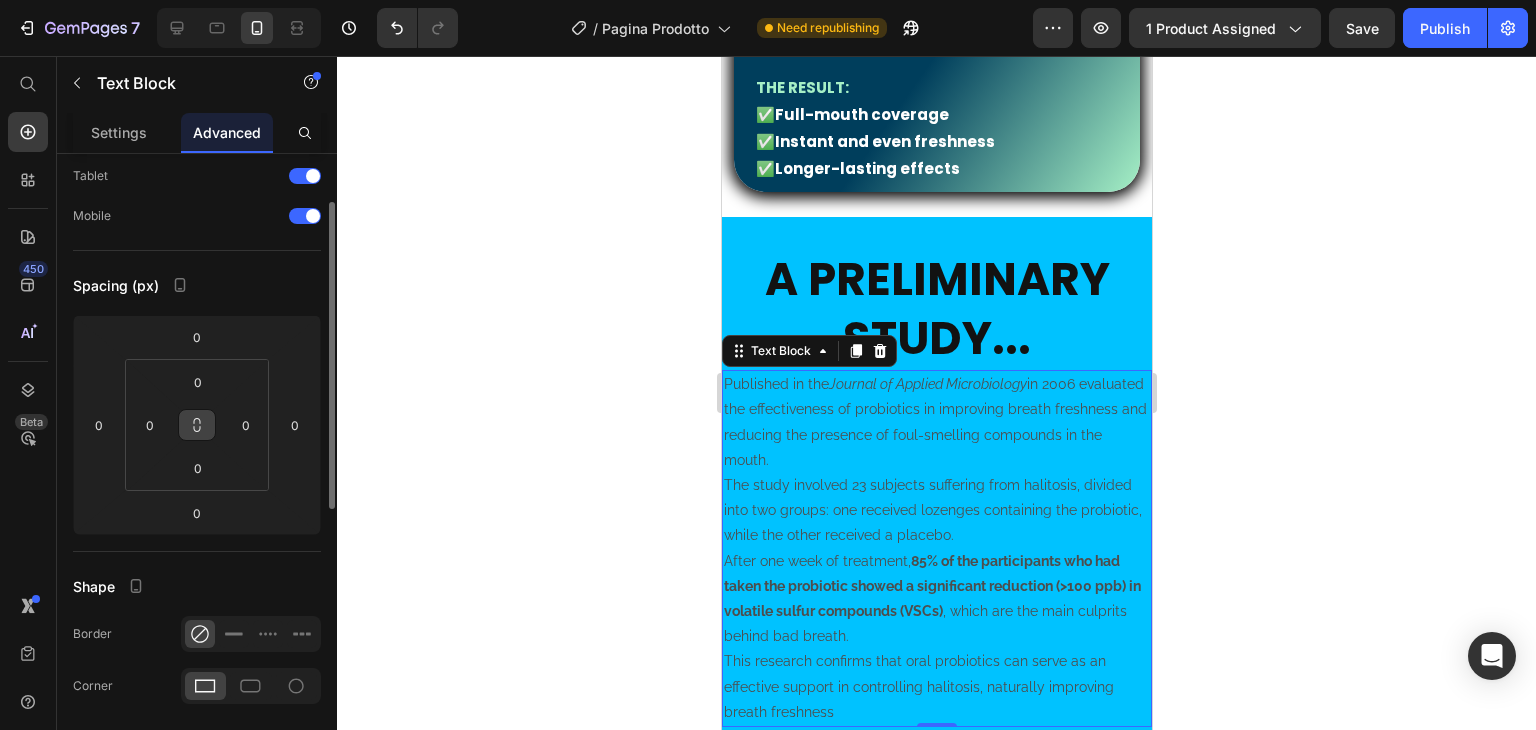 click 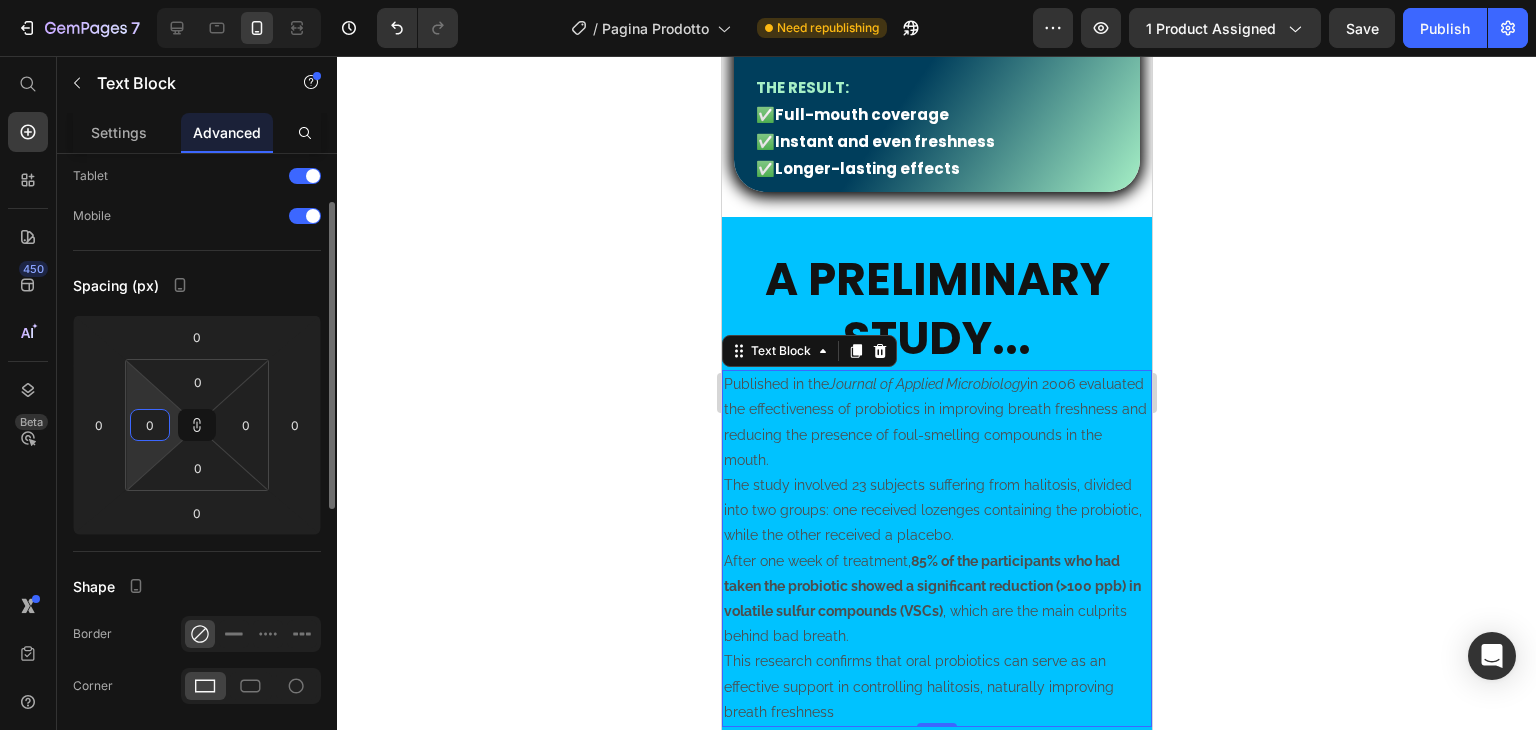 click on "0" at bounding box center [150, 425] 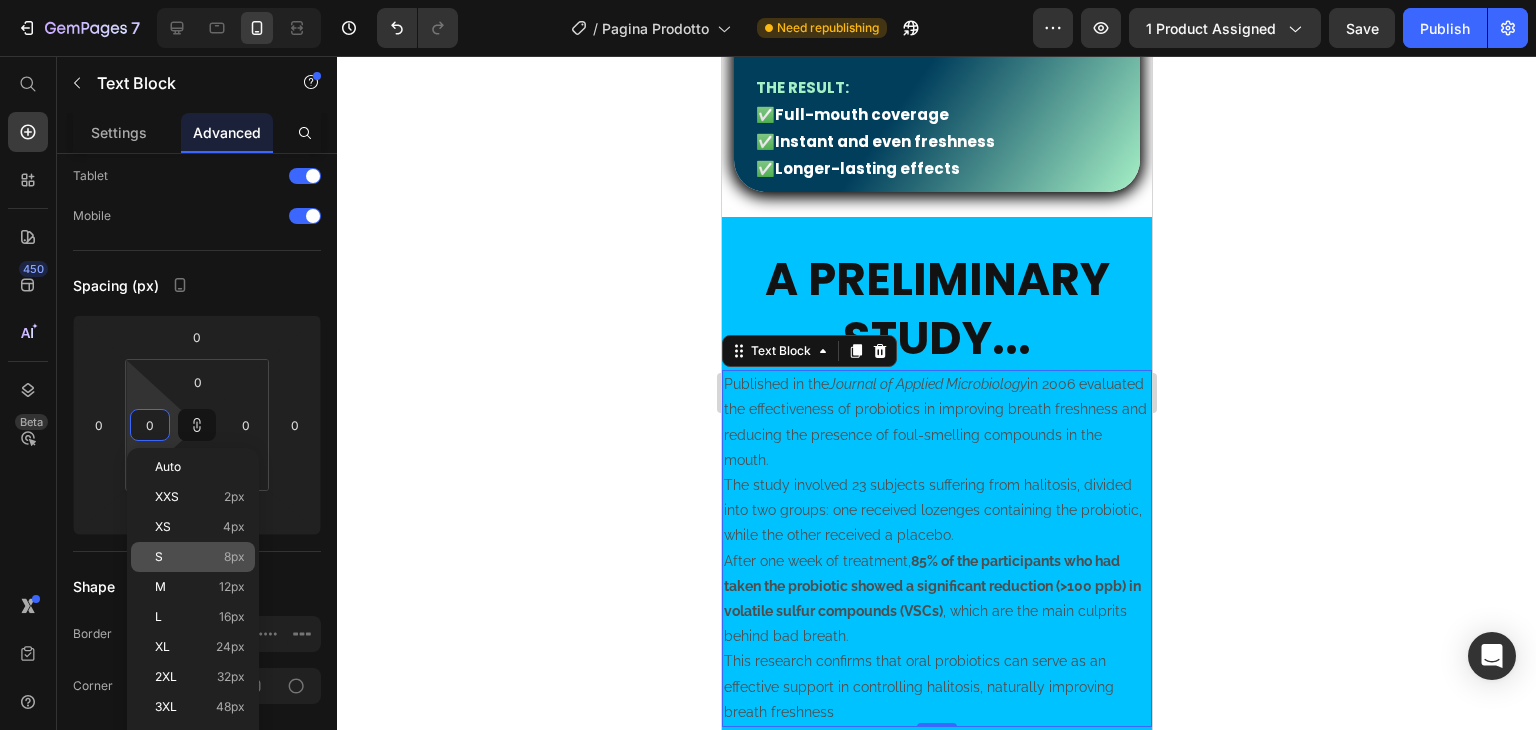 click on "8px" at bounding box center [234, 557] 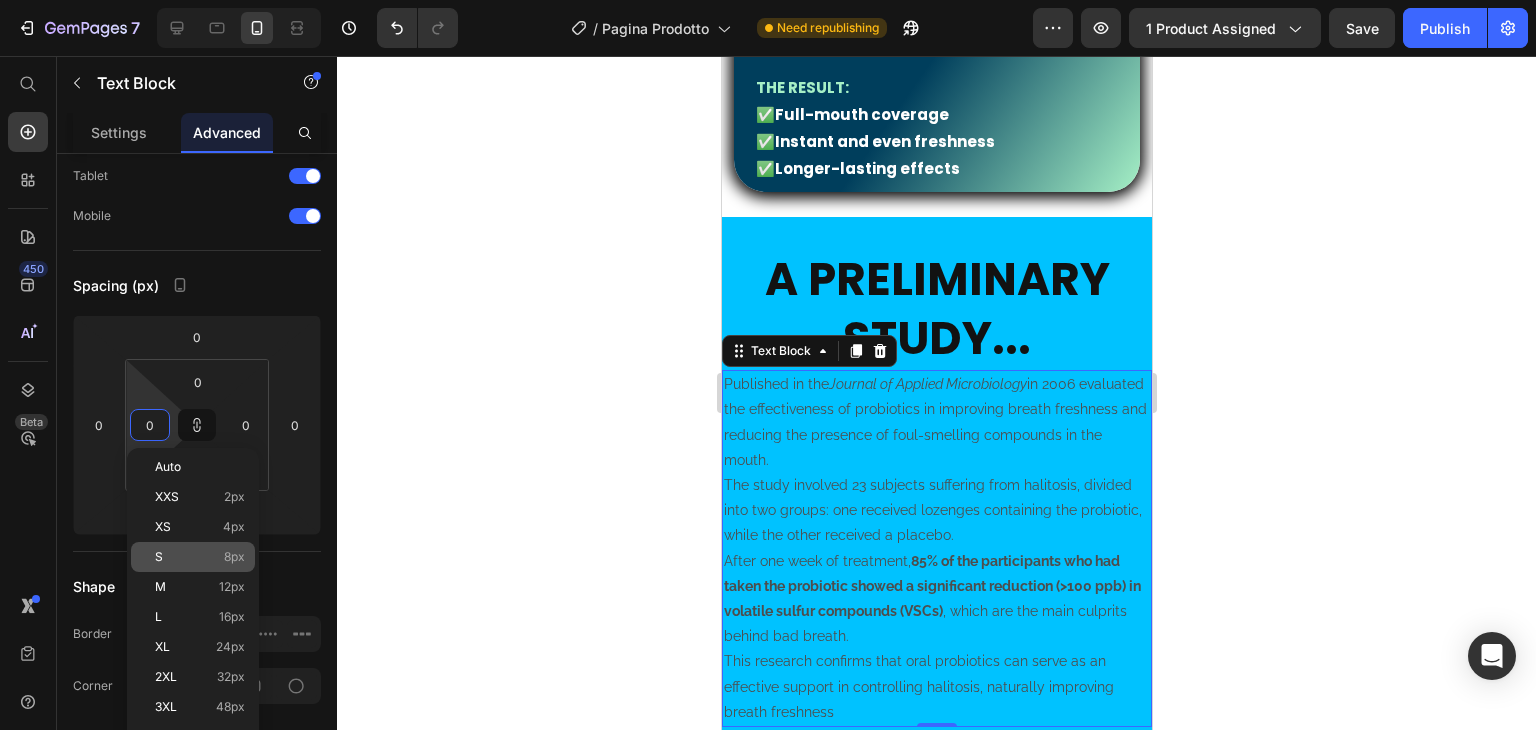 type on "8" 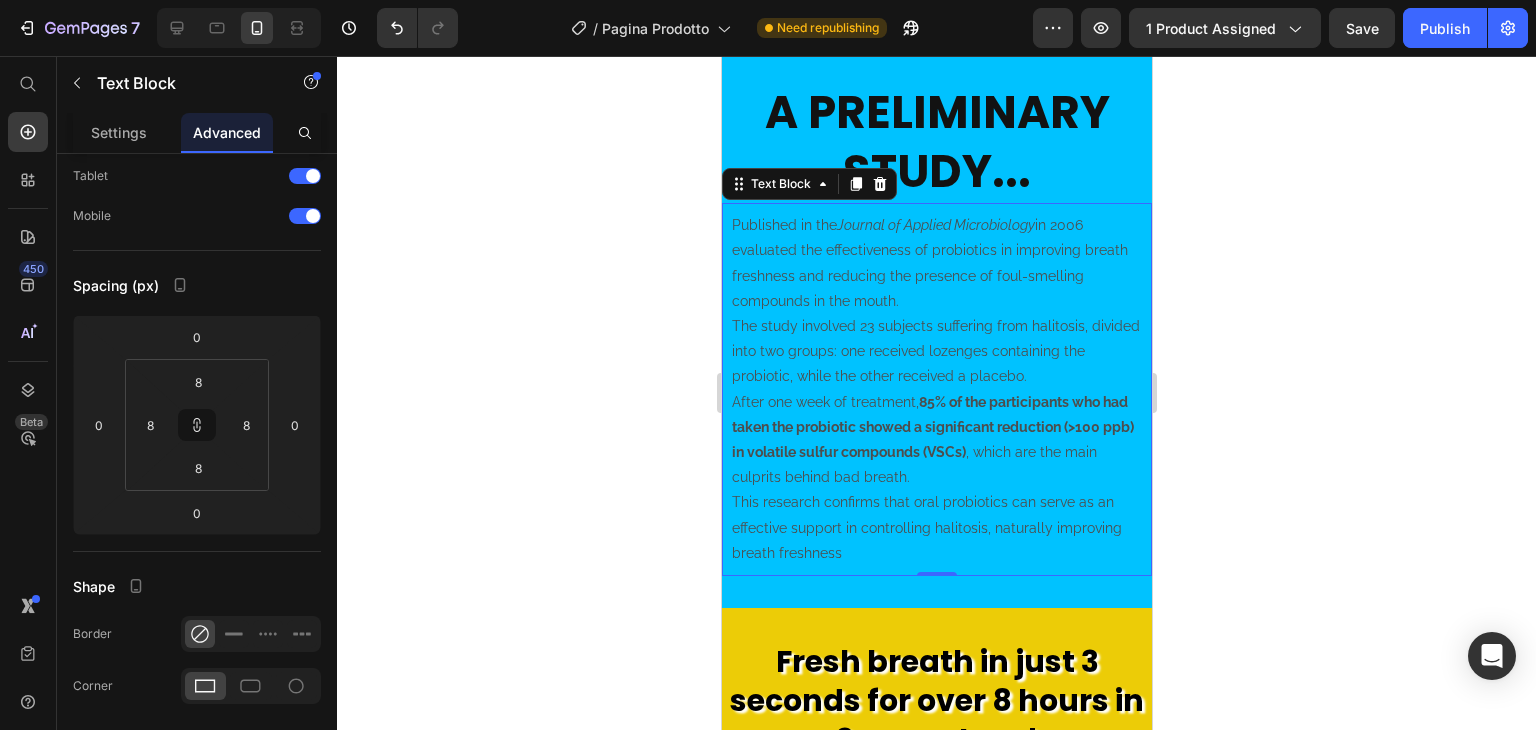 scroll, scrollTop: 2516, scrollLeft: 0, axis: vertical 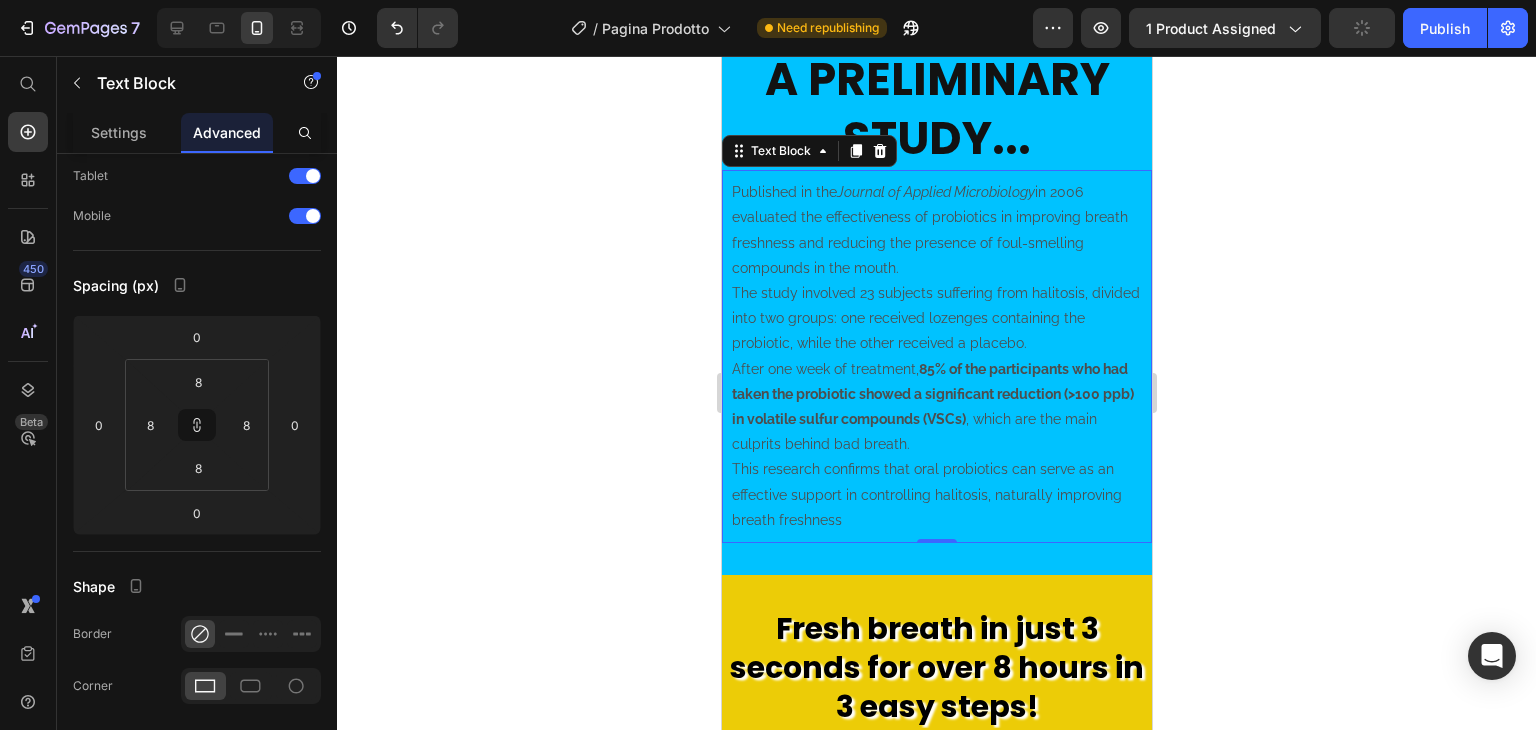 click 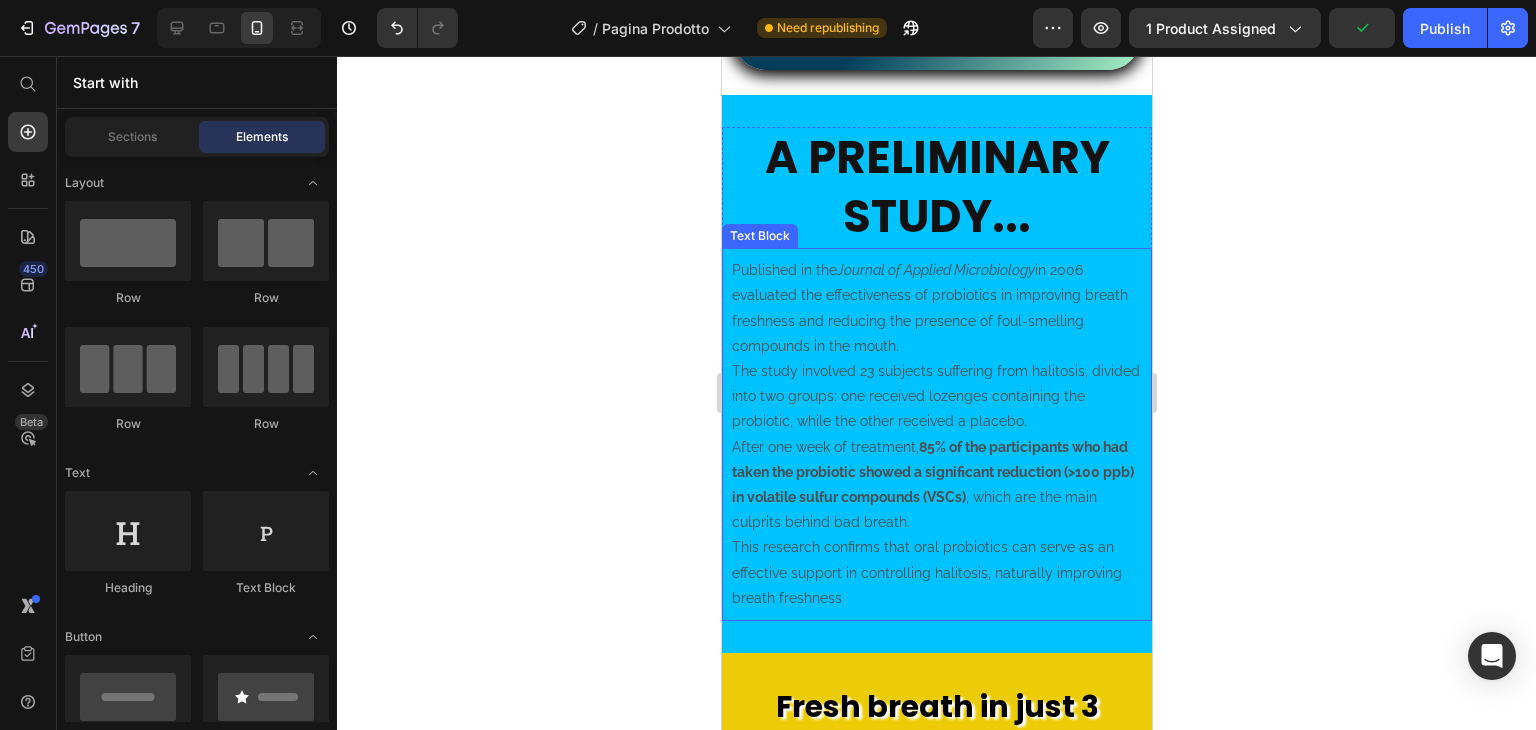 scroll, scrollTop: 2316, scrollLeft: 0, axis: vertical 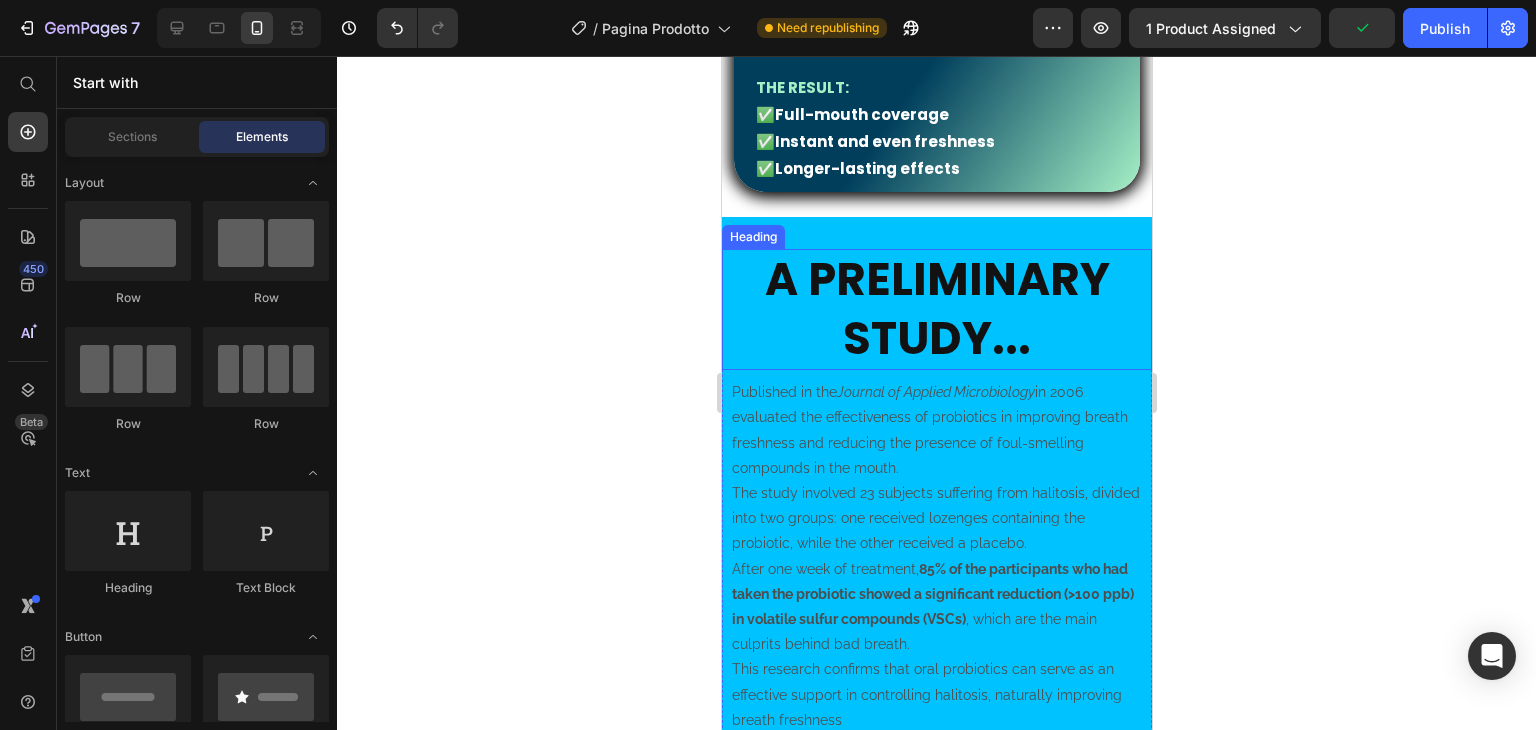 click on "A preliminary study..." at bounding box center (936, 309) 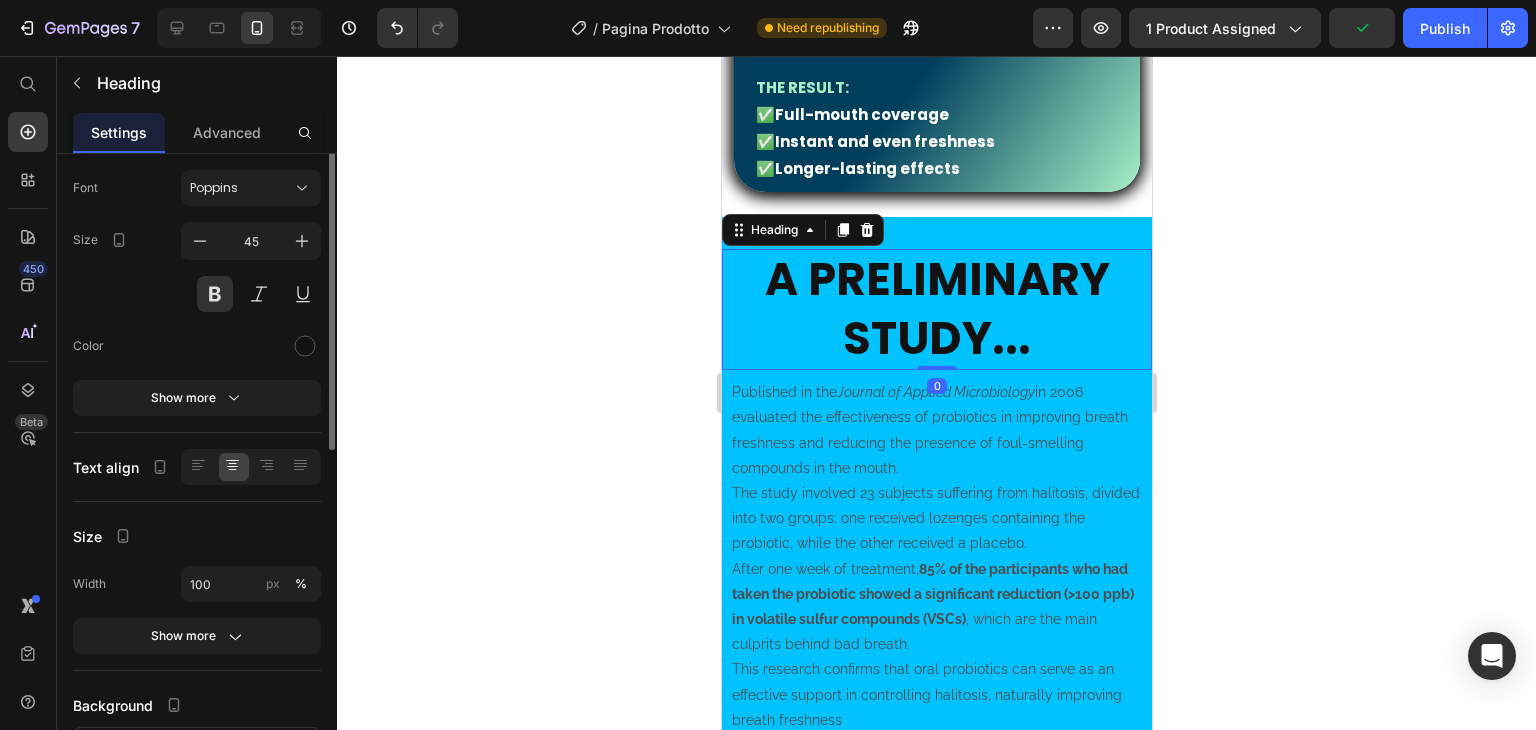 scroll, scrollTop: 0, scrollLeft: 0, axis: both 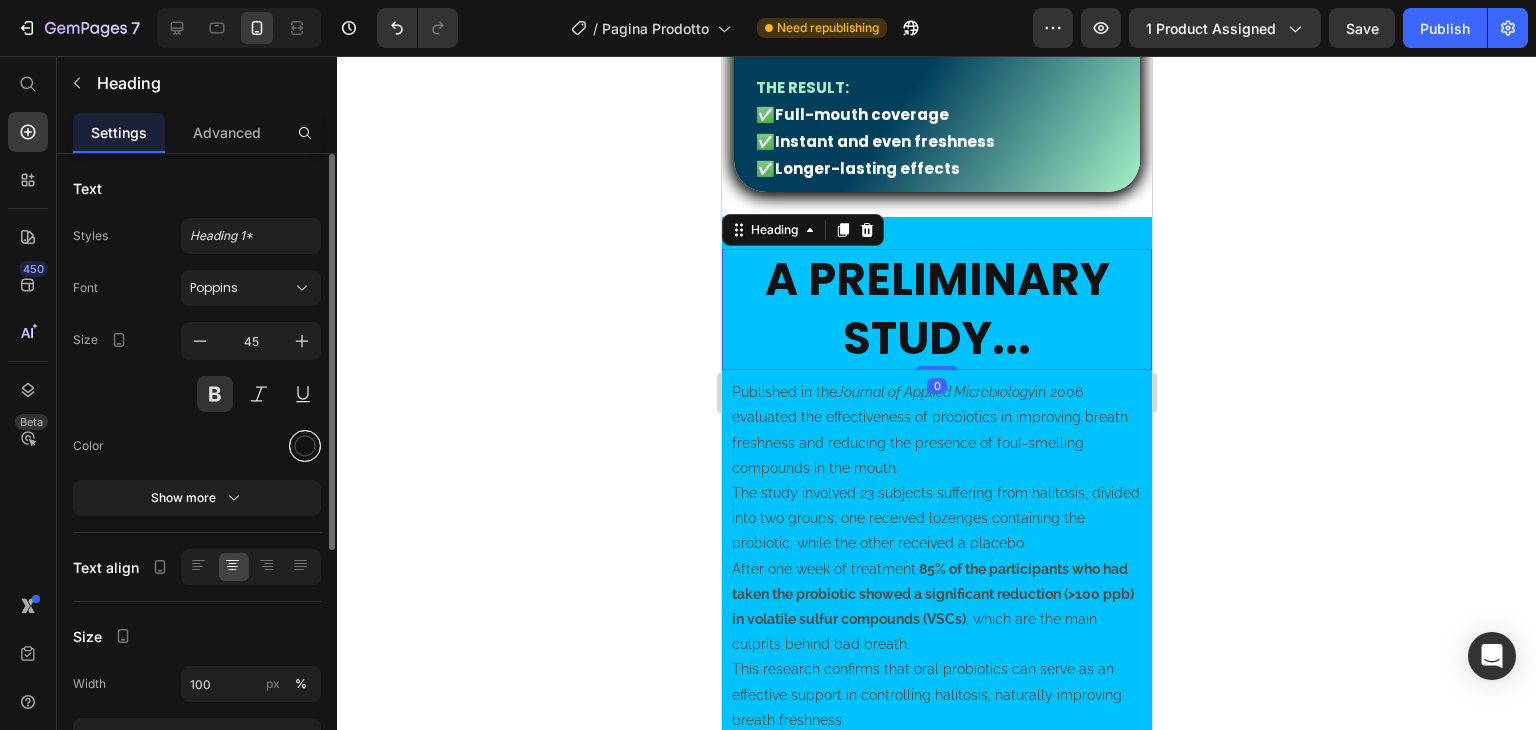 click at bounding box center (305, 446) 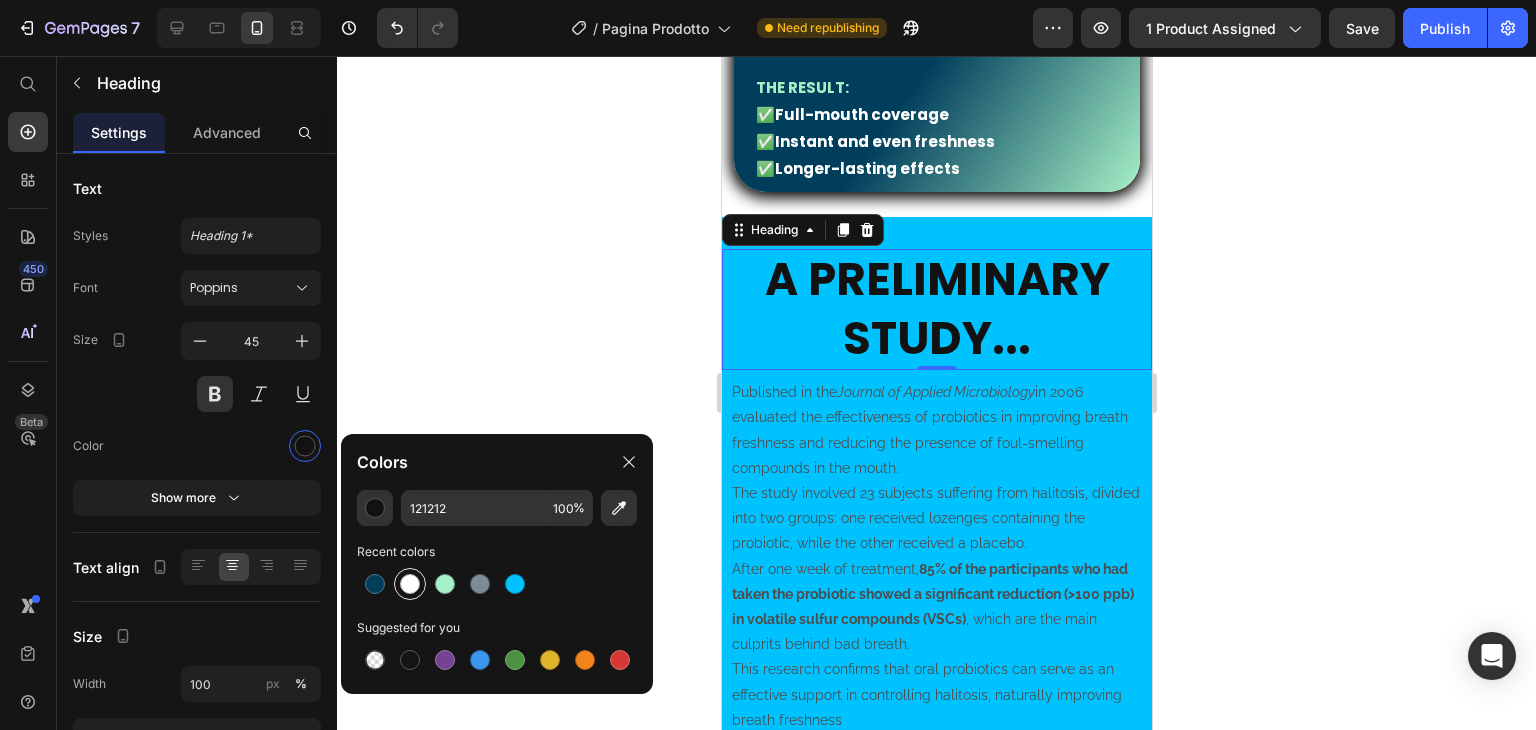 click at bounding box center [410, 584] 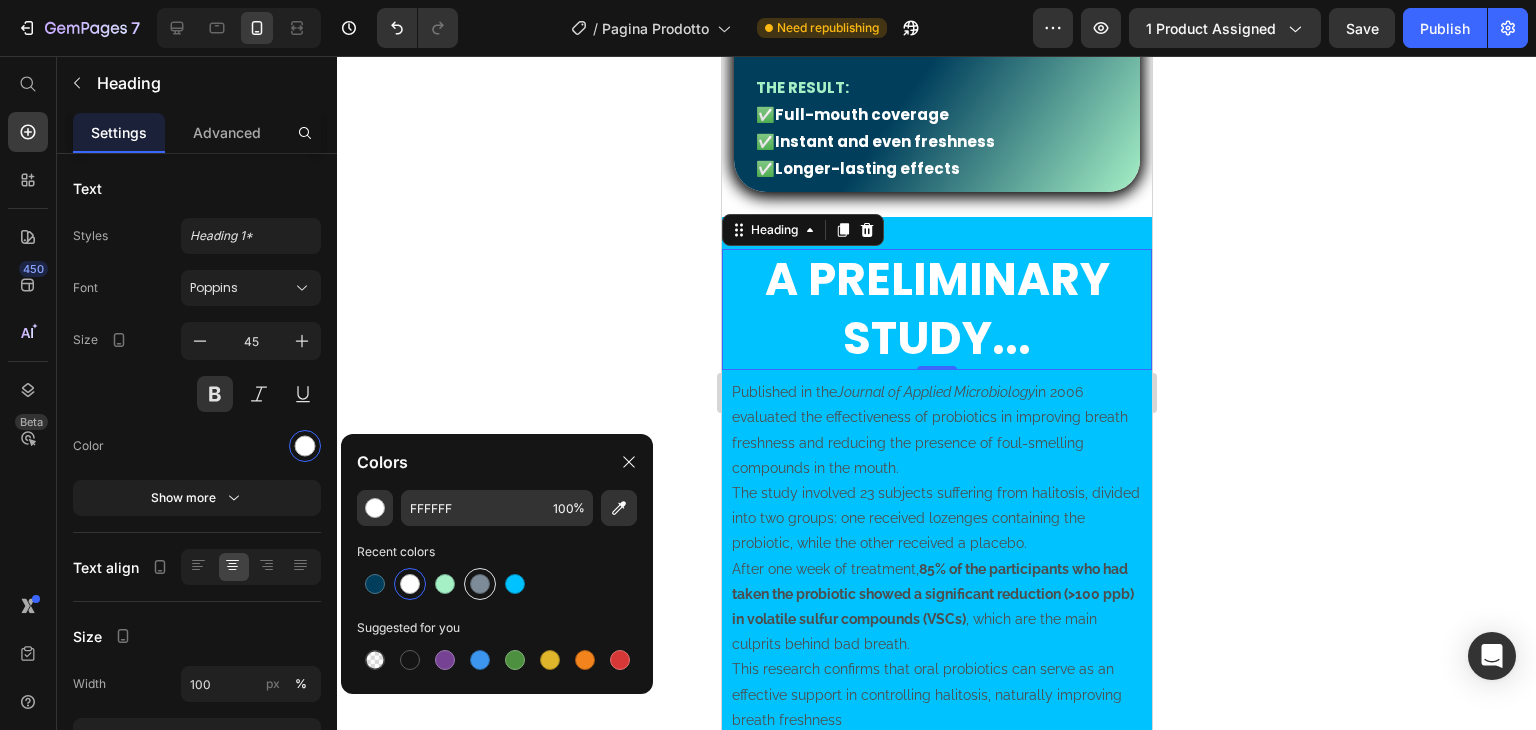 click at bounding box center [480, 584] 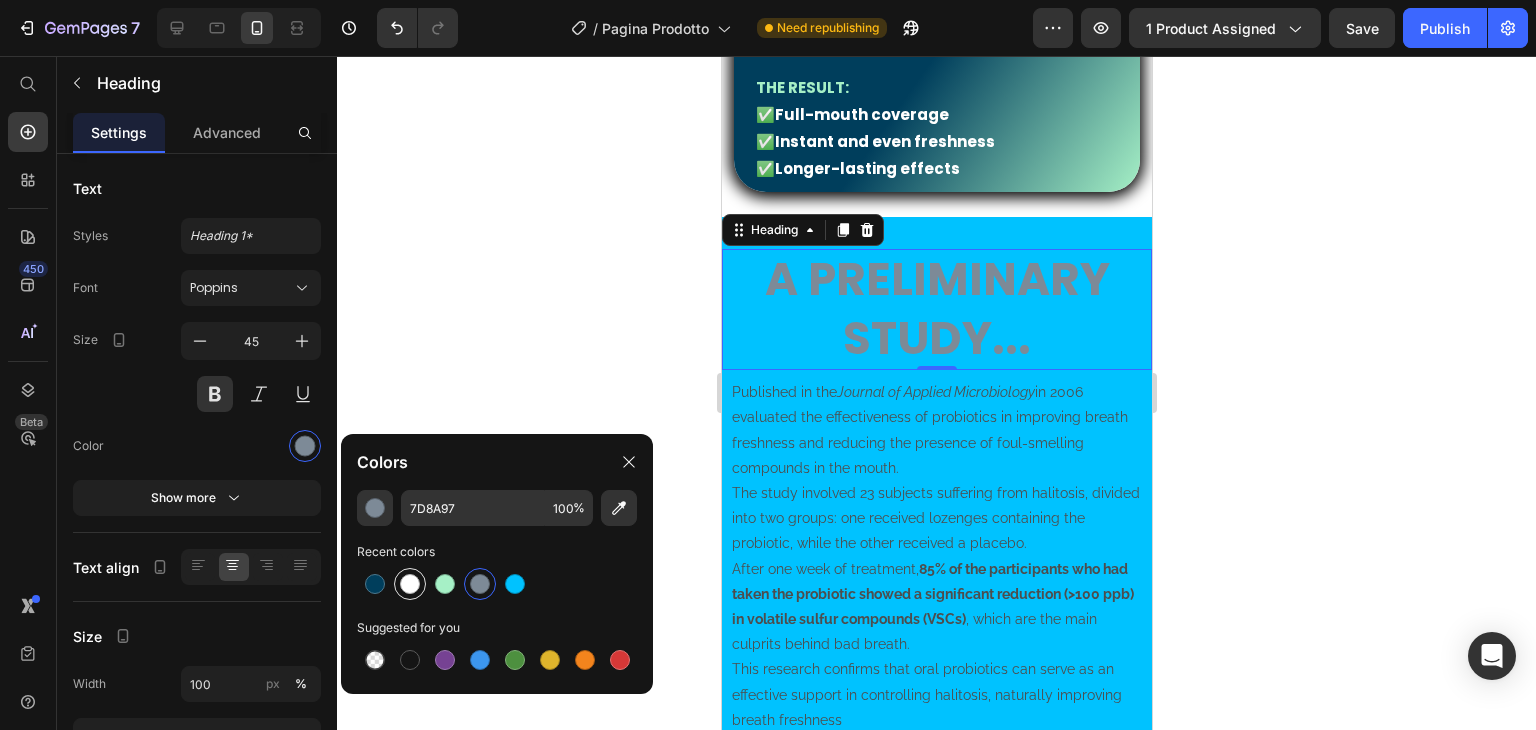 click at bounding box center (410, 584) 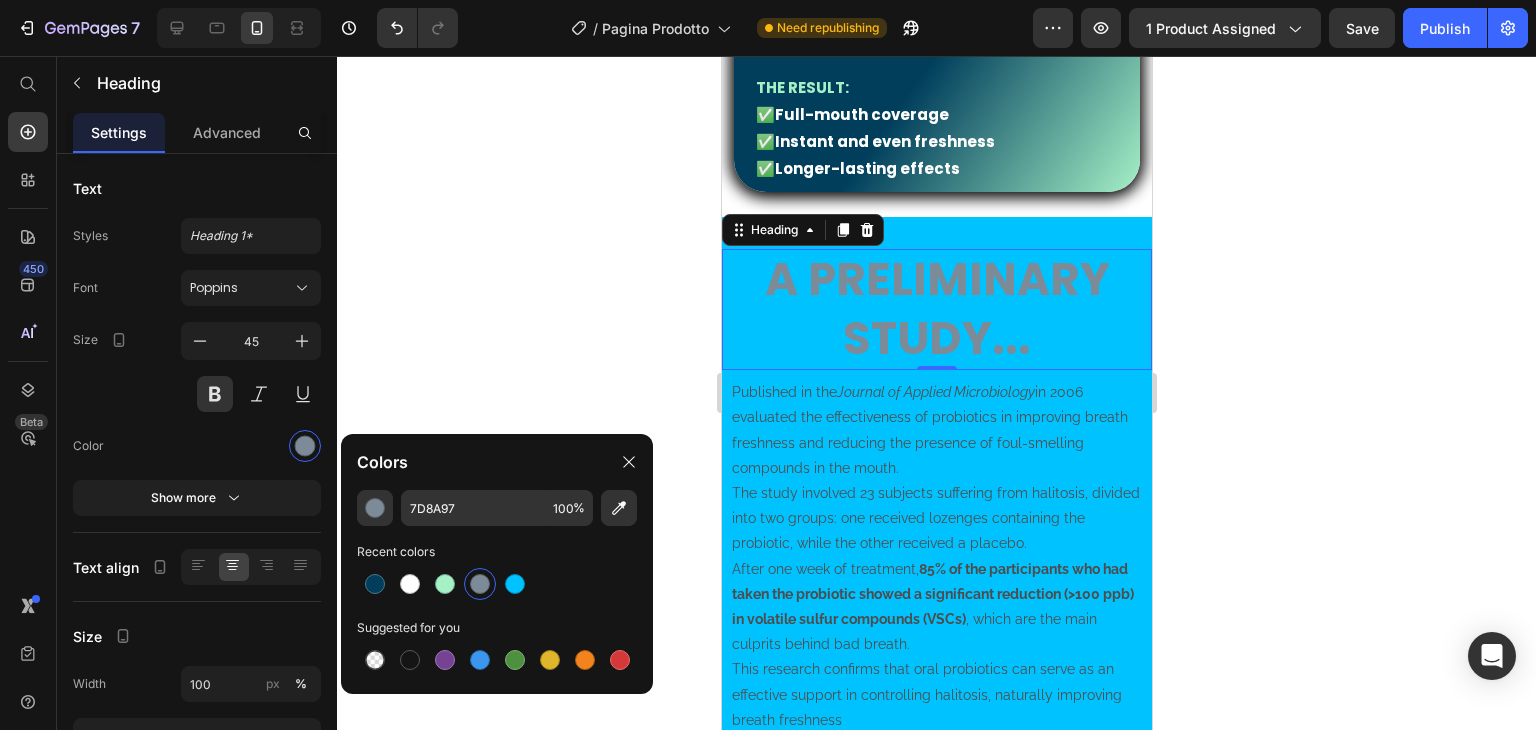 type on "FFFFFF" 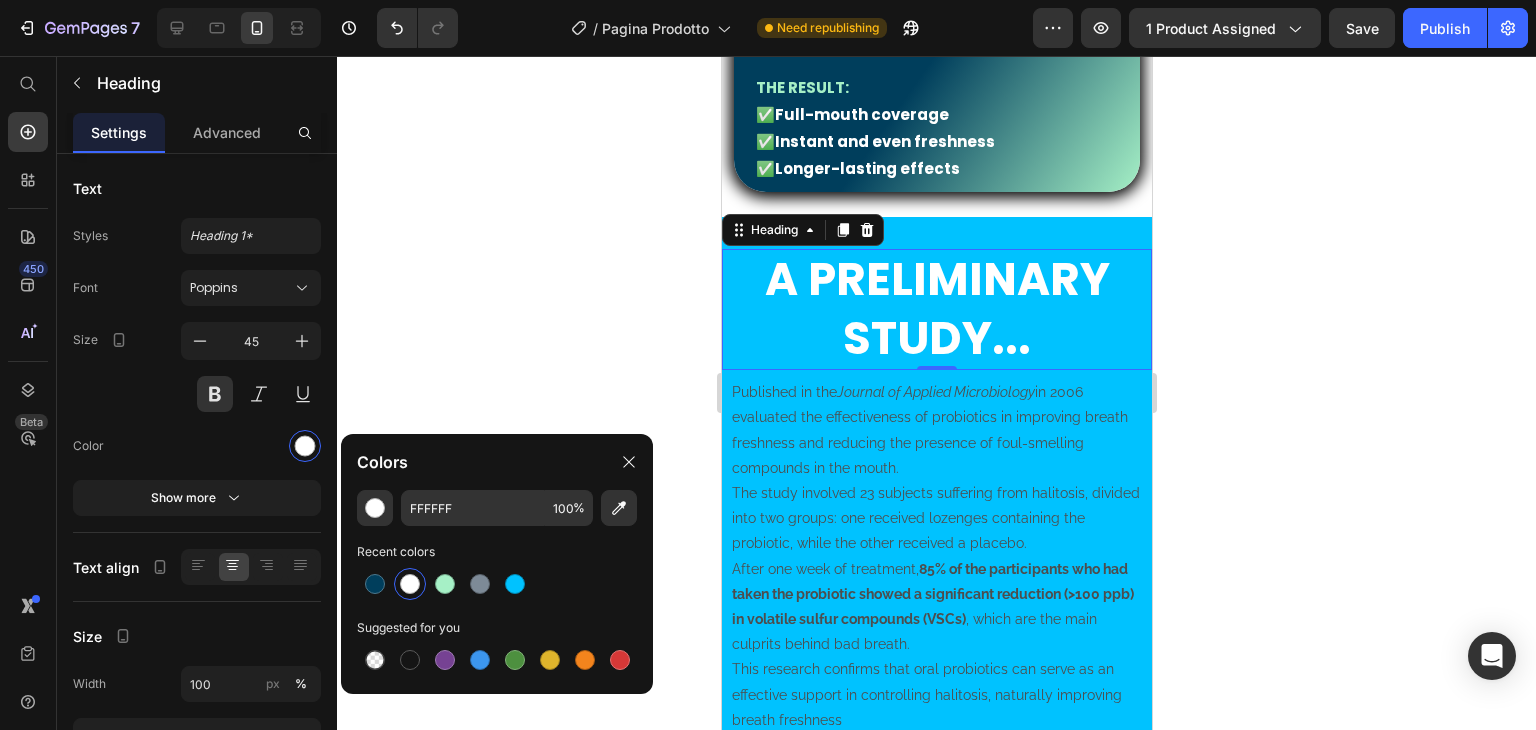click 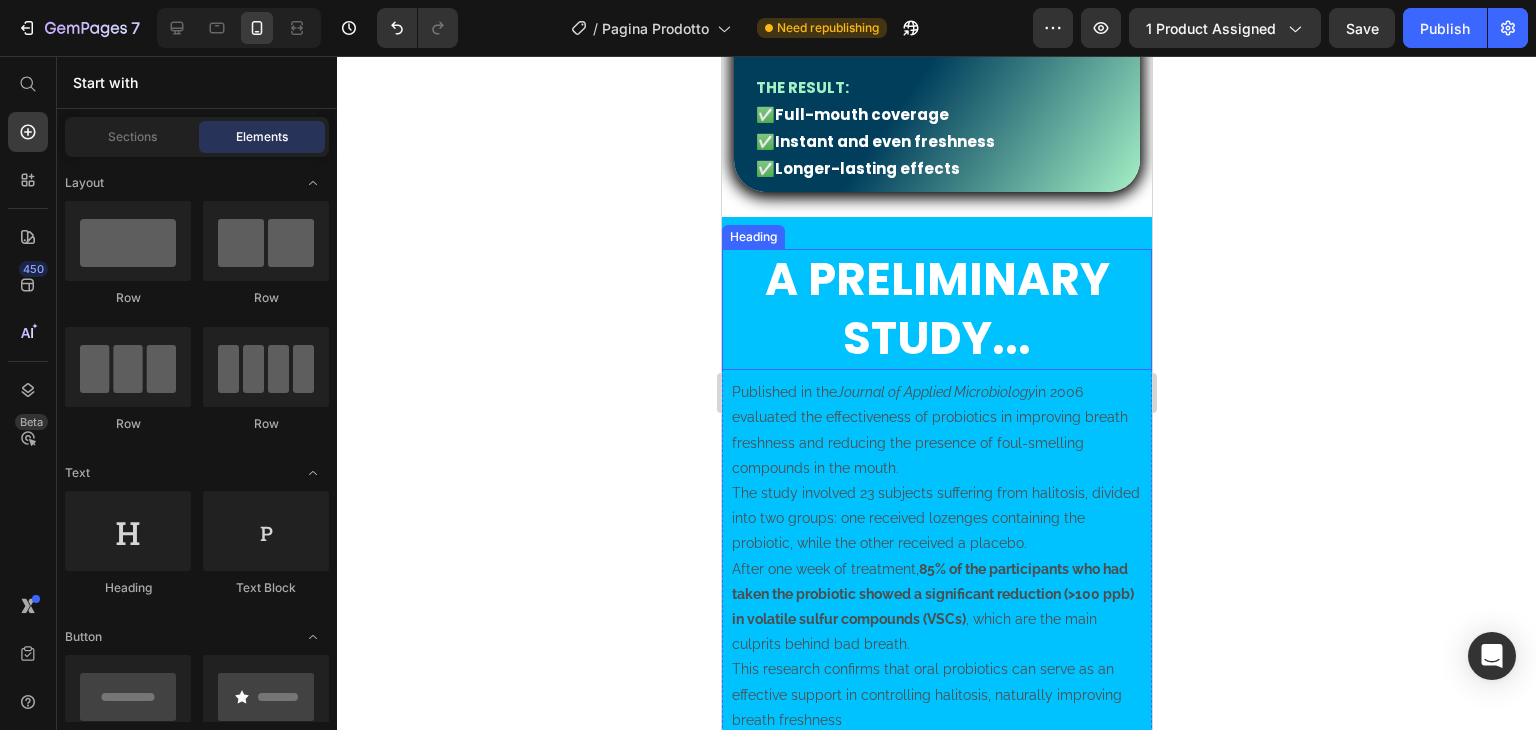 click on "A preliminary study..." at bounding box center (936, 309) 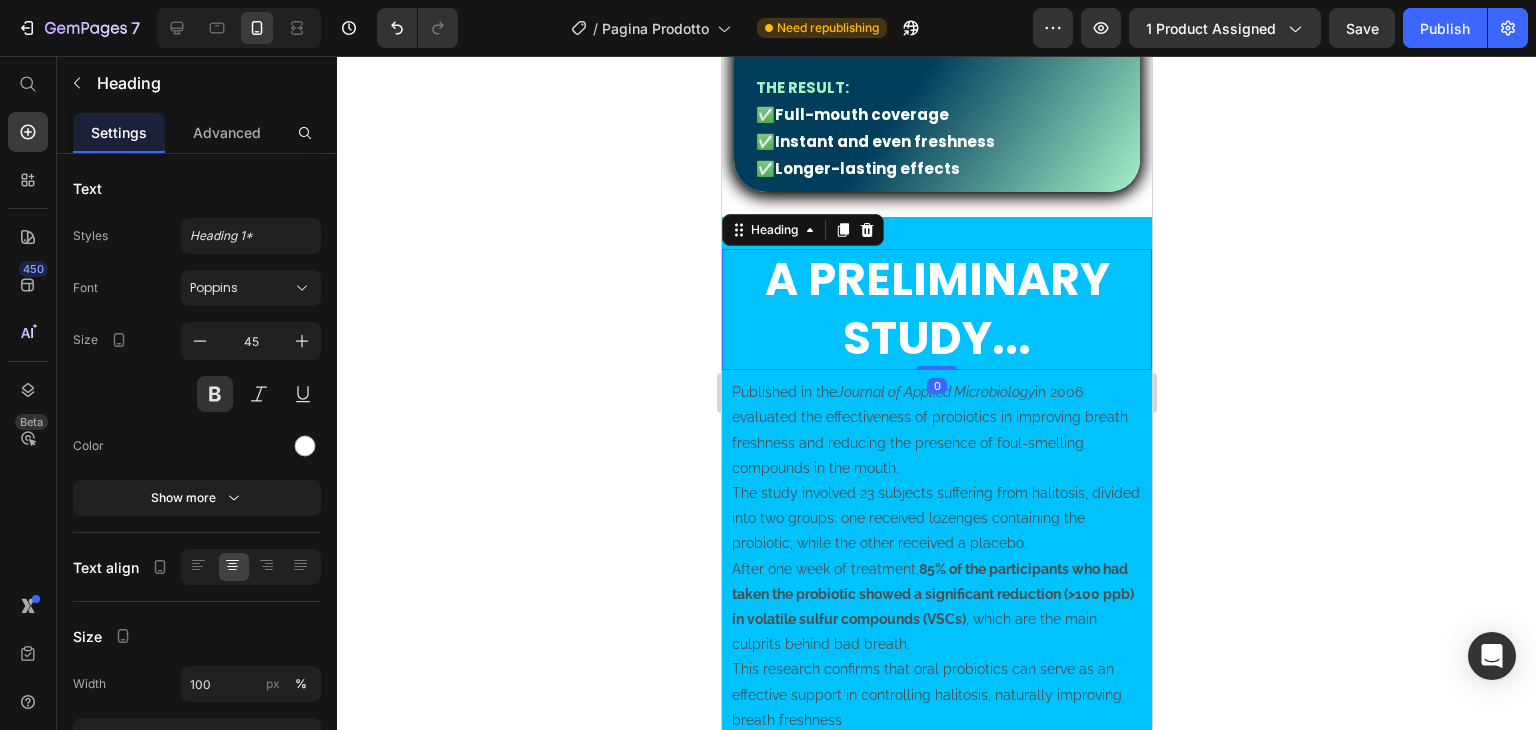 click 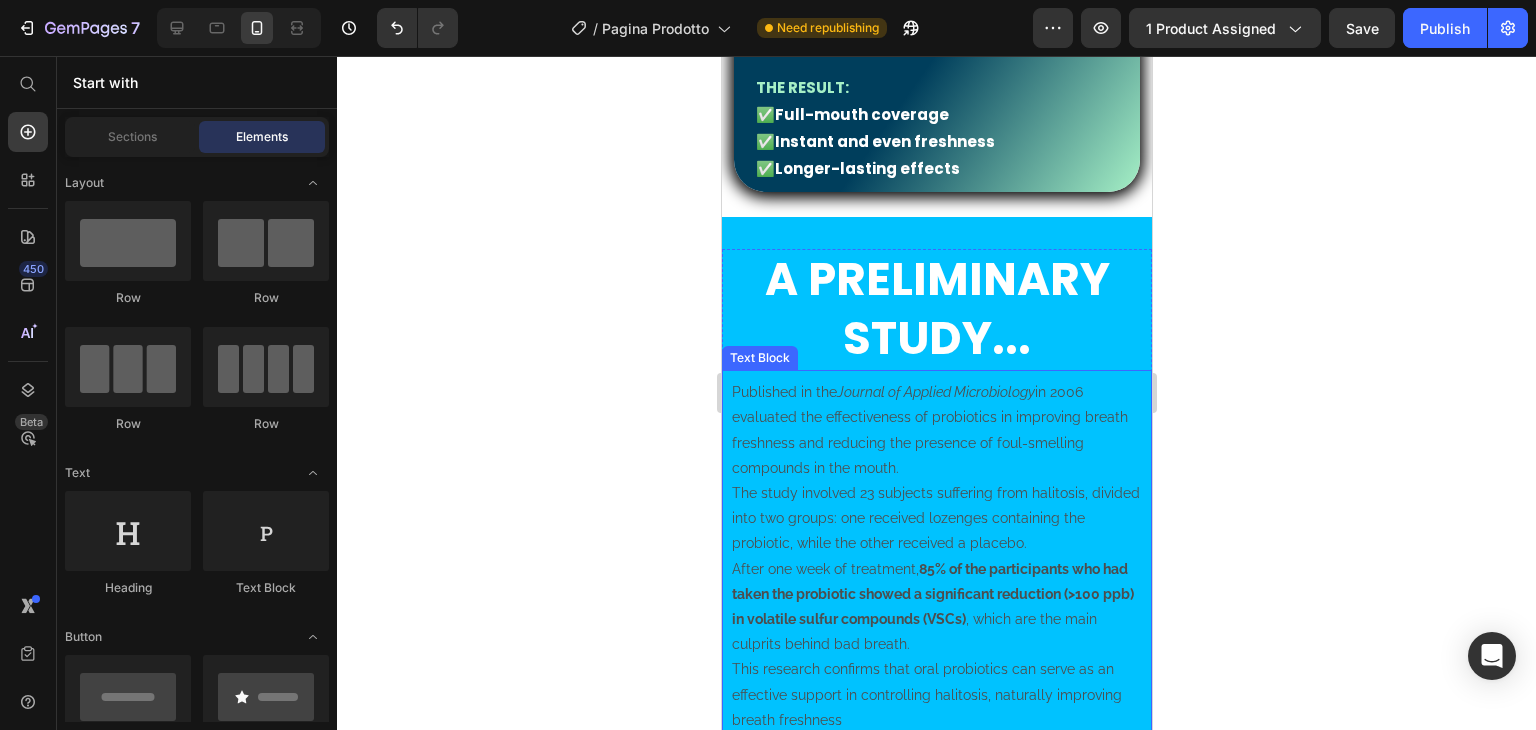 drag, startPoint x: 745, startPoint y: 382, endPoint x: 733, endPoint y: 393, distance: 16.27882 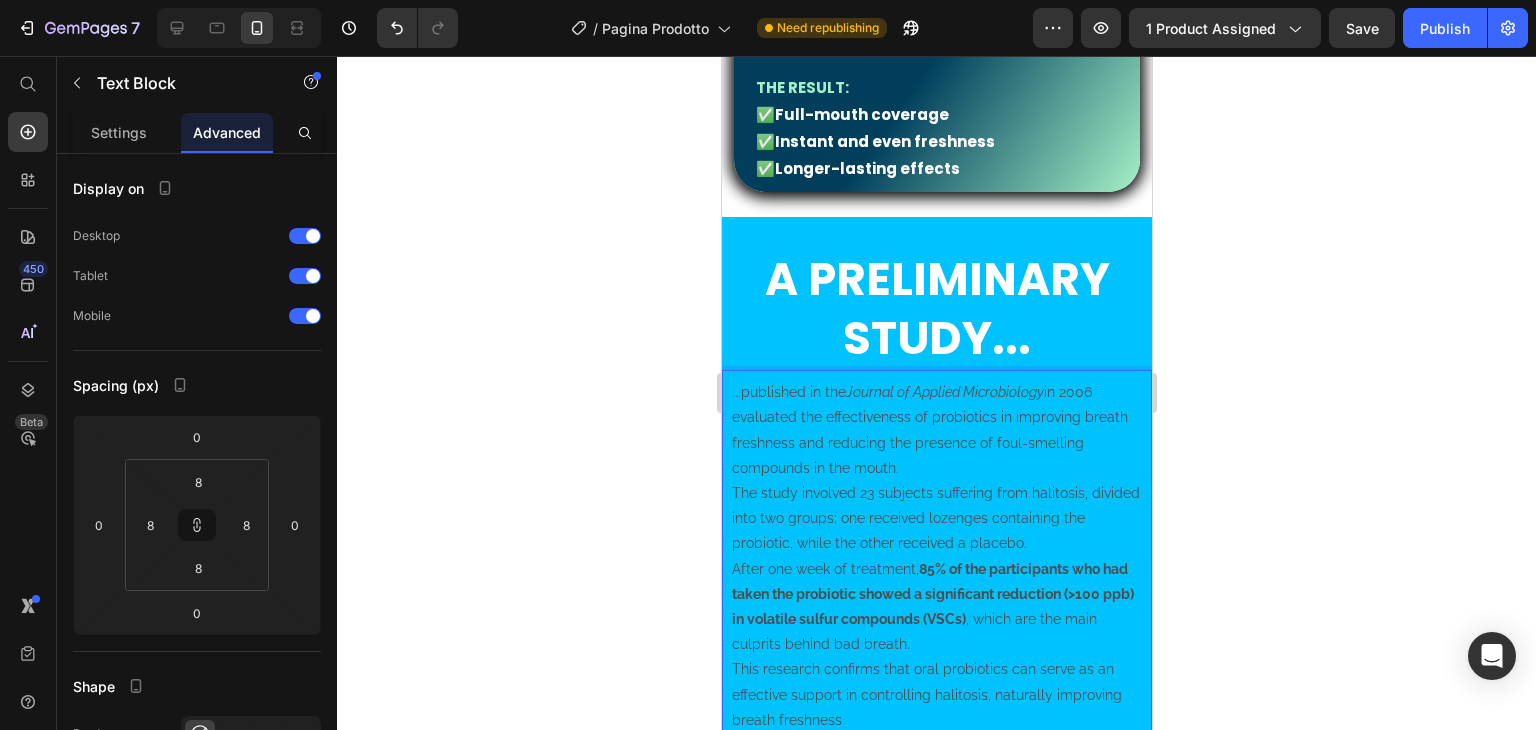 click 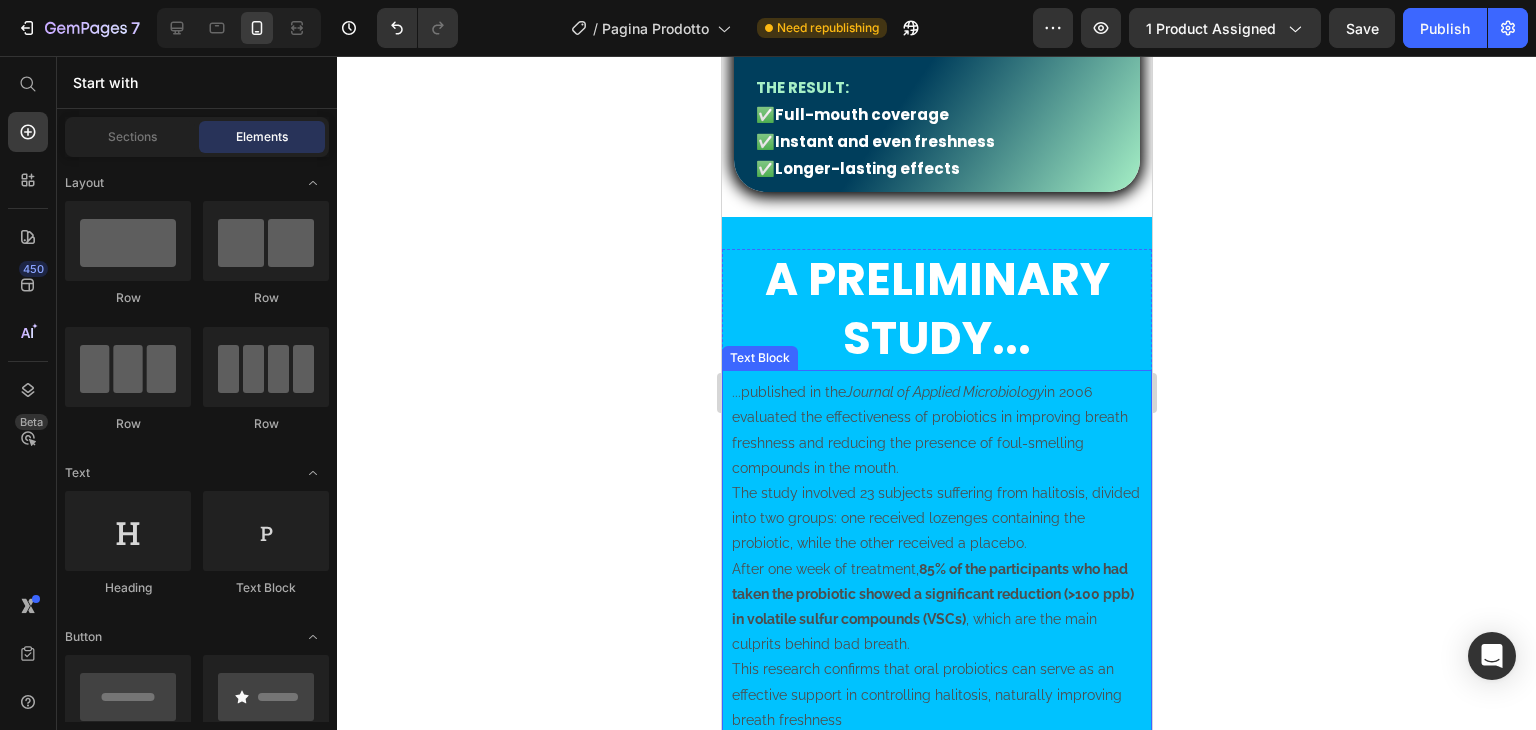 scroll, scrollTop: 2416, scrollLeft: 0, axis: vertical 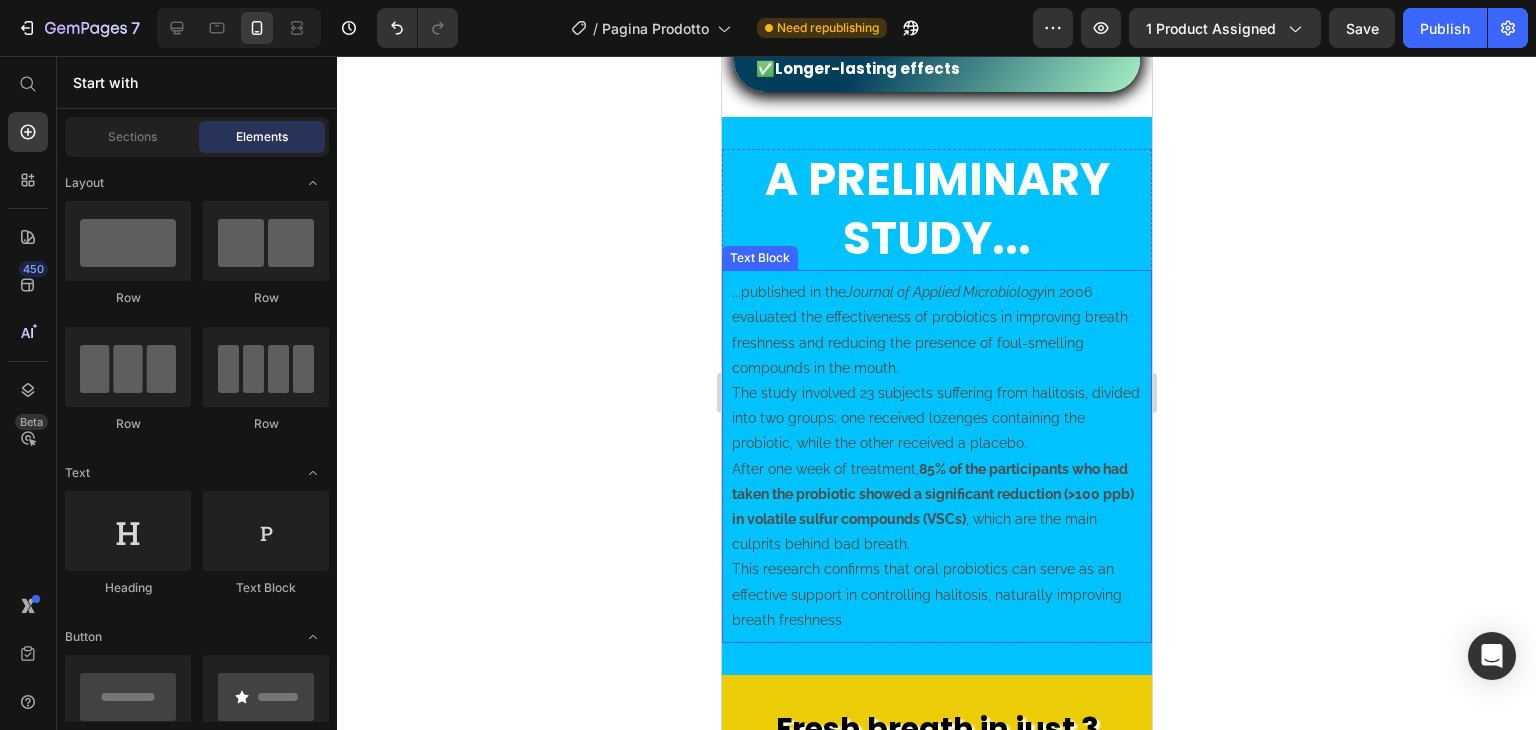 click on "...published in the  Journal of Applied Microbiology  in [YEAR] evaluated the effectiveness of probiotics in improving breath freshness and reducing the presence of foul-smelling compounds in the mouth." at bounding box center (936, 330) 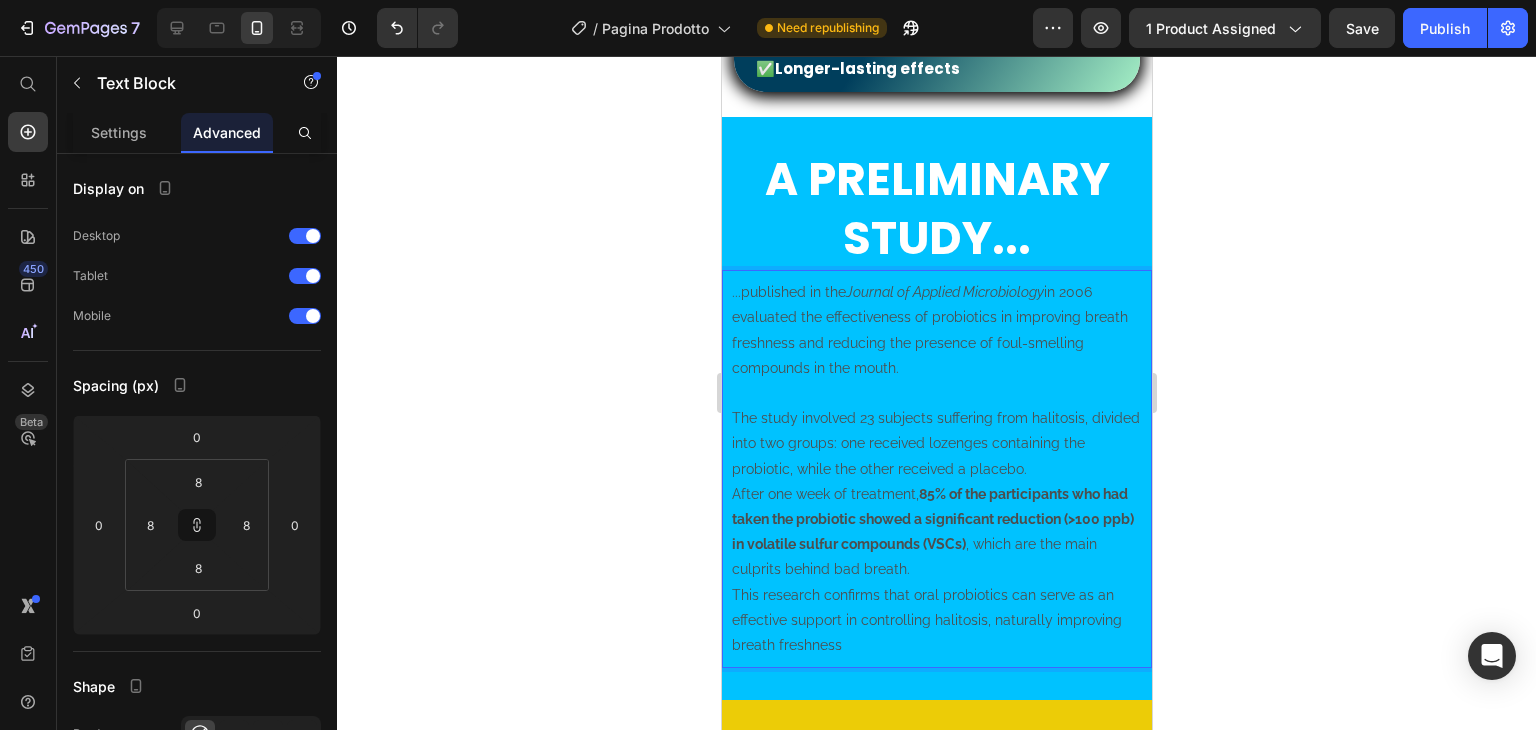 click on "The study involved 23 subjects suffering from halitosis, divided into two groups: one received lozenges containing the probiotic, while the other received a placebo." at bounding box center [936, 444] 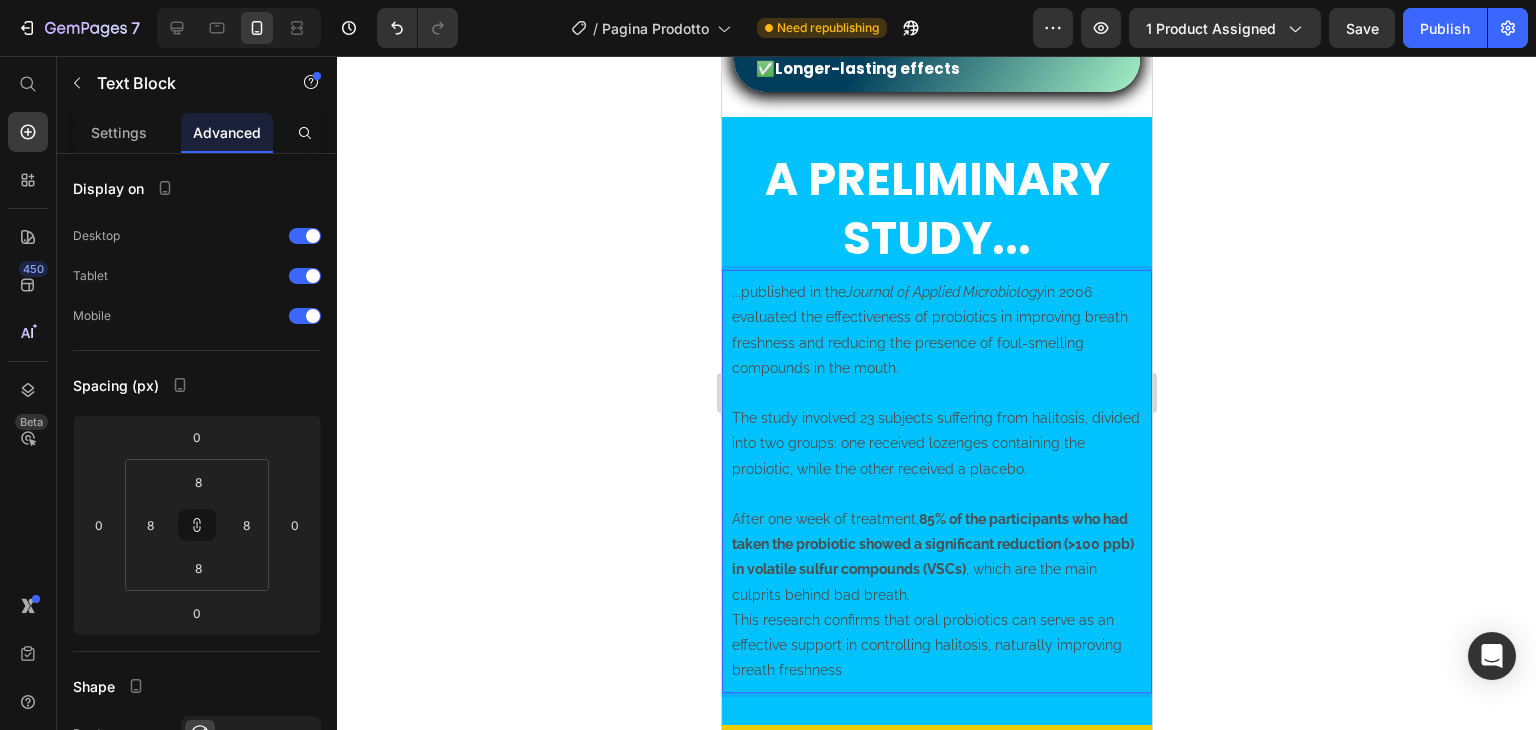 click on "After one week of treatment,  [PERCENTAGE]% of the participants who had taken the probiotic showed a significant reduction ([VALUE] ppb) in volatile sulfur compounds (VSCs) , which are the main culprits behind bad breath." at bounding box center [936, 557] 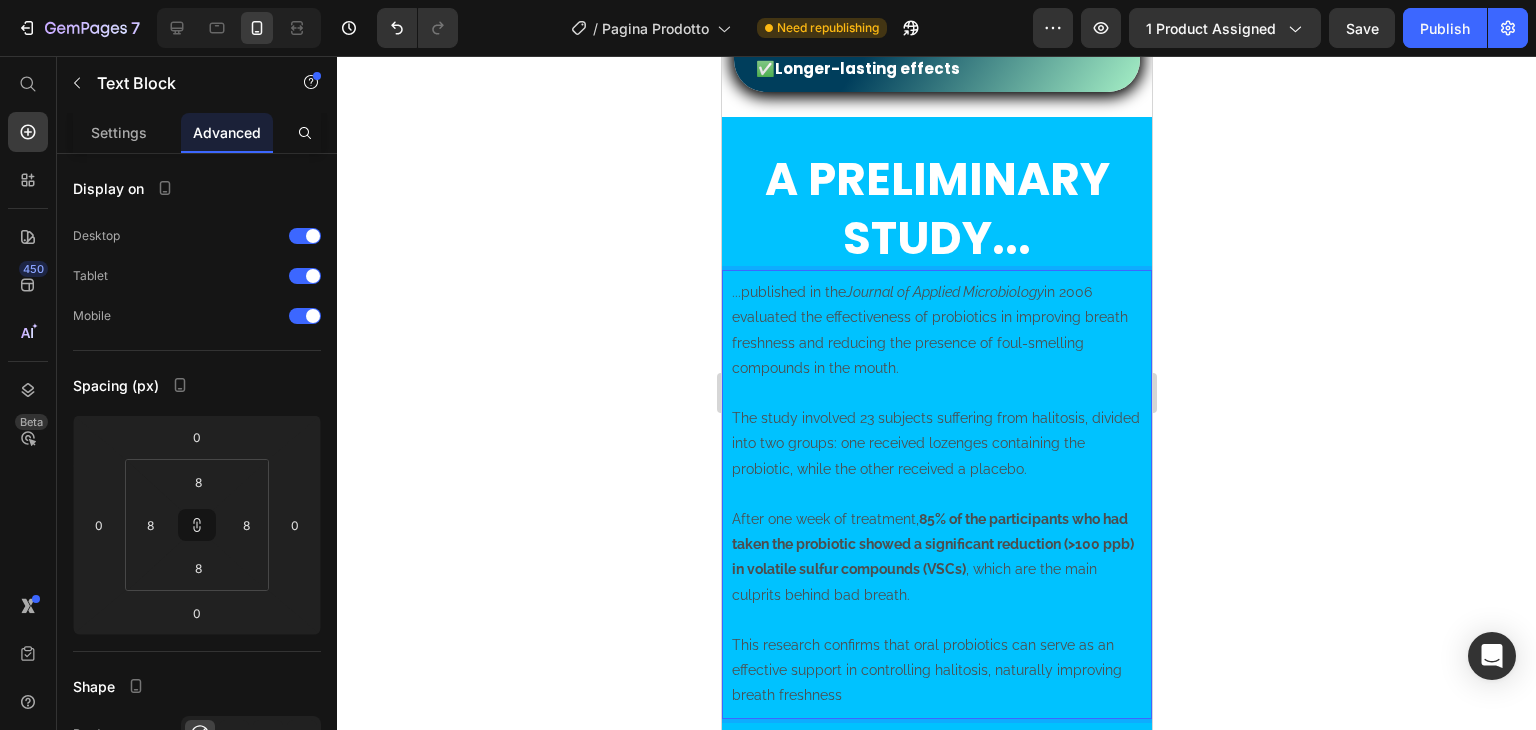 scroll, scrollTop: 2516, scrollLeft: 0, axis: vertical 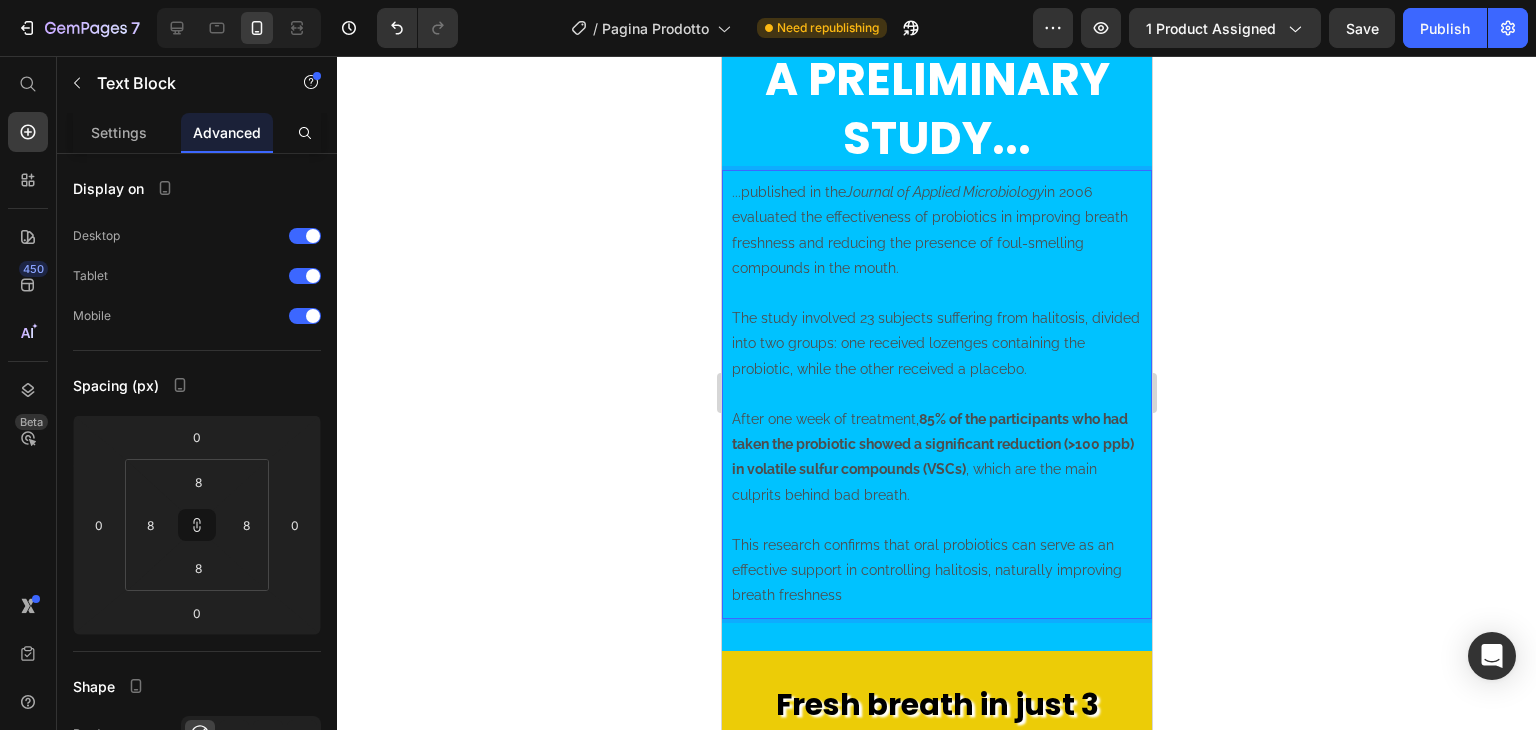 click 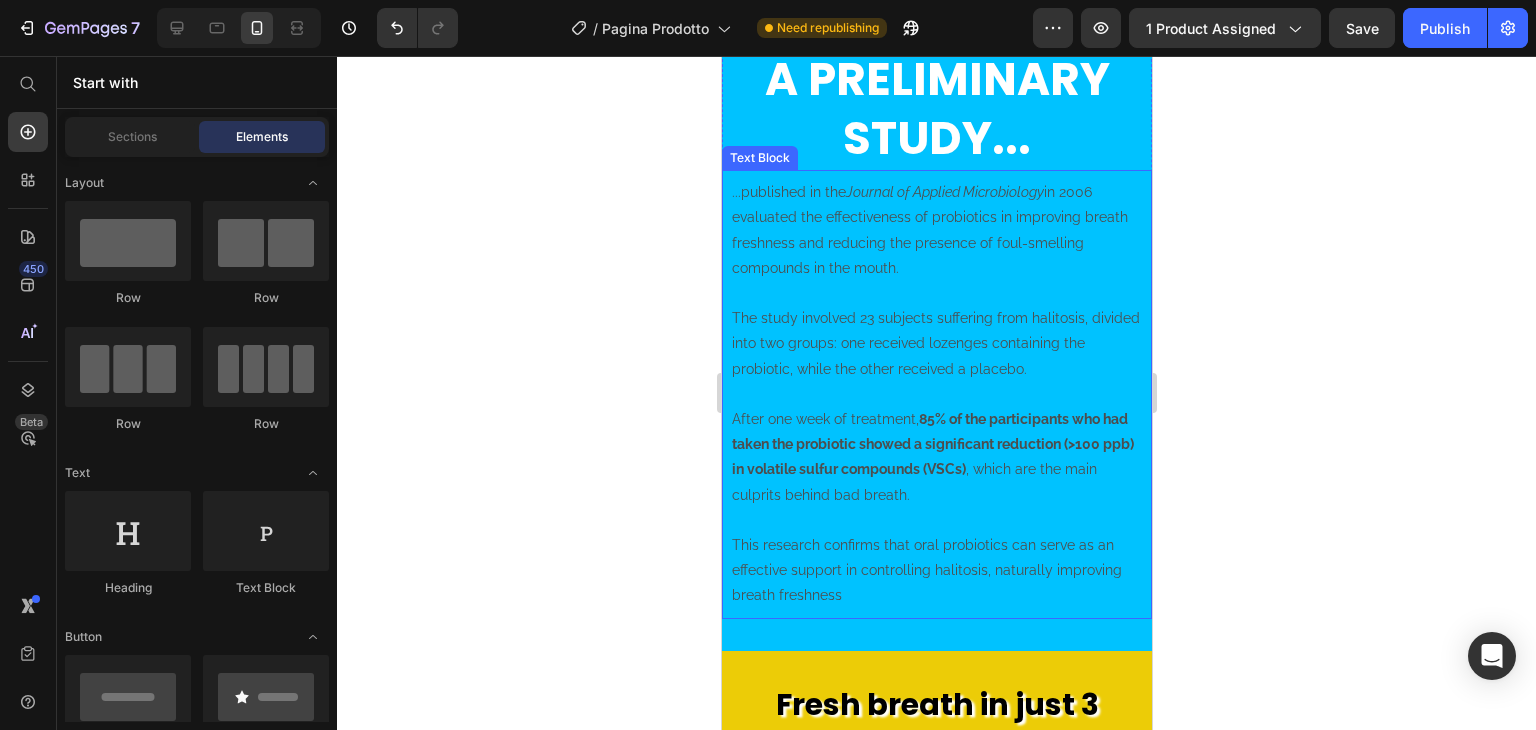 click on "This research confirms that oral probiotics can serve as an effective support in controlling halitosis, naturally improving breath freshness" at bounding box center (936, 571) 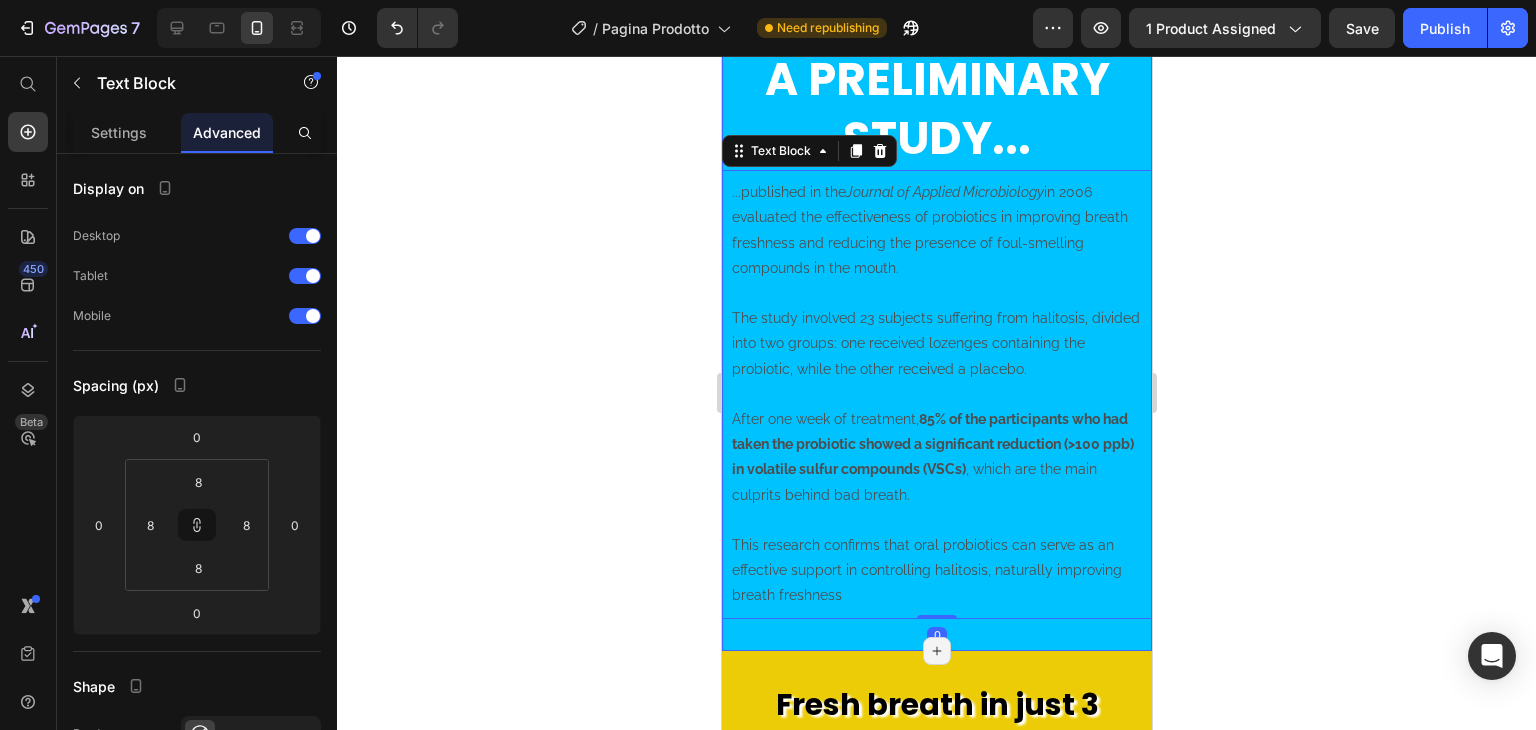 click on "A preliminary study... Heading ...published in the  Journal of Applied Microbiology  in [YEAR] evaluated the effectiveness of probiotics in improving breath freshness and reducing the presence of foul-smelling compounds in the mouth. The study involved [NUMBER] subjects suffering from halitosis, divided into two groups: one received lozenges containing the probiotic, while the other received a placebo. After one week of treatment,  [PERCENTAGE]% of the participants who had taken the probiotic showed a significant reduction ([VALUE] ppb) in volatile sulfur compounds (VSCs) , which are the main culprits behind bad breath. This research confirms that oral probiotics can serve as an effective support in controlling halitosis, naturally improving breath freshness Text Block   [NUMBER] Row Row Section [NUMBER]/[NUMBER] Page has reached Shopify’s [NUMBER] section-limit Page has reached Shopify’s [NUMBER] section-limit" at bounding box center [936, 333] 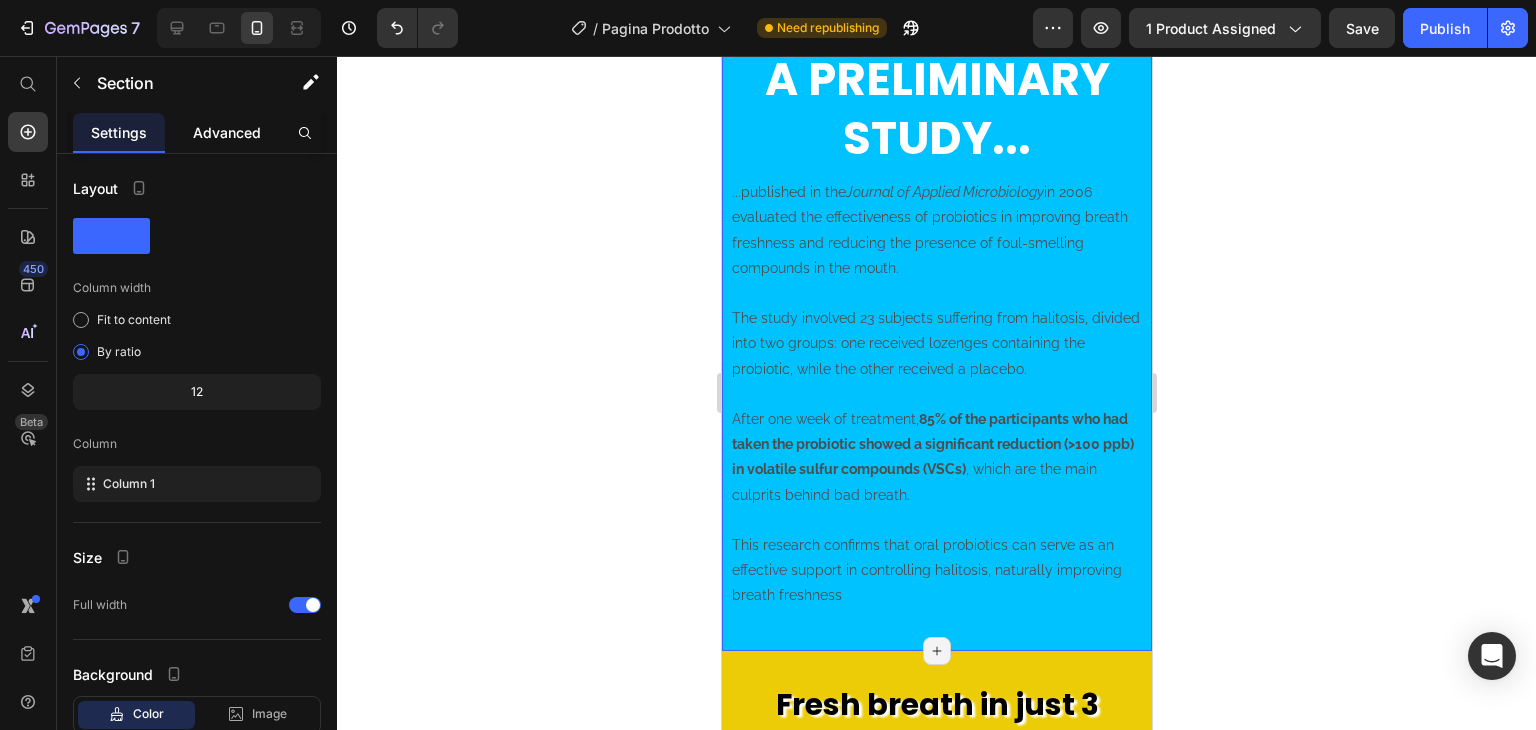 click on "Advanced" 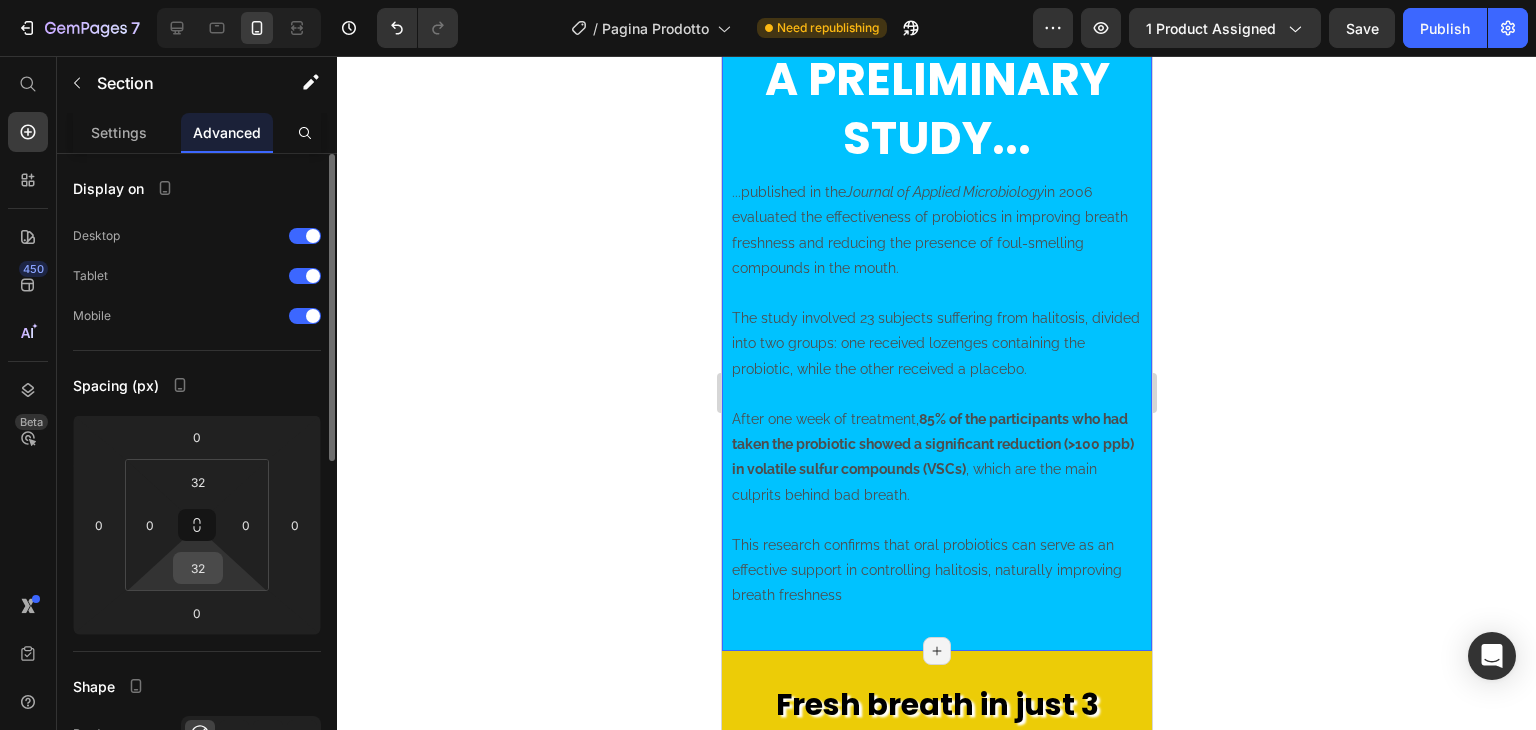 click on "32" at bounding box center [198, 568] 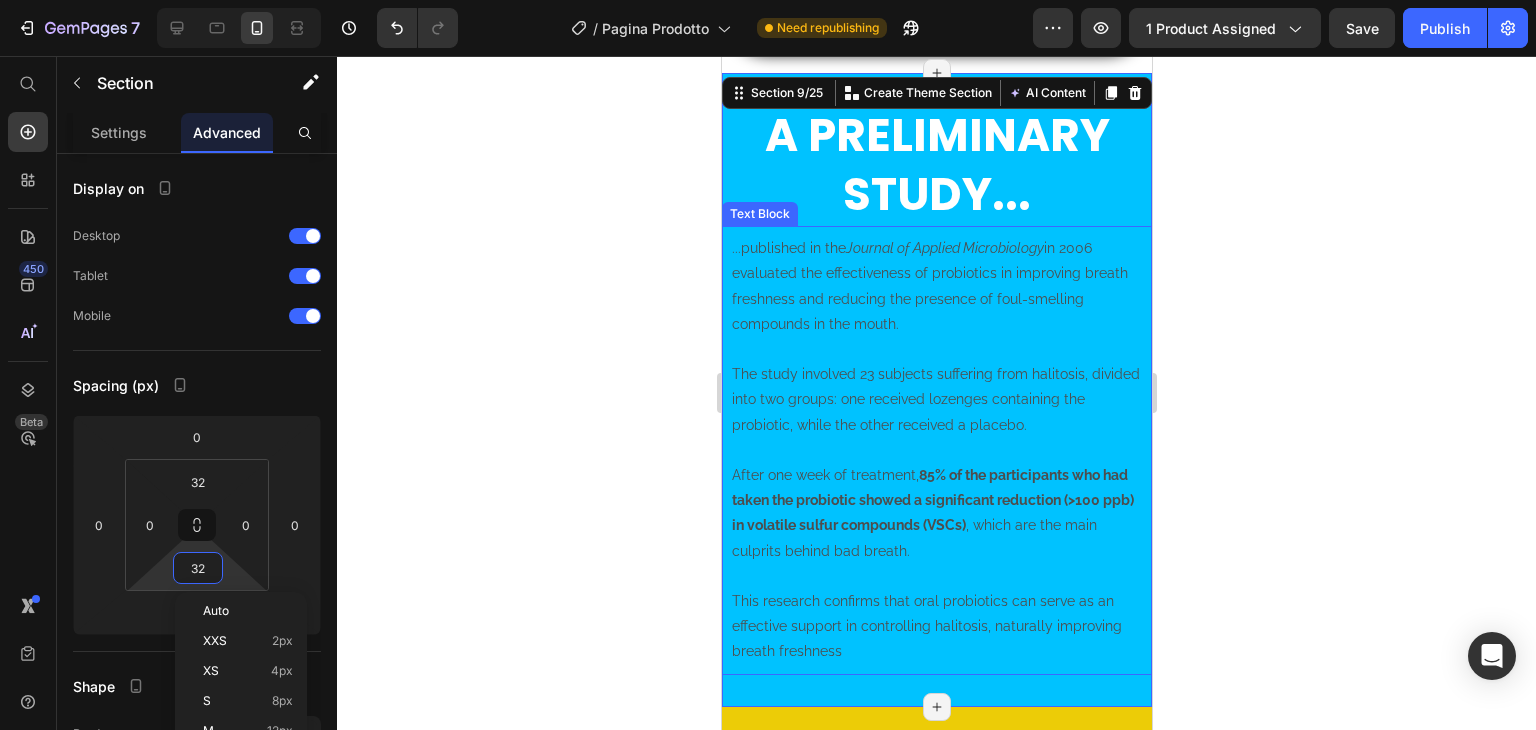 scroll, scrollTop: 2416, scrollLeft: 0, axis: vertical 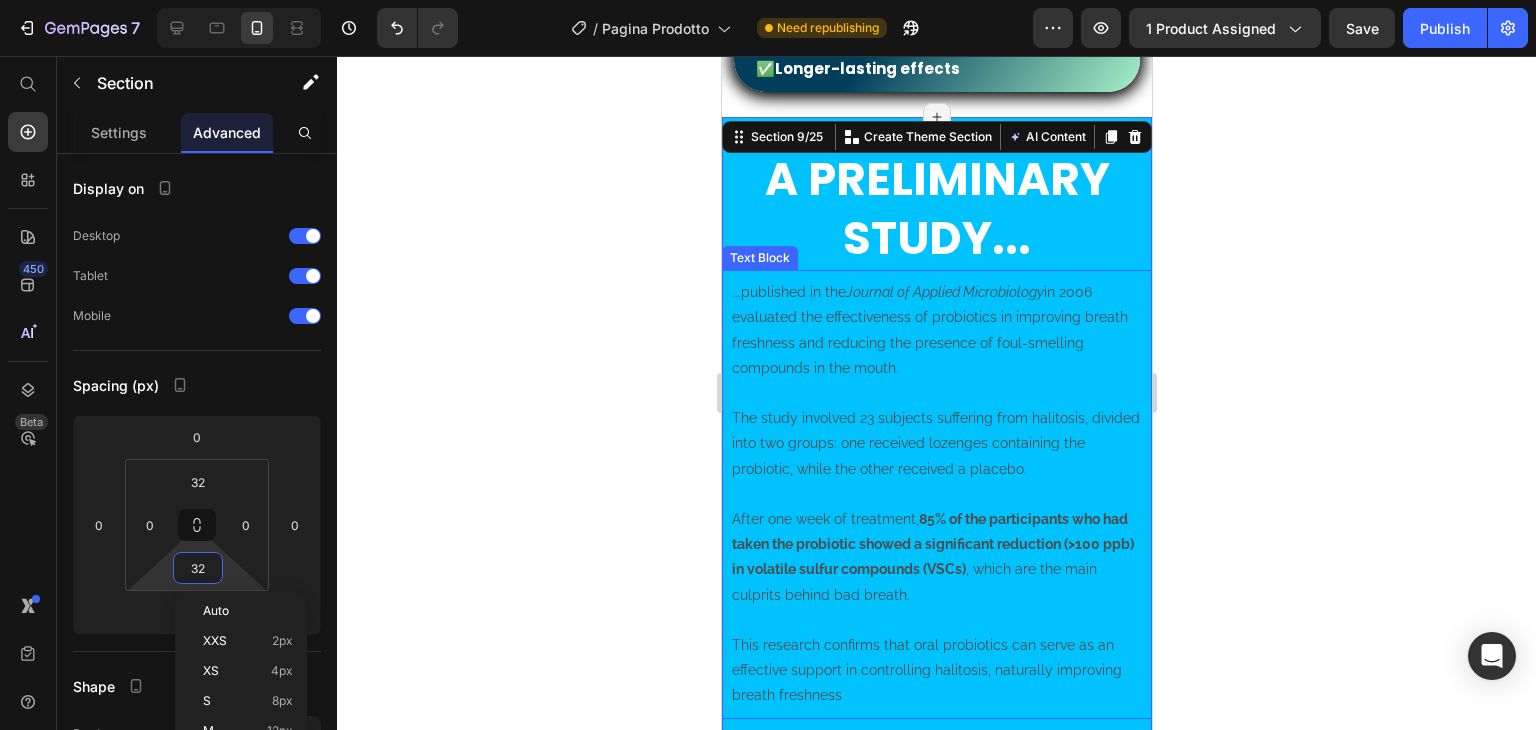 click 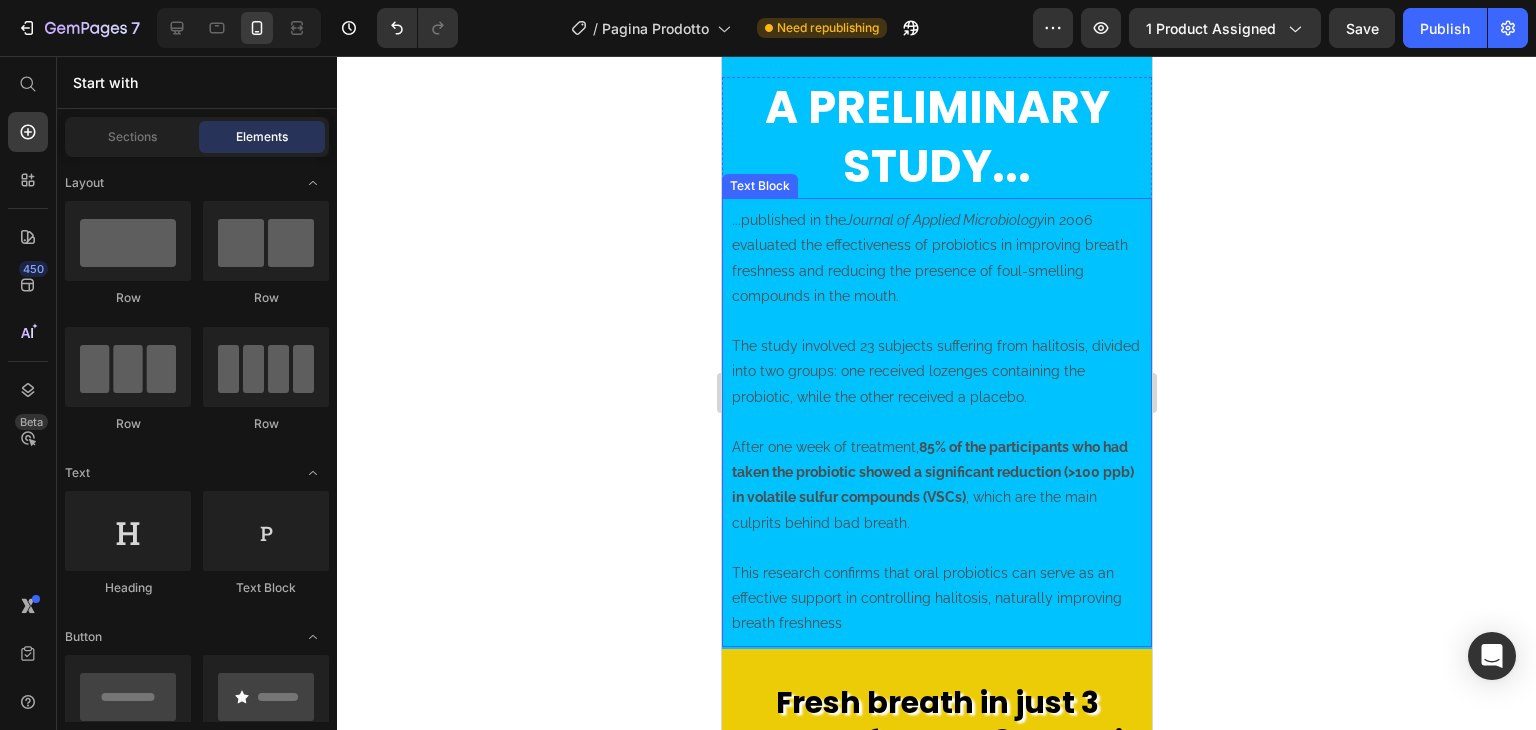 scroll, scrollTop: 2516, scrollLeft: 0, axis: vertical 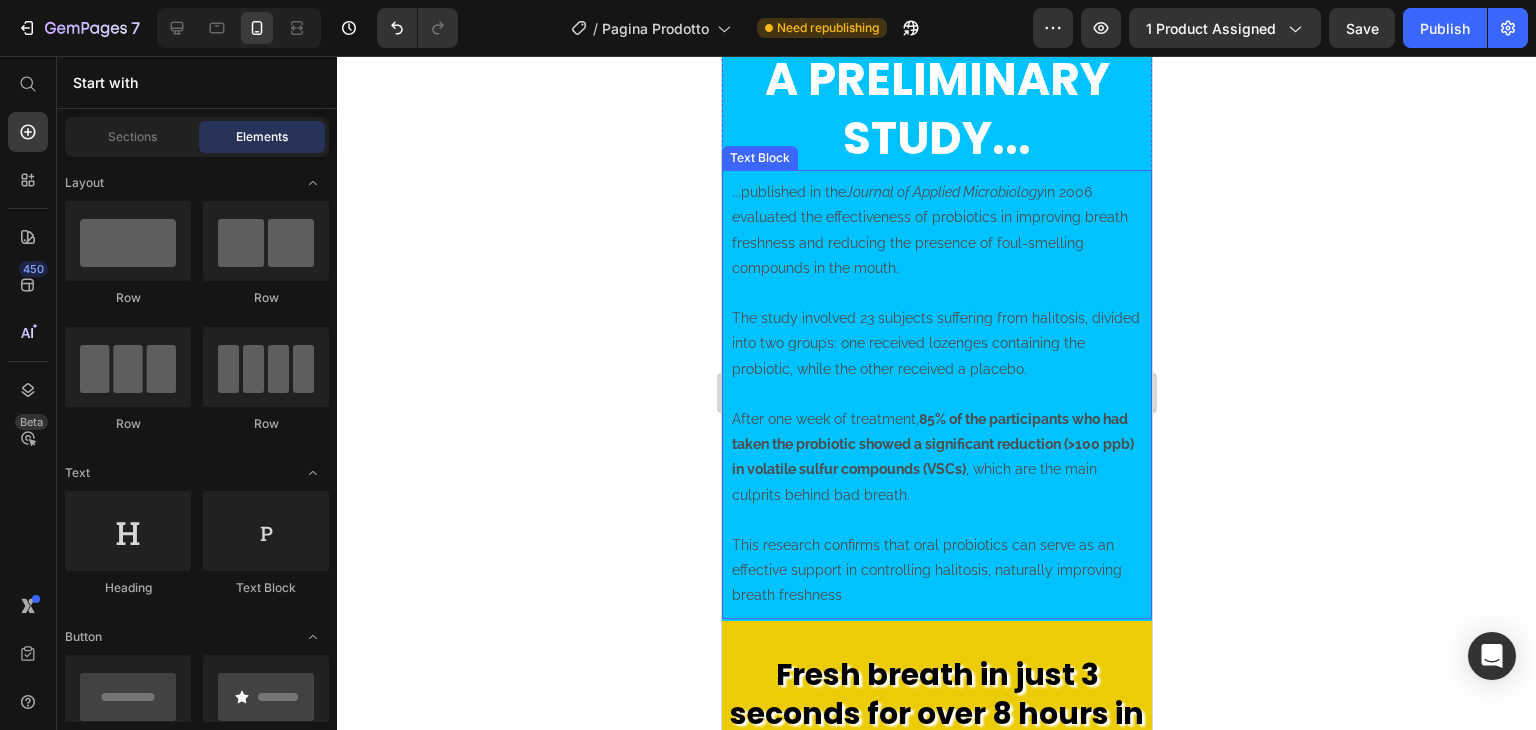 click on "The study involved 23 subjects suffering from halitosis, divided into two groups: one received lozenges containing the probiotic, while the other received a placebo." at bounding box center [936, 356] 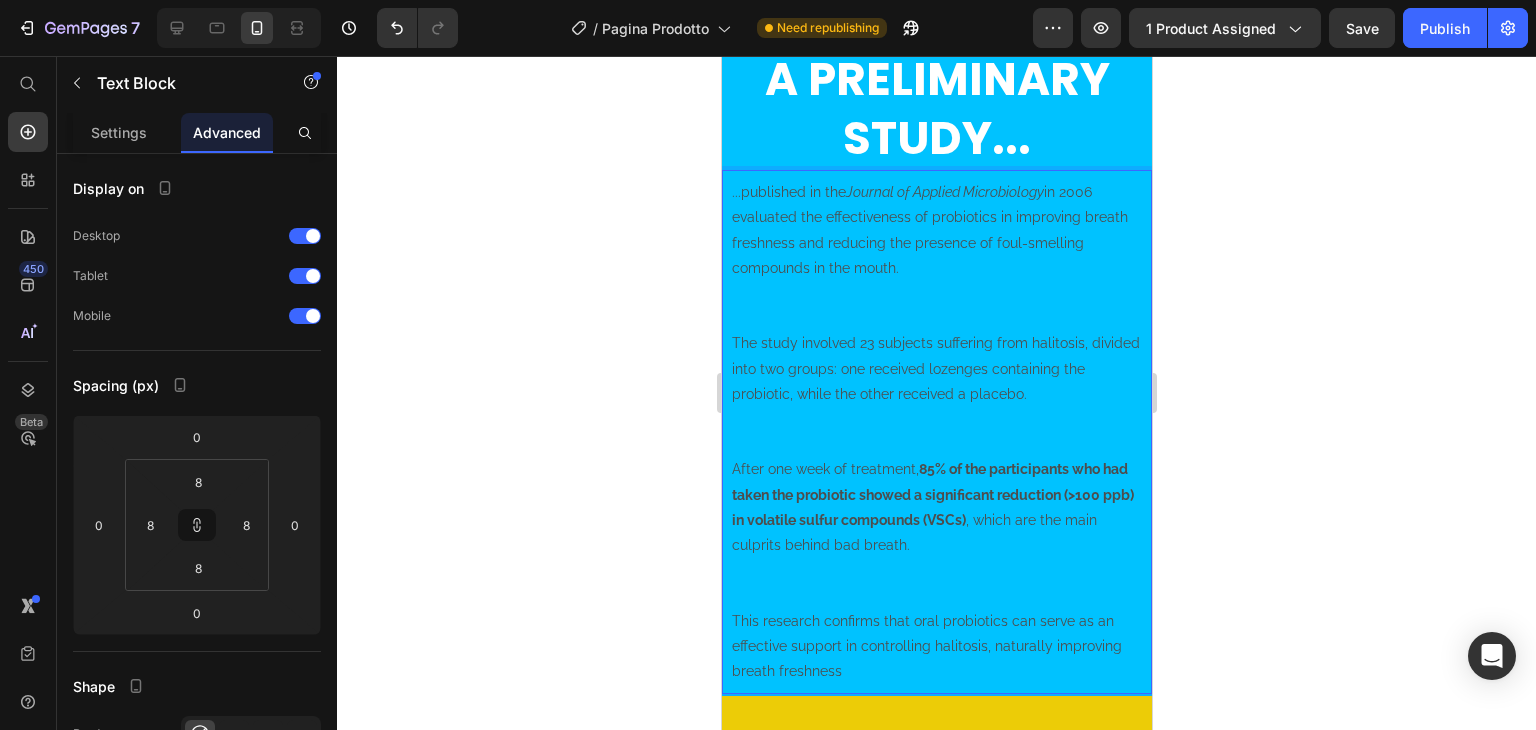 click on "...published in the  Journal of Applied Microbiology  in [YEAR] evaluated the effectiveness of probiotics in improving breath freshness and reducing the presence of foul-smelling compounds in the mouth. The study involved [NUMBER] subjects suffering from halitosis, divided into two groups: one received lozenges containing the probiotic, while the other received a placebo. After one week of treatment,  [PERCENTAGE]% of the participants who had taken the probiotic showed a significant reduction ([VALUE] ppb) in volatile sulfur compounds (VSCs) , which are the main culprits behind bad breath. This research confirms that oral probiotics can serve as an effective support in controlling halitosis, naturally improving breath freshness Text Block   [NUMBER]" at bounding box center (936, 432) 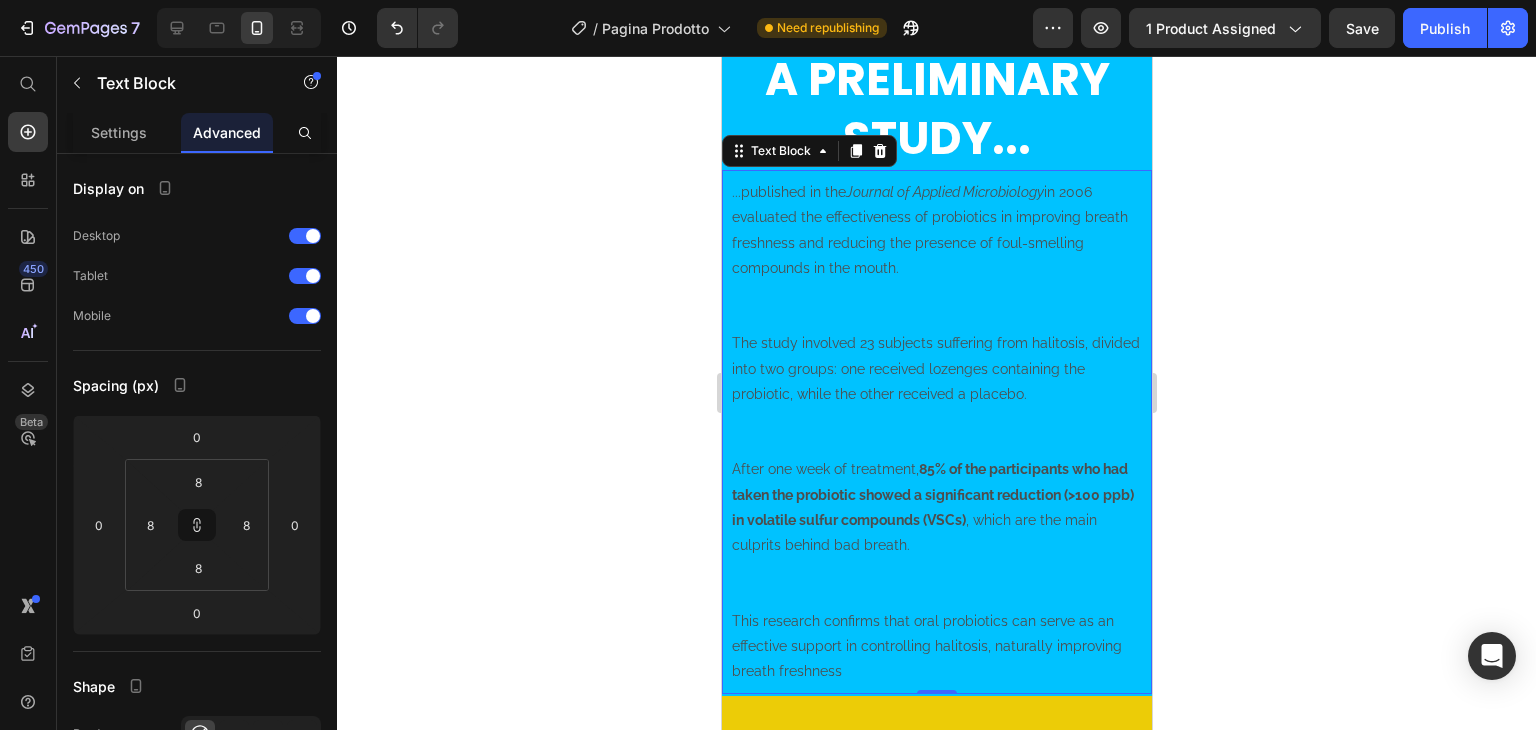 scroll, scrollTop: 2416, scrollLeft: 0, axis: vertical 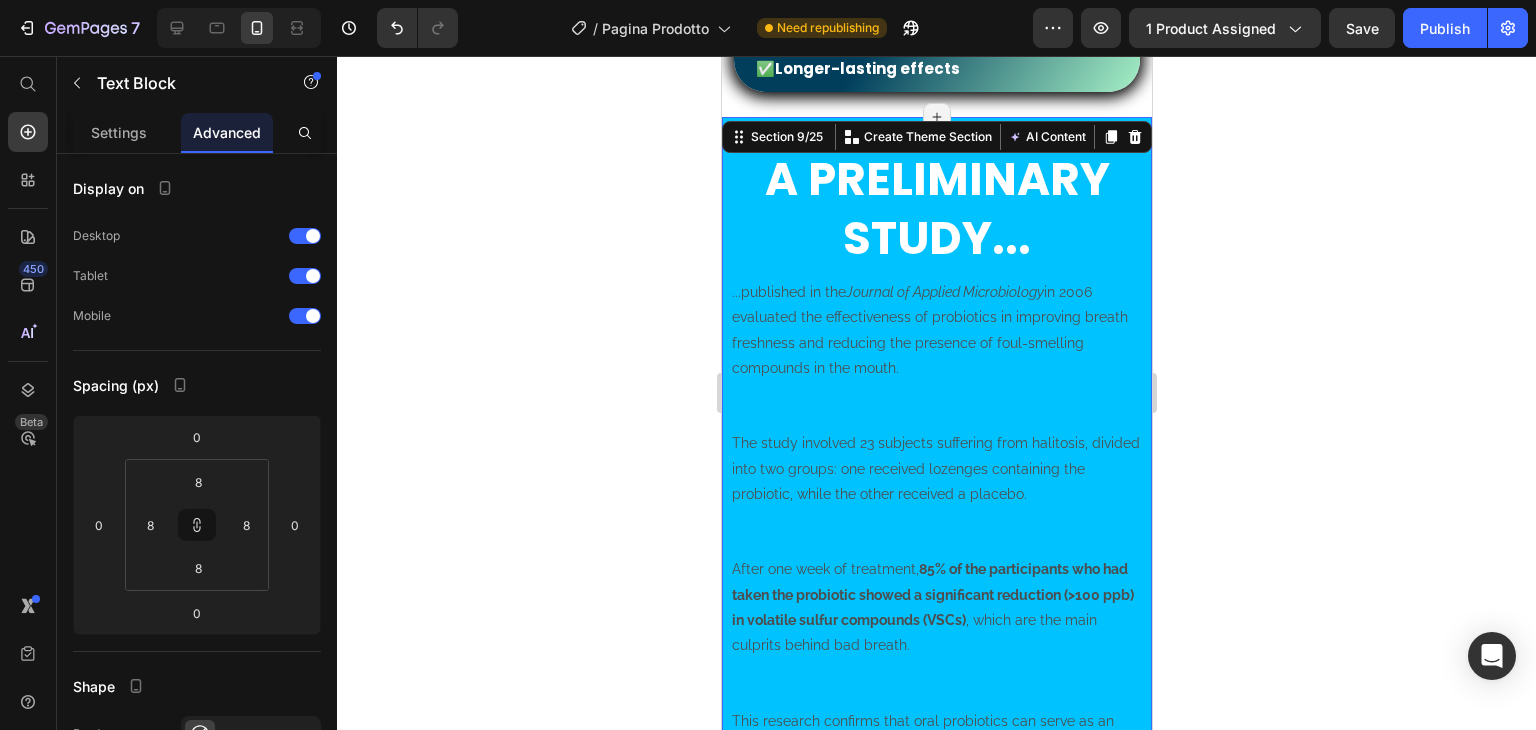 click on "A preliminary study... Heading ...published in the  Journal of Applied Microbiology  in [YEAR] evaluated the effectiveness of probiotics in improving breath freshness and reducing the presence of foul-smelling compounds in the mouth. The study involved [NUMBER] subjects suffering from halitosis, divided into two groups: one received lozenges containing the probiotic, while the other received a placebo. After one week of treatment,  [PERCENTAGE]% of the participants who had taken the probiotic showed a significant reduction ([VALUE] ppb) in volatile sulfur compounds (VSCs) , which are the main culprits behind bad breath. This research confirms that oral probiotics can serve as an effective support in controlling halitosis, naturally improving breath freshness Text Block Row Row Section [NUMBER]/[NUMBER]   You can create reusable sections Create Theme Section AI Content Write with GemAI What would you like to describe here? Tone and Voice Persuasive Product JETFRESH™ - Start Fresh Show more Generate" at bounding box center [936, 456] 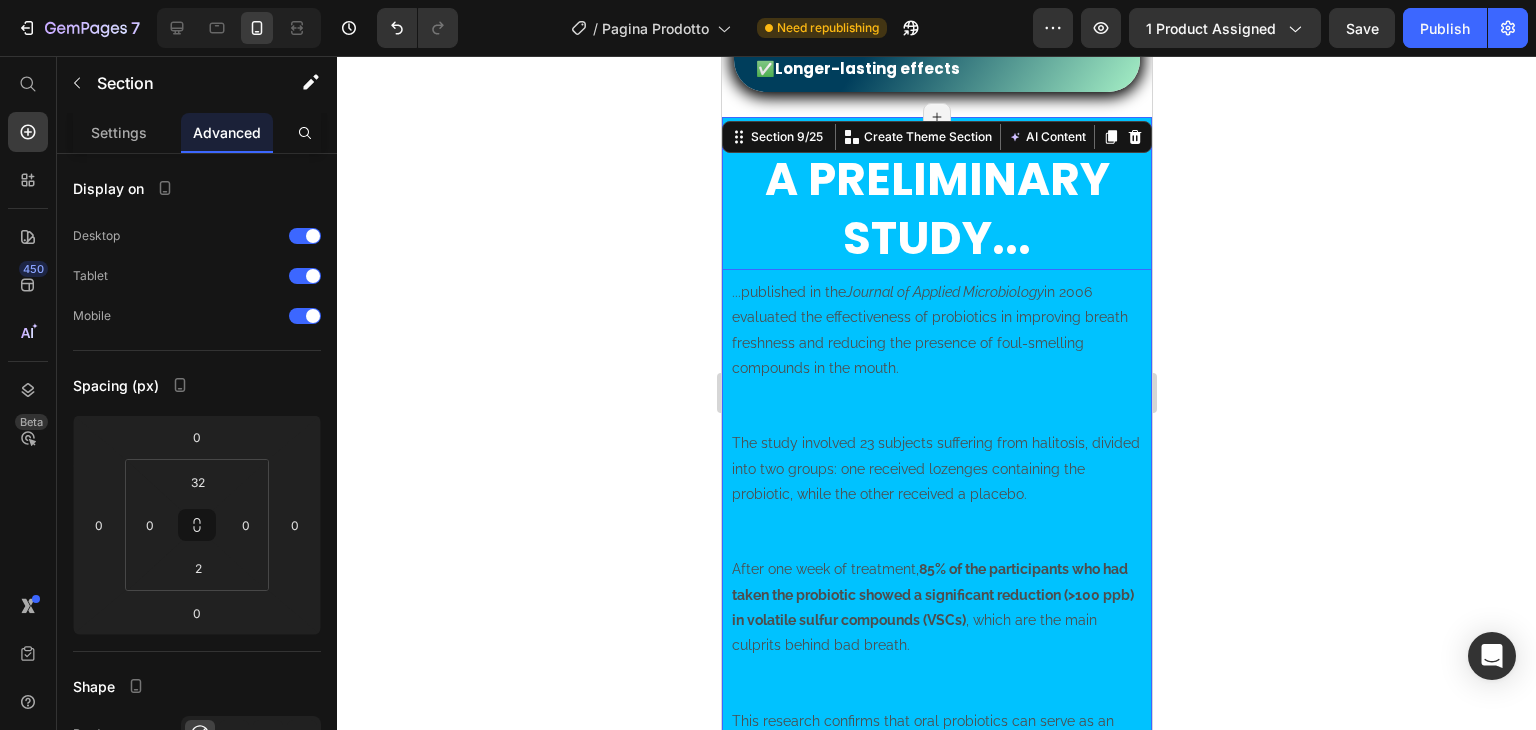click on "A preliminary study..." at bounding box center (936, 209) 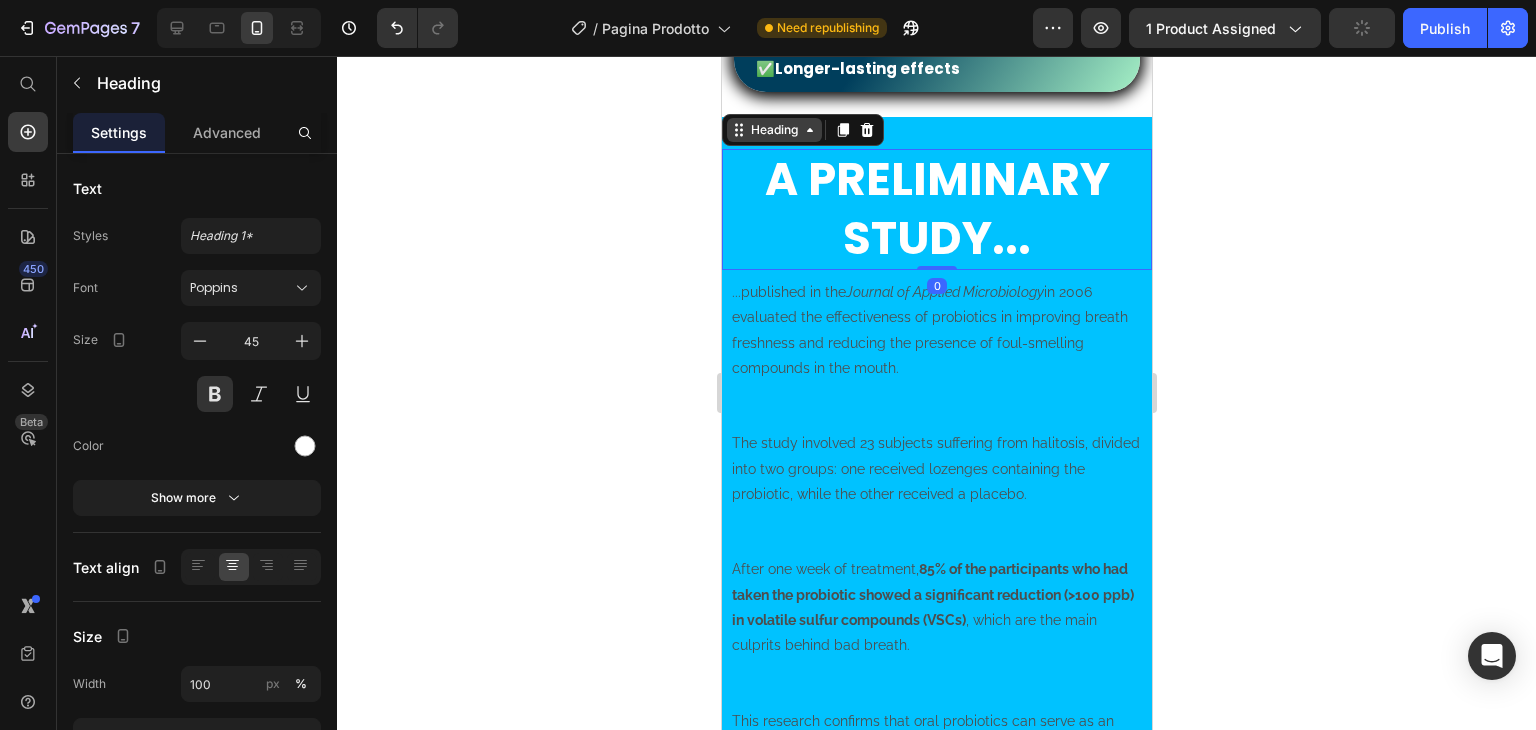 click on "Heading" at bounding box center [773, 130] 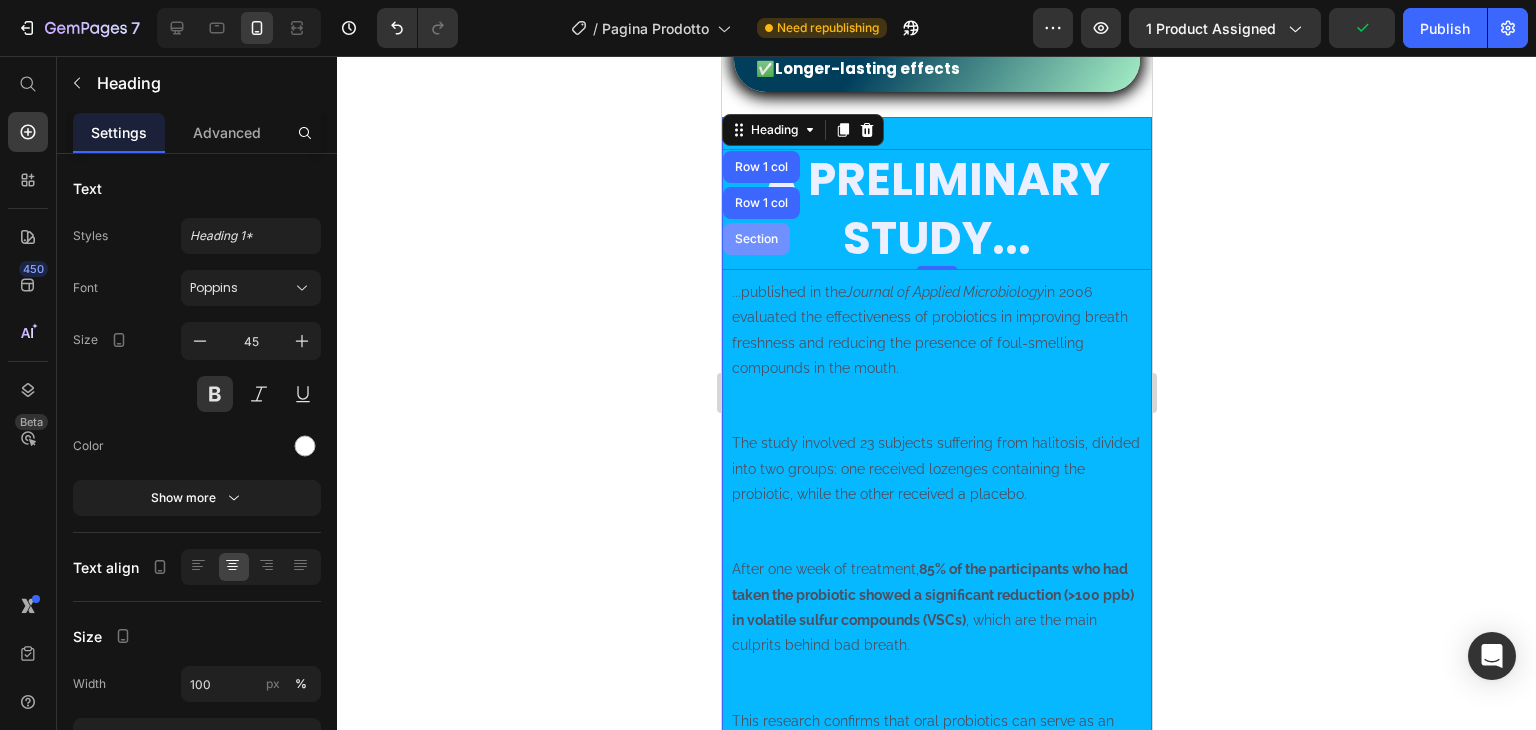 click on "Section" at bounding box center (755, 239) 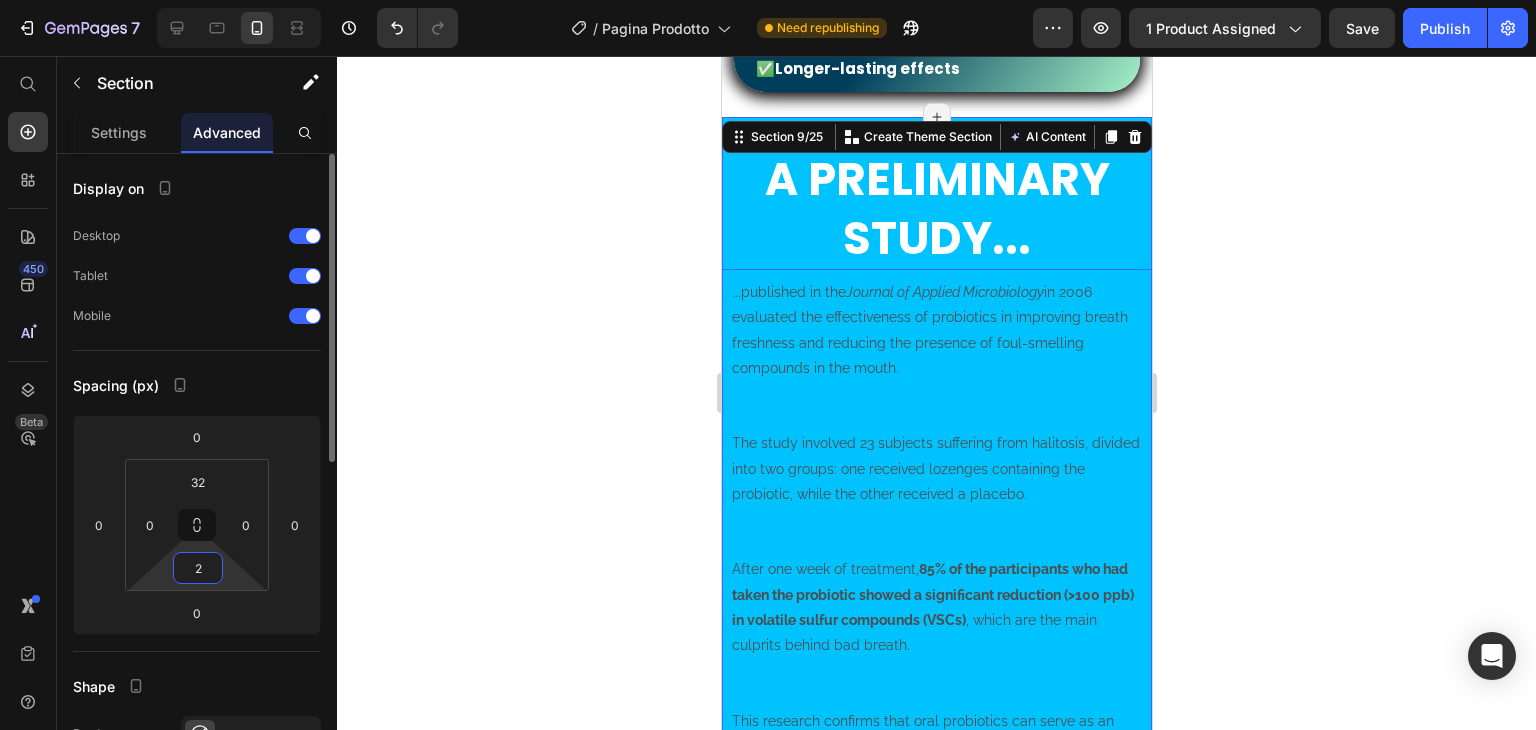 click on "2" at bounding box center [198, 568] 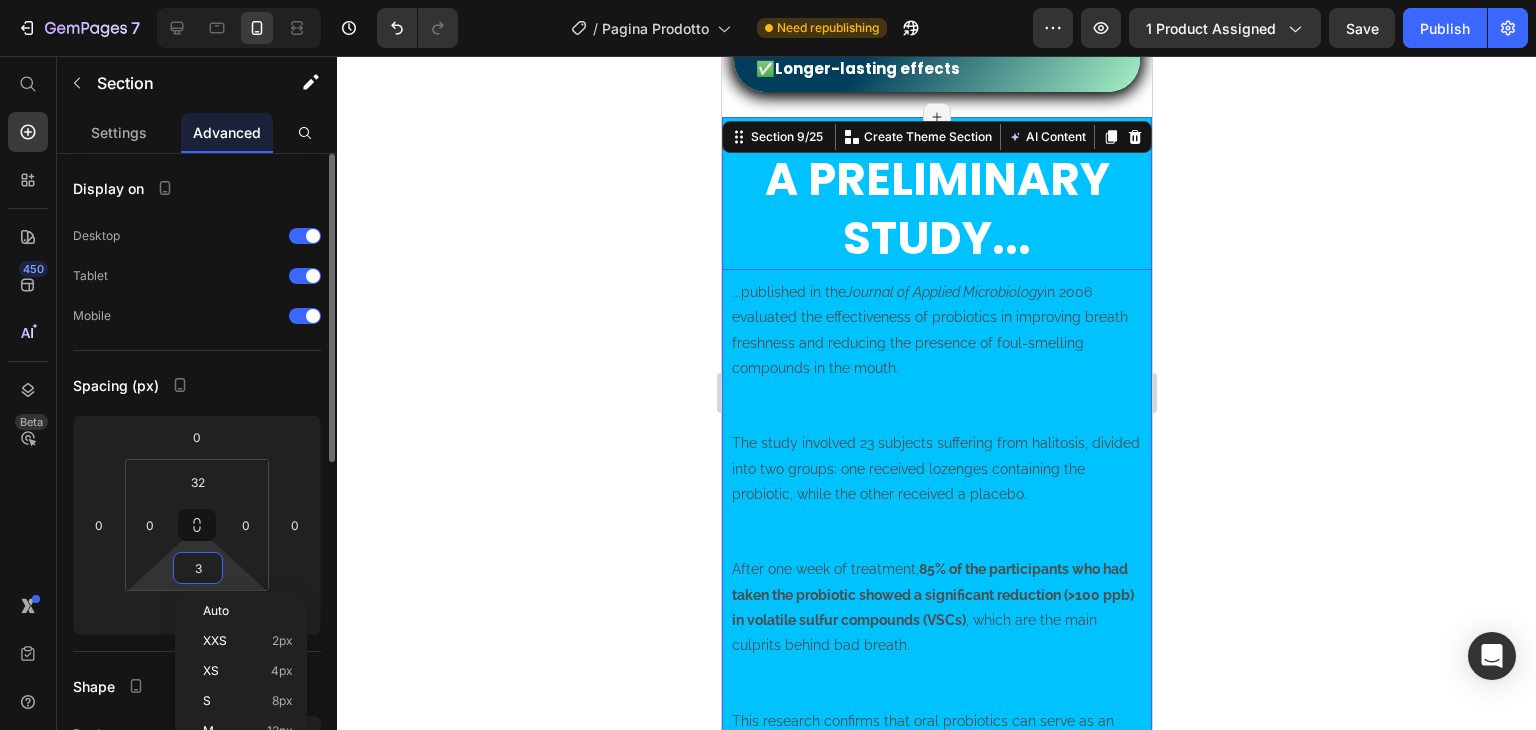 type on "32" 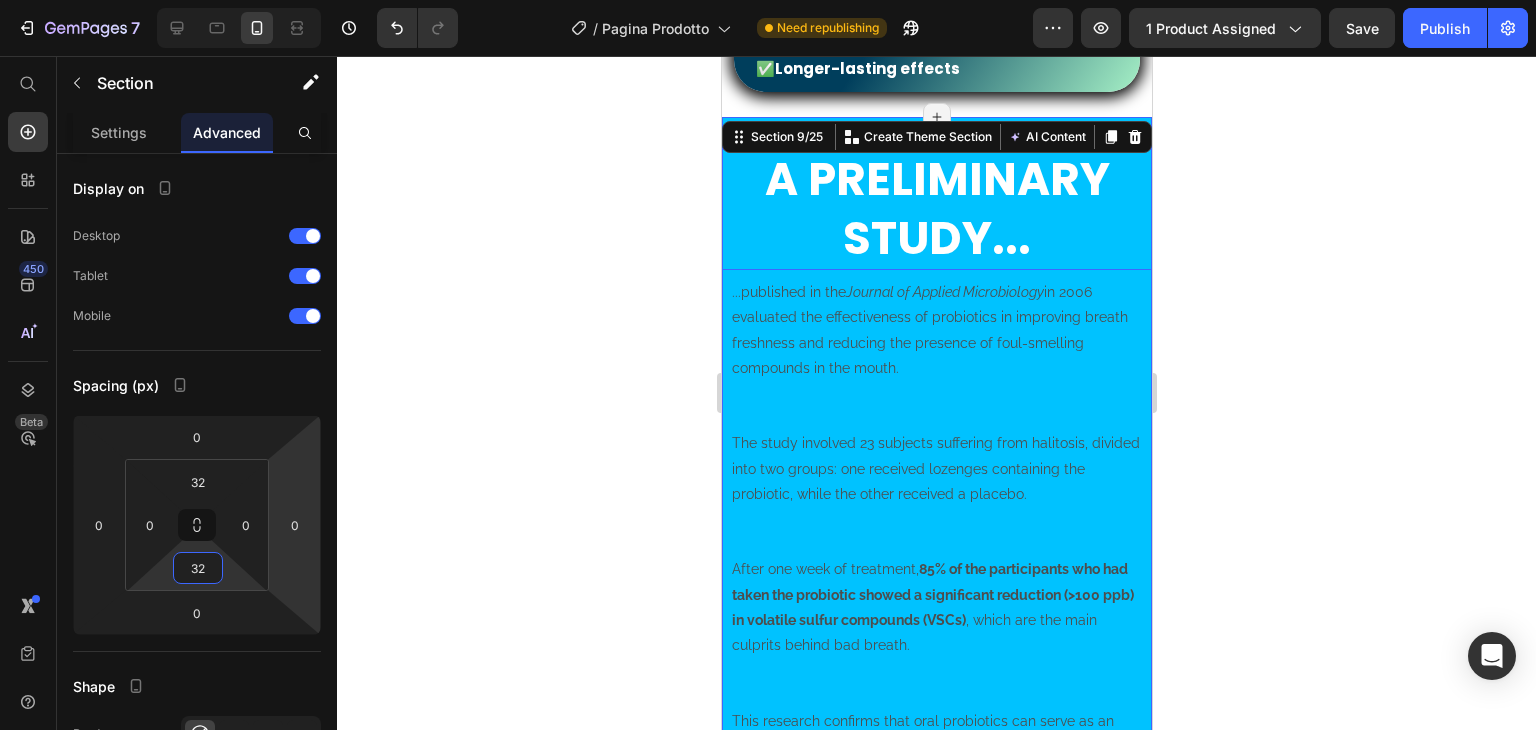 click 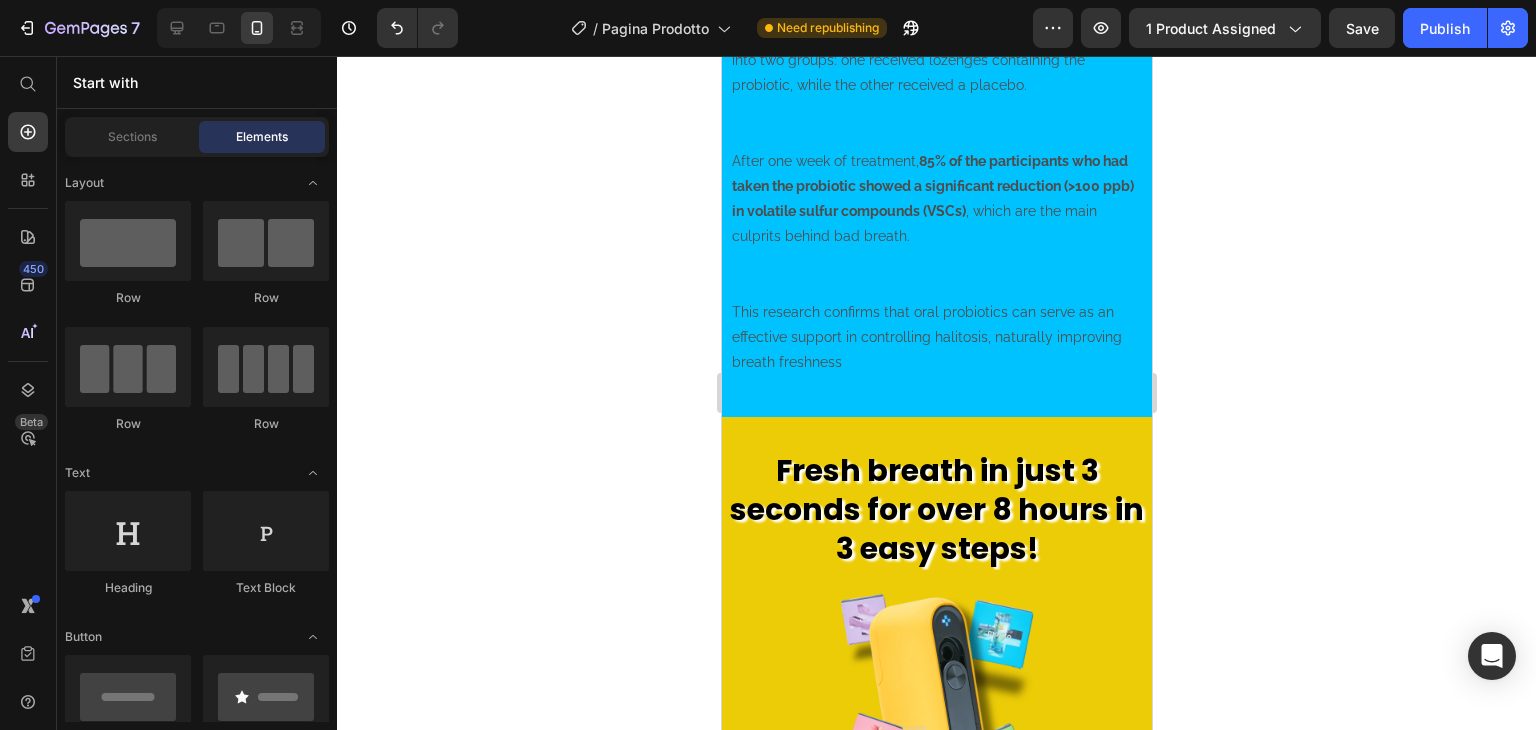 click 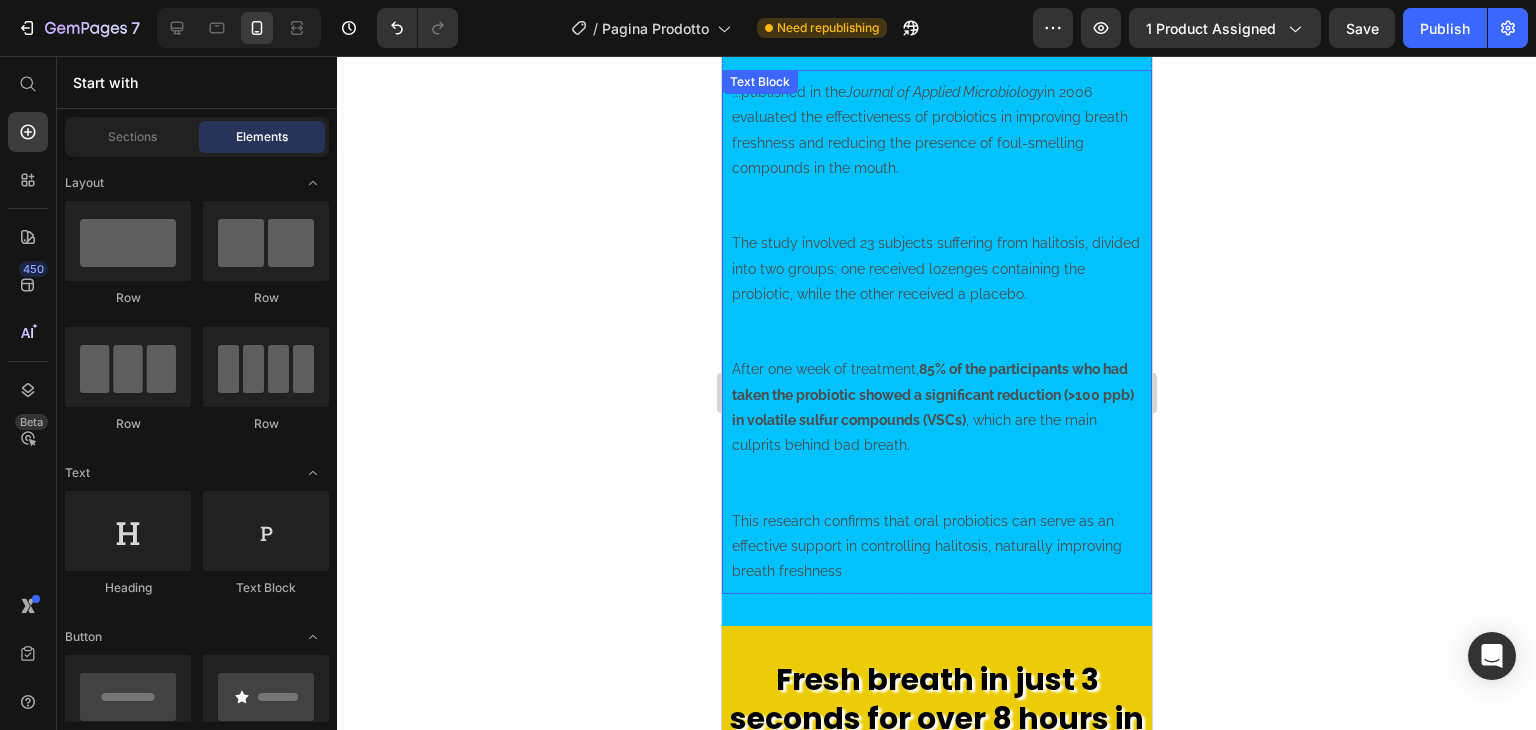 scroll, scrollTop: 2416, scrollLeft: 0, axis: vertical 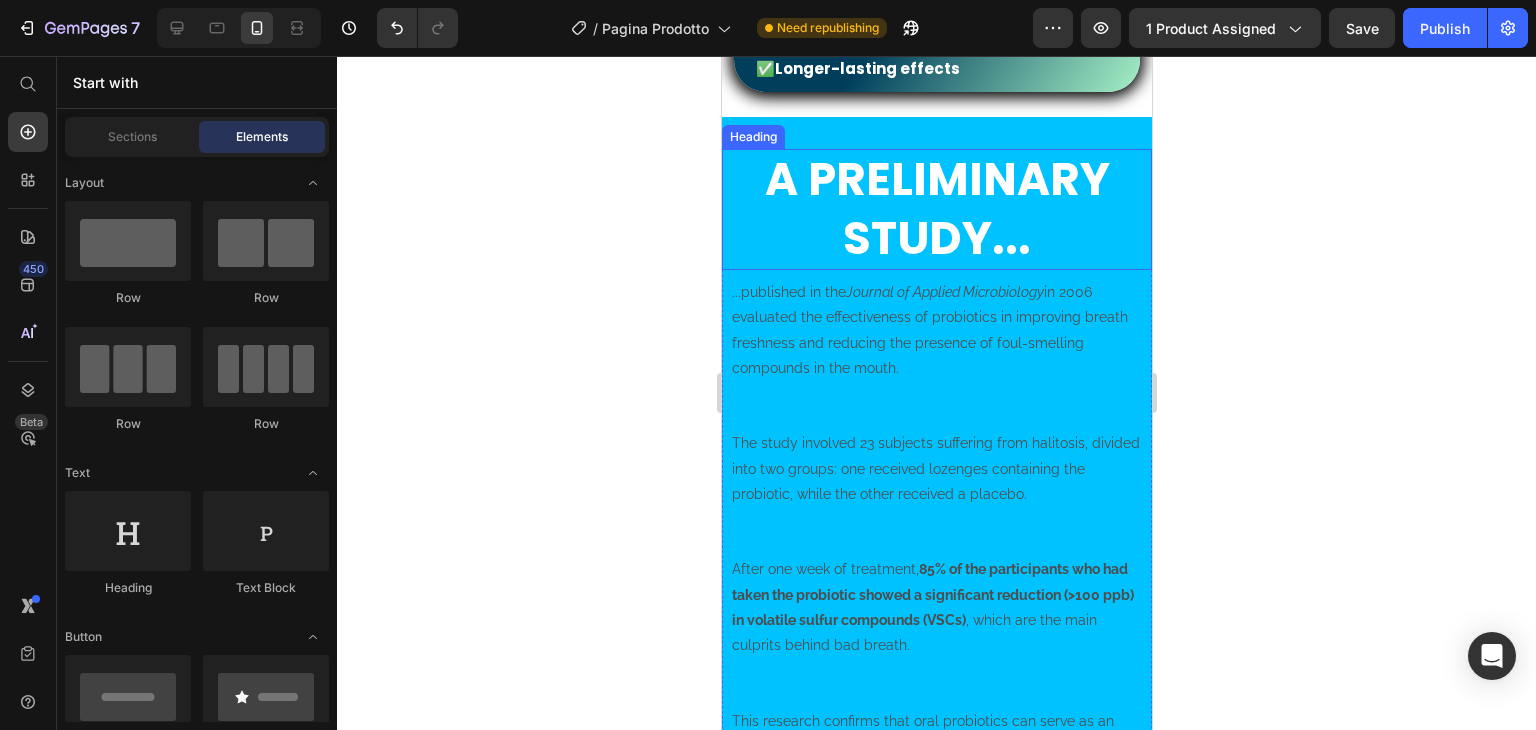 click on "...published in the  Journal of Applied Microbiology  in [YEAR] evaluated the effectiveness of probiotics in improving breath freshness and reducing the presence of foul-smelling compounds in the mouth." at bounding box center [936, 355] 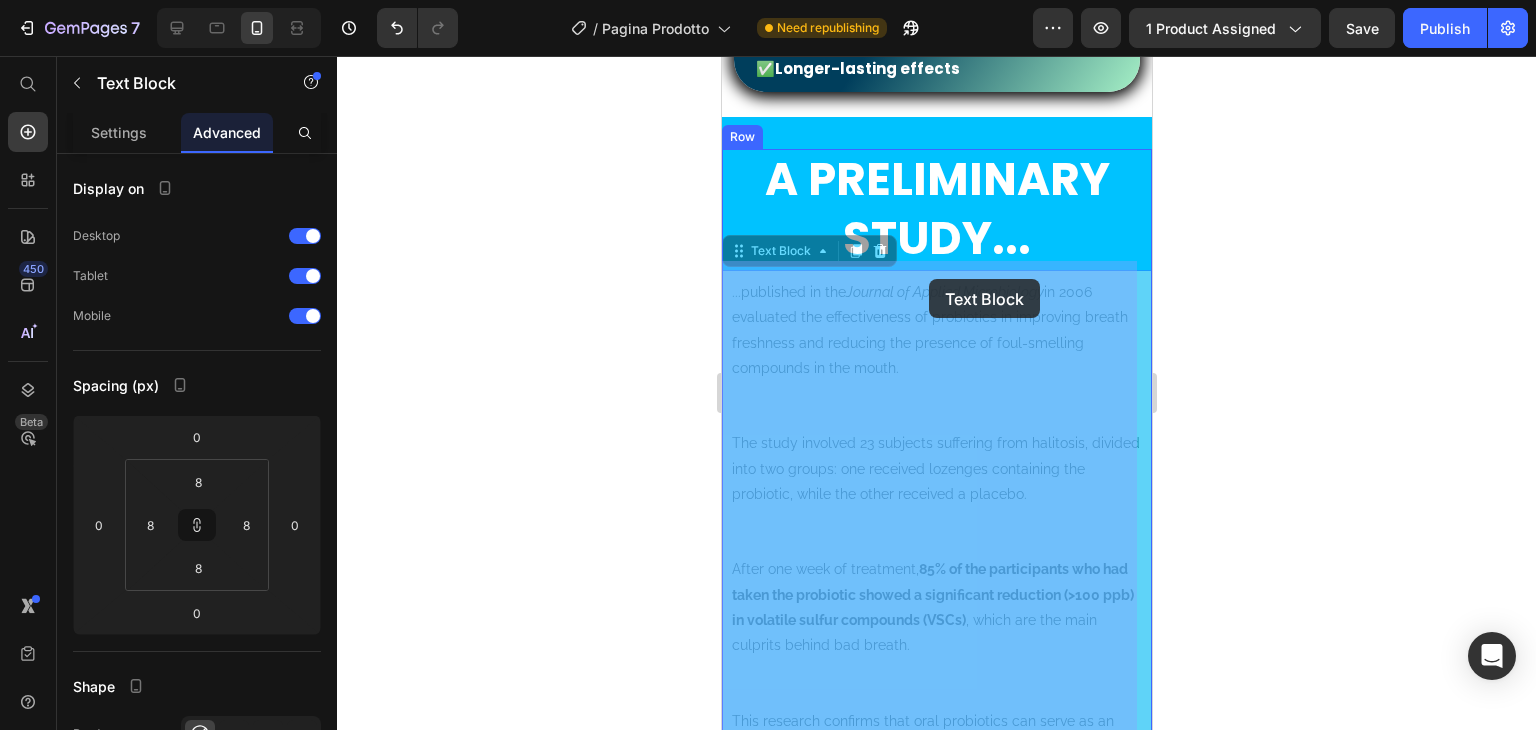 drag, startPoint x: 773, startPoint y: 245, endPoint x: 928, endPoint y: 279, distance: 158.68523 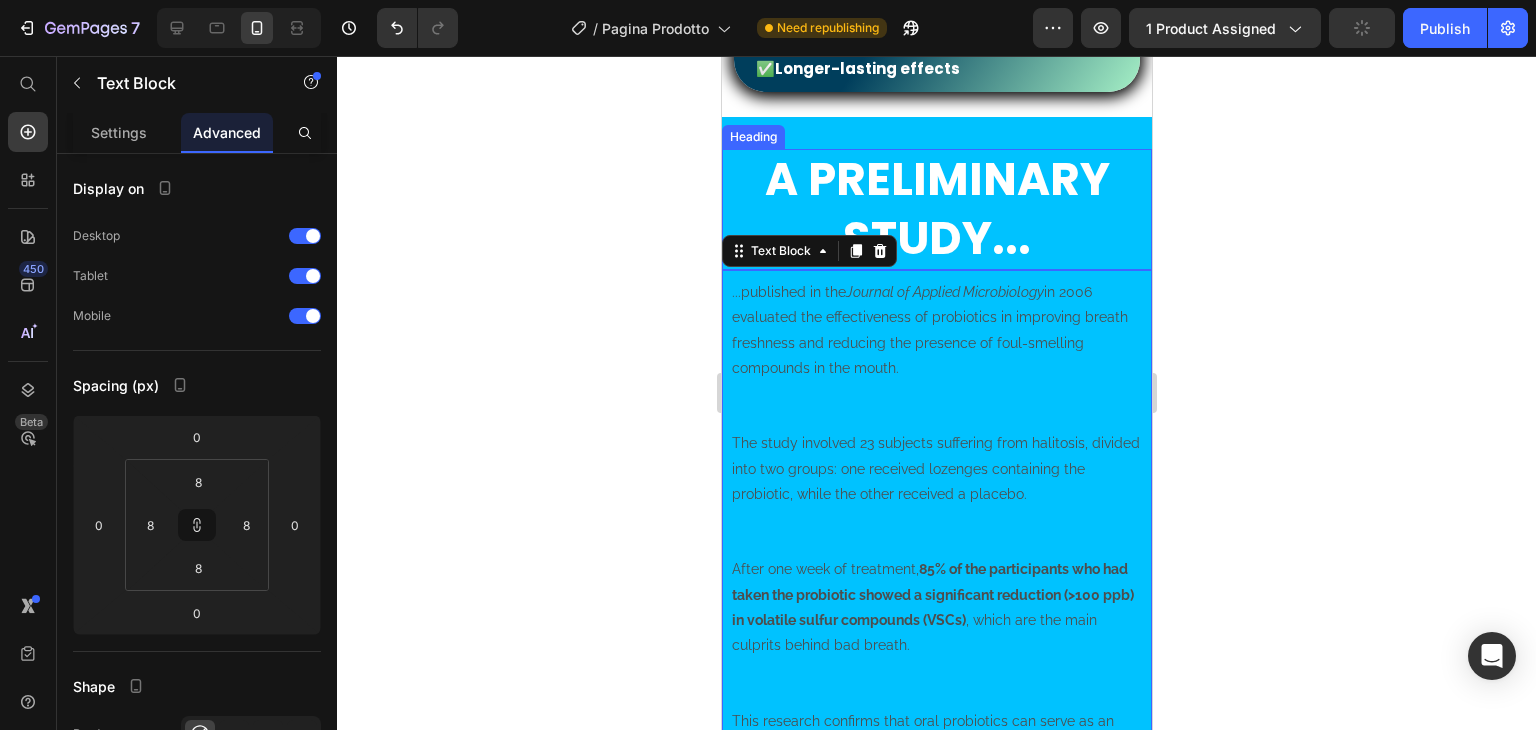 click on "...published in the  Journal of Applied Microbiology  in [YEAR] evaluated the effectiveness of probiotics in improving breath freshness and reducing the presence of foul-smelling compounds in the mouth. The study involved [NUMBER] subjects suffering from halitosis, divided into two groups: one received lozenges containing the probiotic, while the other received a placebo. After one week of treatment,  [PERCENTAGE]% of the participants who had taken the probiotic showed a significant reduction ([VALUE] ppb) in volatile sulfur compounds (VSCs) , which are the main culprits behind bad breath. This research confirms that oral probiotics can serve as an effective support in controlling halitosis, naturally improving breath freshness Text Block   [NUMBER]" at bounding box center (936, 532) 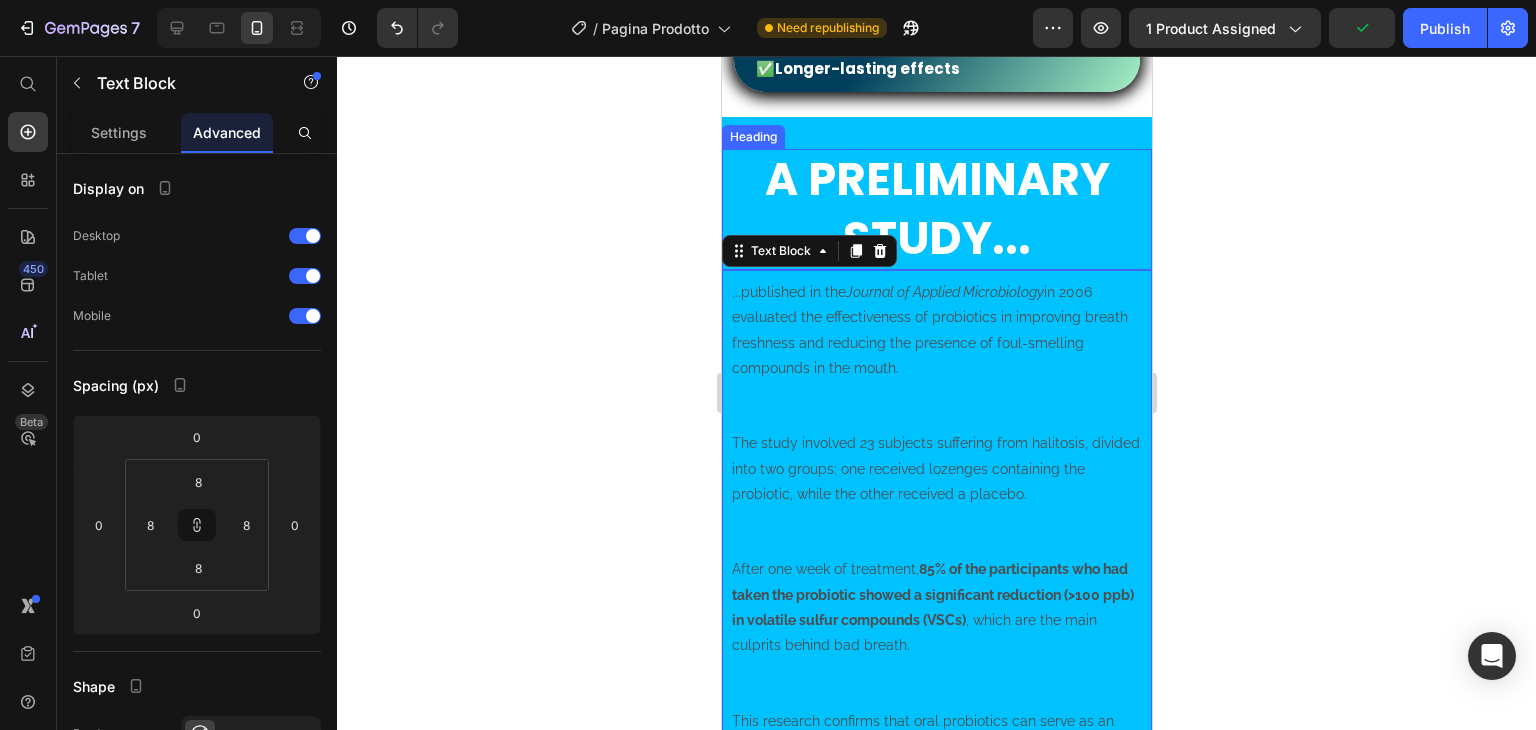 click on "A preliminary study... Heading ...published in the  Journal of Applied Microbiology  in [YEAR] evaluated the effectiveness of probiotics in improving breath freshness and reducing the presence of foul-smelling compounds in the mouth. The study involved [NUMBER] subjects suffering from halitosis, divided into two groups: one received lozenges containing the probiotic, while the other received a placebo. After one week of treatment,  [PERCENTAGE]% of the participants who had taken the probiotic showed a significant reduction ([VALUE] ppb) in volatile sulfur compounds (VSCs) , which are the main culprits behind bad breath. This research confirms that oral probiotics can serve as an effective support in controlling halitosis, naturally improving breath freshness Text Block   [NUMBER] Row Row Section [NUMBER]/[NUMBER] Page has reached Shopify’s [NUMBER] section-limit Page has reached Shopify’s [NUMBER] section-limit" at bounding box center [936, 471] 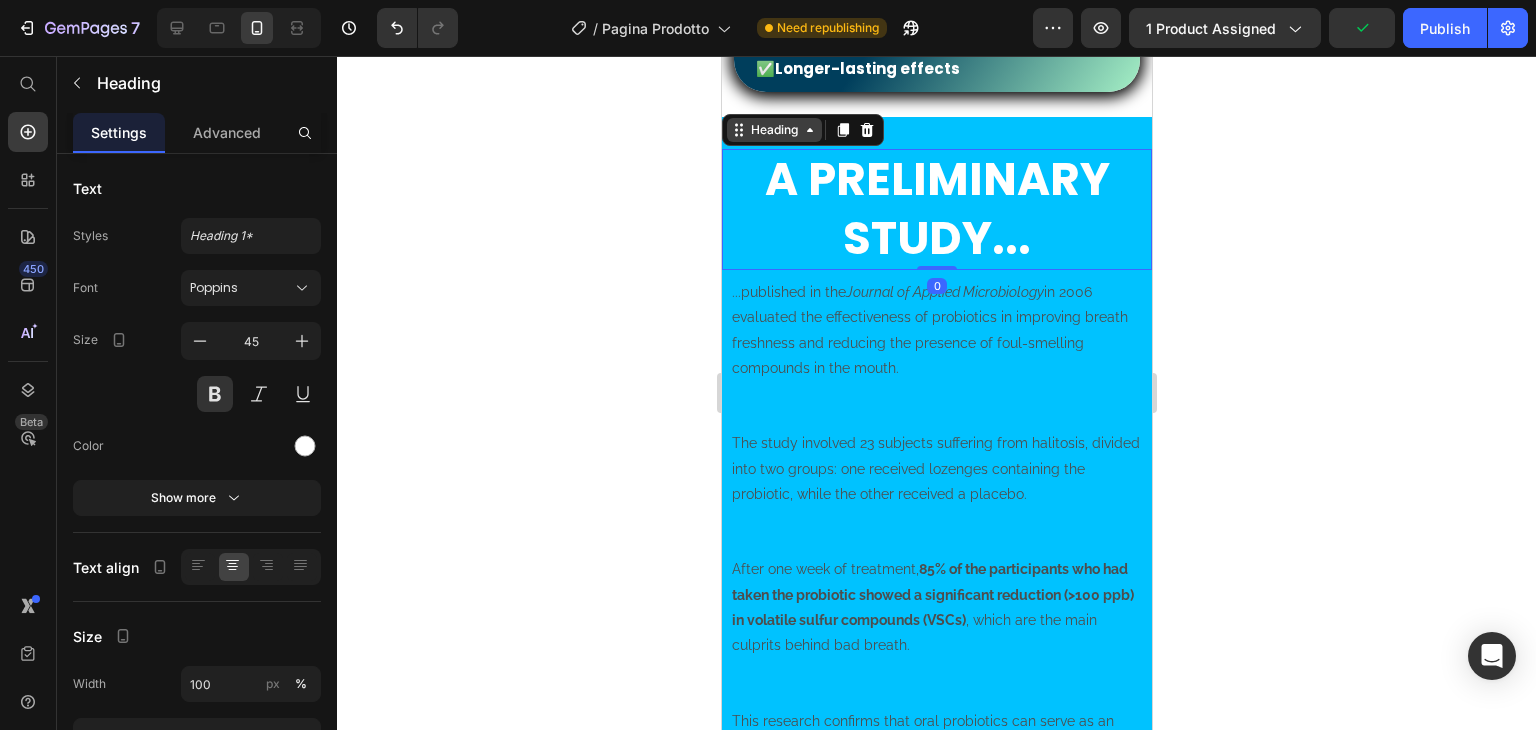 click on "Heading" at bounding box center [773, 130] 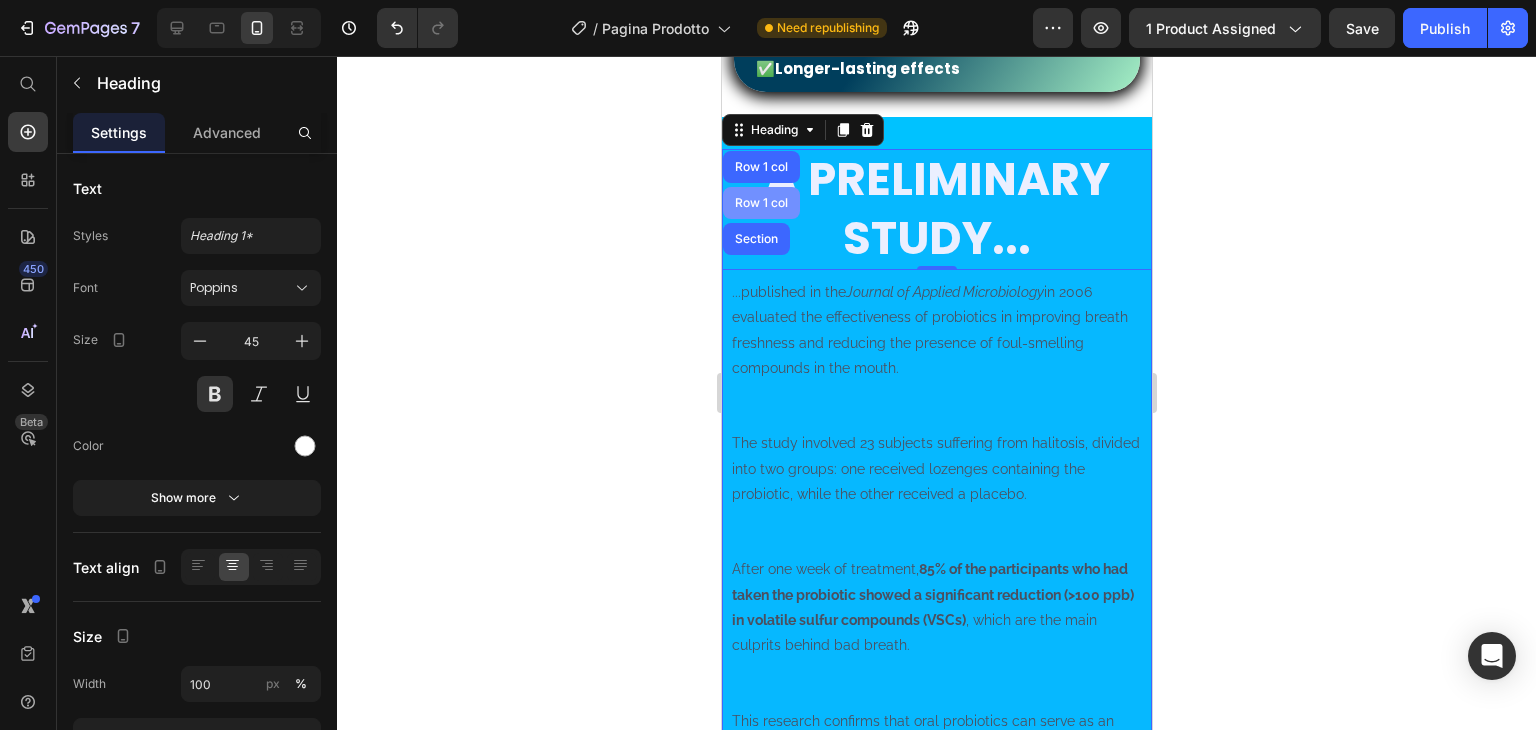 click on "Row 1 col" at bounding box center [760, 203] 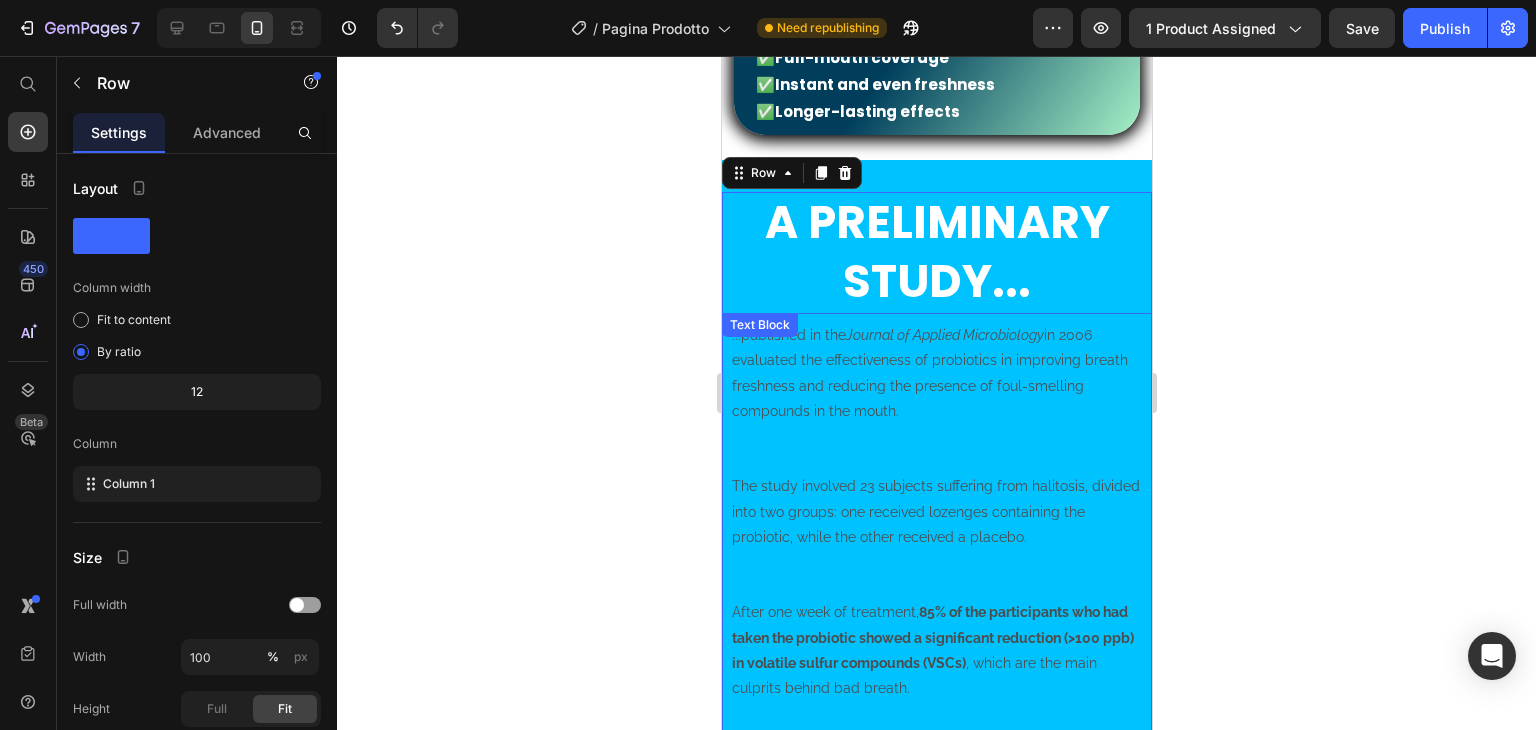 scroll, scrollTop: 2316, scrollLeft: 0, axis: vertical 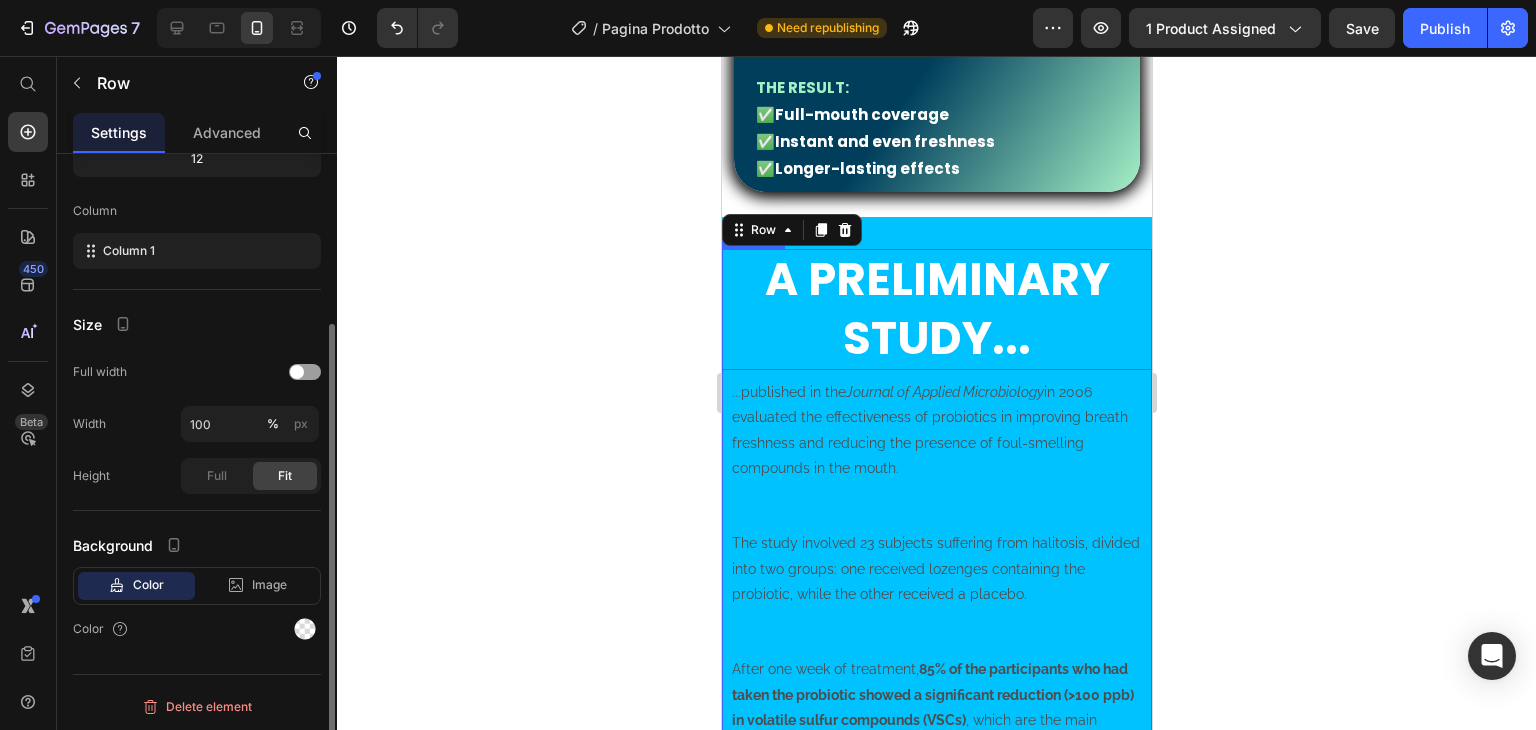 click on "Full Fit" 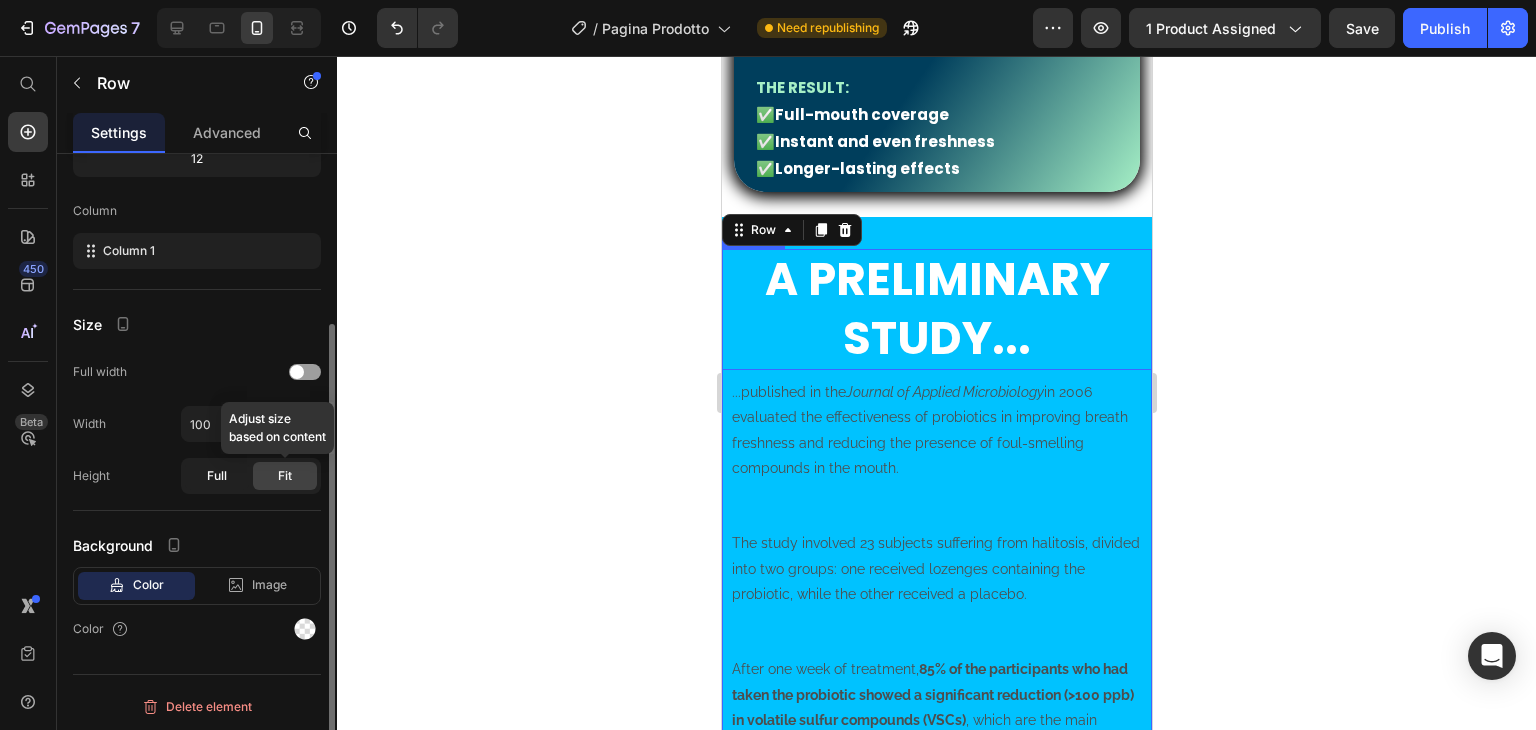 click on "Full" 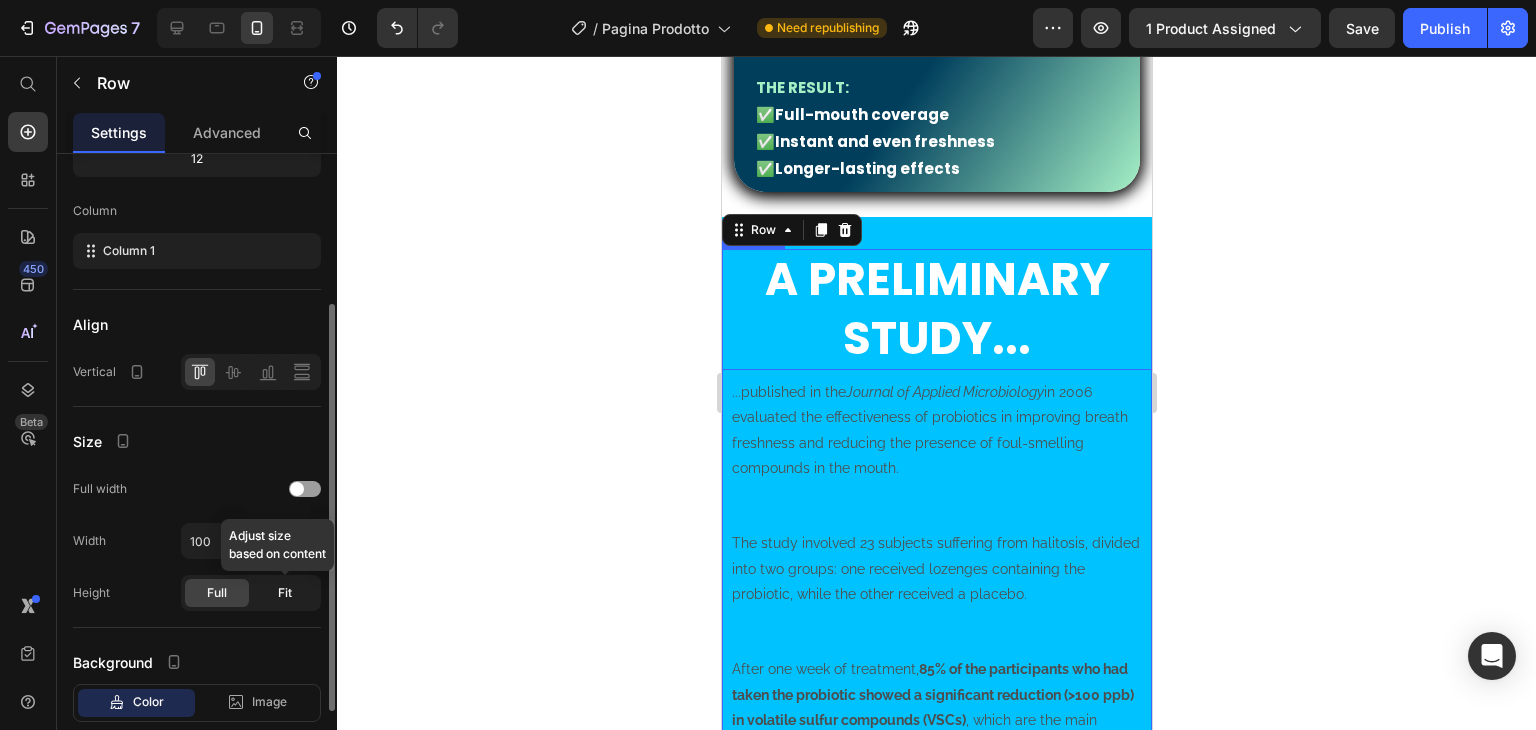 click on "Fit" 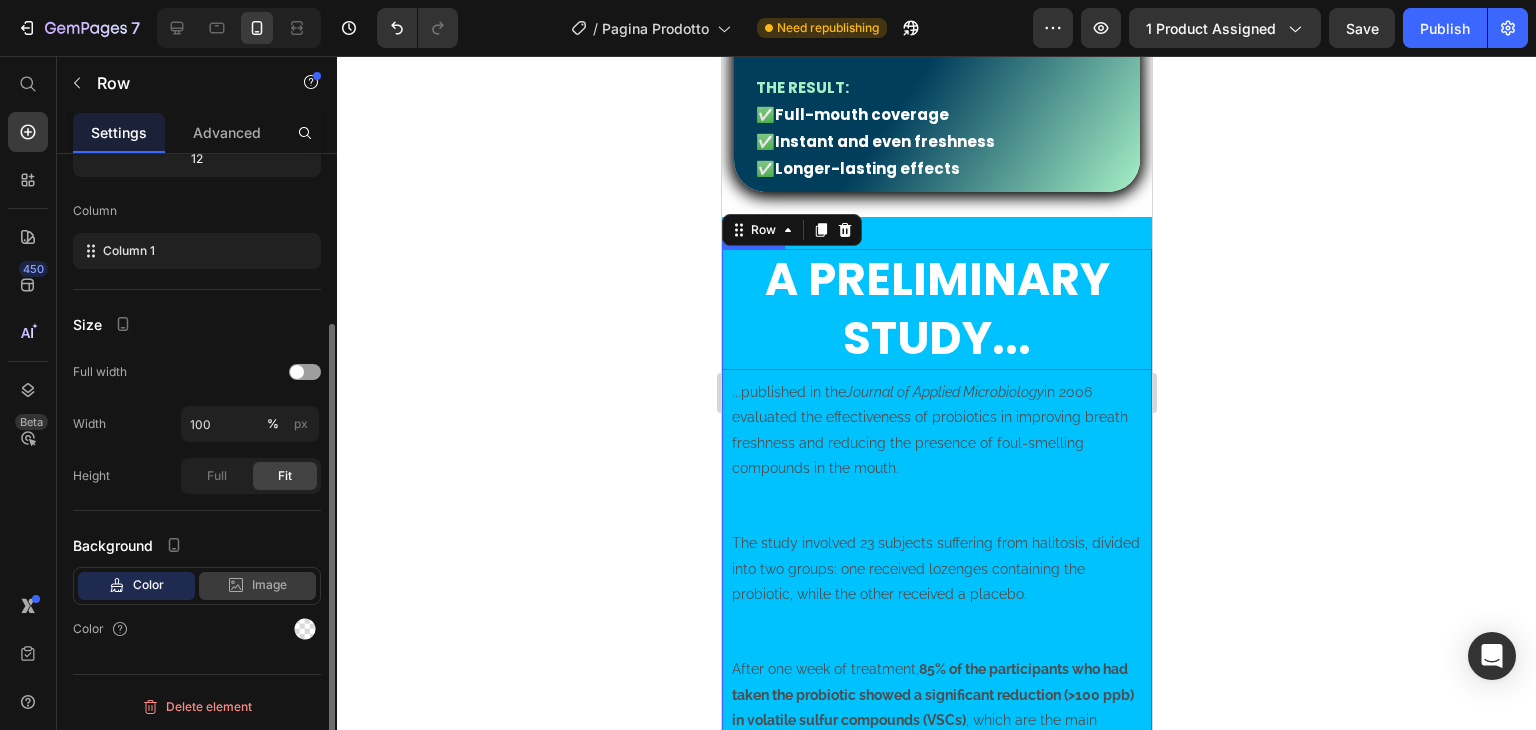 click on "Image" 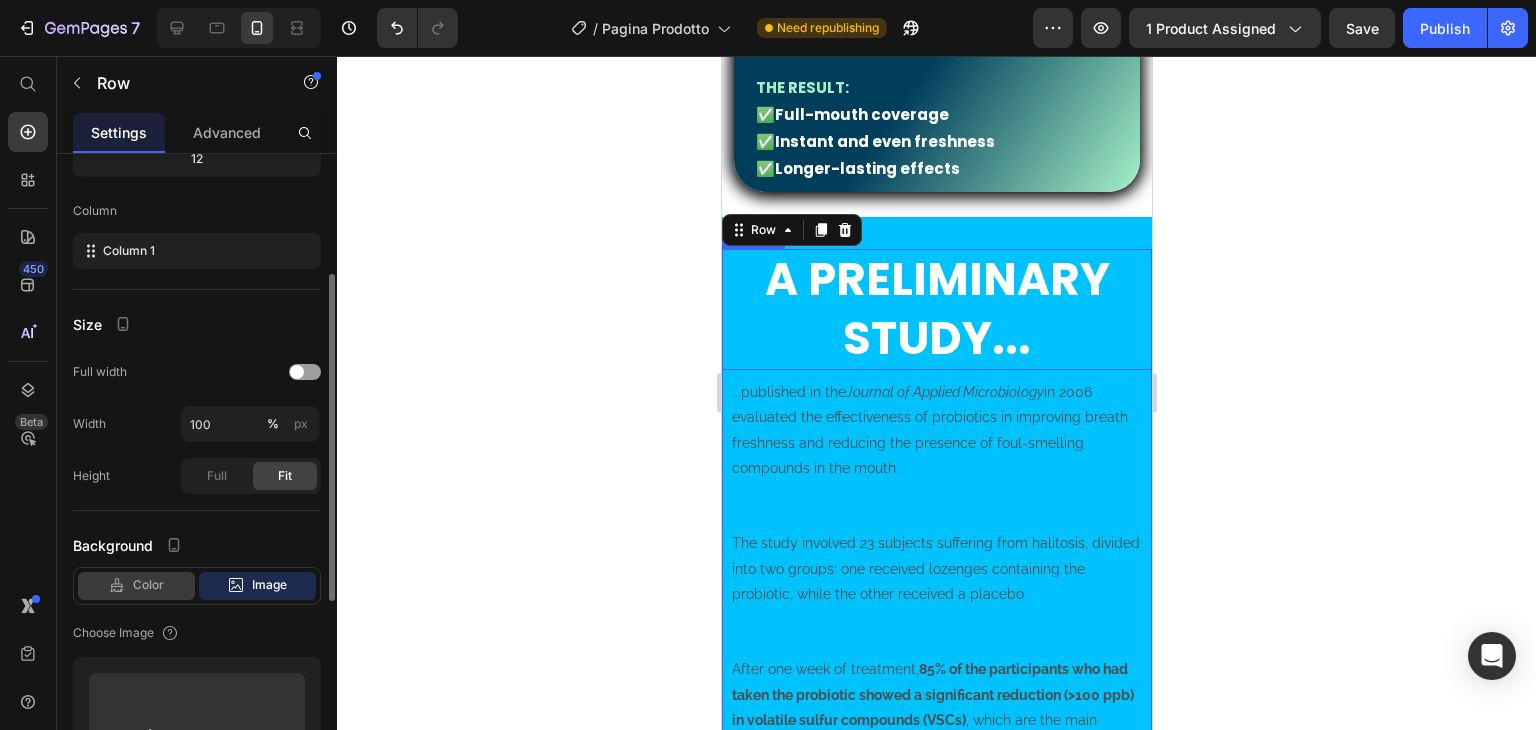 click on "Color" 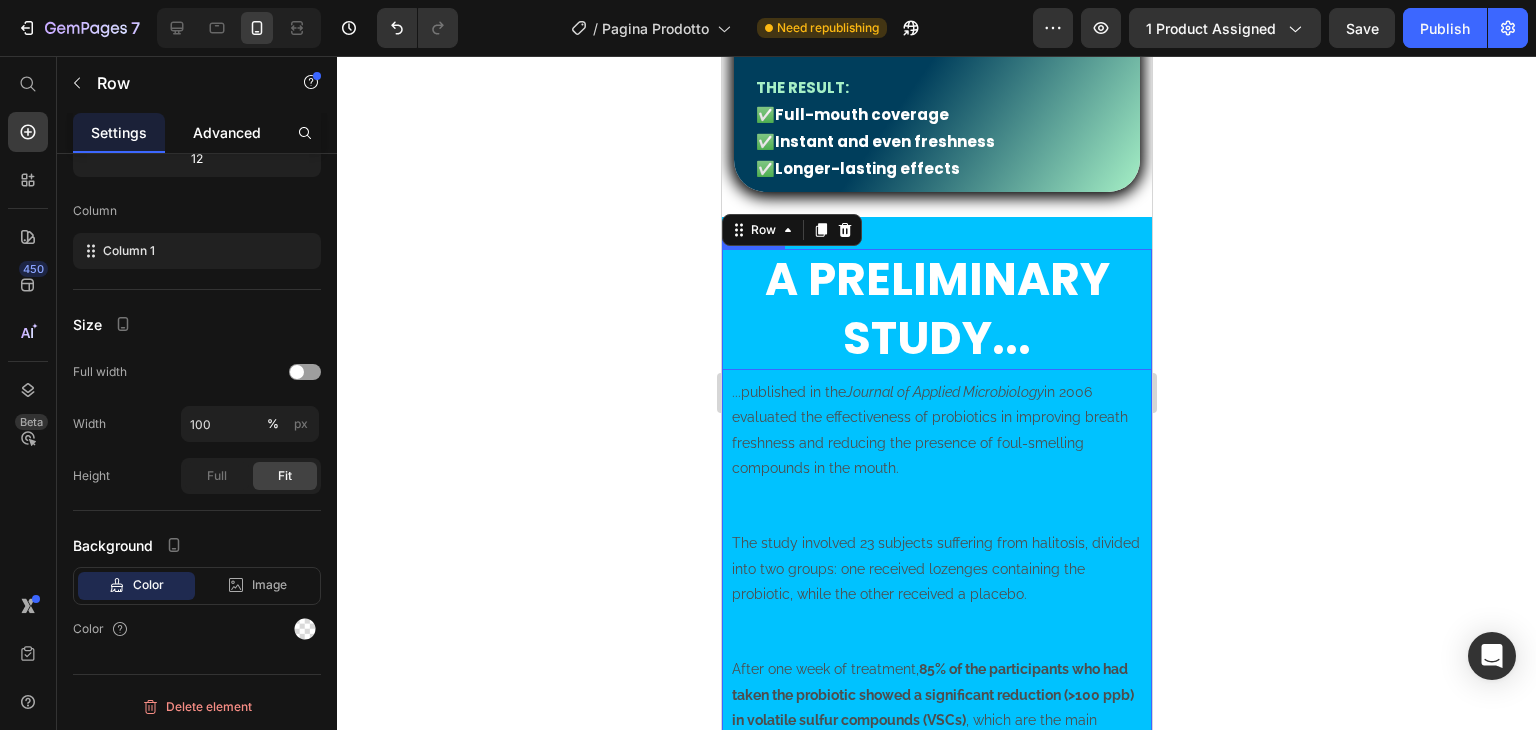 click on "Advanced" at bounding box center [227, 132] 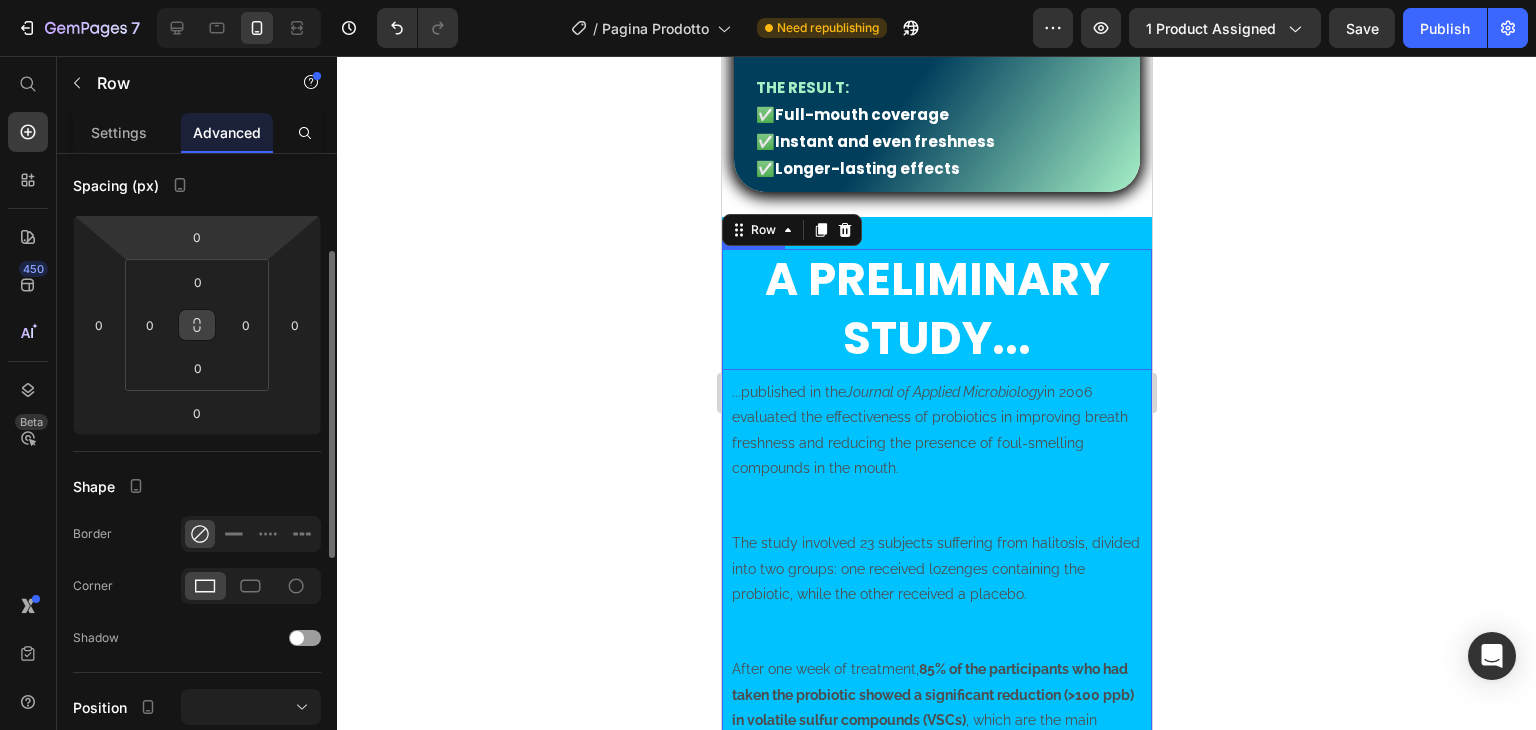 scroll, scrollTop: 300, scrollLeft: 0, axis: vertical 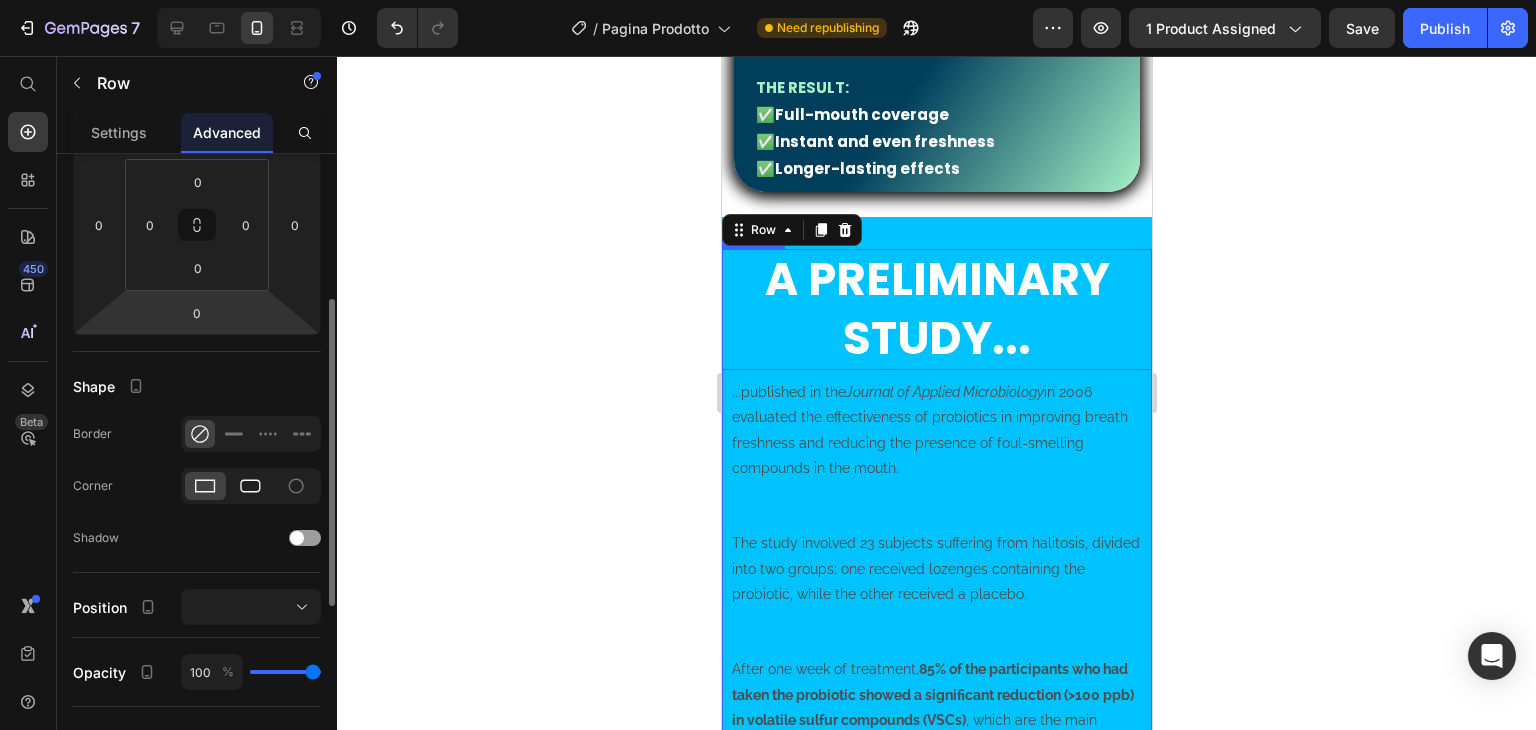 click 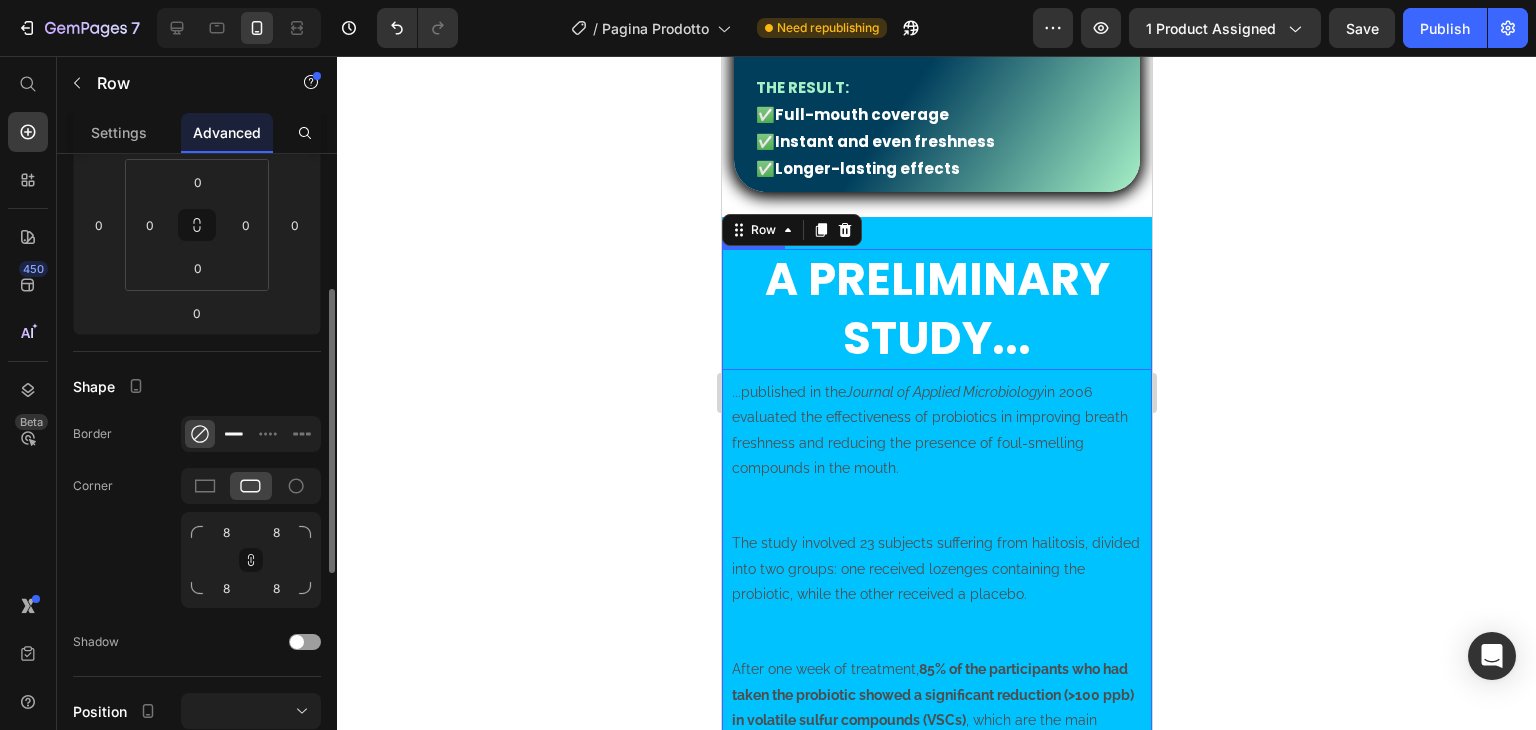 click 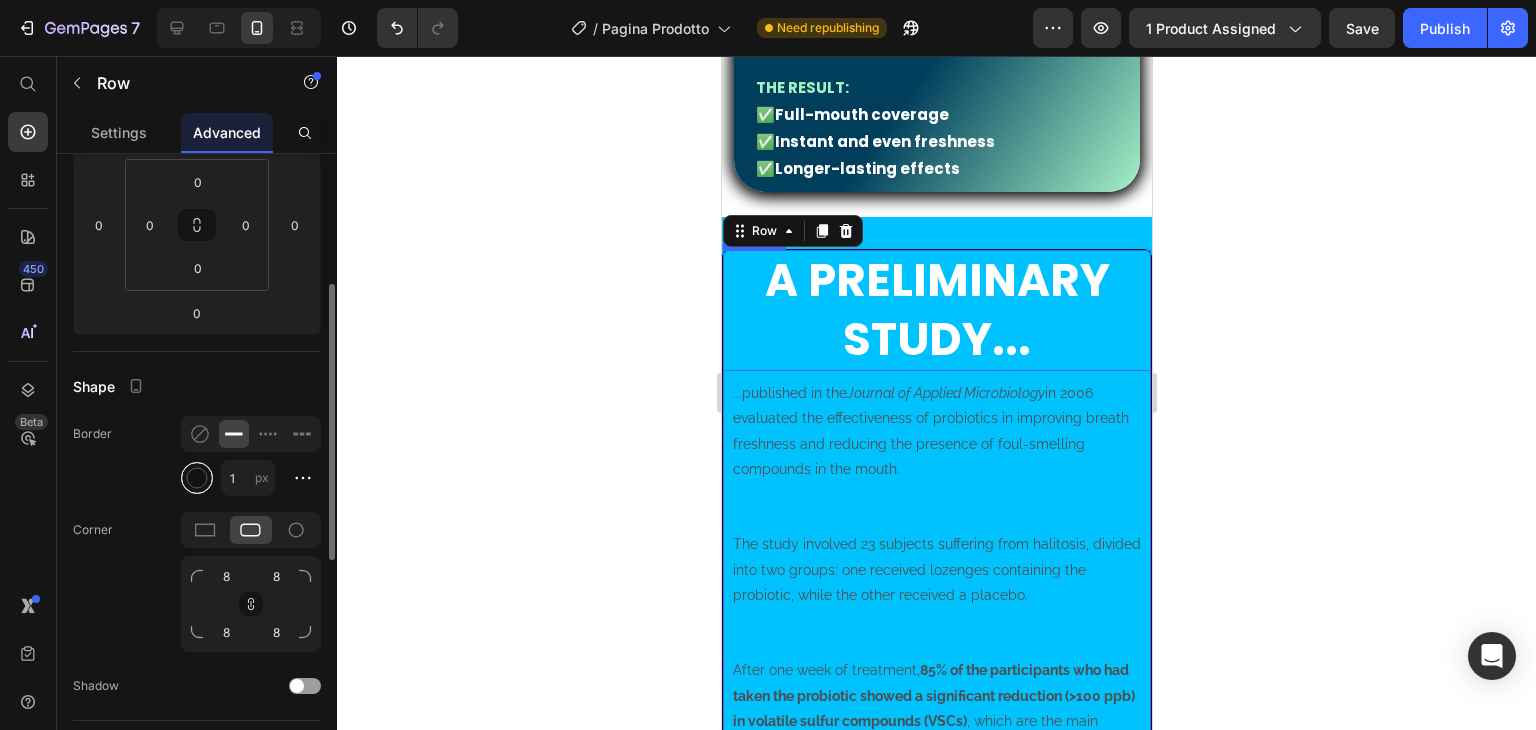 click at bounding box center (197, 478) 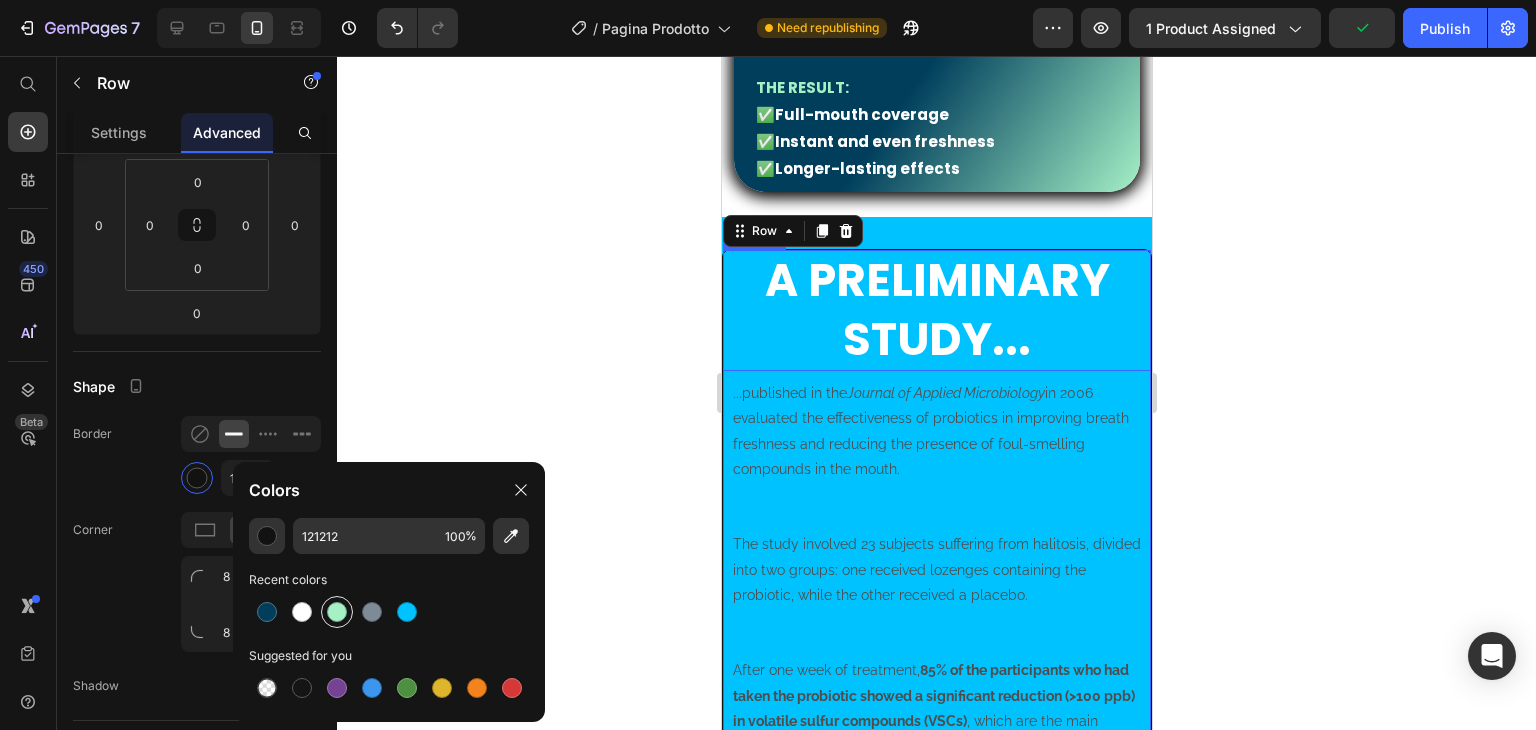click at bounding box center (337, 612) 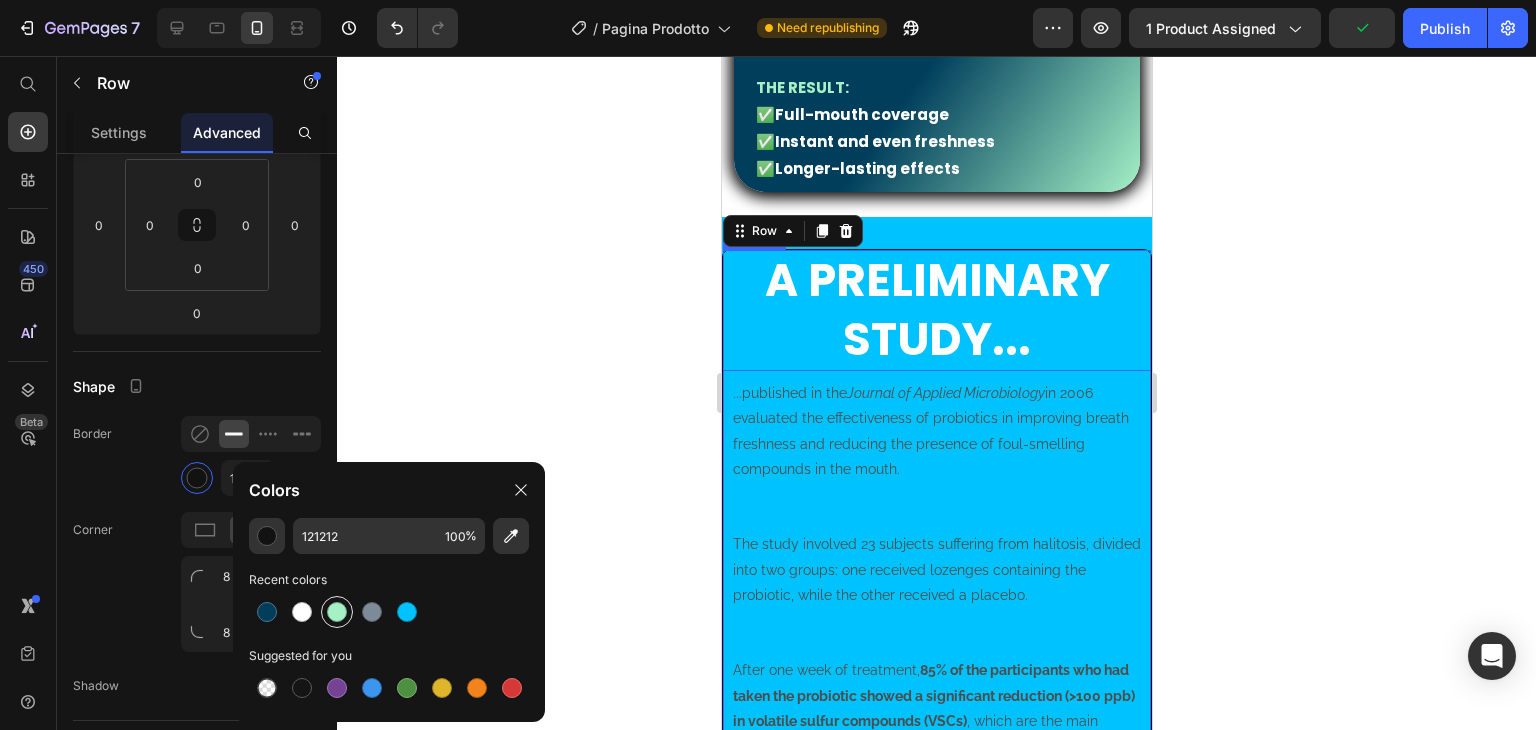 type on "A6F0C6" 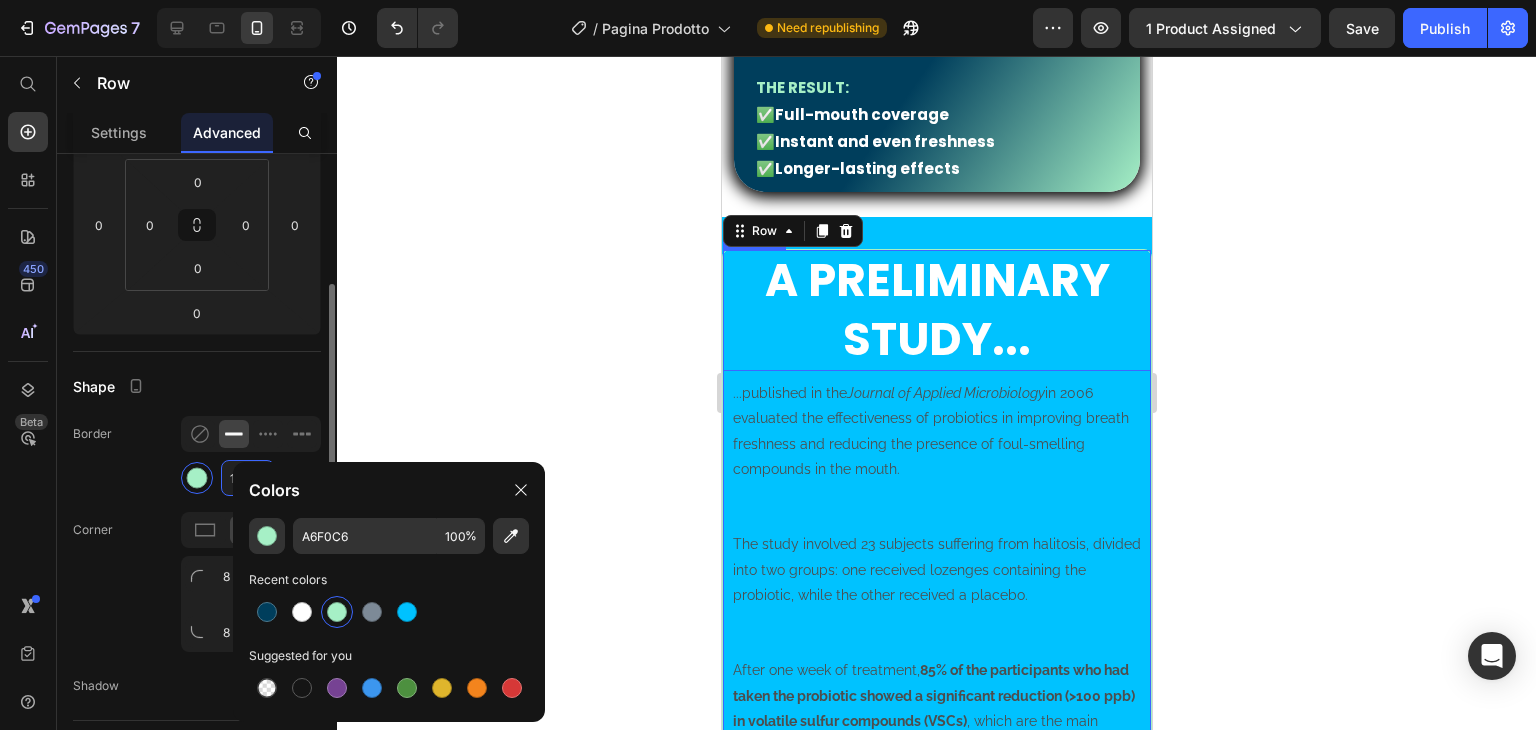 click on "1" at bounding box center [248, 478] 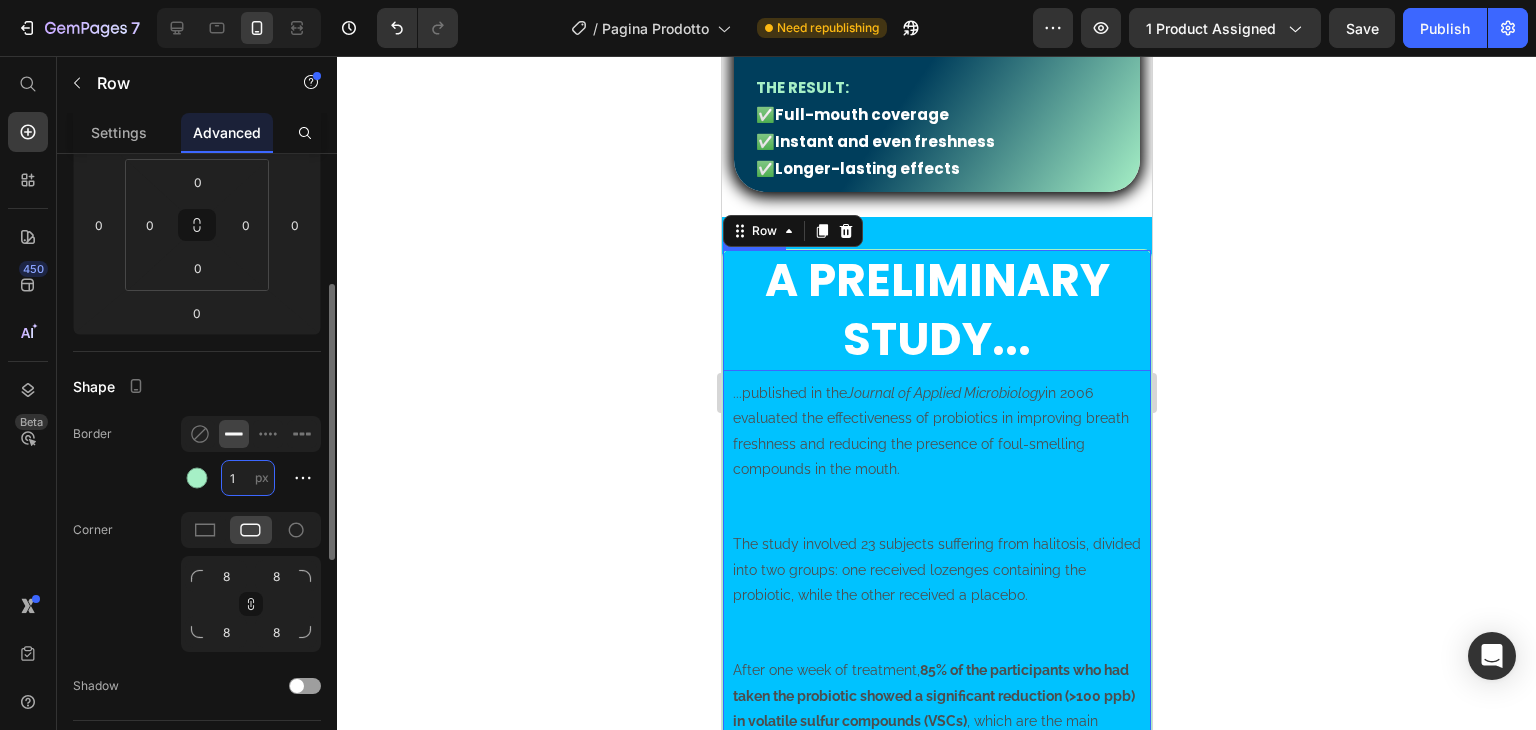 type on "10" 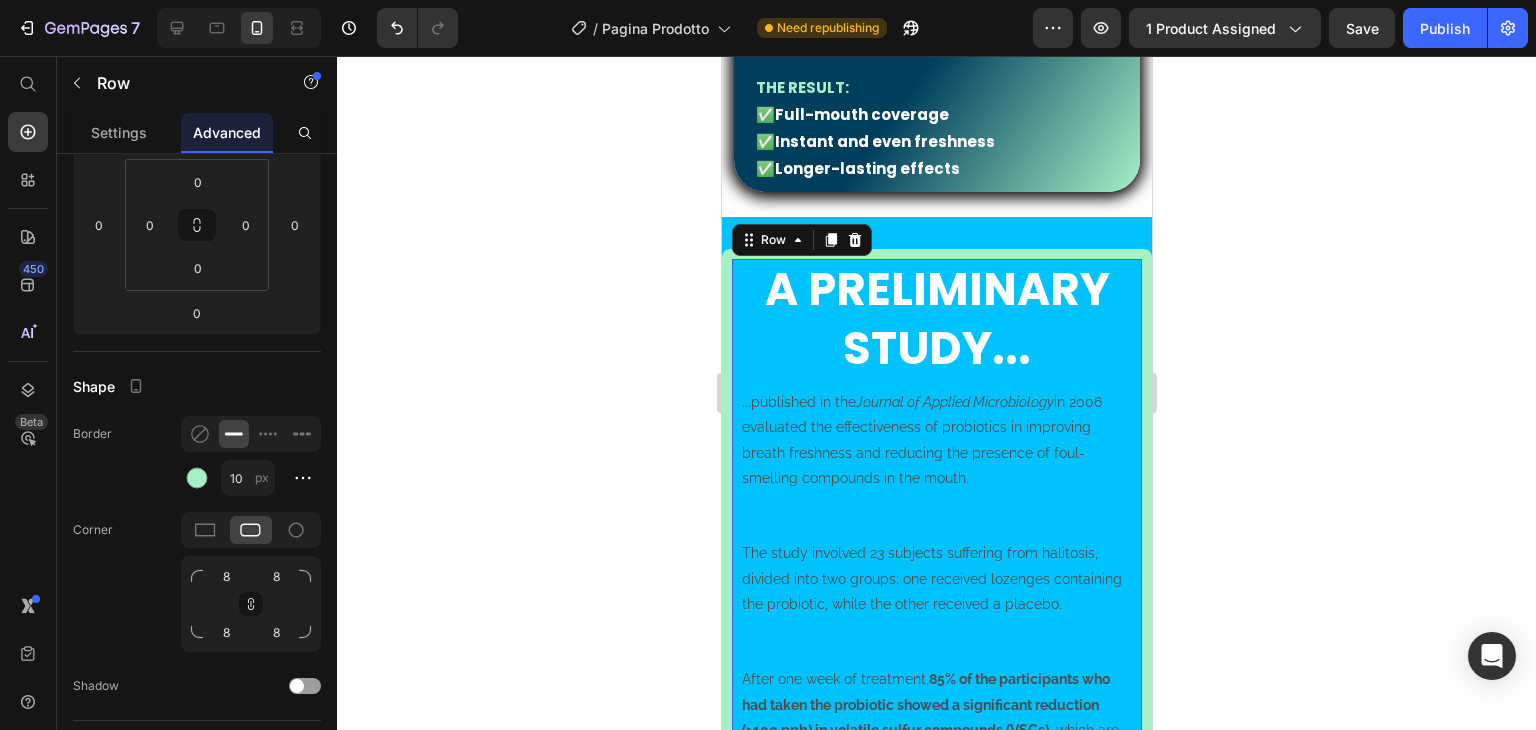 click 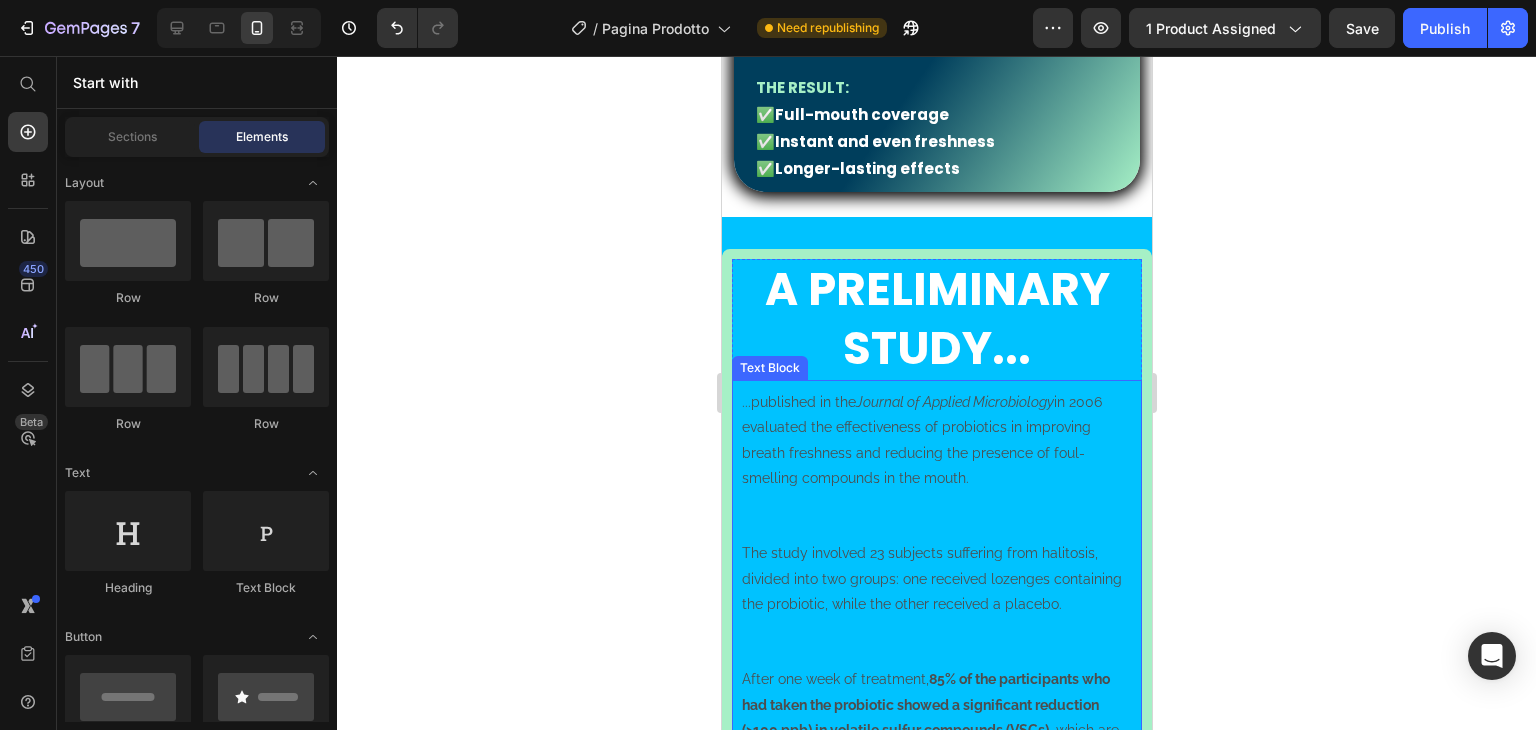 scroll, scrollTop: 2416, scrollLeft: 0, axis: vertical 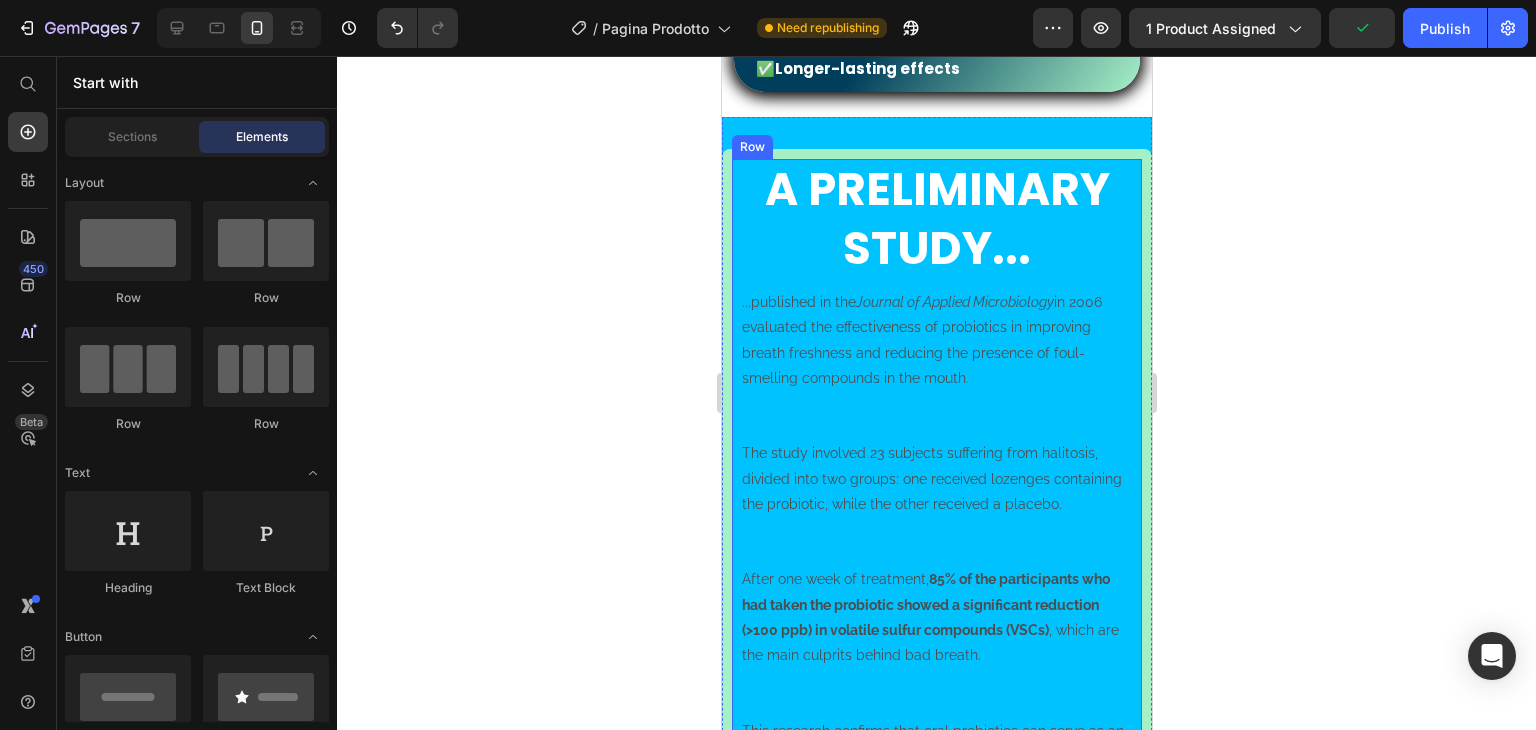 click on "A preliminary study... Heading ...published in the  Journal of Applied Microbiology  in [YEAR] evaluated the effectiveness of probiotics in improving breath freshness and reducing the presence of foul-smelling compounds in the mouth. The study involved [NUMBER] subjects suffering from halitosis, divided into two groups: one received lozenges containing the probiotic, while the other received a placebo. After one week of treatment,  [PERCENTAGE]% of the participants who had taken the probiotic showed a significant reduction ([VALUE] ppb) in volatile sulfur compounds (VSCs) , which are the main culprits behind bad breath. This research confirms that oral probiotics can serve as an effective support in controlling halitosis, naturally improving breath freshness Text Block Row Row" at bounding box center (936, 481) 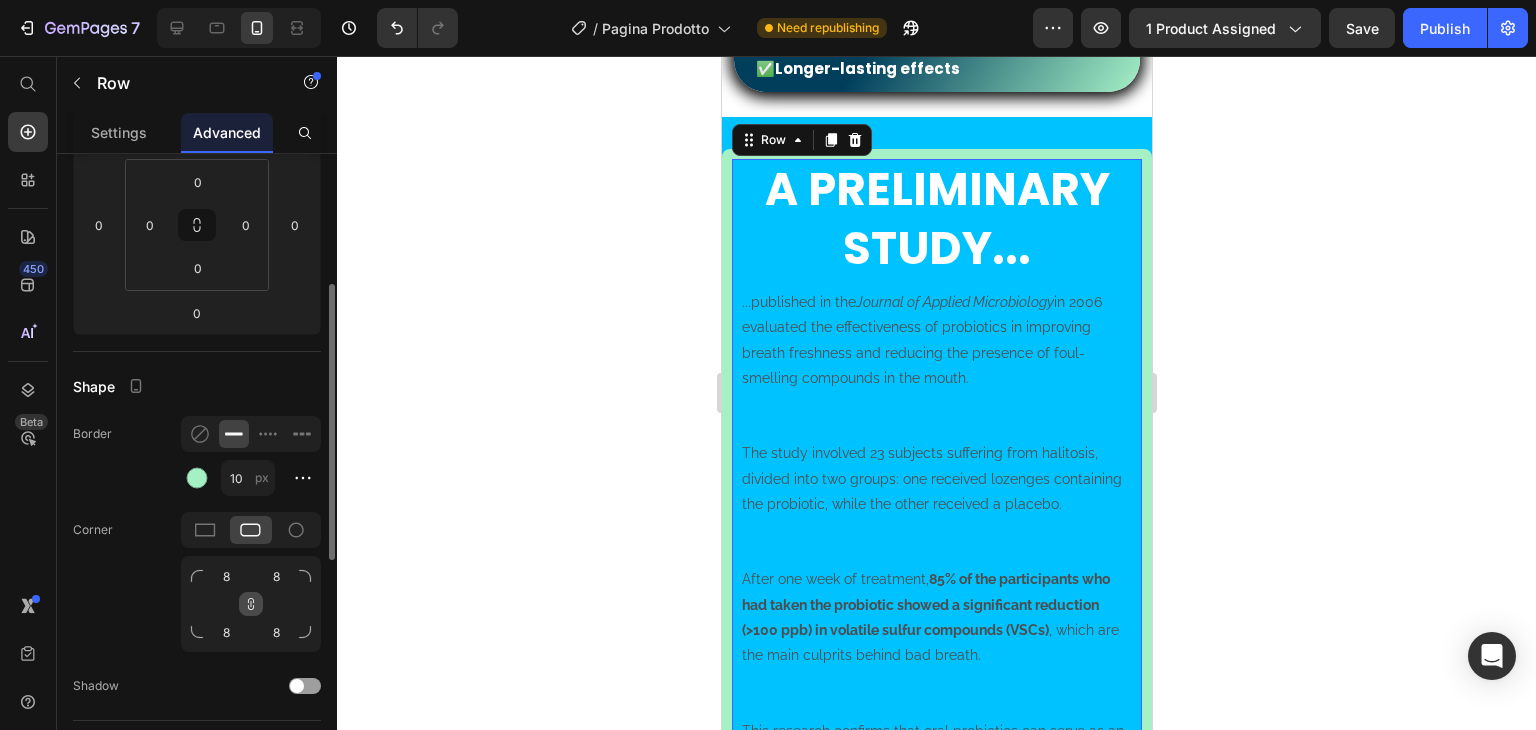 click 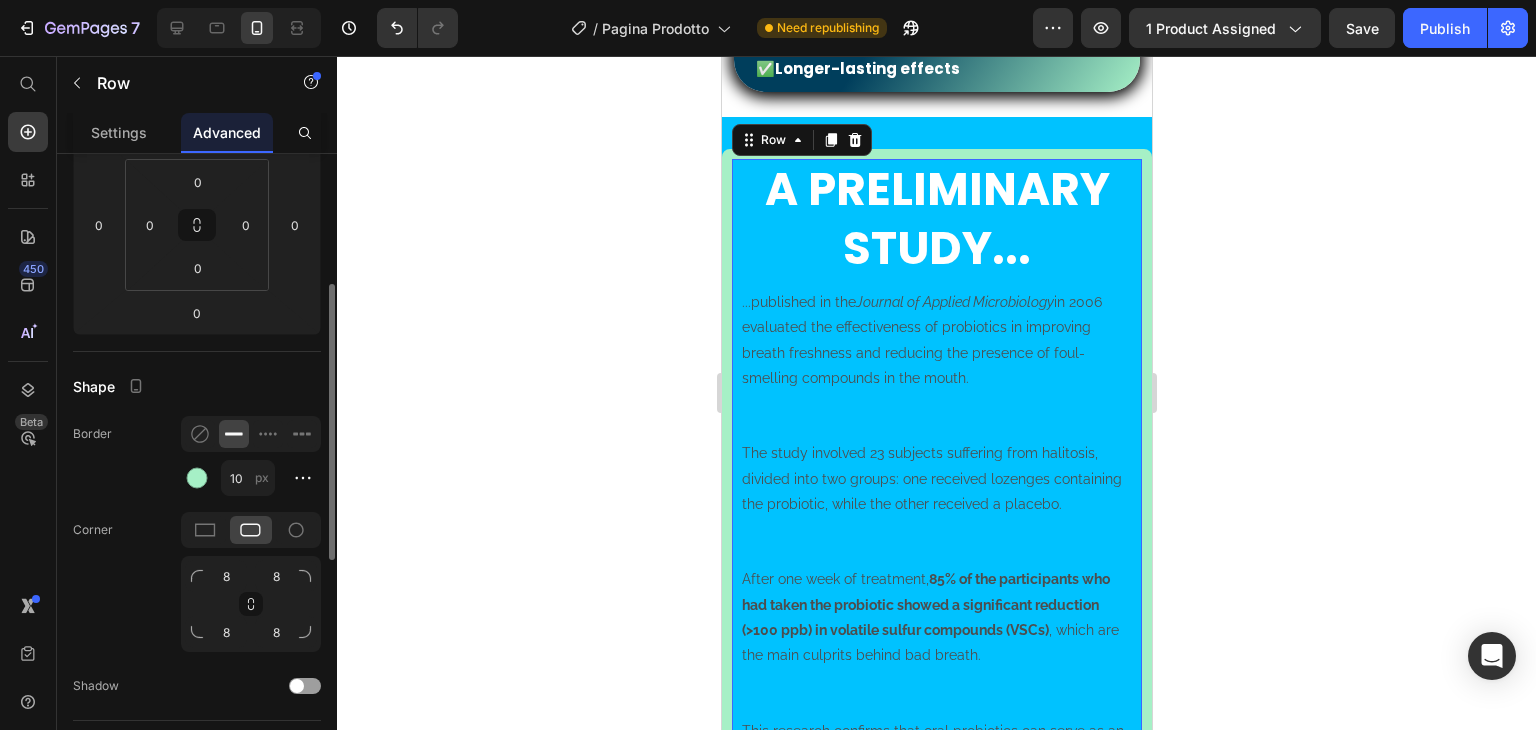 click on "8 8 8 8" at bounding box center (251, 604) 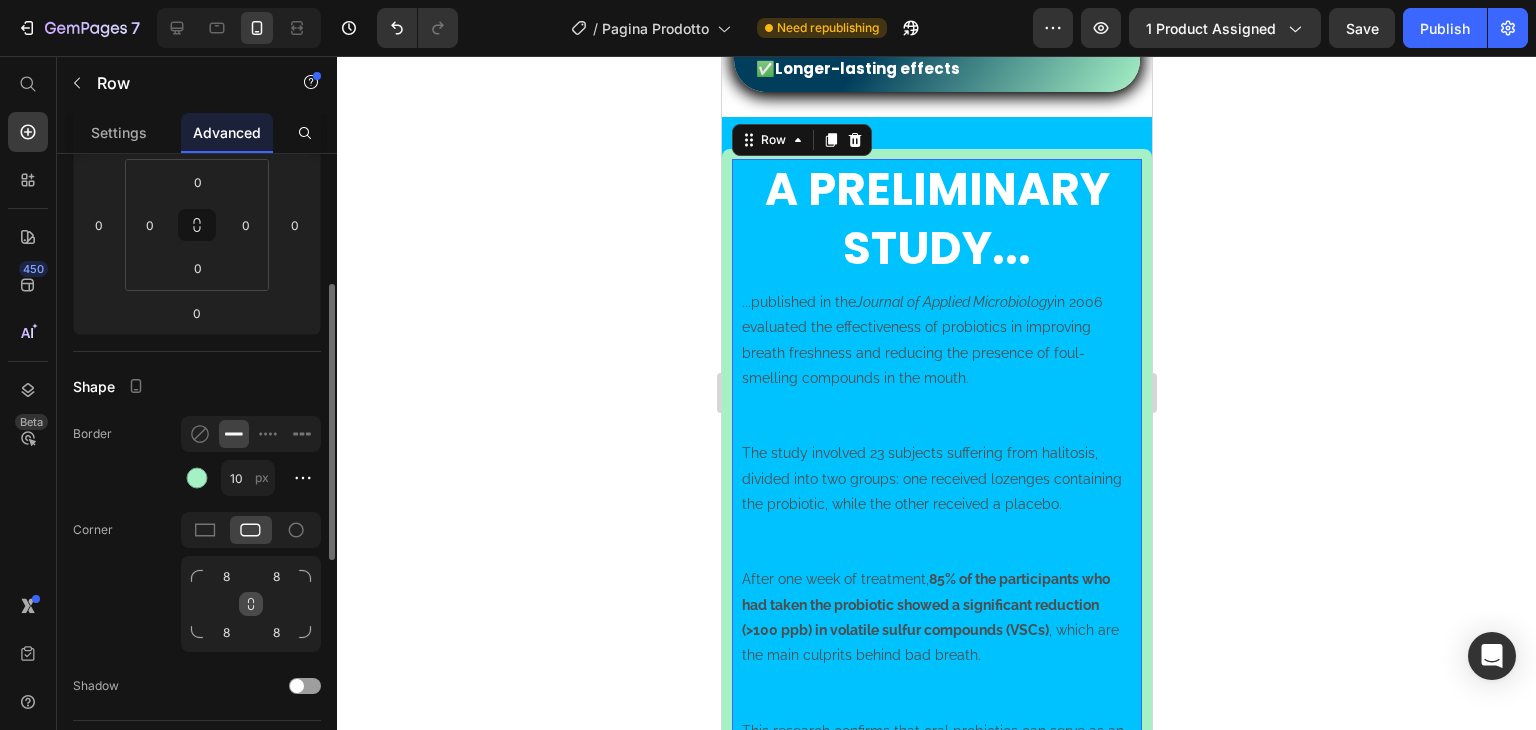 click at bounding box center (251, 604) 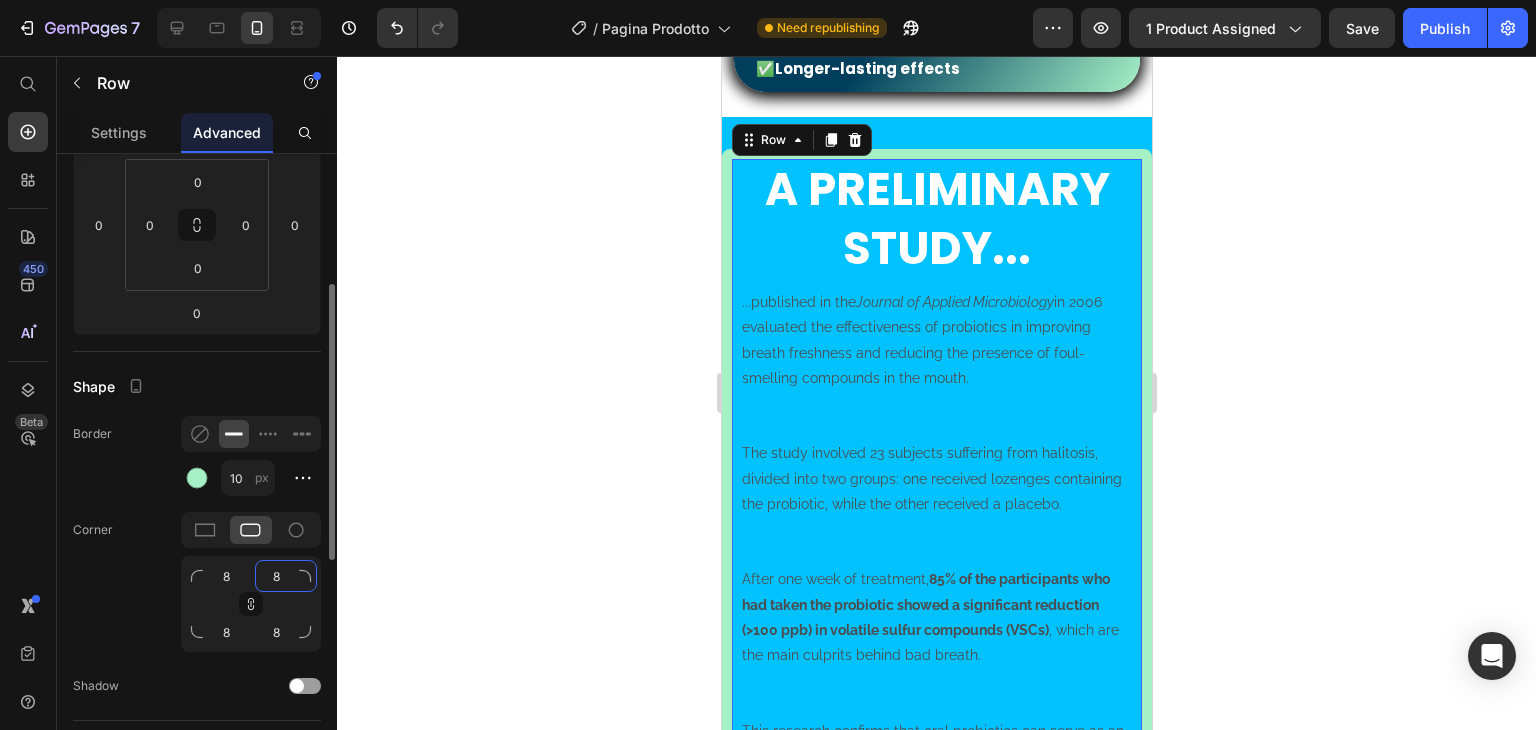 click on "8" 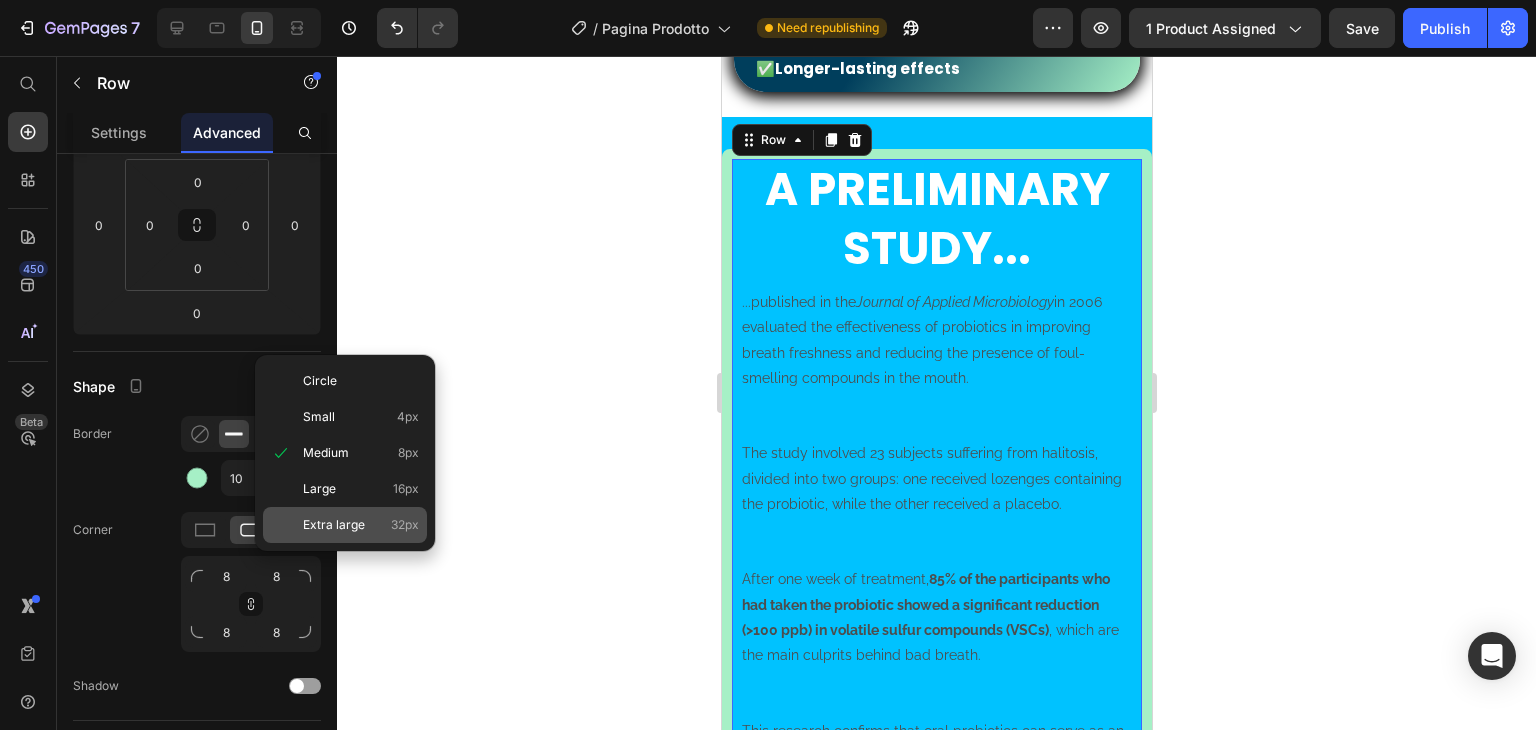 click on "Extra large 32px" 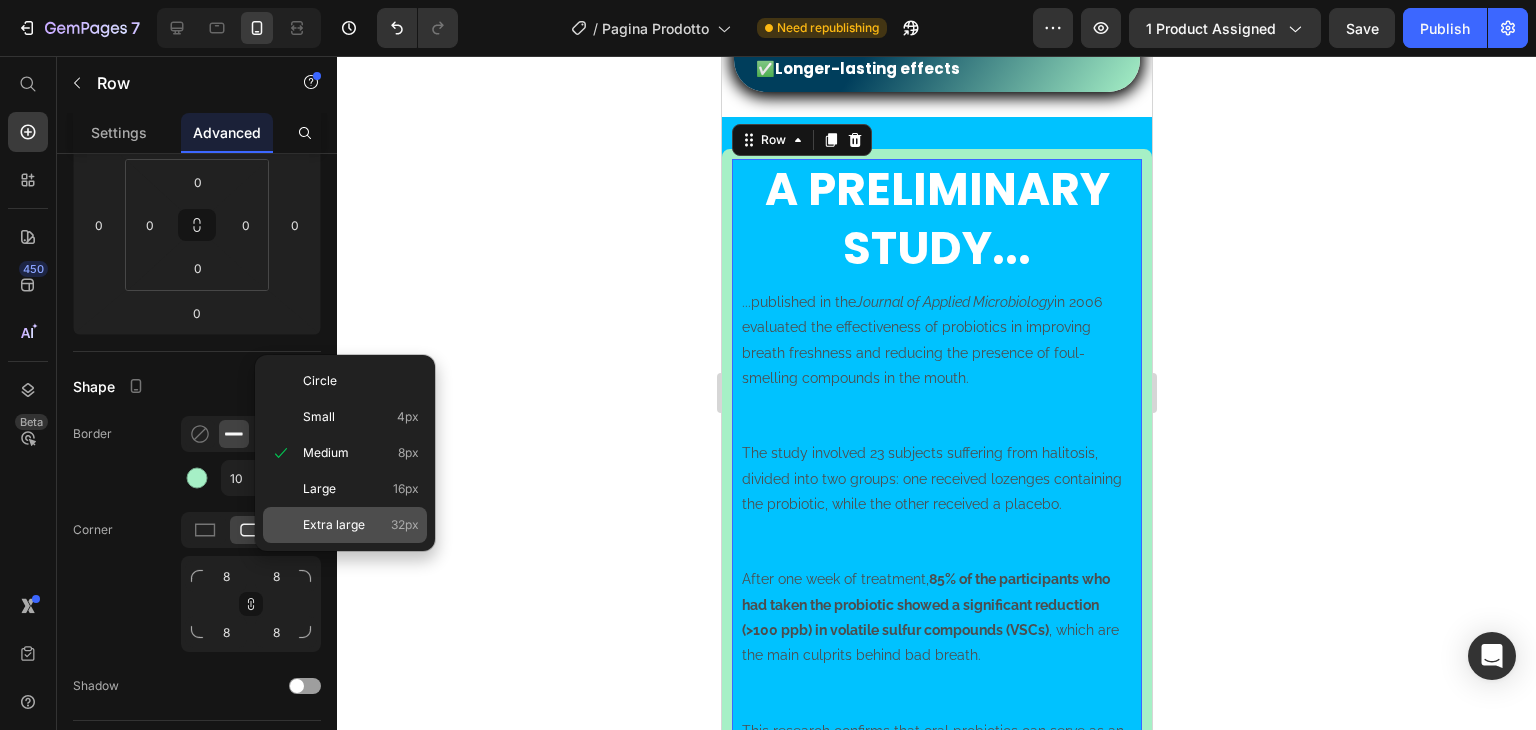 type on "32" 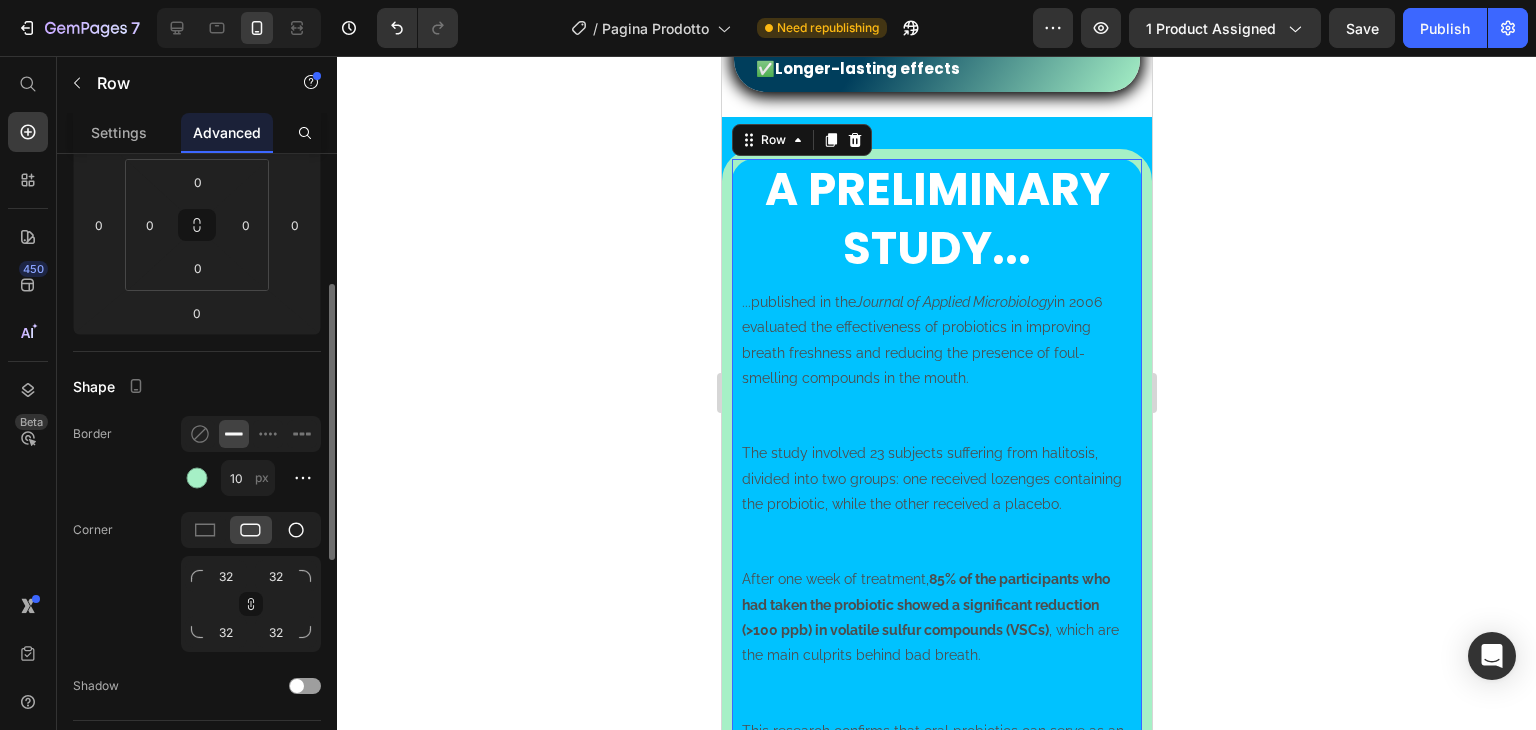 click 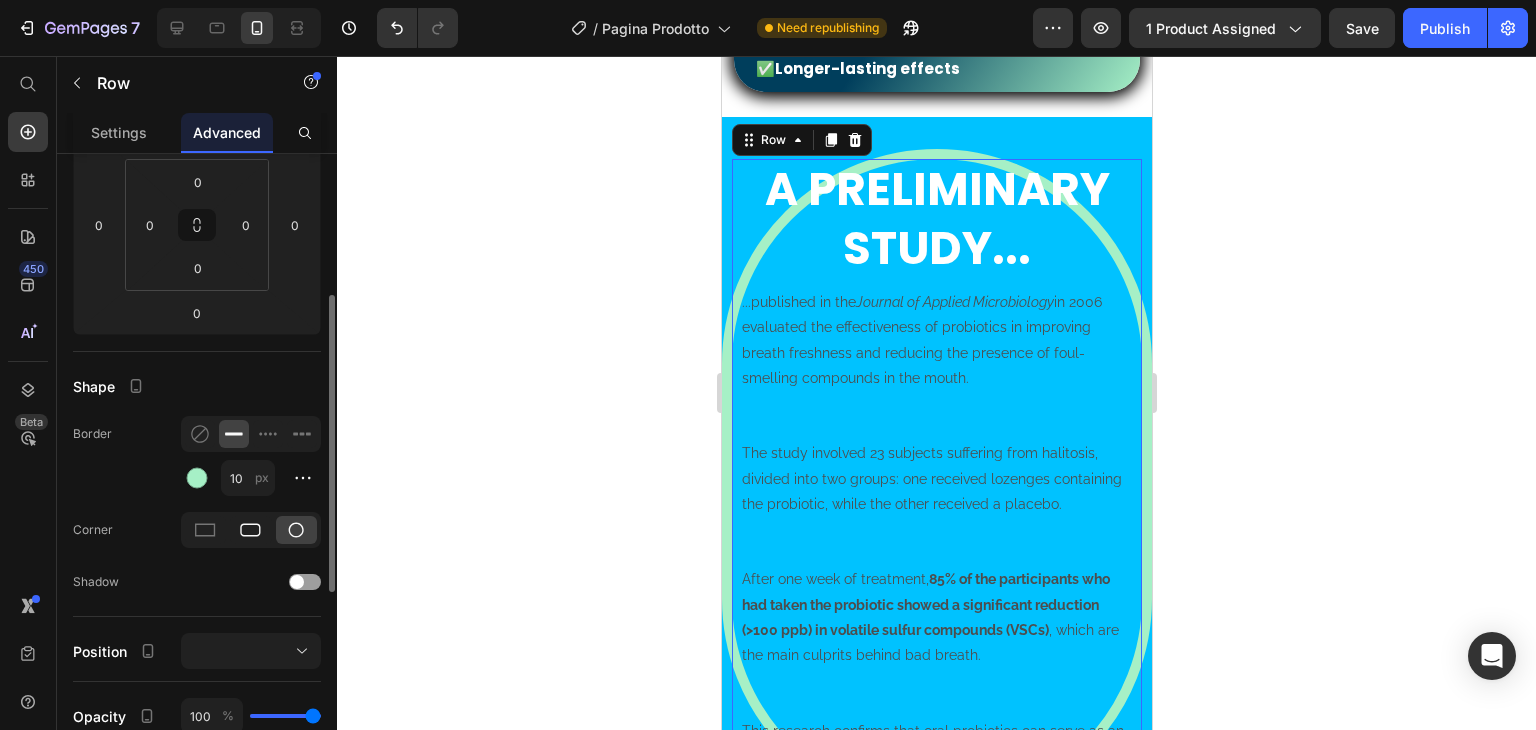 click 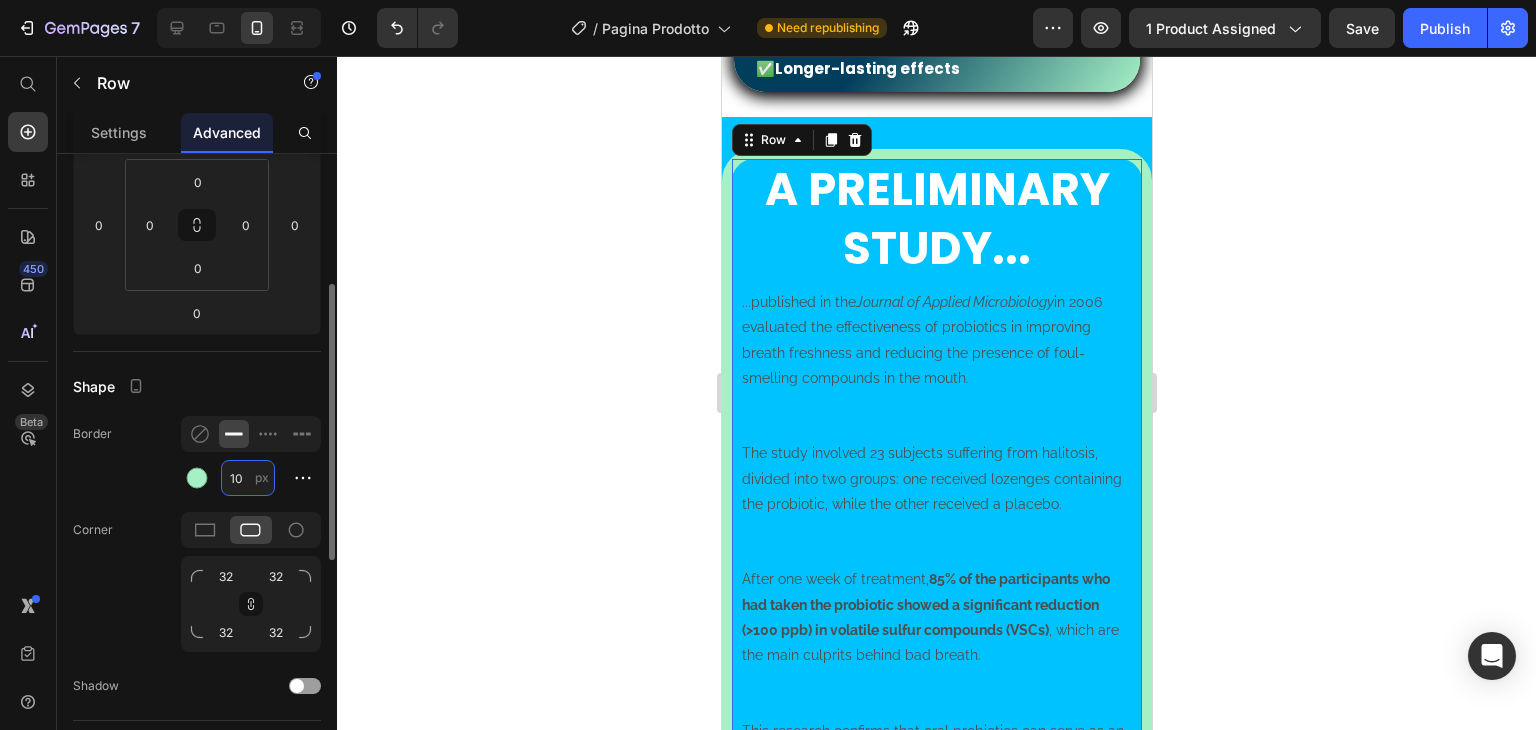 click on "10" at bounding box center [248, 478] 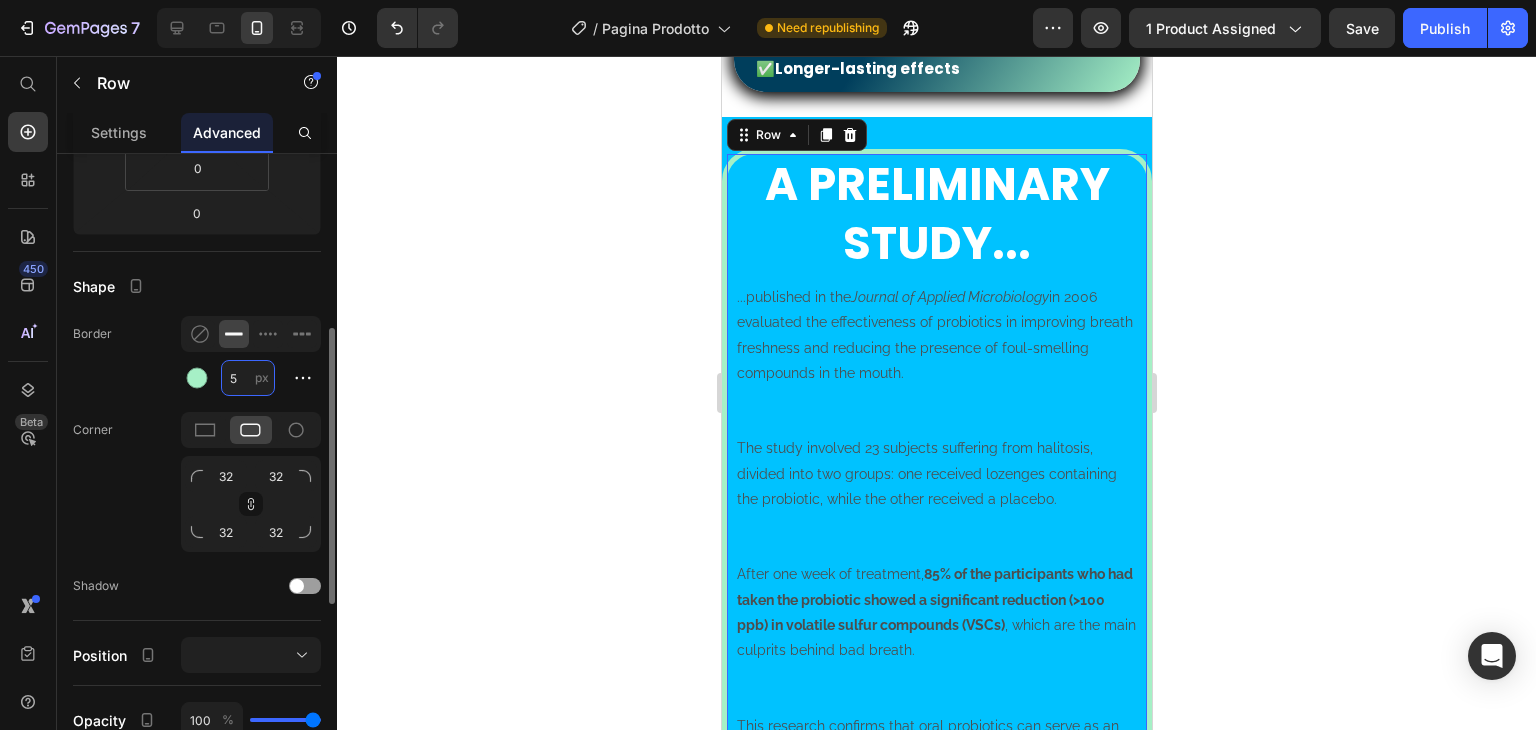 scroll, scrollTop: 500, scrollLeft: 0, axis: vertical 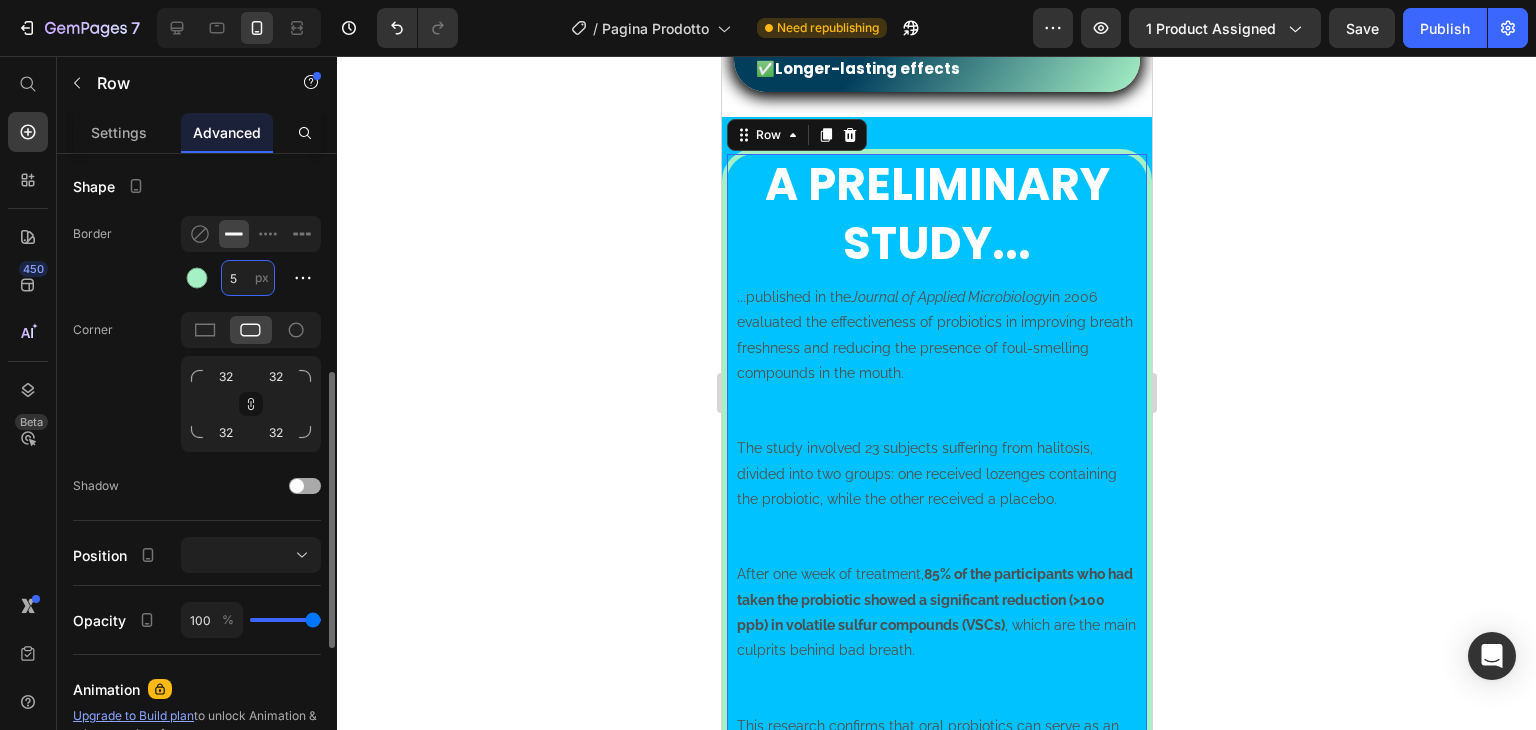 type on "5" 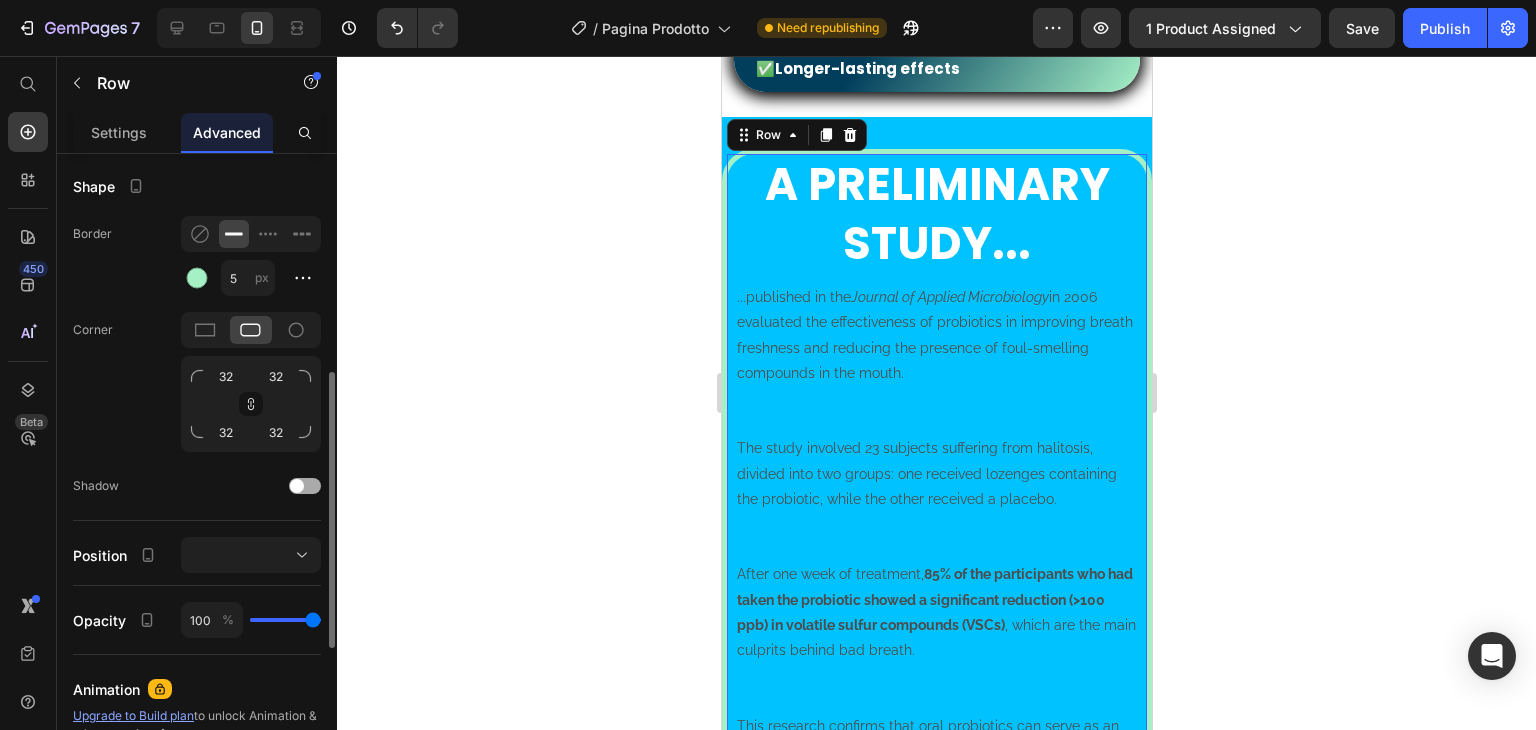 click at bounding box center (297, 486) 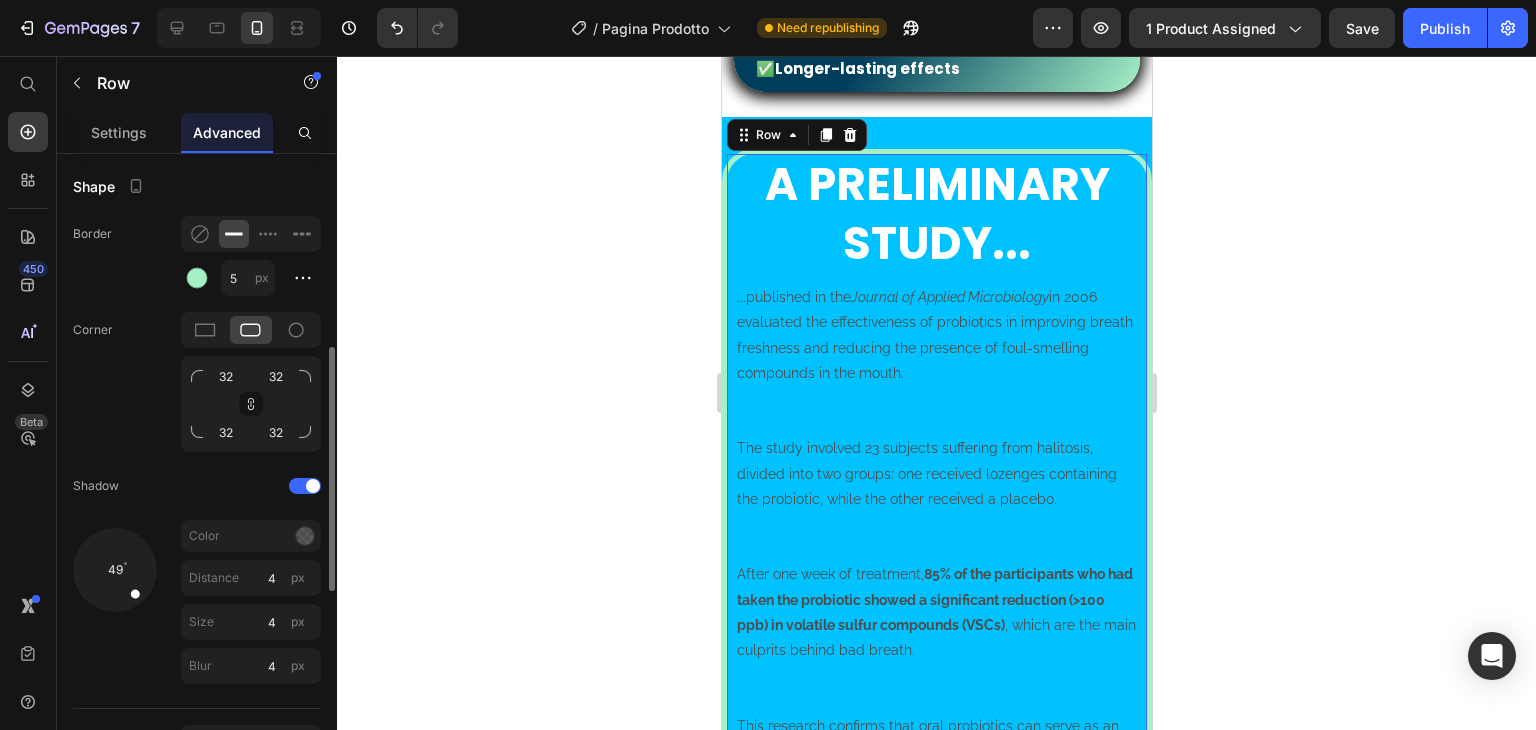 scroll, scrollTop: 600, scrollLeft: 0, axis: vertical 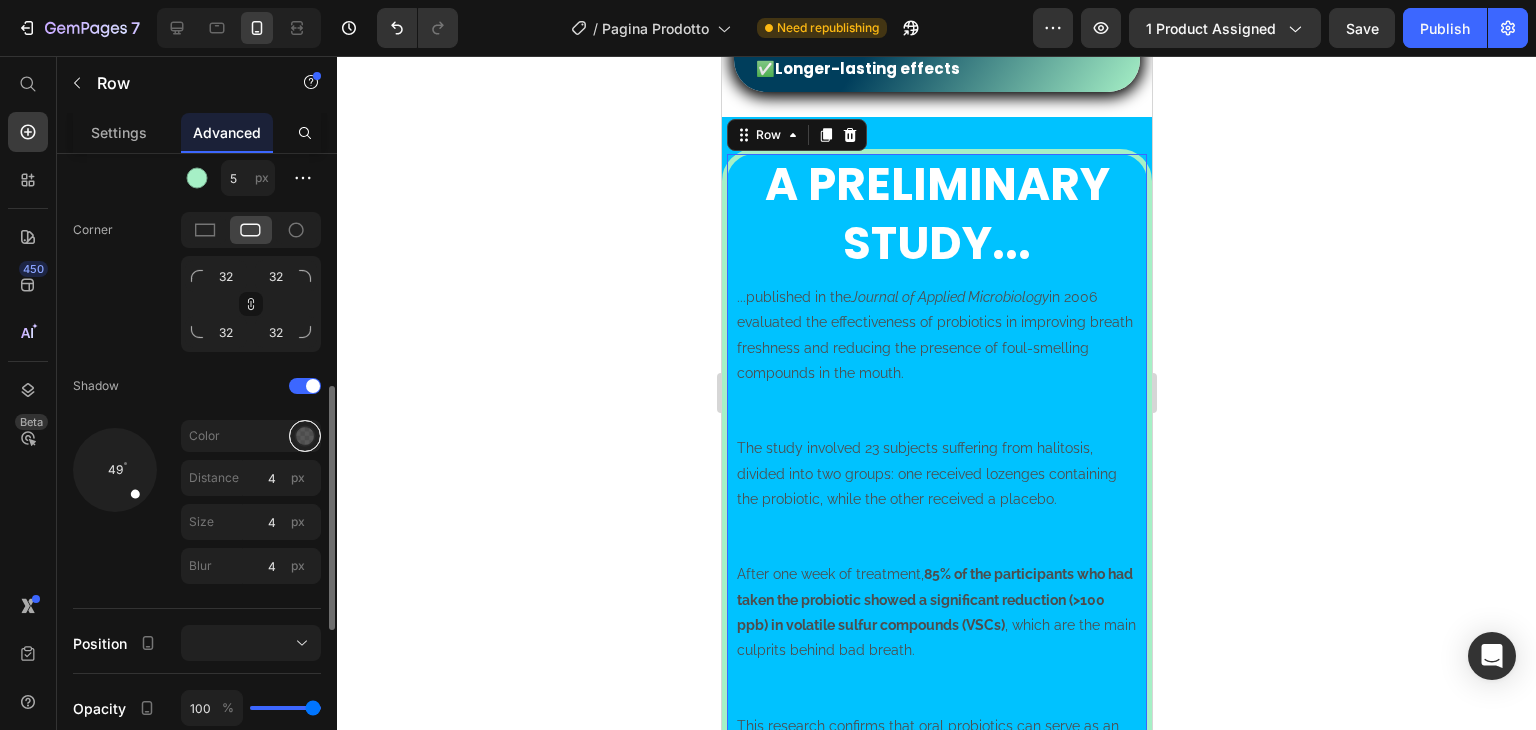 click at bounding box center [305, 436] 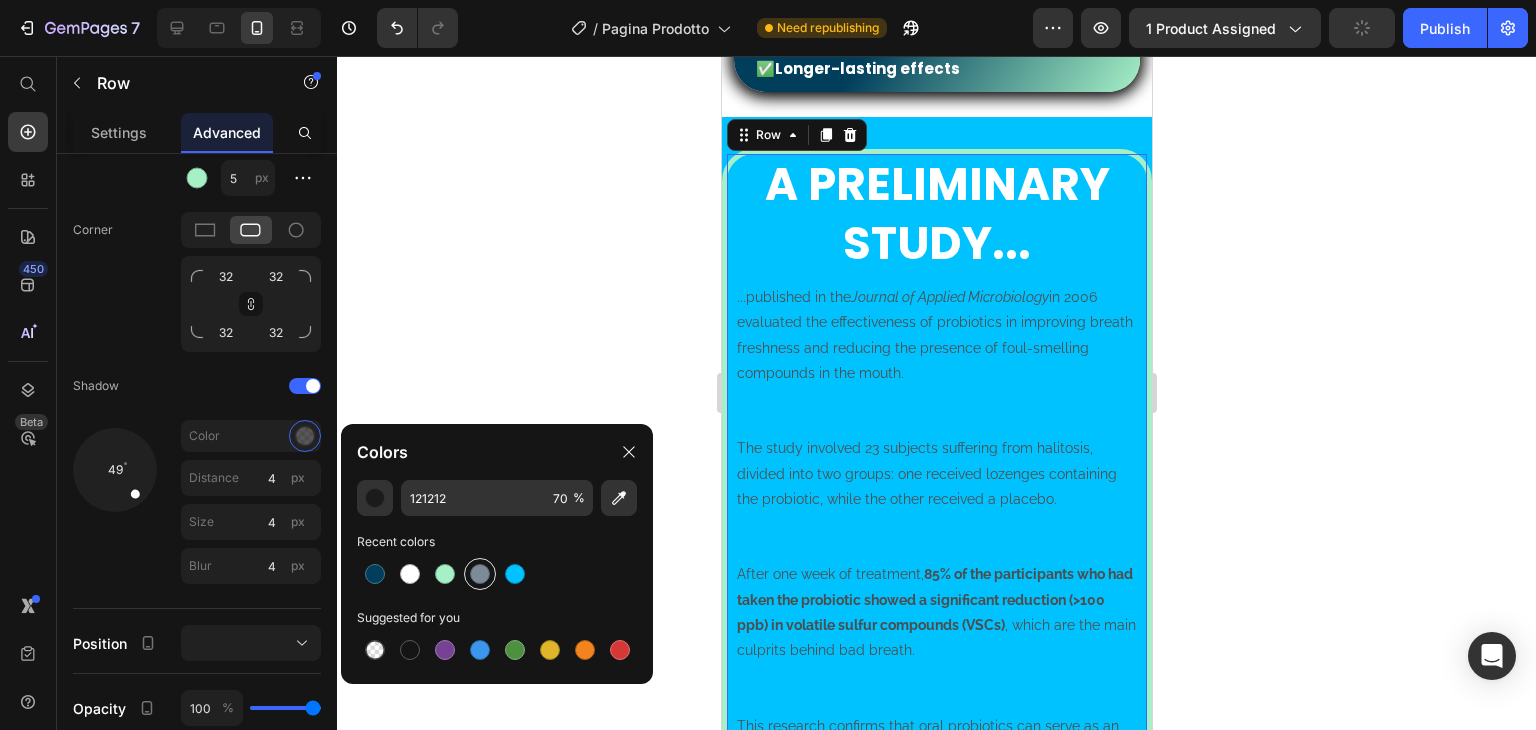 click at bounding box center (480, 574) 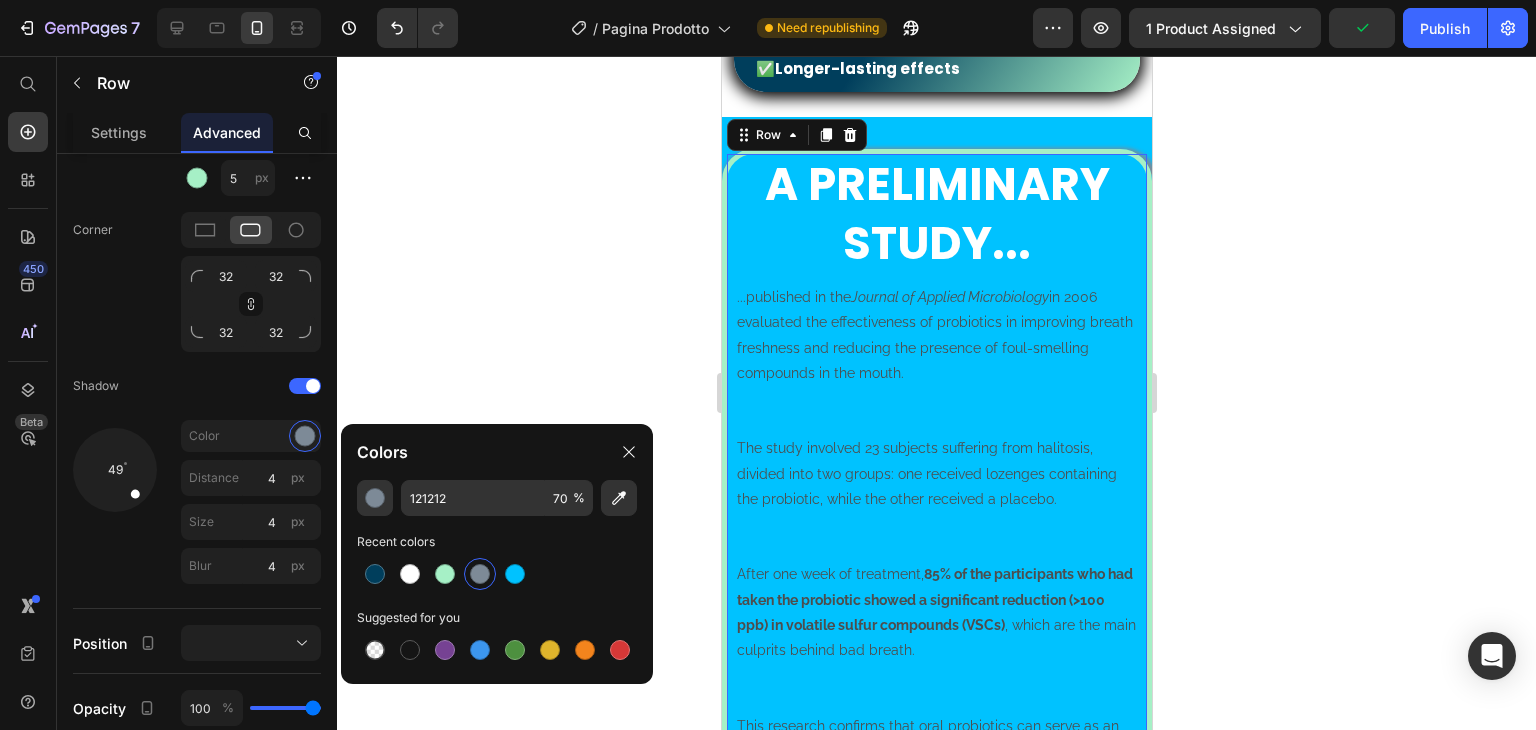 type on "7D8A97" 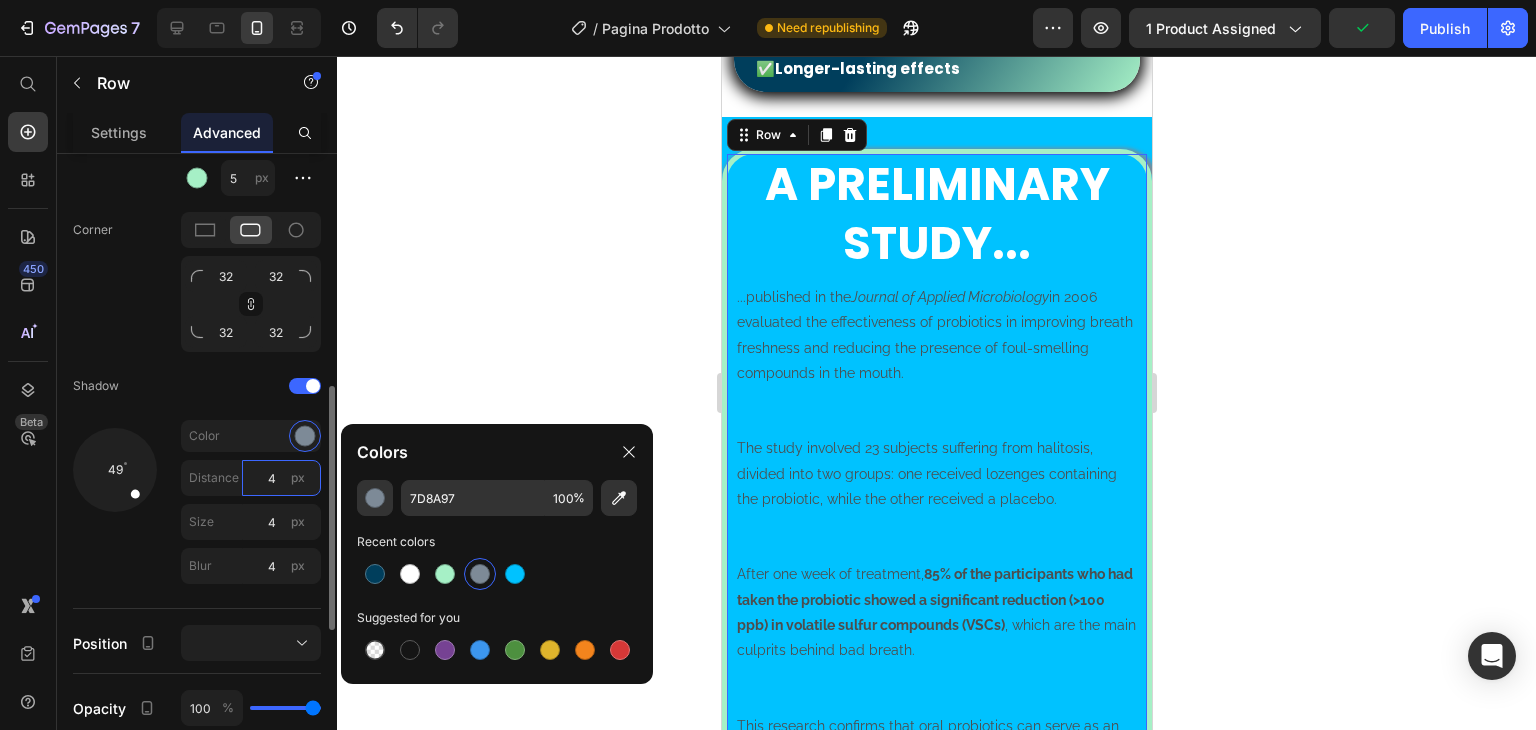 click on "4" at bounding box center [281, 478] 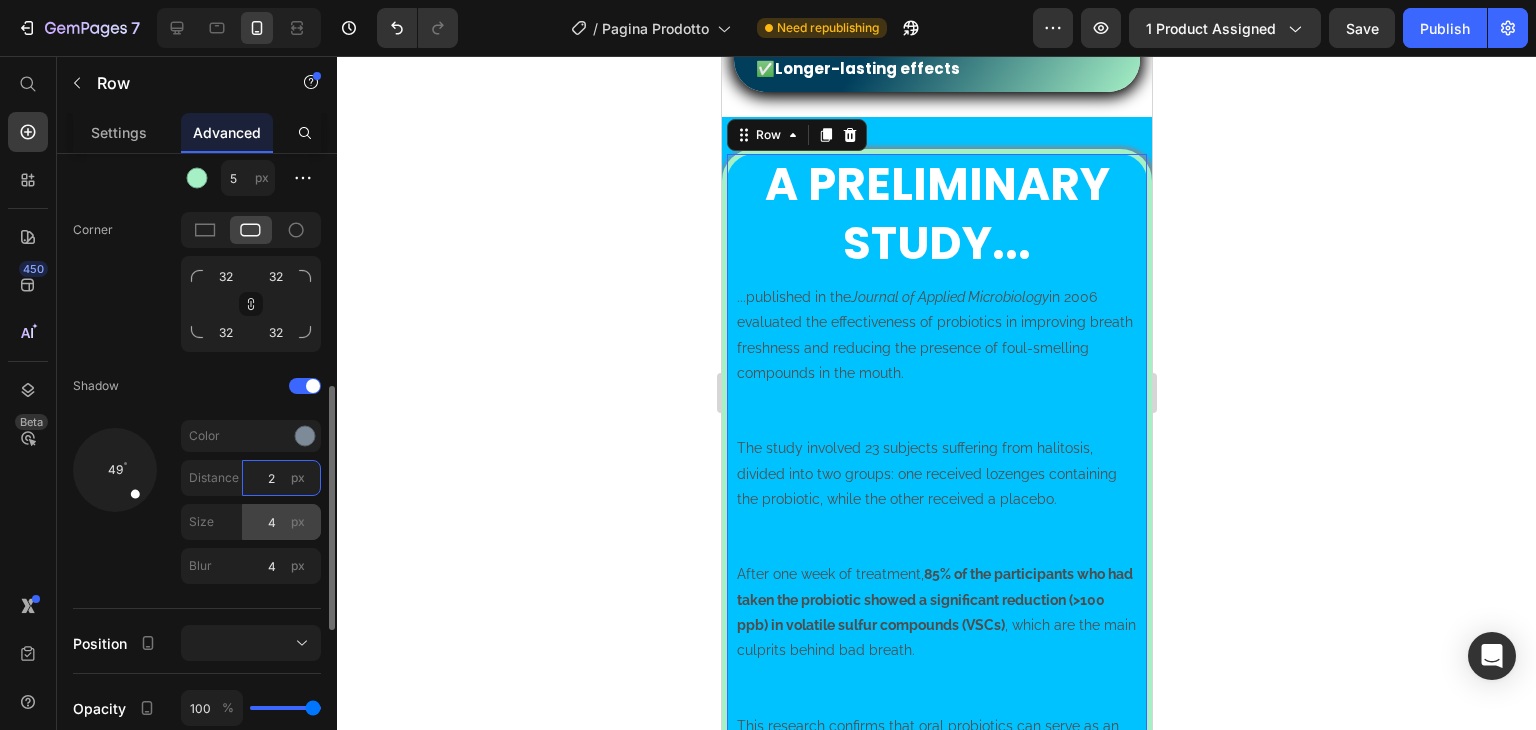 type on "2" 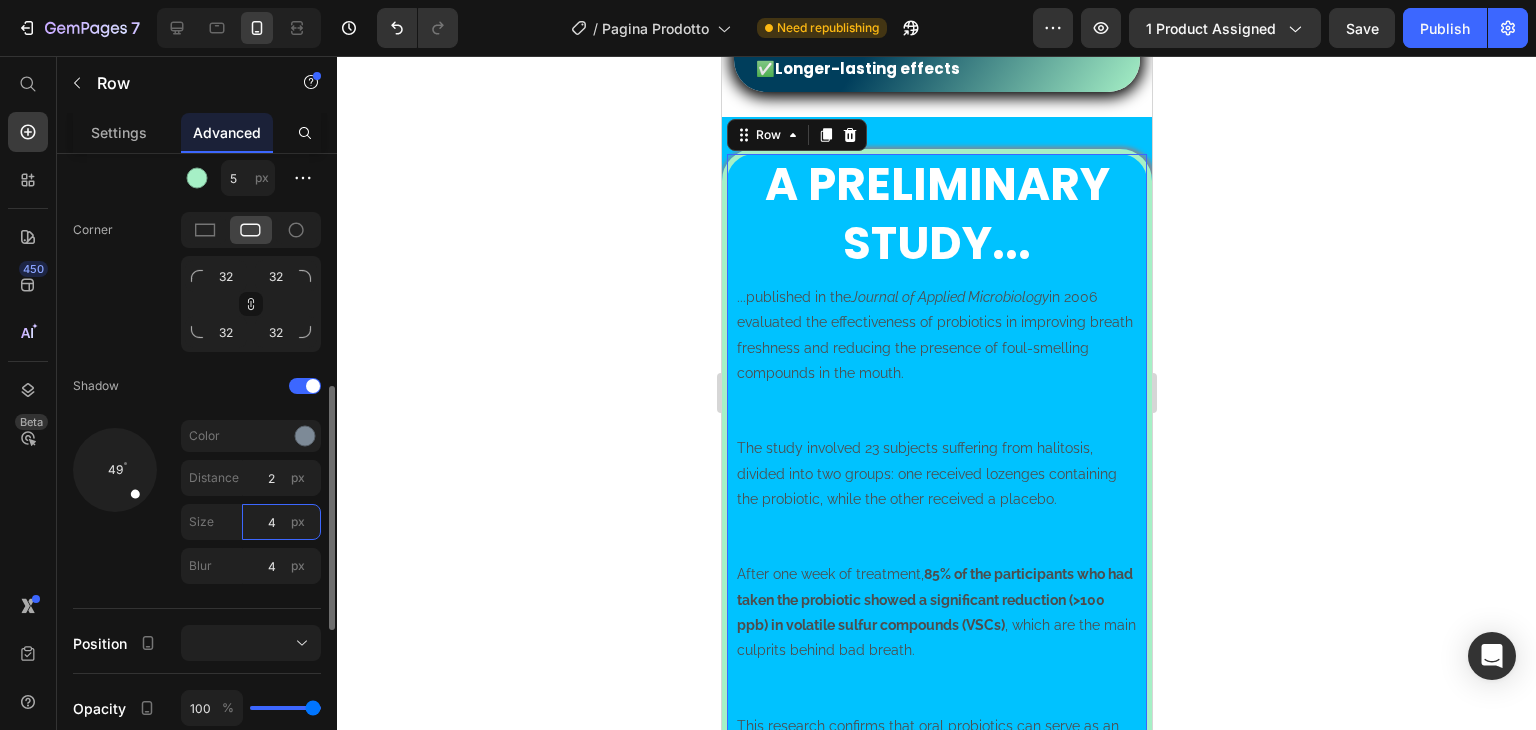 click on "4" at bounding box center (281, 522) 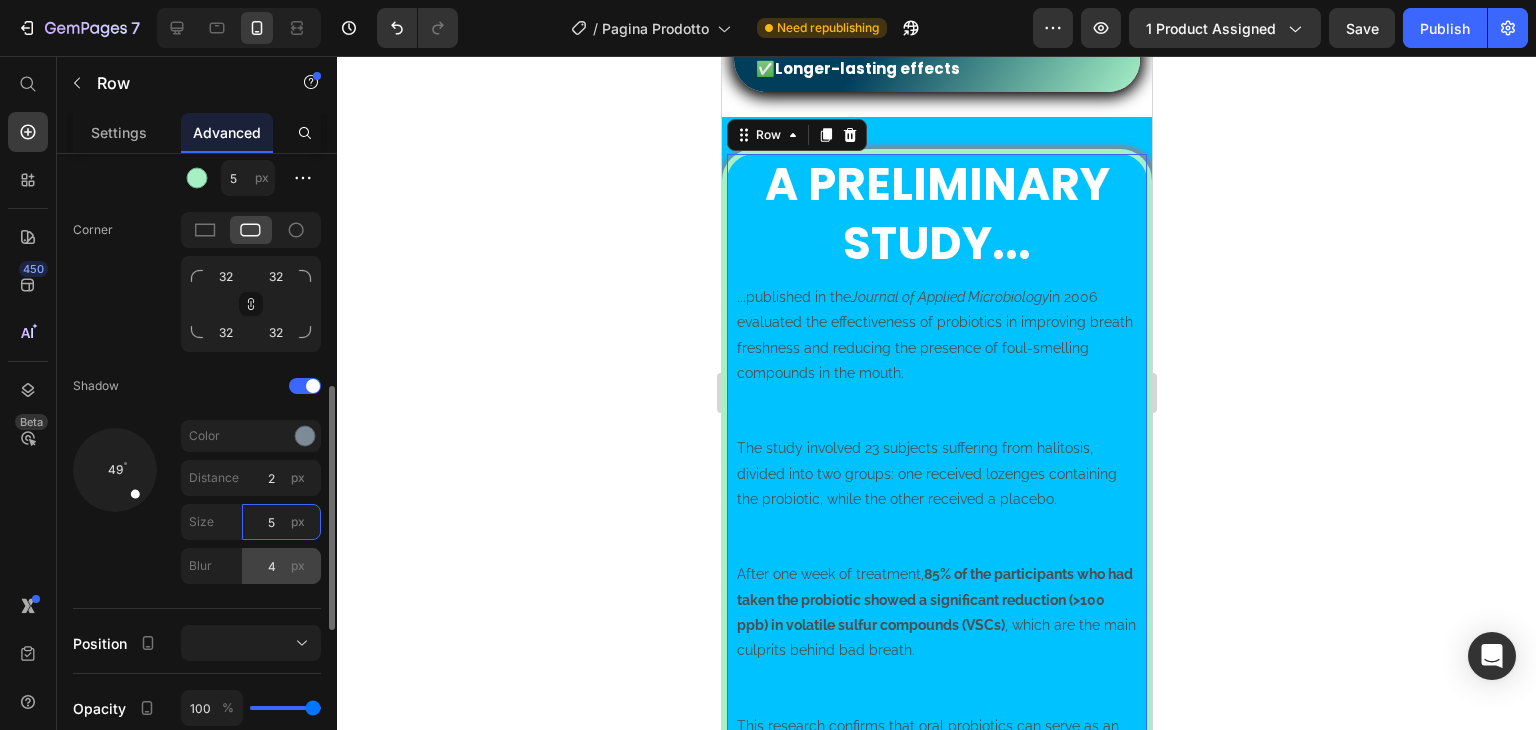type on "5" 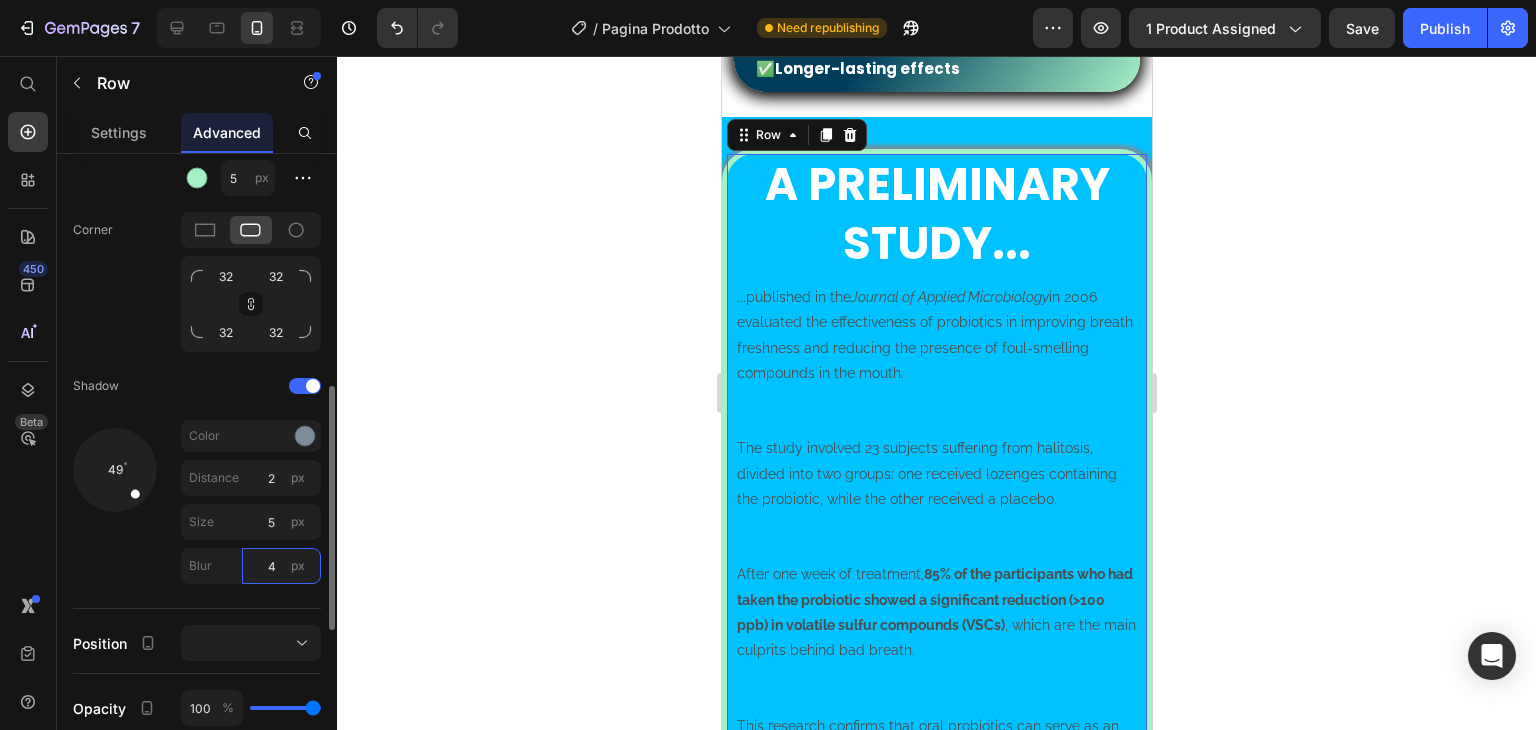 click on "4" at bounding box center (281, 566) 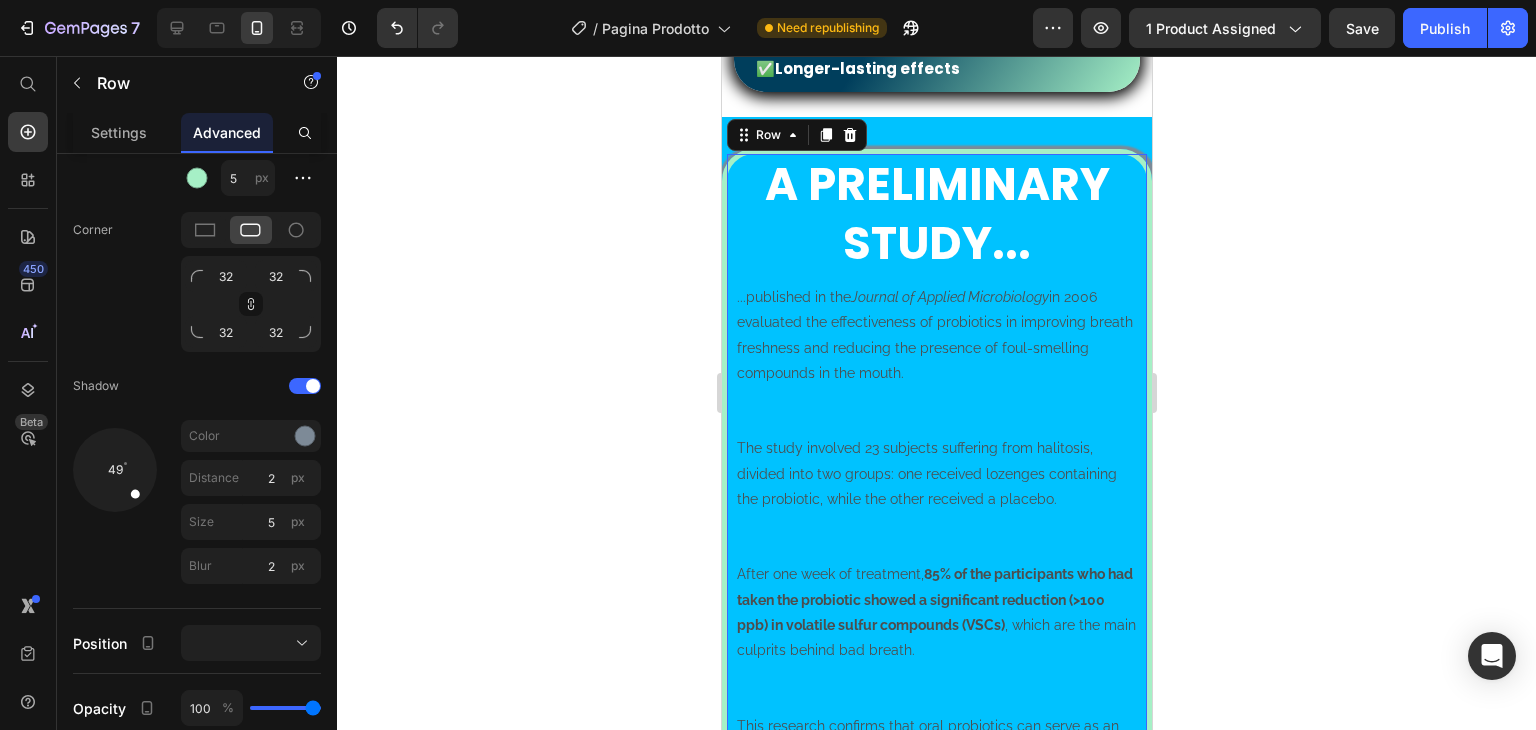 click 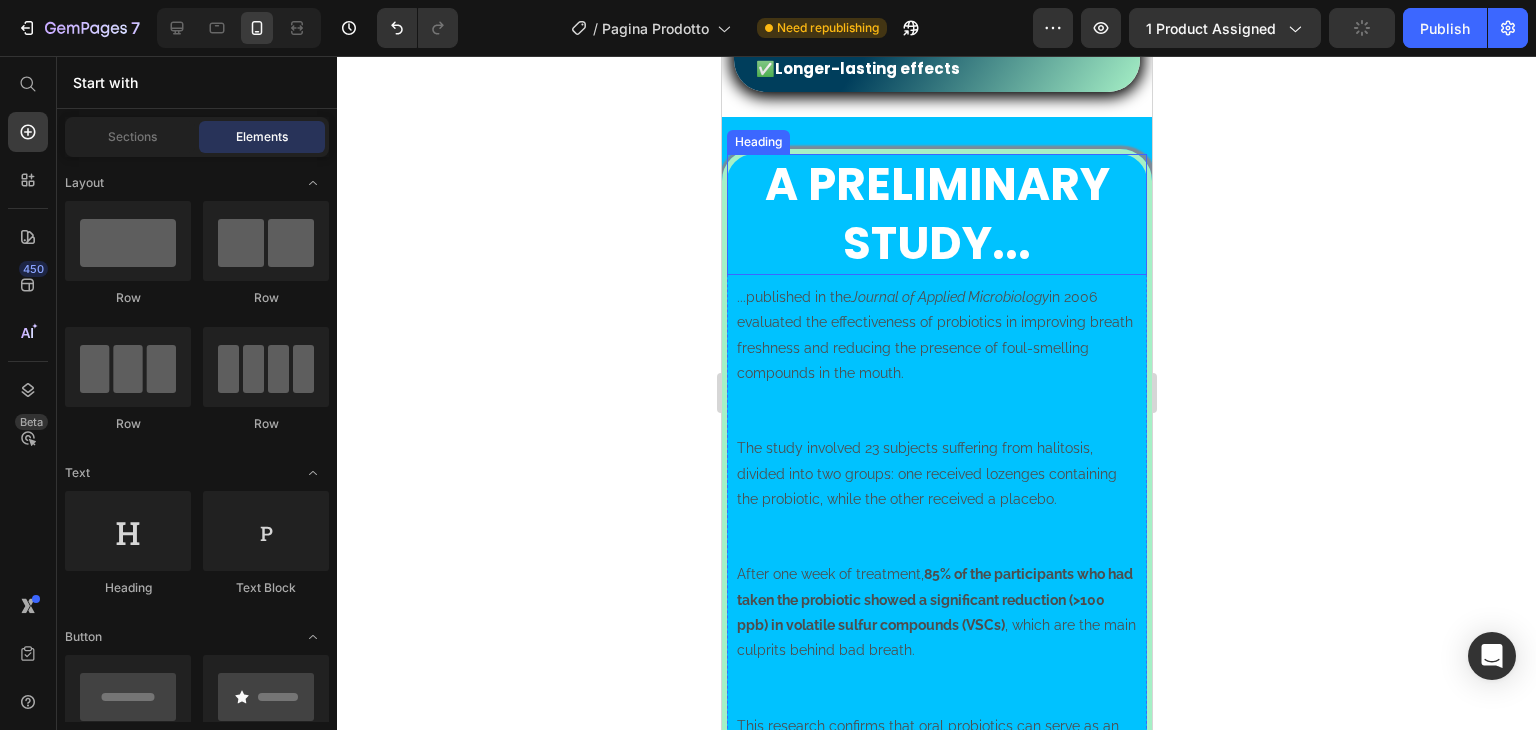 click on "A preliminary study..." at bounding box center (936, 214) 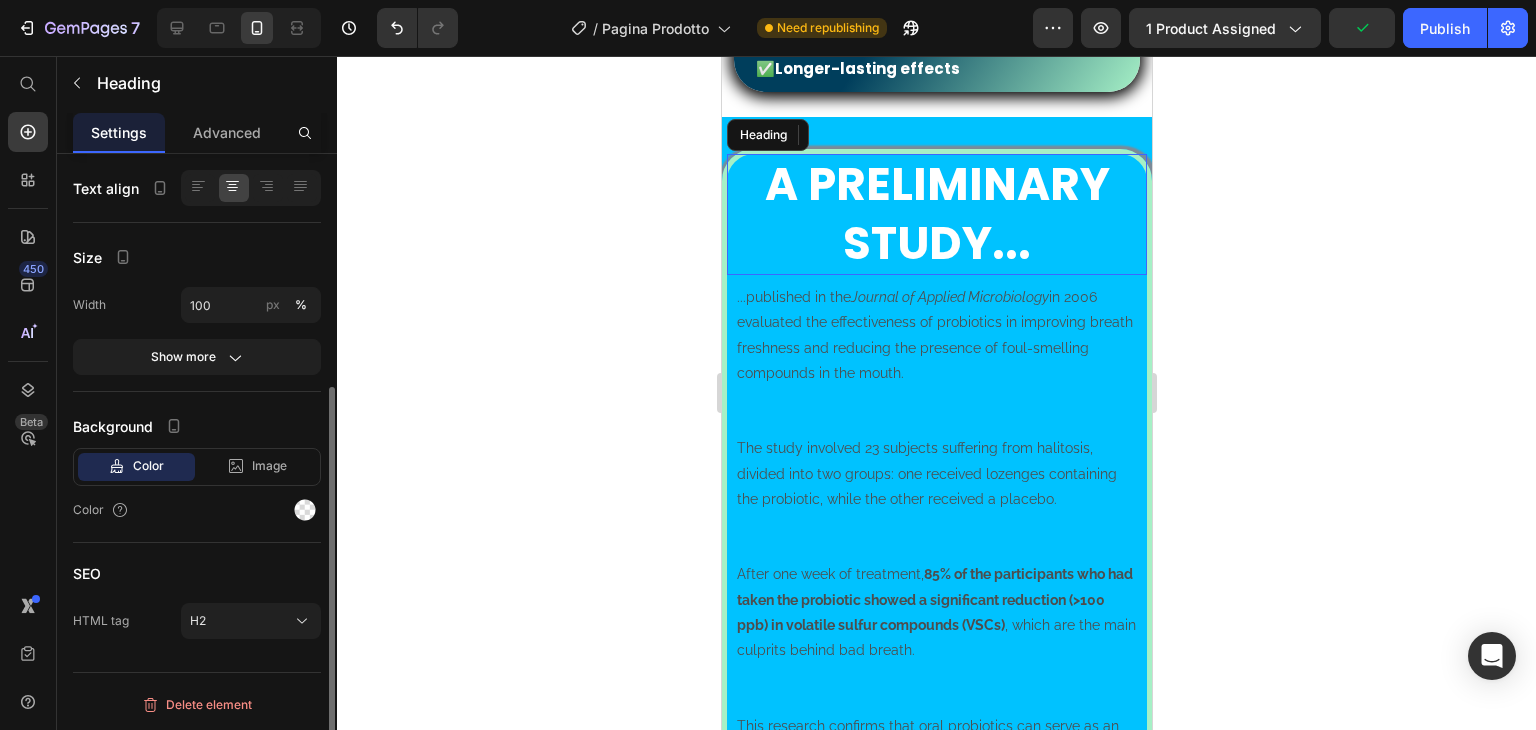 scroll, scrollTop: 0, scrollLeft: 0, axis: both 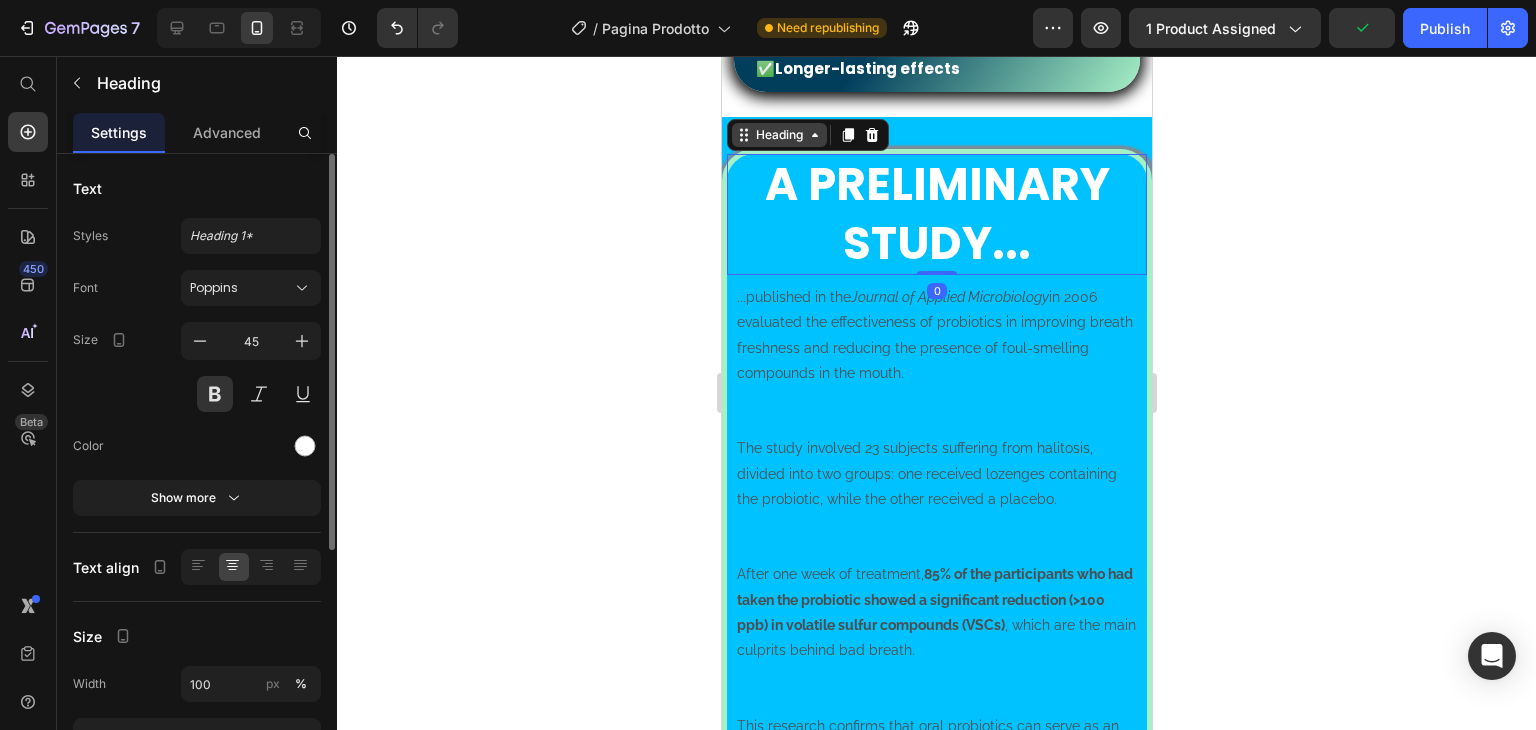 click on "Heading" at bounding box center [778, 135] 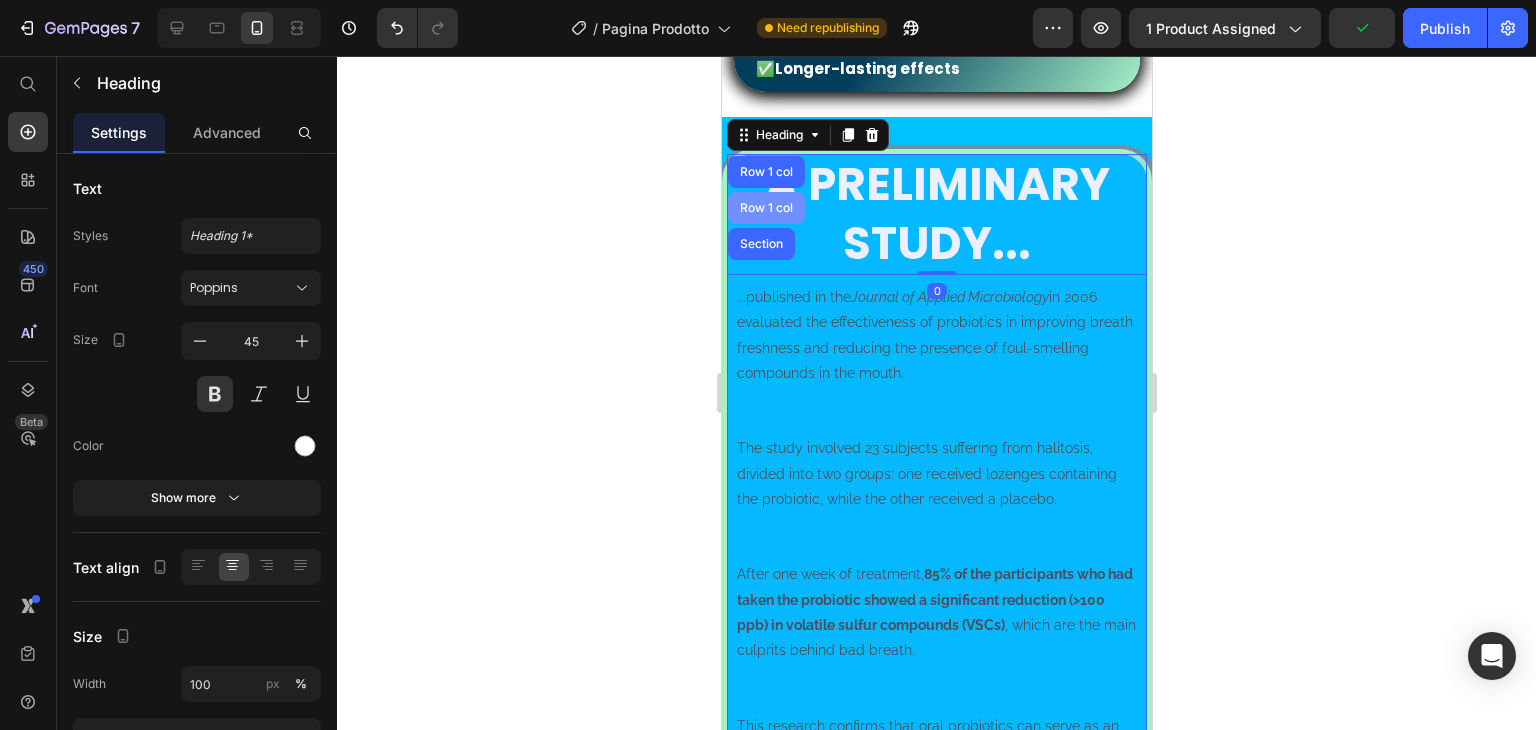 click on "Row 1 col" at bounding box center (765, 208) 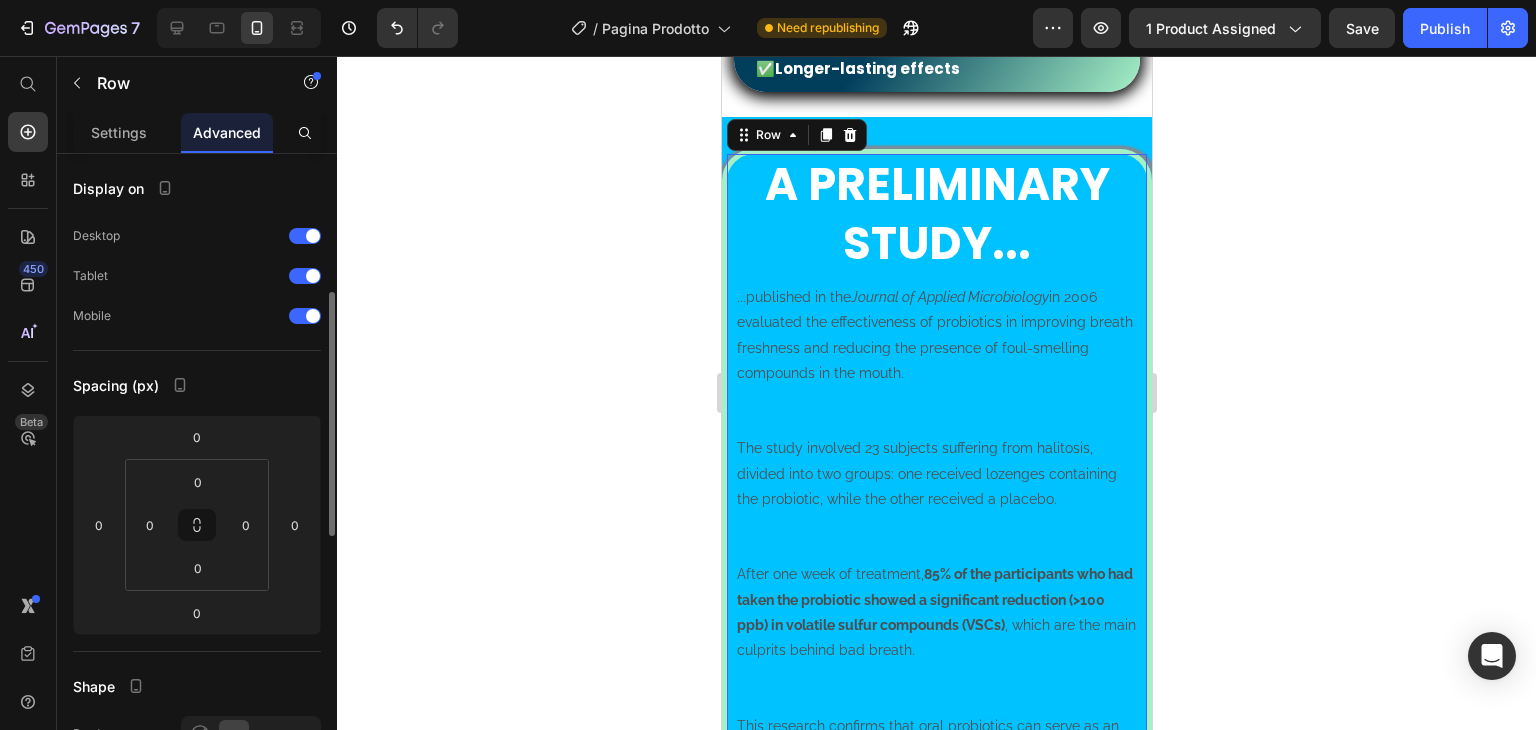 scroll, scrollTop: 100, scrollLeft: 0, axis: vertical 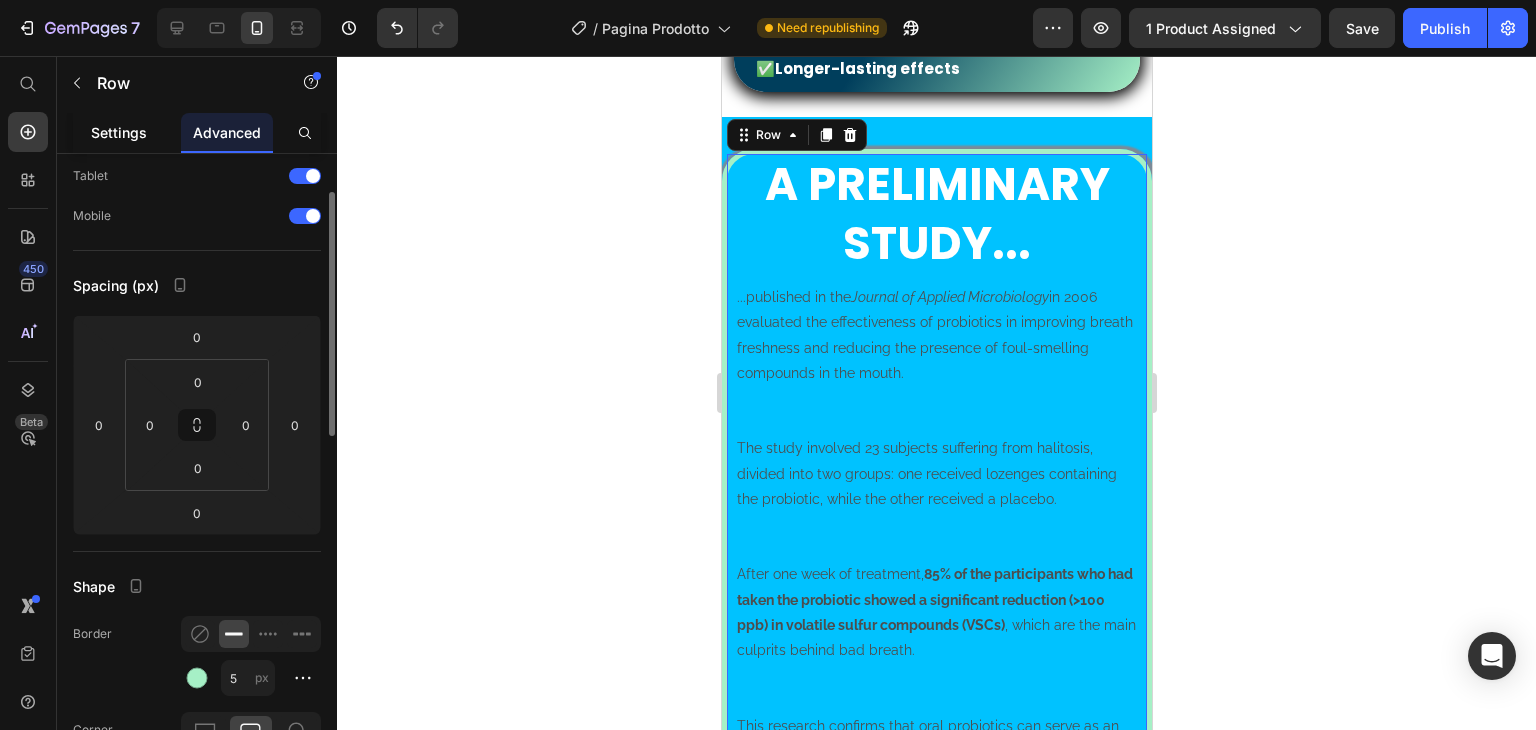 click on "Settings" 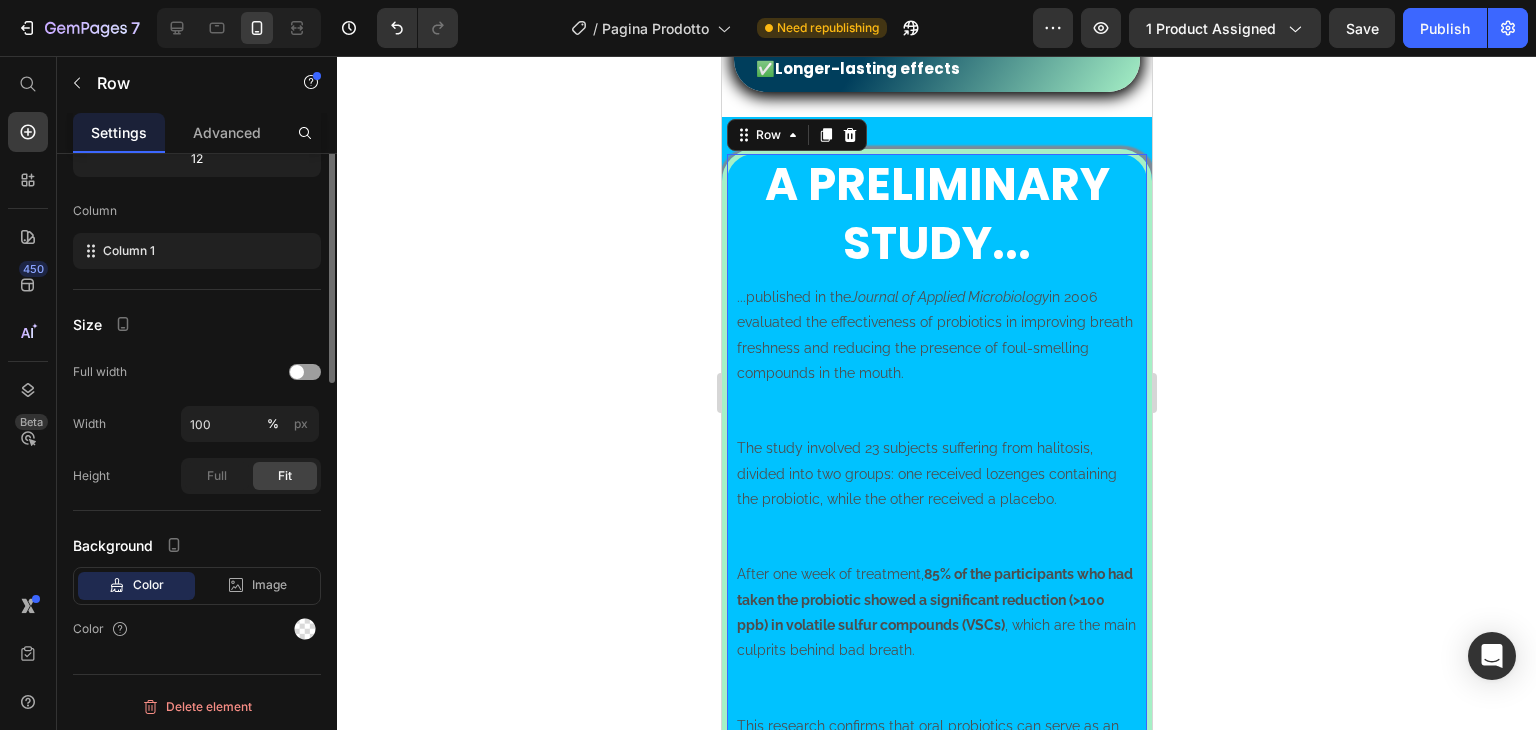 scroll, scrollTop: 0, scrollLeft: 0, axis: both 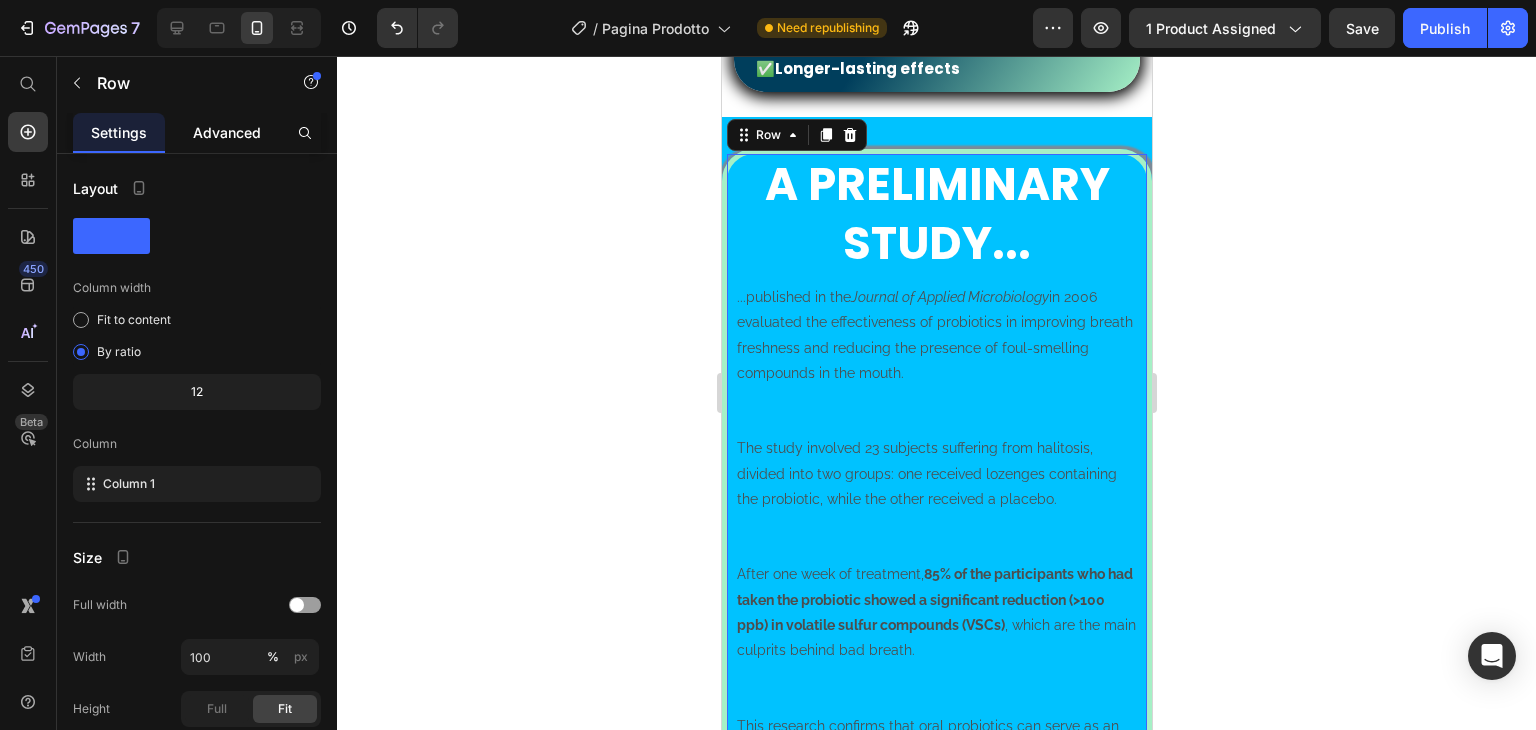 click on "Advanced" at bounding box center [227, 132] 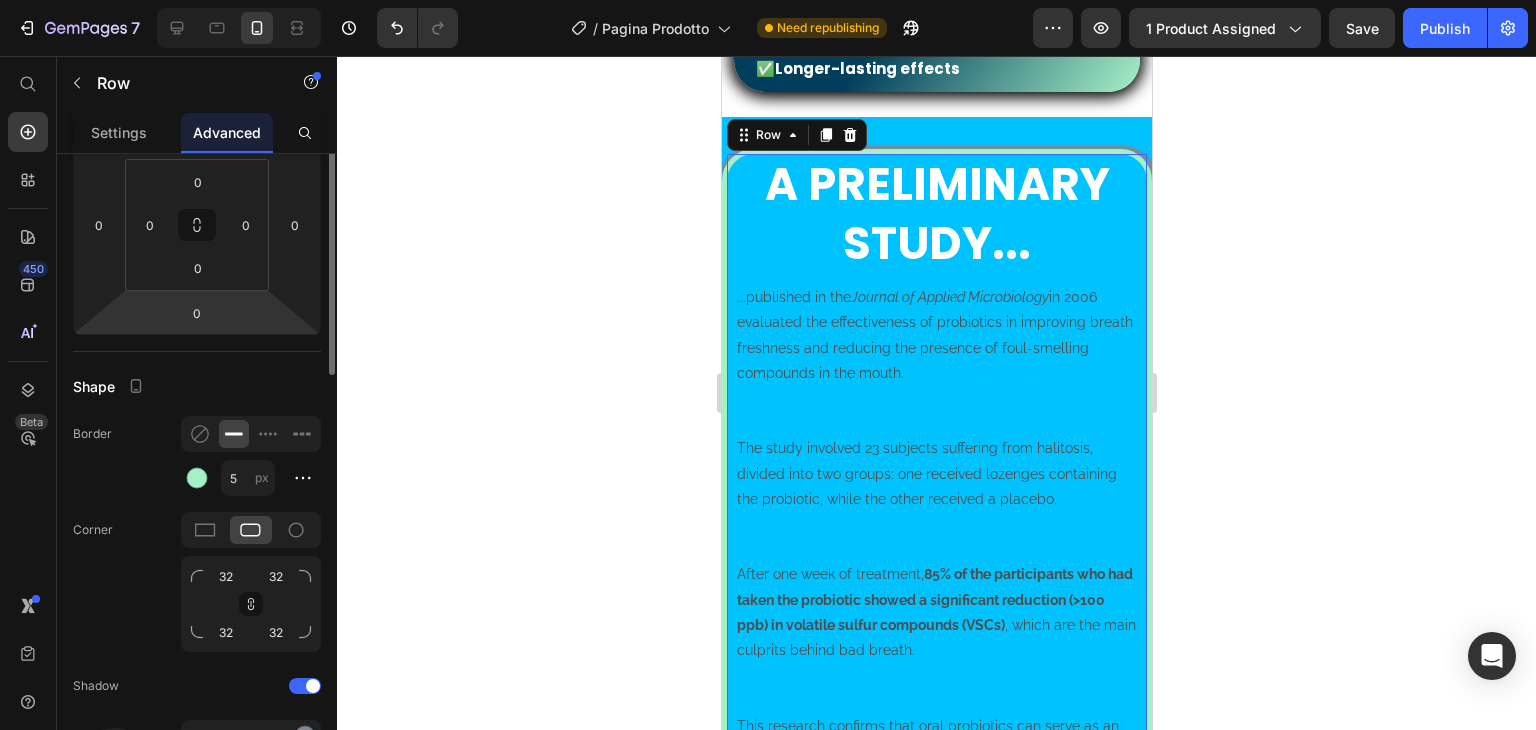scroll, scrollTop: 200, scrollLeft: 0, axis: vertical 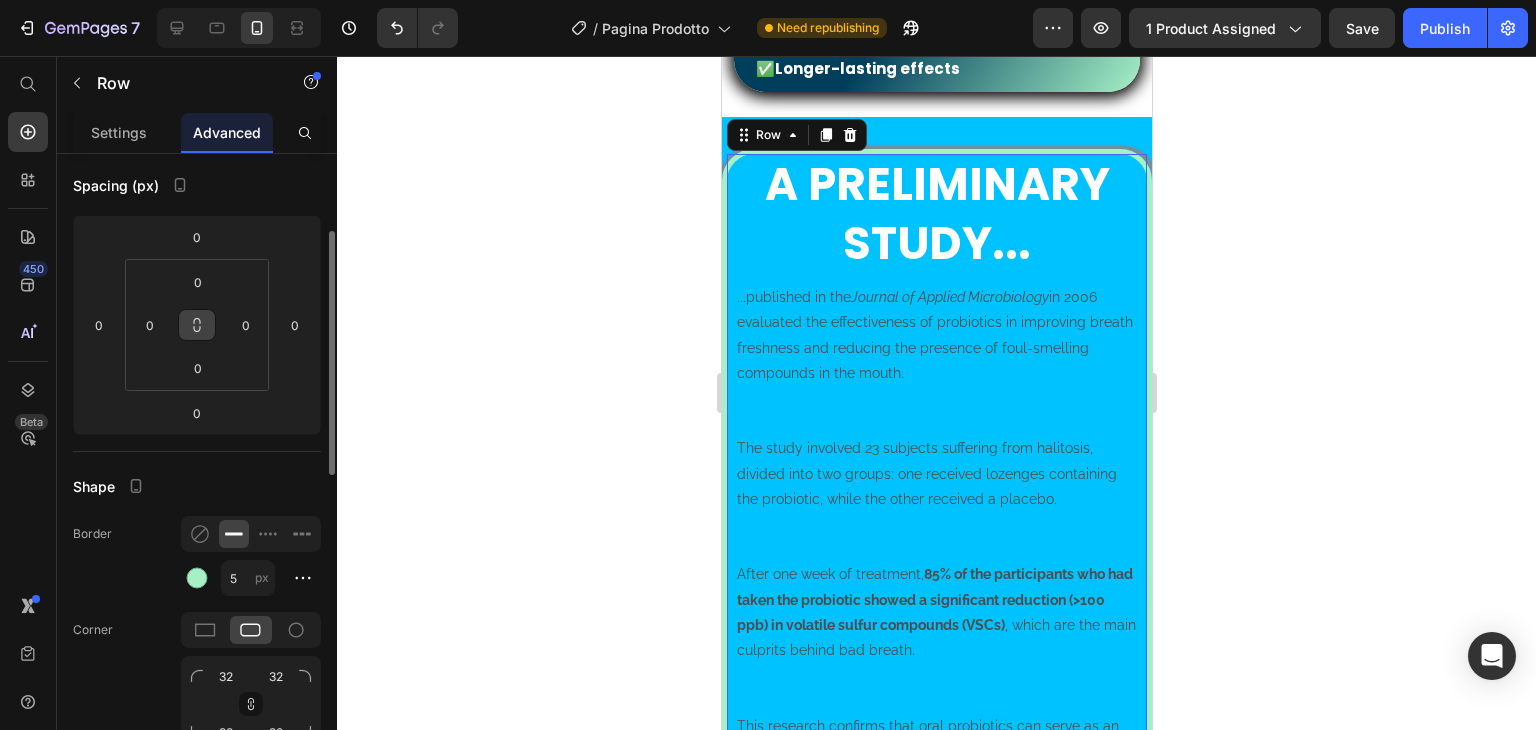 click at bounding box center (197, 325) 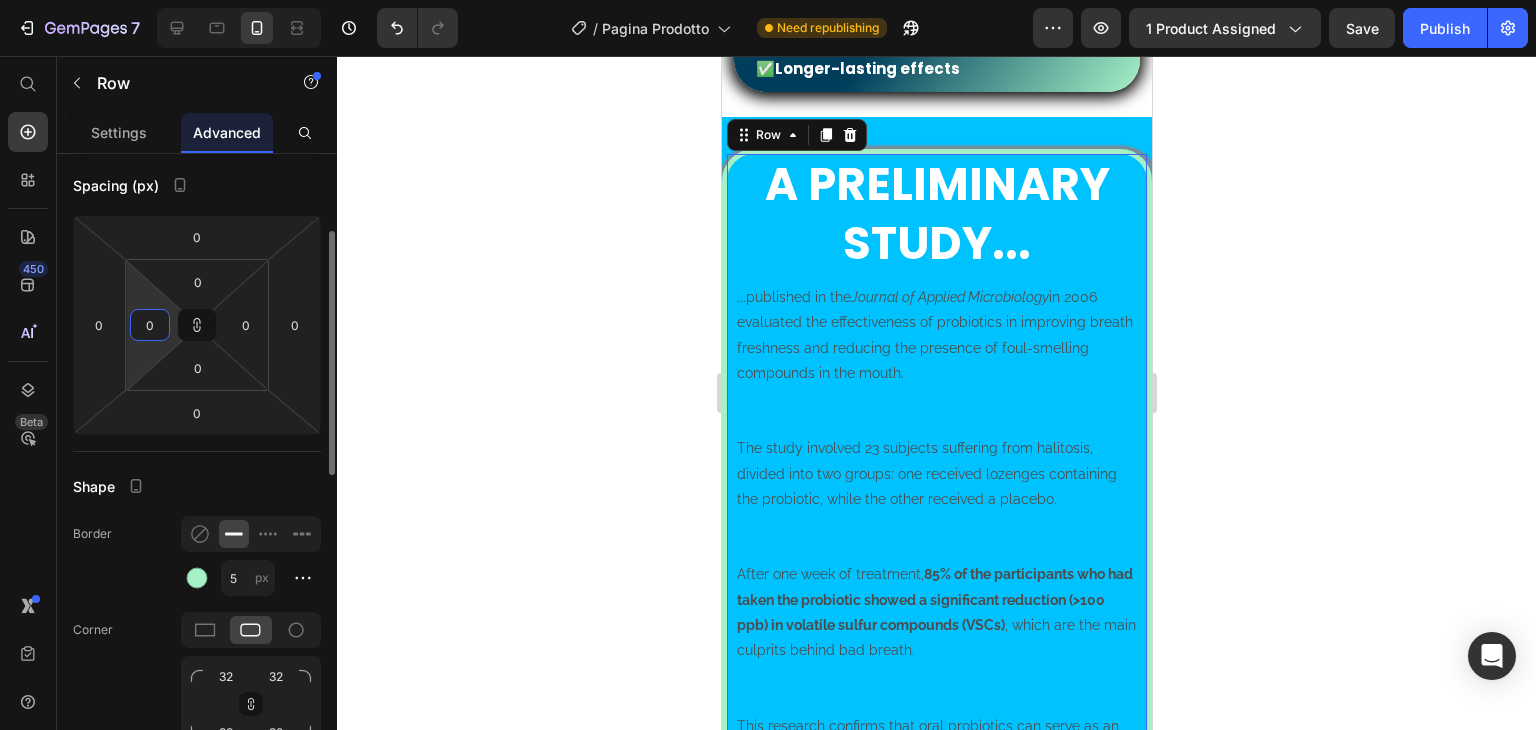 click on "0" at bounding box center (150, 325) 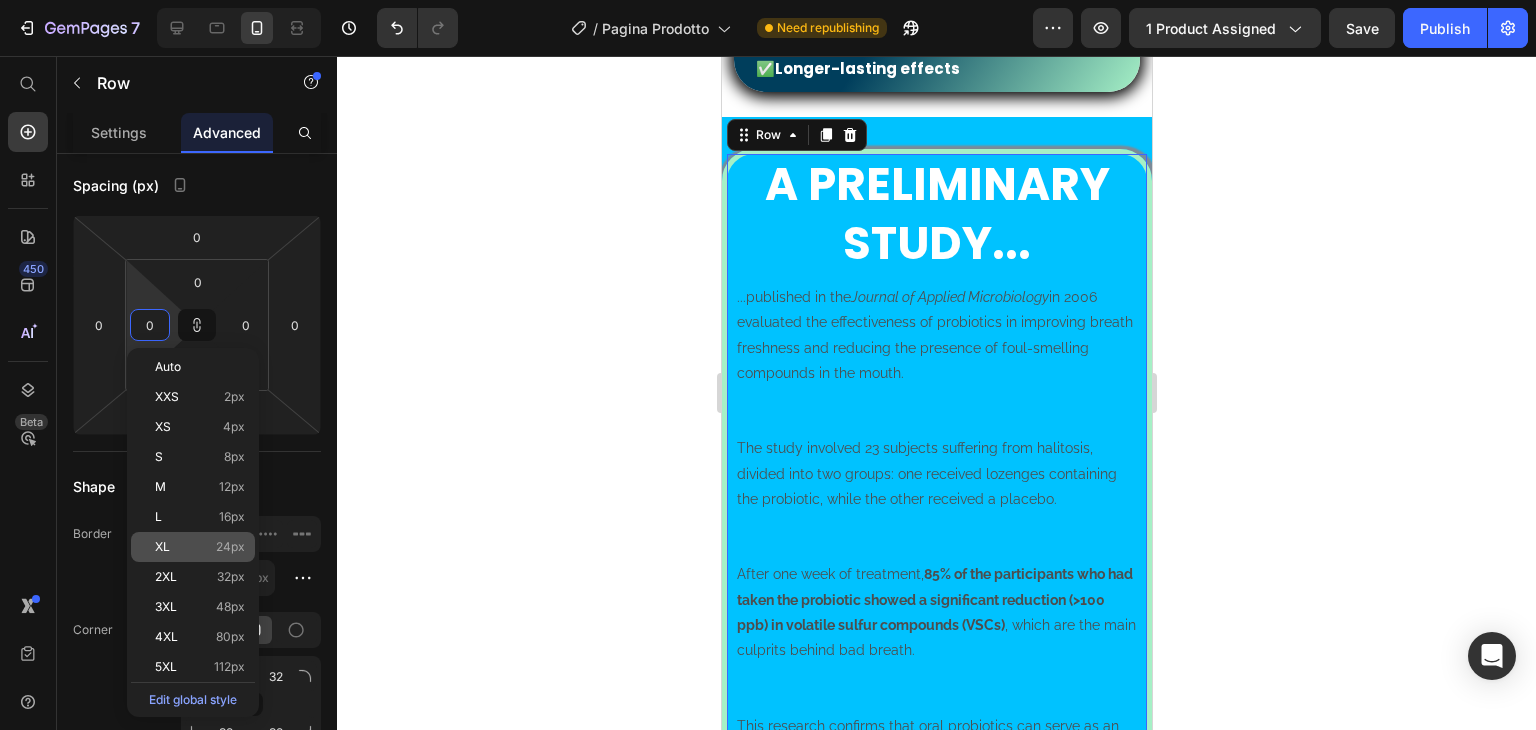 click on "24px" at bounding box center (230, 547) 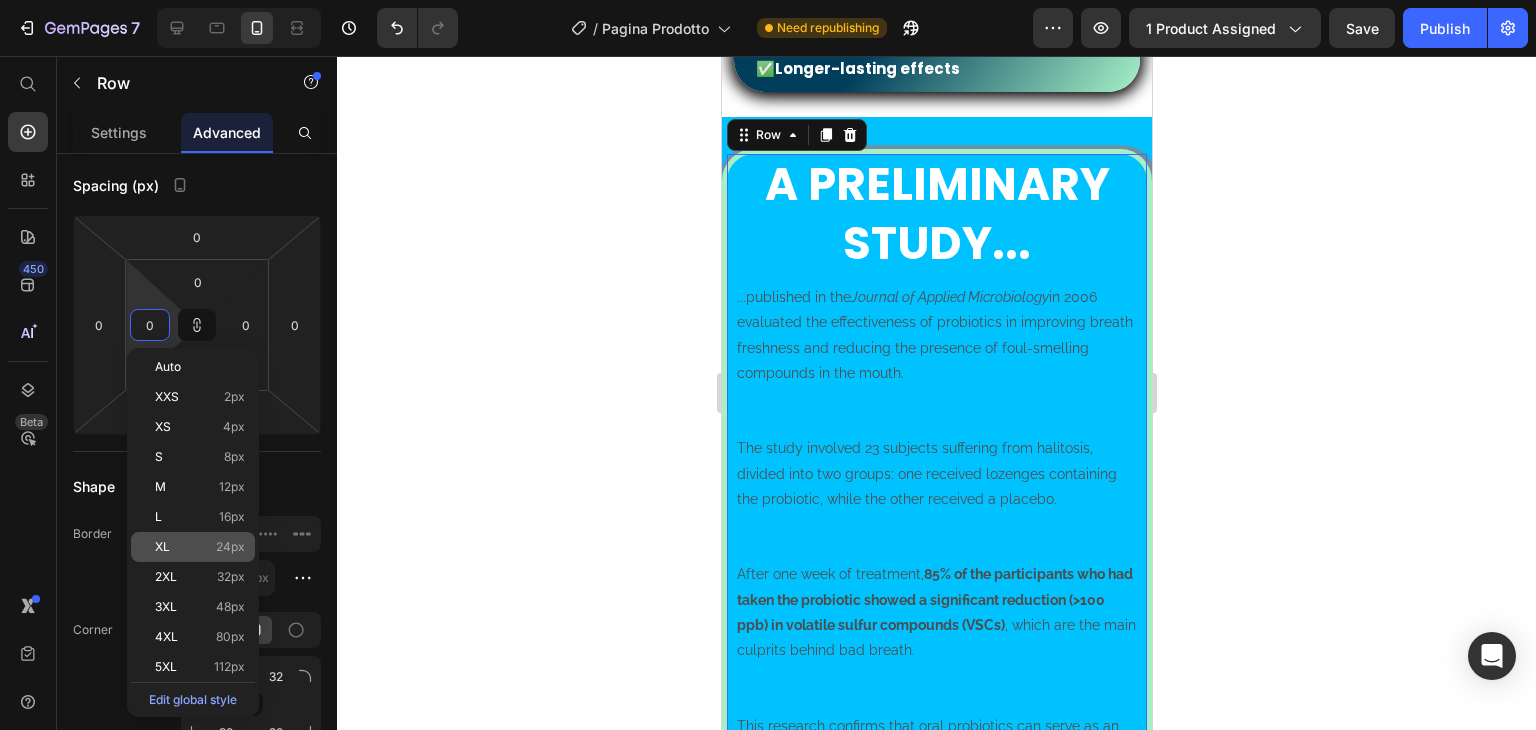 type on "24" 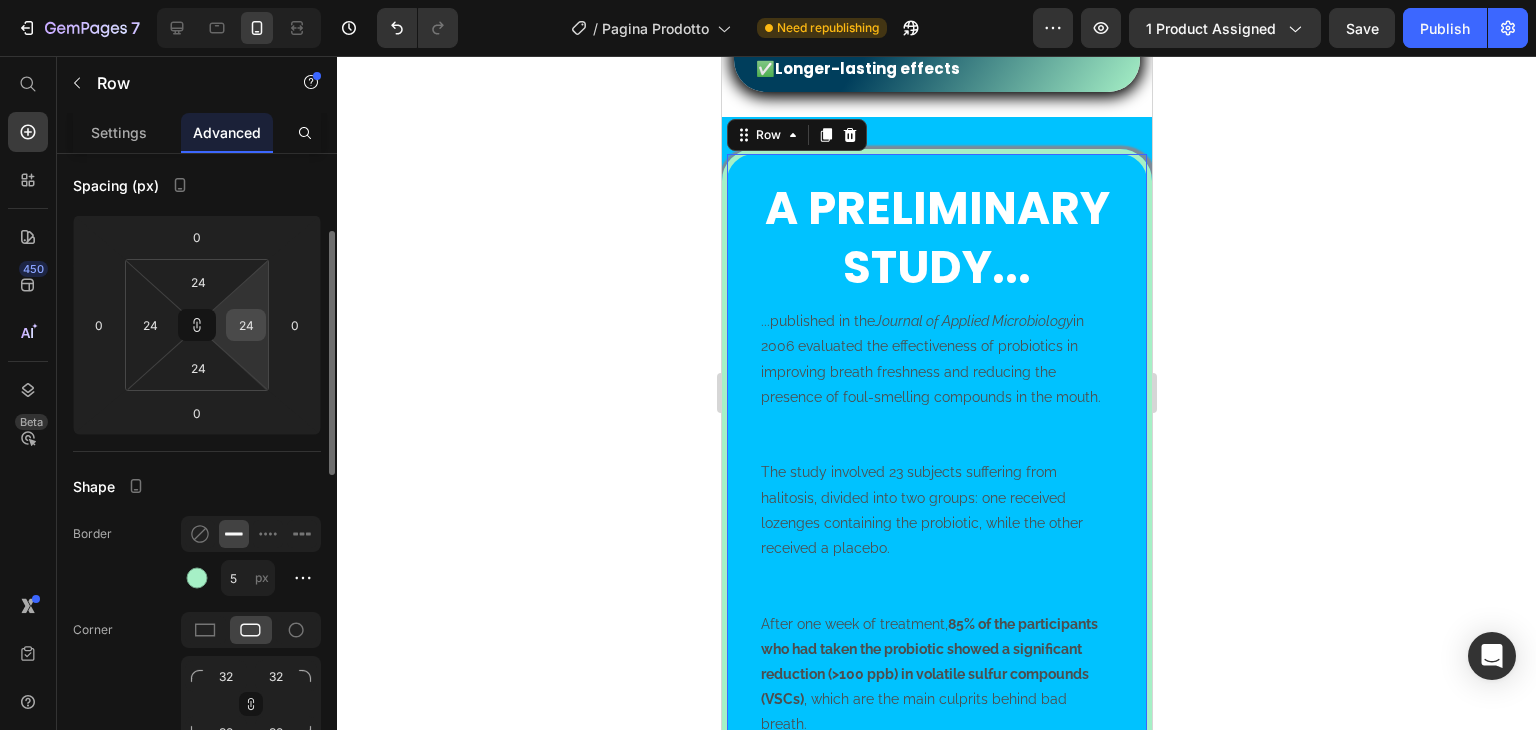 click on "24" at bounding box center (246, 325) 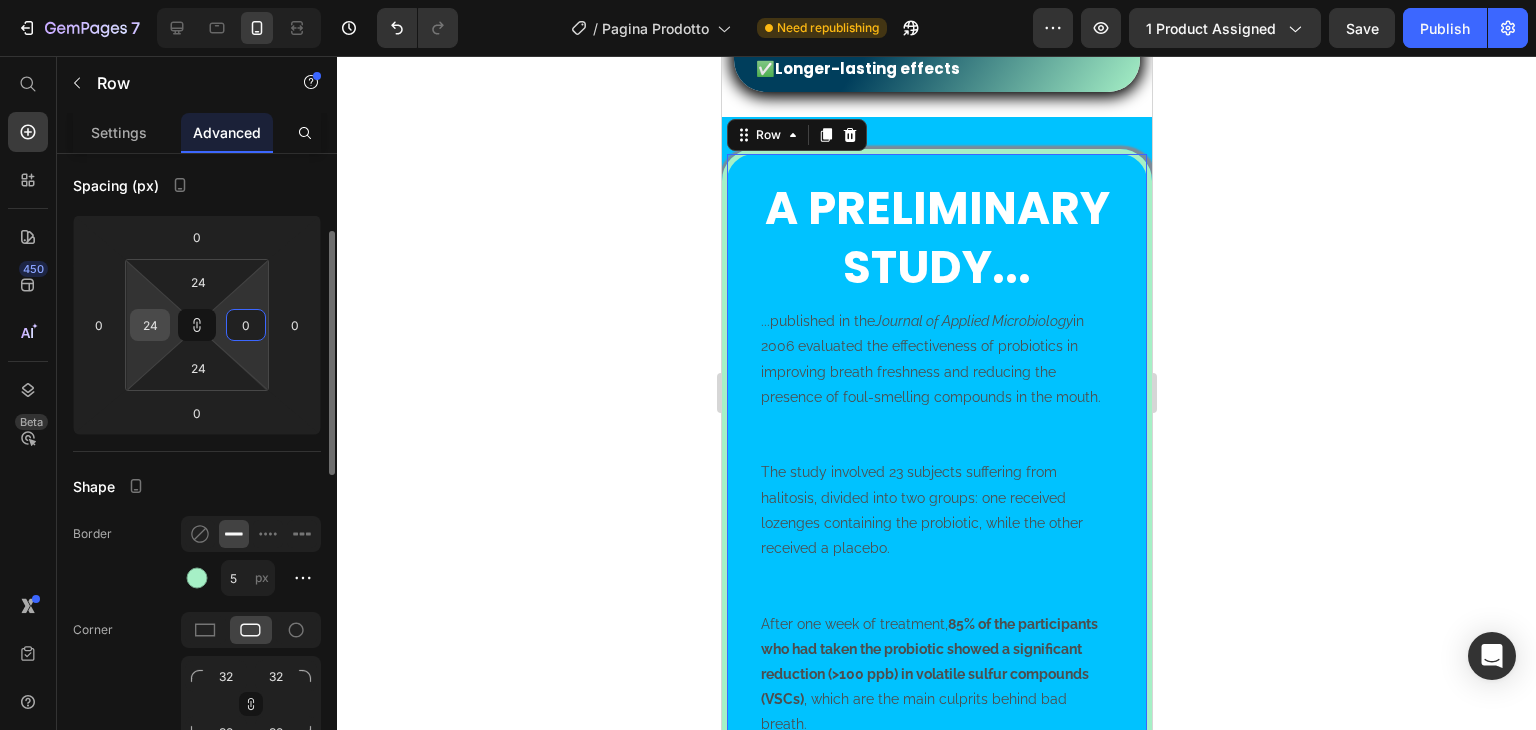 type on "0" 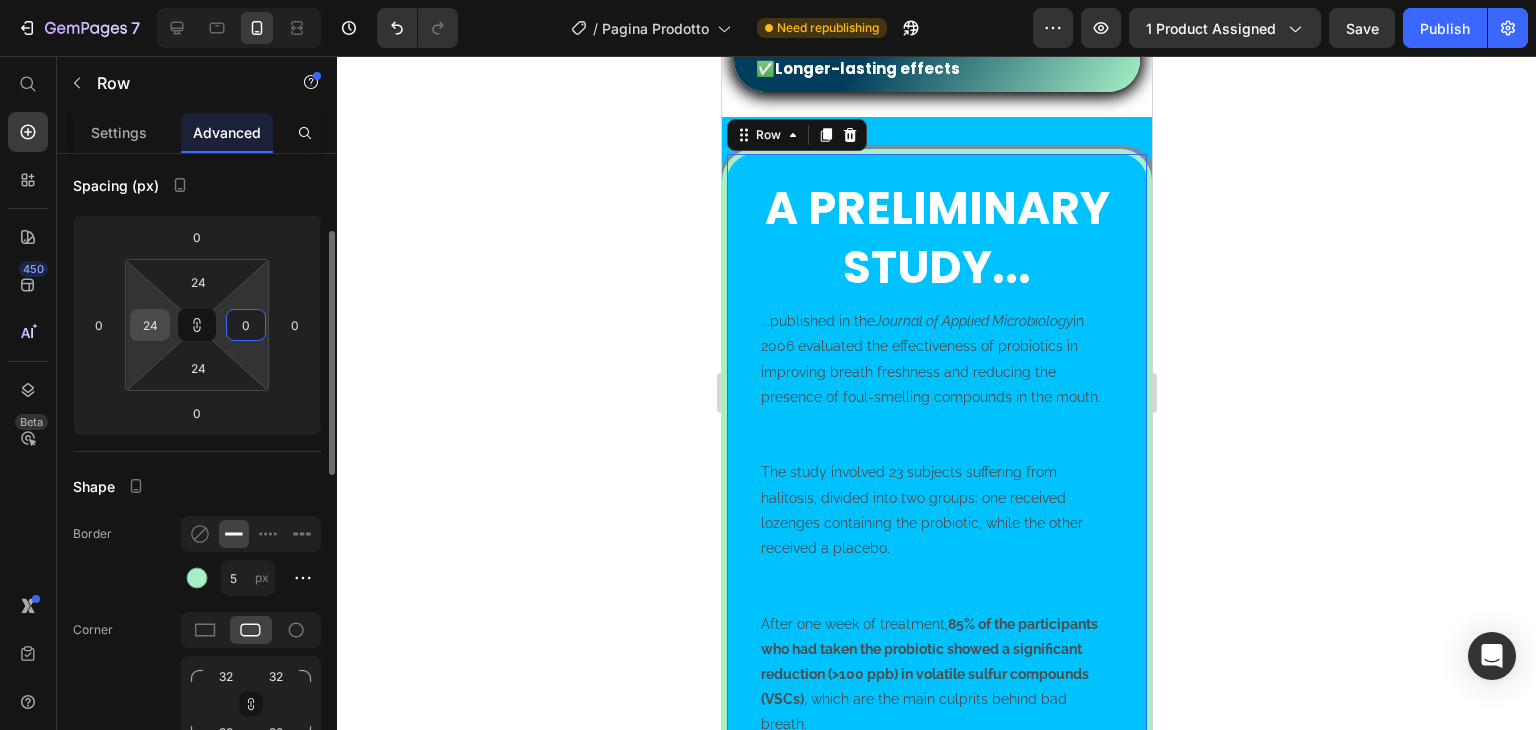 click on "24" at bounding box center (150, 325) 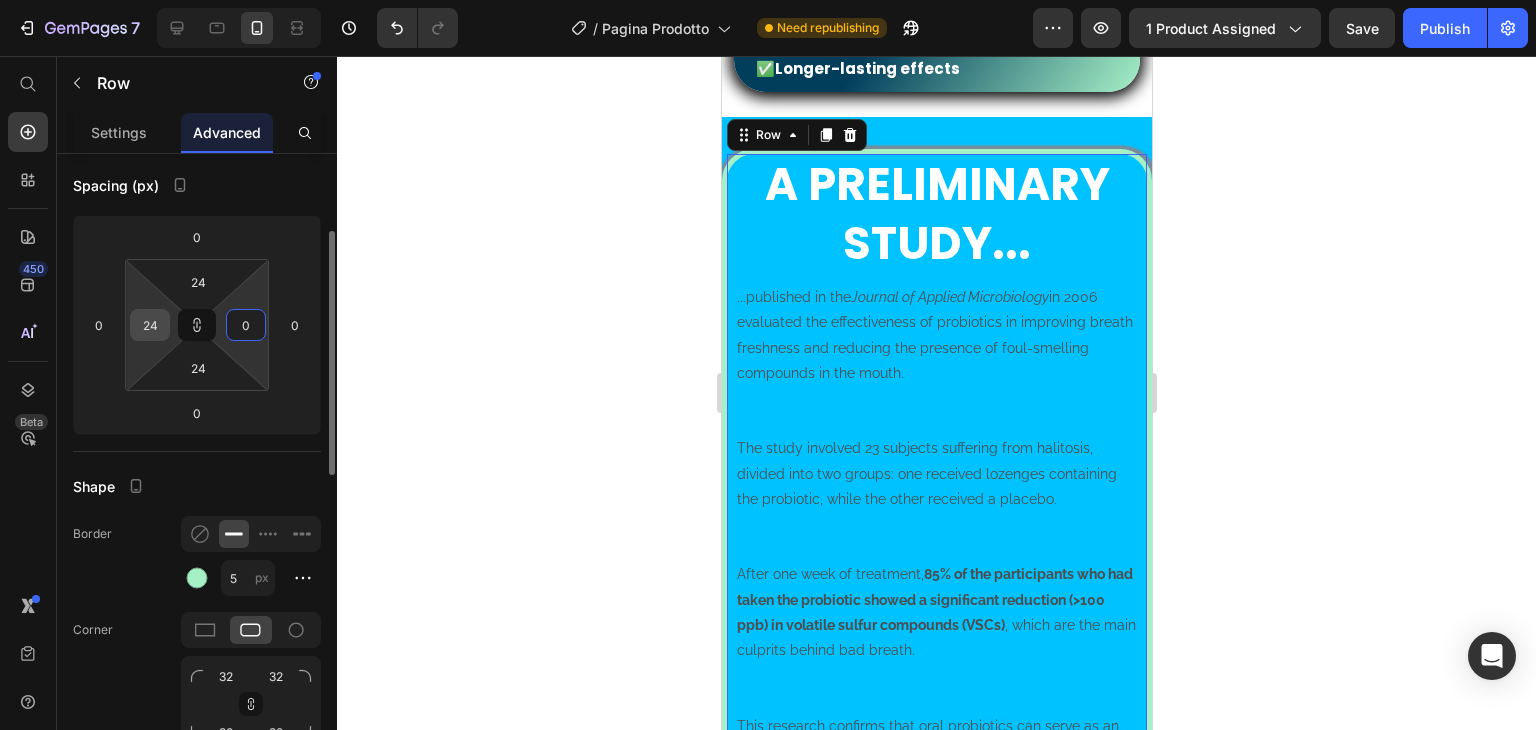 type on "0" 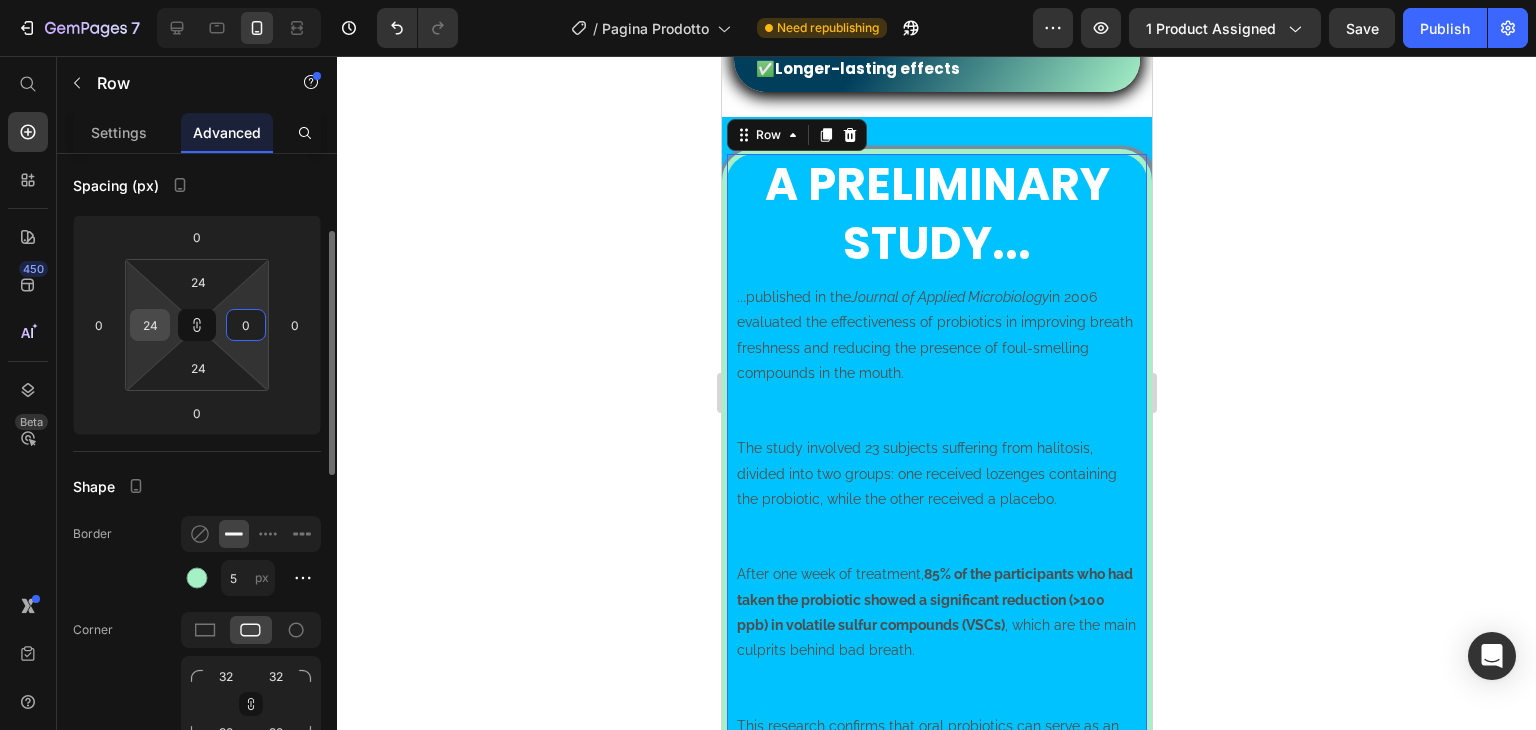 type on "0" 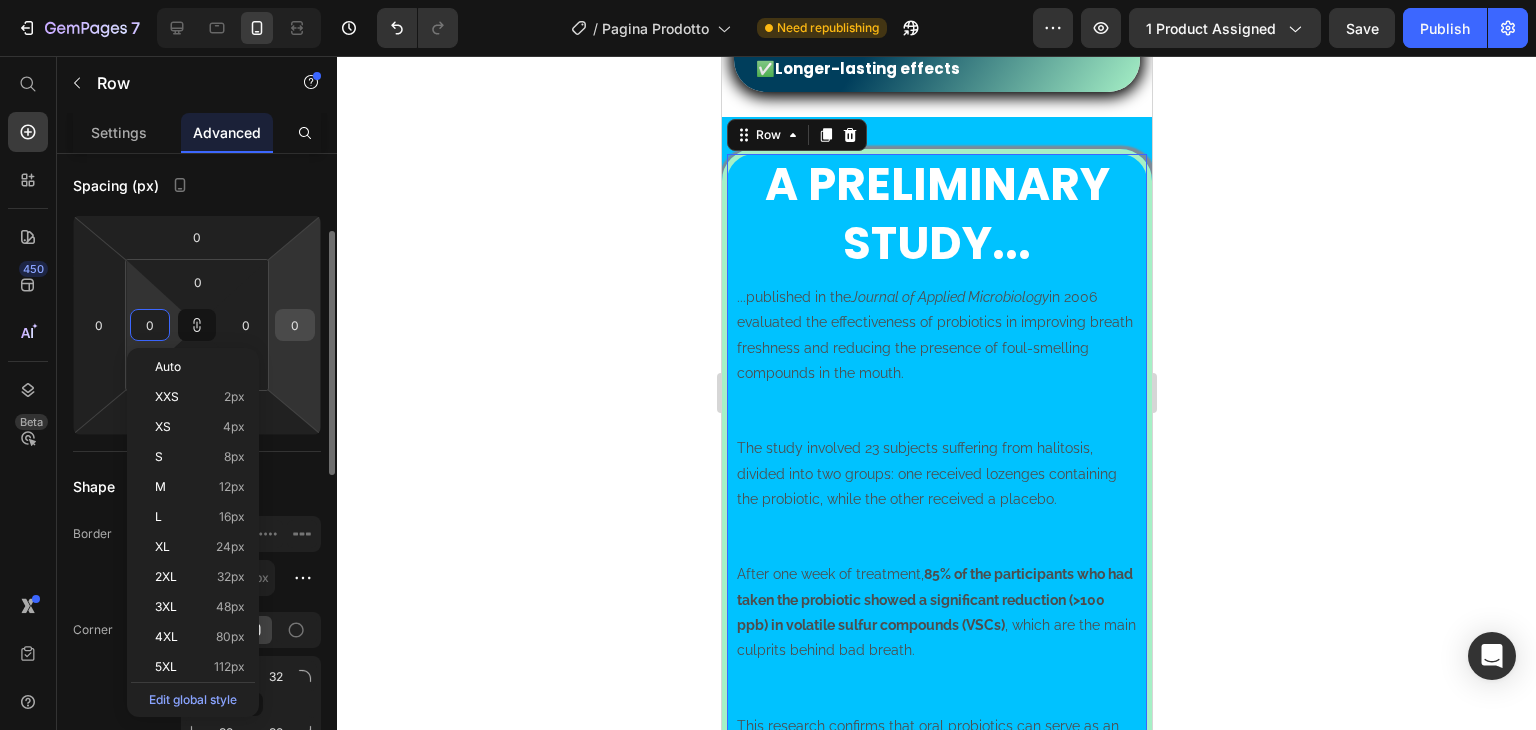 click on "0" at bounding box center (295, 325) 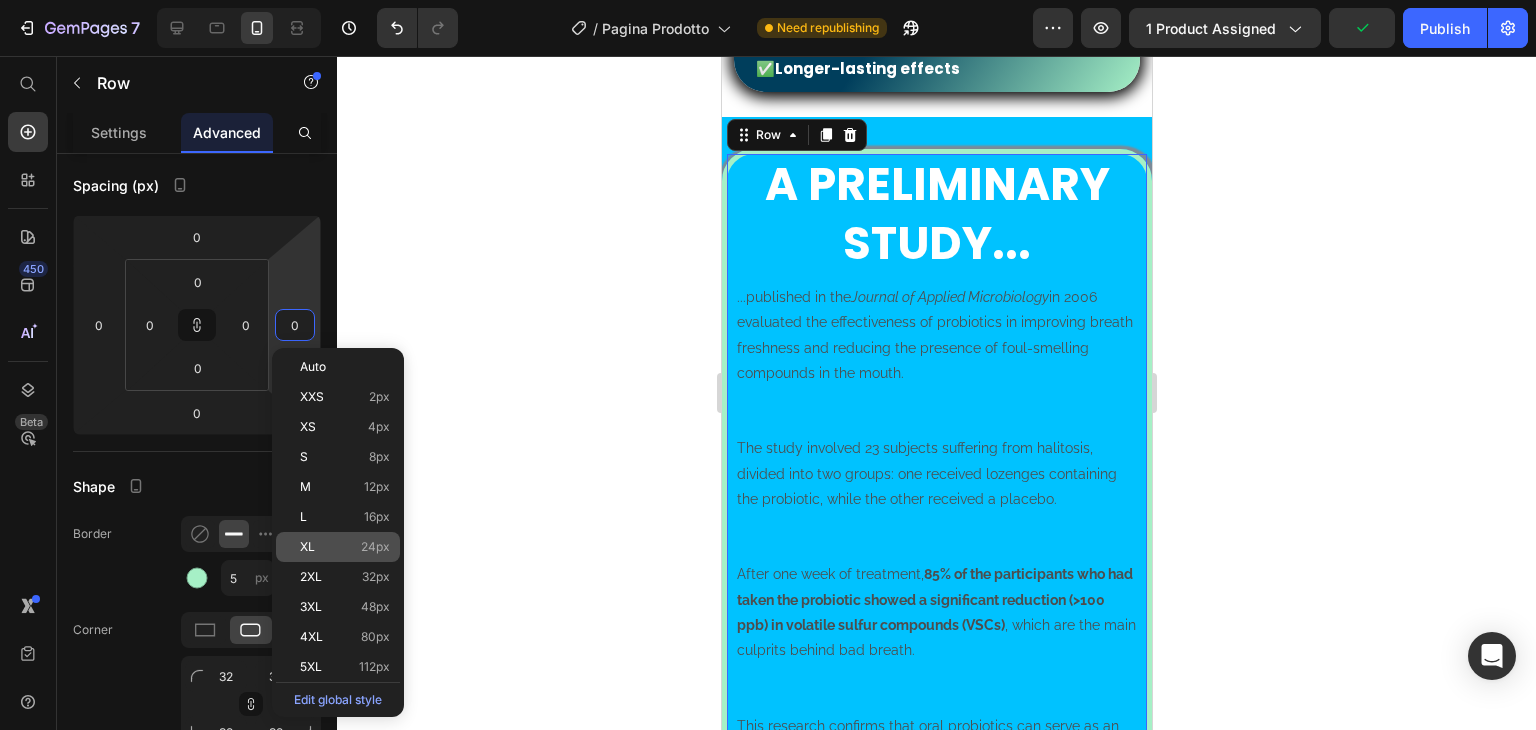 click on "XL 24px" 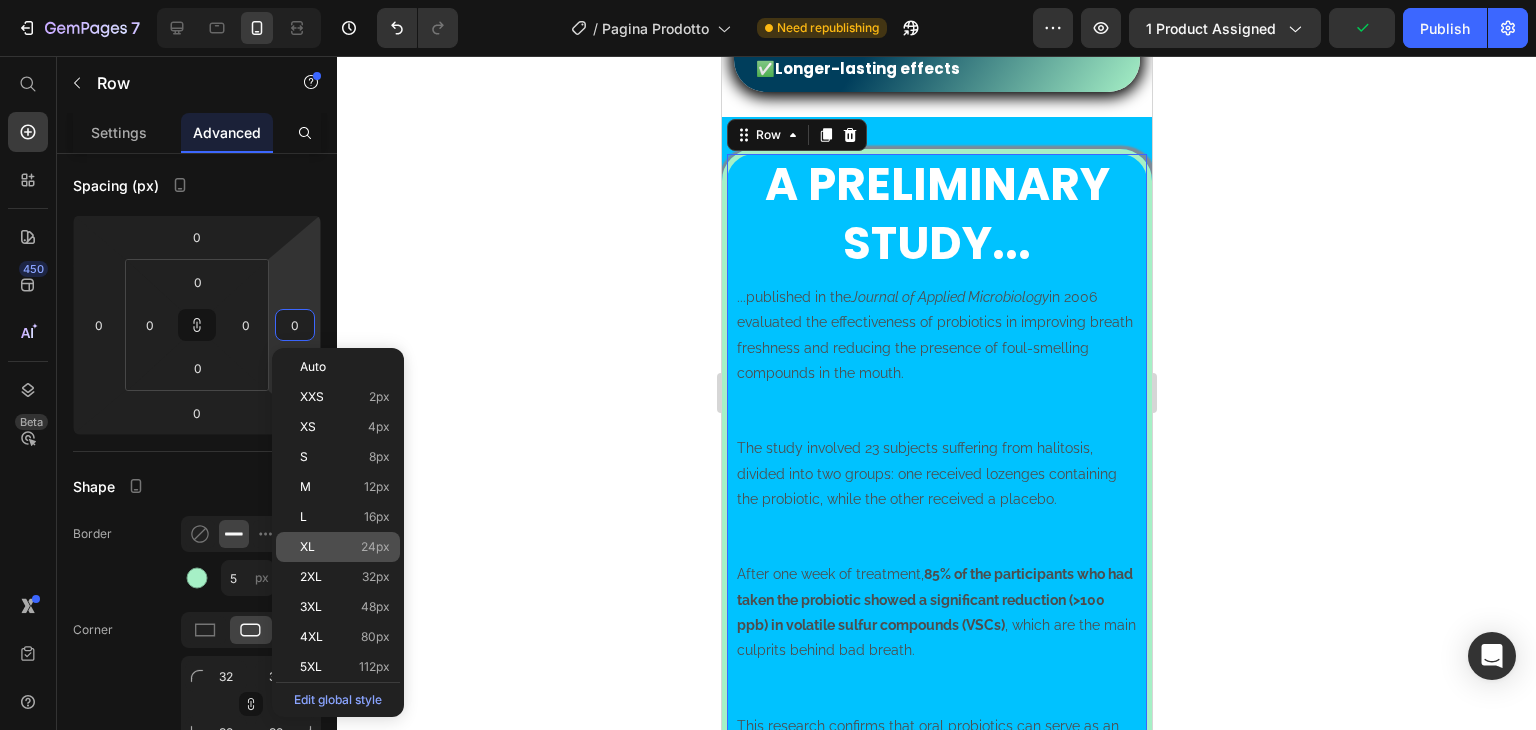 type on "24" 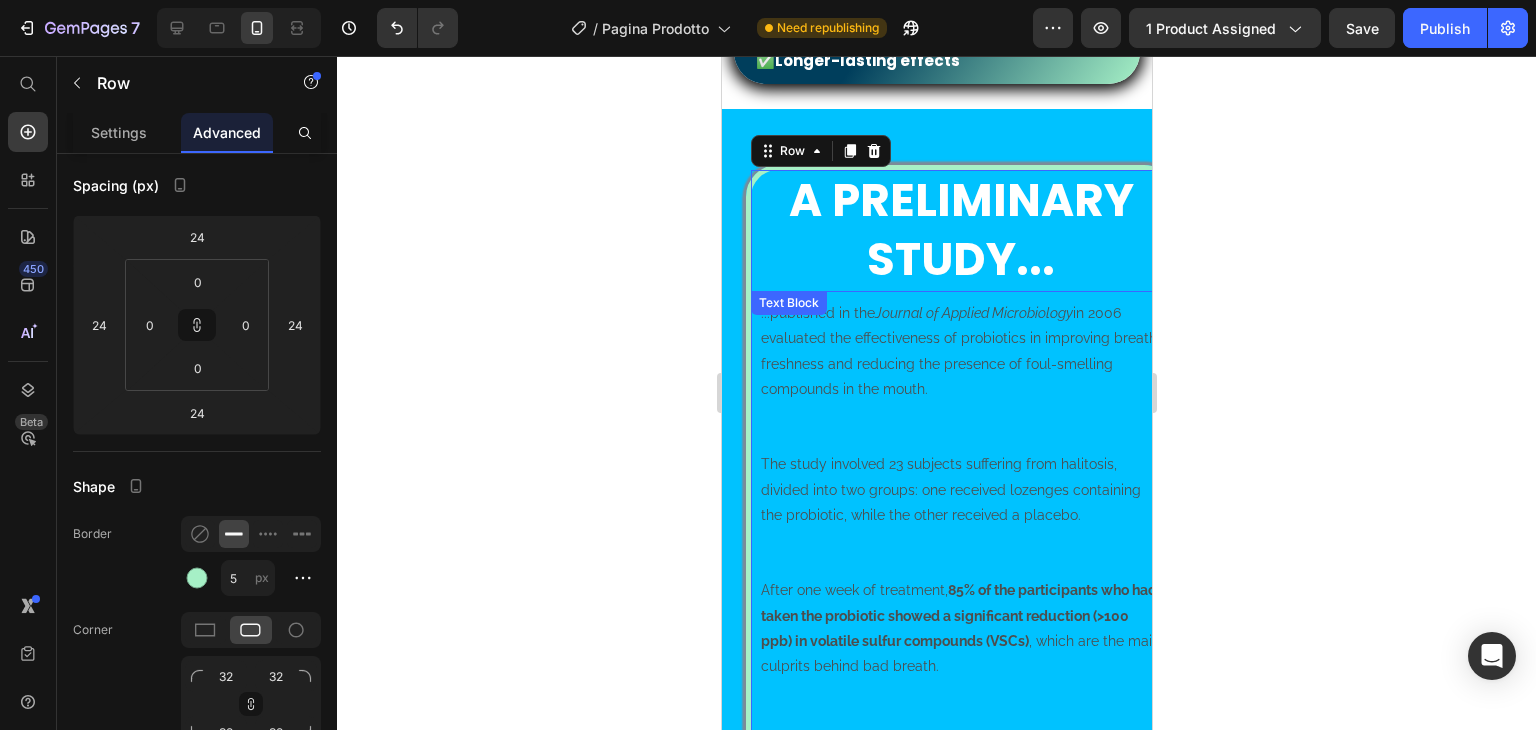 scroll, scrollTop: 2416, scrollLeft: 0, axis: vertical 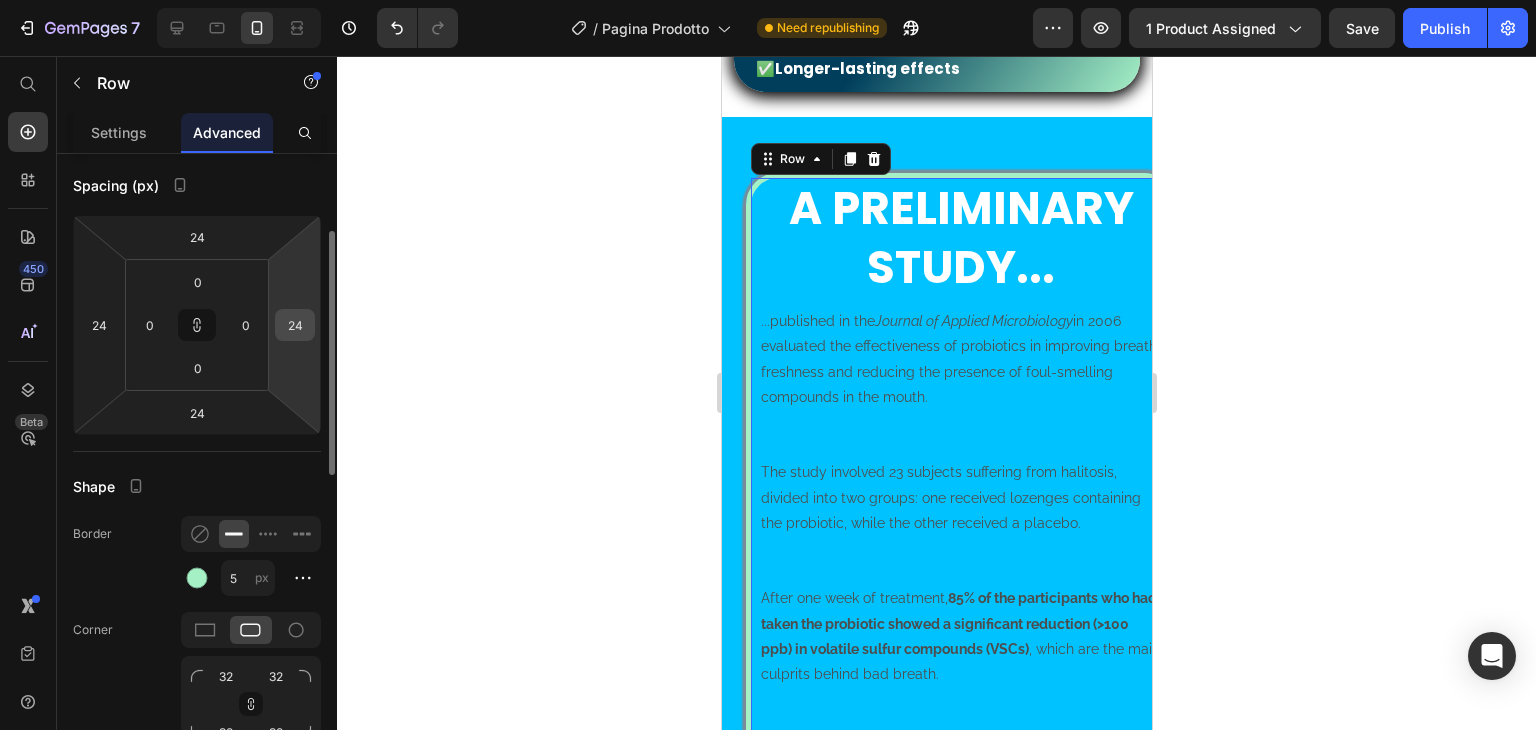 click on "24" at bounding box center [295, 325] 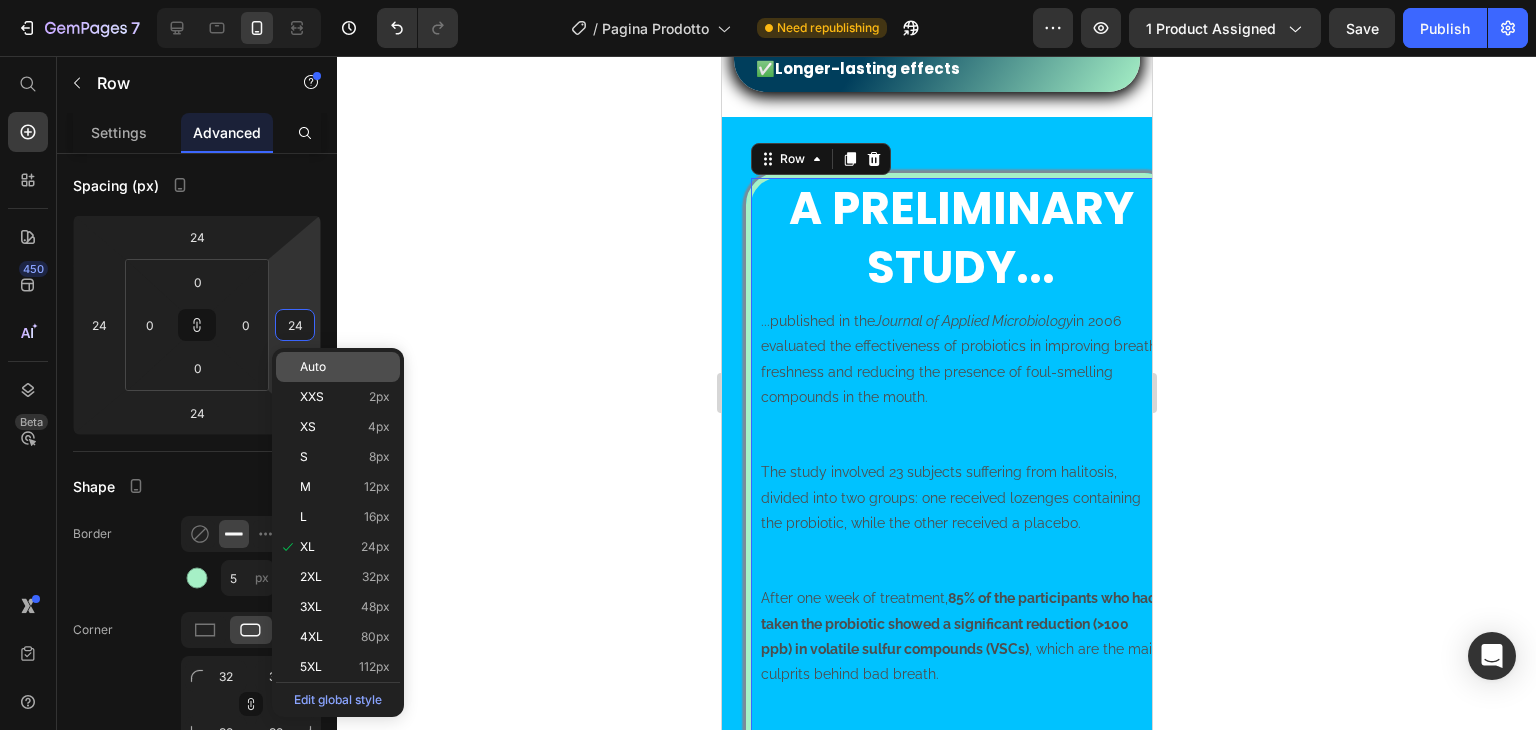 type on "0" 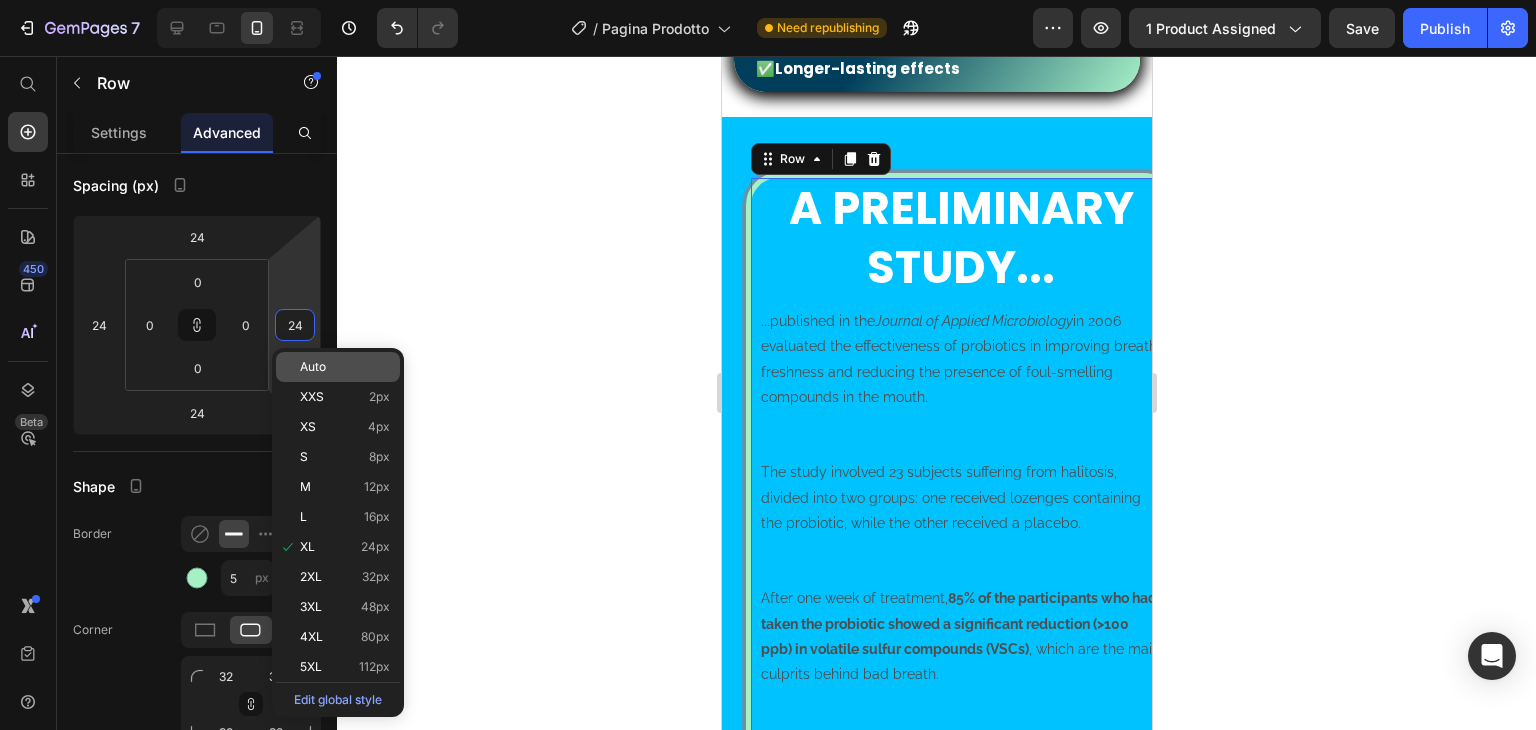 type on "0" 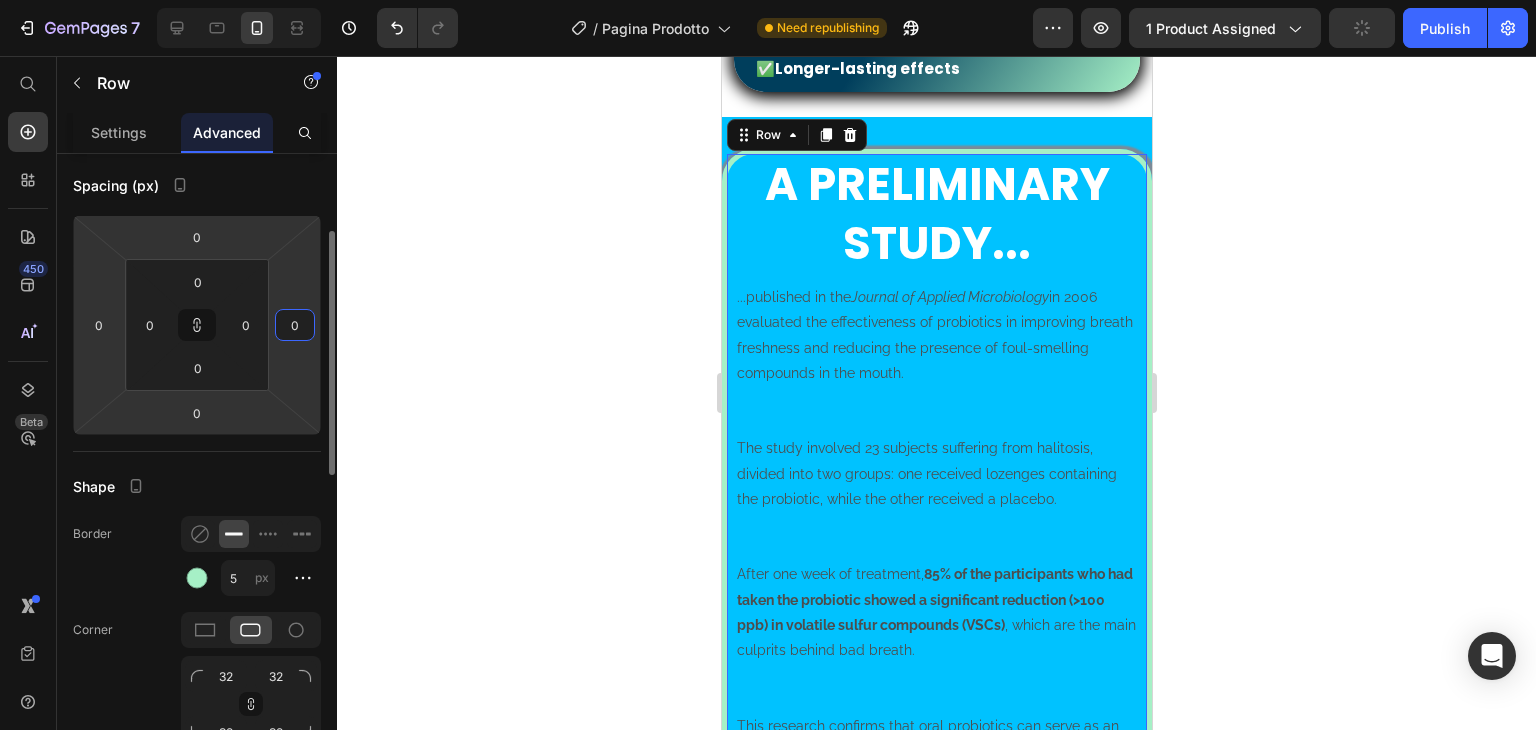 click on "0" at bounding box center [295, 325] 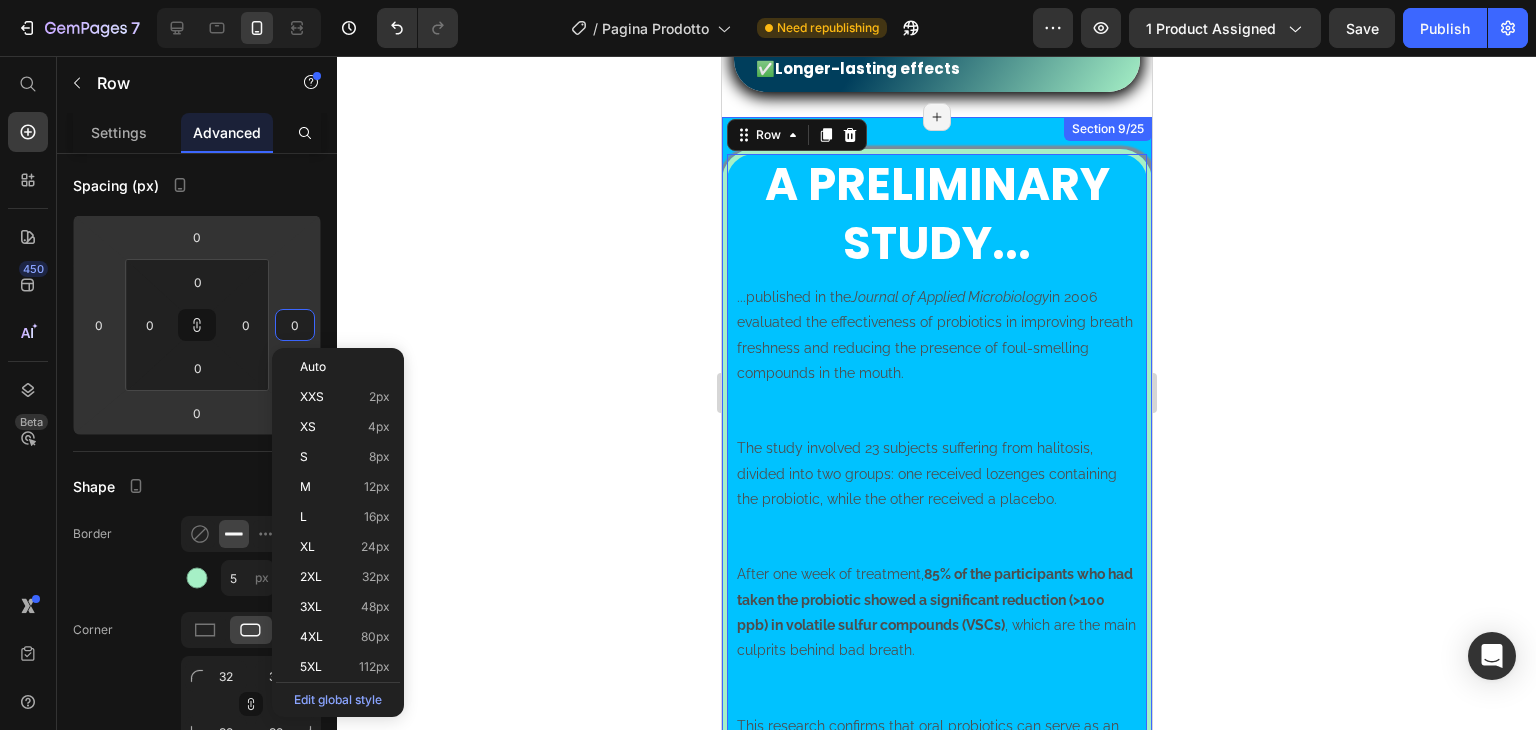 click on "Section 9/25" at bounding box center [1107, 129] 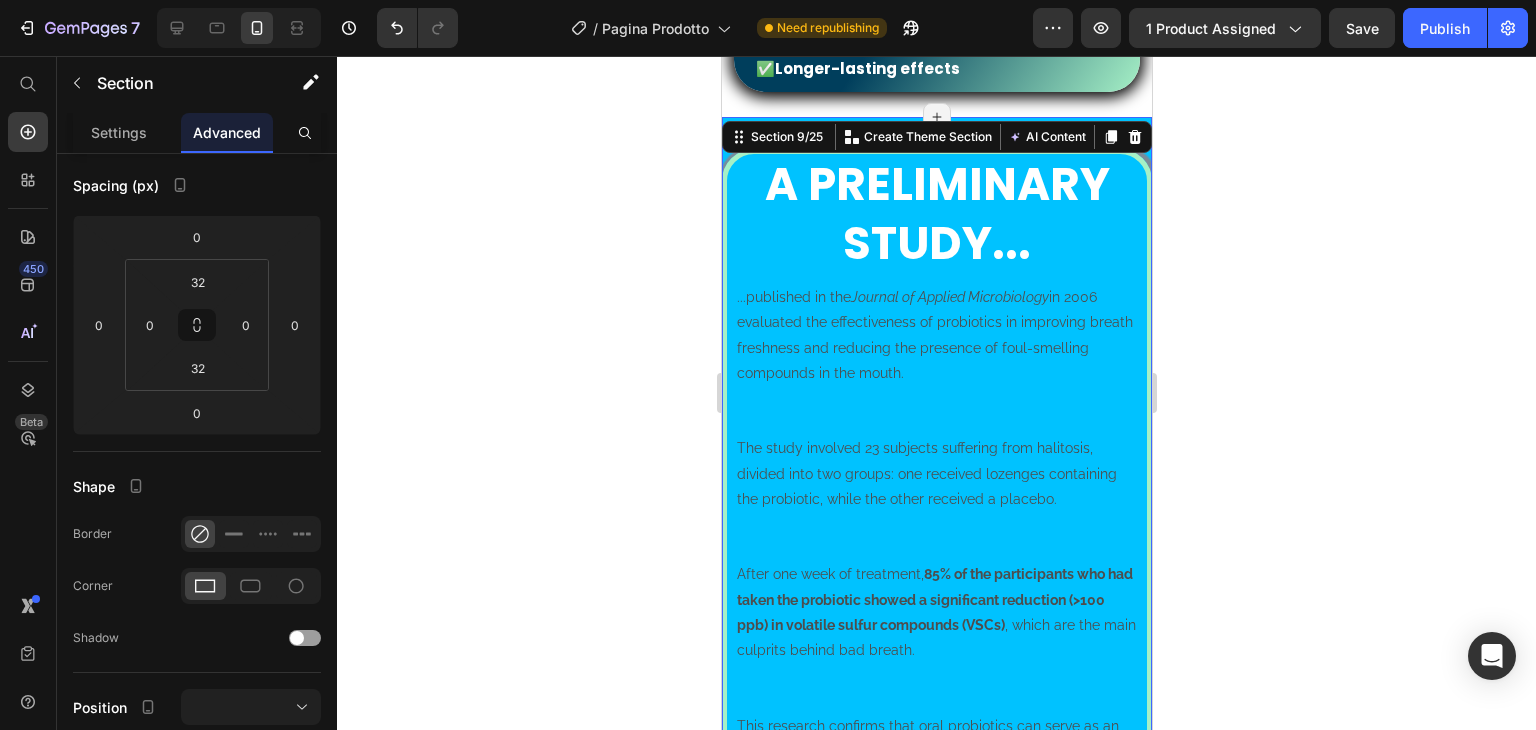 scroll, scrollTop: 0, scrollLeft: 0, axis: both 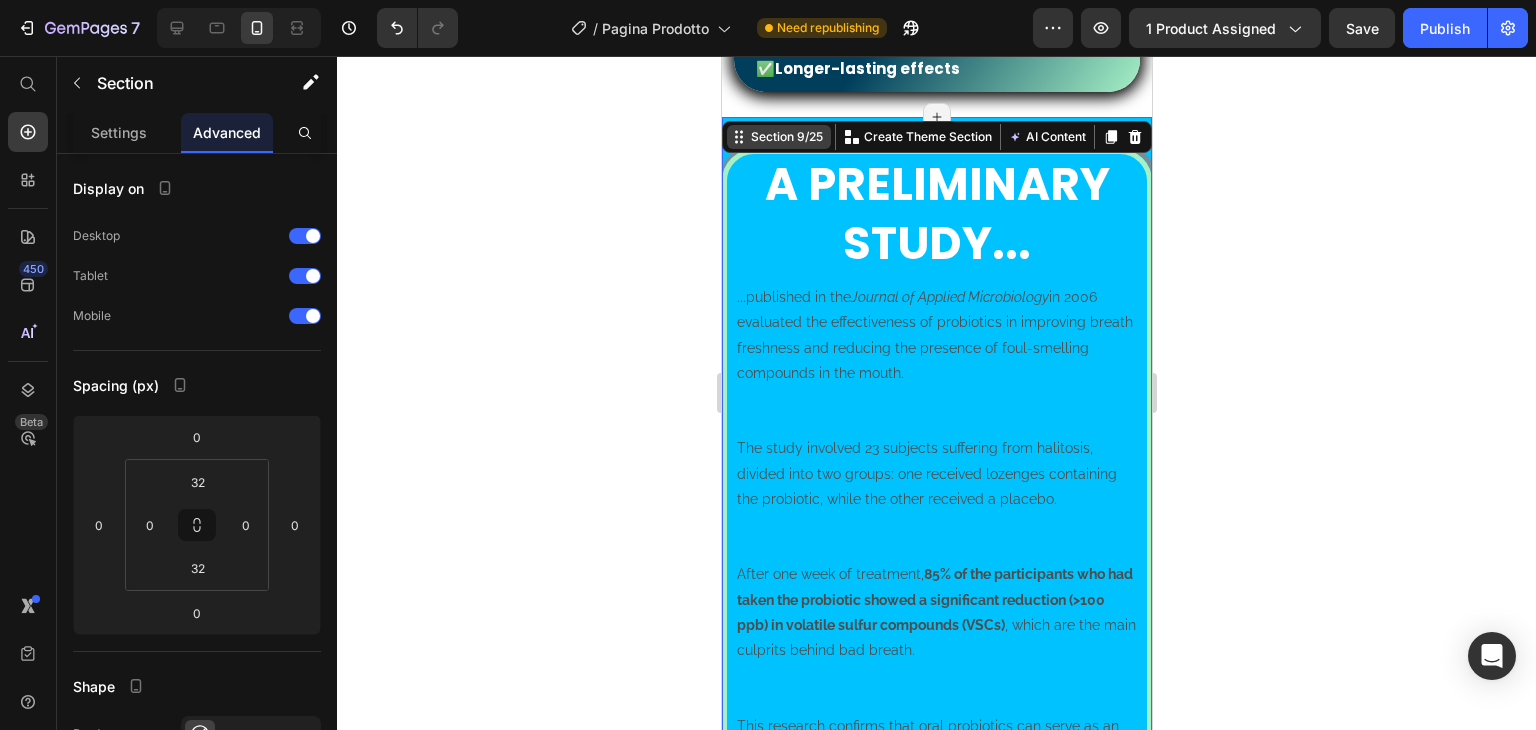 click on "Section 9/25" at bounding box center [786, 137] 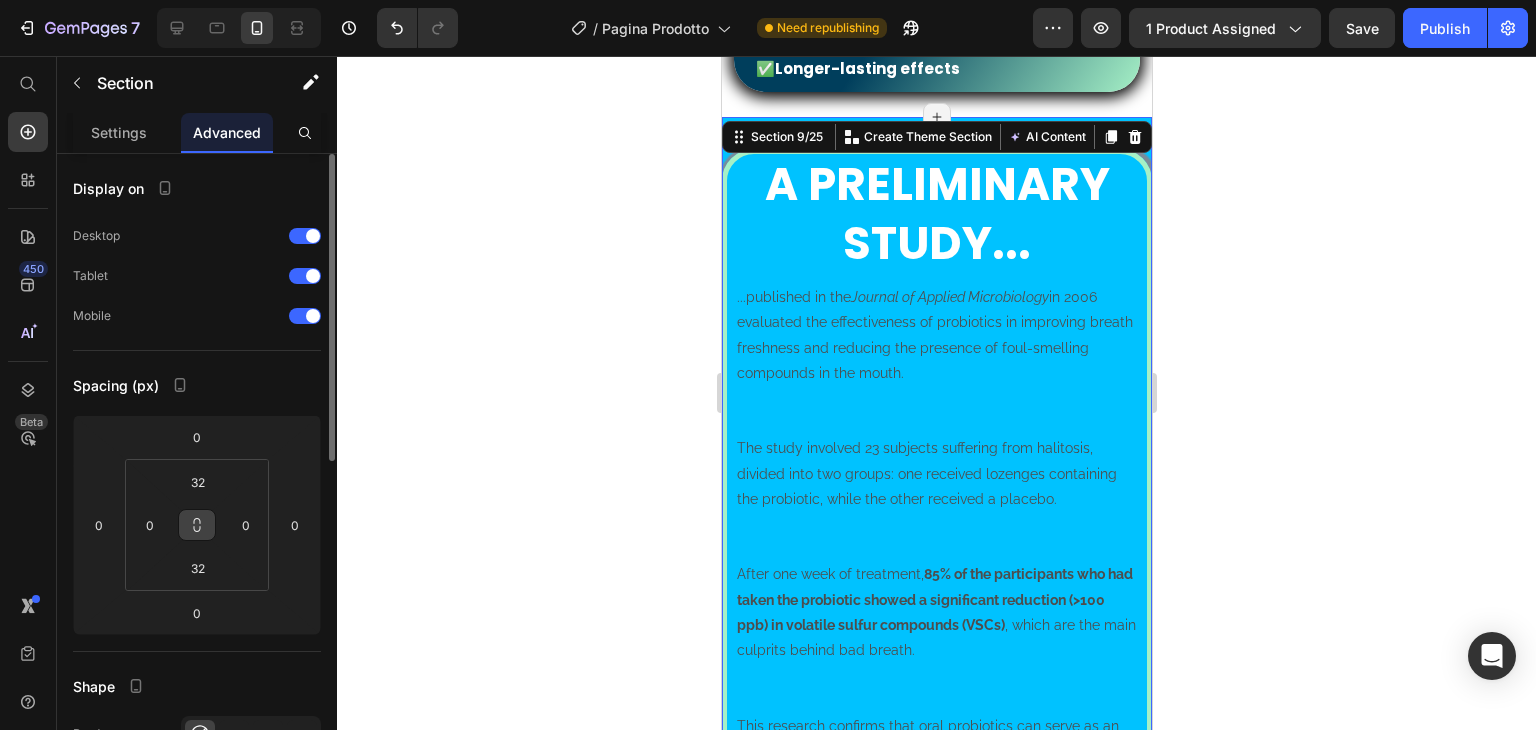 click 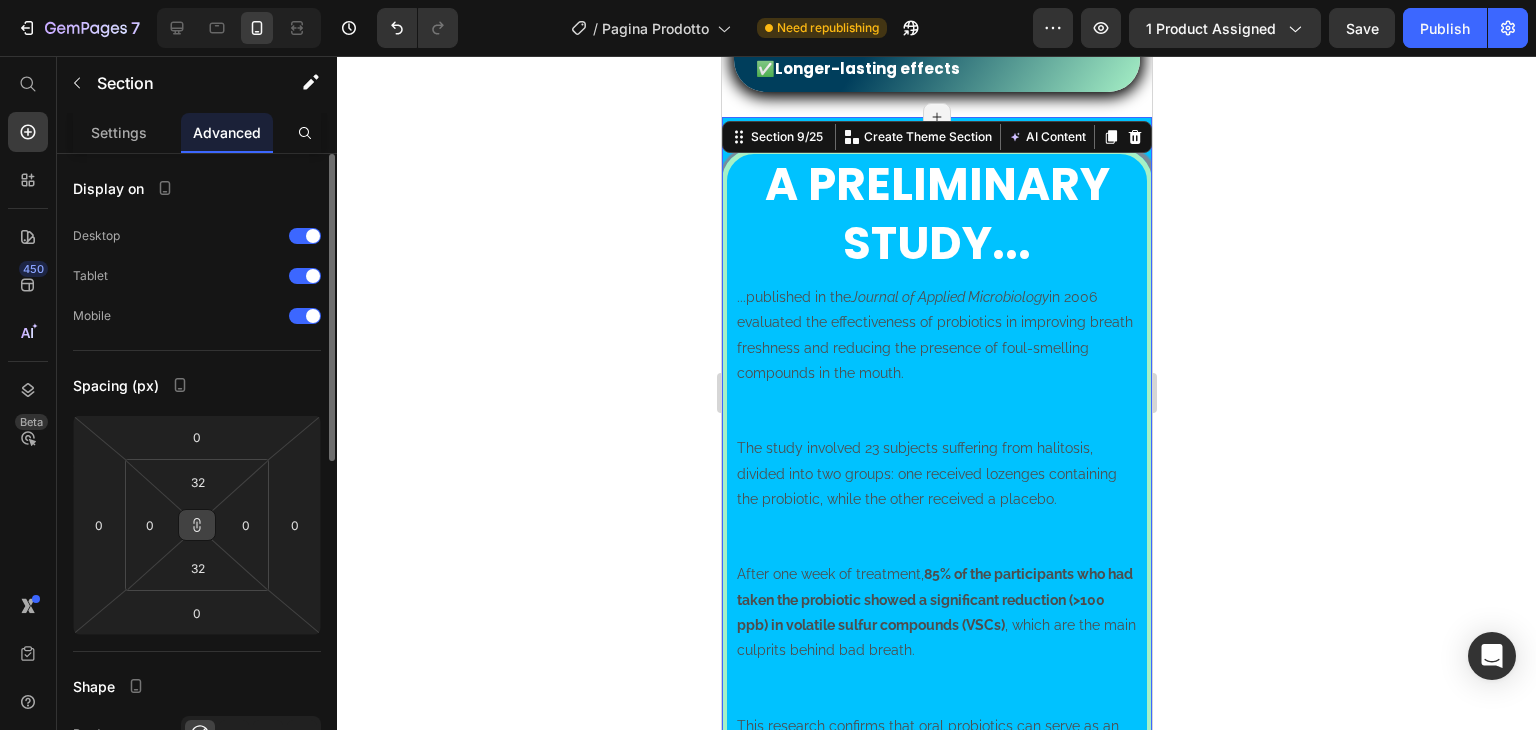 click 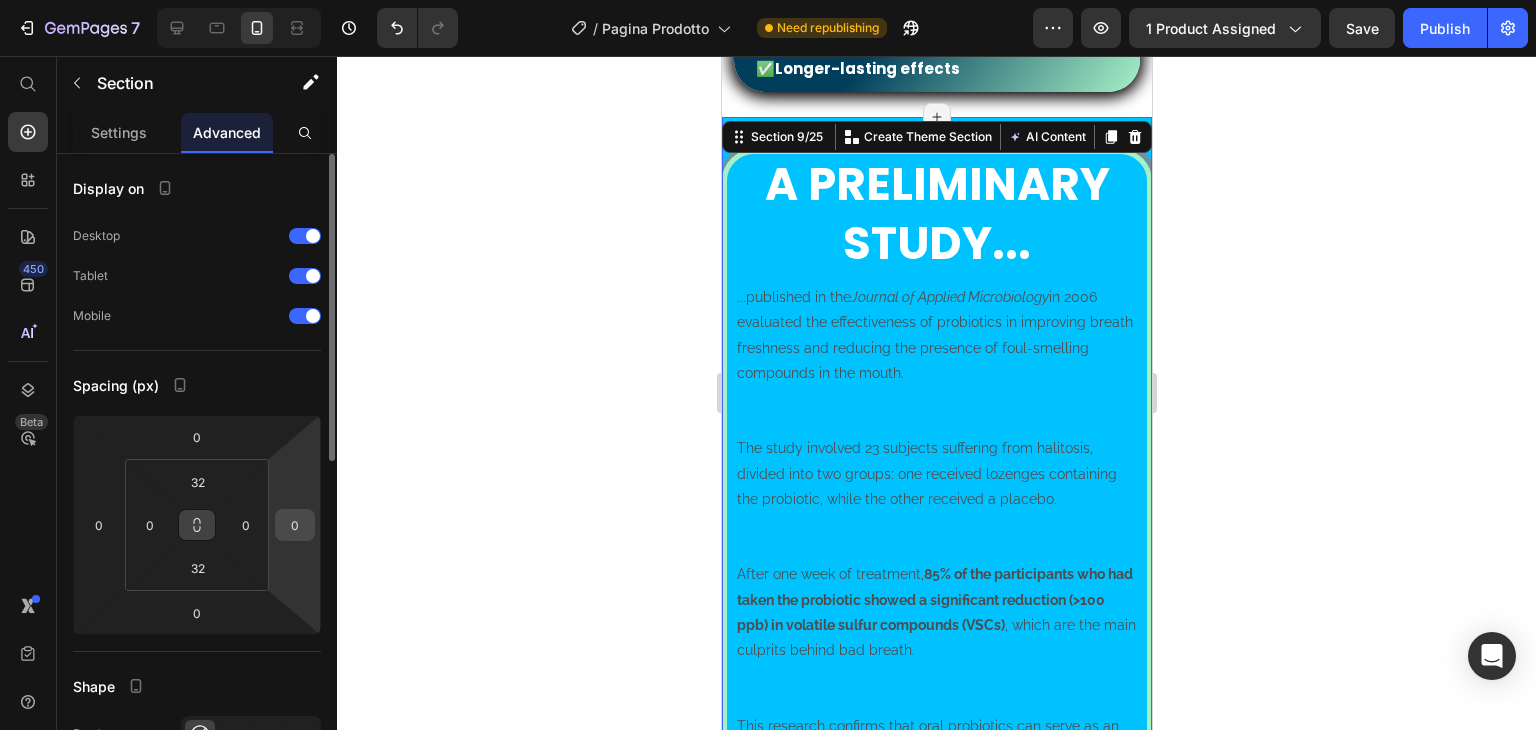 click on "0" at bounding box center [295, 525] 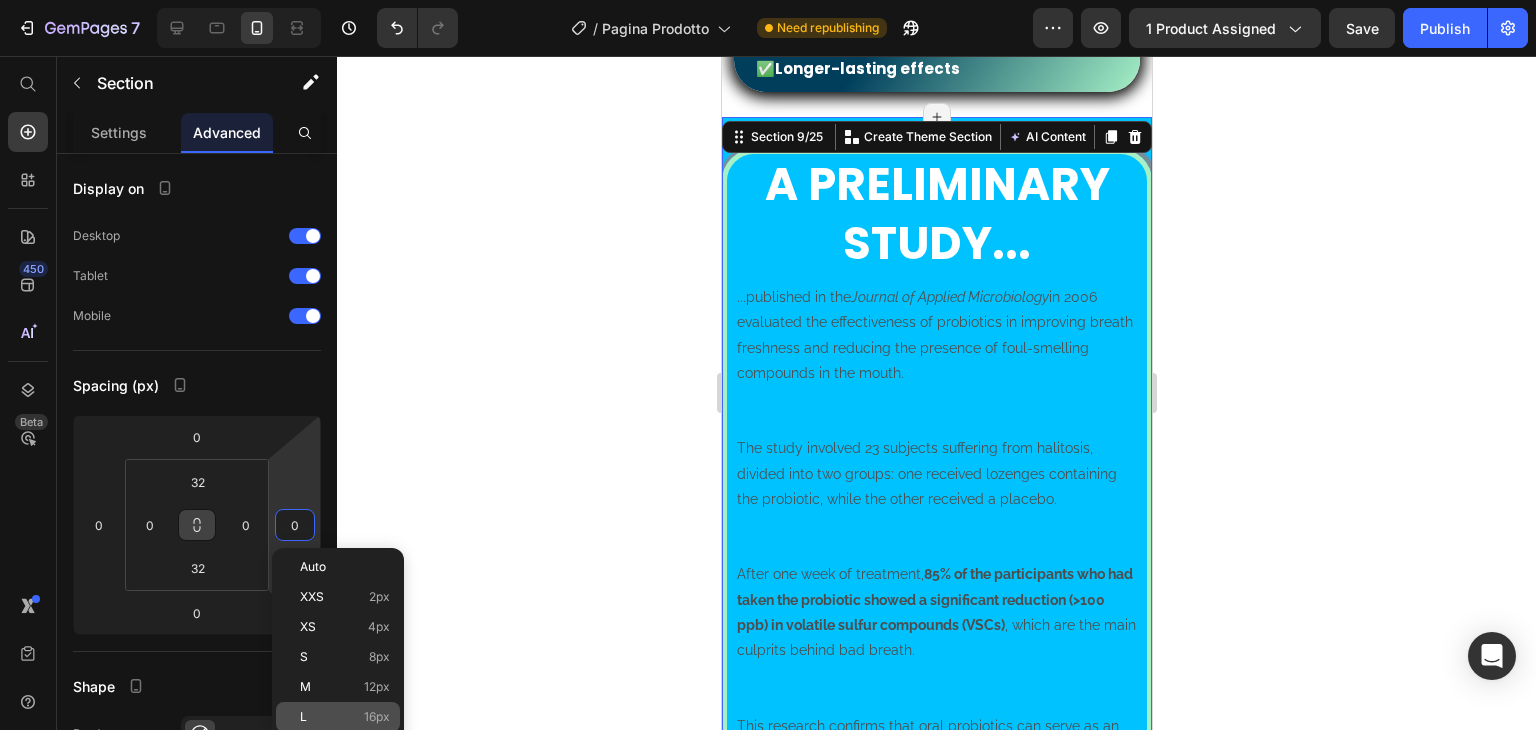 click on "L 16px" at bounding box center (345, 717) 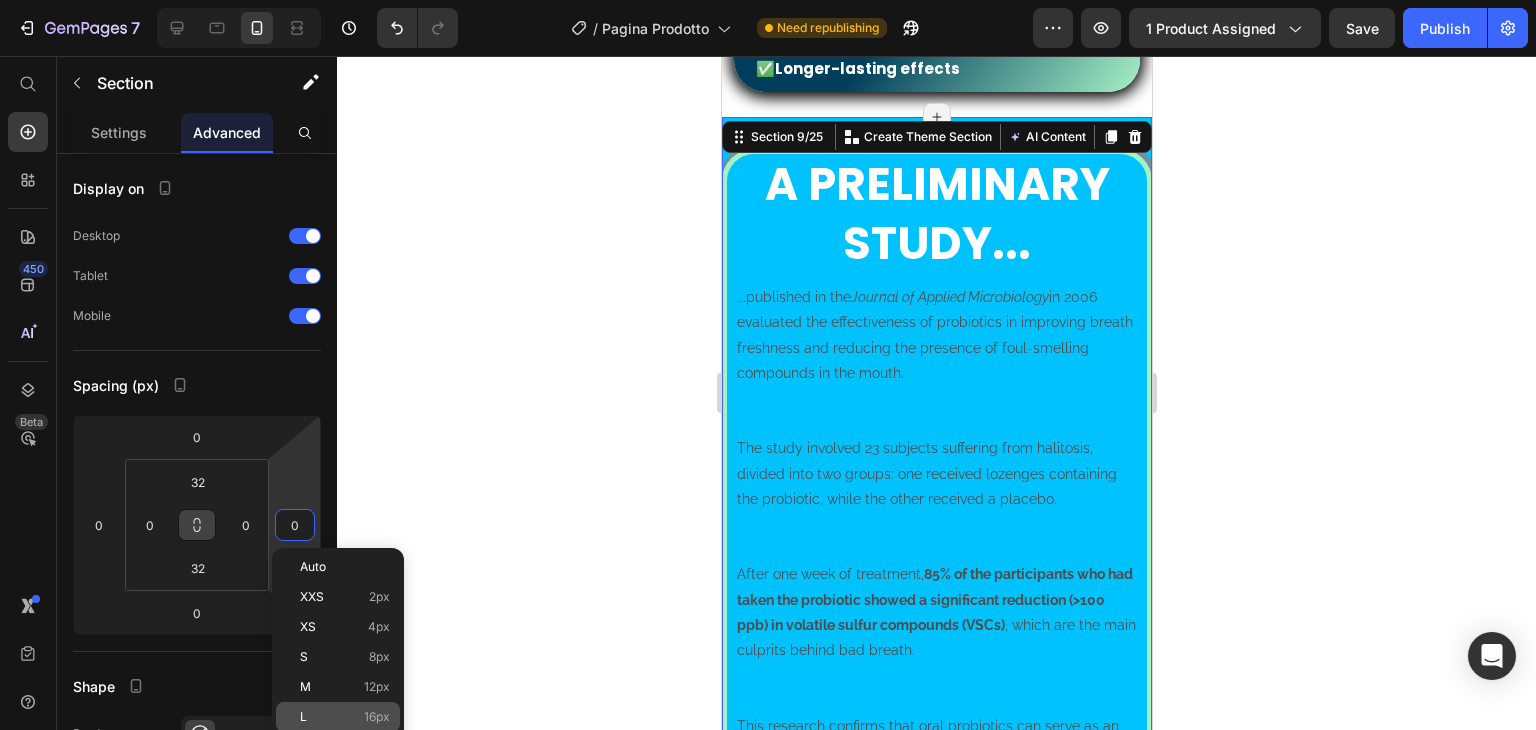 type on "16" 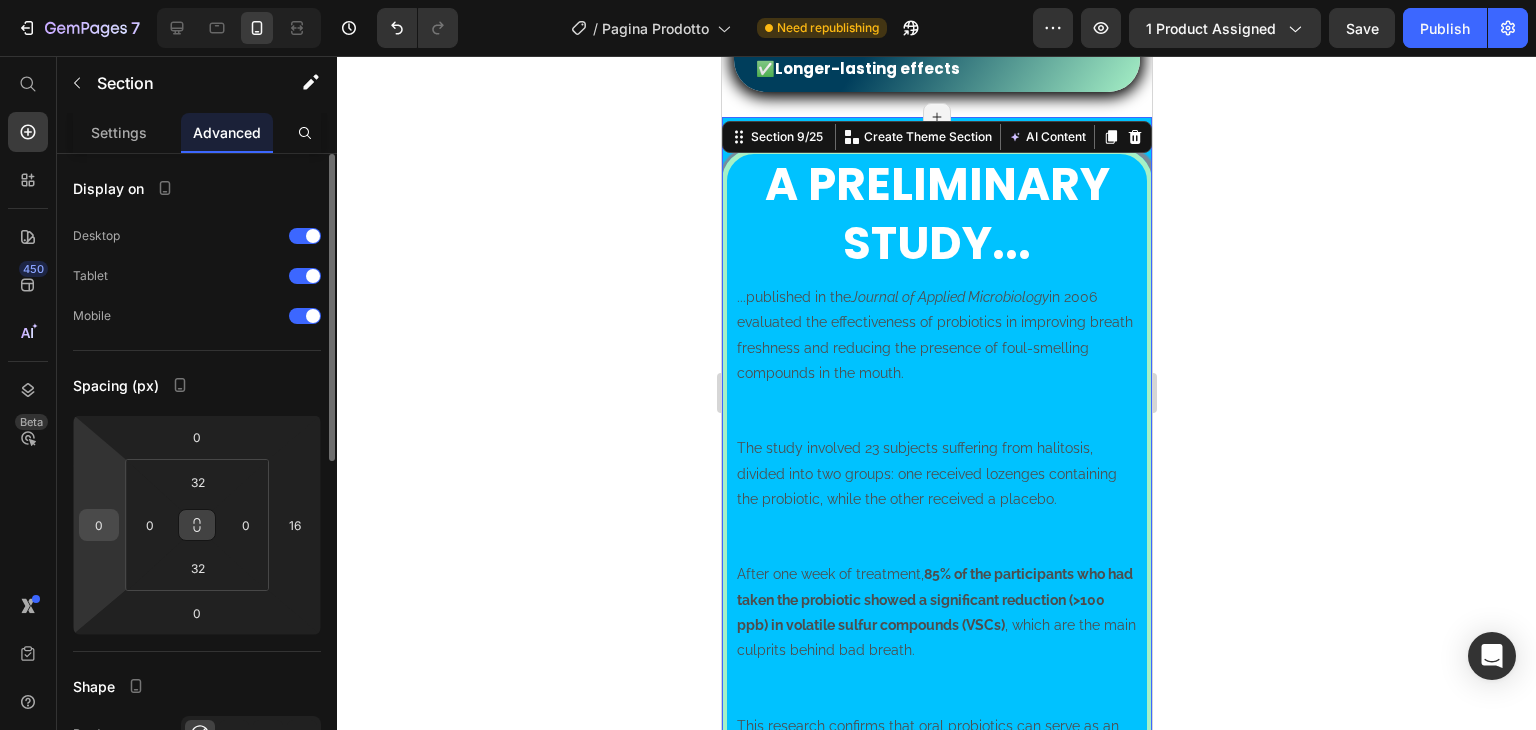 click on "0" at bounding box center [99, 525] 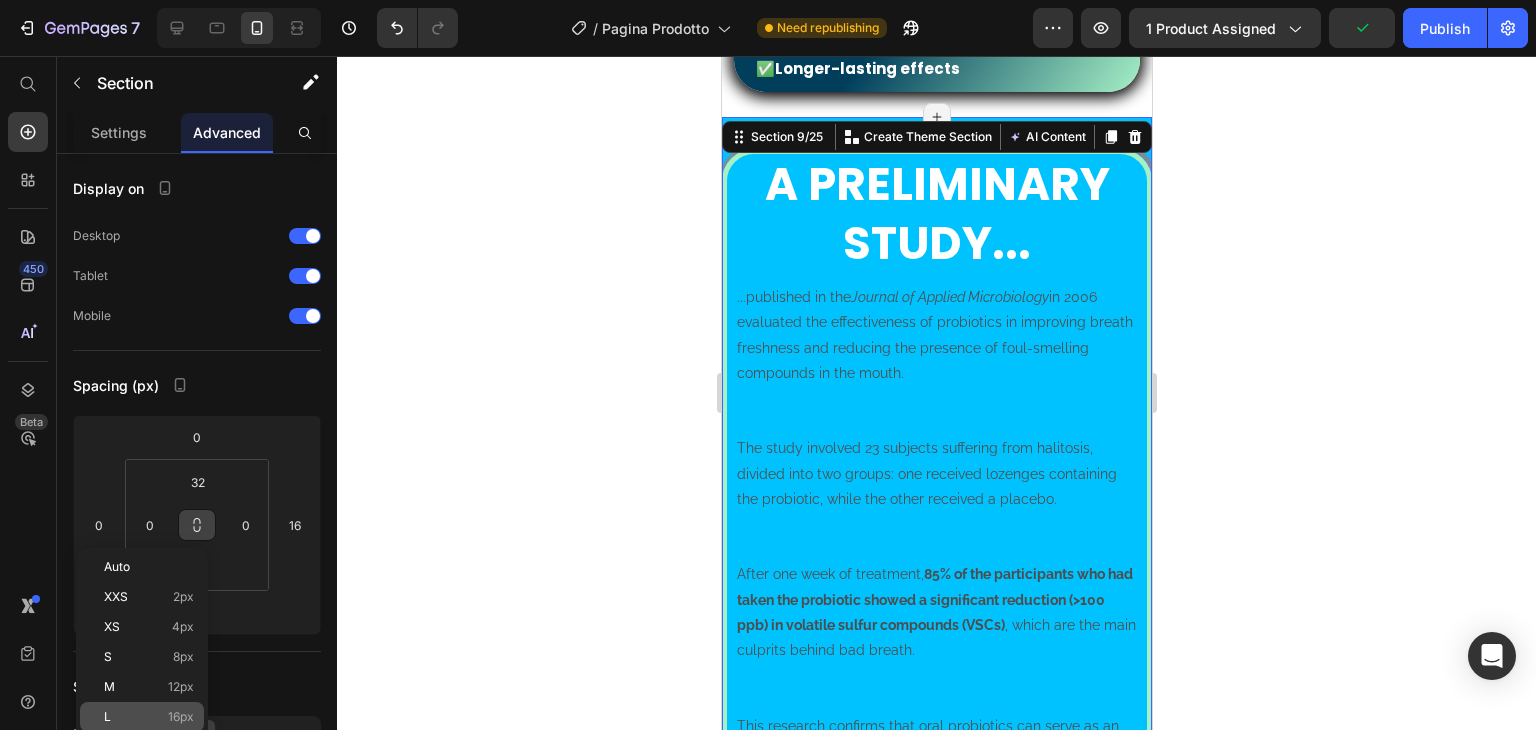 click on "16px" at bounding box center [181, 717] 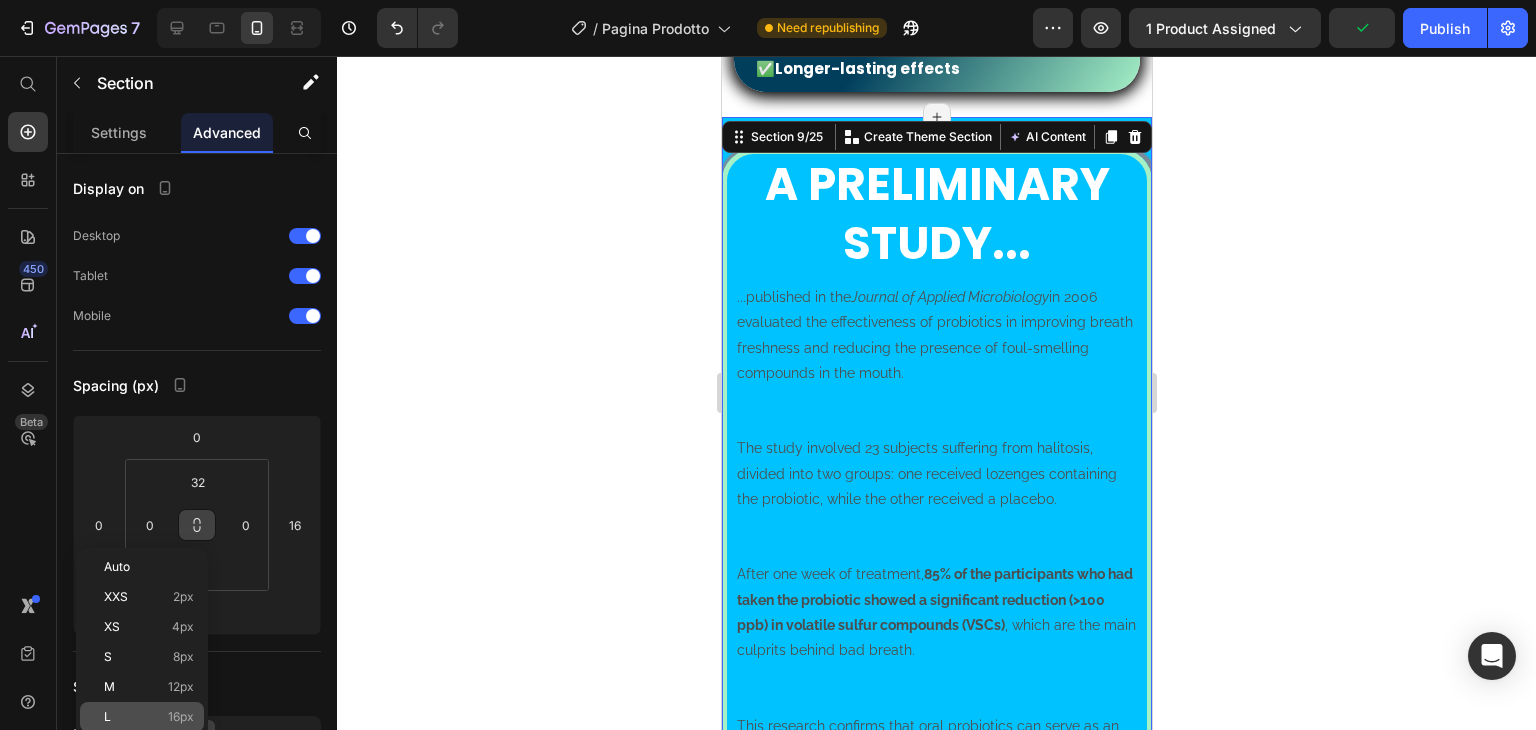 type on "16" 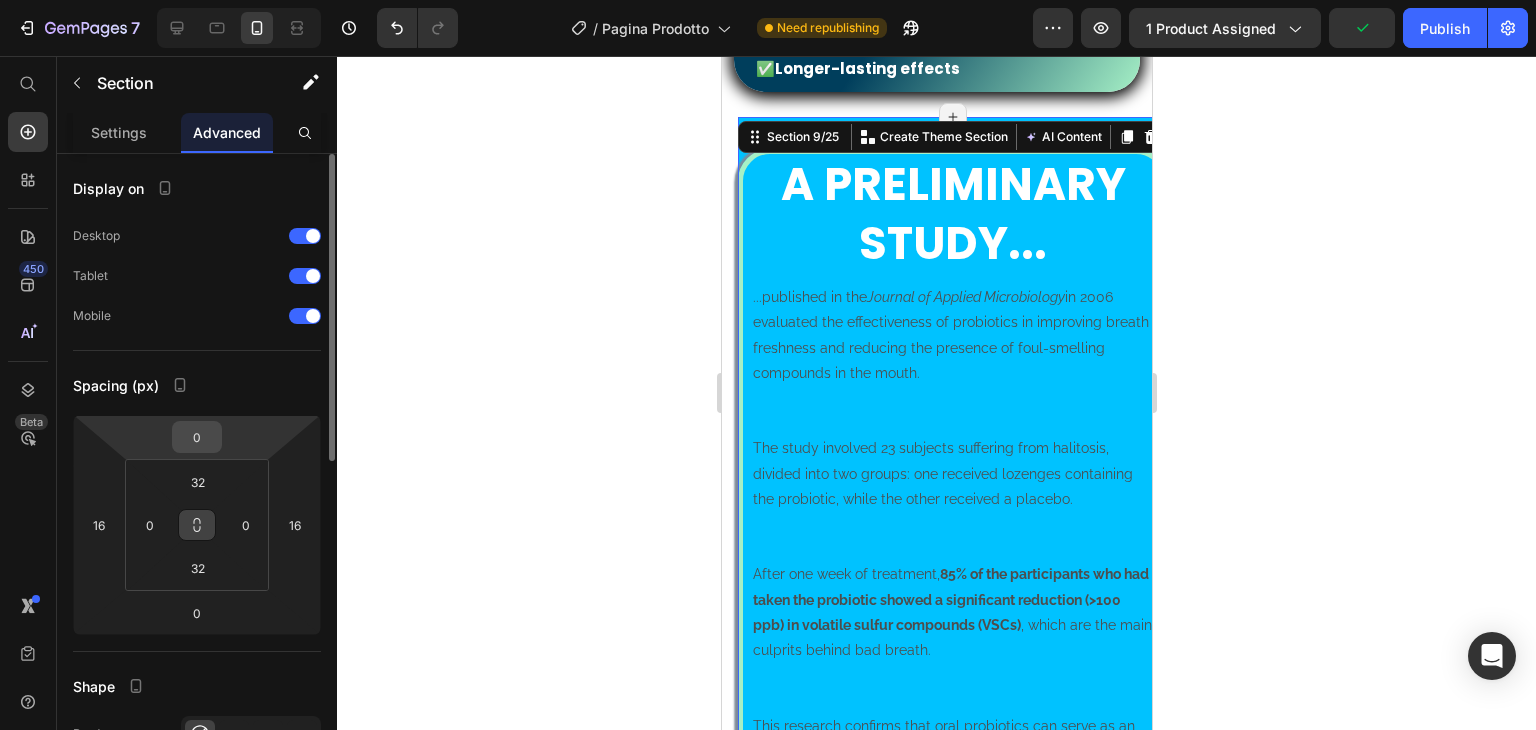 click on "0" at bounding box center [197, 437] 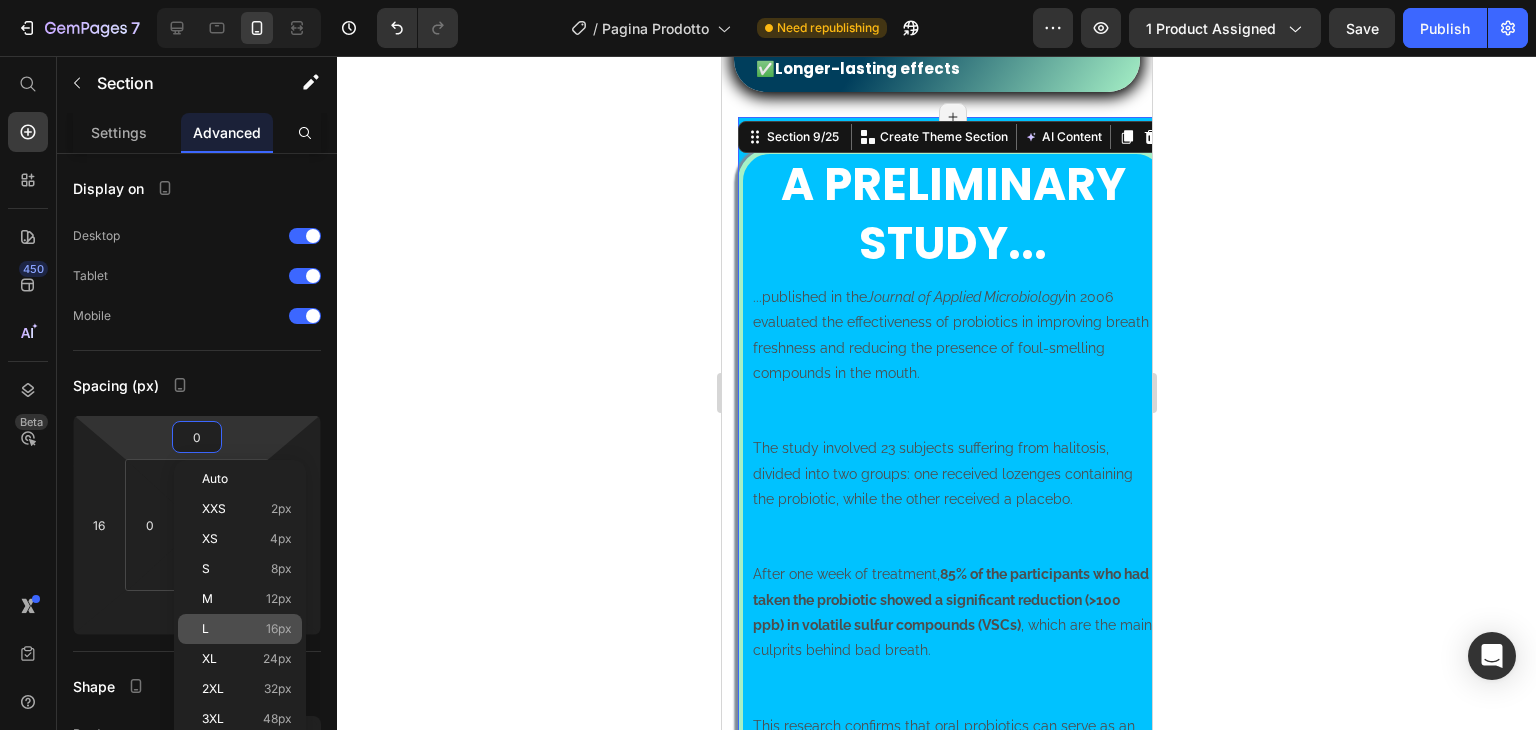 click on "L 16px" at bounding box center [247, 629] 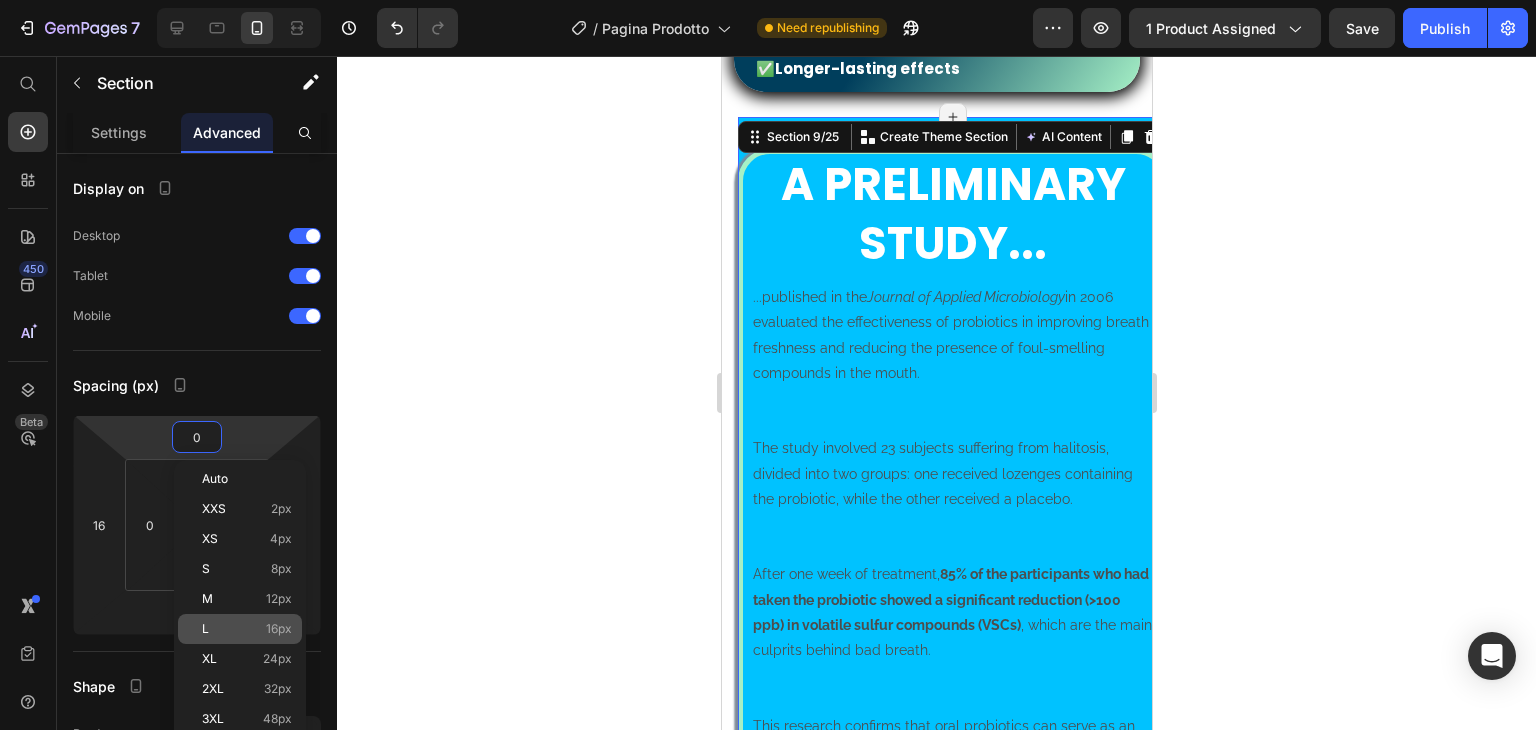 type on "16" 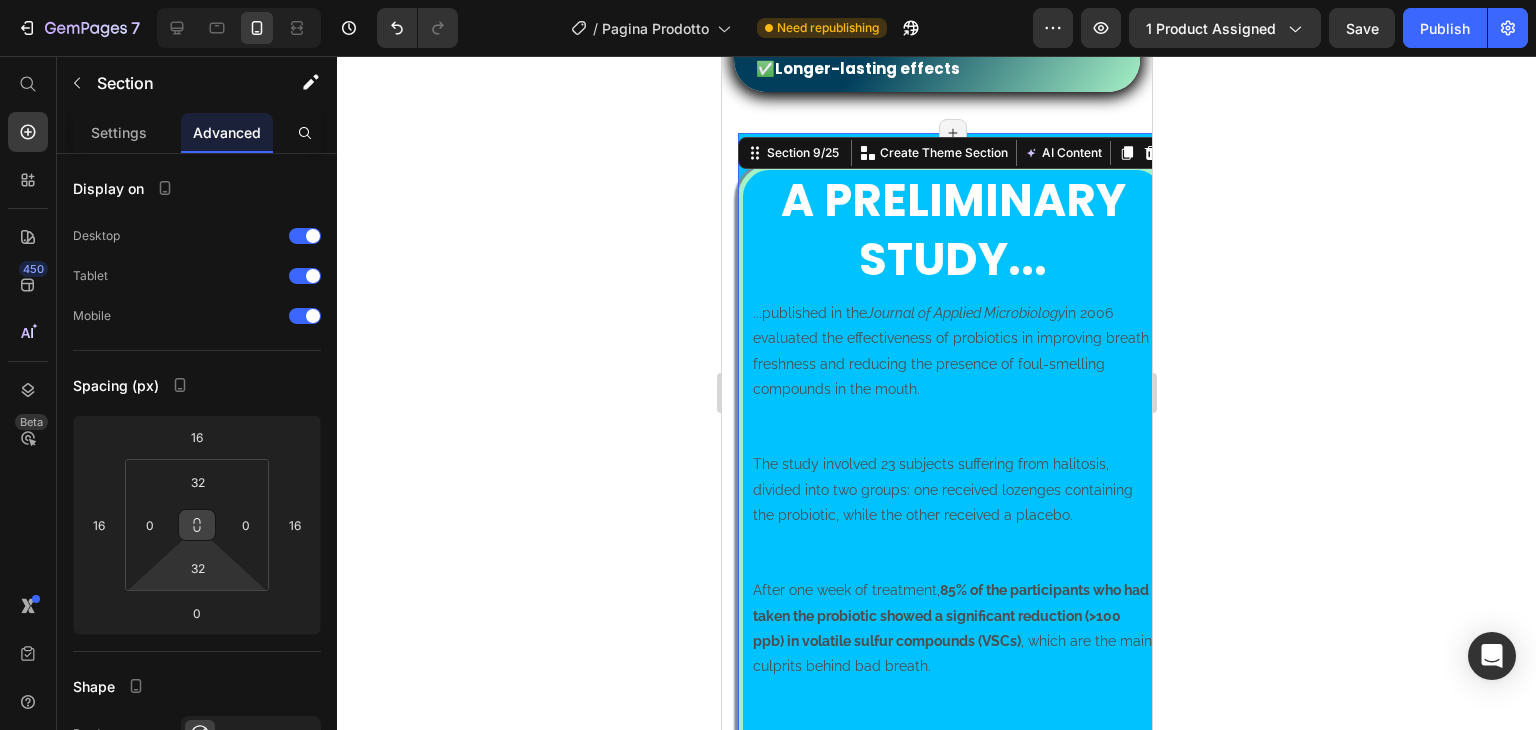 scroll, scrollTop: 100, scrollLeft: 0, axis: vertical 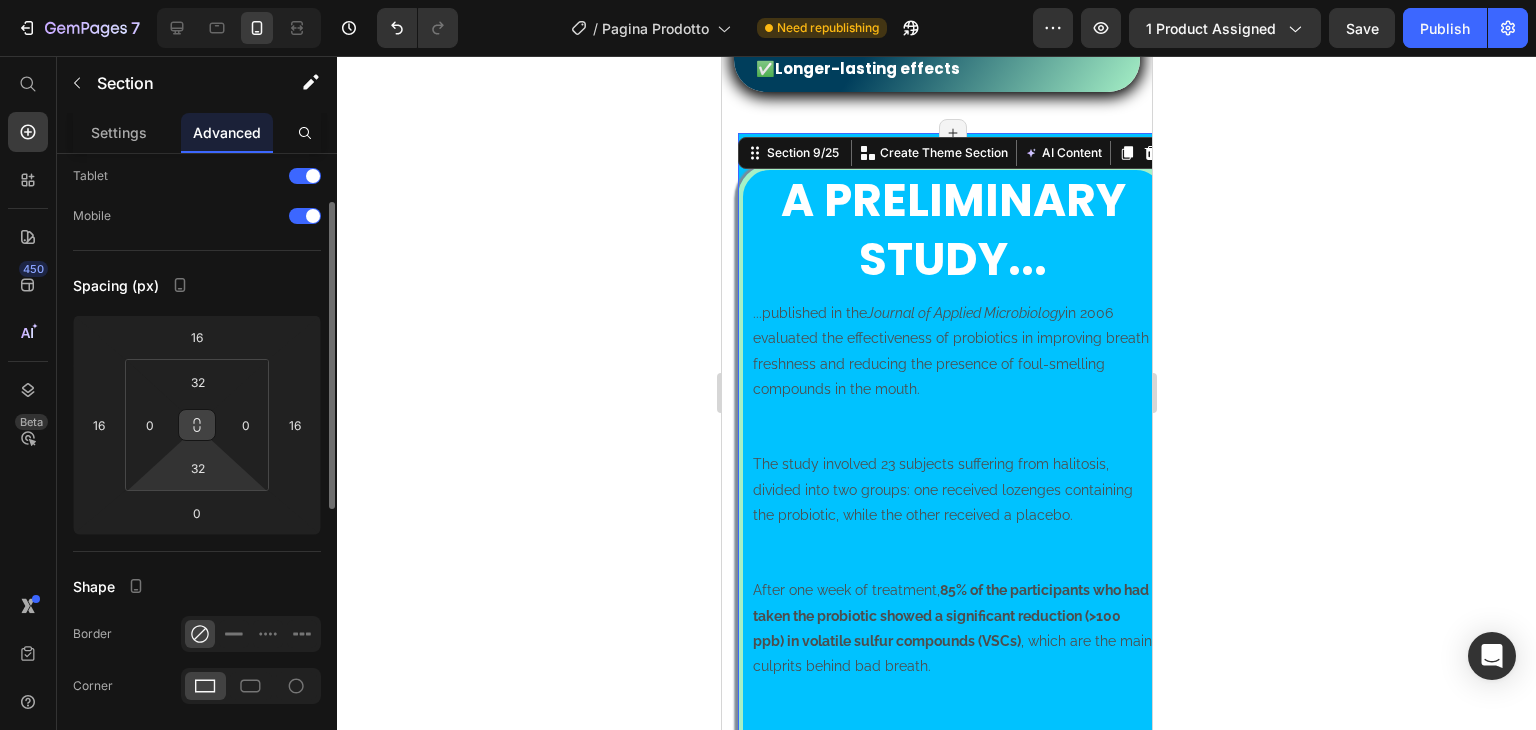 click on "7   /  Pagina Prodotto Need republishing Preview 1 product assigned  Save   Publish  450 Beta Start with Sections Elements Hero Section Product Detail Brands Trusted Badges Guarantee Product Breakdown How to use Testimonials Compare Bundle FAQs Social Proof Brand Story Product List Collection Blog List Contact Sticky Add to Cart Custom Footer Browse Library 450 Layout
Row
Row
Row
Row Text
Heading
Text Block Button
Button
Button
Sticky Back to top Media
Image Image" at bounding box center [768, 0] 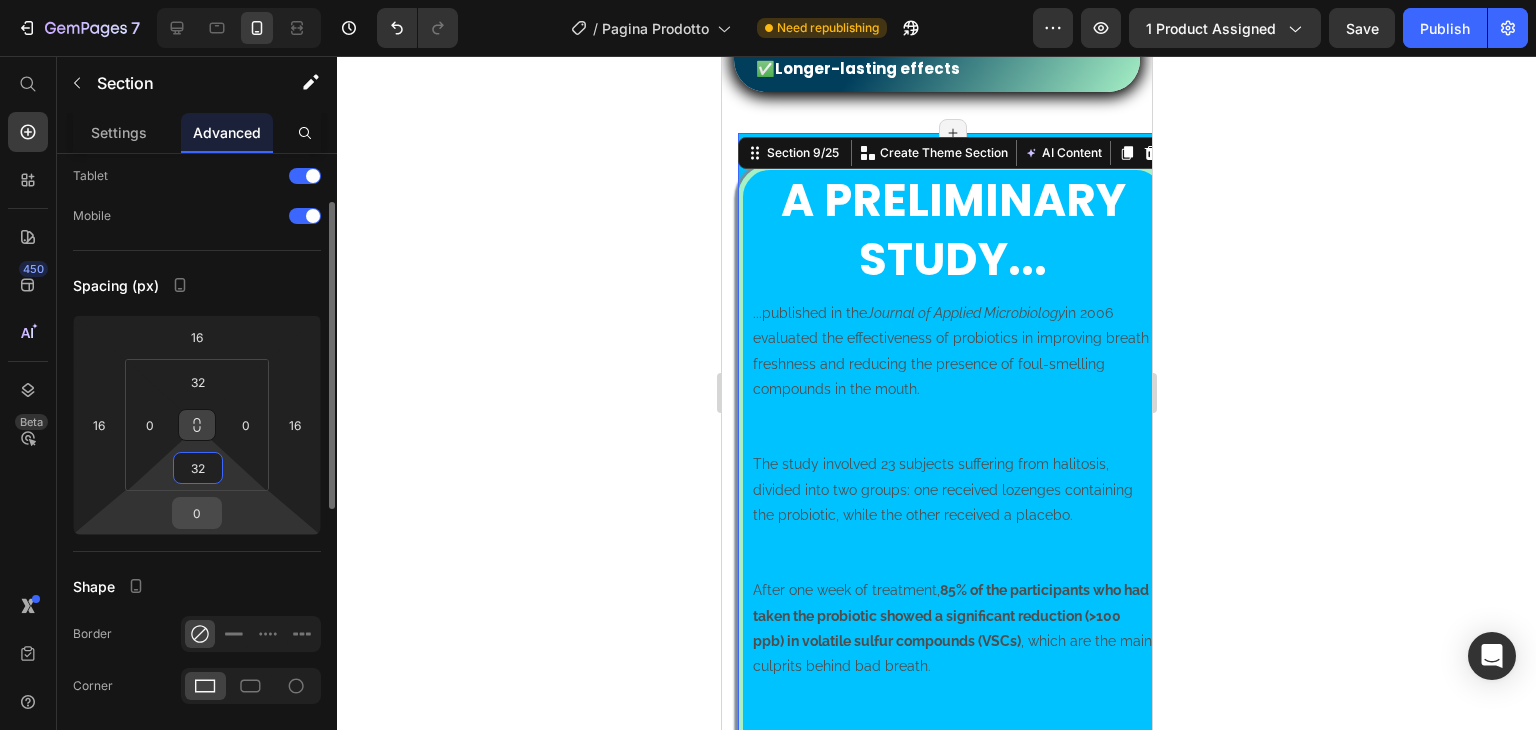 click on "0" at bounding box center [197, 513] 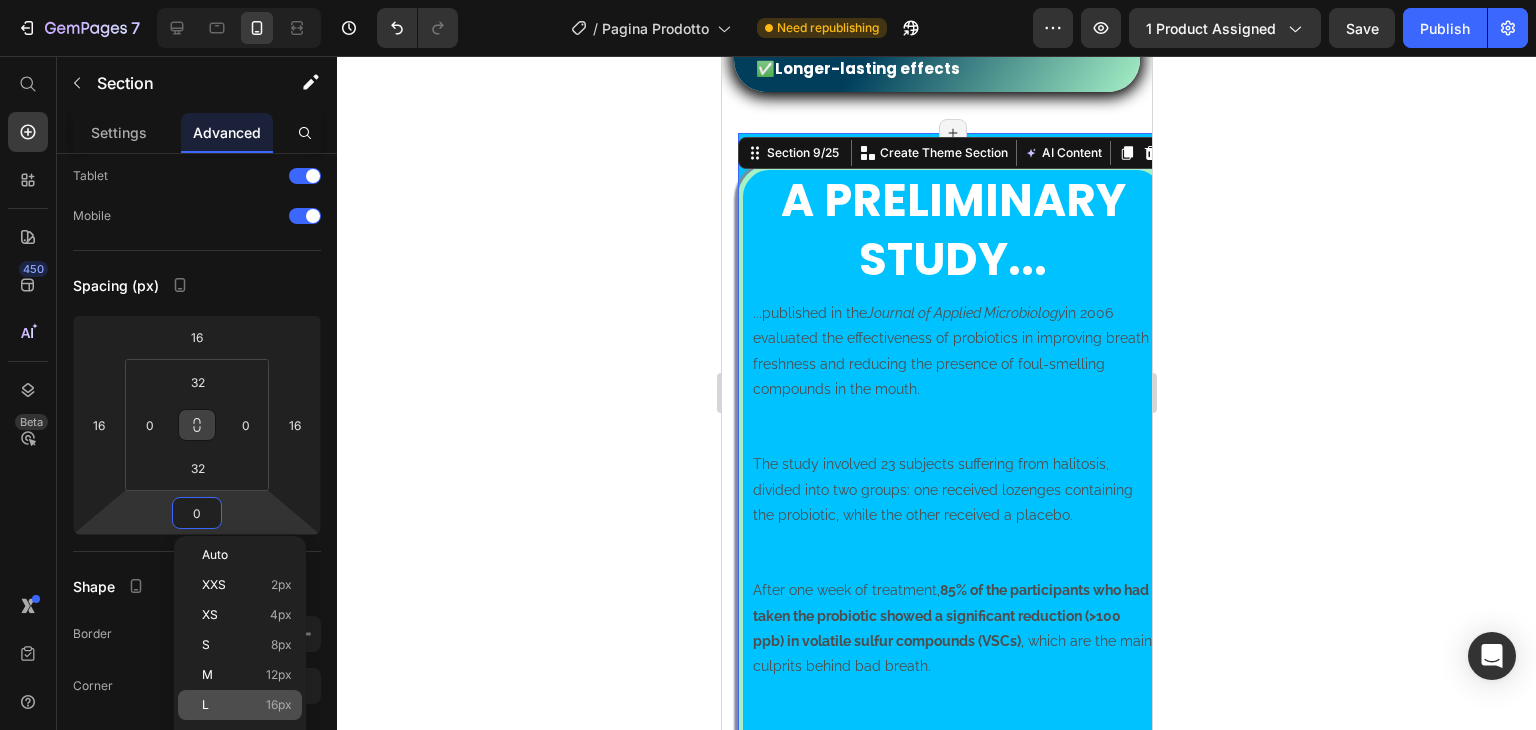 click on "L 16px" at bounding box center (247, 705) 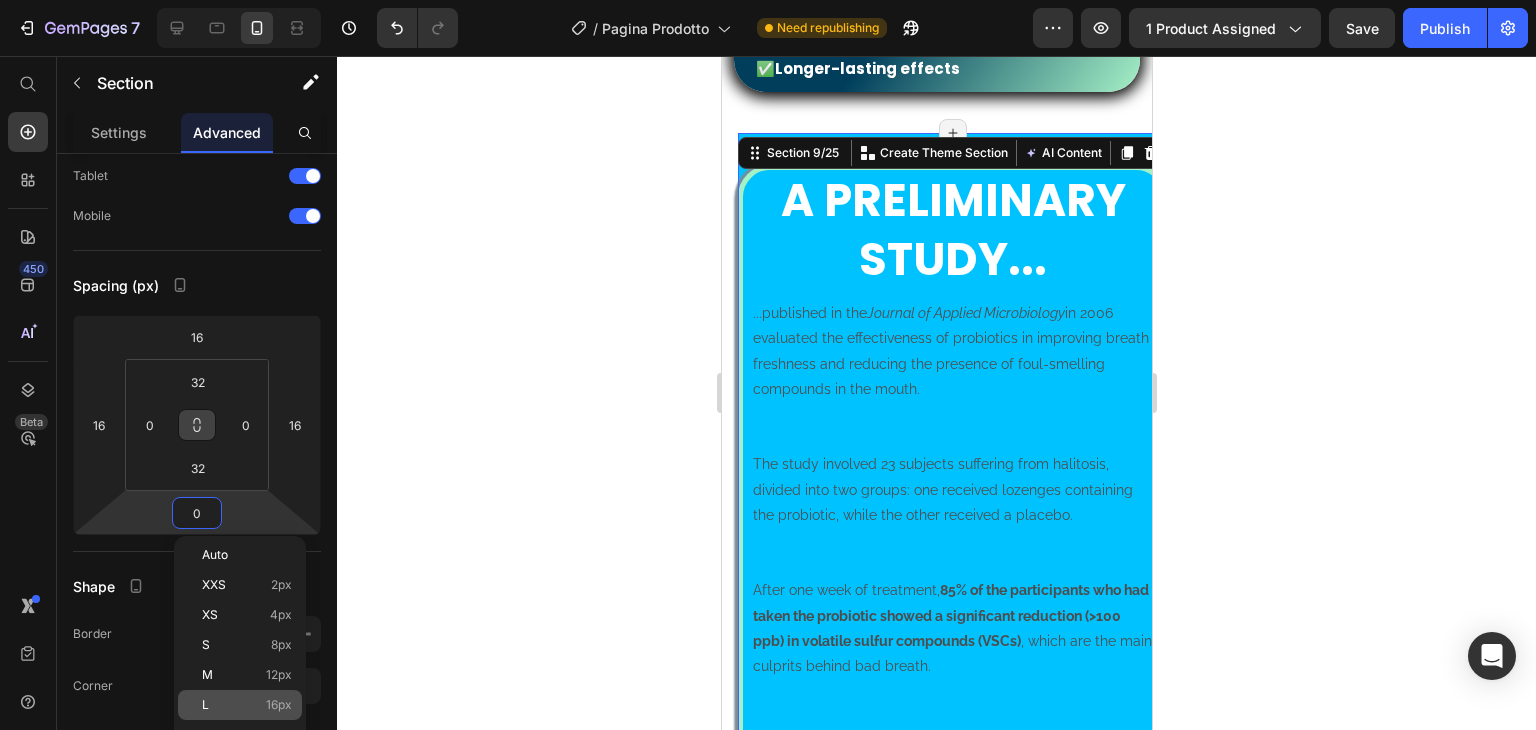 type on "16" 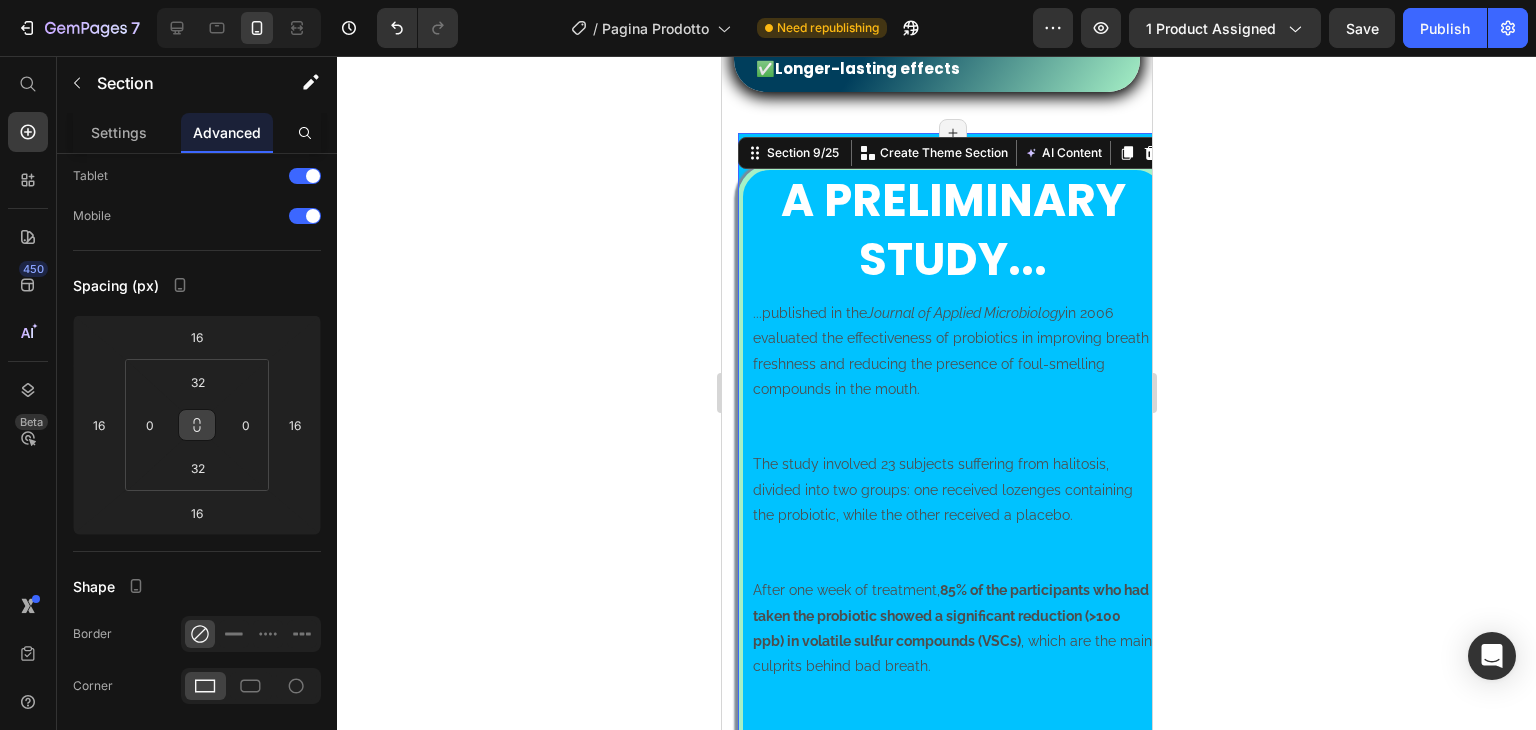 click 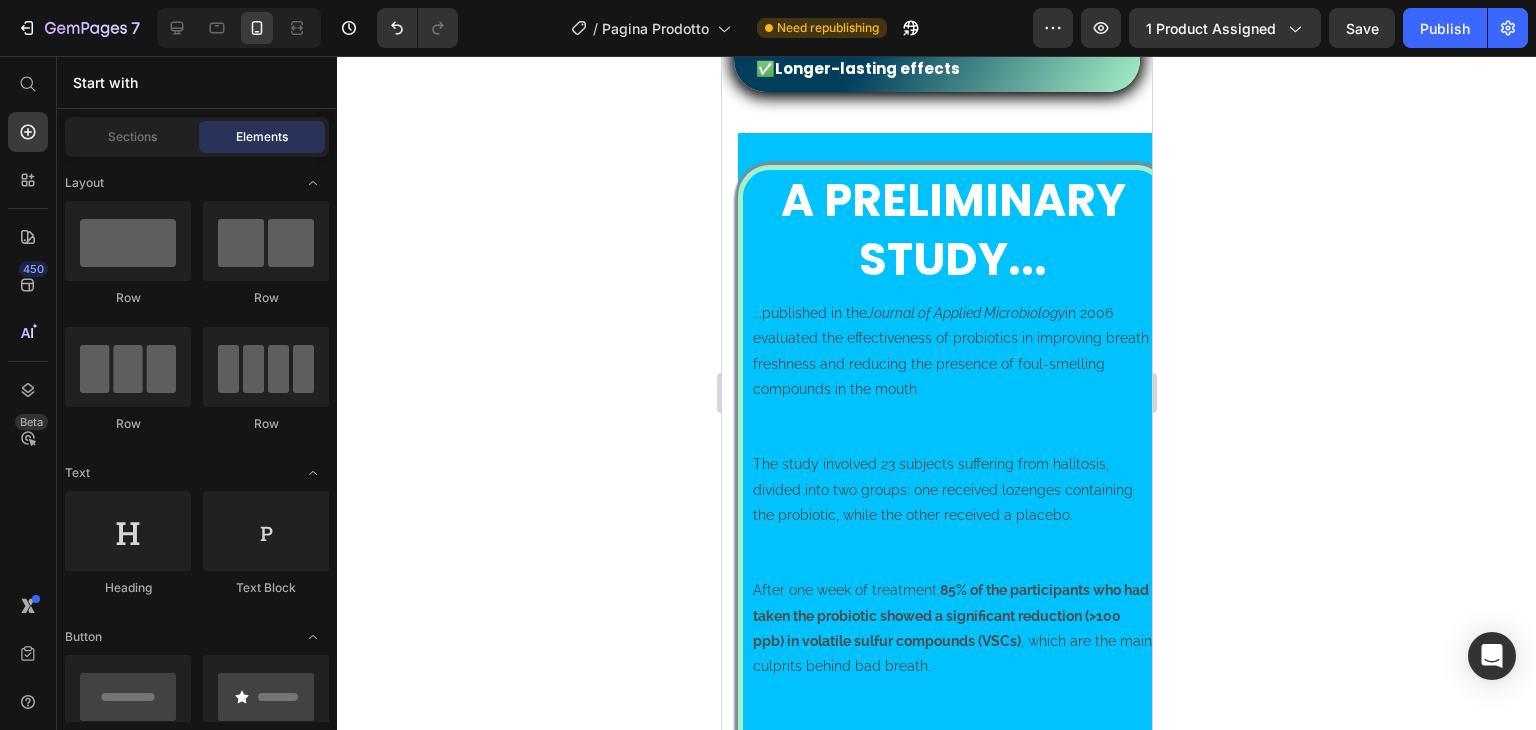 click on "A preliminary study... Heading ...published in the  Journal of Applied Microbiology  in [YEAR] evaluated the effectiveness of probiotics in improving breath freshness and reducing the presence of foul-smelling compounds in the mouth. The study involved [NUMBER] subjects suffering from halitosis, divided into two groups: one received lozenges containing the probiotic, while the other received a placebo. After one week of treatment,  [PERCENTAGE]% of the participants who had taken the probiotic showed a significant reduction ([VALUE] ppb) in volatile sulfur compounds (VSCs) , which are the main culprits behind bad breath. This research confirms that oral probiotics can serve as an effective support in controlling halitosis, naturally improving breath freshness Text Block Row Row Section [NUMBER]/[NUMBER] Page has reached Shopify’s [NUMBER] section-limit Page has reached Shopify’s [NUMBER] section-limit" at bounding box center [952, 492] 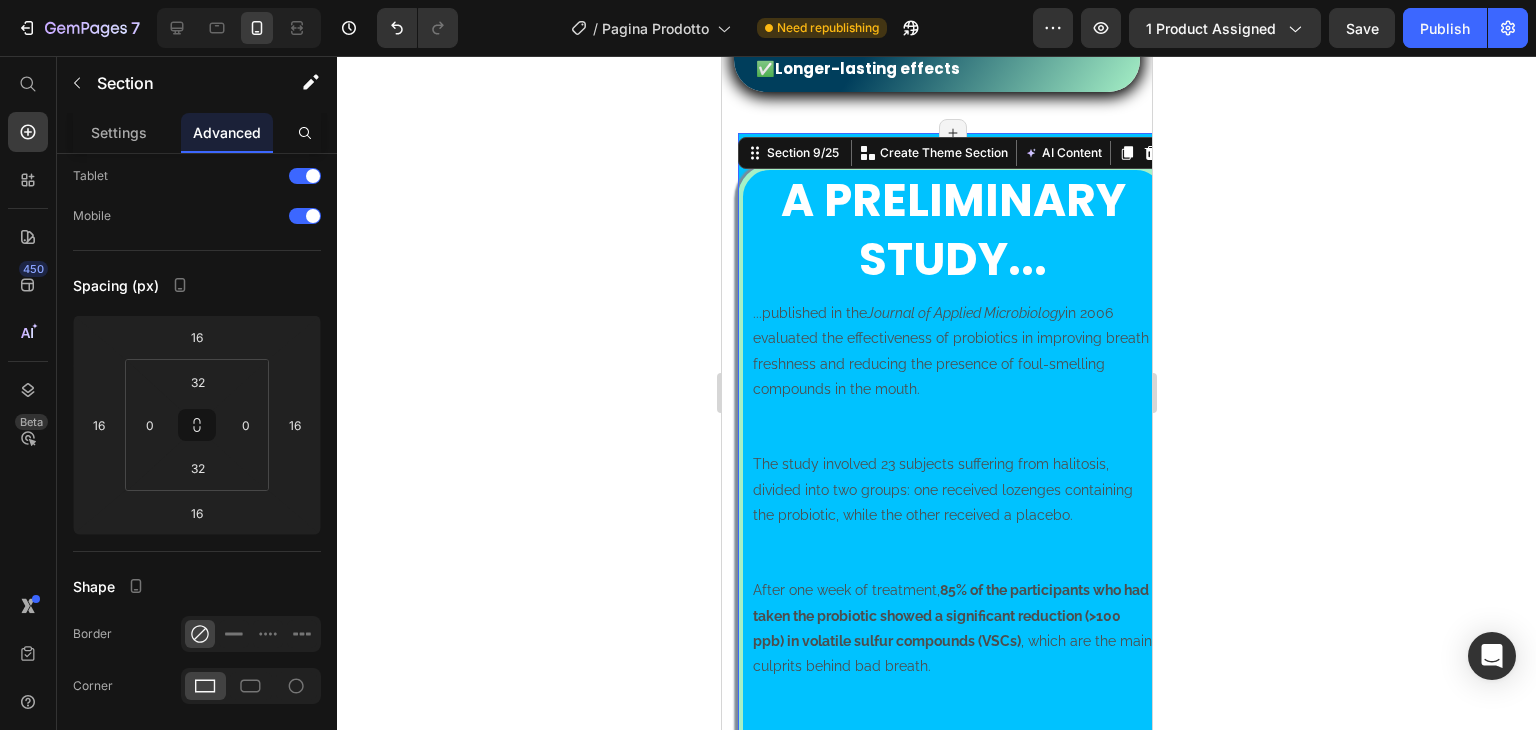 click on "Section 9/25   You can create reusable sections Create Theme Section AI Content Write with GemAI What would you like to describe here? Tone and Voice Persuasive Product JETFRESH™ - Start Fresh Show more Generate Page has reached Shopify’s 25 section-limit" at bounding box center (952, 153) 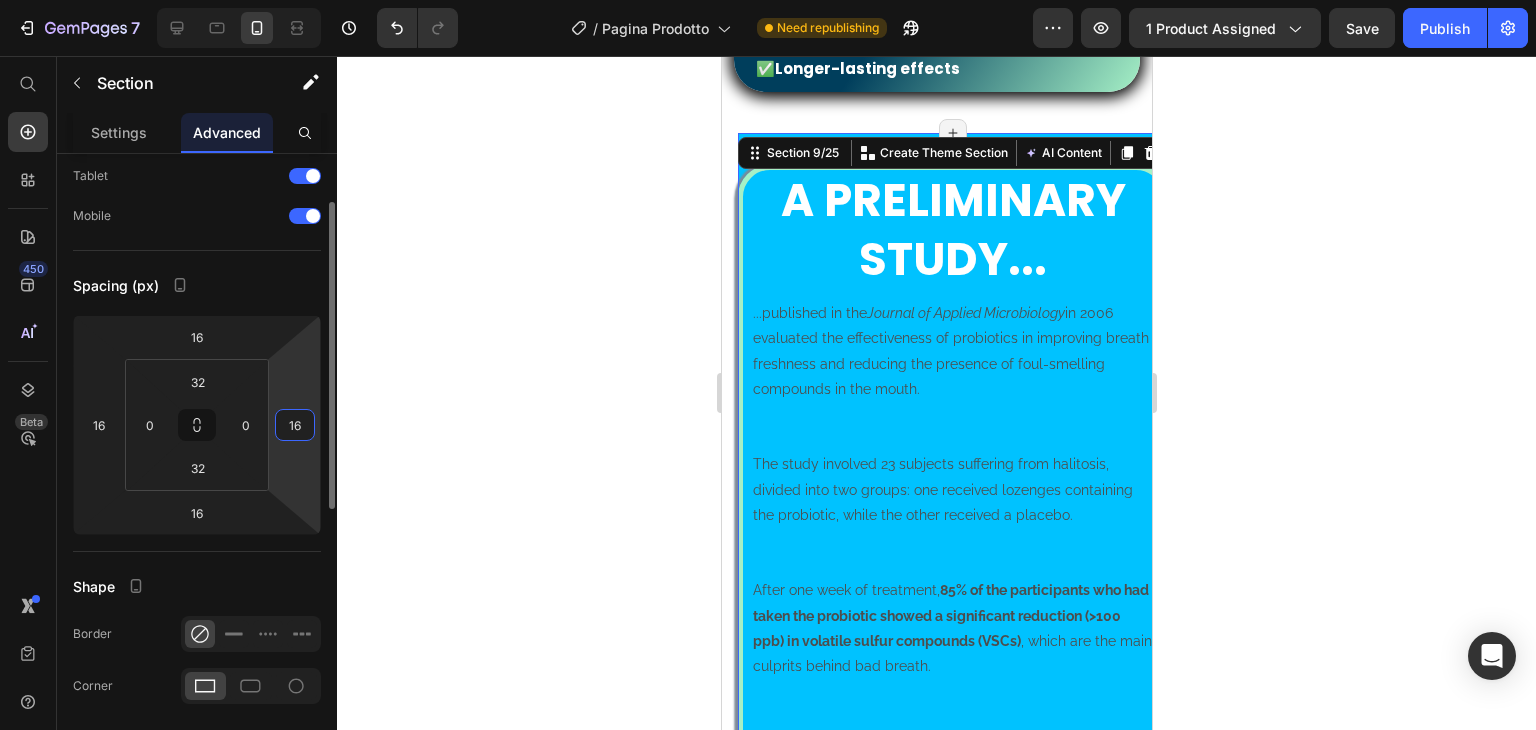 click on "16" at bounding box center (295, 425) 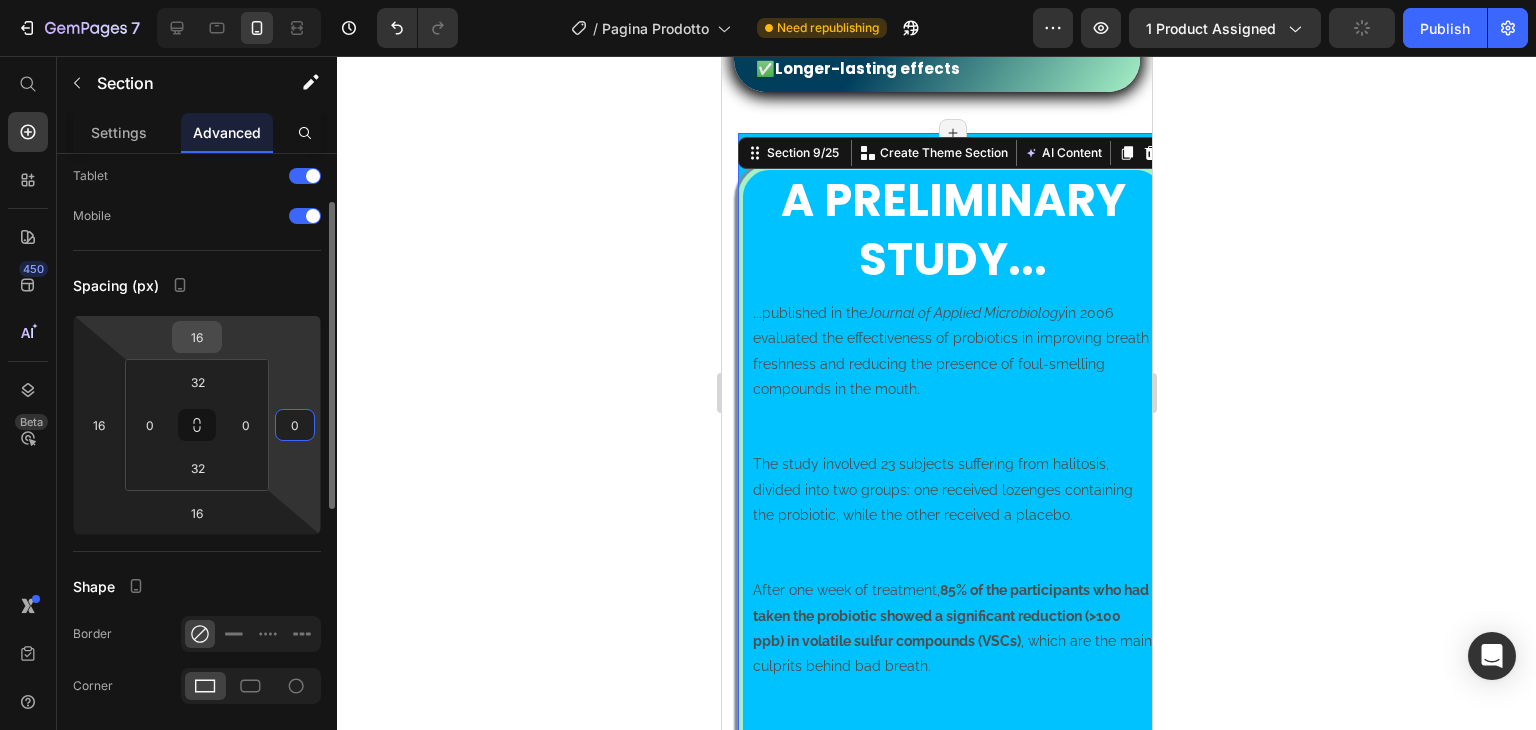 type on "0" 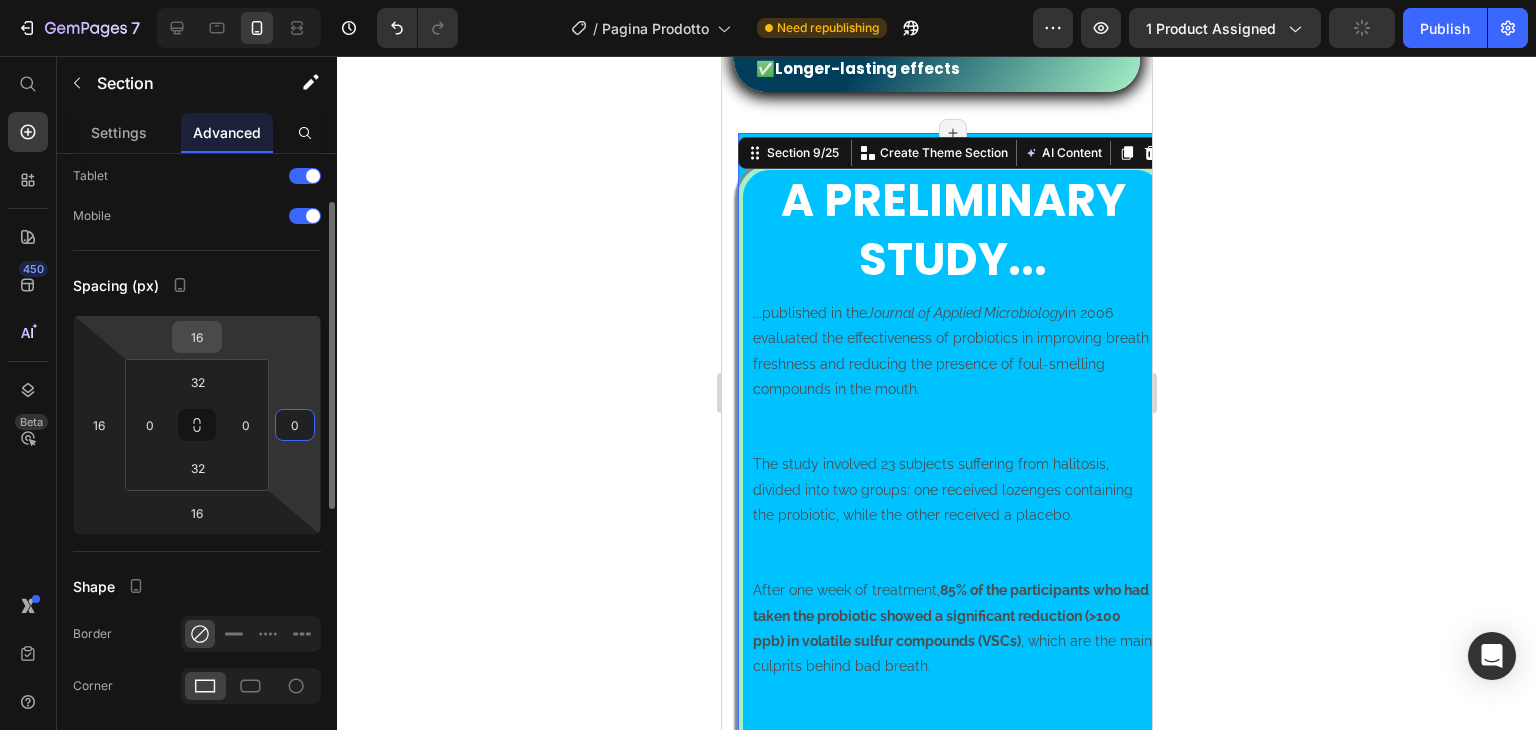 click on "16" at bounding box center (197, 337) 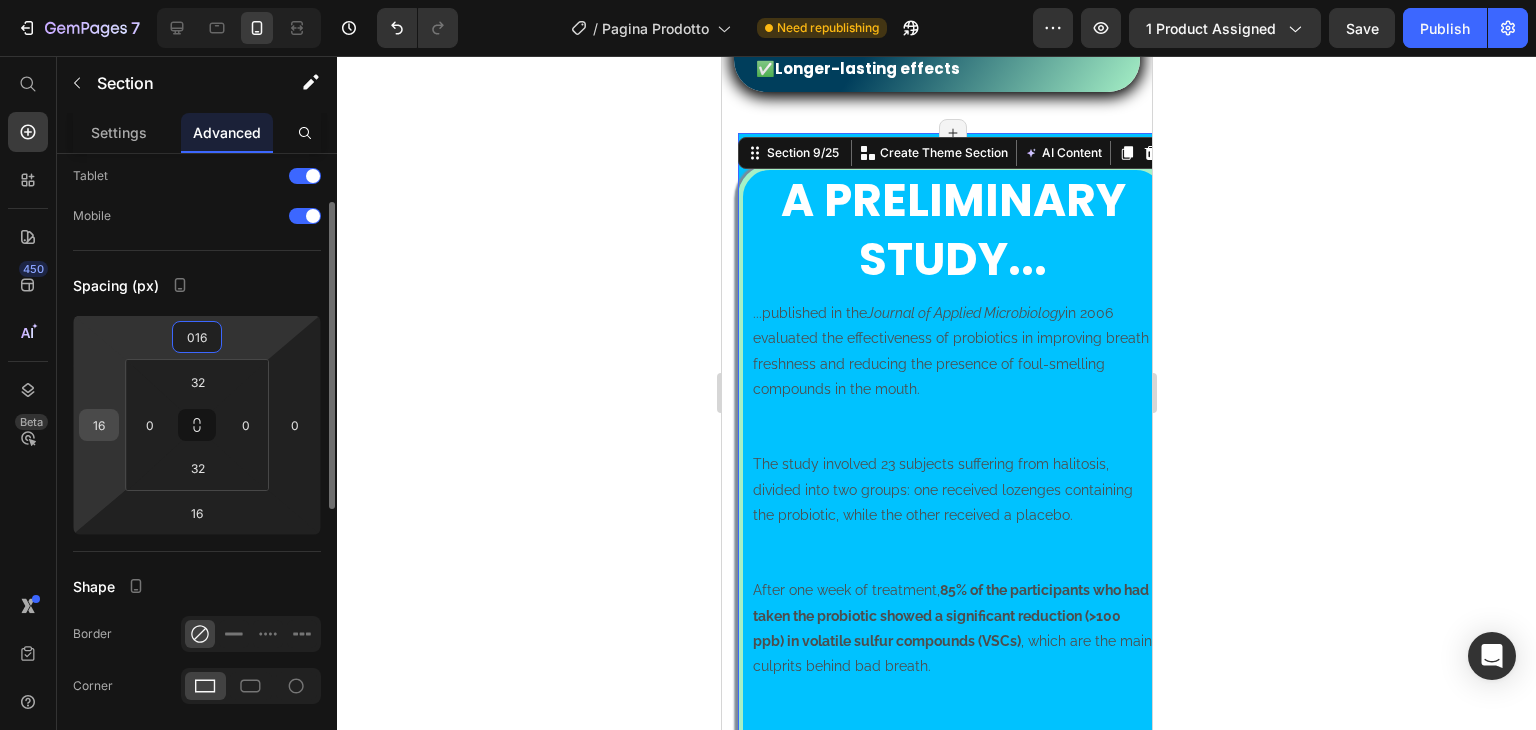 click on "16" at bounding box center [99, 425] 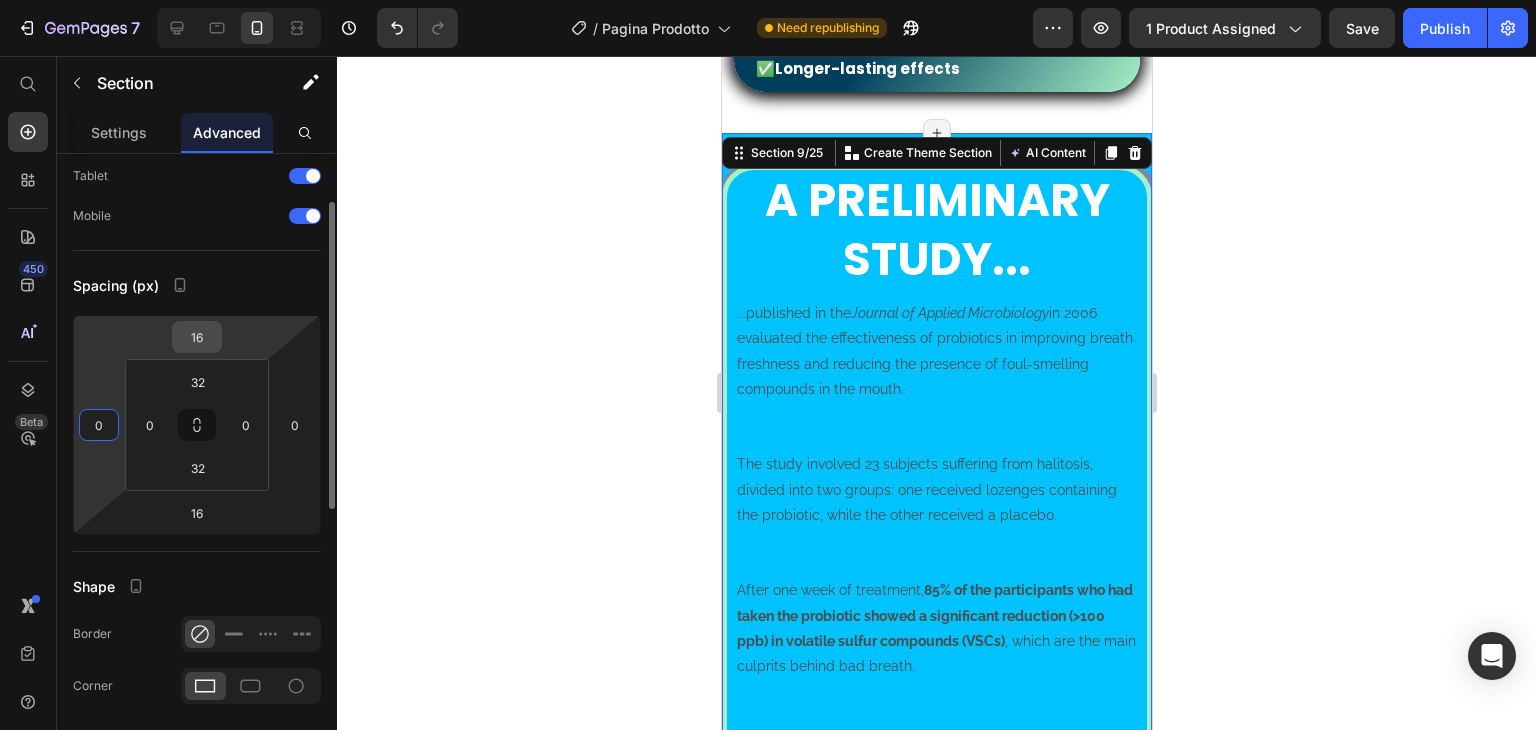 type on "0" 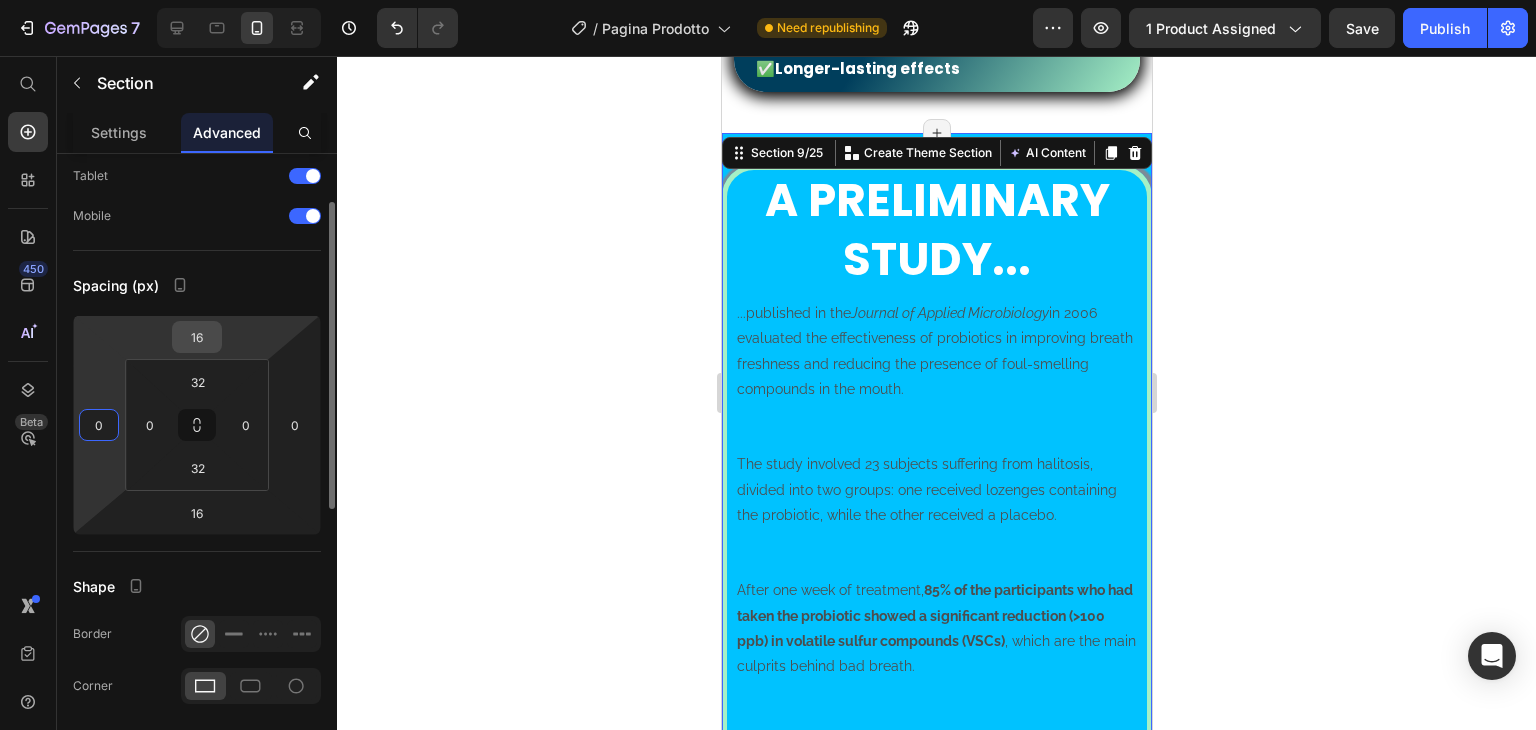 click on "16" at bounding box center (197, 337) 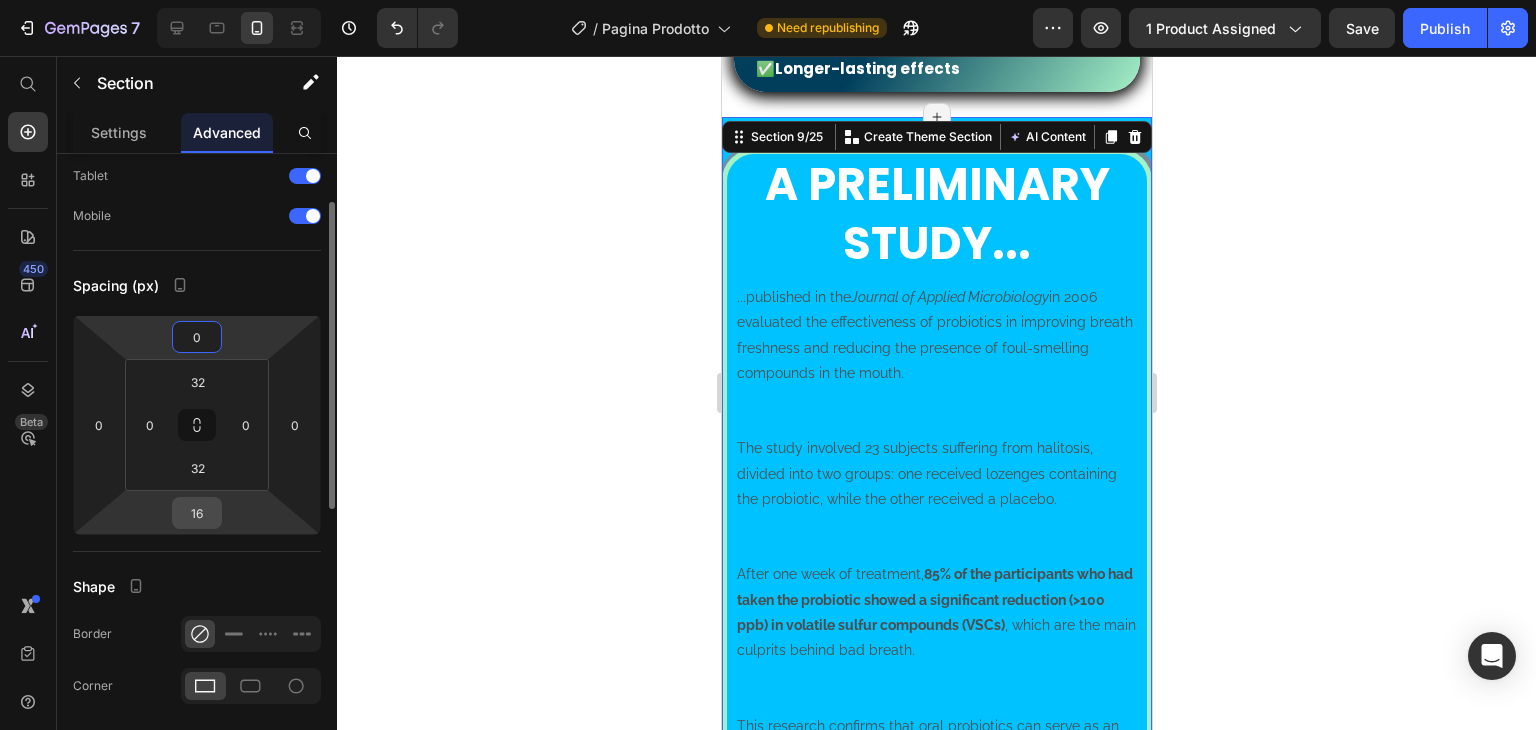 type on "0" 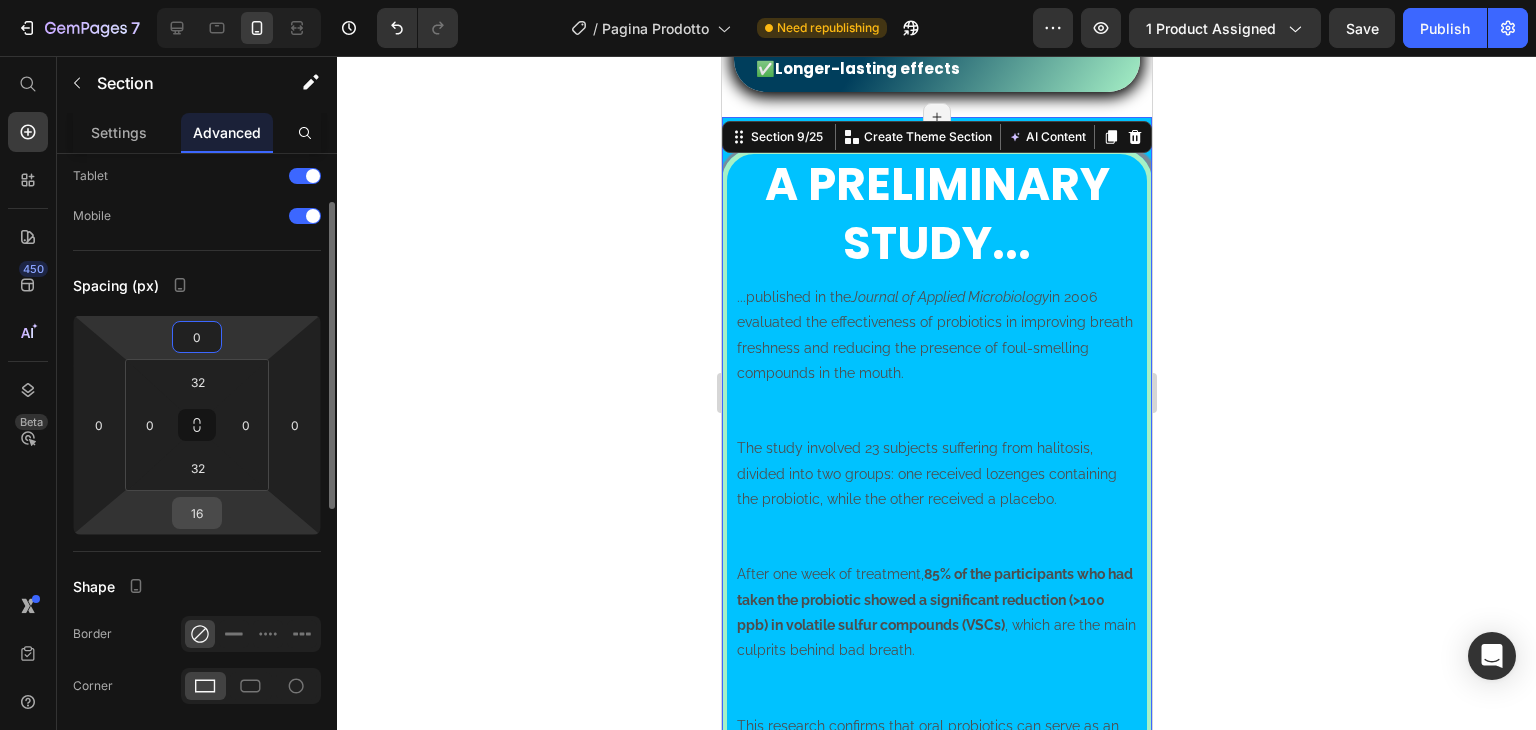 click on "16" at bounding box center [197, 513] 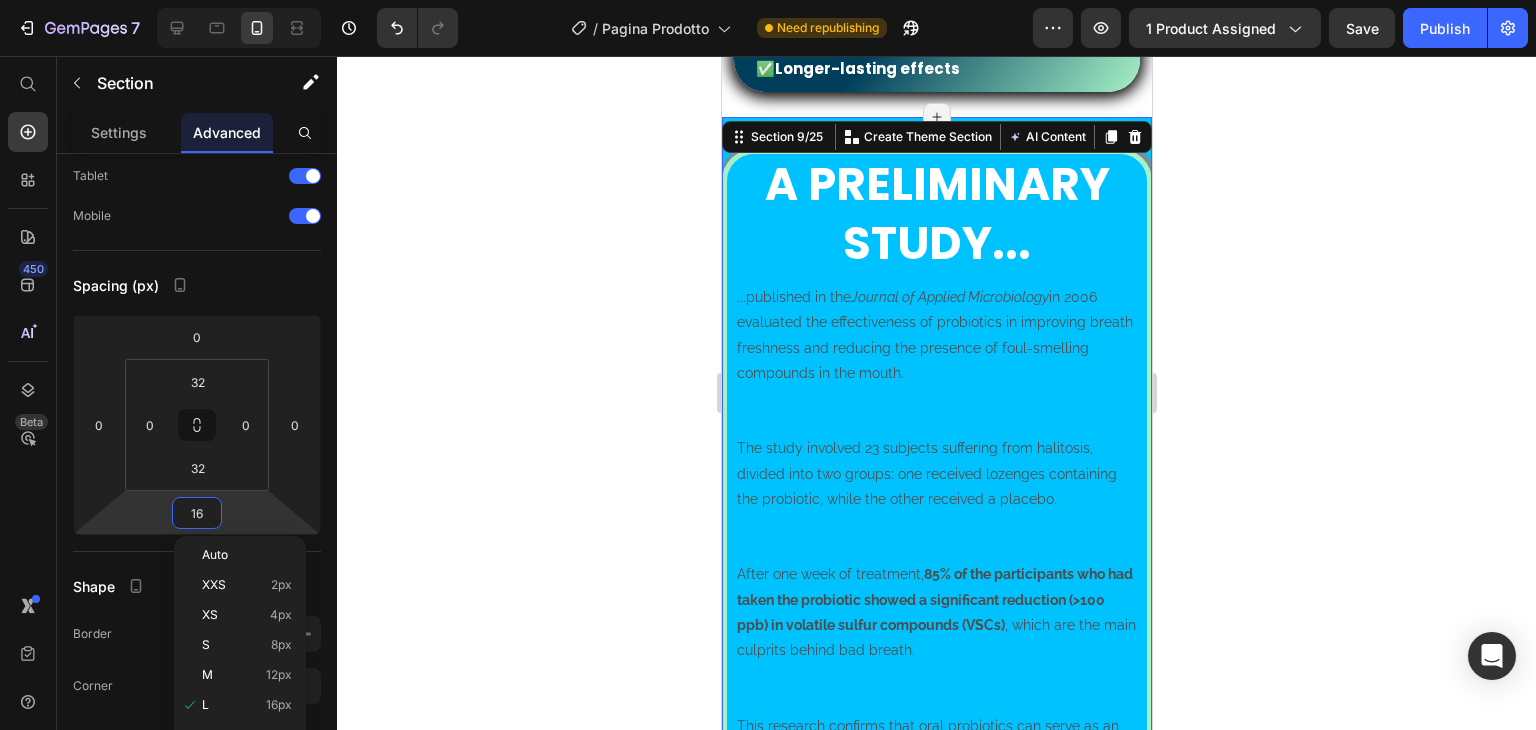 type on "0" 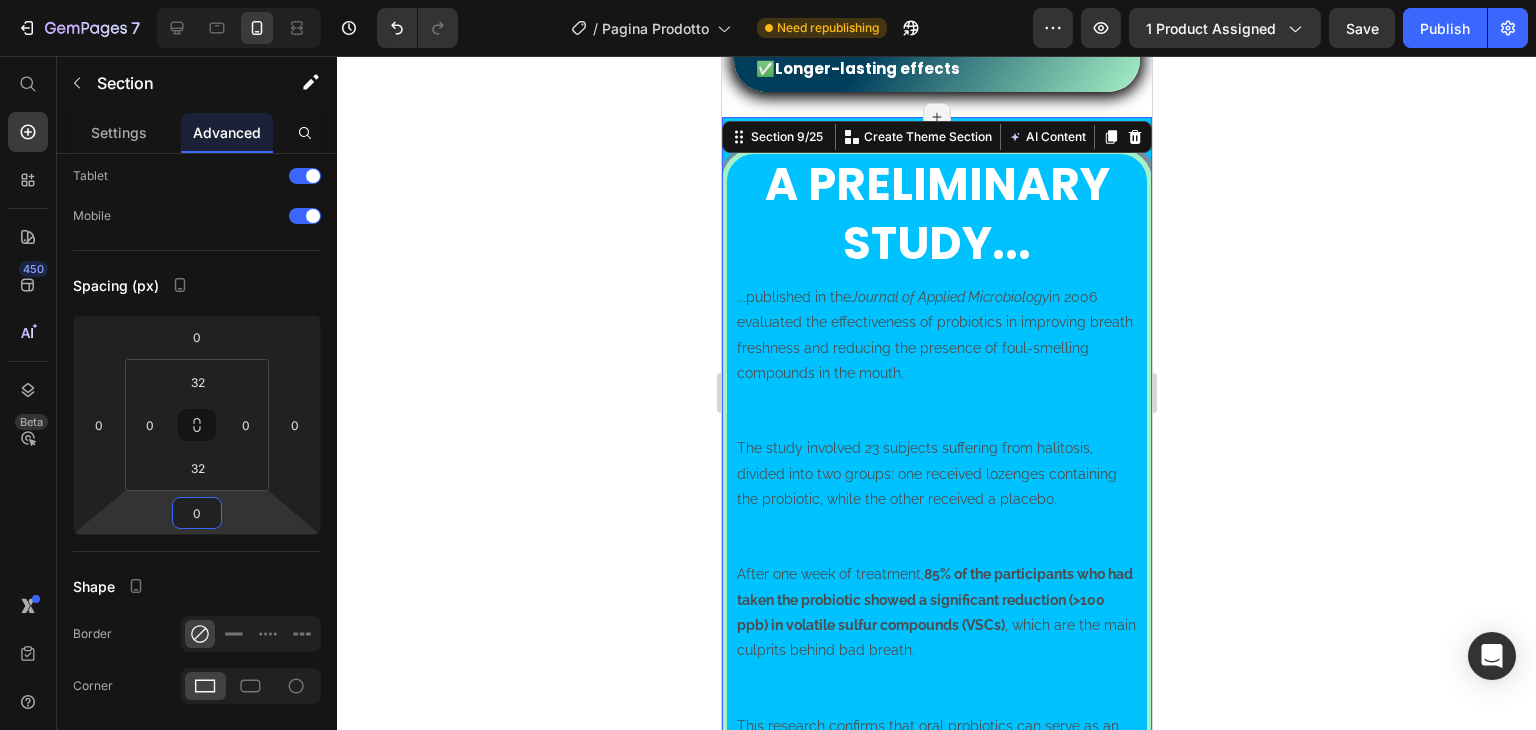 click 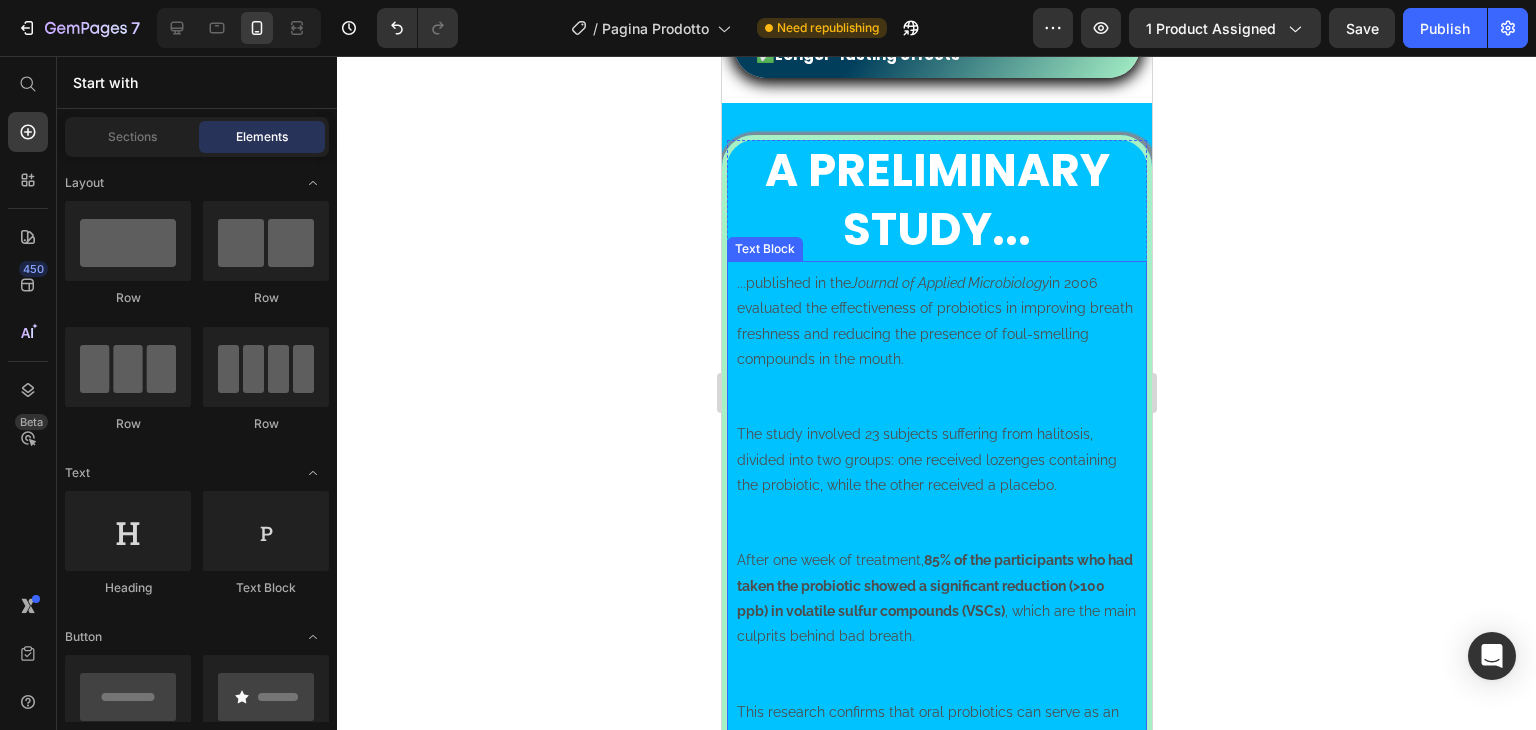 scroll, scrollTop: 2416, scrollLeft: 0, axis: vertical 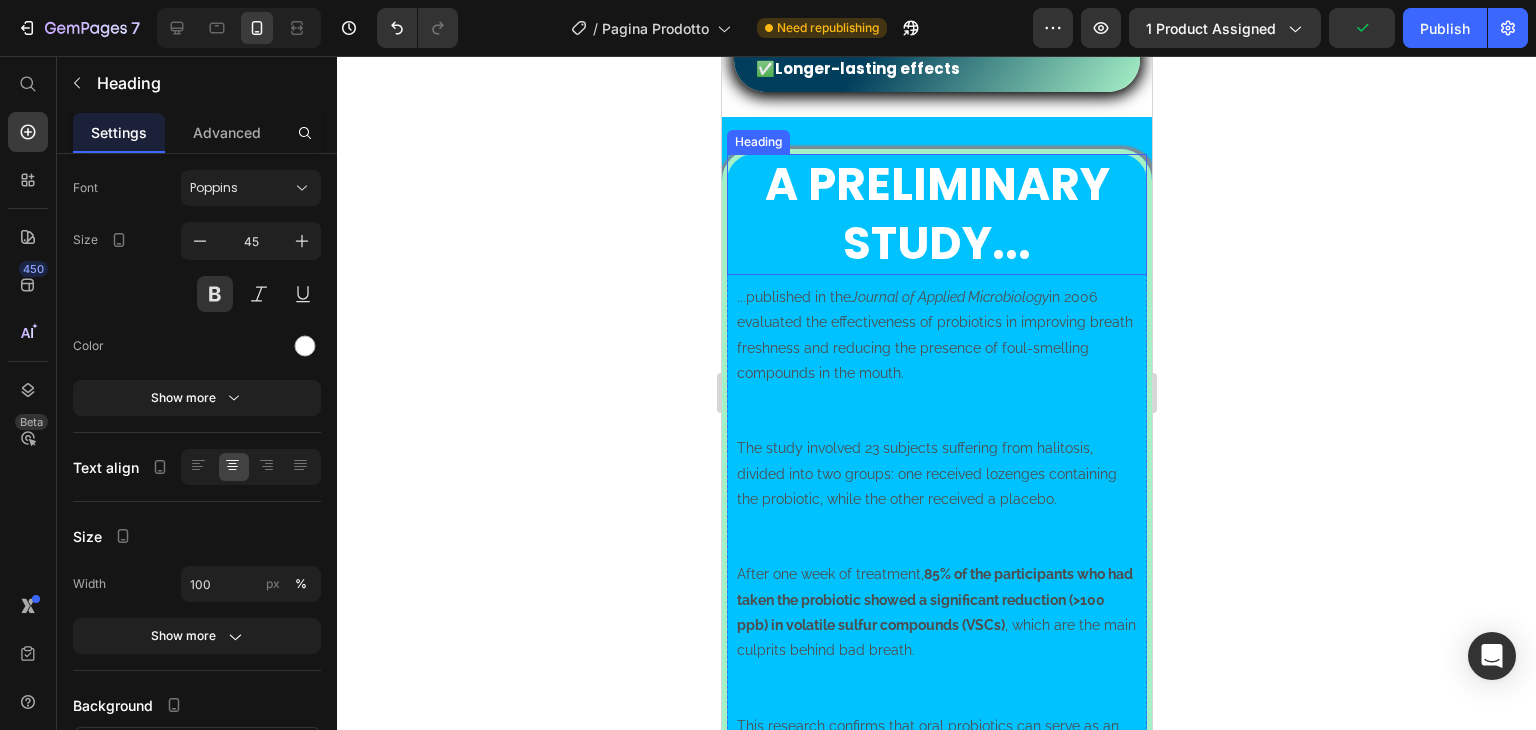 click on "Heading" at bounding box center [757, 142] 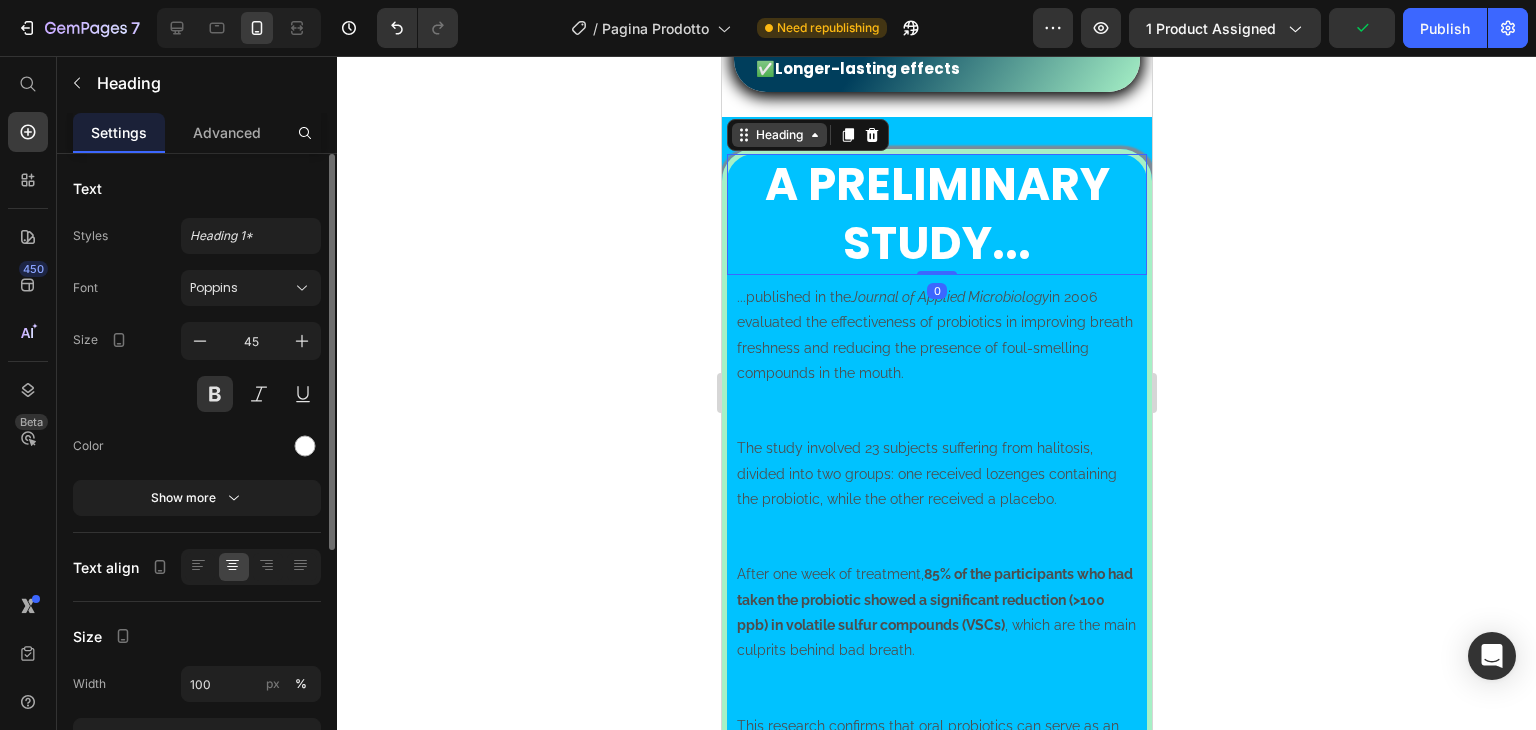 click on "Heading" at bounding box center (778, 135) 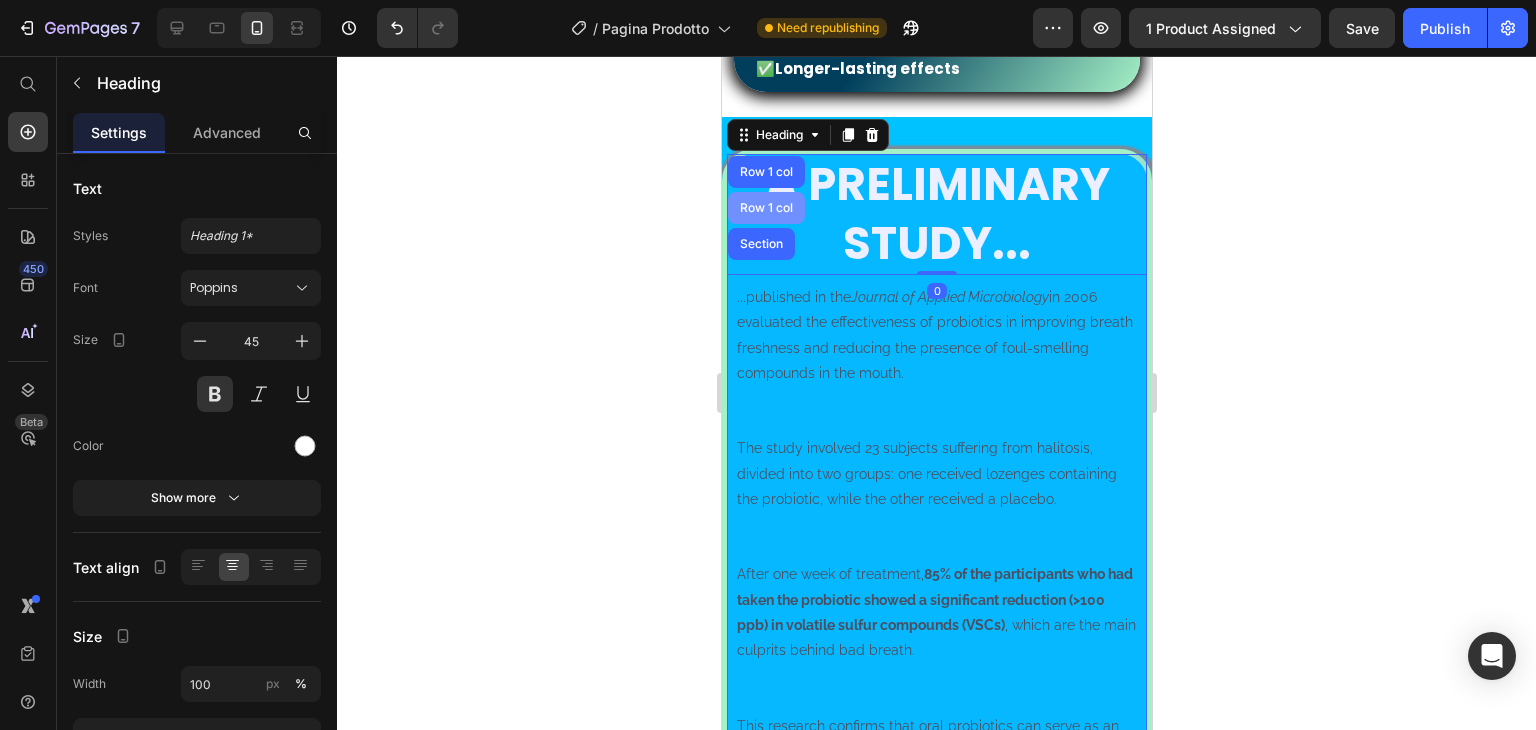 click on "Row 1 col" at bounding box center (765, 208) 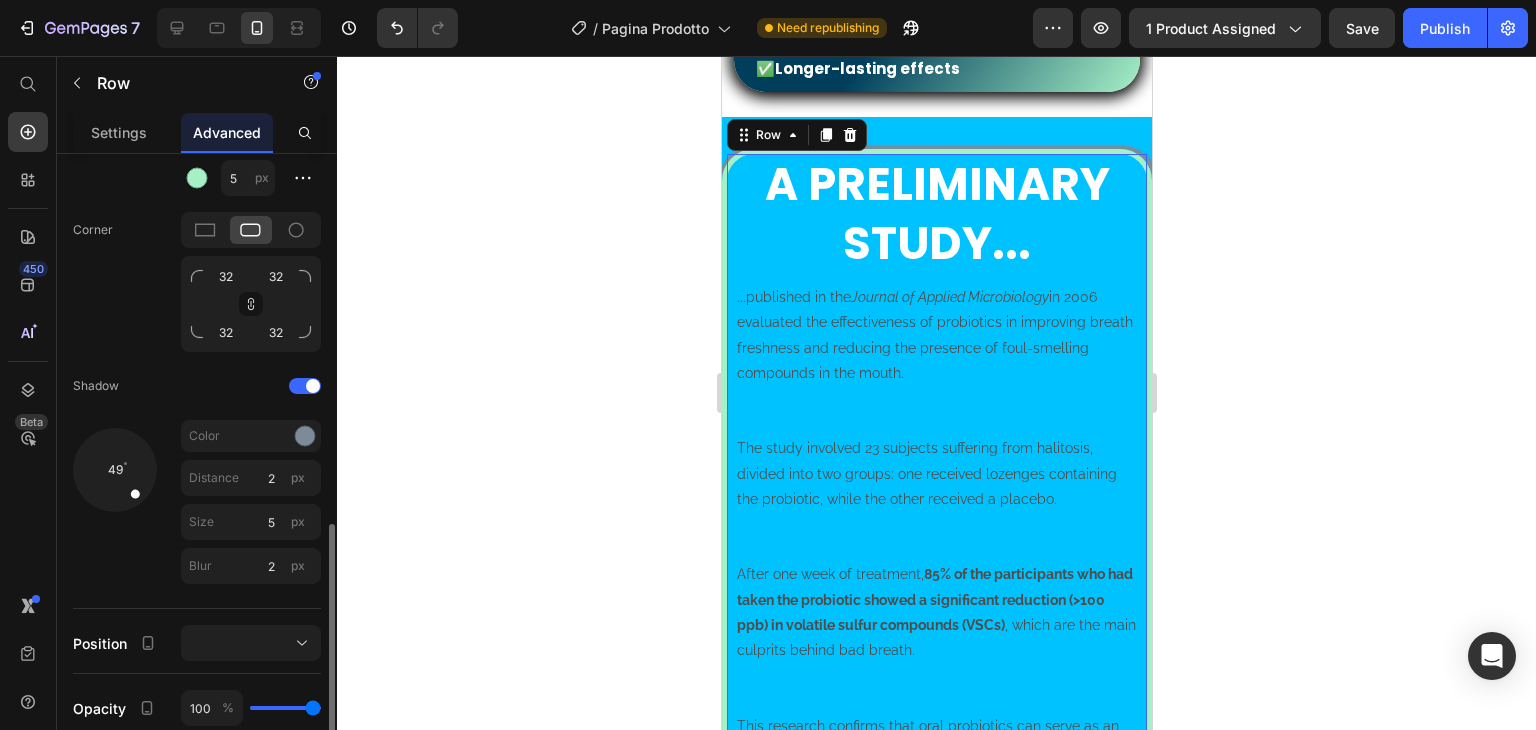 scroll, scrollTop: 1006, scrollLeft: 0, axis: vertical 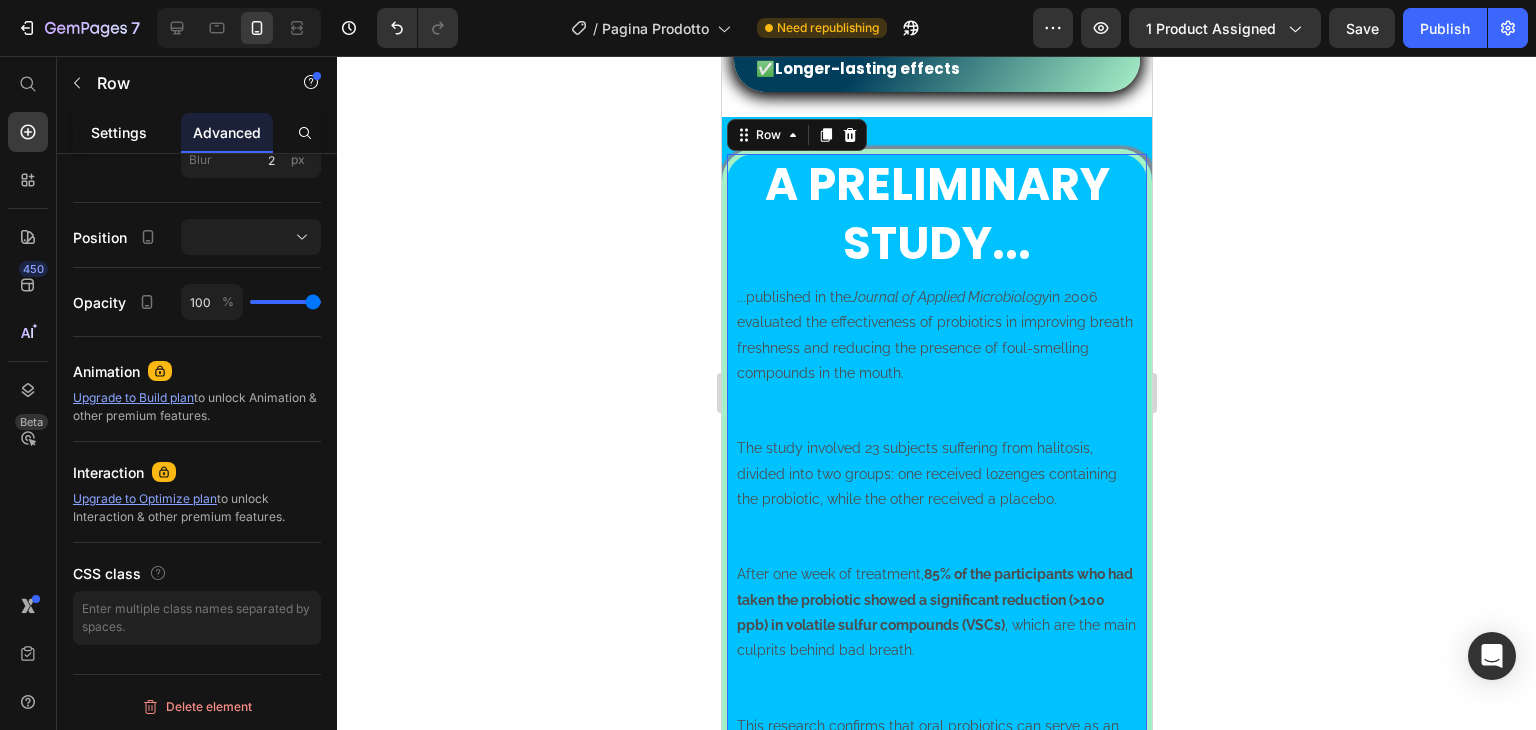 click on "Settings" at bounding box center [119, 132] 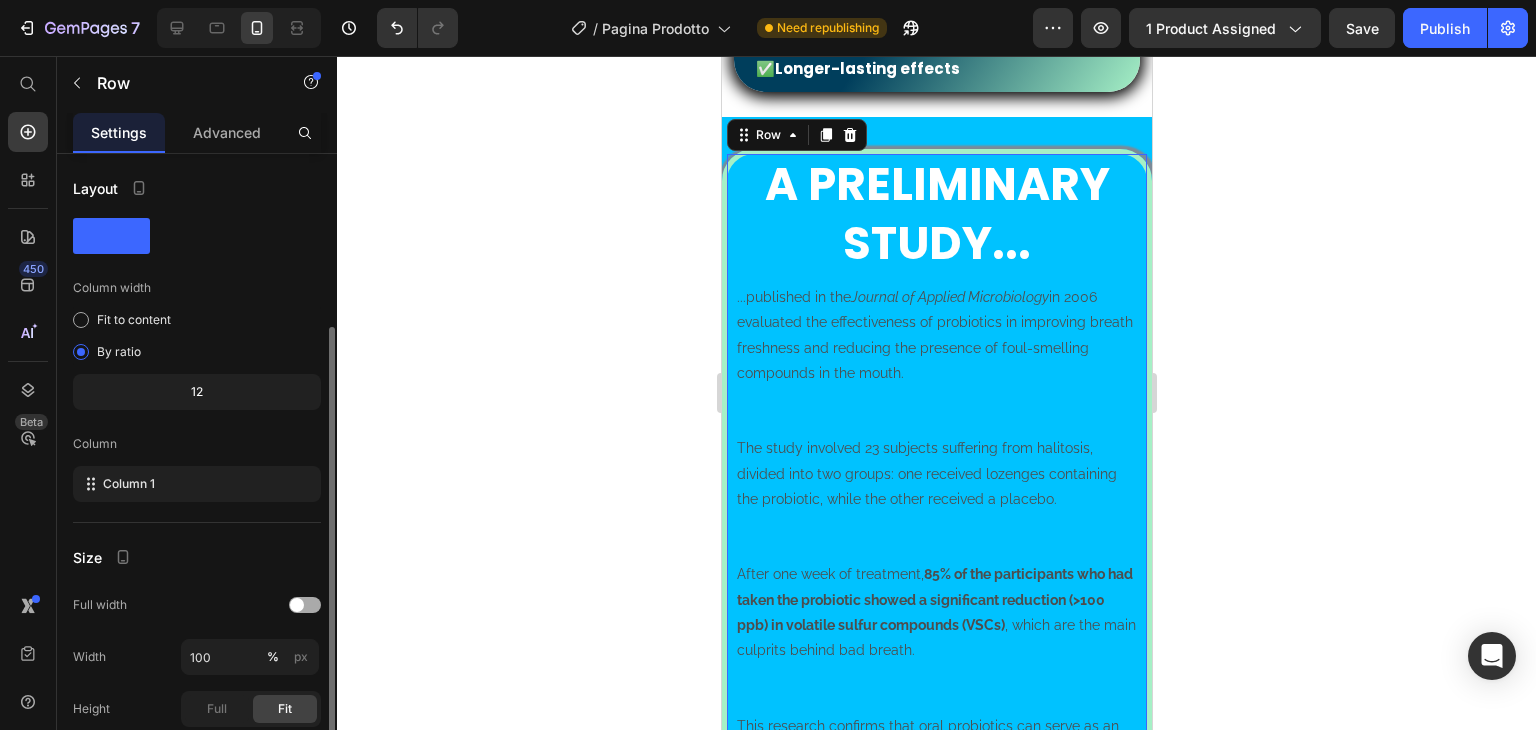 scroll, scrollTop: 233, scrollLeft: 0, axis: vertical 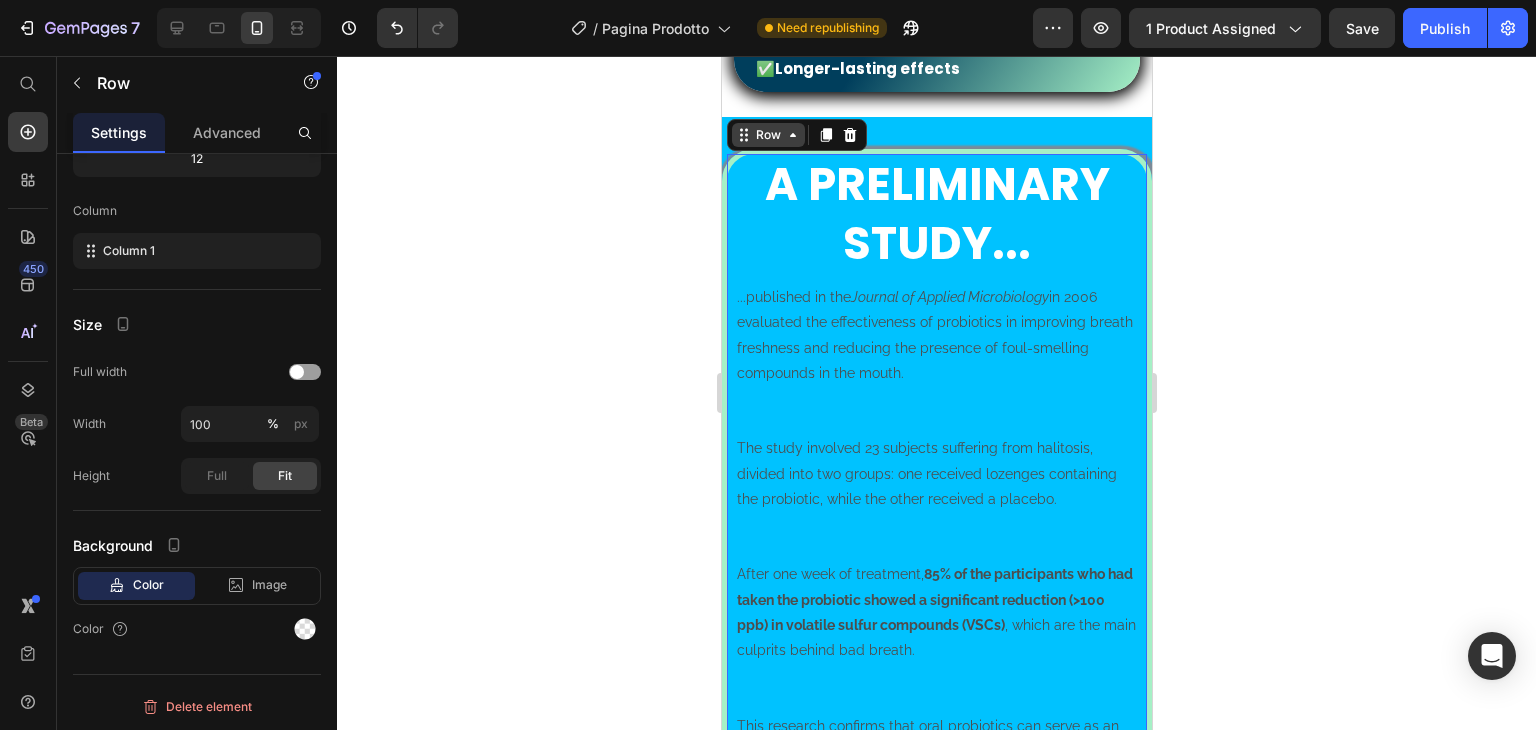 click on "Row" at bounding box center [767, 135] 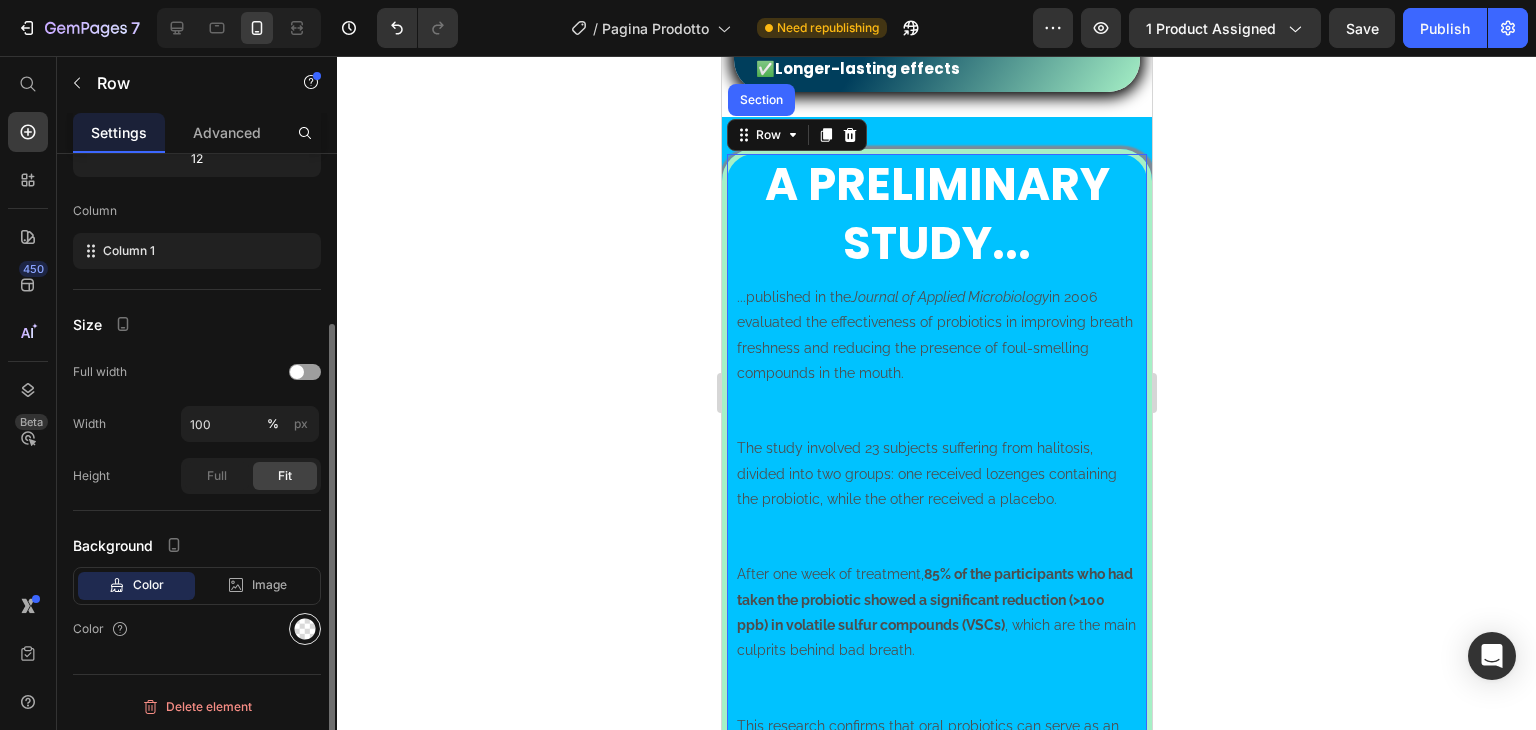 click at bounding box center (305, 629) 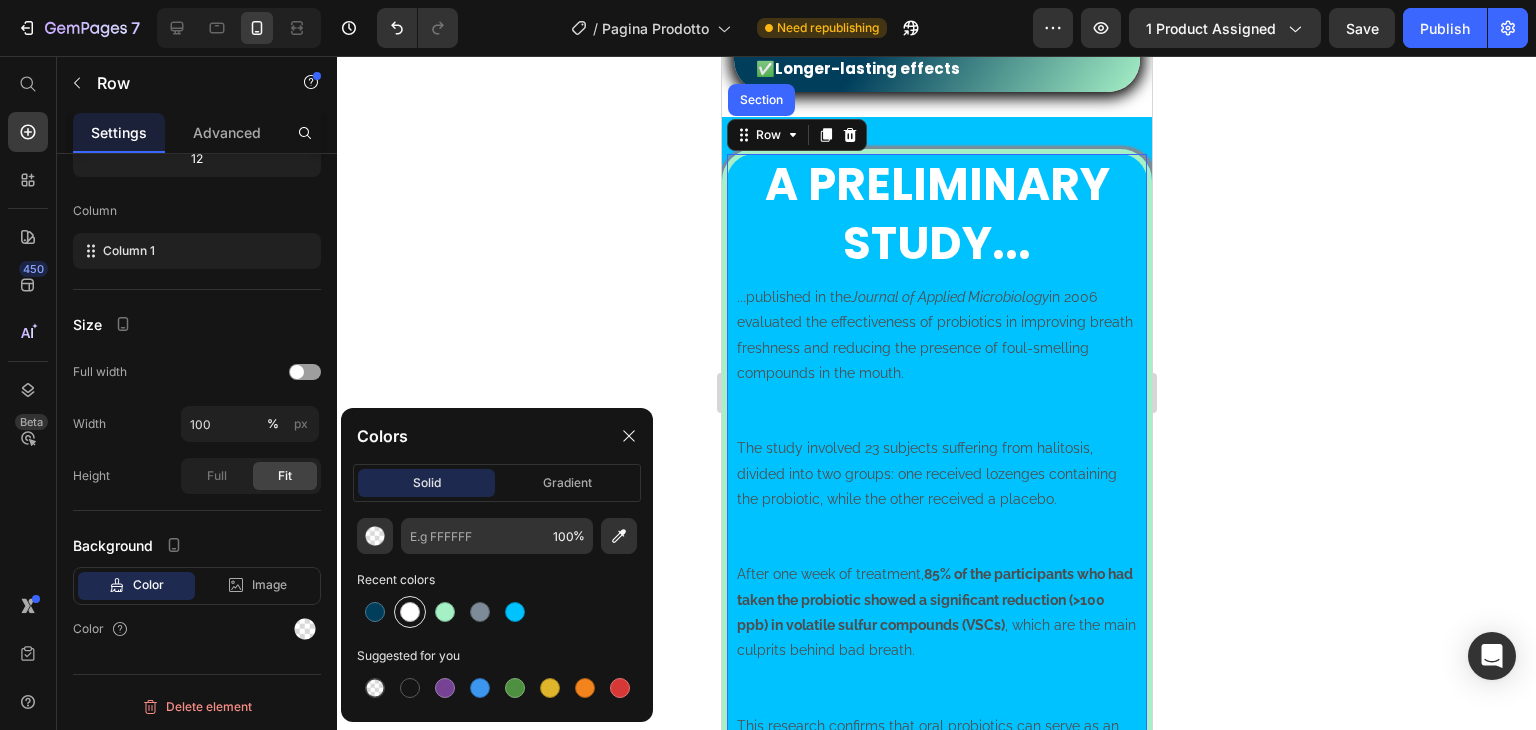 click at bounding box center [410, 612] 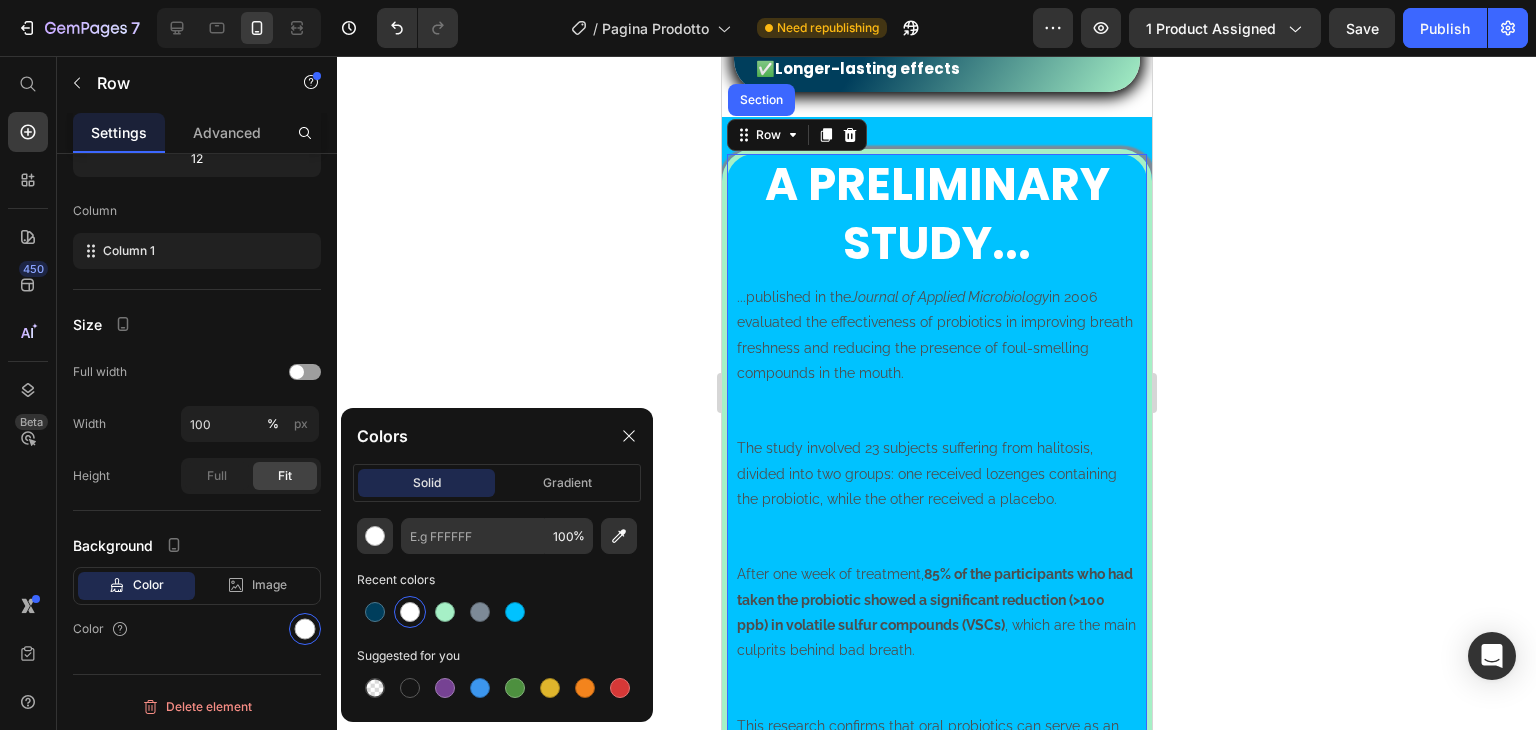 type on "FFFFFF" 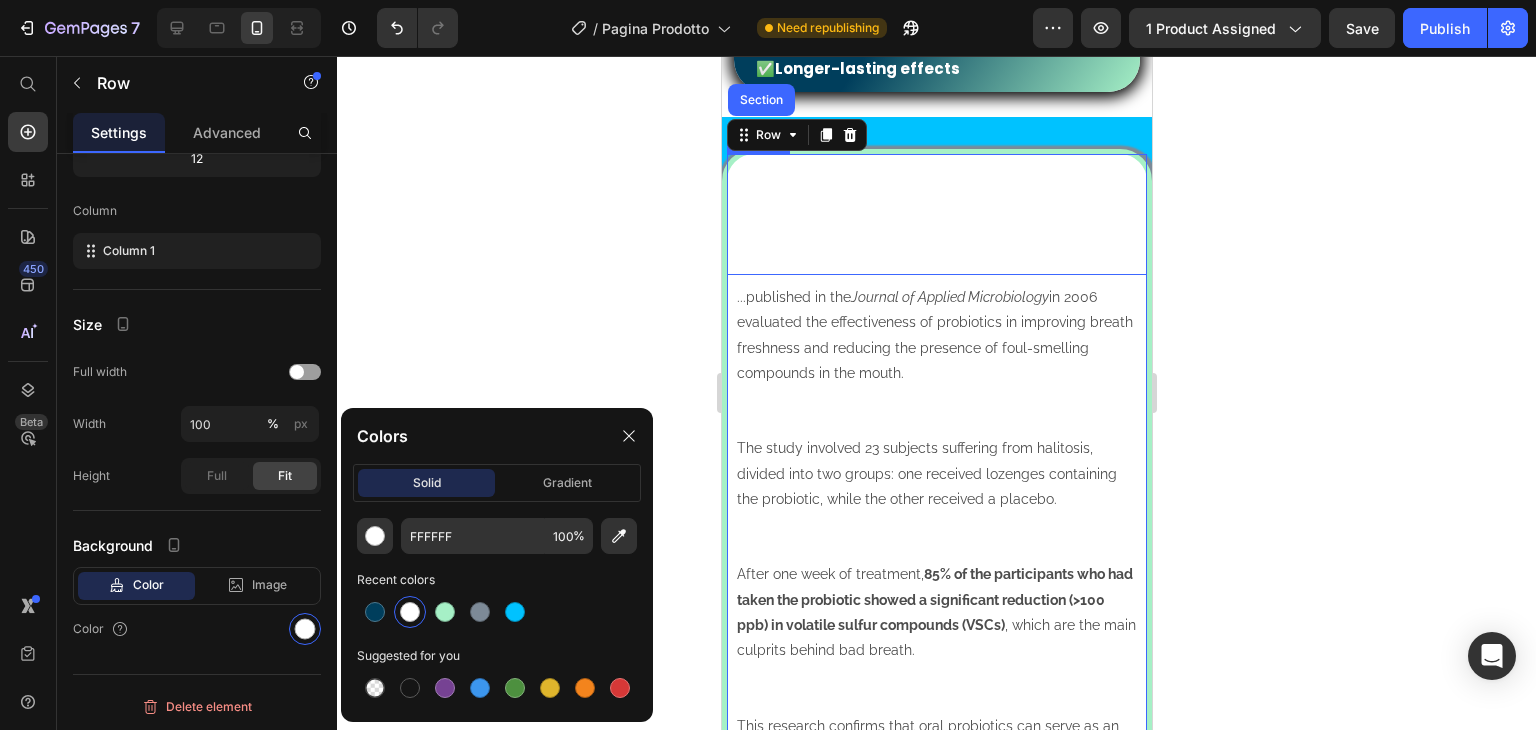 click on "A preliminary study..." at bounding box center [936, 214] 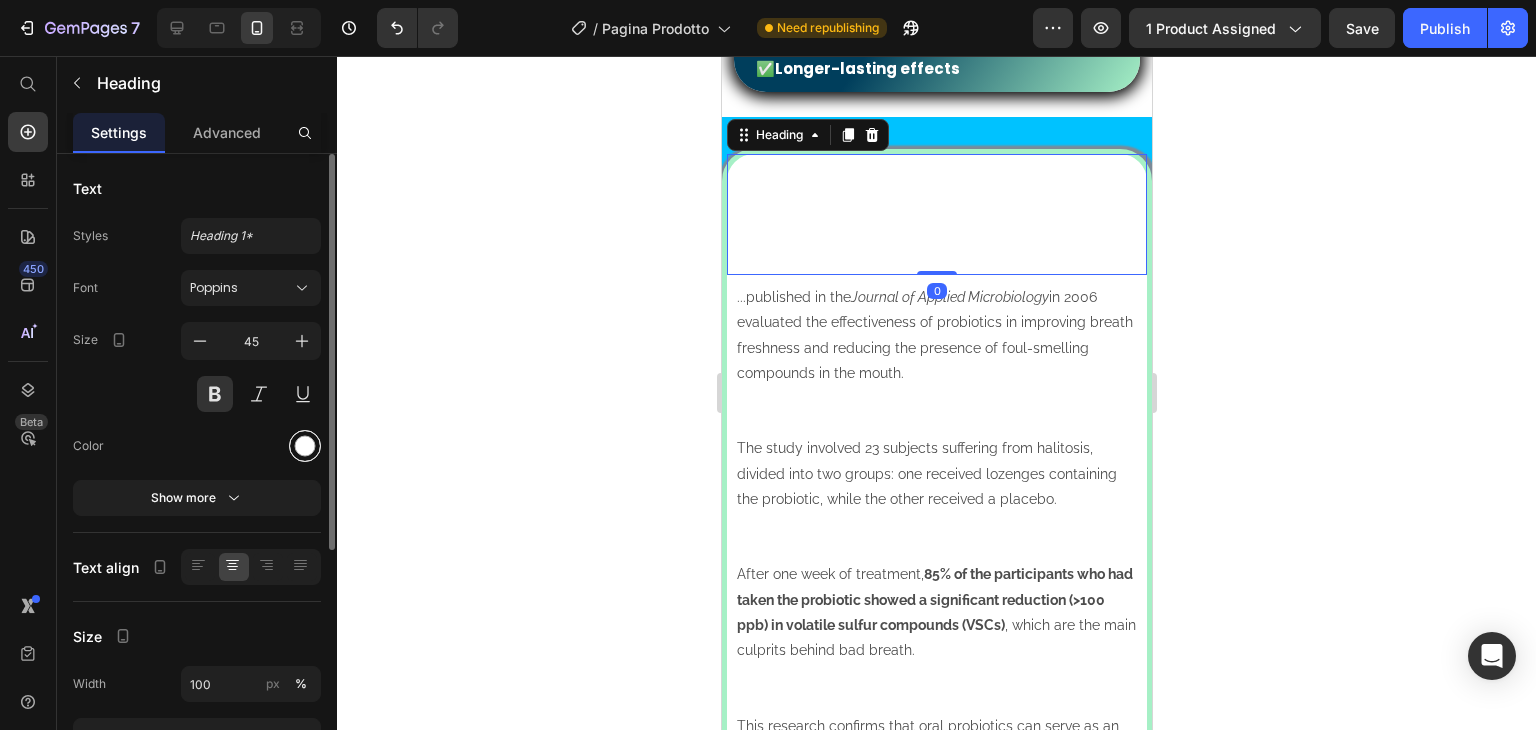 click at bounding box center [305, 446] 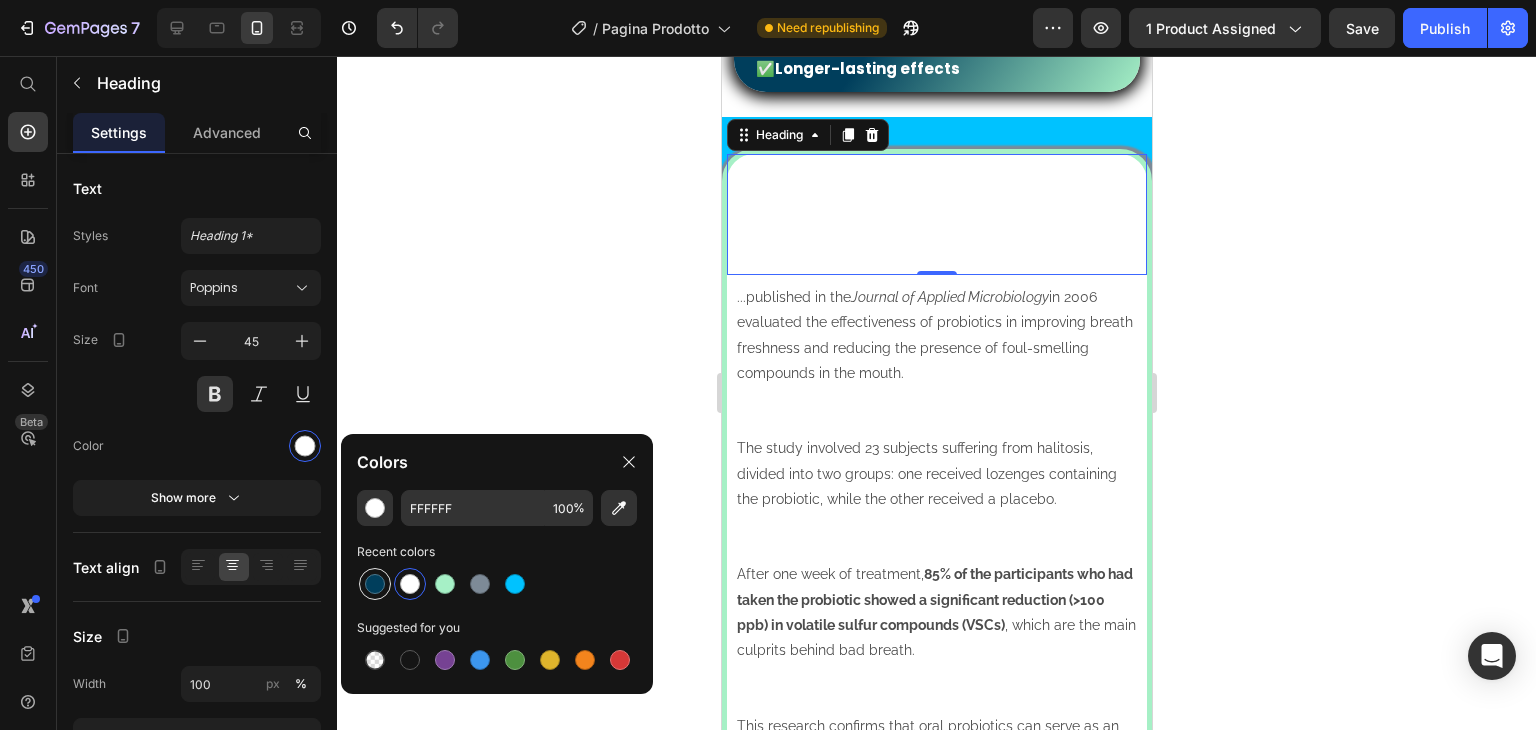 click at bounding box center [375, 584] 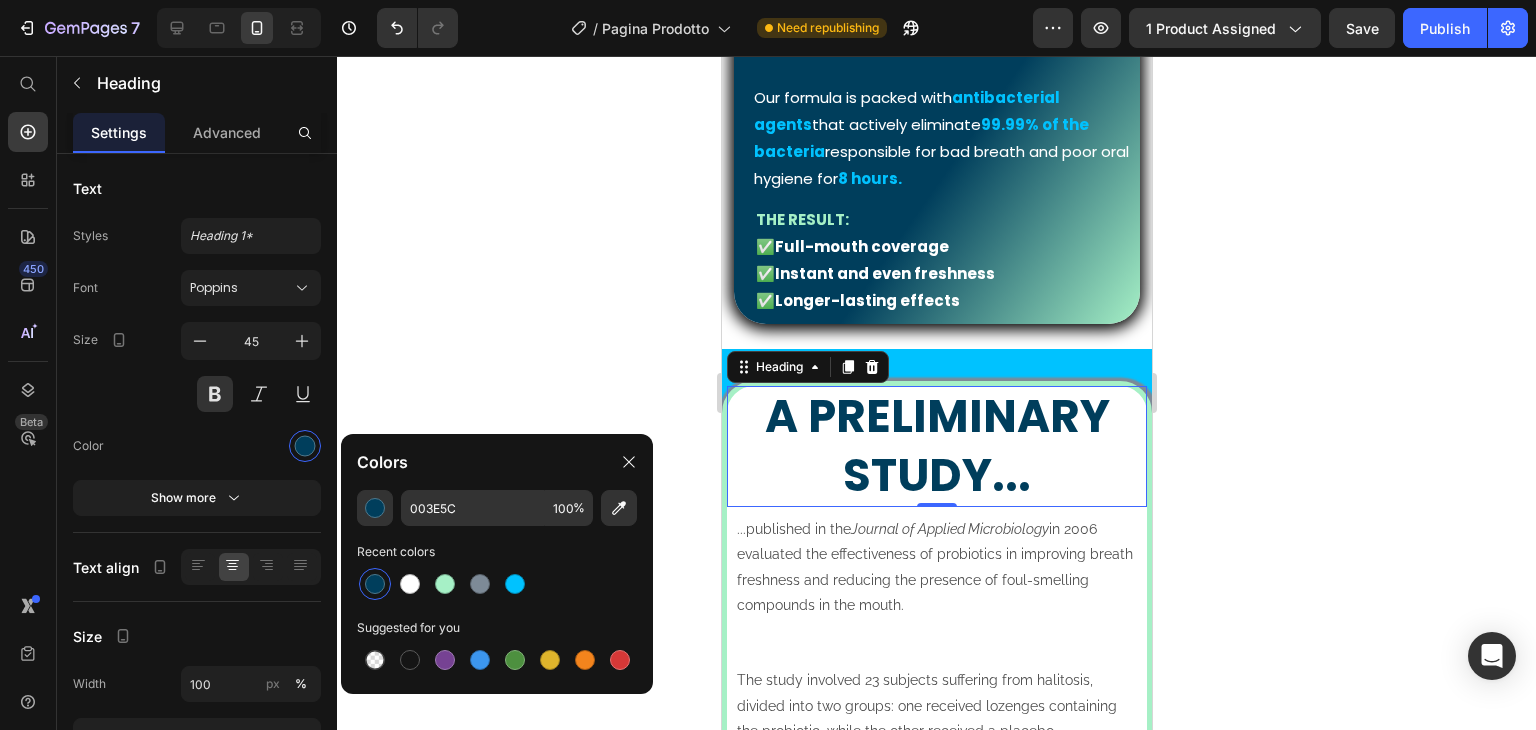 scroll, scrollTop: 2316, scrollLeft: 0, axis: vertical 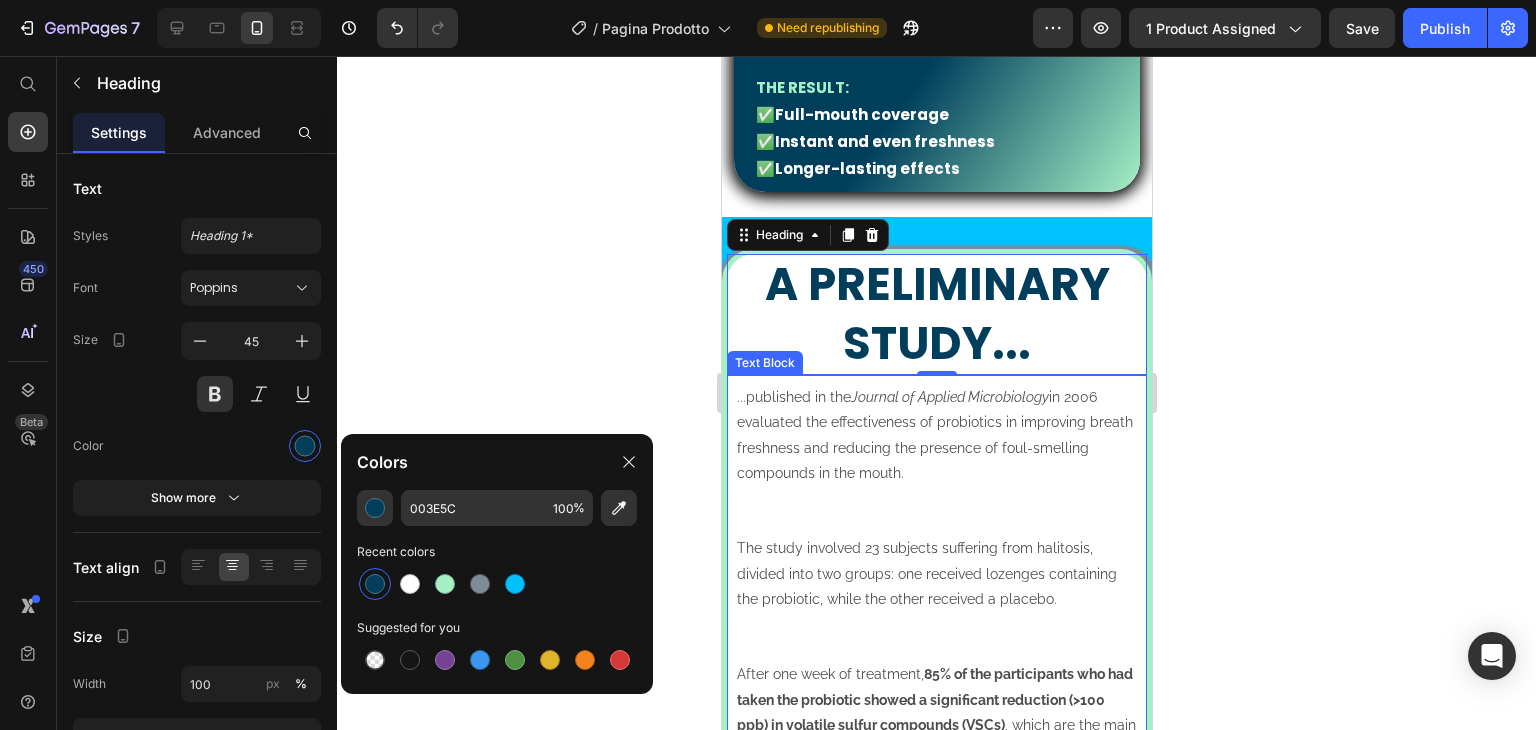 click on "...published in the  Journal of Applied Microbiology  in [YEAR] evaluated the effectiveness of probiotics in improving breath freshness and reducing the presence of foul-smelling compounds in the mouth." at bounding box center (936, 460) 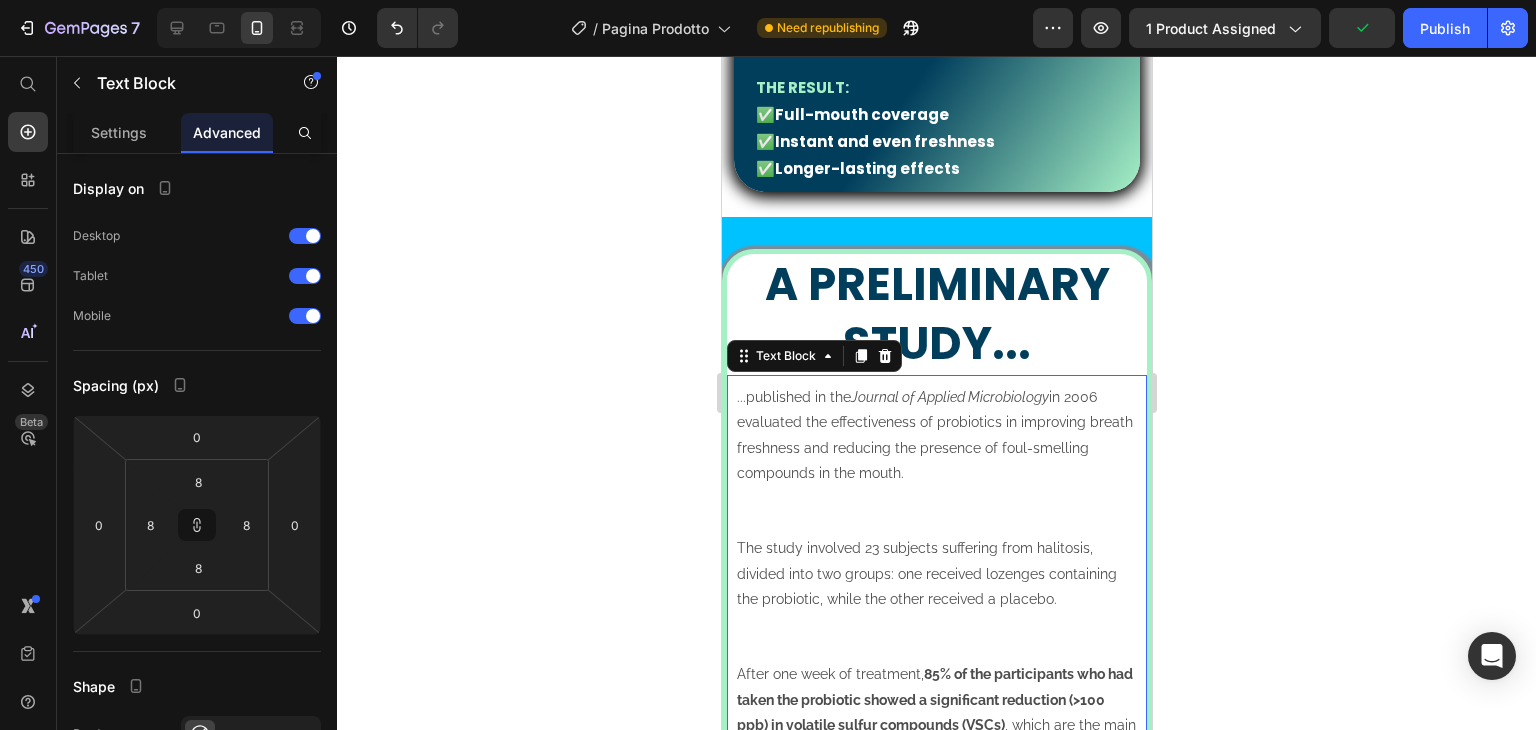 scroll, scrollTop: 400, scrollLeft: 0, axis: vertical 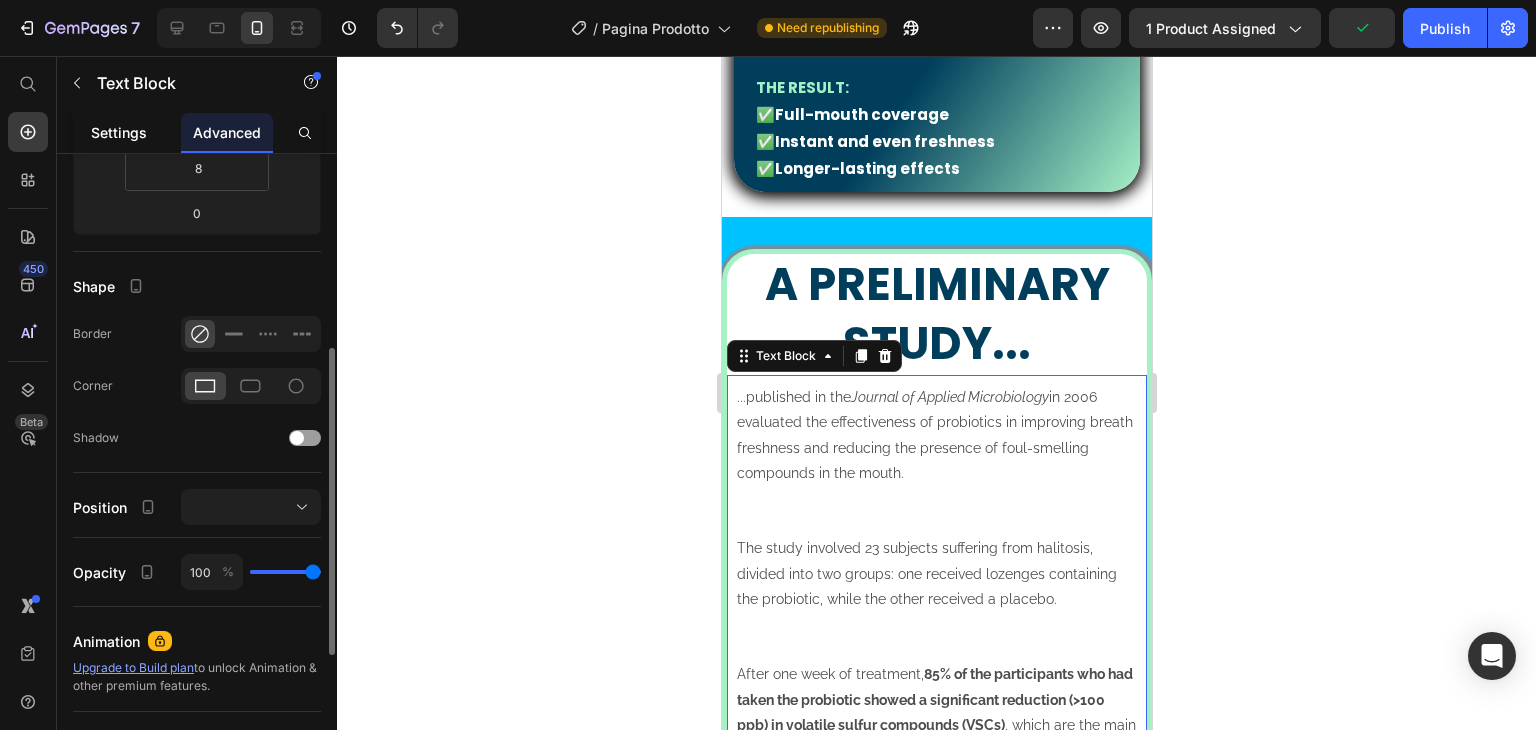 click on "Settings" at bounding box center [119, 132] 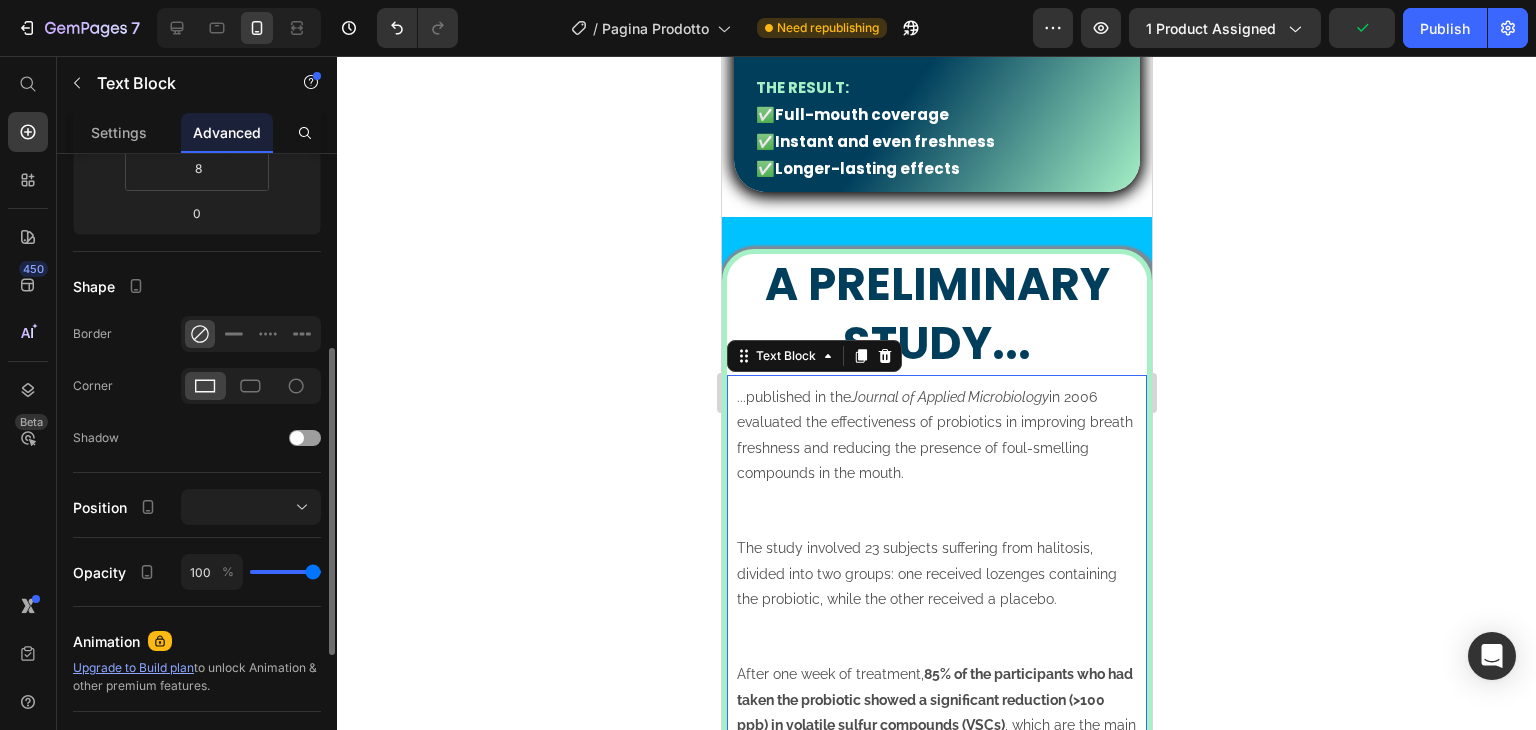 scroll, scrollTop: 0, scrollLeft: 0, axis: both 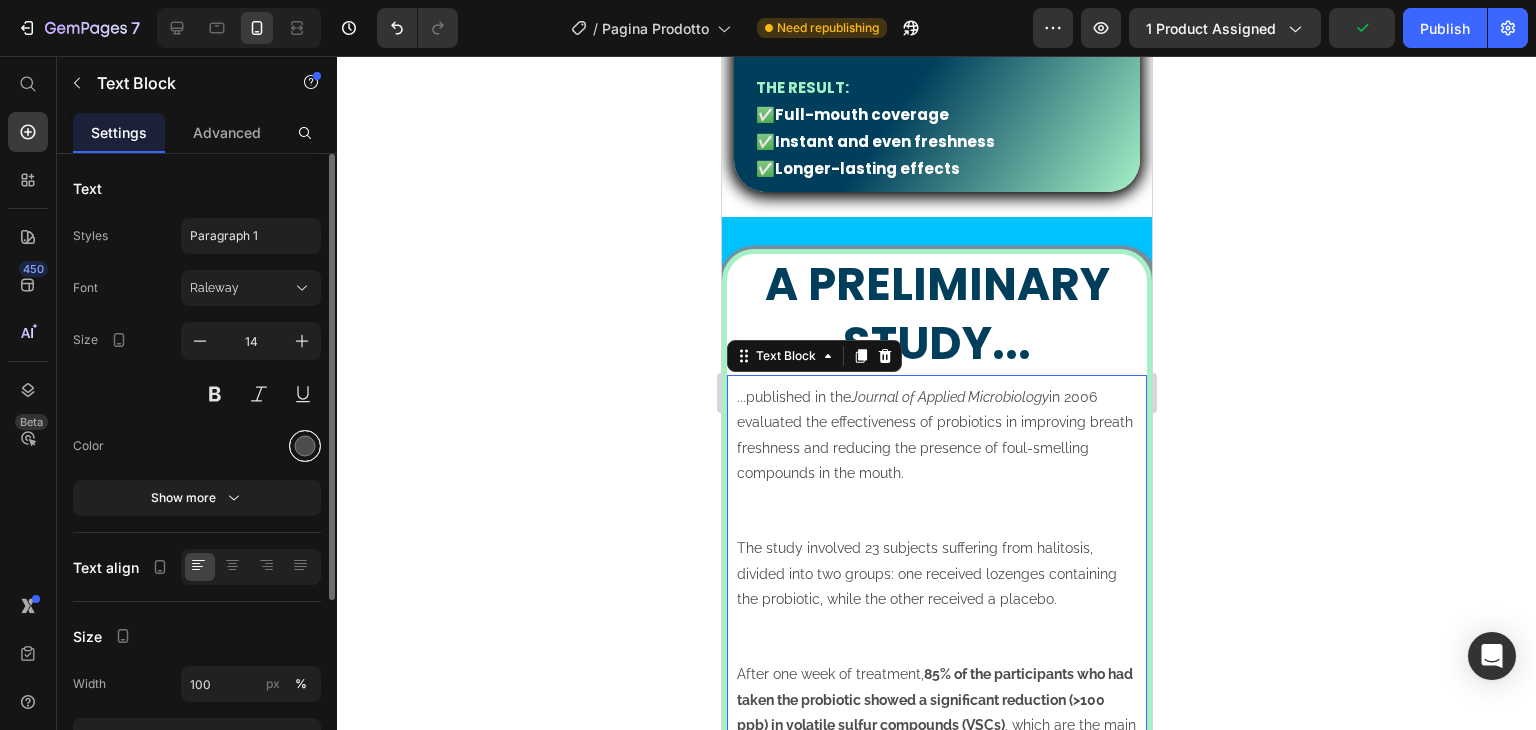click at bounding box center [305, 446] 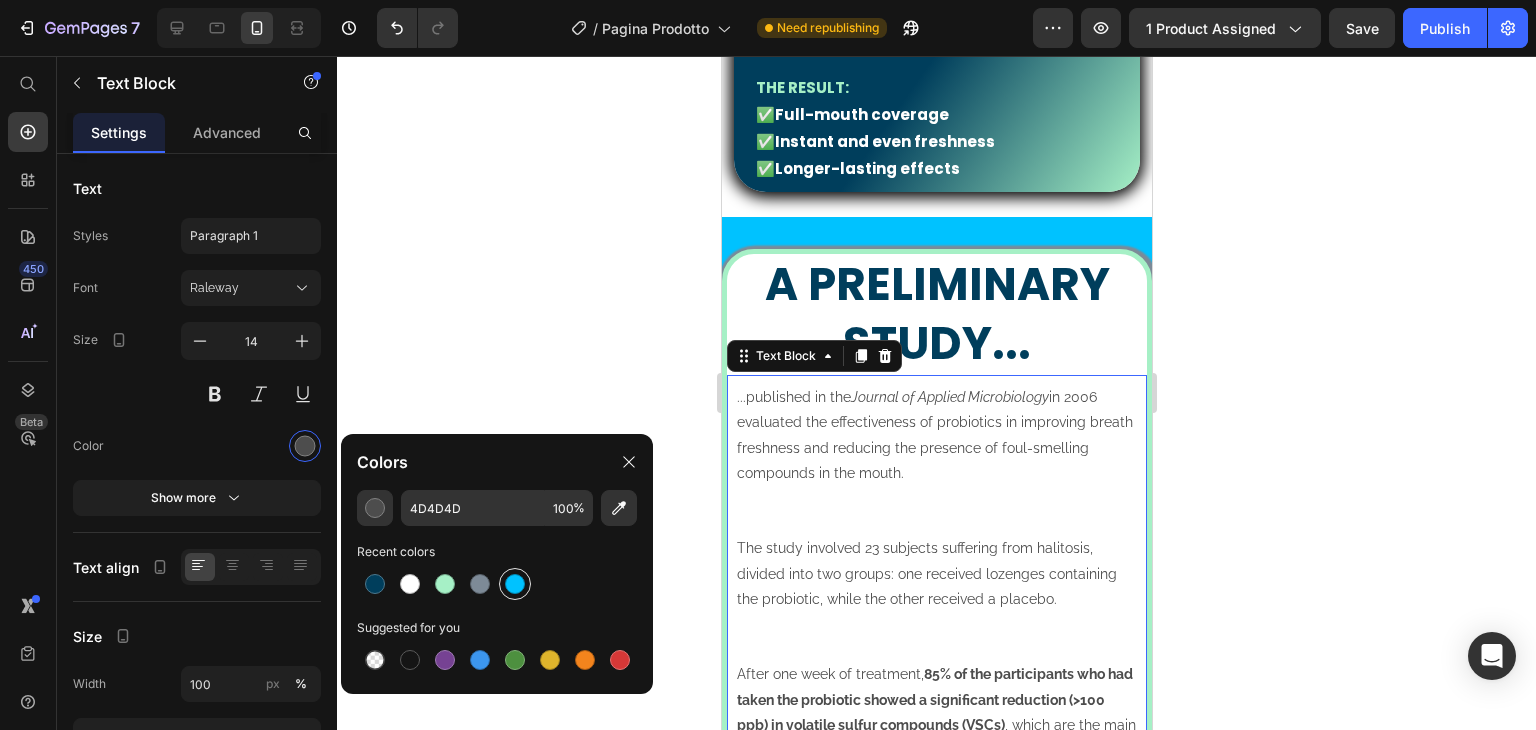 click at bounding box center [515, 584] 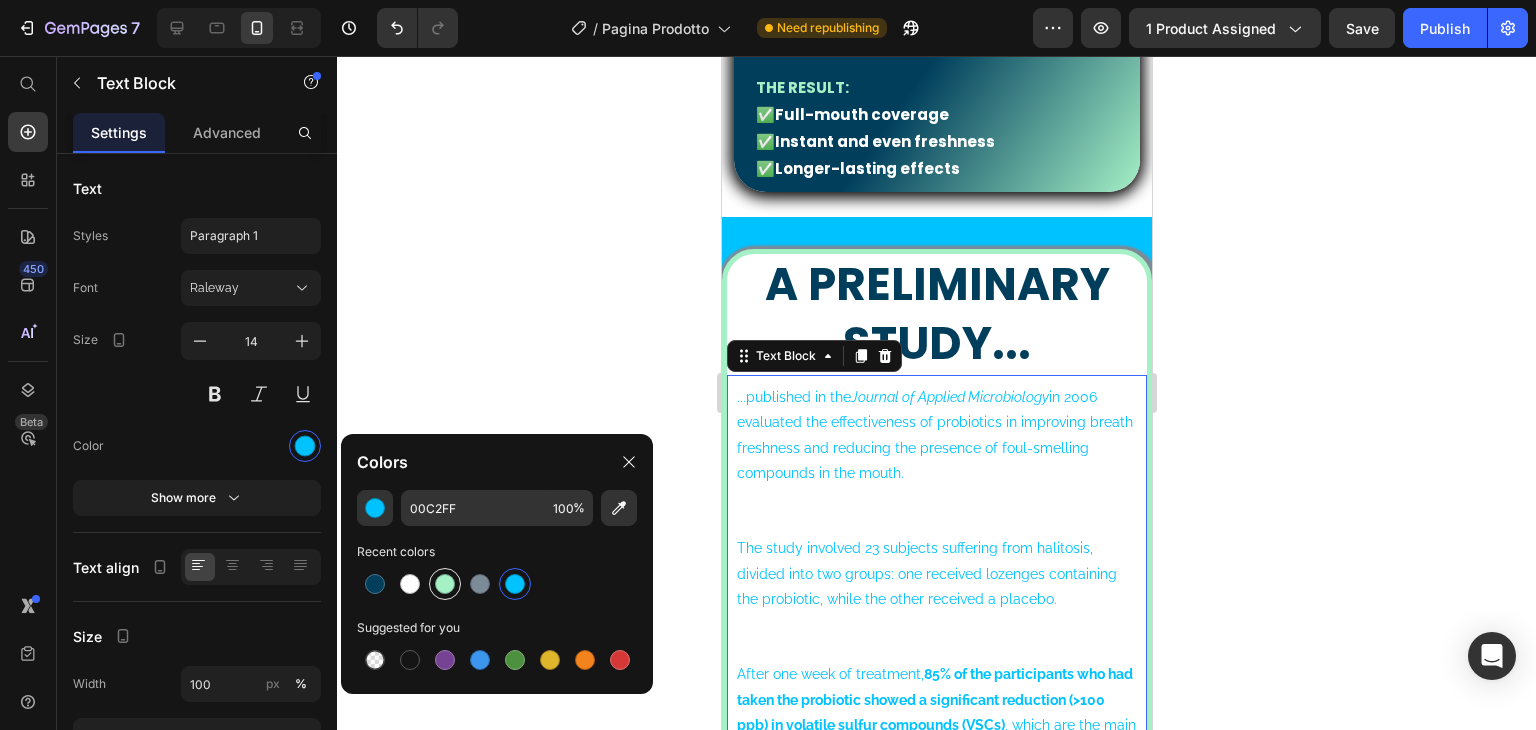 click at bounding box center (445, 584) 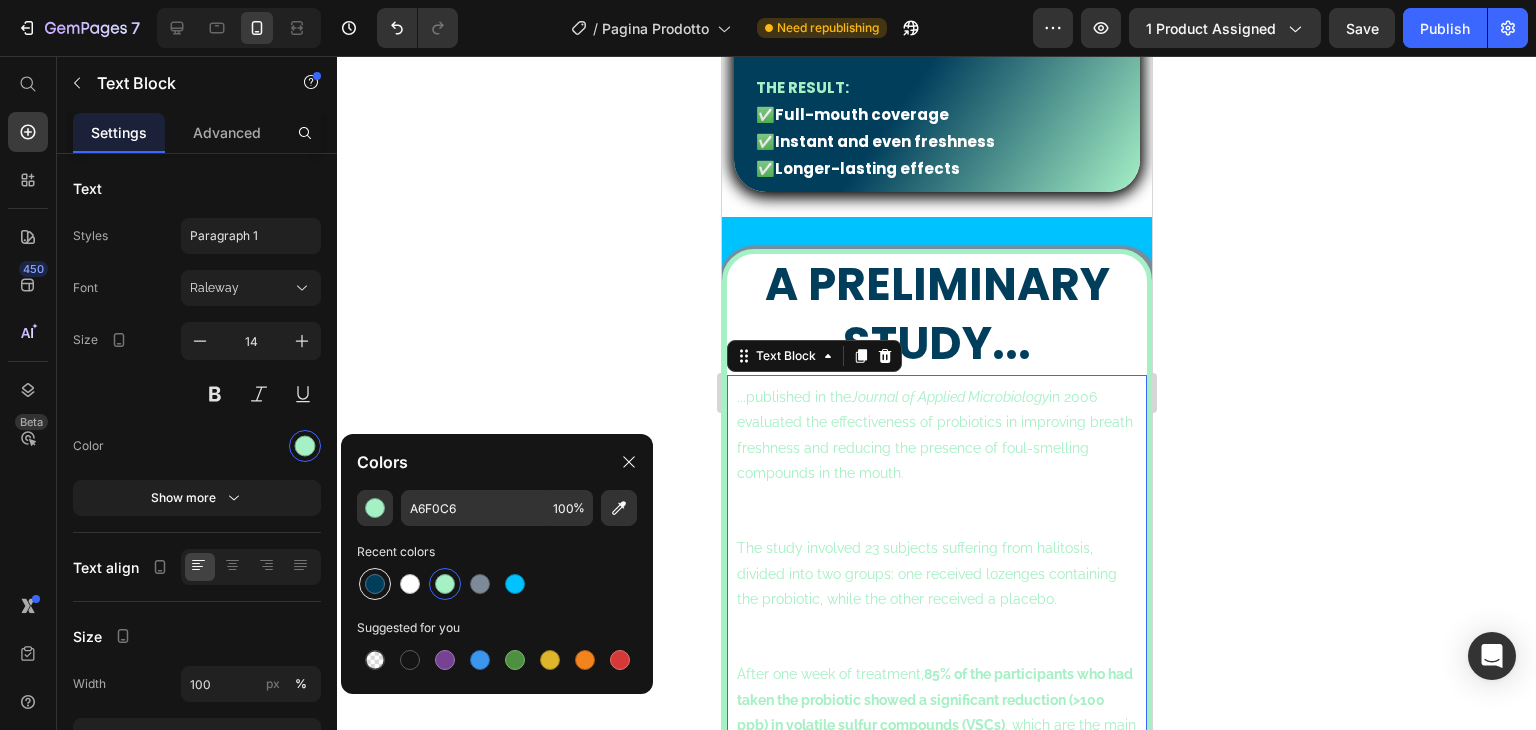 click at bounding box center [375, 584] 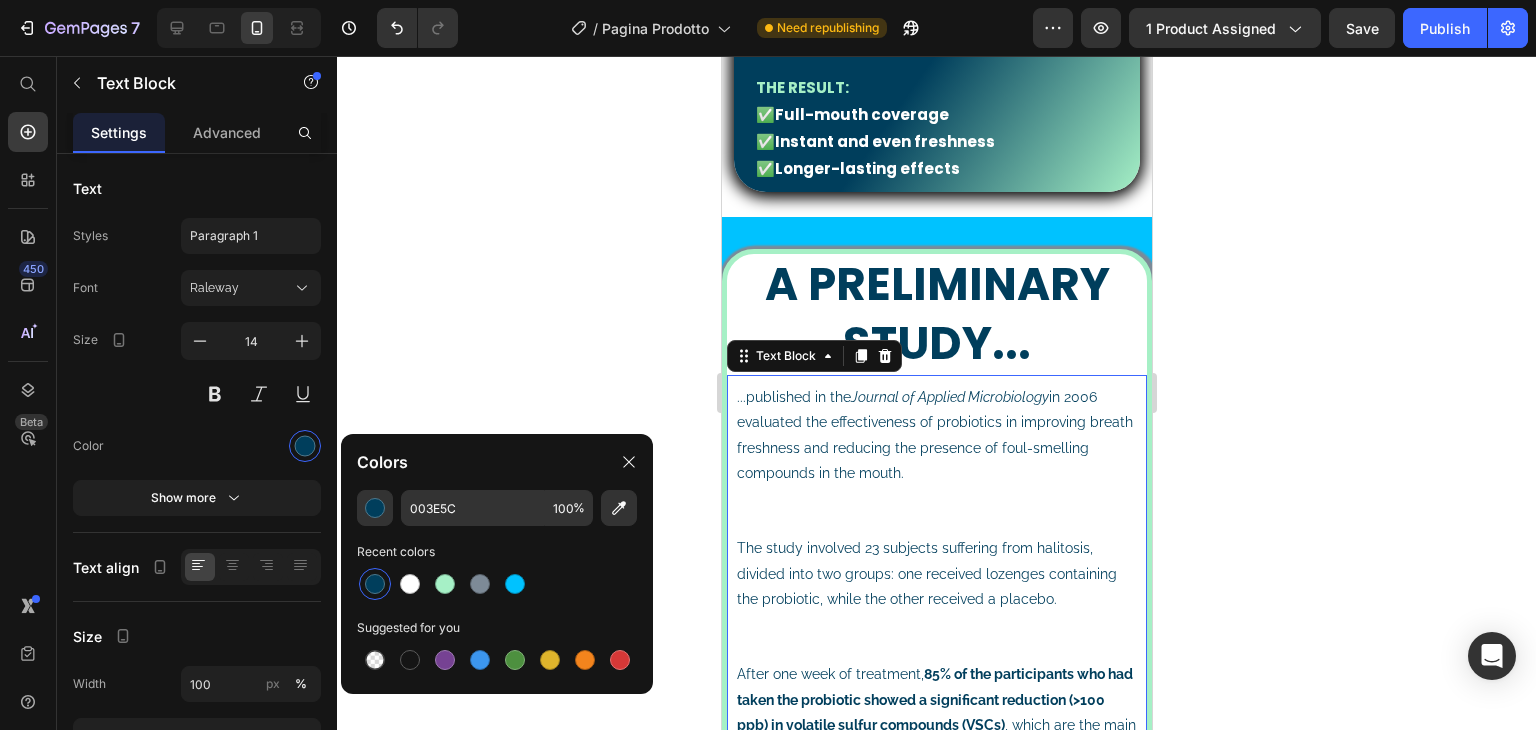 click 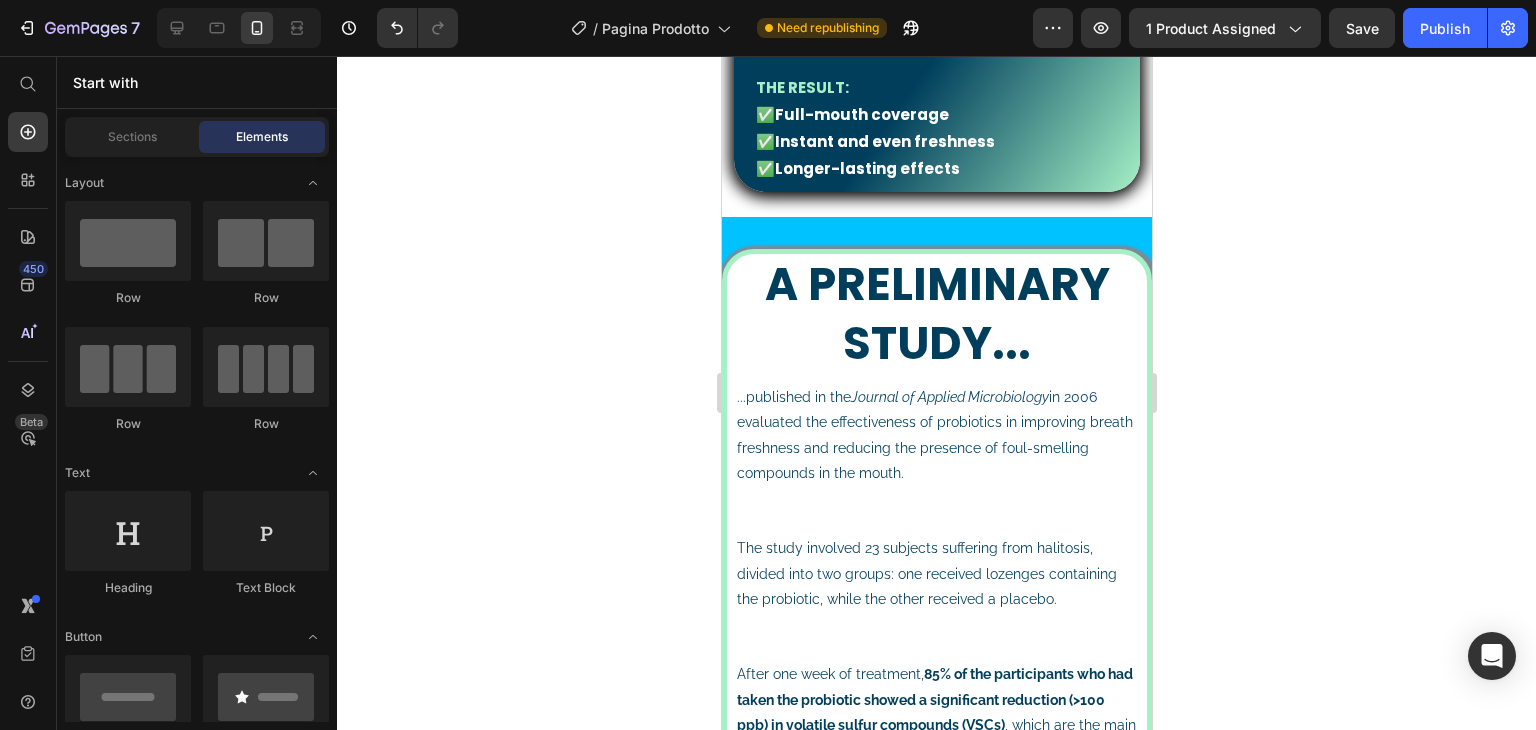 click 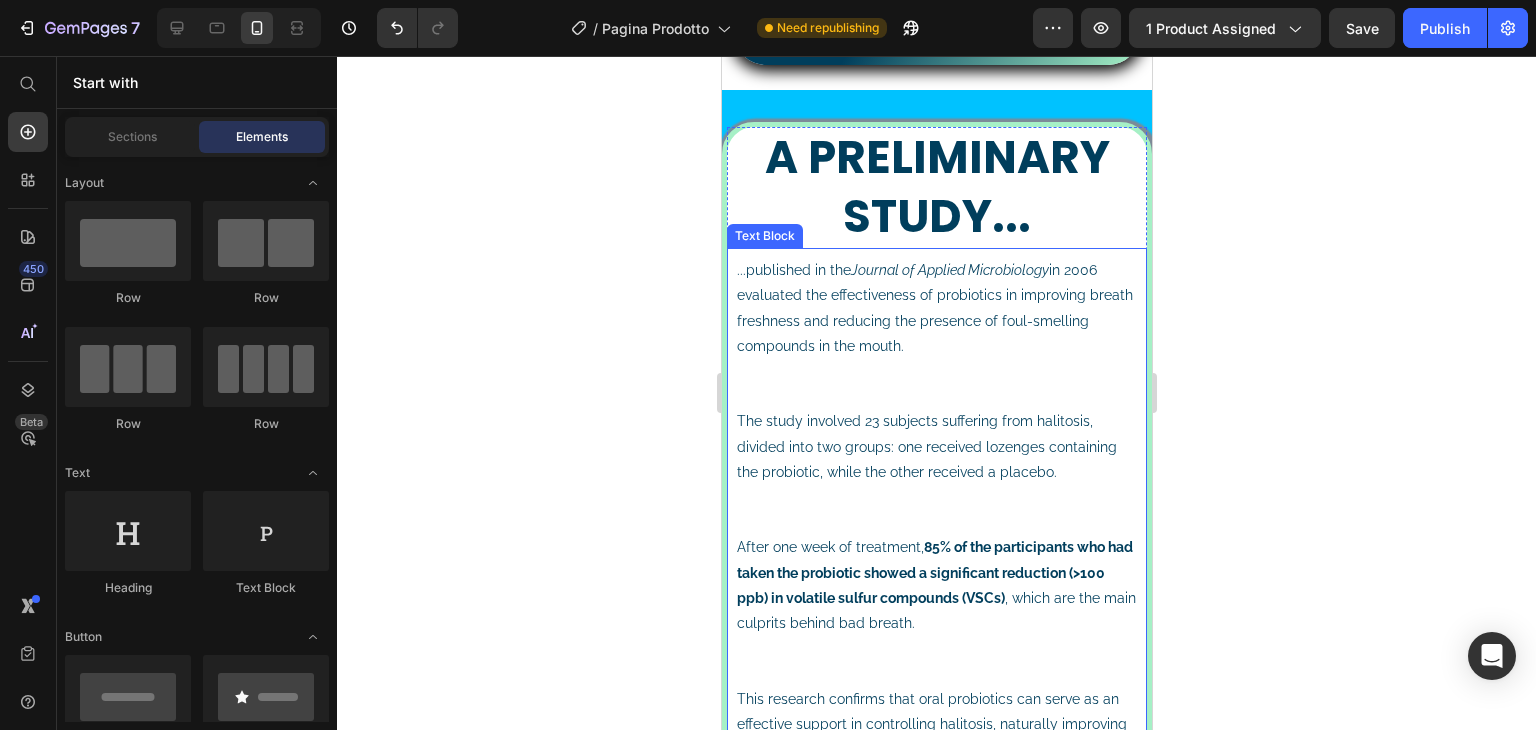 scroll, scrollTop: 2416, scrollLeft: 0, axis: vertical 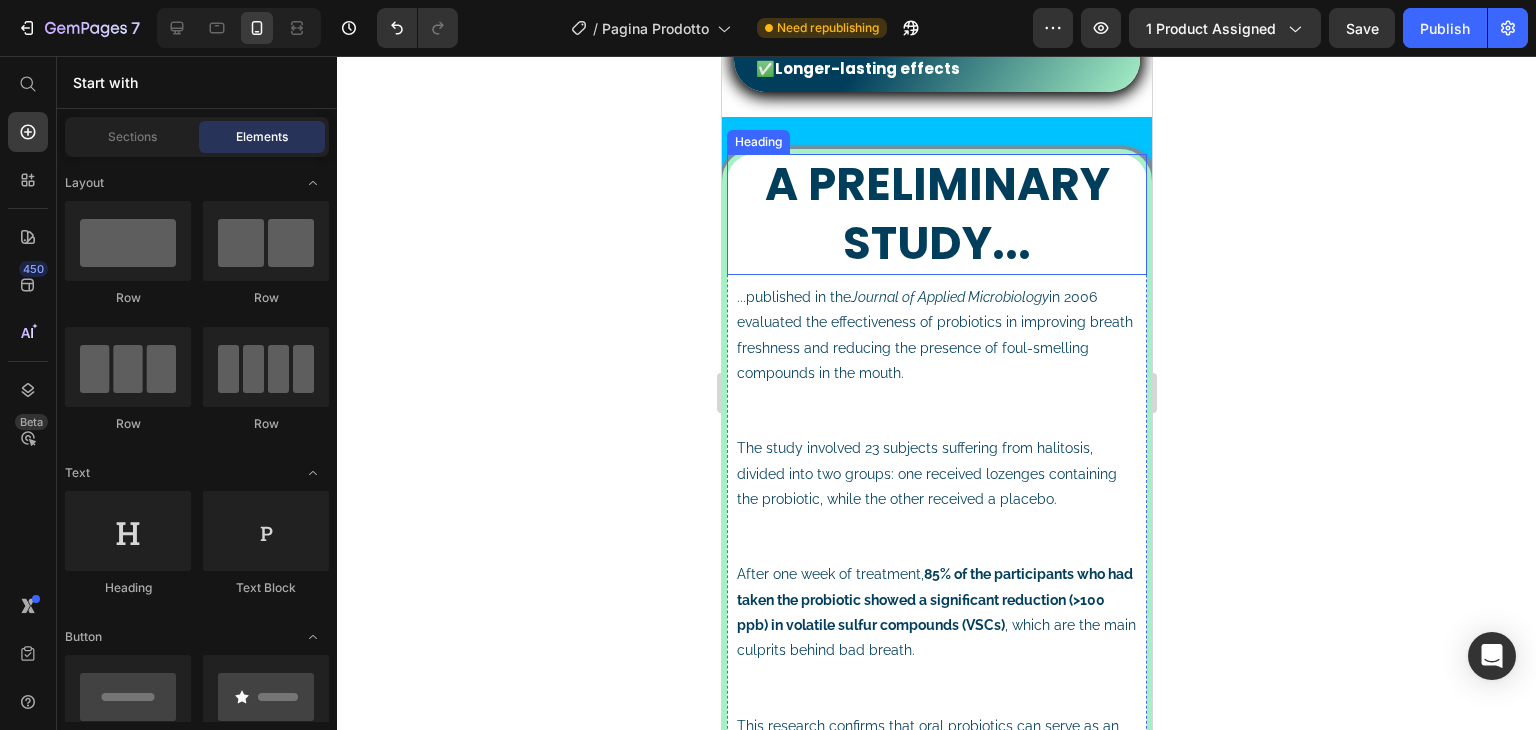 click on "A preliminary study..." at bounding box center [936, 214] 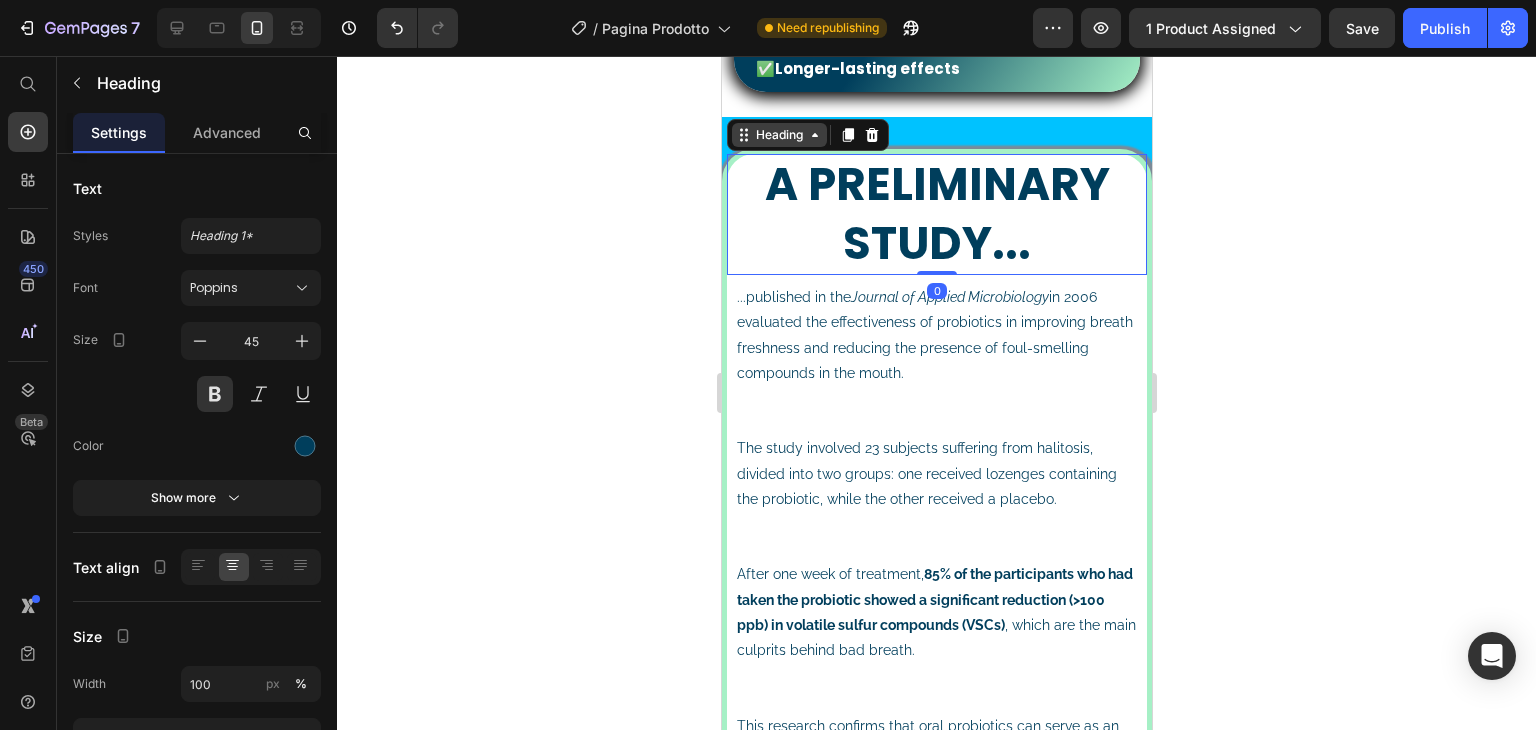 click on "Heading" at bounding box center [778, 135] 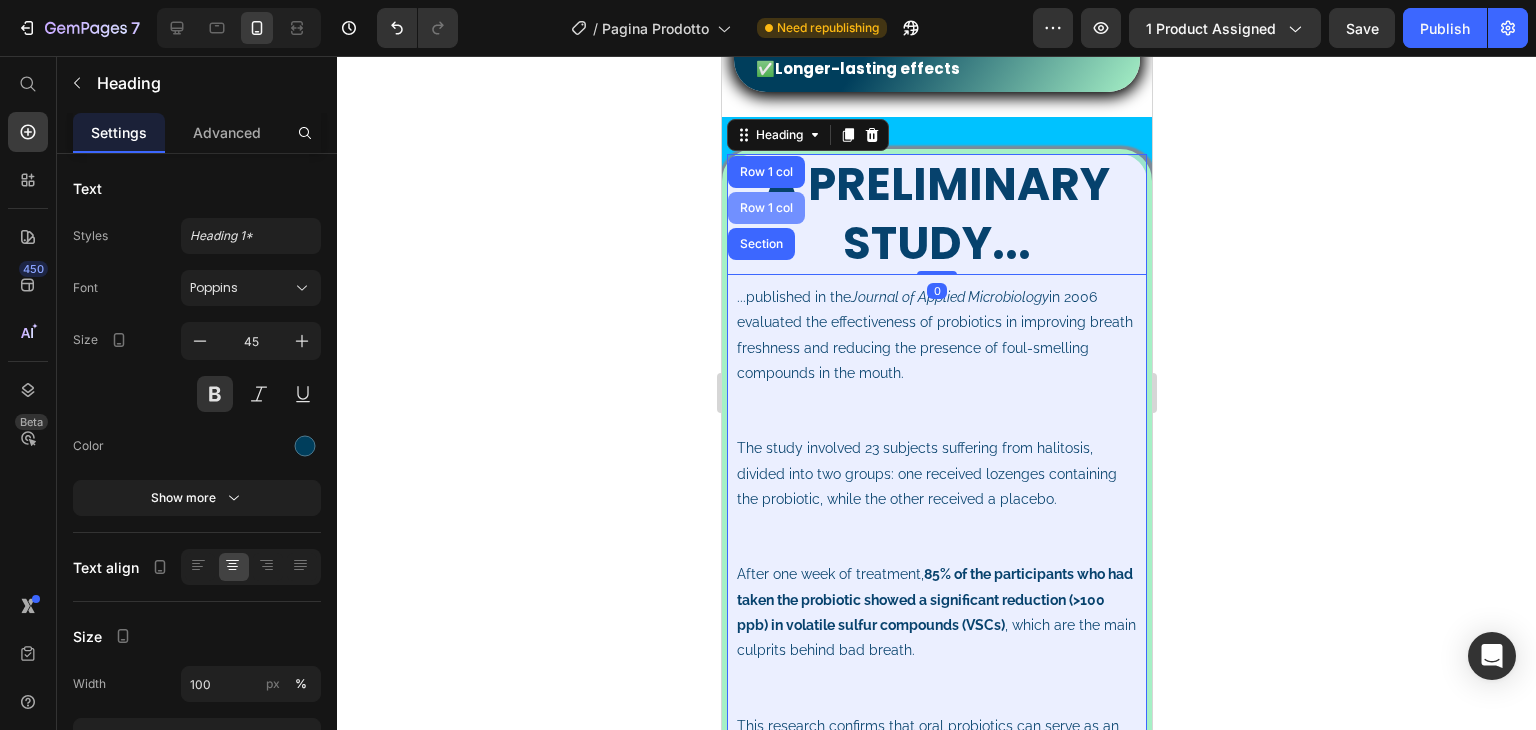click on "Row 1 col" at bounding box center (765, 208) 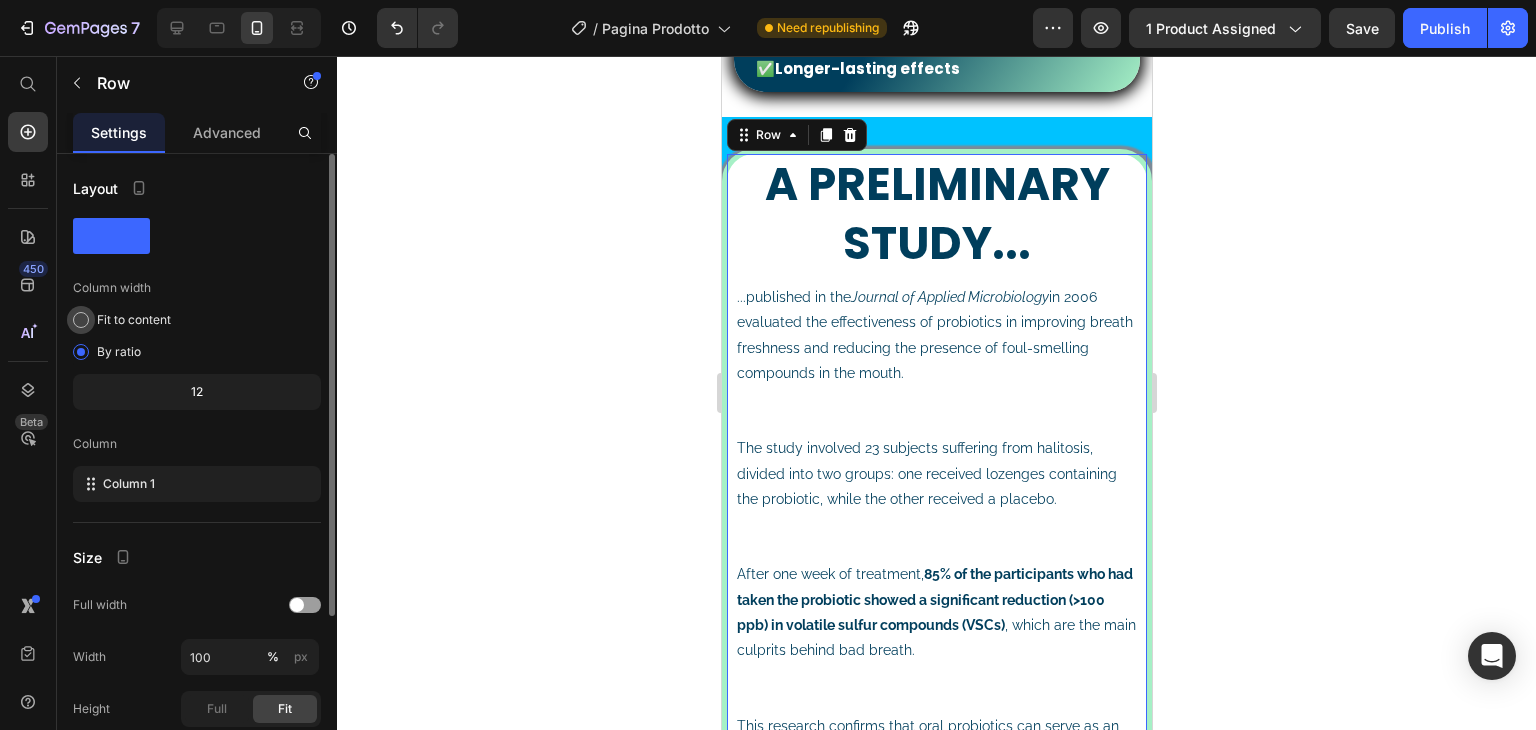click on "Fit to content" at bounding box center (134, 320) 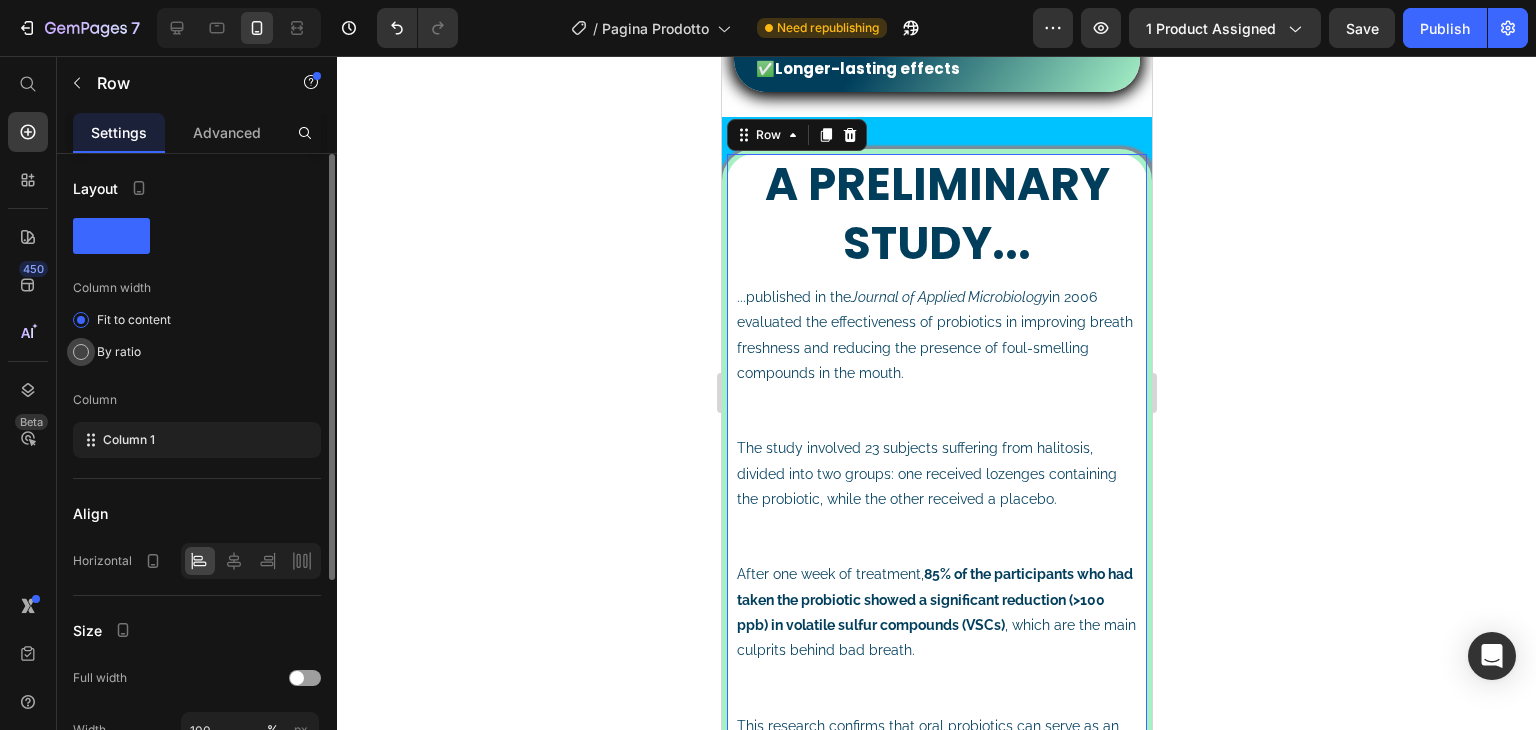 click on "By ratio" at bounding box center [119, 352] 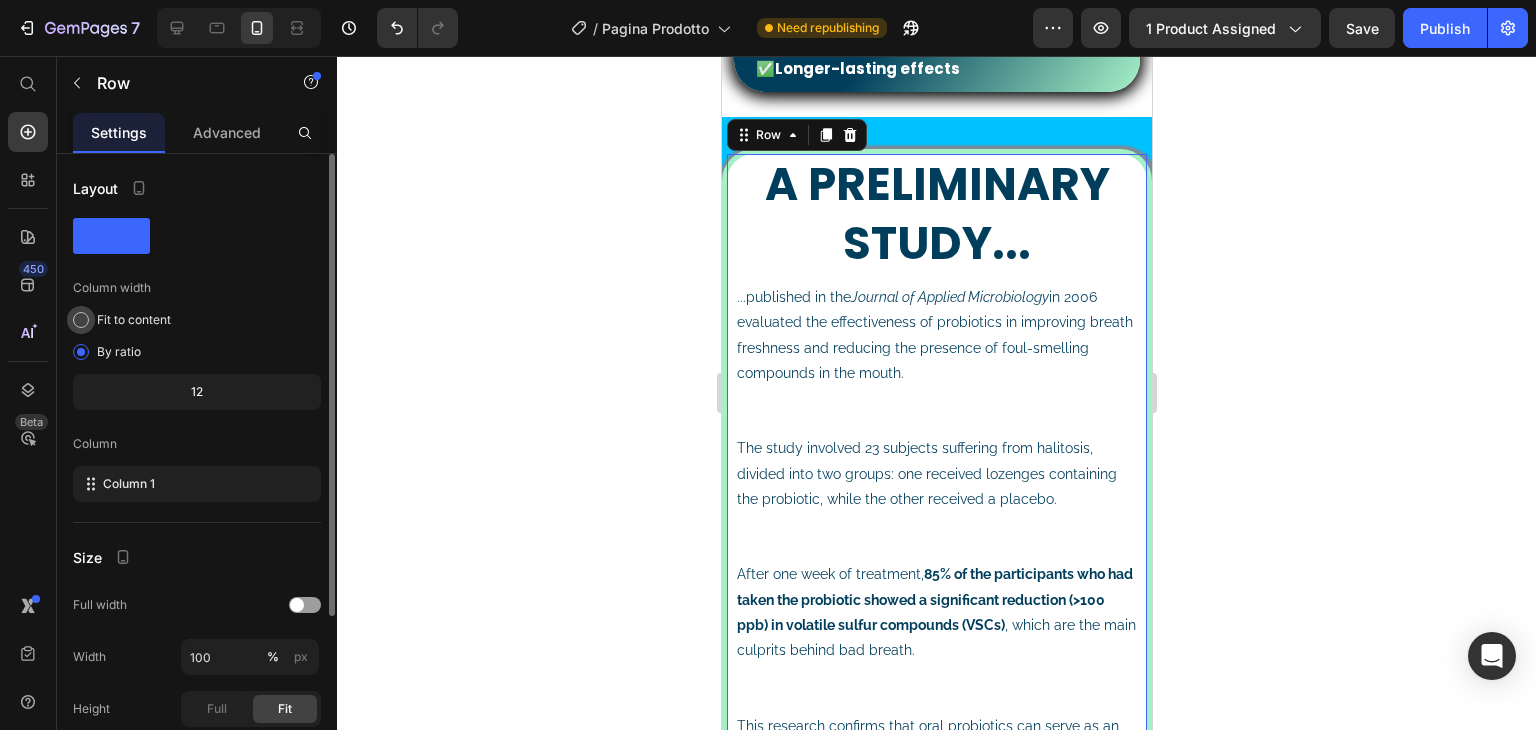click on "Fit to content" at bounding box center (134, 320) 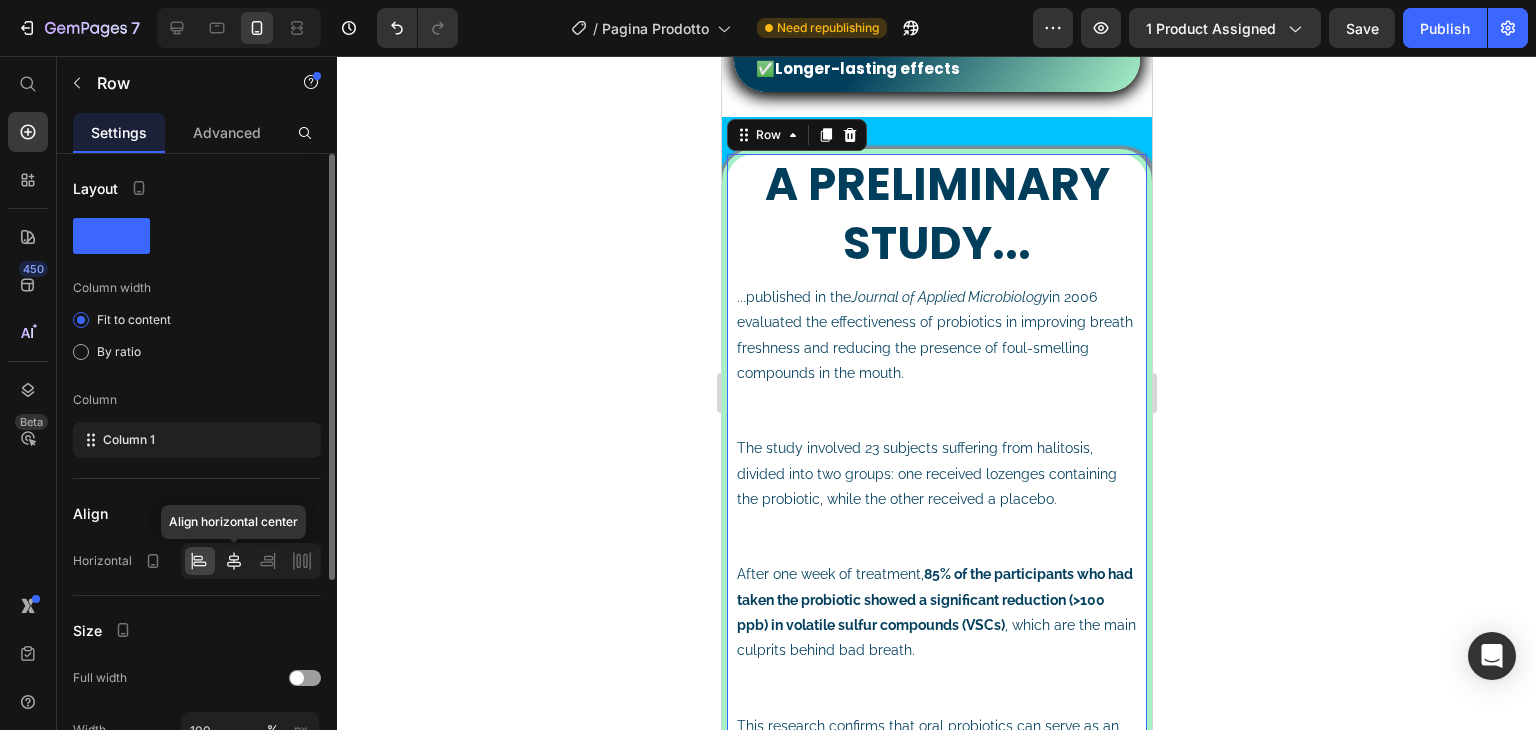 click 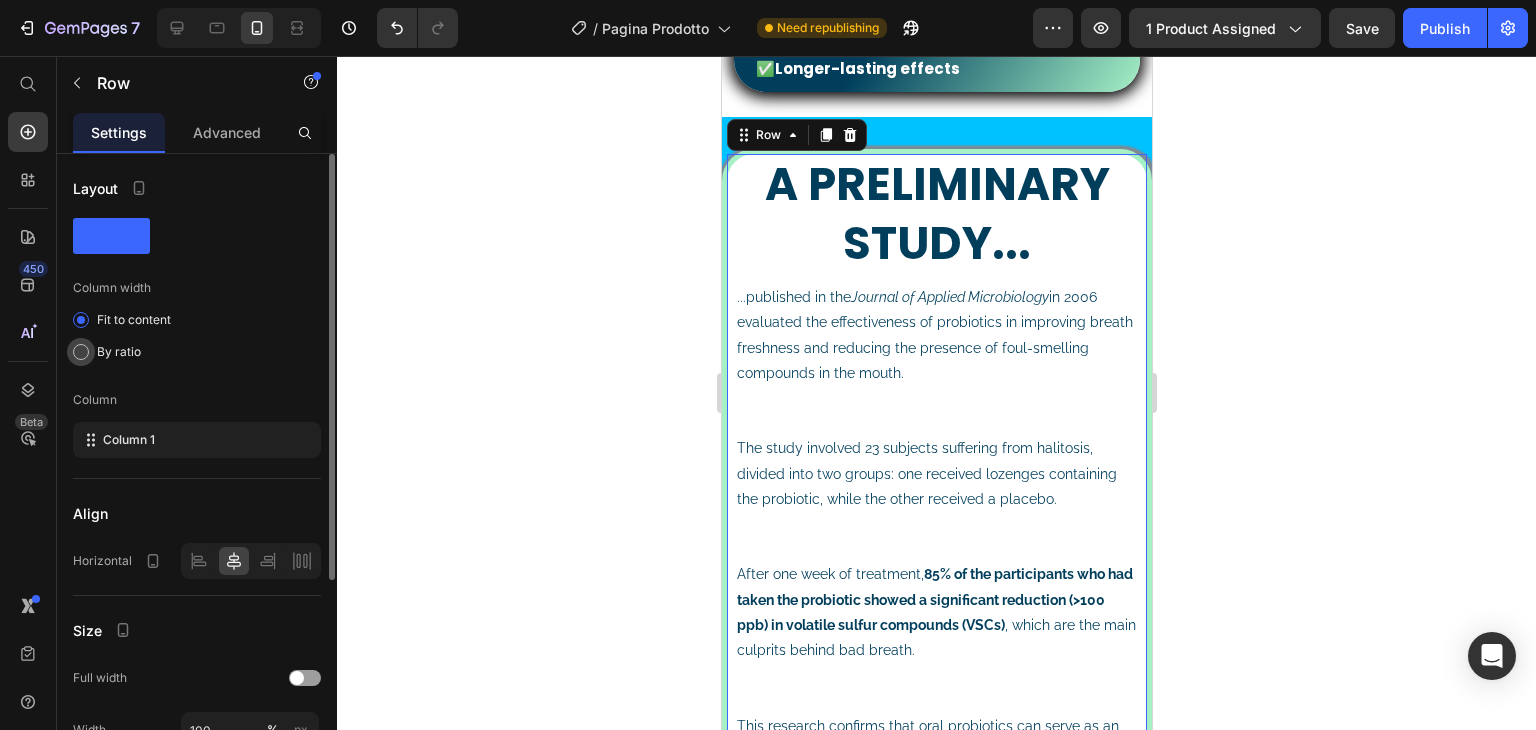 click on "By ratio" at bounding box center [119, 352] 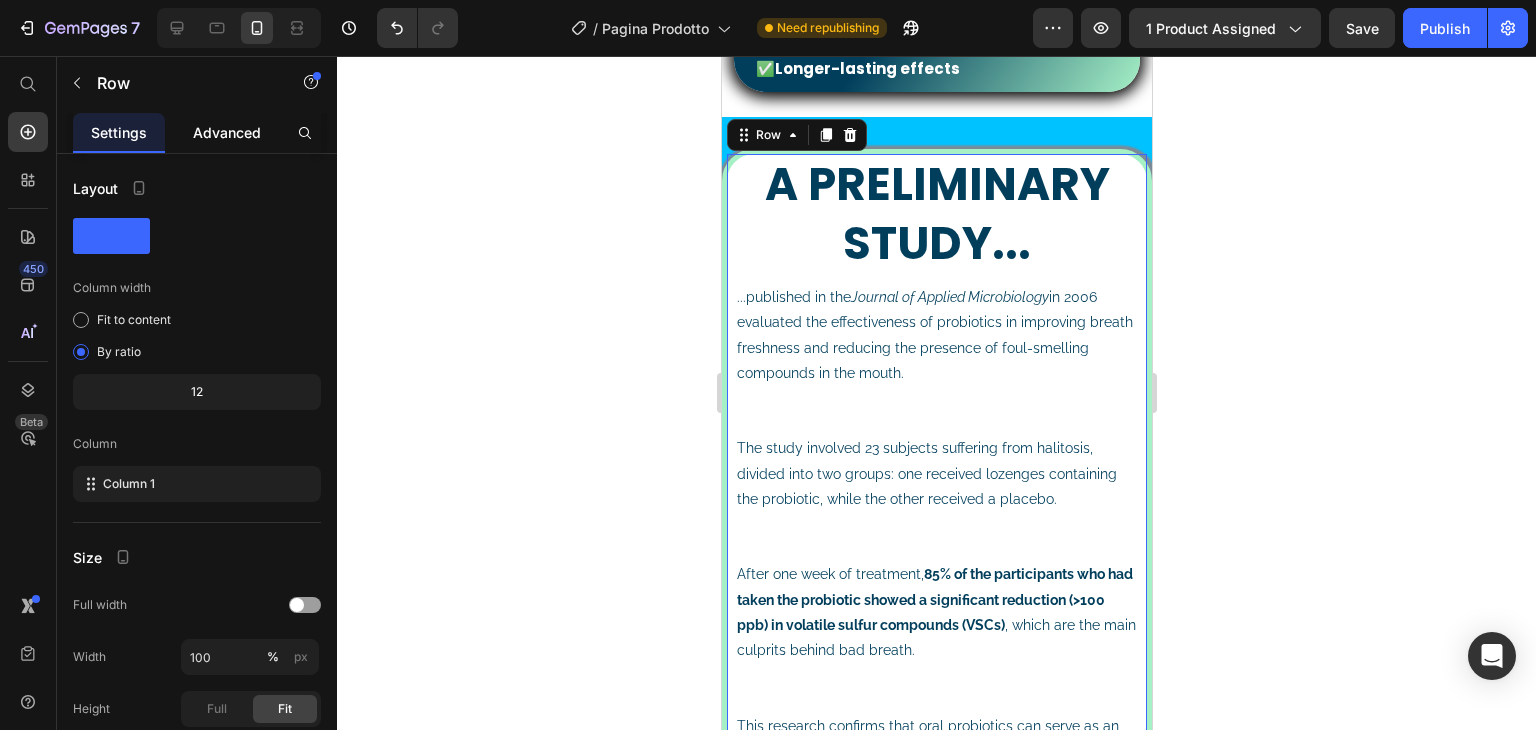 click on "Advanced" 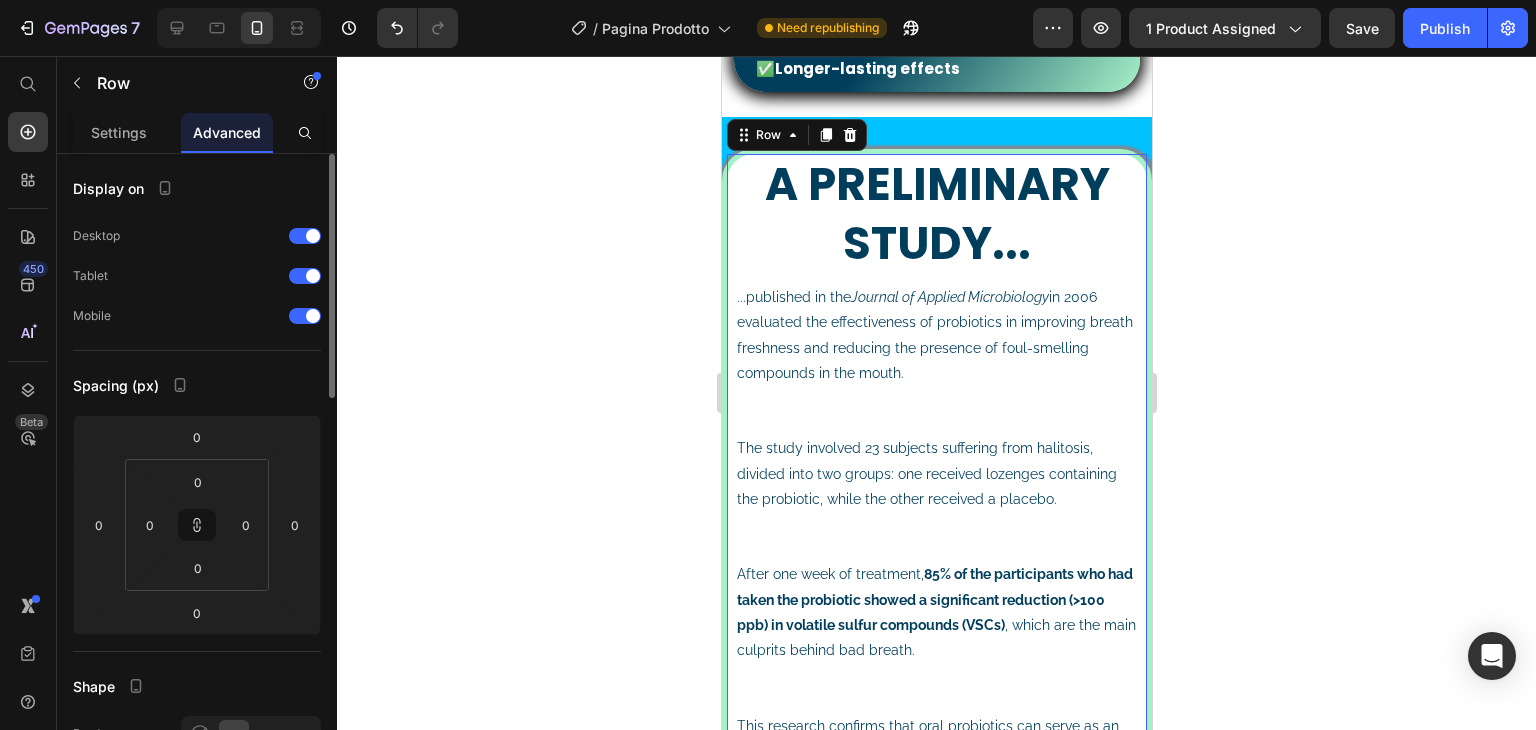 scroll, scrollTop: 100, scrollLeft: 0, axis: vertical 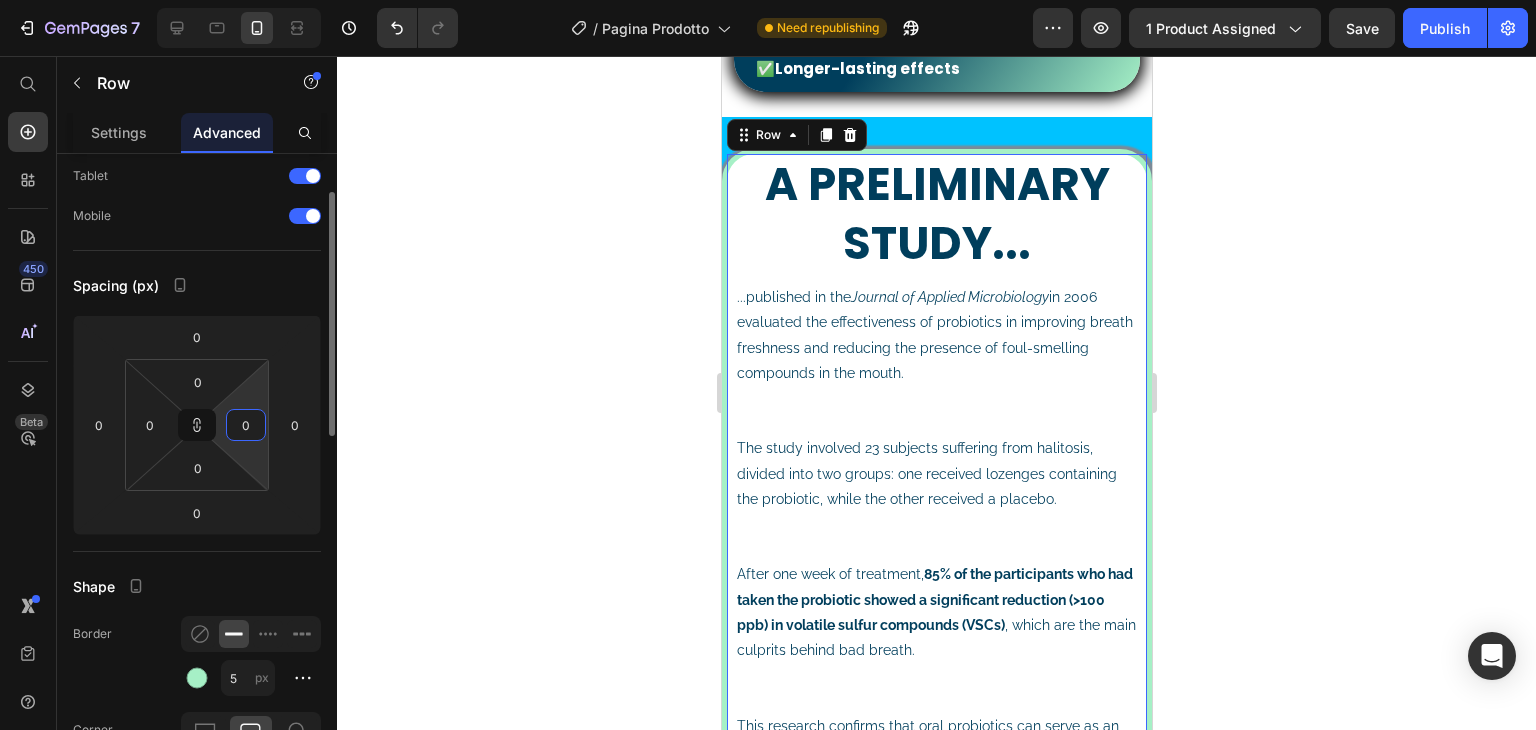 click on "0" at bounding box center [246, 425] 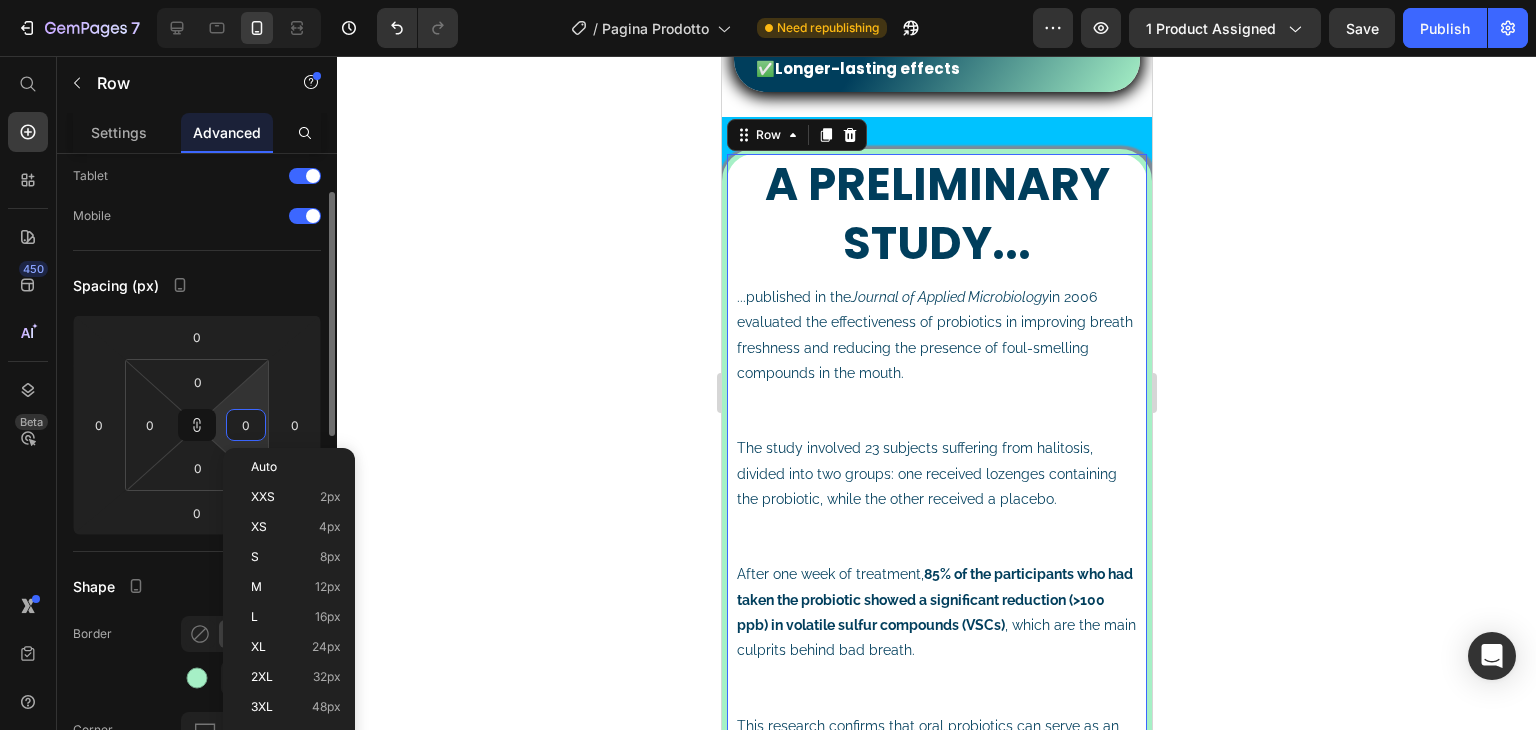 scroll, scrollTop: 200, scrollLeft: 0, axis: vertical 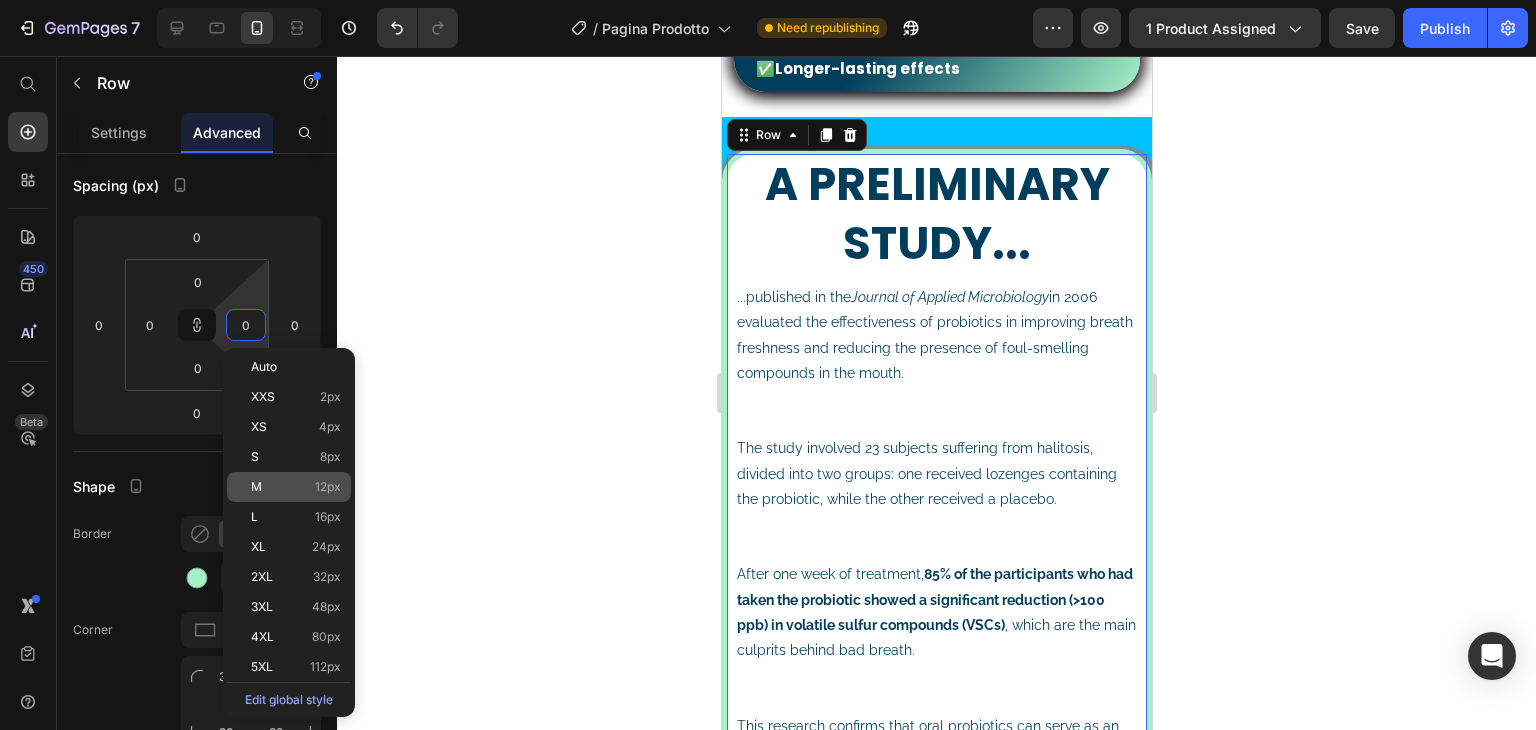 click on "M 12px" 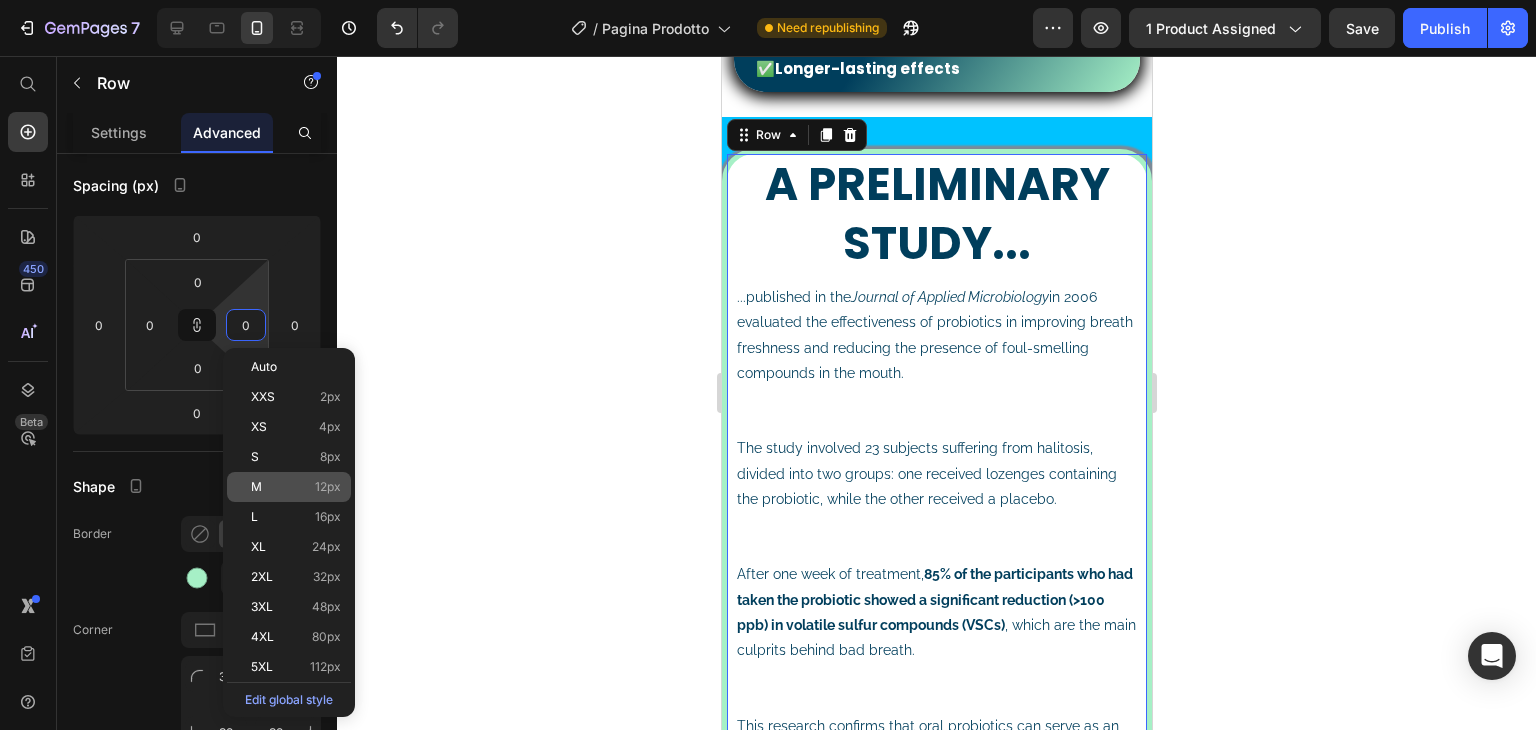 type on "12" 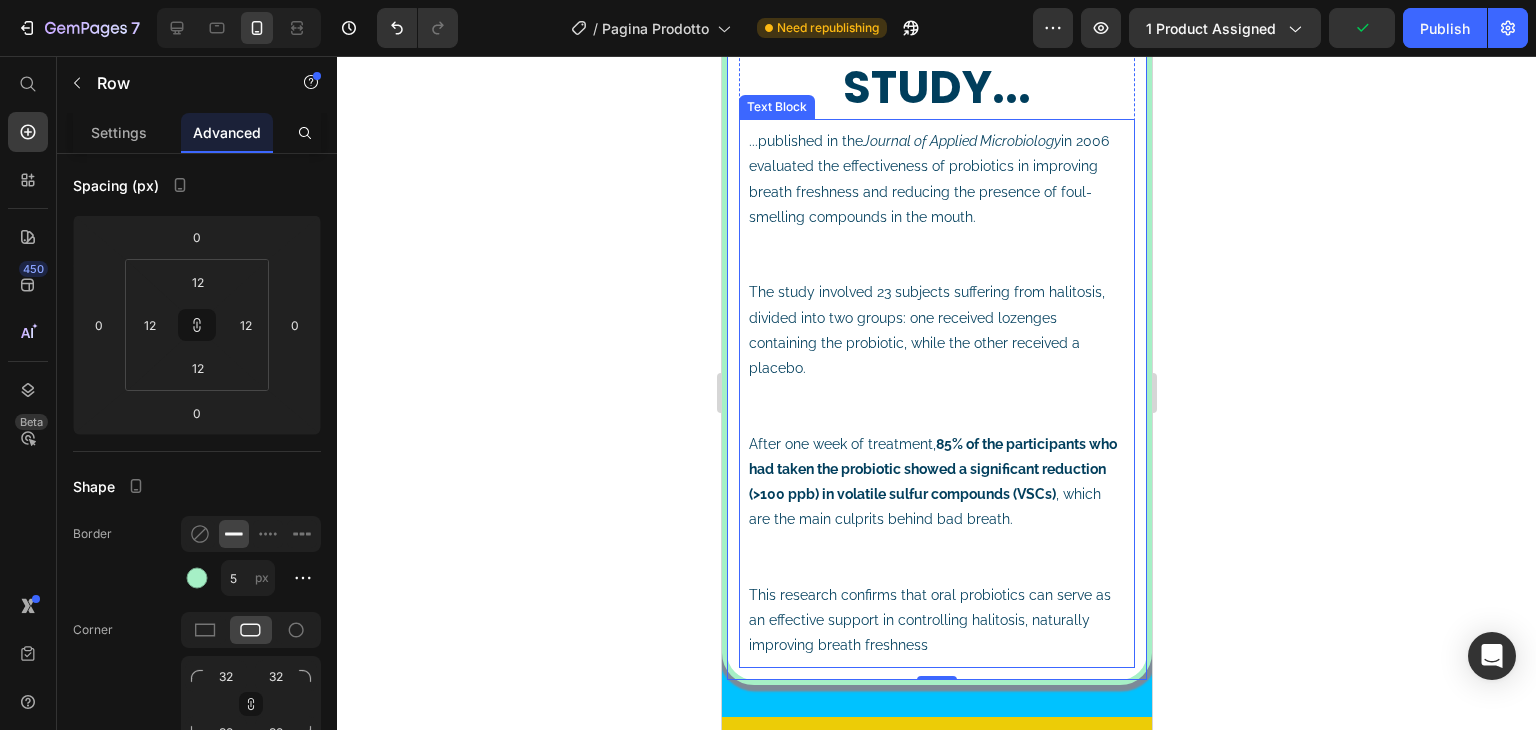 scroll, scrollTop: 2616, scrollLeft: 0, axis: vertical 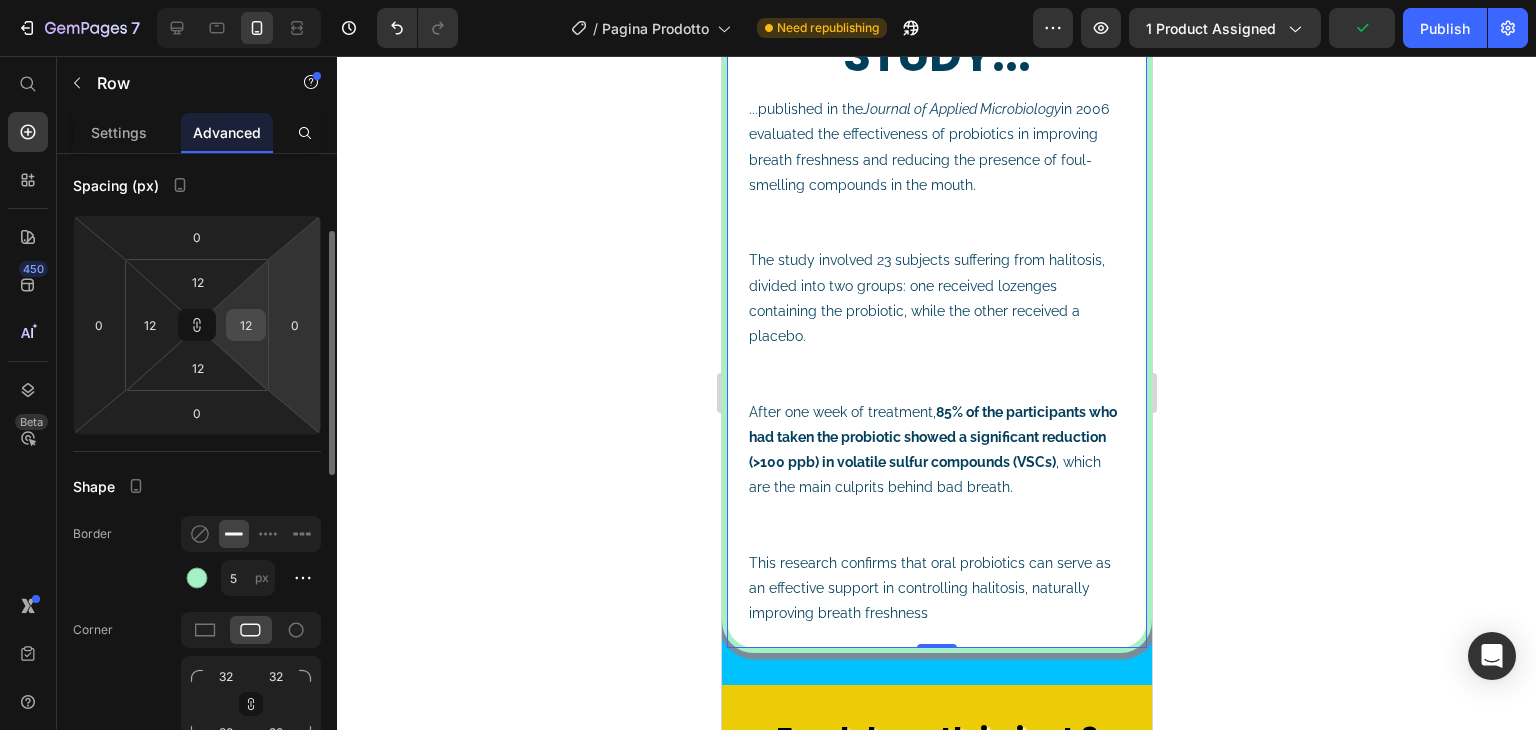 click on "12" at bounding box center (246, 325) 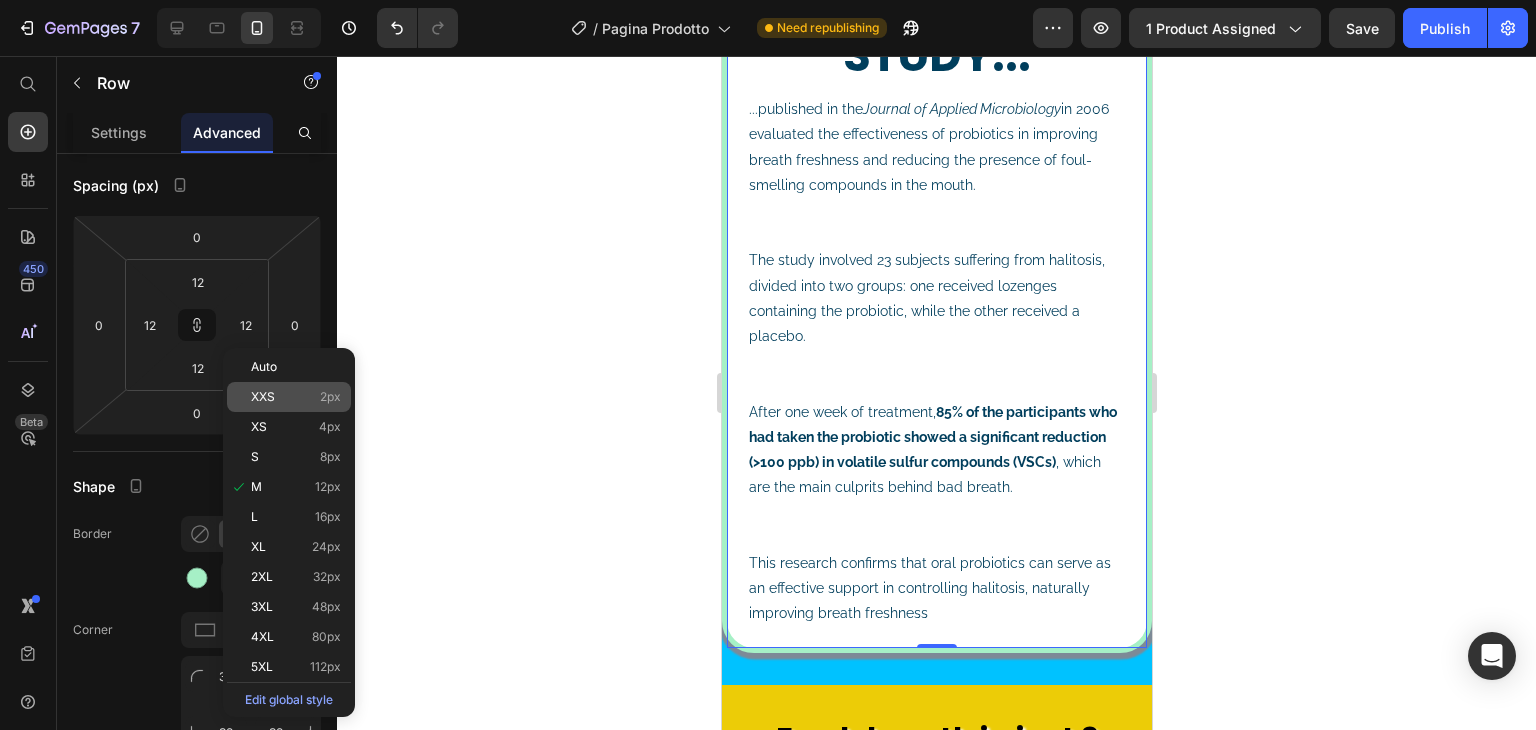 click on "XXS 2px" at bounding box center (296, 397) 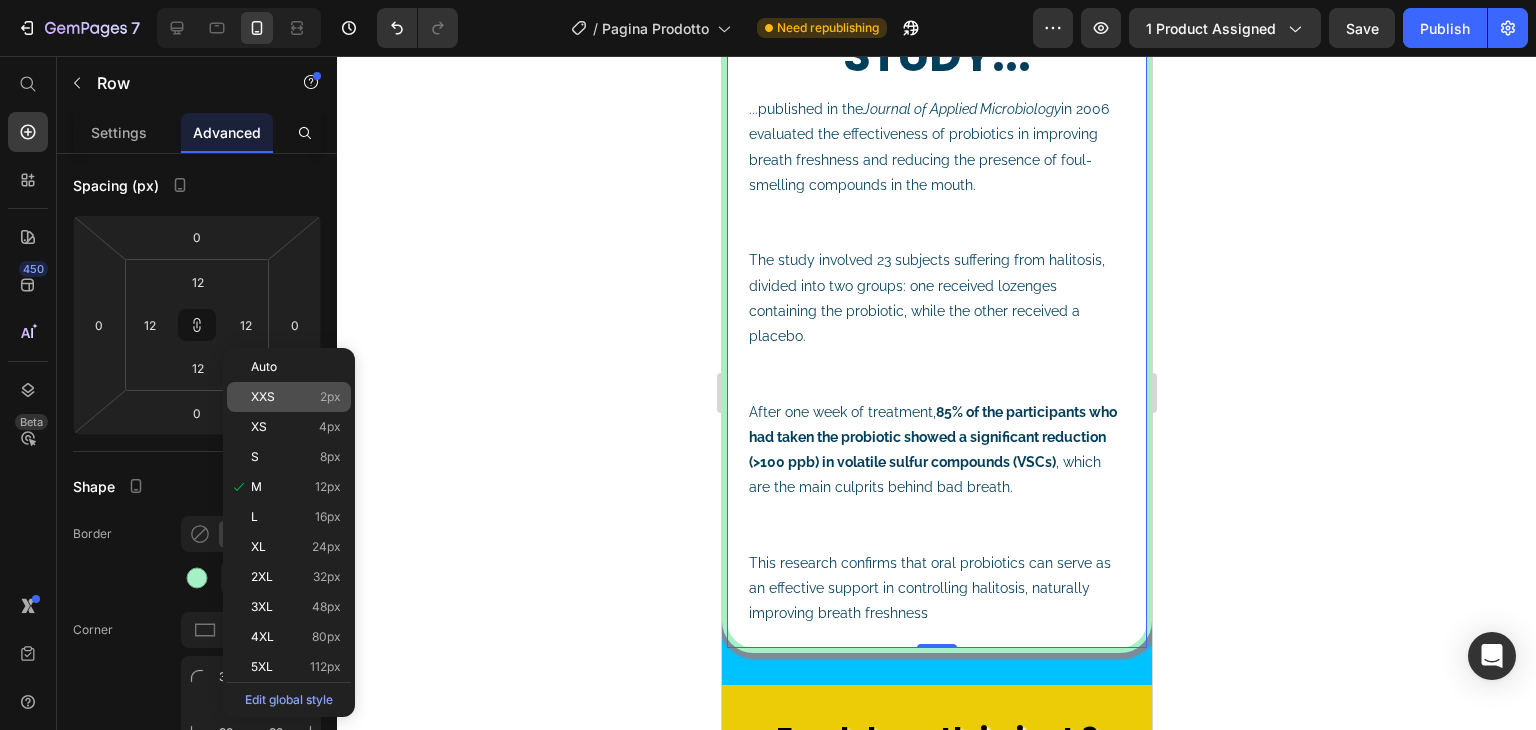 type on "2" 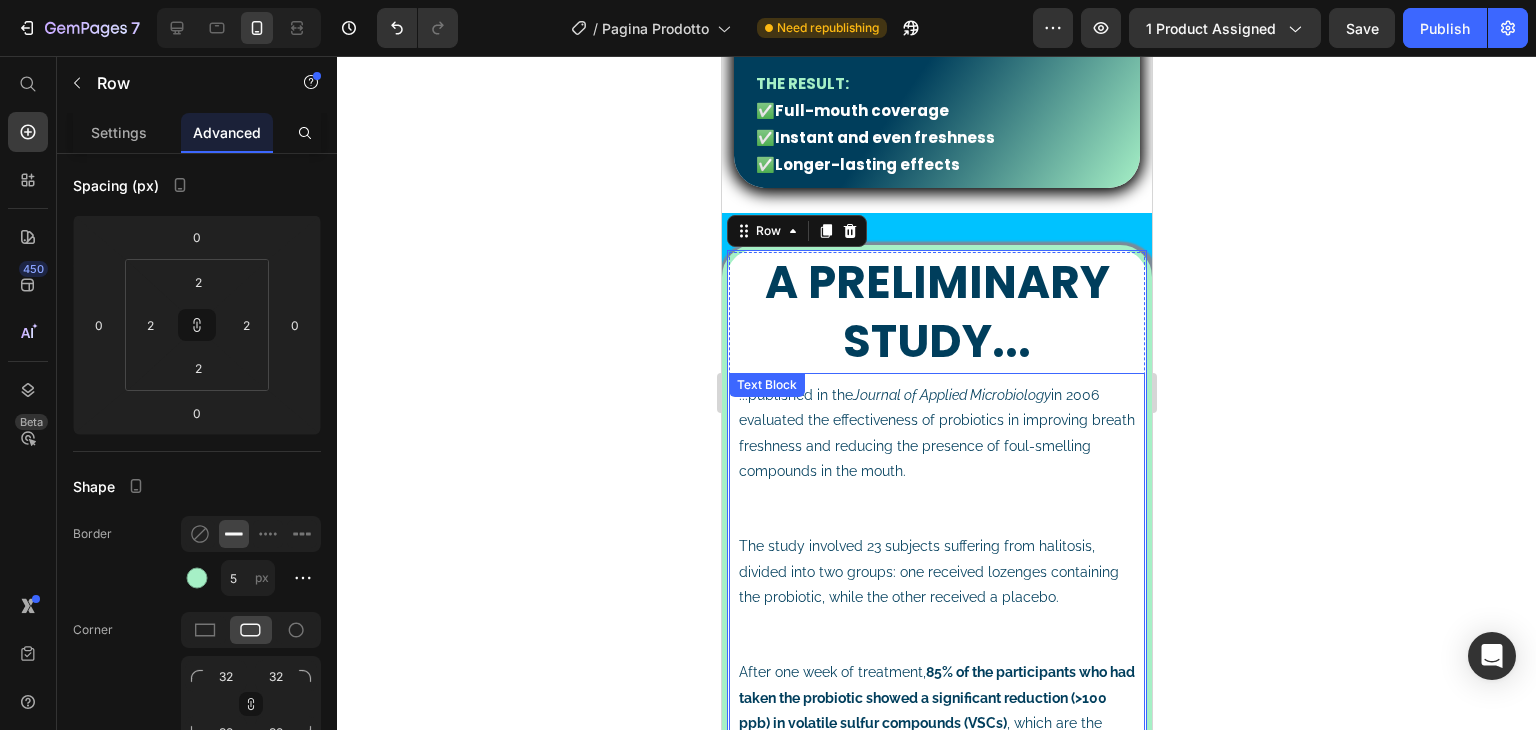 scroll, scrollTop: 2316, scrollLeft: 0, axis: vertical 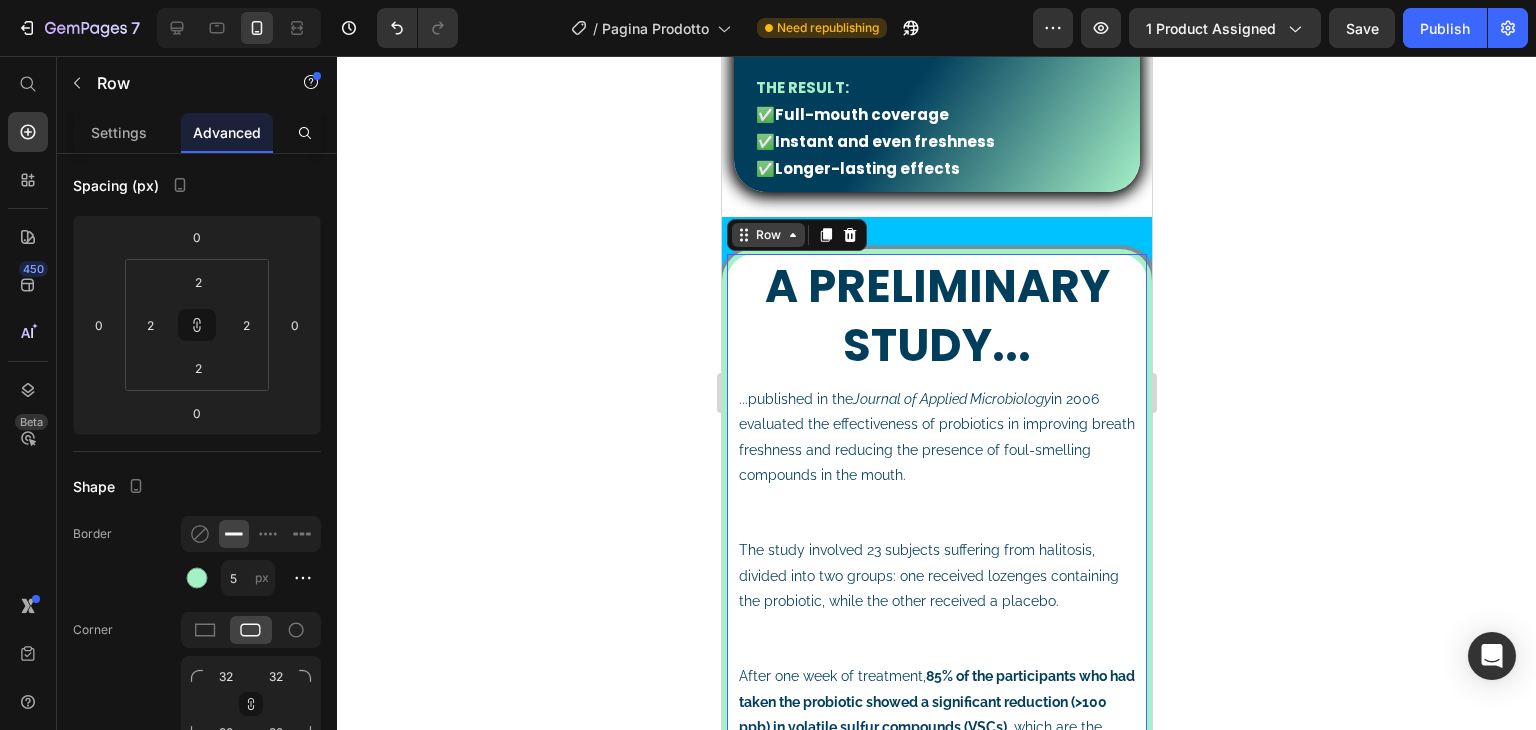 click on "Row" at bounding box center (767, 235) 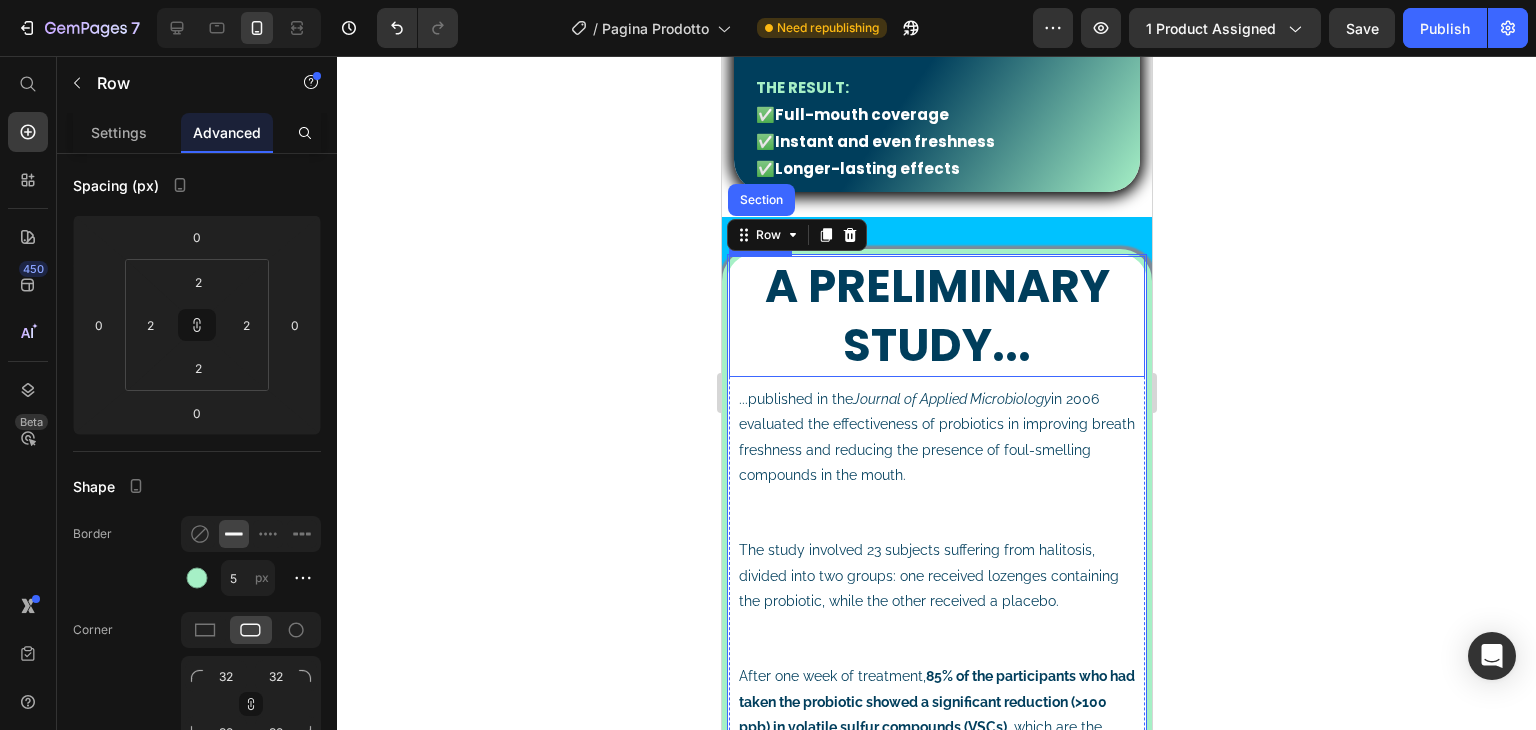 click on "A preliminary study..." at bounding box center [936, 316] 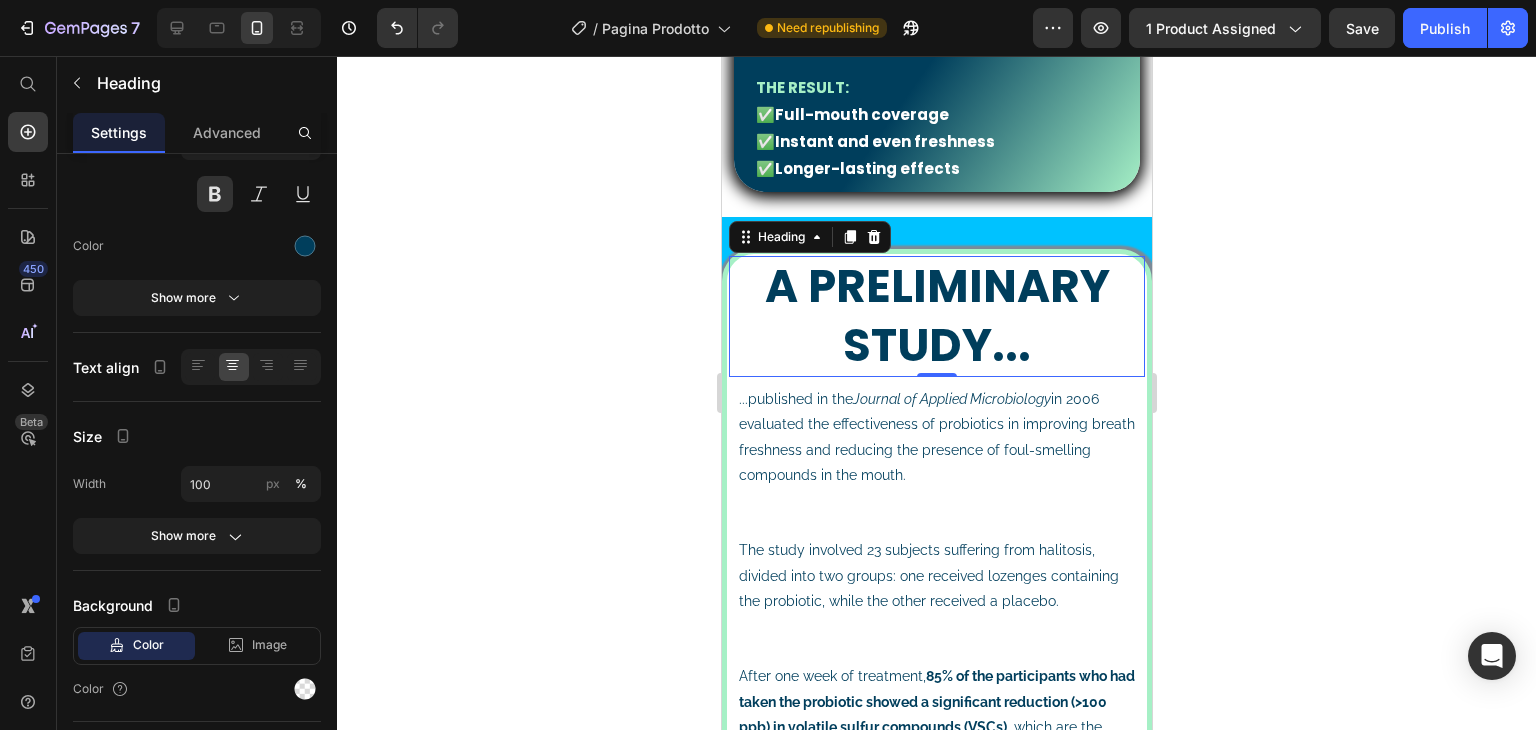 scroll, scrollTop: 0, scrollLeft: 0, axis: both 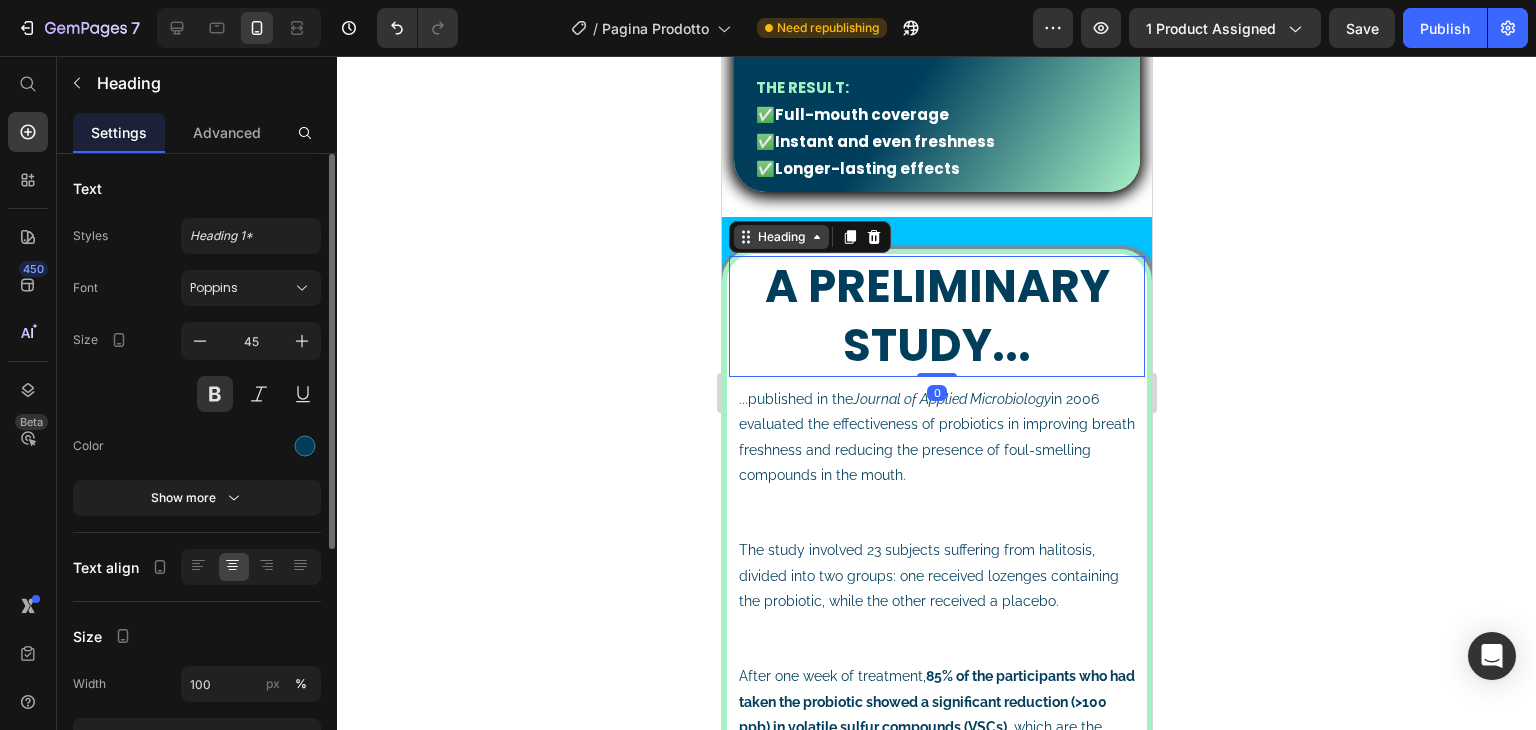click on "Heading" at bounding box center [780, 237] 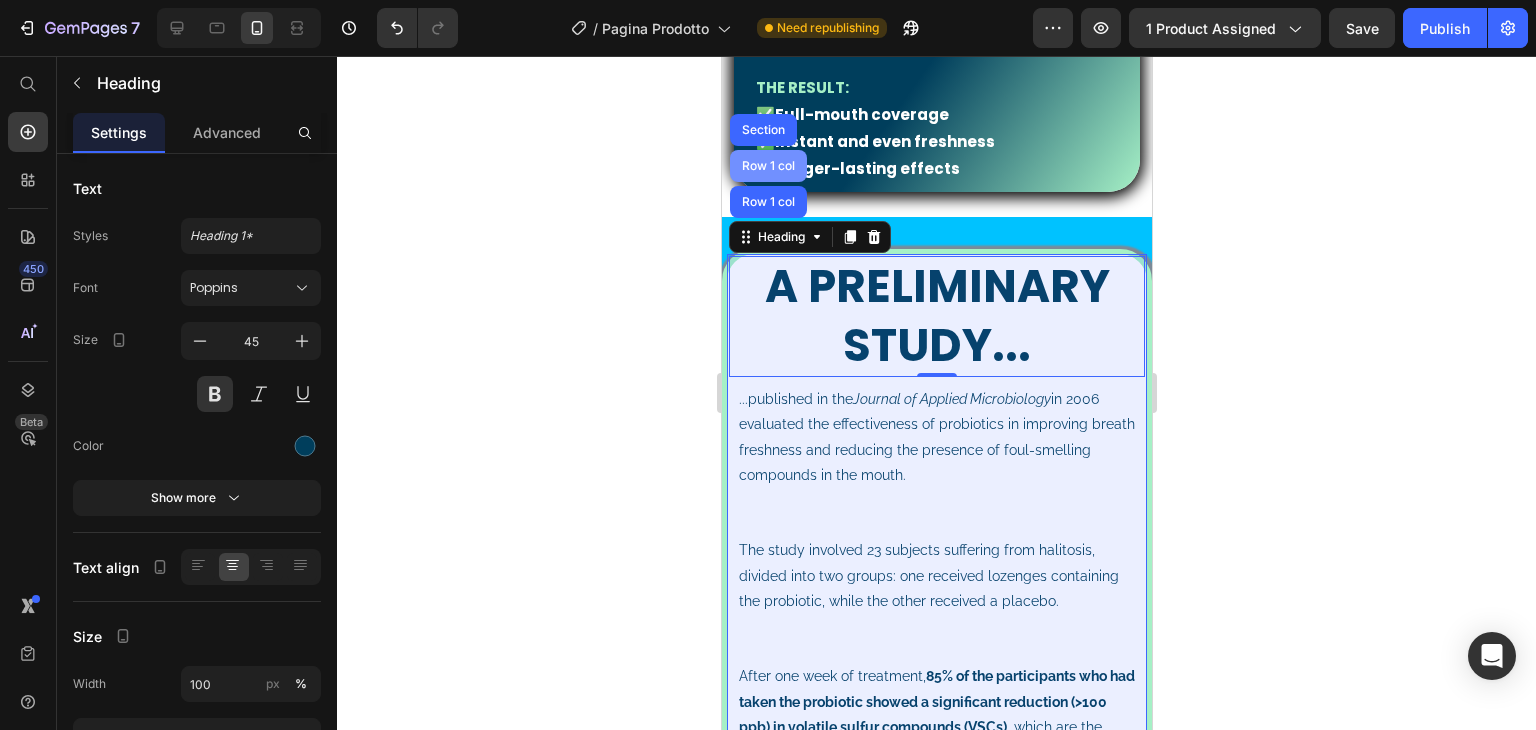click on "Row 1 col" at bounding box center (767, 166) 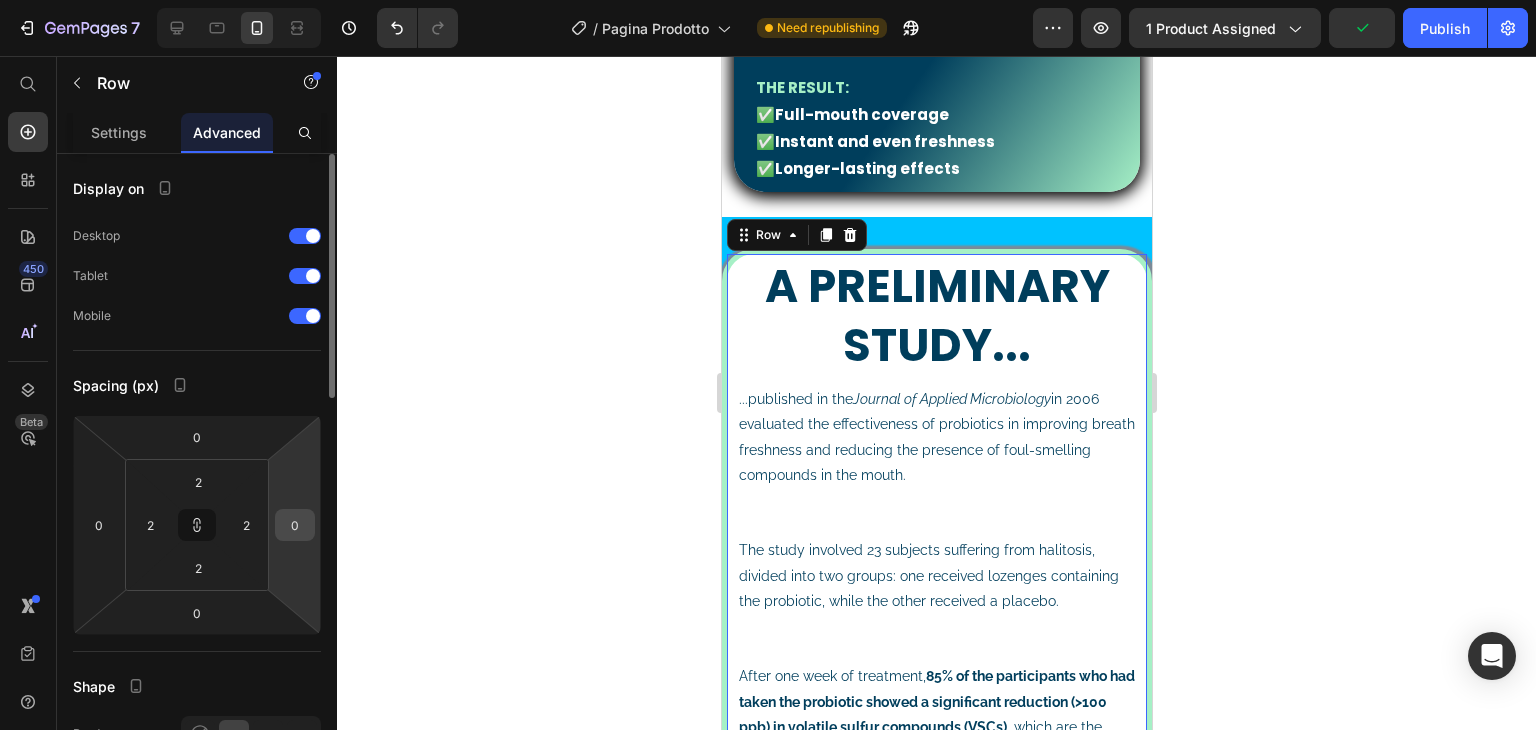 click on "0" at bounding box center [295, 525] 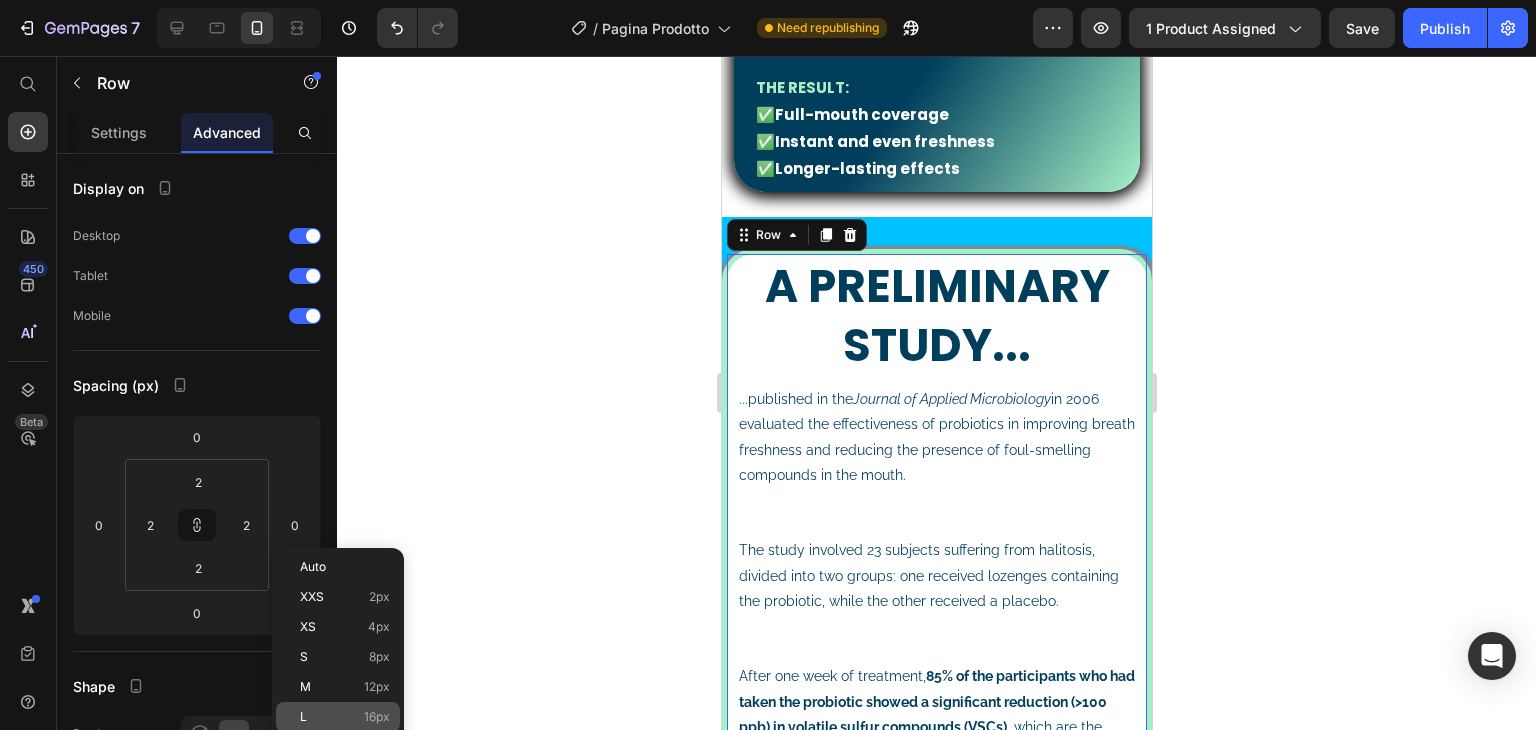 click on "16px" at bounding box center (377, 717) 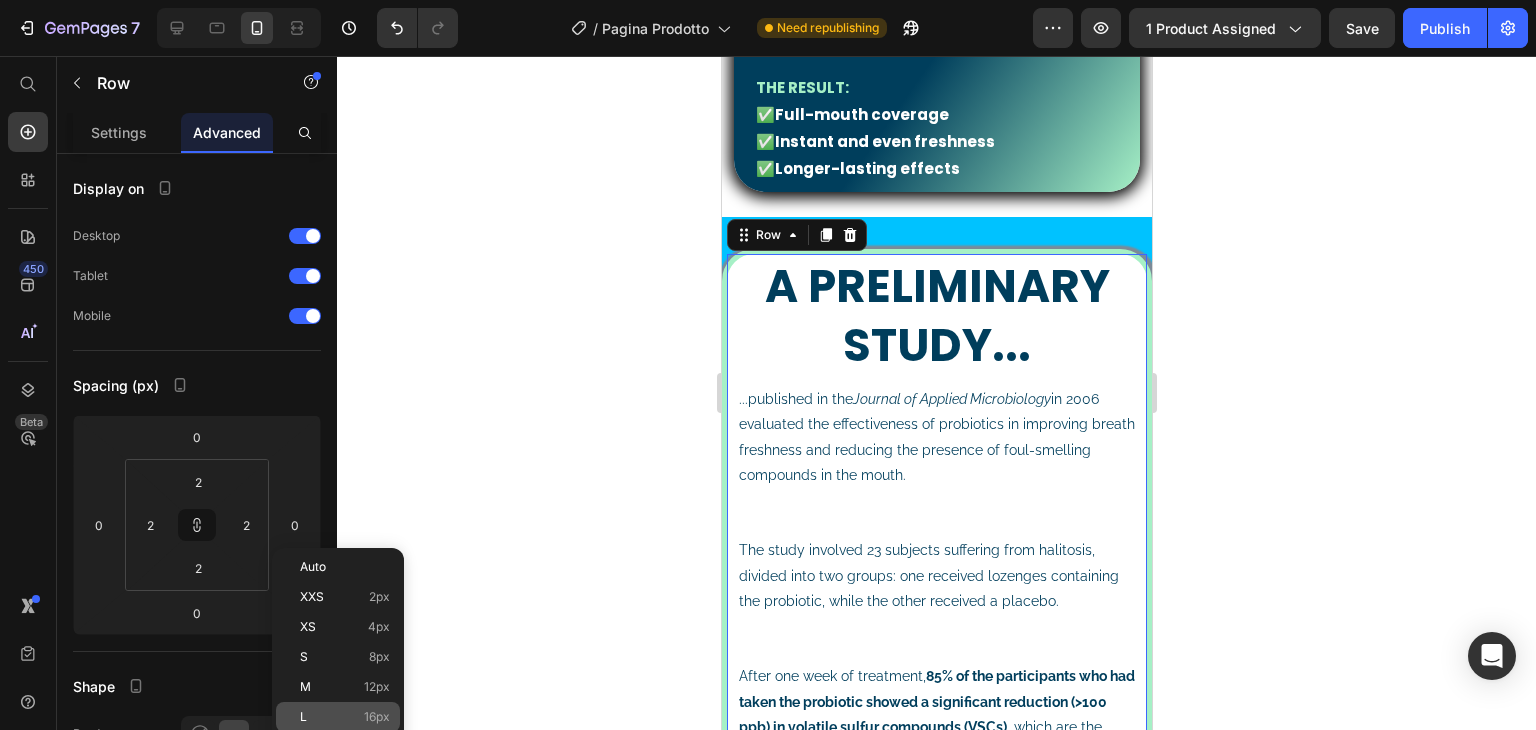 type on "16" 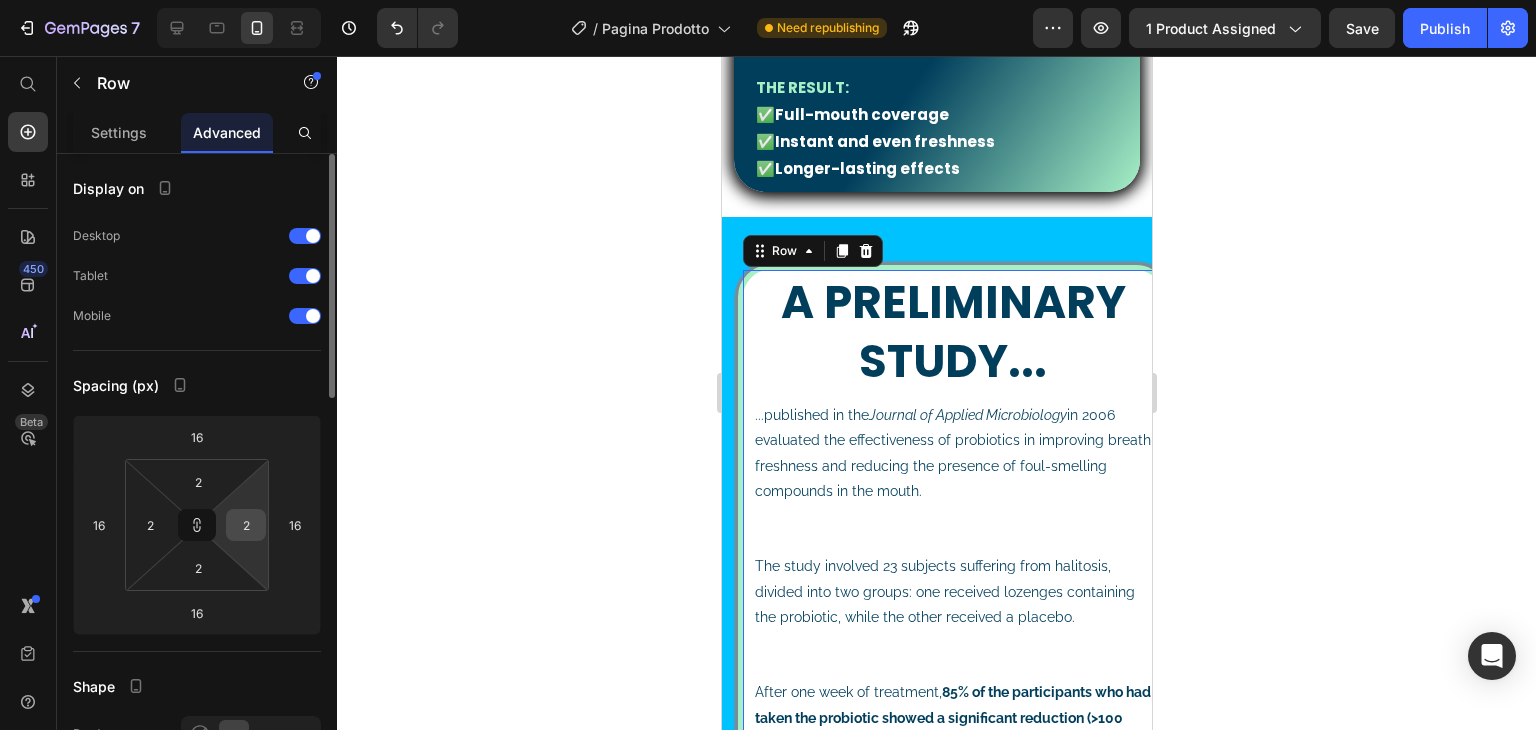 scroll, scrollTop: 100, scrollLeft: 0, axis: vertical 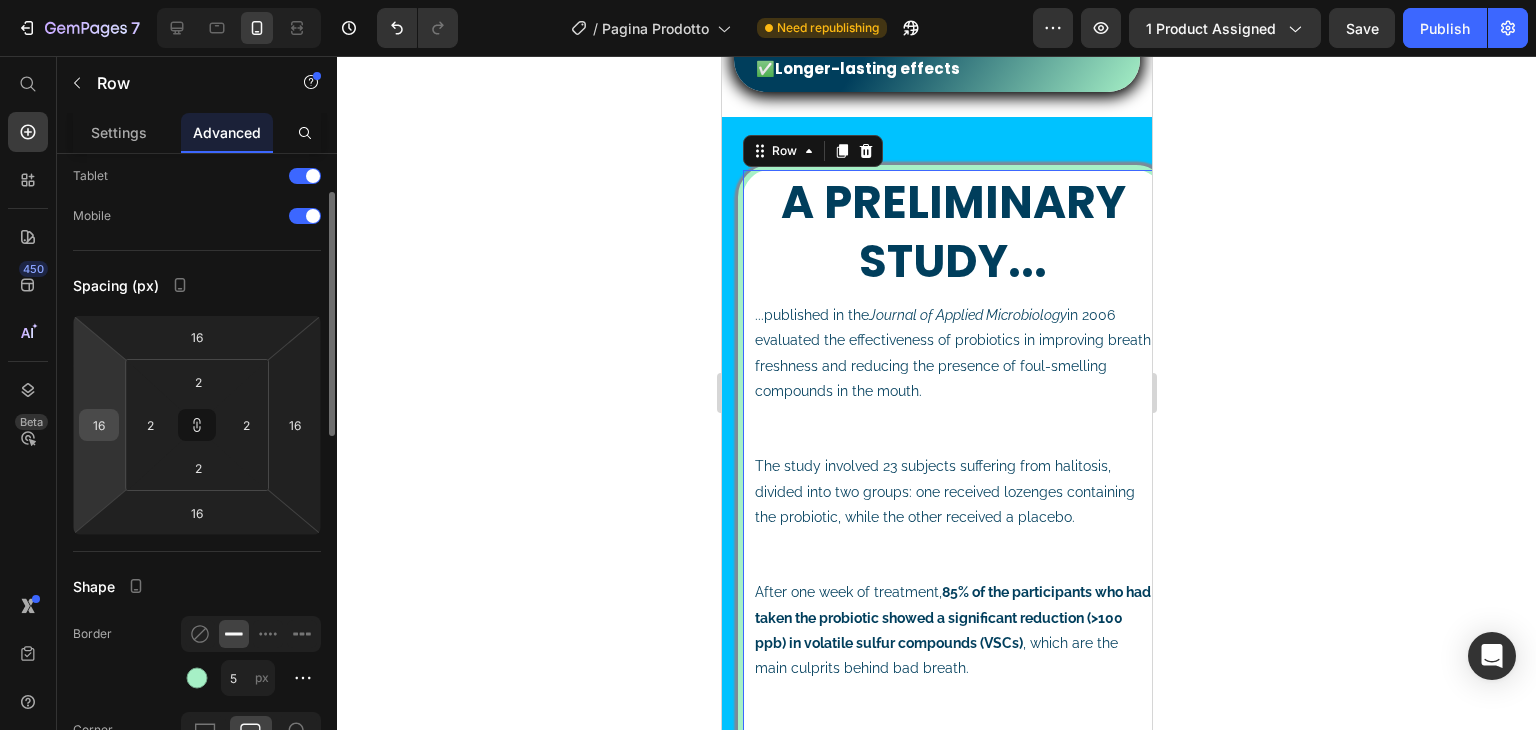 click on "16" at bounding box center (99, 425) 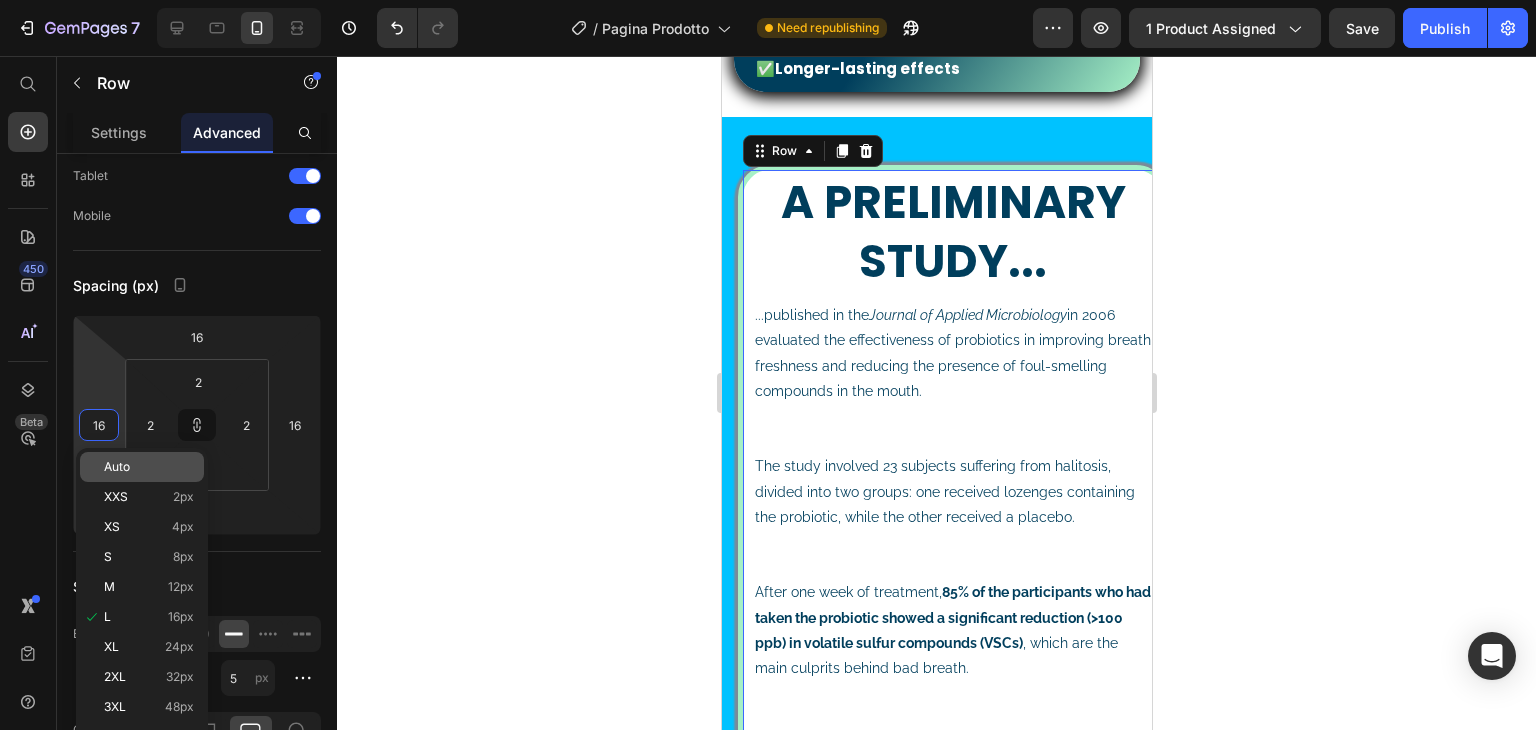 type on "0" 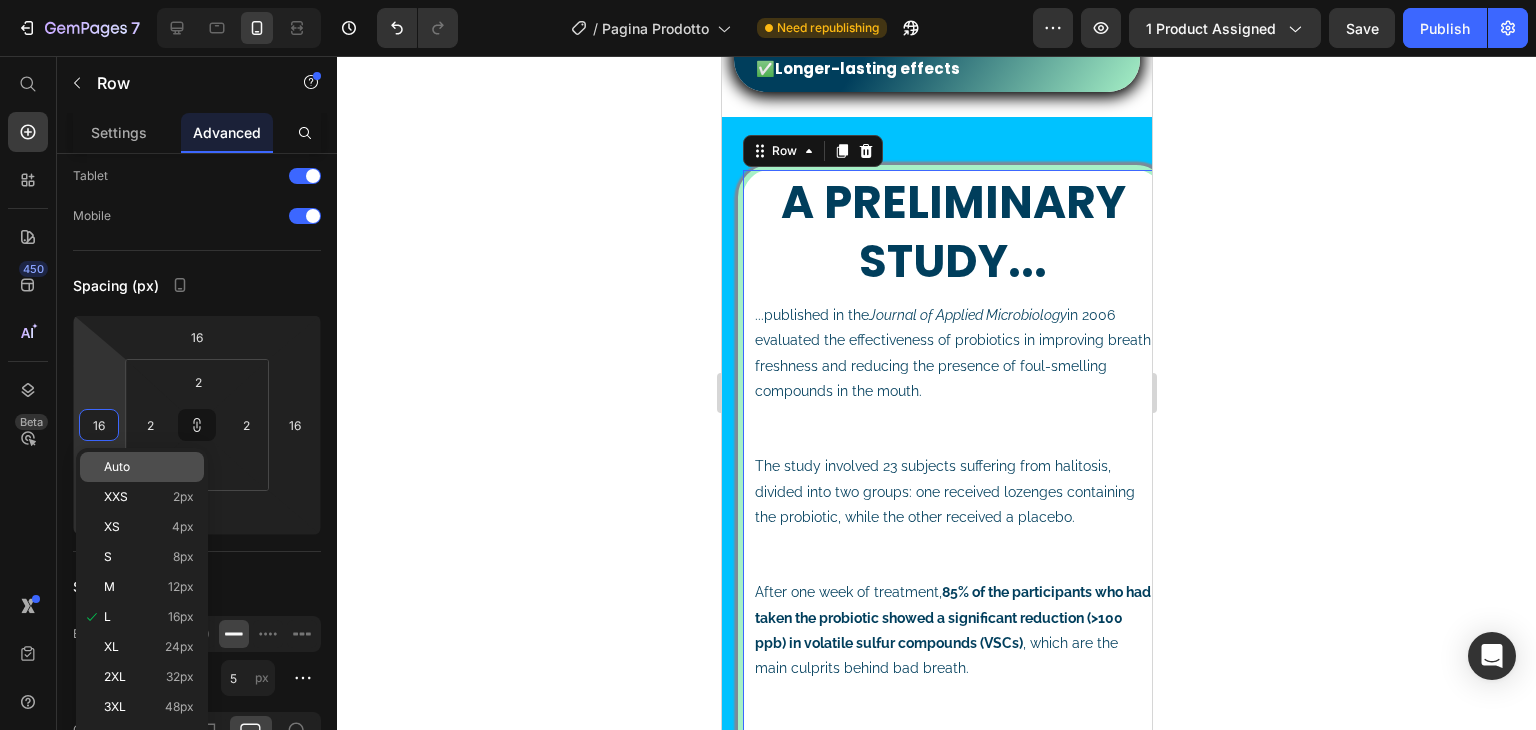 type on "0" 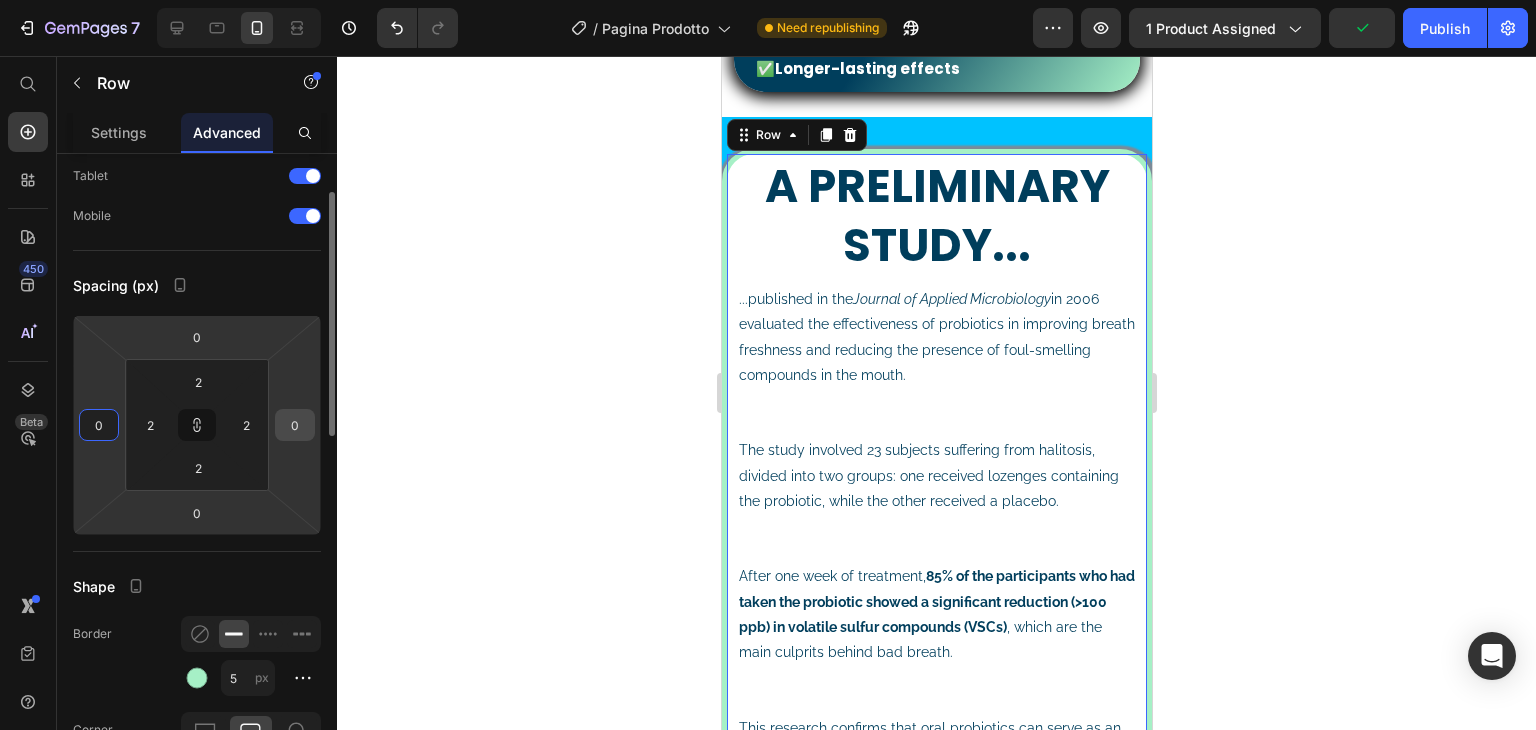 type on "0" 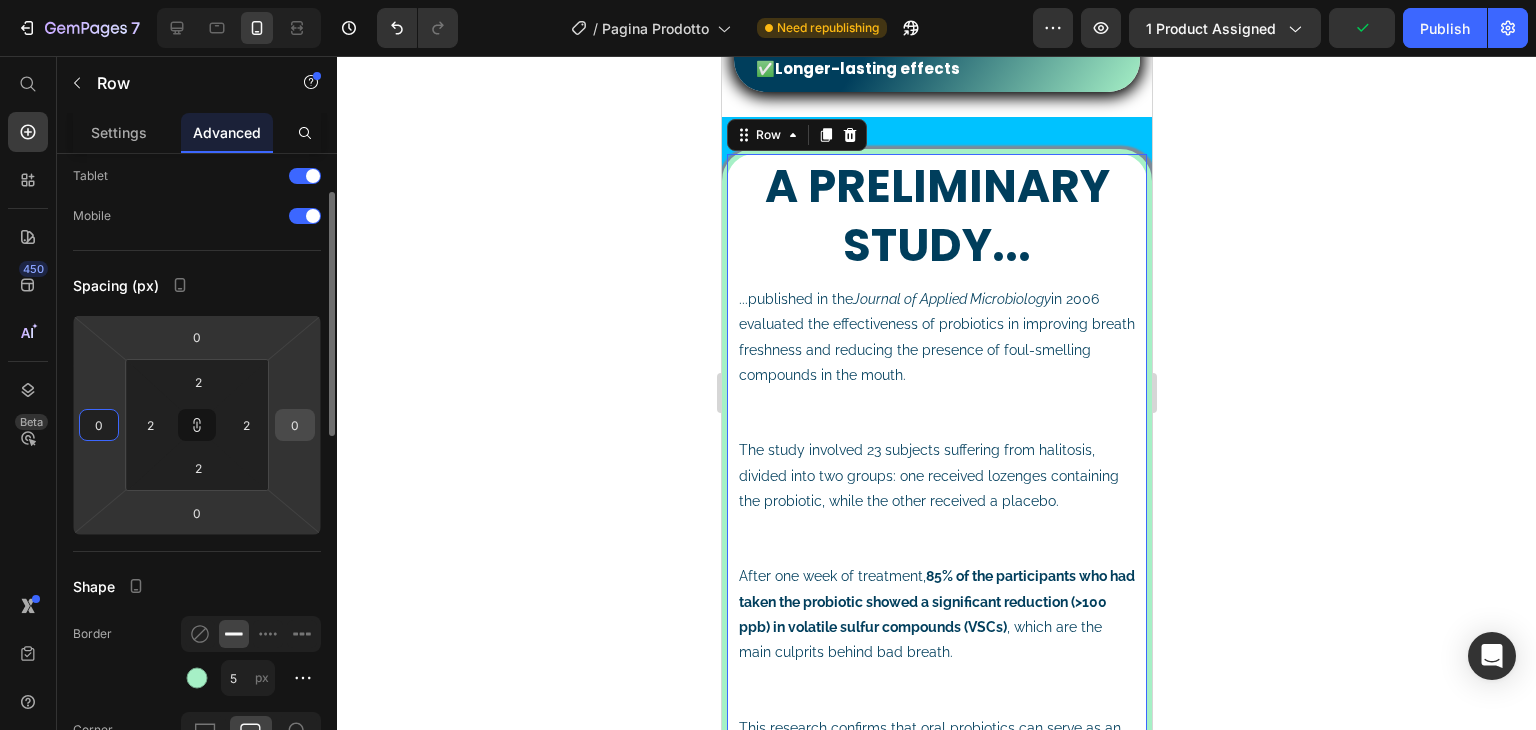 click on "0" at bounding box center [295, 425] 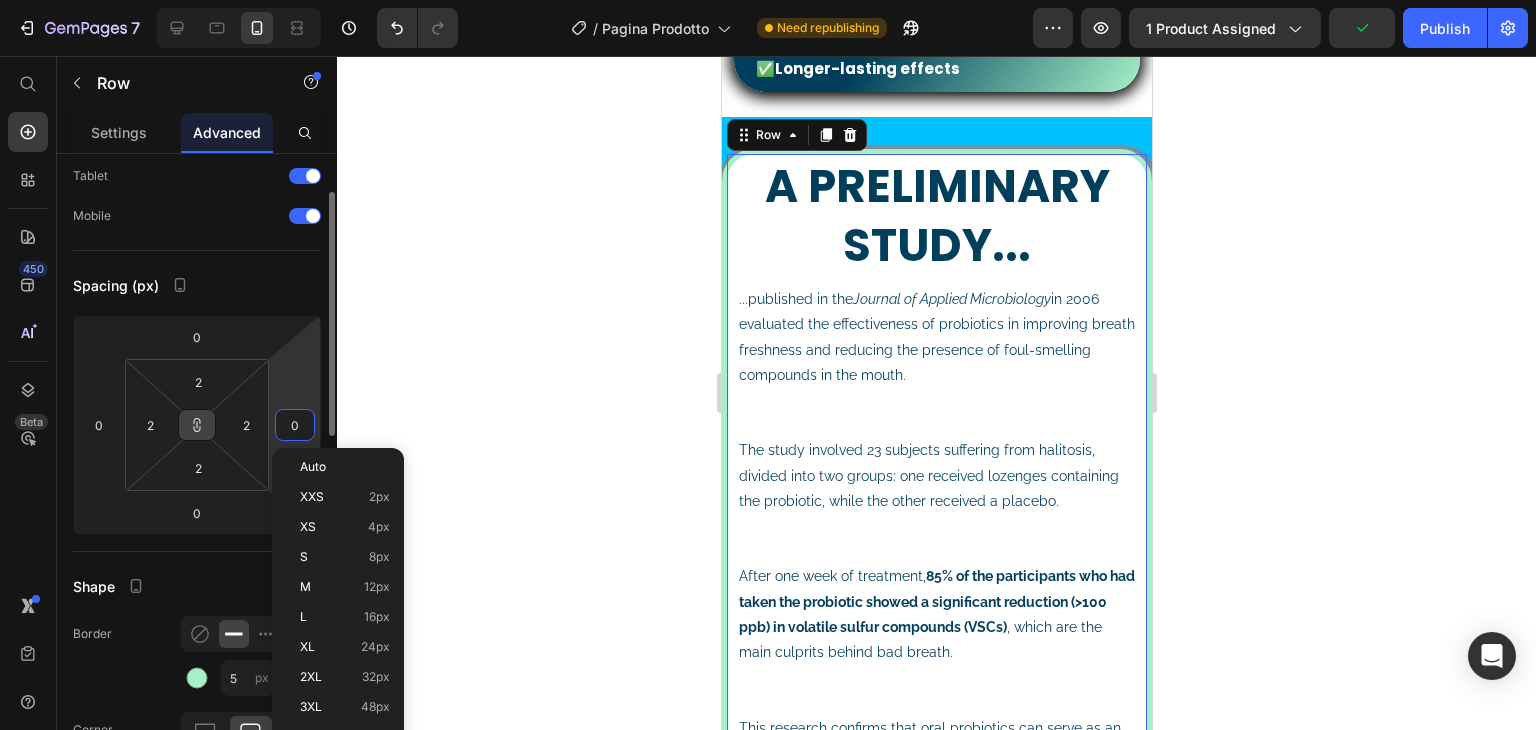 click 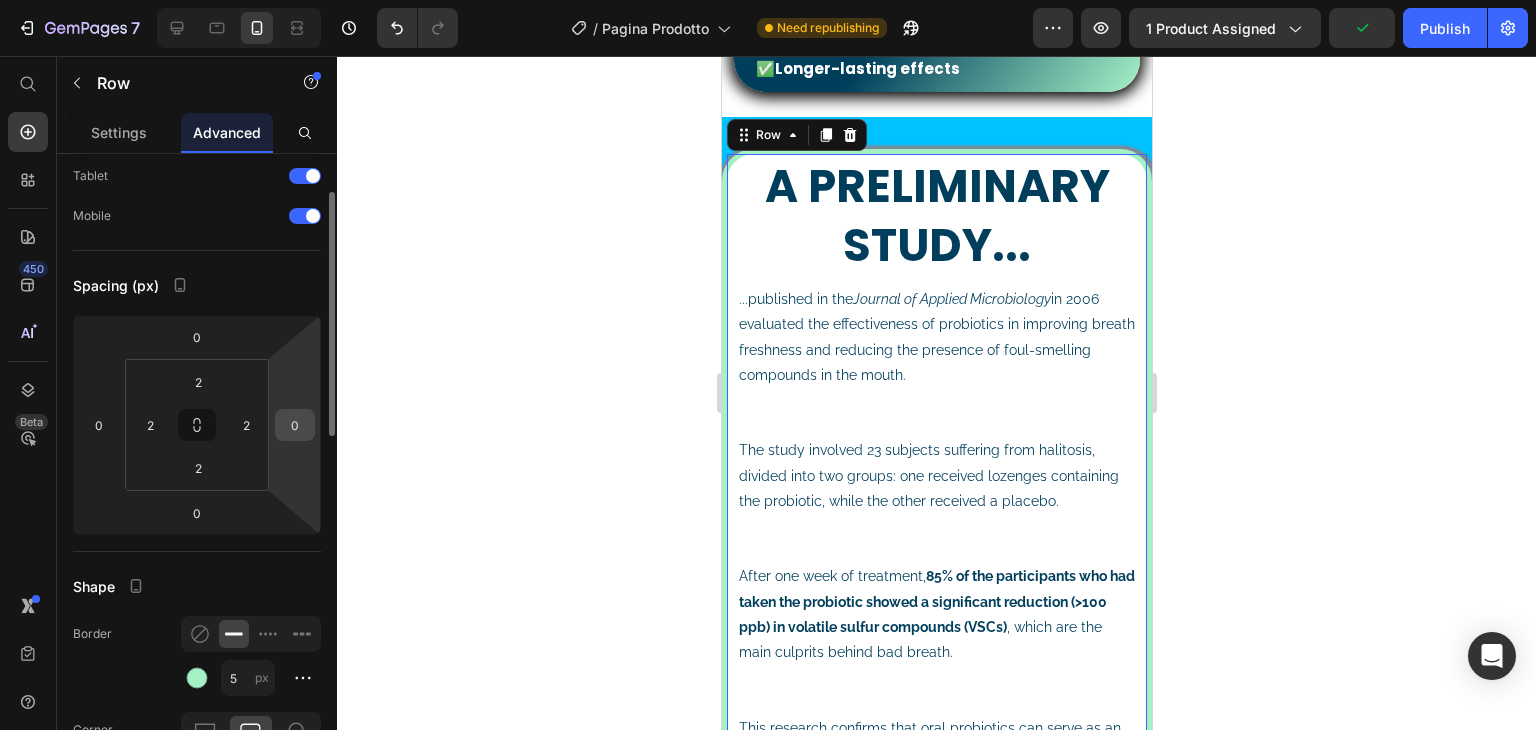 click on "0" at bounding box center (295, 425) 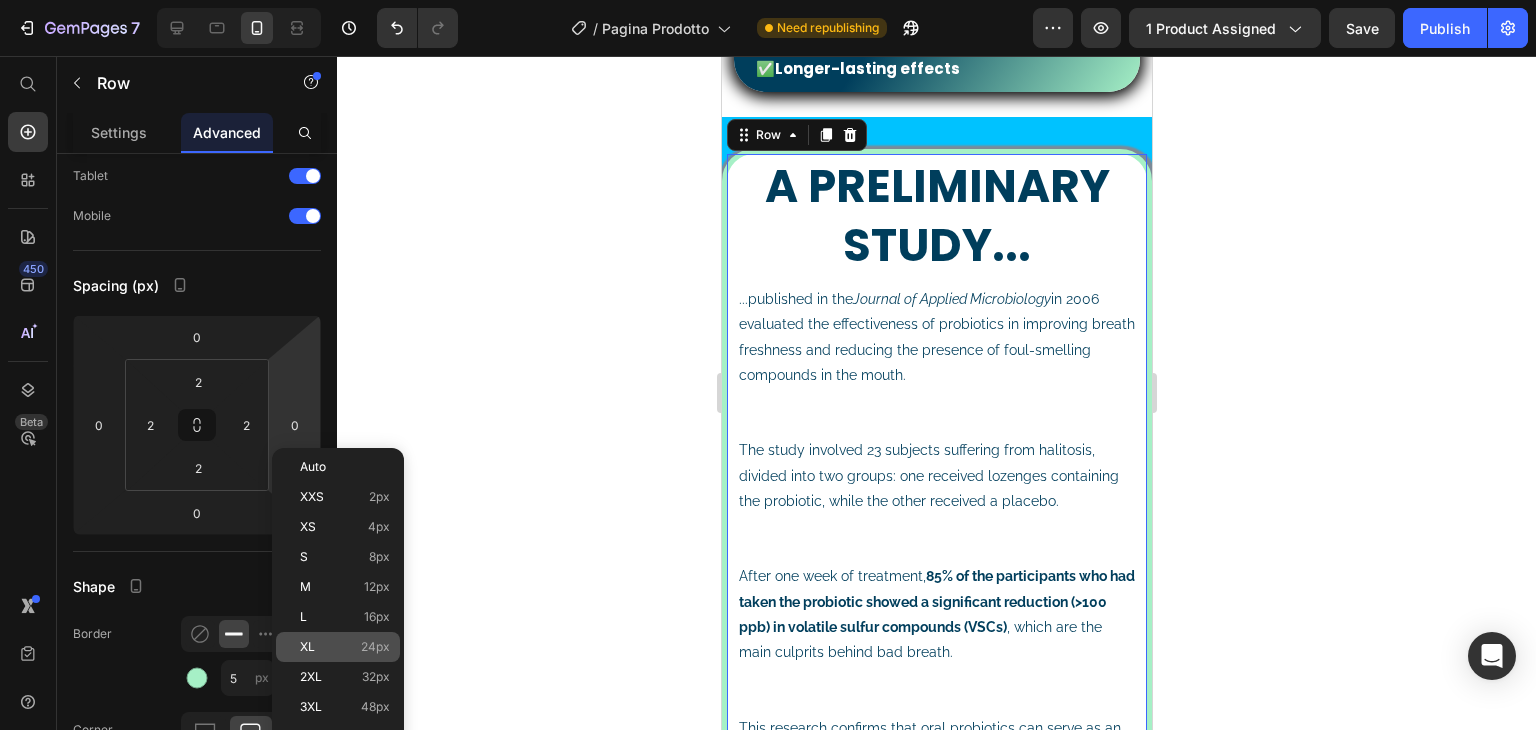 click on "XL 24px" at bounding box center [345, 647] 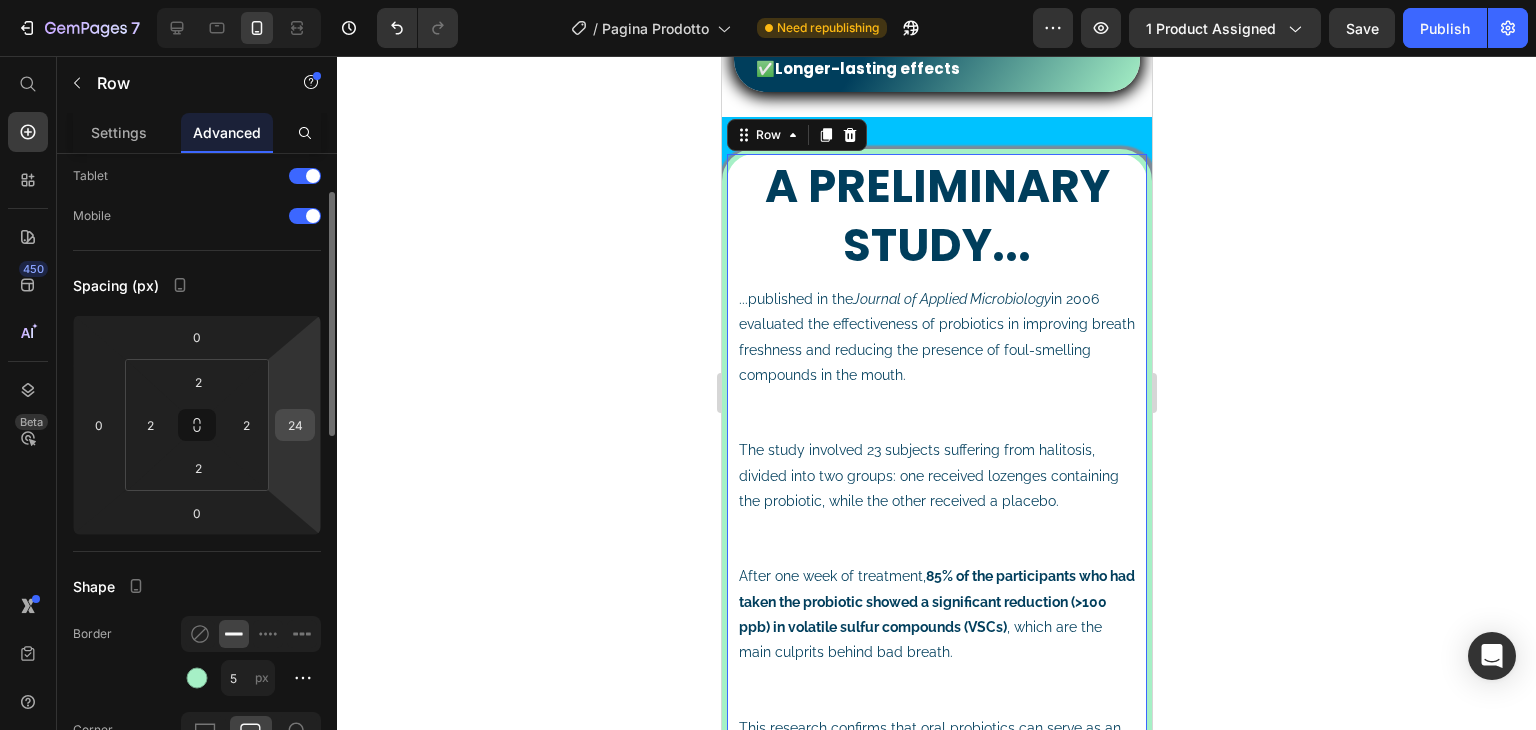 click on "24" at bounding box center [295, 425] 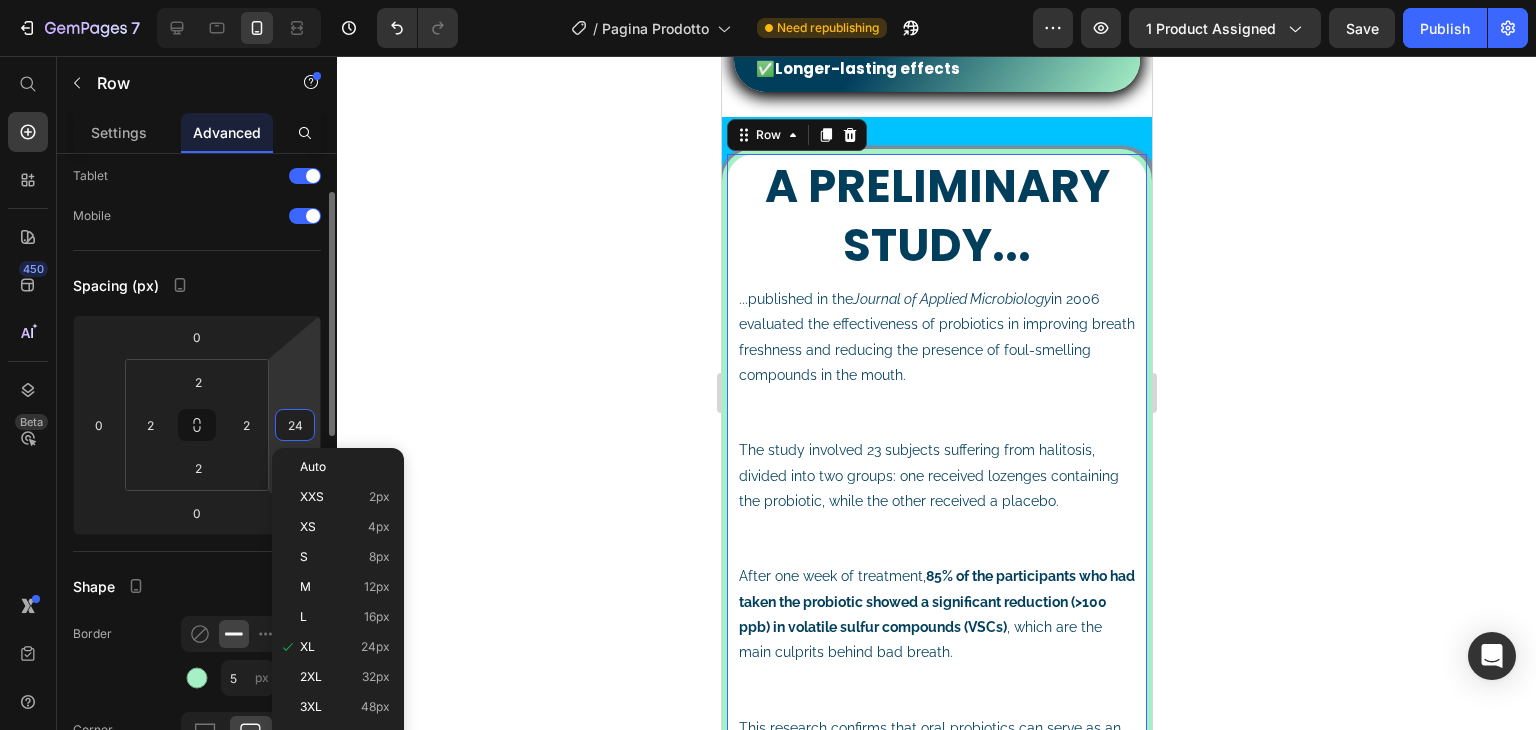 type on "0" 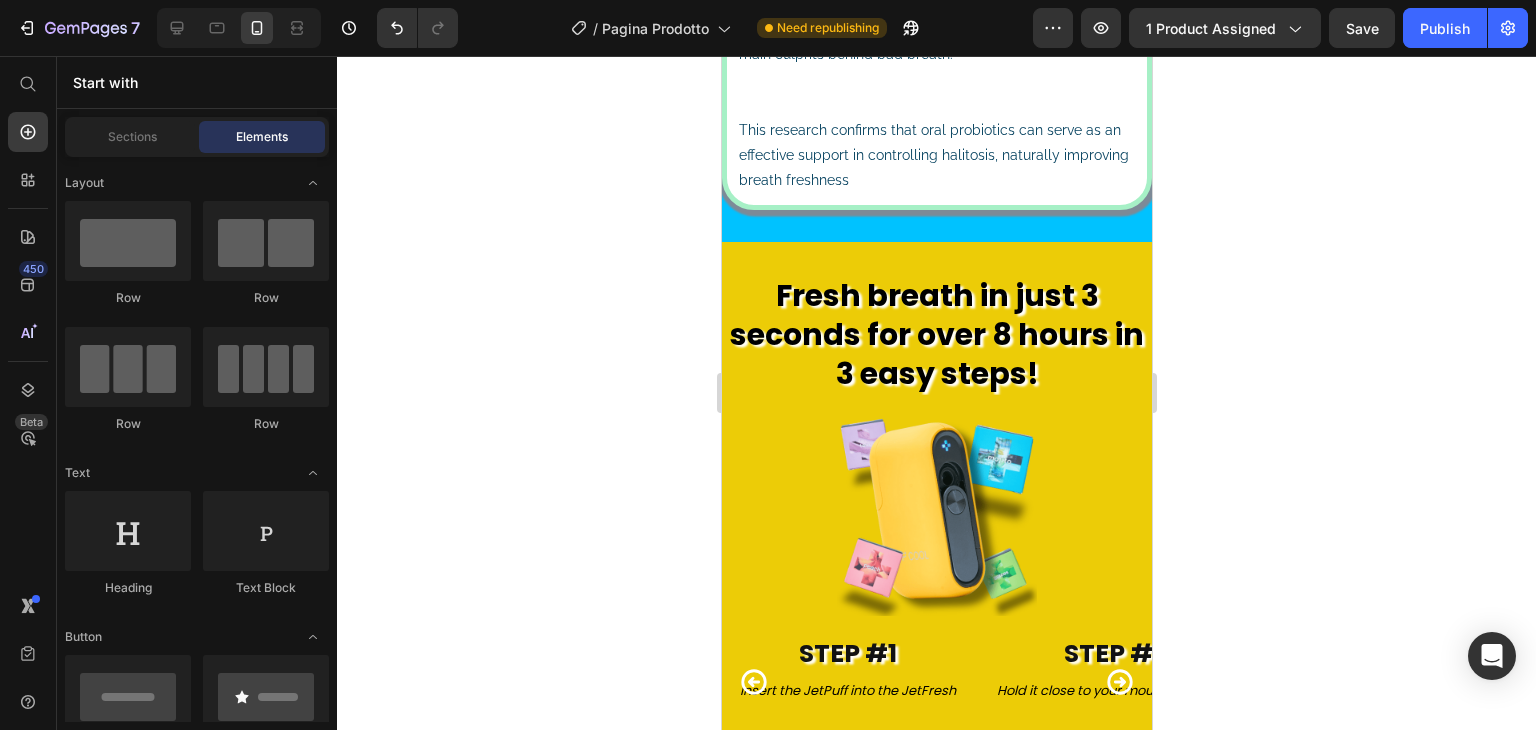 drag, startPoint x: 1232, startPoint y: 295, endPoint x: 1254, endPoint y: 279, distance: 27.202942 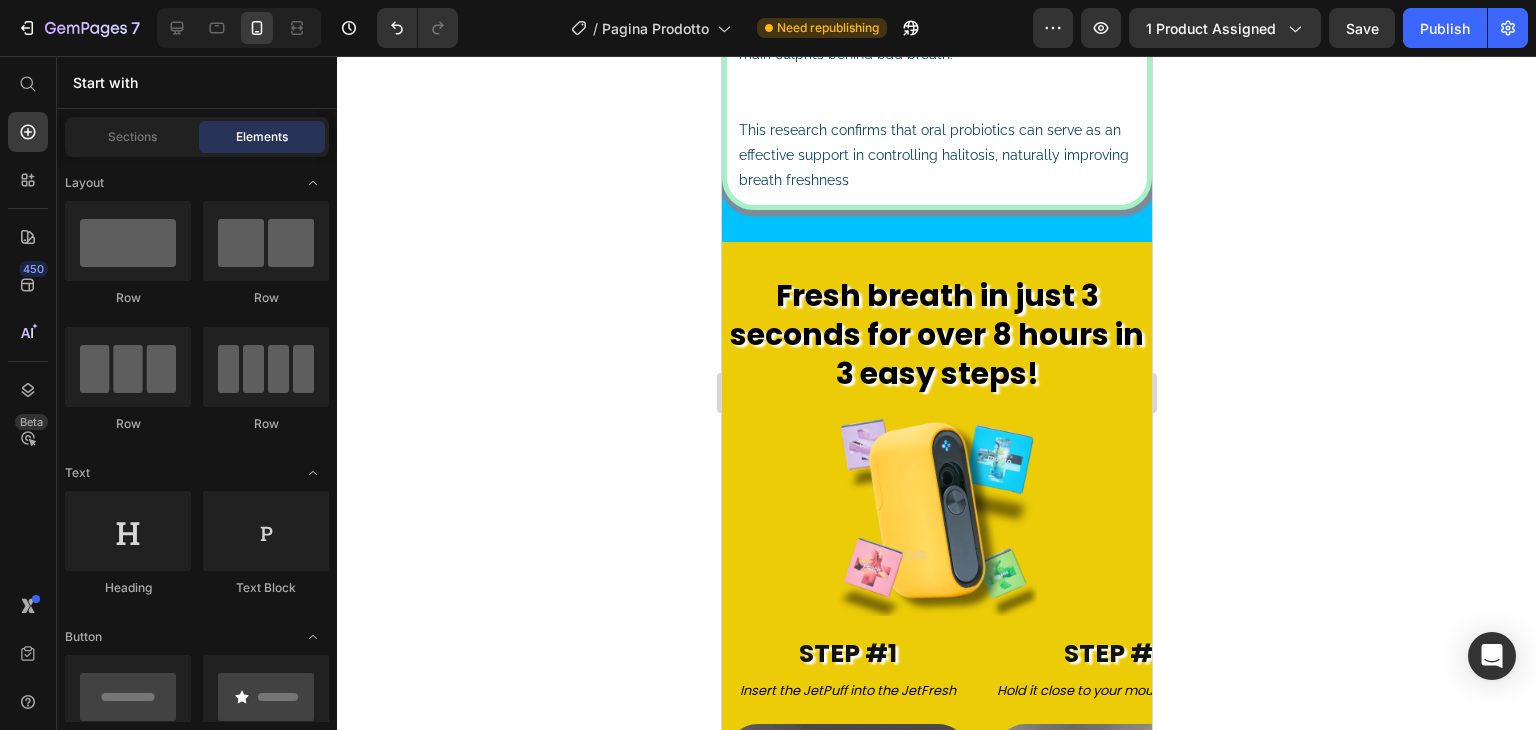 click 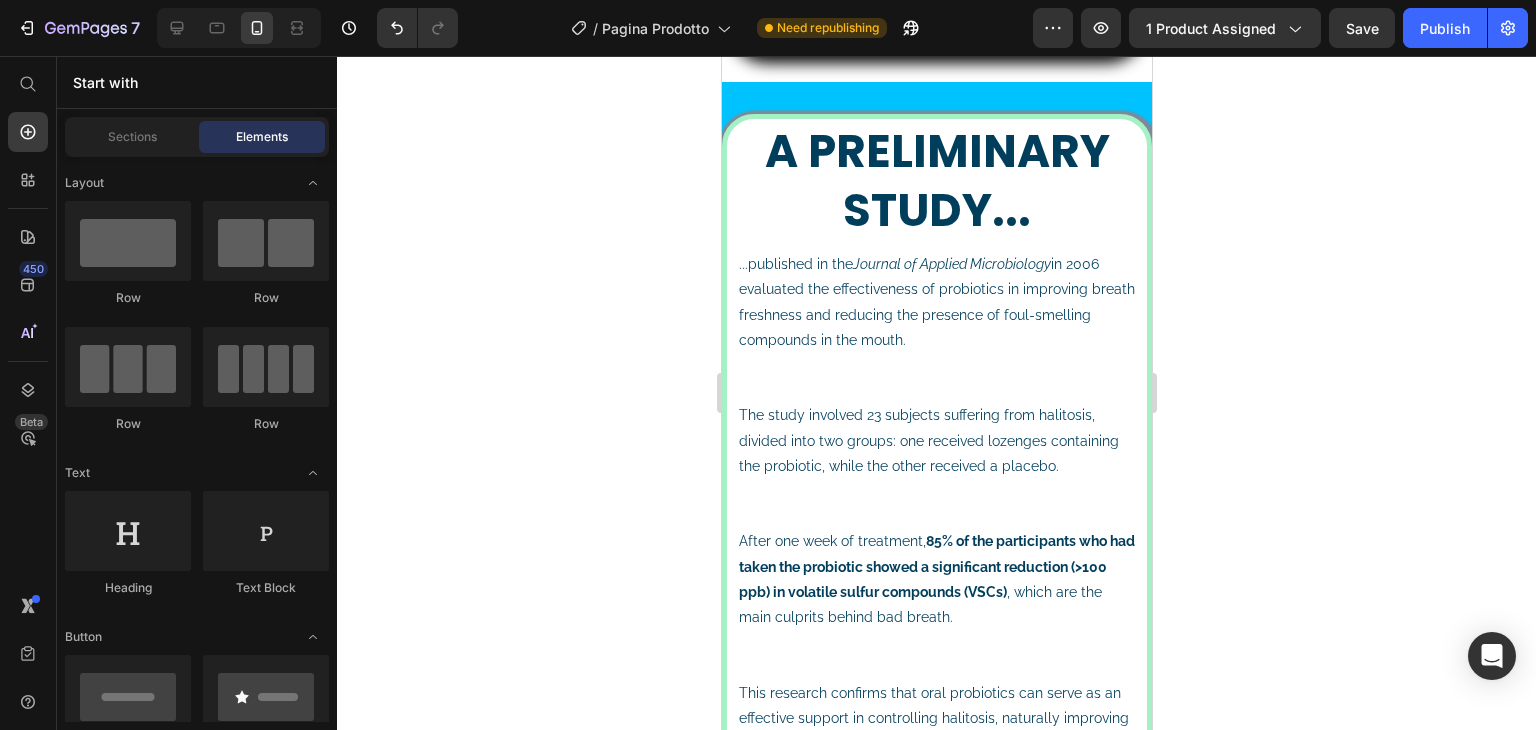 scroll, scrollTop: 2405, scrollLeft: 0, axis: vertical 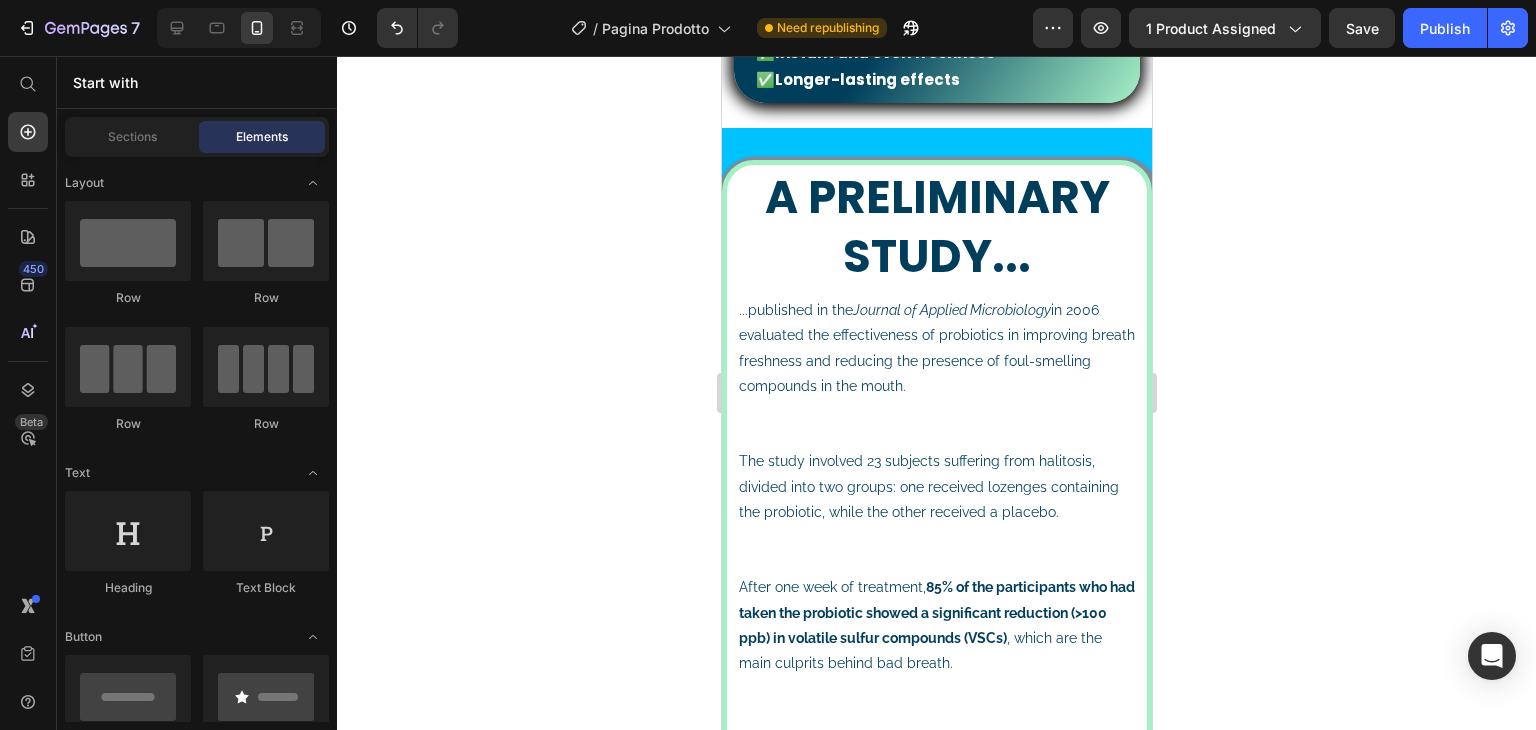 click 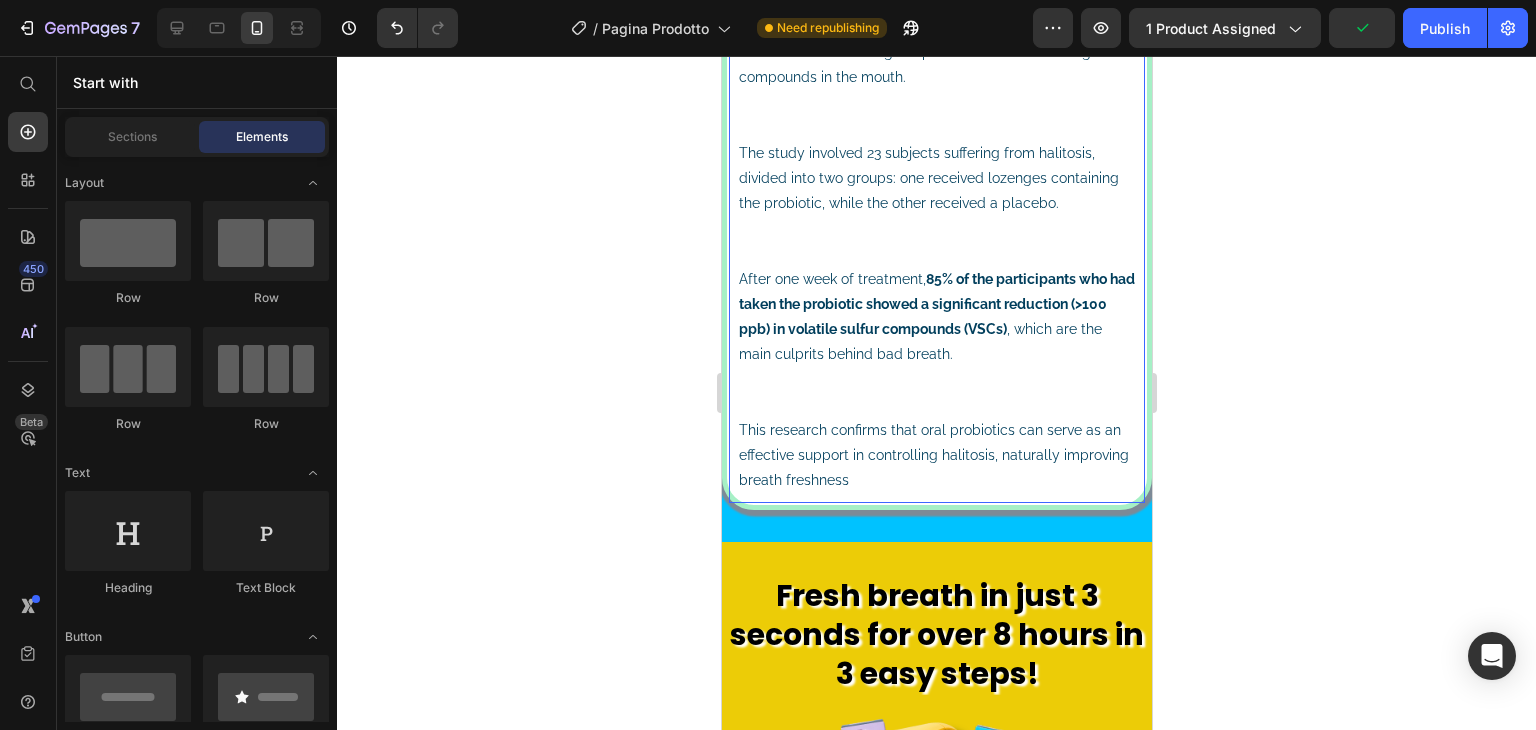scroll, scrollTop: 2305, scrollLeft: 0, axis: vertical 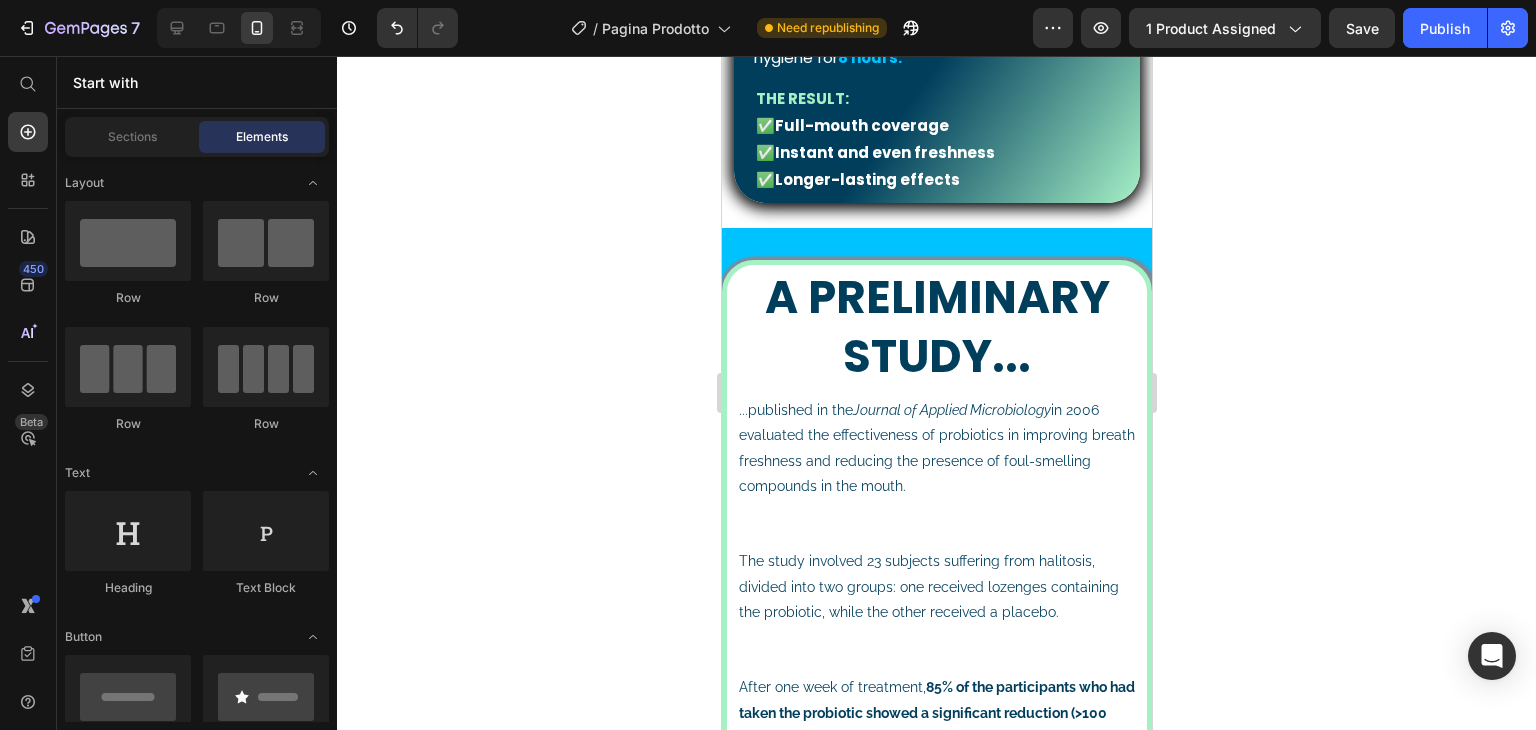 click 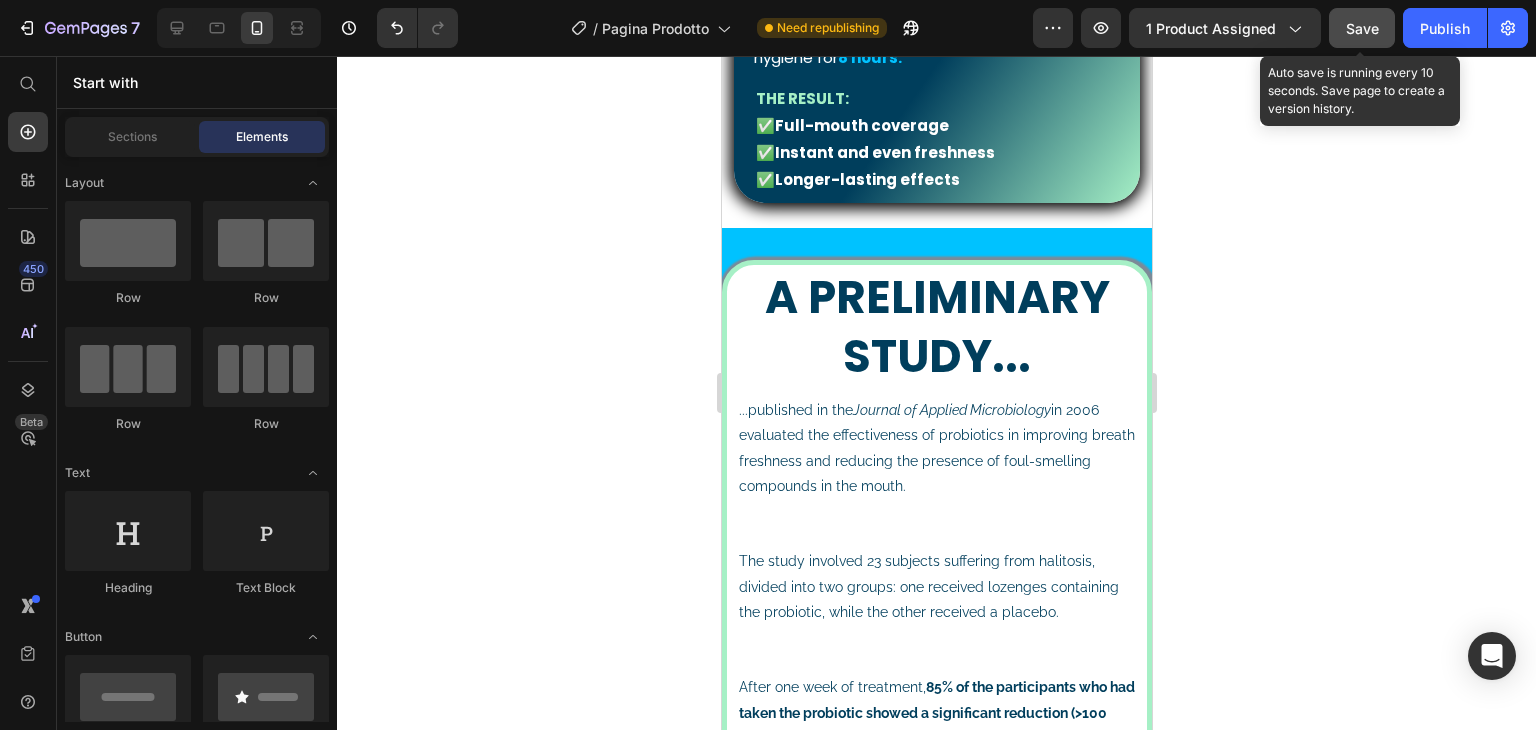 click on "Save" at bounding box center (1362, 28) 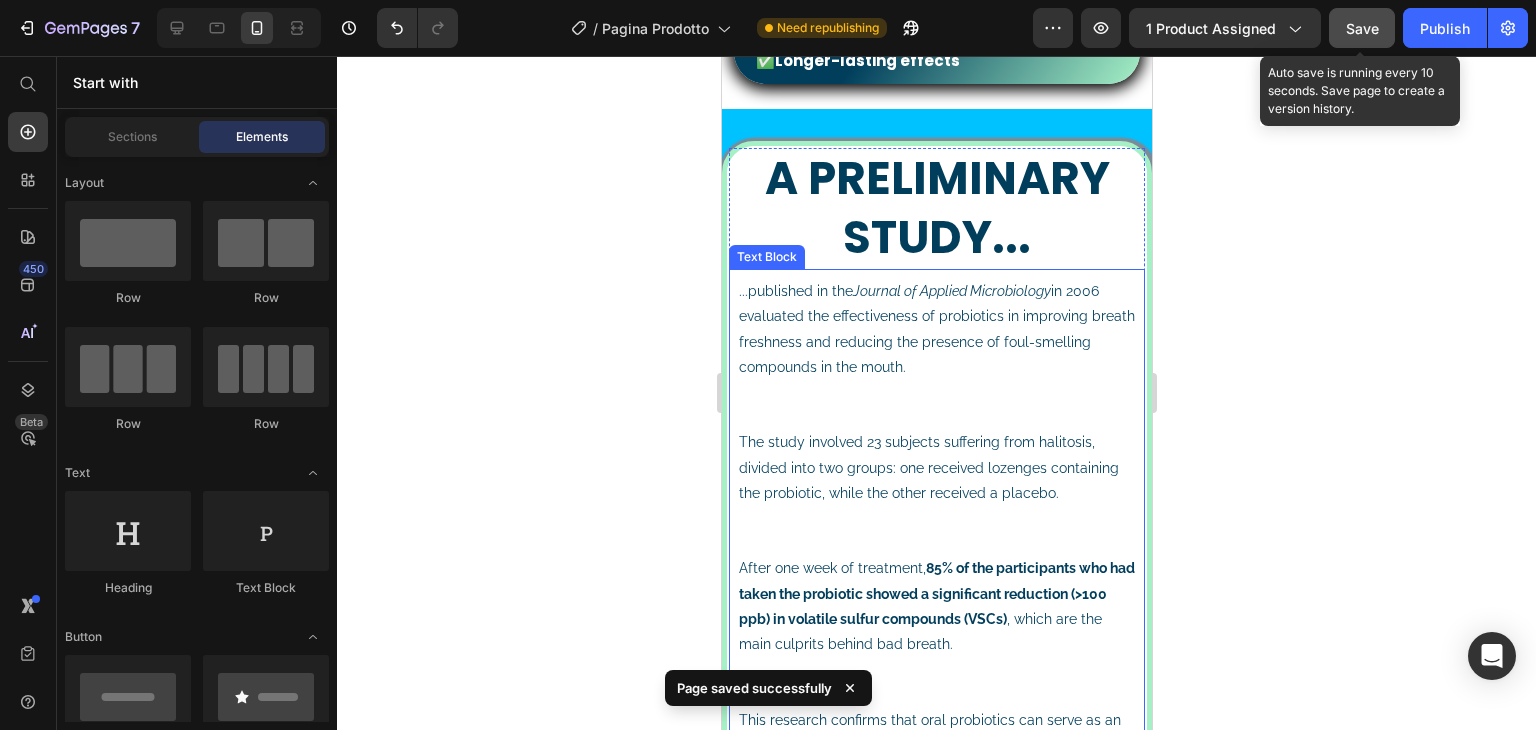 scroll, scrollTop: 2605, scrollLeft: 0, axis: vertical 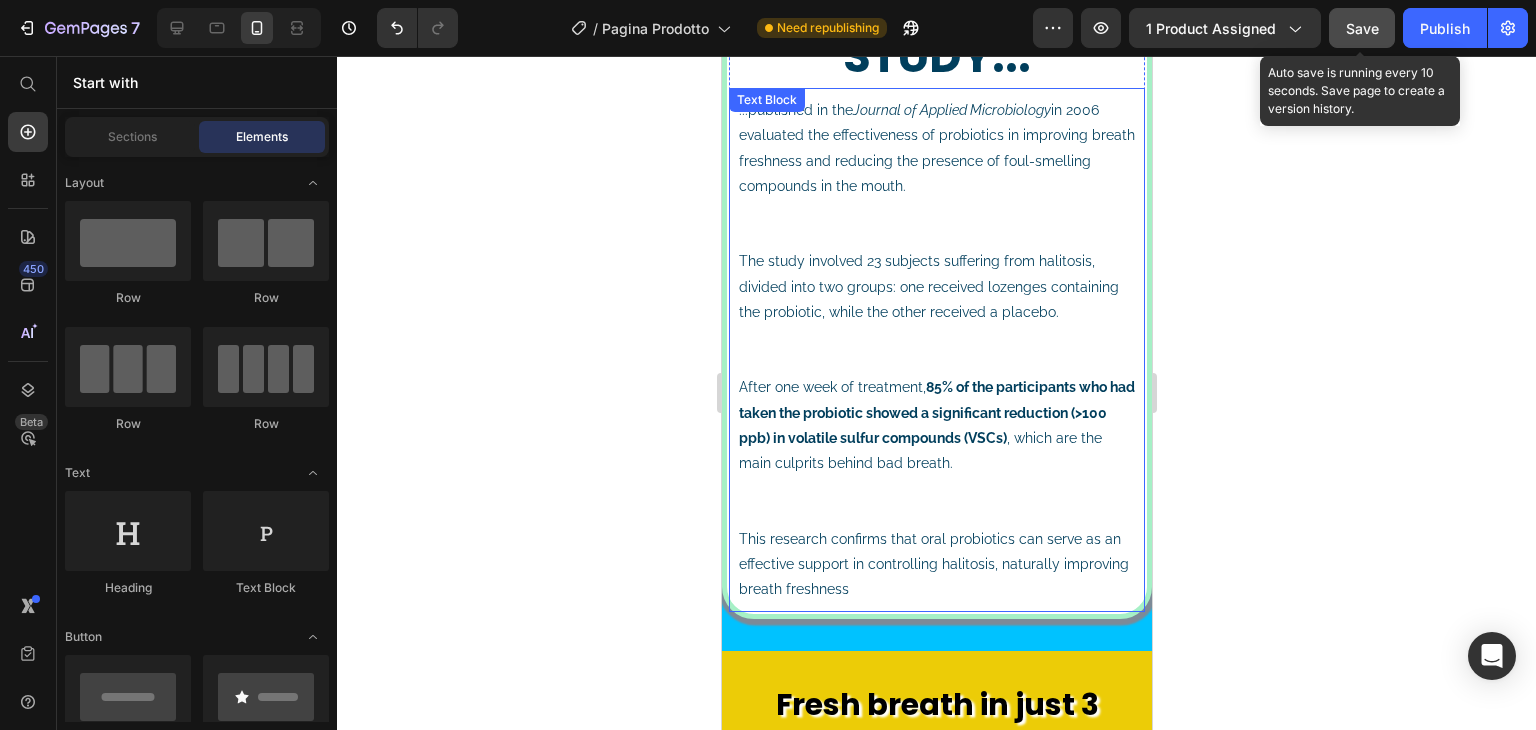 click on "This research confirms that oral probiotics can serve as an effective support in controlling halitosis, naturally improving breath freshness" at bounding box center (936, 565) 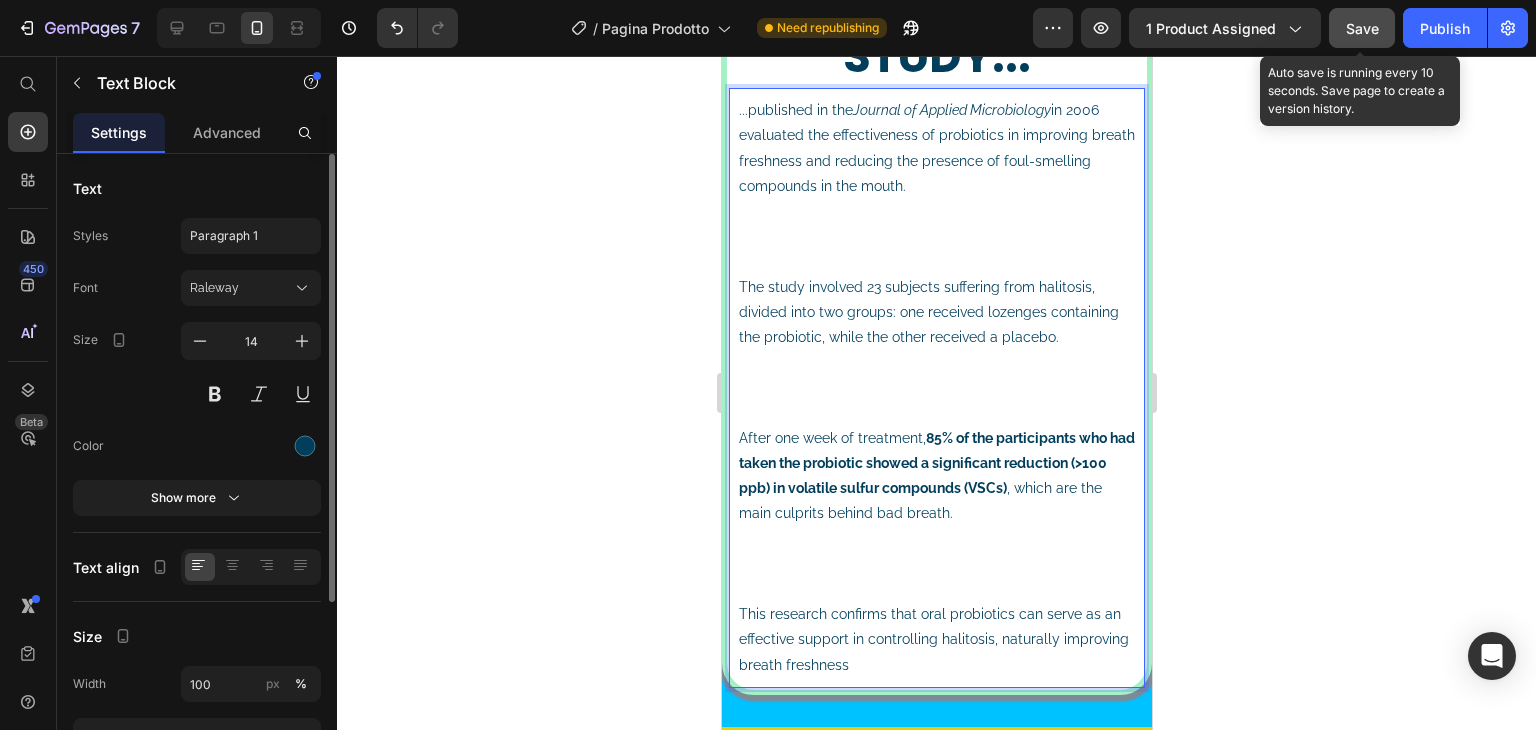 click on "This research confirms that oral probiotics can serve as an effective support in controlling halitosis, naturally improving breath freshness" at bounding box center [936, 640] 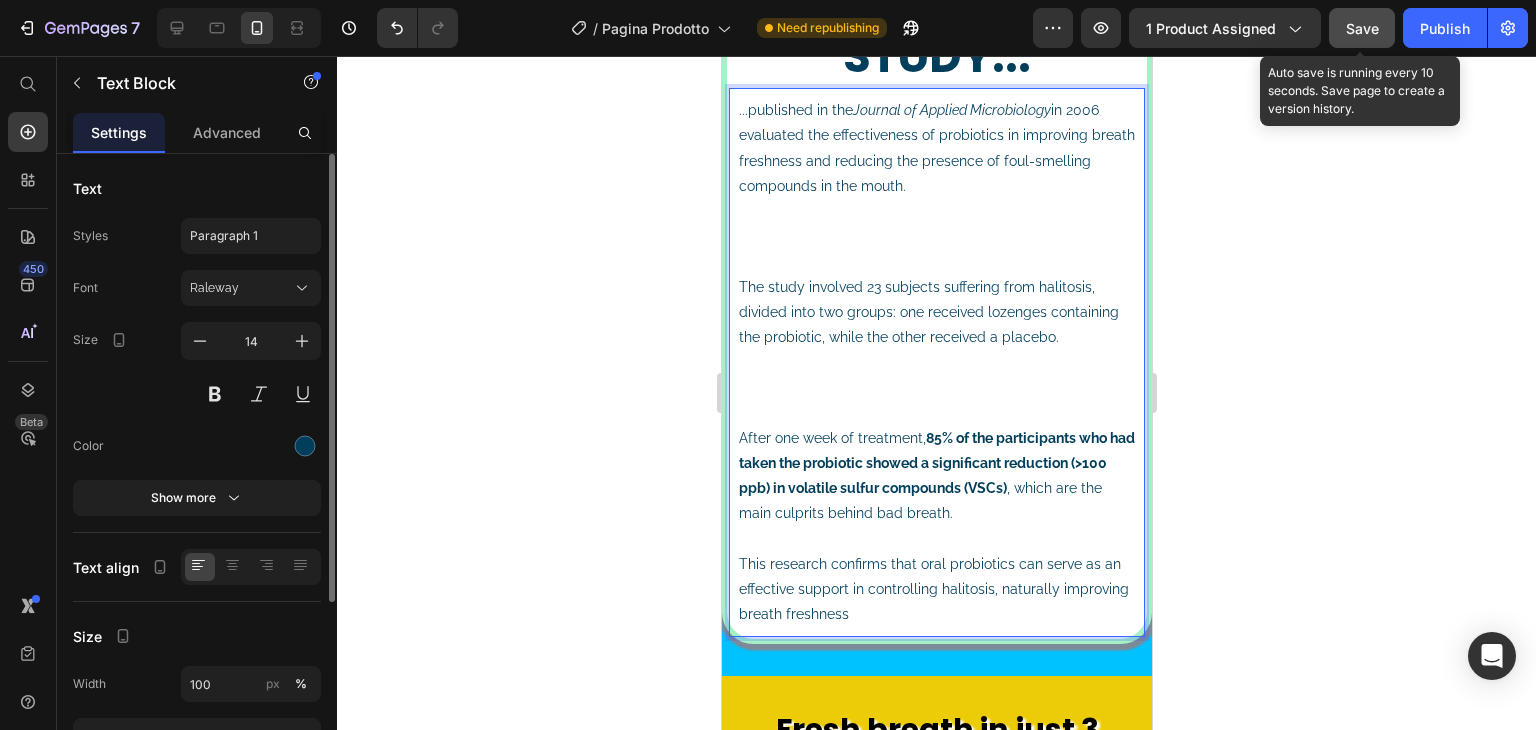 click on "The study involved 23 subjects suffering from halitosis, divided into two groups: one received lozenges containing the probiotic, while the other received a placebo." at bounding box center (936, 350) 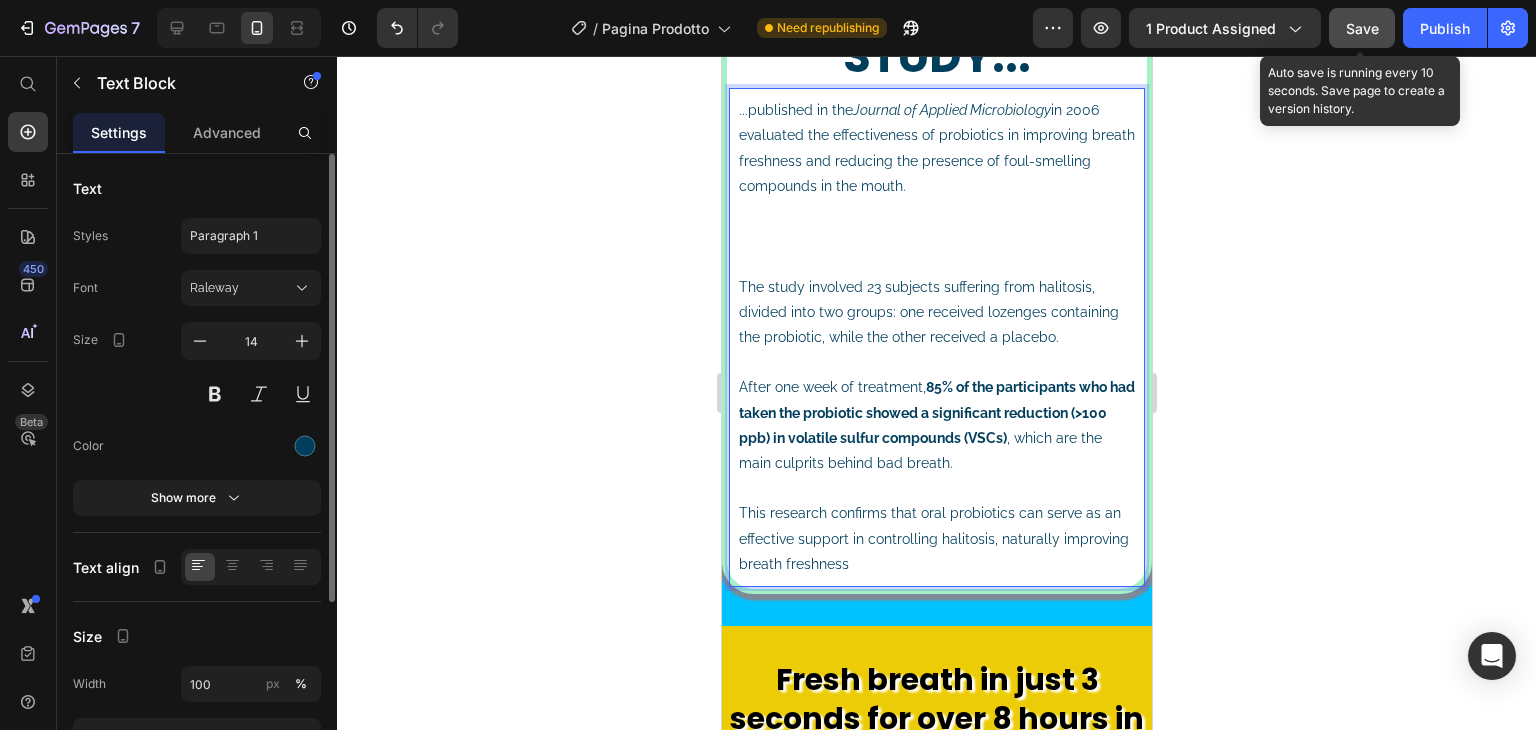 click on "...published in the  Journal of Applied Microbiology  in [YEAR] evaluated the effectiveness of probiotics in improving breath freshness and reducing the presence of foul-smelling compounds in the mouth." at bounding box center [936, 186] 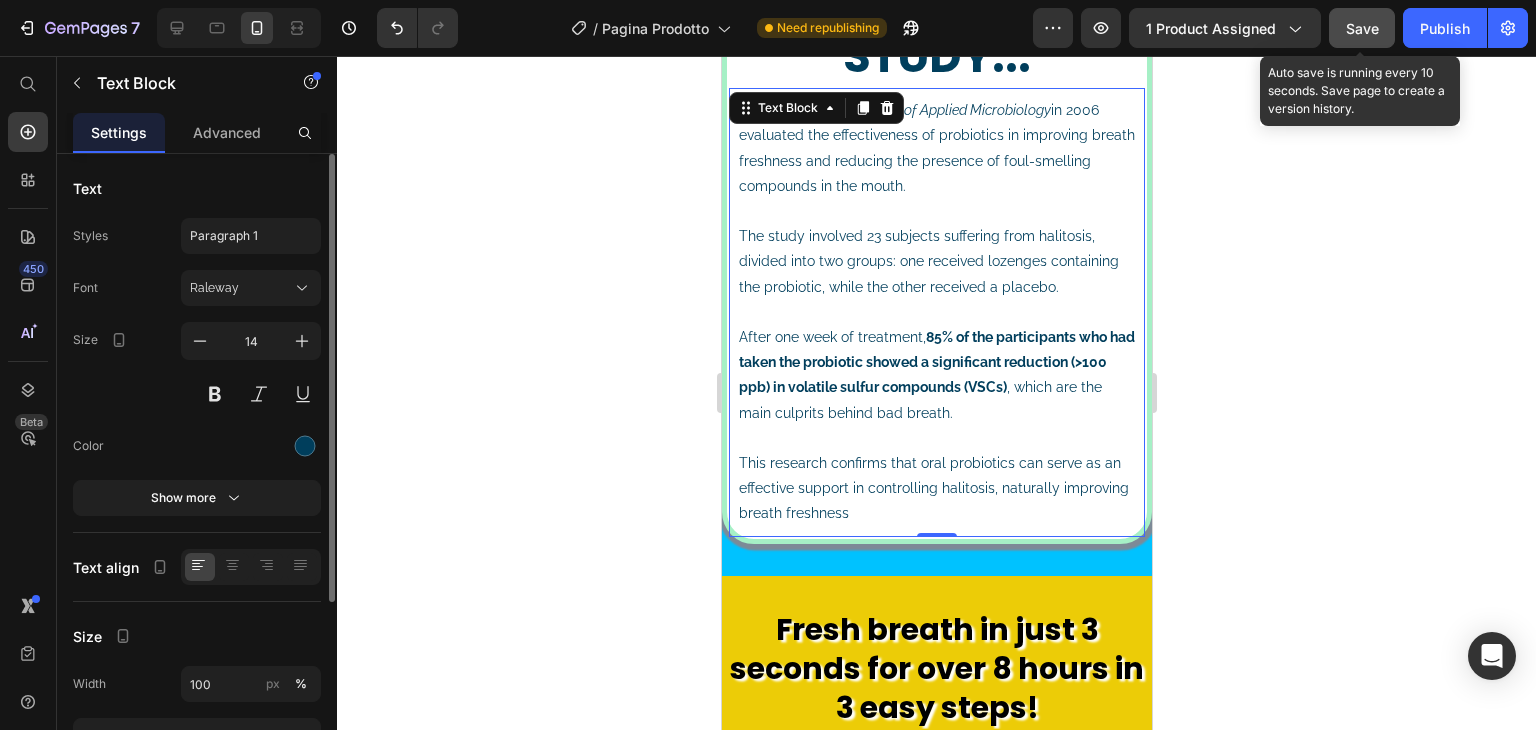 click 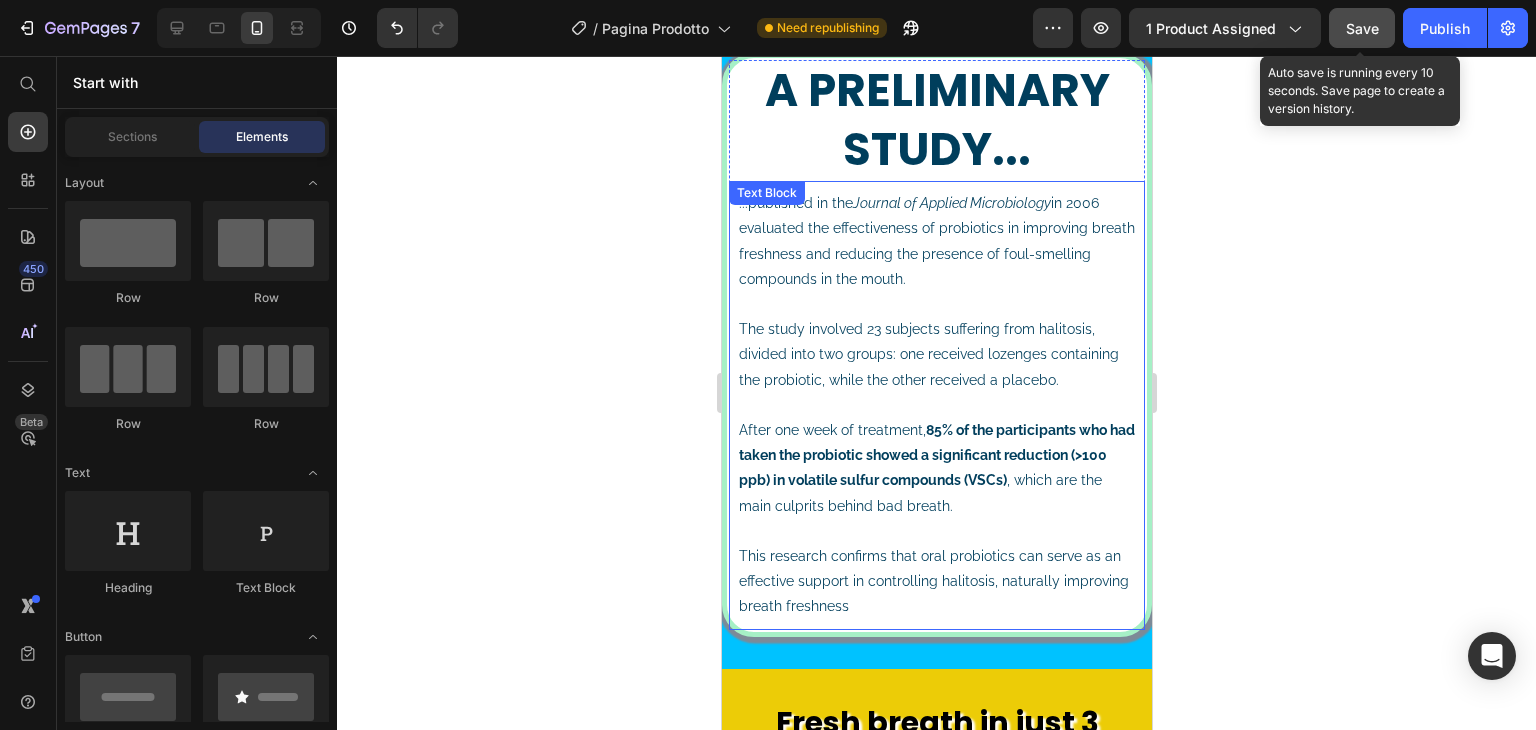 scroll, scrollTop: 2405, scrollLeft: 0, axis: vertical 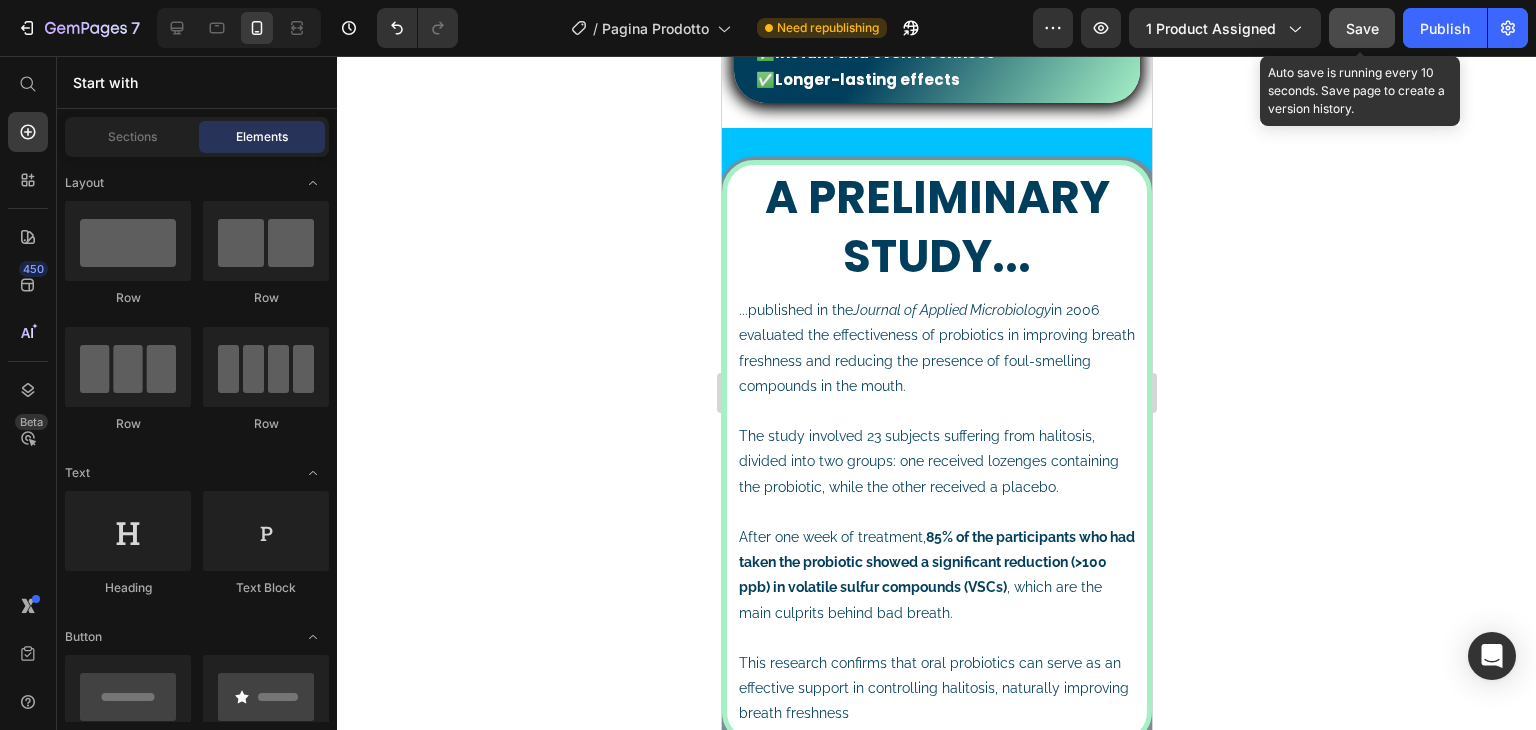 click on "Save" 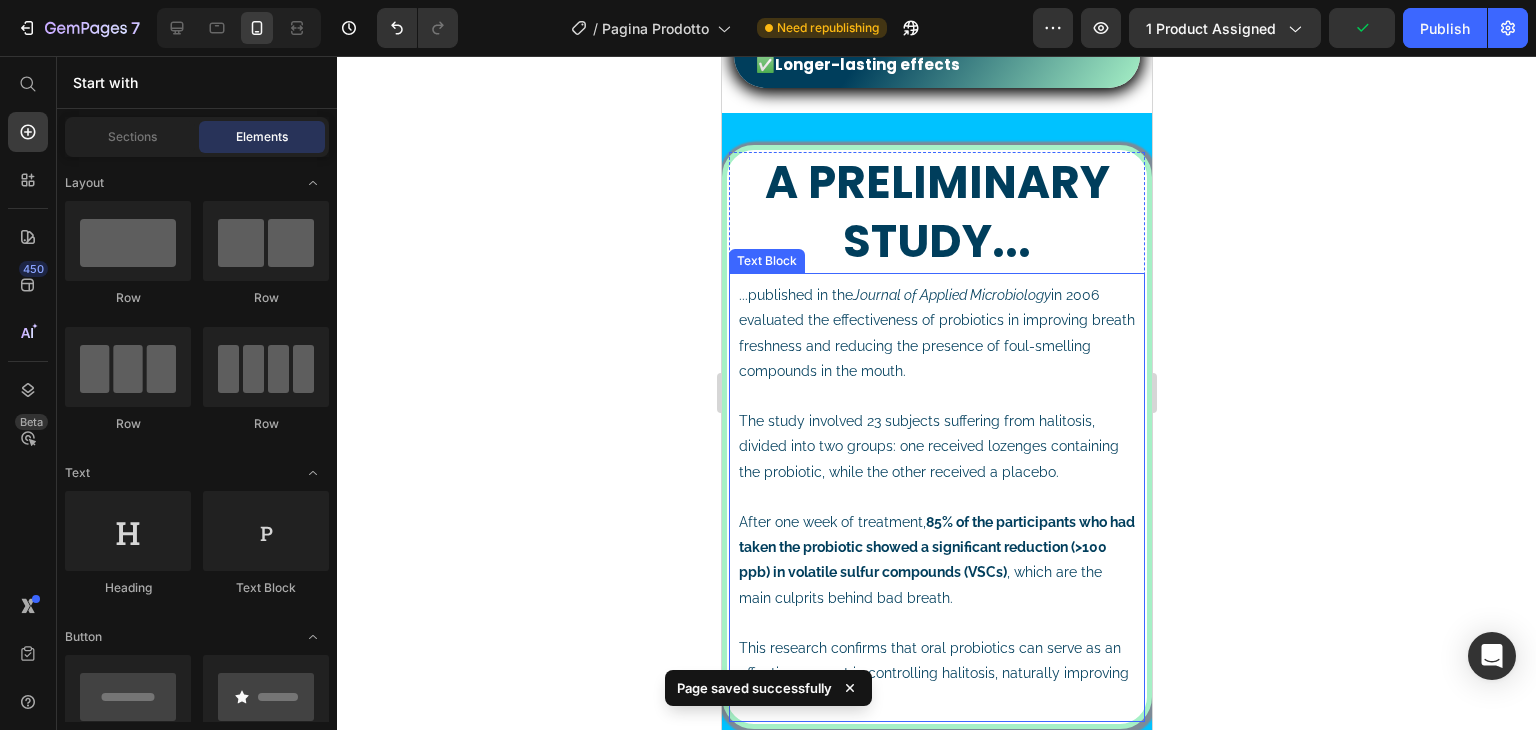 scroll, scrollTop: 2505, scrollLeft: 0, axis: vertical 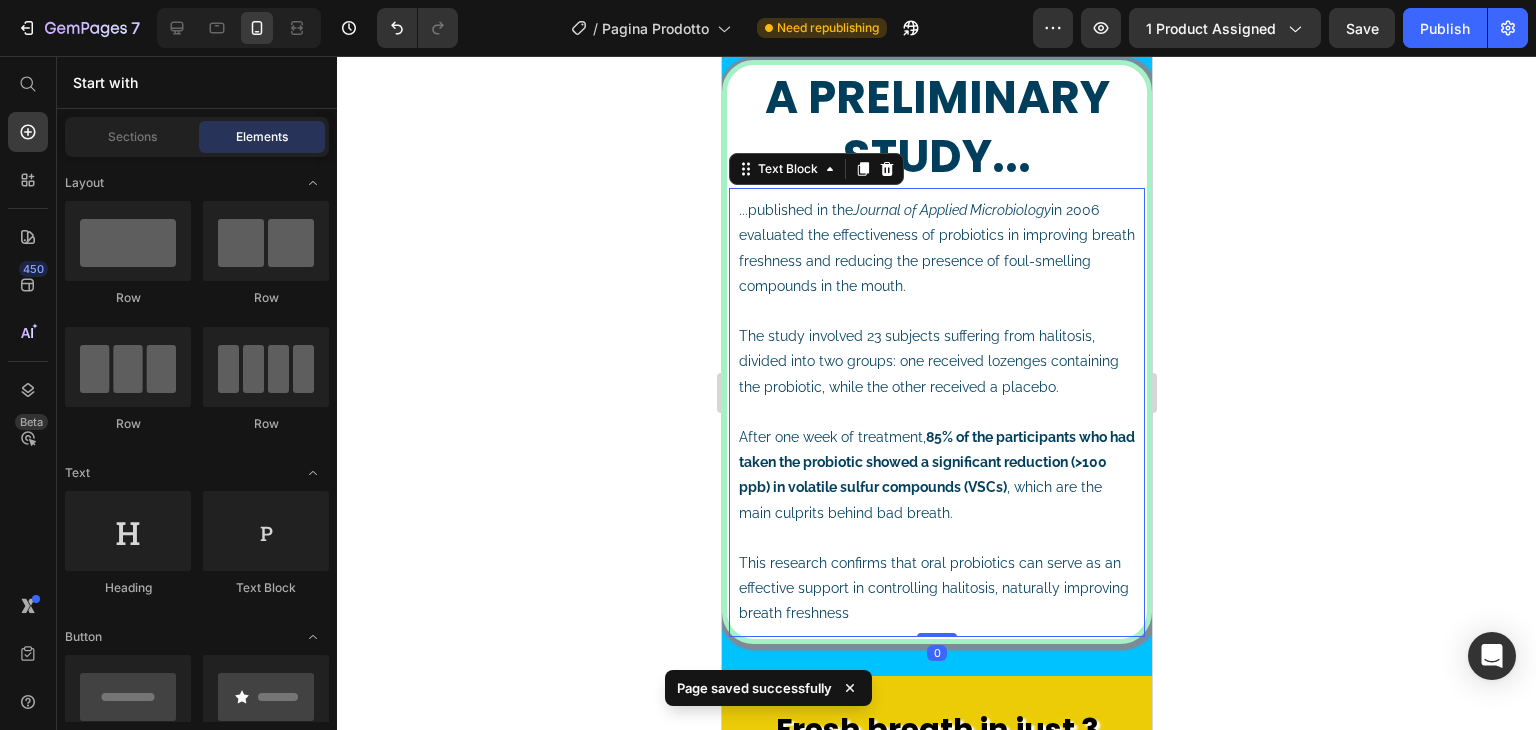 click on "Journal of Applied Microbiology" at bounding box center (951, 210) 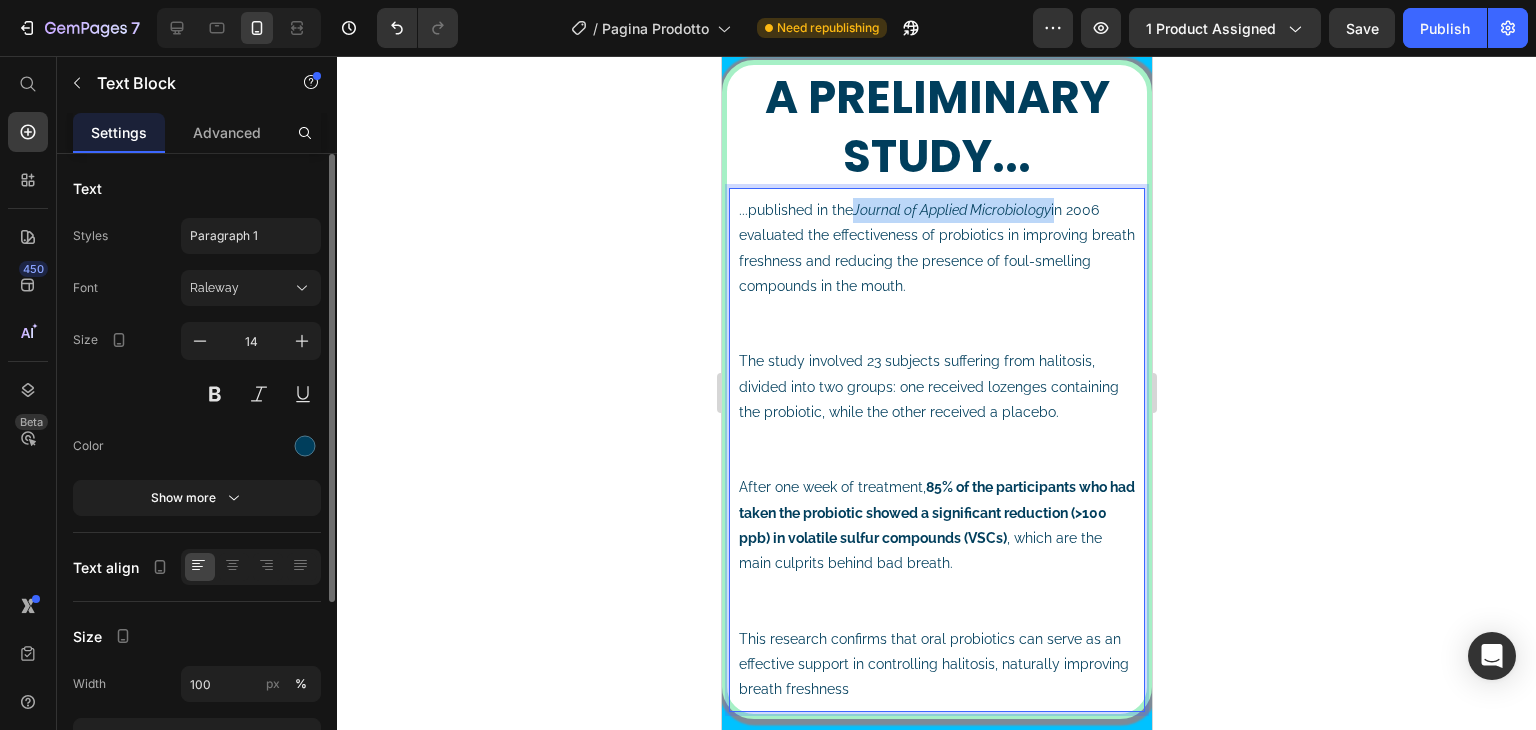 drag, startPoint x: 854, startPoint y: 201, endPoint x: 1053, endPoint y: 209, distance: 199.16074 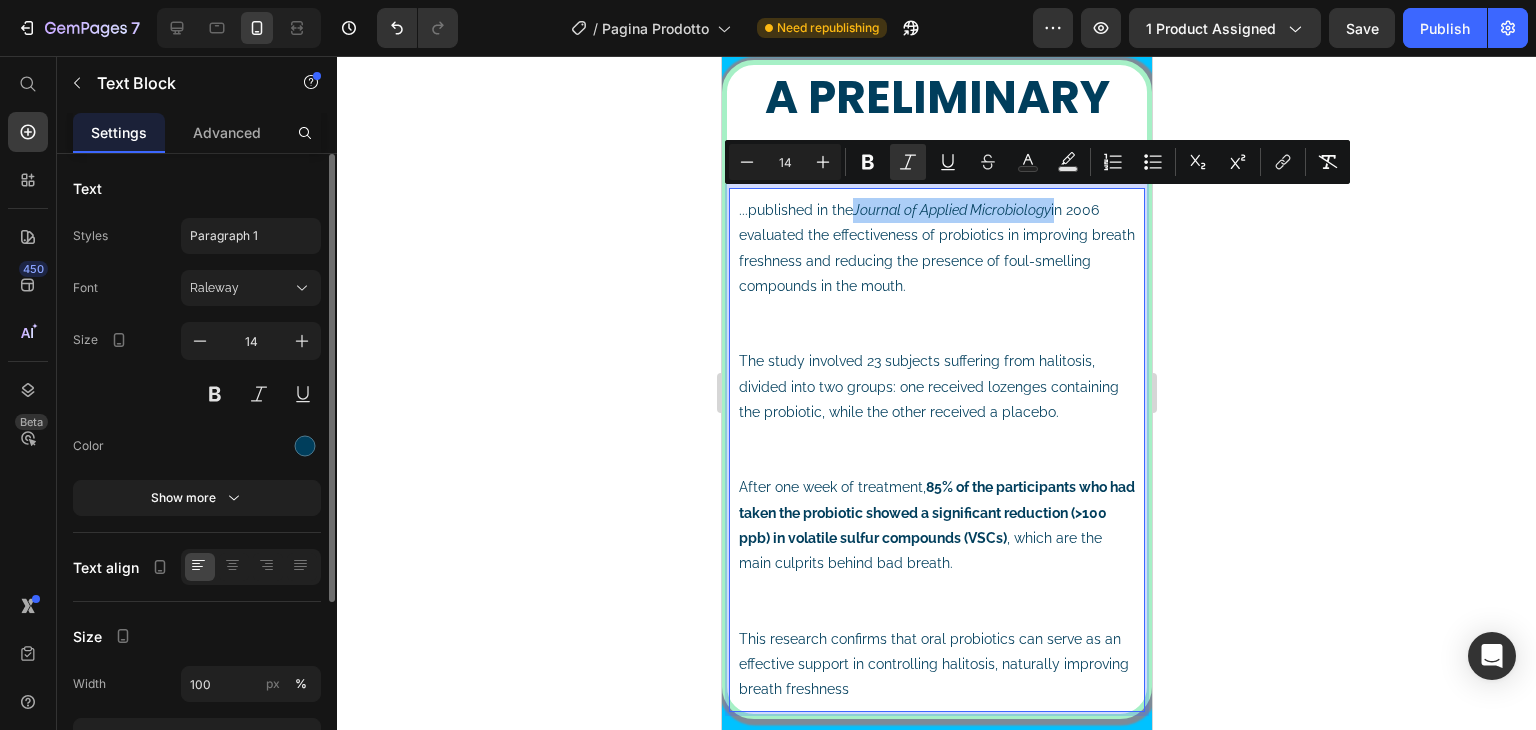 click 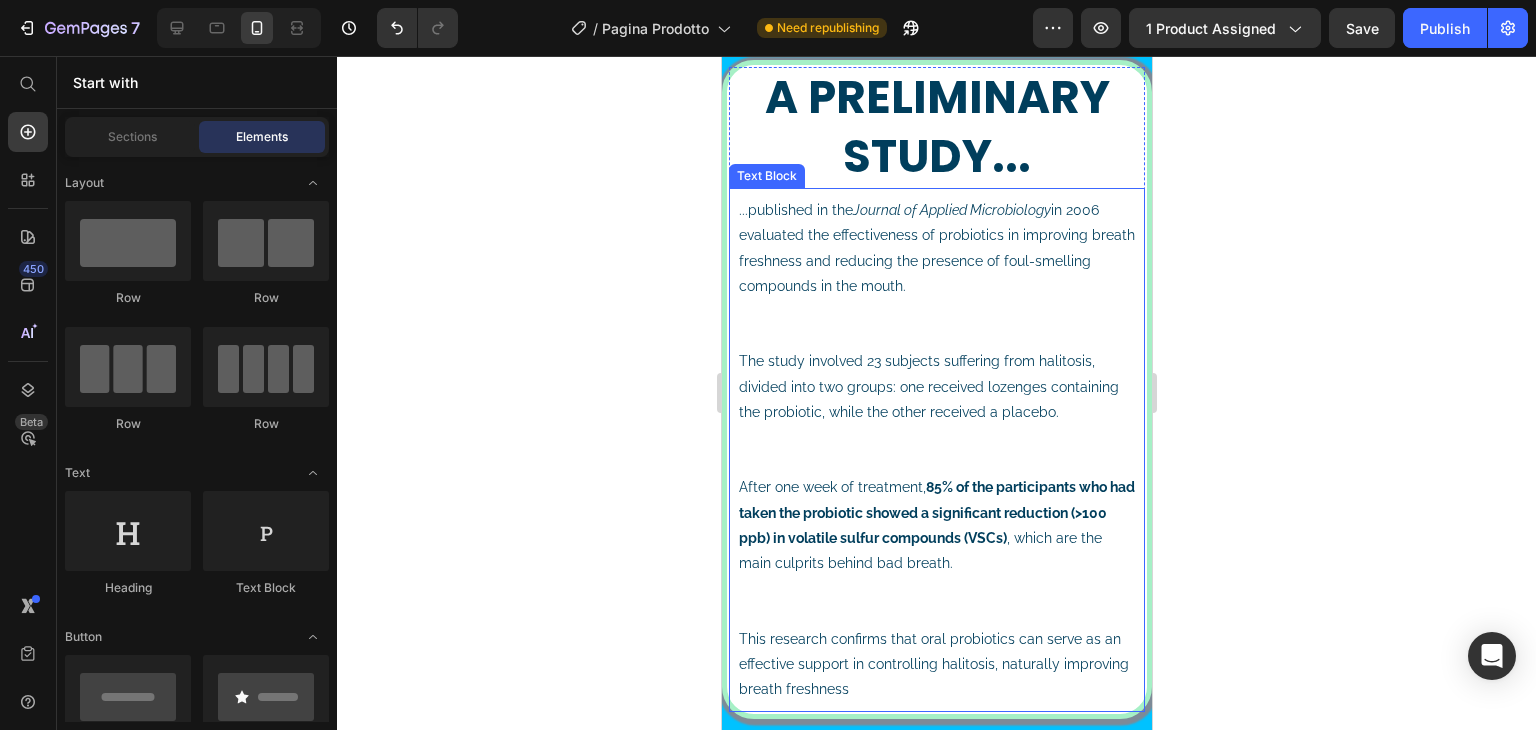 click on "...published in the  Journal of Applied Microbiology  in [YEAR] evaluated the effectiveness of probiotics in improving breath freshness and reducing the presence of foul-smelling compounds in the mouth." at bounding box center (936, 273) 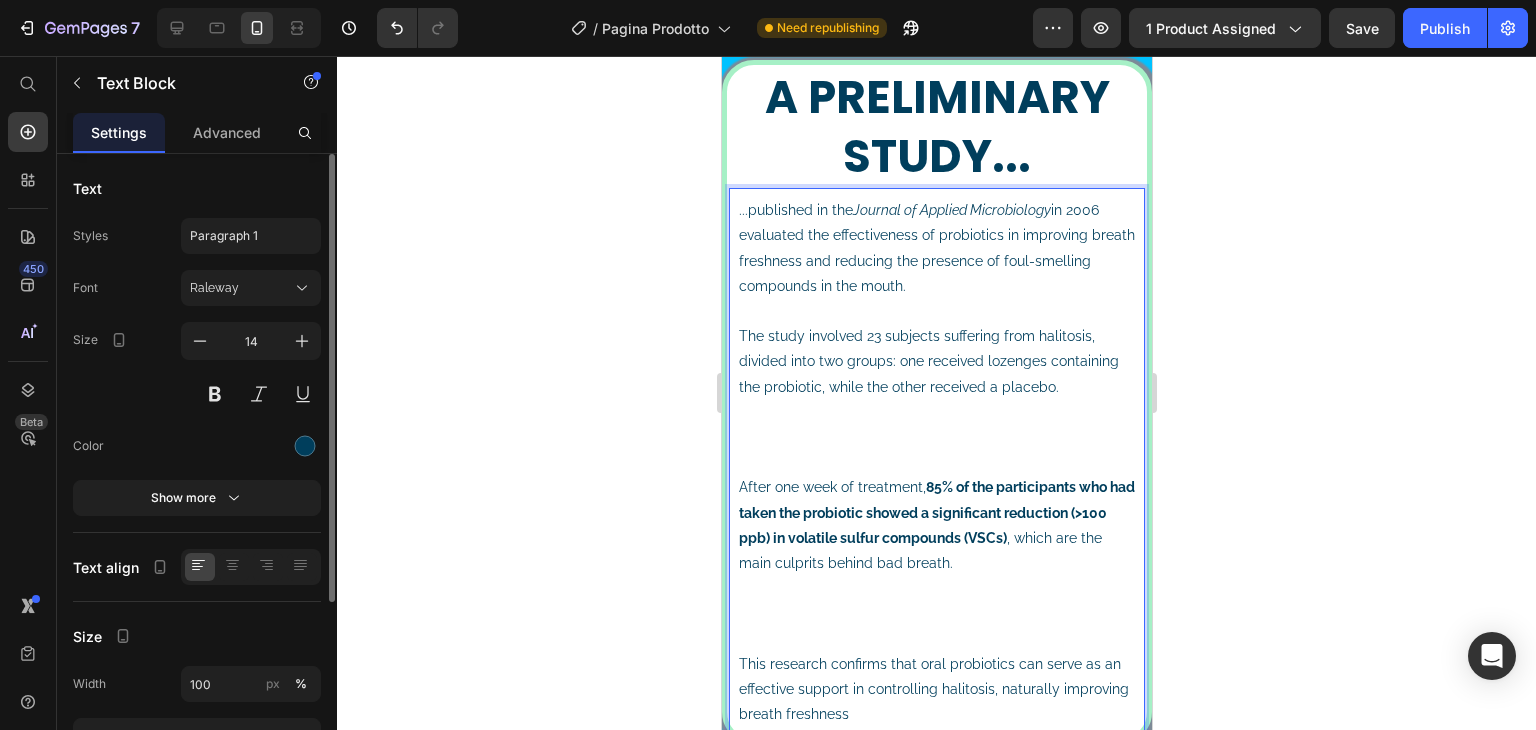 click on "The study involved 23 subjects suffering from halitosis, divided into two groups: one received lozenges containing the probiotic, while the other received a placebo." at bounding box center [936, 399] 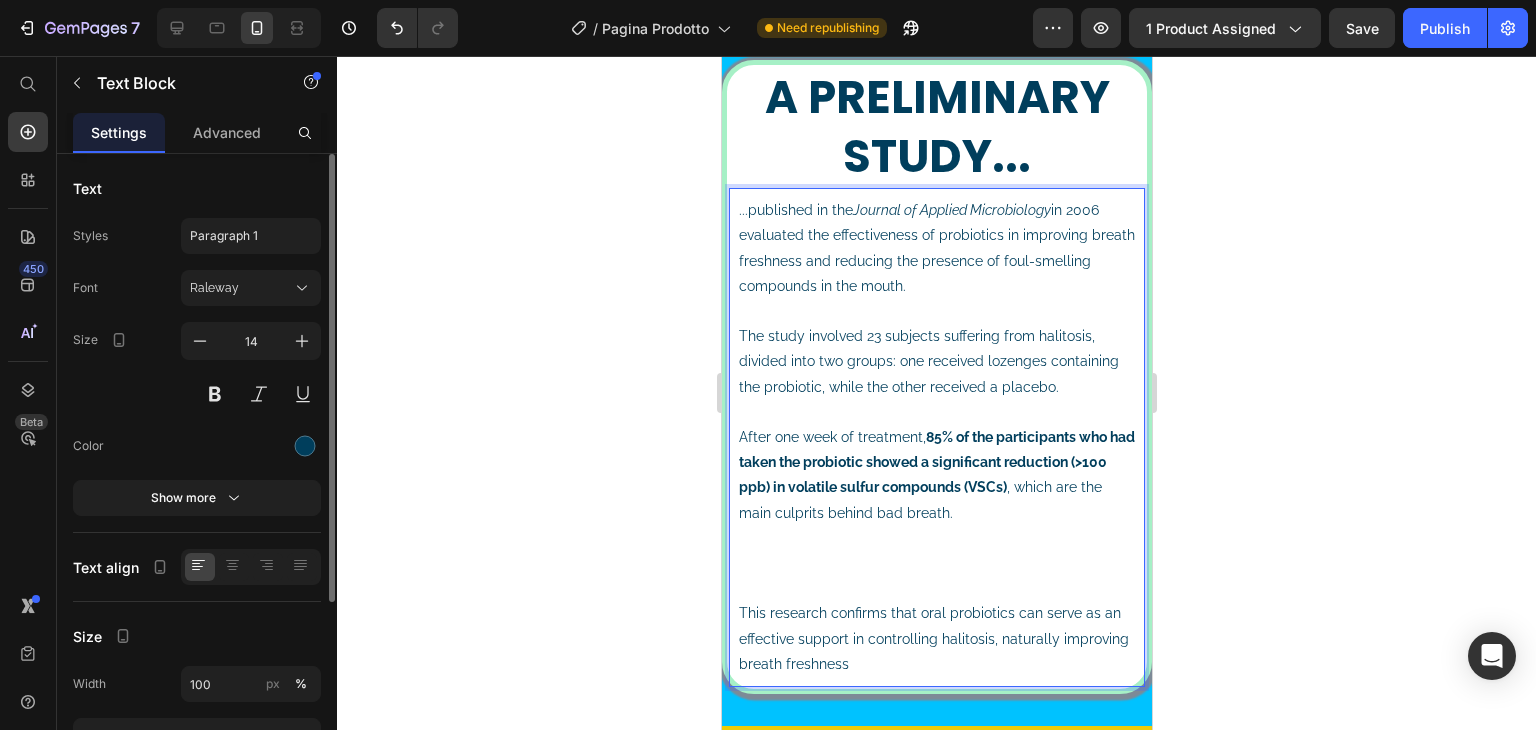 click on "After one week of treatment,  [PERCENTAGE]% of the participants who had taken the probiotic showed a significant reduction ([VALUE] ppb) in volatile sulfur compounds (VSCs) , which are the main culprits behind bad breath." at bounding box center (936, 513) 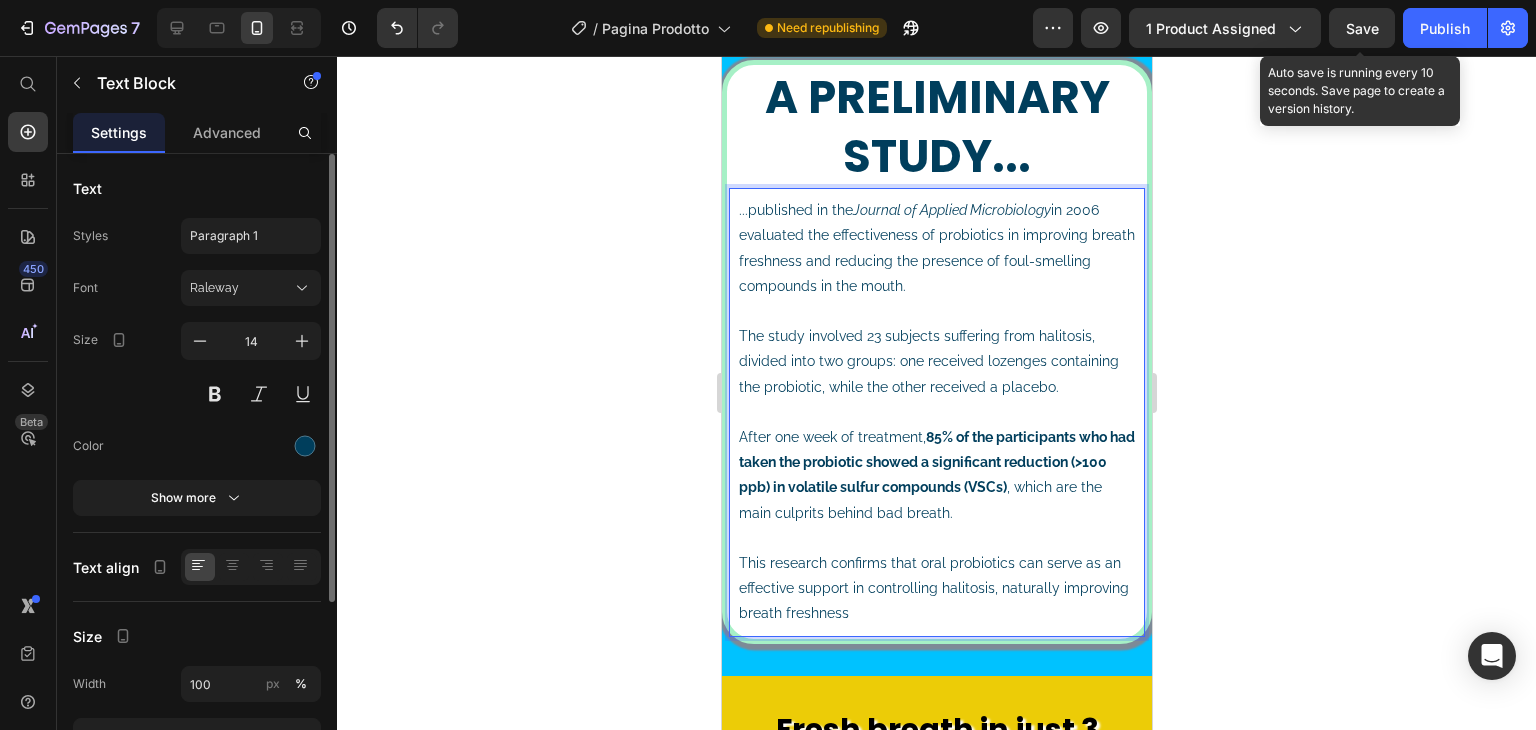 click on "Save" at bounding box center [1362, 28] 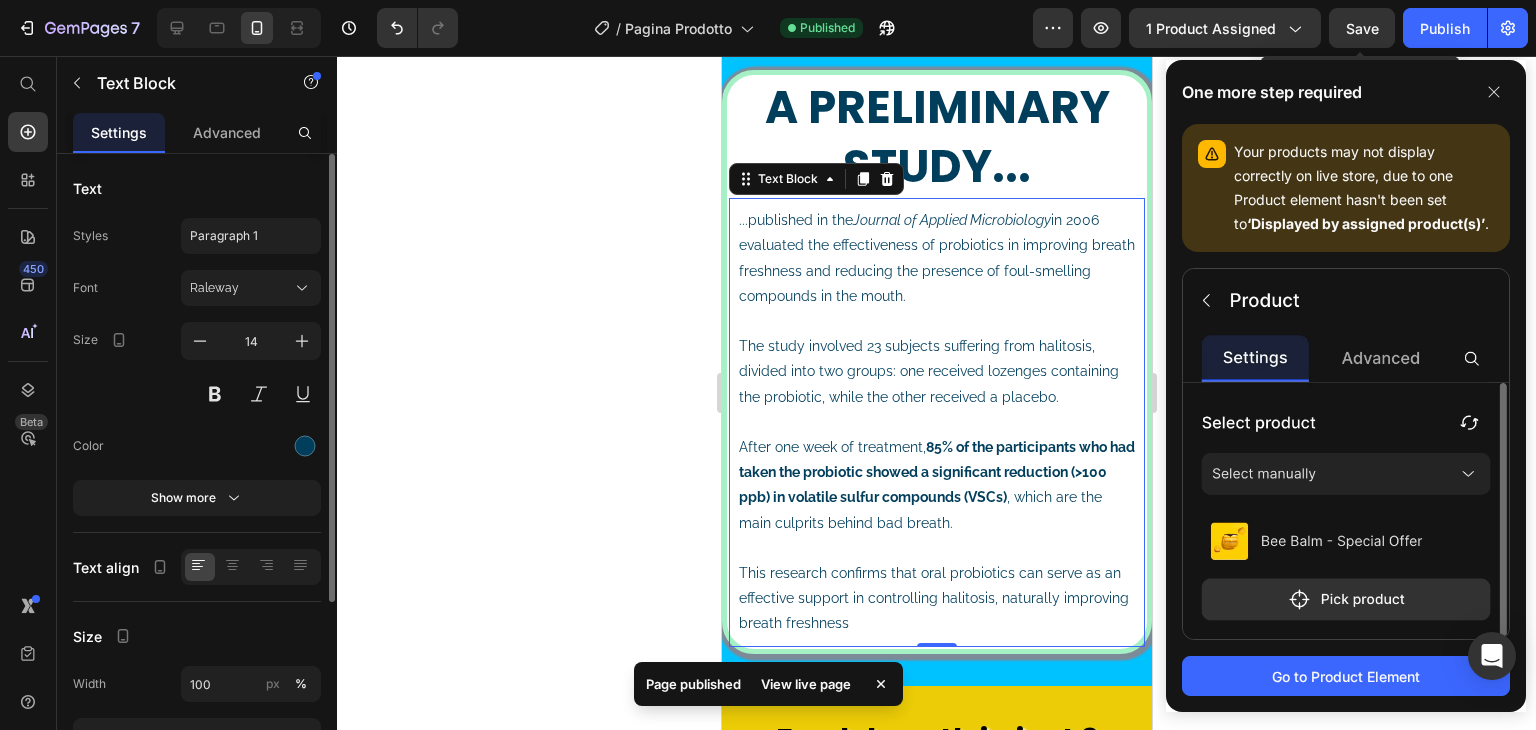 scroll, scrollTop: 2505, scrollLeft: 0, axis: vertical 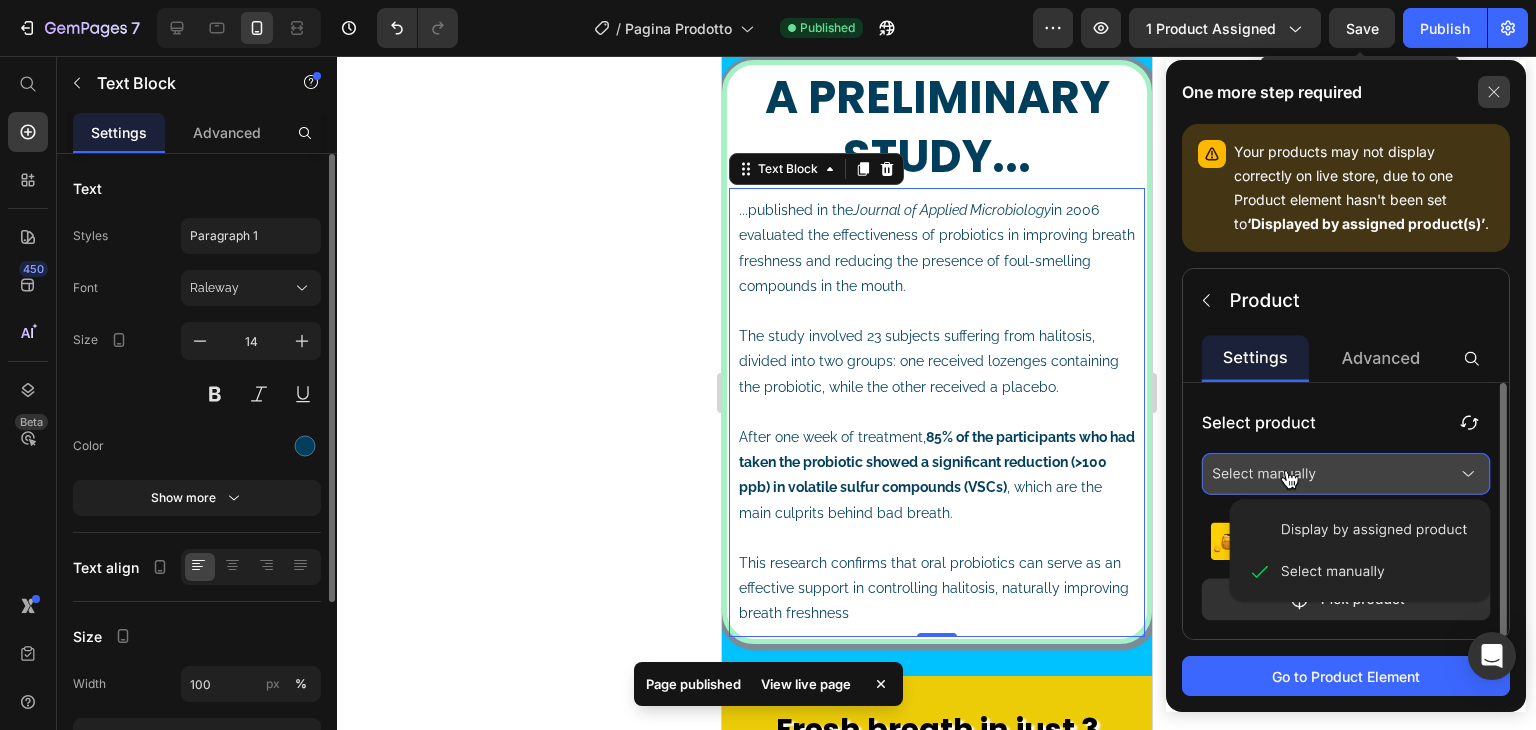 click 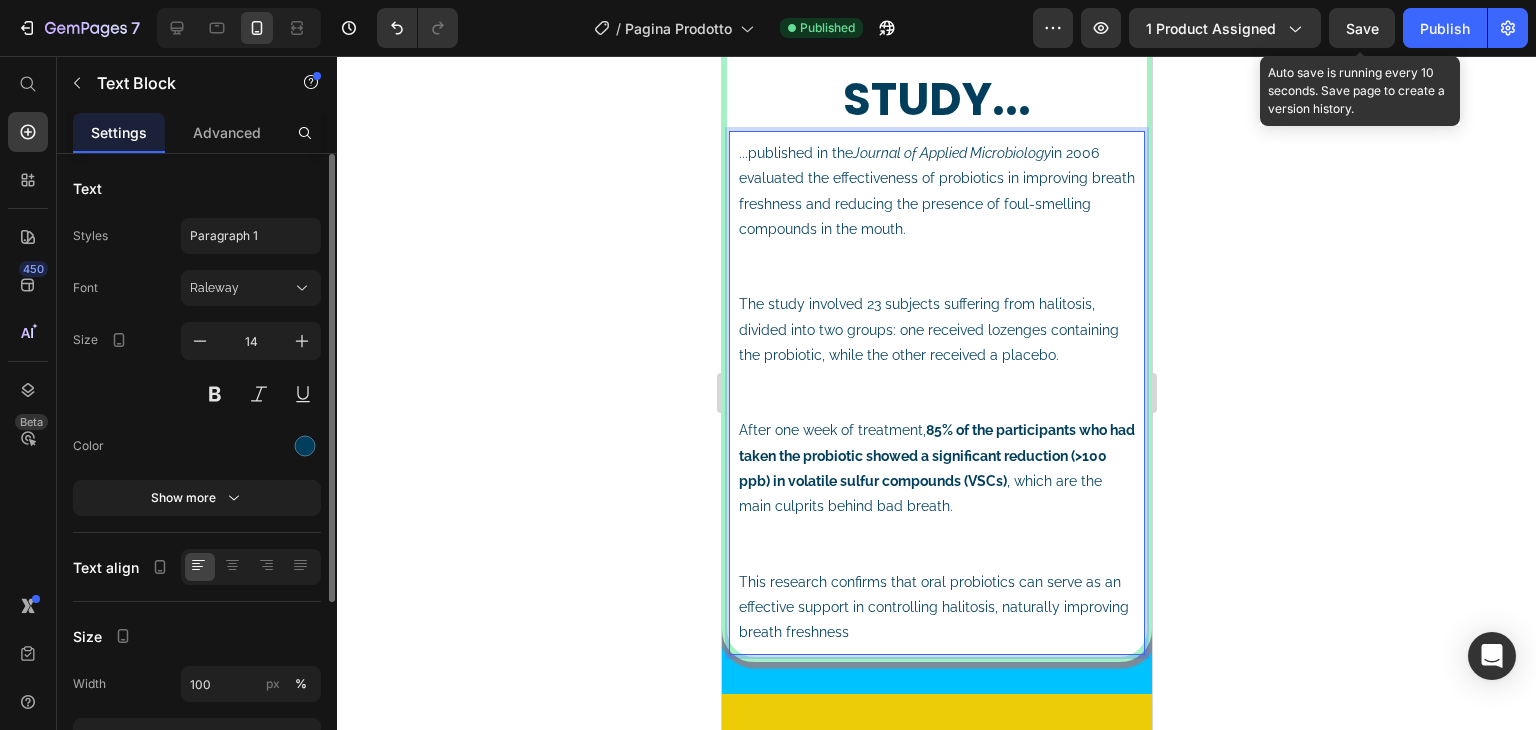 scroll, scrollTop: 2605, scrollLeft: 0, axis: vertical 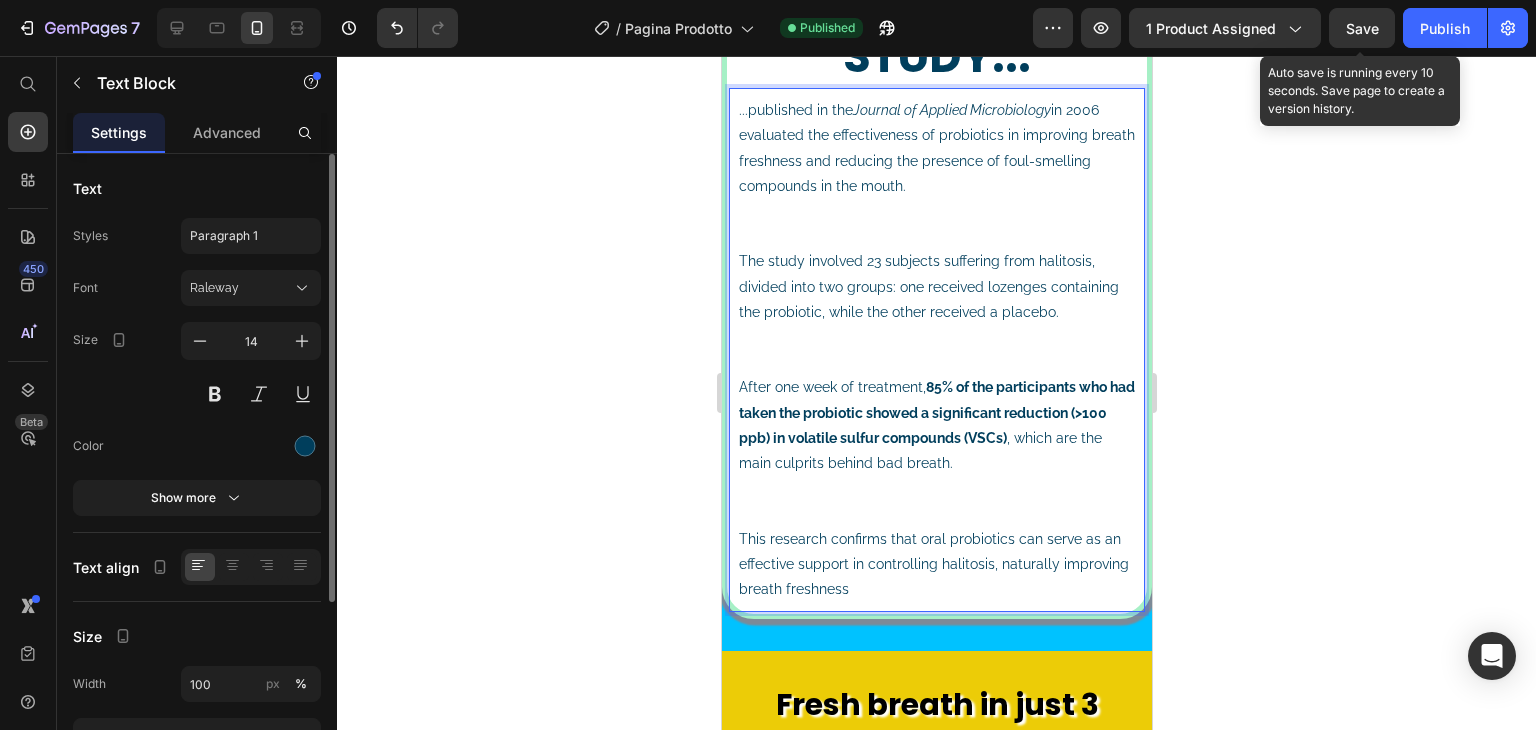 click on "This research confirms that oral probiotics can serve as an effective support in controlling halitosis, naturally improving breath freshness" at bounding box center (936, 565) 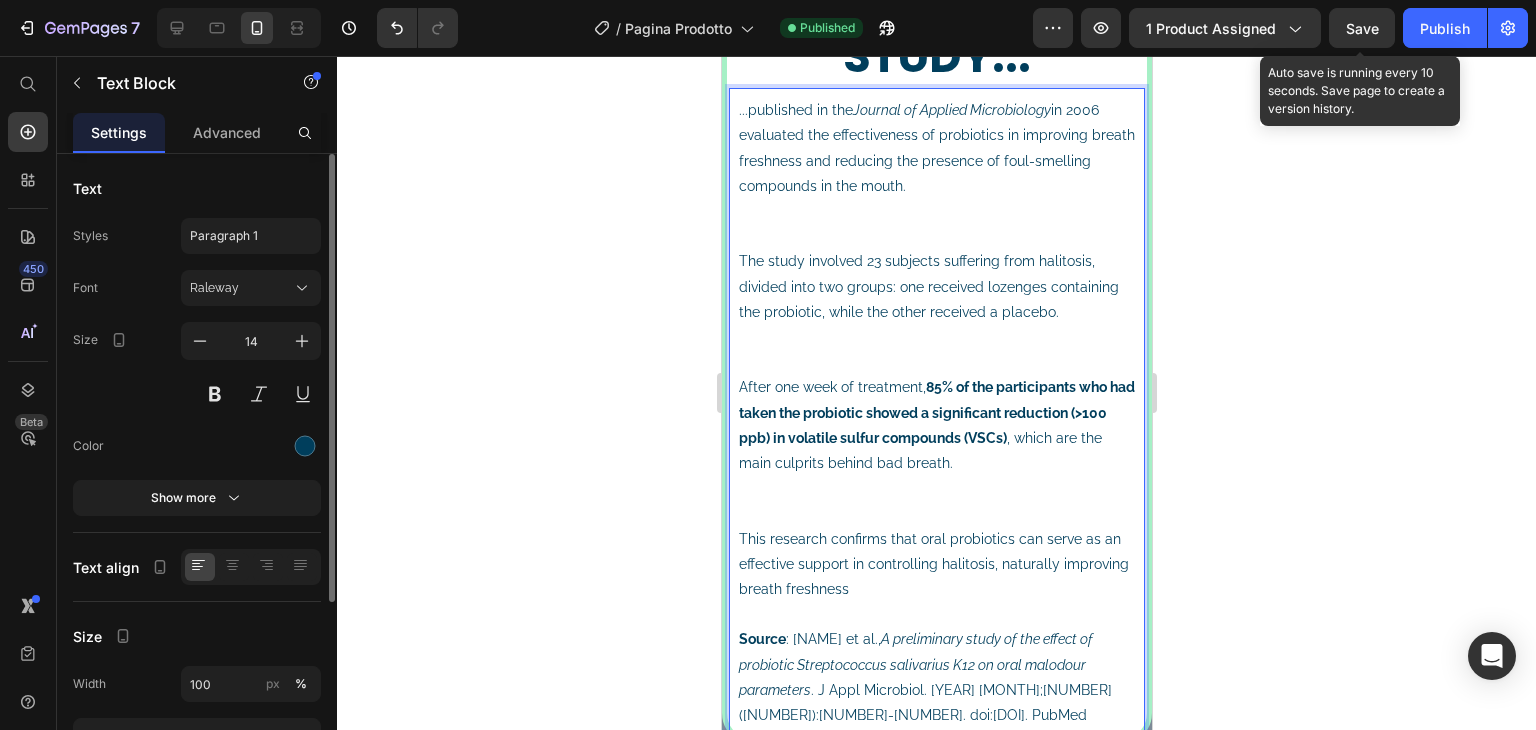 scroll, scrollTop: 2608, scrollLeft: 0, axis: vertical 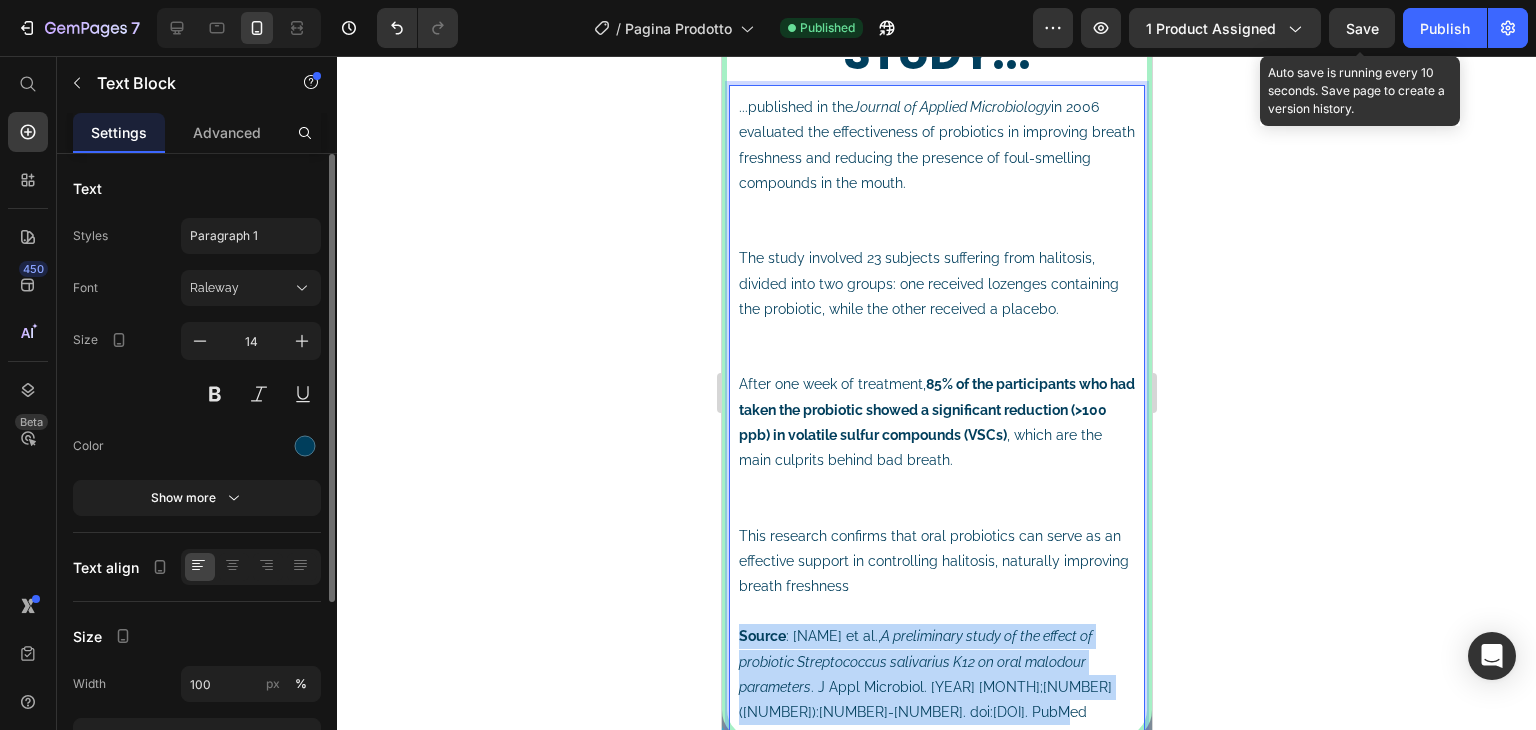 drag, startPoint x: 1036, startPoint y: 708, endPoint x: 733, endPoint y: 625, distance: 314.16238 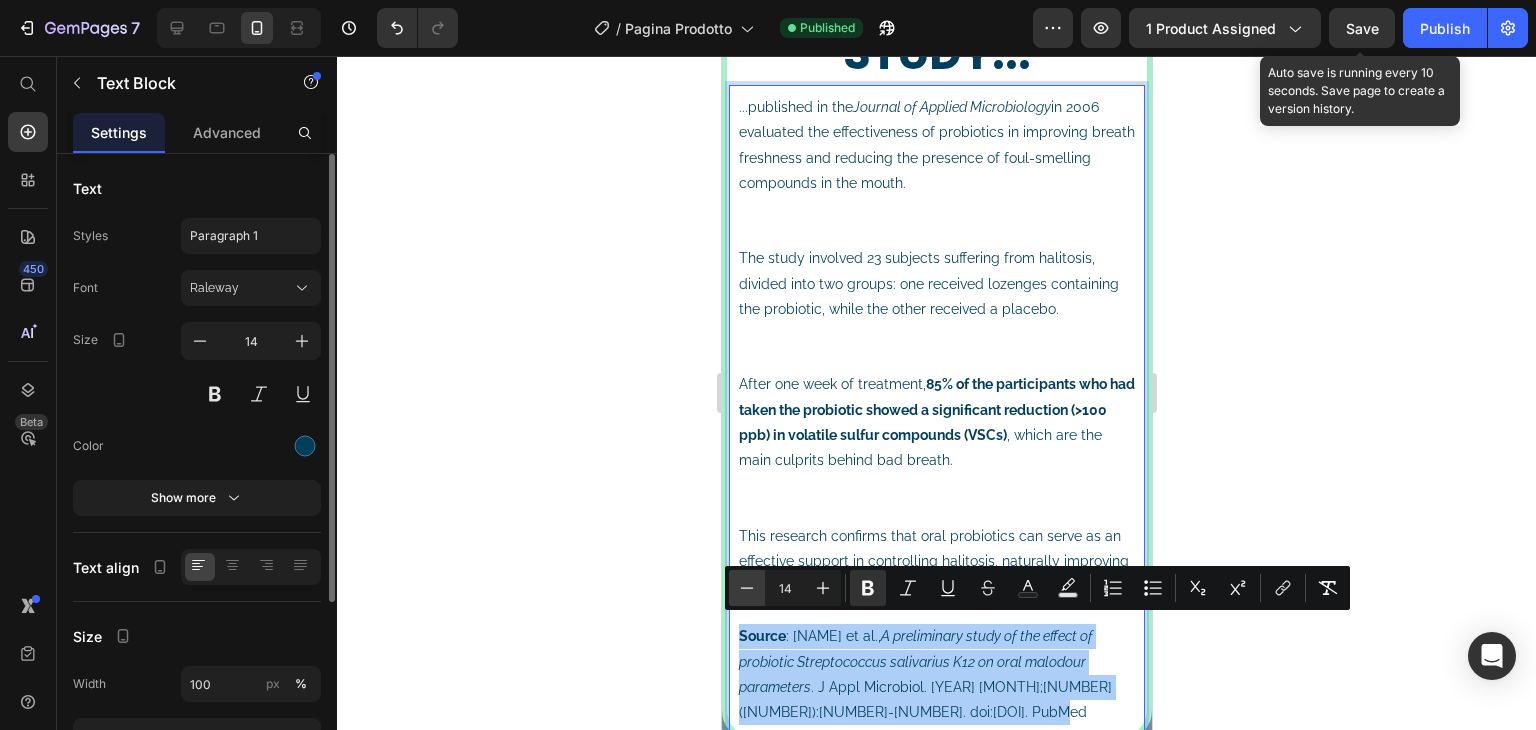 click 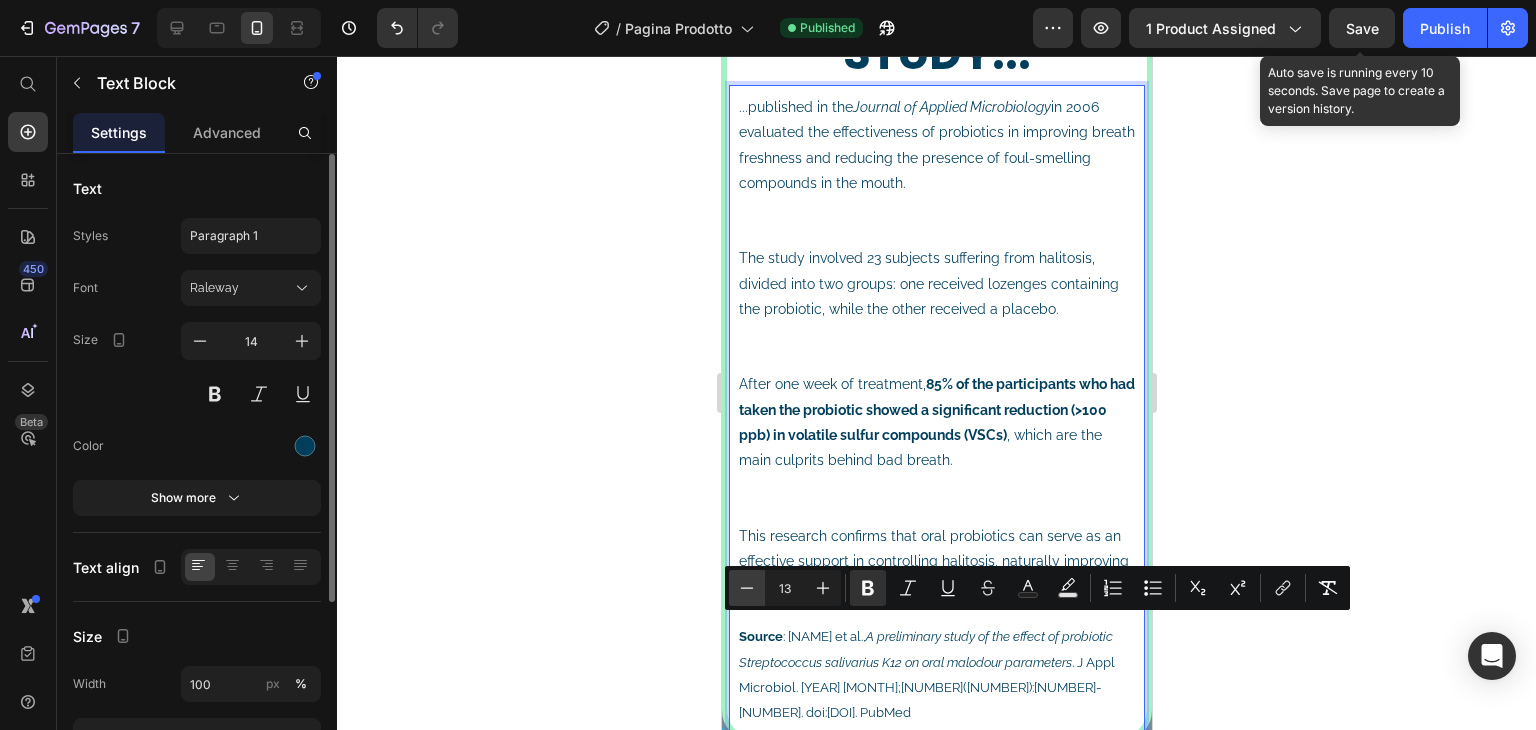 click 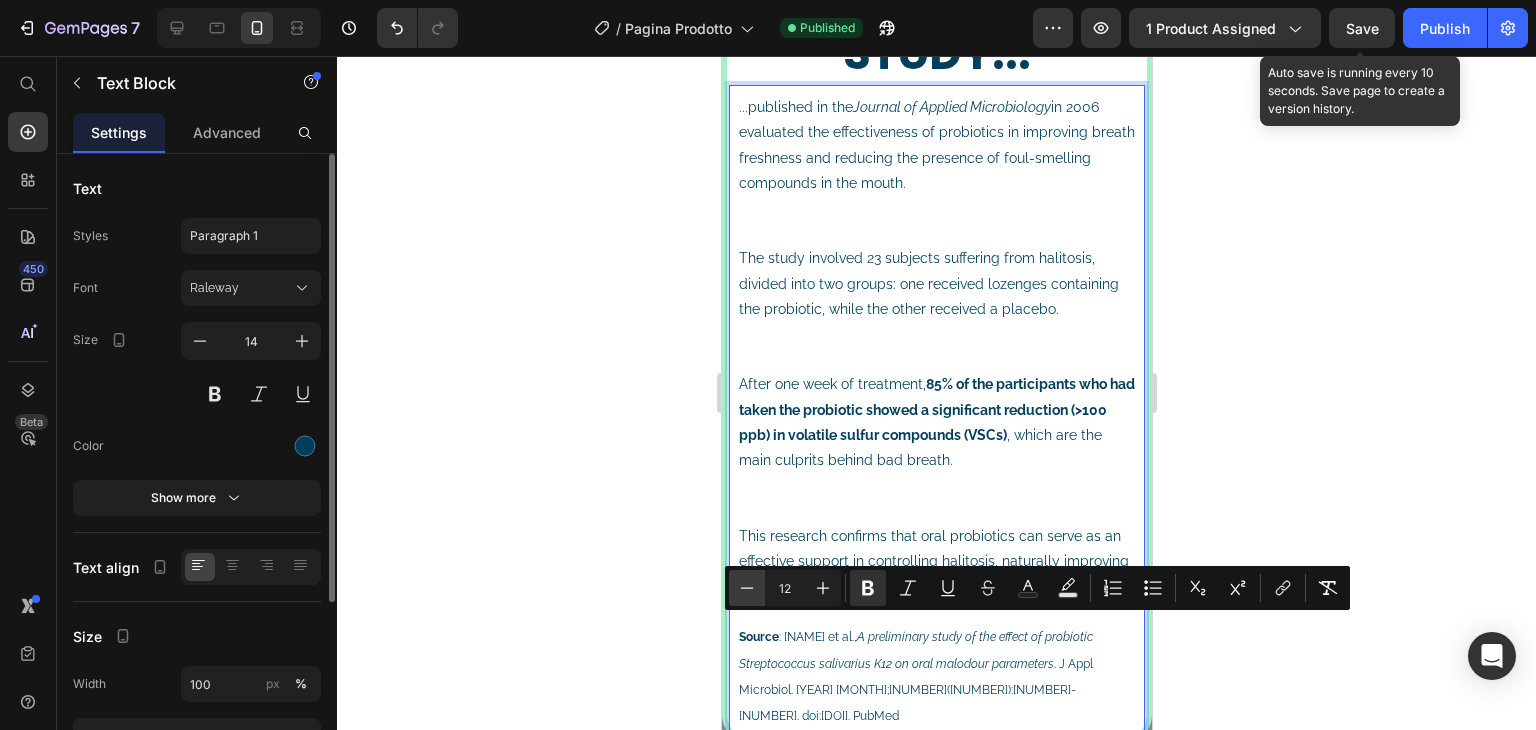 click 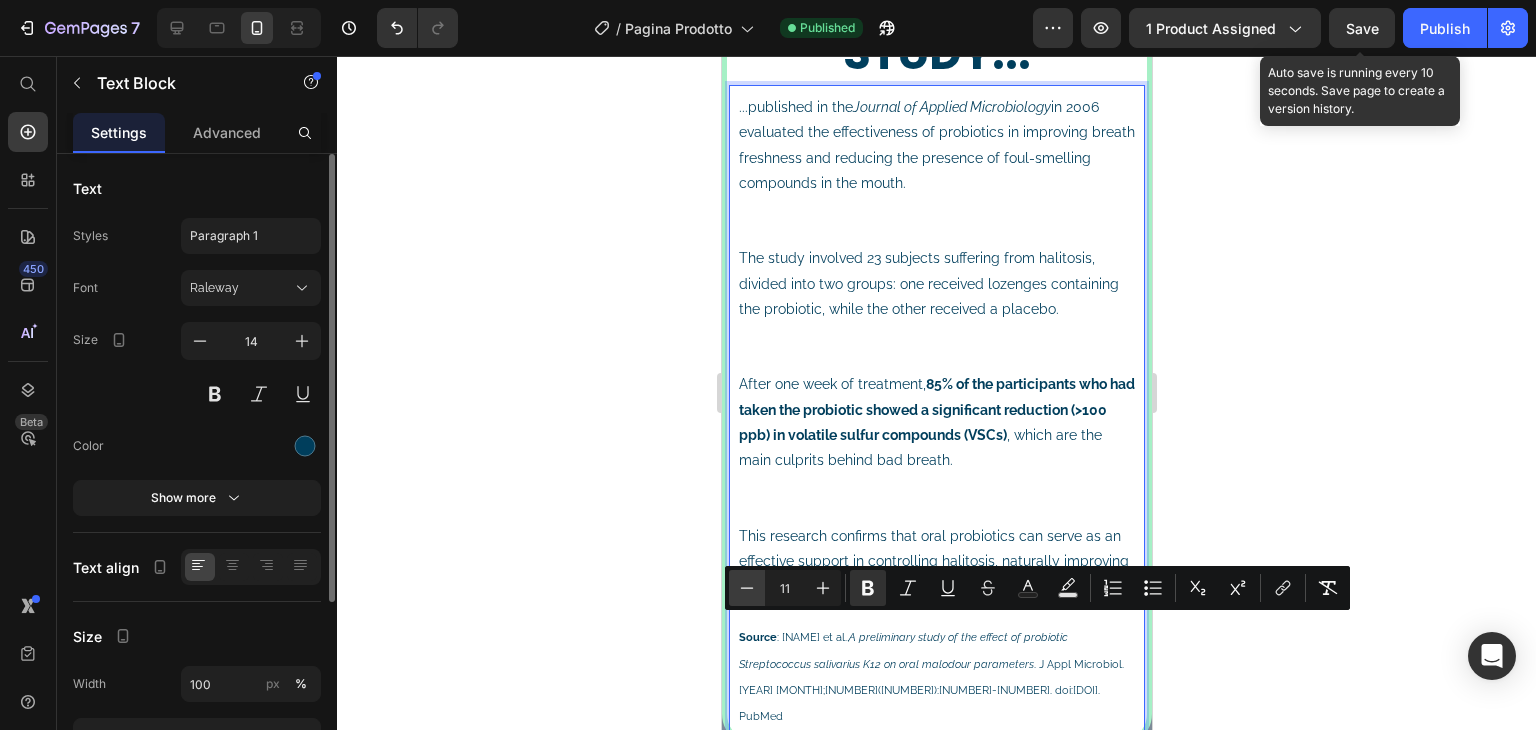 click 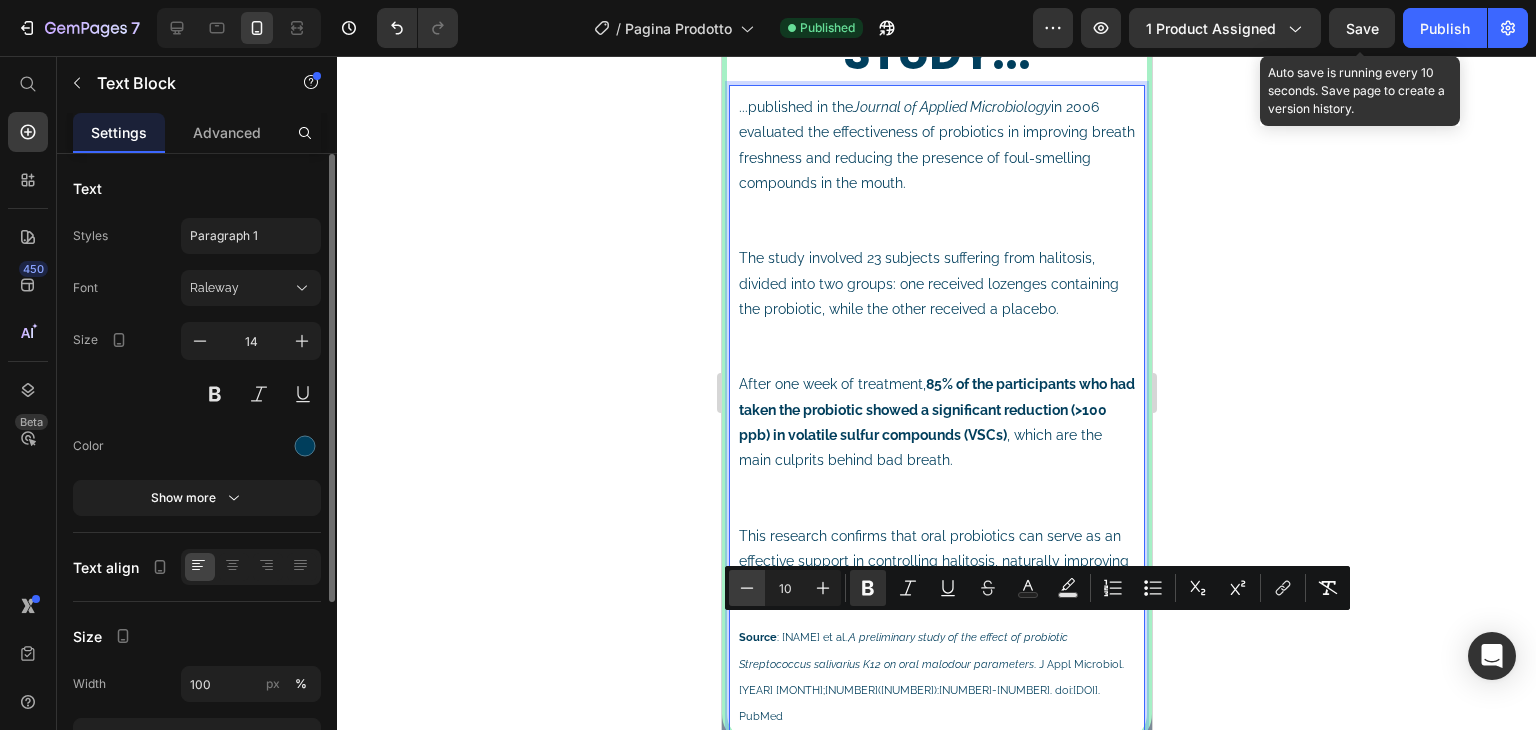 click 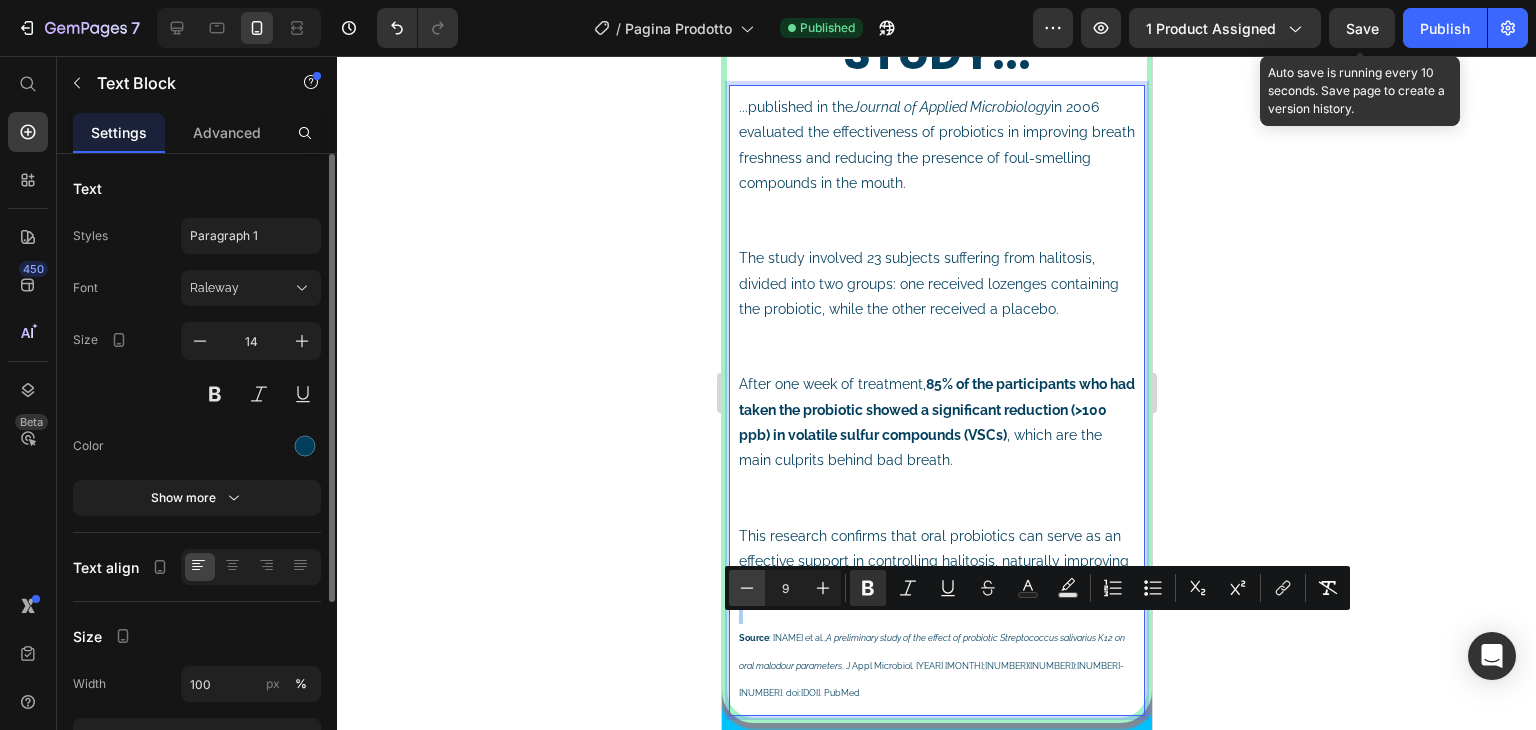 click 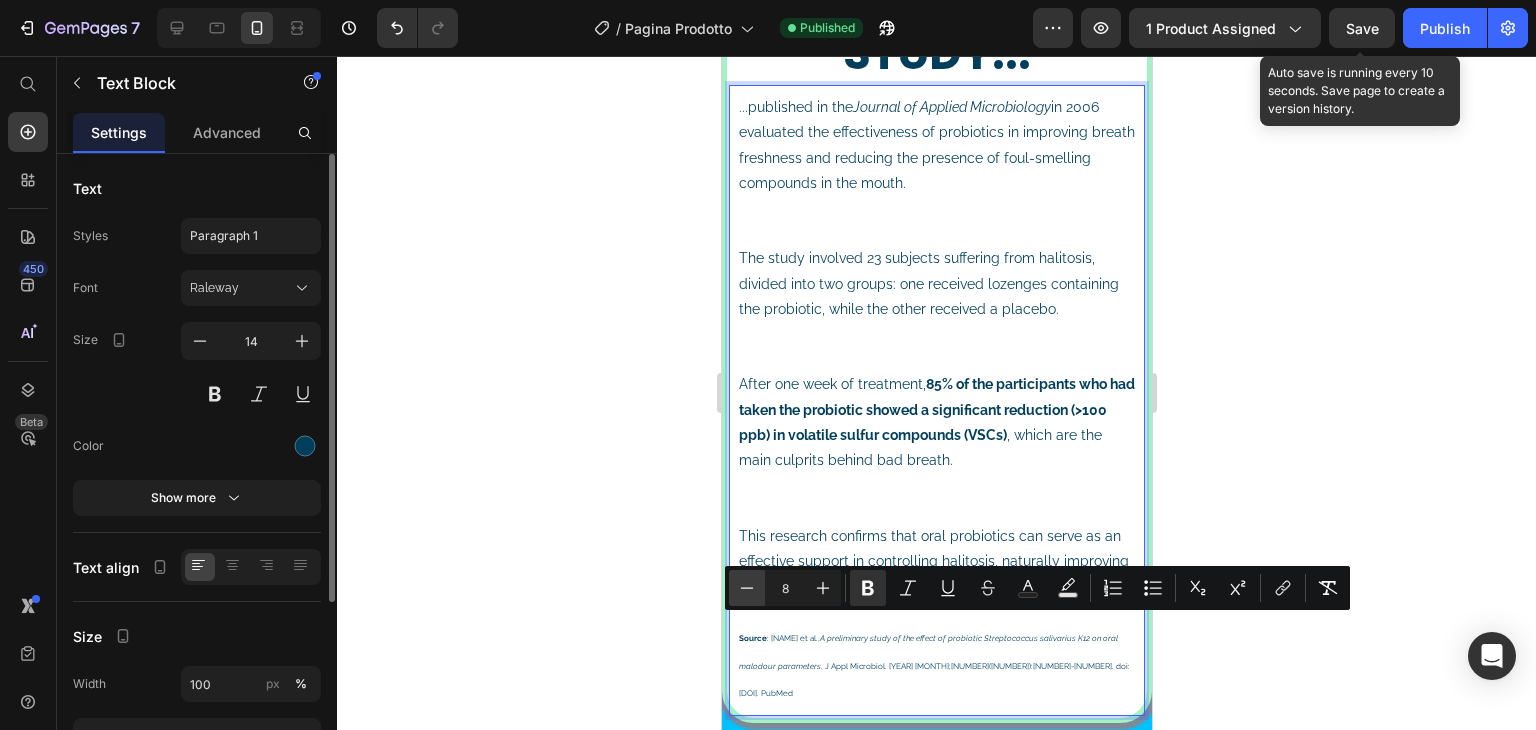 click 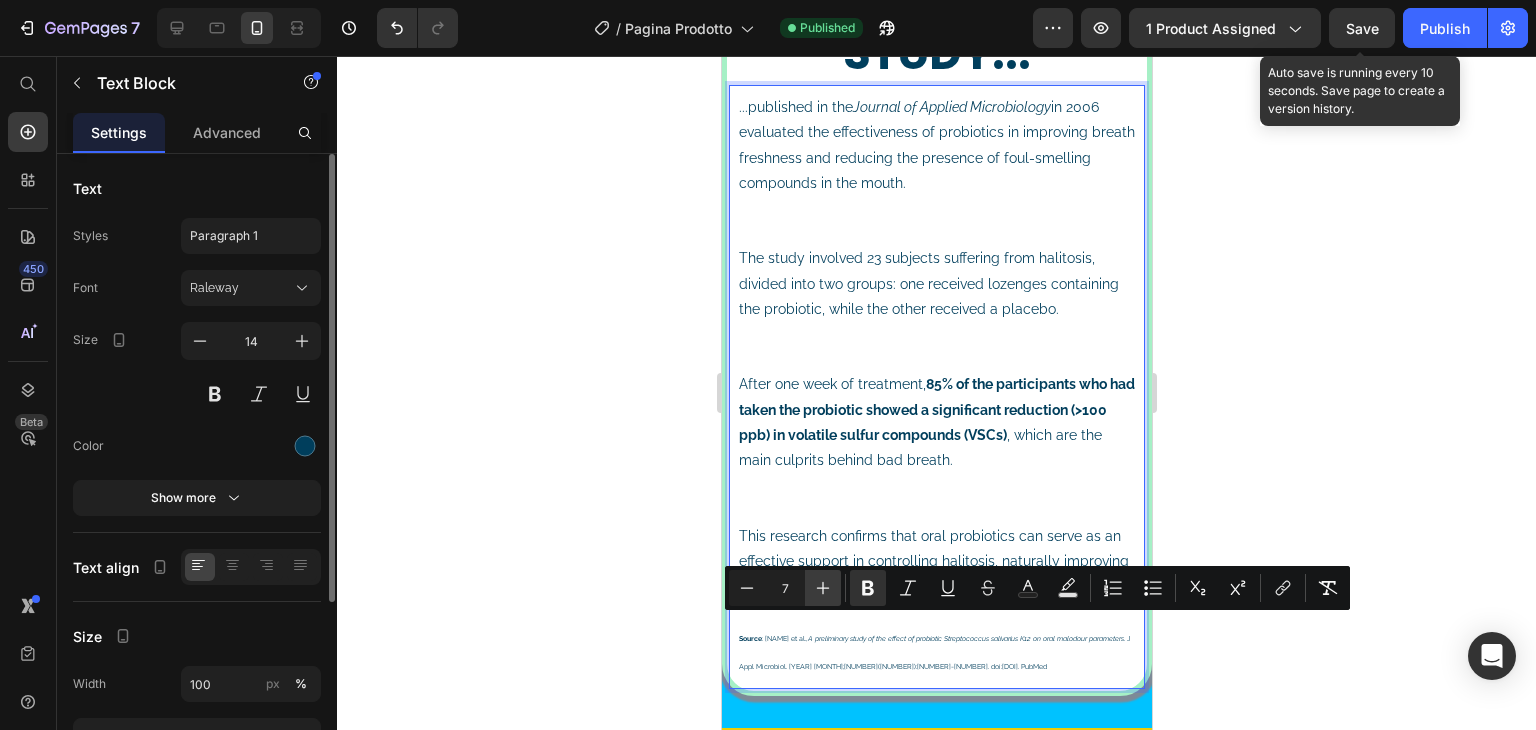 click on "Plus" at bounding box center [823, 588] 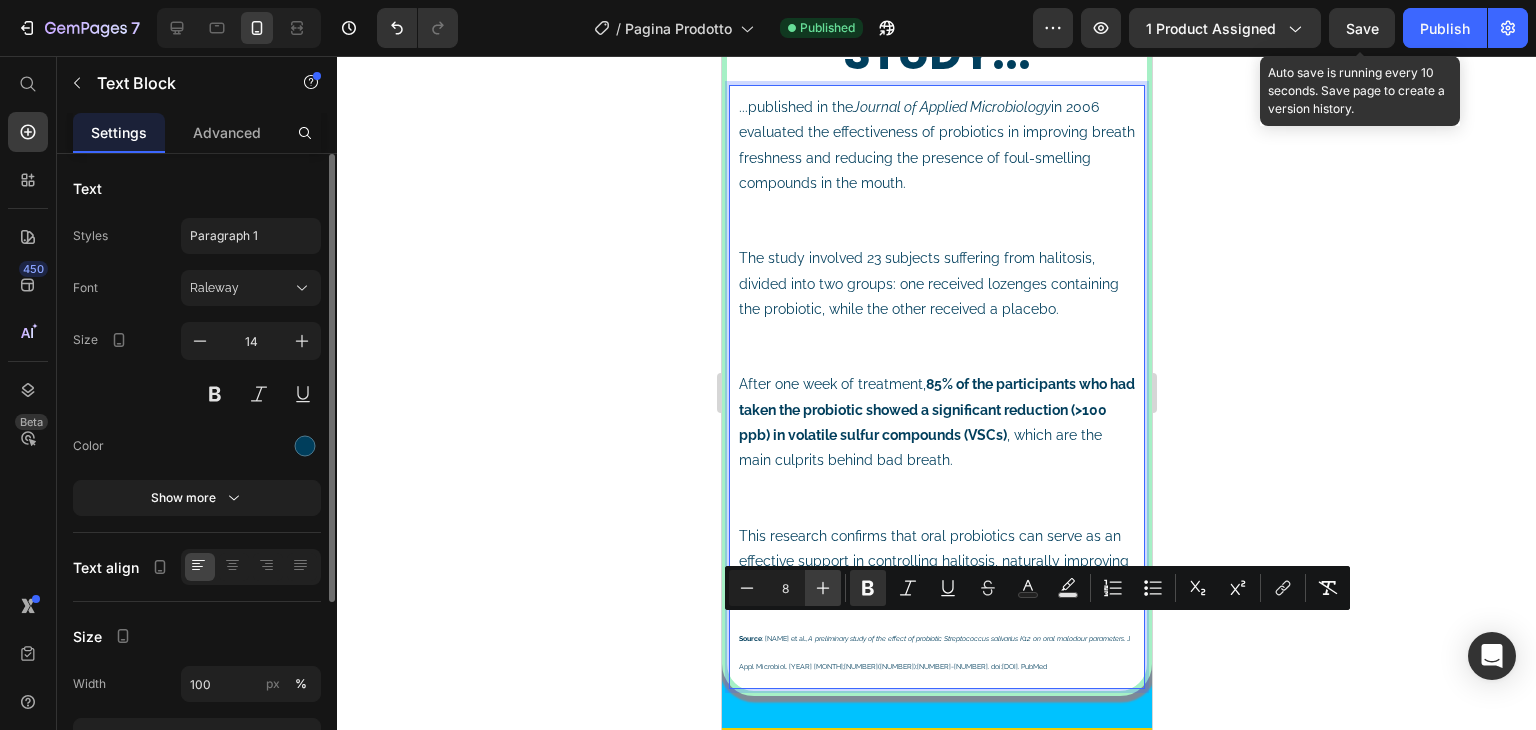 click on "Plus" at bounding box center [823, 588] 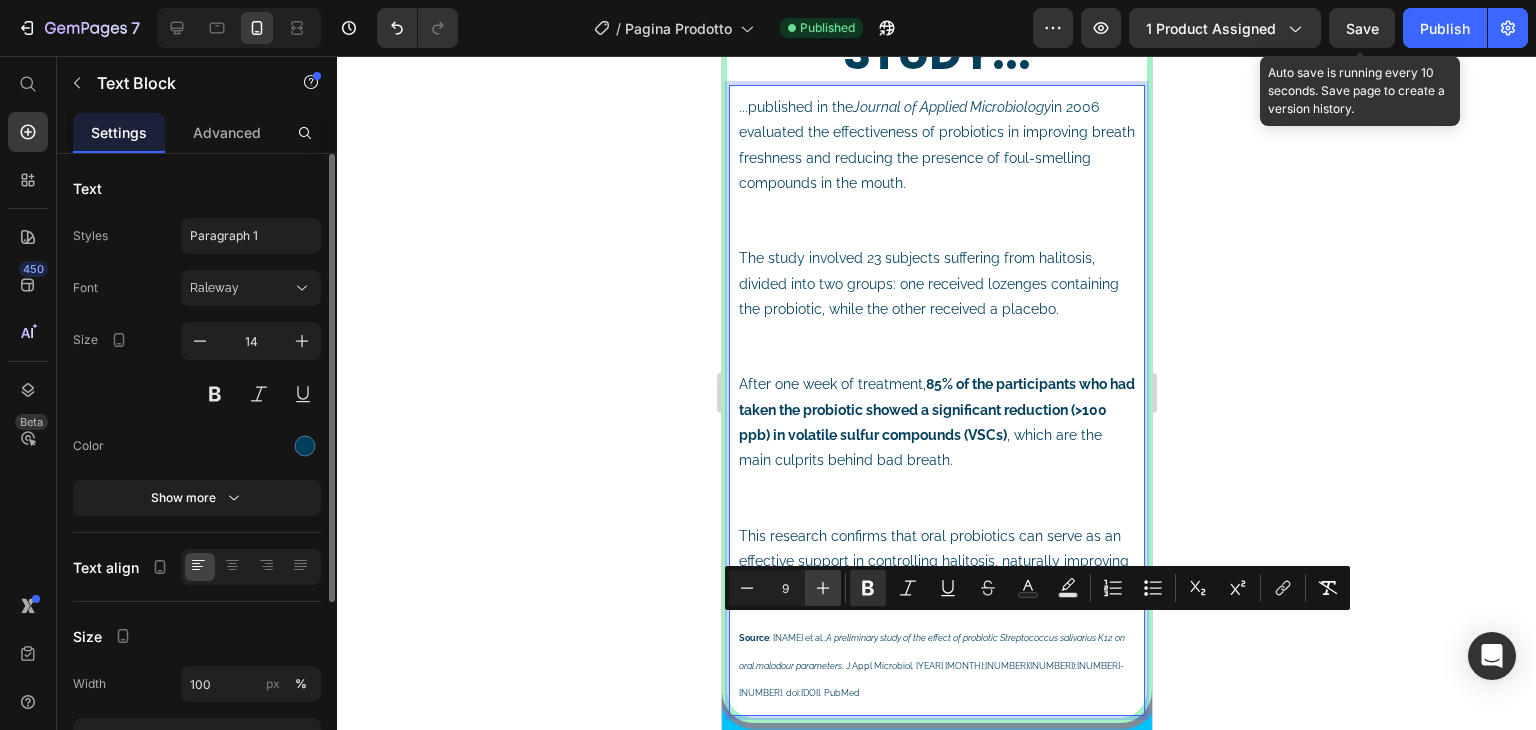 click on "Plus" at bounding box center [823, 588] 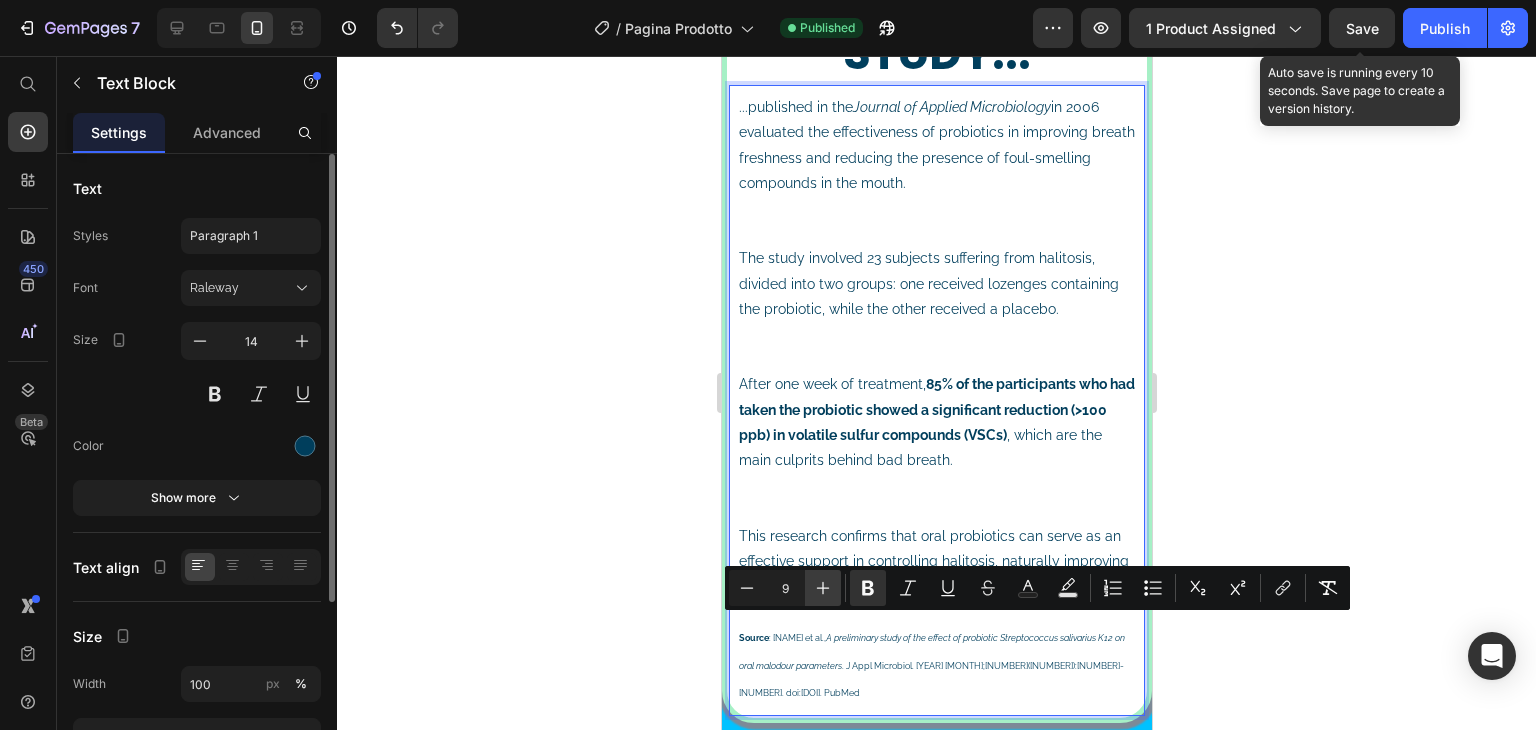 type on "10" 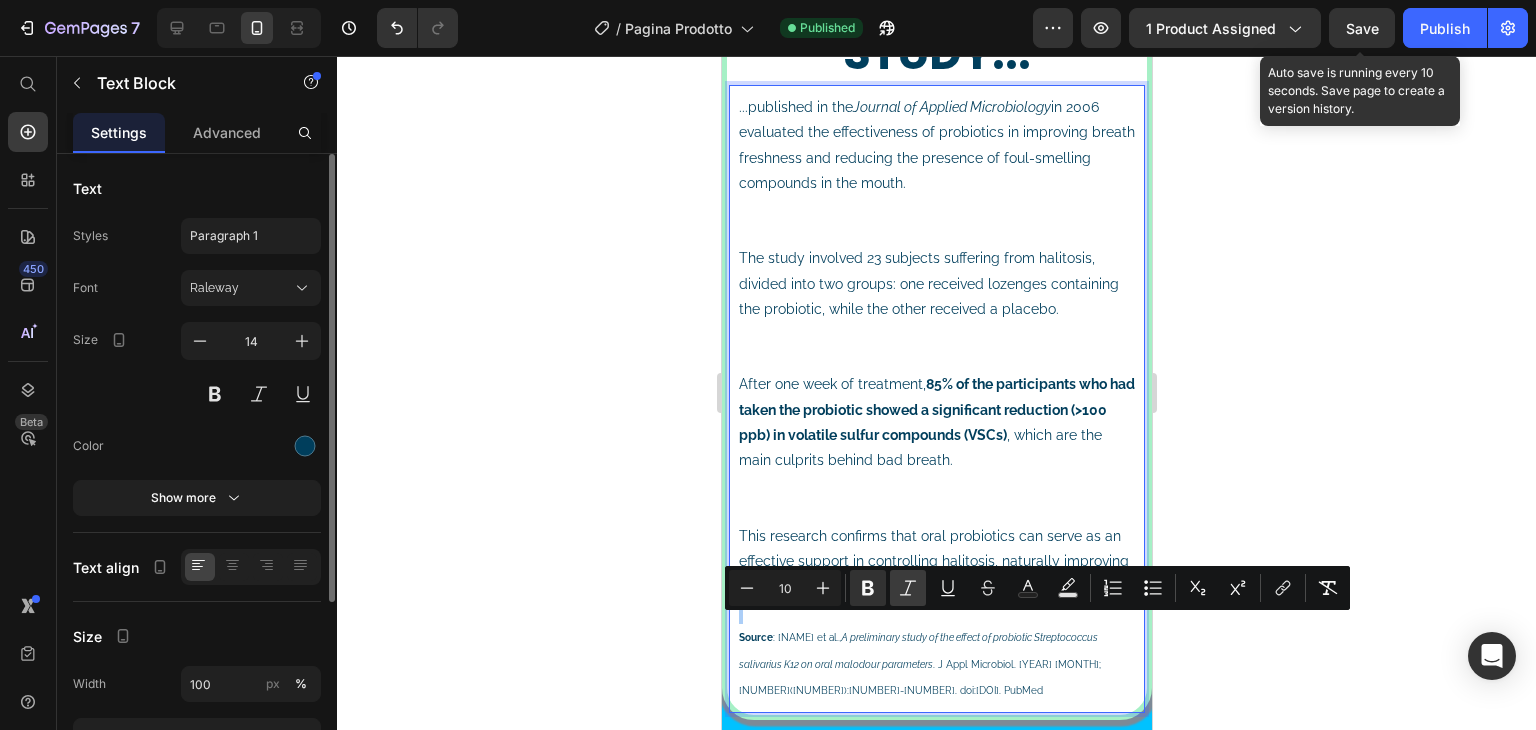 click 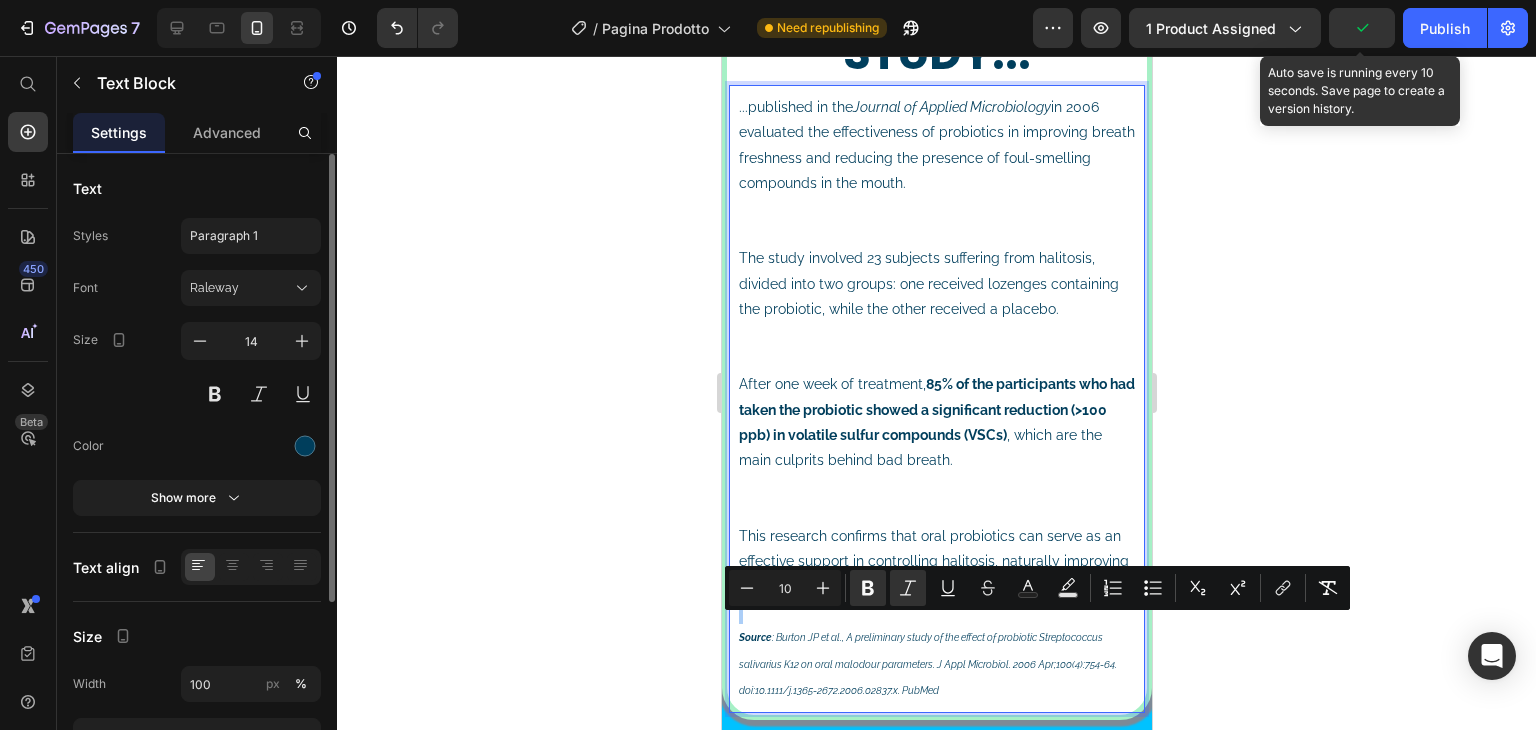 click 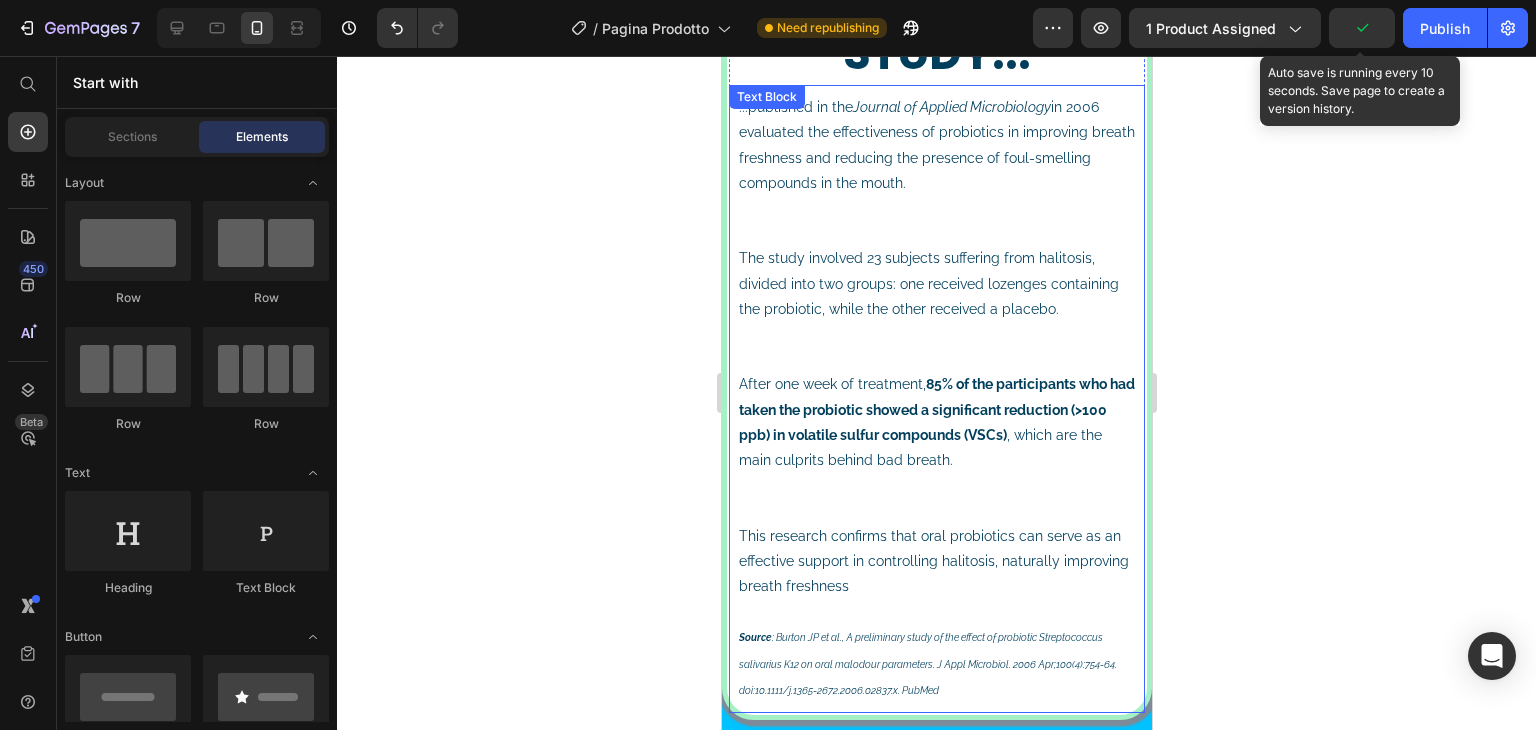 click on "This research confirms that oral probiotics can serve as an effective support in controlling halitosis, naturally improving breath freshness Source : Burton JP et al., A preliminary study of the effect of probiotic Streptococcus salivarius K12 on oral malodour parameters. J Appl Microbiol. 2006 Apr;100(4):754-64. doi:10.1111/j.1365-2672.2006.02837.x. PubMed" at bounding box center [936, 613] 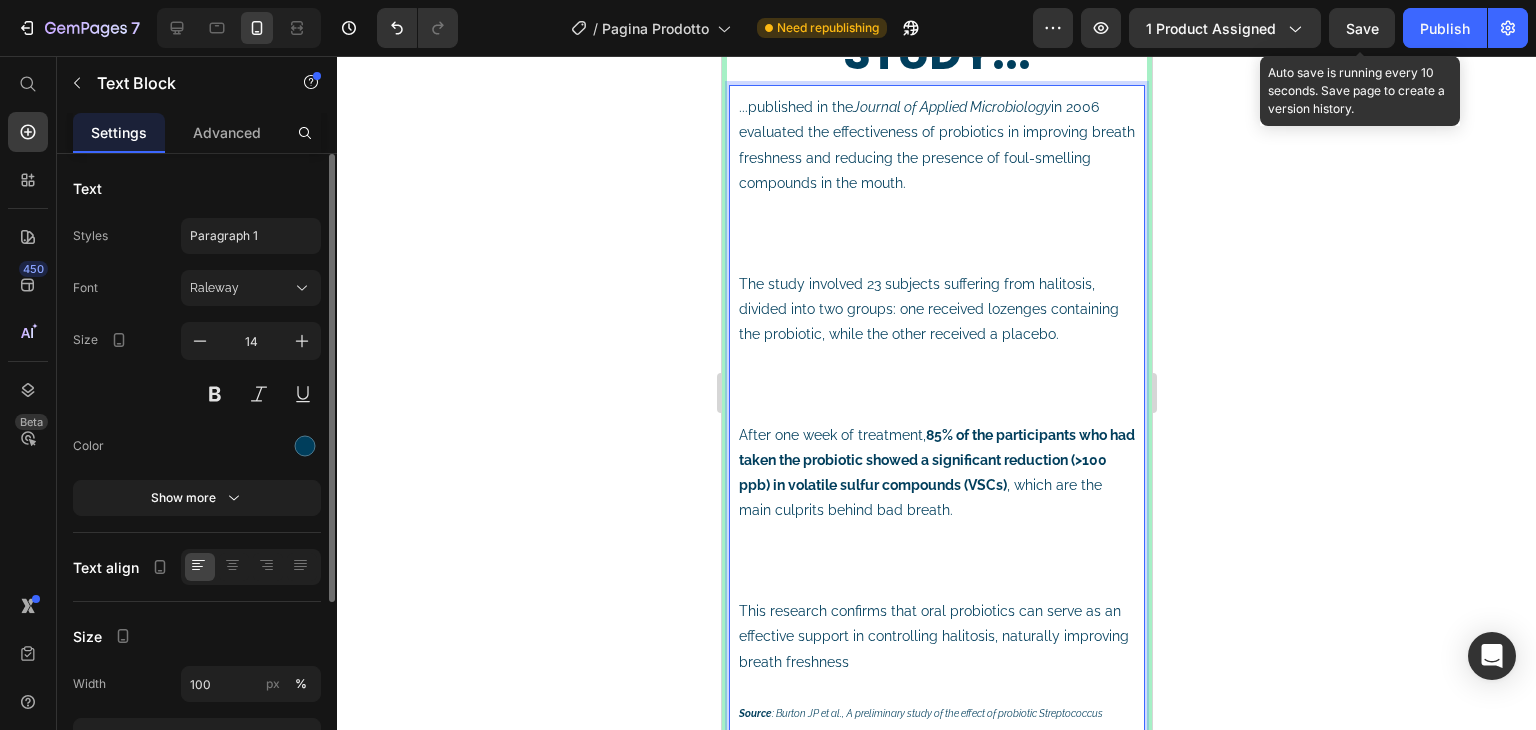 click on "After one week of treatment,  [PERCENTAGE]% of the participants who had taken the probiotic showed a significant reduction ([VALUE] ppb) in volatile sulfur compounds (VSCs) , which are the main culprits behind bad breath." at bounding box center (936, 511) 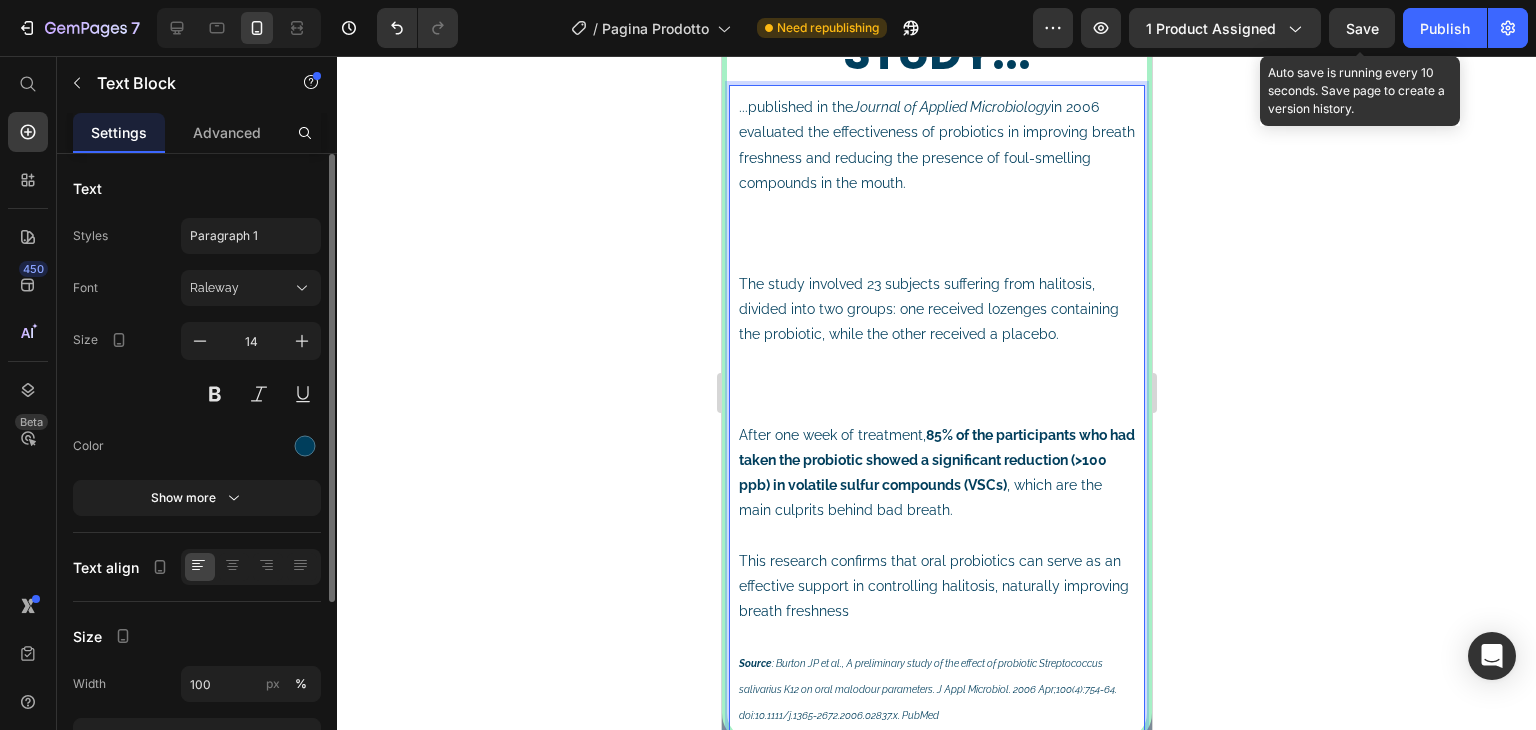 click on "The study involved 23 subjects suffering from halitosis, divided into two groups: one received lozenges containing the probiotic, while the other received a placebo." at bounding box center (936, 347) 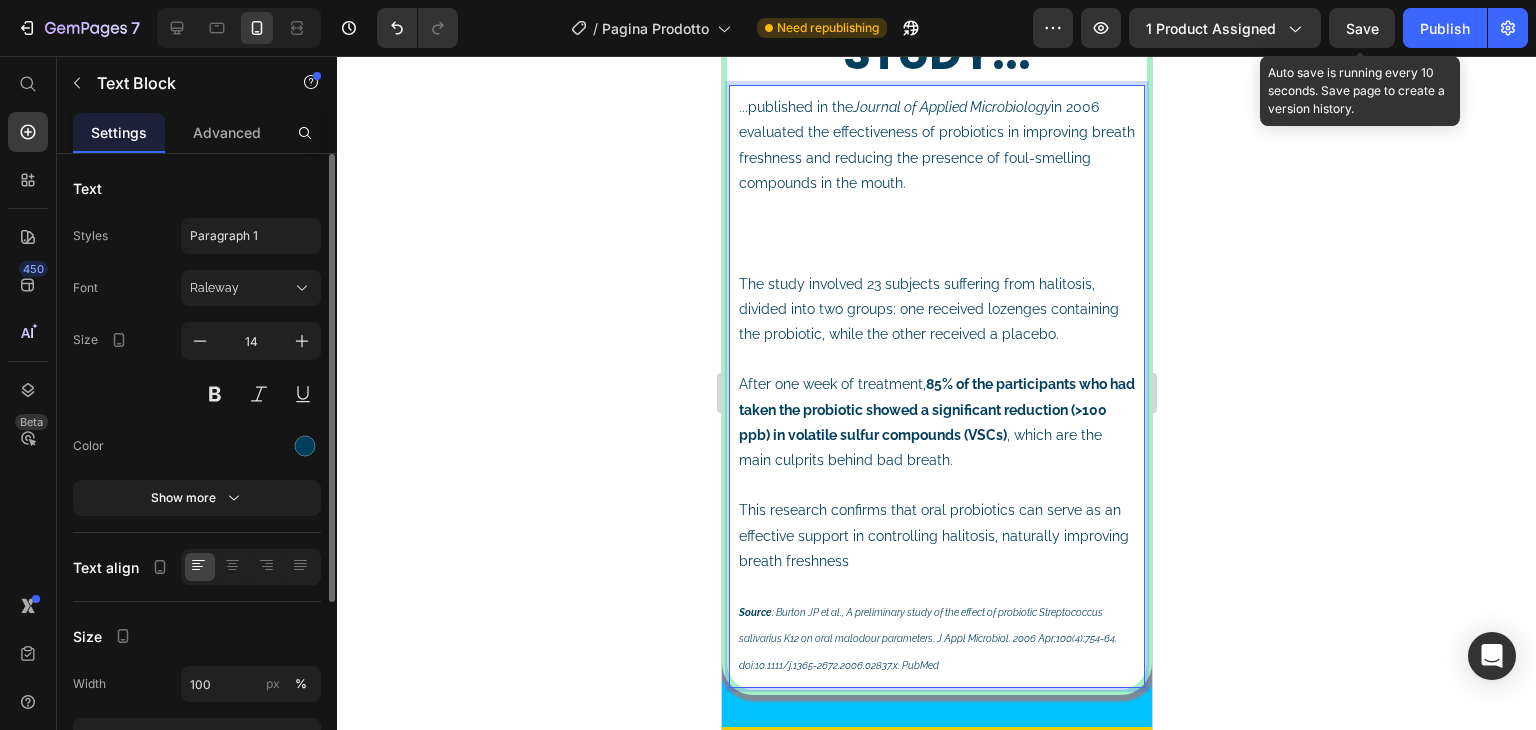 click on "...published in the  Journal of Applied Microbiology  in [YEAR] evaluated the effectiveness of probiotics in improving breath freshness and reducing the presence of foul-smelling compounds in the mouth. The study involved [NUMBER] subjects suffering from halitosis, divided into two groups: one received lozenges containing the probiotic, while the other received a placebo. After one week of treatment,  [PERCENTAGE]% of the participants who had taken the probiotic showed a significant reduction ([VALUE] ppb) in volatile sulfur compounds (VSCs) , which are the main culprits behind bad breath. This research confirms that oral probiotics can serve as an effective support in controlling halitosis, naturally improving breath freshness Source : [NAME] et al., A preliminary study of the effect of probiotic Streptococcus salivarius K12 on oral malodour parameters. J Appl Microbiol. [YEAR] [MONTH];[NUMBER]([NUMBER]):[NUMBER]-[NUMBER]. doi:[DOI]. PubMed" at bounding box center [936, 386] 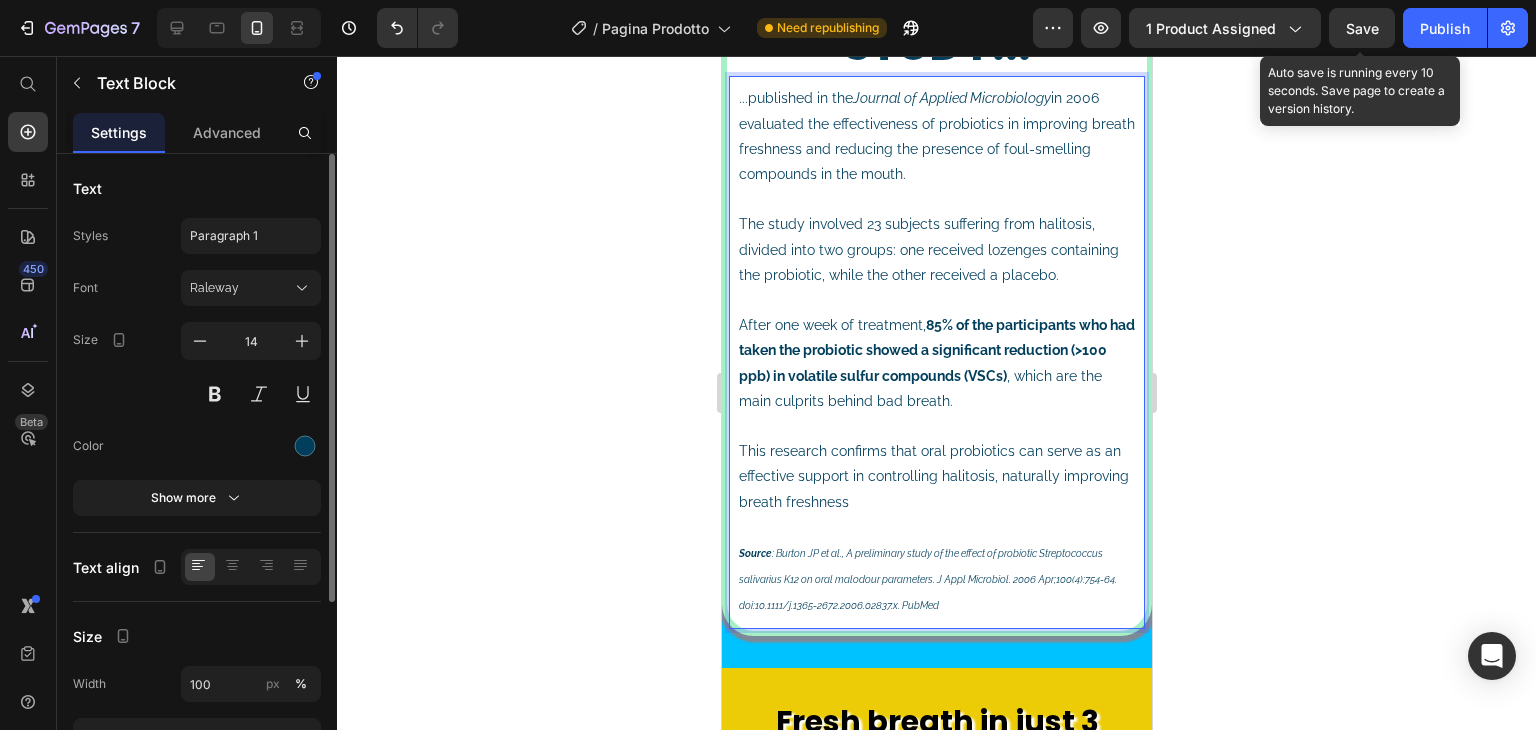 scroll, scrollTop: 2708, scrollLeft: 0, axis: vertical 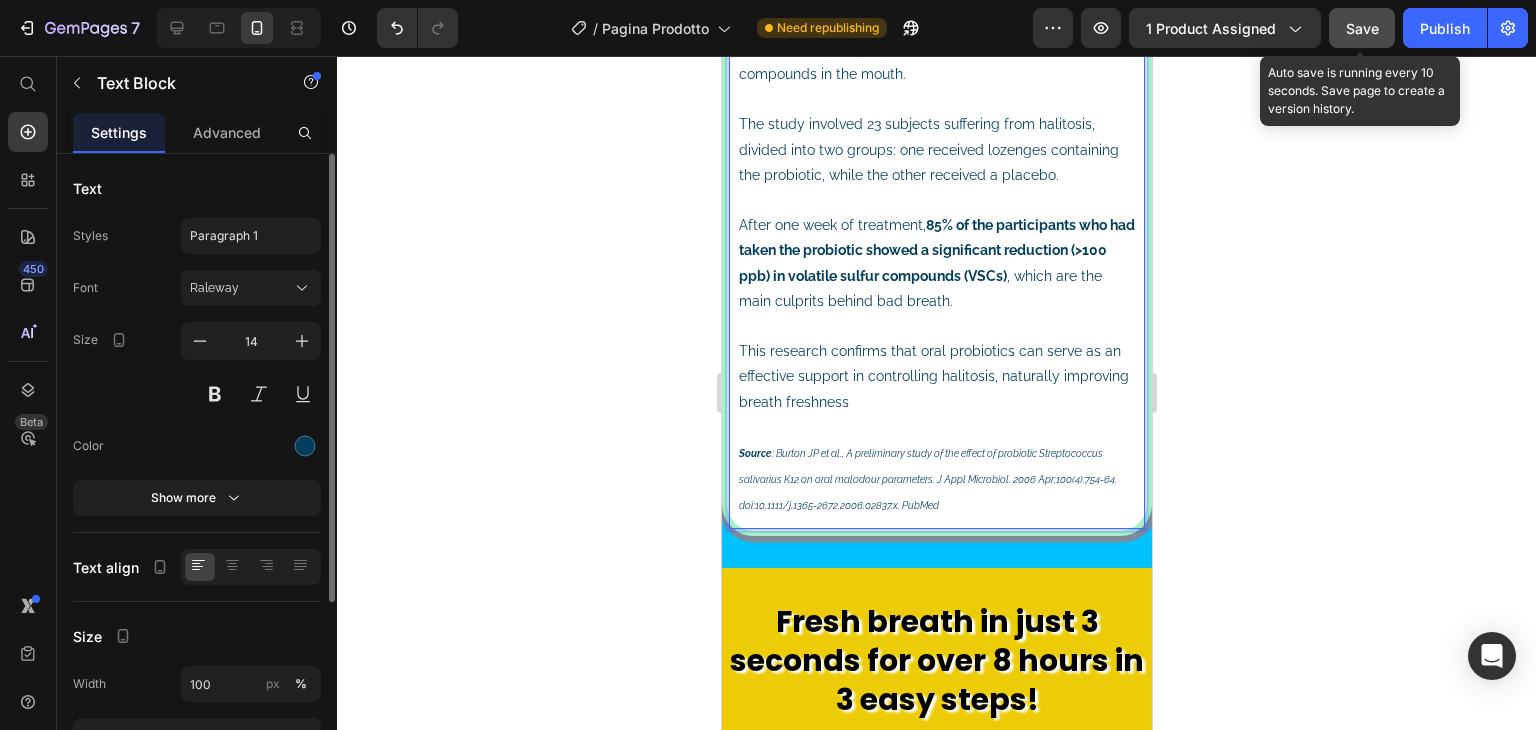 click on "Save" at bounding box center [1362, 28] 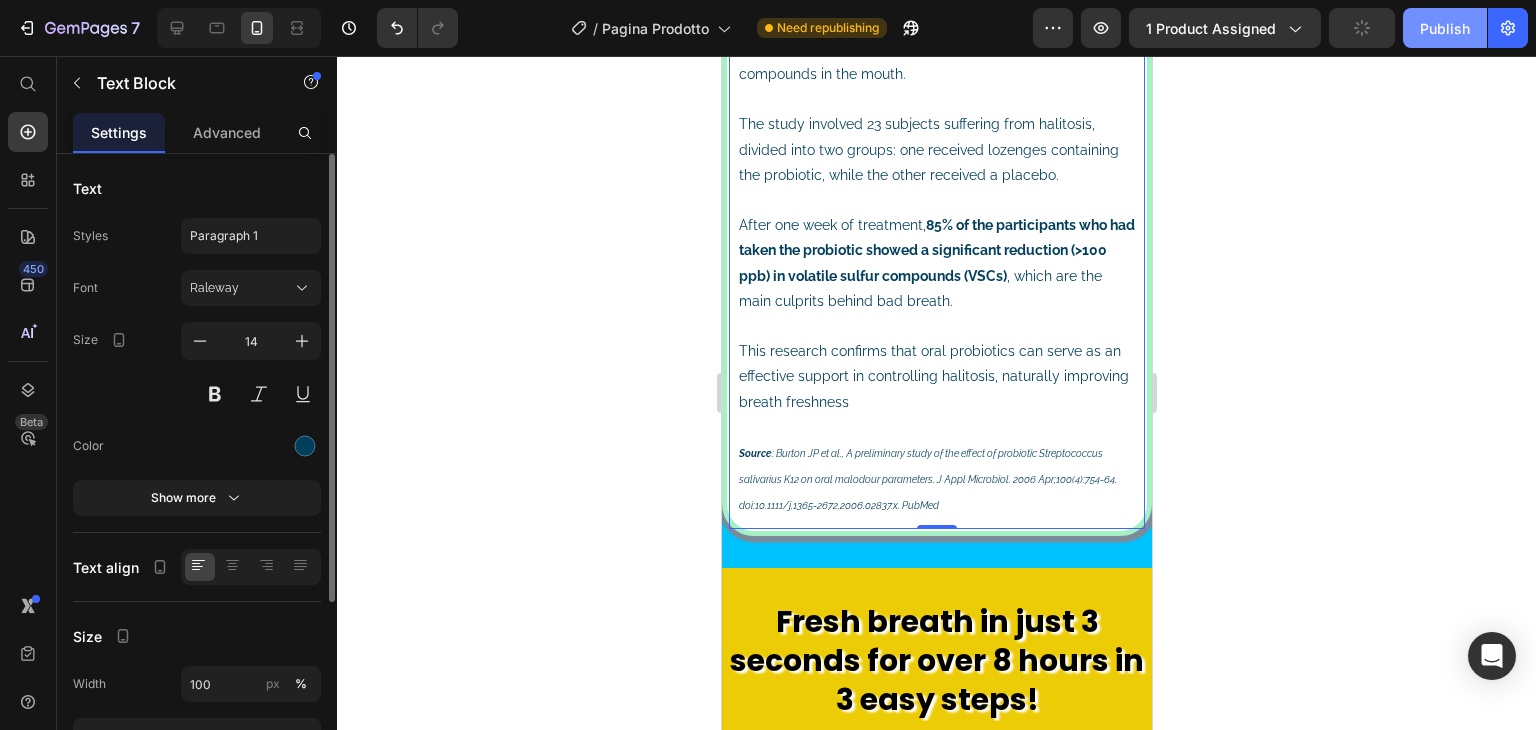 click on "Publish" 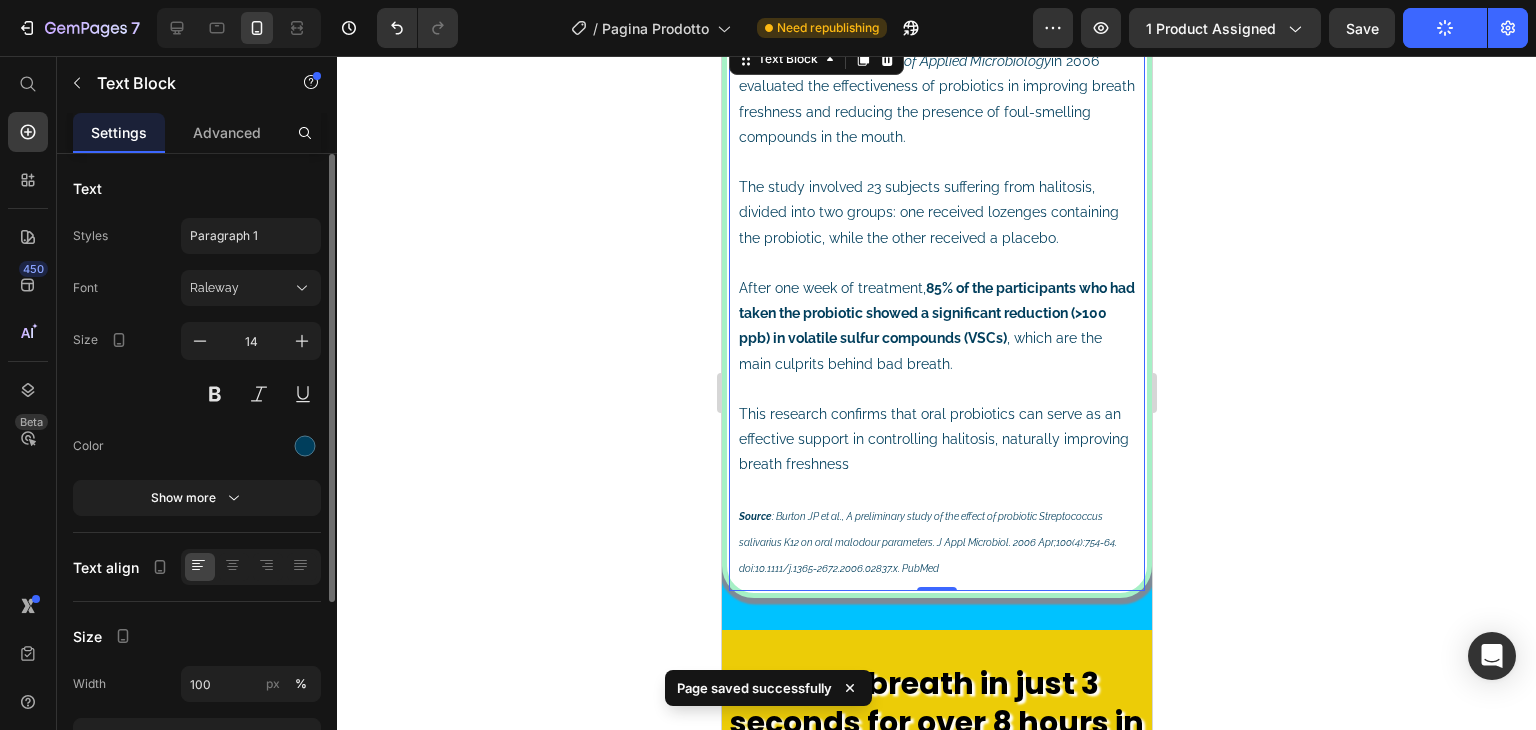 scroll, scrollTop: 2608, scrollLeft: 0, axis: vertical 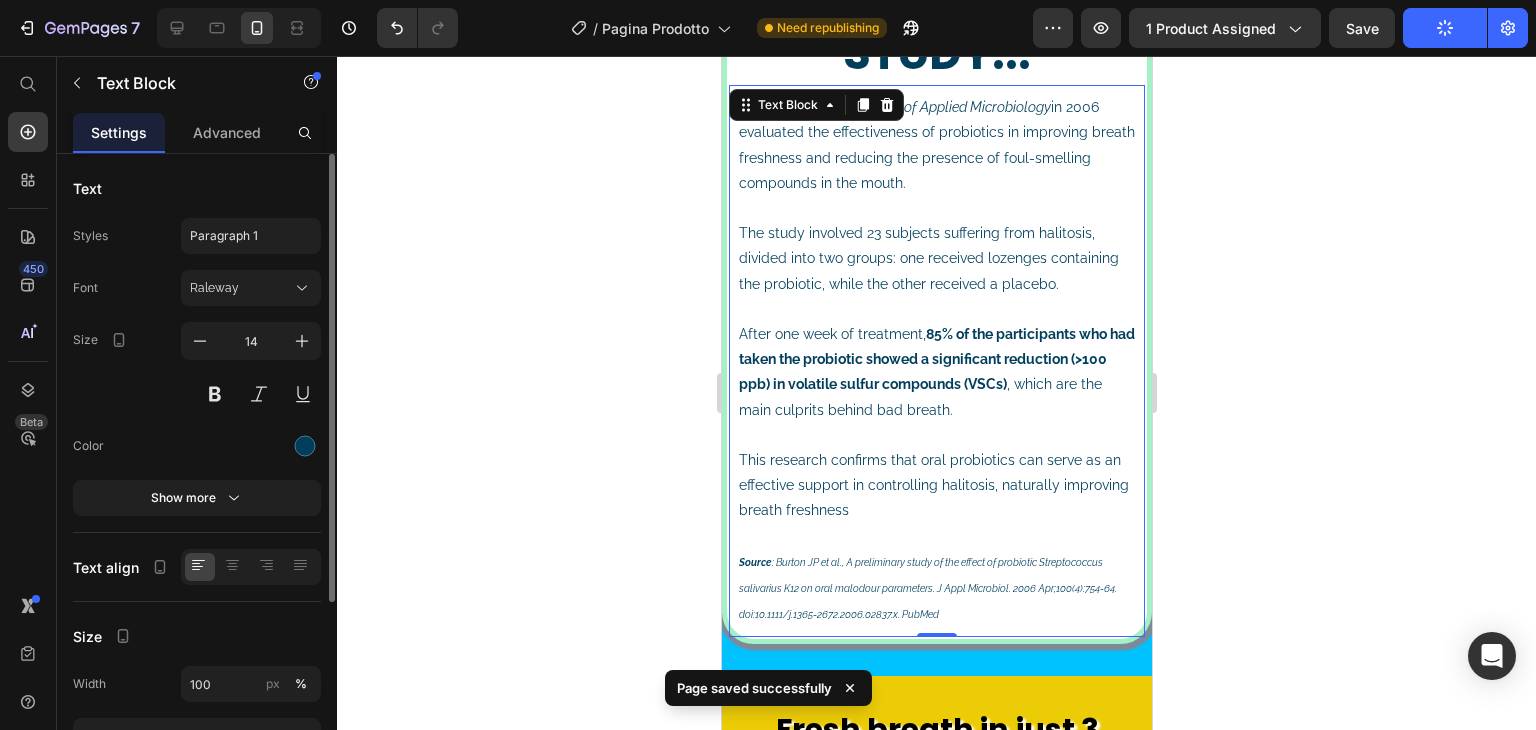 click 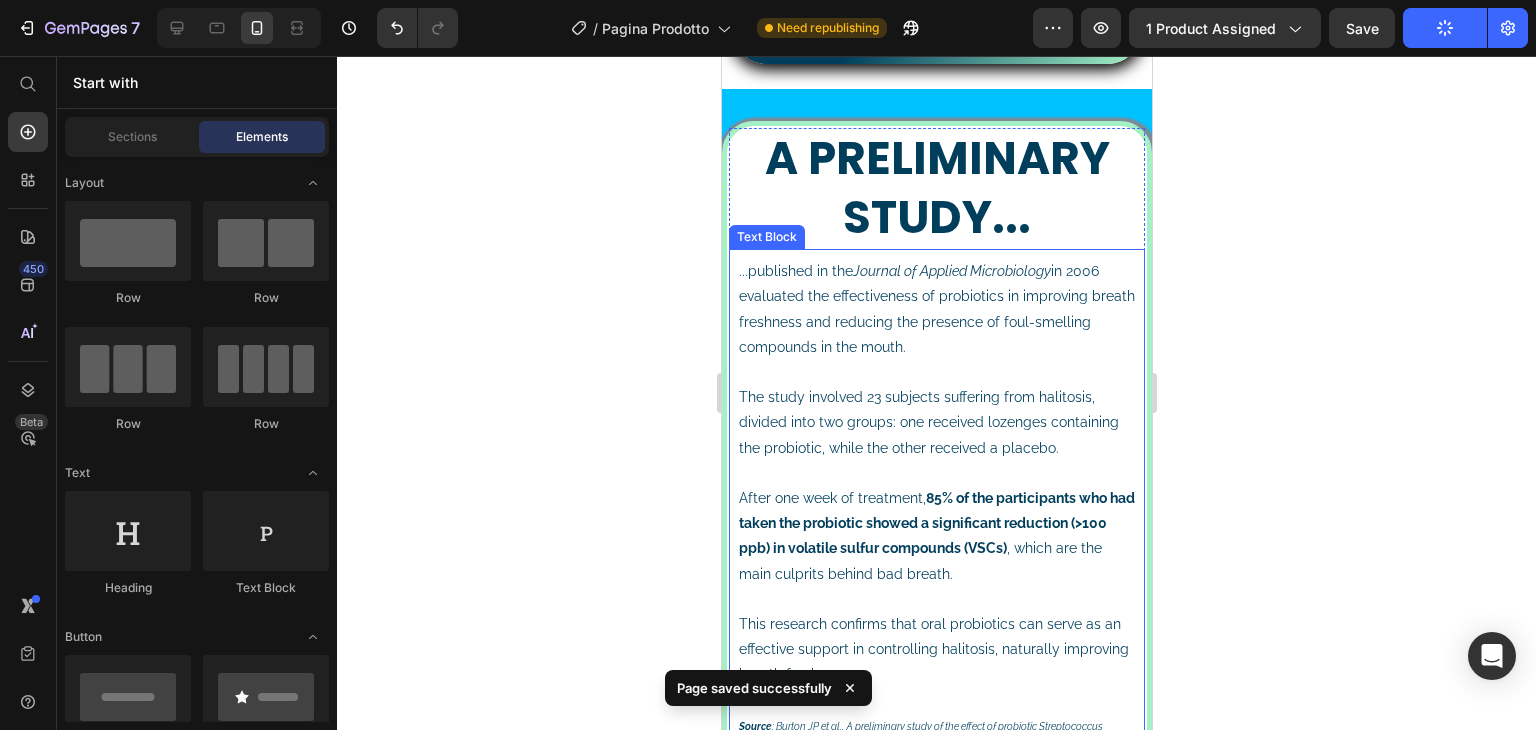 scroll, scrollTop: 2608, scrollLeft: 0, axis: vertical 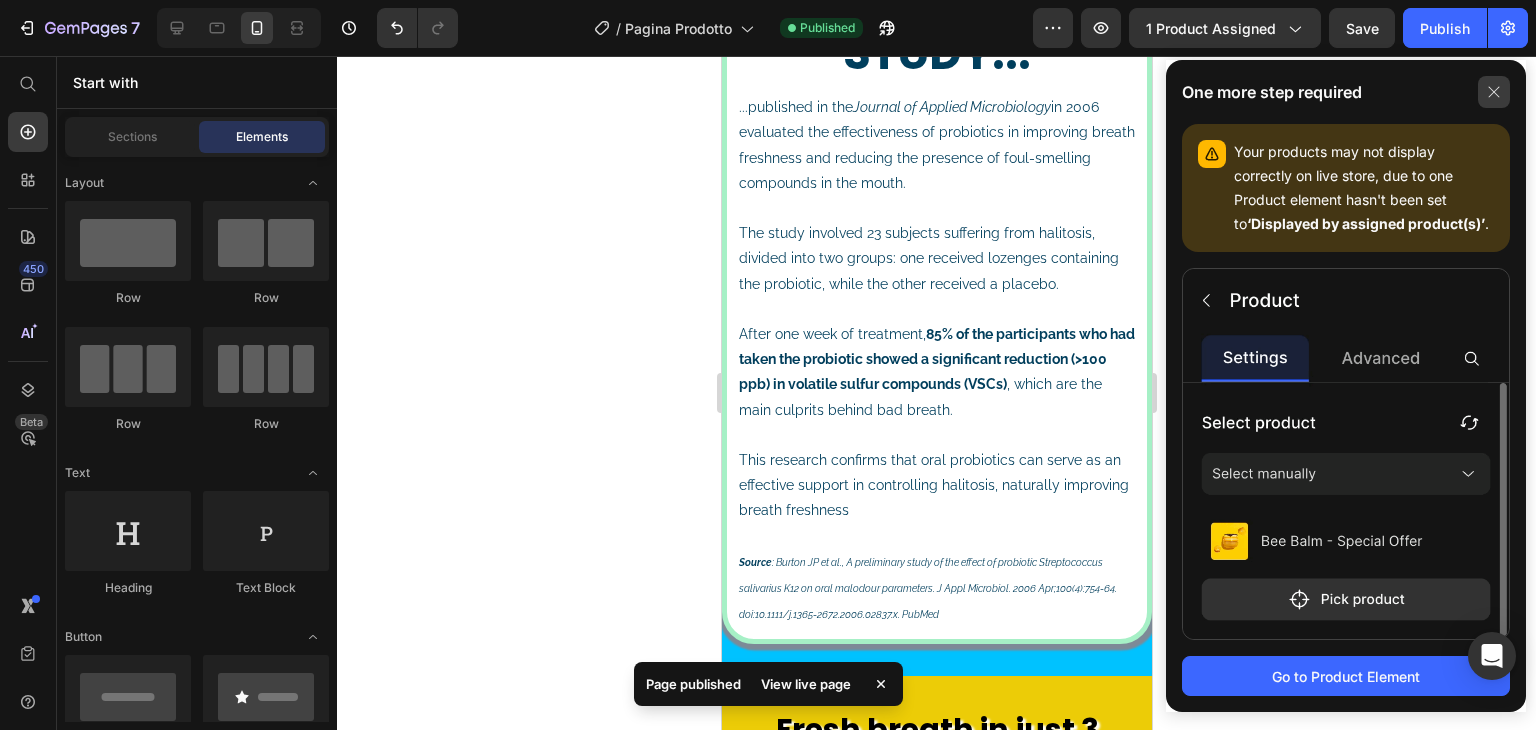 click 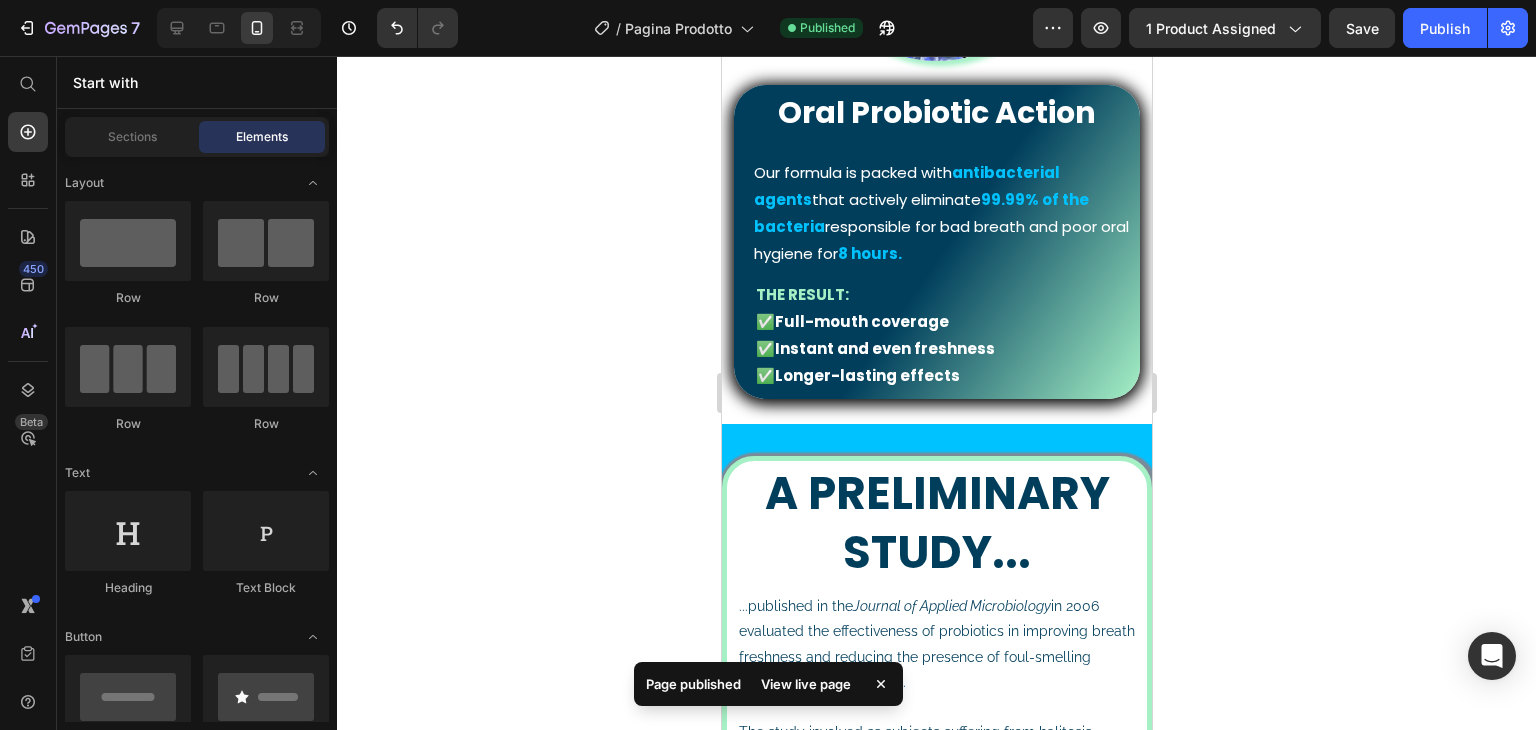 scroll, scrollTop: 2108, scrollLeft: 0, axis: vertical 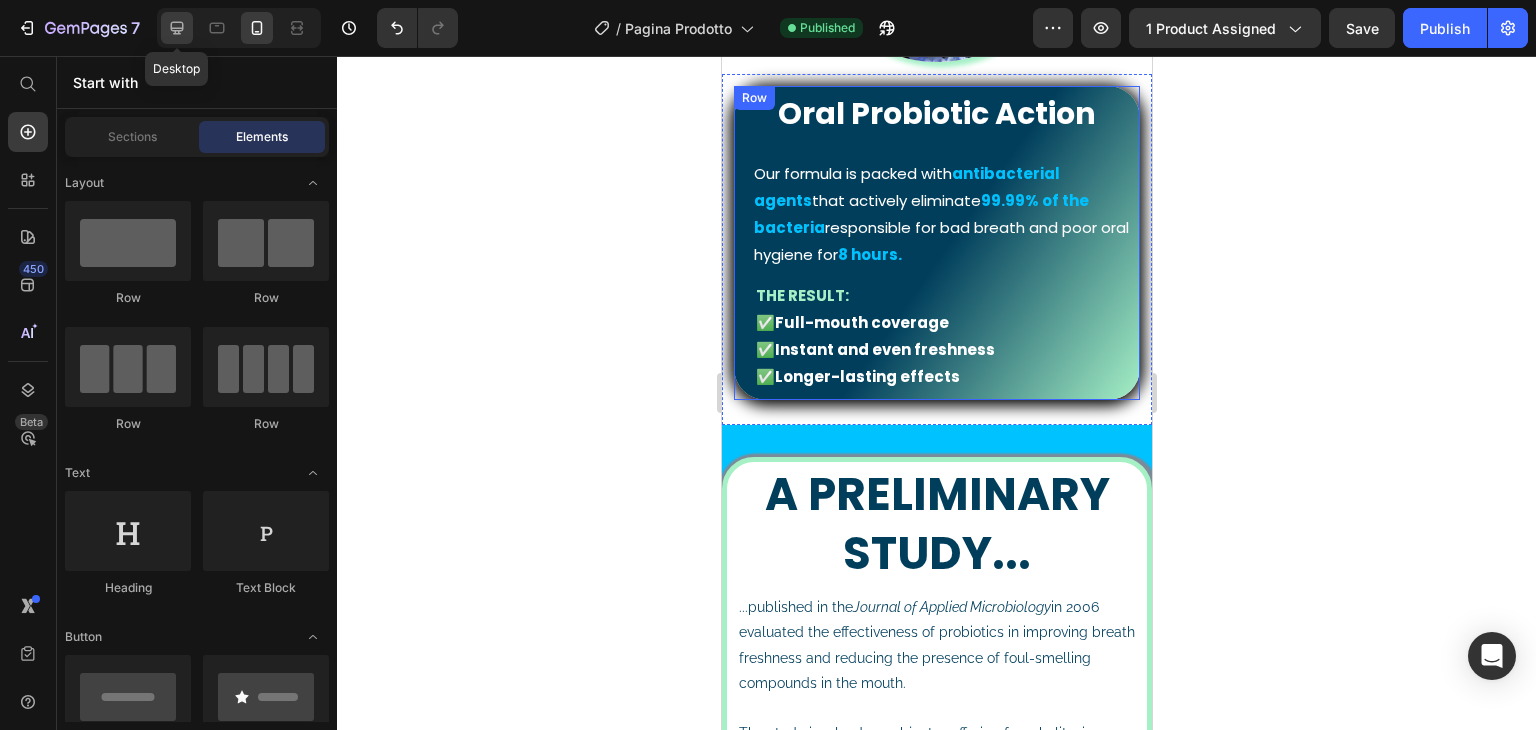 drag, startPoint x: 168, startPoint y: 31, endPoint x: 423, endPoint y: 305, distance: 374.3007 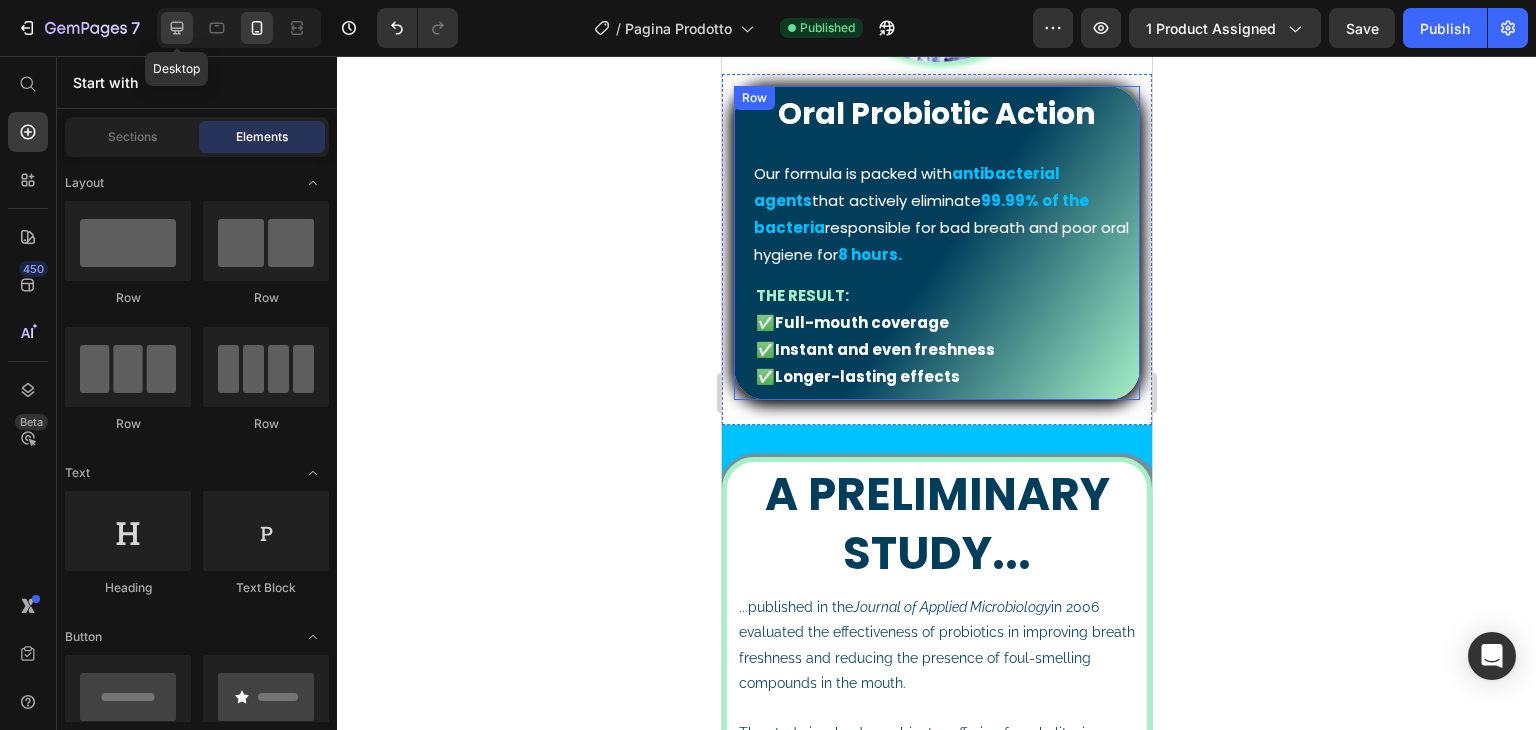 click 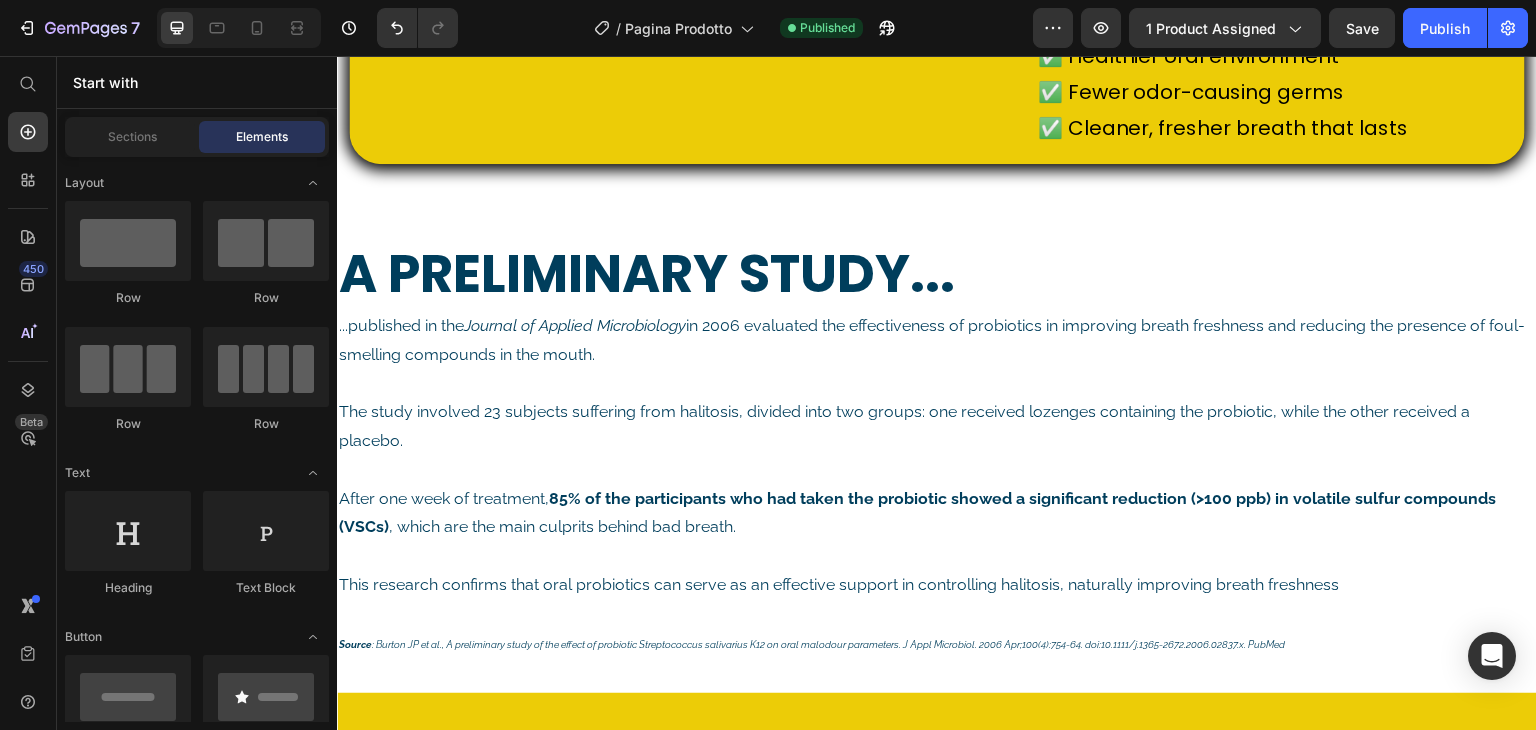 scroll, scrollTop: 2833, scrollLeft: 0, axis: vertical 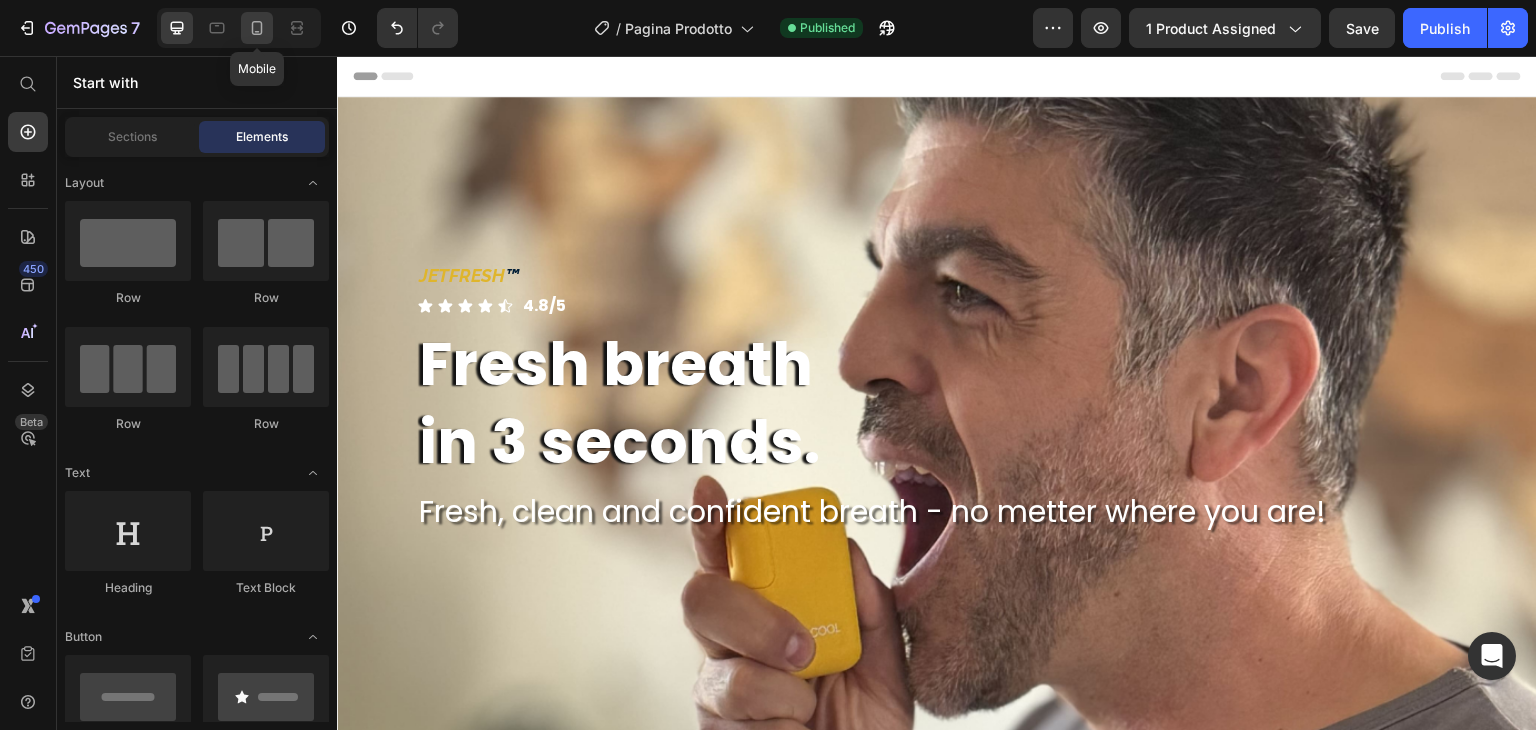 click 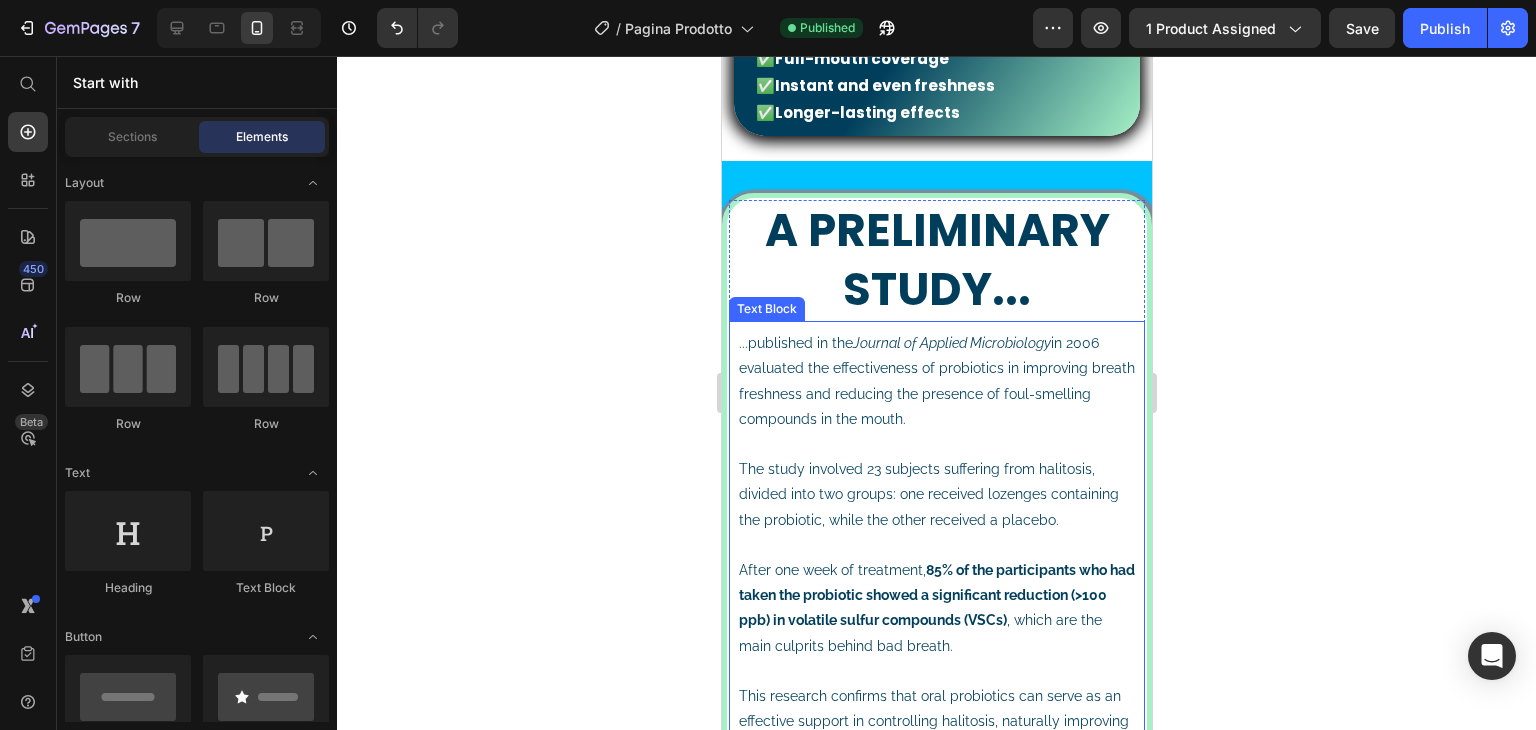 scroll, scrollTop: 2400, scrollLeft: 0, axis: vertical 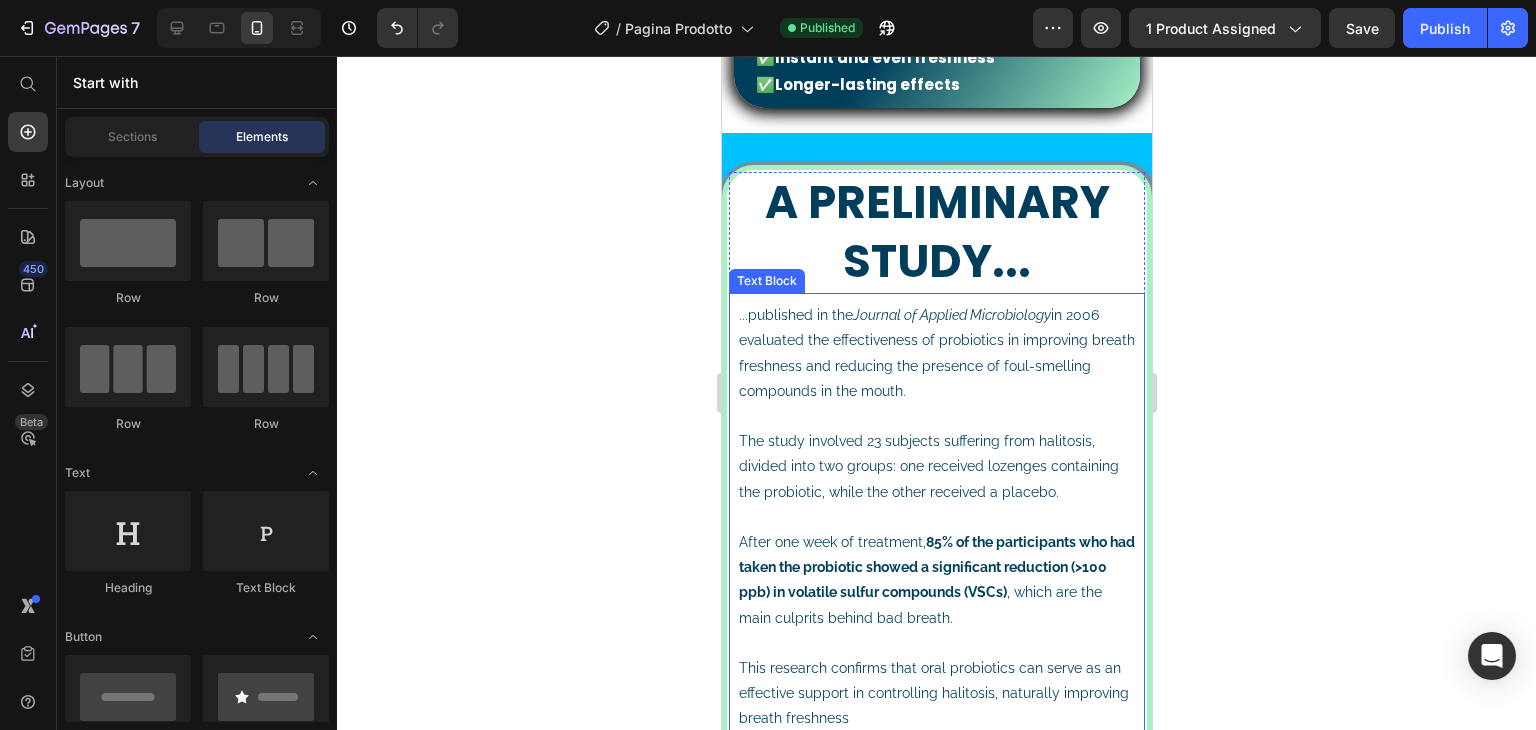 click on "...published in the  Journal of Applied Microbiology  in [YEAR] evaluated the effectiveness of probiotics in improving breath freshness and reducing the presence of foul-smelling compounds in the mouth." at bounding box center (936, 366) 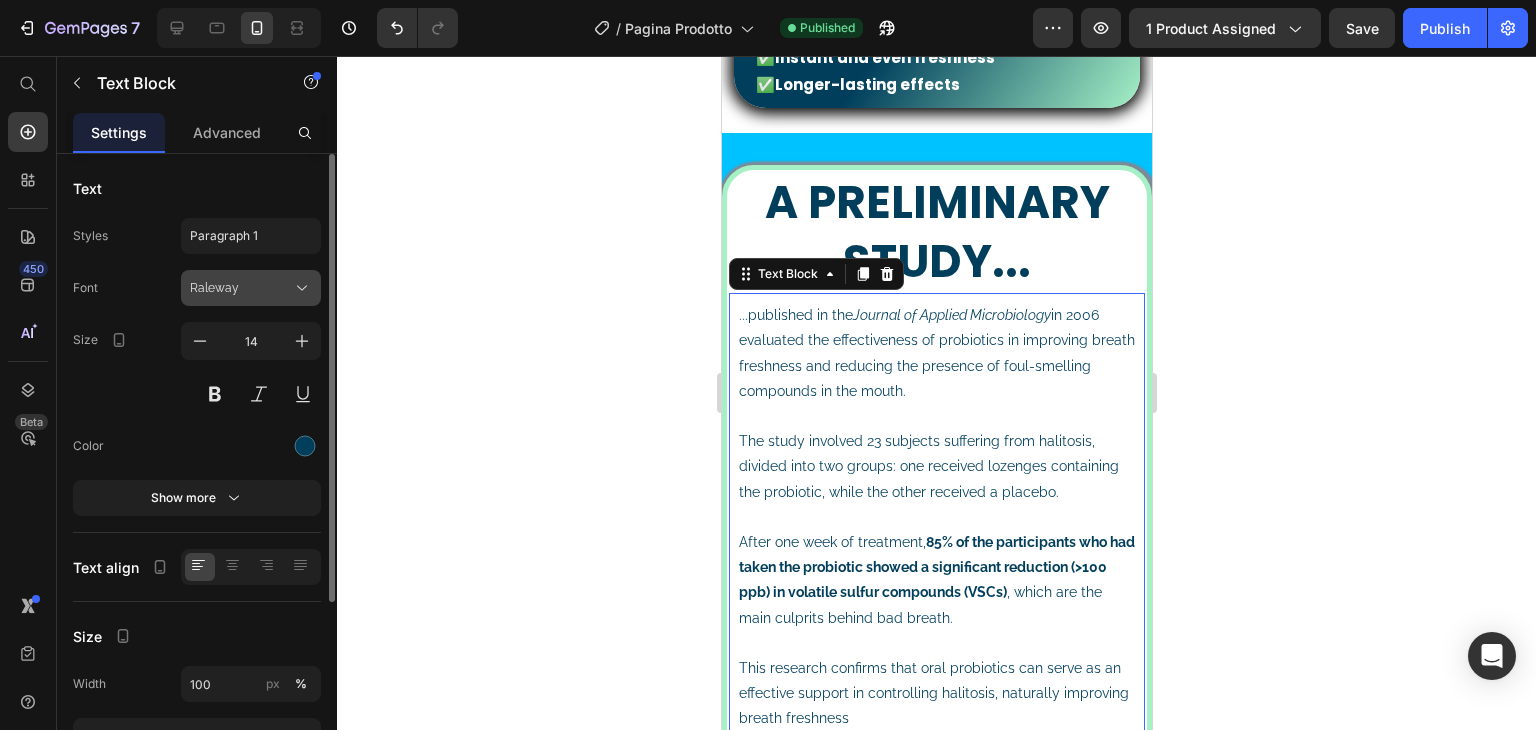 click on "Raleway" at bounding box center (241, 288) 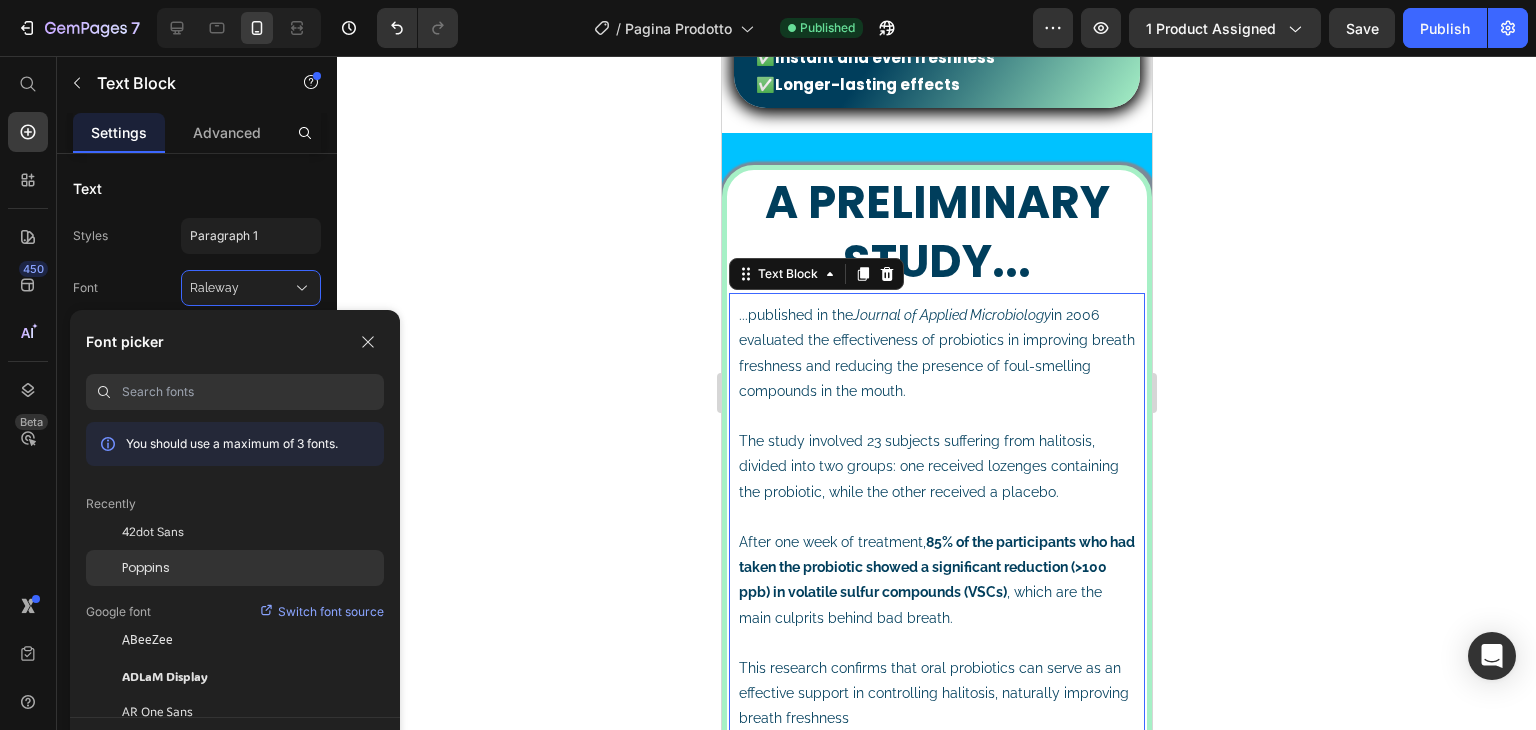 click on "Poppins" at bounding box center [146, 568] 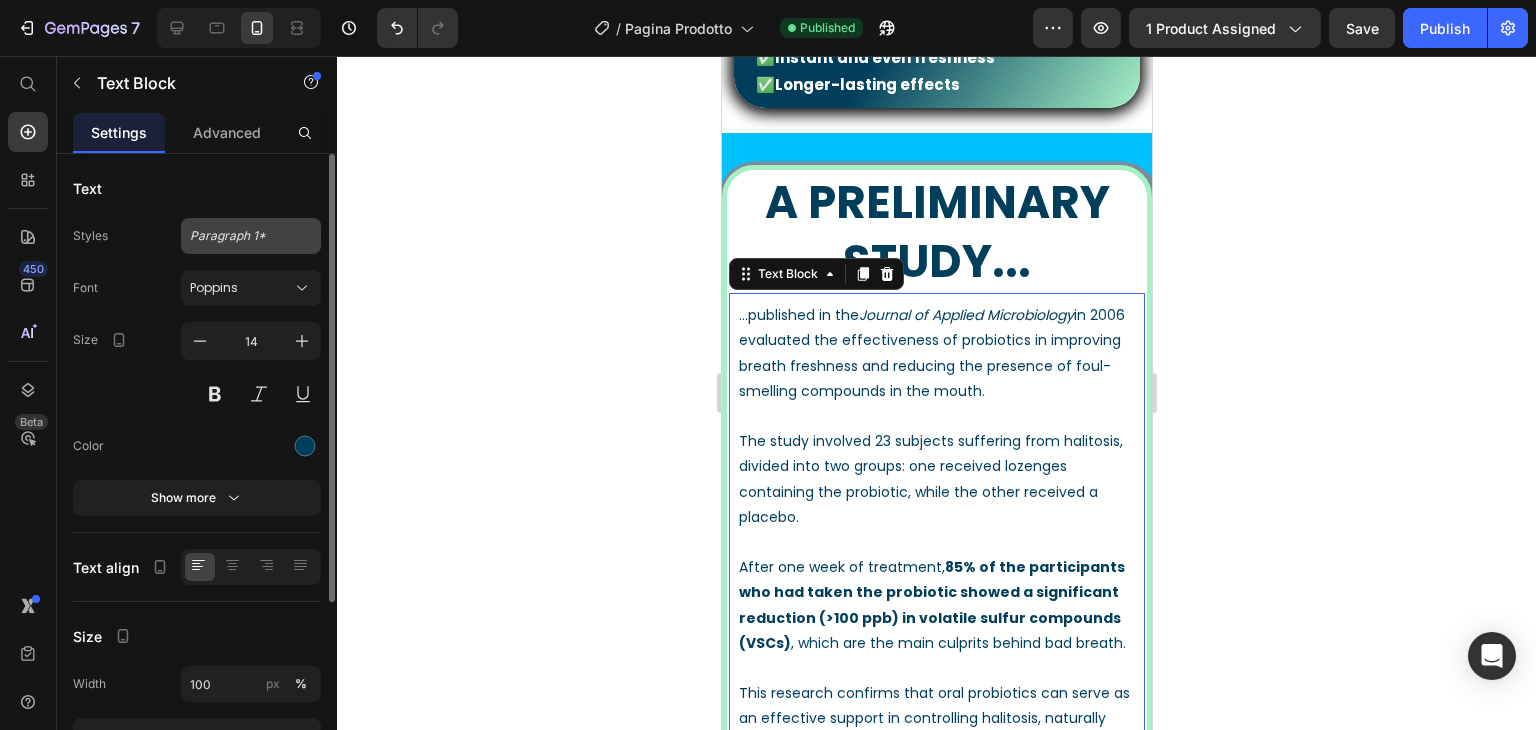click on "Paragraph 1*" 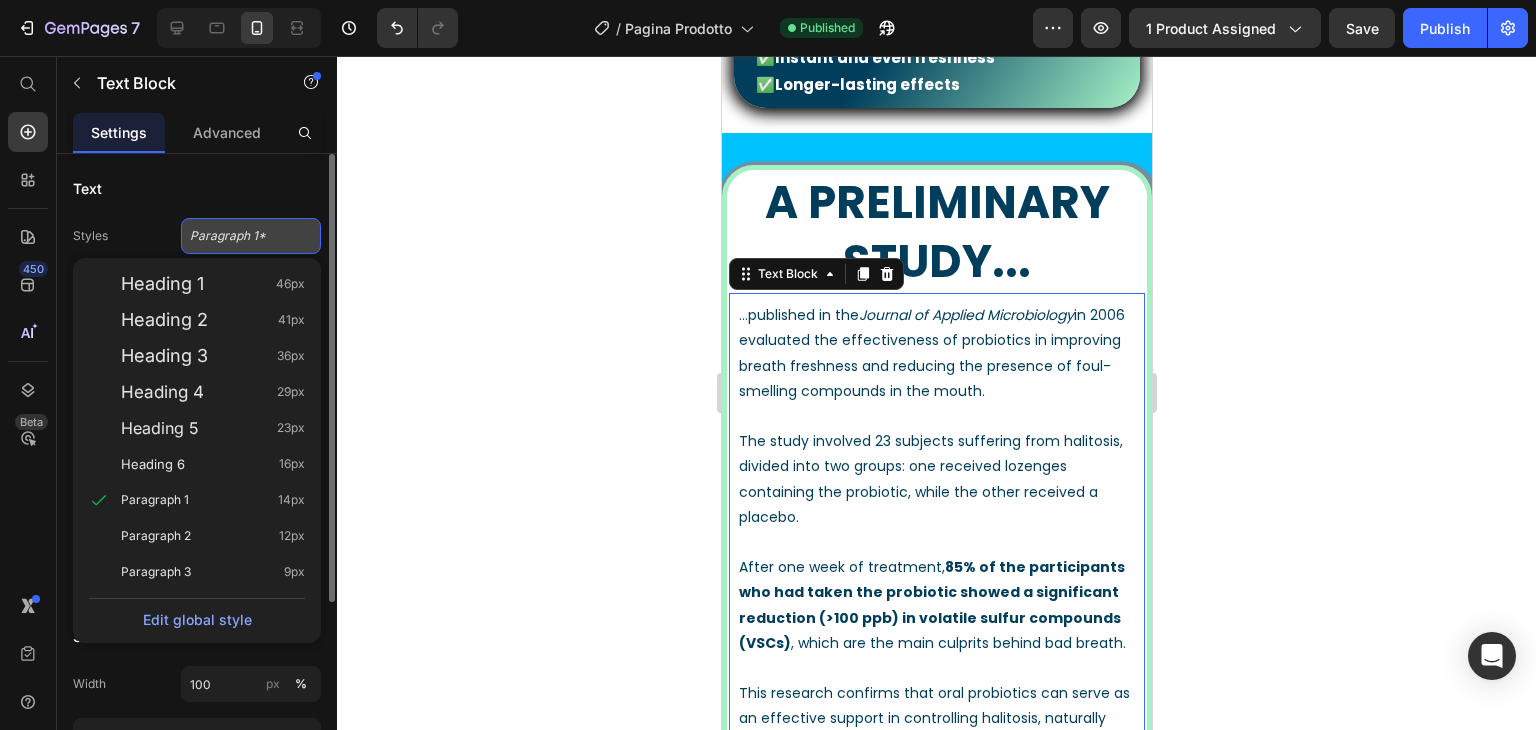 click on "Paragraph 1*" 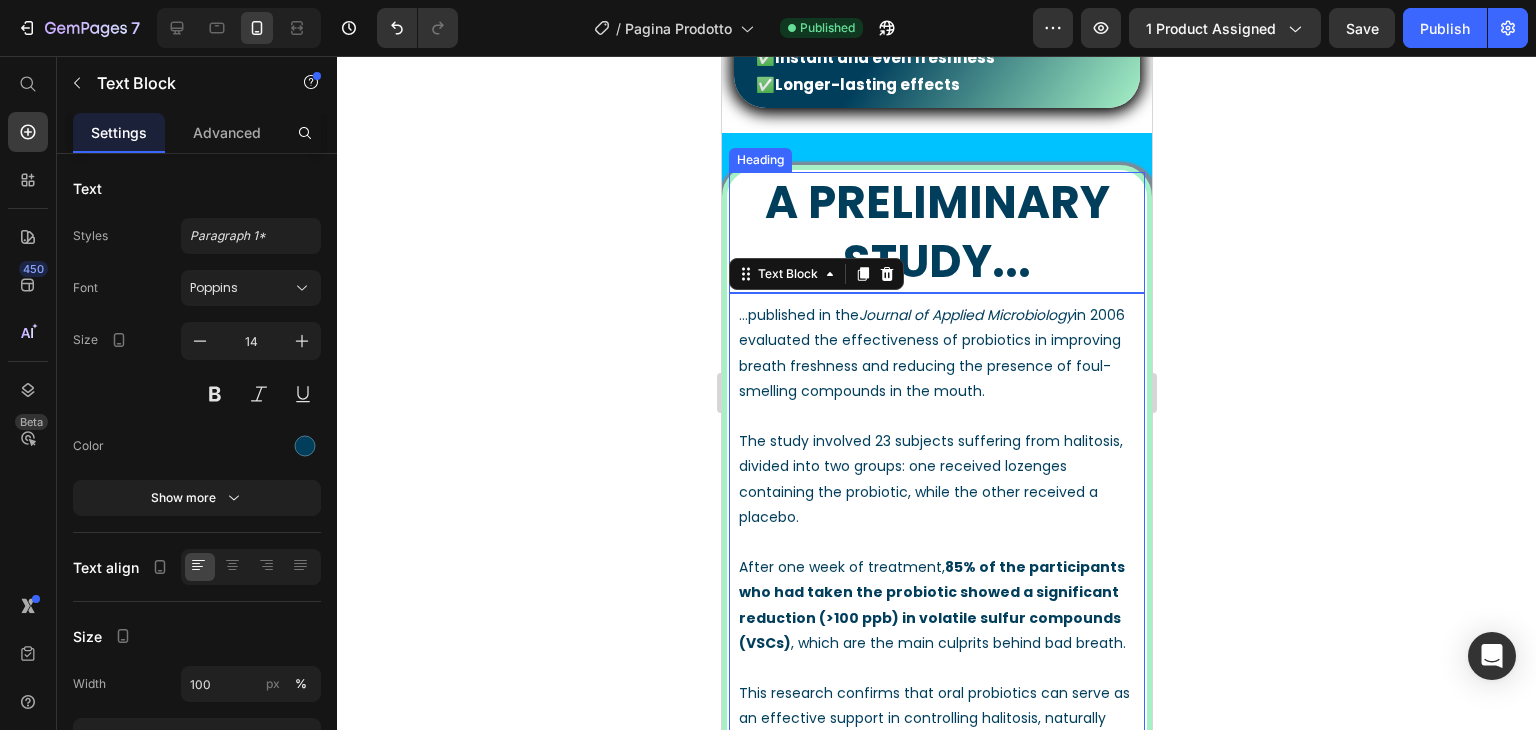 click on "A preliminary study..." at bounding box center (936, 232) 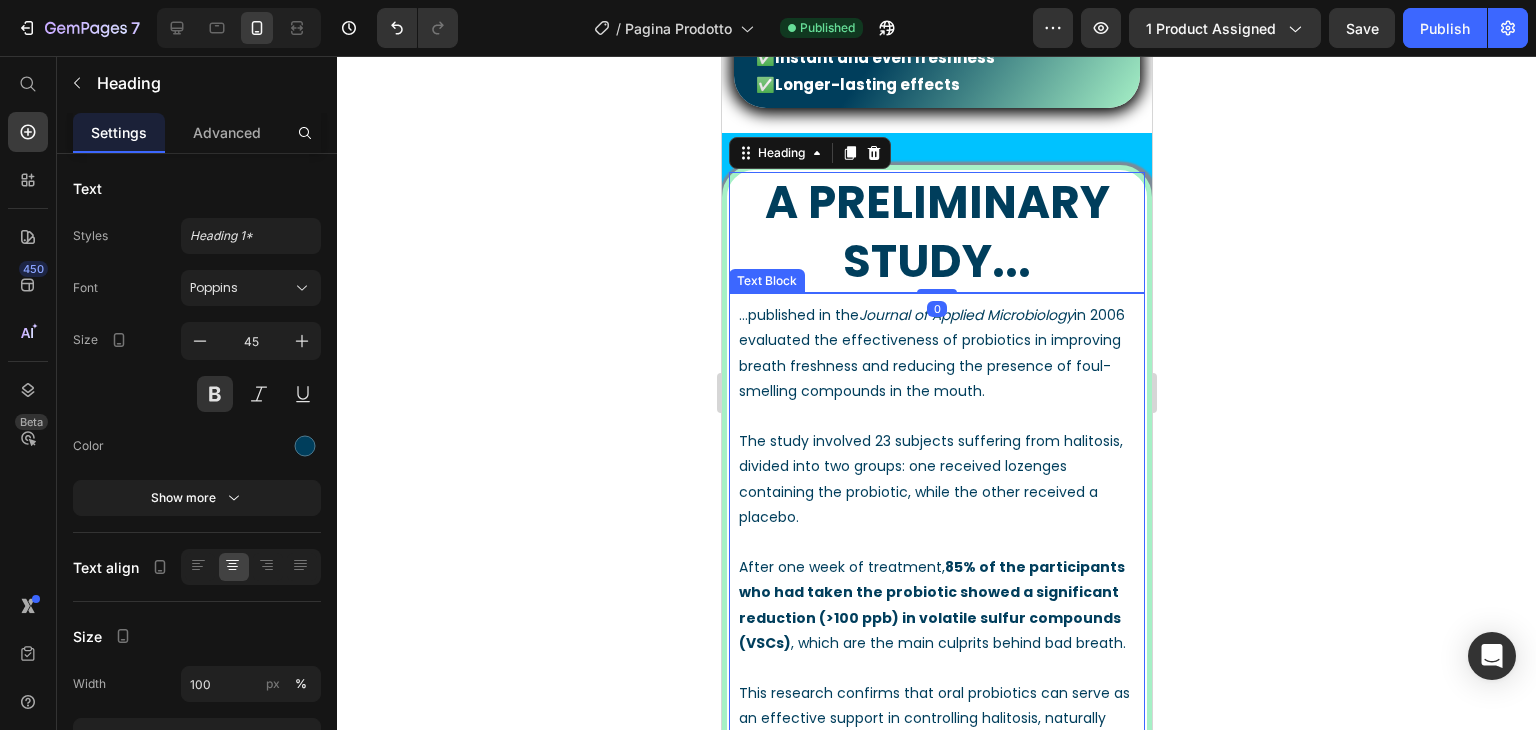 click on "...published in the  Journal of Applied Microbiology  in [YEAR] evaluated the effectiveness of probiotics in improving breath freshness and reducing the presence of foul-smelling compounds in the mouth." at bounding box center (936, 366) 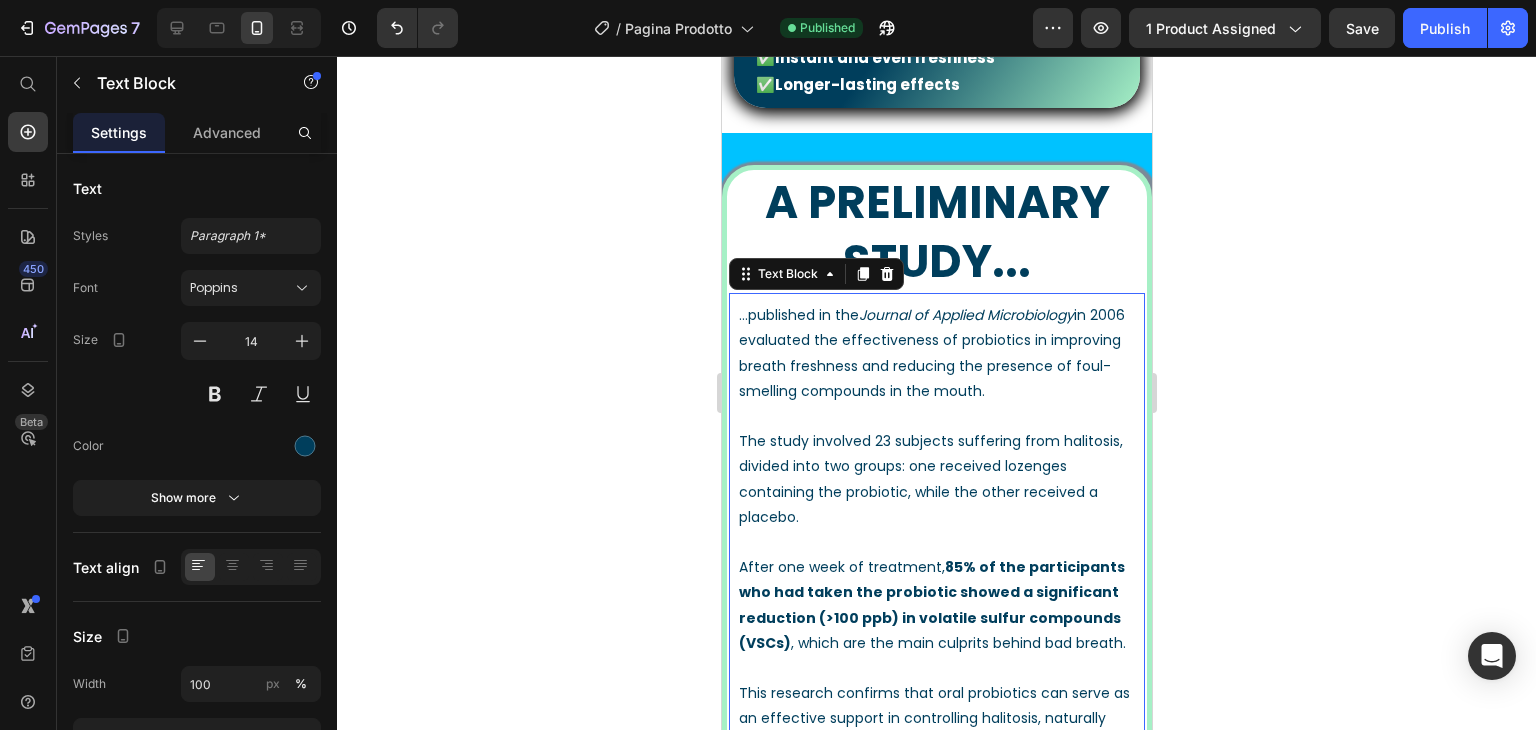 click 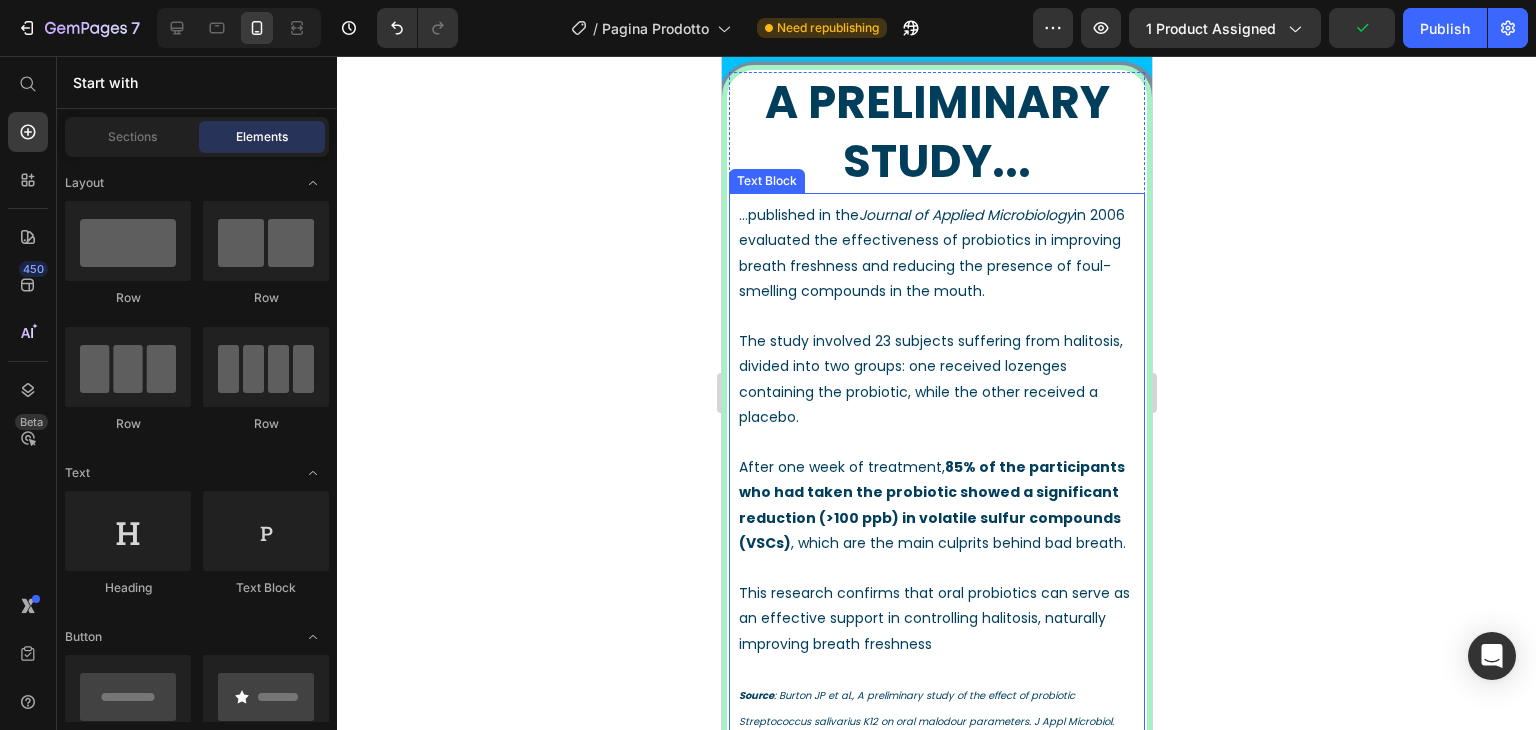 scroll, scrollTop: 2300, scrollLeft: 0, axis: vertical 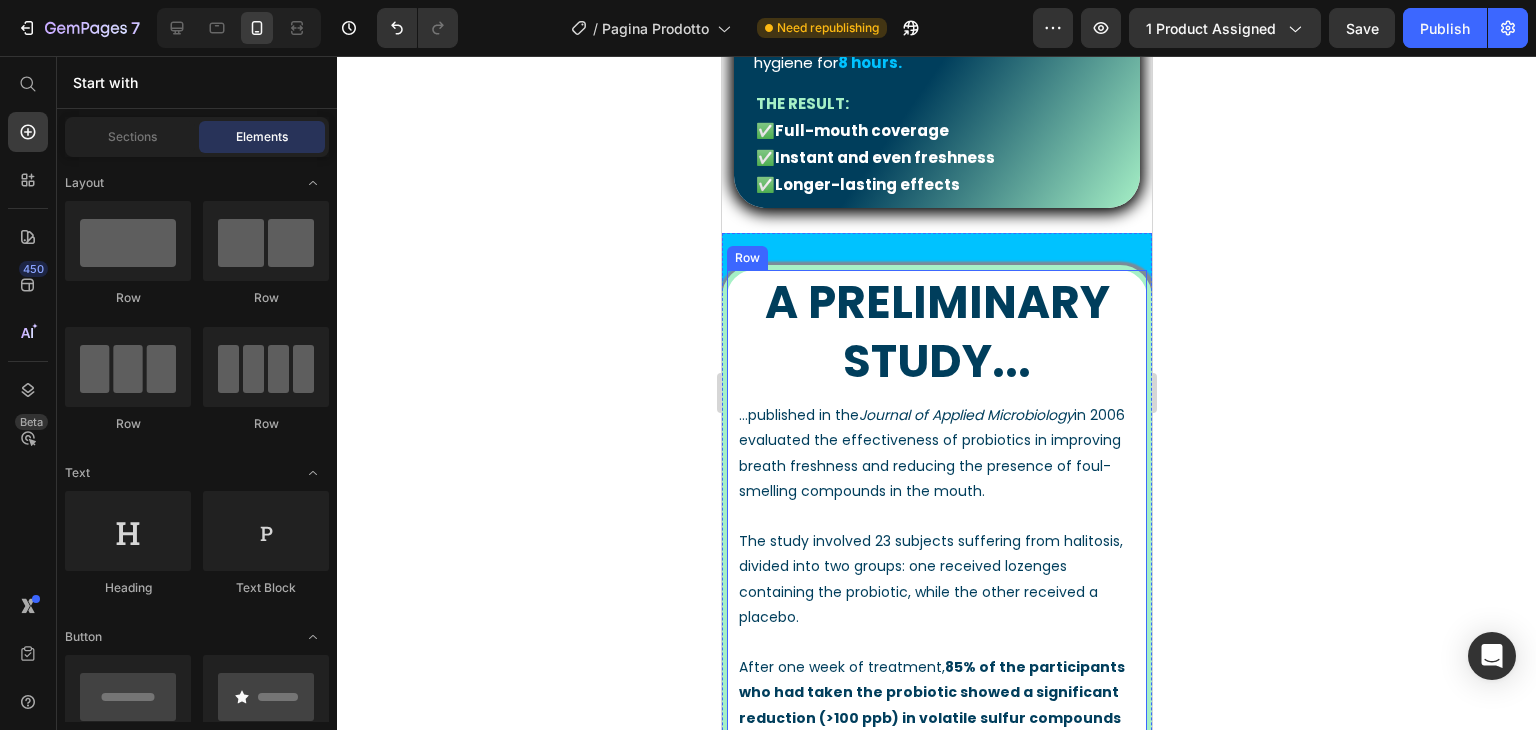 click on "A preliminary study... Heading ...published in the  Journal of Applied Microbiology  in [YEAR] evaluated the effectiveness of probiotics in improving breath freshness and reducing the presence of foul-smelling compounds in the mouth.   The study involved [NUMBER] subjects suffering from halitosis, divided into two groups: one received lozenges containing the probiotic, while the other received a placebo.   After one week of treatment,  [PERCENTAGE]% of the participants who had taken the probiotic showed a significant reduction ([VALUE] ppb) in volatile sulfur compounds (VSCs) , which are the main culprits behind bad breath.   This research confirms that oral probiotics can serve as an effective support in controlling halitosis, naturally improving breath freshness Source : [NAME] et al., A preliminary study of the effect of probiotic Streptococcus salivarius K12 on oral malodour parameters. J Appl Microbiol. [YEAR] [MONTH];[NUMBER]([NUMBER]):[NUMBER]-[NUMBER]. doi:[DOI]. PubMed Text Block Row Row" at bounding box center (936, 621) 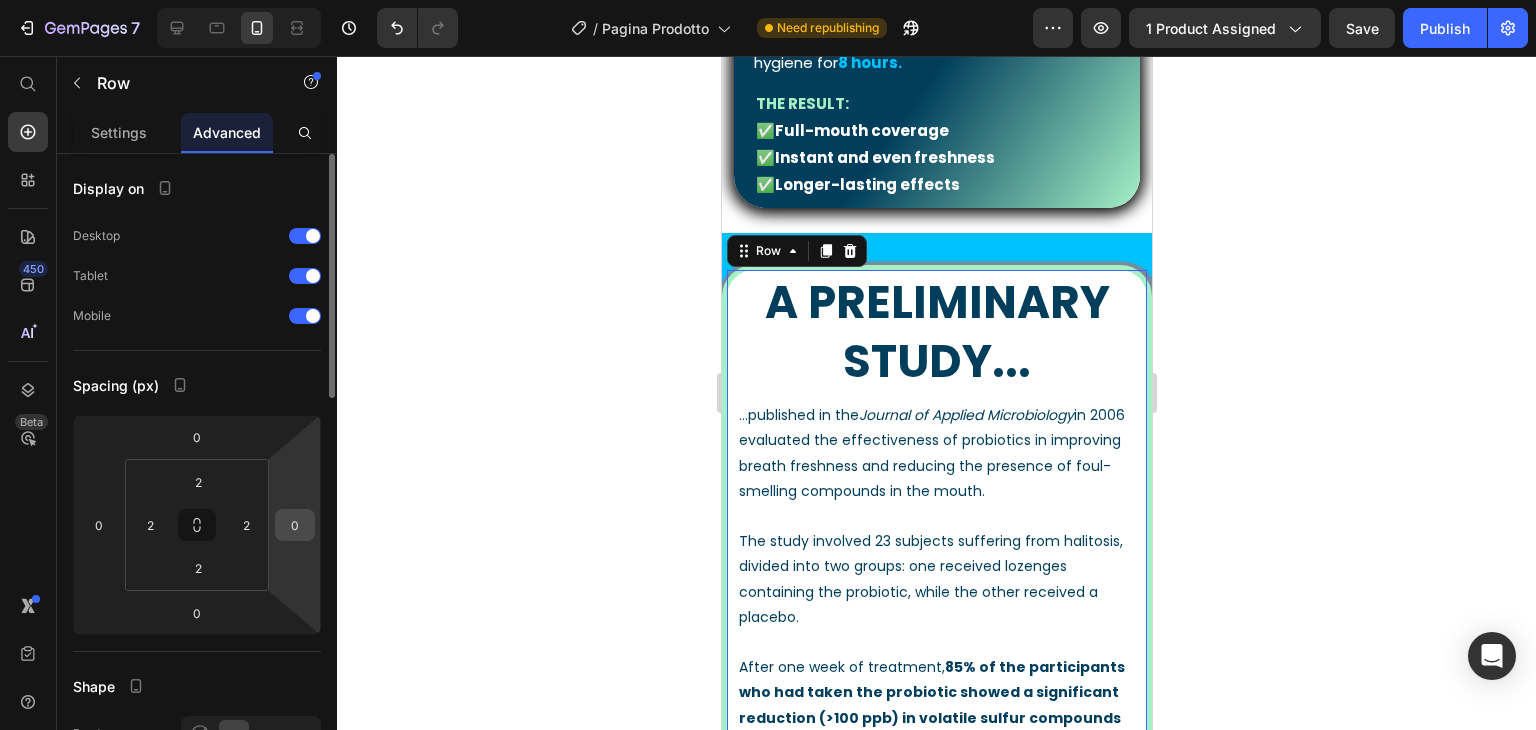 click on "0" at bounding box center (295, 525) 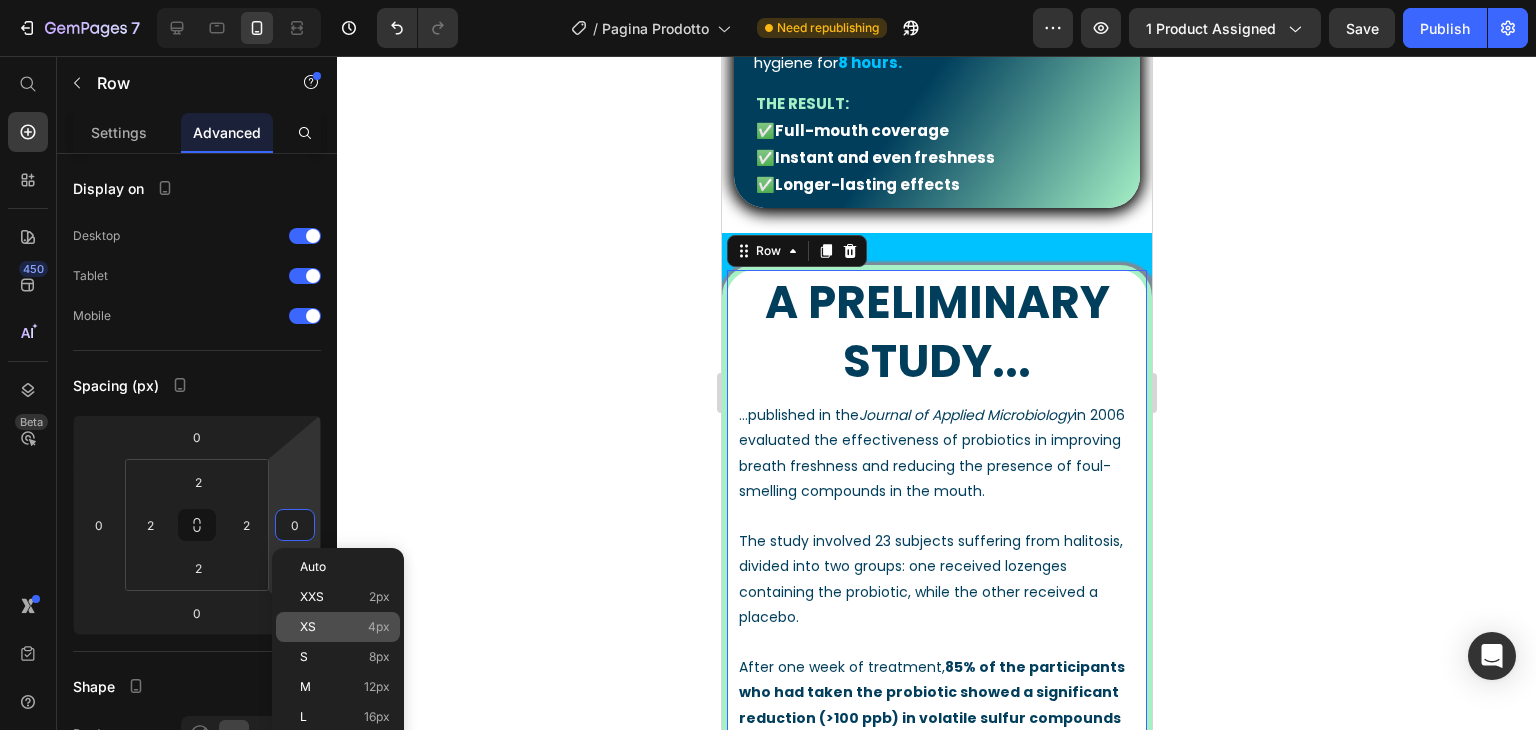 click on "XS 4px" at bounding box center [345, 627] 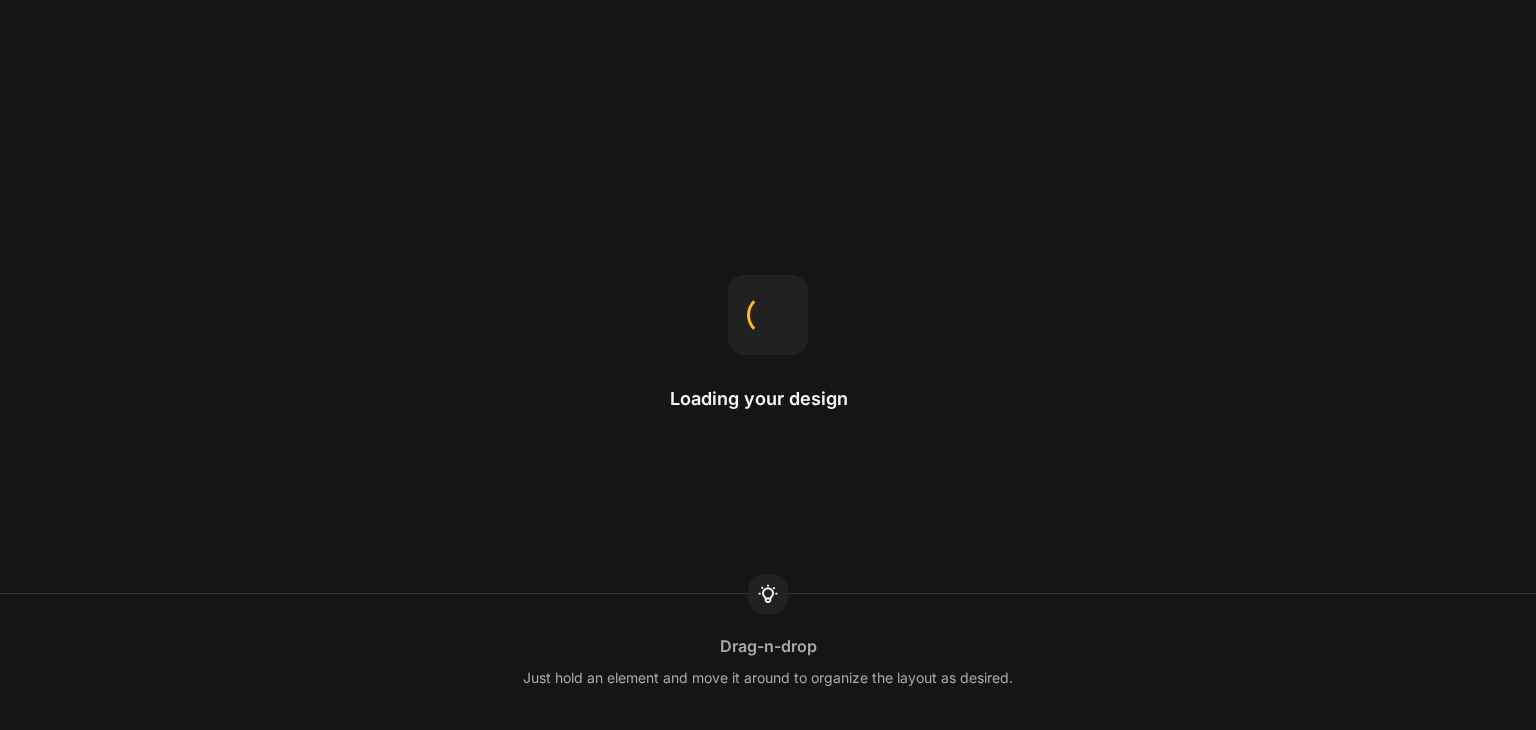scroll, scrollTop: 0, scrollLeft: 0, axis: both 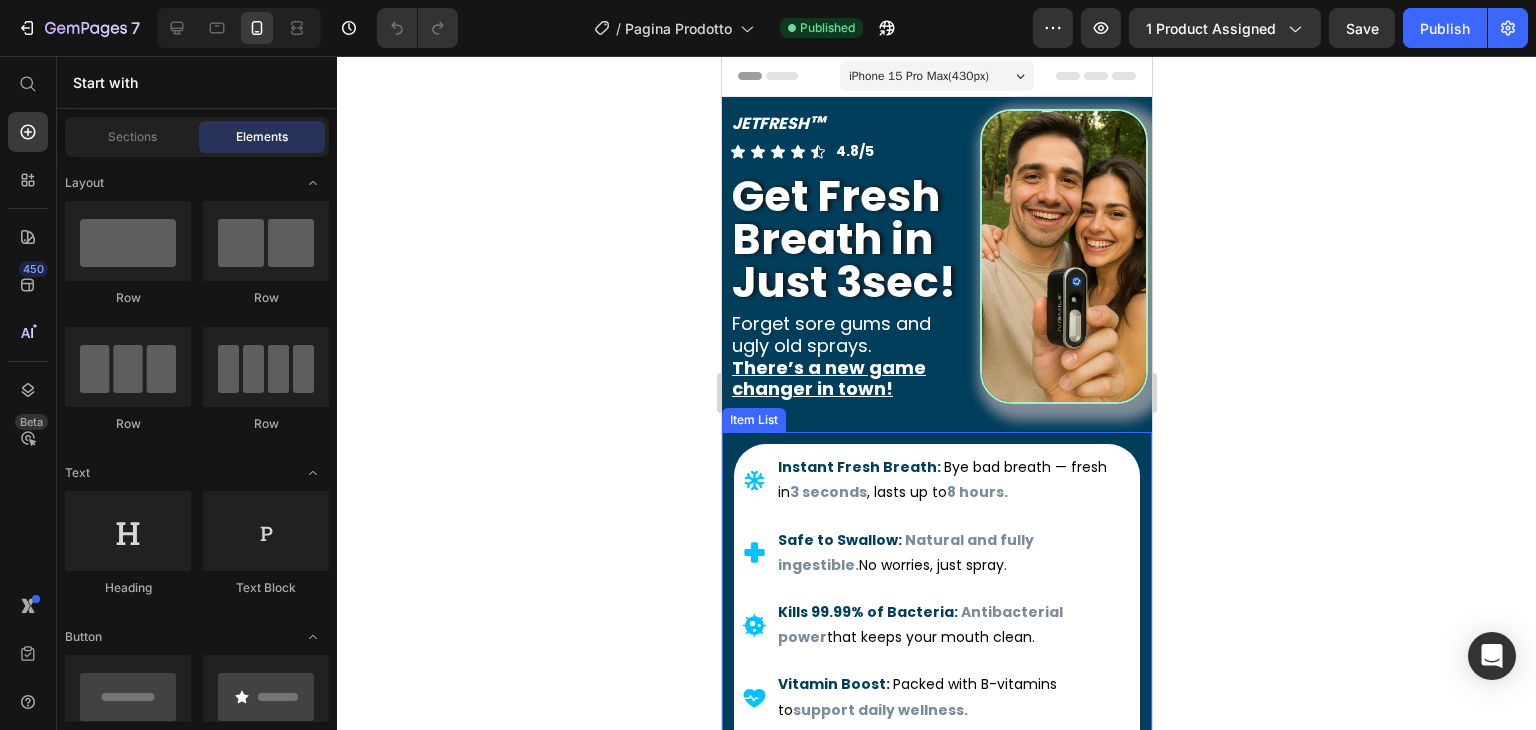 click on "Instant Fresh Breath:   Bye bad breath — fresh in  3 seconds , lasts up to  8 hours.
Safe to Swallow:   Natural and fully ingestible.  No worries, just spray.
Kills 99.99% of Bacteria:   Antibacterial power  that keeps your mouth clean.
Vitamin Boost:   Packed with B-vitamins to  support daily wellness.
Pocket-Friendly:   Sleek, compact, and ready to go  anywhere." at bounding box center (936, 625) 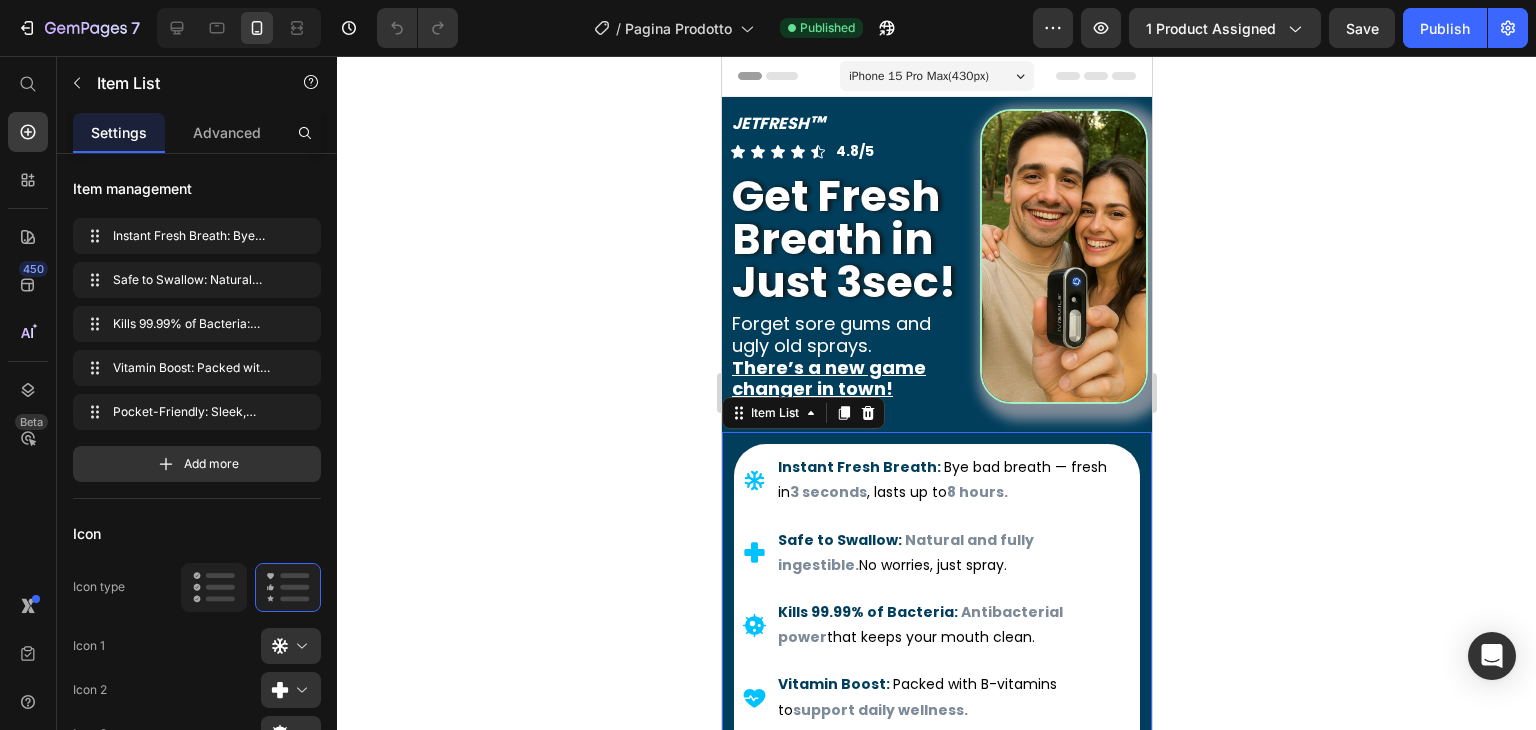 click on "Instant Fresh Breath:   Bye bad breath — fresh in  3 seconds , lasts up to  8 hours.
Safe to Swallow:   Natural and fully ingestible.  No worries, just spray.
Kills 99.99% of Bacteria:   Antibacterial power  that keeps your mouth clean.
Vitamin Boost:   Packed with B-vitamins to  support daily wellness.
Pocket-Friendly:   Sleek, compact, and ready to go  anywhere." at bounding box center (936, 625) 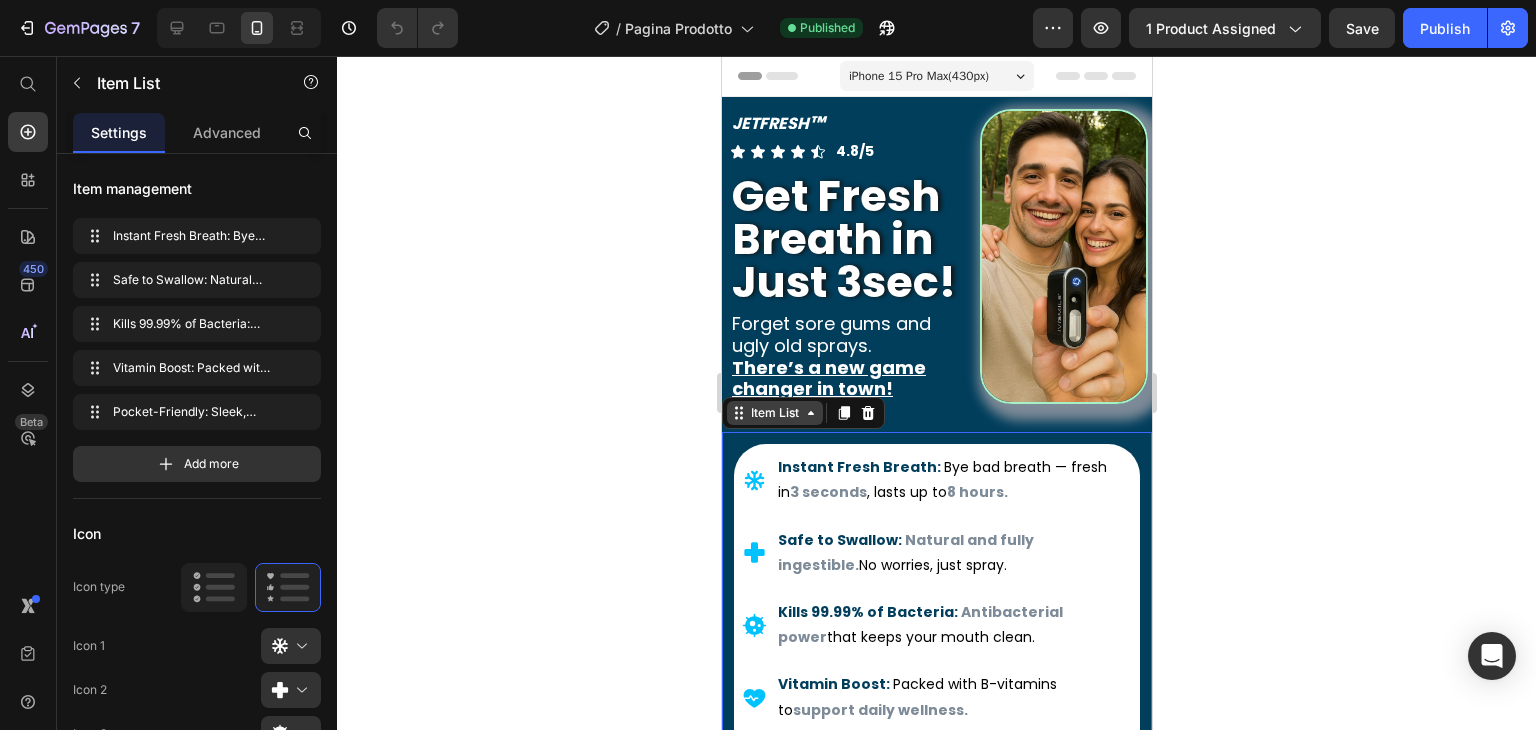 click on "Item List" at bounding box center (774, 413) 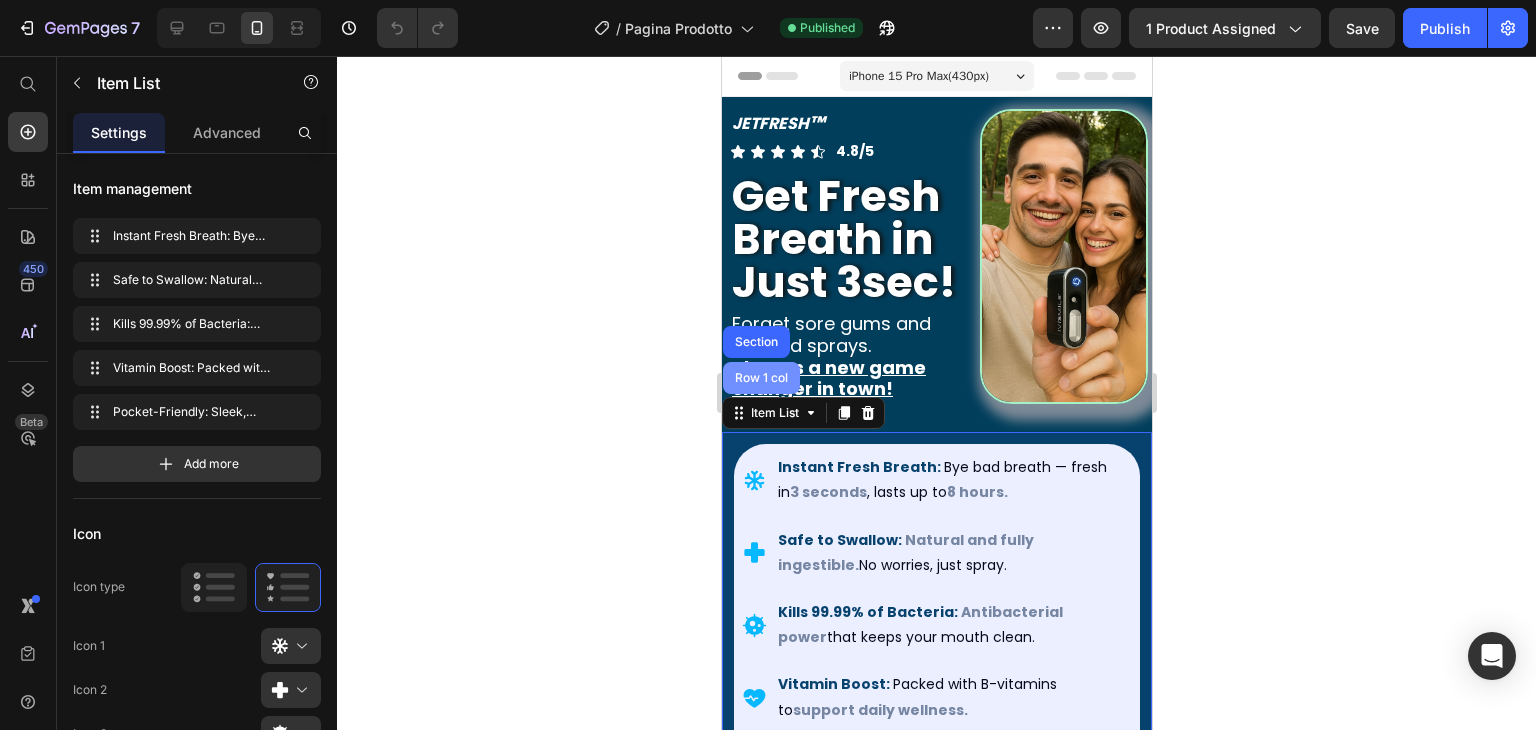 click on "Row 1 col" at bounding box center [760, 378] 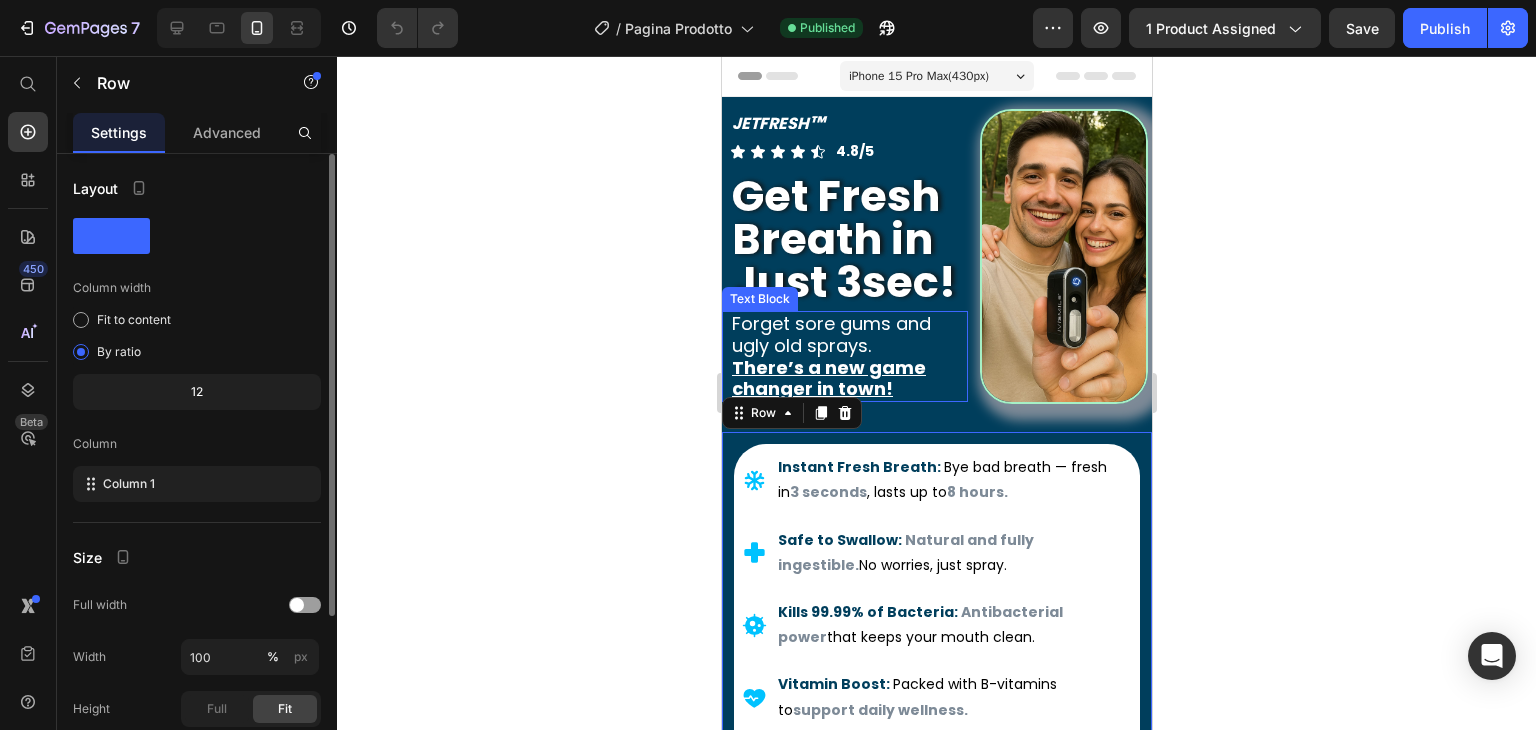 drag, startPoint x: 252, startPoint y: 242, endPoint x: 240, endPoint y: 295, distance: 54.34151 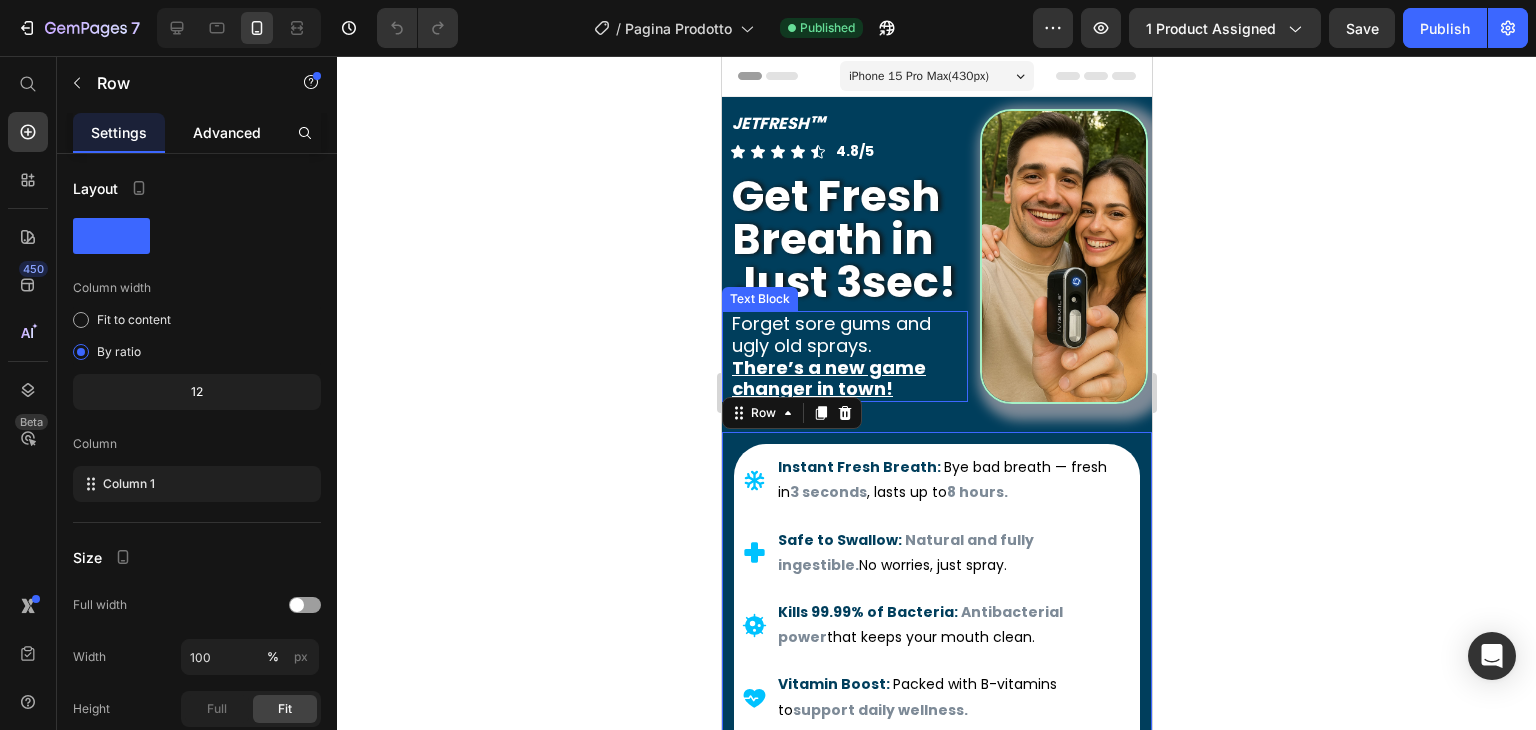 drag, startPoint x: 240, startPoint y: 295, endPoint x: 231, endPoint y: 129, distance: 166.24379 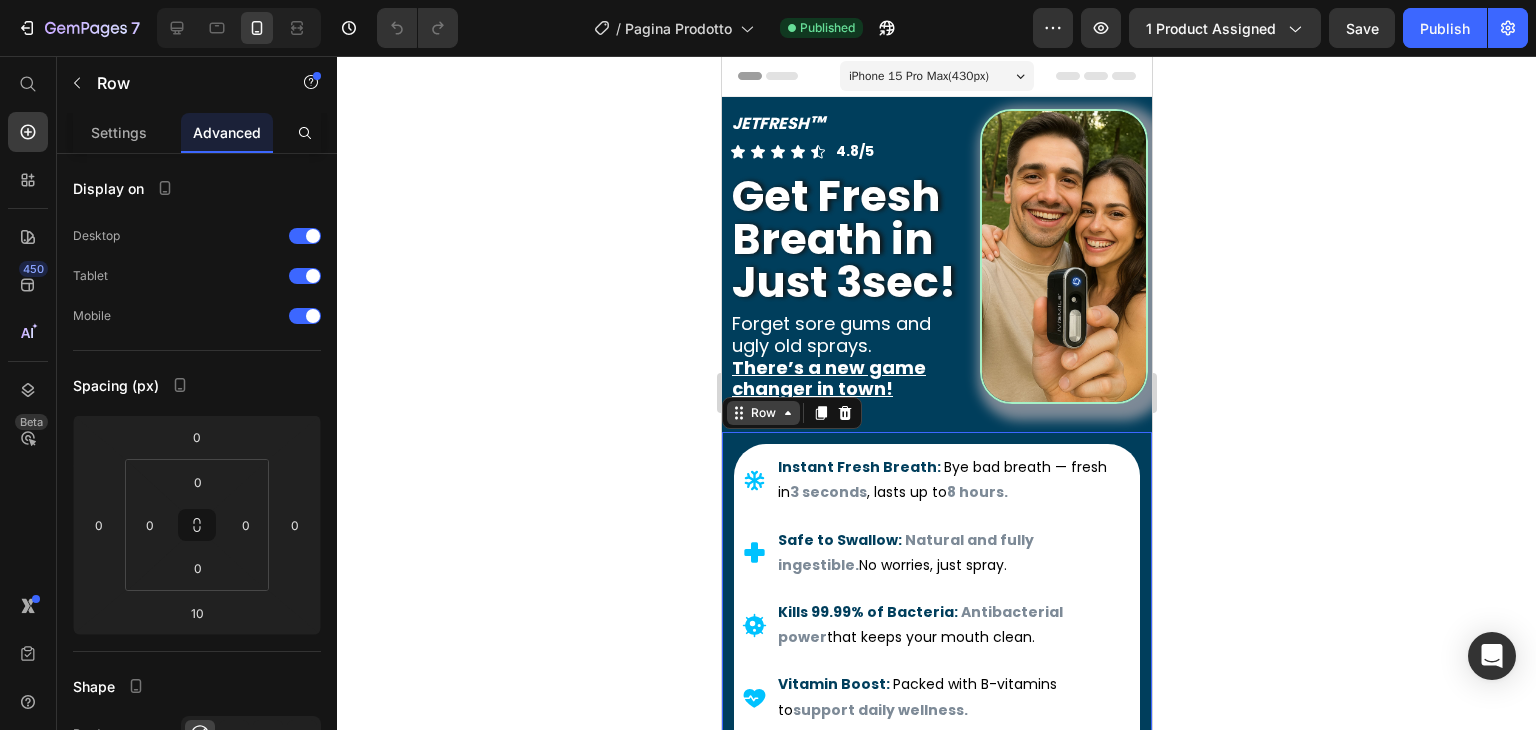 click on "Row" at bounding box center (762, 413) 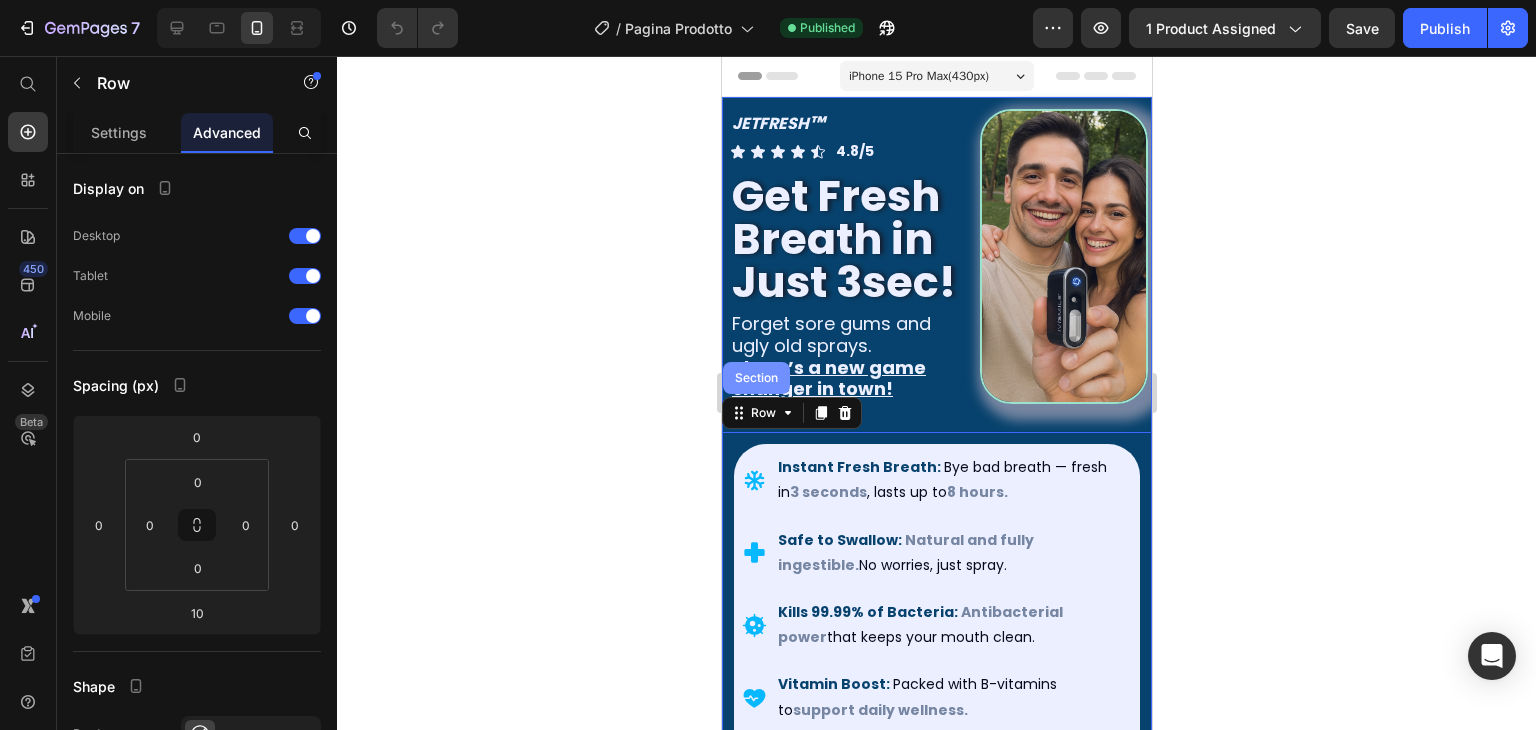 click on "Section" at bounding box center [755, 378] 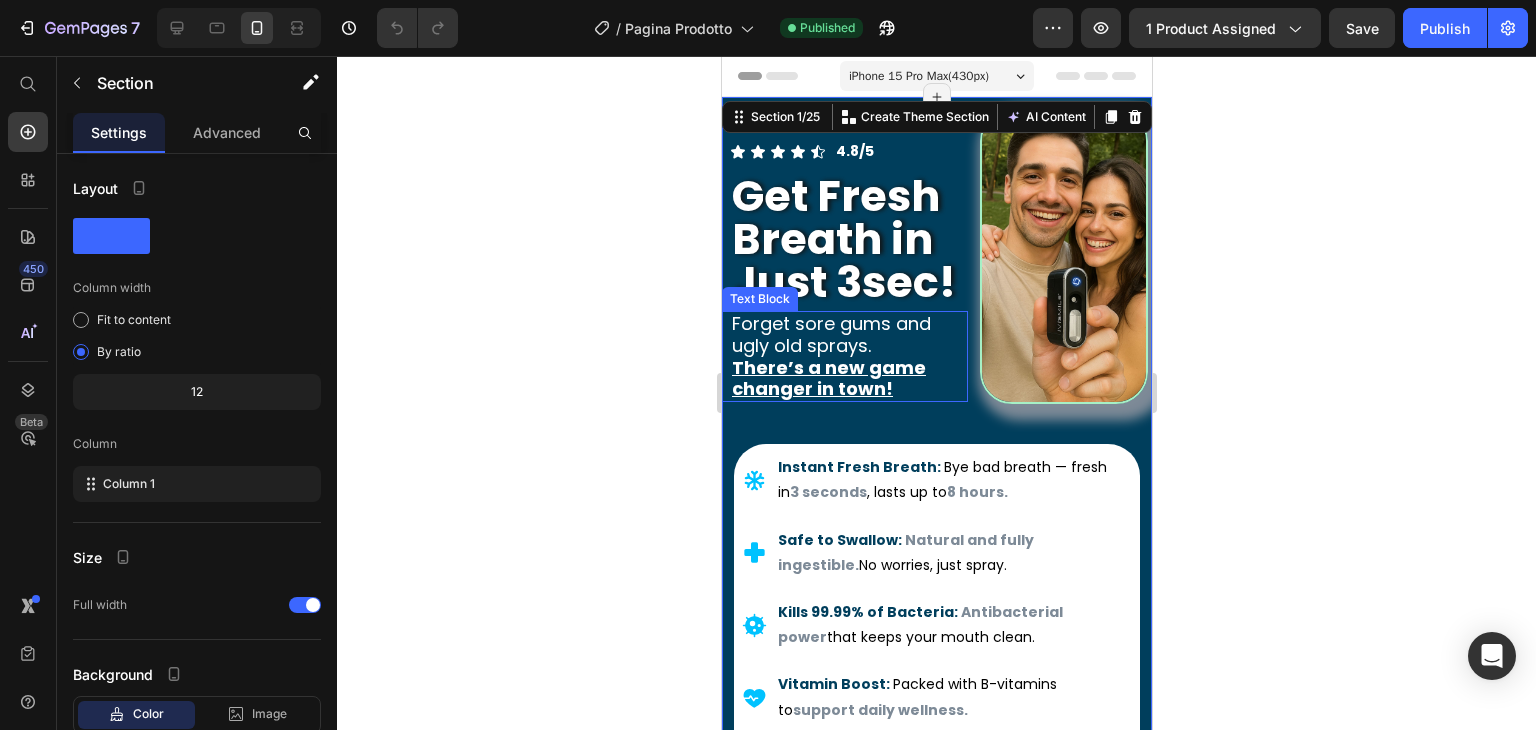 click on "Section" 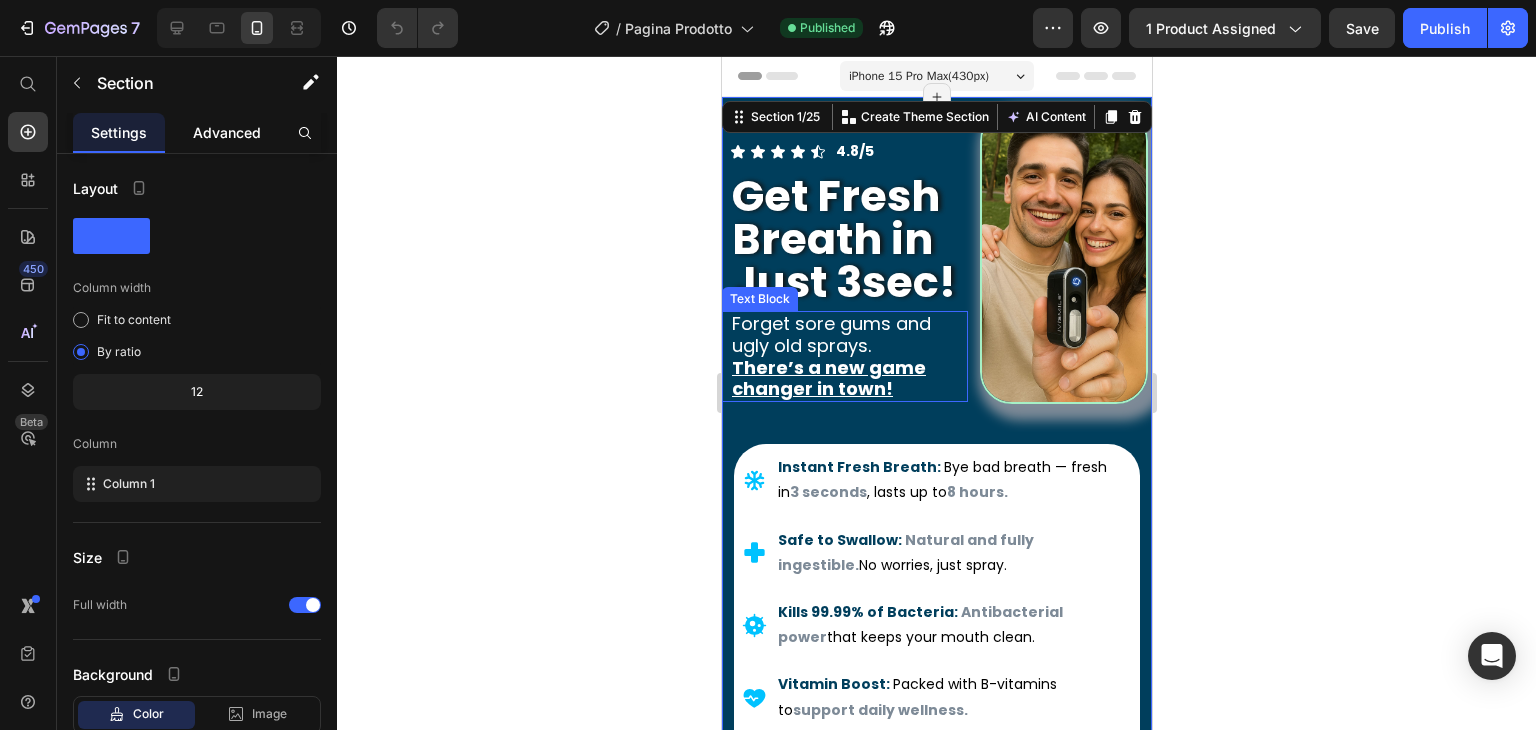 click on "Advanced" at bounding box center (227, 132) 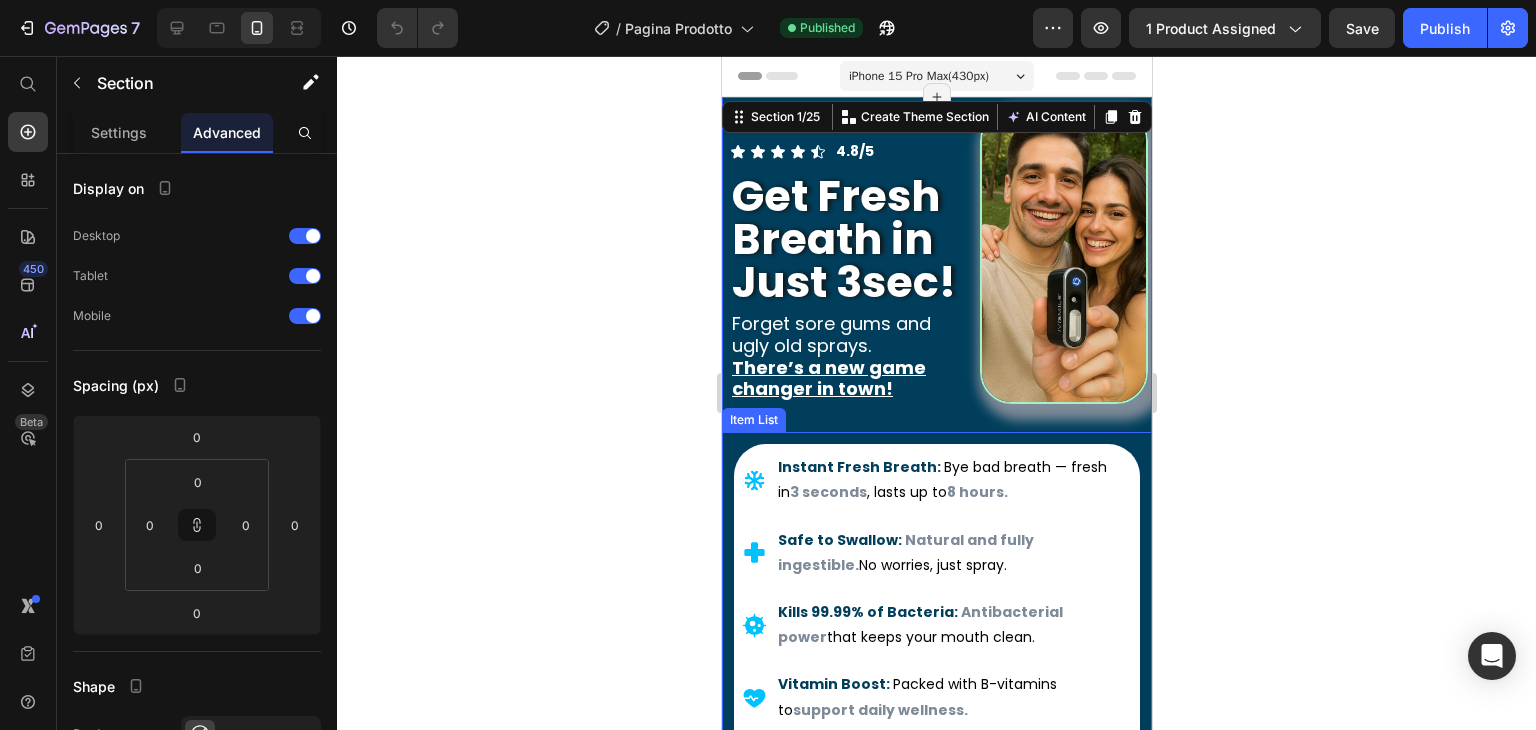 click on "Instant Fresh Breath:   Bye bad breath — fresh in  3 seconds , lasts up to  8 hours." at bounding box center (936, 480) 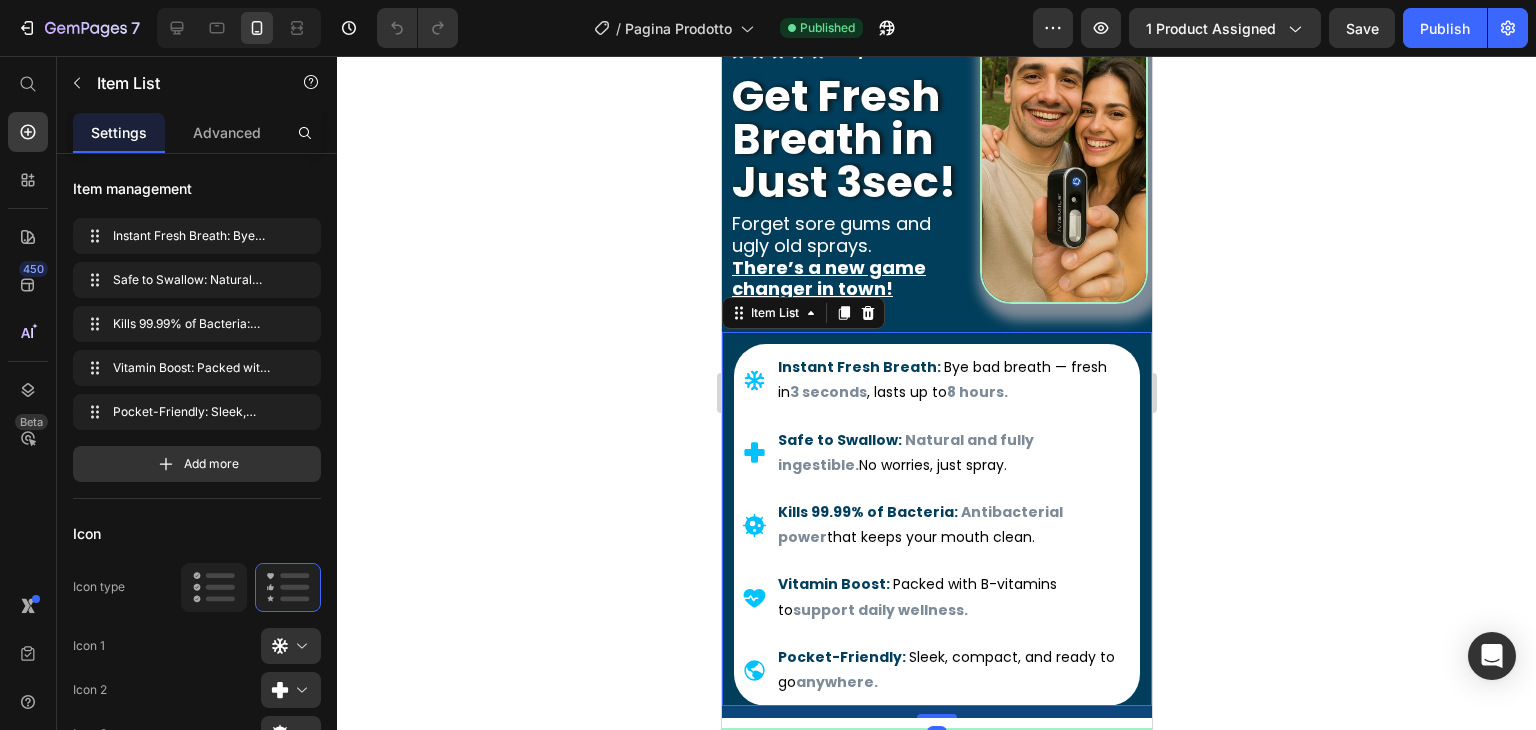 scroll, scrollTop: 200, scrollLeft: 0, axis: vertical 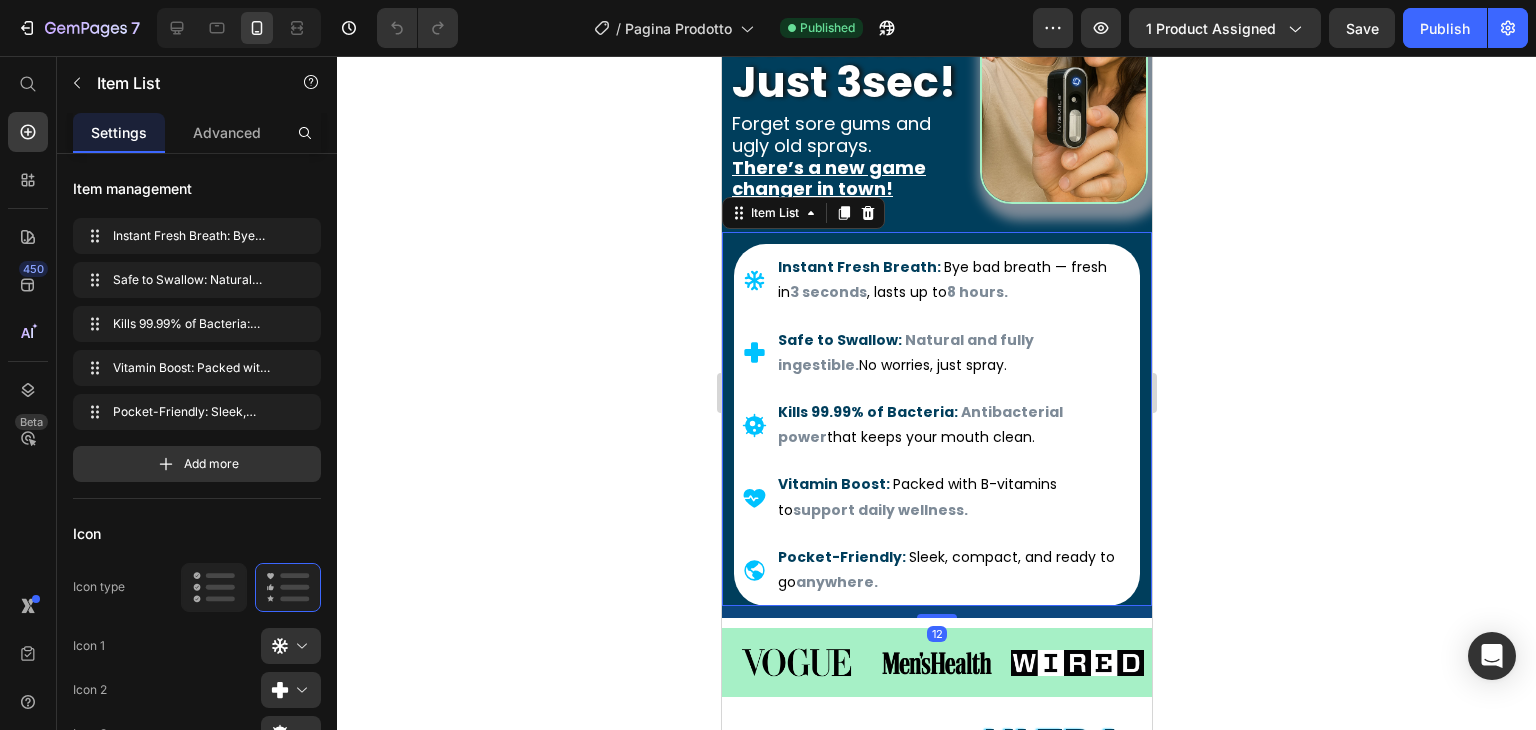 click 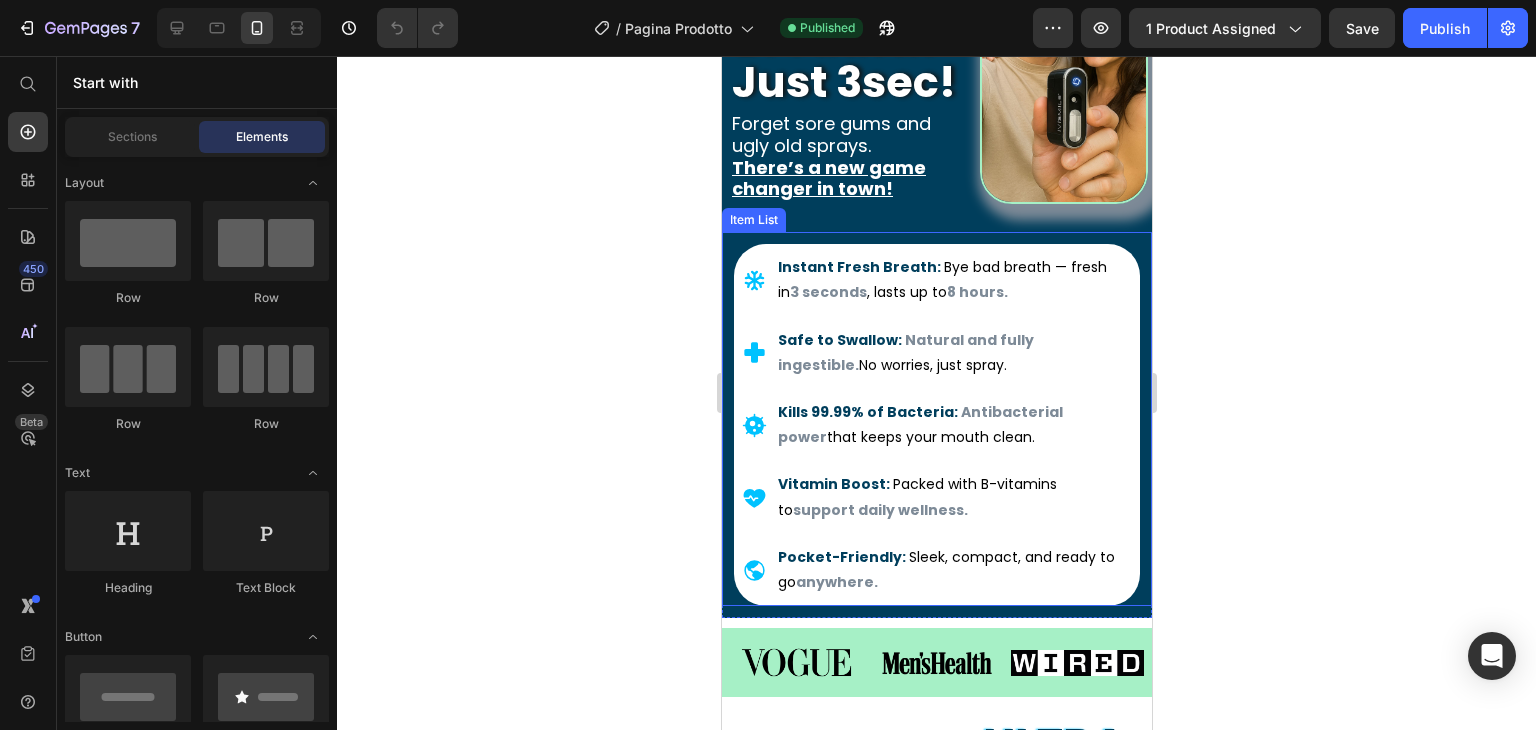 click on "Item List" at bounding box center (753, 220) 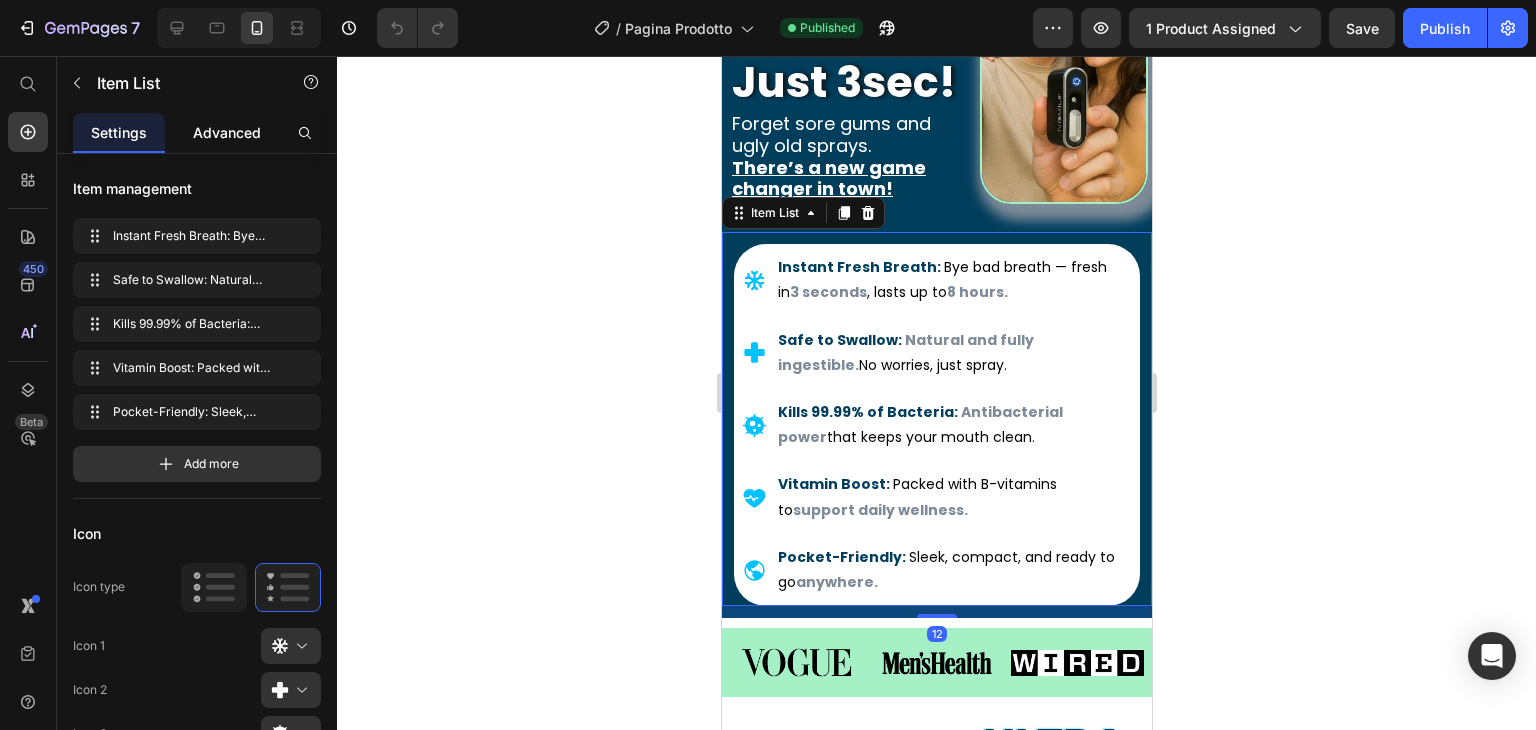 click on "Advanced" at bounding box center [227, 132] 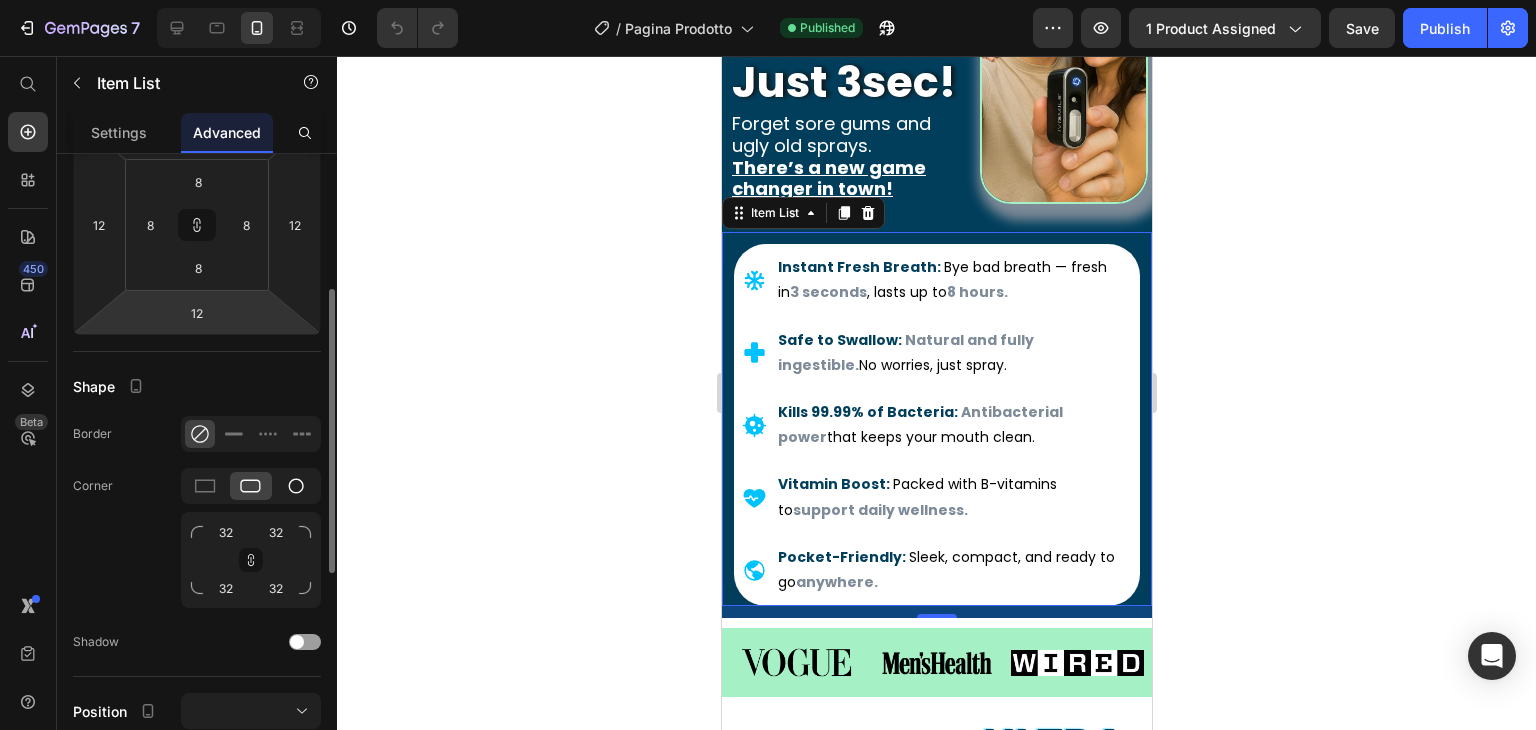 scroll, scrollTop: 500, scrollLeft: 0, axis: vertical 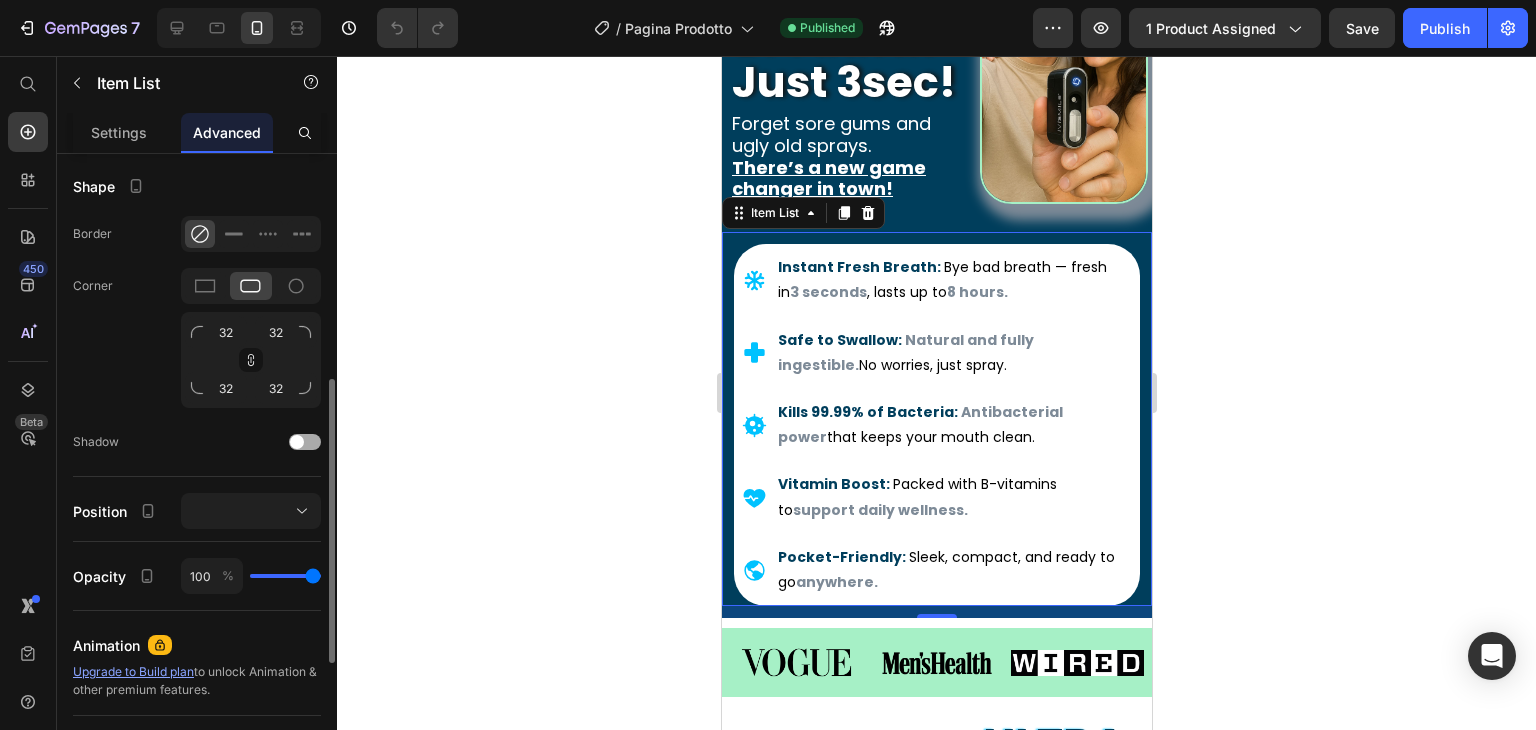 click on "Shadow" 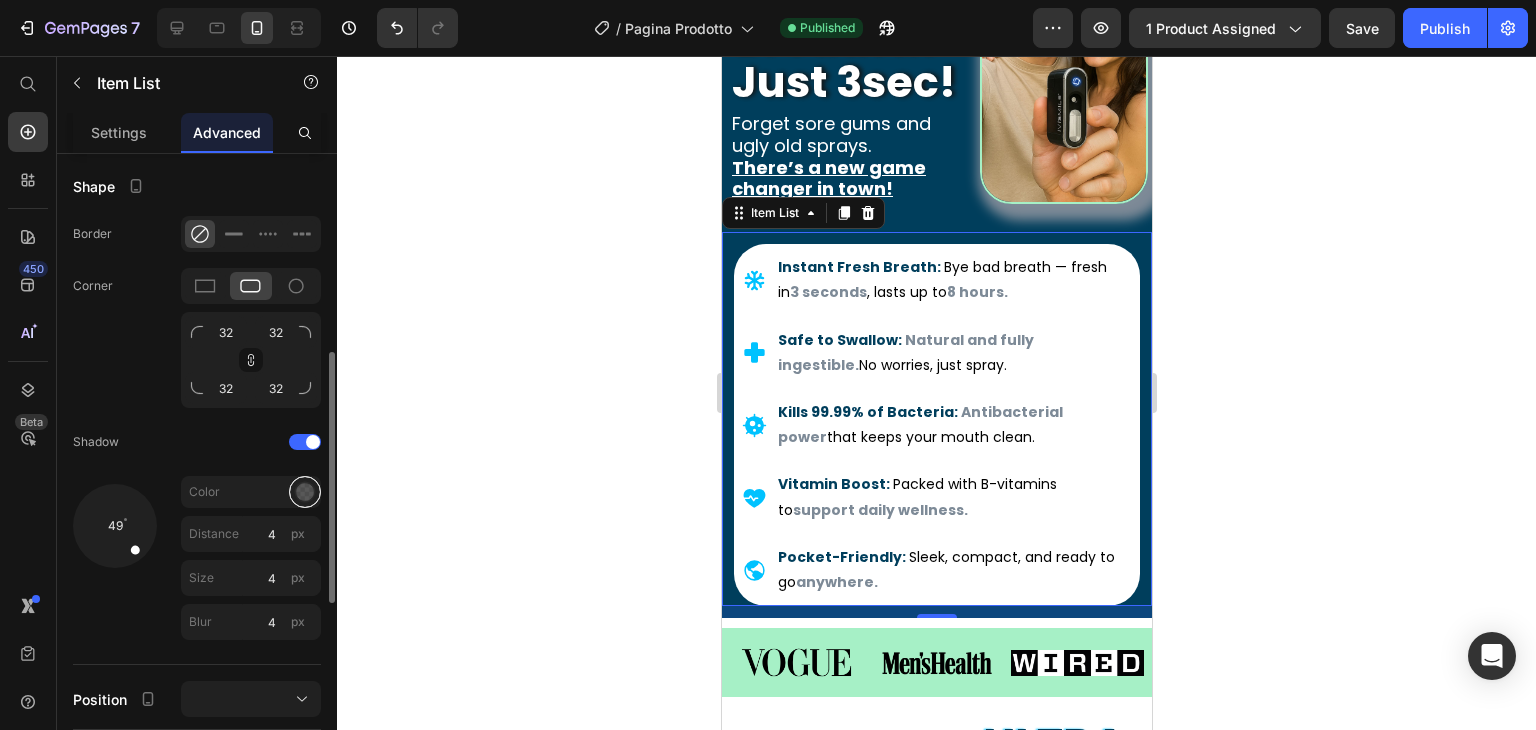 click at bounding box center [305, 492] 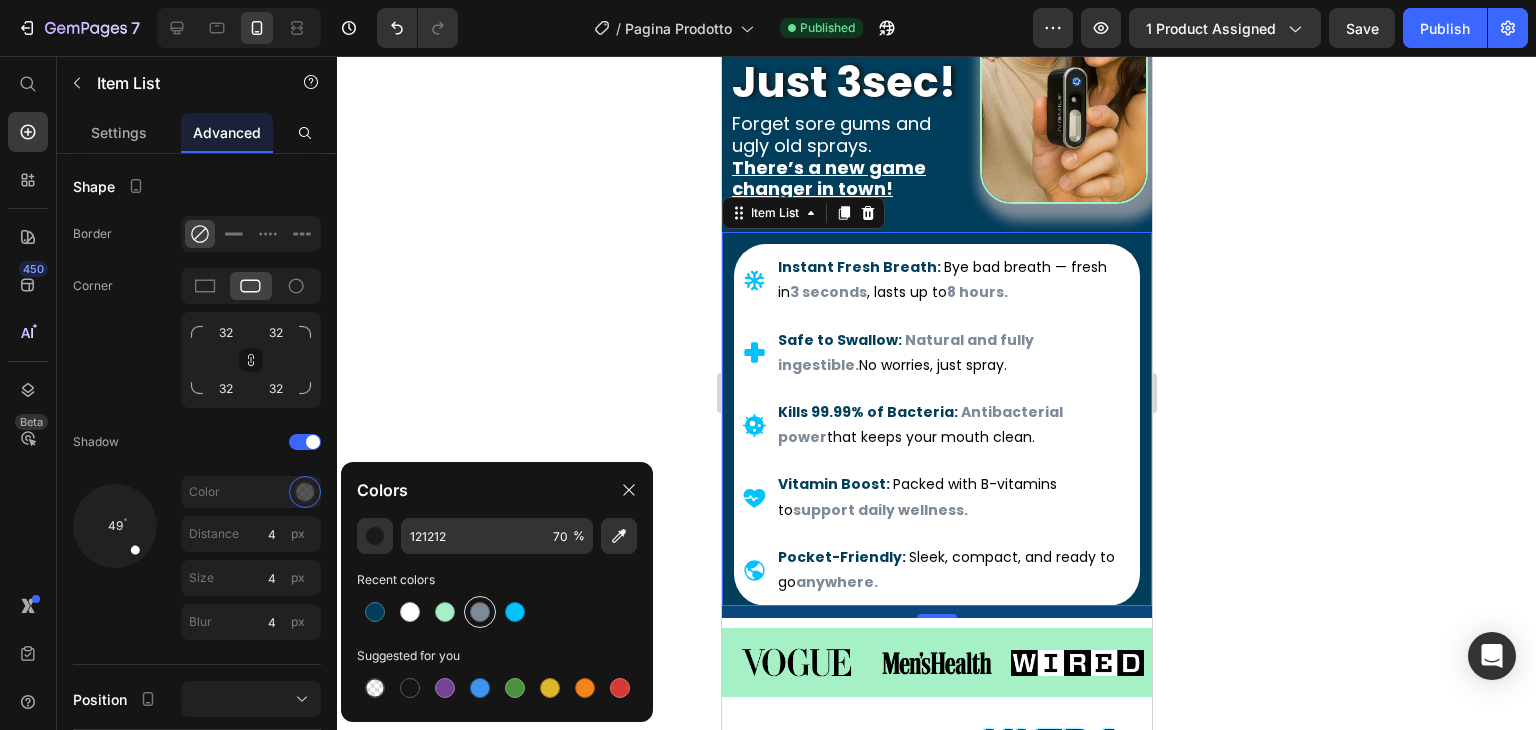 click at bounding box center [480, 612] 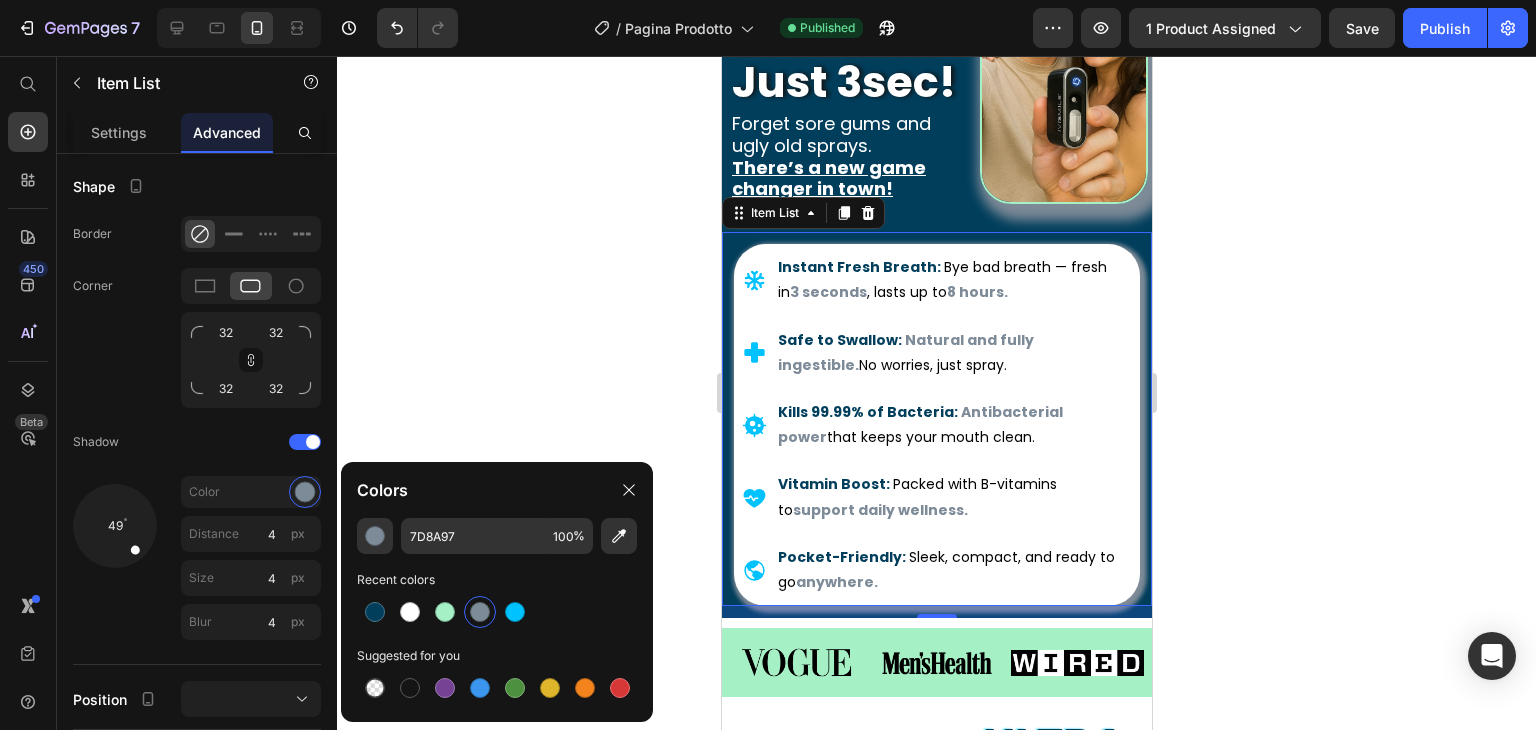 click 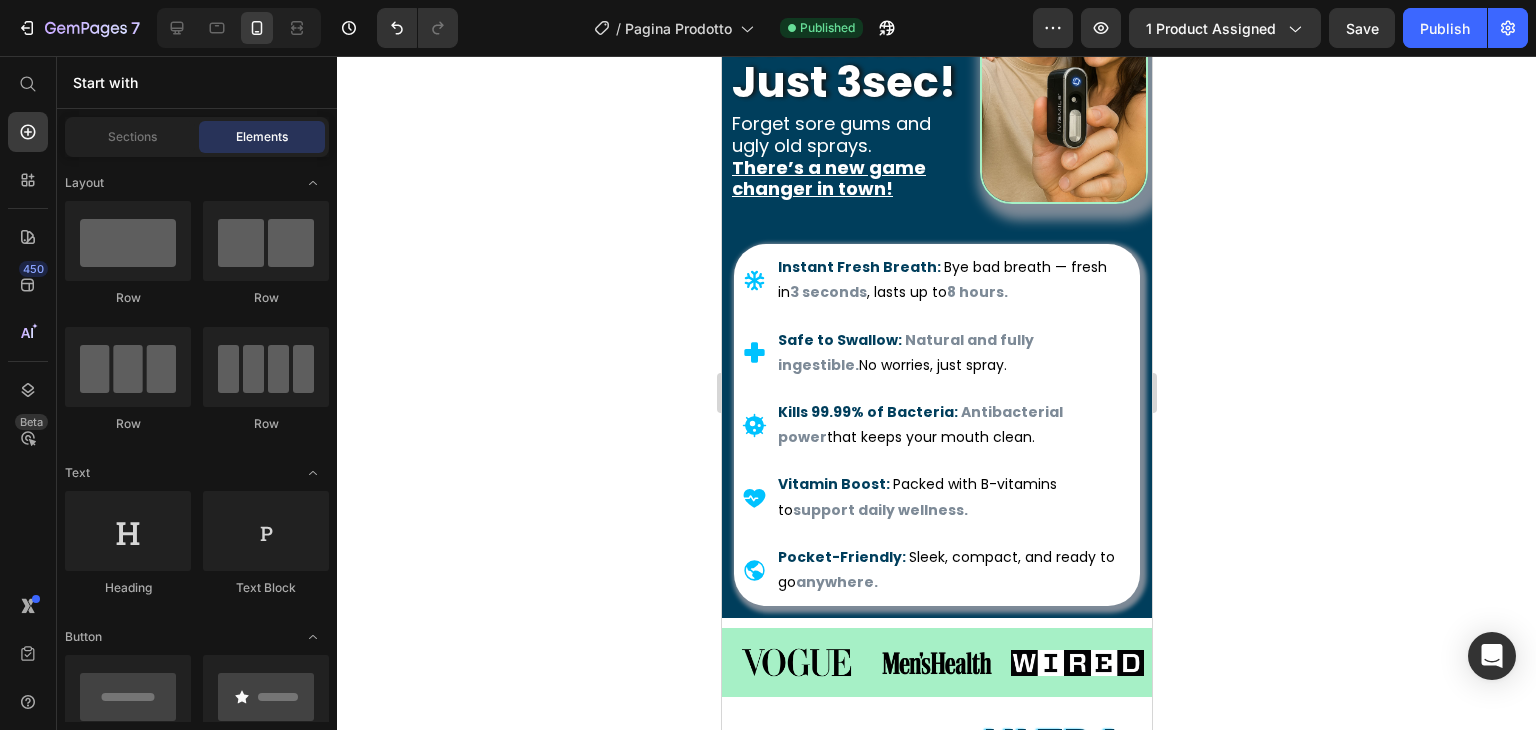 click 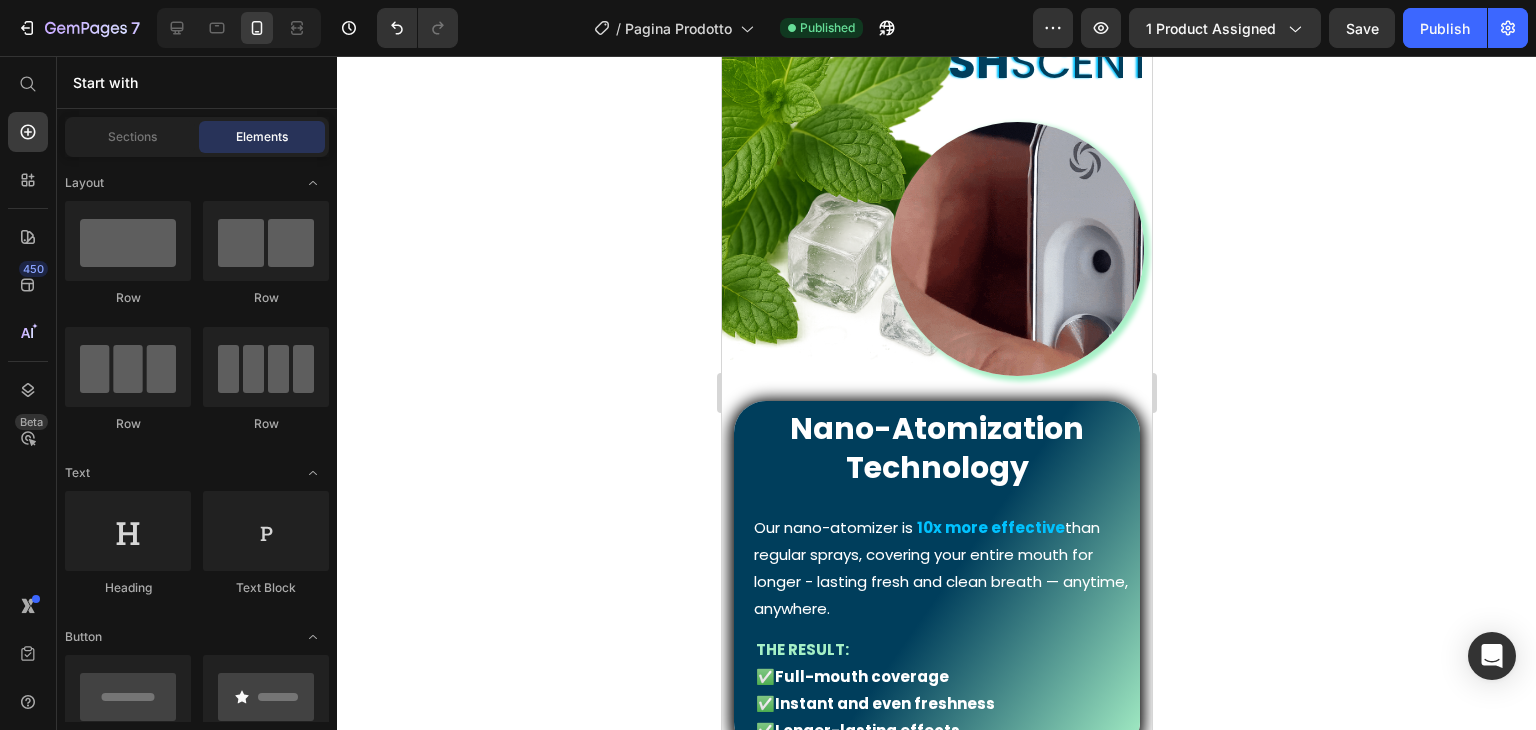 scroll, scrollTop: 1300, scrollLeft: 0, axis: vertical 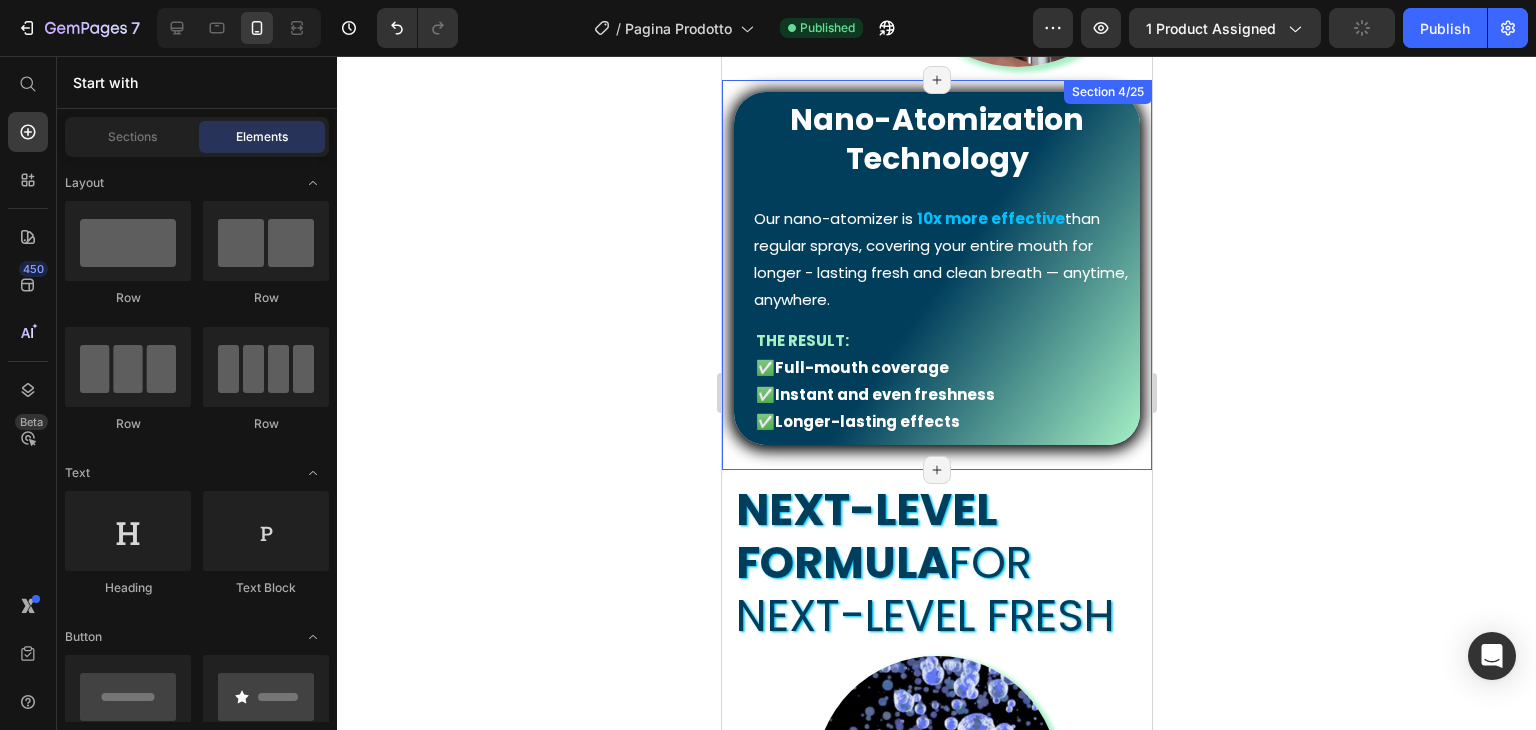 click on "Nano-Atomization Technology Heading Our nano-atomizer is   10x more effective  than regular sprays, covering your entire mouth for longer - lasting fresh and clean breath — anytime, anywhere. Text Block THE RESULT: ✅  Full-mouth coverage ✅  Instant and even freshness ✅  Longer-lasting effects Text Block Row Row" at bounding box center (936, 268) 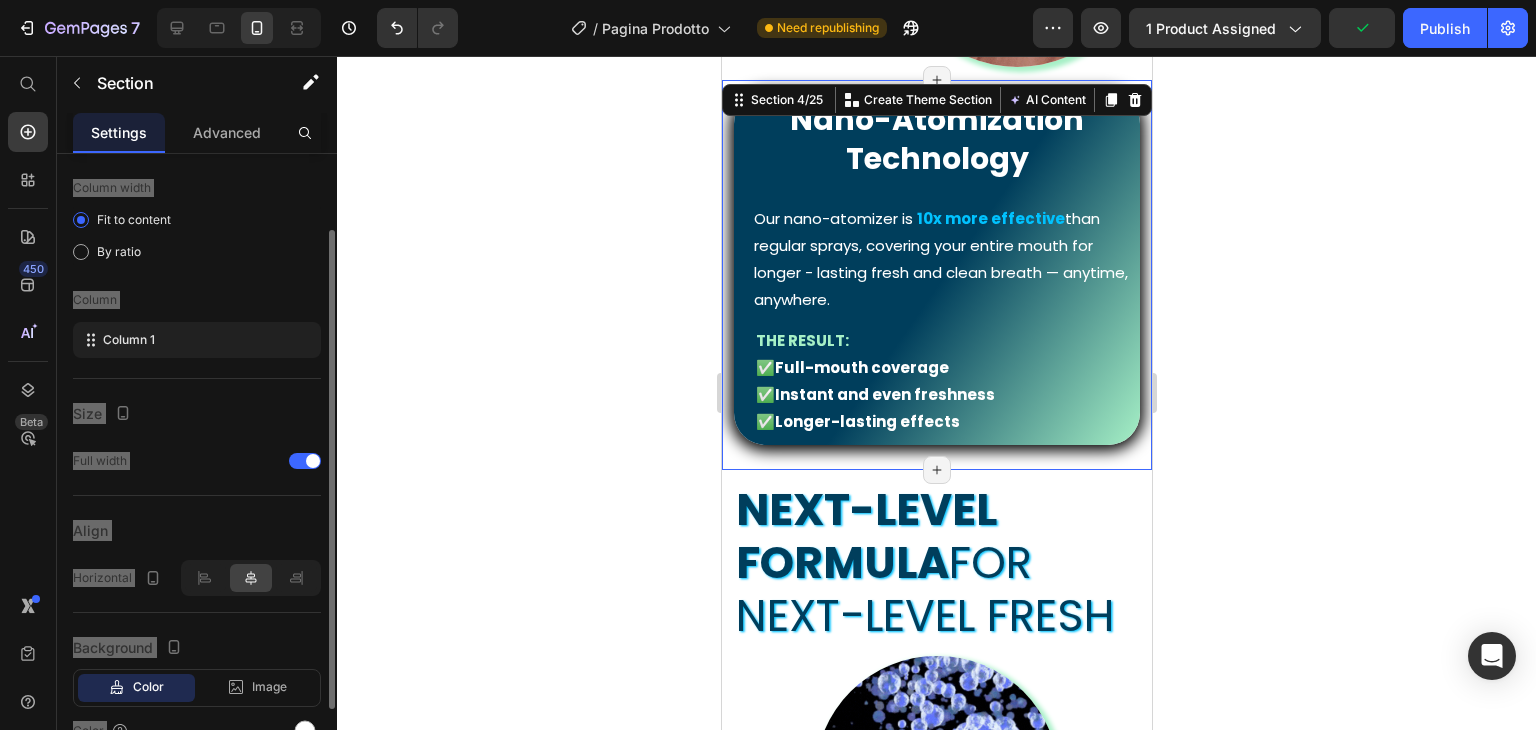 scroll, scrollTop: 0, scrollLeft: 0, axis: both 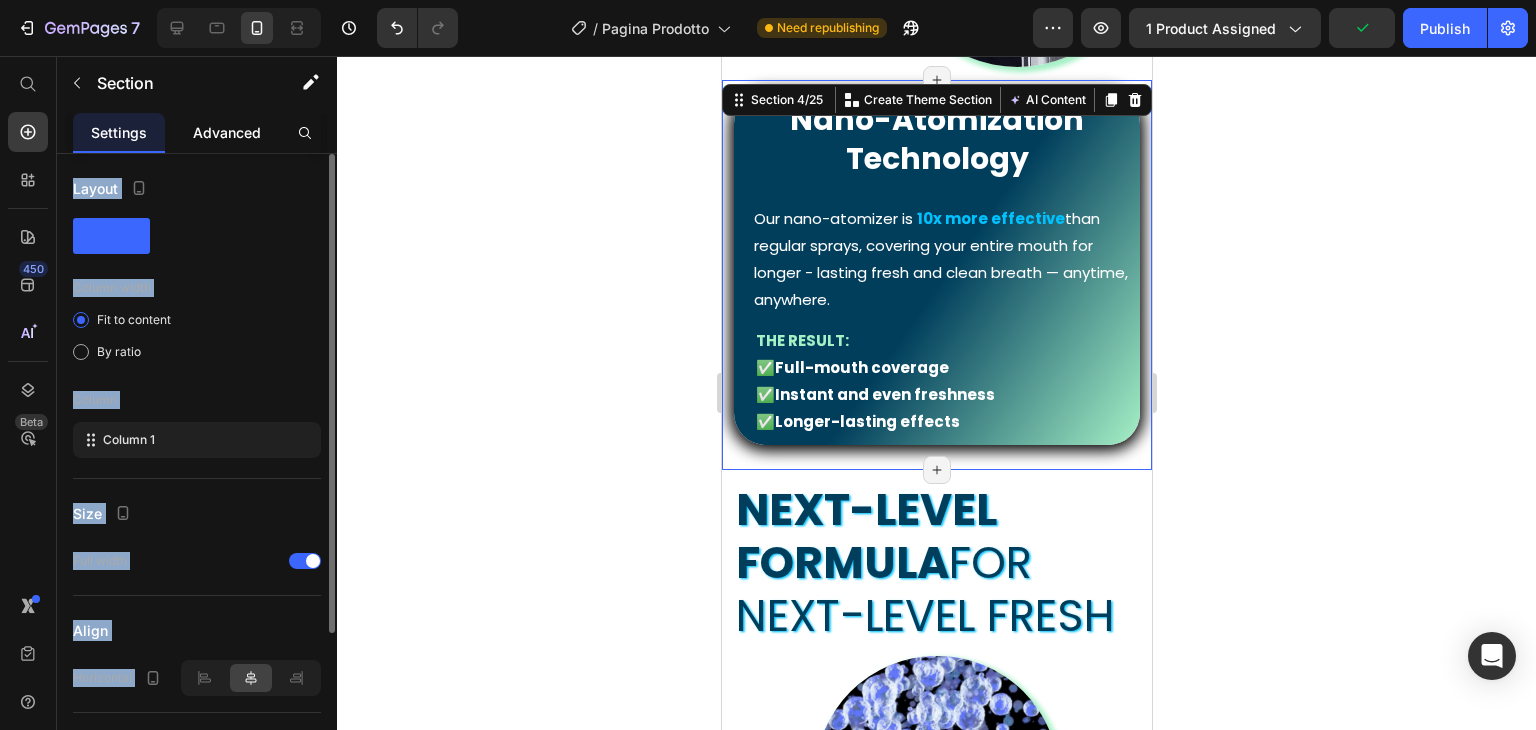 click on "Advanced" at bounding box center [227, 132] 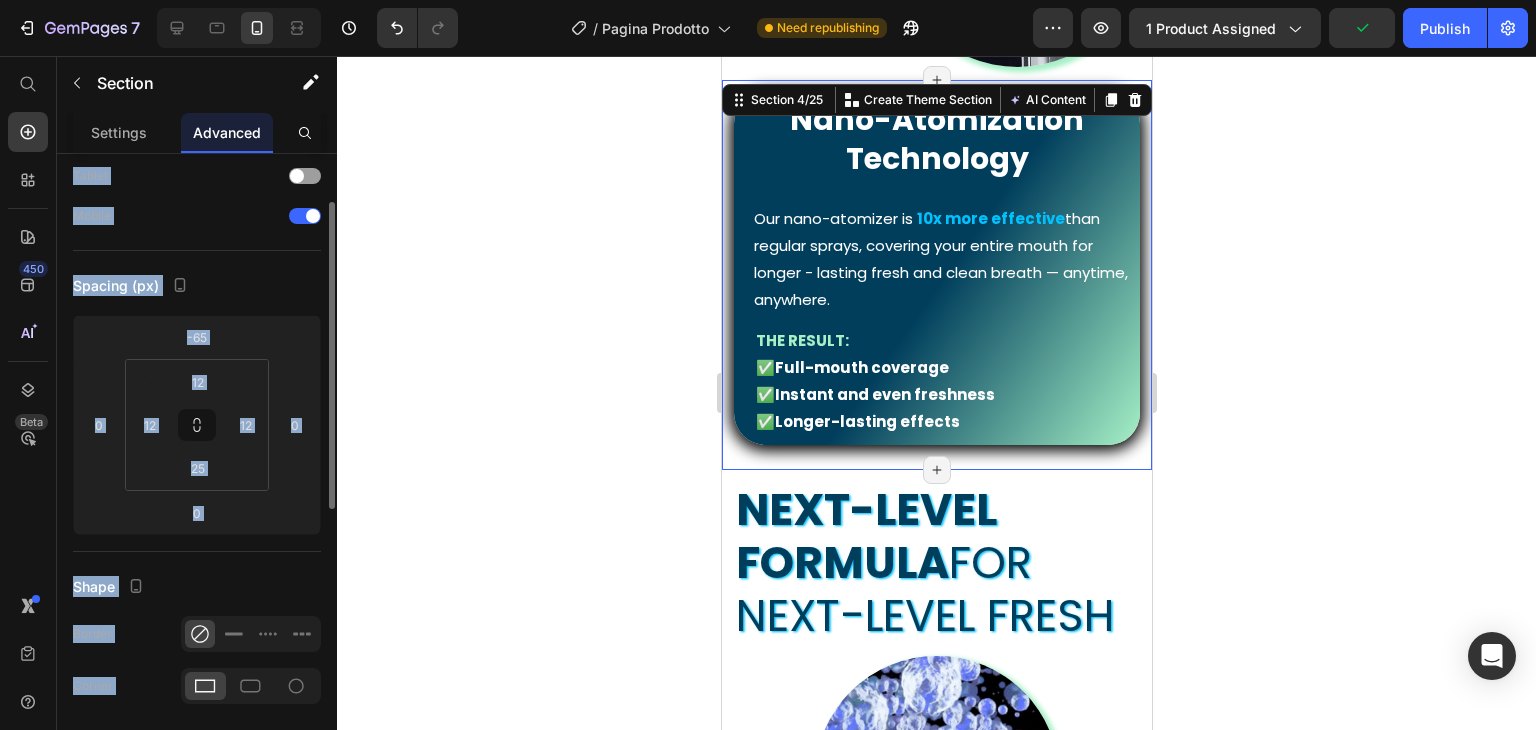 click on "Display on Desktop Tablet Mobile" 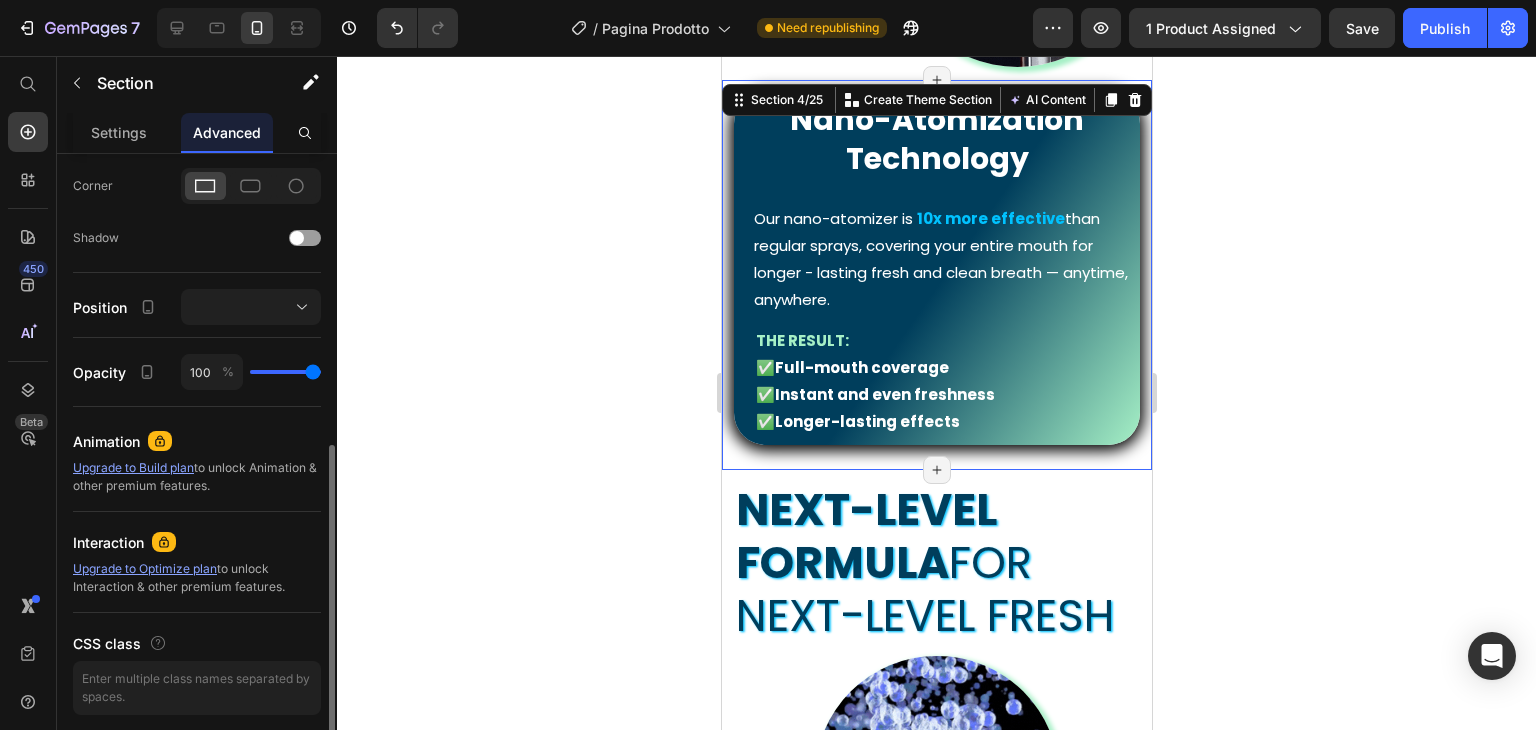 scroll, scrollTop: 670, scrollLeft: 0, axis: vertical 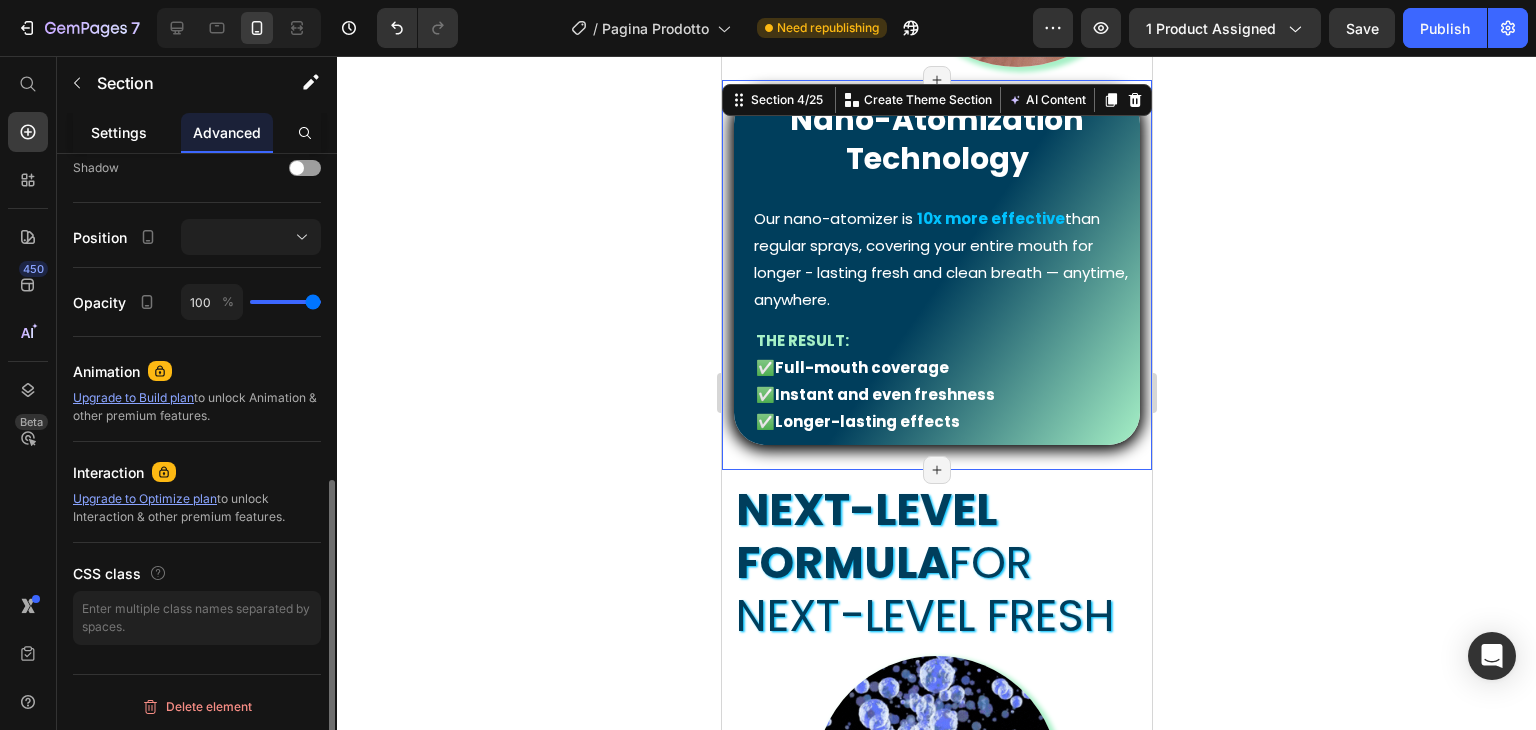 click on "Settings" at bounding box center (119, 132) 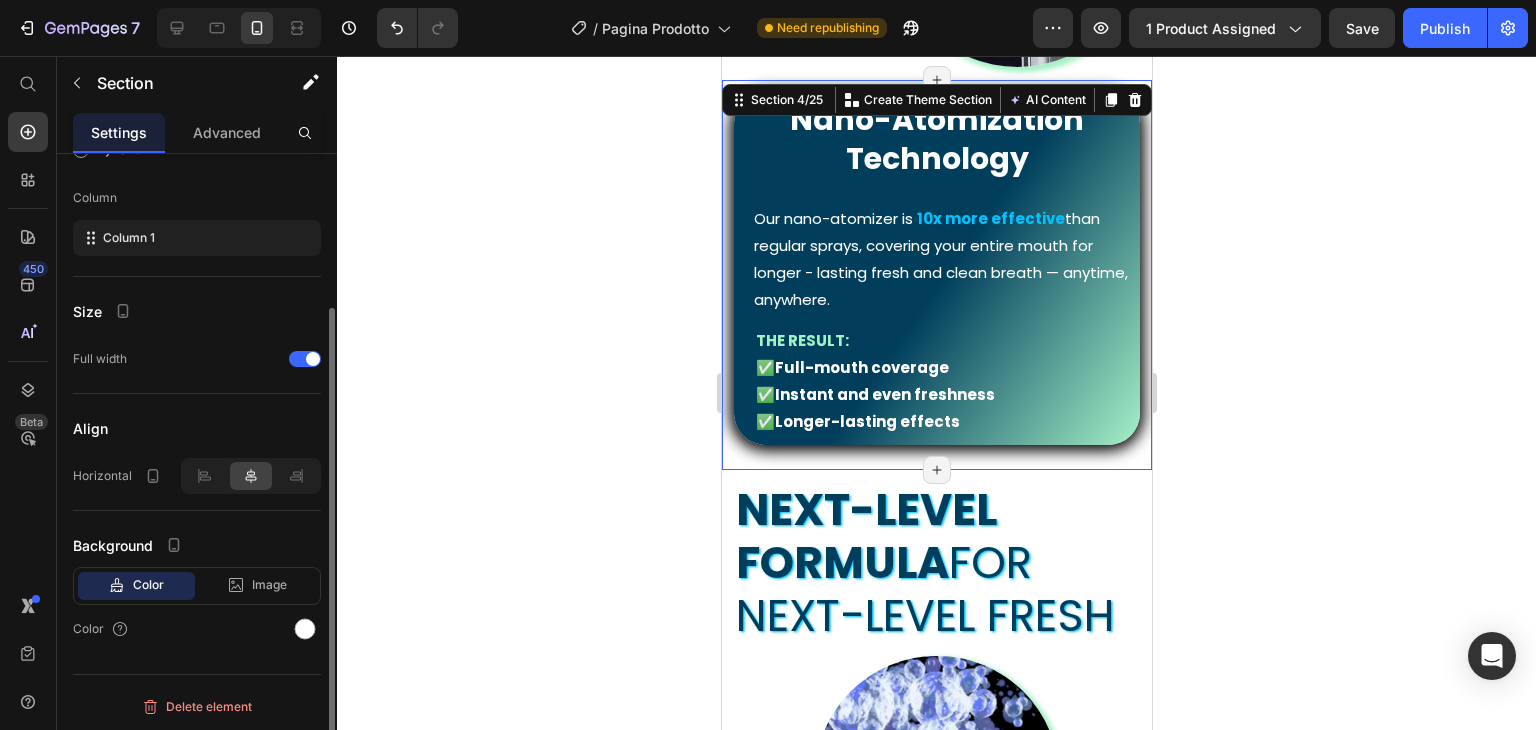 scroll, scrollTop: 0, scrollLeft: 0, axis: both 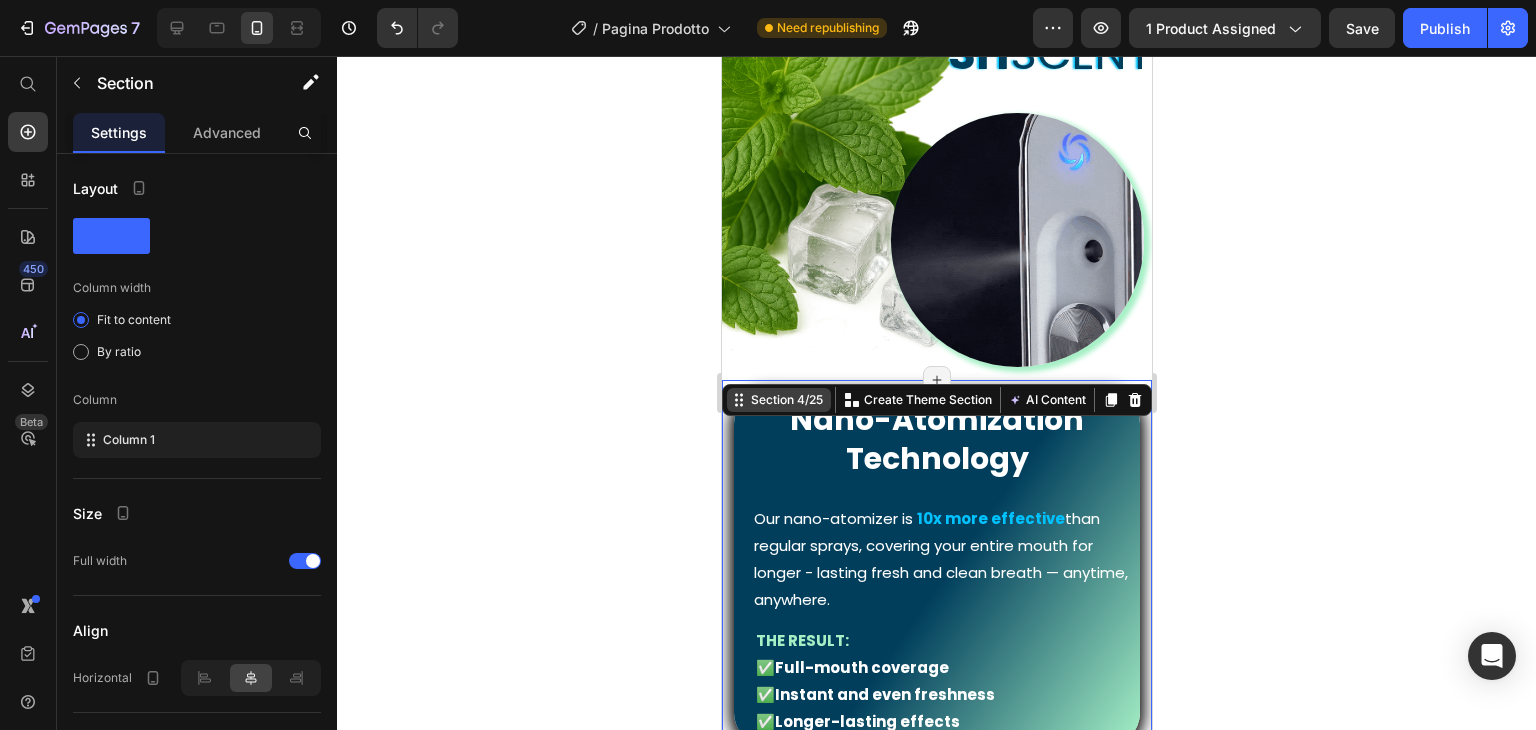 click on "Section 4/25" at bounding box center (786, 400) 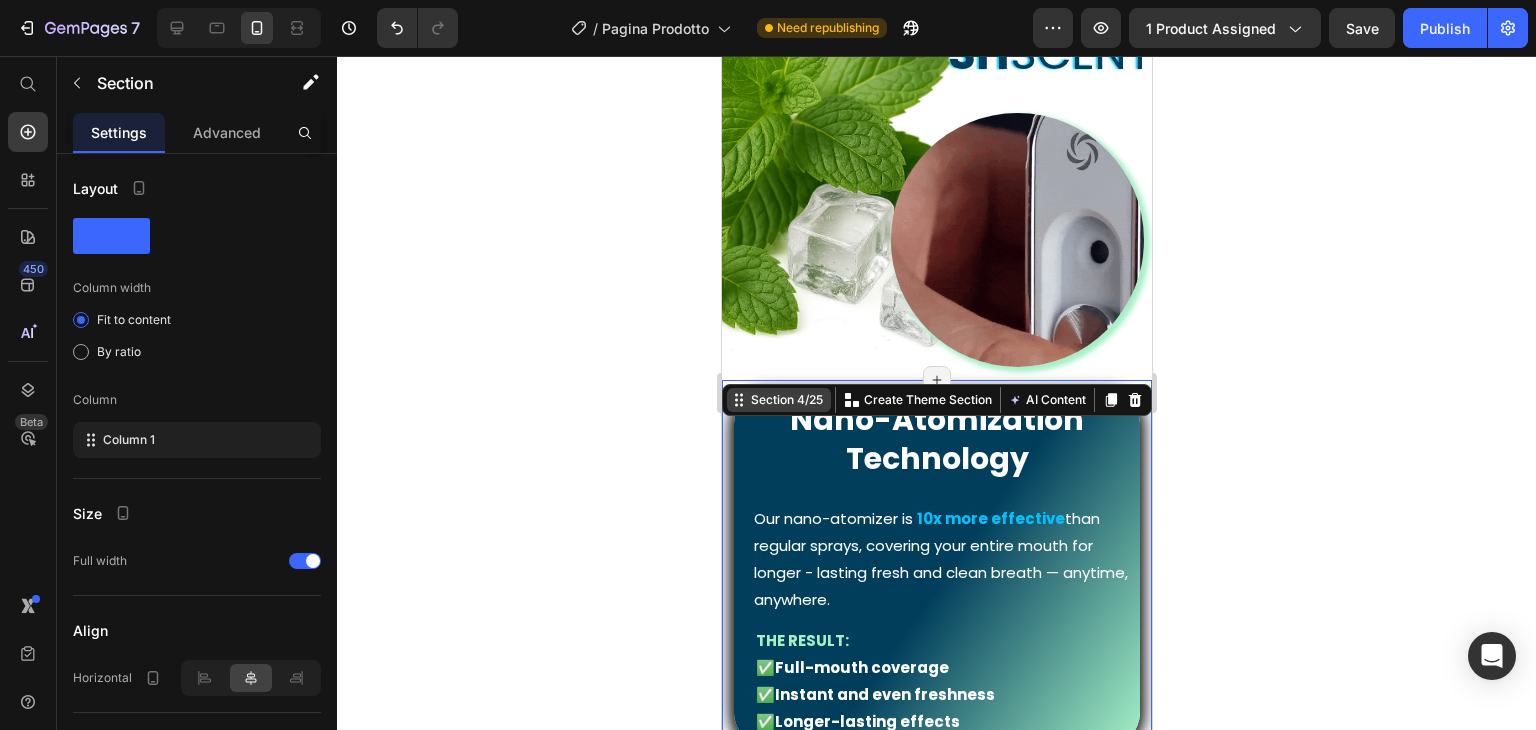 click on "Section 4/25" at bounding box center (786, 400) 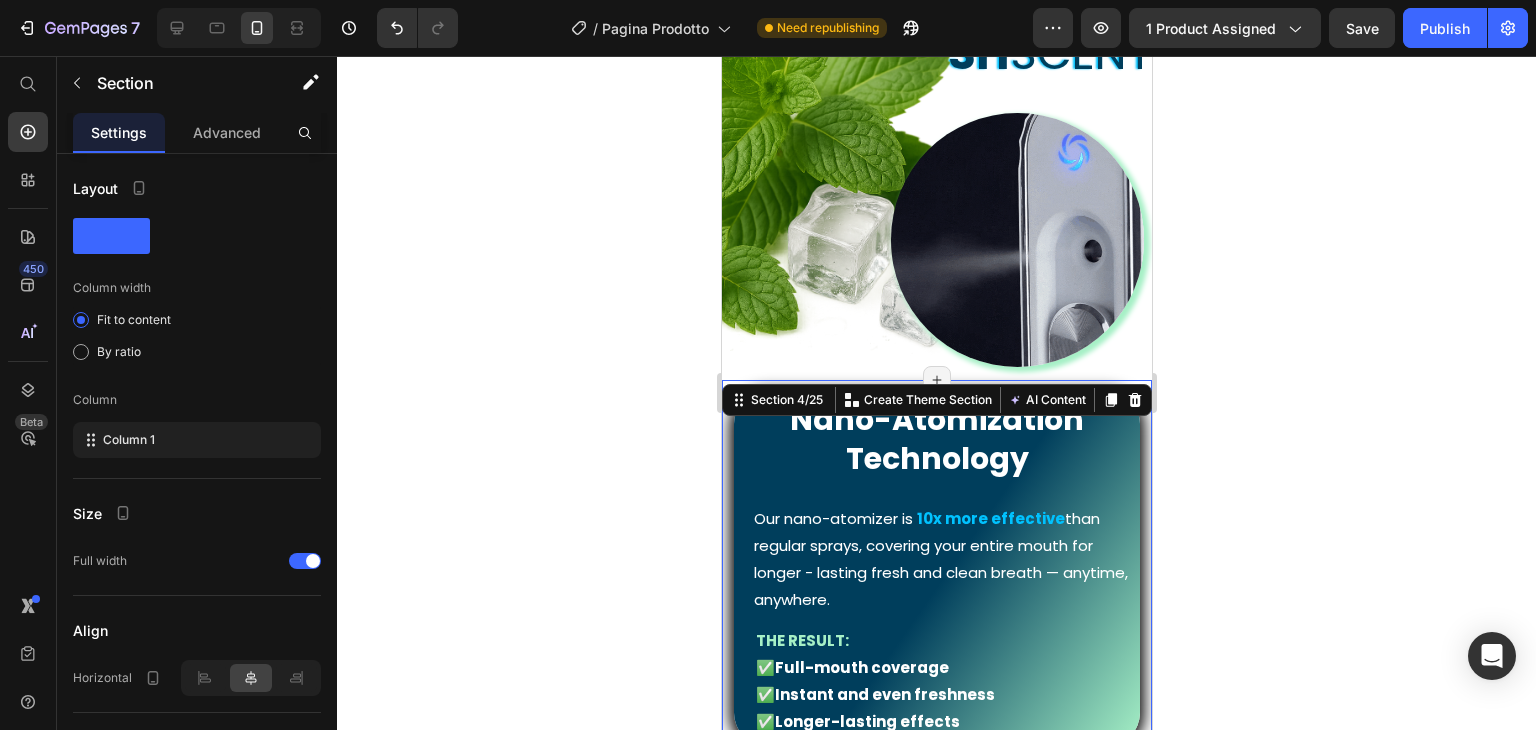 click on "Nano-Atomization Technology" at bounding box center [936, 439] 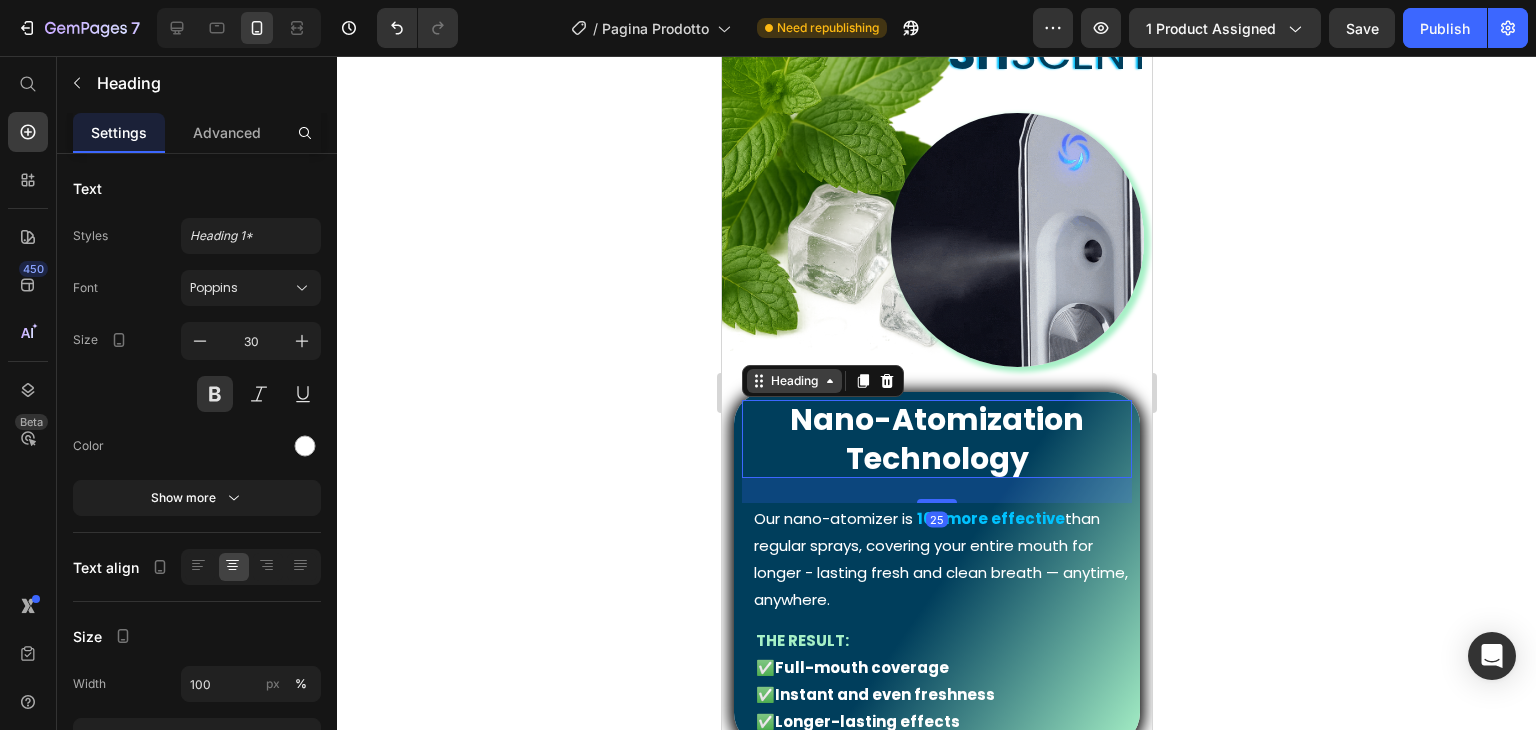 click on "Heading" at bounding box center [793, 381] 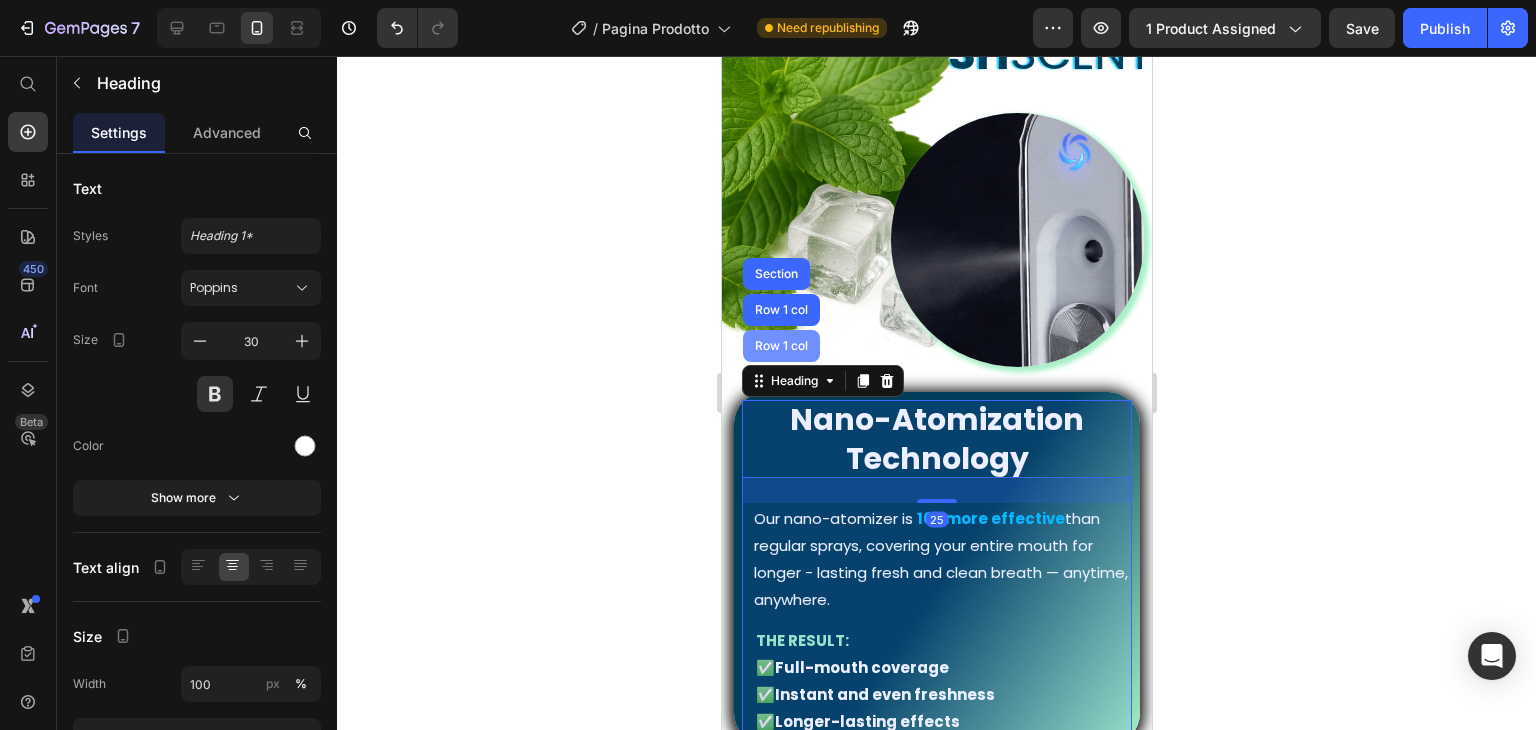 click on "Row 1 col" at bounding box center (780, 346) 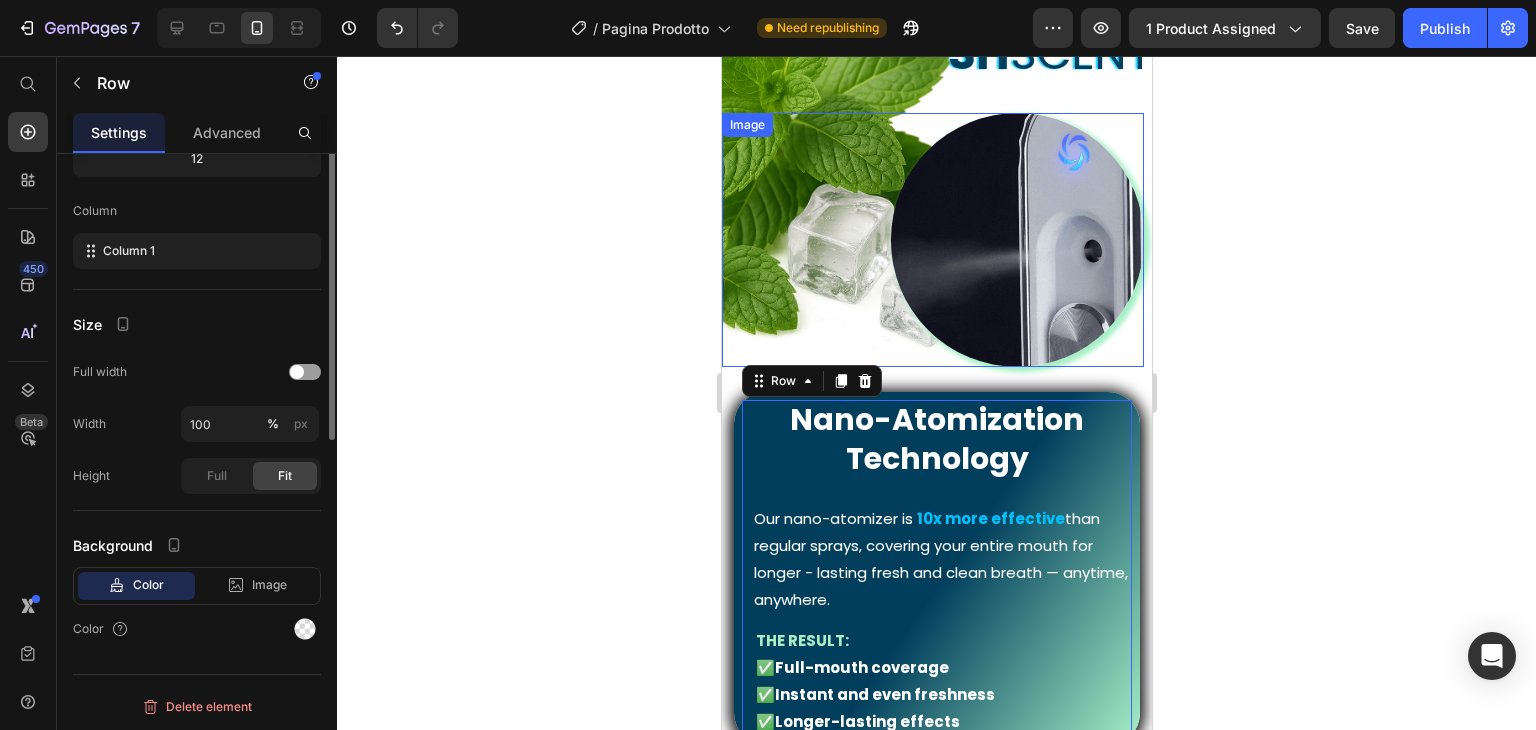 scroll, scrollTop: 0, scrollLeft: 0, axis: both 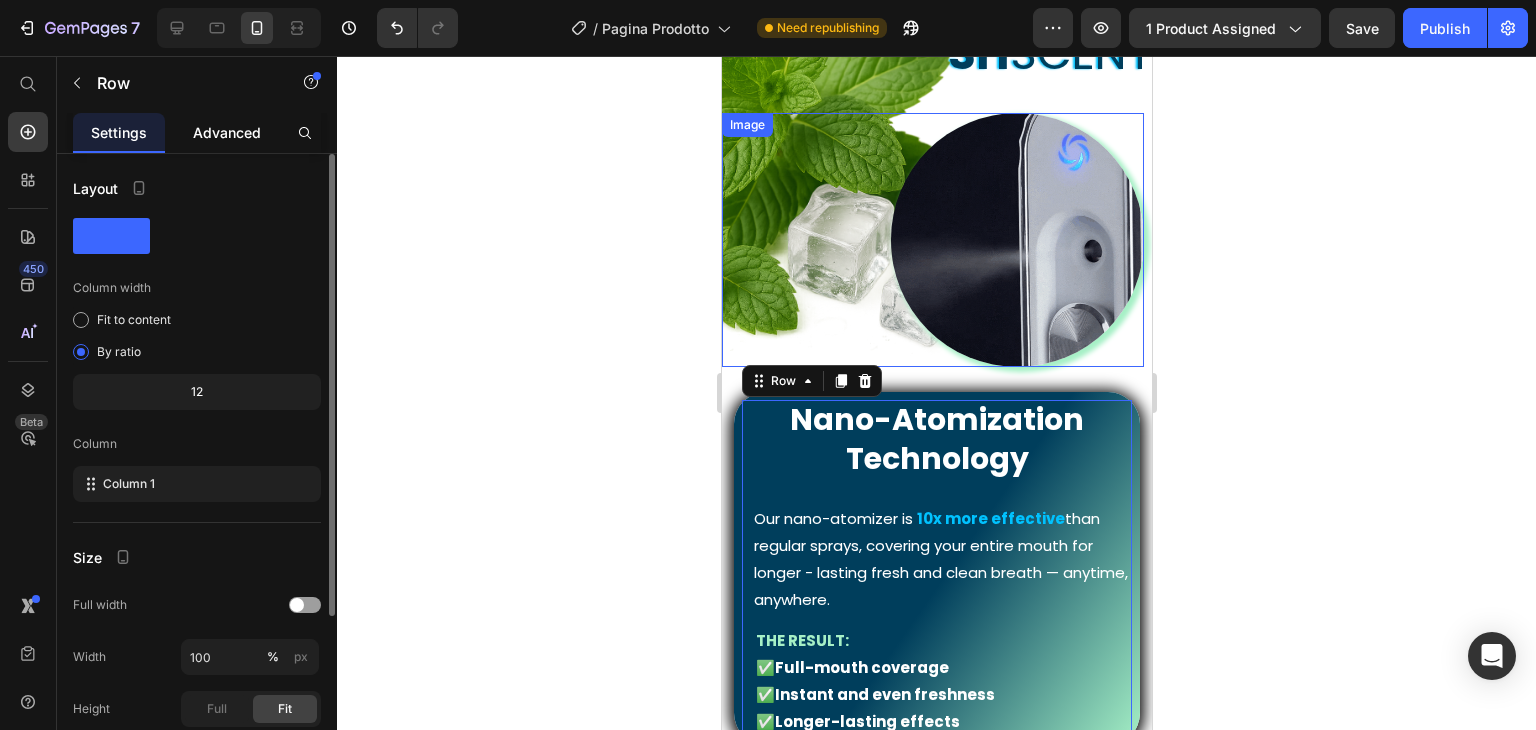 click on "Advanced" at bounding box center (227, 132) 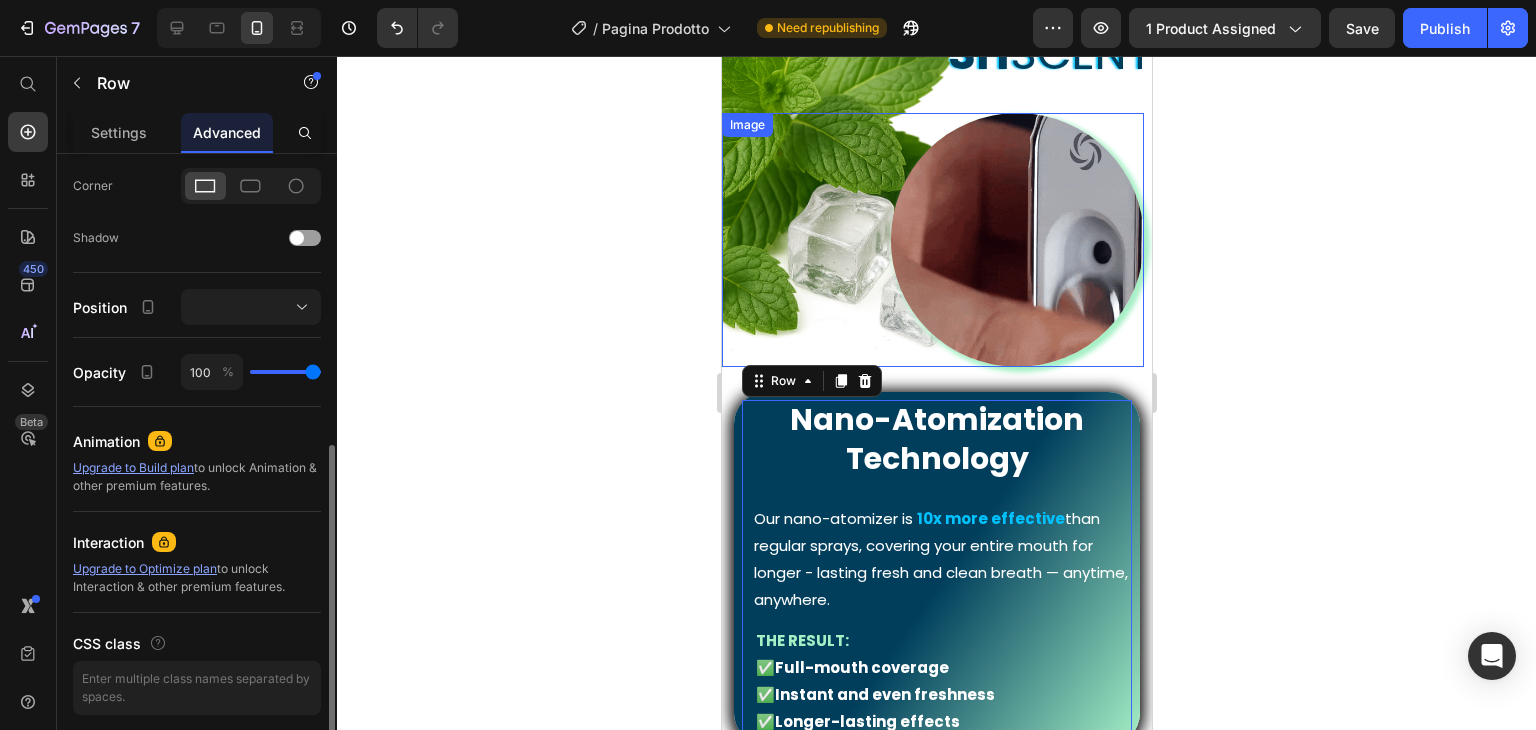 scroll, scrollTop: 0, scrollLeft: 0, axis: both 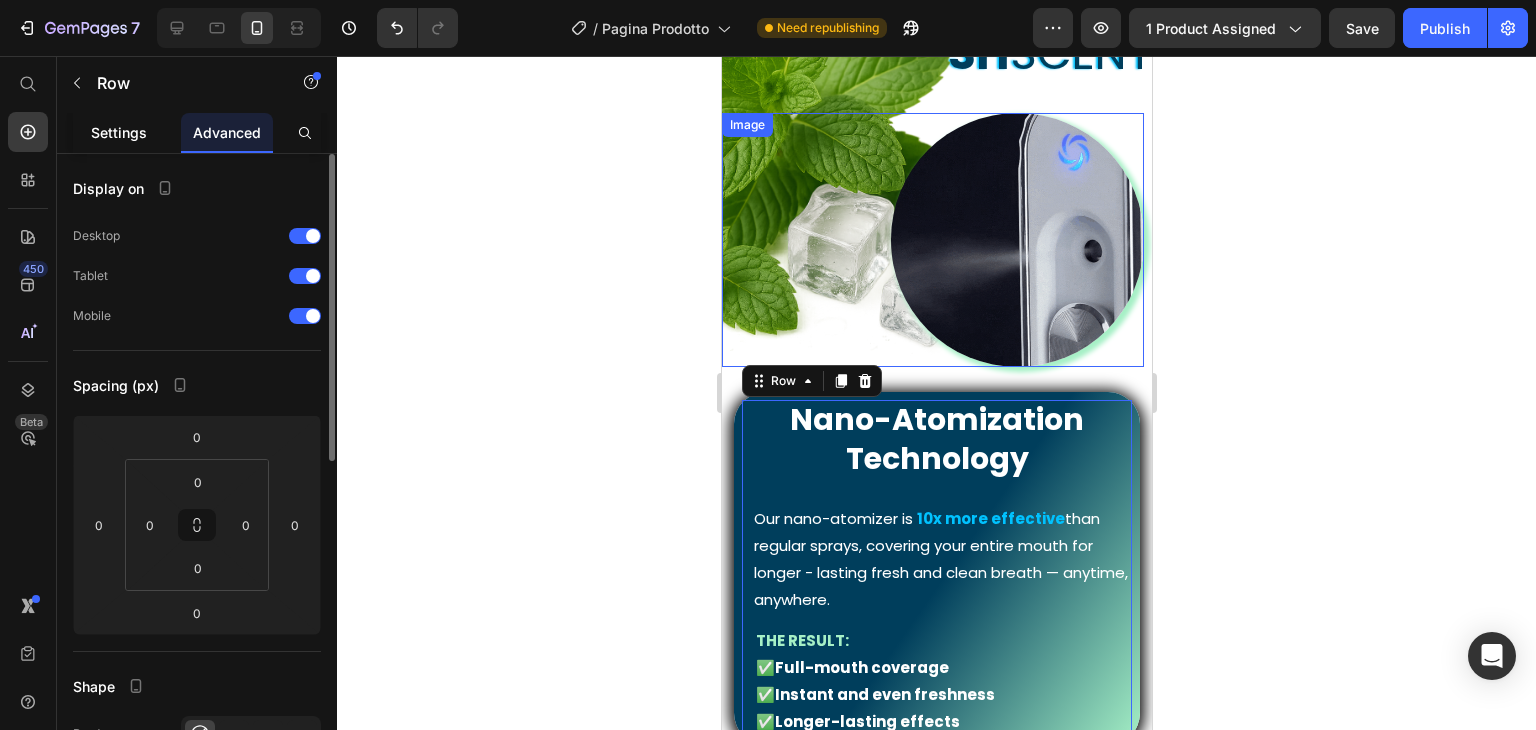 click on "Settings" at bounding box center (119, 132) 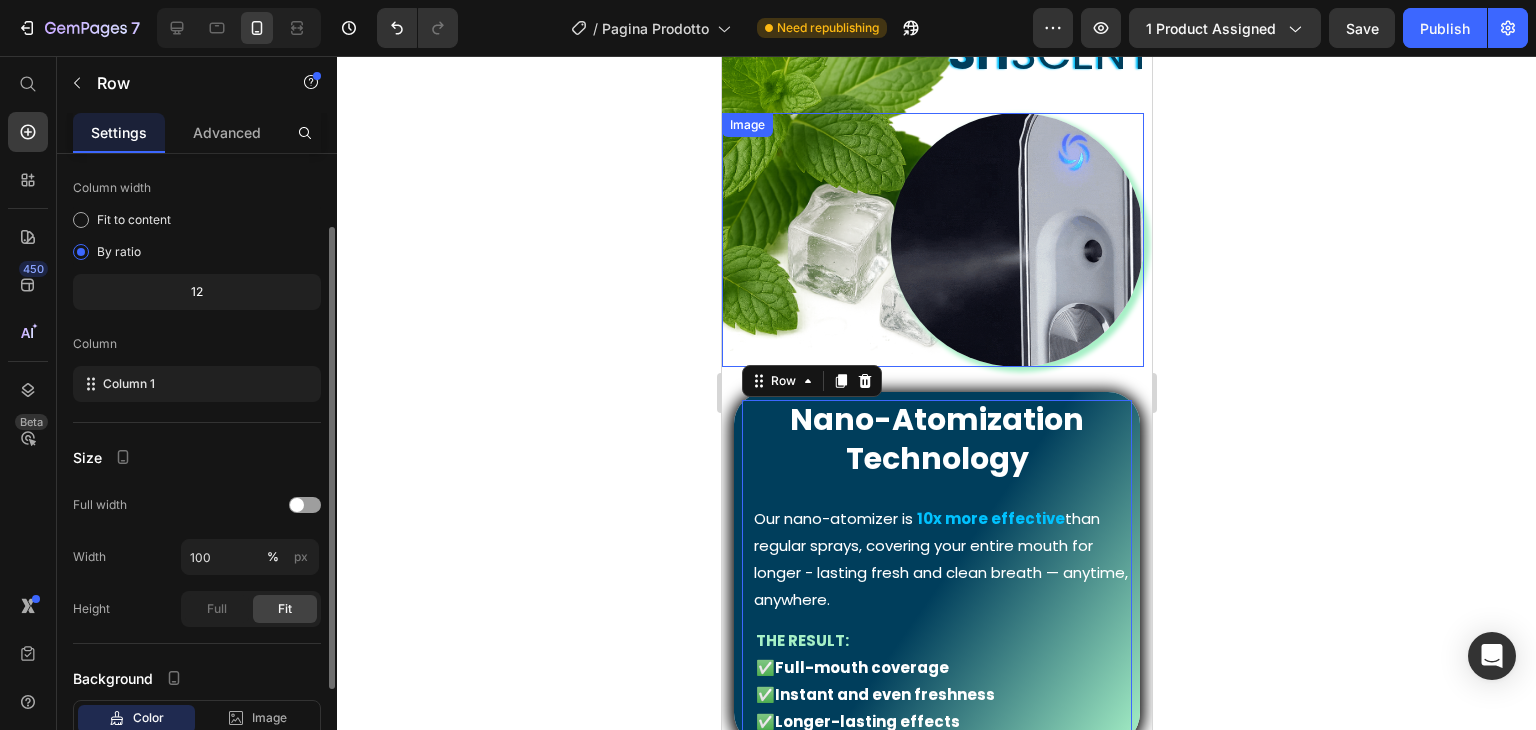 scroll, scrollTop: 233, scrollLeft: 0, axis: vertical 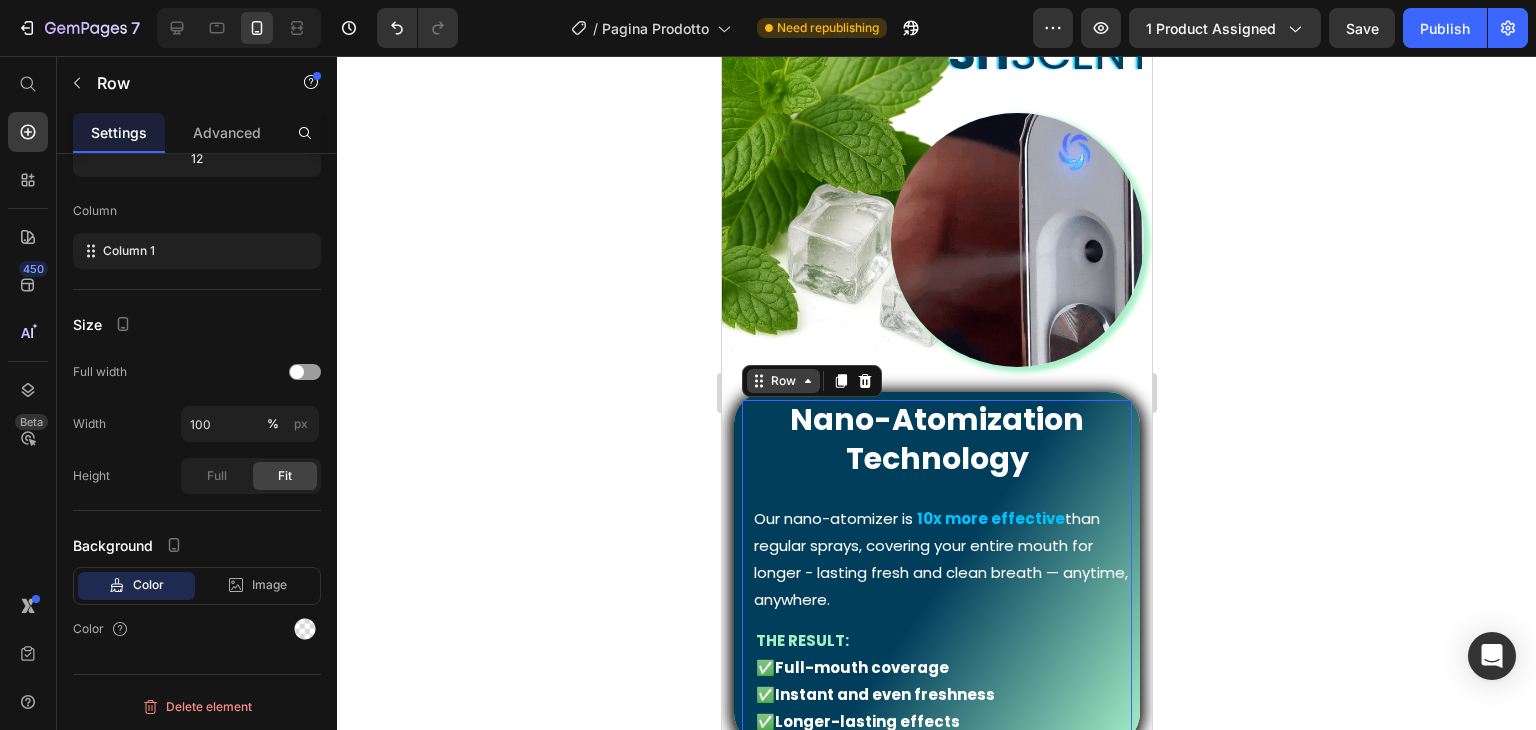 click on "Row" at bounding box center [782, 381] 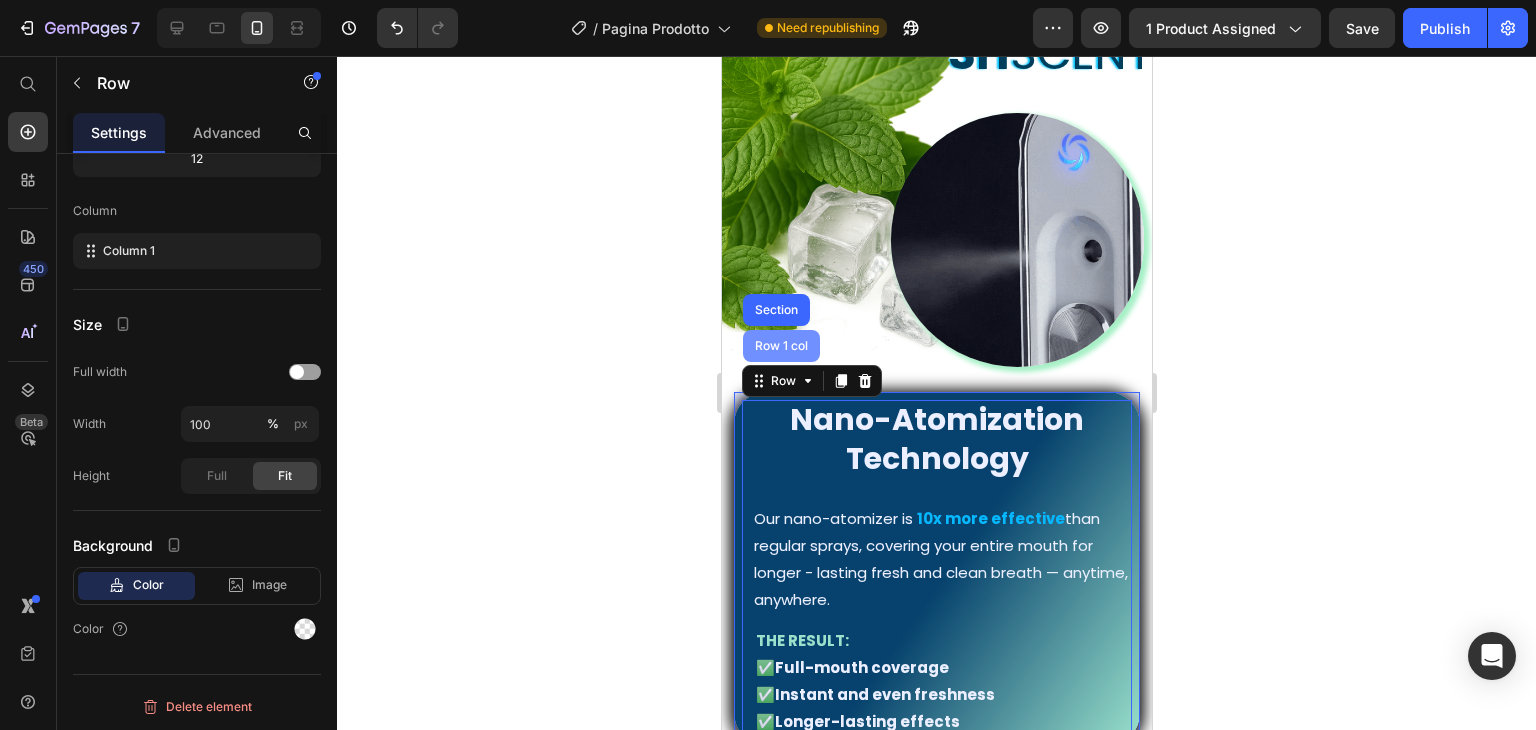 click on "Row 1 col" at bounding box center [780, 346] 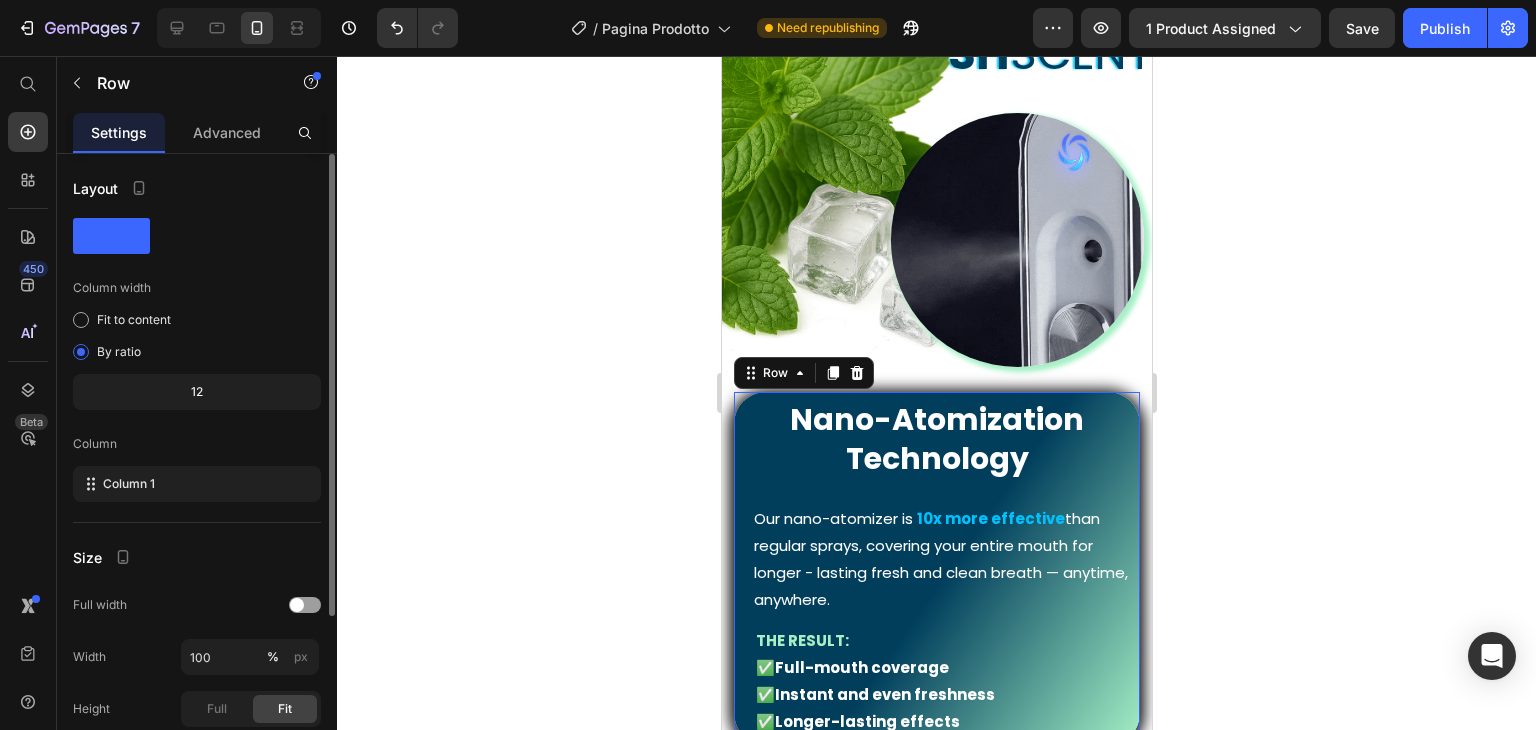 scroll, scrollTop: 233, scrollLeft: 0, axis: vertical 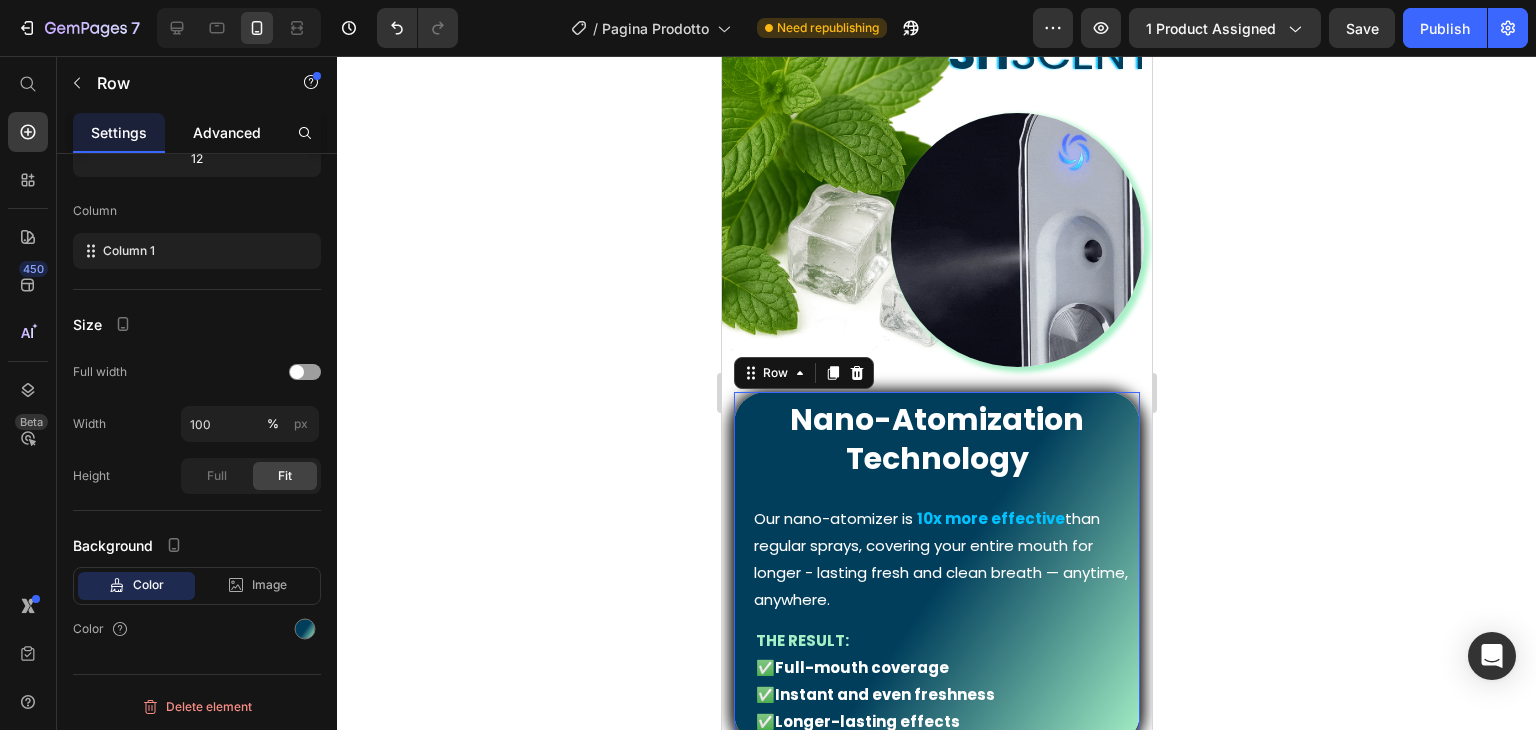 click on "Advanced" at bounding box center [227, 132] 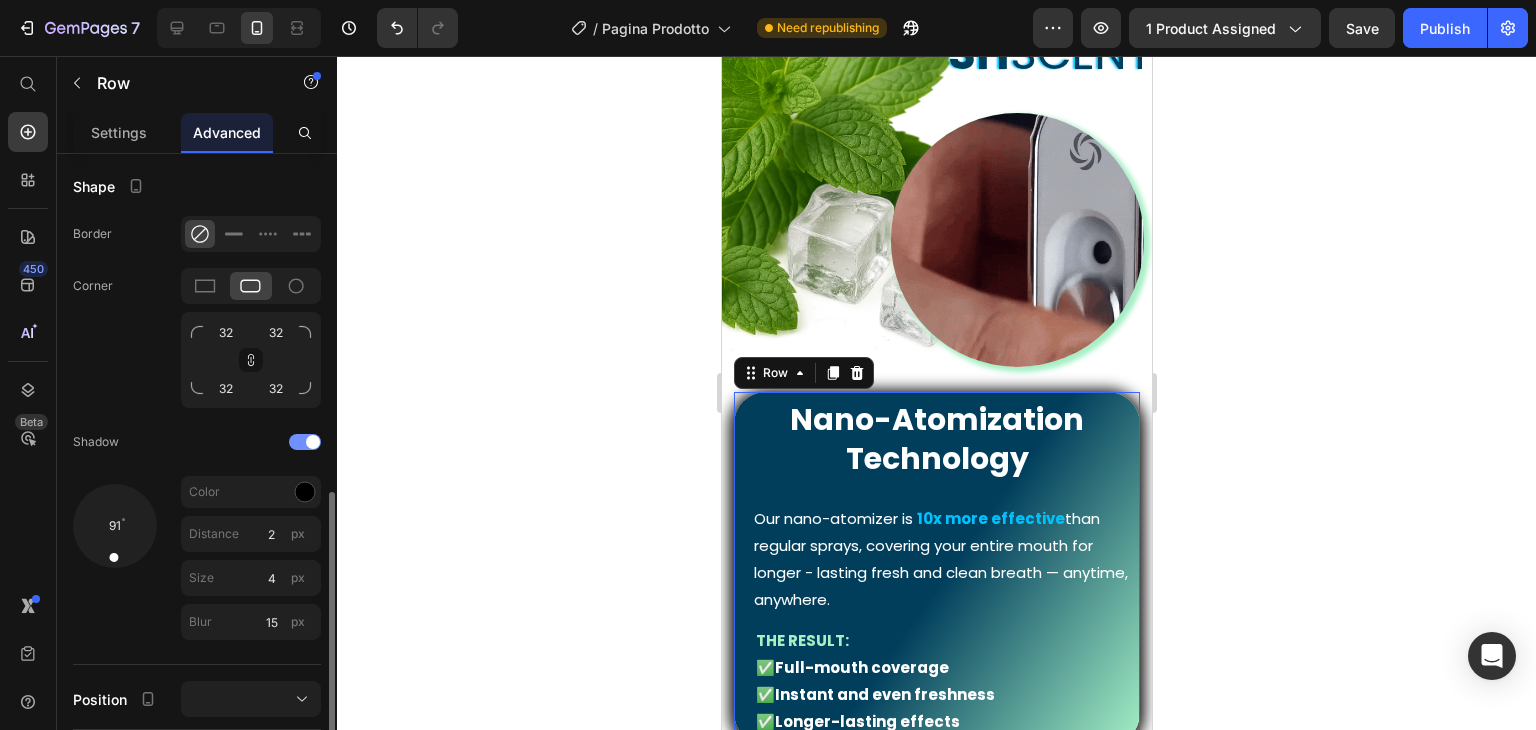 scroll, scrollTop: 600, scrollLeft: 0, axis: vertical 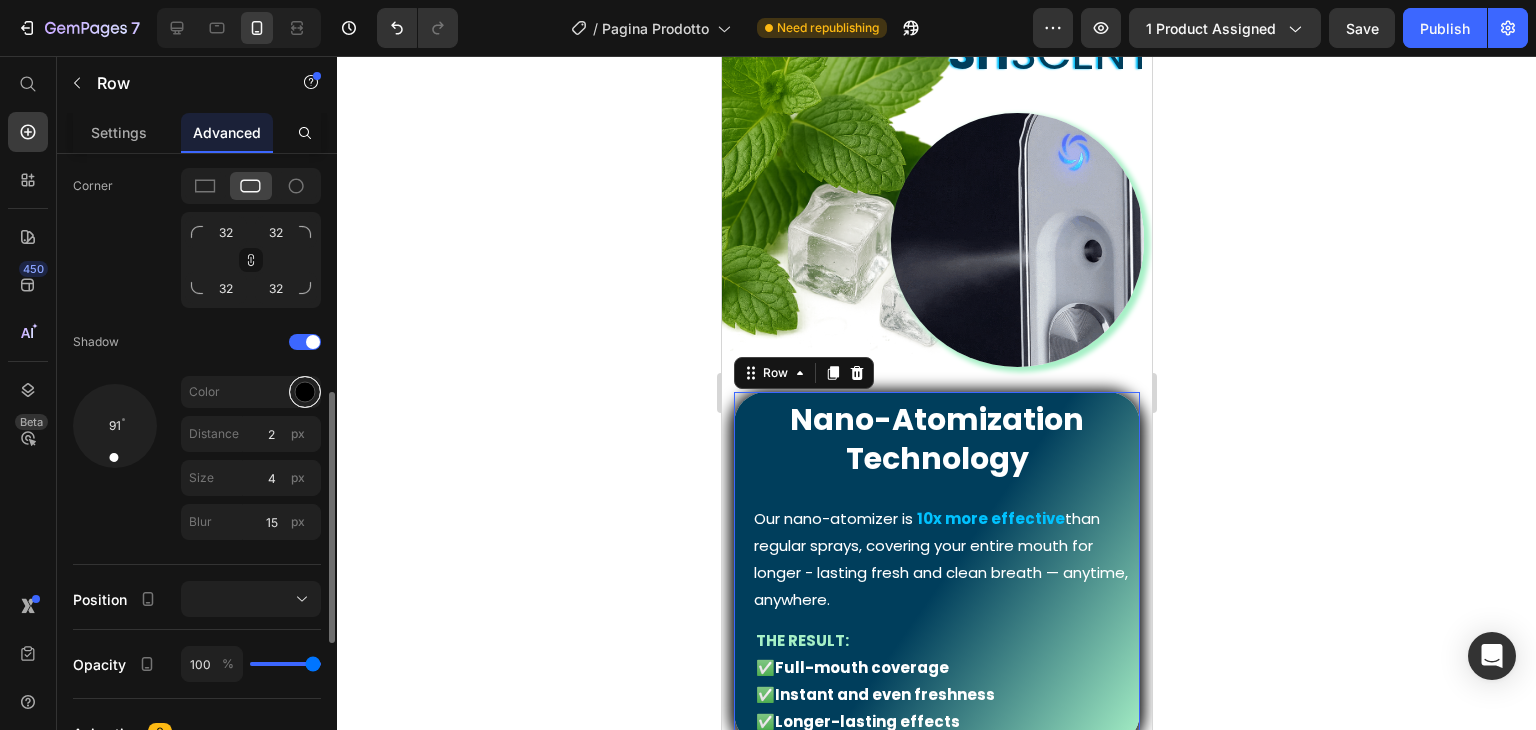 click at bounding box center (305, 392) 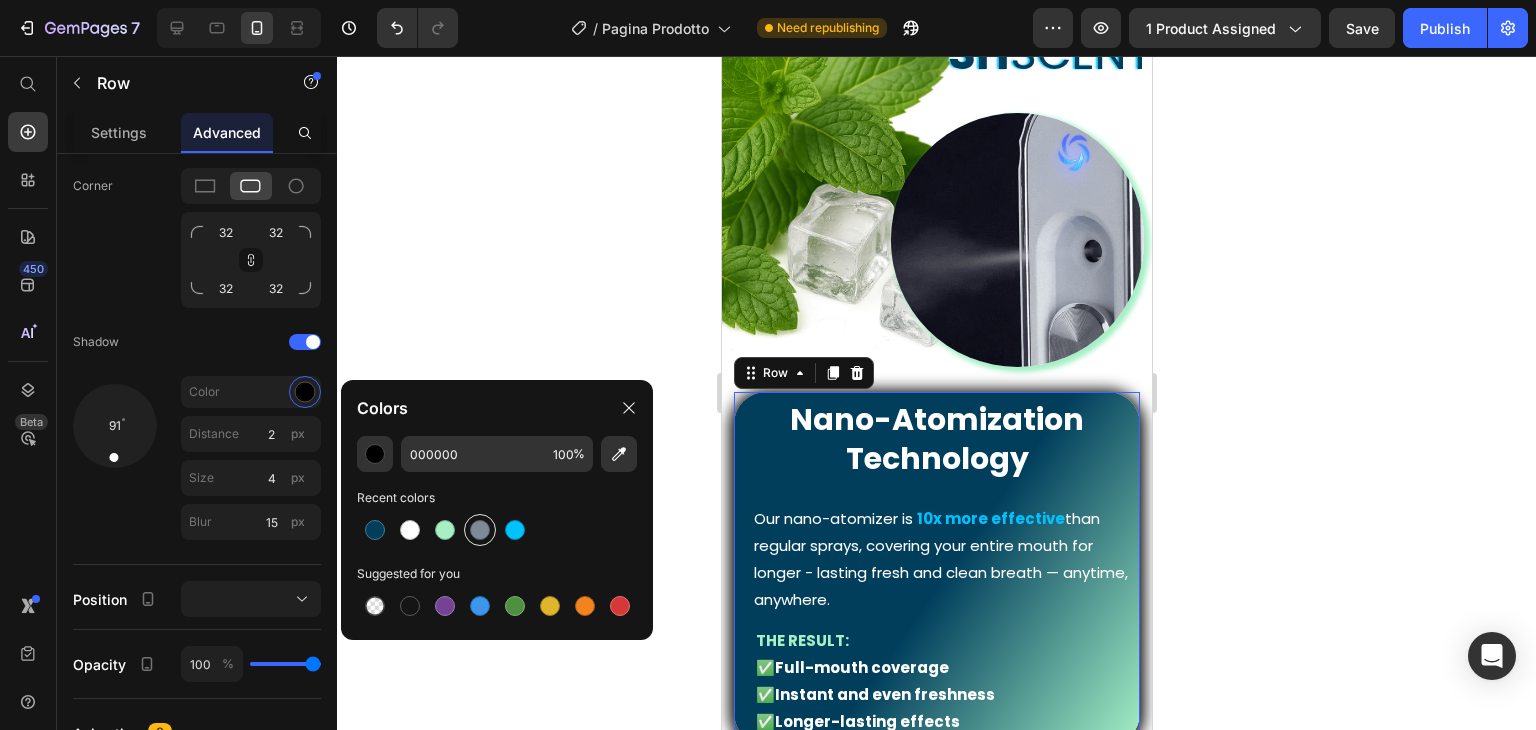 click at bounding box center (480, 530) 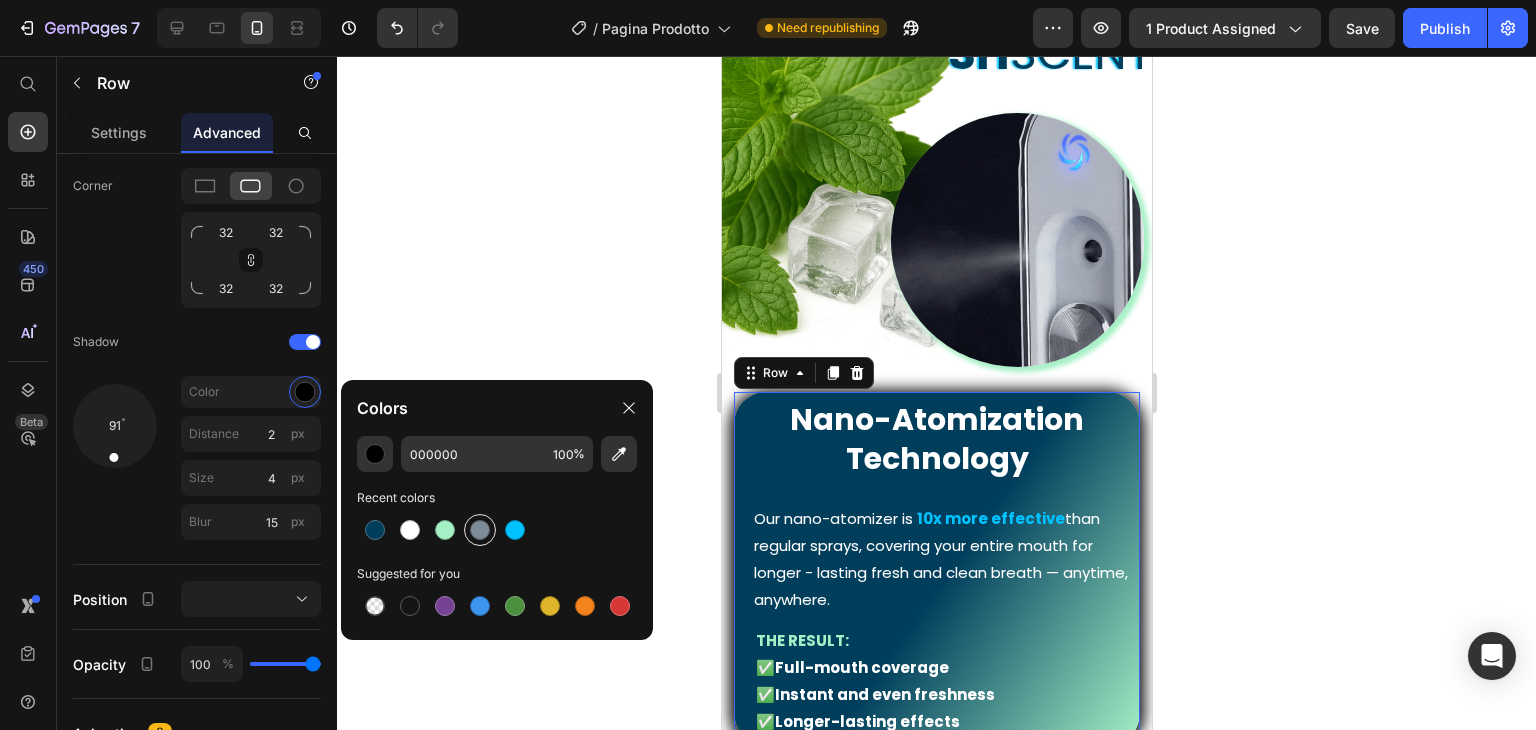 type on "7D8A97" 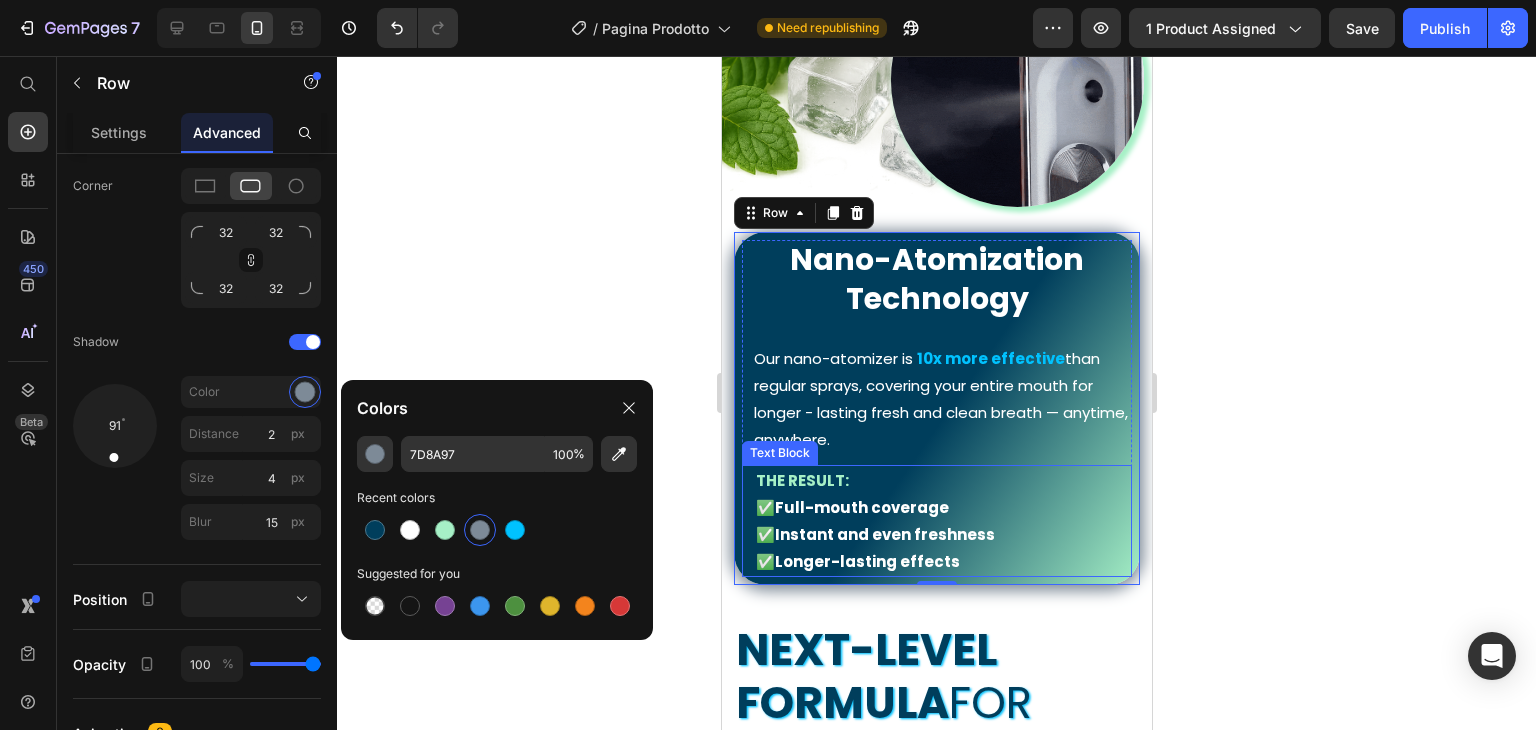 scroll, scrollTop: 1200, scrollLeft: 0, axis: vertical 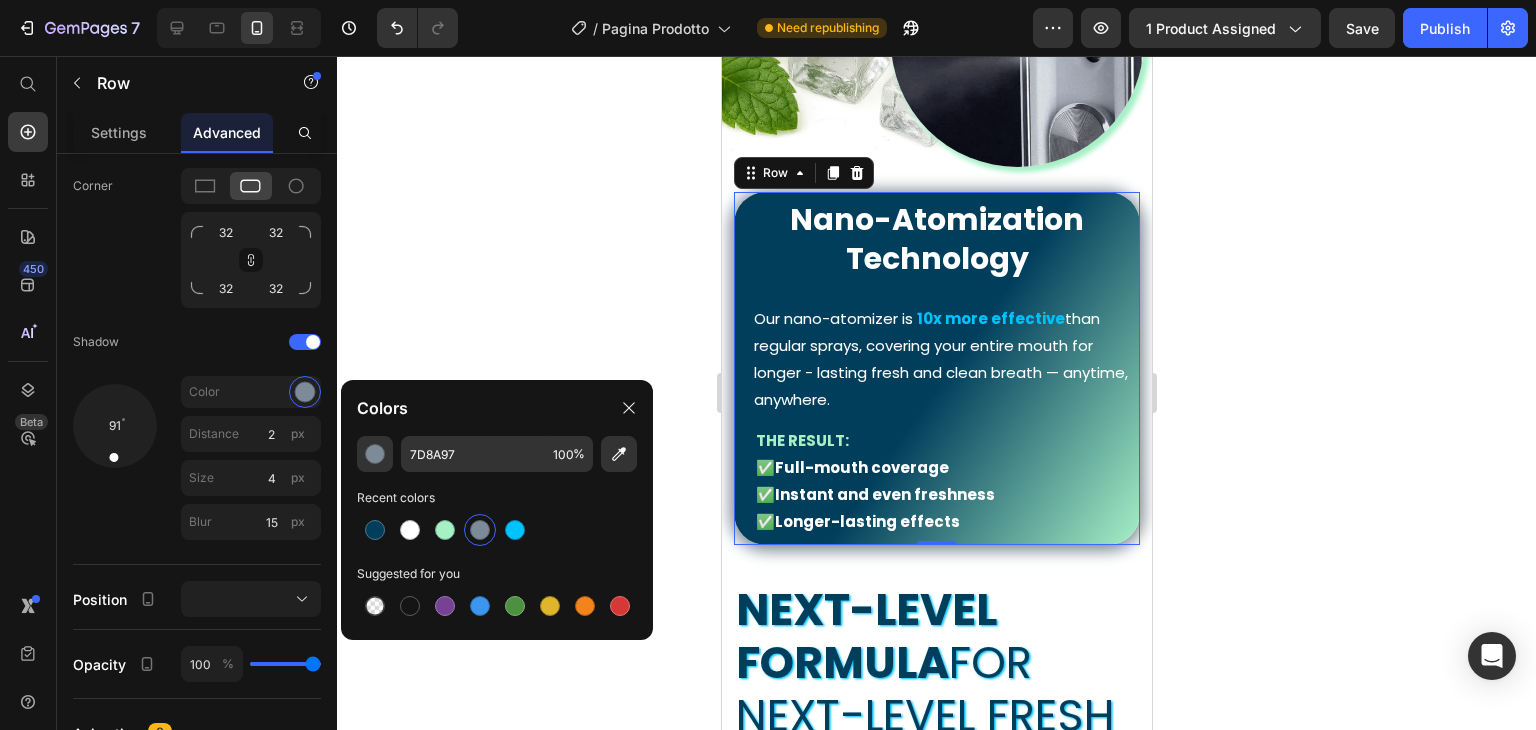 click 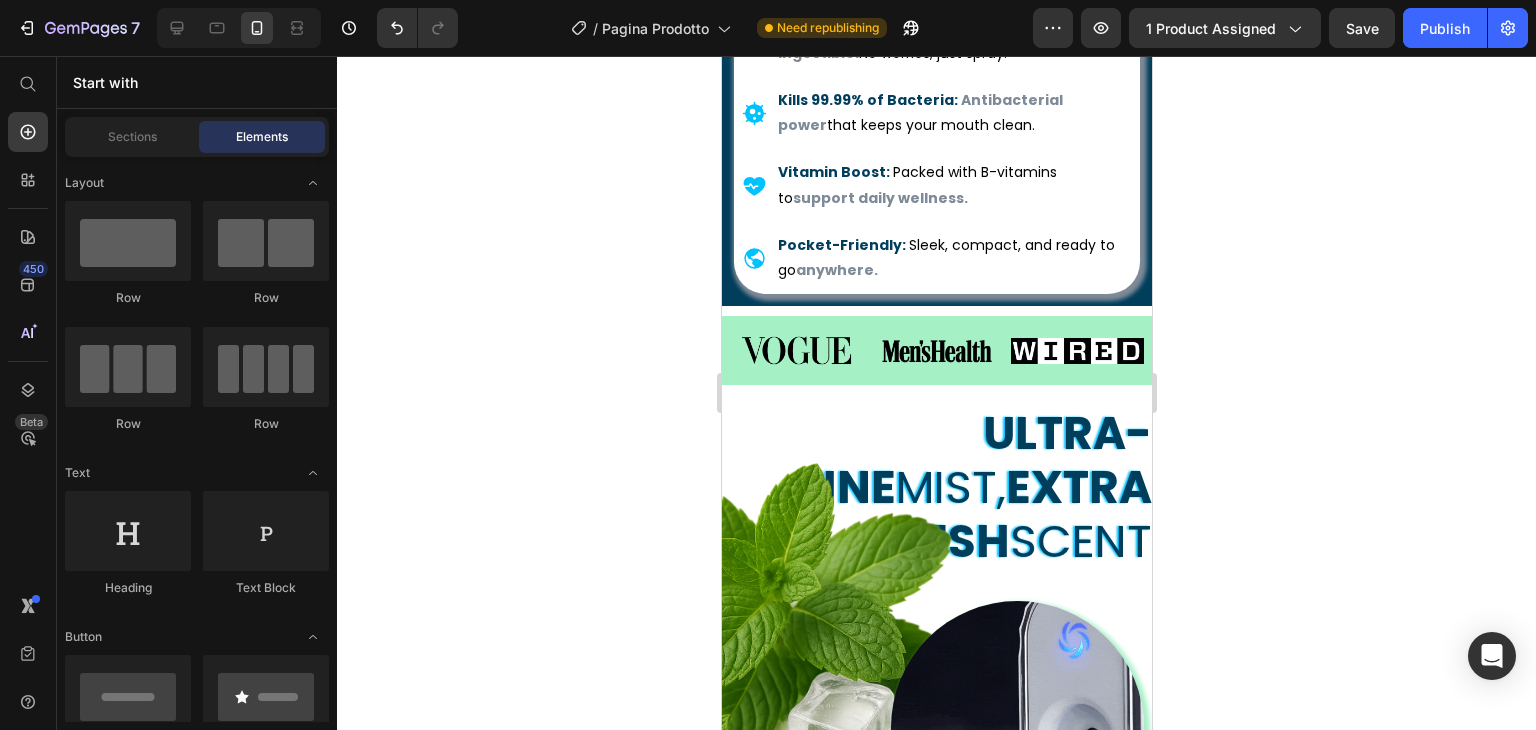 scroll, scrollTop: 500, scrollLeft: 0, axis: vertical 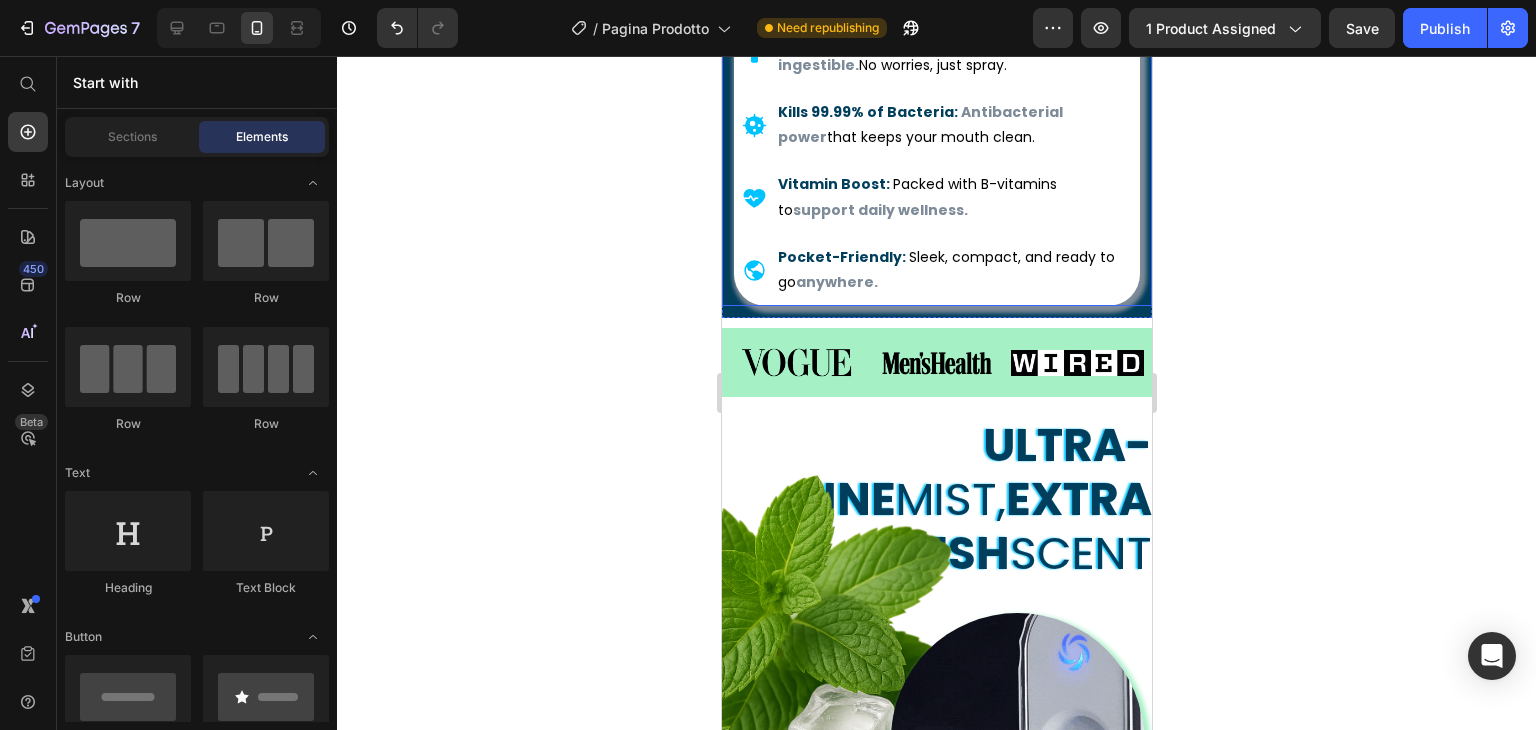 click on "Instant Fresh Breath:   Bye bad breath — fresh in  3 seconds , lasts up to  8 hours.
Safe to Swallow:   Natural and fully ingestible.  No worries, just spray.
Kills 99.99% of Bacteria:   Antibacterial power  that keeps your mouth clean.
Vitamin Boost:   Packed with B-vitamins to  support daily wellness.
Pocket-Friendly:   Sleek, compact, and ready to go  anywhere. Item List" at bounding box center (936, 119) 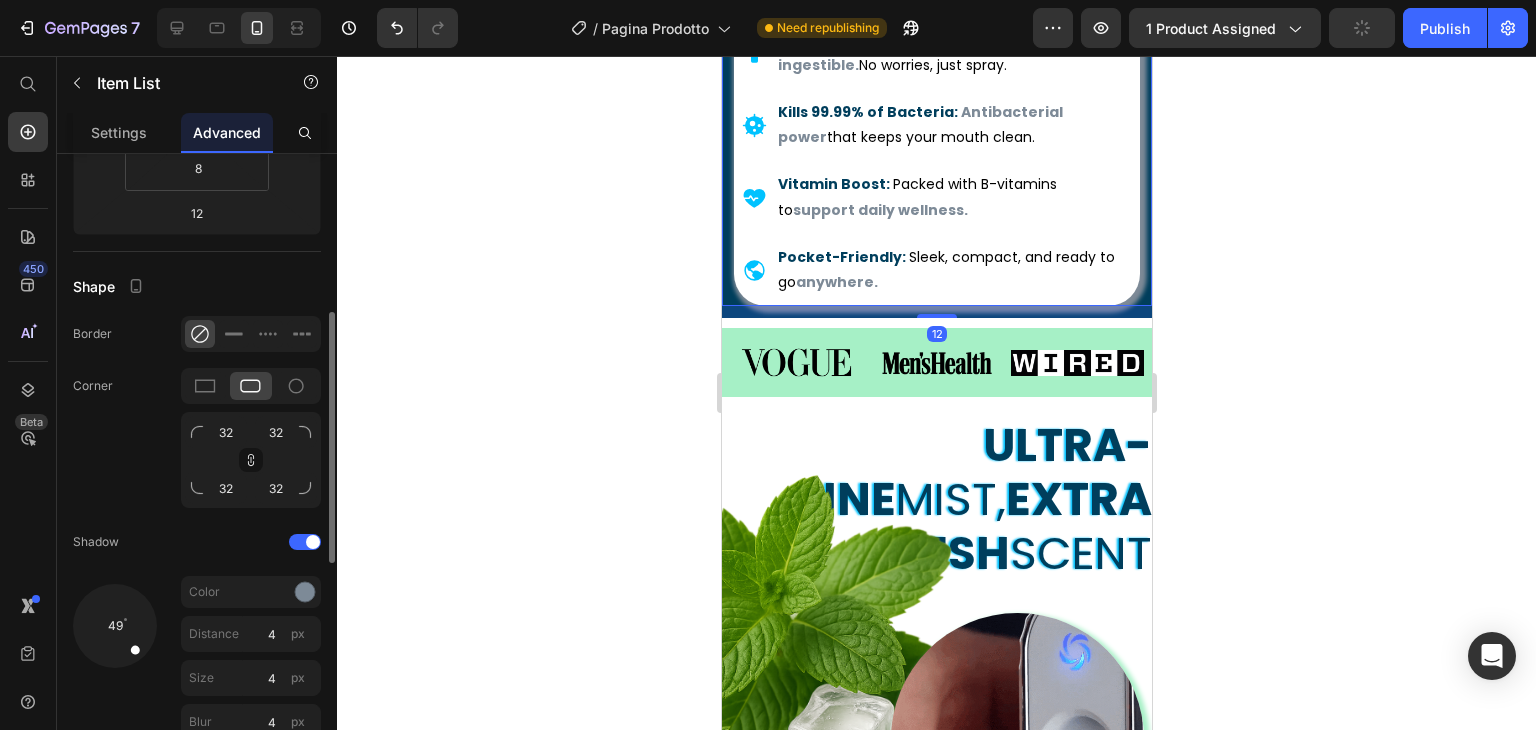 scroll, scrollTop: 600, scrollLeft: 0, axis: vertical 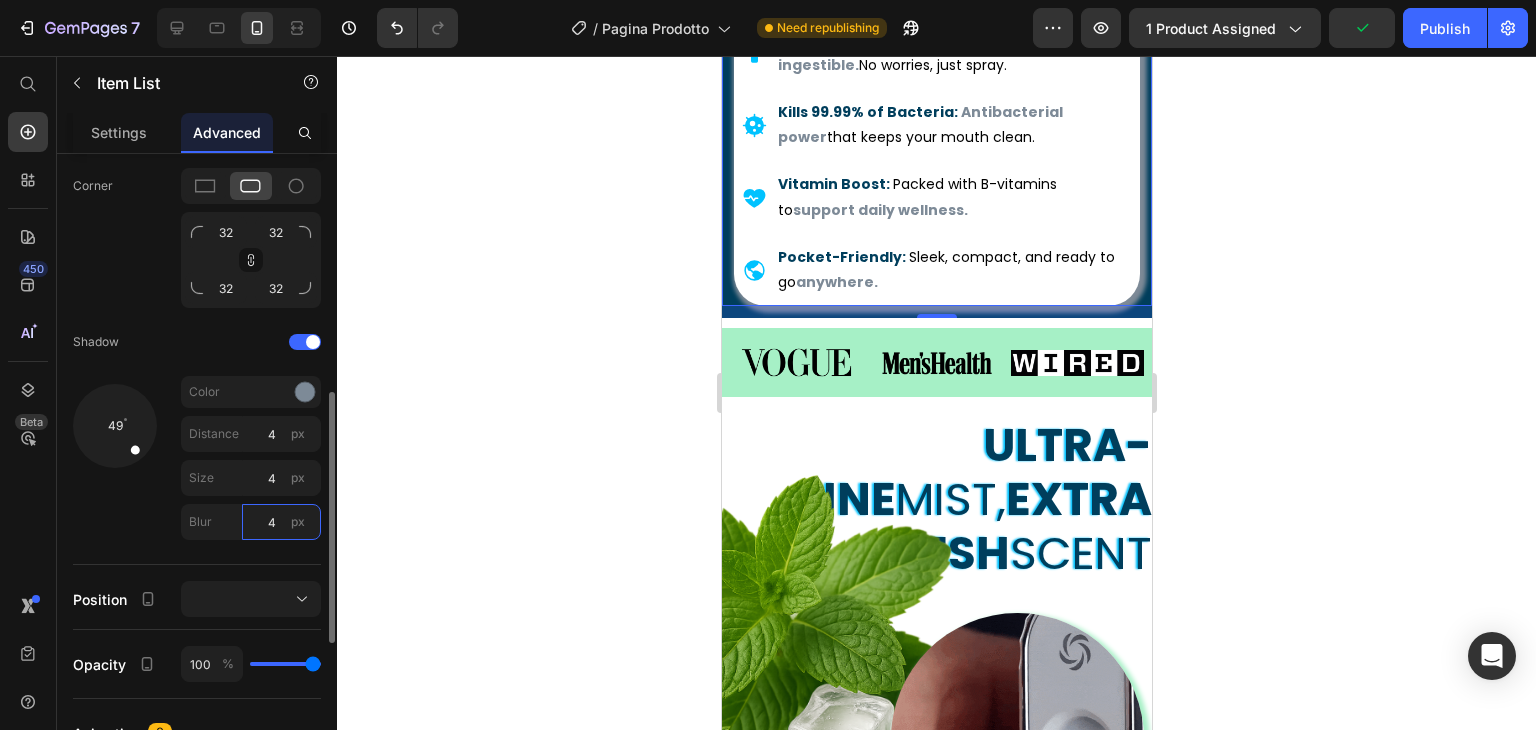 click on "4" at bounding box center (281, 522) 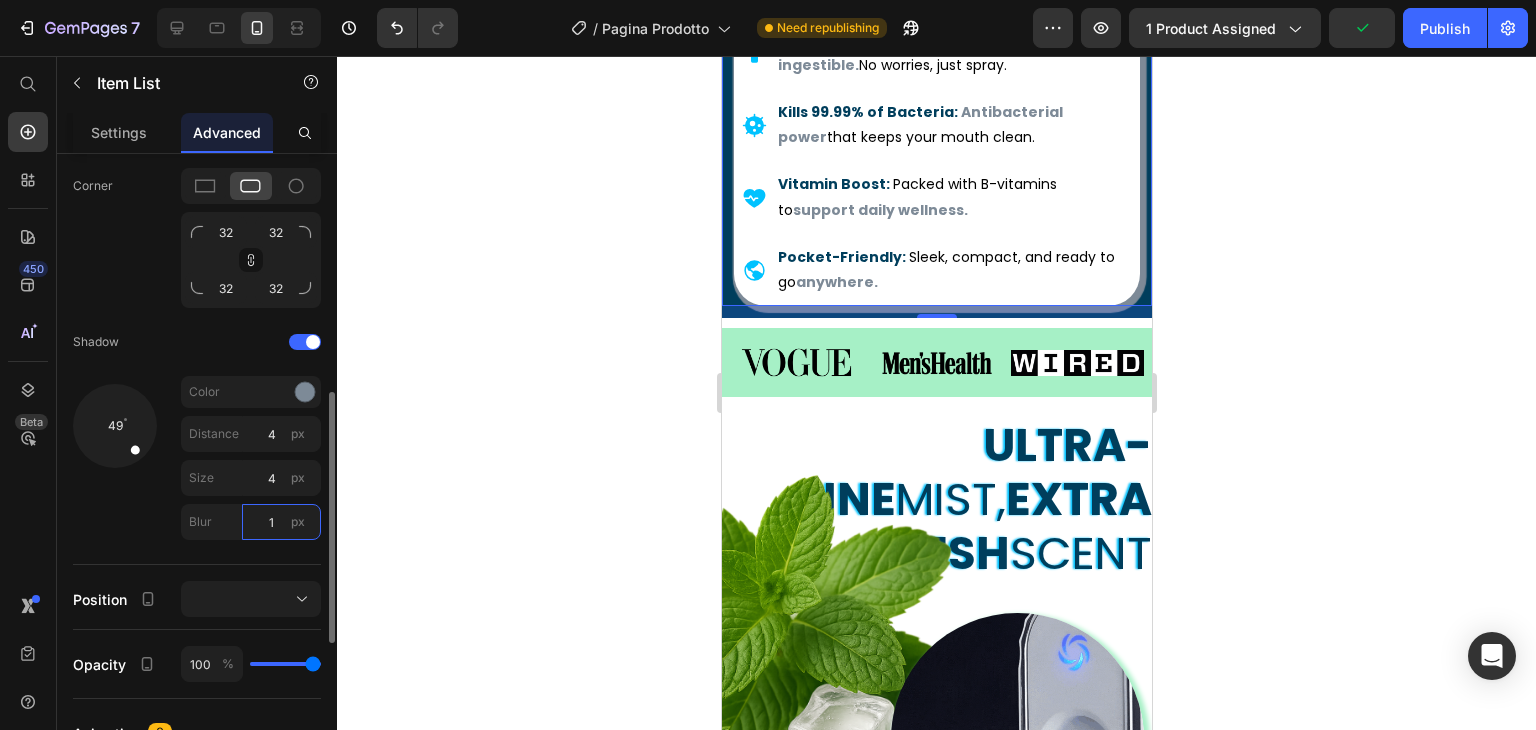 type on "15" 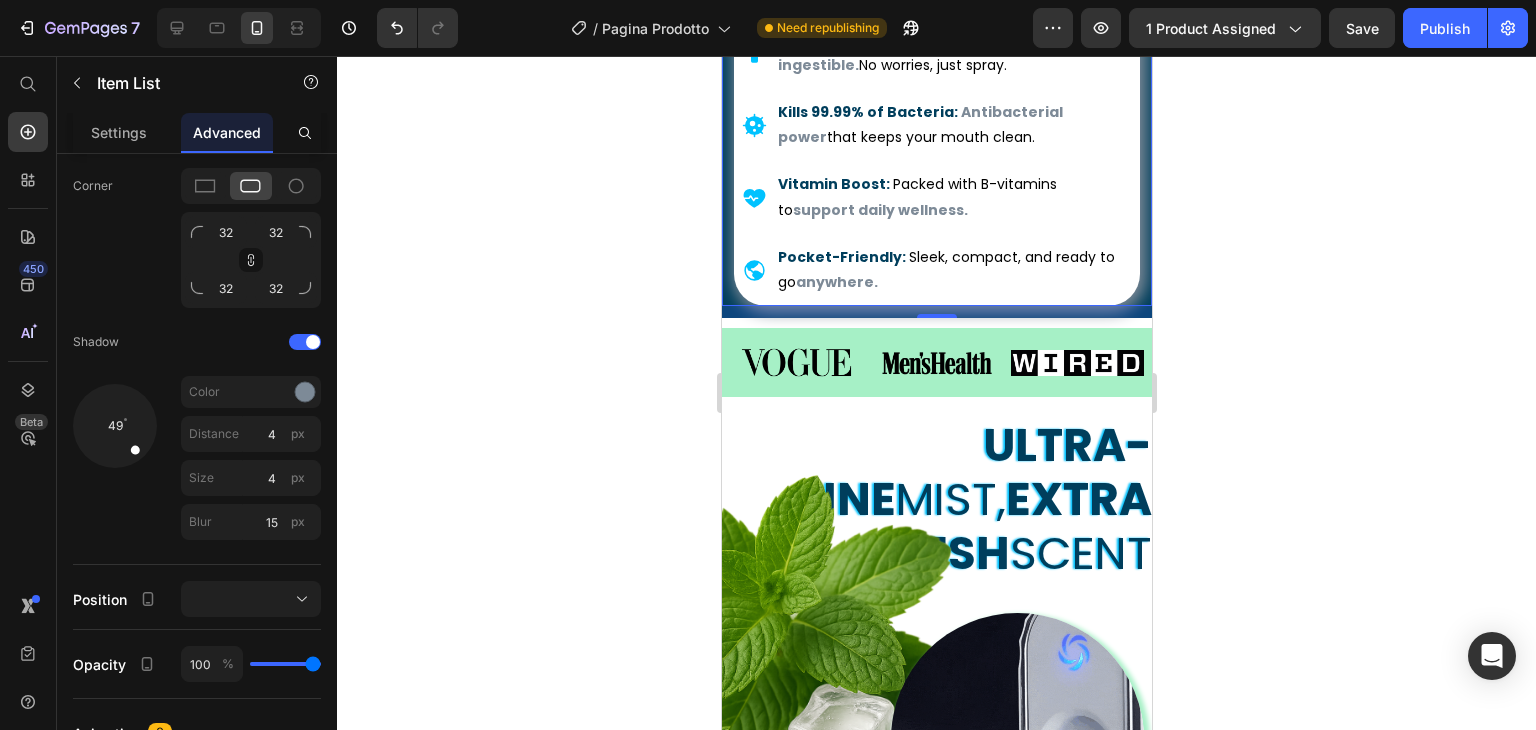 click 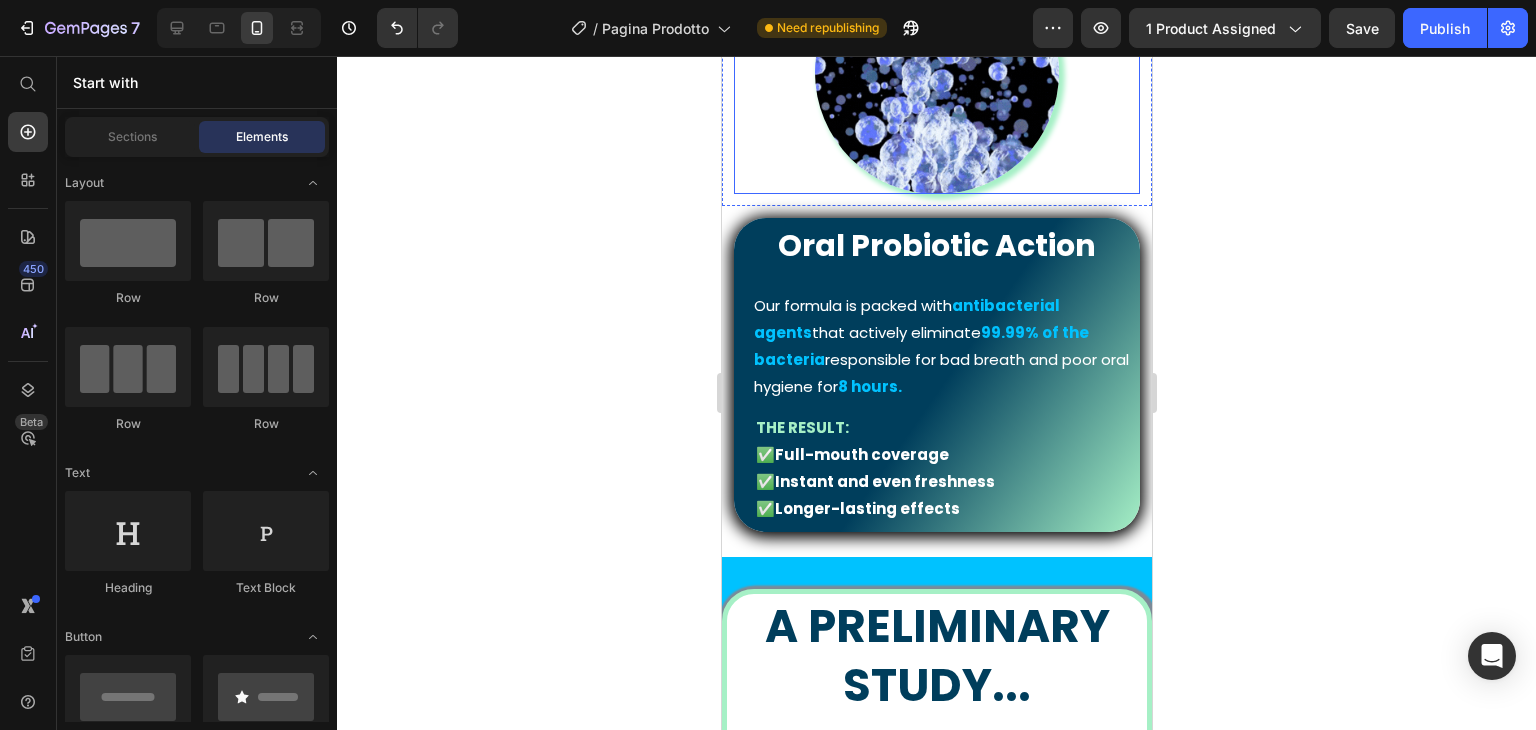 scroll, scrollTop: 2000, scrollLeft: 0, axis: vertical 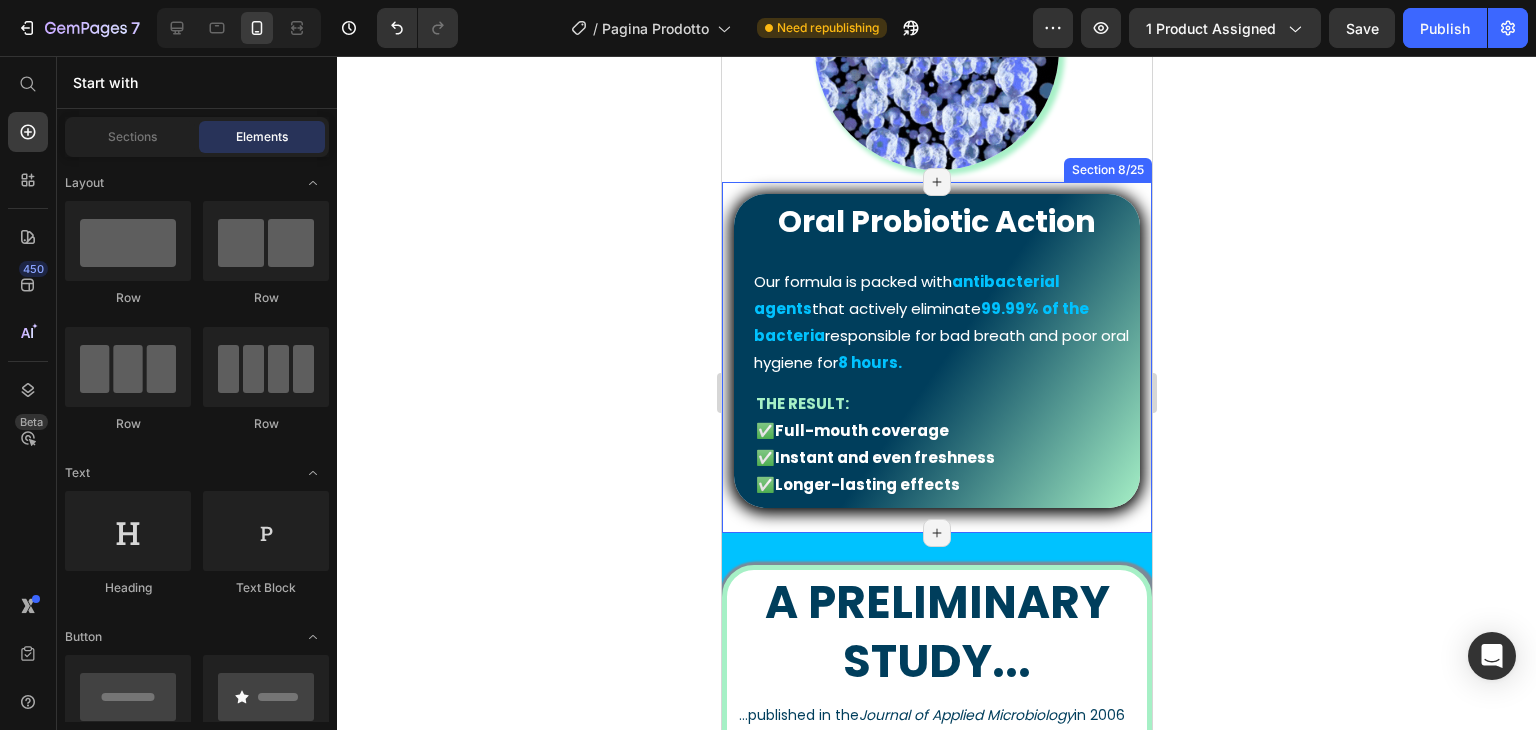click on "Oral Probiotic Action Heading Our formula is packed with  antibacterial   agents  that actively eliminate  99.99% of the bacteria  responsible for bad breath and poor oral hygiene for  8 hours. Text Block THE RESULT: ✅  Full-mouth coverage ✅  Instant and even freshness ✅  Longer-lasting effects Text Block Row Row Section 8/25 Page has reached Shopify’s 25 section-limit Page has reached Shopify’s 25 section-limit" at bounding box center [936, 357] 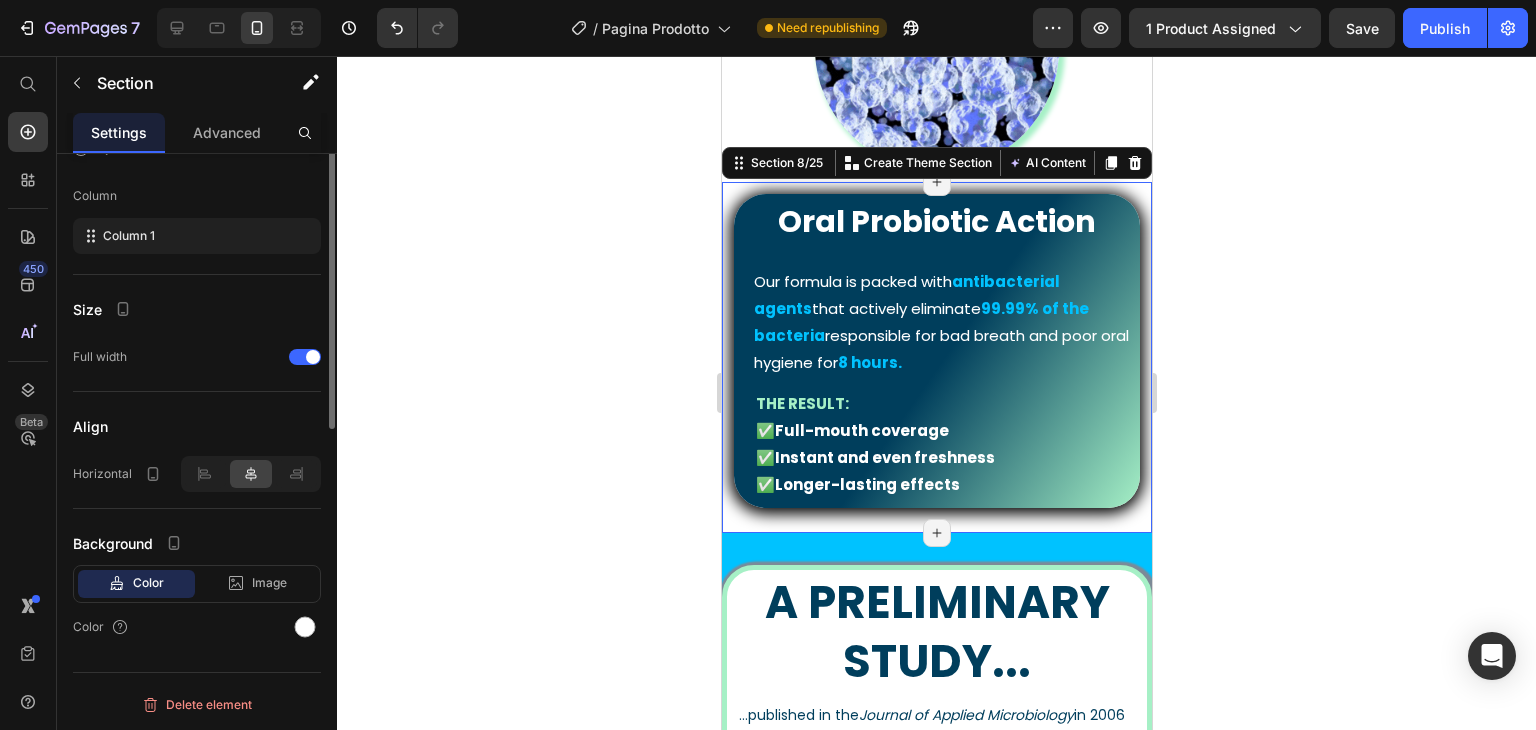 scroll, scrollTop: 0, scrollLeft: 0, axis: both 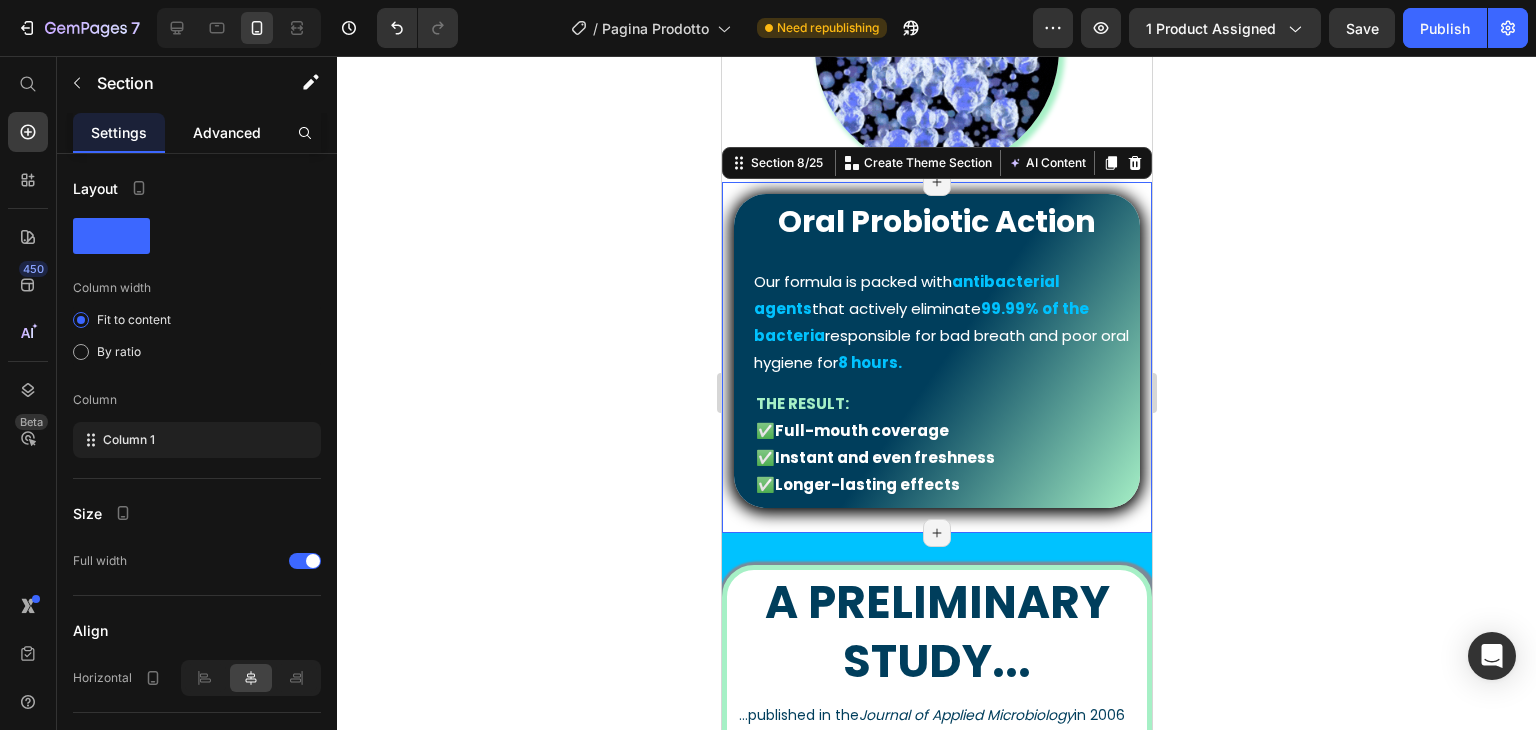 click on "Advanced" at bounding box center [227, 132] 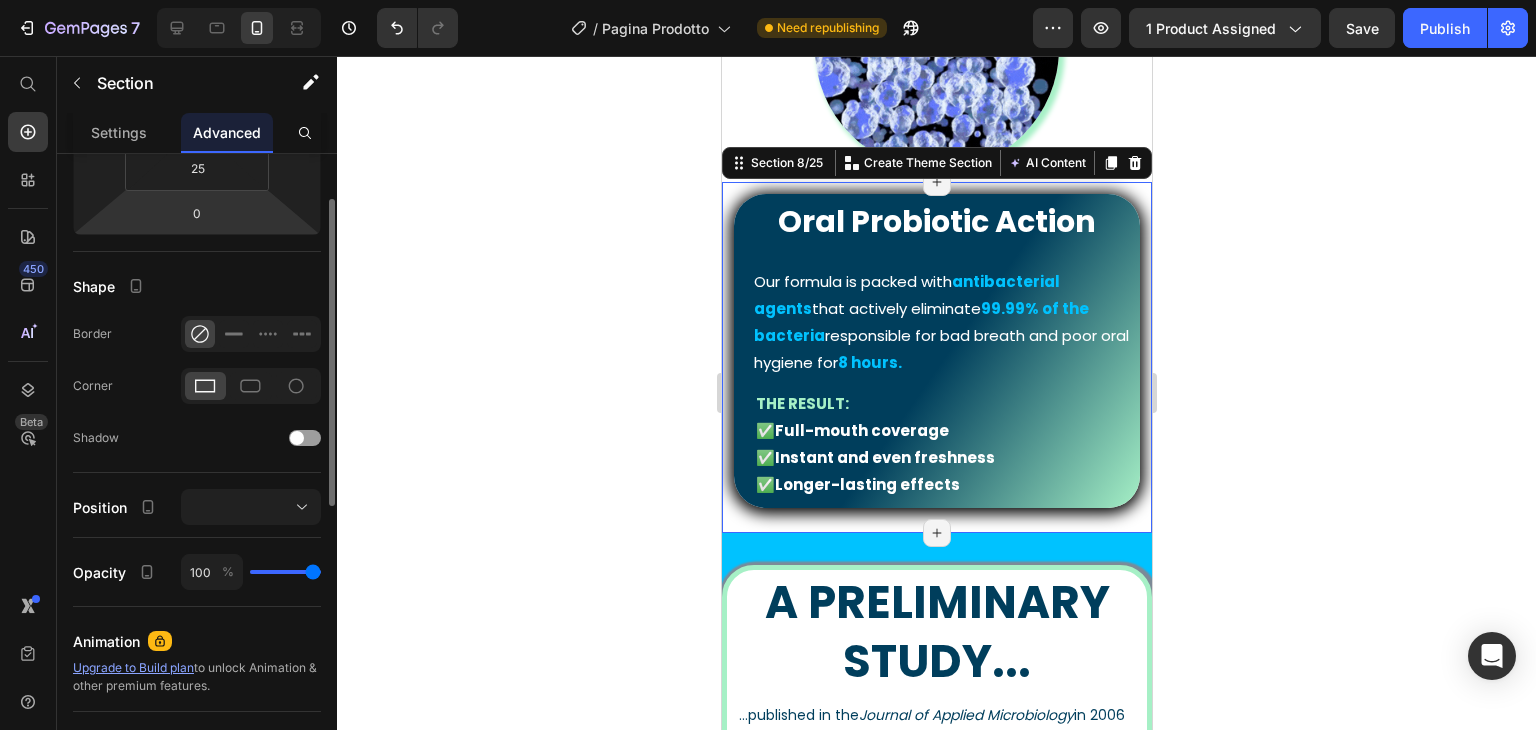 scroll, scrollTop: 500, scrollLeft: 0, axis: vertical 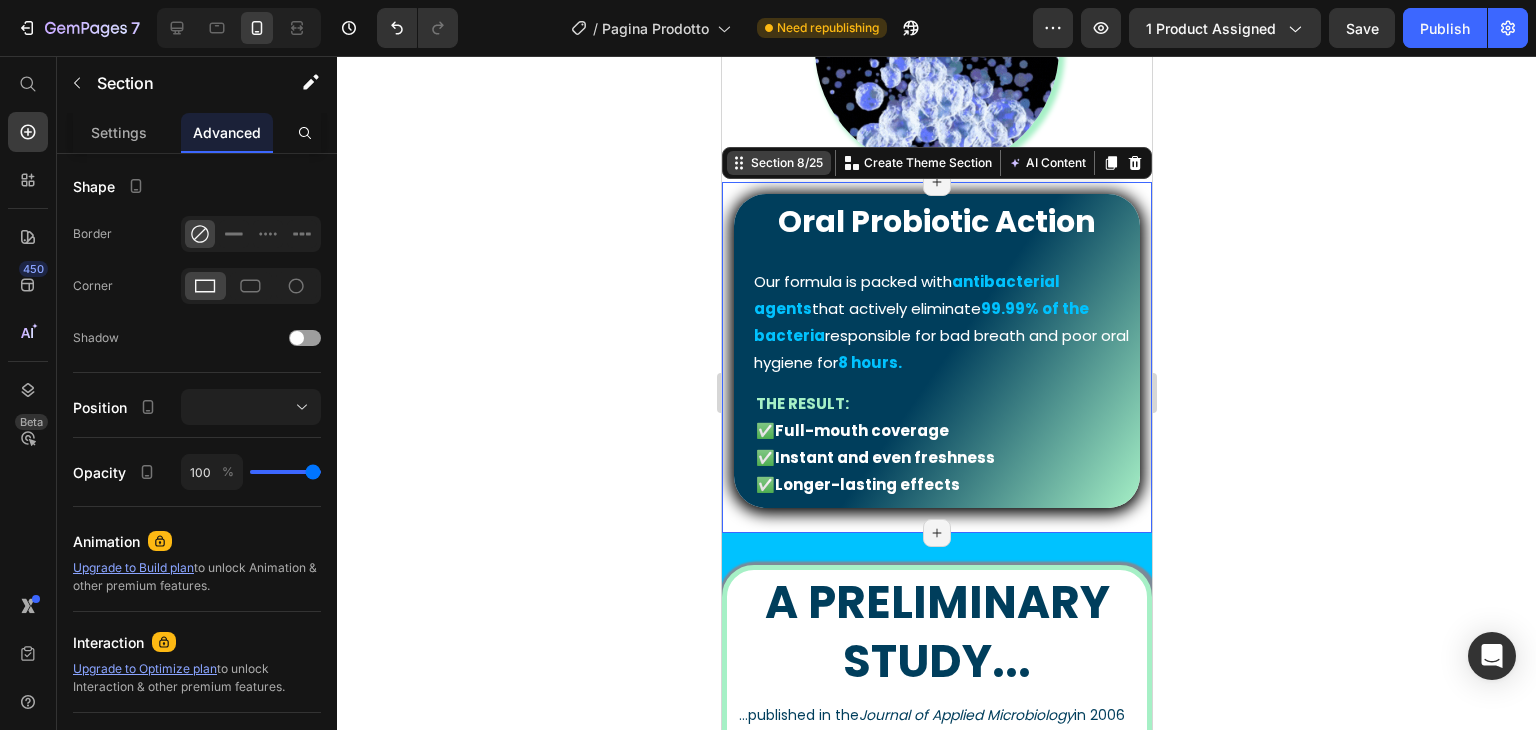 click on "Section 8/25" at bounding box center (778, 163) 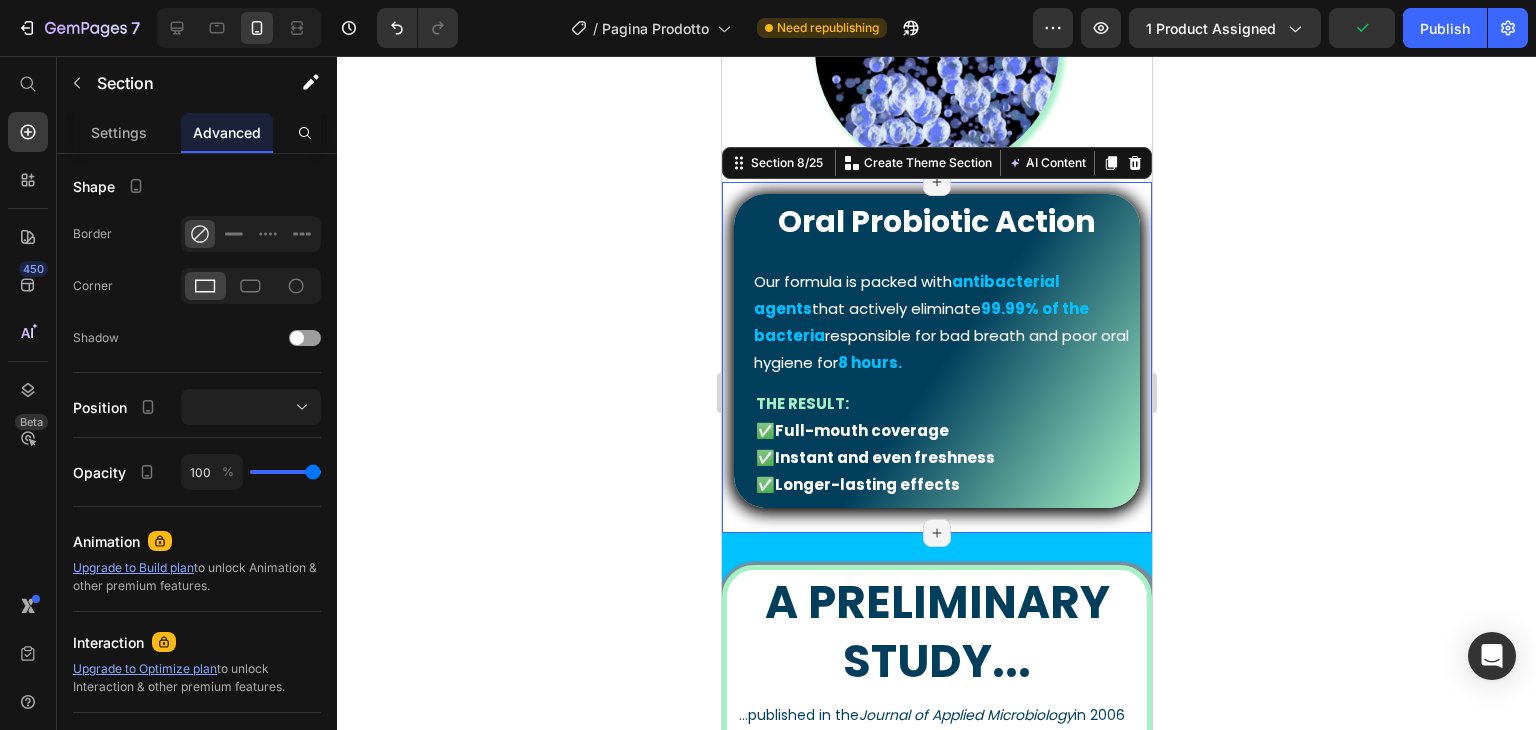 click on "Oral Probiotic Action Heading Our formula is packed with  antibacterial   agents  that actively eliminate  99.99% of the bacteria  responsible for bad breath and poor oral hygiene for  8 hours. Text Block THE RESULT: ✅  Full-mouth coverage ✅  Instant and even freshness ✅  Longer-lasting effects Text Block Row Row" at bounding box center [936, 351] 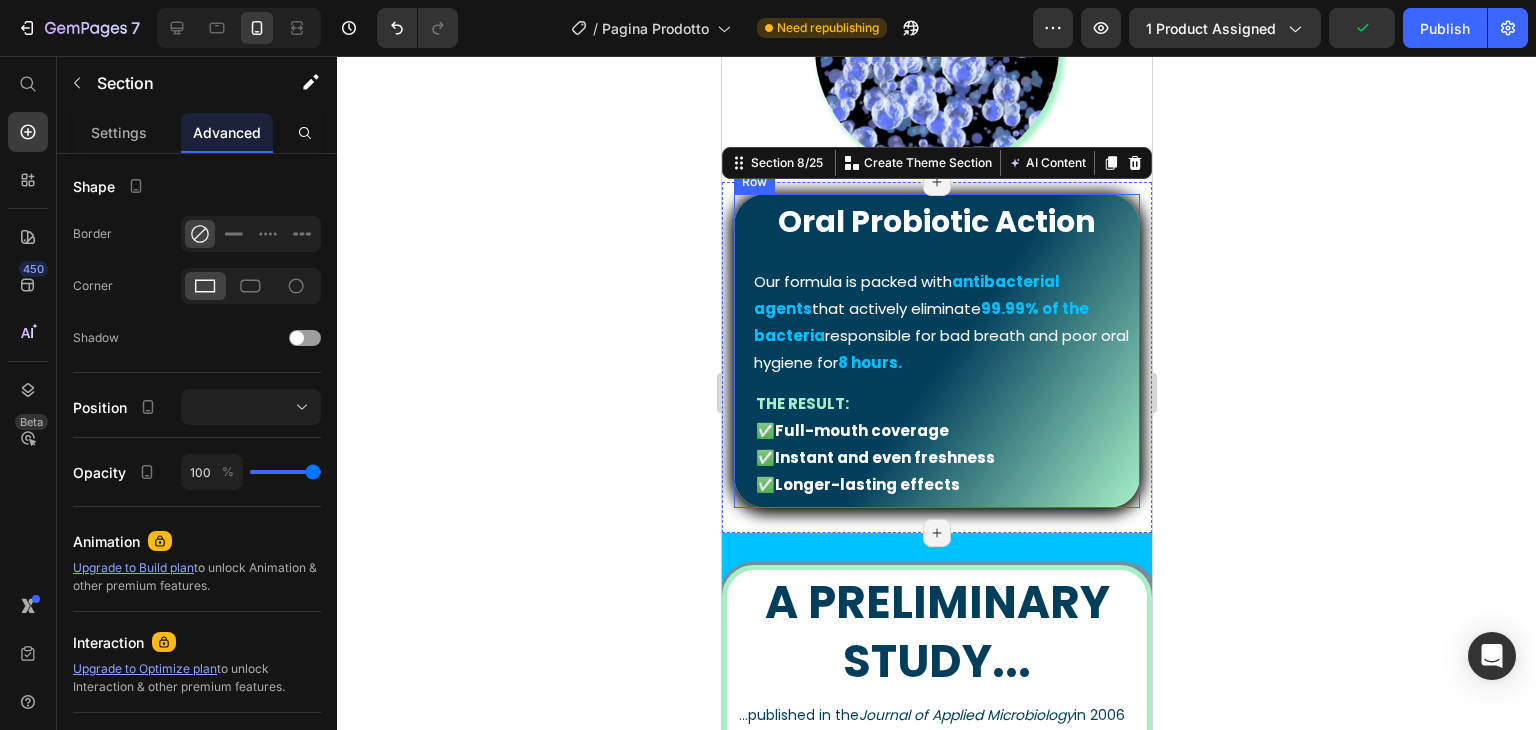 click on "THE RESULT: ✅  Full-mouth coverage ✅  Instant and even freshness ✅  Longer-lasting effects" at bounding box center [942, 444] 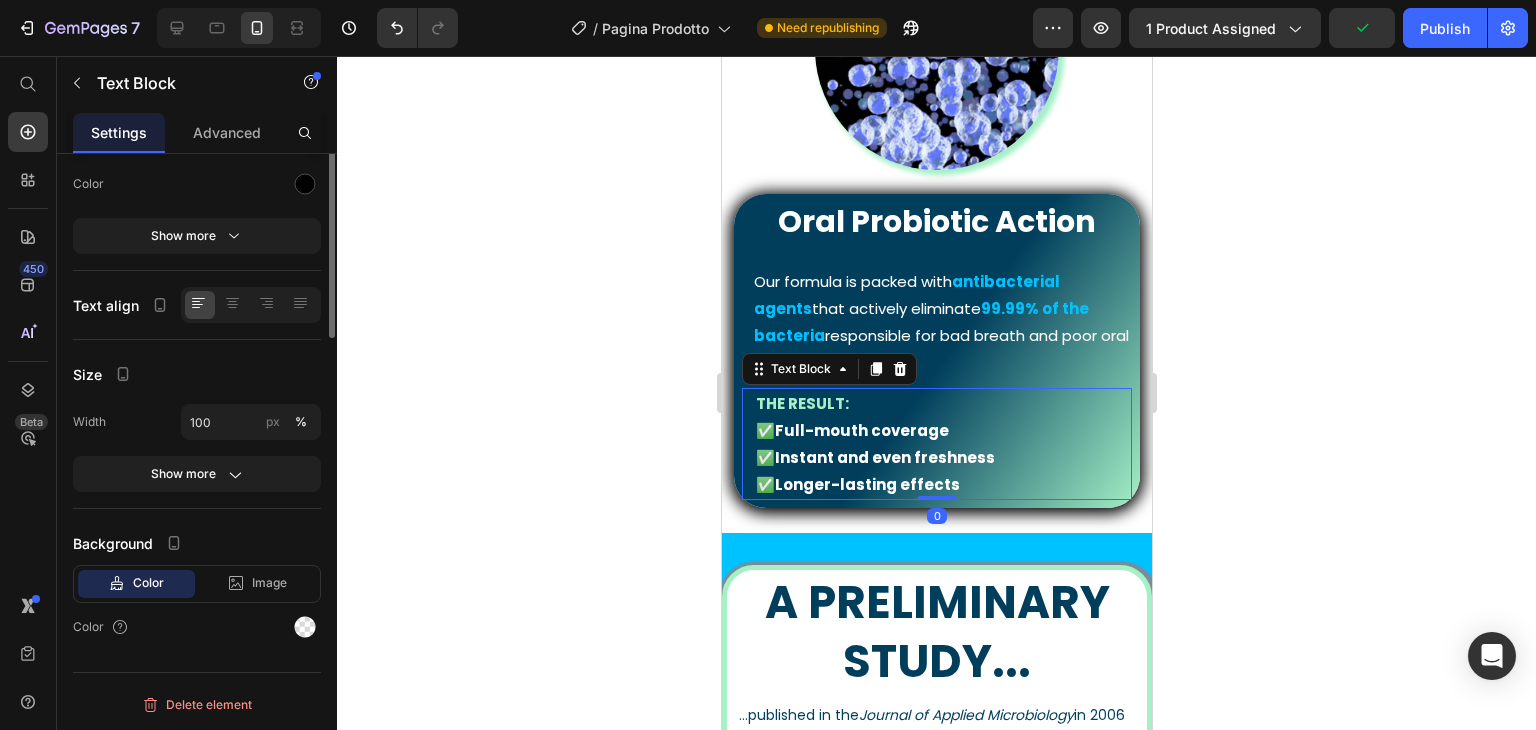 scroll, scrollTop: 0, scrollLeft: 0, axis: both 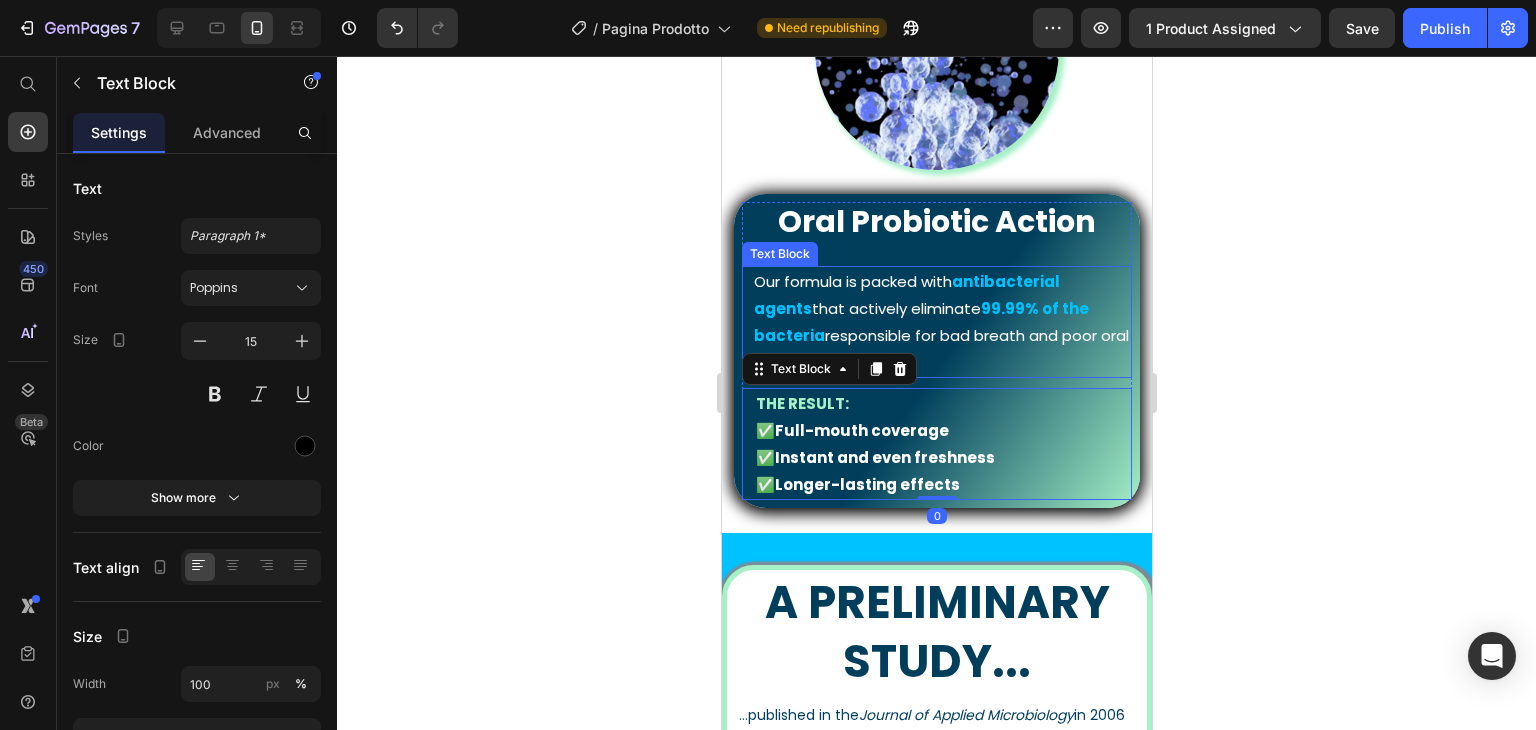 click on "Our formula is packed with  antibacterial   agents  that actively eliminate  99.99% of the bacteria  responsible for bad breath and poor oral hygiene for  8 hours." at bounding box center [941, 322] 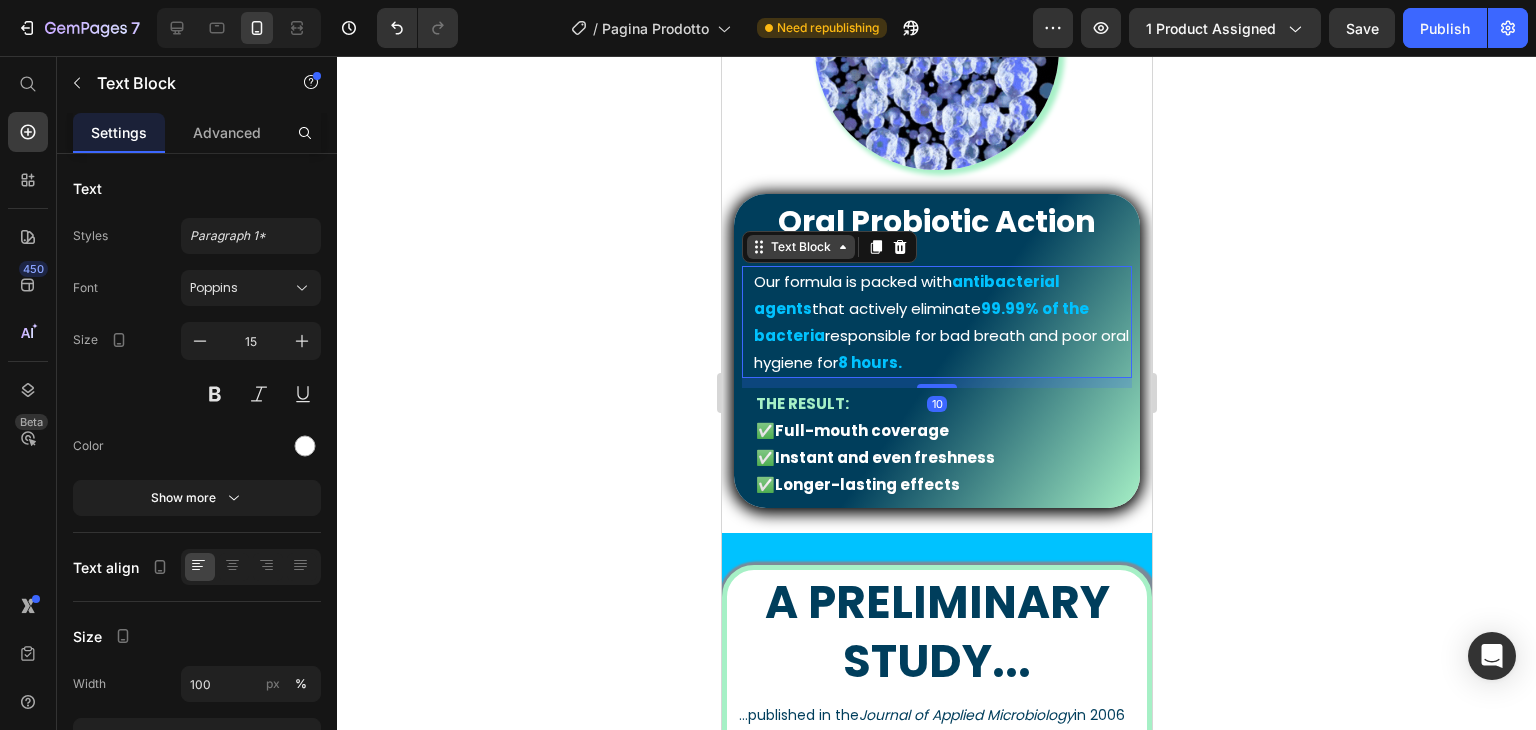 click on "Text Block" at bounding box center [800, 247] 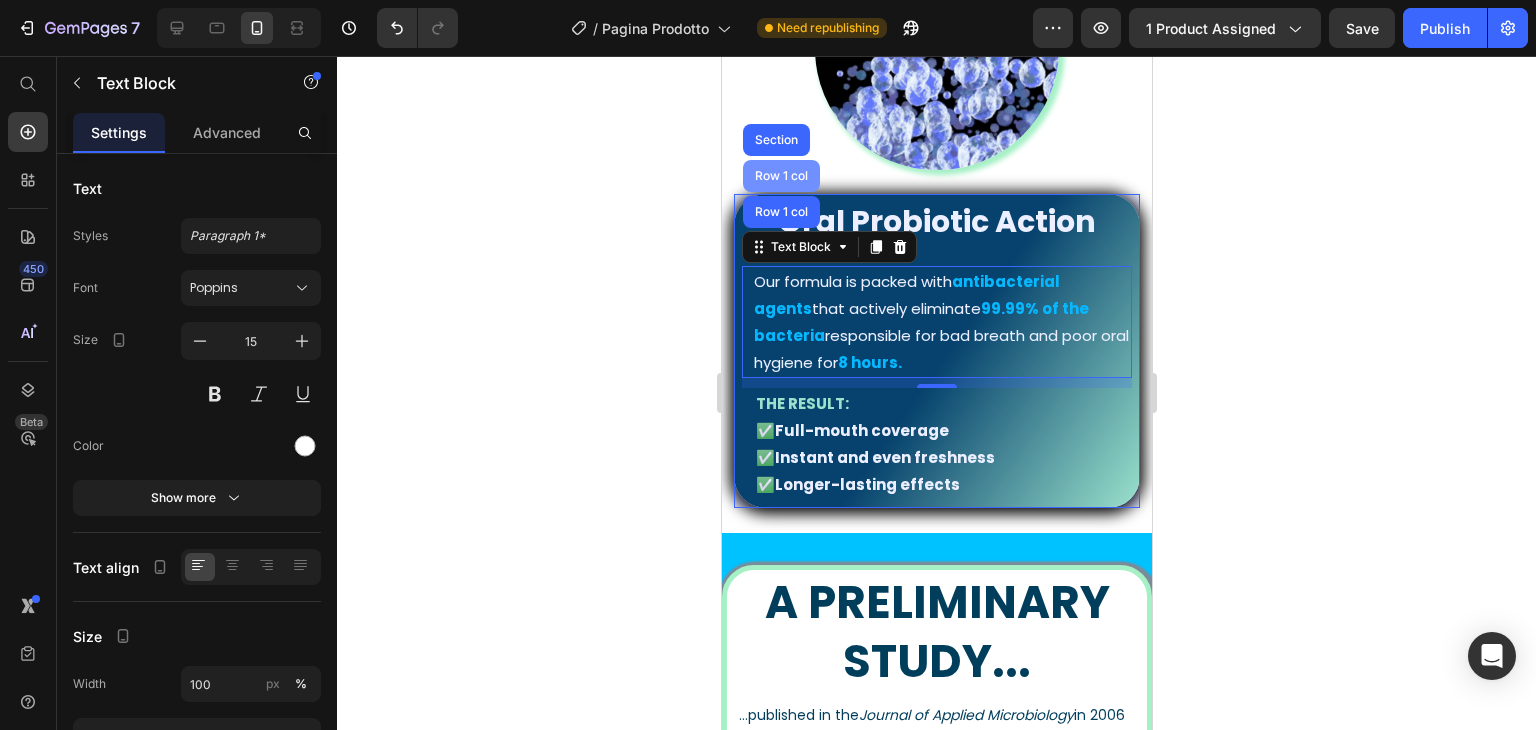 click on "Row 1 col" at bounding box center (780, 176) 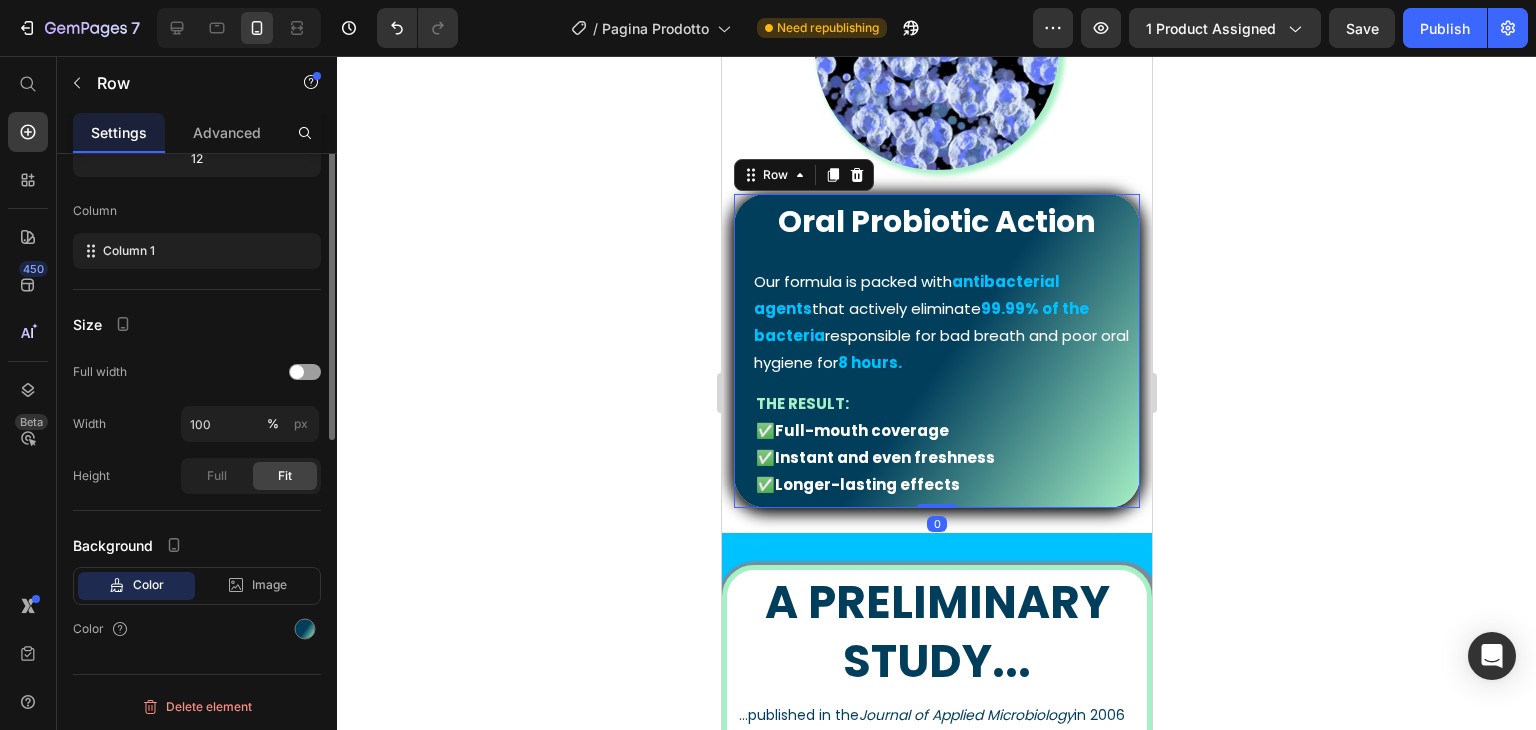 scroll 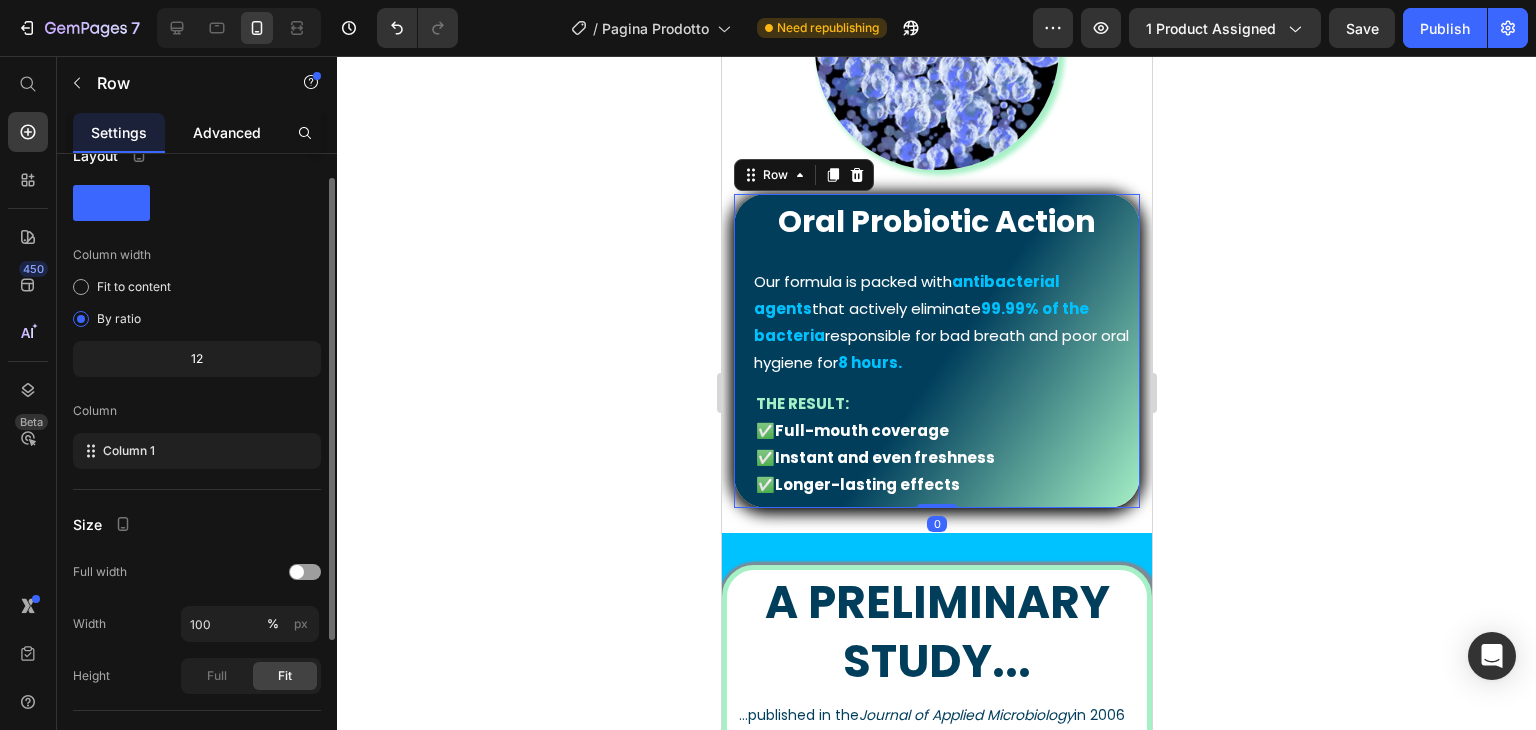 click on "Advanced" at bounding box center (227, 132) 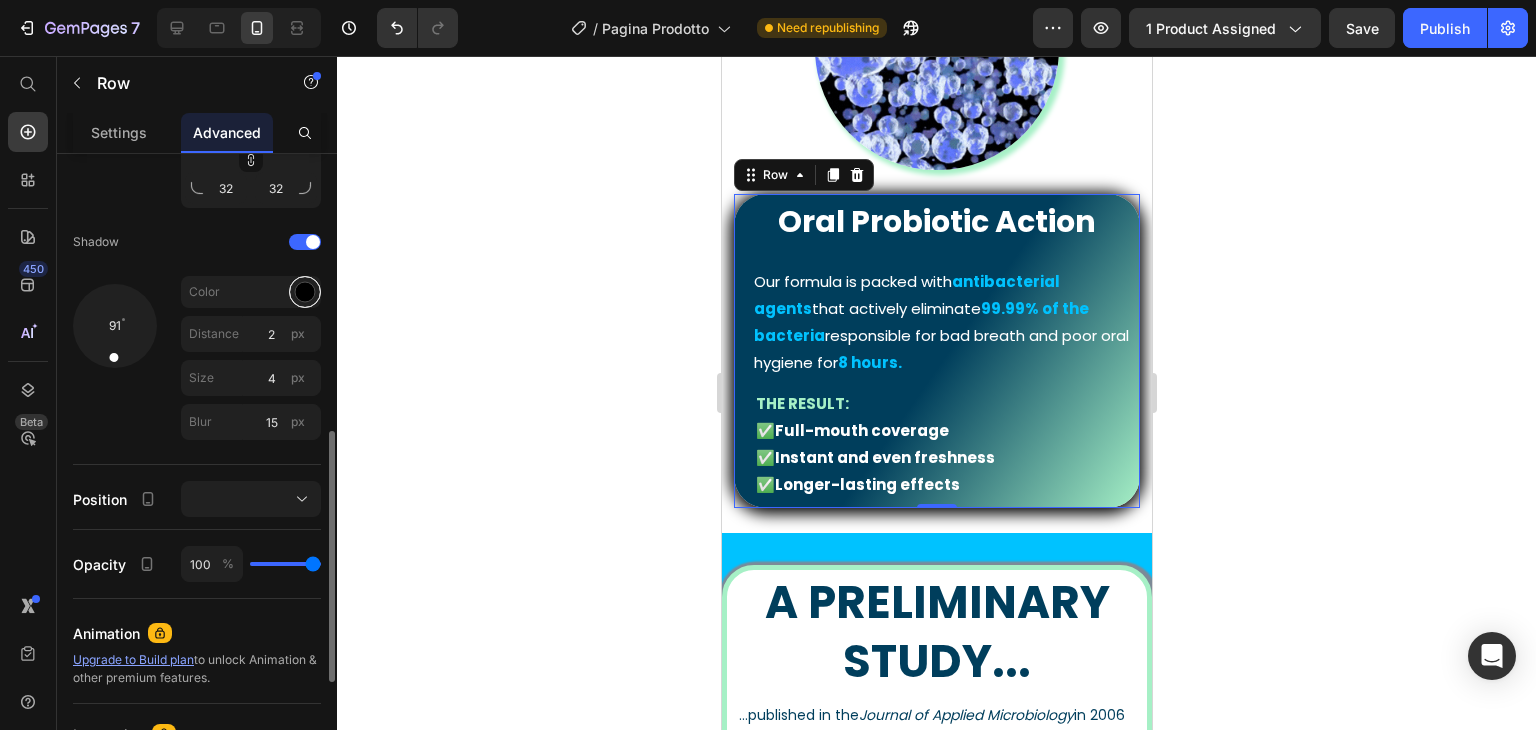click at bounding box center [305, 292] 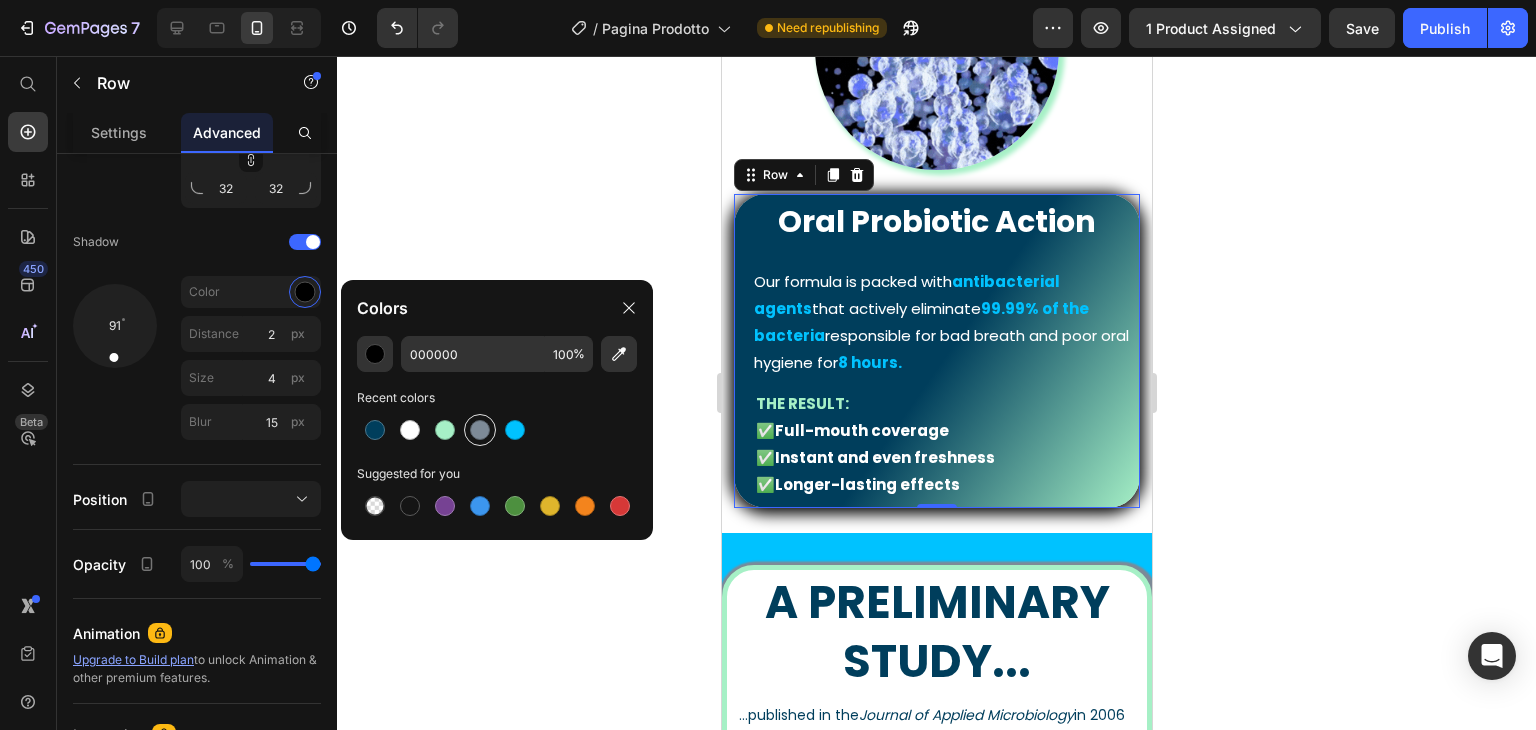 click at bounding box center (480, 430) 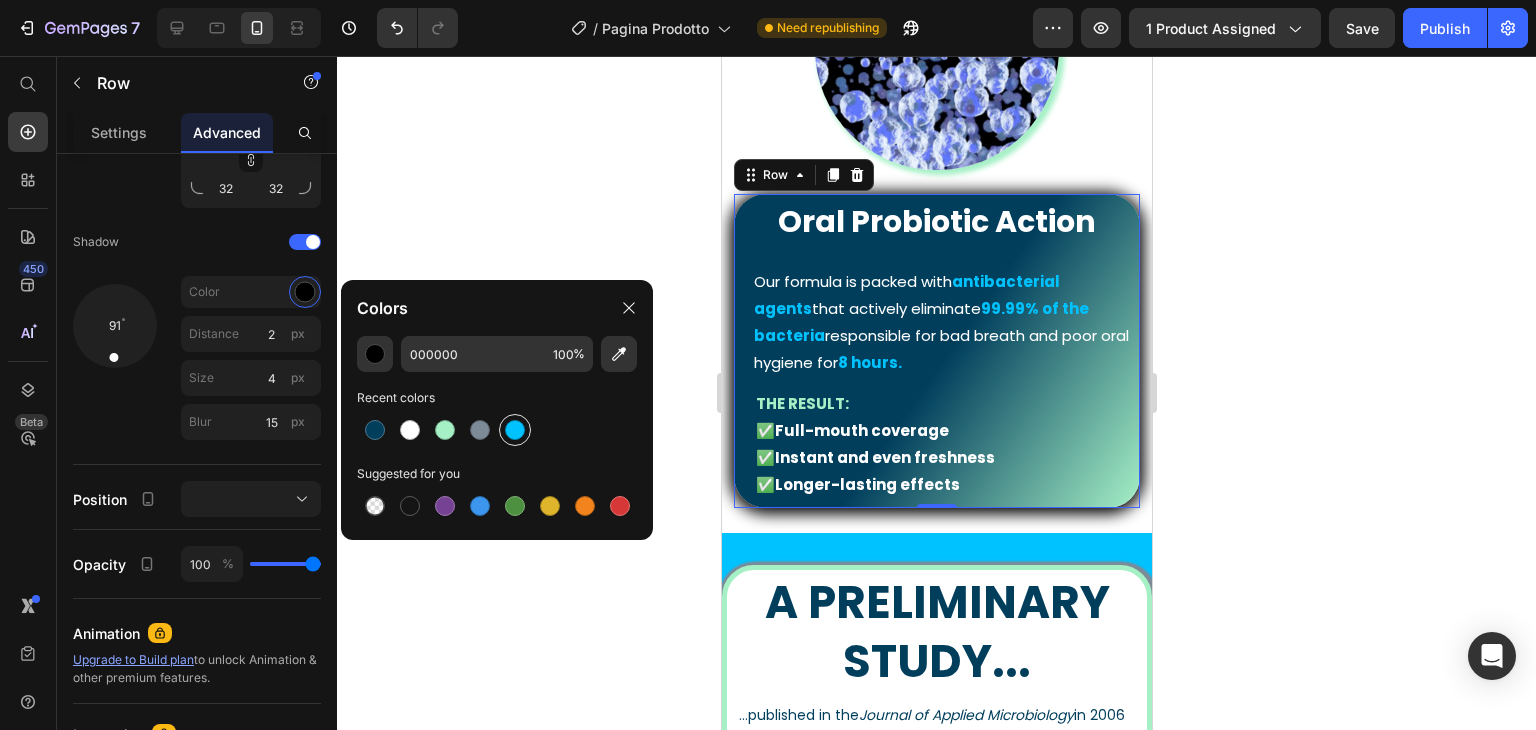 type on "7D8A97" 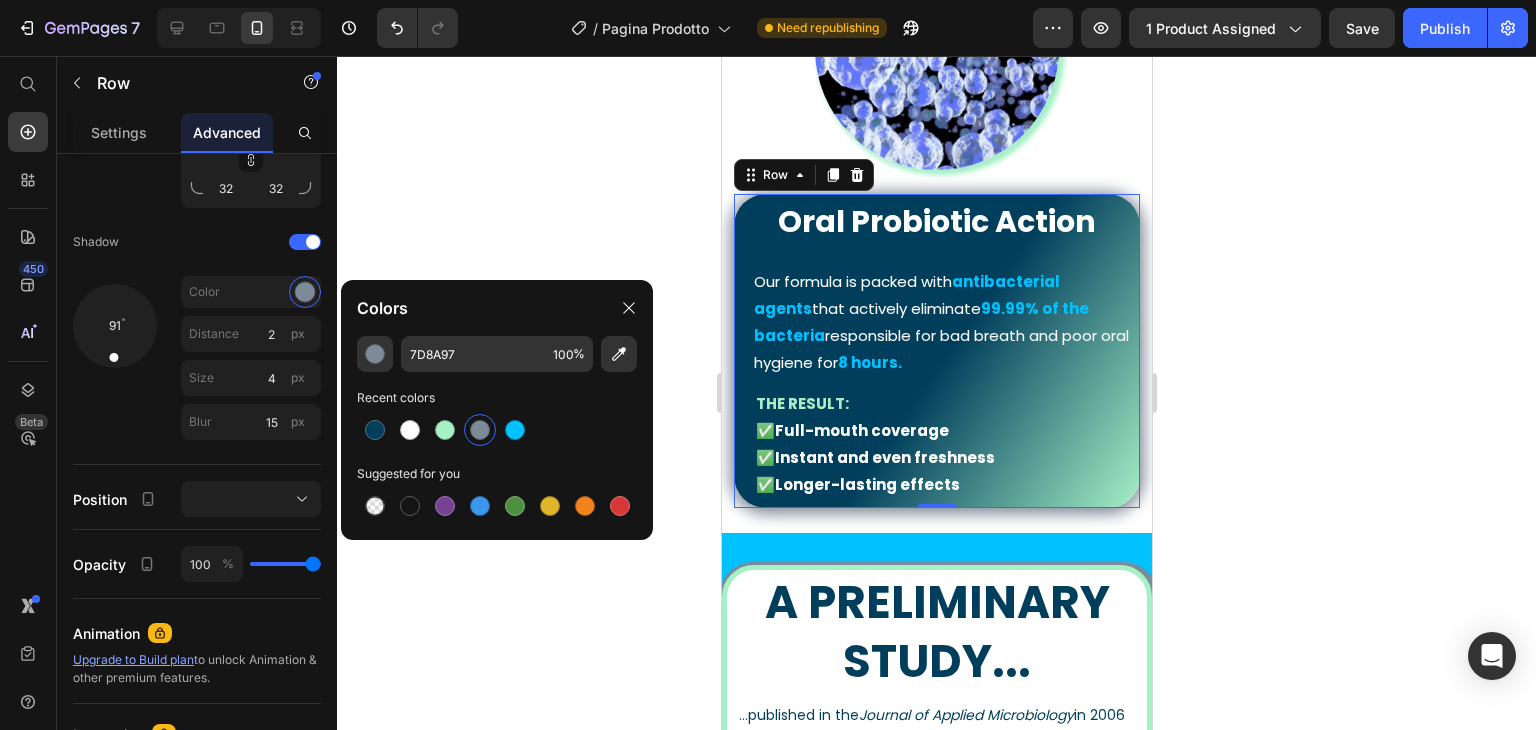click 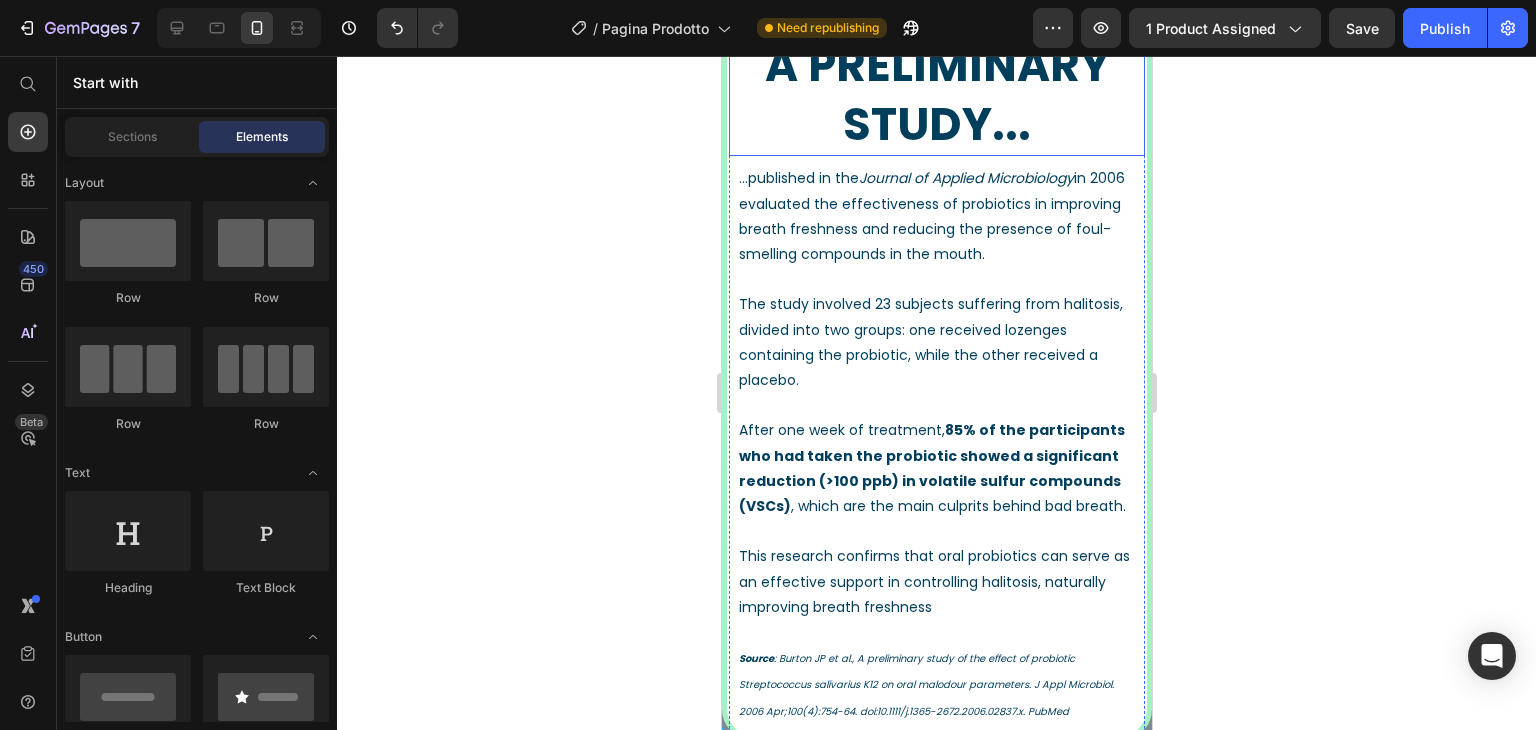 scroll, scrollTop: 2700, scrollLeft: 0, axis: vertical 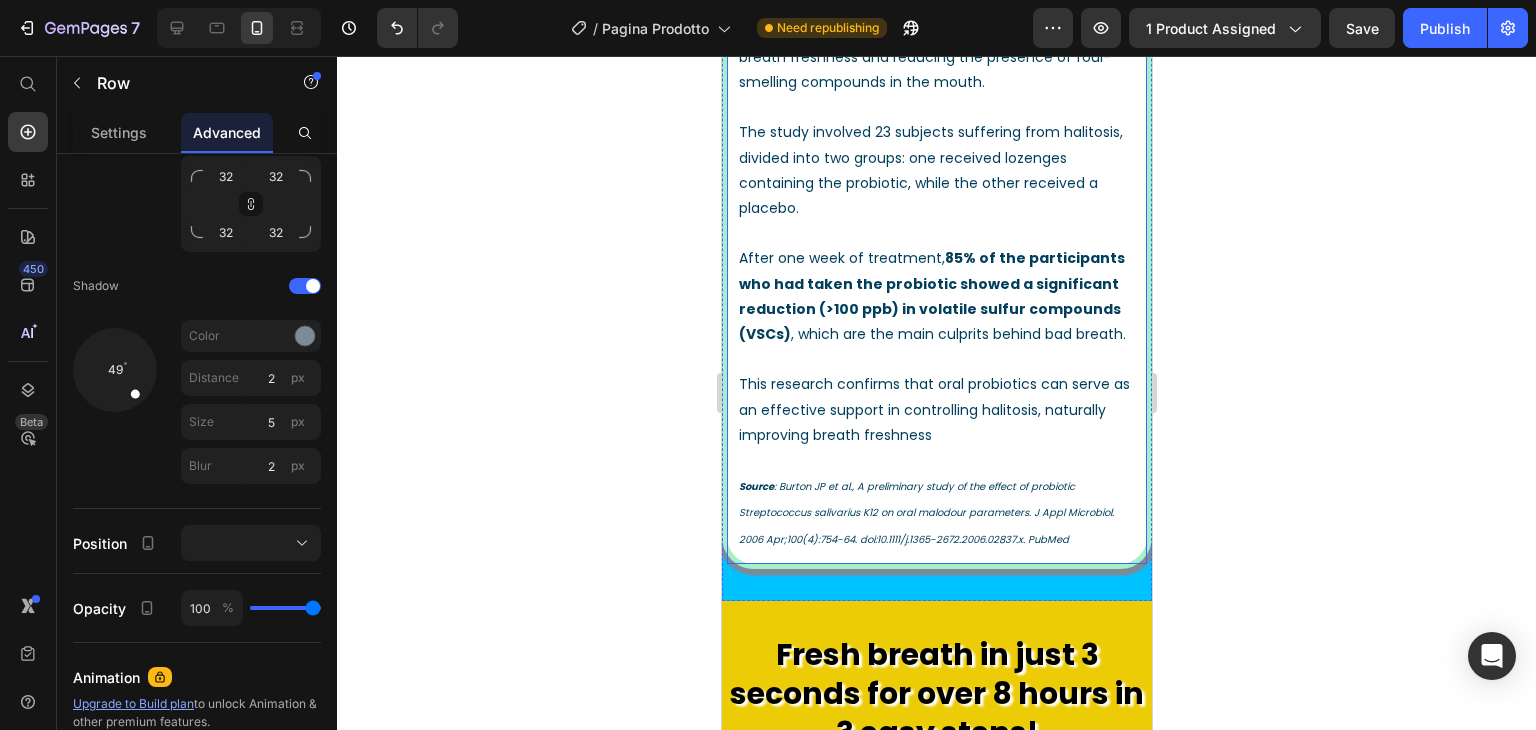 click on "A preliminary study... Heading ...published in the  Journal of Applied Microbiology  in [YEAR] evaluated the effectiveness of probiotics in improving breath freshness and reducing the presence of foul-smelling compounds in the mouth.   The study involved [NUMBER] subjects suffering from halitosis, divided into two groups: one received lozenges containing the probiotic, while the other received a placebo.   After one week of treatment,  [PERCENTAGE]% of the participants who had taken the probiotic showed a significant reduction ([VALUE] ppb) in volatile sulfur compounds (VSCs) , which are the main culprits behind bad breath.   This research confirms that oral probiotics can serve as an effective support in controlling halitosis, naturally improving breath freshness Source : [NAME] et al., A preliminary study of the effect of probiotic Streptococcus salivarius K12 on oral malodour parameters. J Appl Microbiol. [YEAR] [MONTH];[NUMBER]([NUMBER]):[NUMBER]-[NUMBER]. doi:[DOI]. PubMed Text Block Row Row" at bounding box center [936, 212] 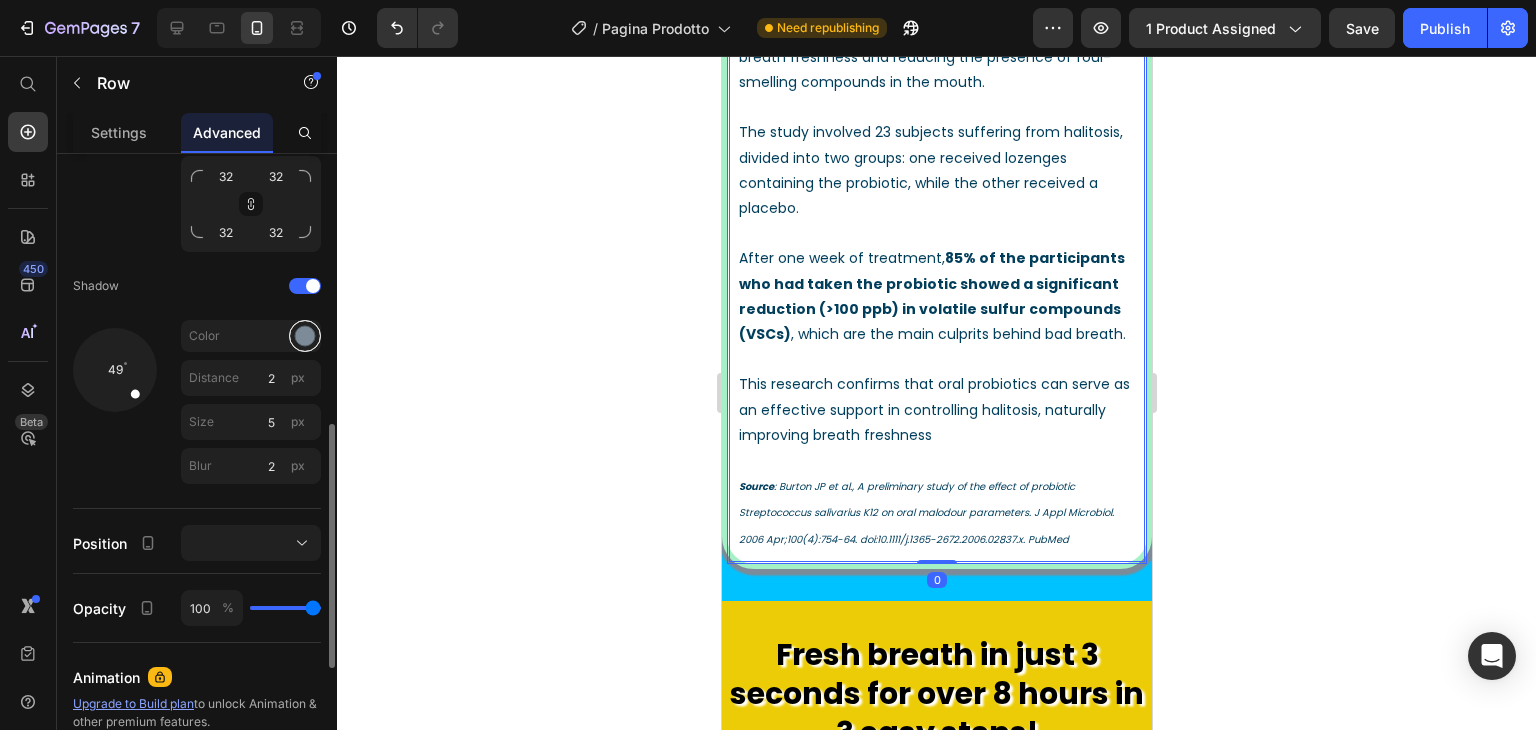 click at bounding box center [305, 336] 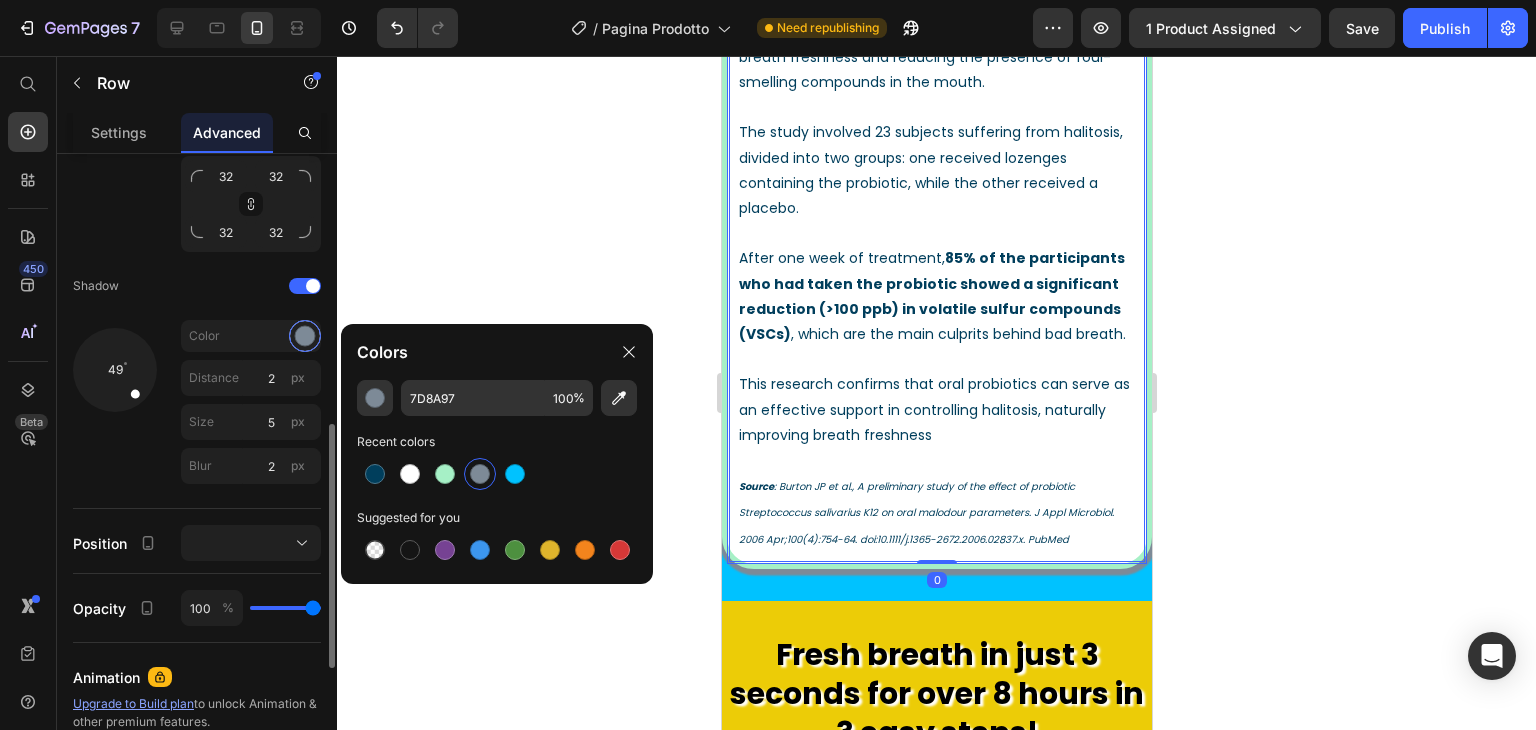 click at bounding box center [305, 336] 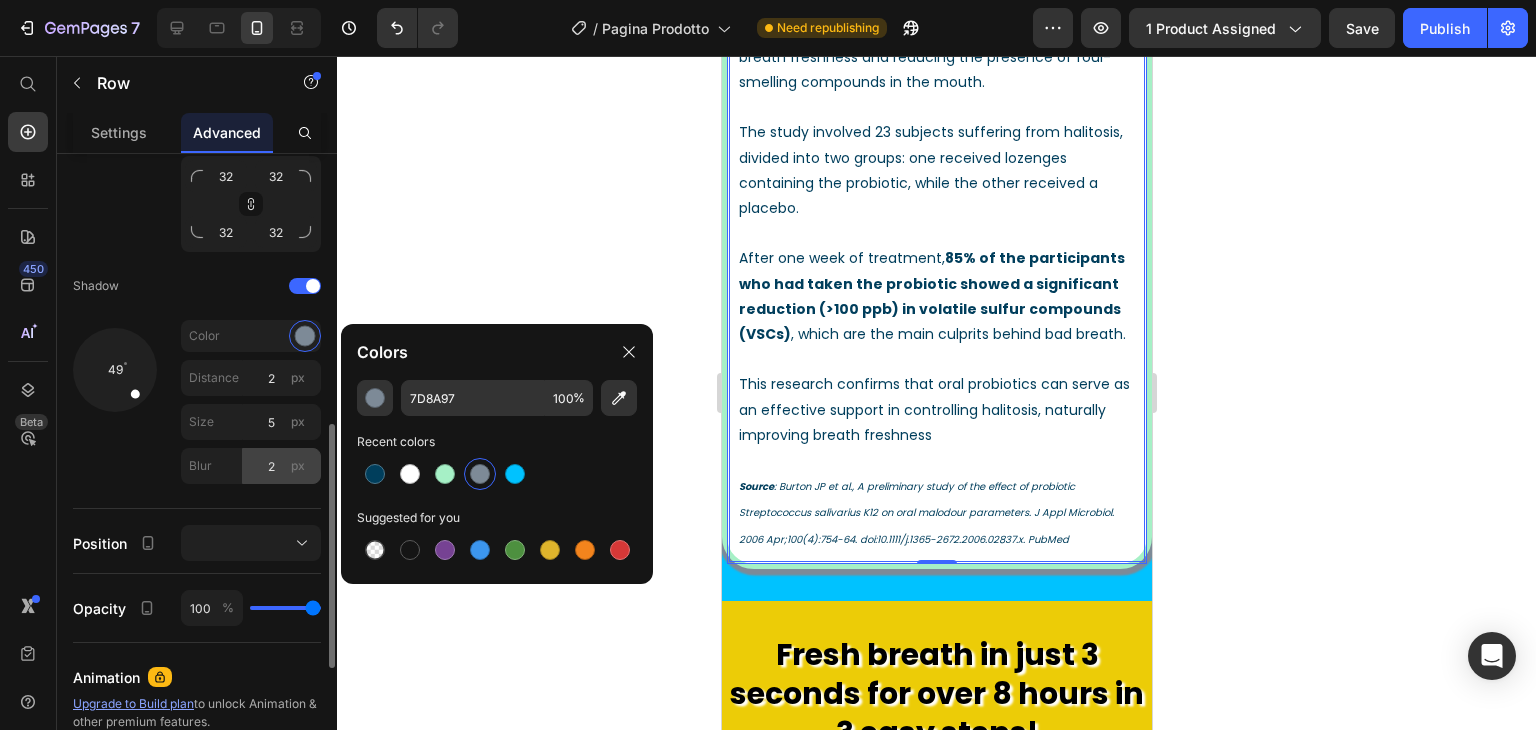 click on "px" at bounding box center (298, 466) 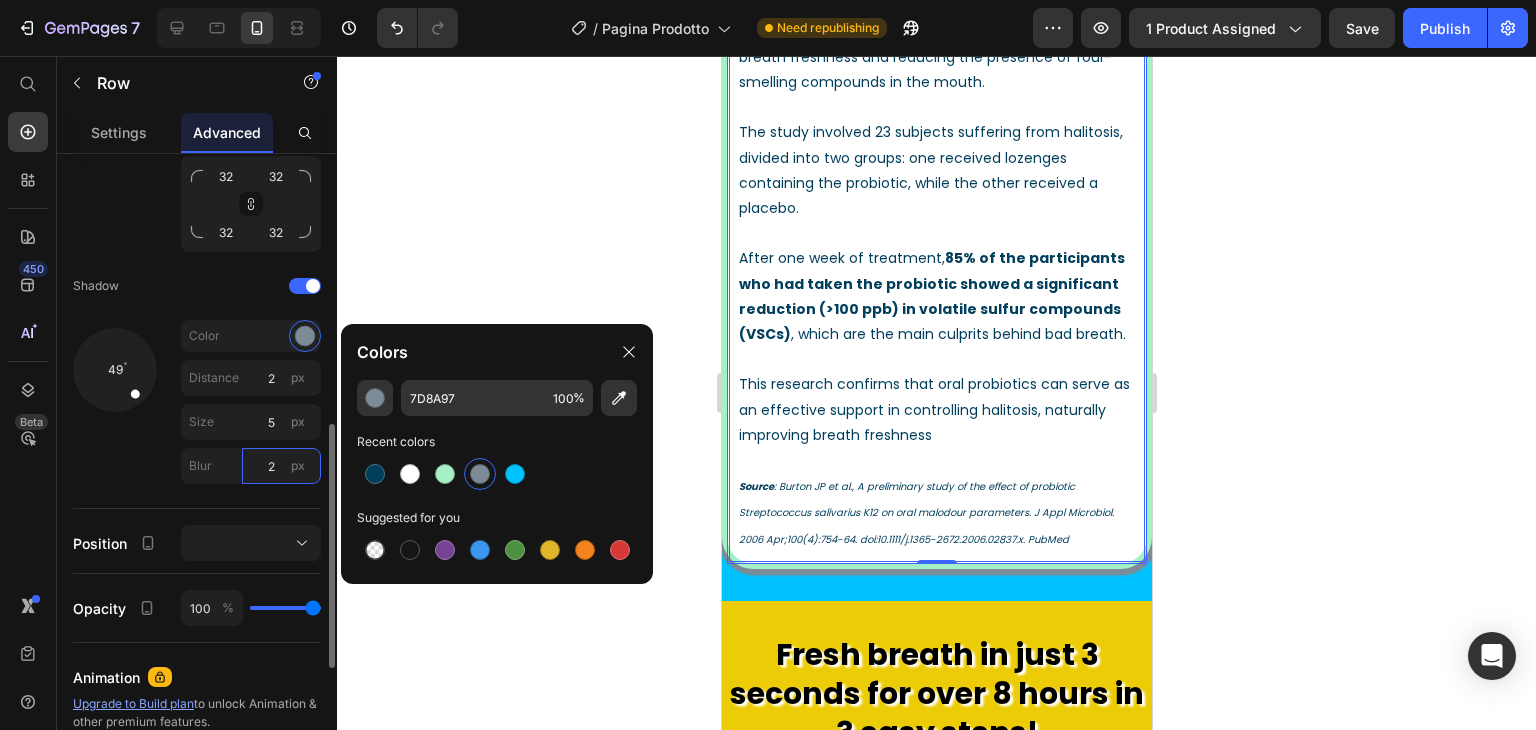 click on "2" at bounding box center (281, 466) 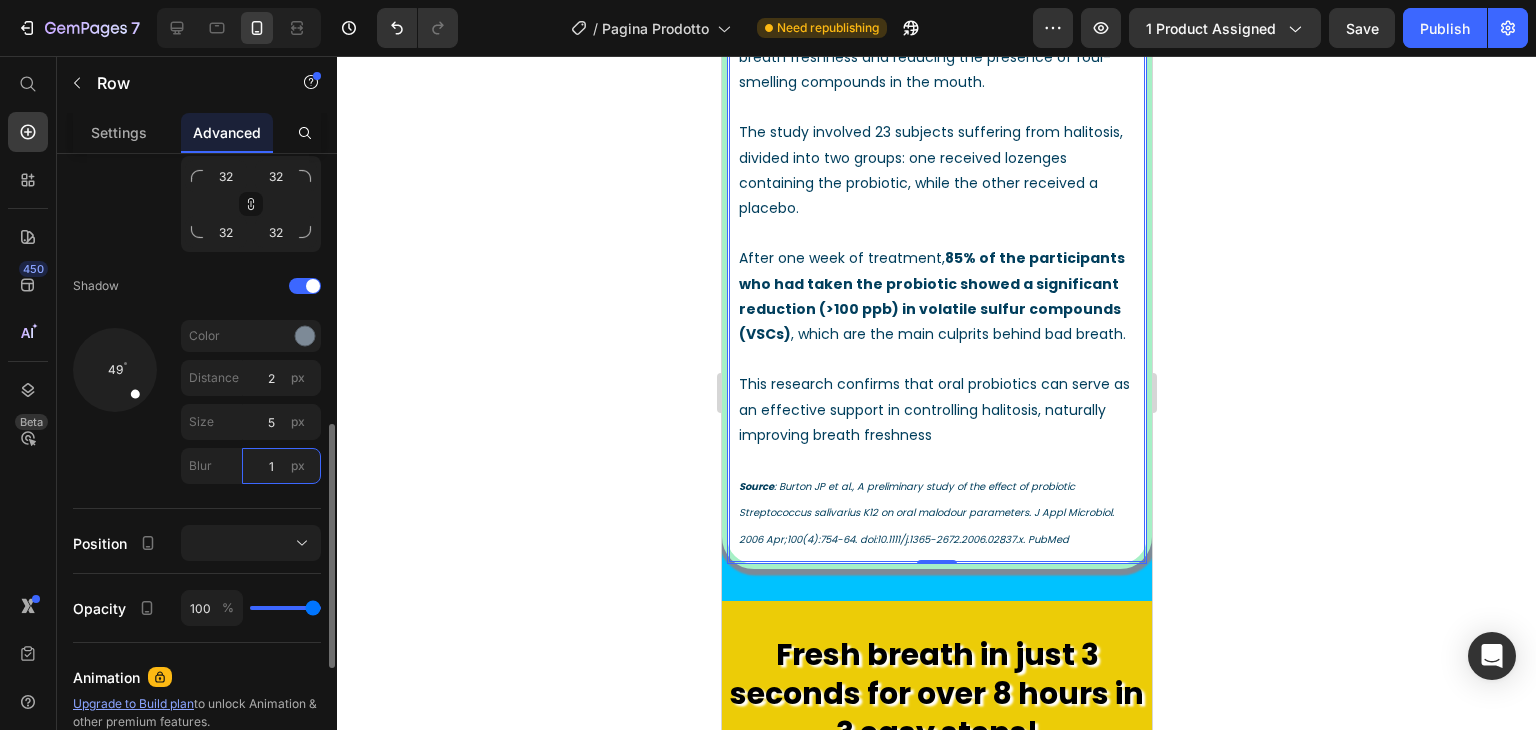 type on "15" 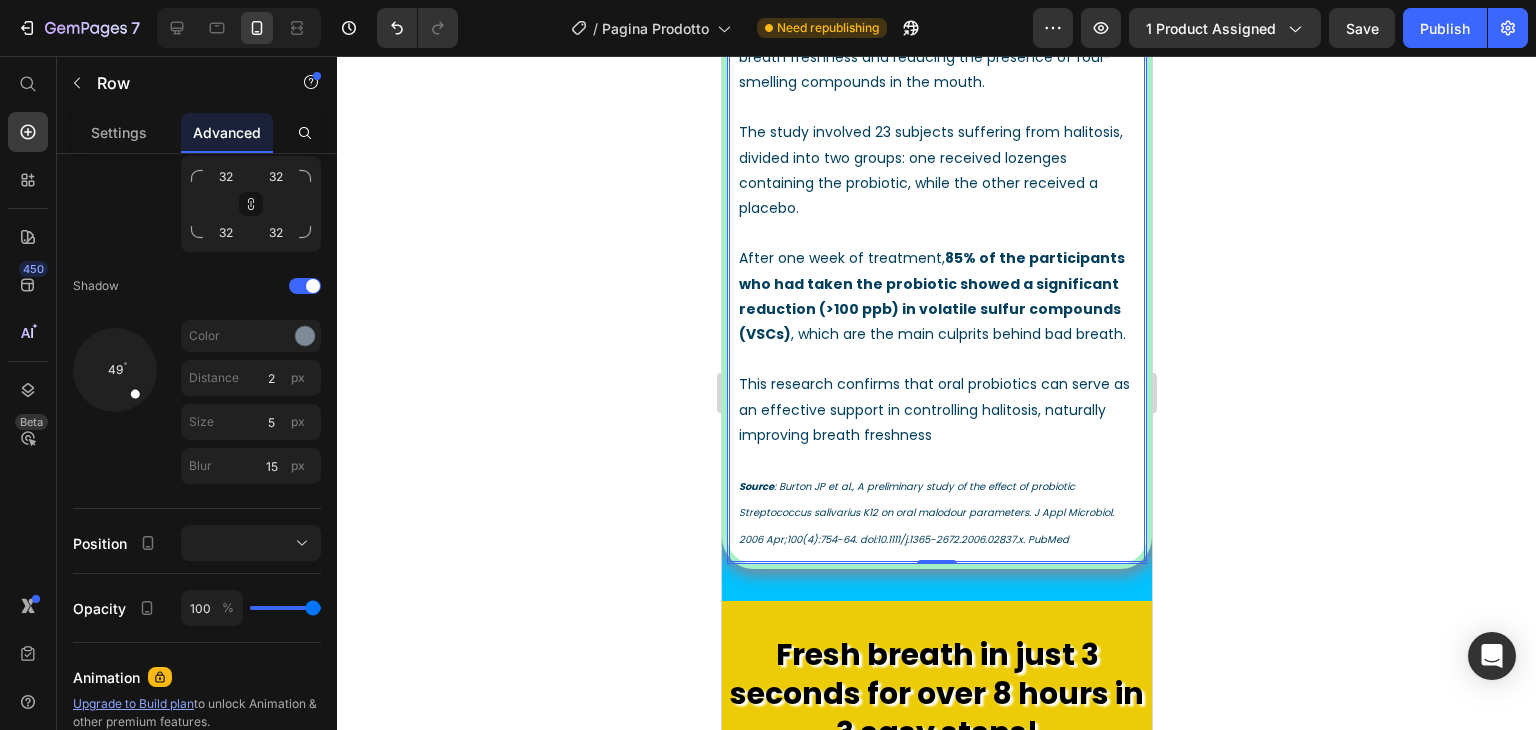 click 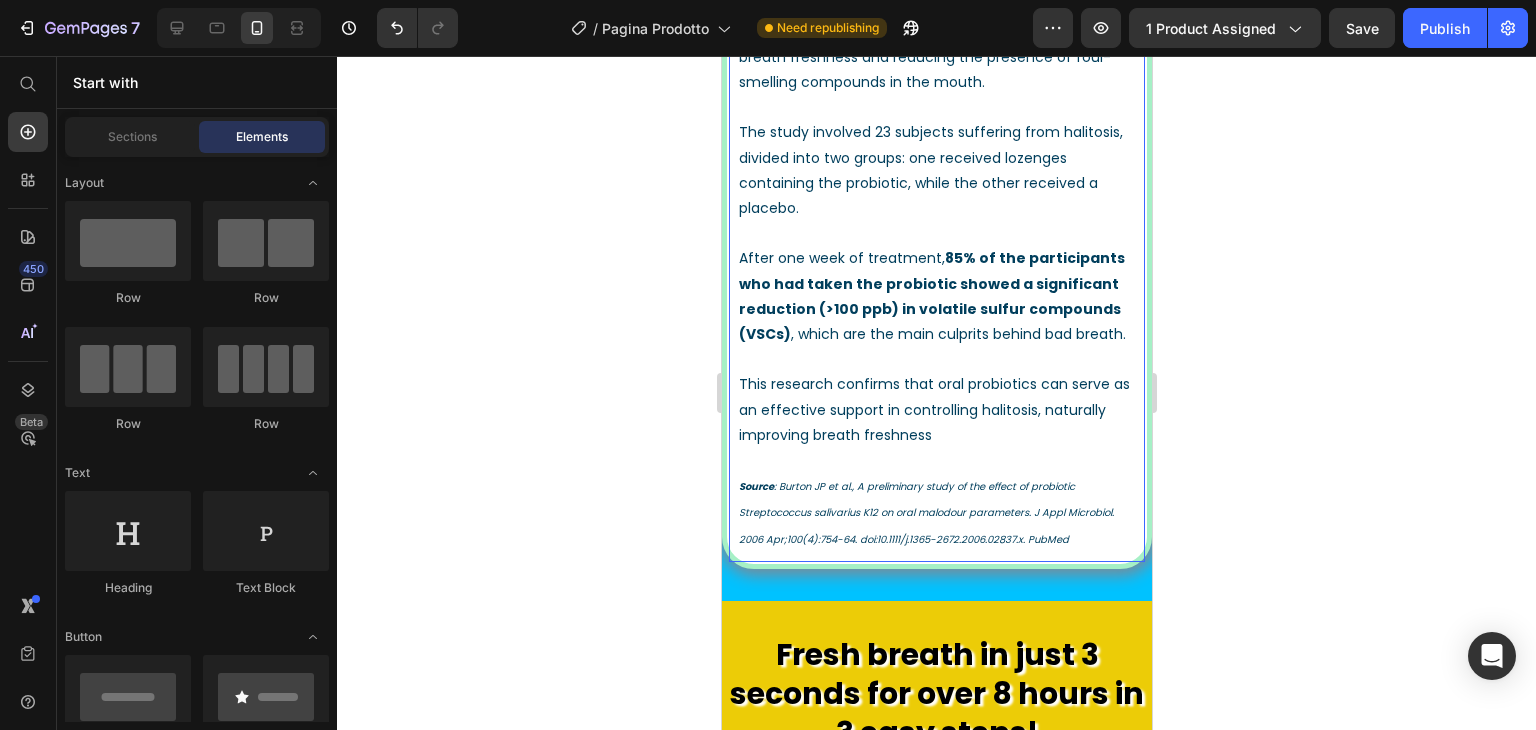 click 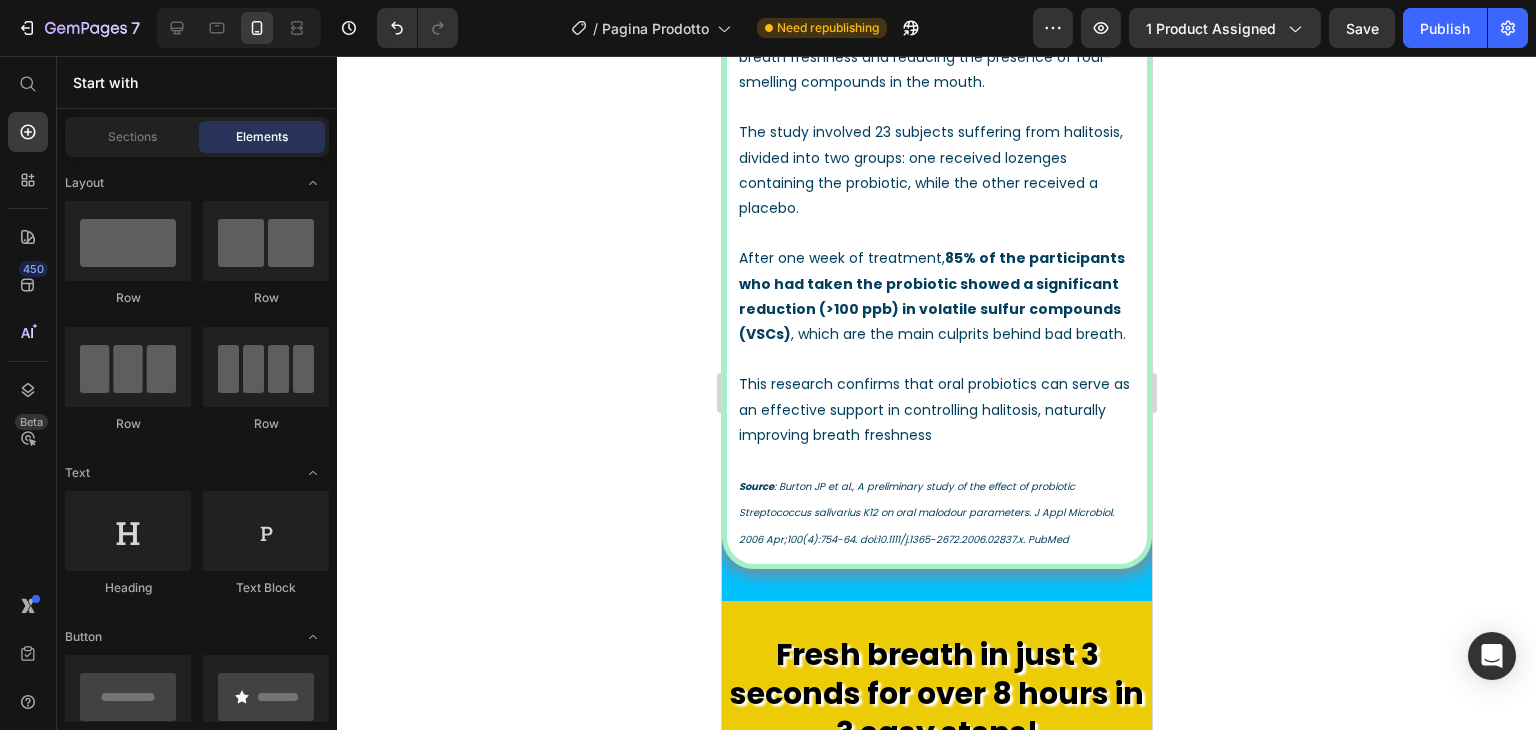 click 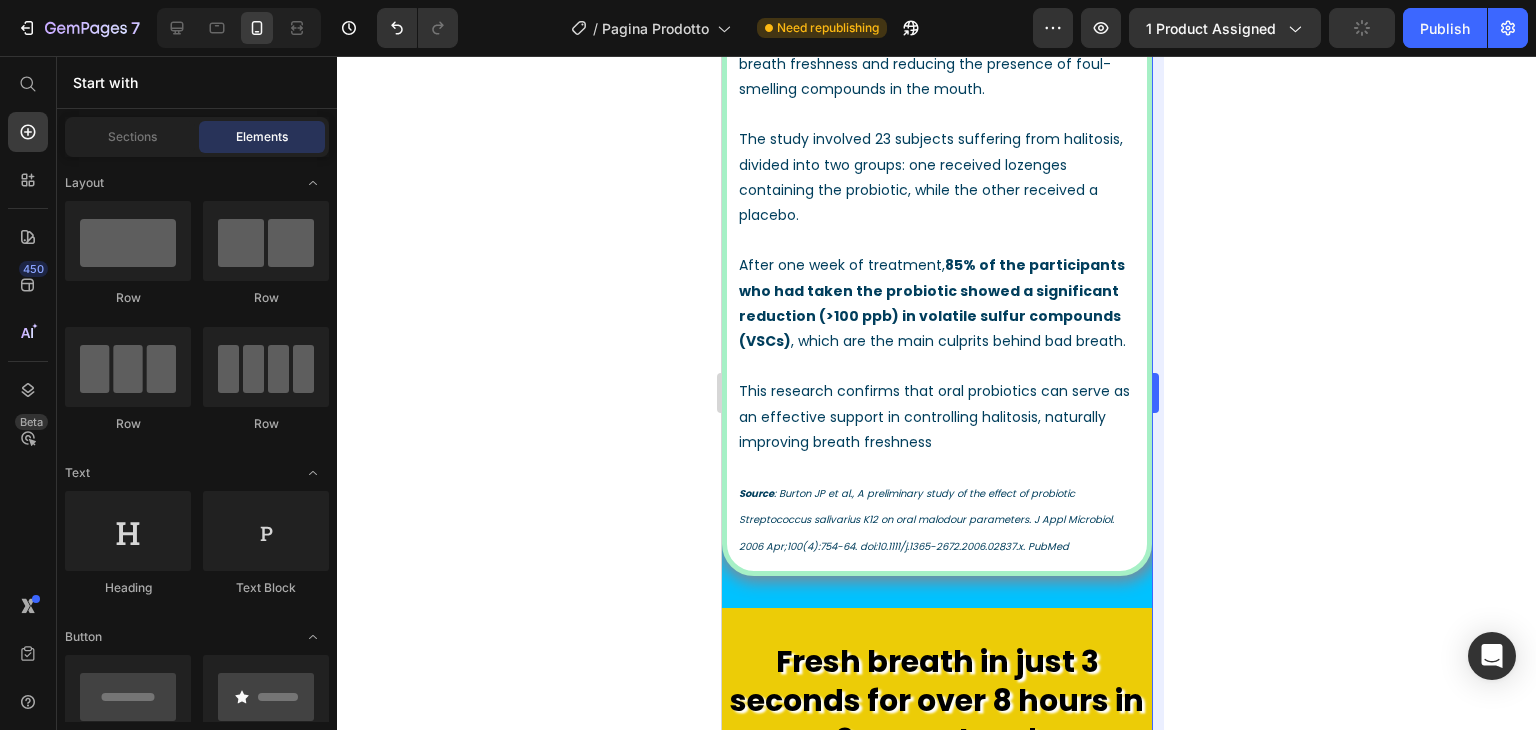 scroll, scrollTop: 2300, scrollLeft: 0, axis: vertical 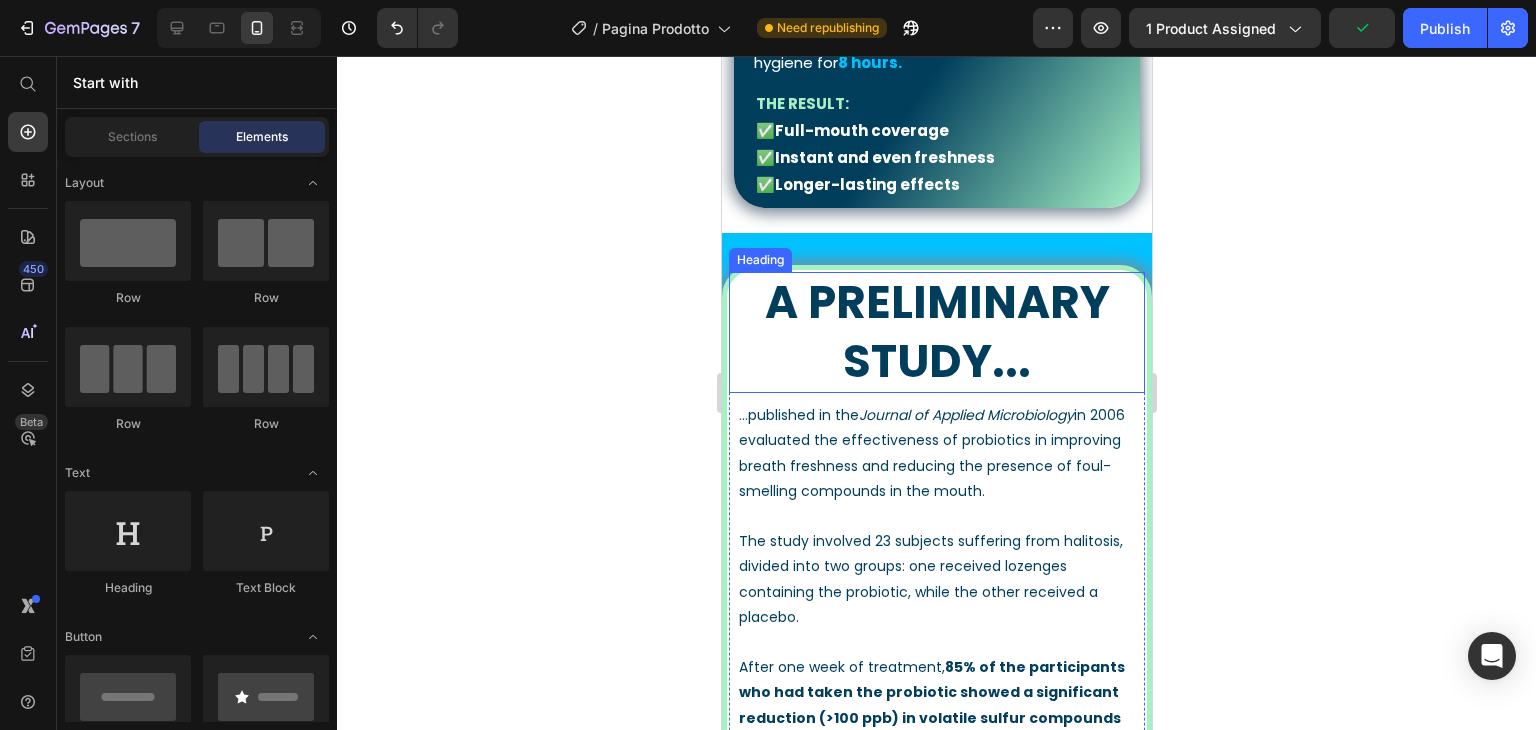 click on "A preliminary study..." at bounding box center [936, 332] 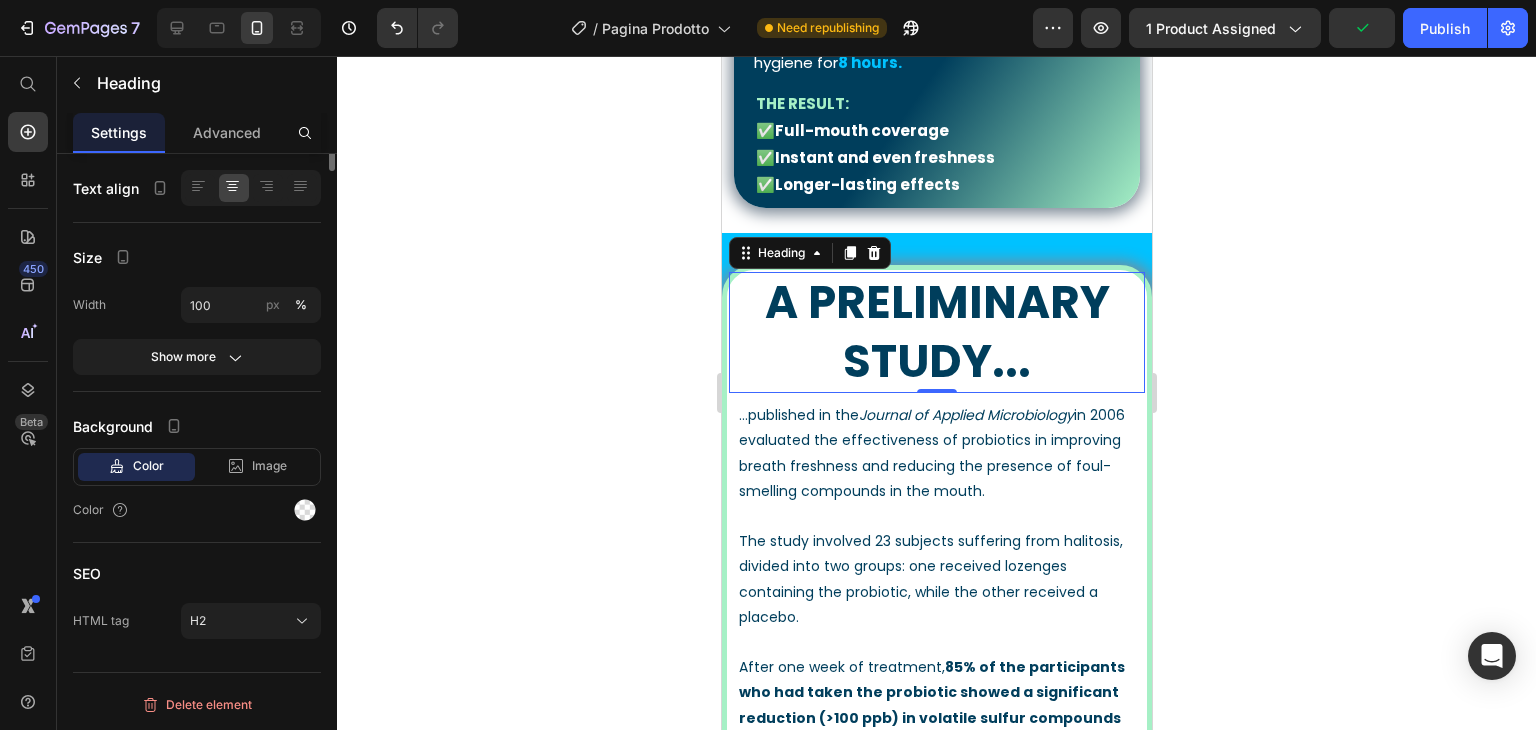 scroll, scrollTop: 0, scrollLeft: 0, axis: both 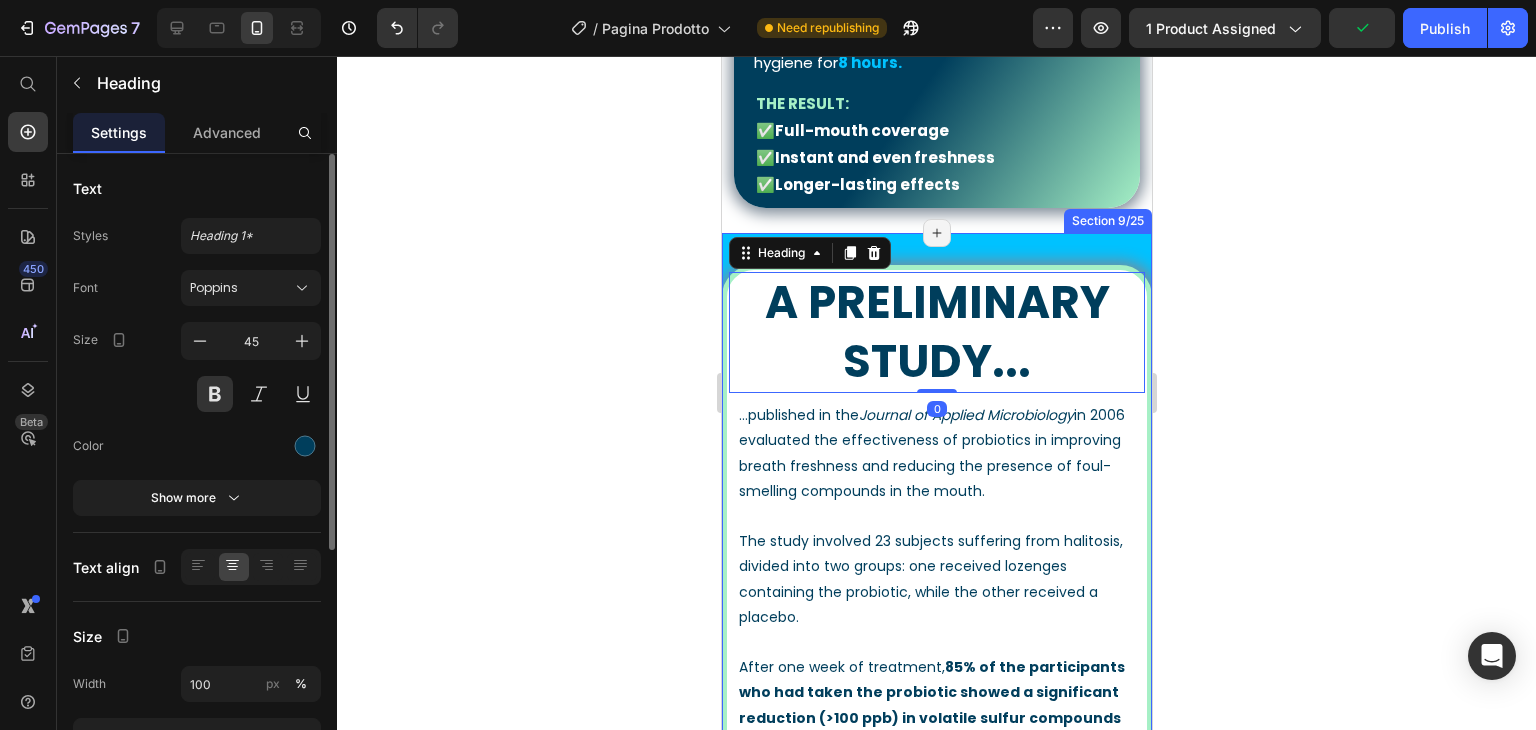 click on "Oral Probiotic Action Heading Our formula is packed with  antibacterial   agents  that actively eliminate  99.99% of the bacteria  responsible for bad breath and poor oral hygiene for  8 hours. Text Block THE RESULT: ✅  Full-mouth coverage ✅  Instant and even freshness ✅  Longer-lasting effects Text Block Row Row Section 8/25 Page has reached Shopify’s 25 section-limit Page has reached Shopify’s 25 section-limit" at bounding box center (936, 57) 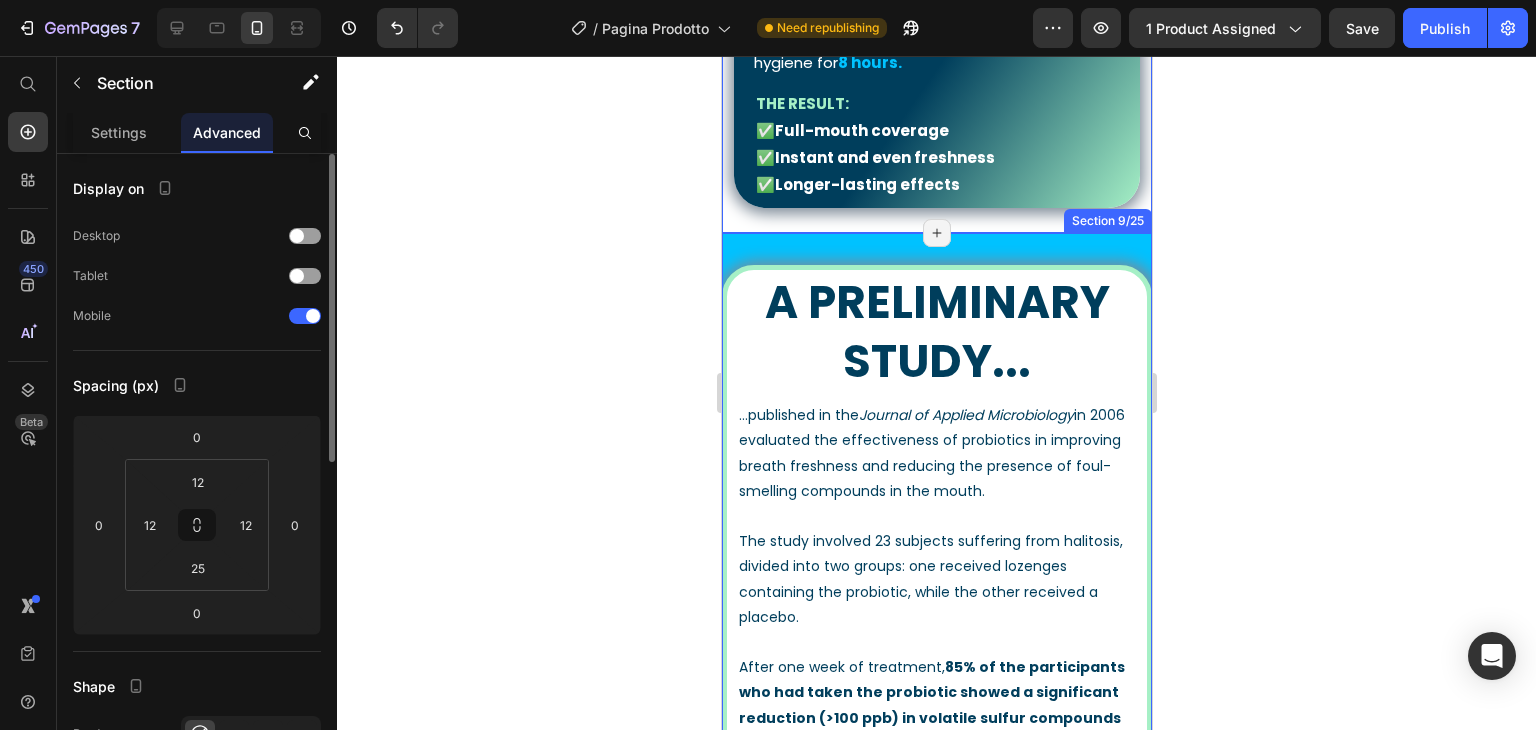 click on "A preliminary study... Heading ...published in the  Journal of Applied Microbiology  in 2006 evaluated the effectiveness of probiotics in improving breath freshness and reducing the presence of foul-smelling compounds in the mouth.   The study involved 23 subjects suffering from halitosis, divided into two groups: one received lozenges containing the probiotic, while the other received a placebo.   After one week of treatment,  85% of the participants who had taken the probiotic showed a significant reduction (>100 ppb) in volatile sulfur compounds (VSCs) , which are the main culprits behind bad breath.   This research confirms that oral probiotics can serve as an effective support in controlling halitosis, naturally improving breath freshness Source : Burton JP et al., A preliminary study of the effect of probiotic Streptococcus salivarius K12 on oral malodour parameters. J Appl Microbiol. 2006 Apr;100(4):754-64. doi:10.1111/j.1365-2672.2006.02837.x. PubMed Text Block Row Row Section 9/25" at bounding box center (936, 621) 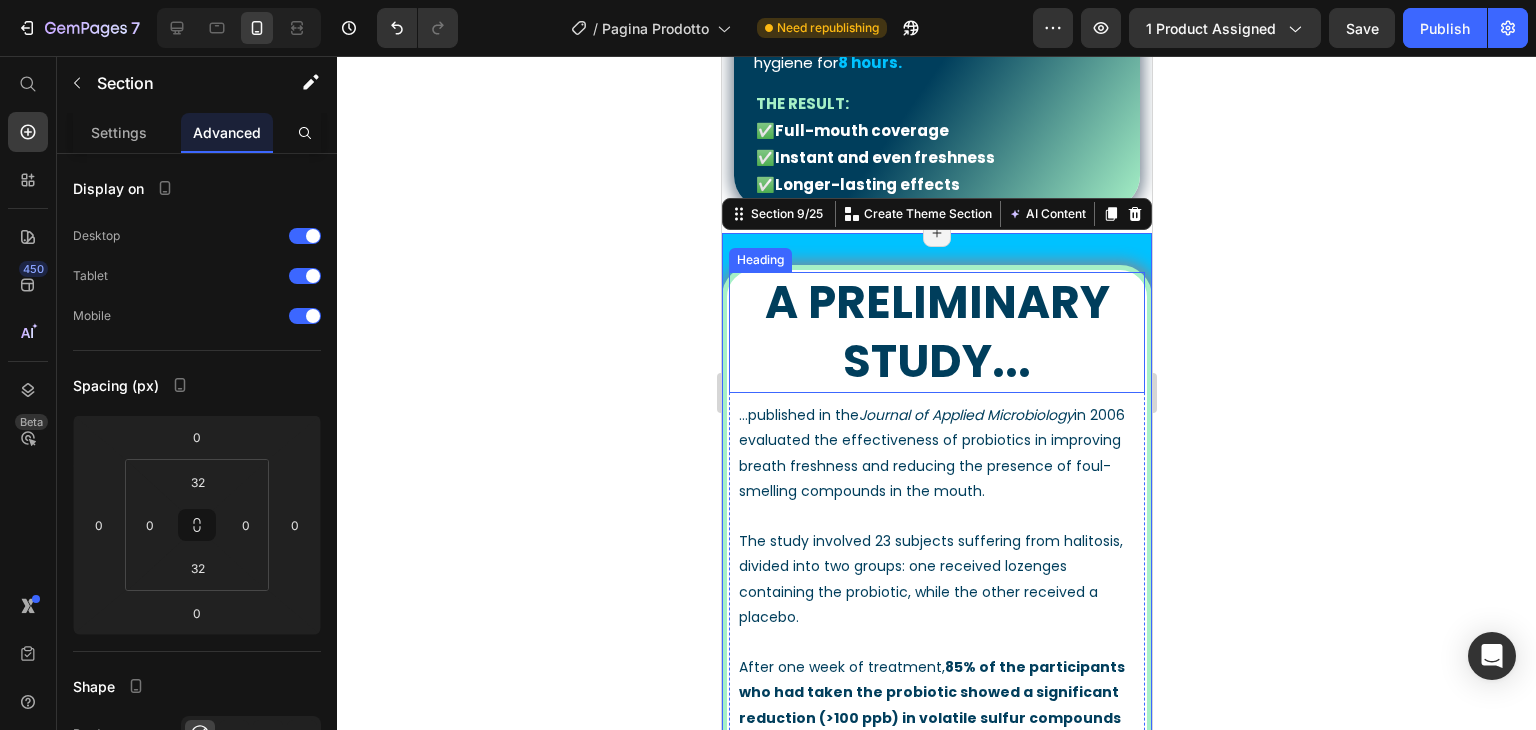 click on "A preliminary study..." at bounding box center (936, 332) 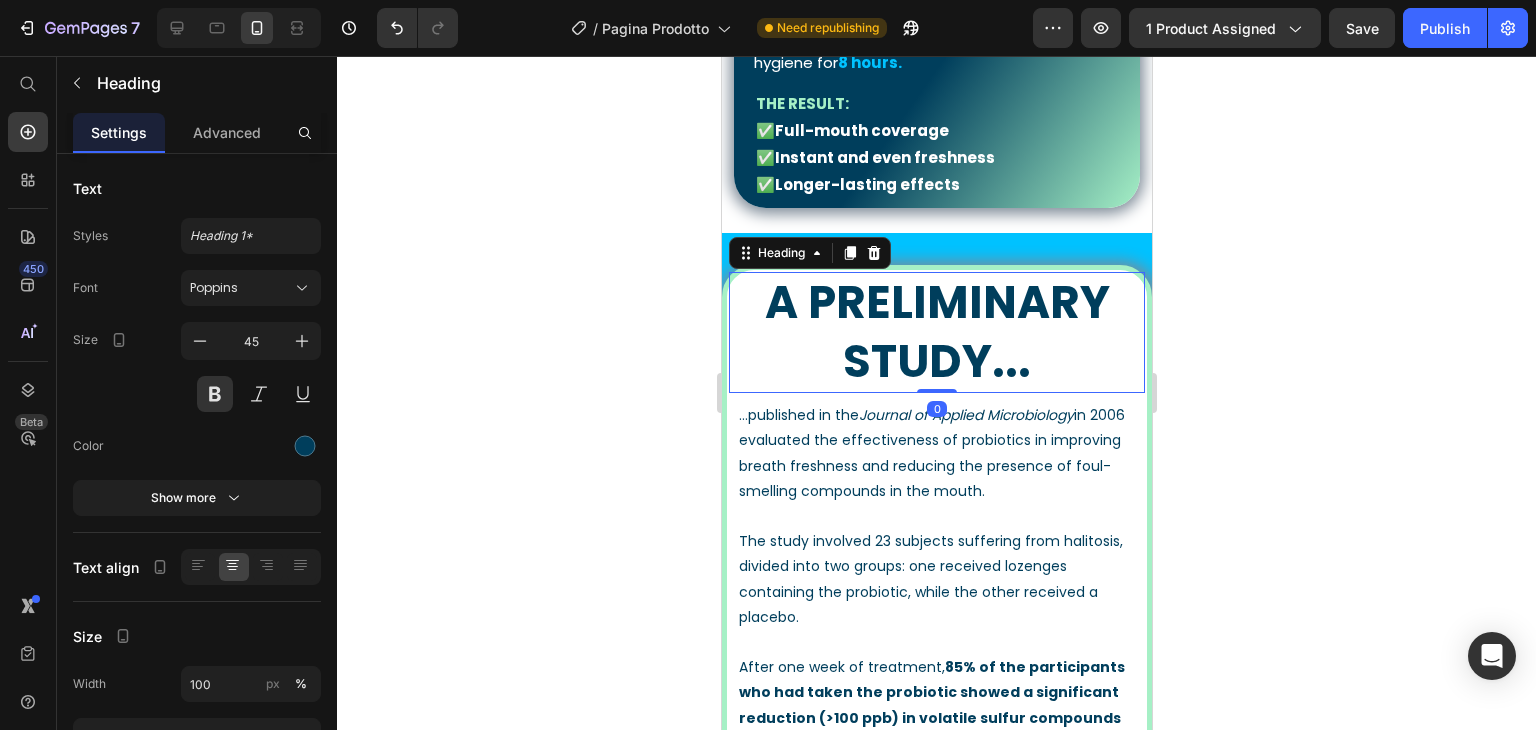 click on "A preliminary study... Heading   0 ...published in the  Journal of Applied Microbiology  in 2006 evaluated the effectiveness of probiotics in improving breath freshness and reducing the presence of foul-smelling compounds in the mouth.   The study involved 23 subjects suffering from halitosis, divided into two groups: one received lozenges containing the probiotic, while the other received a placebo.   After one week of treatment,  85% of the participants who had taken the probiotic showed a significant reduction (>100 ppb) in volatile sulfur compounds (VSCs) , which are the main culprits behind bad breath.   This research confirms that oral probiotics can serve as an effective support in controlling halitosis, naturally improving breath freshness Source : Burton JP et al., A preliminary study of the effect of probiotic Streptococcus salivarius K12 on oral malodour parameters. J Appl Microbiol. 2006 Apr;100(4):754-64. doi:10.1111/j.1365-2672.2006.02837.x. PubMed Text Block Row Row" at bounding box center [936, 621] 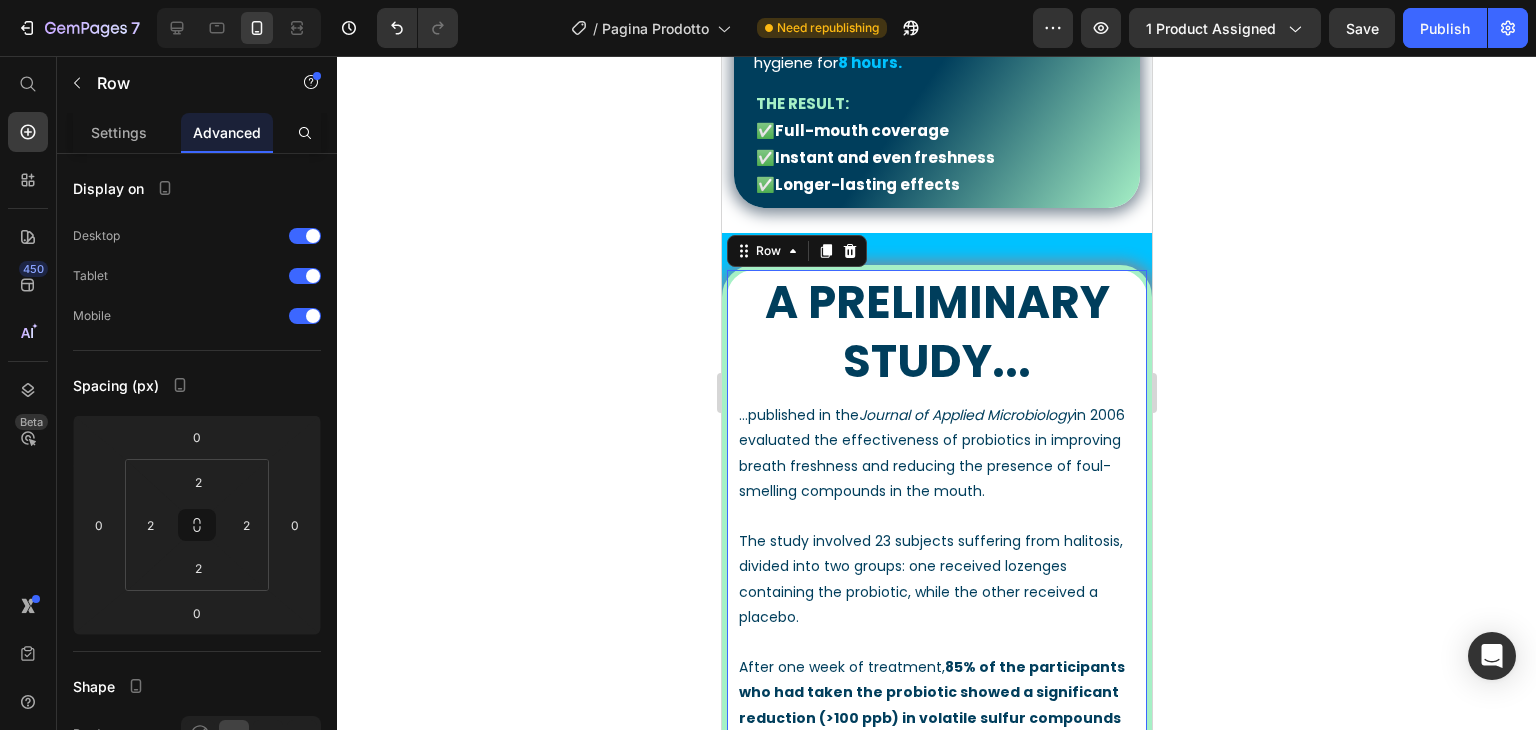 click on "Row" at bounding box center (796, 251) 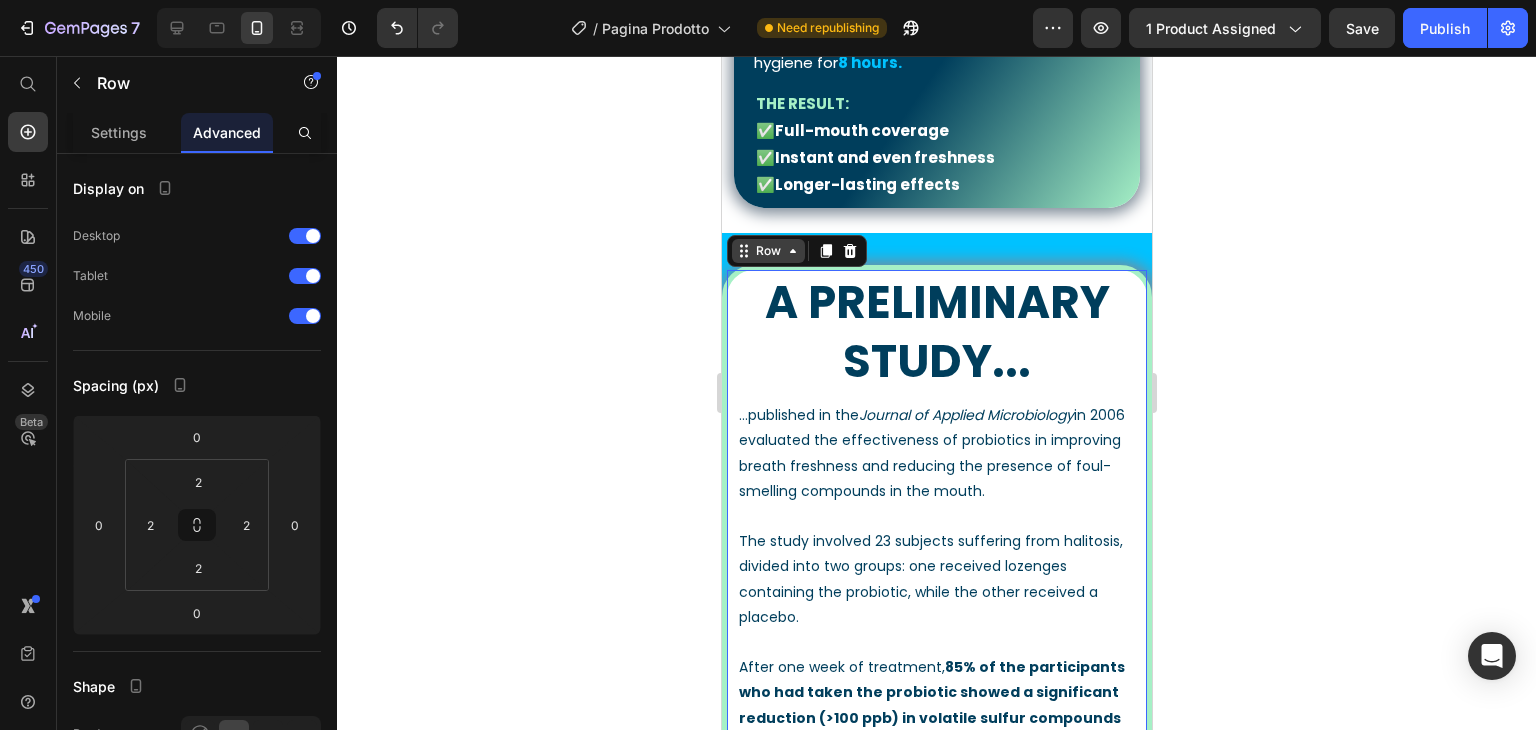 click on "Row" at bounding box center (767, 251) 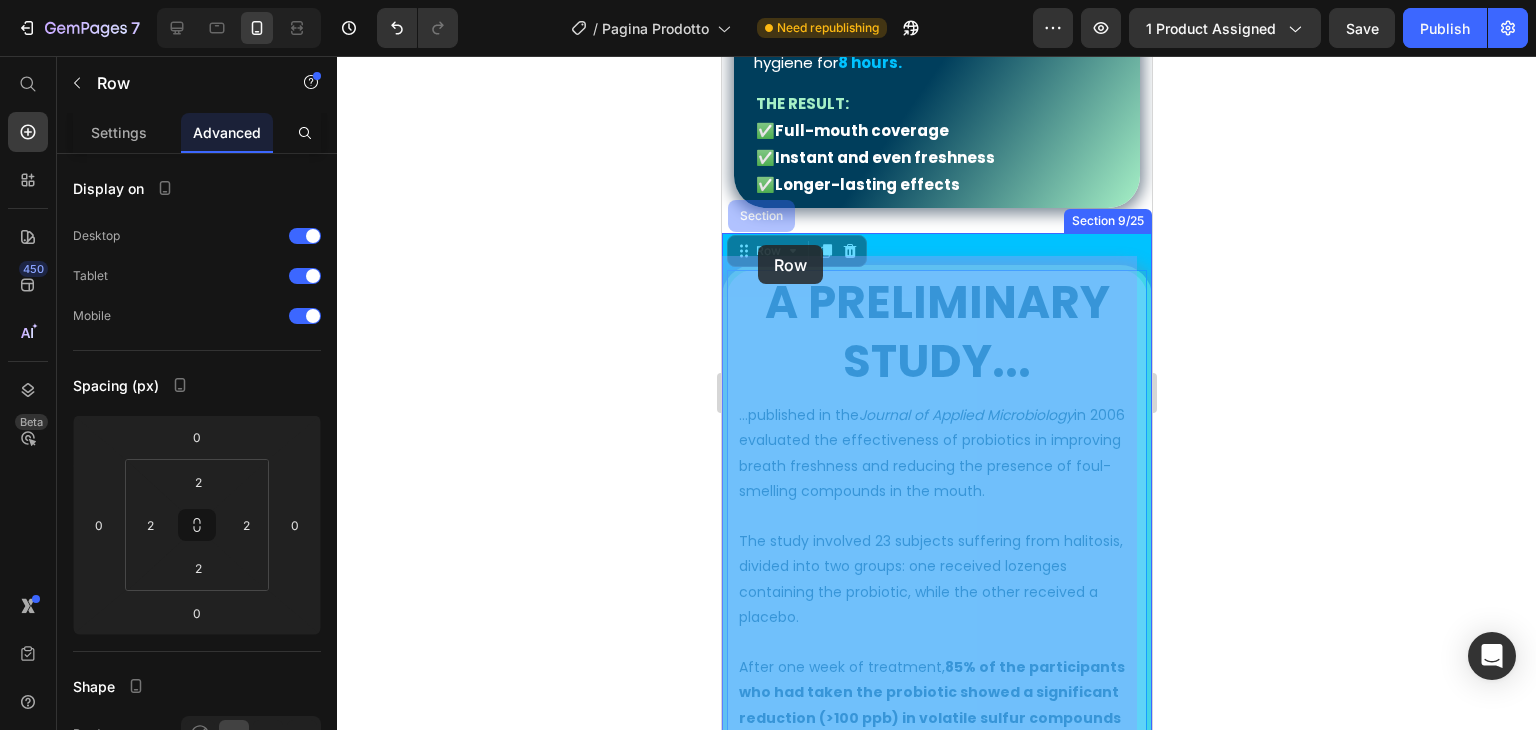 drag, startPoint x: 753, startPoint y: 213, endPoint x: 757, endPoint y: 245, distance: 32.24903 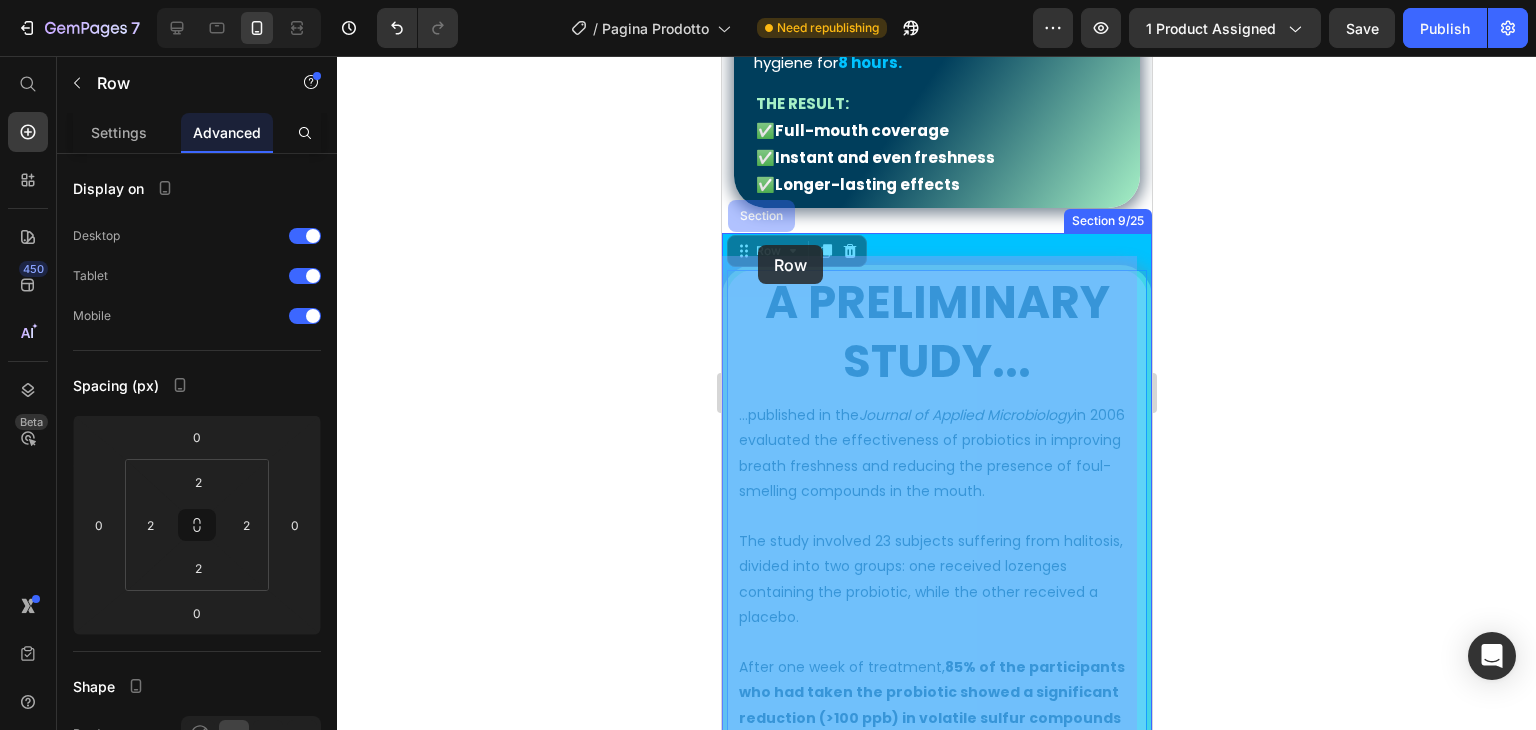 click on "iPhone 15 Pro Max  ( 430 px) iPhone 13 Mini iPhone 13 Pro iPhone 11 Pro Max iPhone 15 Pro Max Pixel 7 Galaxy S8+ Galaxy S20 Ultra iPad Mini iPad Air iPad Pro Header 🔬 Nano-Atomization Technology Heading Image Row JetFresh™   uses cutting-edge nano-atomization  to break down the liquid into  ultra-fine micro-particles —up to a thousand times smaller than a typical spray droplet. Text Block The result: ✅  Full-mouth coverage ✅  Instant and even freshness ✅  Longer-lasting effects Text Block Row Section 5/25 Page has reached Shopify’s 25 section-limit Page has reached Shopify’s 25 section-limit 🦠 Advanced Antibacterial Action Heading Image Row JetFresh™  isn’t just about fresh breath—it’s about real  cleanliness . Our formula is packed with  antibacterial agents  that actively eliminate  99.99% of the bacteria  responsible for bad breath and poor oral hygiene. Text Block The result: ✅ Healthier oral environment ✅ Fewer odor-causing germs ✅ Cleaner, fresher breath that lasts Row" at bounding box center [936, 2673] 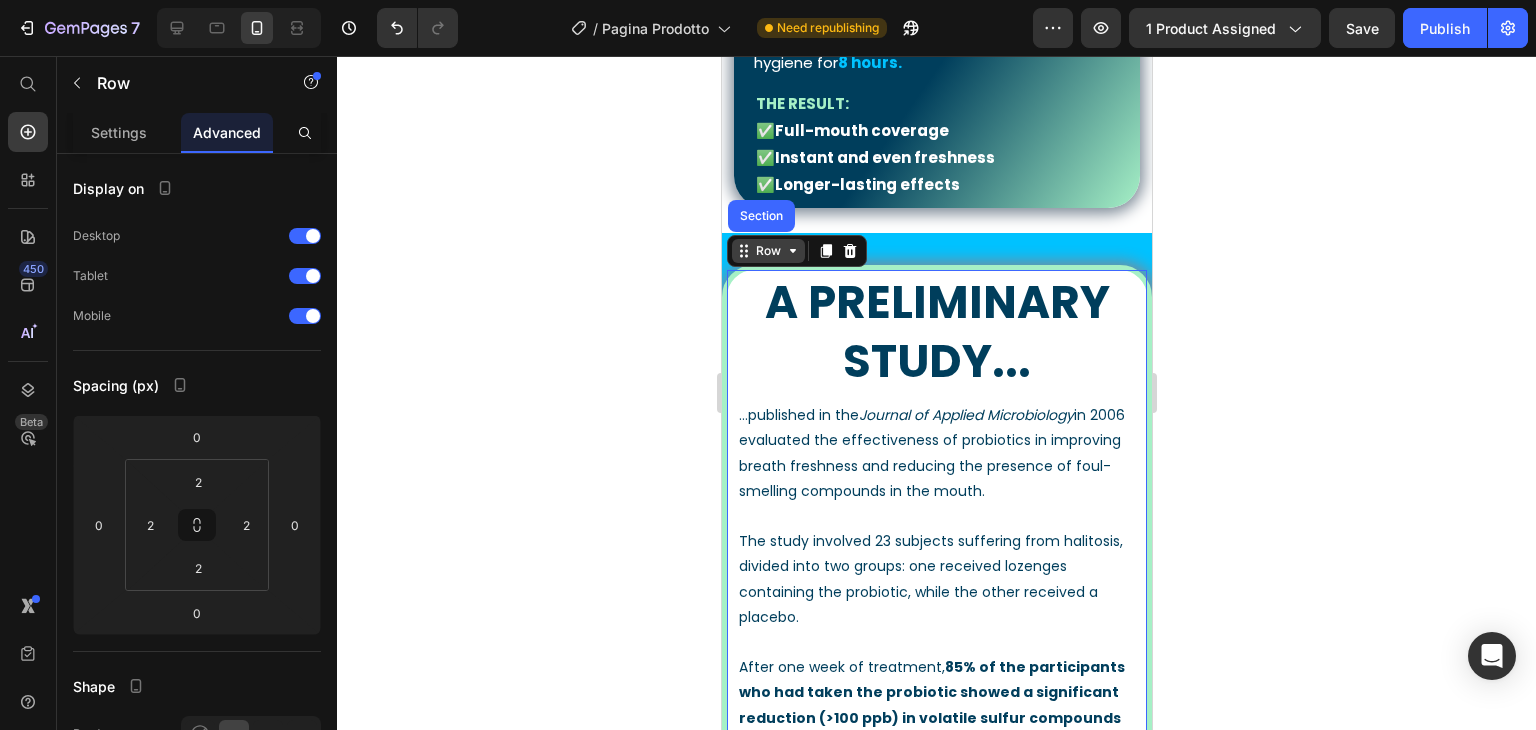 click on "Row" at bounding box center (767, 251) 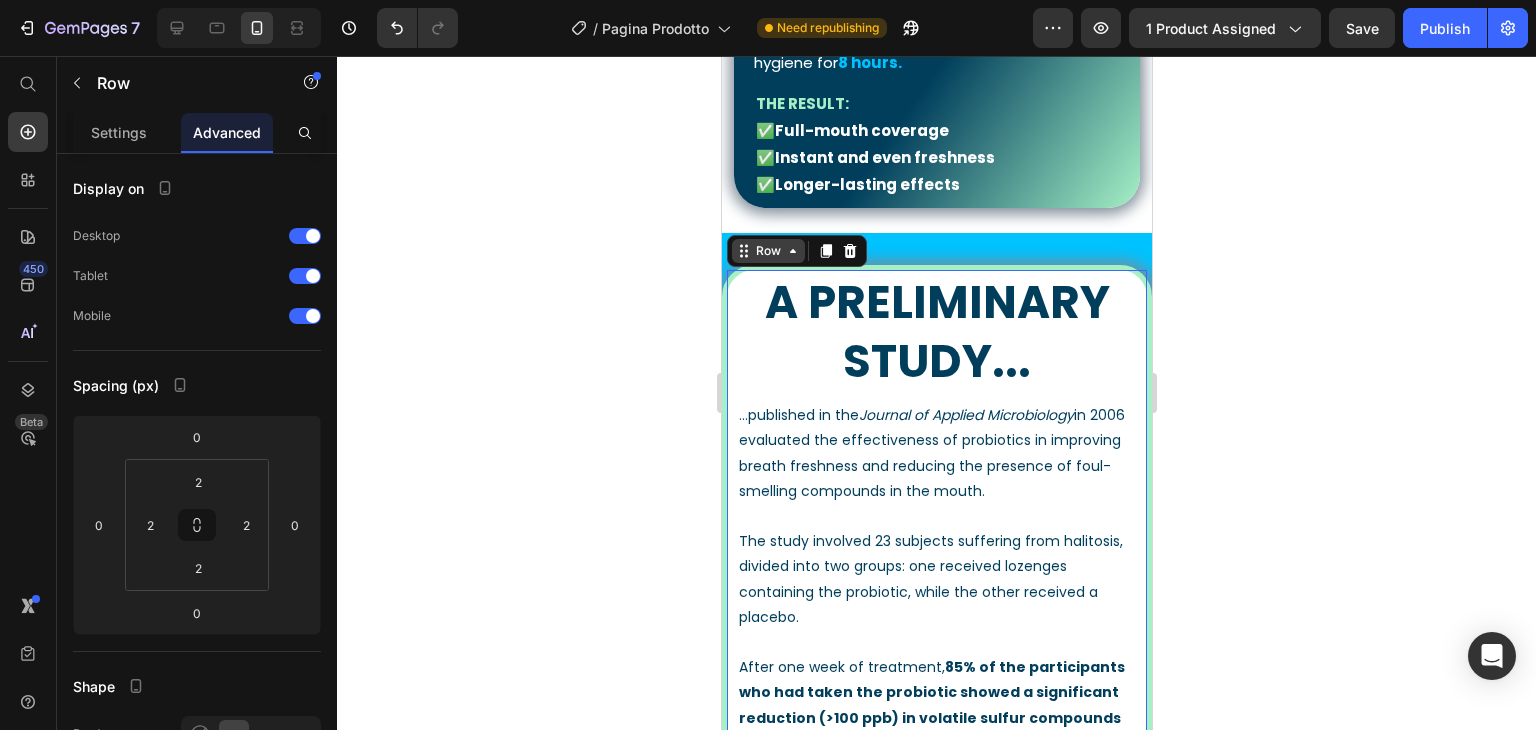 click on "Row" at bounding box center (767, 251) 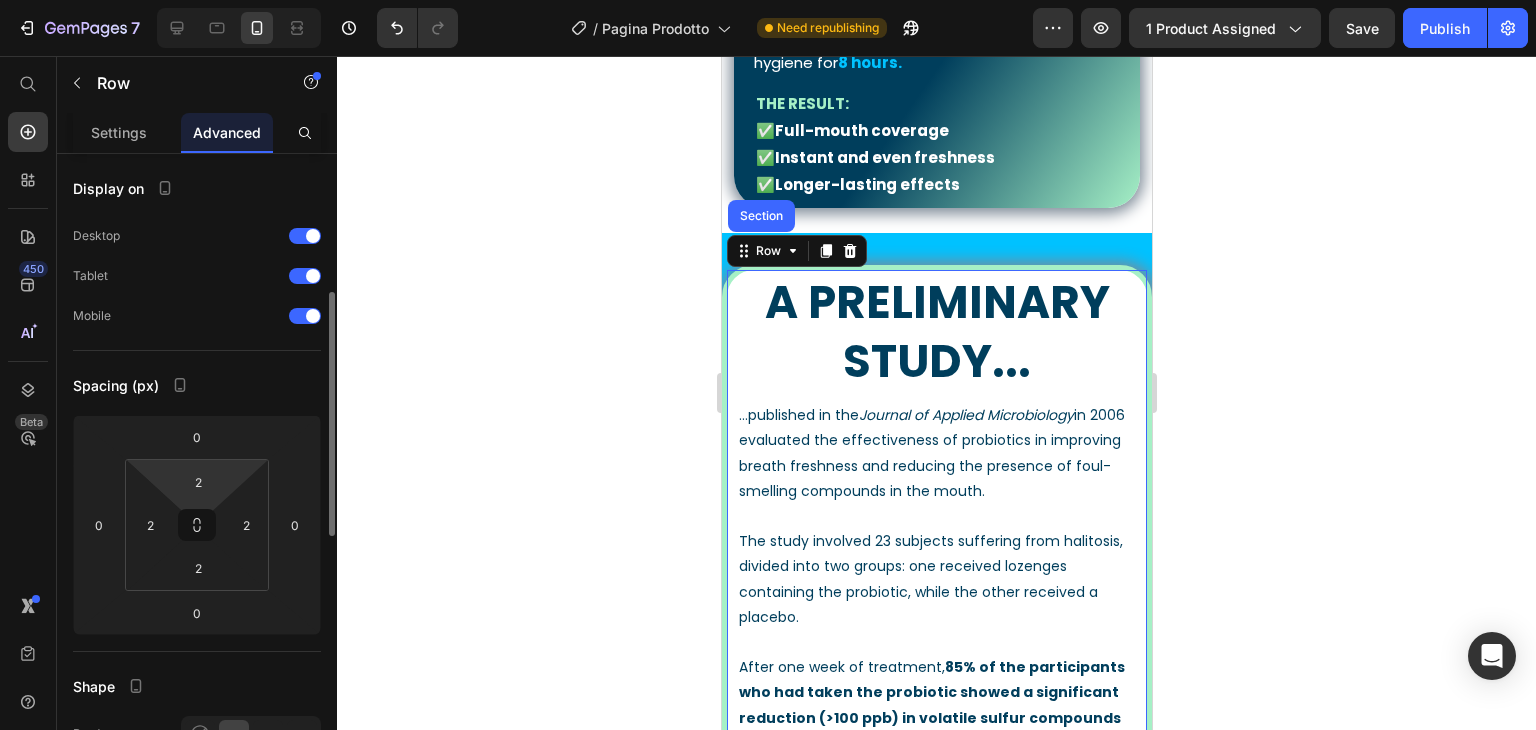scroll, scrollTop: 100, scrollLeft: 0, axis: vertical 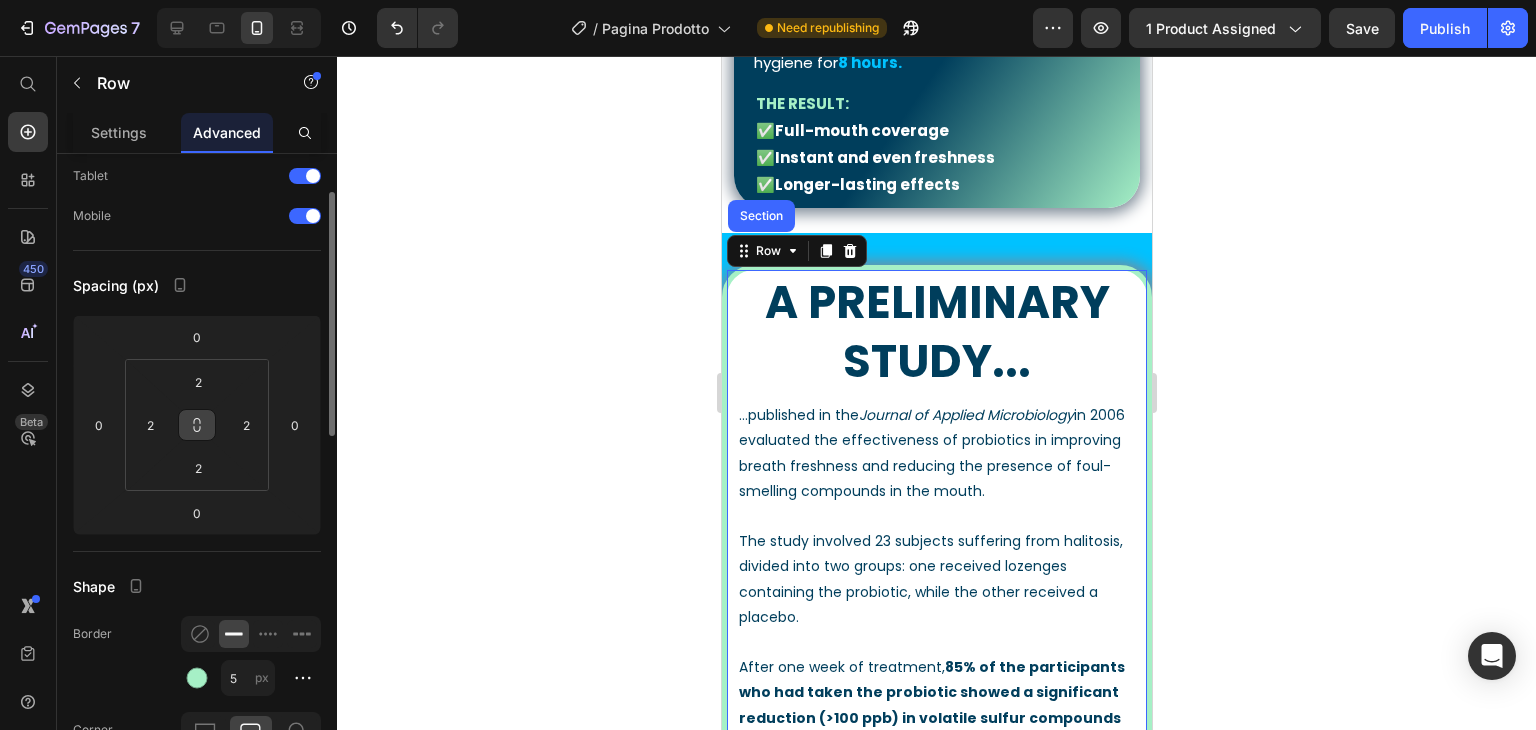 click 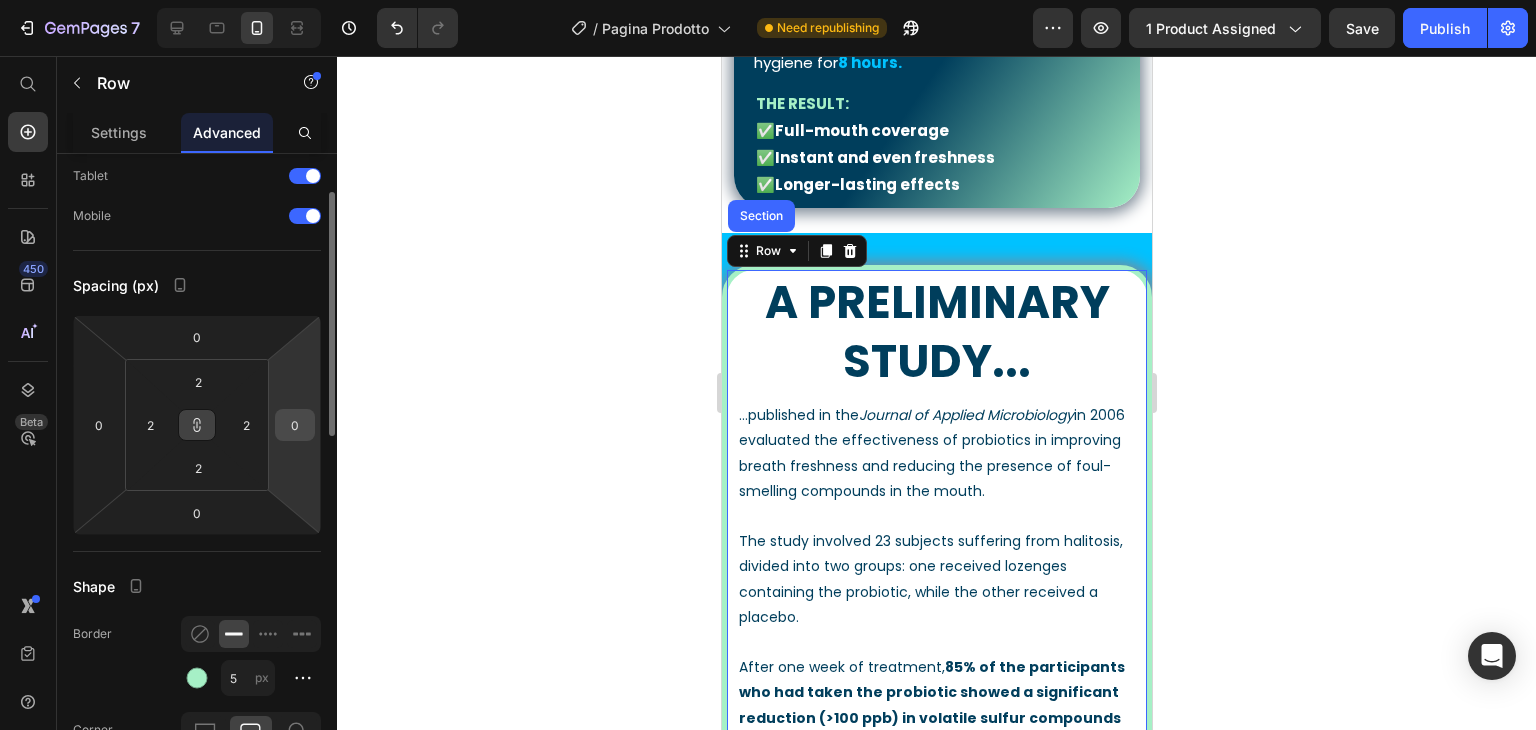 click on "0" at bounding box center [295, 425] 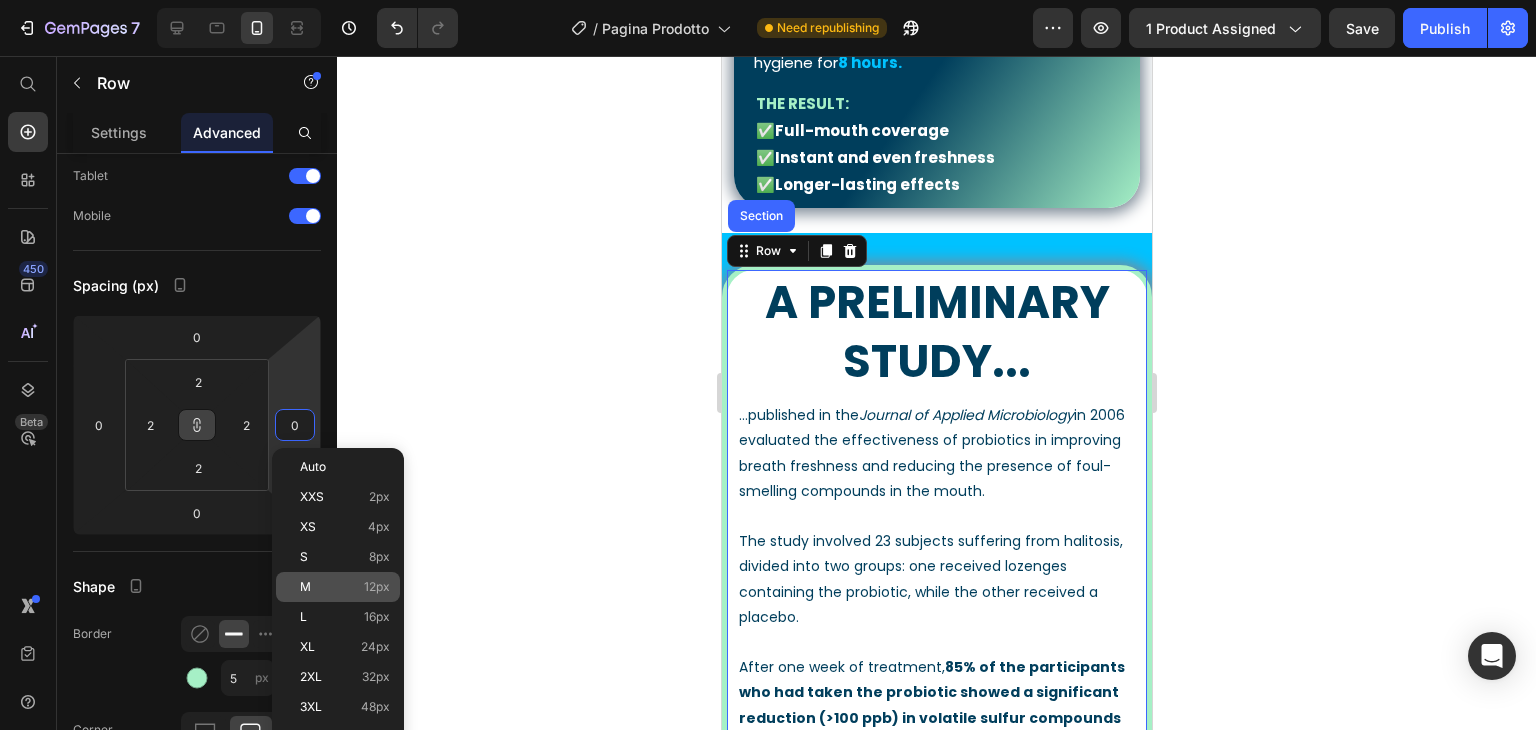 click on "M 12px" at bounding box center (345, 587) 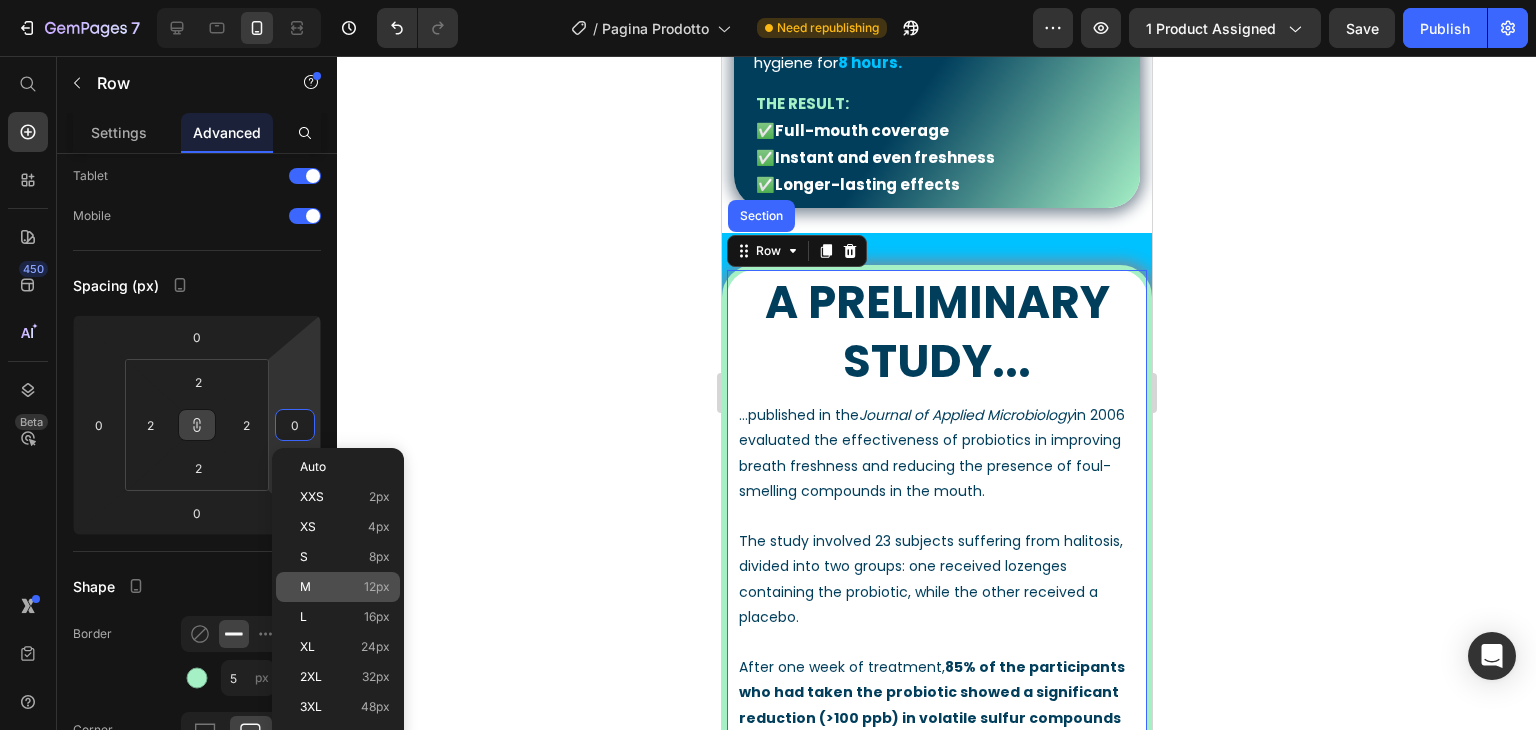 type on "12" 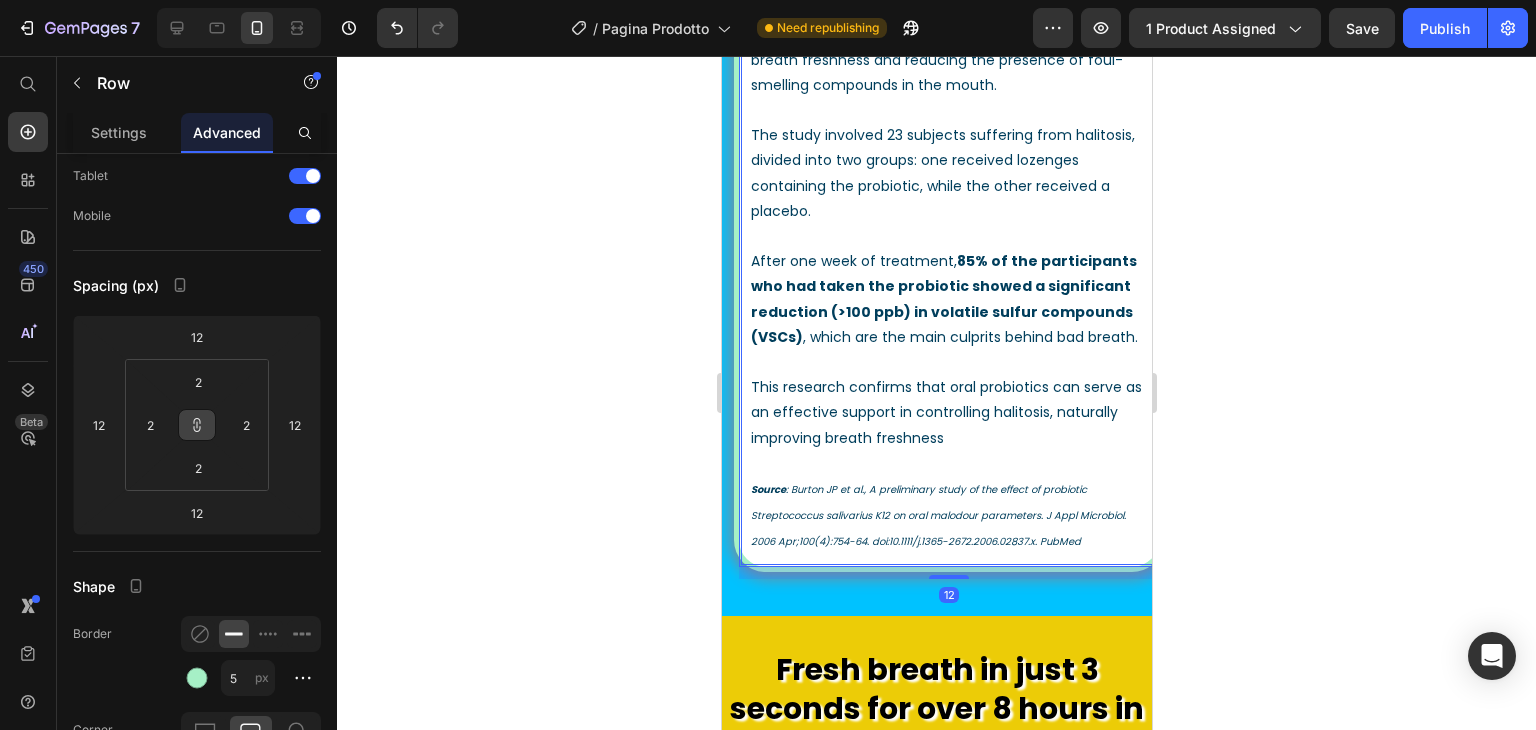 scroll, scrollTop: 2800, scrollLeft: 0, axis: vertical 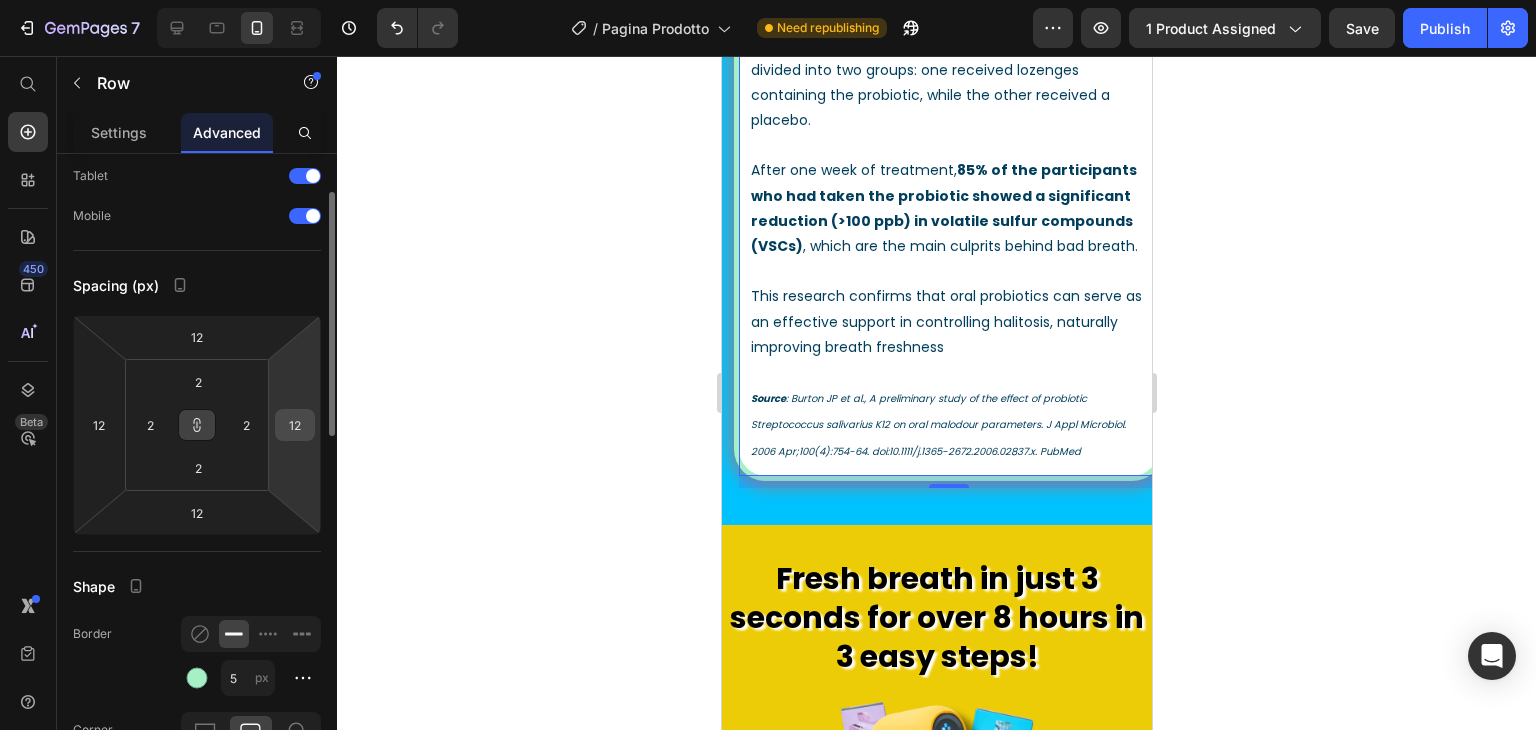 click on "12" at bounding box center [295, 425] 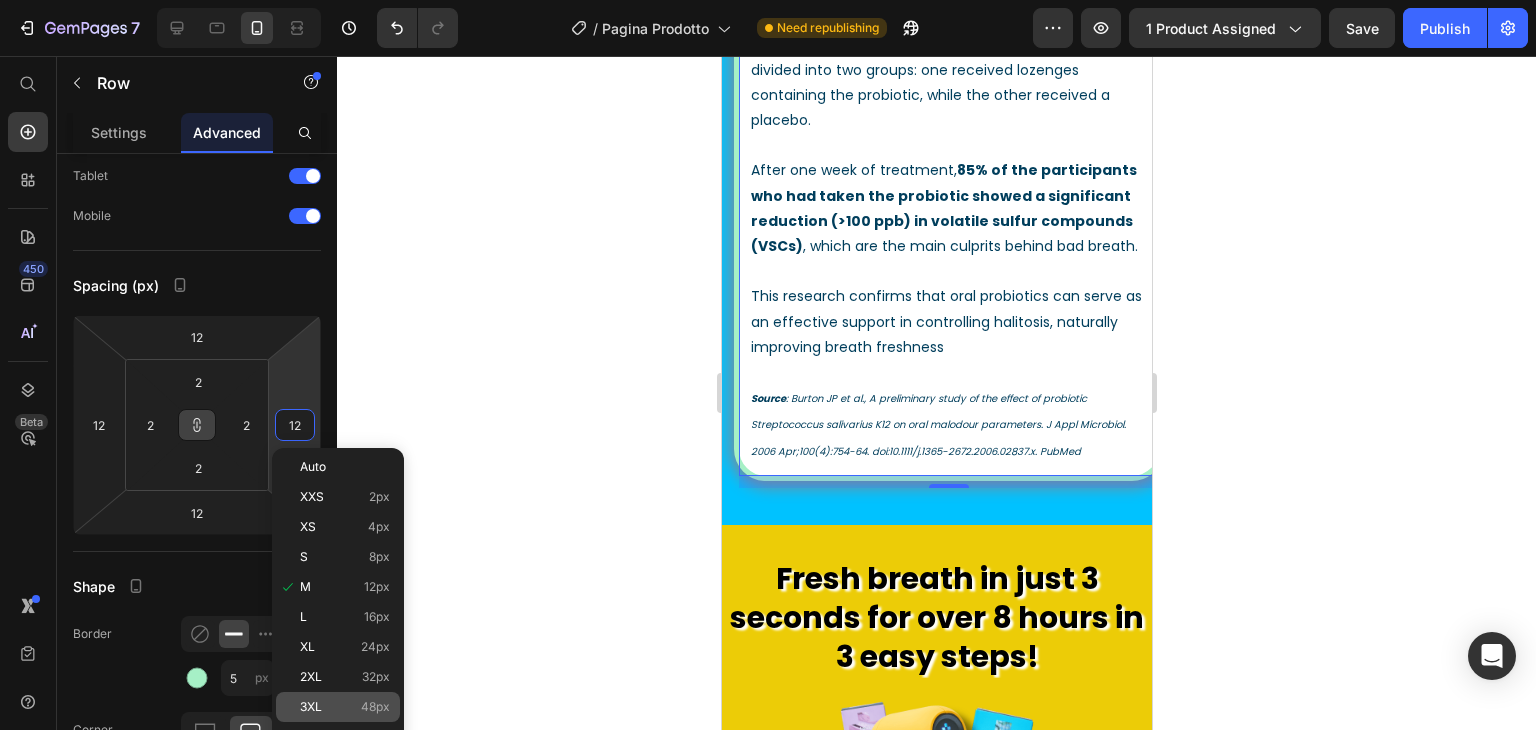 click on "3XL 48px" 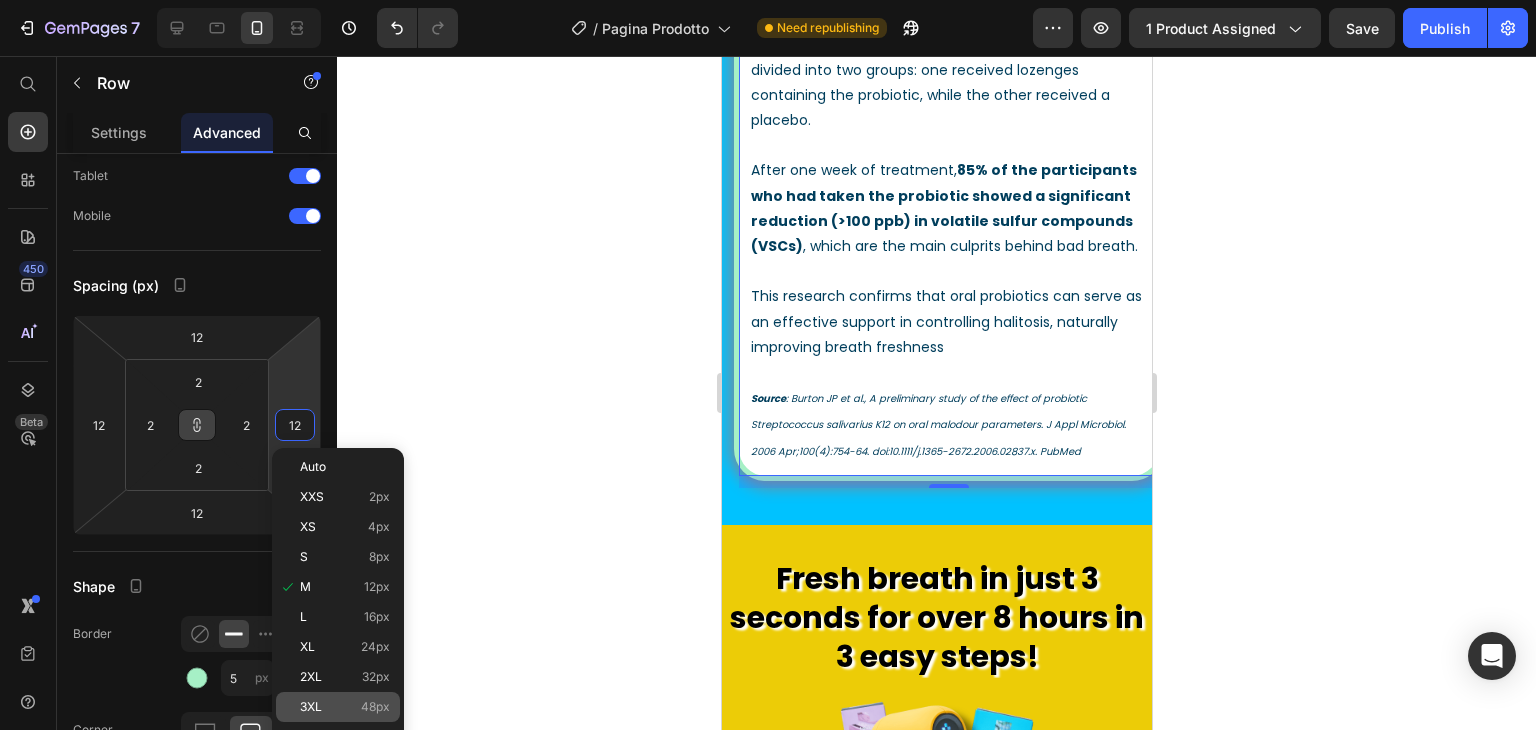 type on "48" 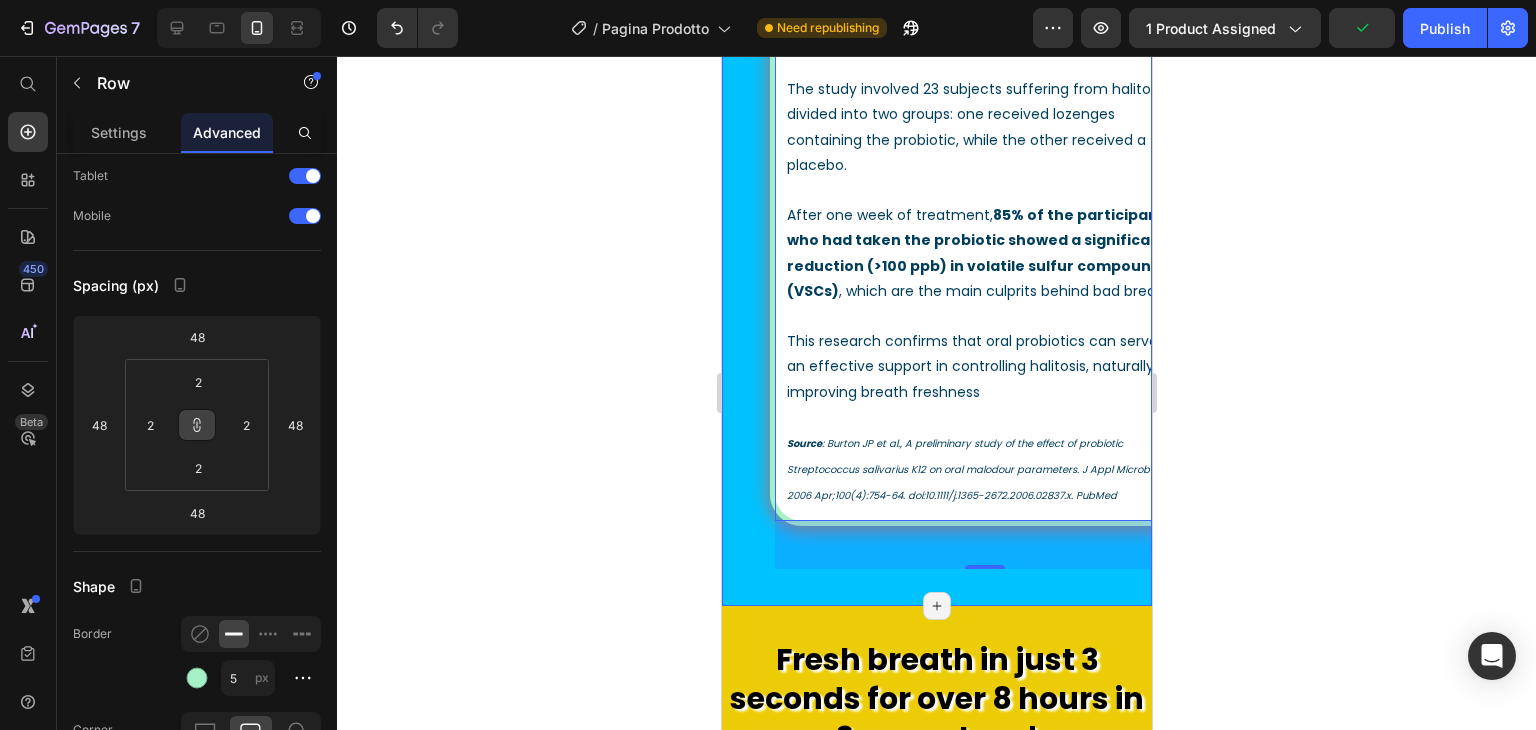 scroll, scrollTop: 2400, scrollLeft: 0, axis: vertical 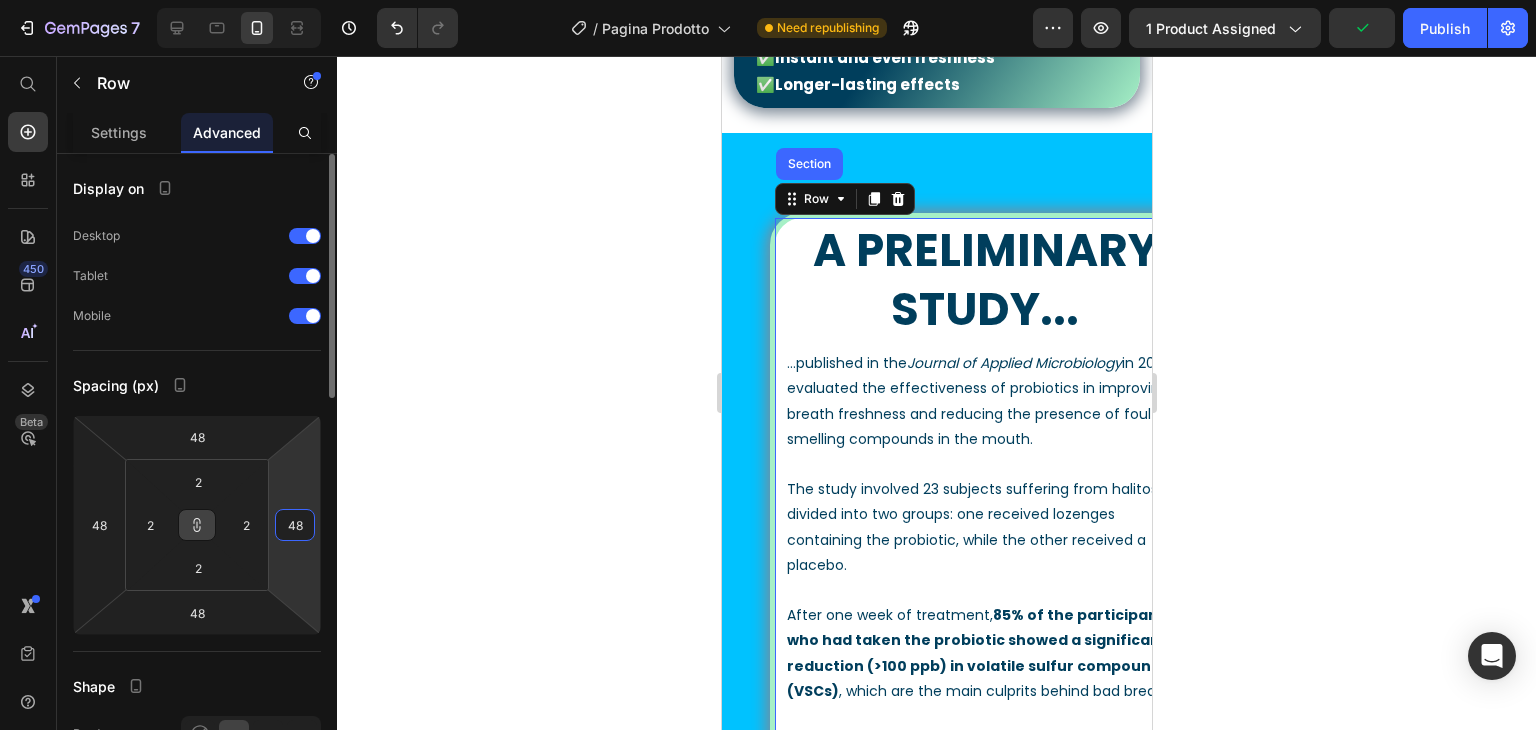 click on "48" at bounding box center [295, 525] 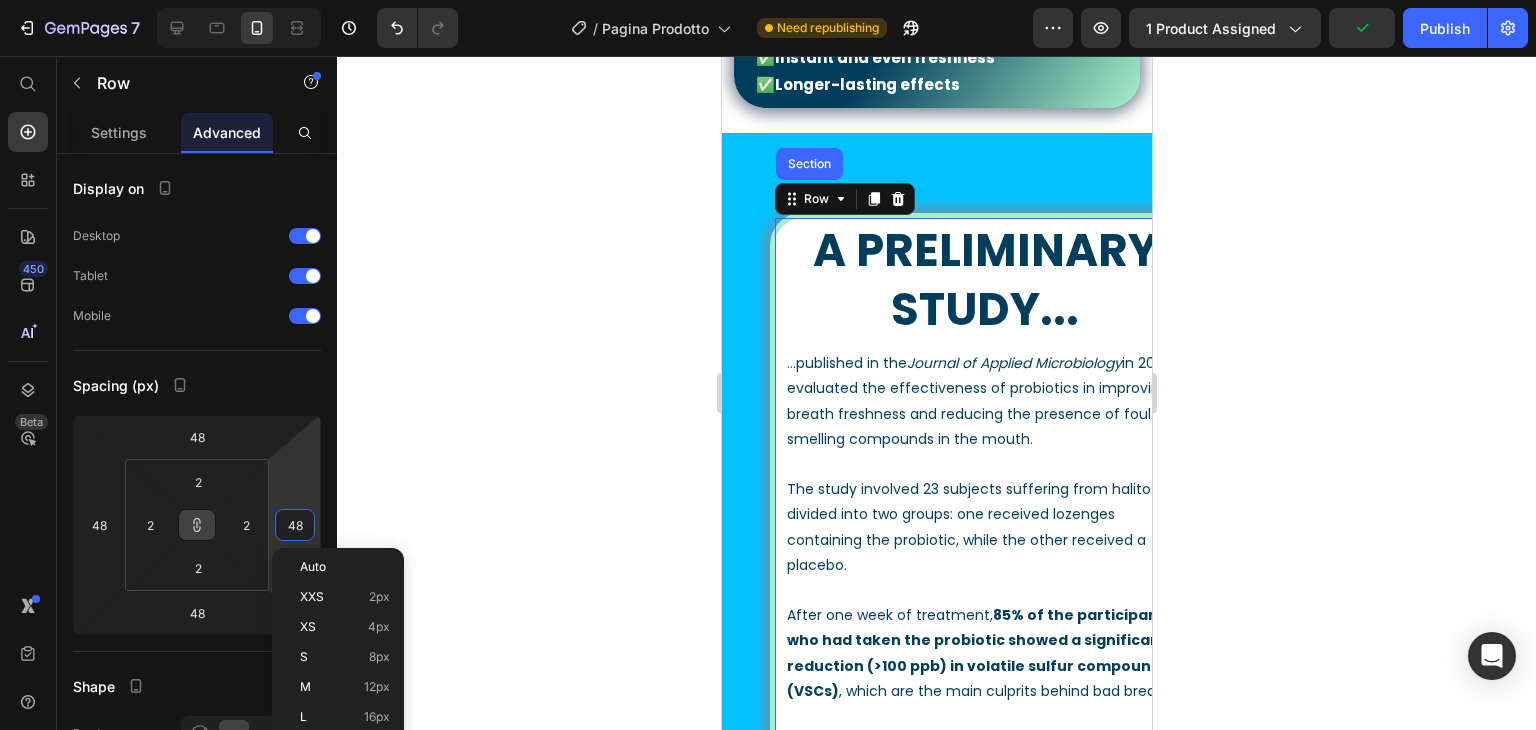 type on "0" 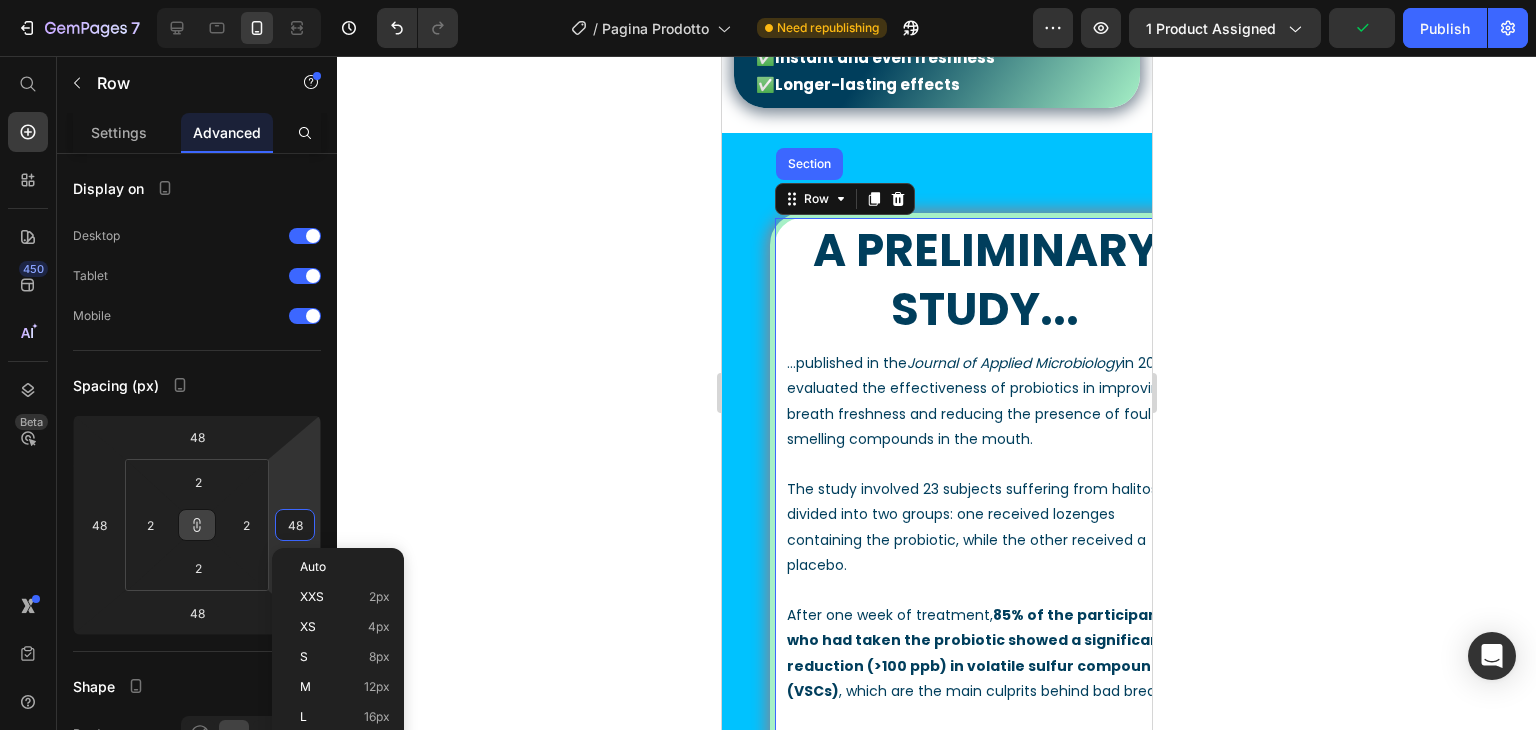 type on "0" 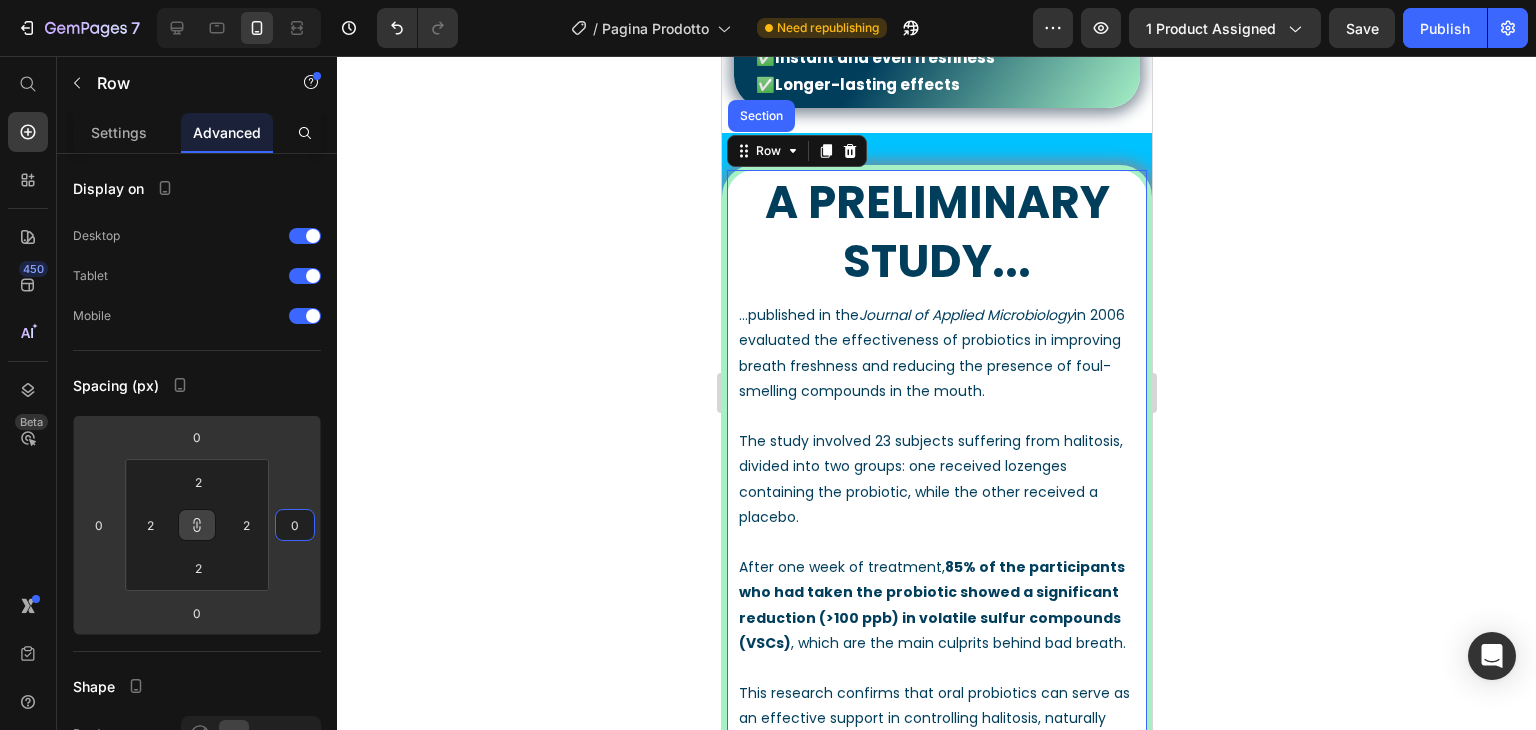 click 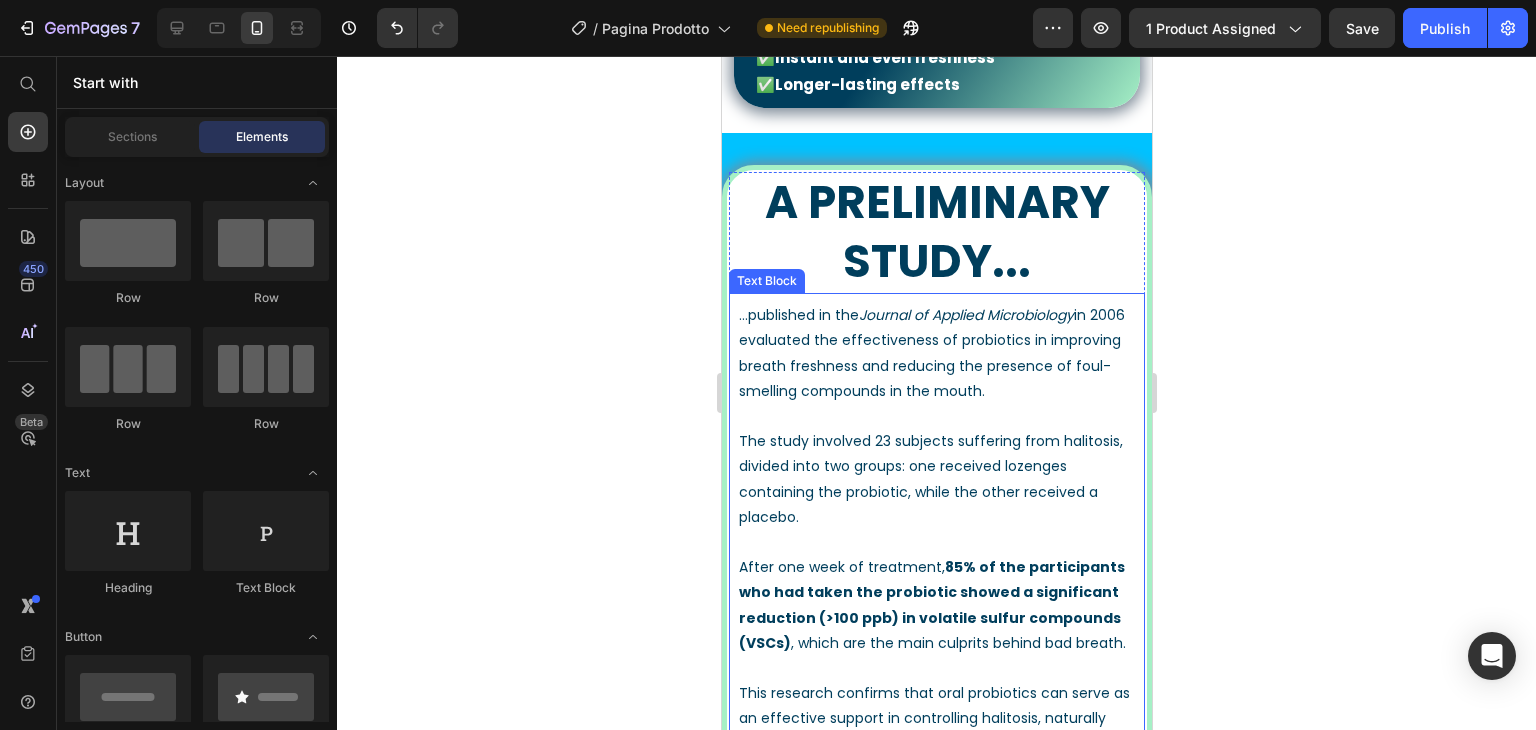 scroll, scrollTop: 2600, scrollLeft: 0, axis: vertical 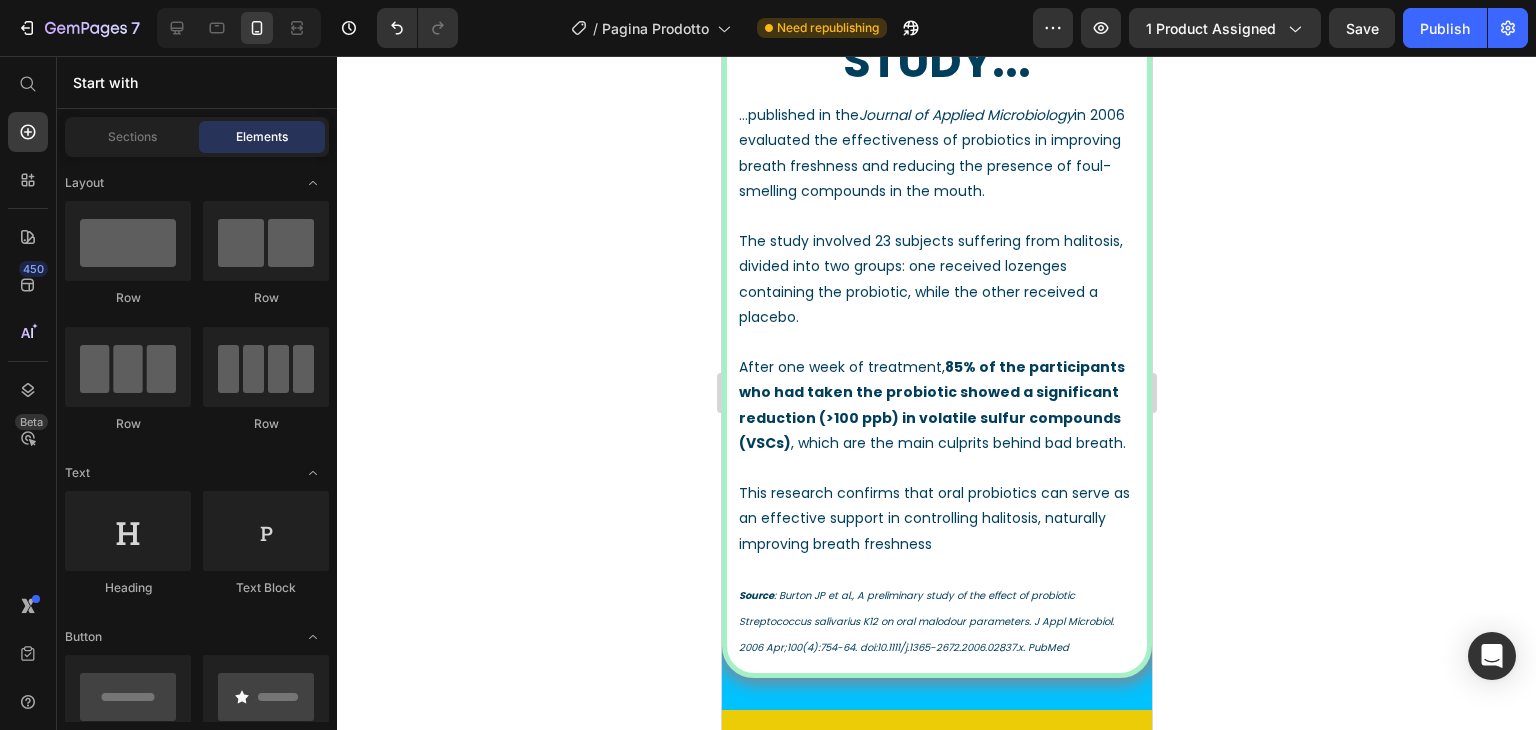 click 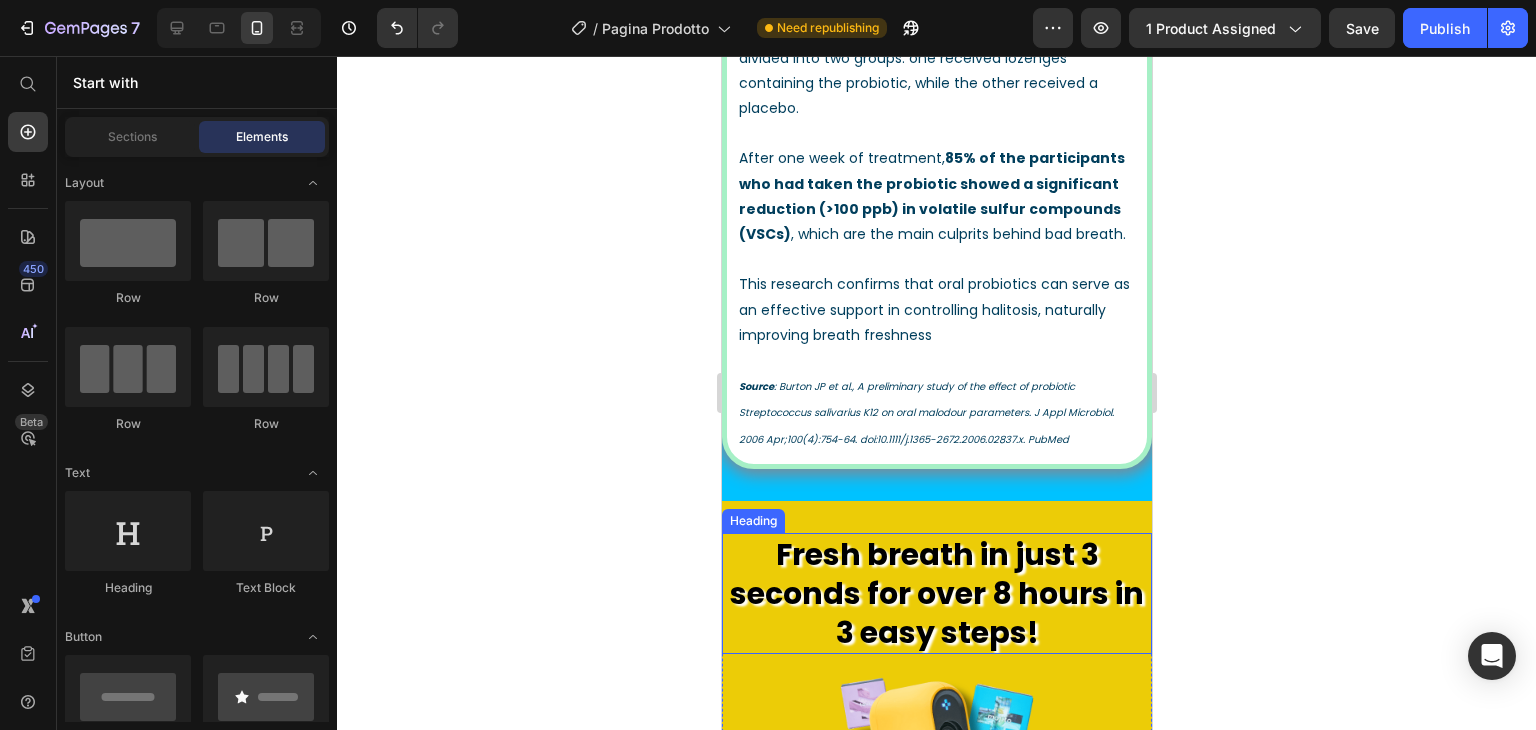 scroll, scrollTop: 2000, scrollLeft: 0, axis: vertical 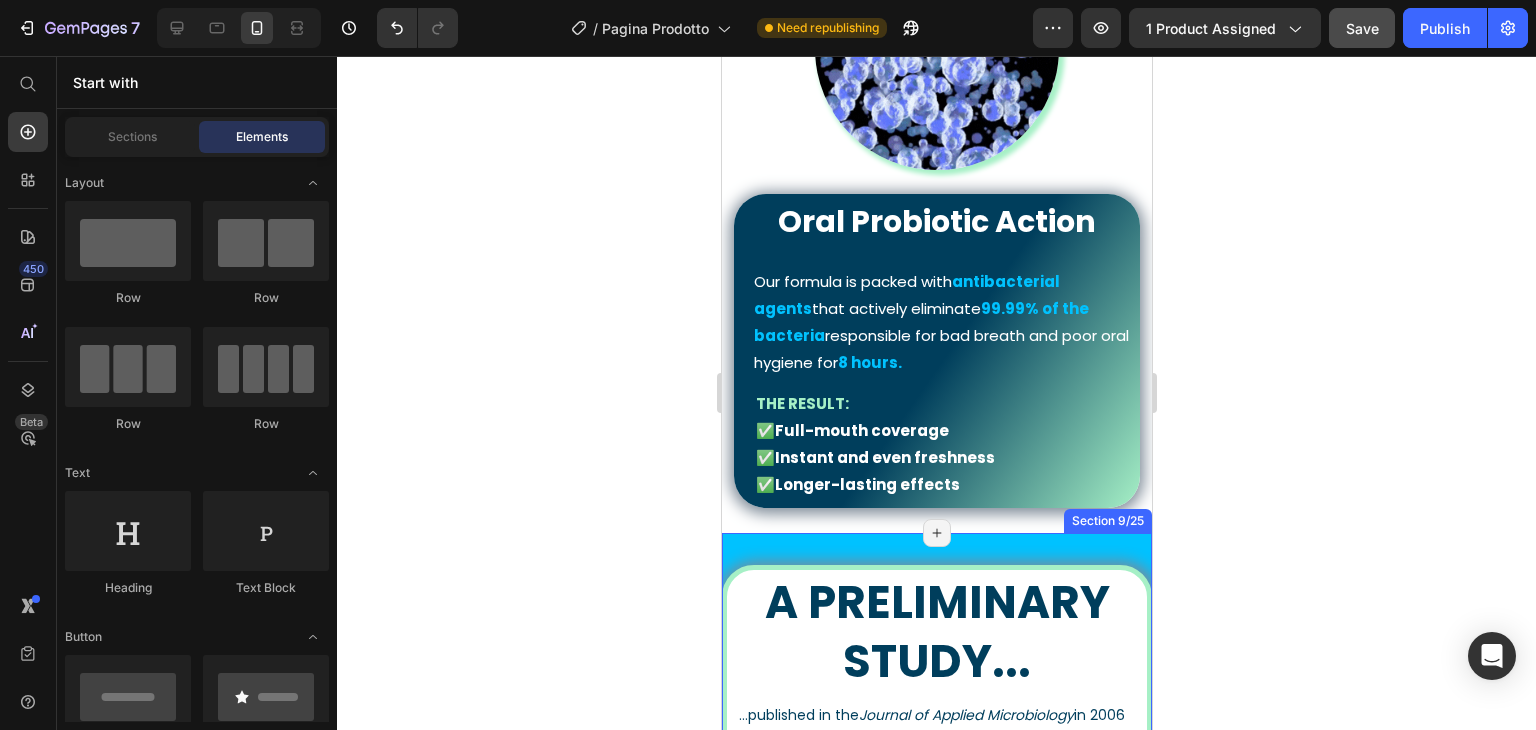 click on "Save" at bounding box center [1362, 28] 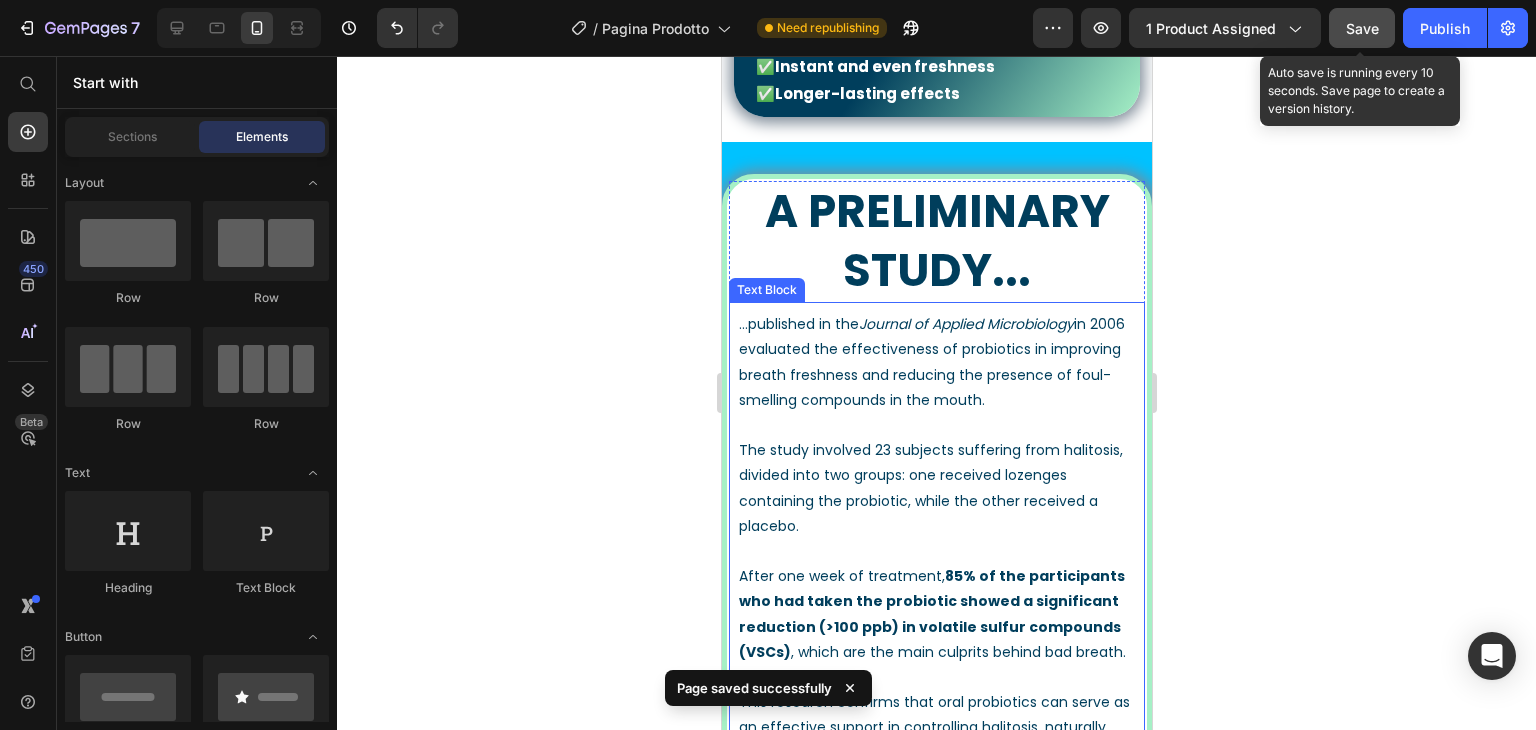 scroll, scrollTop: 2300, scrollLeft: 0, axis: vertical 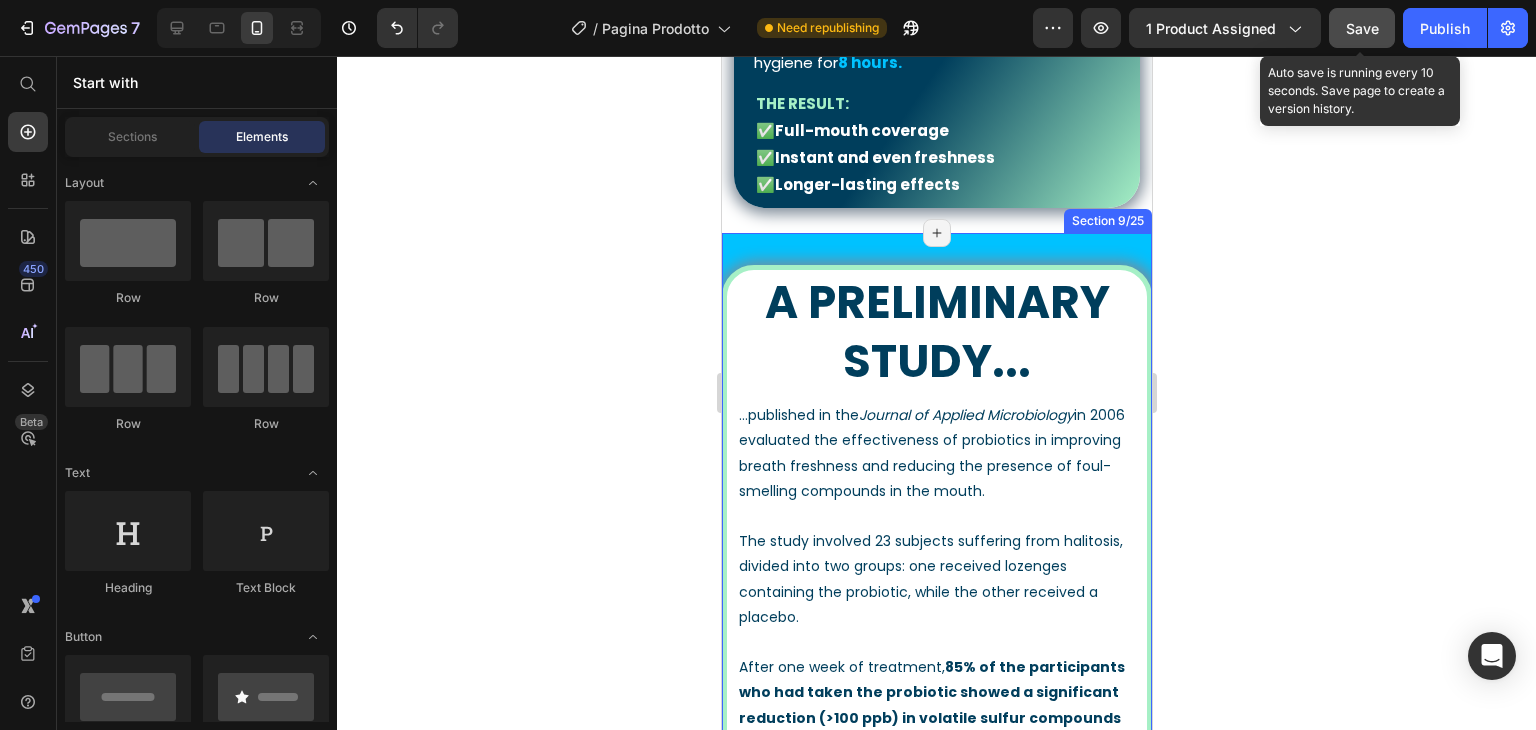 click on "A preliminary study... Heading ...published in the  Journal of Applied Microbiology  in 2006 evaluated the effectiveness of probiotics in improving breath freshness and reducing the presence of foul-smelling compounds in the mouth.   The study involved 23 subjects suffering from halitosis, divided into two groups: one received lozenges containing the probiotic, while the other received a placebo.   After one week of treatment,  85% of the participants who had taken the probiotic showed a significant reduction (>100 ppb) in volatile sulfur compounds (VSCs) , which are the main culprits behind bad breath.   This research confirms that oral probiotics can serve as an effective support in controlling halitosis, naturally improving breath freshness Source : Burton JP et al., A preliminary study of the effect of probiotic Streptococcus salivarius K12 on oral malodour parameters. J Appl Microbiol. 2006 Apr;100(4):754-64. doi:10.1111/j.1365-2672.2006.02837.x. PubMed Text Block Row Row Section 9/25" at bounding box center (936, 621) 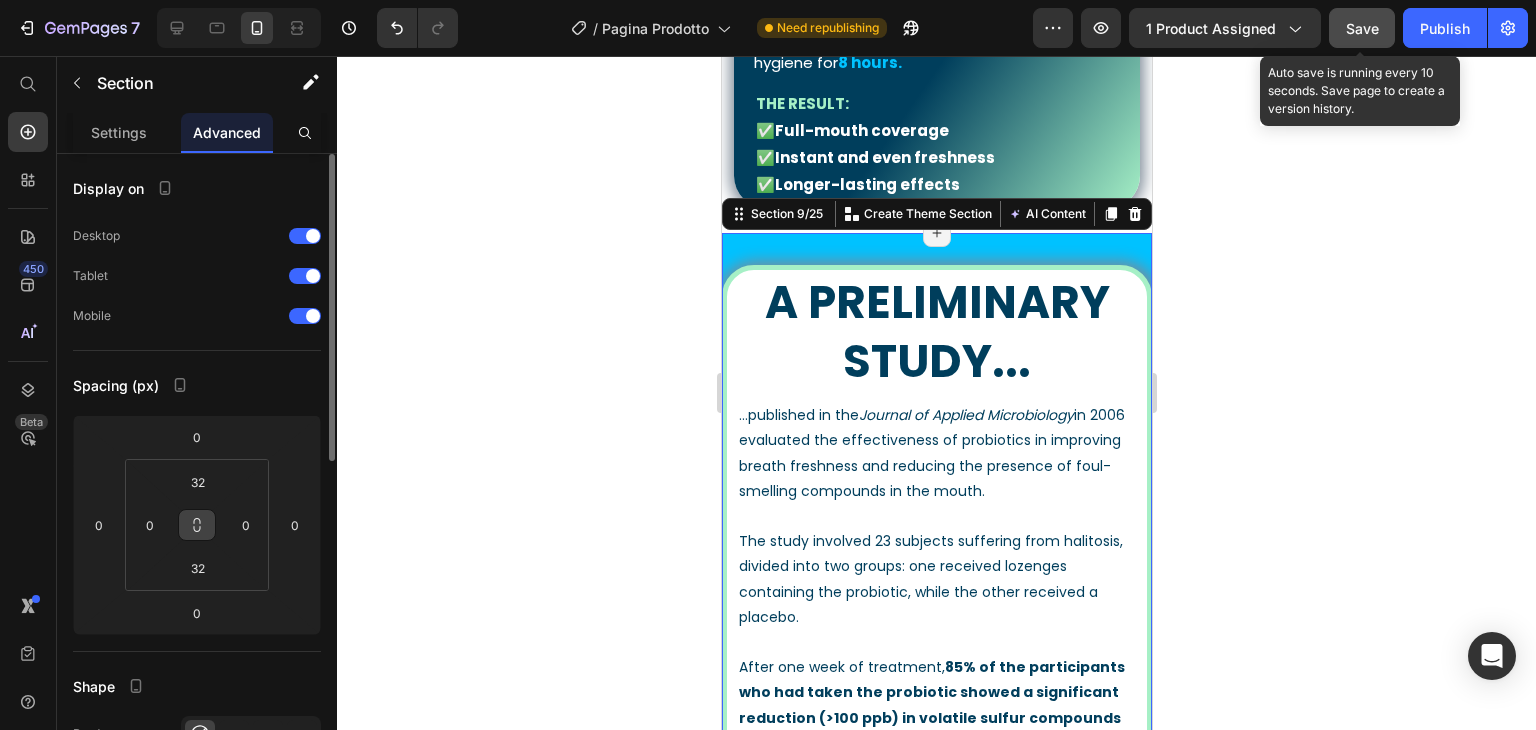 click at bounding box center [197, 525] 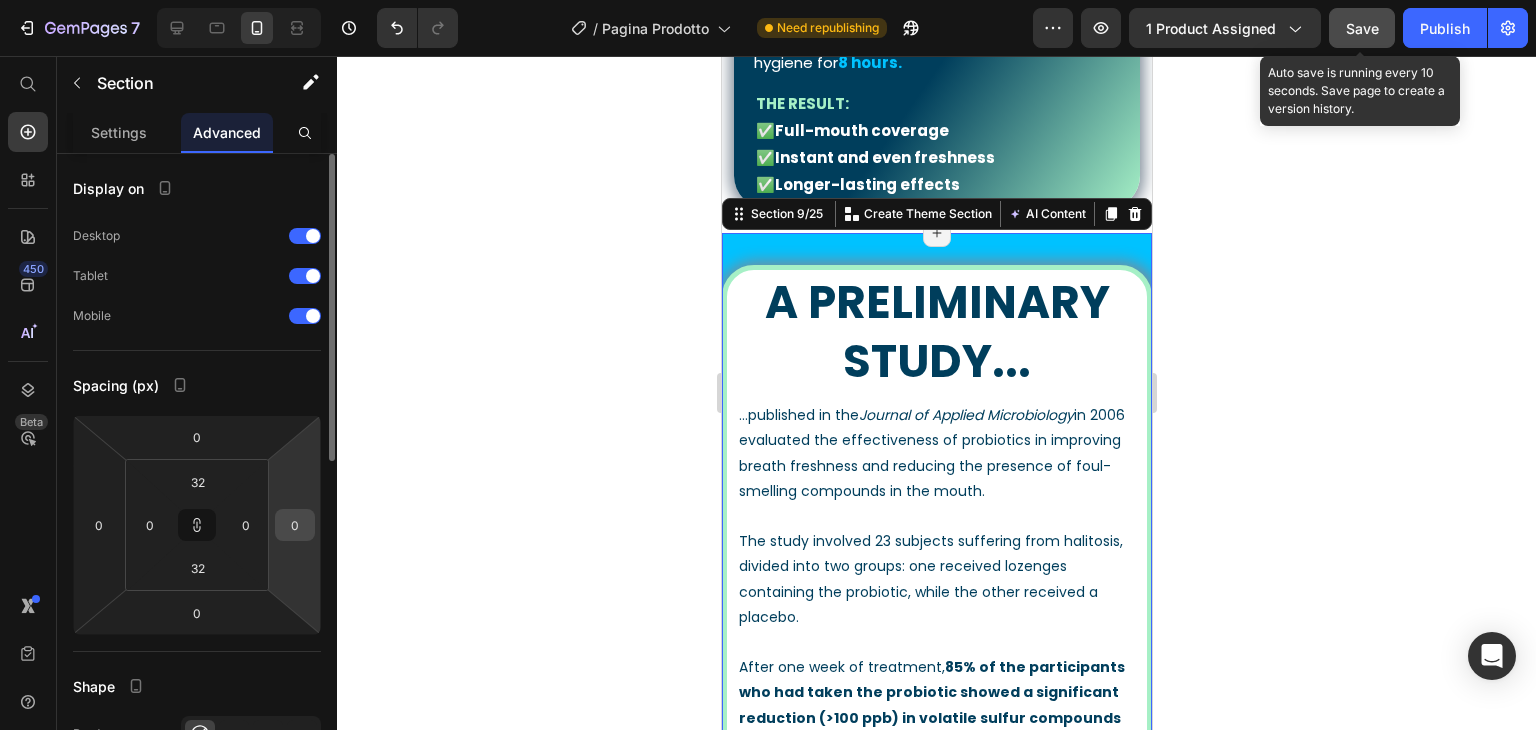 click on "0" at bounding box center [295, 525] 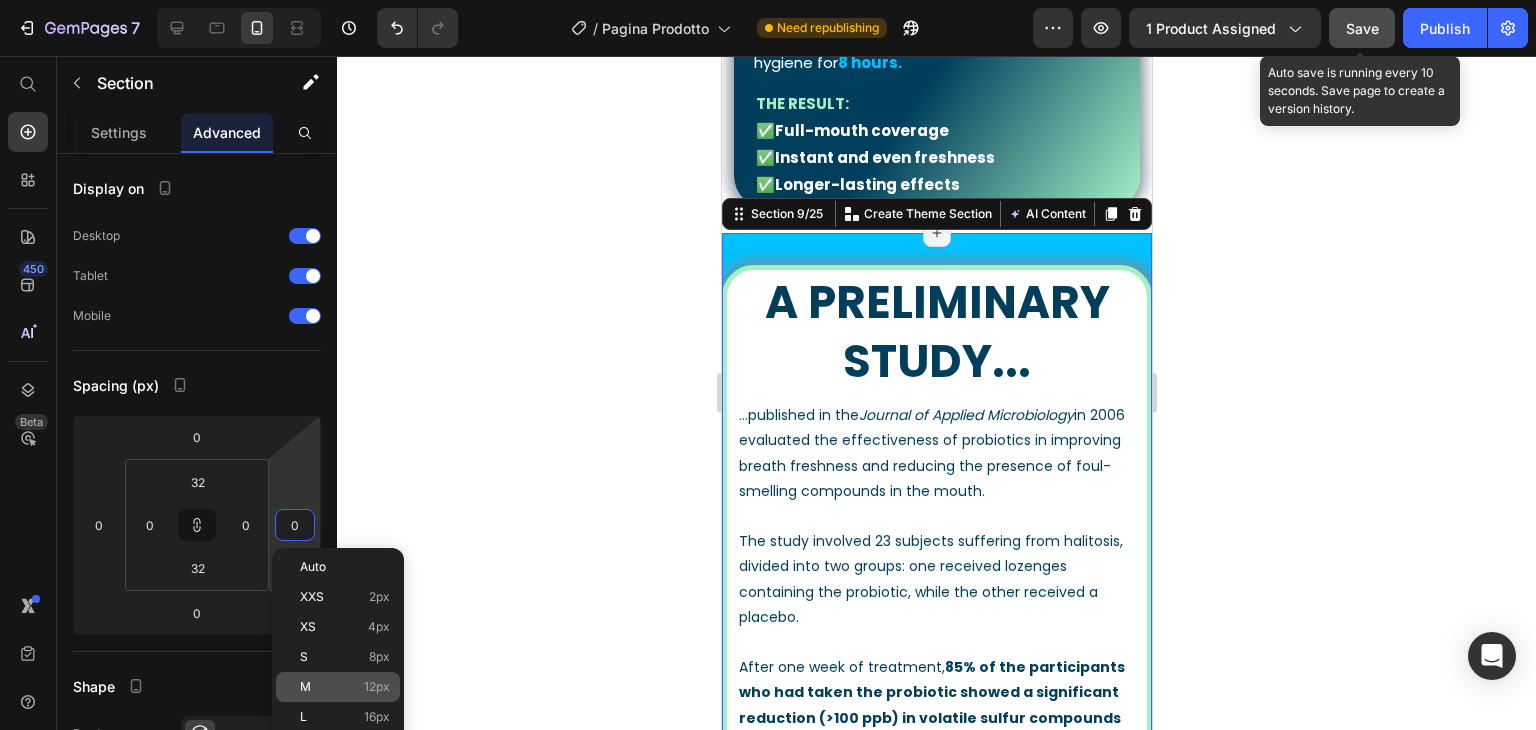 click on "12px" at bounding box center [377, 687] 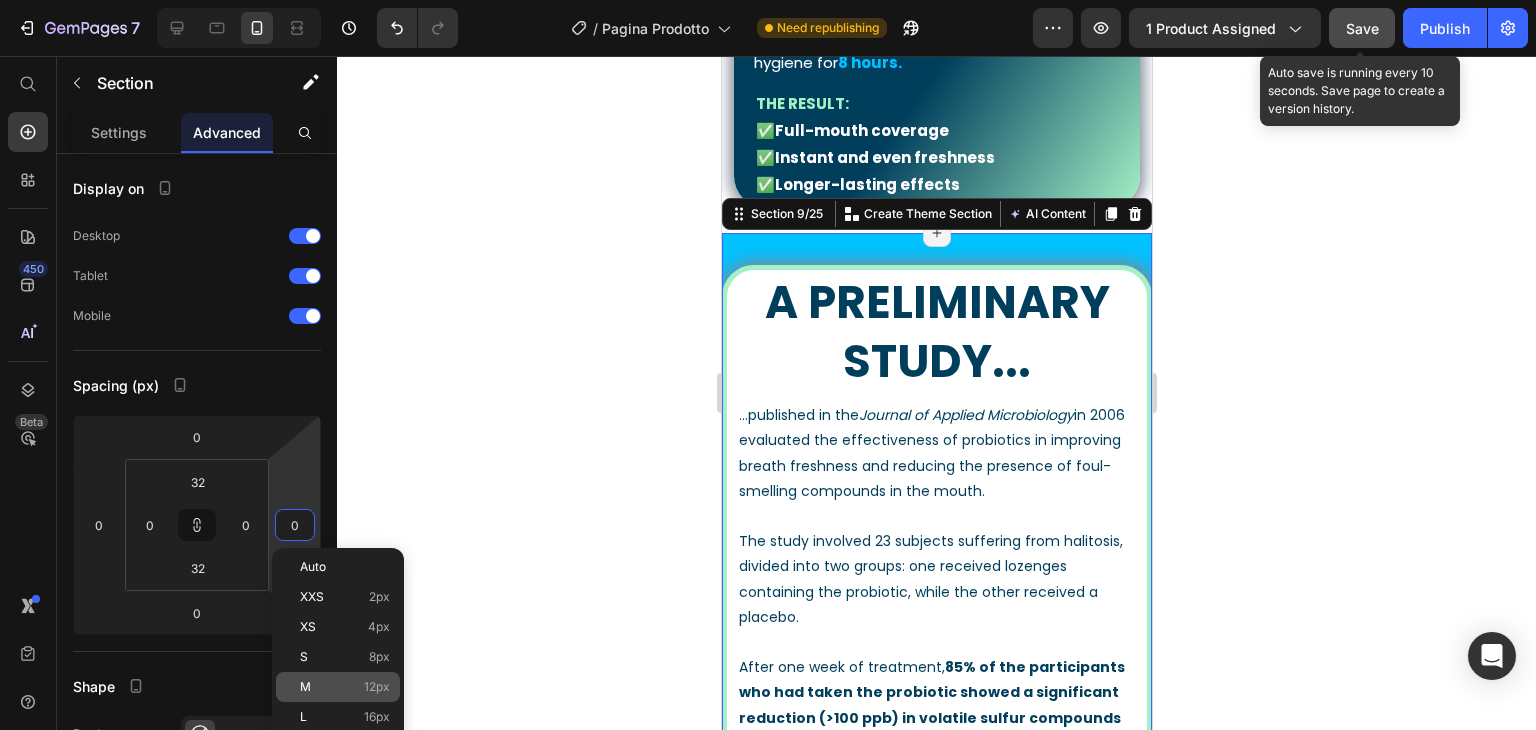 type on "12" 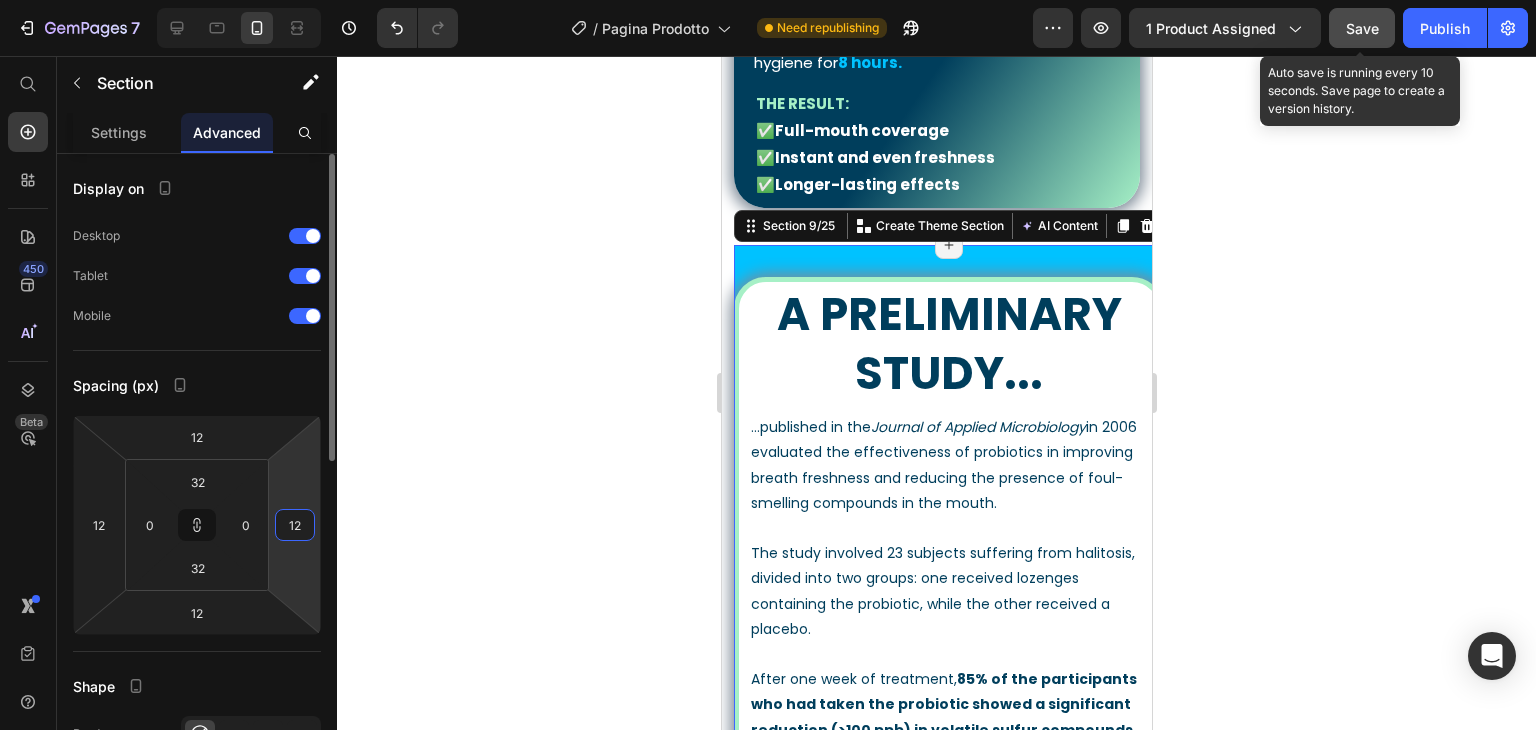 click on "12" at bounding box center [295, 525] 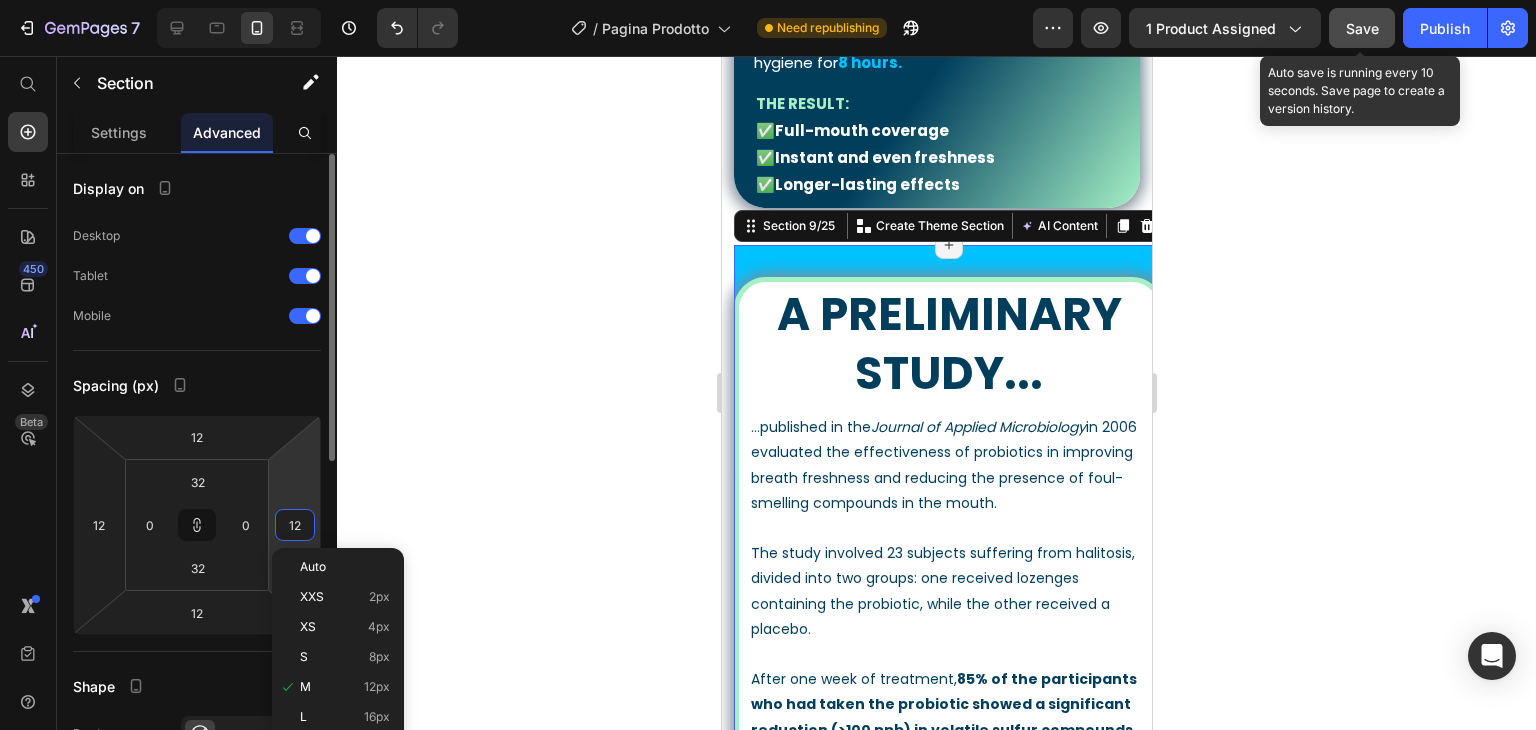 type on "0" 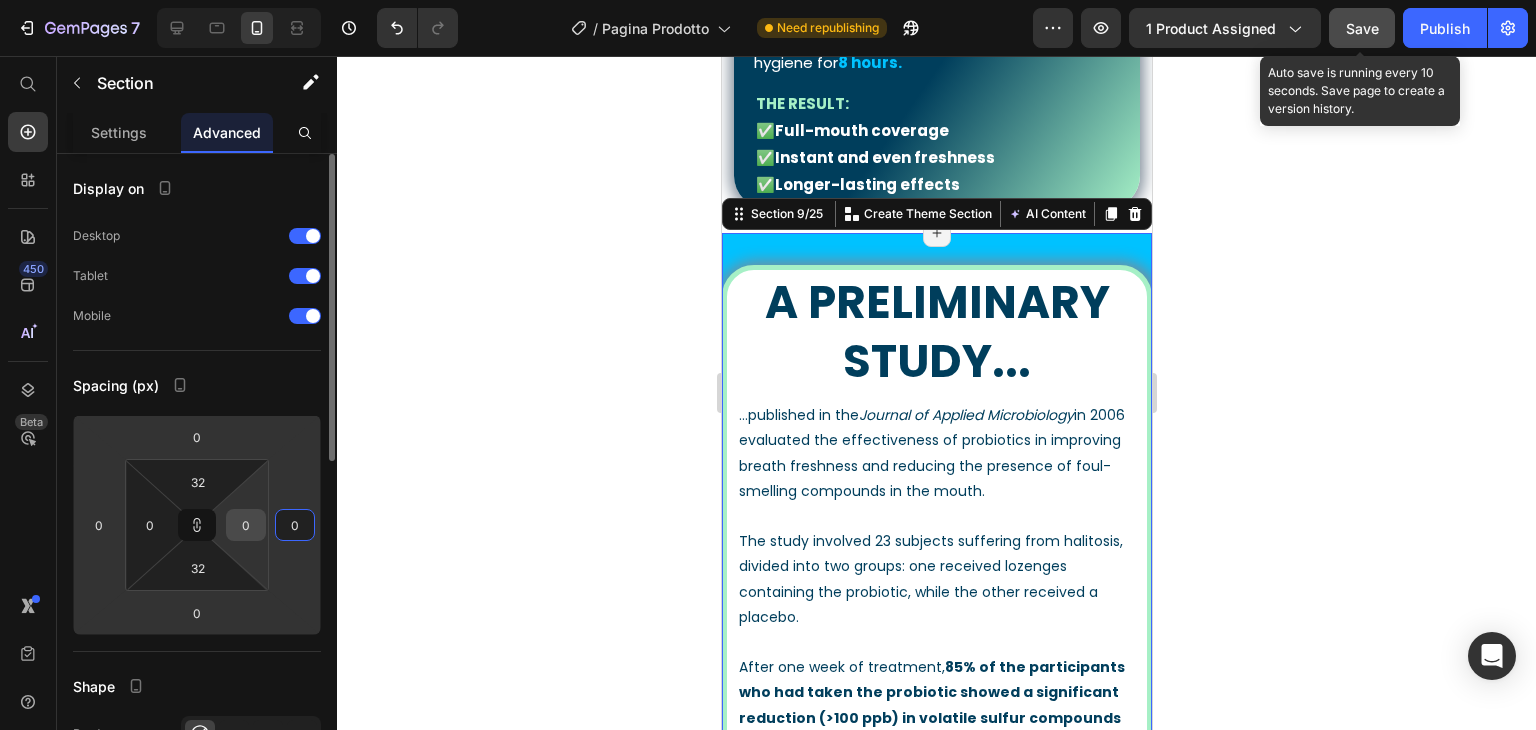 type on "0" 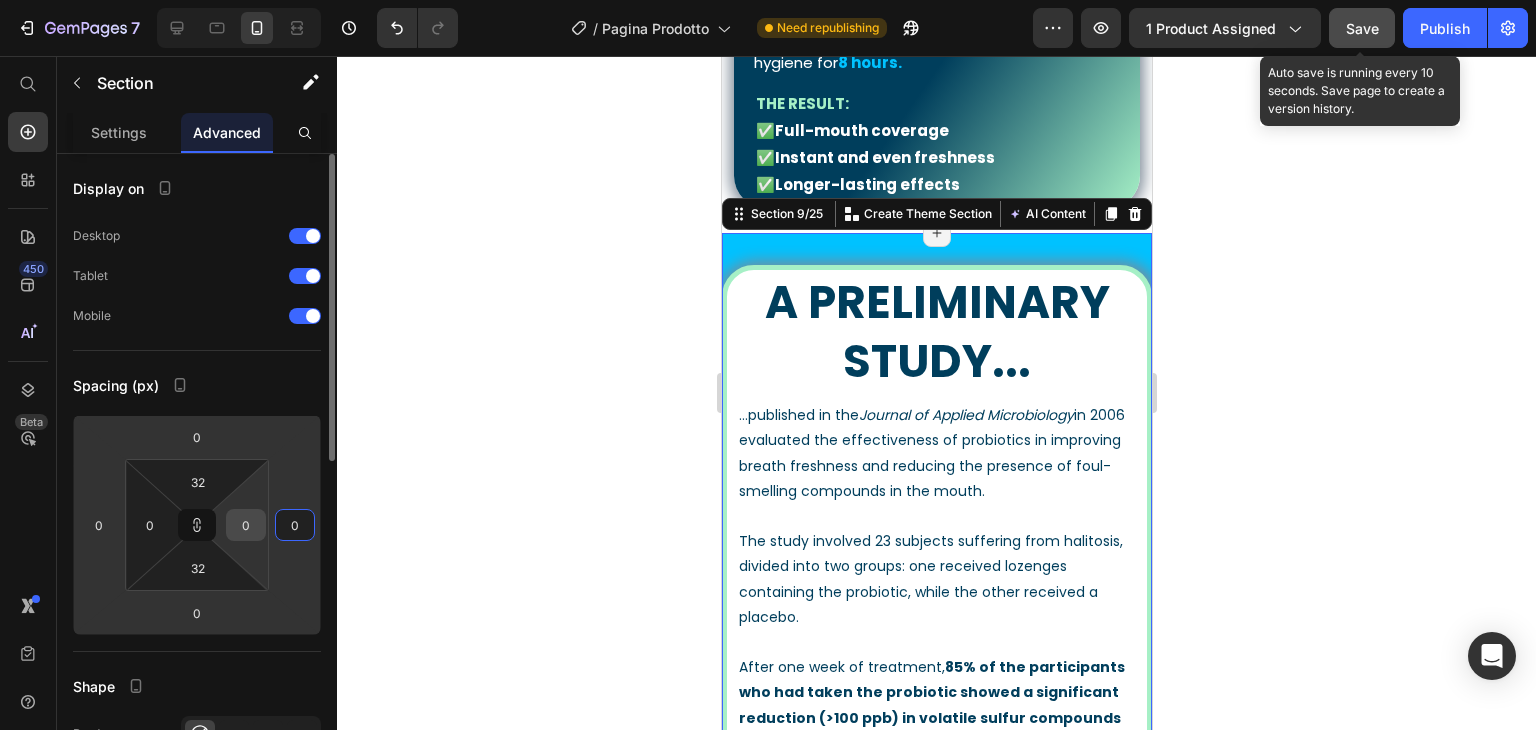 click on "0" at bounding box center (246, 525) 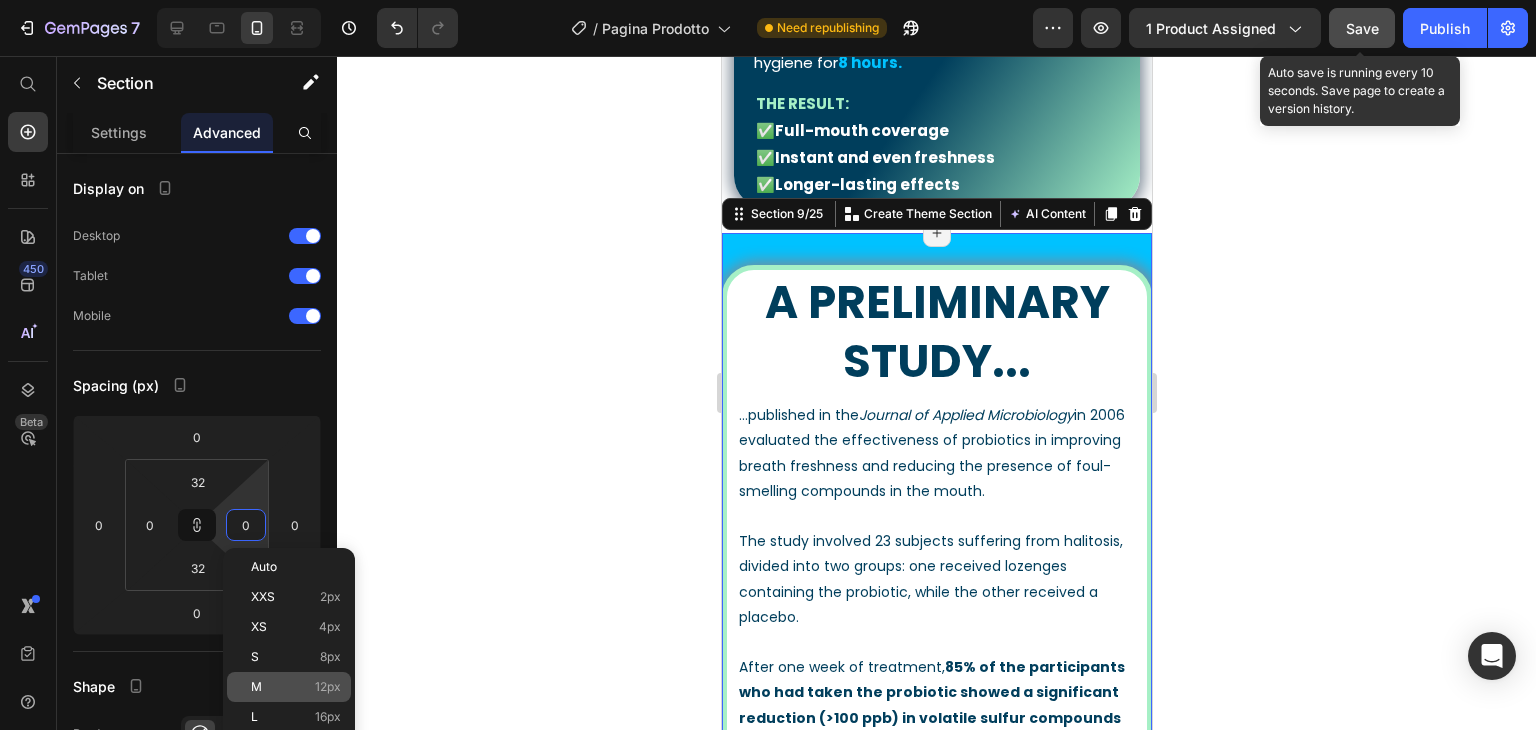 click on "12px" at bounding box center [328, 687] 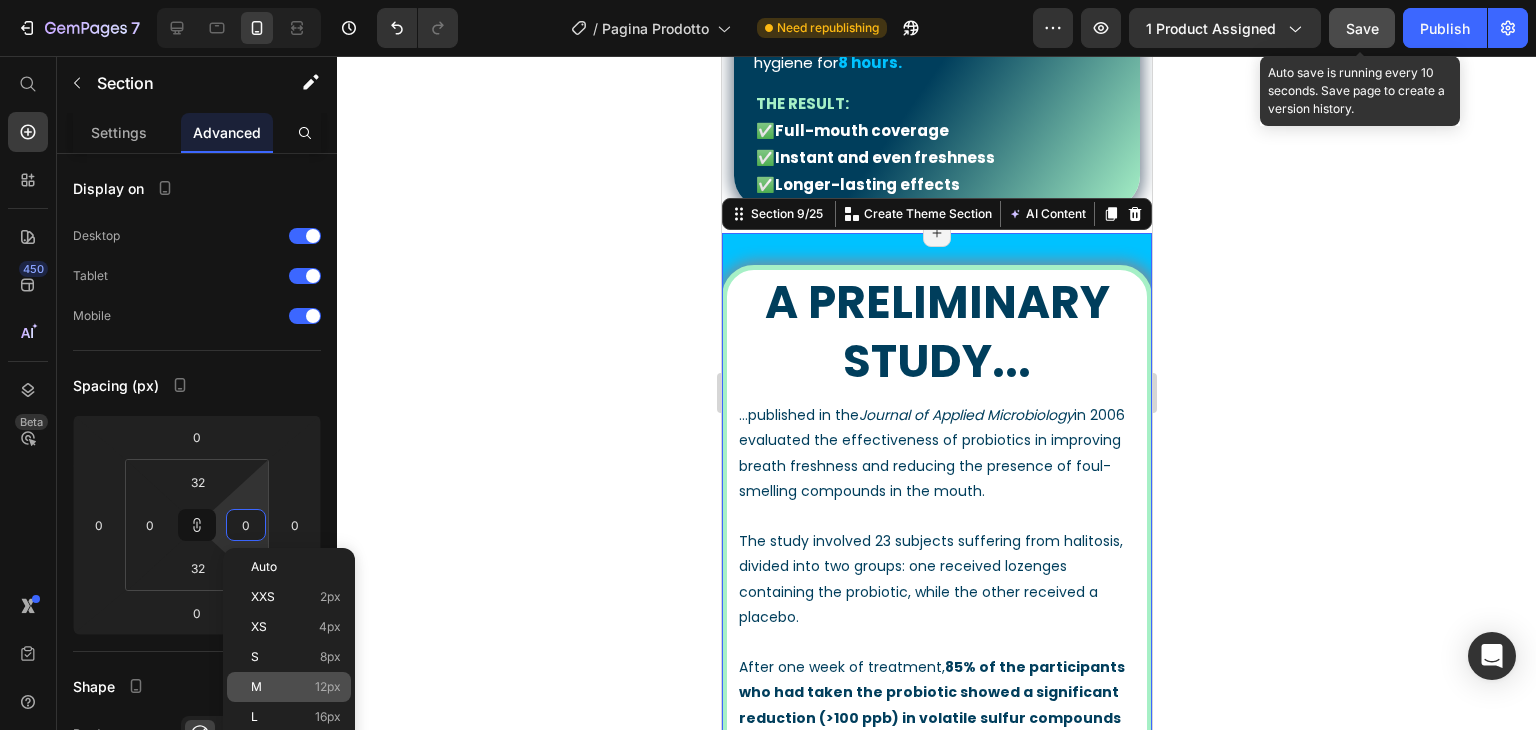 type on "12" 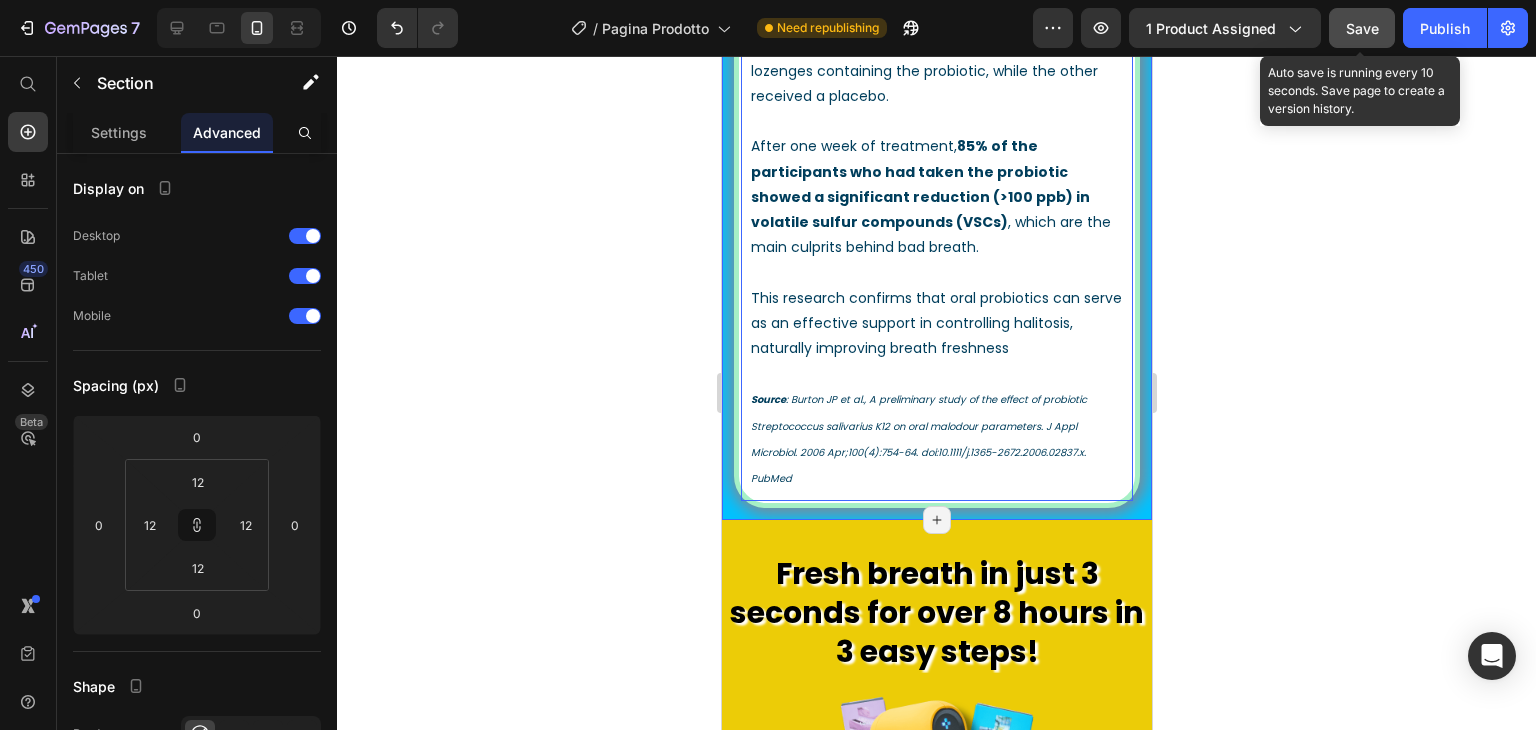 scroll, scrollTop: 2800, scrollLeft: 0, axis: vertical 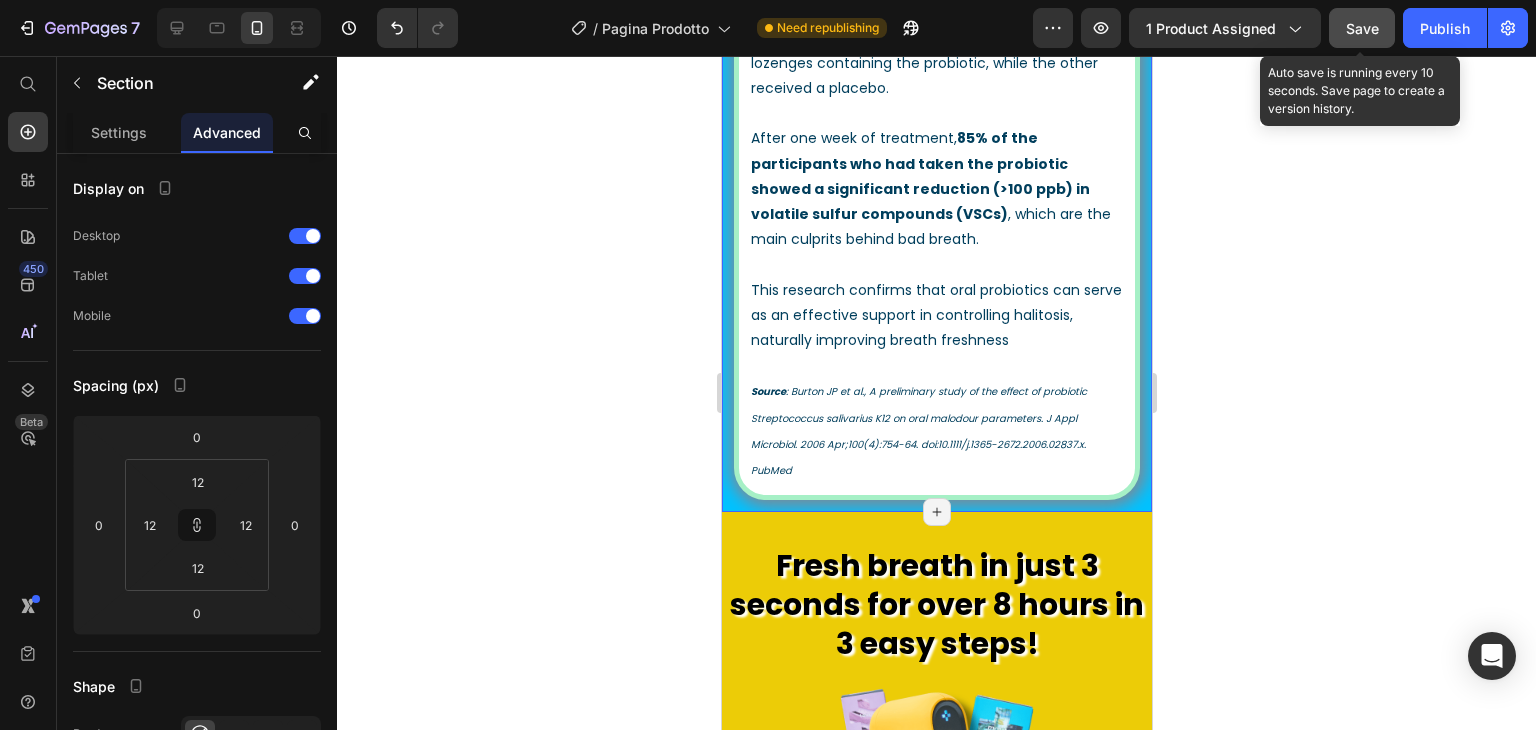 click 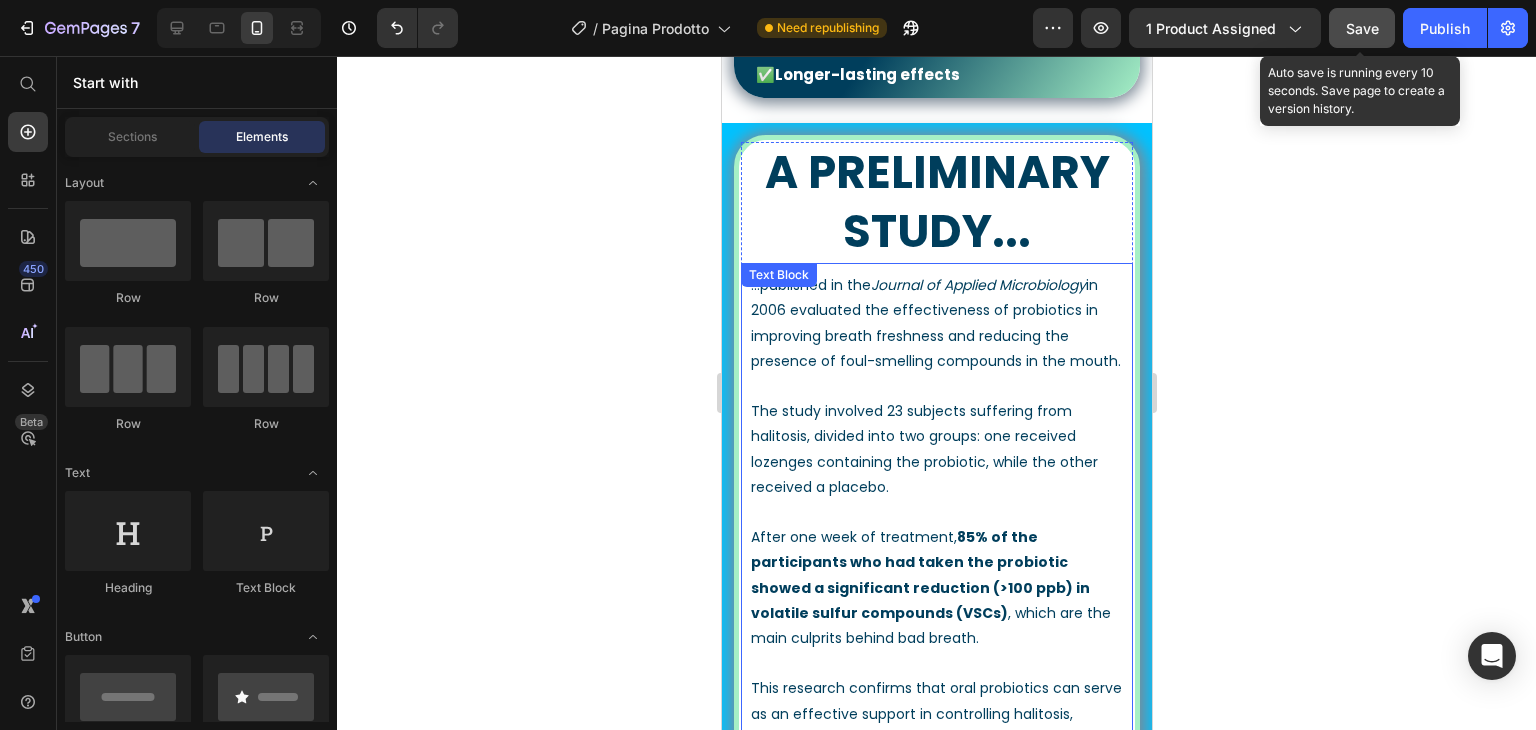 scroll, scrollTop: 2400, scrollLeft: 0, axis: vertical 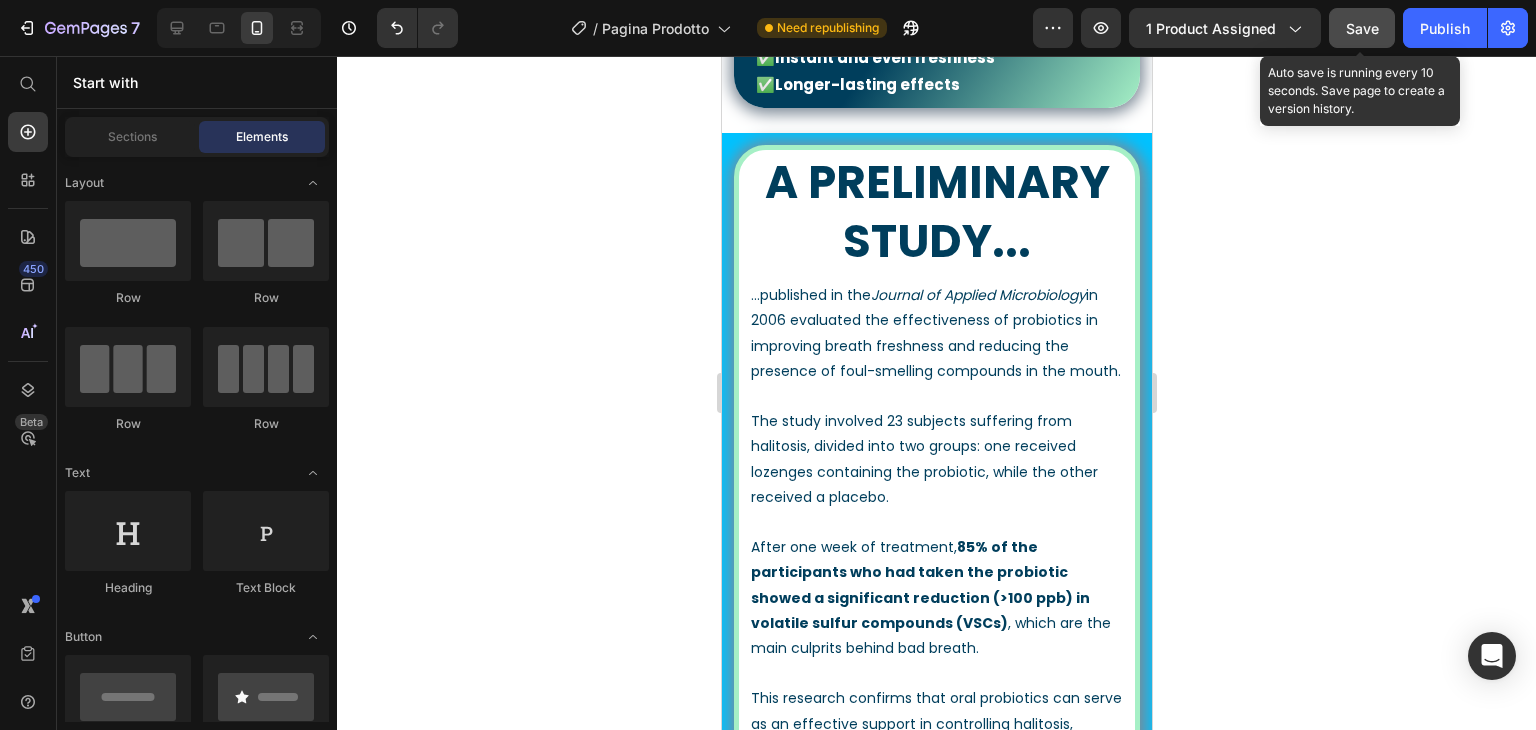 click on "Save" at bounding box center (1362, 28) 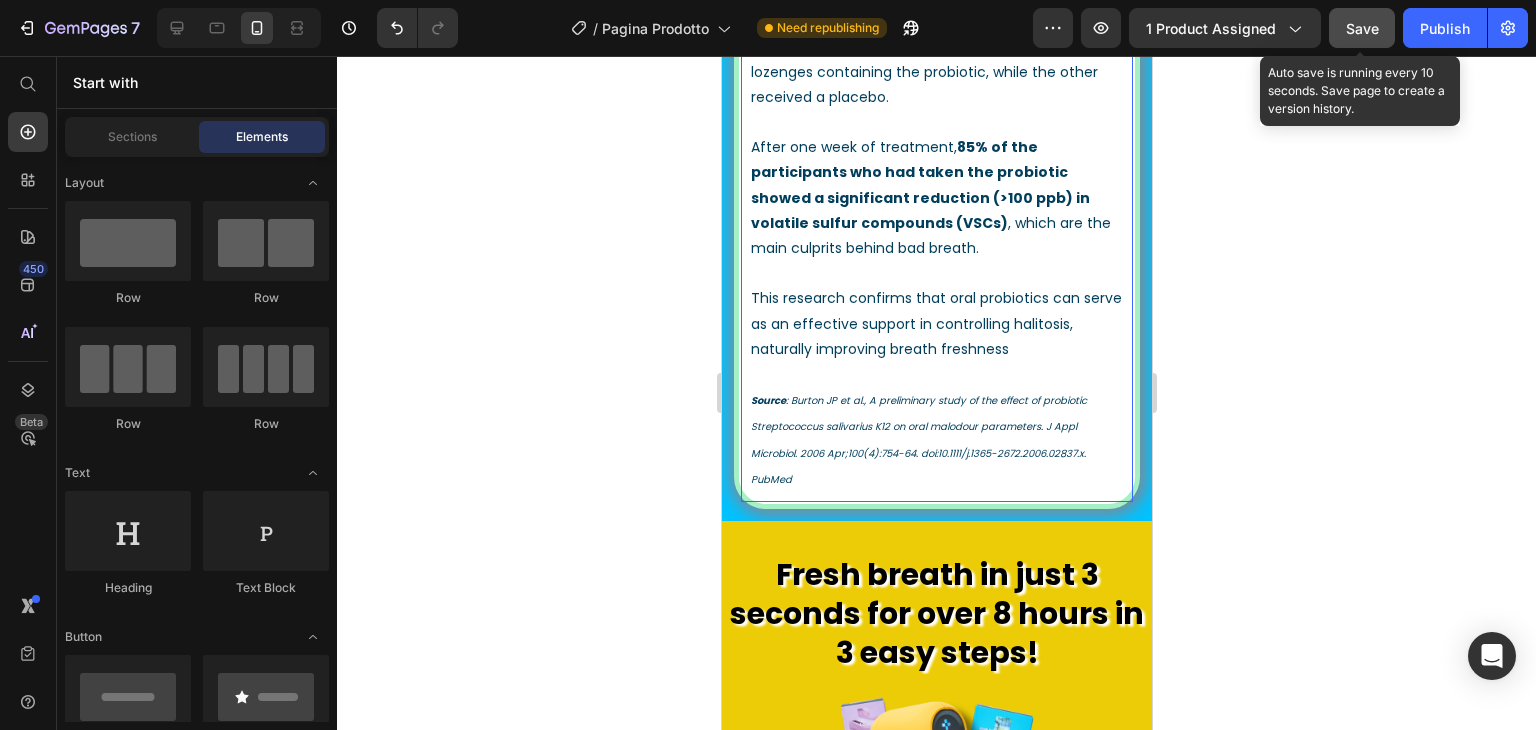 scroll, scrollTop: 2400, scrollLeft: 0, axis: vertical 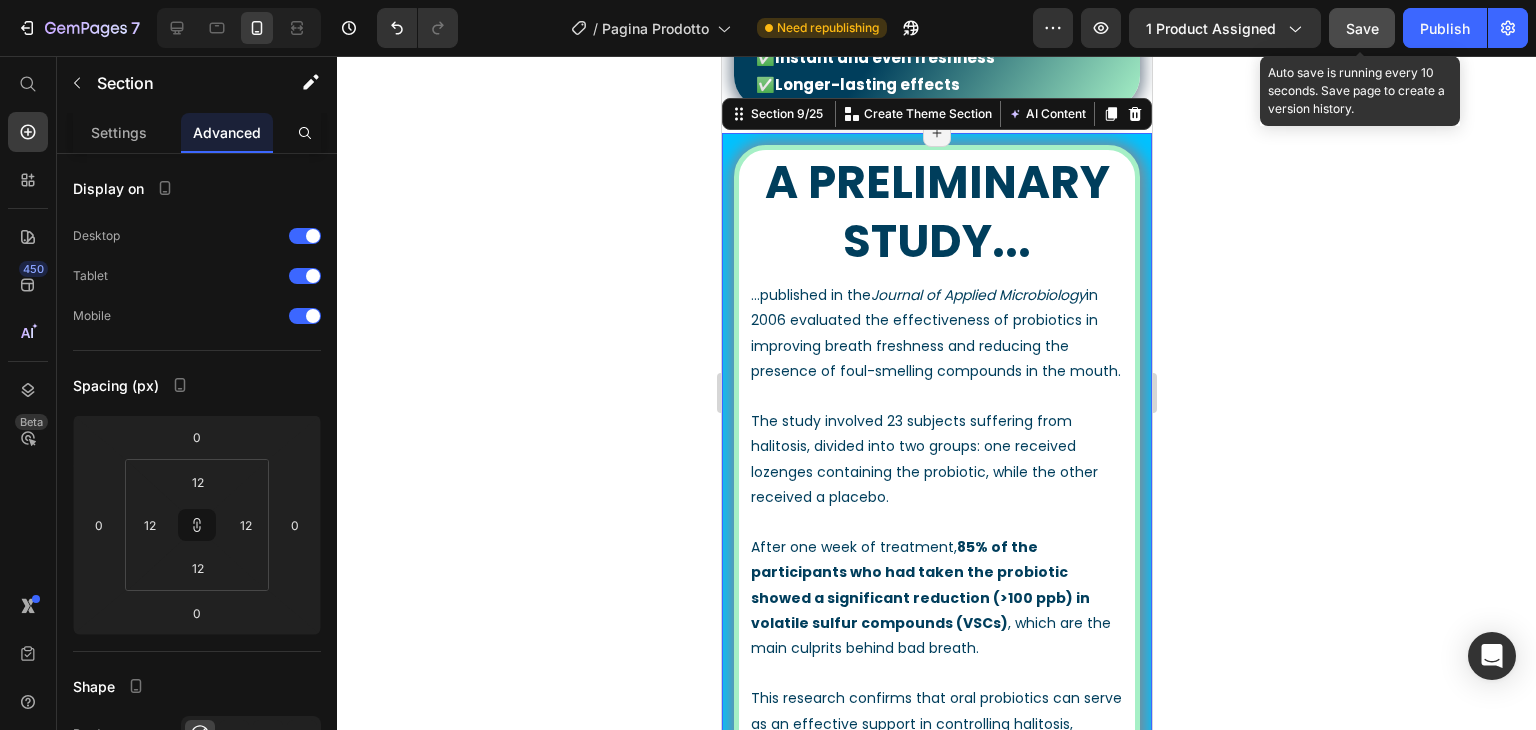 click on "A preliminary study... Heading ...published in the  Journal of Applied Microbiology  in 2006 evaluated the effectiveness of probiotics in improving breath freshness and reducing the presence of foul-smelling compounds in the mouth.   The study involved 23 subjects suffering from halitosis, divided into two groups: one received lozenges containing the probiotic, while the other received a placebo.   After one week of treatment,  85% of the participants who had taken the probiotic showed a significant reduction (>100 ppb) in volatile sulfur compounds (VSCs) , which are the main culprits behind bad breath.   This research confirms that oral probiotics can serve as an effective support in controlling halitosis, naturally improving breath freshness Source : Burton JP et al., A preliminary study of the effect of probiotic Streptococcus salivarius K12 on oral malodour parameters. J Appl Microbiol. 2006 Apr;100(4):754-64. doi:10.1111/j.1365-2672.2006.02837.x. PubMed Text Block Row Row Section 9/25   AI Content" at bounding box center (936, 527) 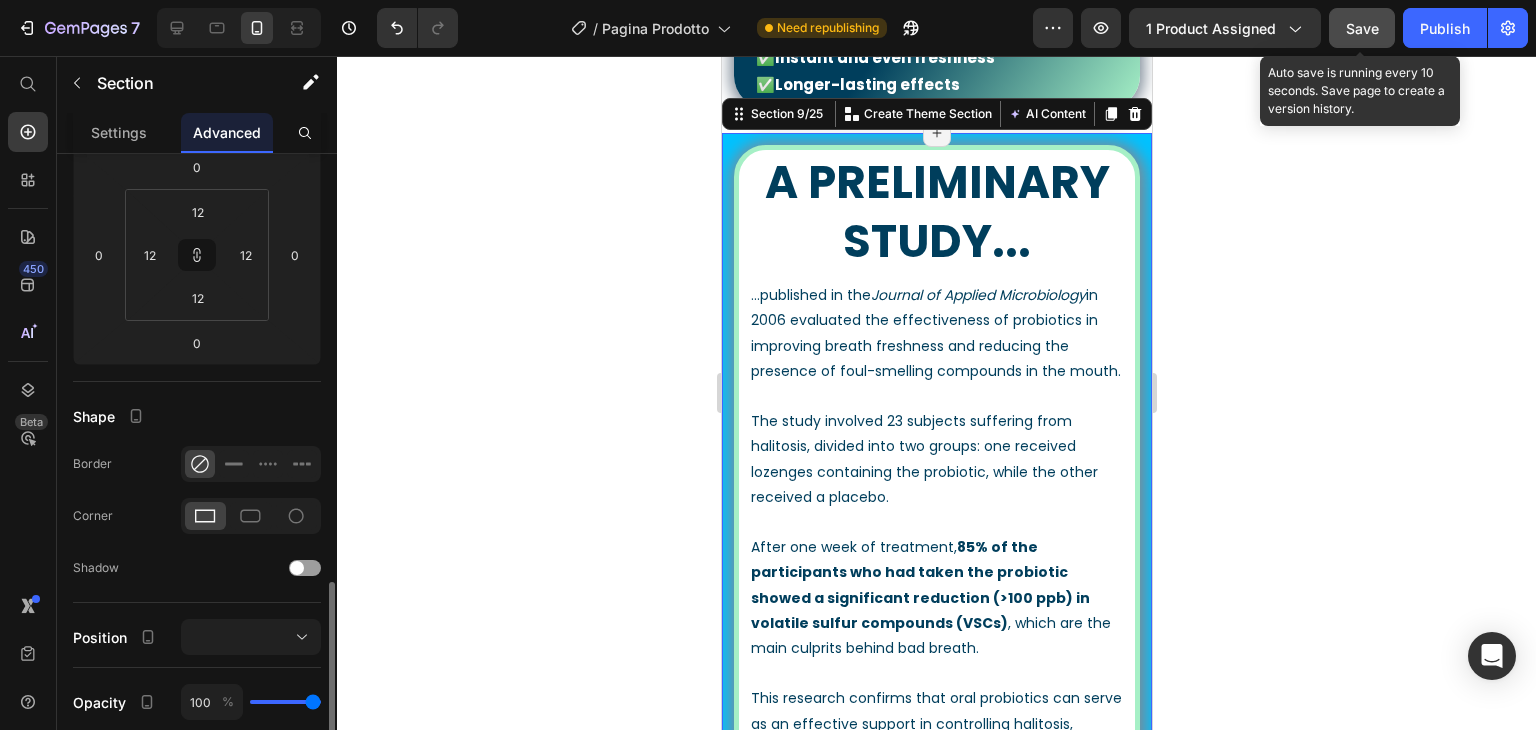 scroll, scrollTop: 0, scrollLeft: 0, axis: both 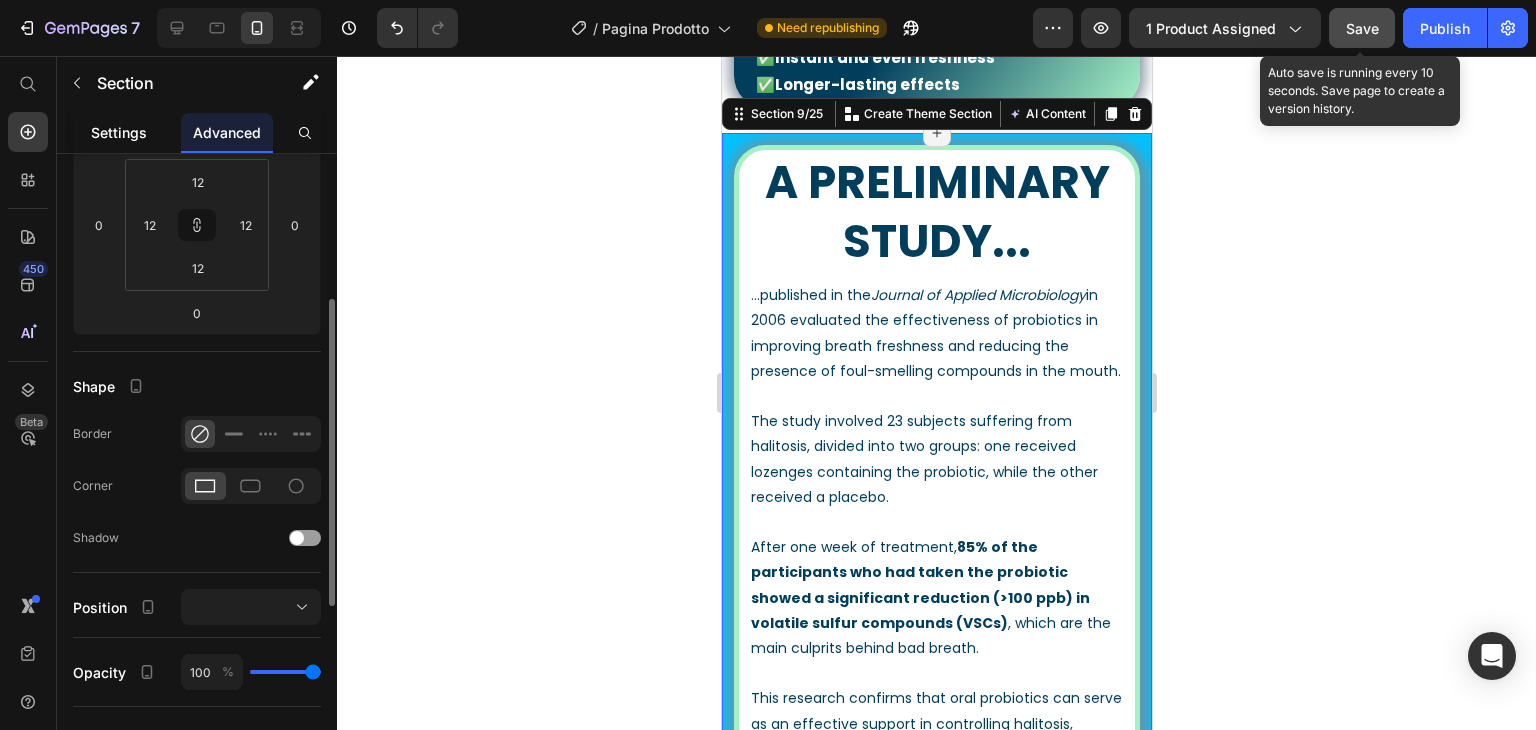 click on "Settings" 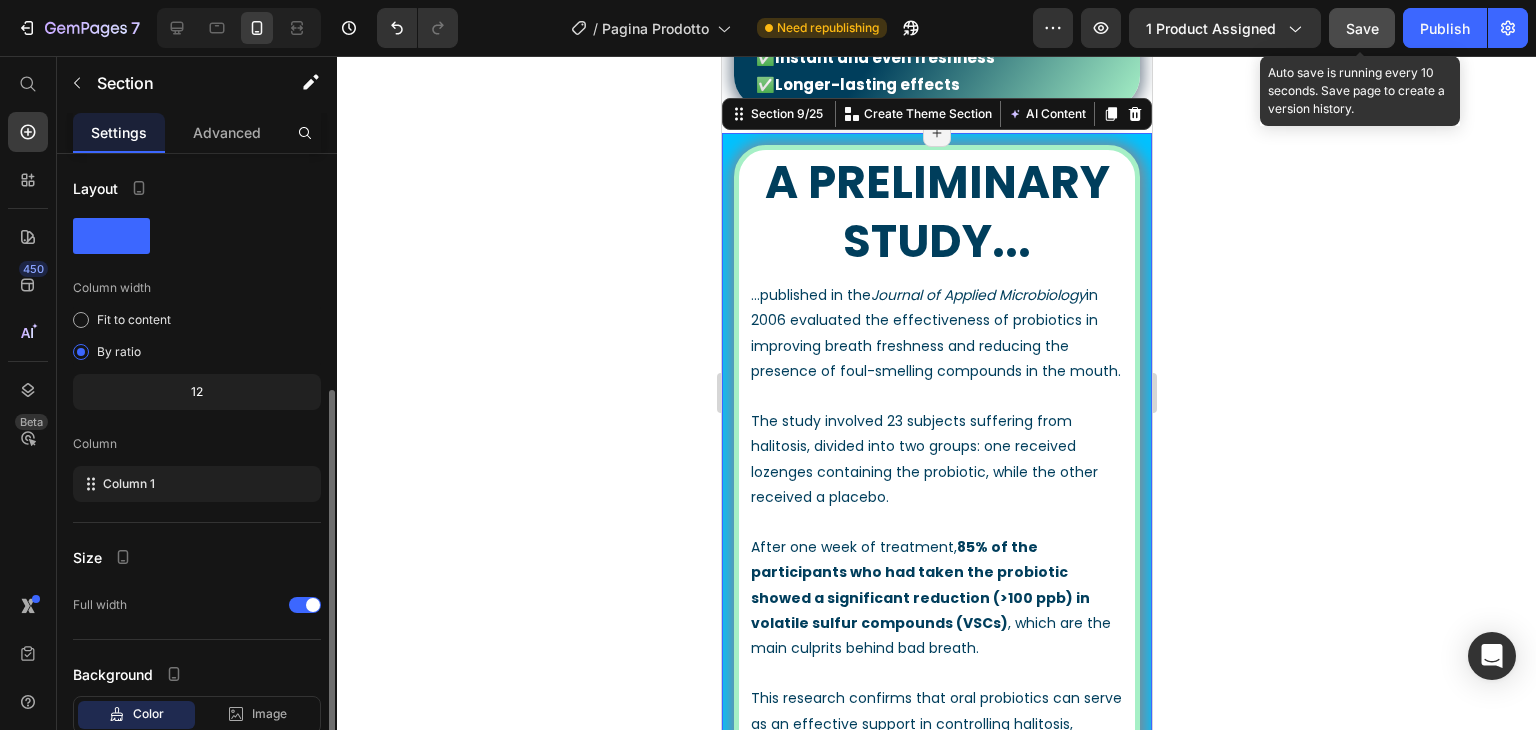 scroll, scrollTop: 129, scrollLeft: 0, axis: vertical 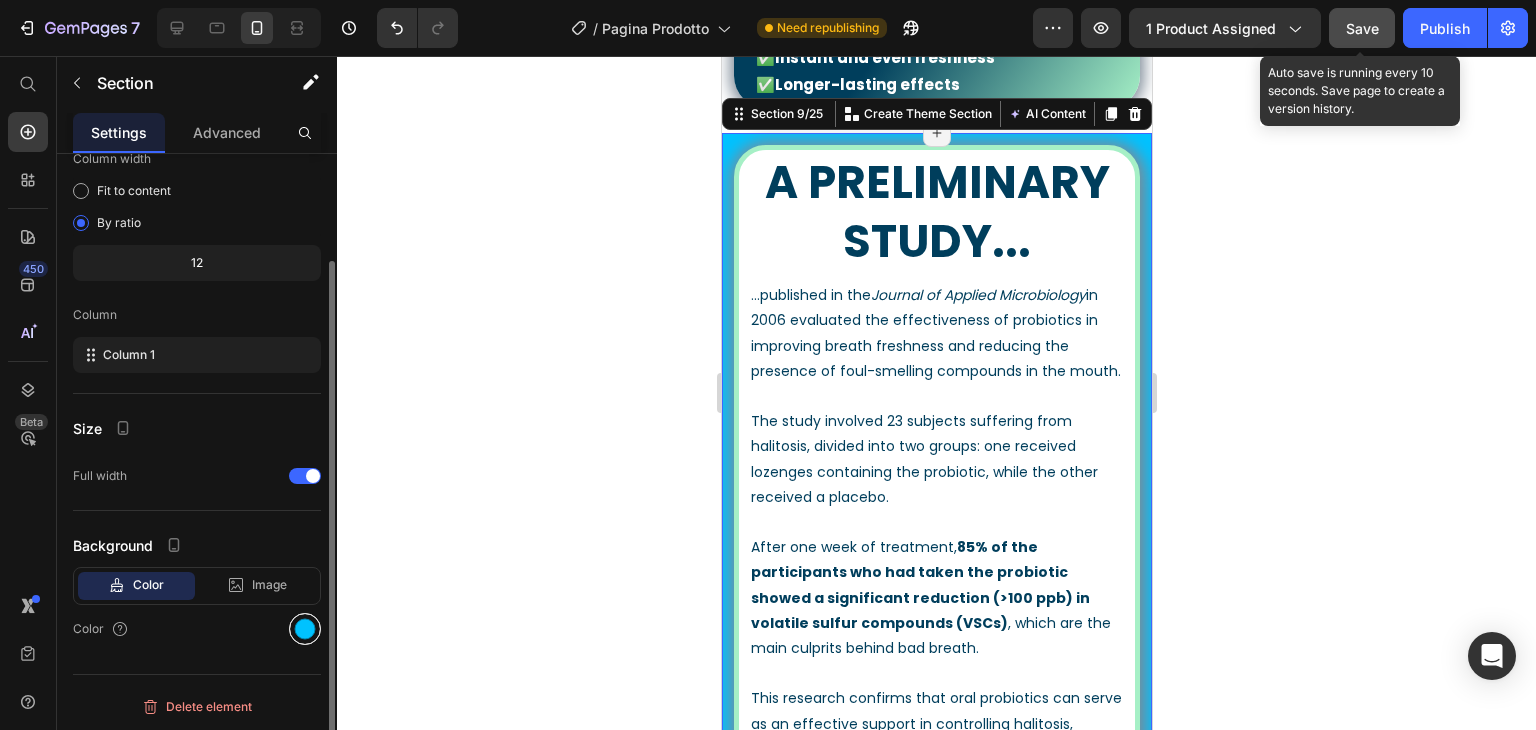 click at bounding box center [305, 629] 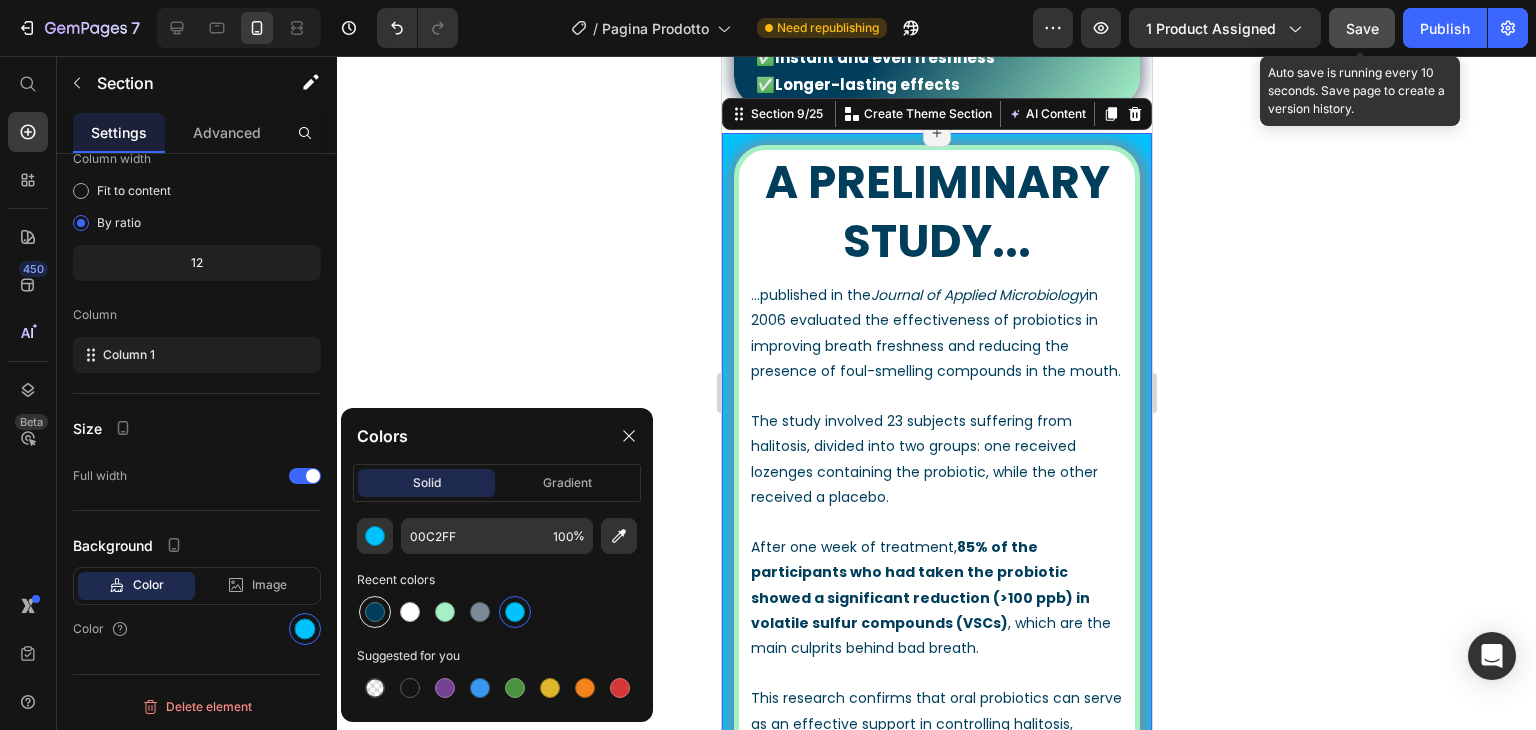 click at bounding box center (375, 612) 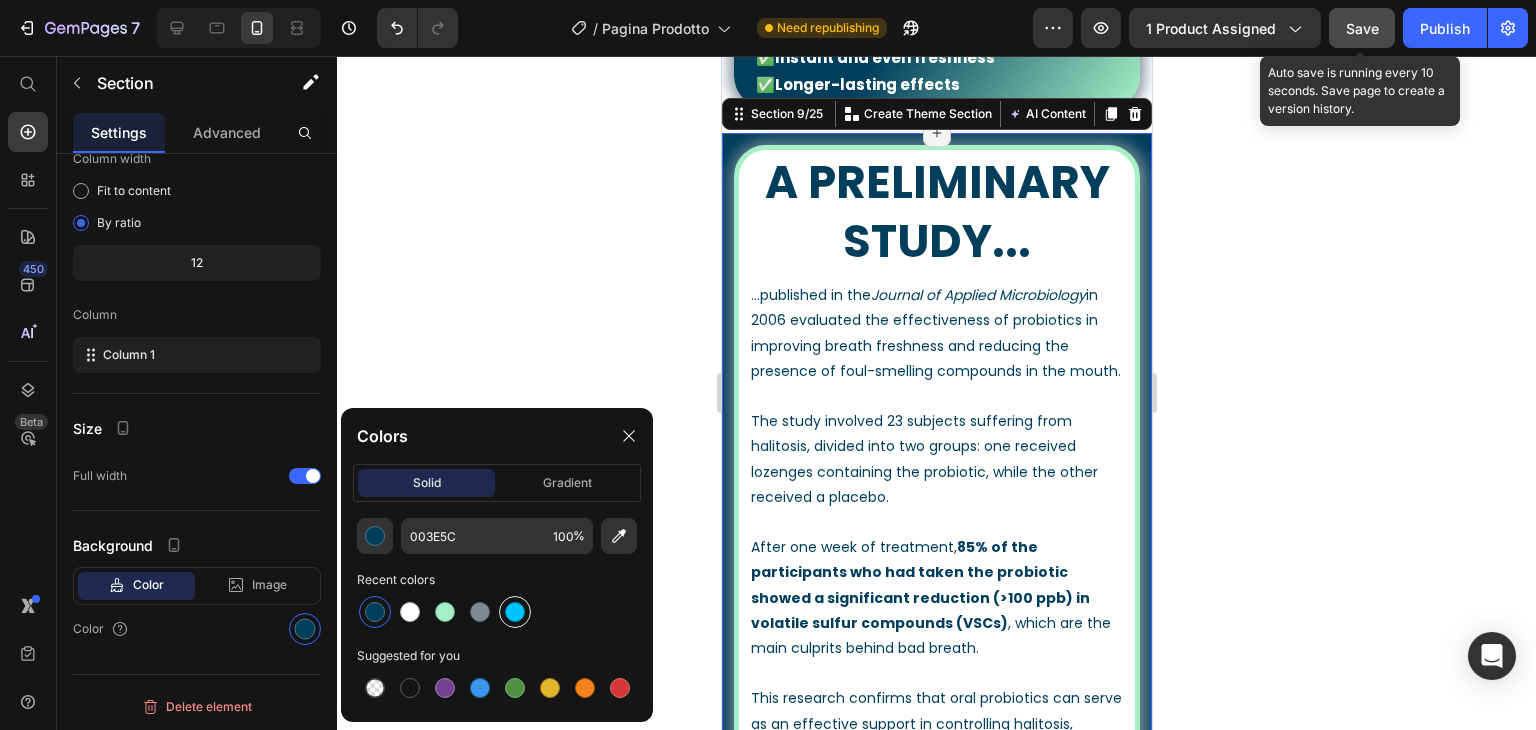 click at bounding box center [515, 612] 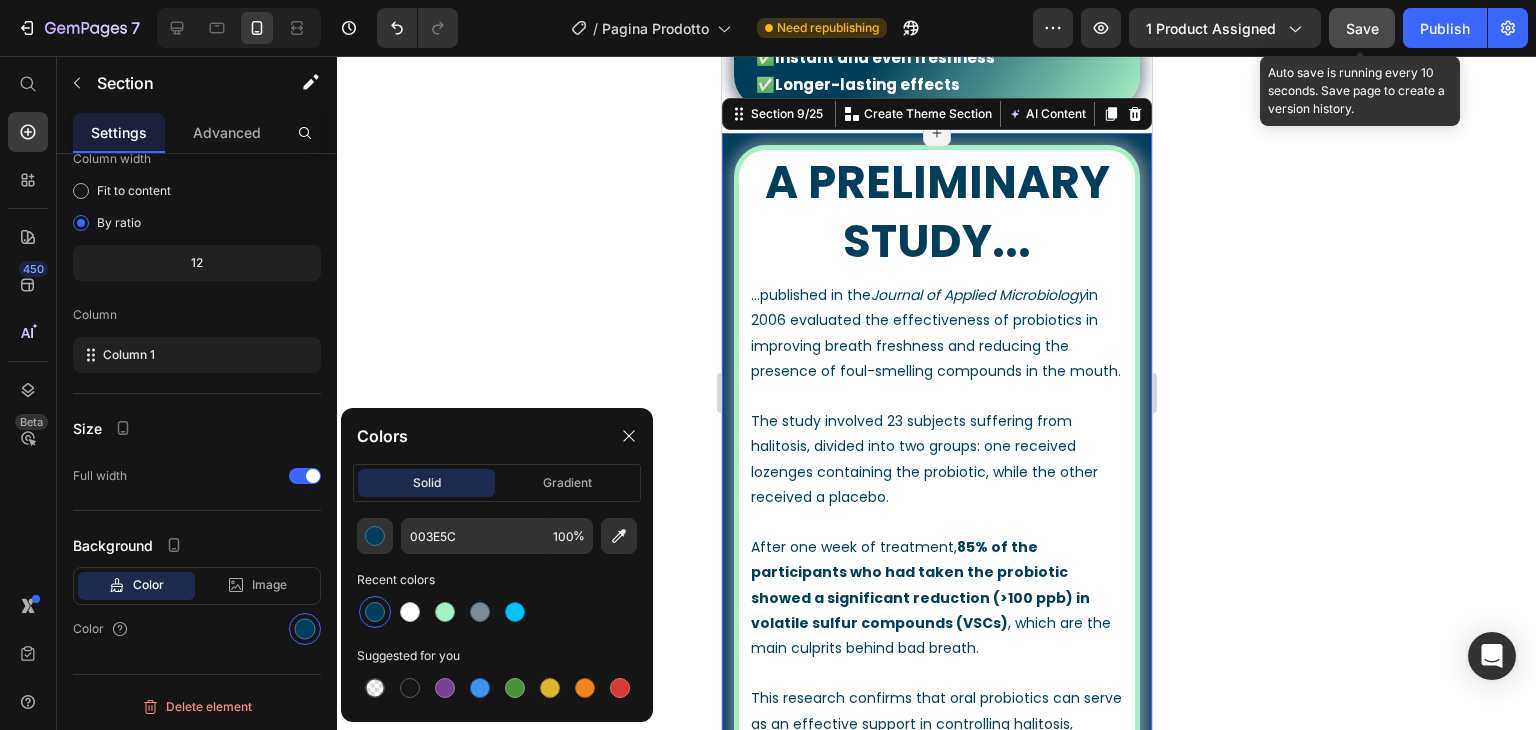 type on "00C2FF" 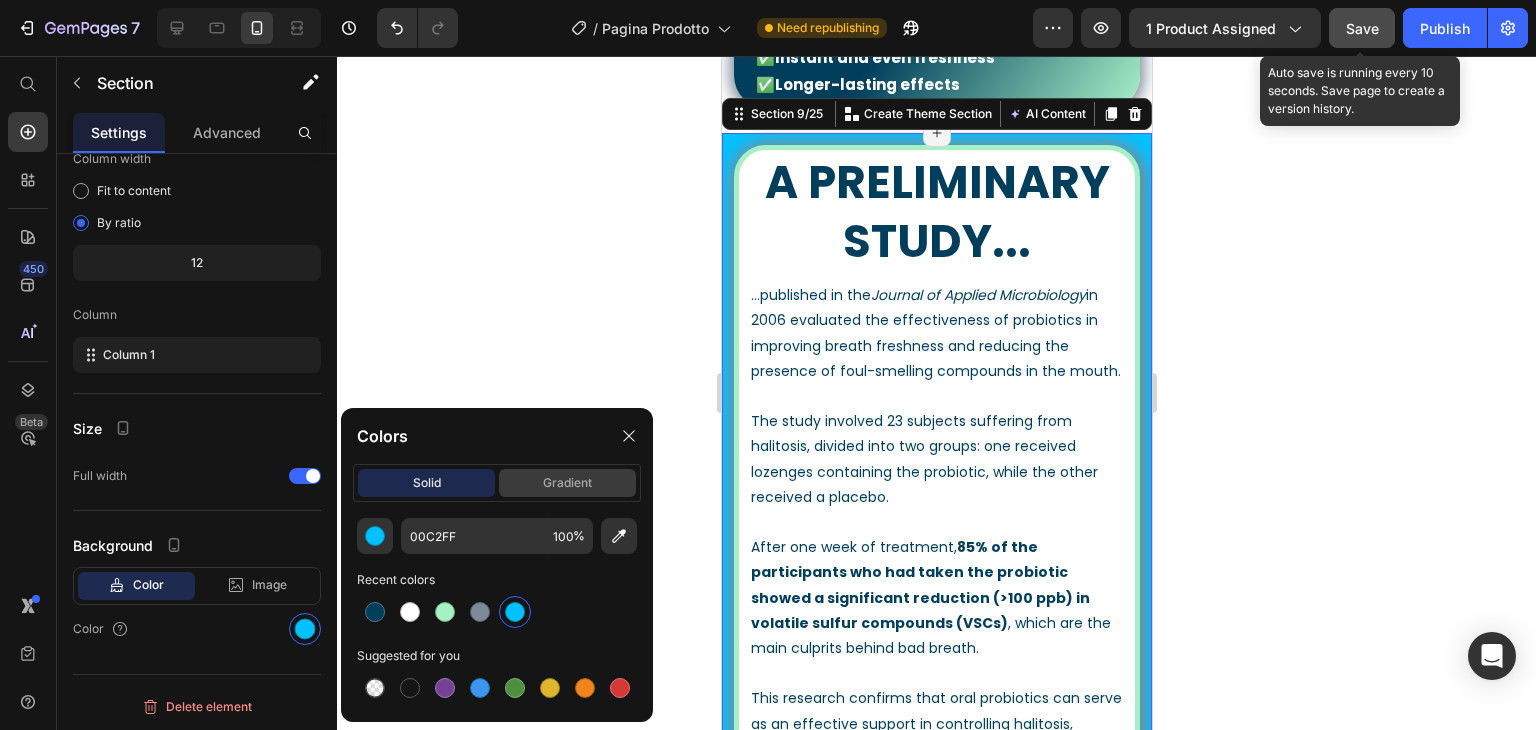 click on "gradient" 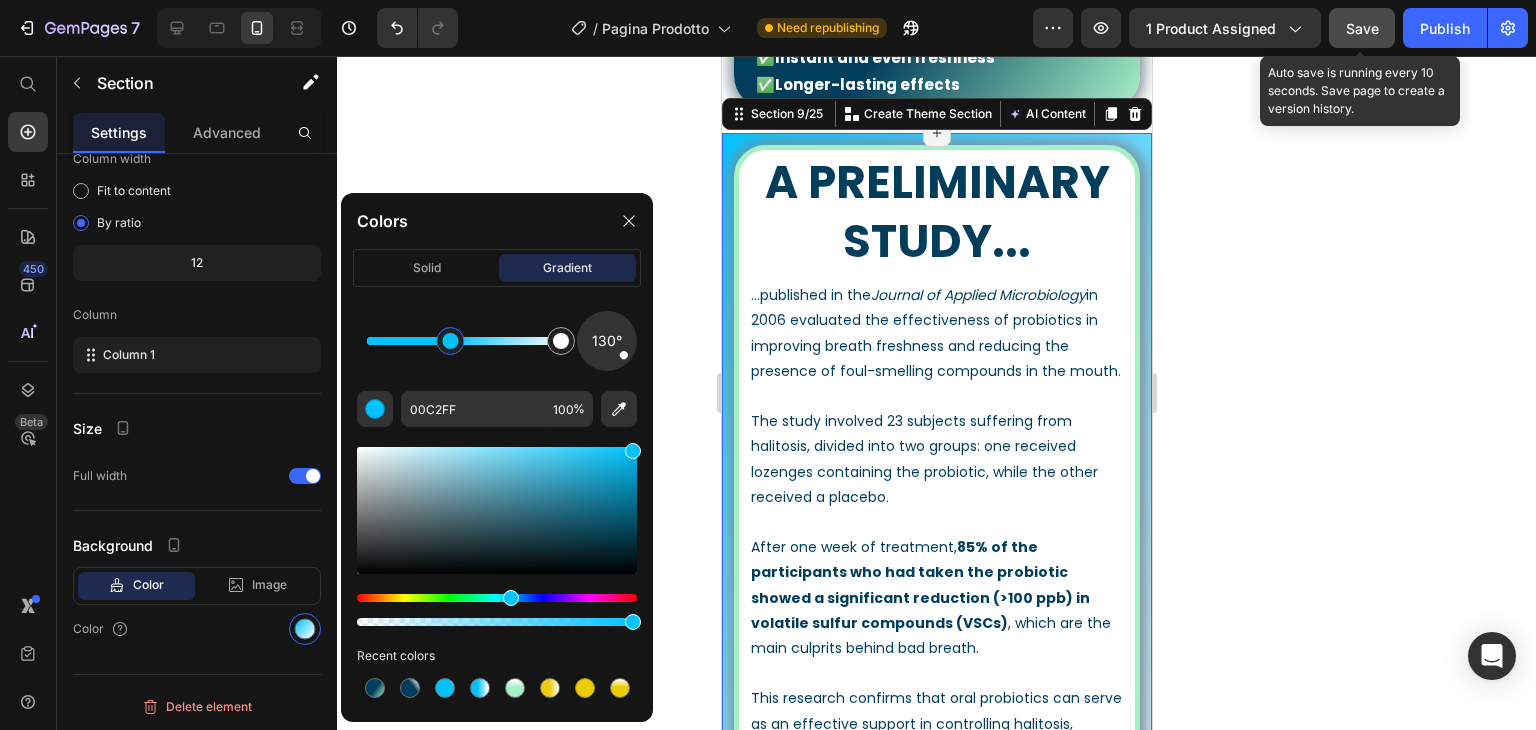 drag, startPoint x: 370, startPoint y: 342, endPoint x: 464, endPoint y: 342, distance: 94 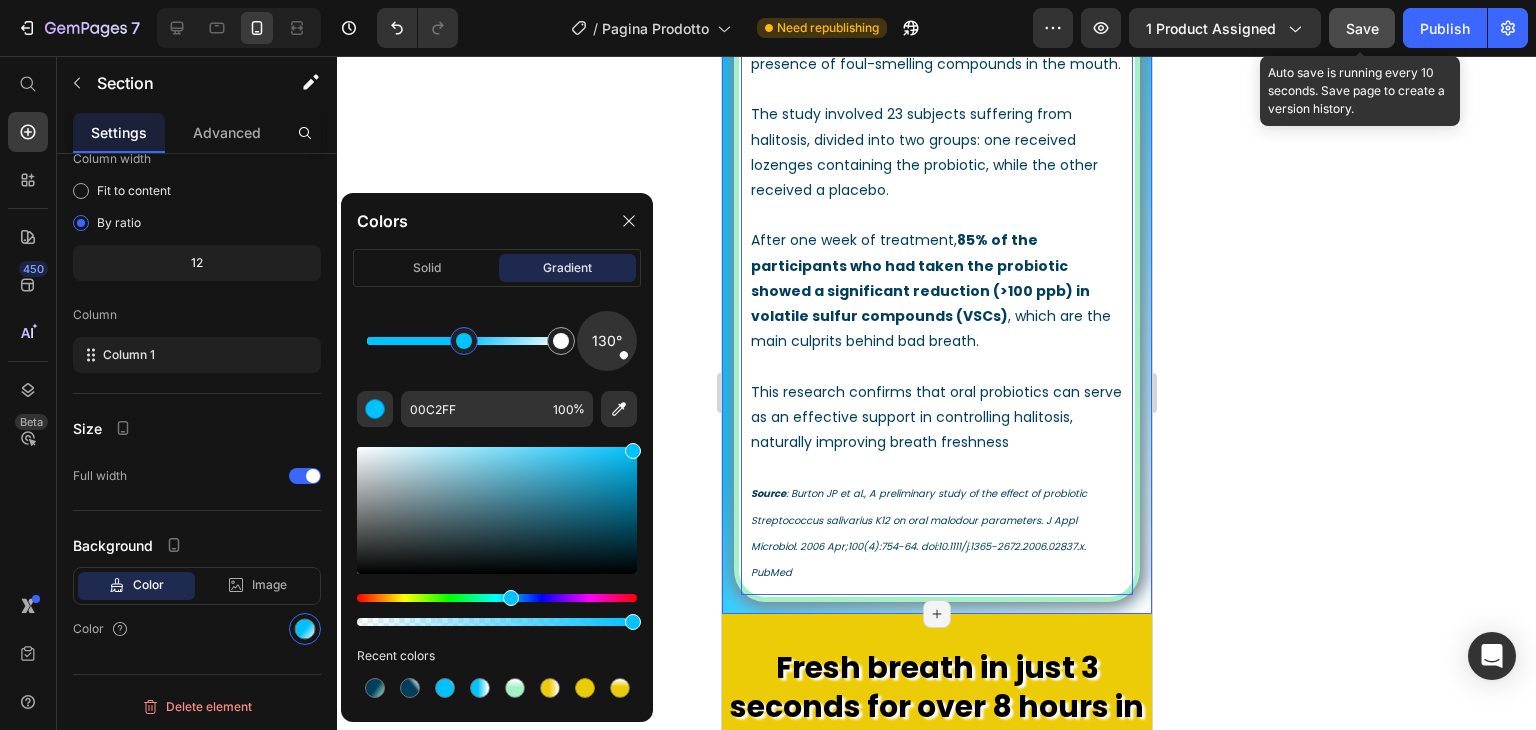 scroll, scrollTop: 2700, scrollLeft: 0, axis: vertical 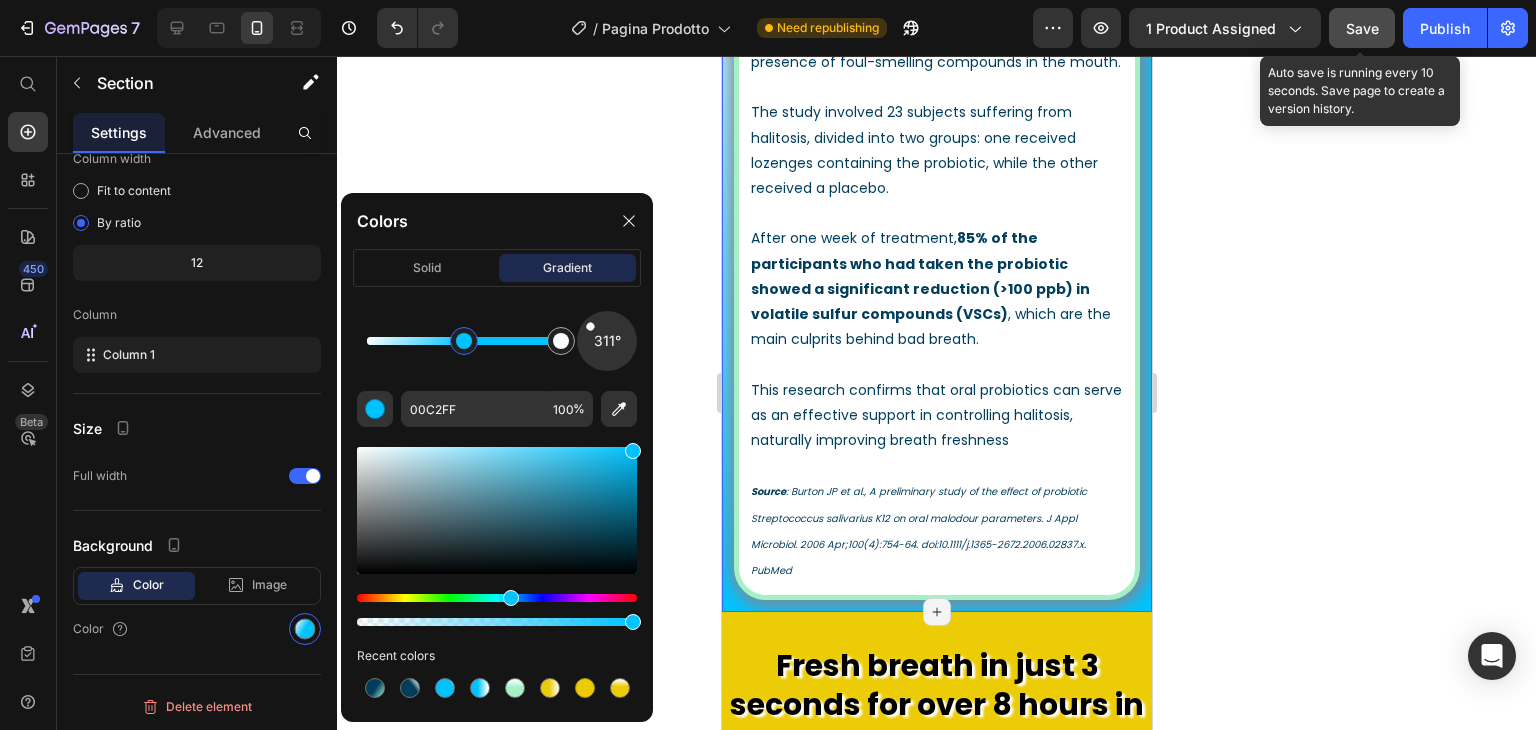 drag, startPoint x: 620, startPoint y: 358, endPoint x: 574, endPoint y: 312, distance: 65.053825 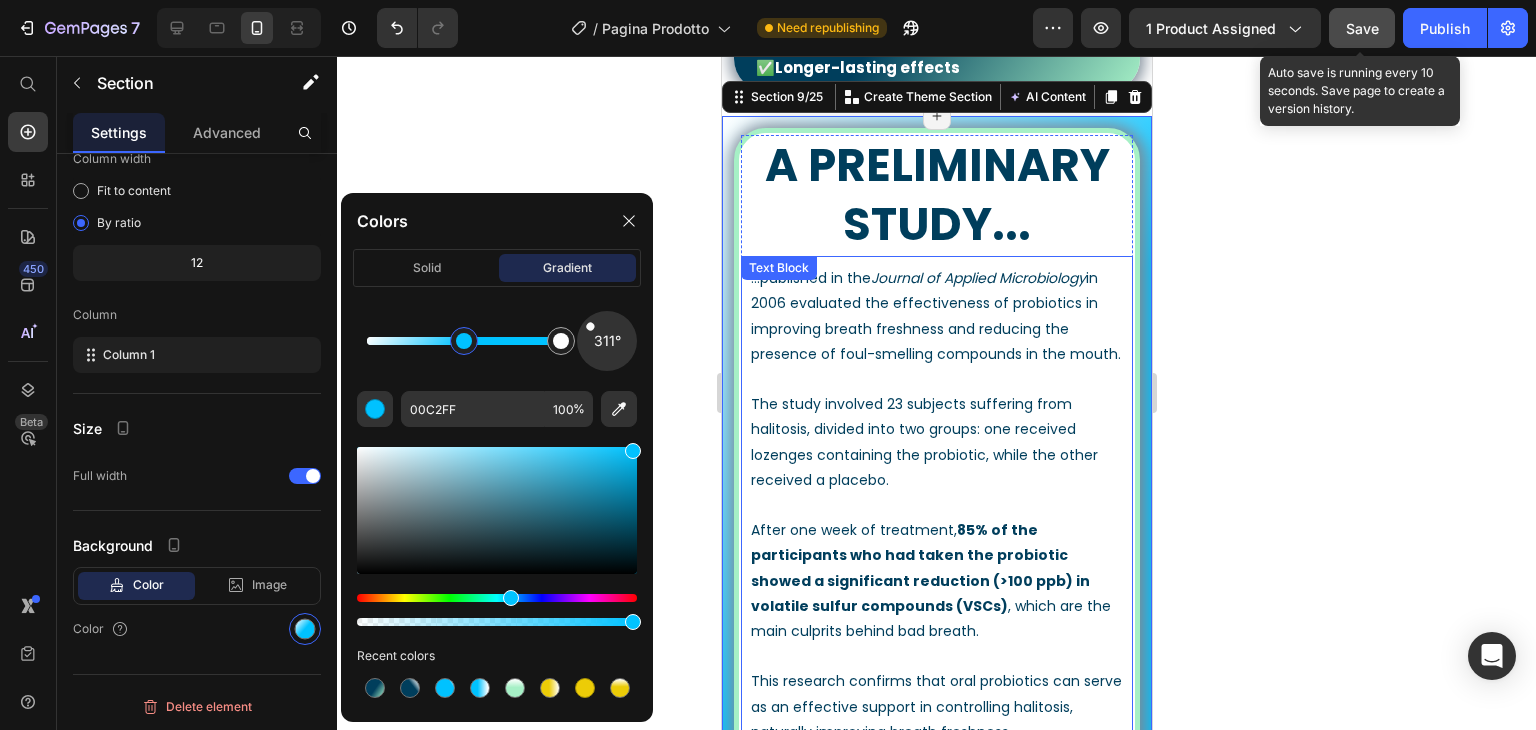 scroll, scrollTop: 2400, scrollLeft: 0, axis: vertical 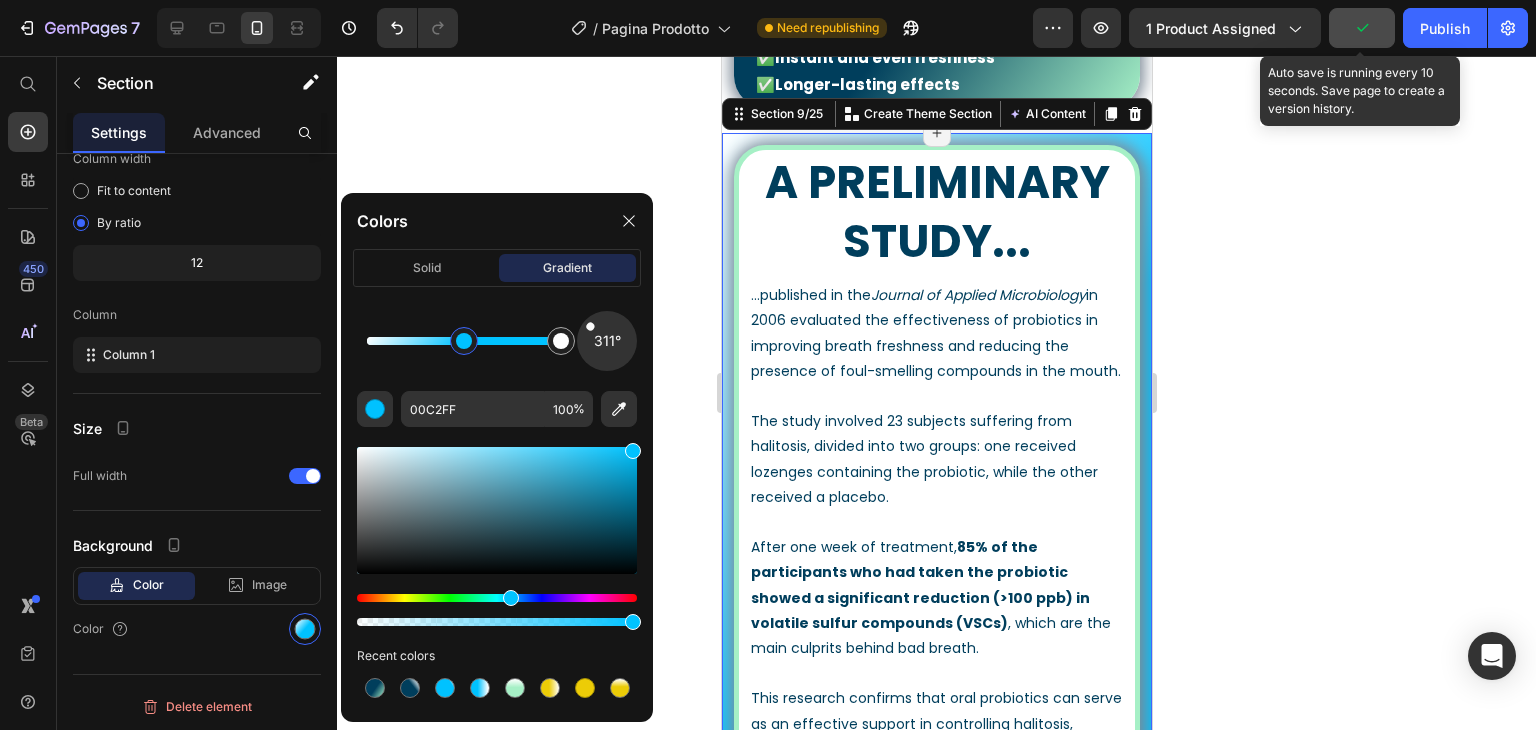 click 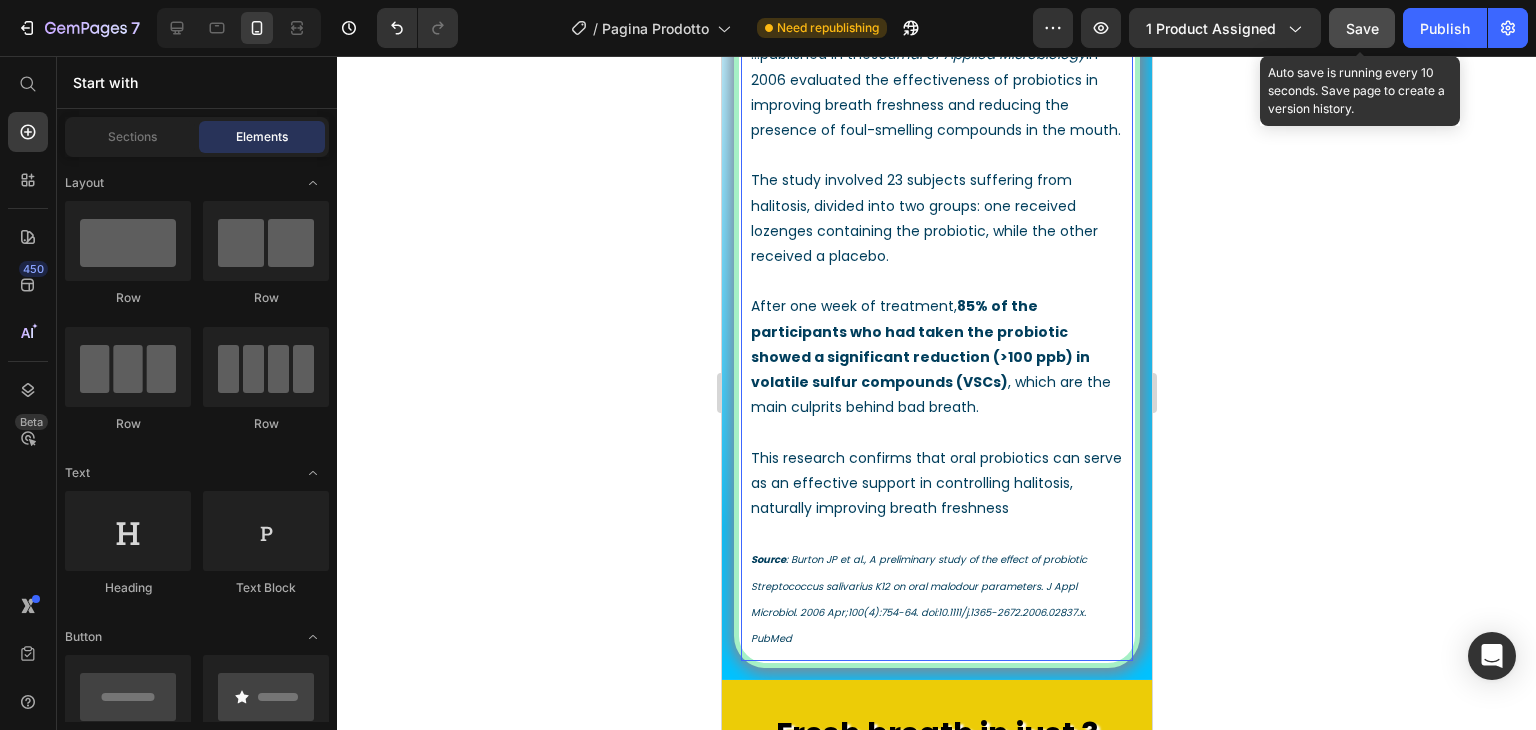scroll, scrollTop: 2700, scrollLeft: 0, axis: vertical 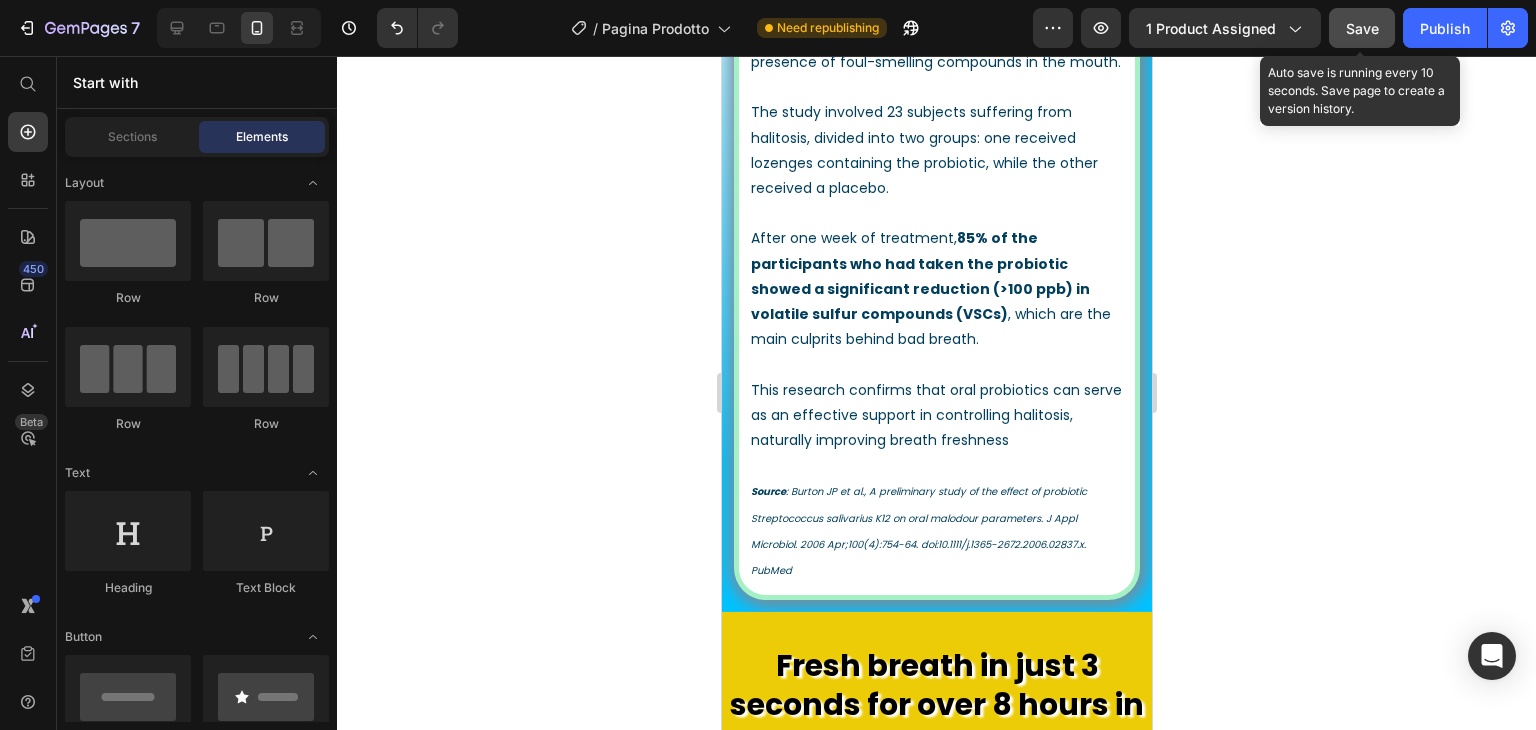 drag, startPoint x: 1378, startPoint y: 31, endPoint x: 362, endPoint y: 343, distance: 1062.8264 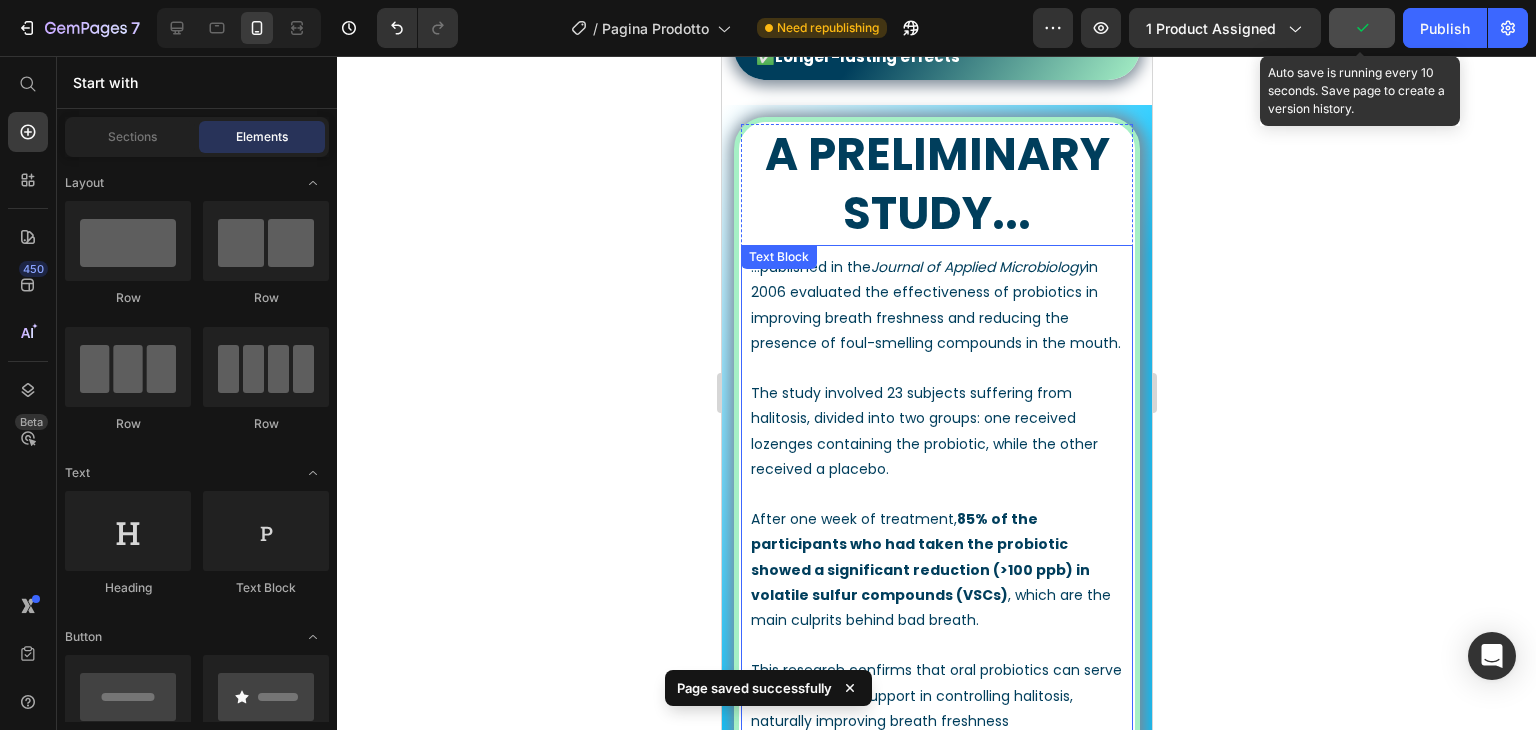 scroll, scrollTop: 2400, scrollLeft: 0, axis: vertical 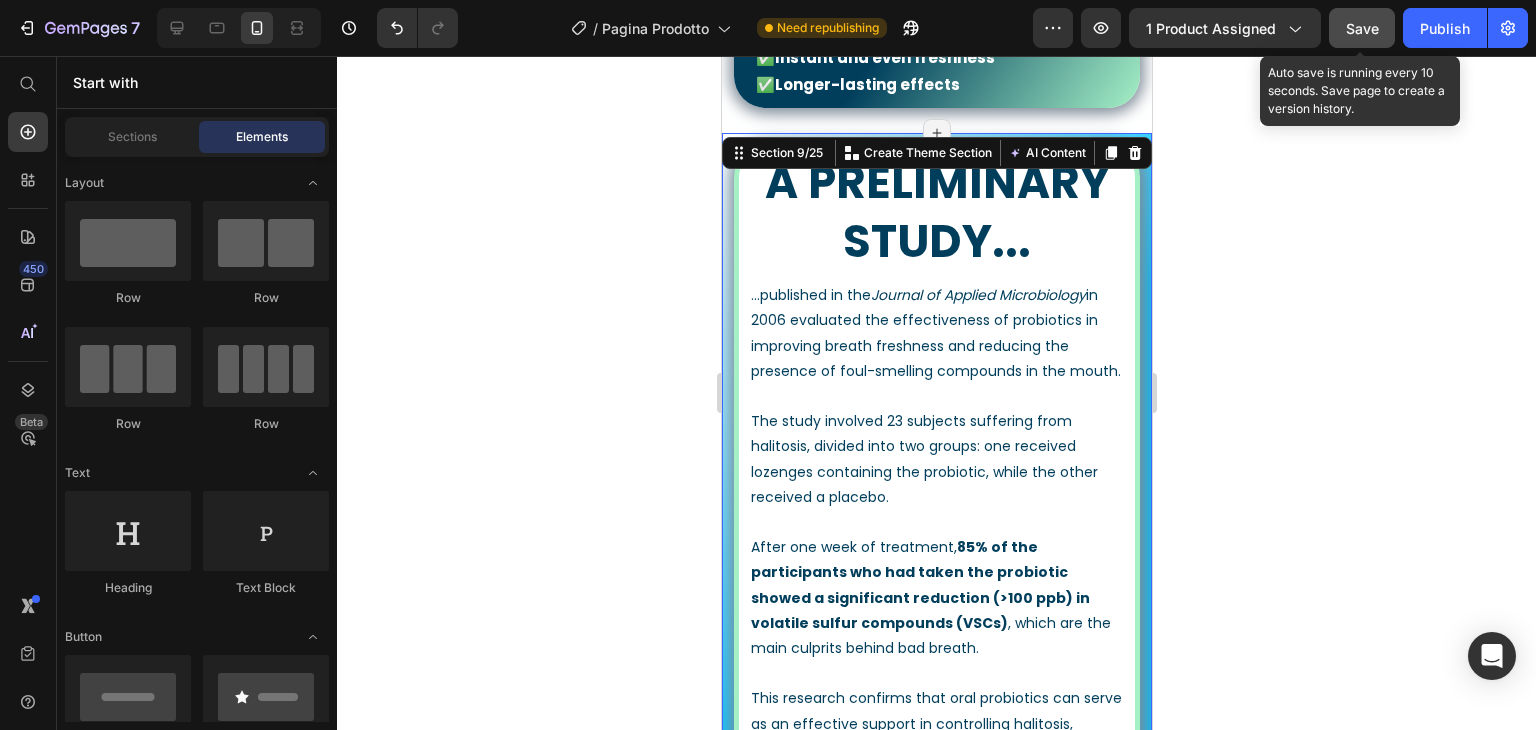 click on "A preliminary study... Heading ...published in the  Journal of Applied Microbiology  in 2006 evaluated the effectiveness of probiotics in improving breath freshness and reducing the presence of foul-smelling compounds in the mouth.   The study involved 23 subjects suffering from halitosis, divided into two groups: one received lozenges containing the probiotic, while the other received a placebo.   After one week of treatment,  85% of the participants who had taken the probiotic showed a significant reduction (>100 ppb) in volatile sulfur compounds (VSCs) , which are the main culprits behind bad breath.   This research confirms that oral probiotics can serve as an effective support in controlling halitosis, naturally improving breath freshness Source : Burton JP et al., A preliminary study of the effect of probiotic Streptococcus salivarius K12 on oral malodour parameters. J Appl Microbiol. 2006 Apr;100(4):754-64. doi:10.1111/j.1365-2672.2006.02837.x. PubMed Text Block Row Row Section 9/25   AI Content" at bounding box center (936, 527) 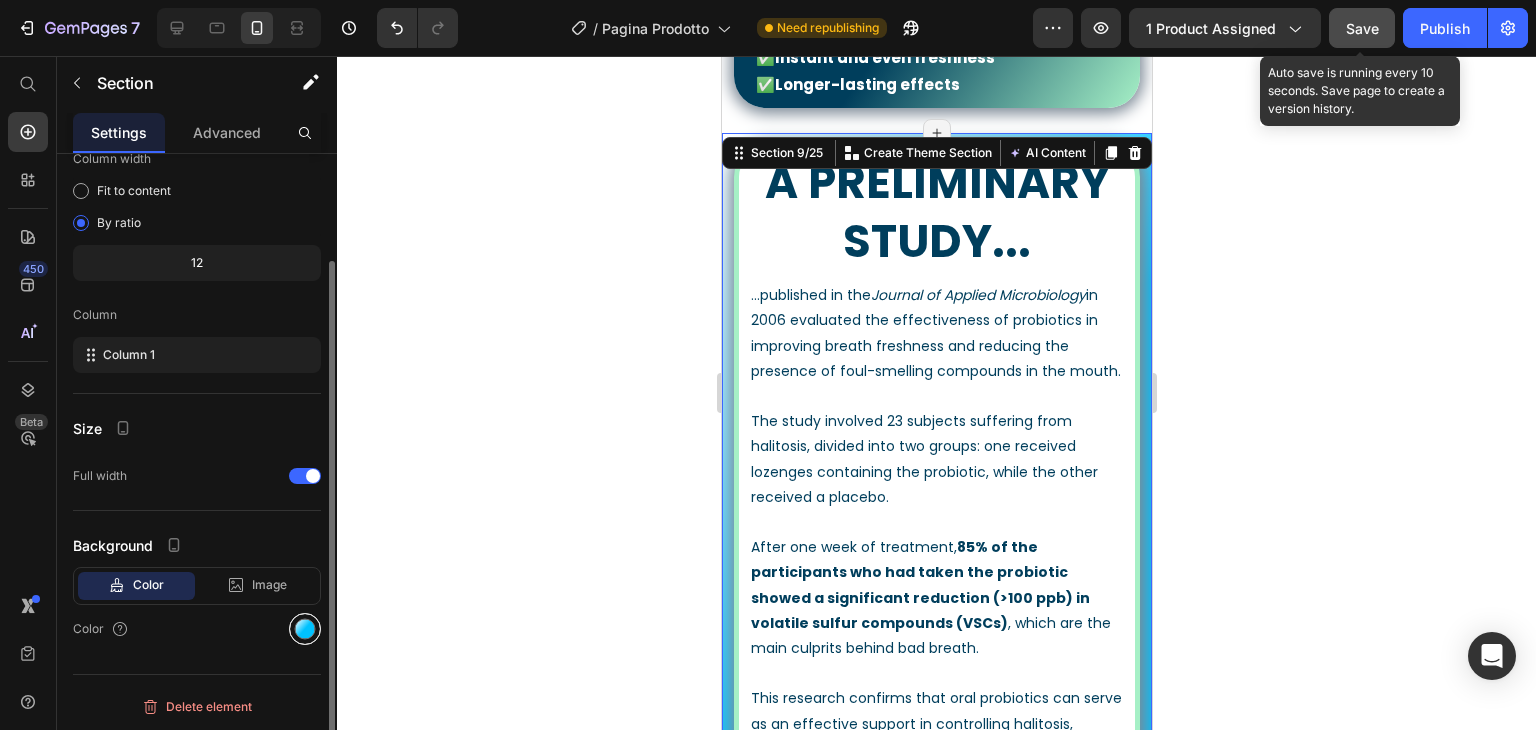 click at bounding box center (305, 629) 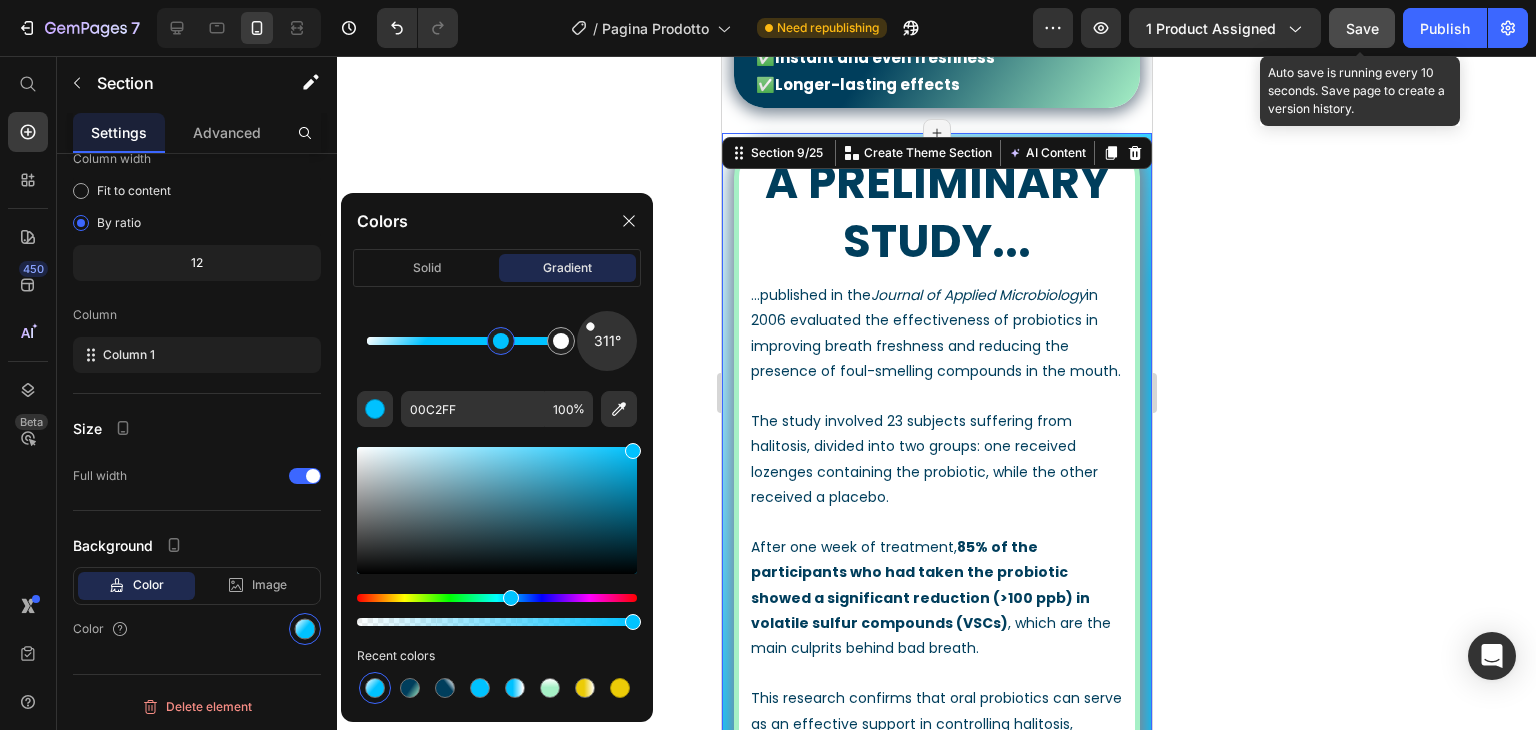 drag, startPoint x: 471, startPoint y: 341, endPoint x: 509, endPoint y: 344, distance: 38.118237 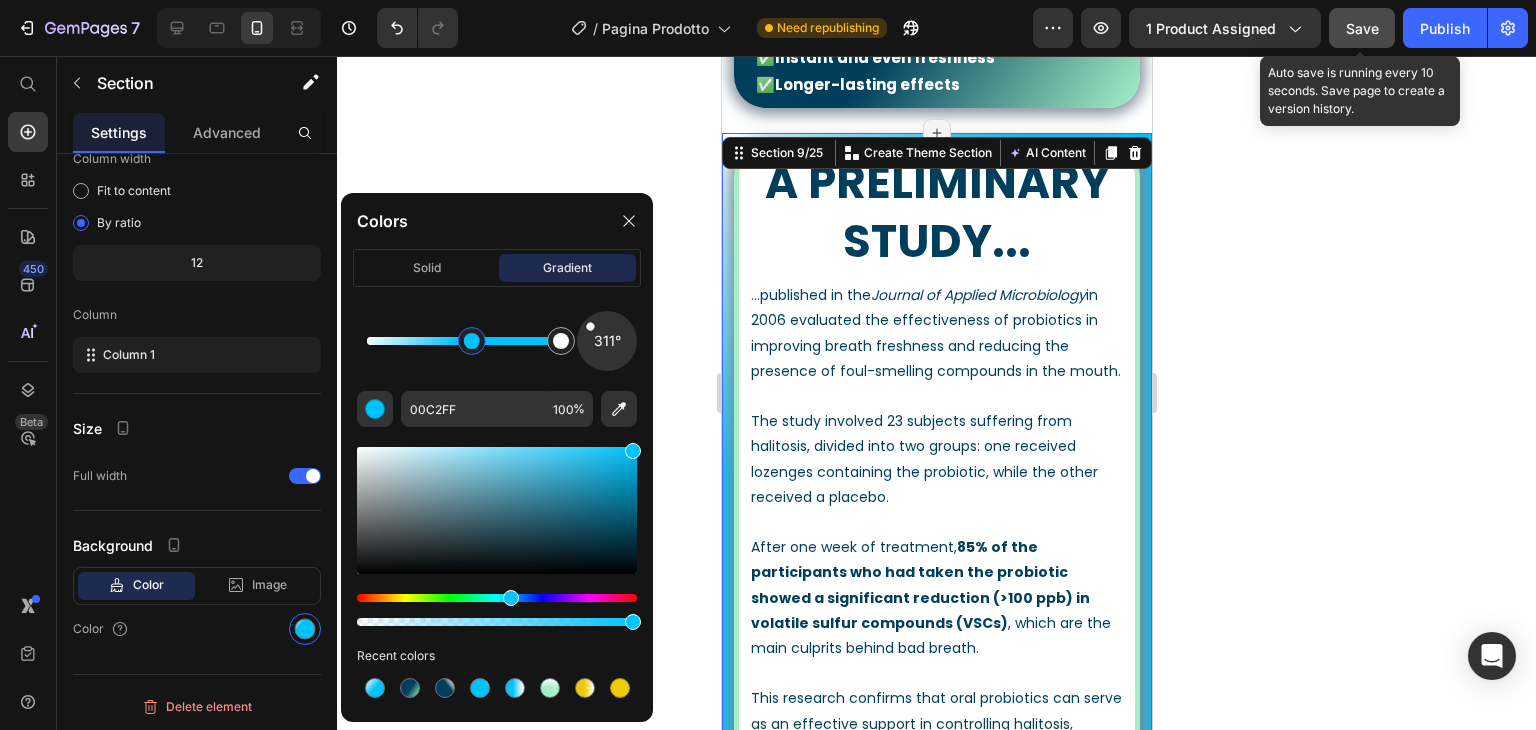 drag, startPoint x: 511, startPoint y: 345, endPoint x: 467, endPoint y: 347, distance: 44.04543 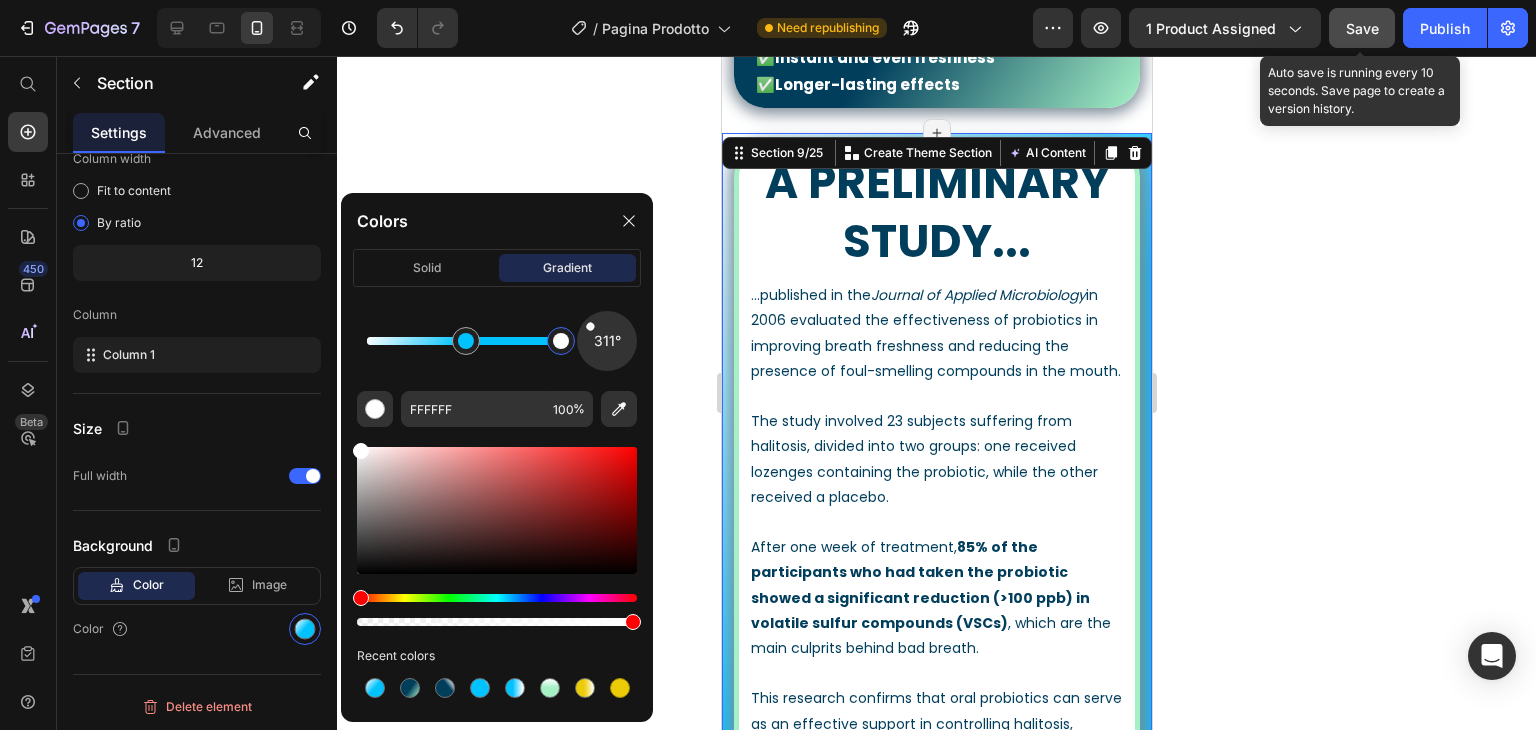 click at bounding box center (561, 341) 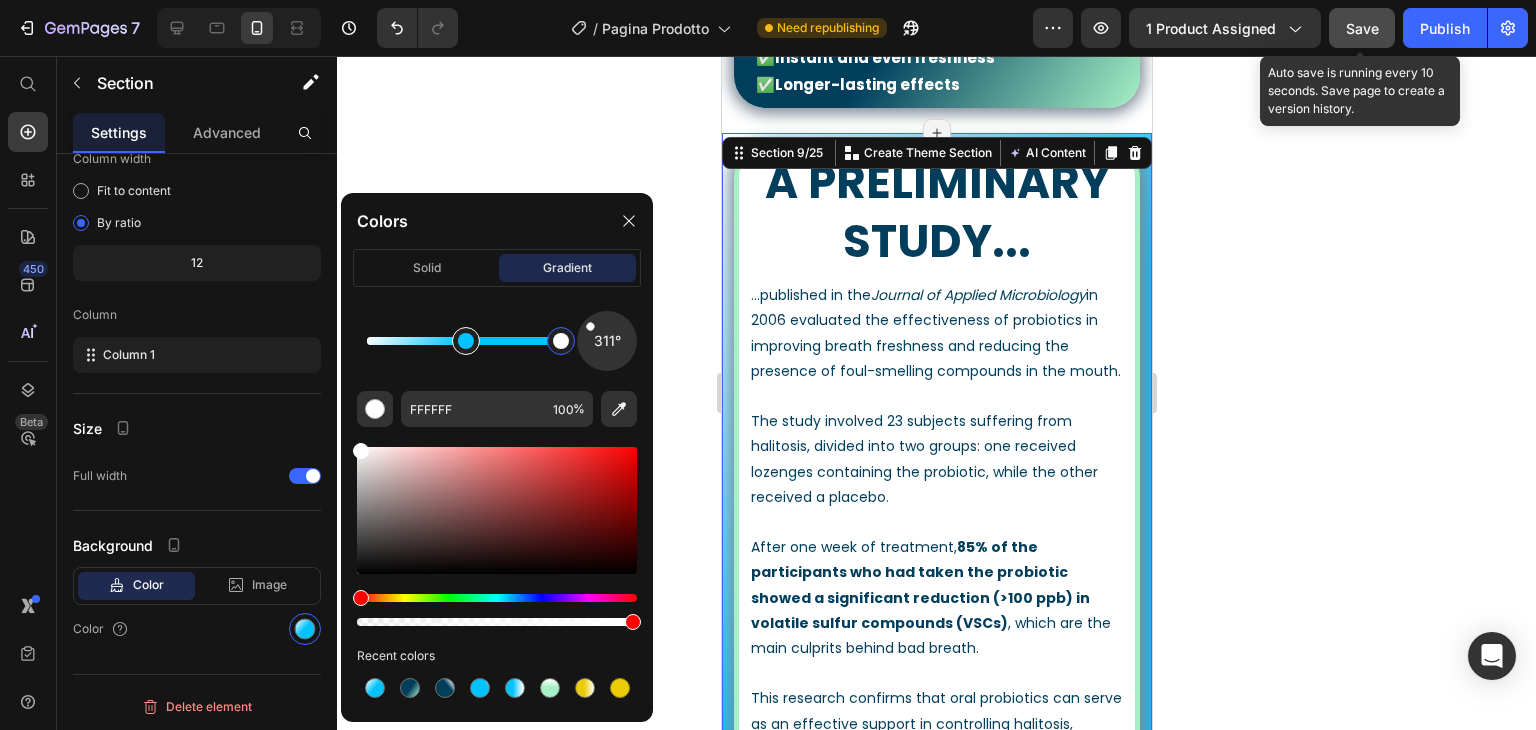 type on "00C2FF" 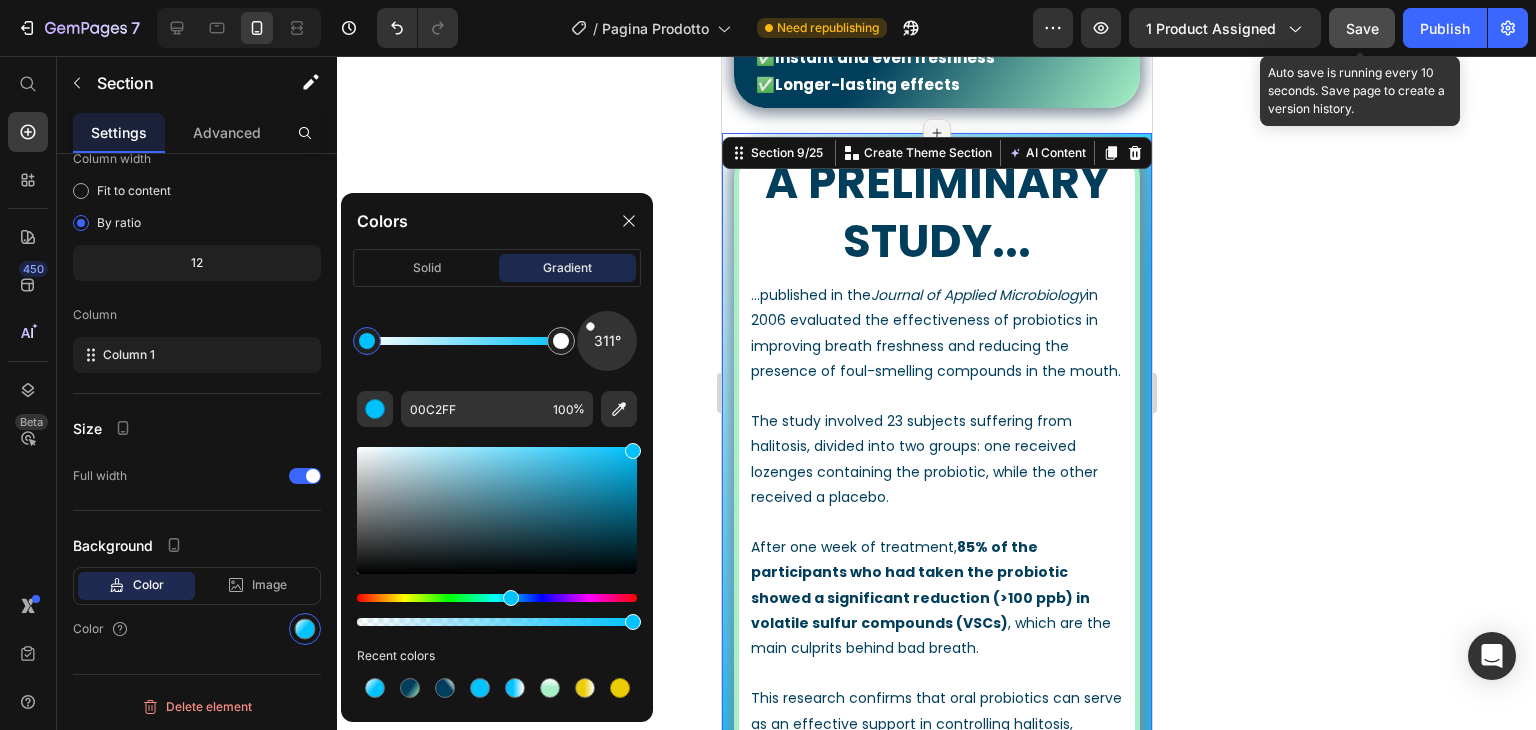 drag, startPoint x: 442, startPoint y: 341, endPoint x: 341, endPoint y: 341, distance: 101 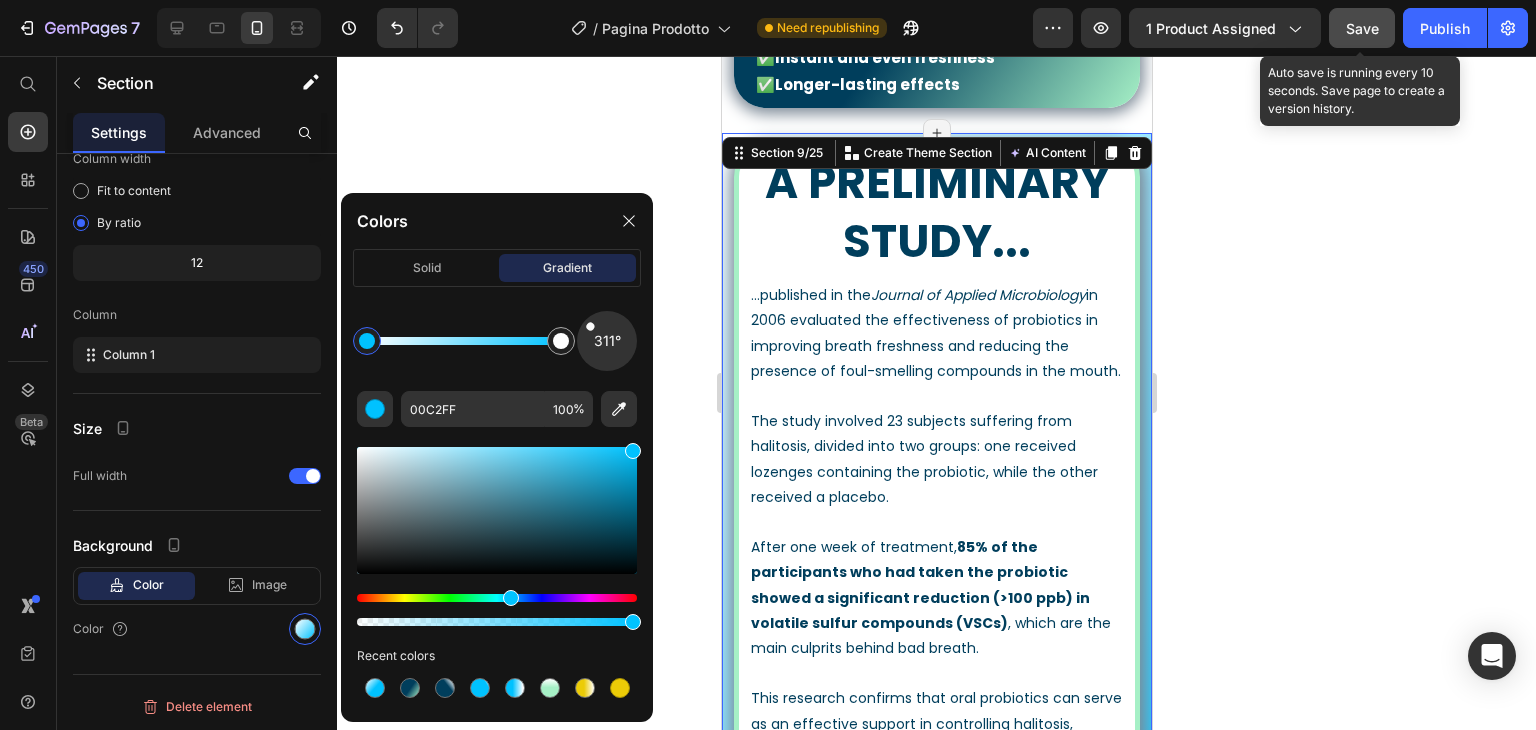click 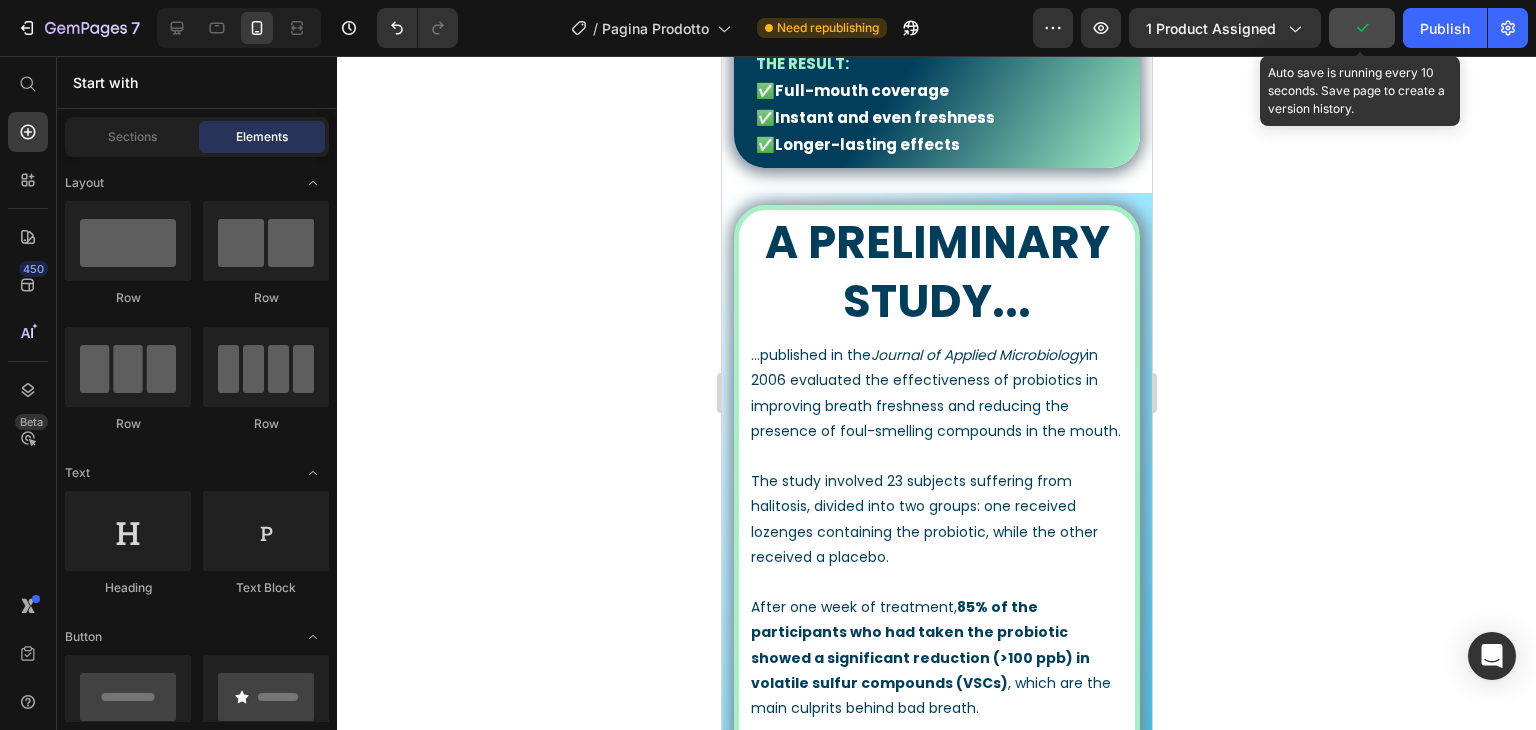 scroll, scrollTop: 2300, scrollLeft: 0, axis: vertical 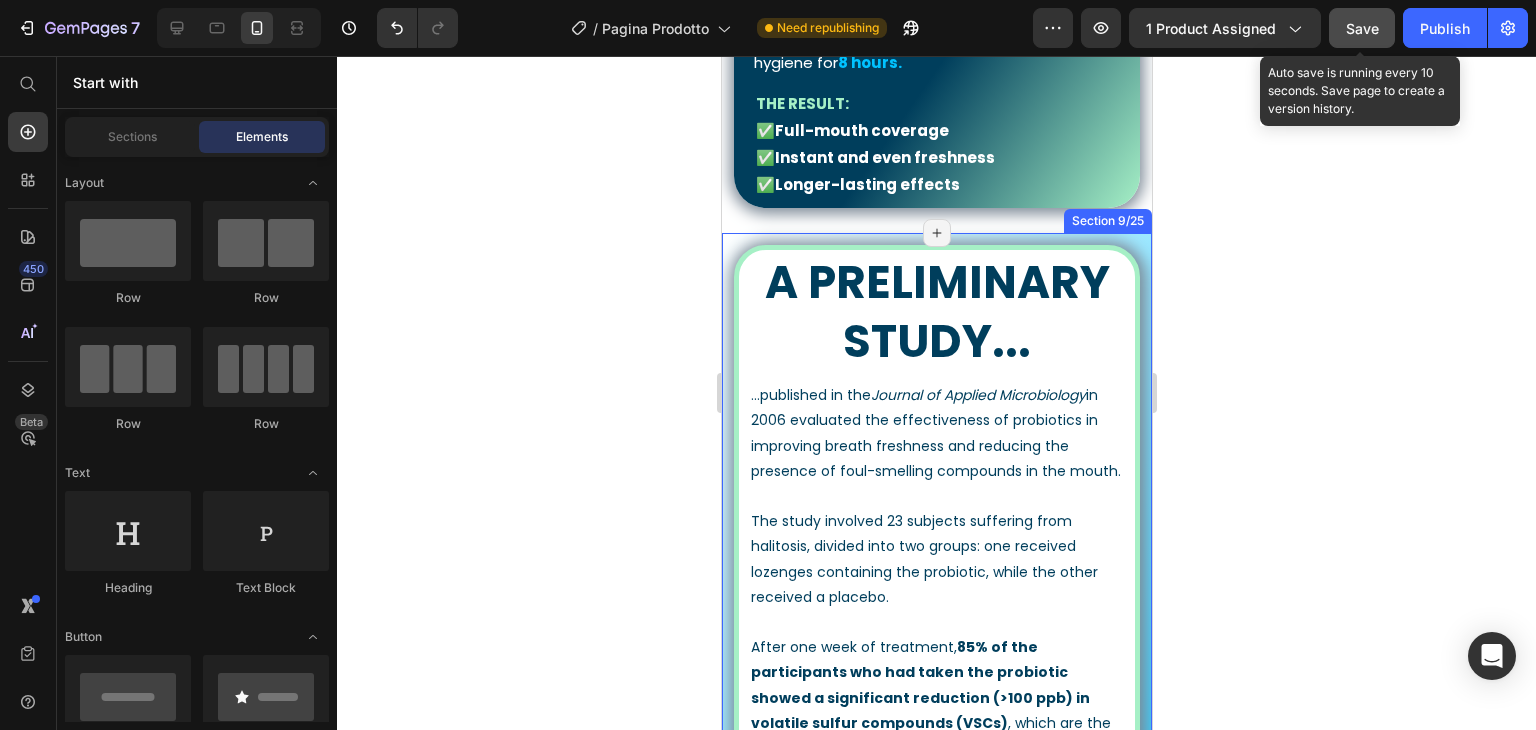click on "A preliminary study... Heading ...published in the  Journal of Applied Microbiology  in 2006 evaluated the effectiveness of probiotics in improving breath freshness and reducing the presence of foul-smelling compounds in the mouth.   The study involved 23 subjects suffering from halitosis, divided into two groups: one received lozenges containing the probiotic, while the other received a placebo.   After one week of treatment,  85% of the participants who had taken the probiotic showed a significant reduction (>100 ppb) in volatile sulfur compounds (VSCs) , which are the main culprits behind bad breath.   This research confirms that oral probiotics can serve as an effective support in controlling halitosis, naturally improving breath freshness Source : Burton JP et al., A preliminary study of the effect of probiotic Streptococcus salivarius K12 on oral malodour parameters. J Appl Microbiol. 2006 Apr;100(4):754-64. doi:10.1111/j.1365-2672.2006.02837.x. PubMed Text Block Row Row Section 9/25" at bounding box center (936, 627) 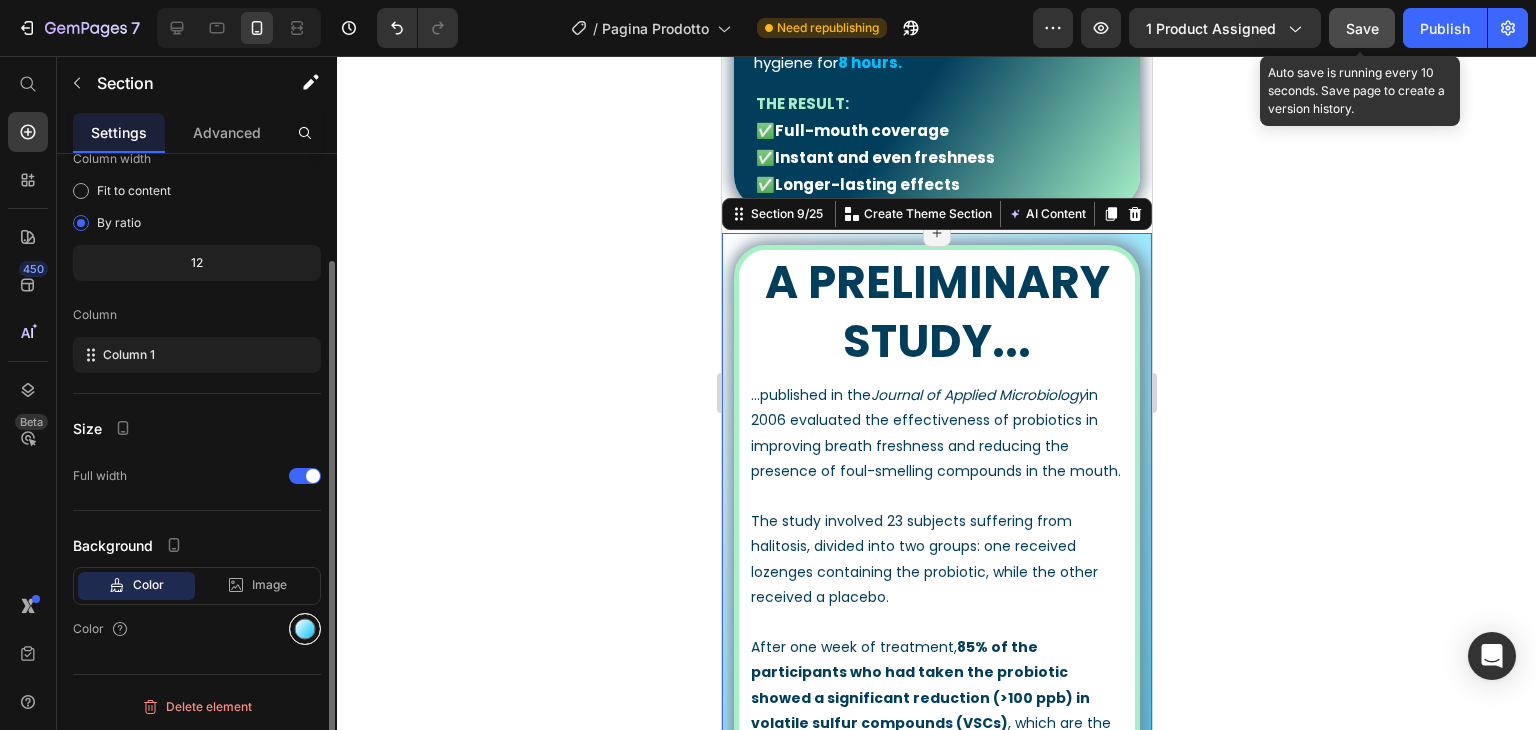 click at bounding box center (305, 629) 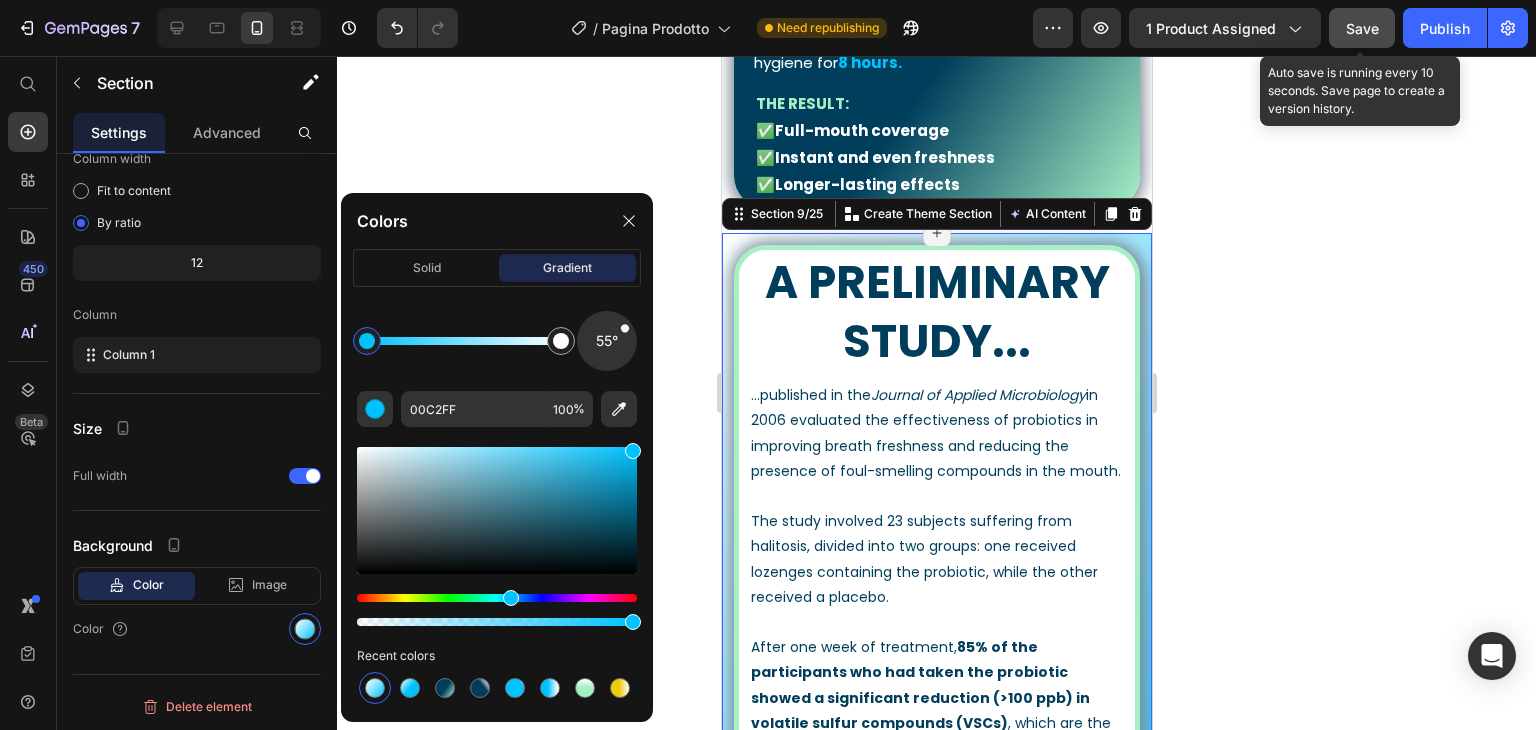 drag, startPoint x: 592, startPoint y: 332, endPoint x: 654, endPoint y: 313, distance: 64.84597 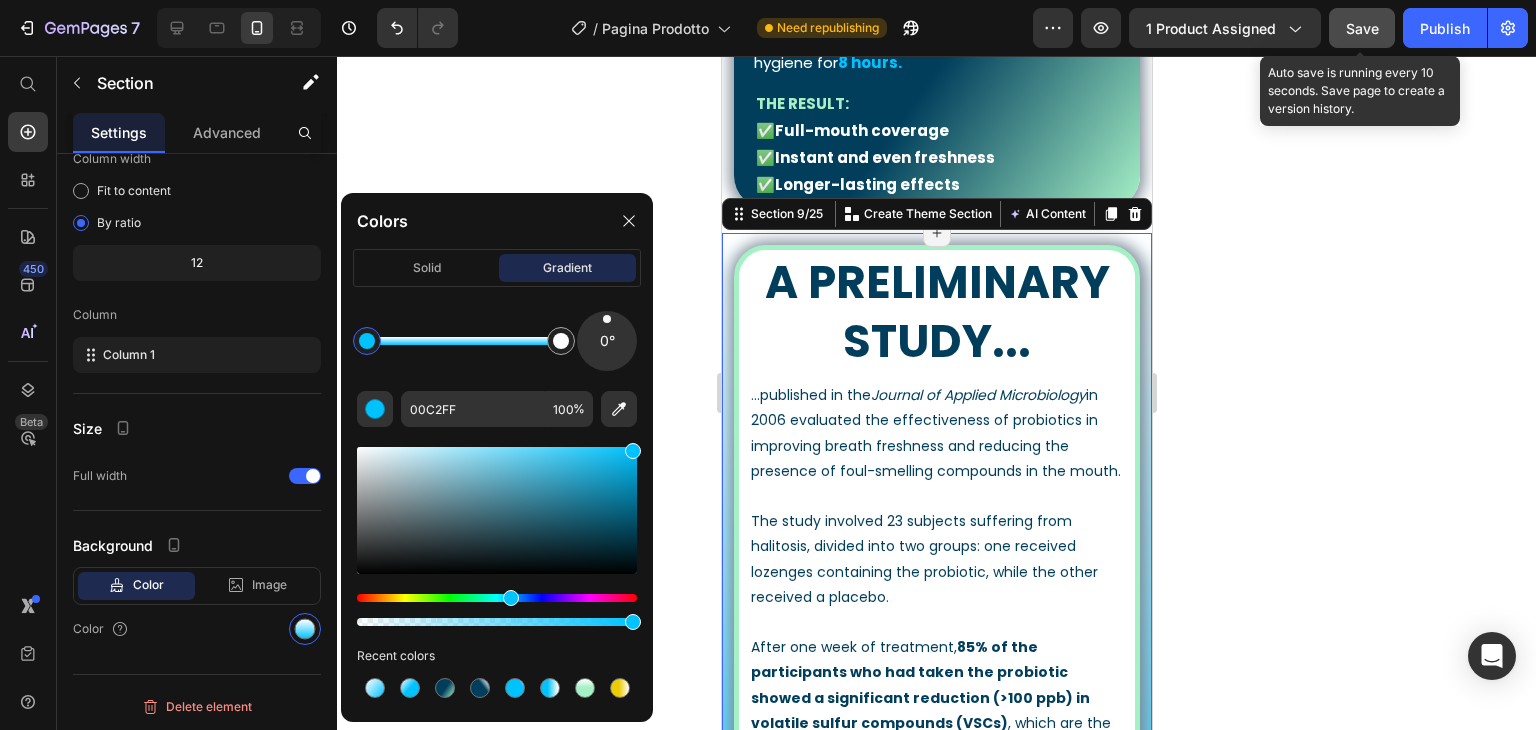 drag, startPoint x: 607, startPoint y: 326, endPoint x: 607, endPoint y: 315, distance: 11 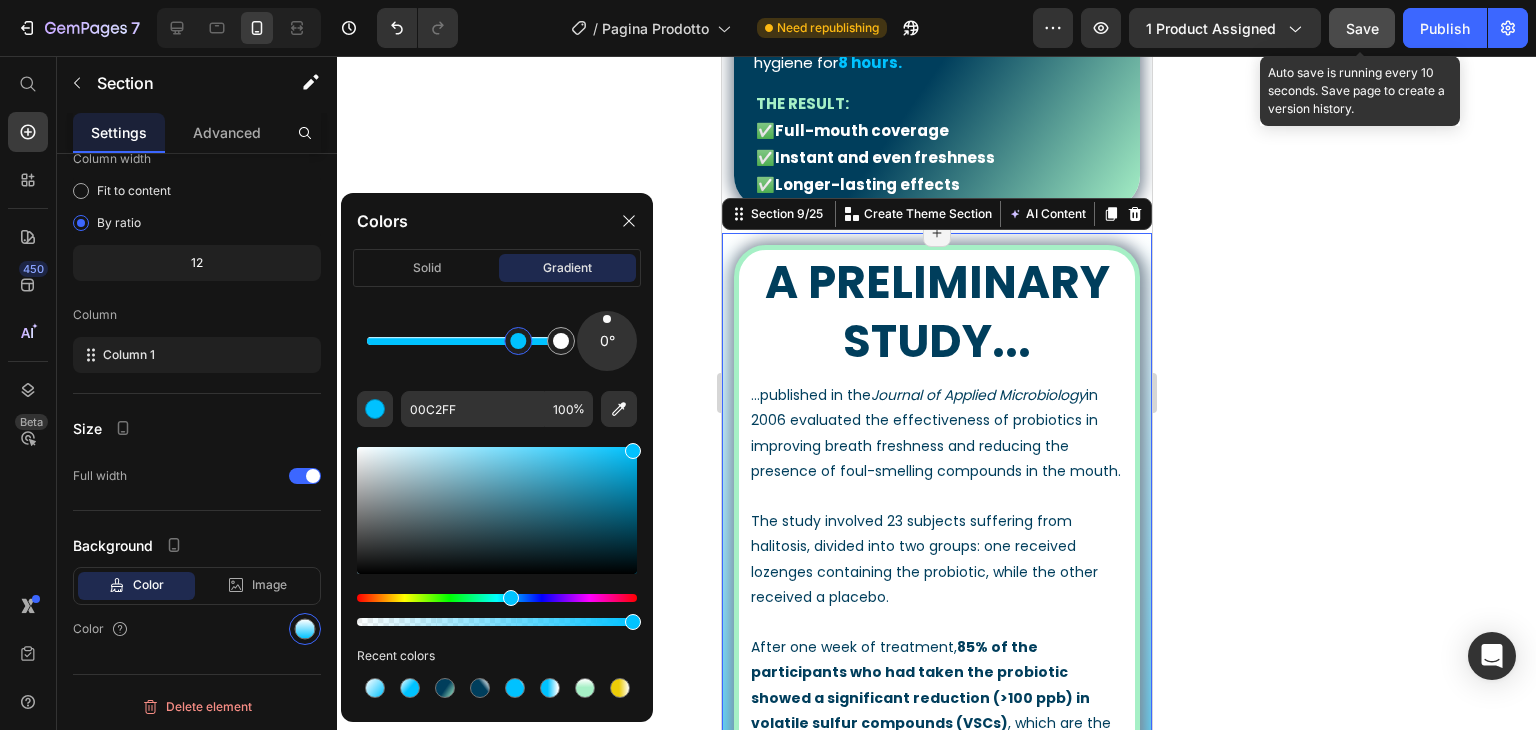 drag, startPoint x: 364, startPoint y: 334, endPoint x: 528, endPoint y: 339, distance: 164.0762 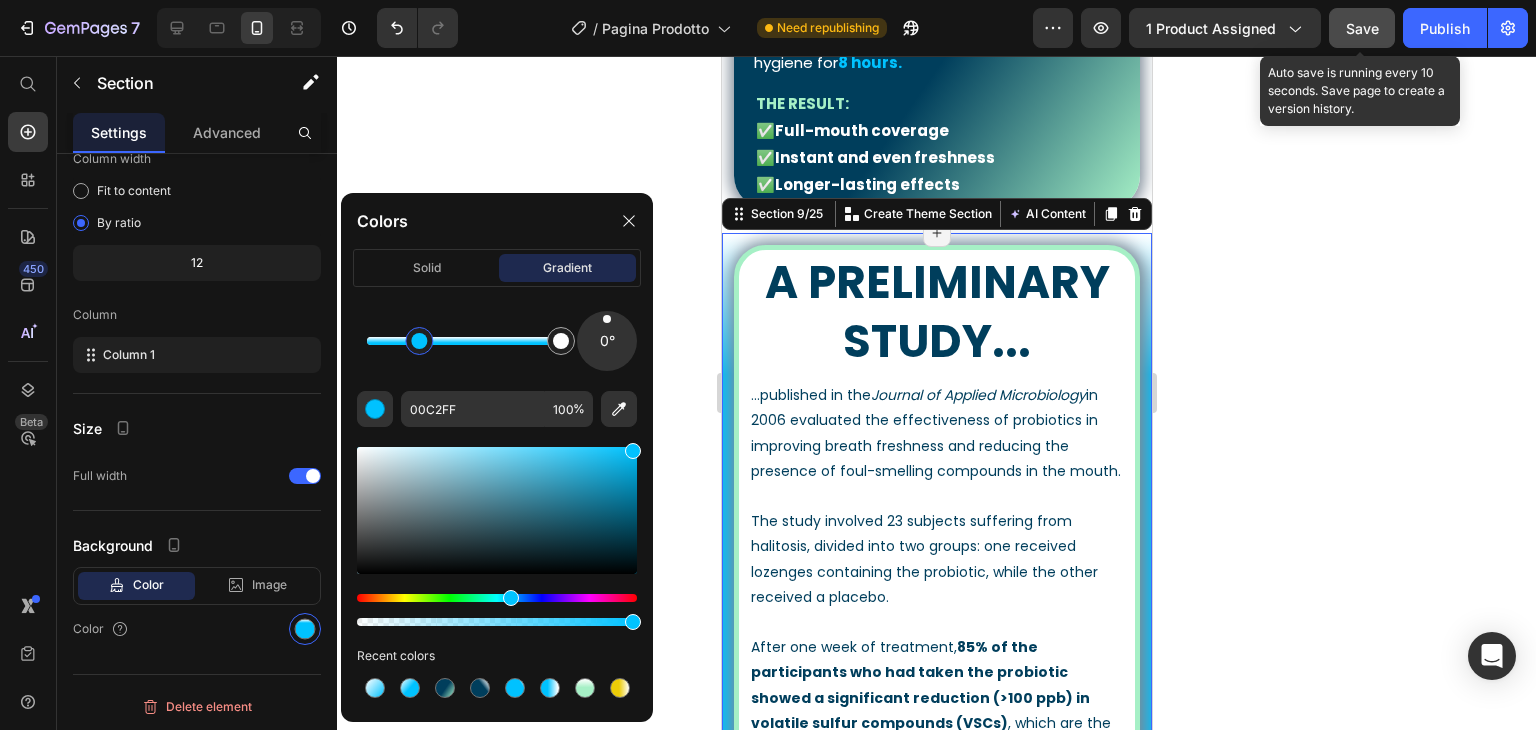 drag, startPoint x: 454, startPoint y: 345, endPoint x: 420, endPoint y: 345, distance: 34 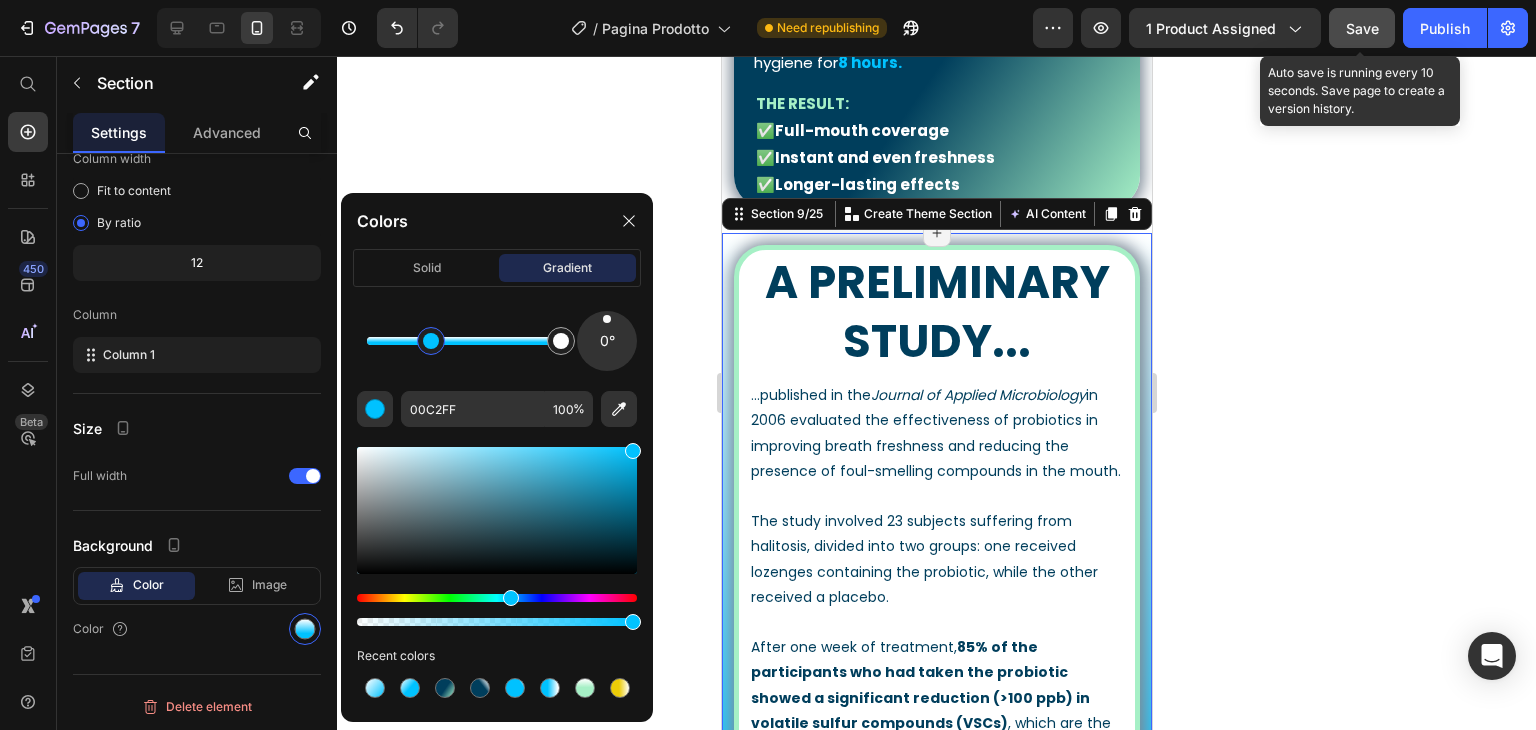 drag, startPoint x: 432, startPoint y: 345, endPoint x: 445, endPoint y: 345, distance: 13 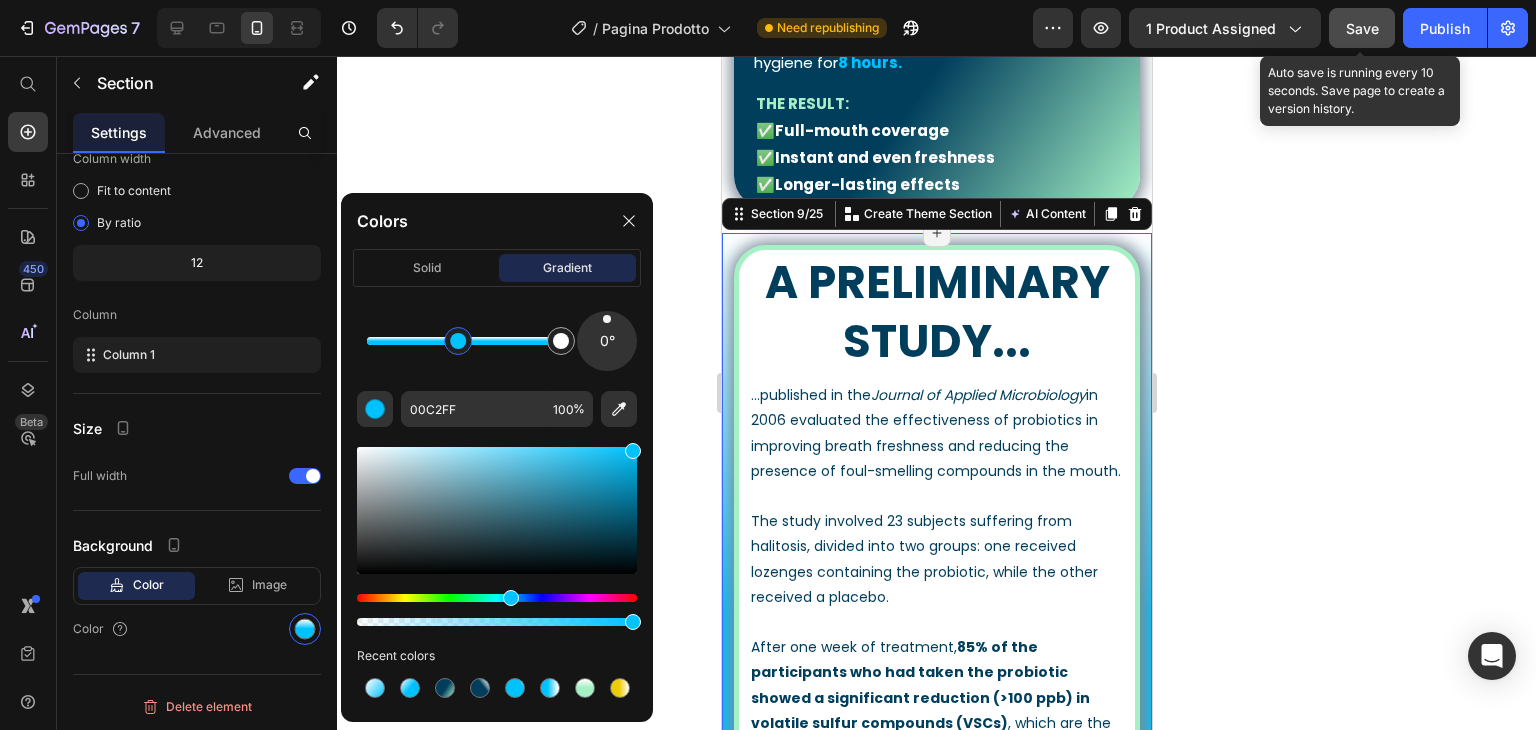 click at bounding box center [458, 341] 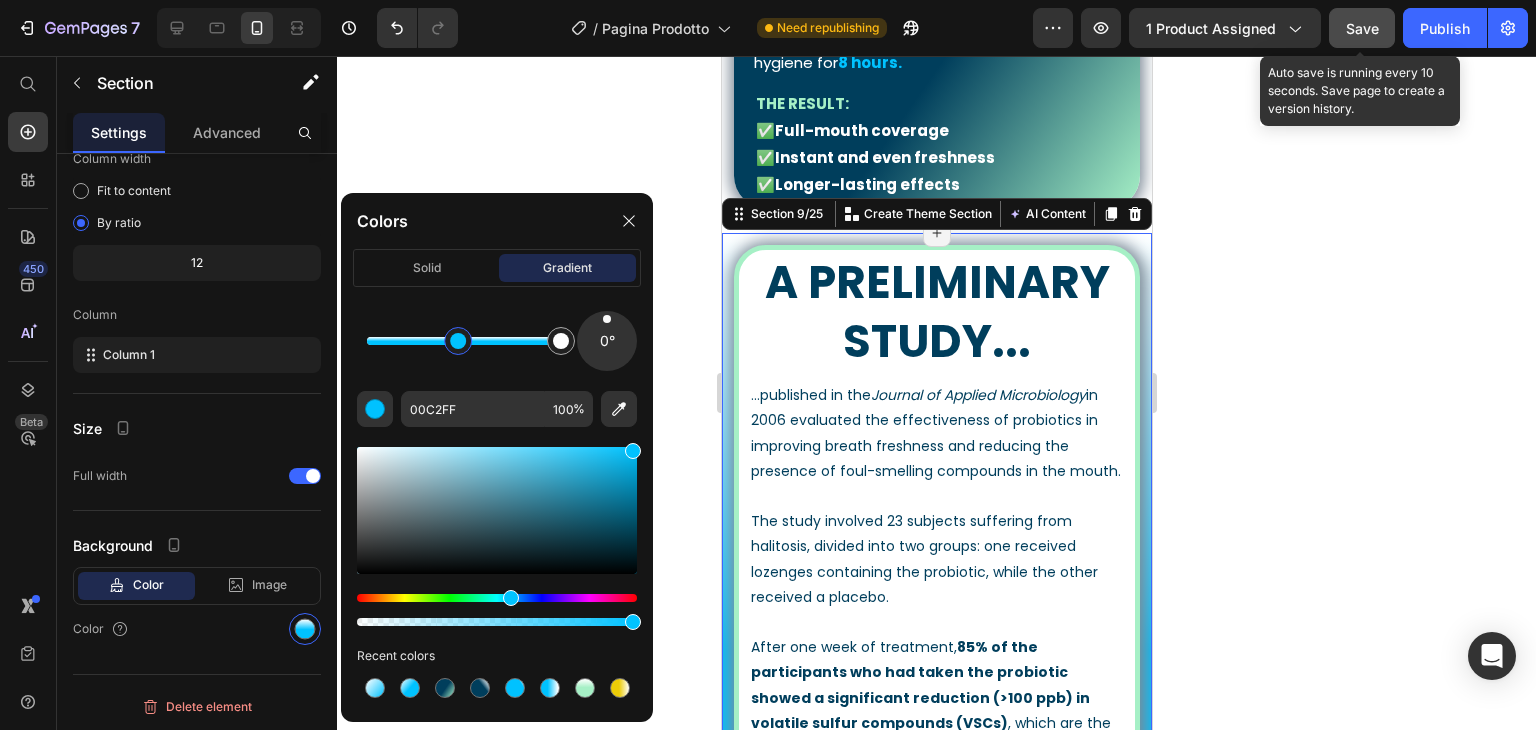 drag, startPoint x: 460, startPoint y: 349, endPoint x: 479, endPoint y: 349, distance: 19 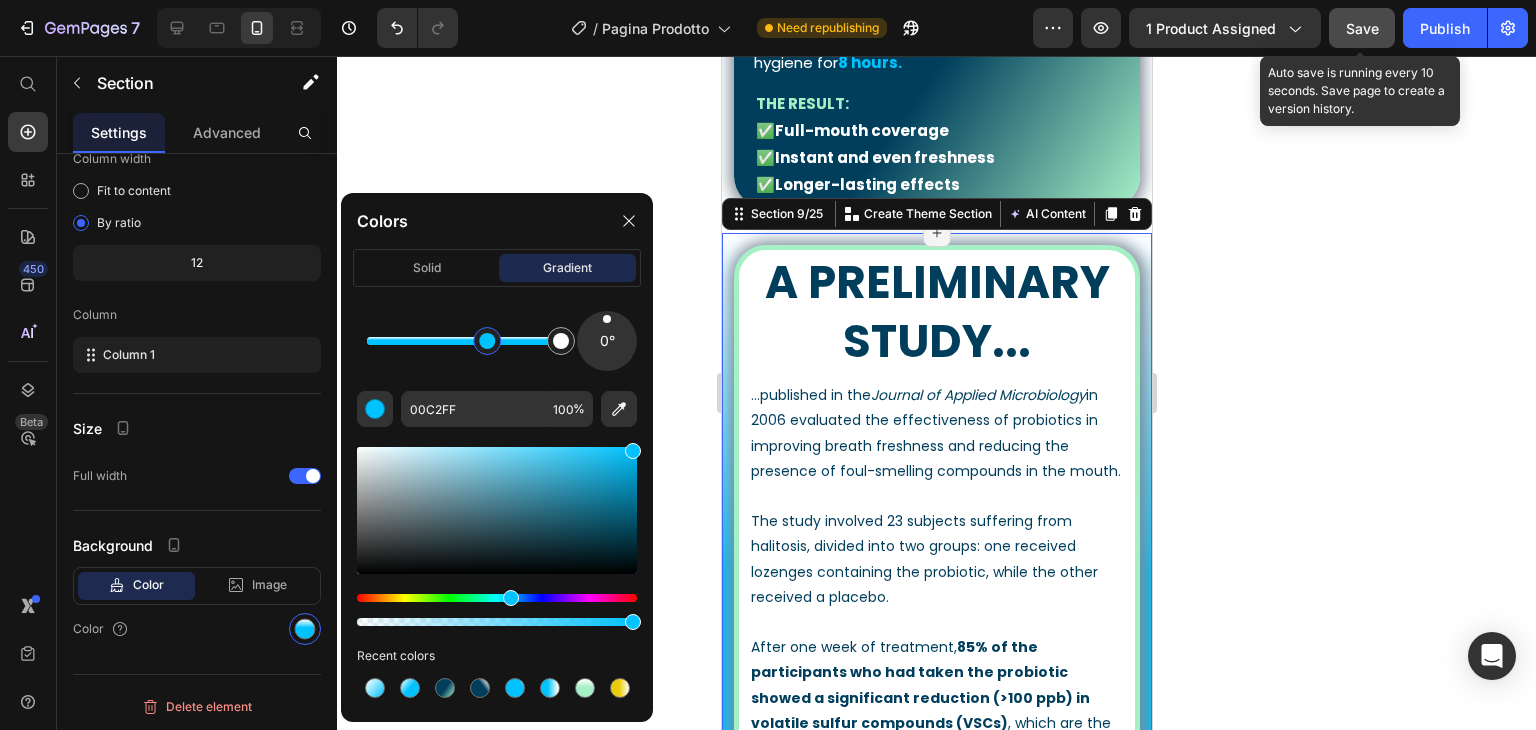 drag, startPoint x: 488, startPoint y: 349, endPoint x: 504, endPoint y: 349, distance: 16 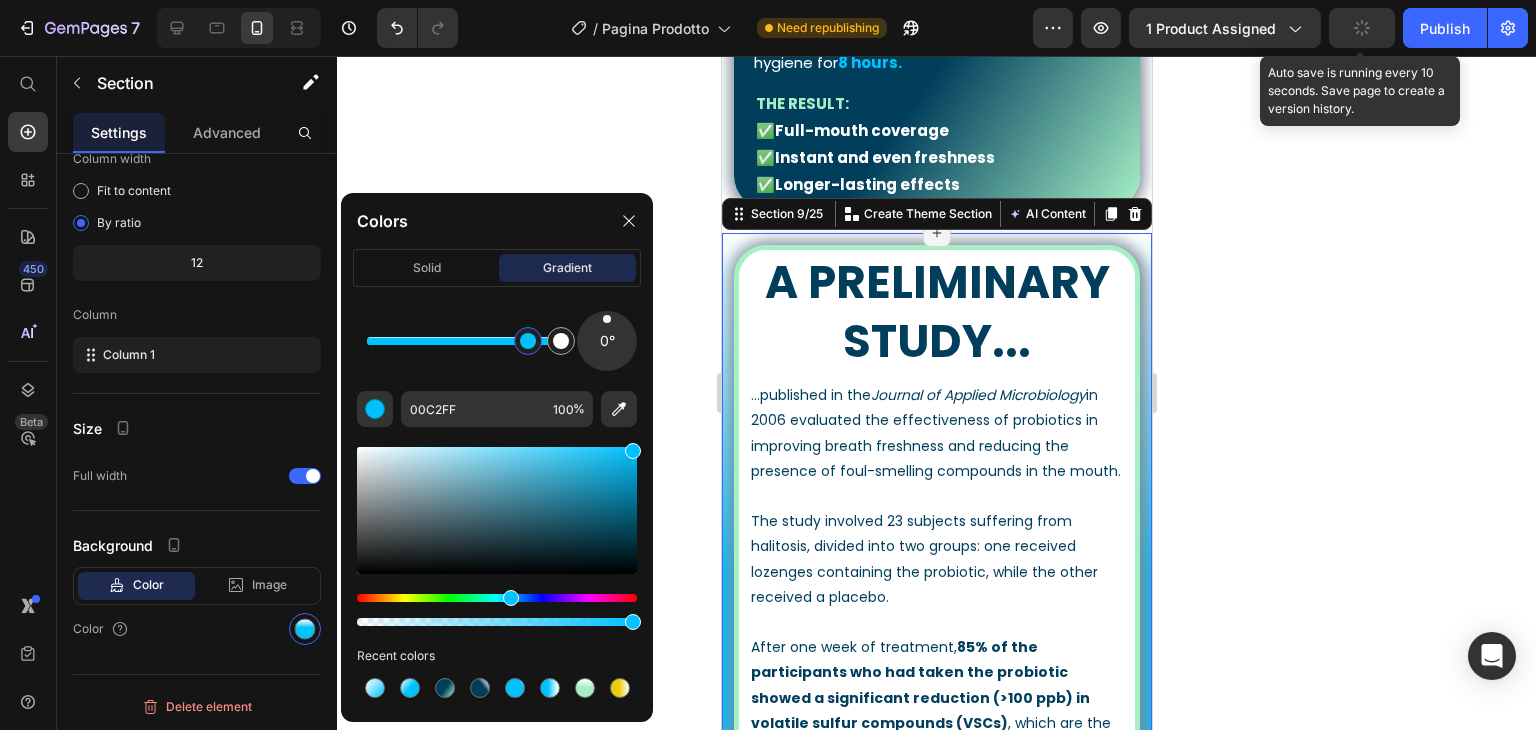 drag, startPoint x: 515, startPoint y: 349, endPoint x: 529, endPoint y: 349, distance: 14 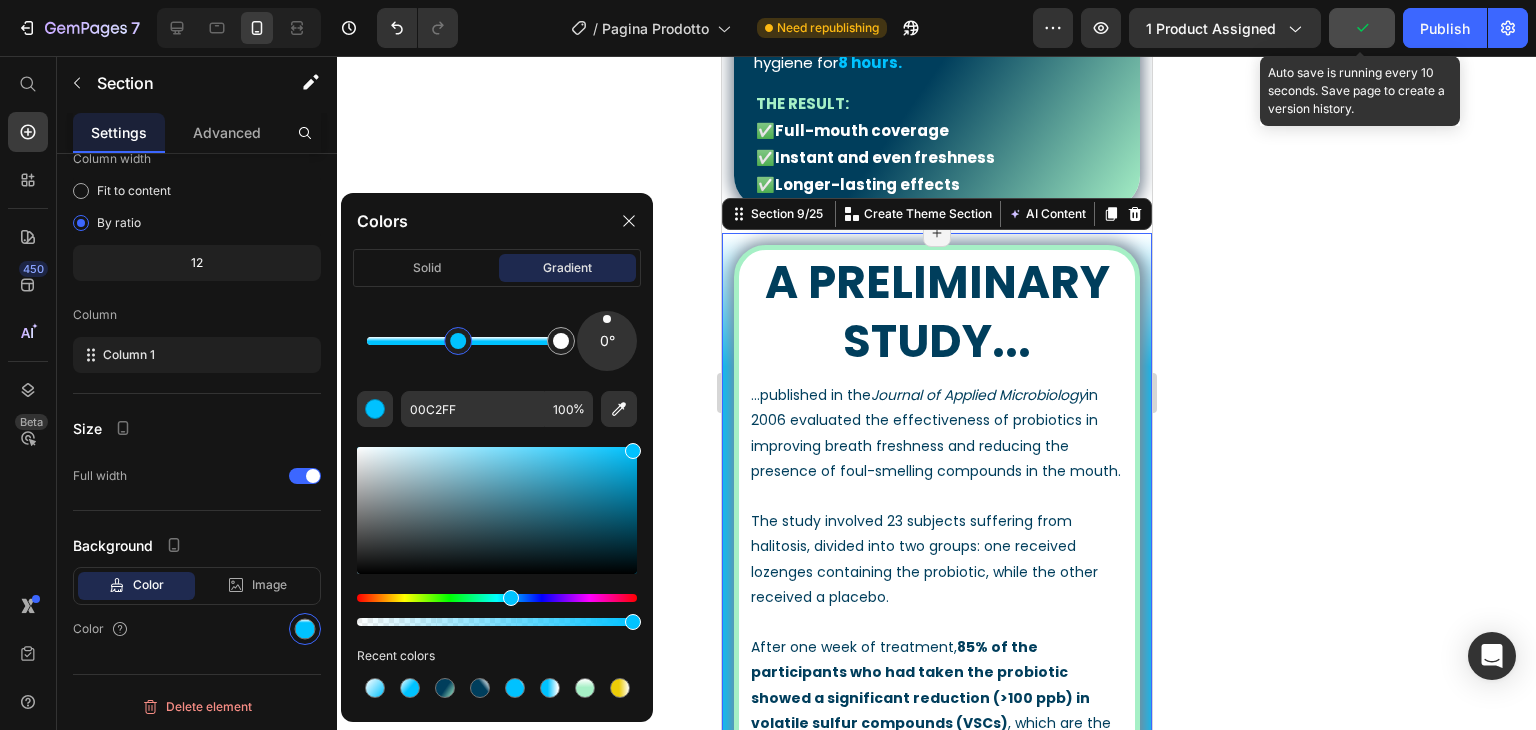 drag, startPoint x: 519, startPoint y: 355, endPoint x: 460, endPoint y: 356, distance: 59.008472 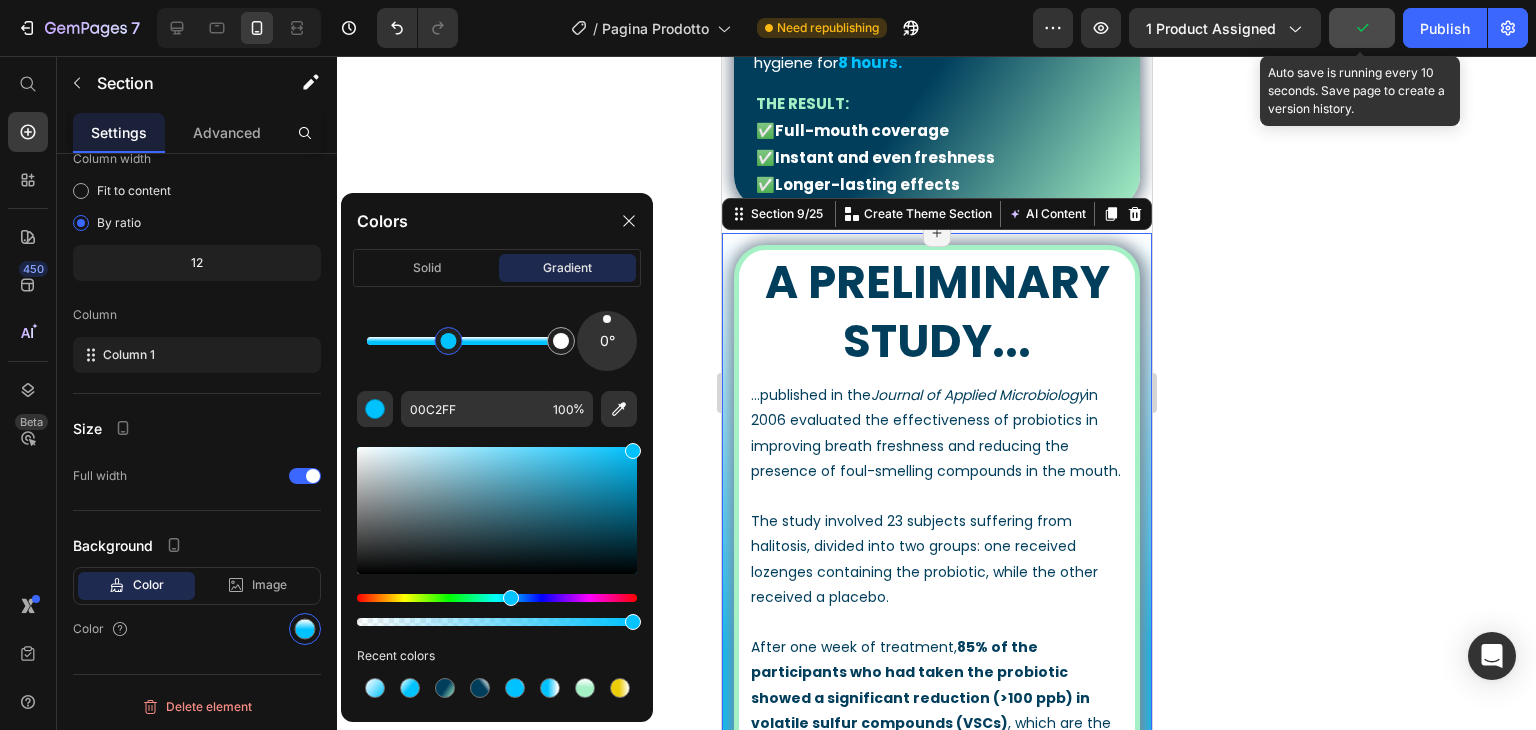 click at bounding box center [448, 341] 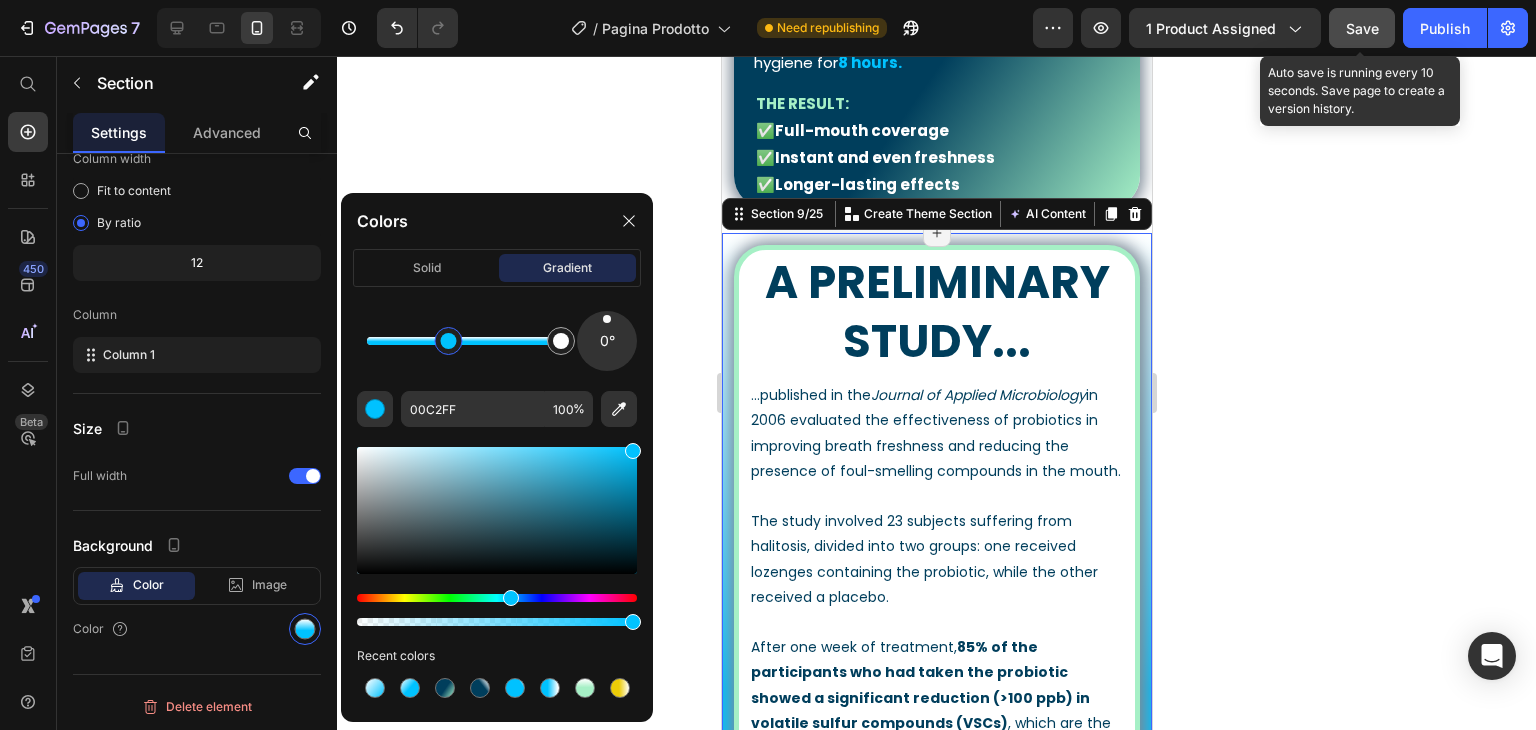 click 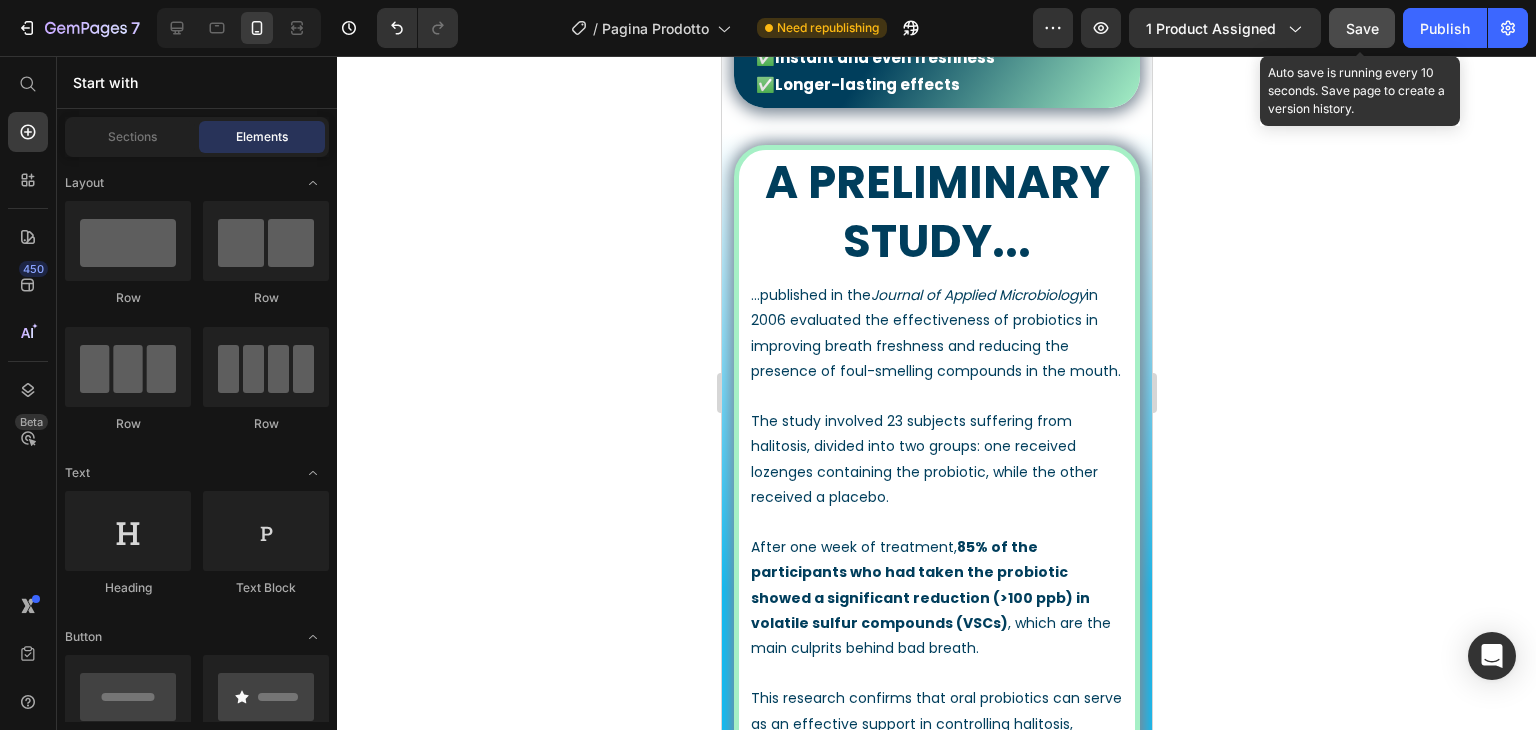 click 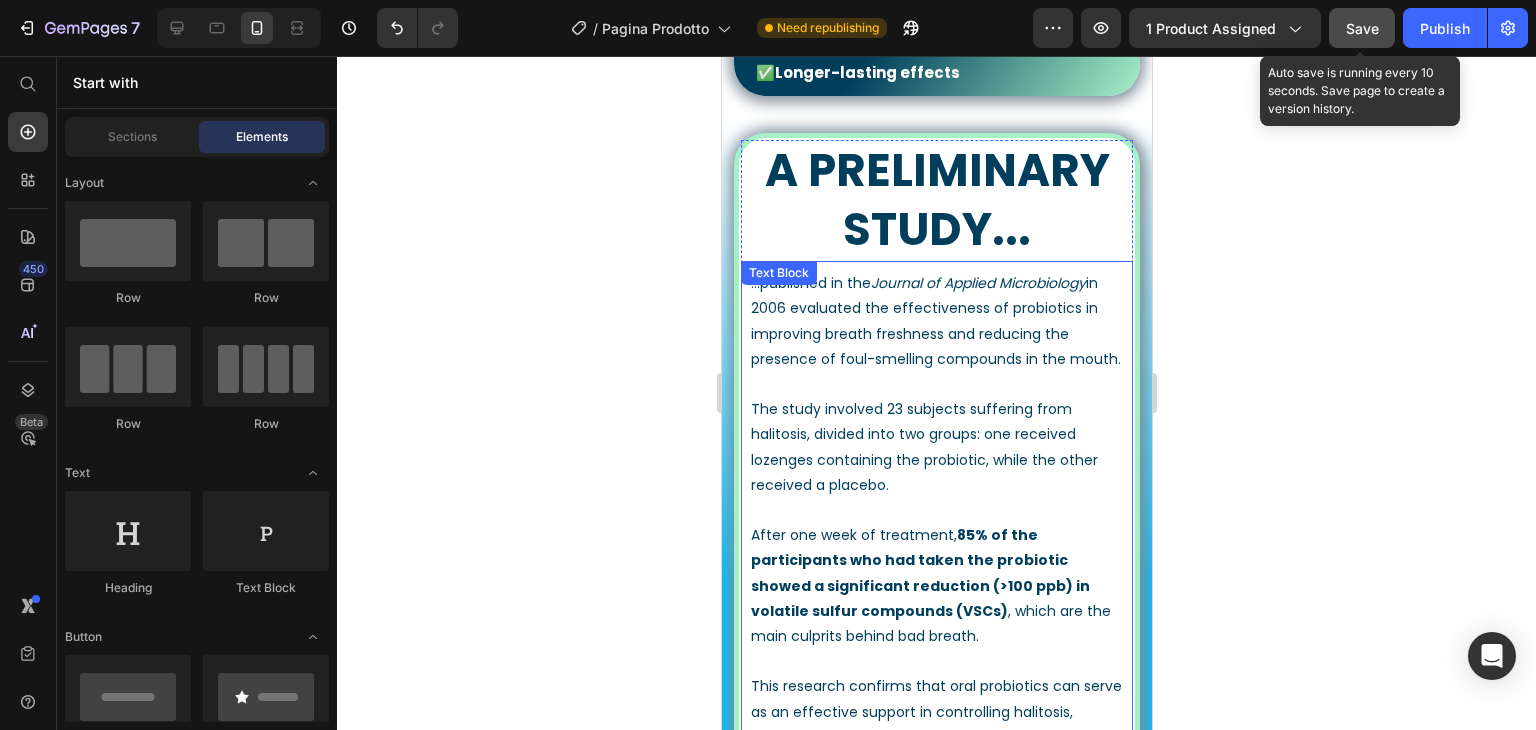scroll, scrollTop: 2300, scrollLeft: 0, axis: vertical 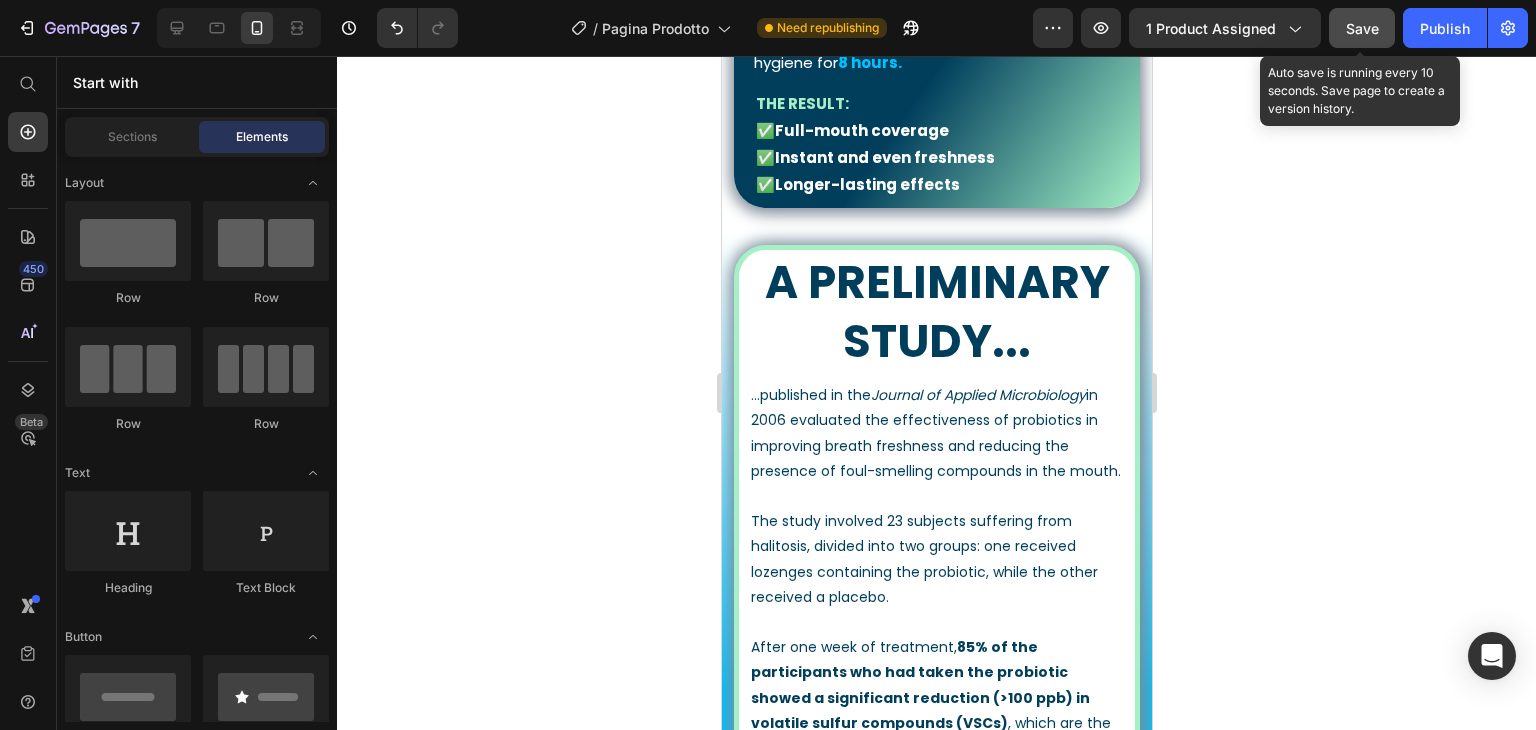 click on "Save" 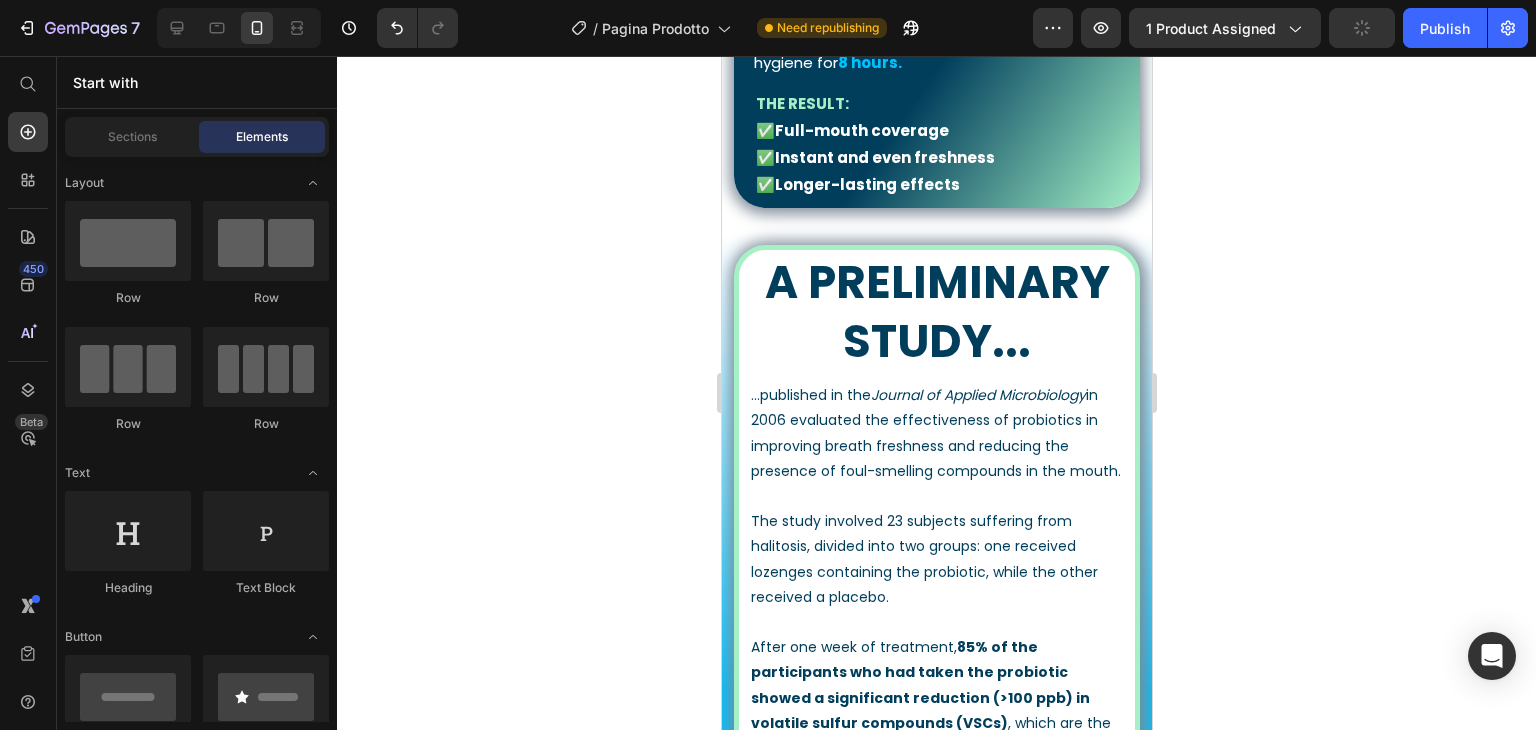 click on "Publish" at bounding box center (1445, 28) 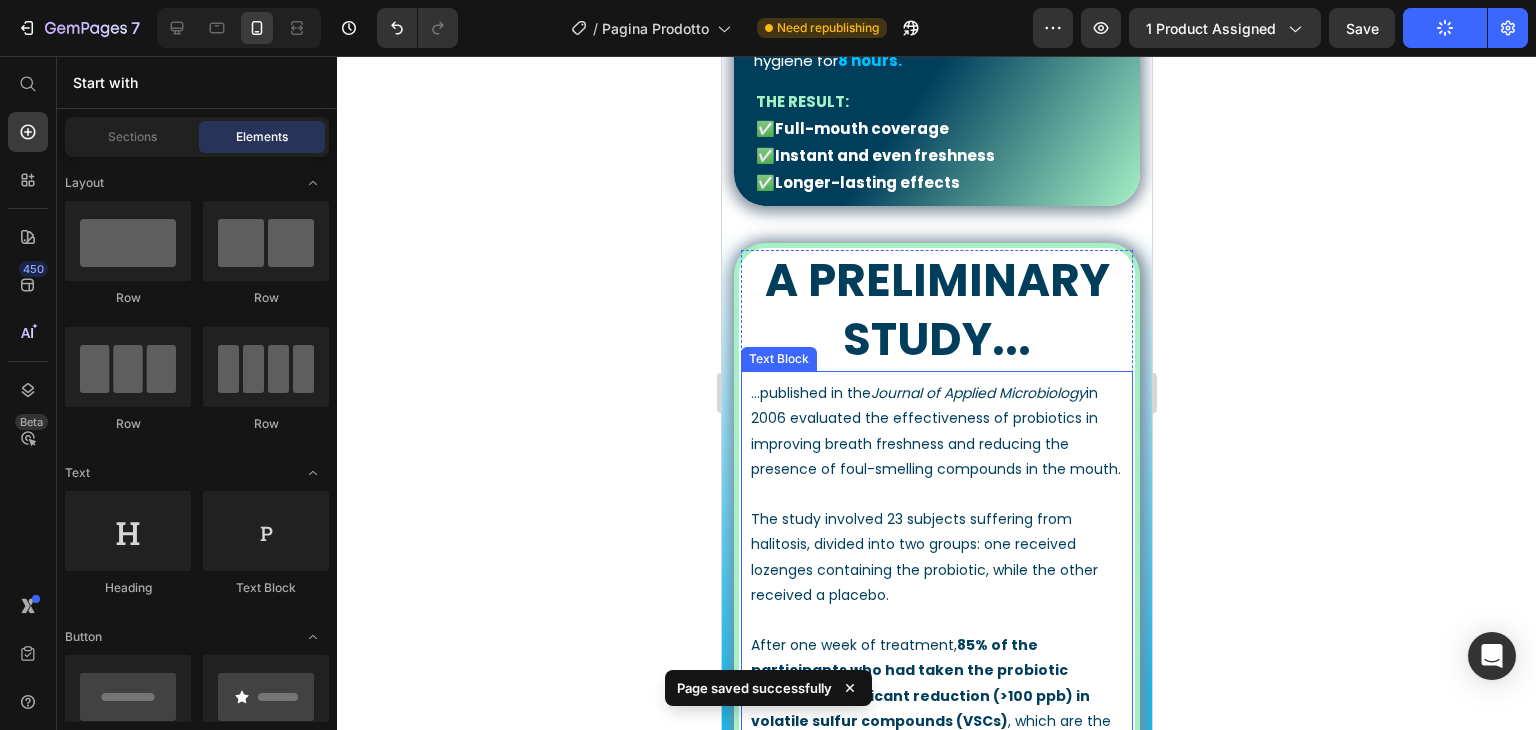 scroll, scrollTop: 2300, scrollLeft: 0, axis: vertical 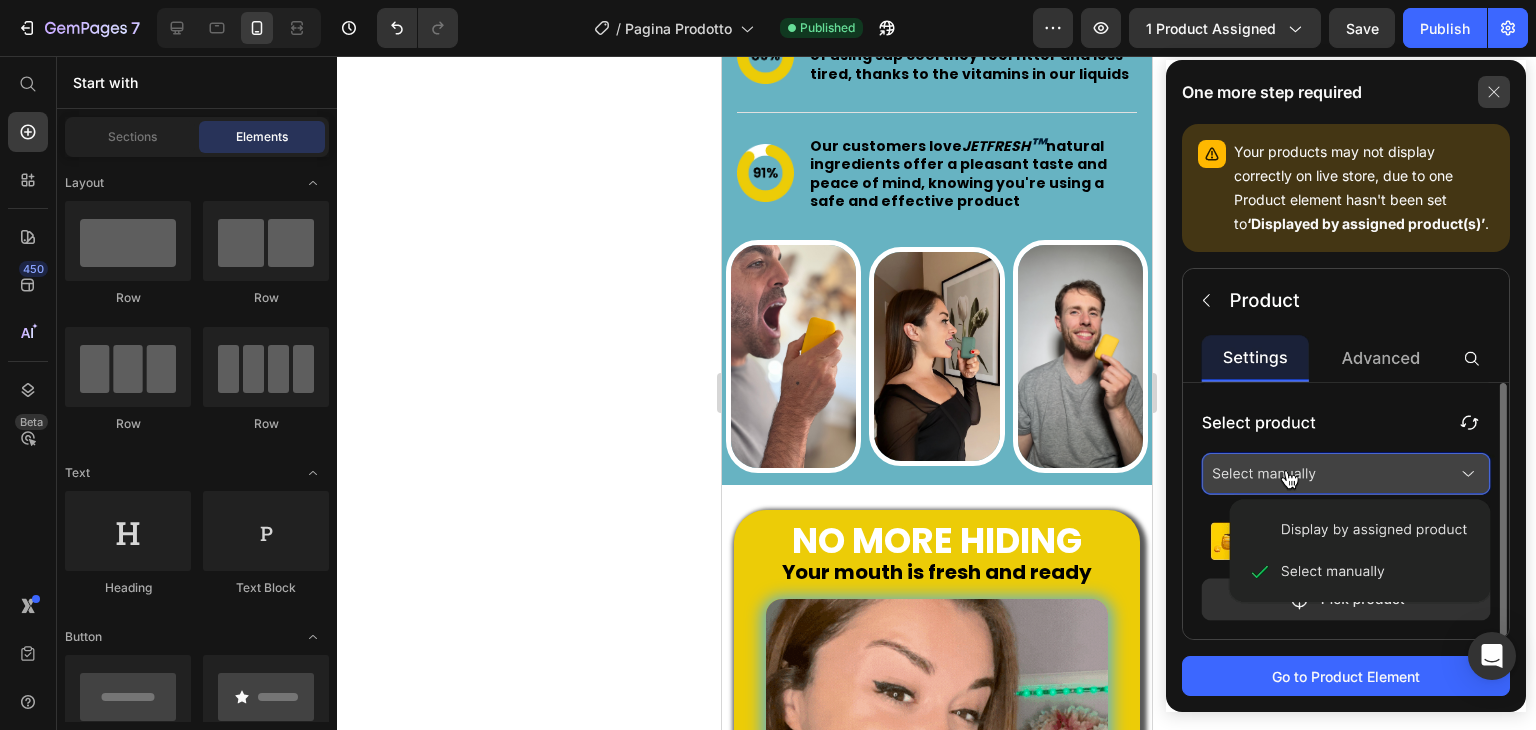 click 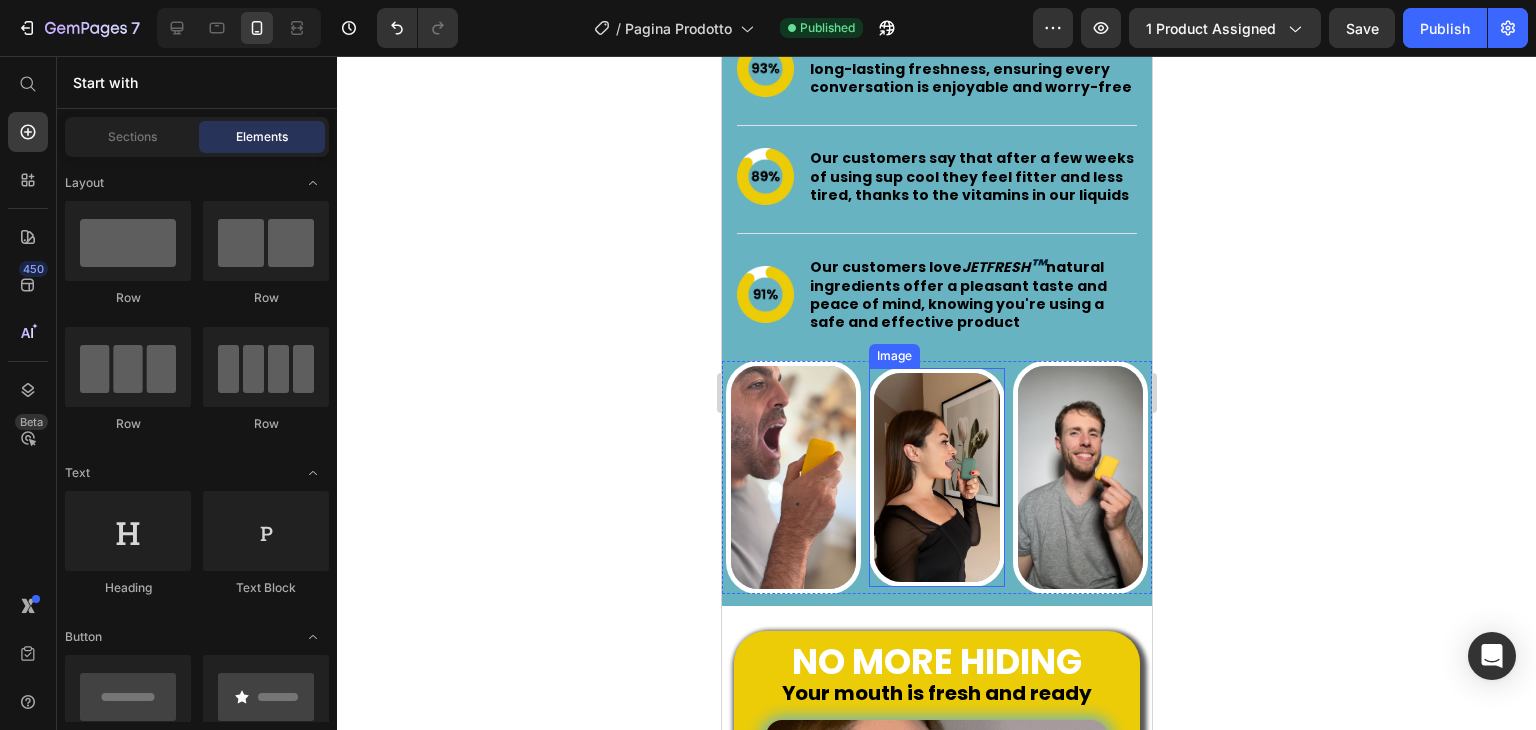 scroll, scrollTop: 4300, scrollLeft: 0, axis: vertical 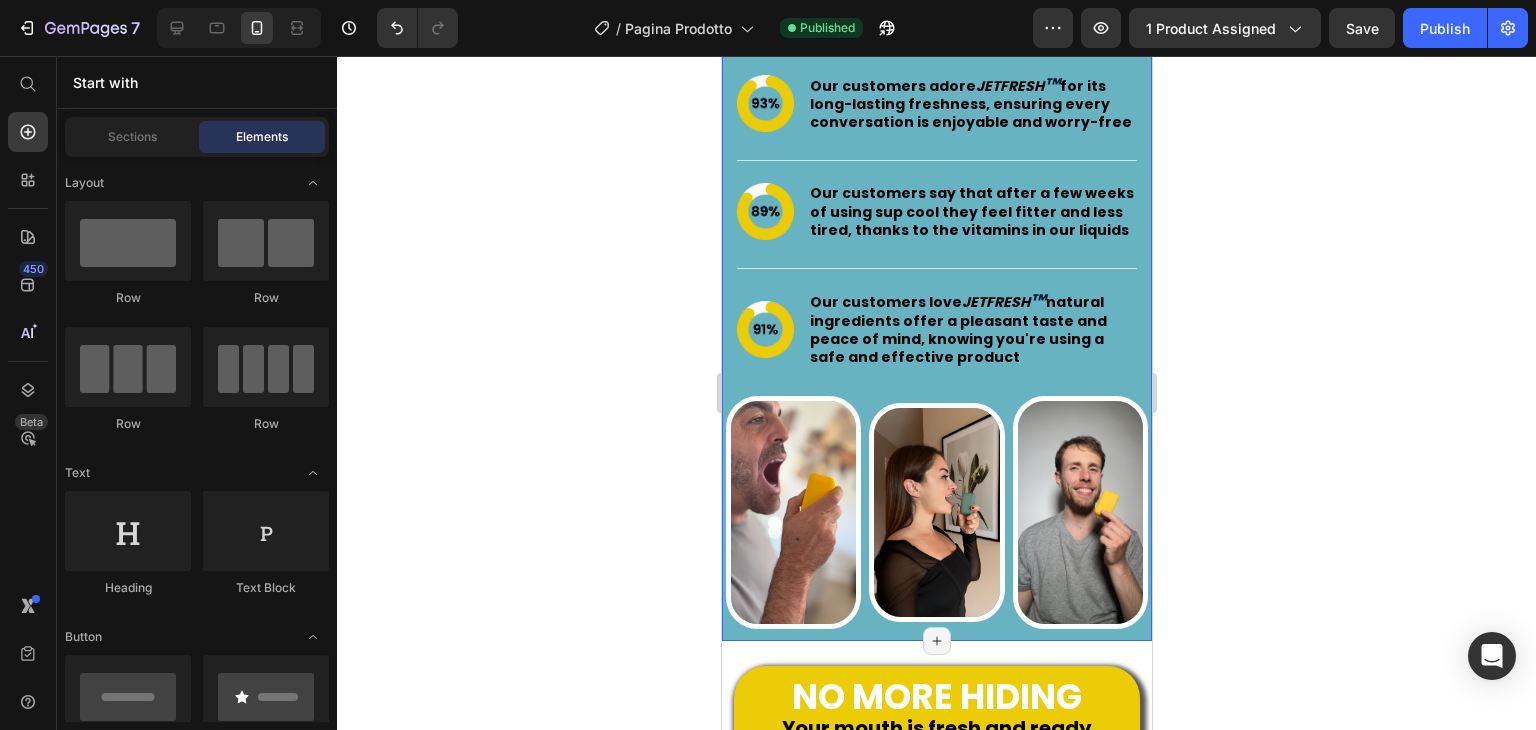 click on "98% Customers with Refreshed Breath! Heading Image Our customers adore  JETFRESH ™   for its long-lasting freshness, ensuring every conversation is enjoyable and worry-free Text Block Advanced List Image Our customers say that after a few weeks of using sup cool they feel fitter and less tired, thanks to the vitamins in our liquids  Text Block Advanced List Image Our customers love  JETFRESH ™  natural ingredients offer a pleasant taste and peace of mind, knowing you're using a safe and effective product Text Block Advanced List Row Image Image Image Row Row Section 13/25 Page has reached Shopify’s 25 section-limit Page has reached Shopify’s 25 section-limit" at bounding box center [936, 287] 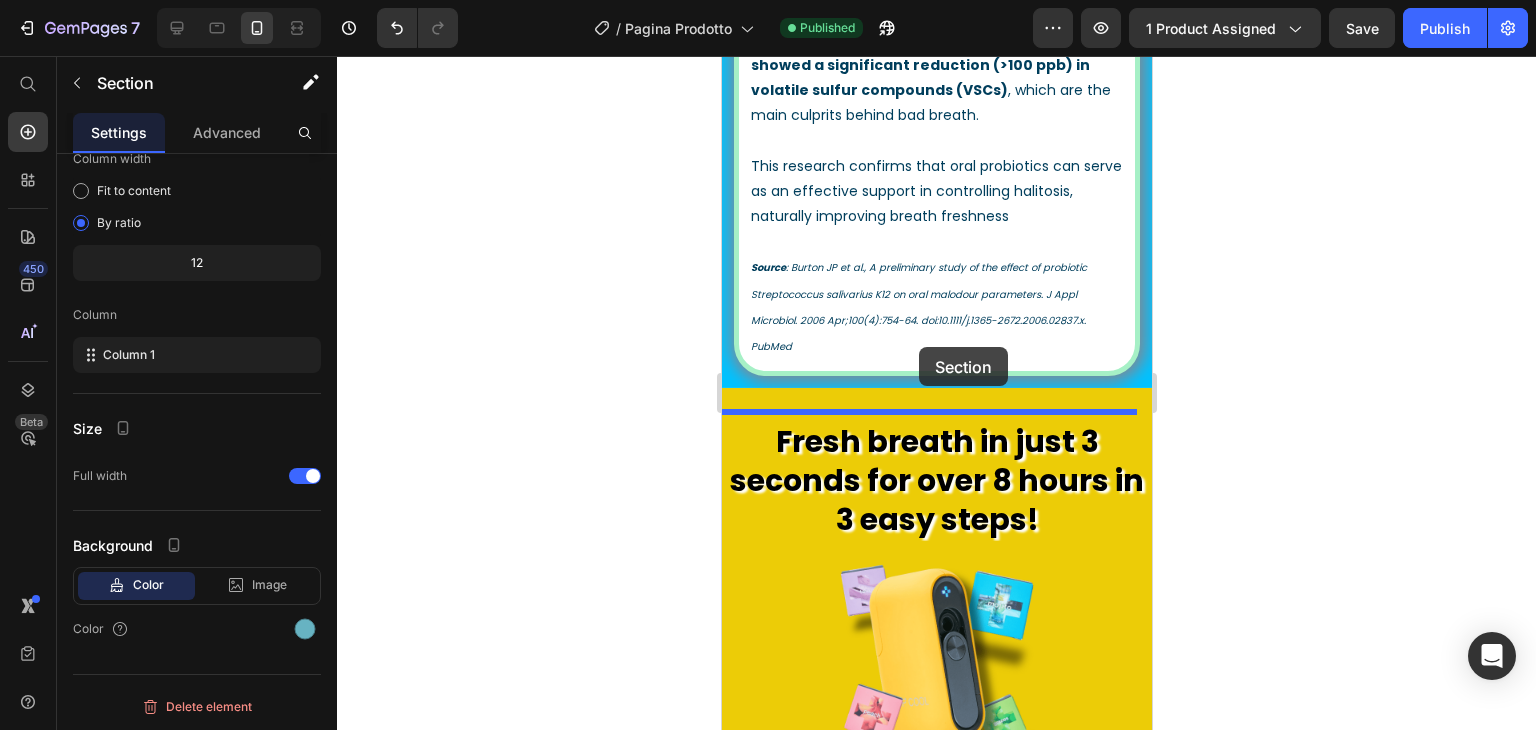 scroll, scrollTop: 2880, scrollLeft: 0, axis: vertical 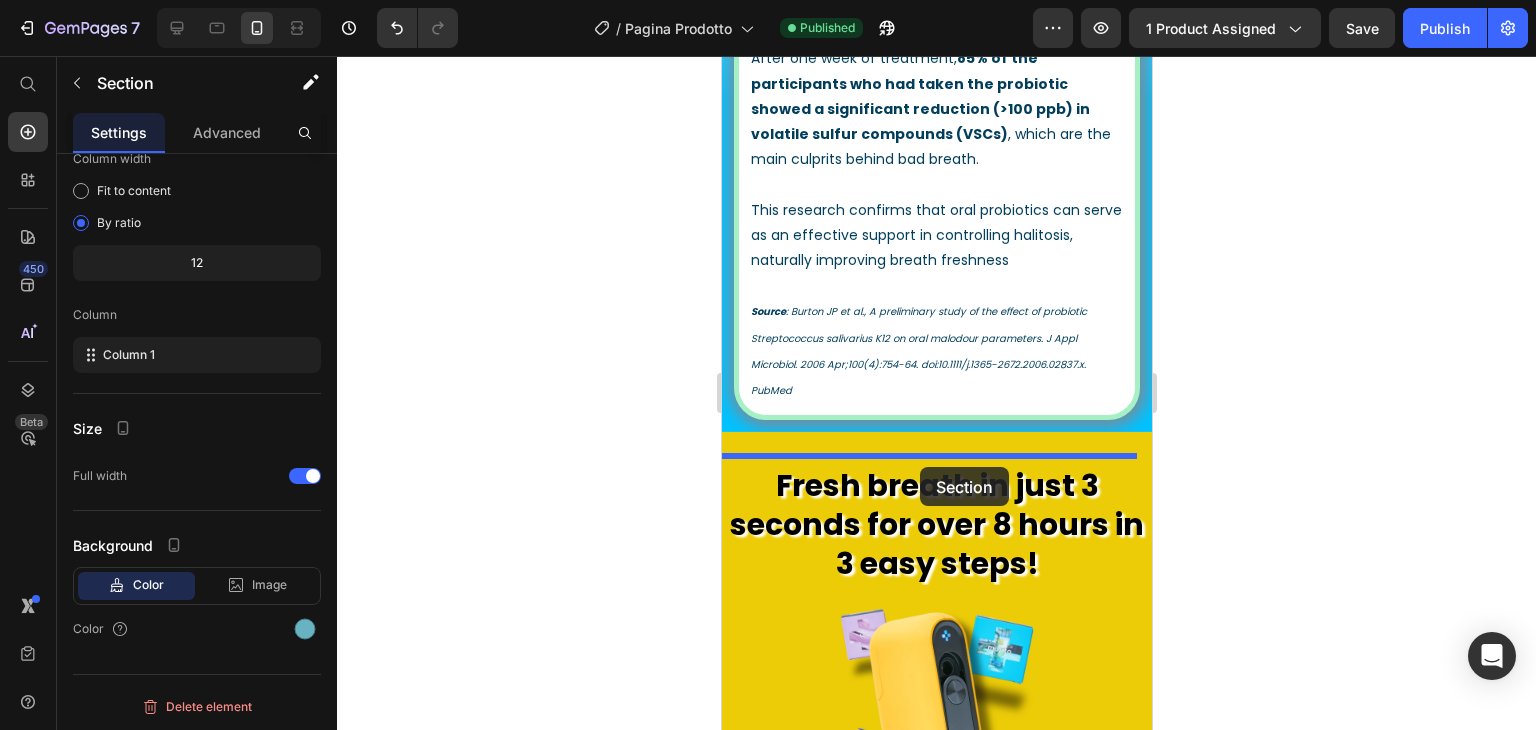 drag, startPoint x: 774, startPoint y: 361, endPoint x: 919, endPoint y: 467, distance: 179.61348 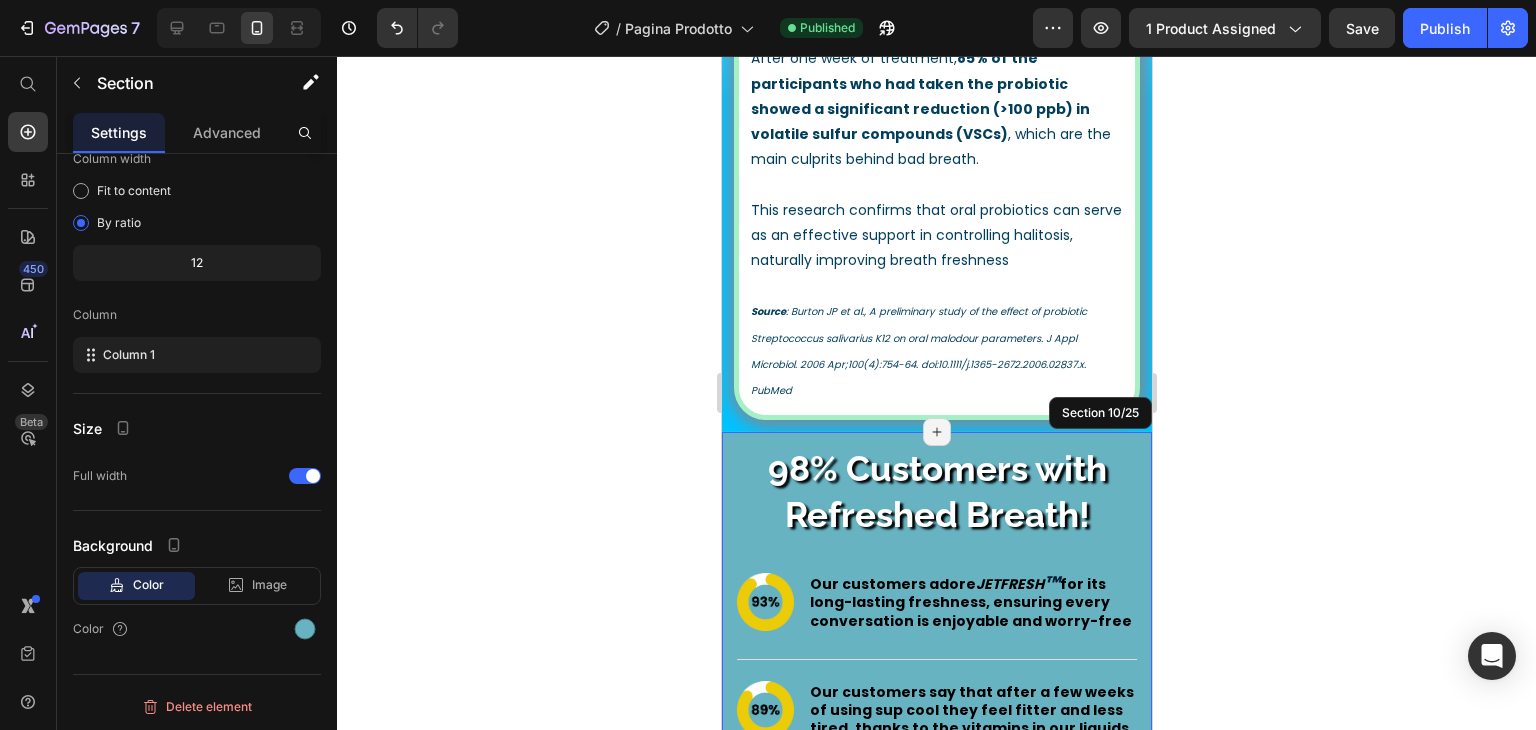 click 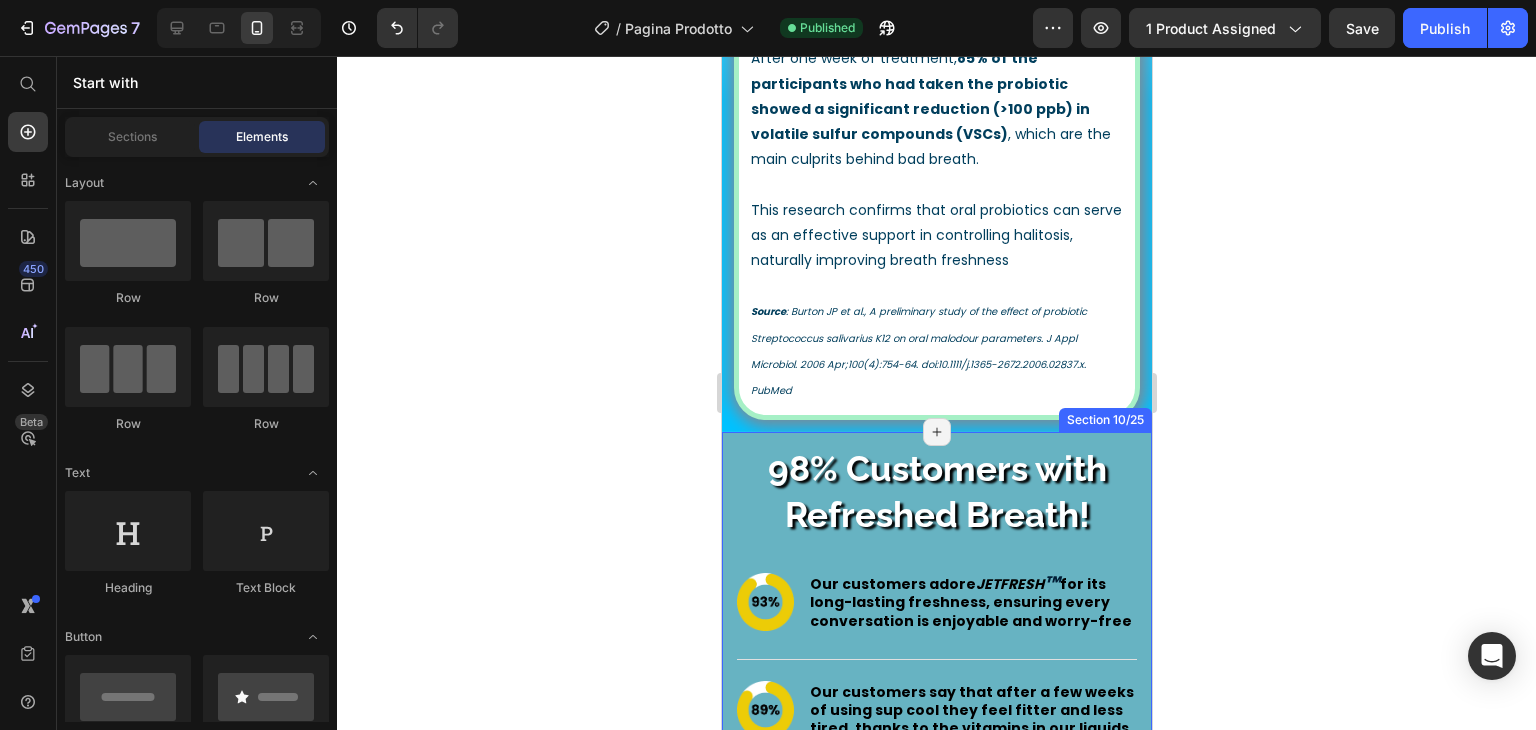 click on "98% Customers with Refreshed Breath! Heading Image Our customers adore  JETFRESH ™   for its long-lasting freshness, ensuring every conversation is enjoyable and worry-free Text Block Advanced List Image Our customers say that after a few weeks of using sup cool they feel fitter and less tired, thanks to the vitamins in our liquids  Text Block Advanced List Image Our customers love  JETFRESH ™  natural ingredients offer a pleasant taste and peace of mind, knowing you're using a safe and effective product Text Block Advanced List Row Image Image Image Row Row Section 10/25 Page has reached Shopify’s 25 section-limit Page has reached Shopify’s 25 section-limit" at bounding box center (936, 785) 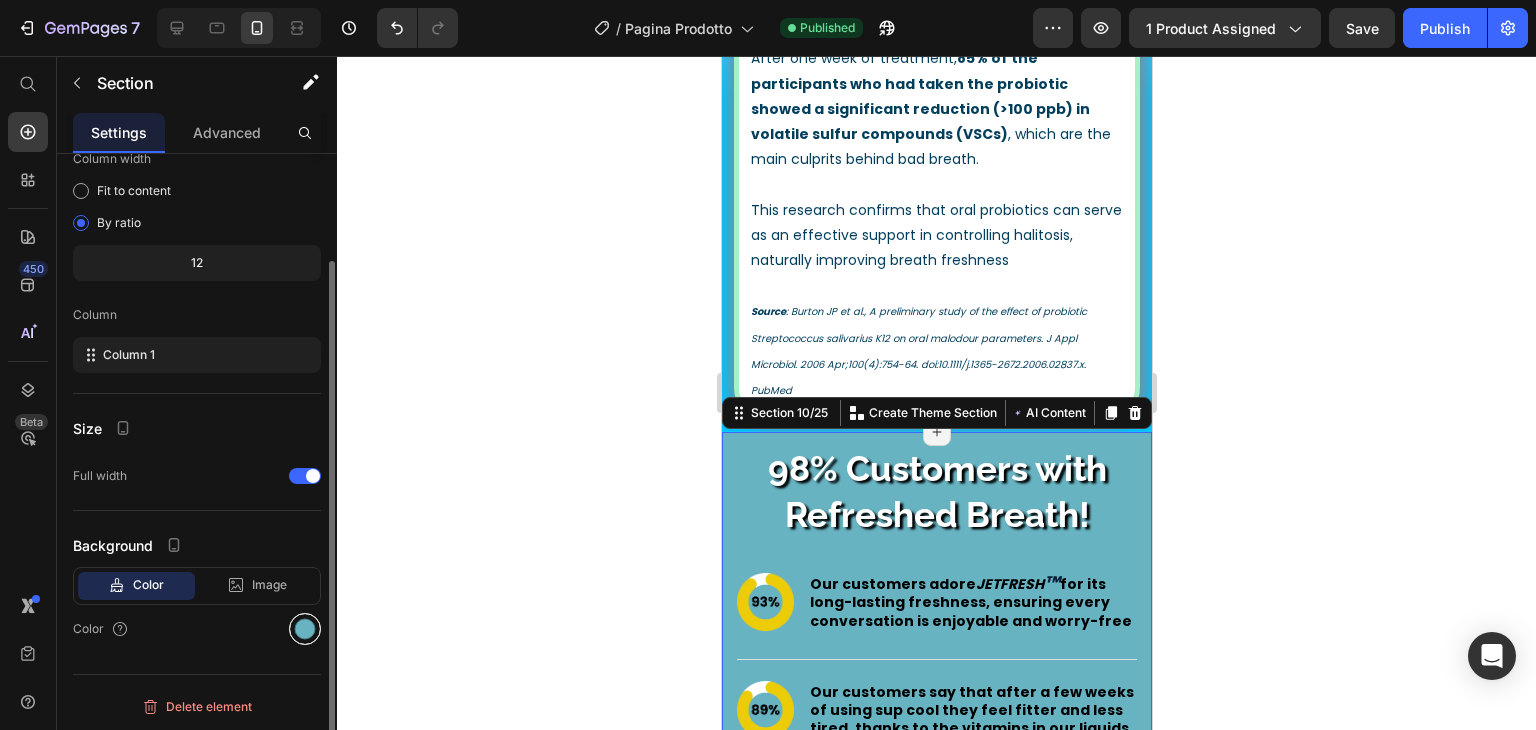 click at bounding box center [305, 629] 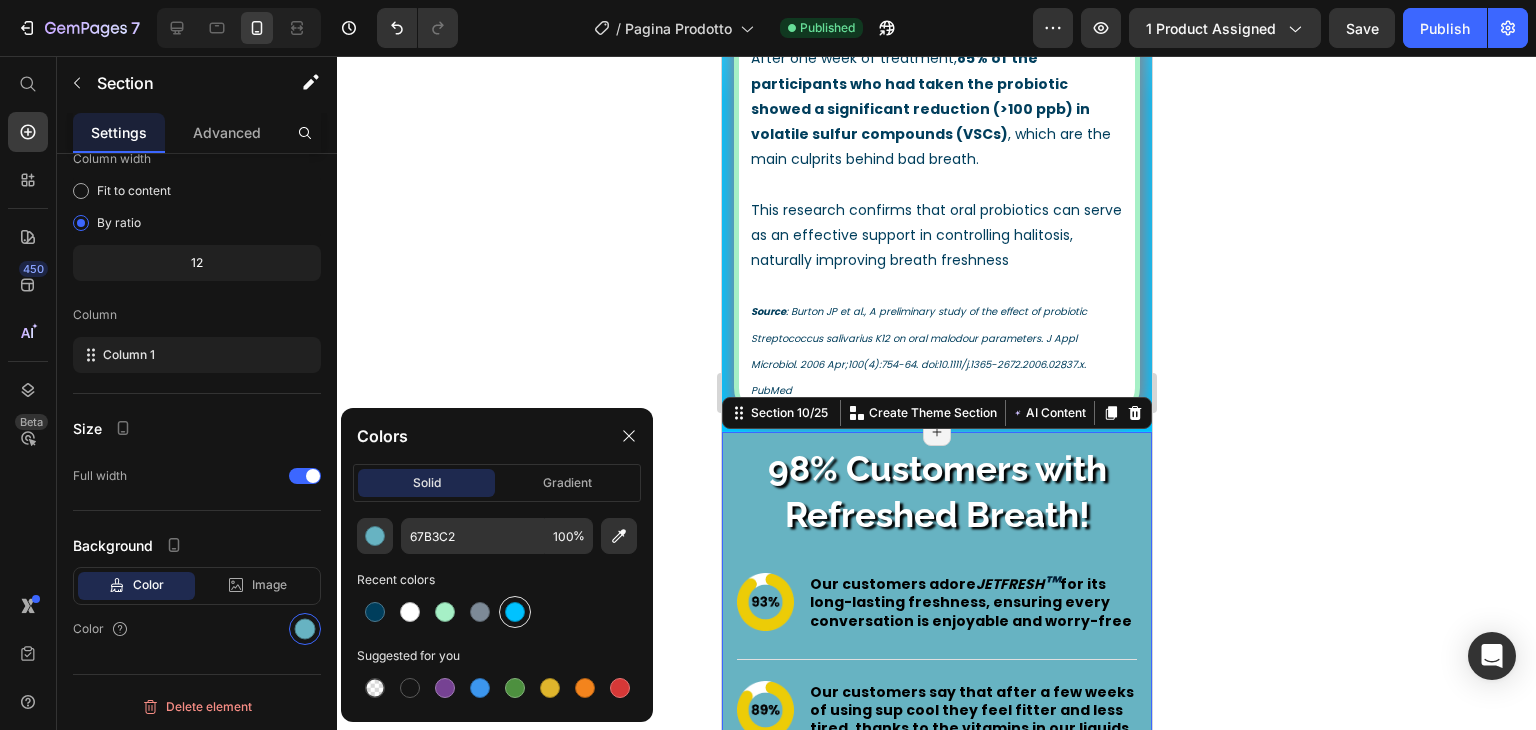 click at bounding box center [515, 612] 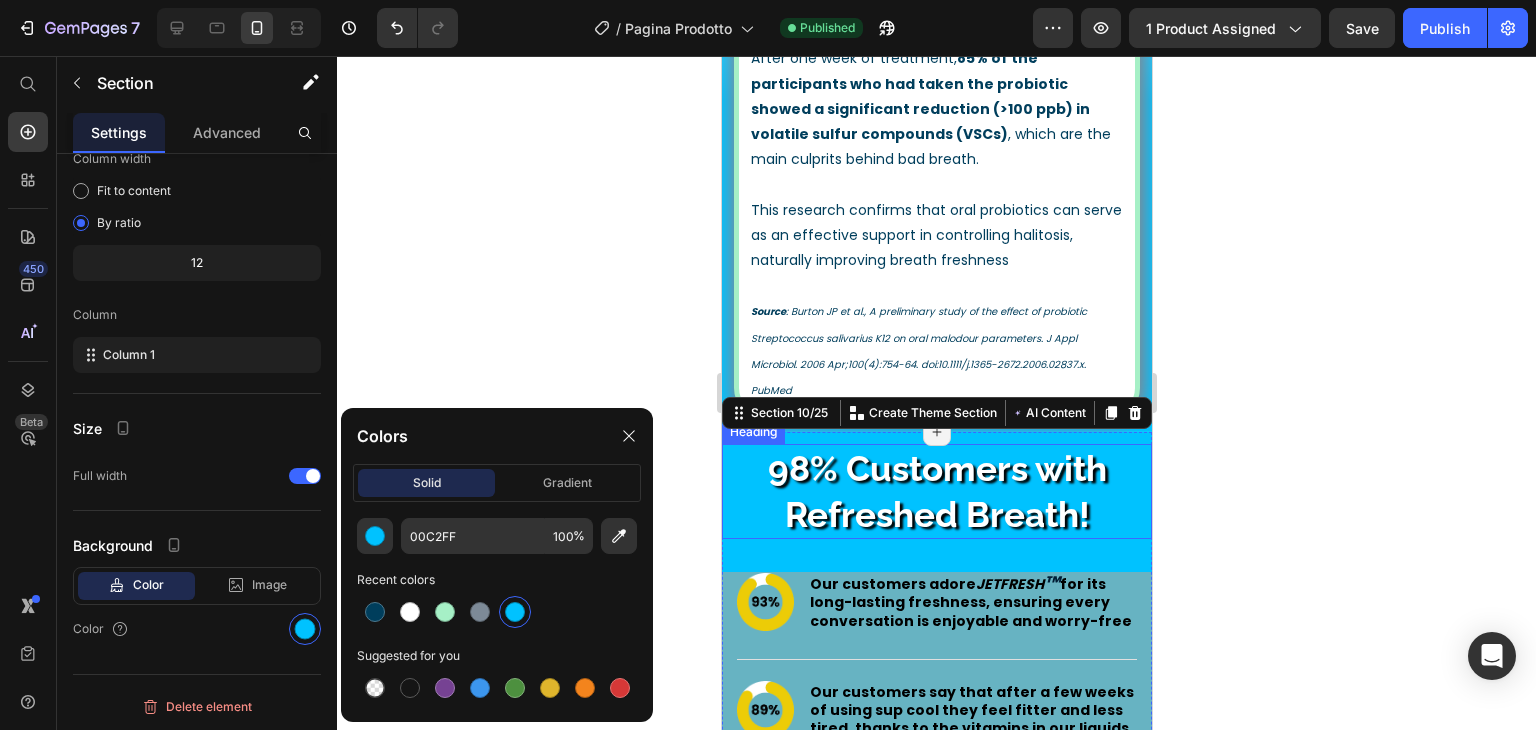 click 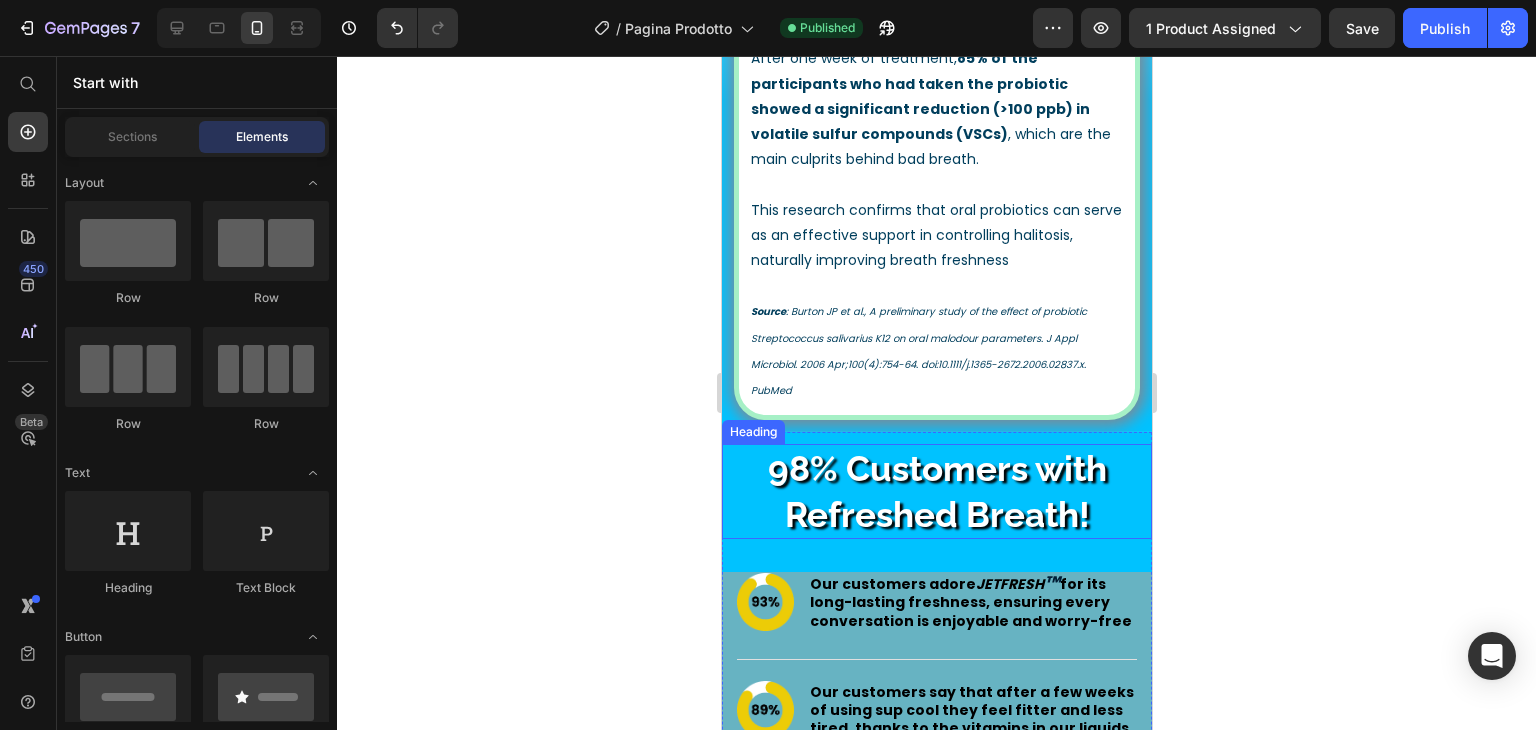 scroll, scrollTop: 3080, scrollLeft: 0, axis: vertical 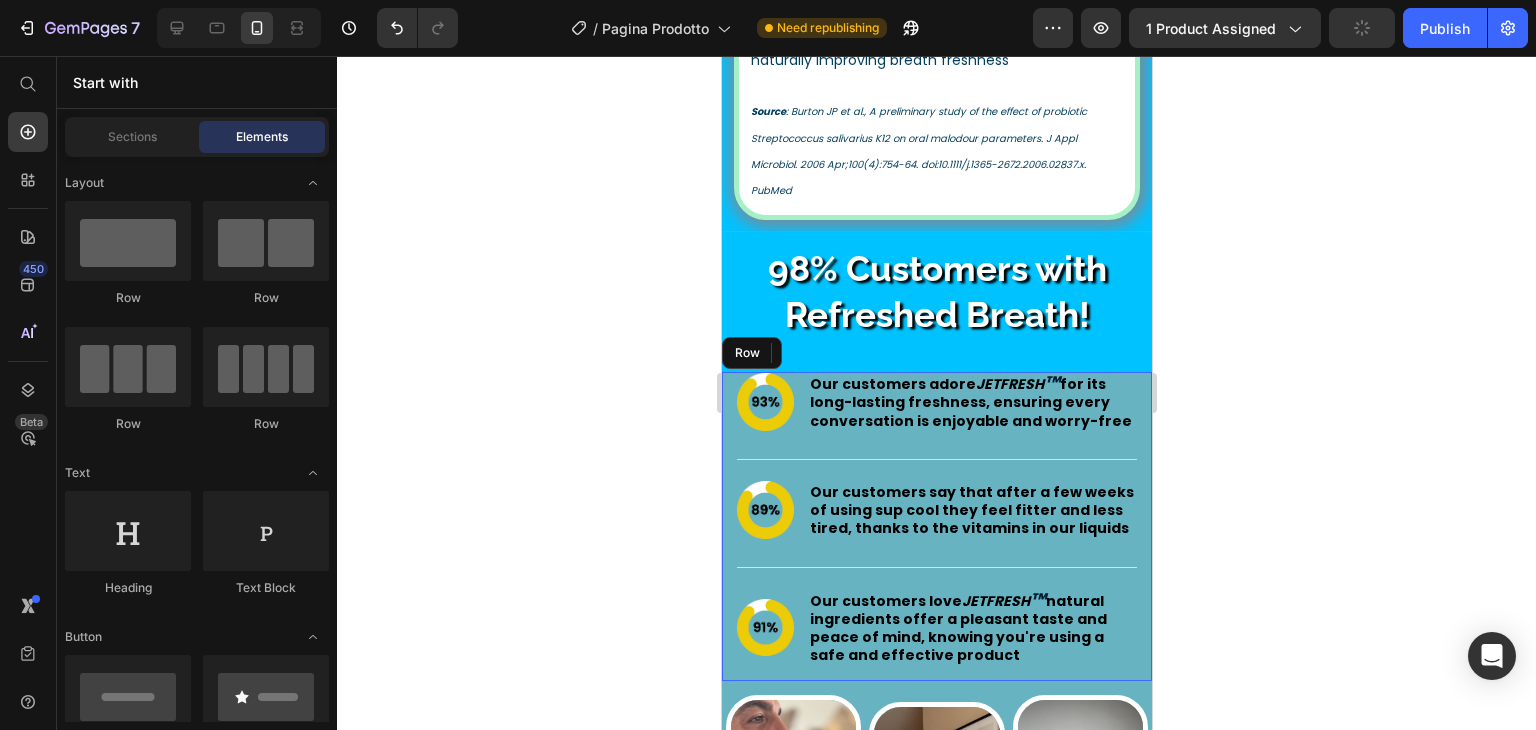 click on "Image Our customers adore  JETFRESH ™   for its long-lasting freshness, ensuring every conversation is enjoyable and worry-free Text Block Advanced List Image Our customers say that after a few weeks of using sup cool they feel fitter and less tired, thanks to the vitamins in our liquids  Text Block Advanced List Image Our customers love  JETFRESH ™  natural ingredients offer a pleasant taste and peace of mind, knowing you're using a safe and effective product Text Block Advanced List Row" at bounding box center (936, 526) 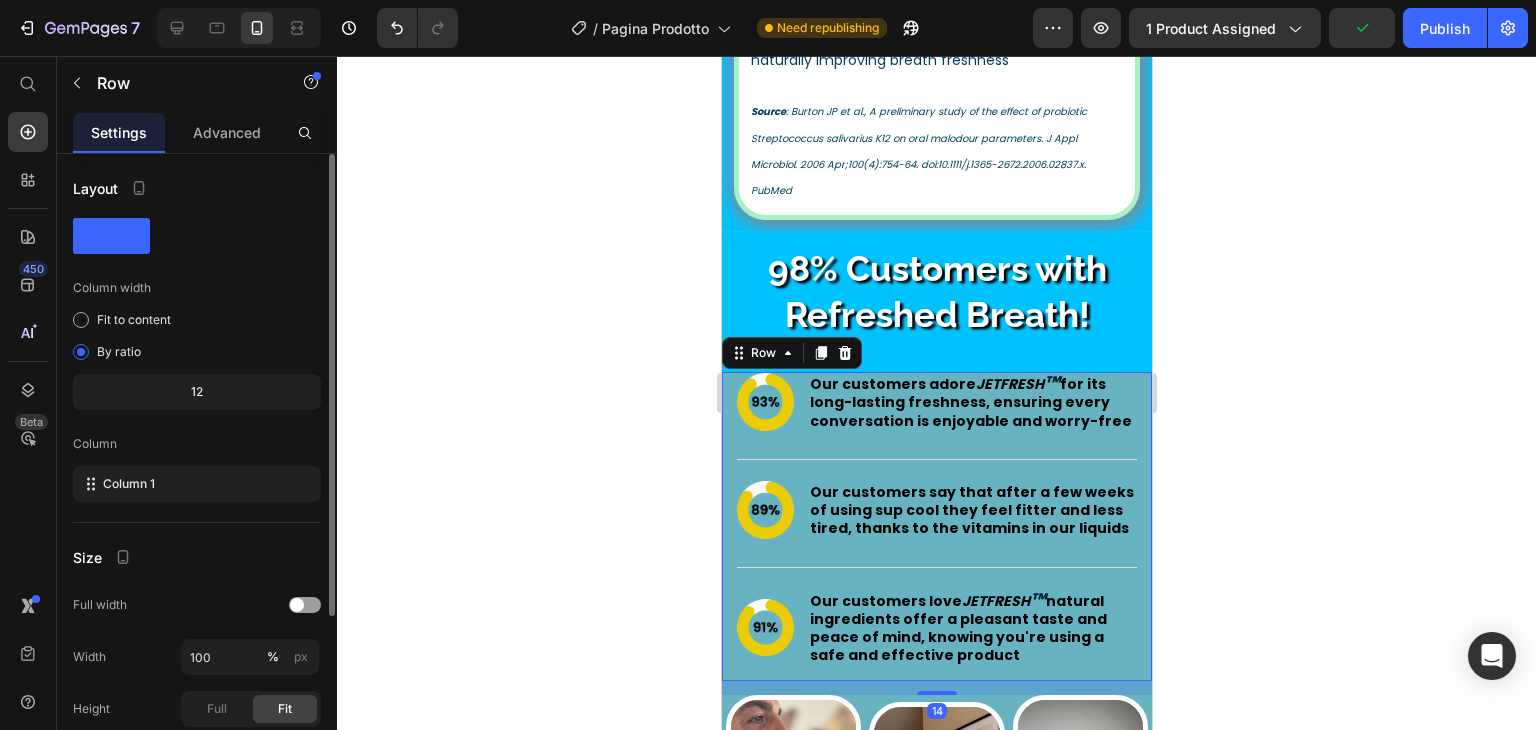 scroll, scrollTop: 233, scrollLeft: 0, axis: vertical 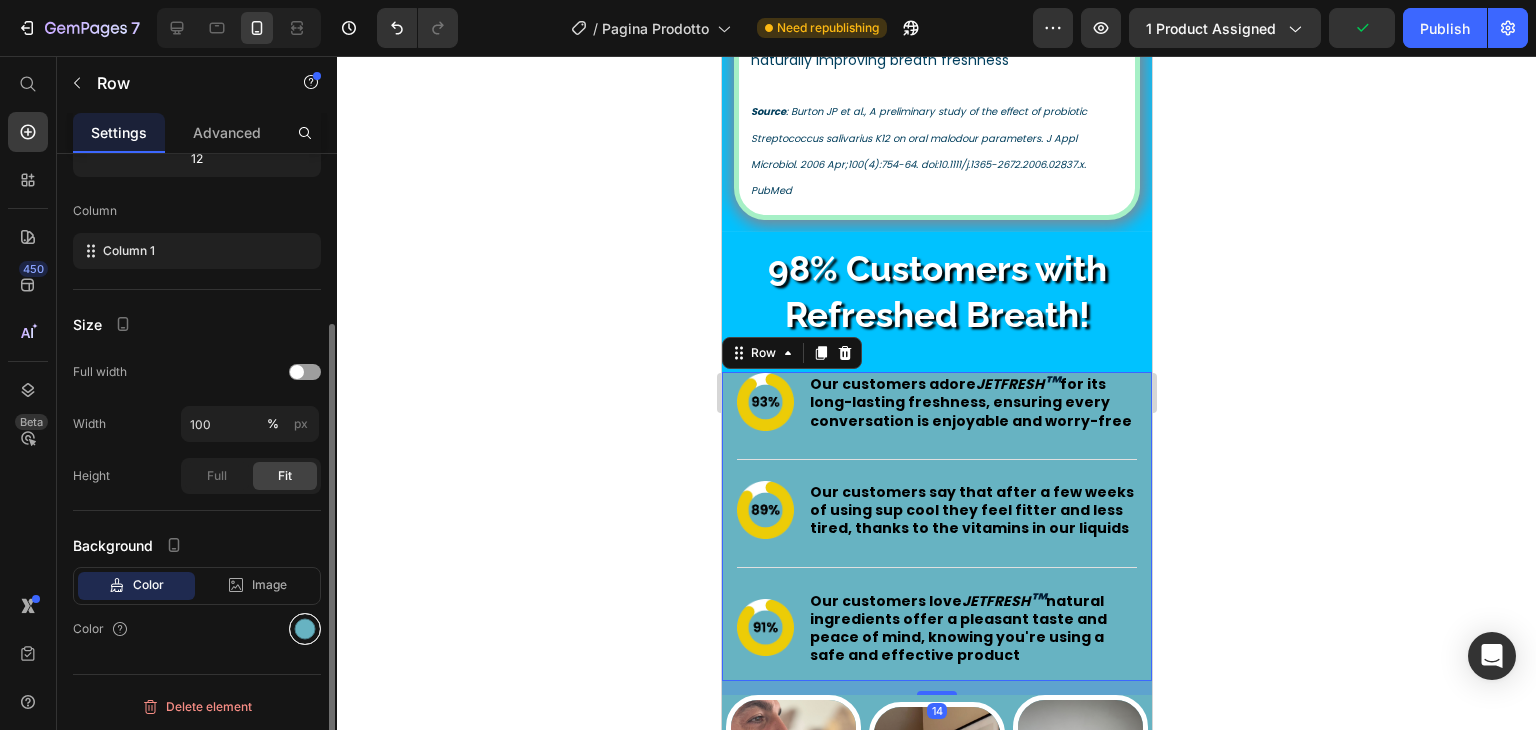 click at bounding box center [305, 629] 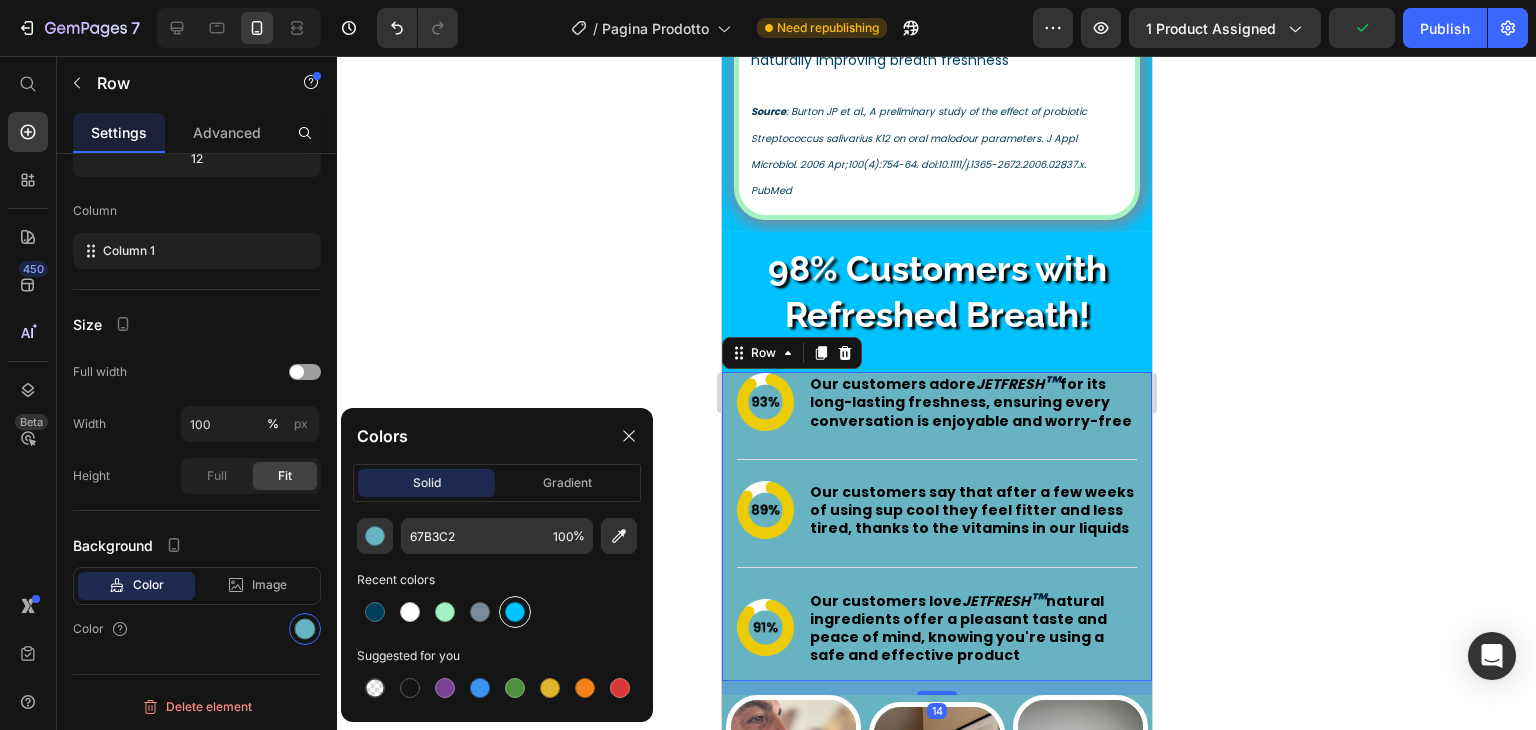 click at bounding box center [515, 612] 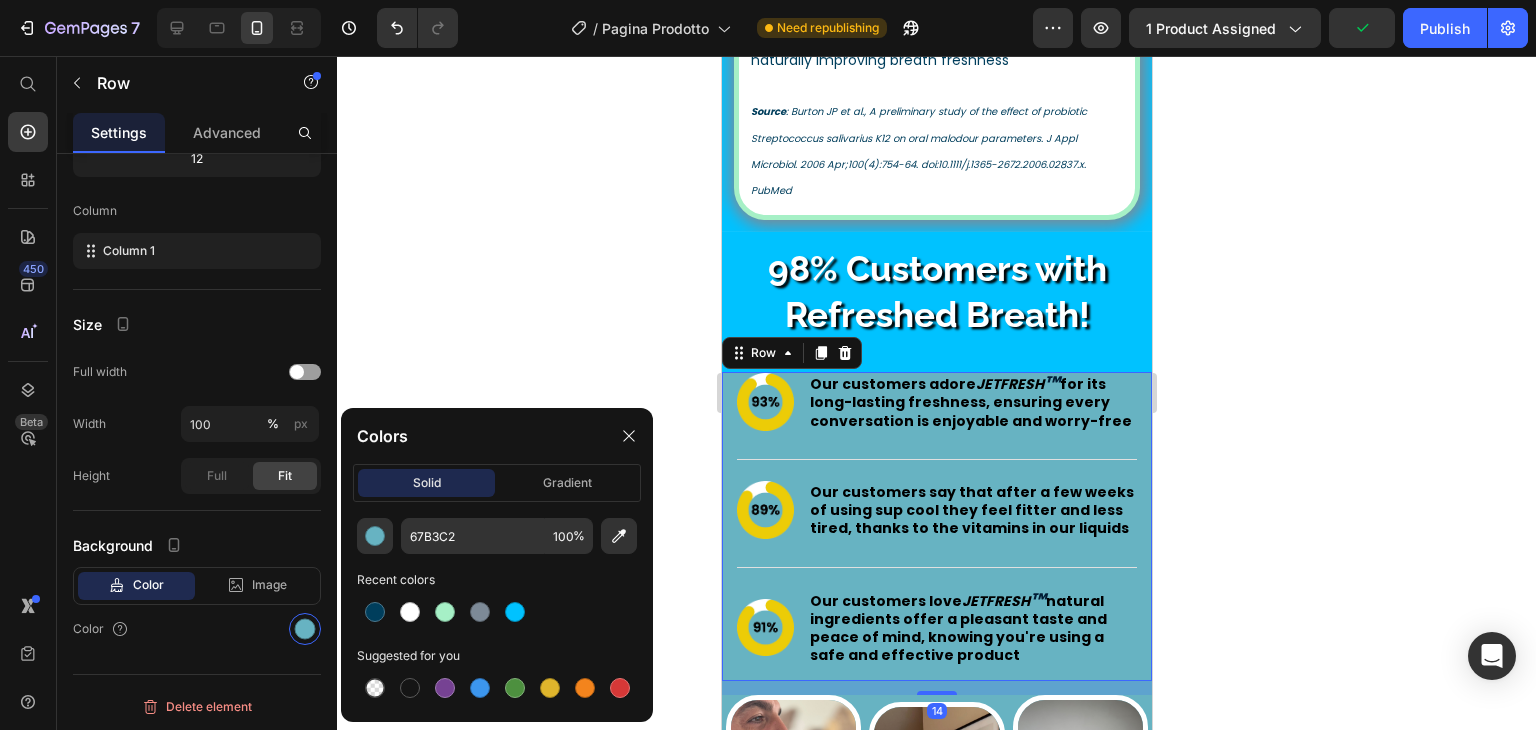 type on "00C2FF" 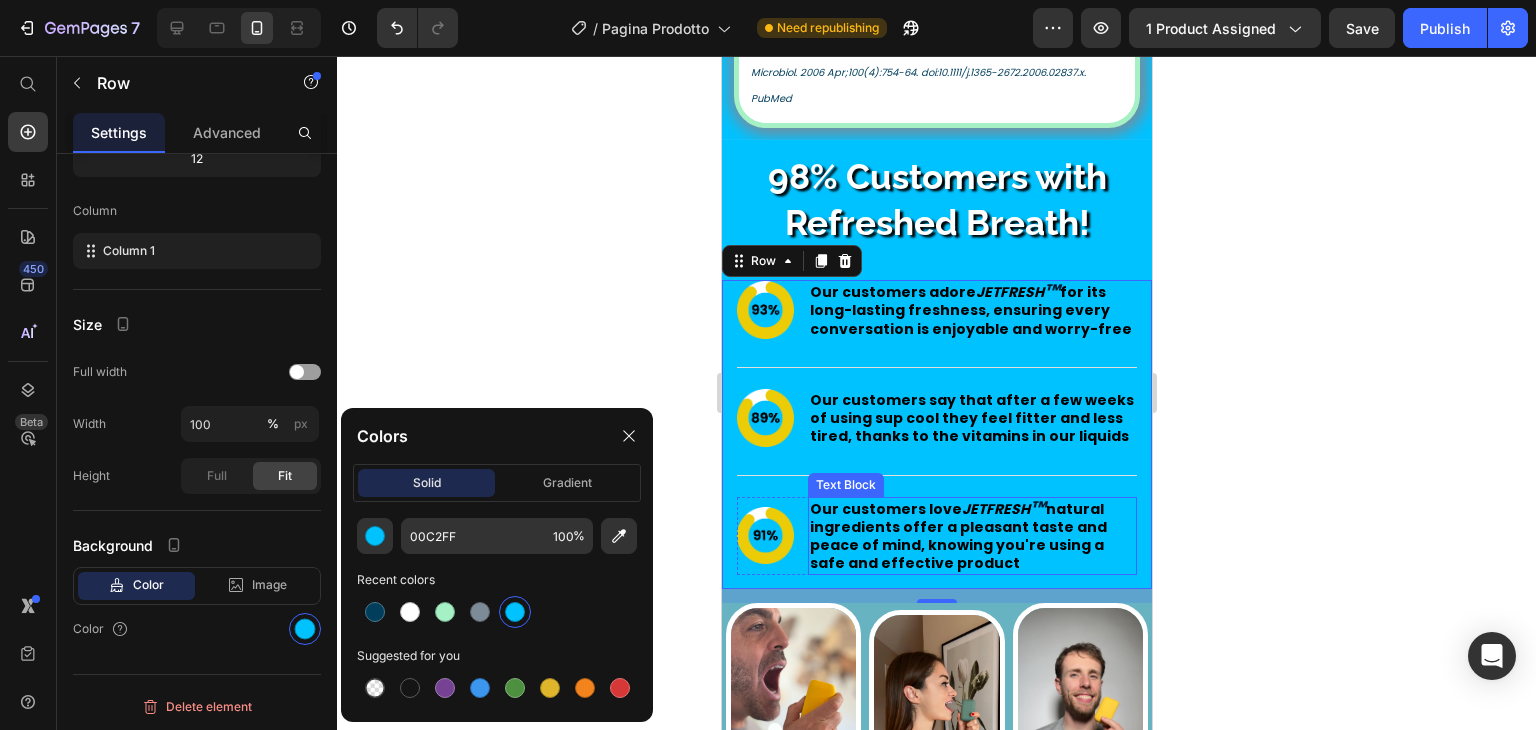 scroll, scrollTop: 3380, scrollLeft: 0, axis: vertical 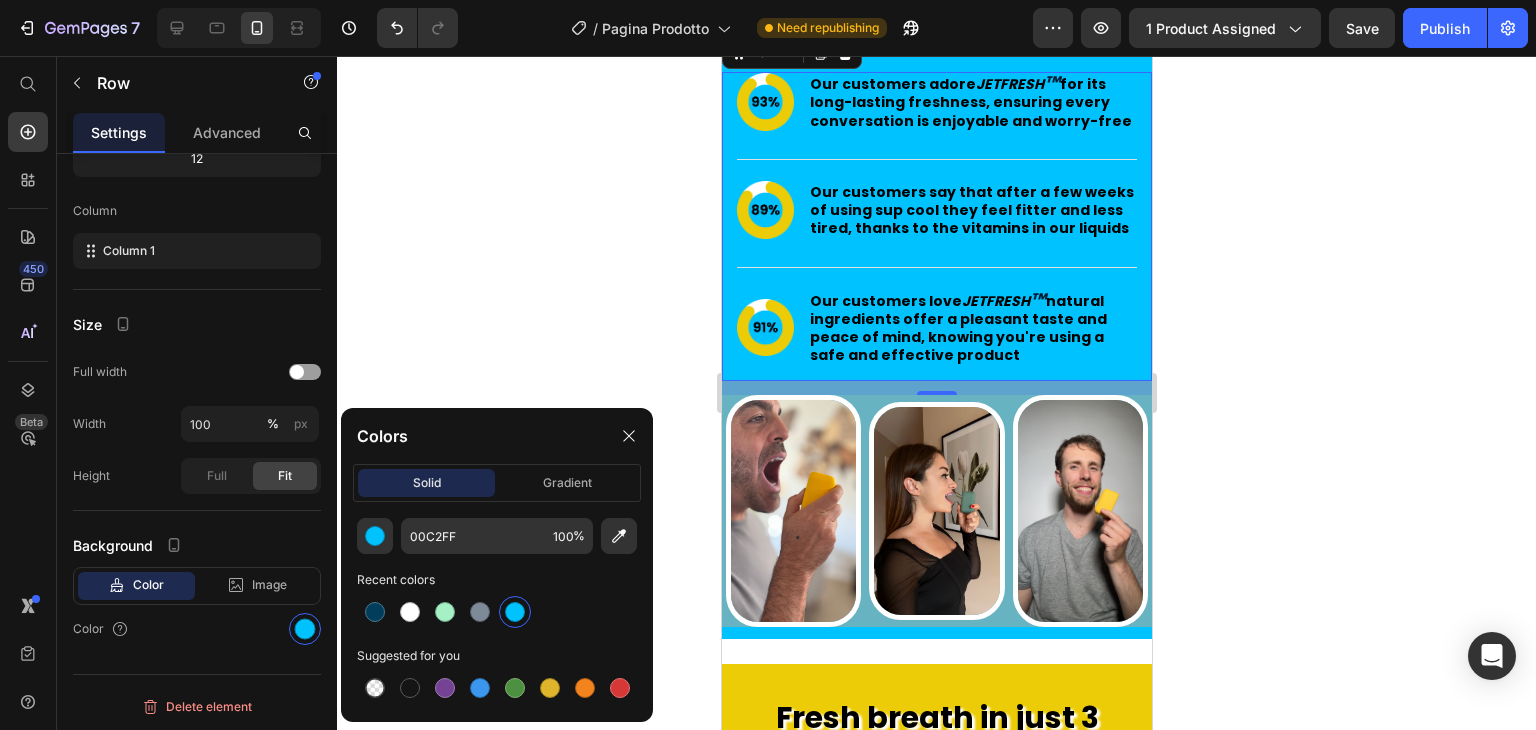 click on "14" at bounding box center [936, 388] 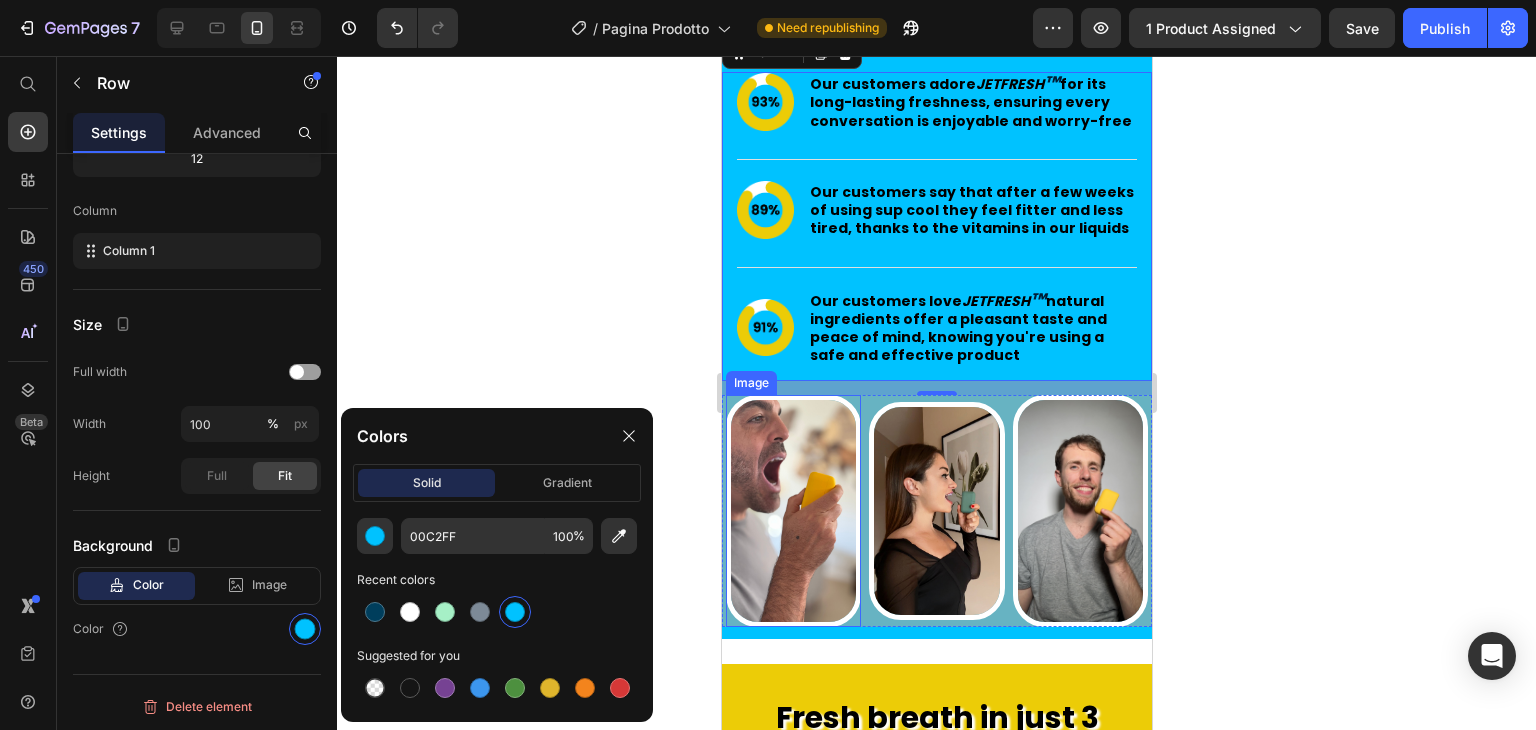 click on "Image" at bounding box center [750, 383] 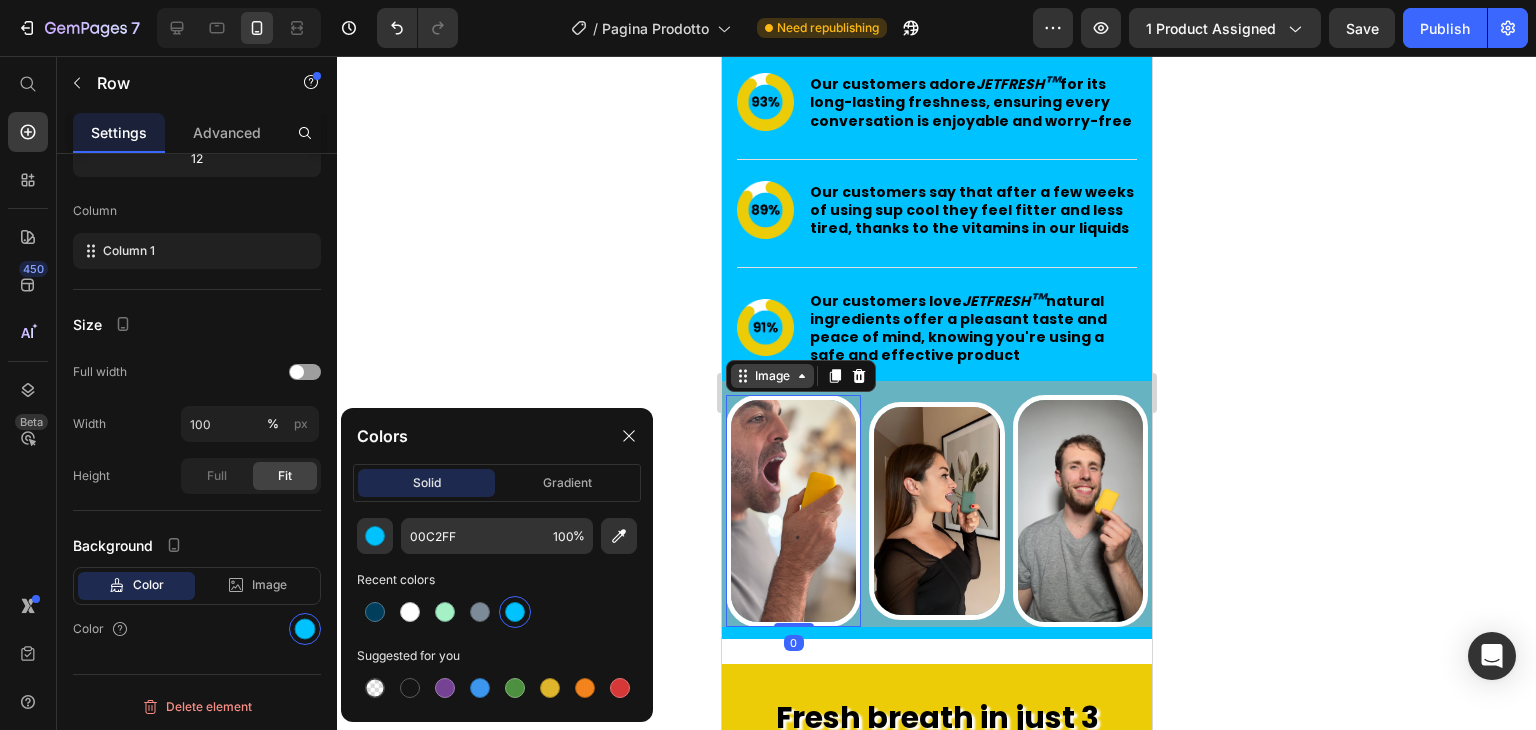scroll, scrollTop: 0, scrollLeft: 0, axis: both 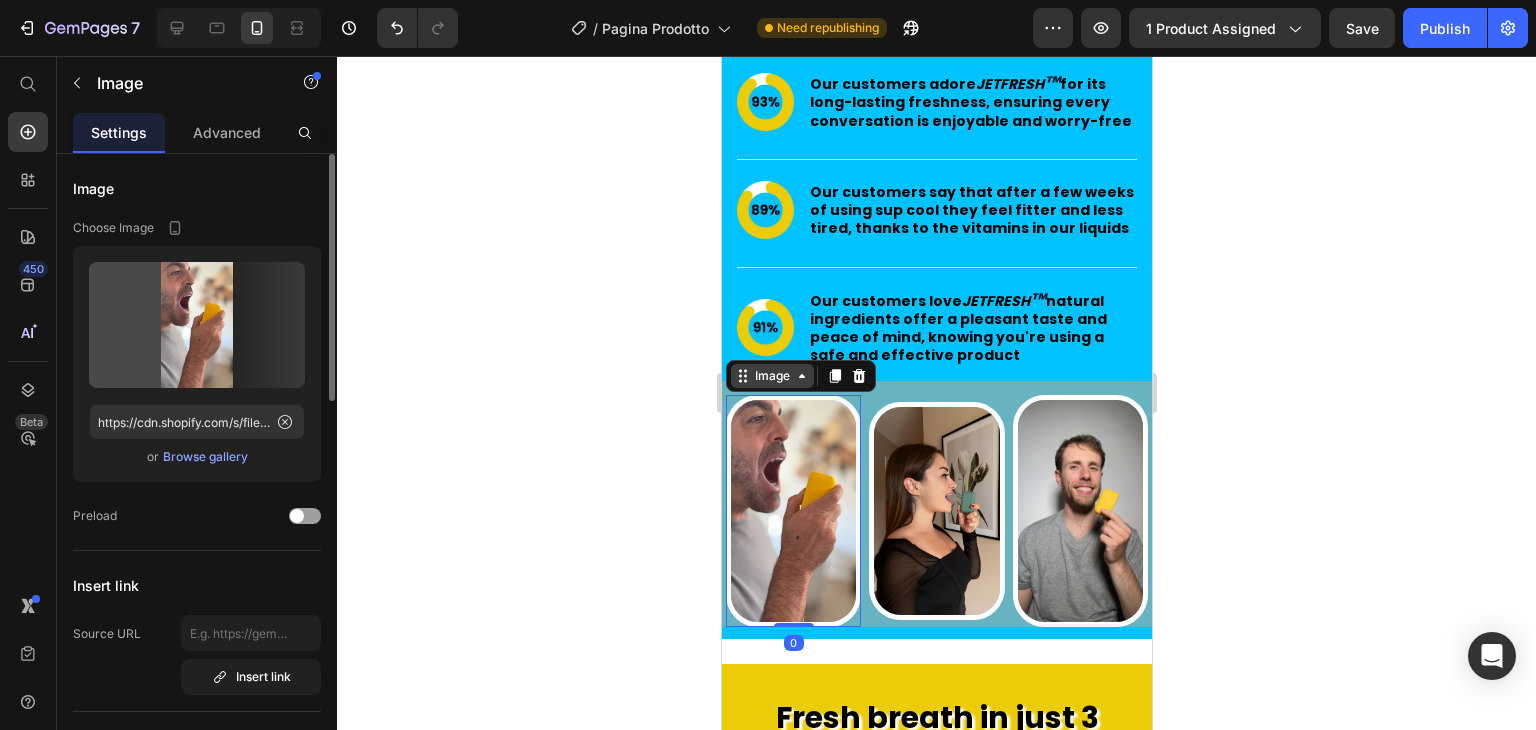 click on "Image" at bounding box center [771, 376] 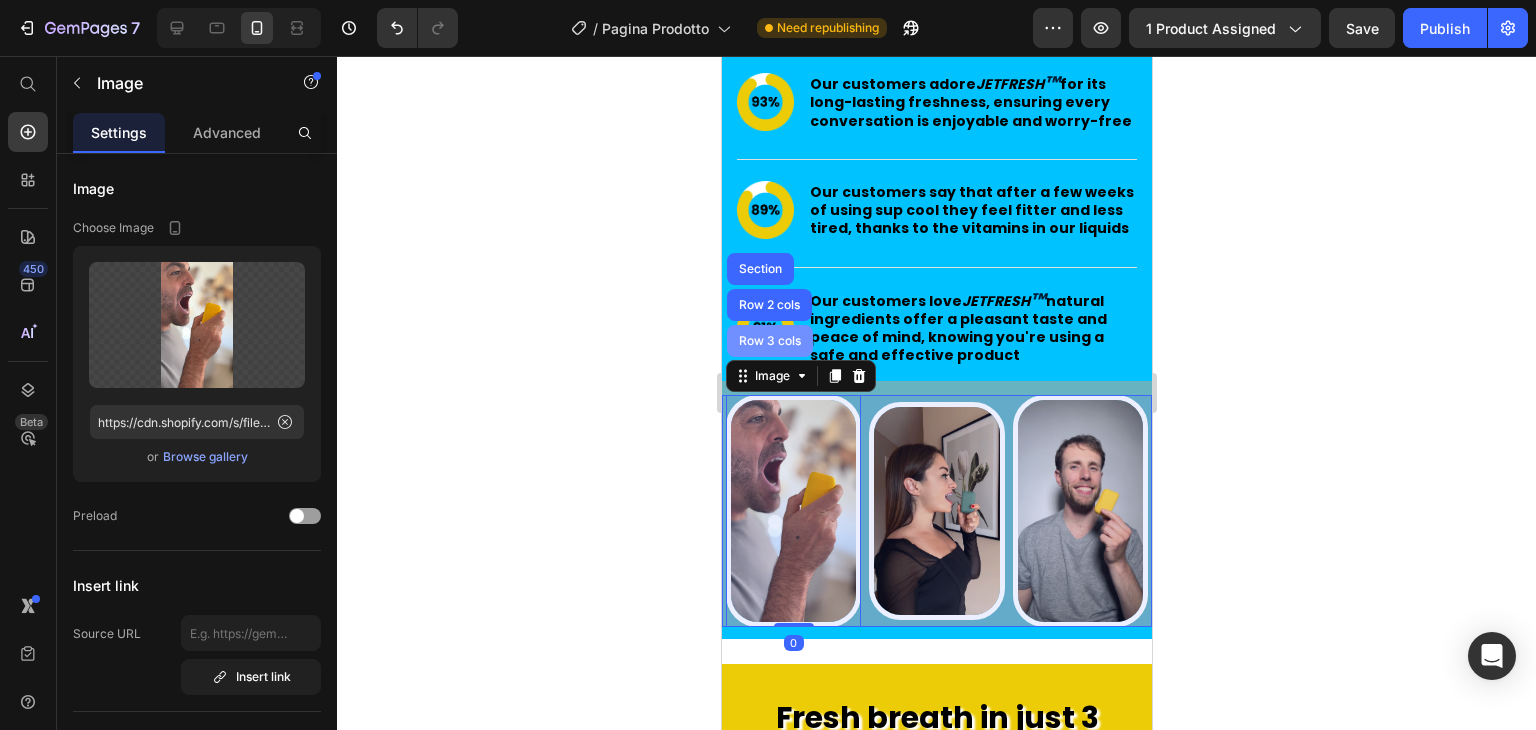 click on "Row 3 cols" at bounding box center (769, 341) 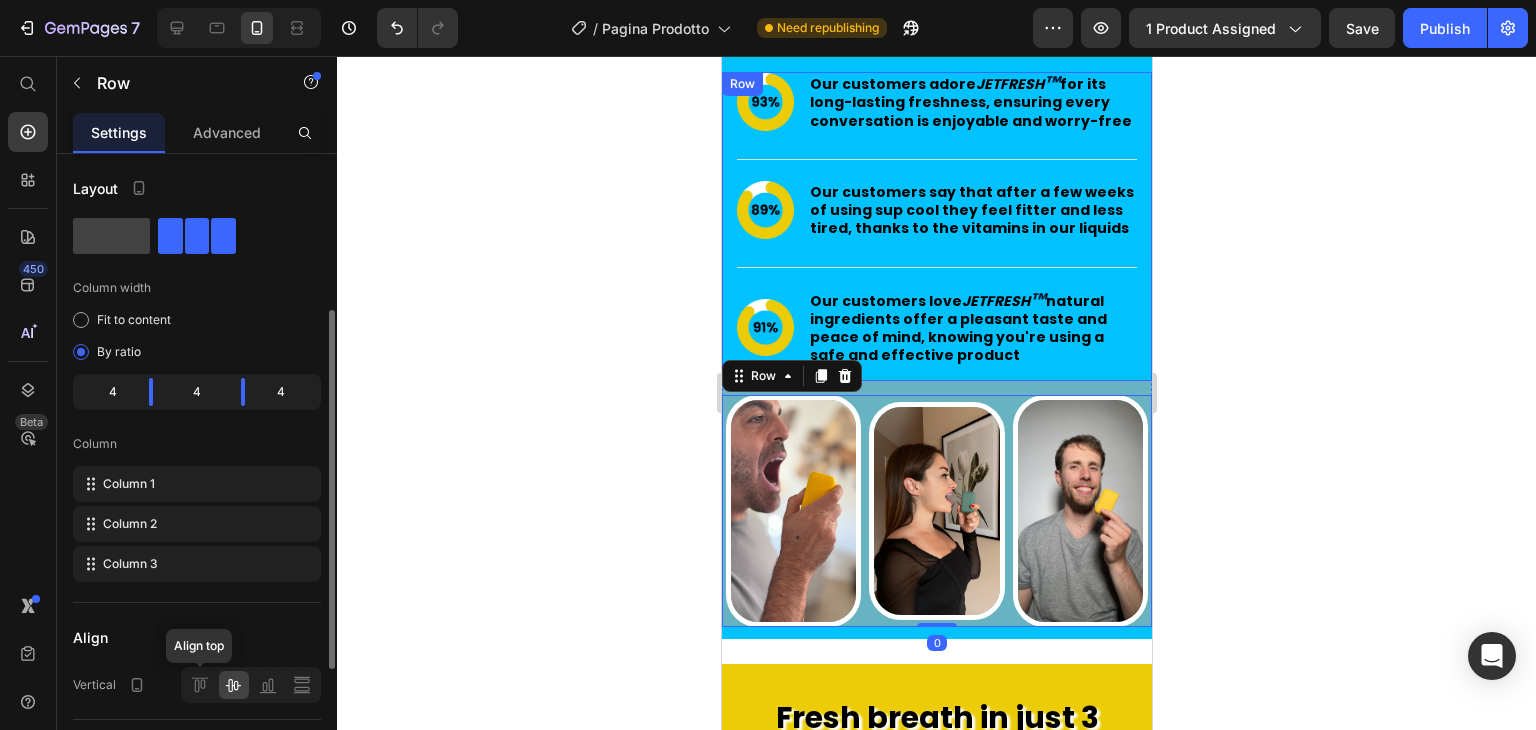 scroll, scrollTop: 482, scrollLeft: 0, axis: vertical 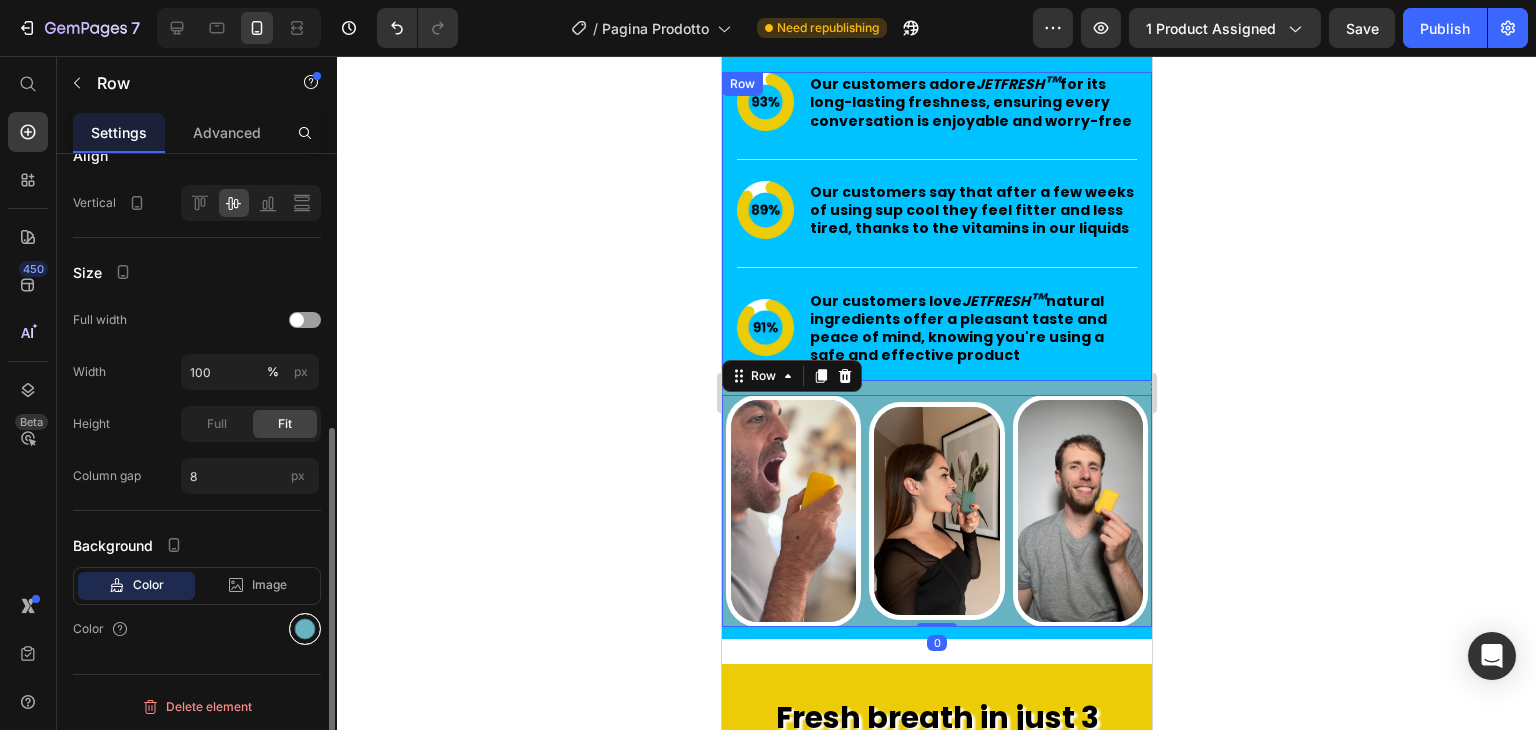 click at bounding box center (305, 629) 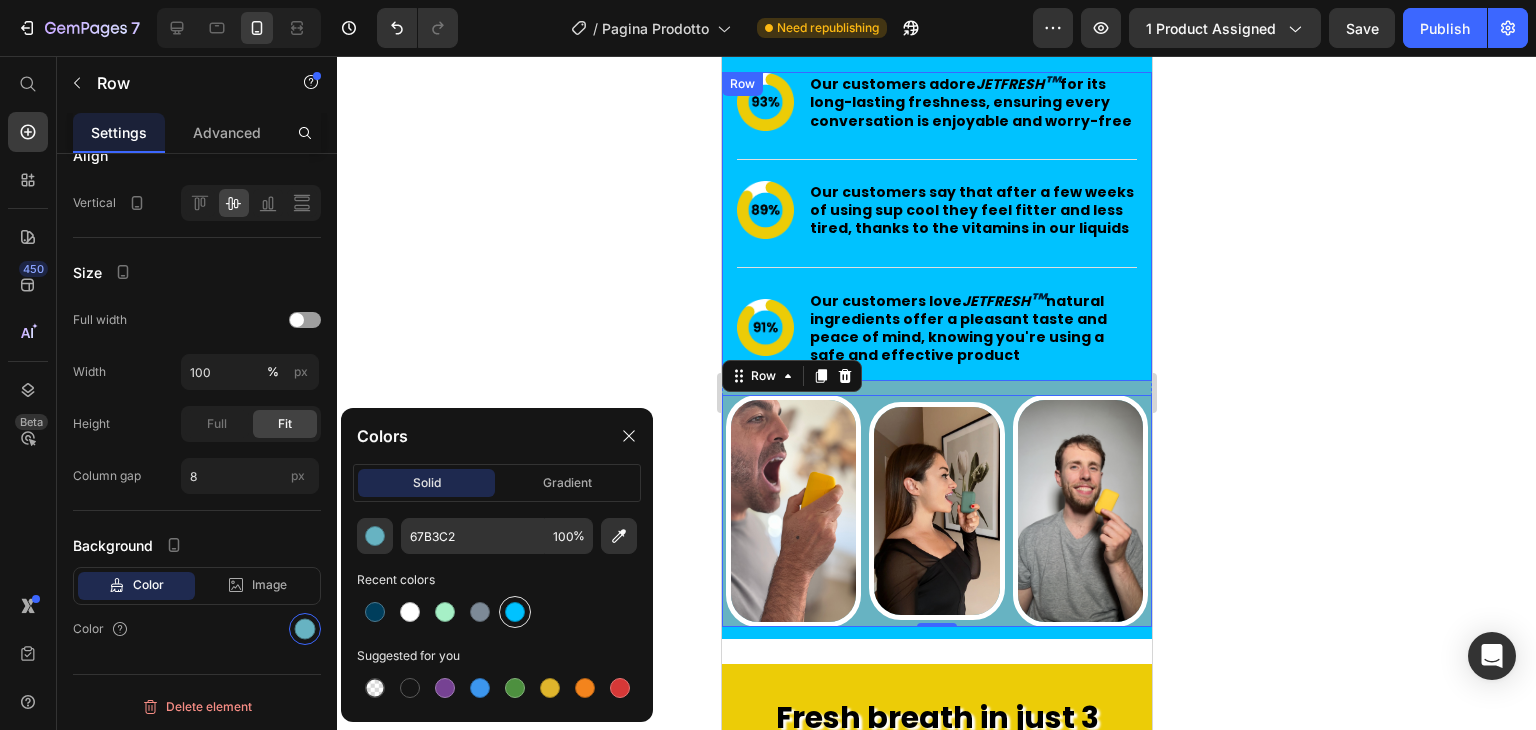 click at bounding box center (515, 612) 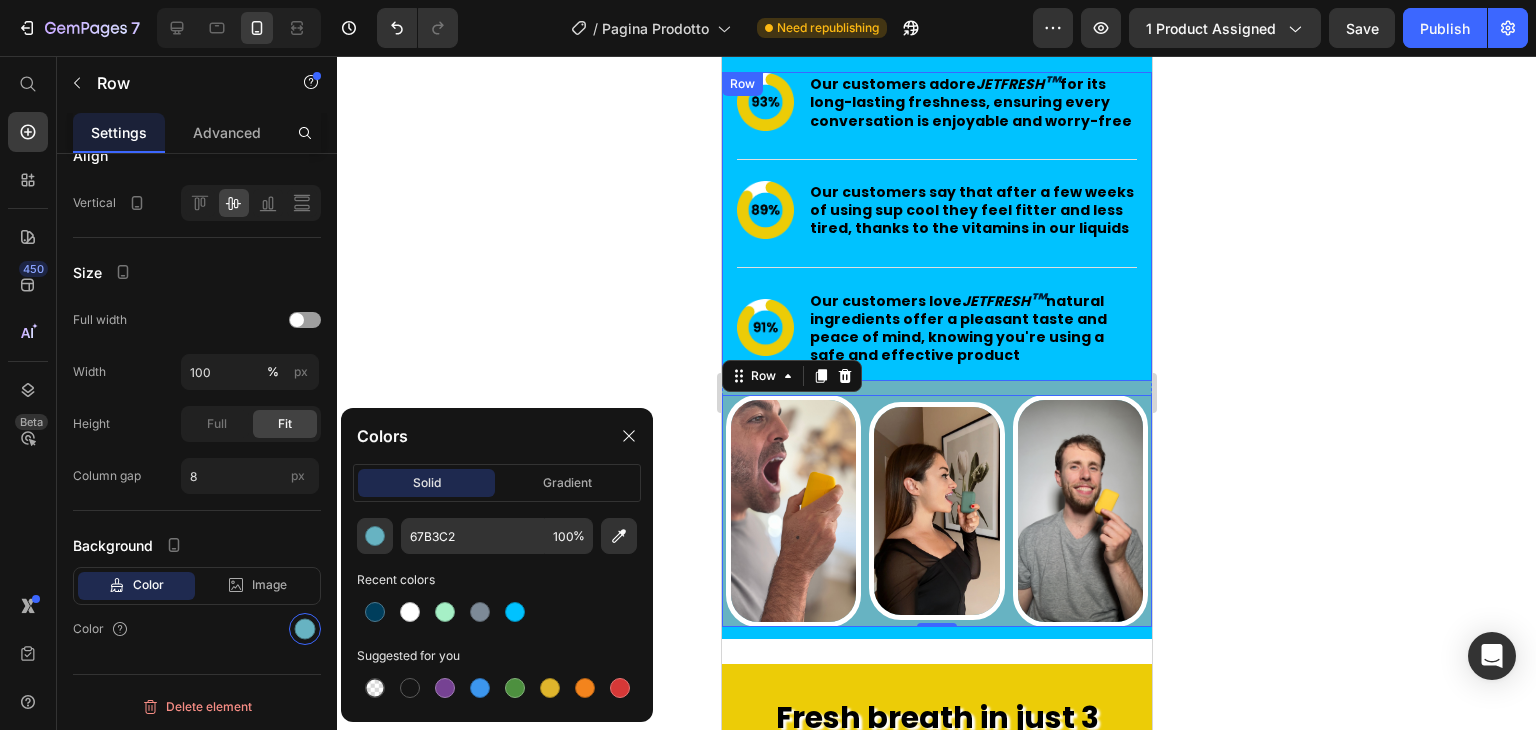 type on "00C2FF" 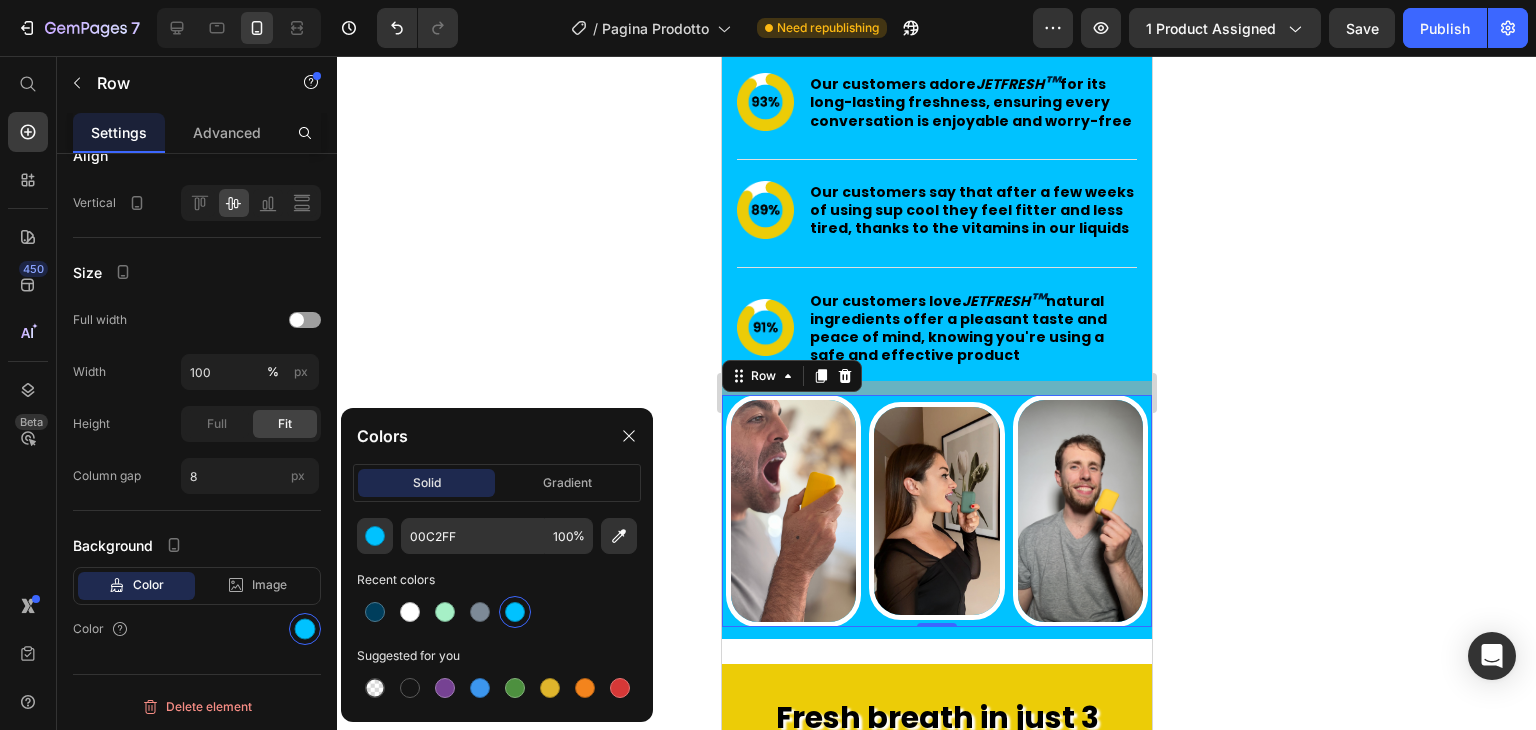 click 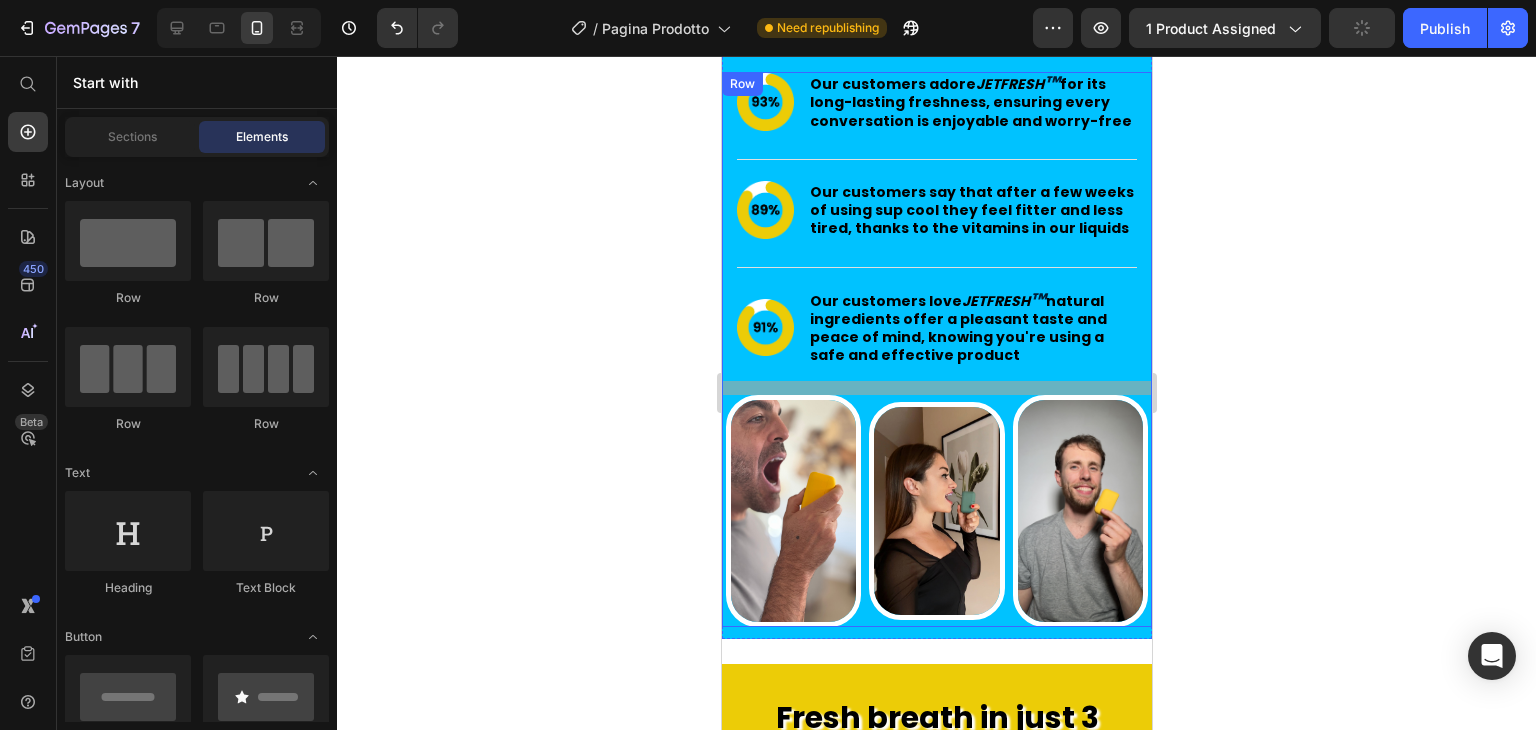 click on "Image Our customers adore  JETFRESH ™   for its long-lasting freshness, ensuring every conversation is enjoyable and worry-free Text Block Advanced List Image Our customers say that after a few weeks of using sup cool they feel fitter and less tired, thanks to the vitamins in our liquids  Text Block Advanced List Image Our customers love  JETFRESH ™  natural ingredients offer a pleasant taste and peace of mind, knowing you're using a safe and effective product Text Block Advanced List Row" at bounding box center [936, 233] 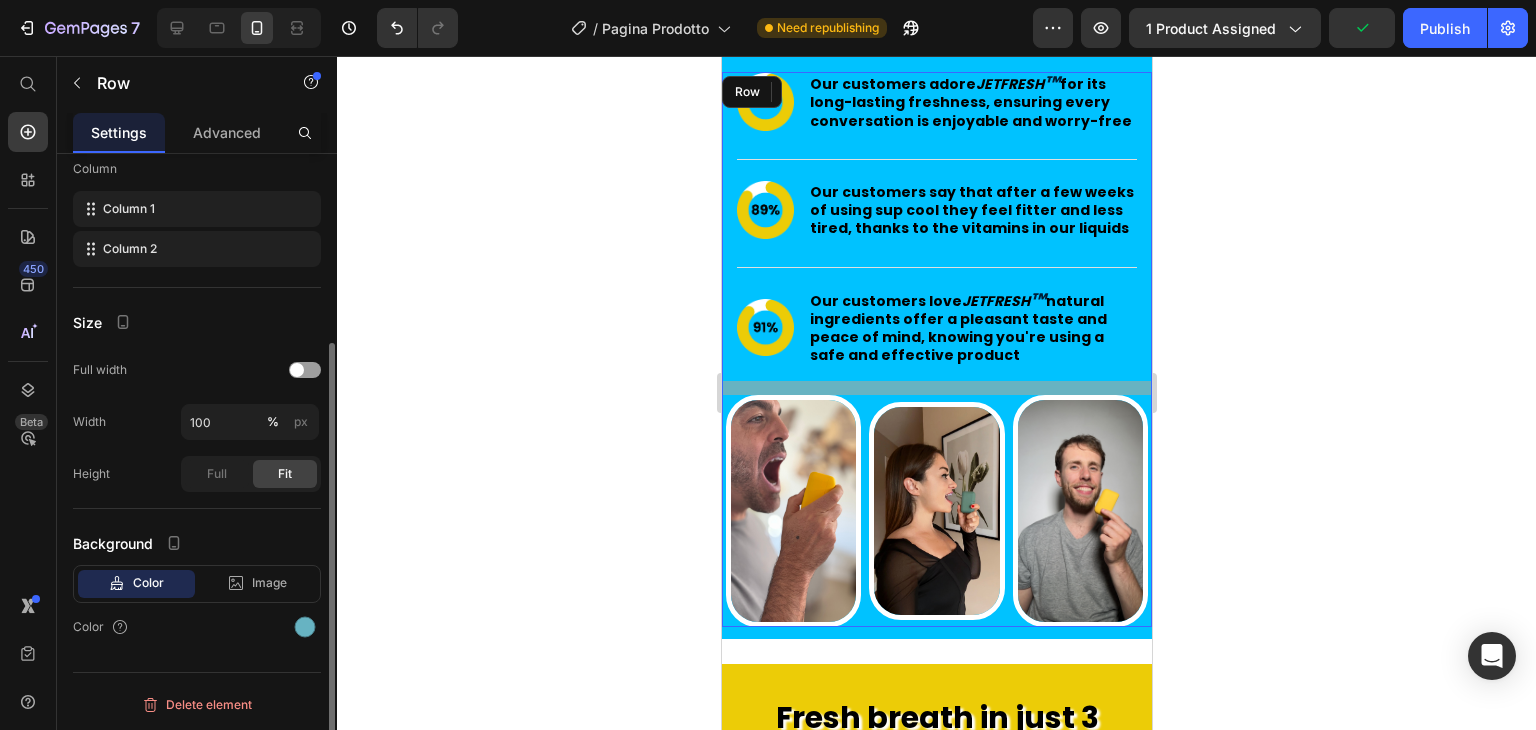 scroll, scrollTop: 273, scrollLeft: 0, axis: vertical 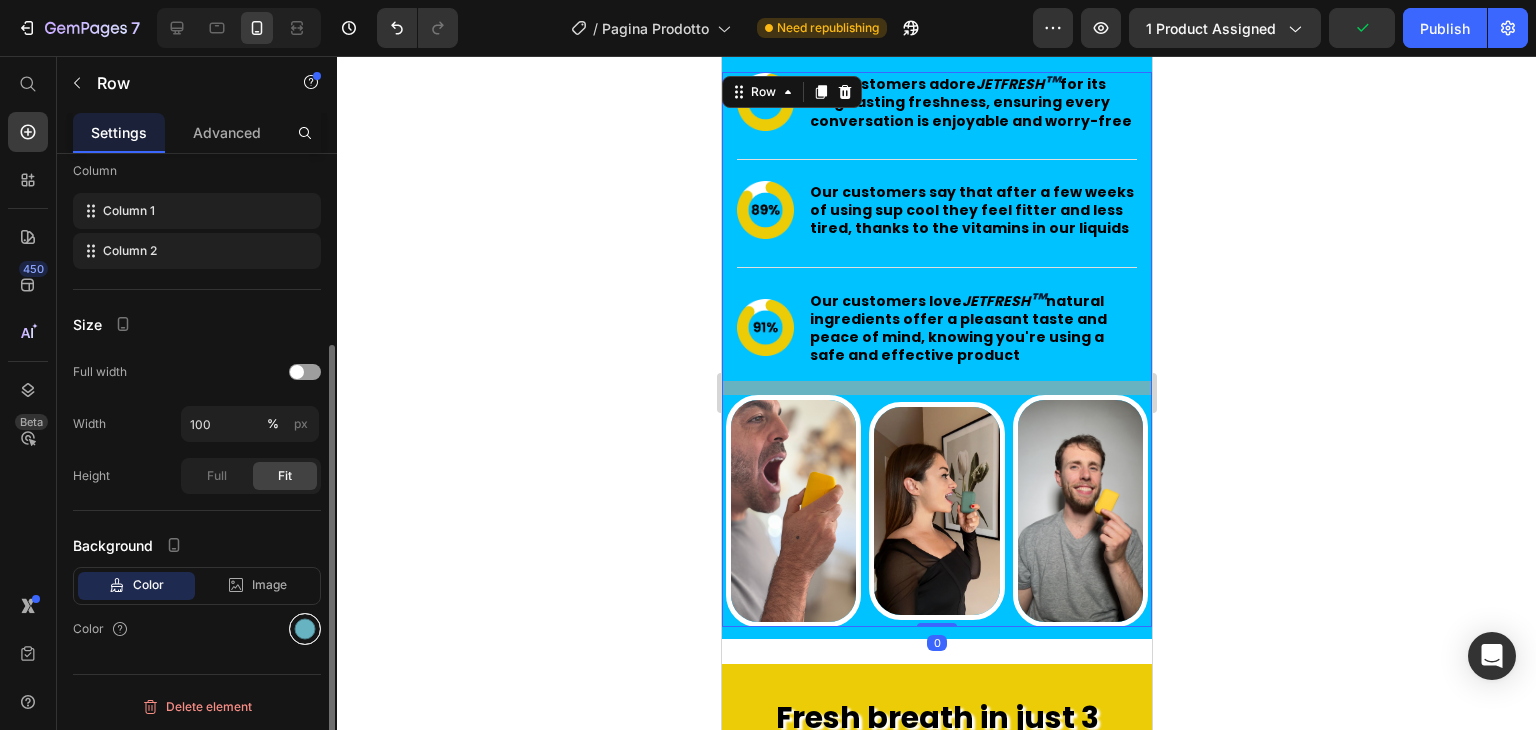 click at bounding box center (305, 629) 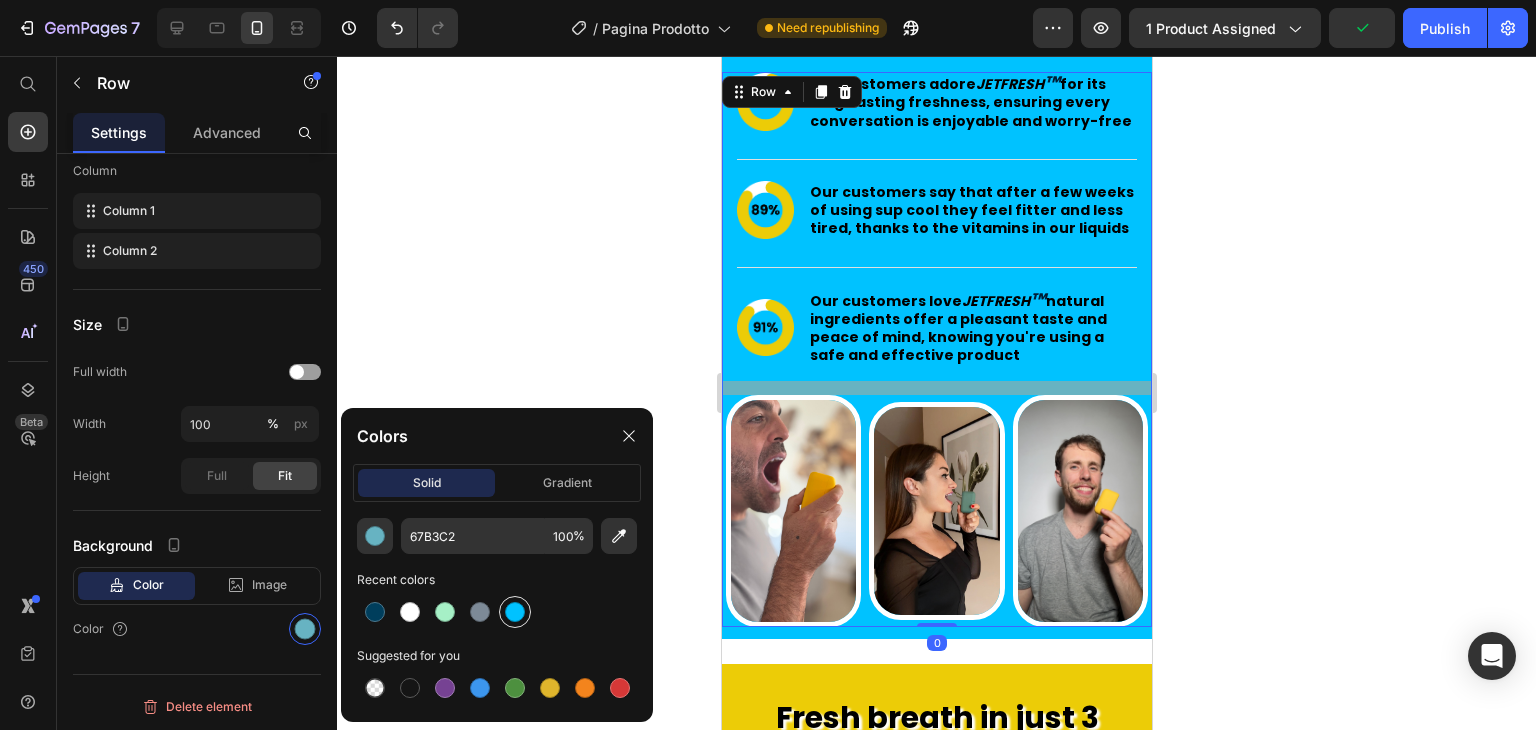 click at bounding box center (515, 612) 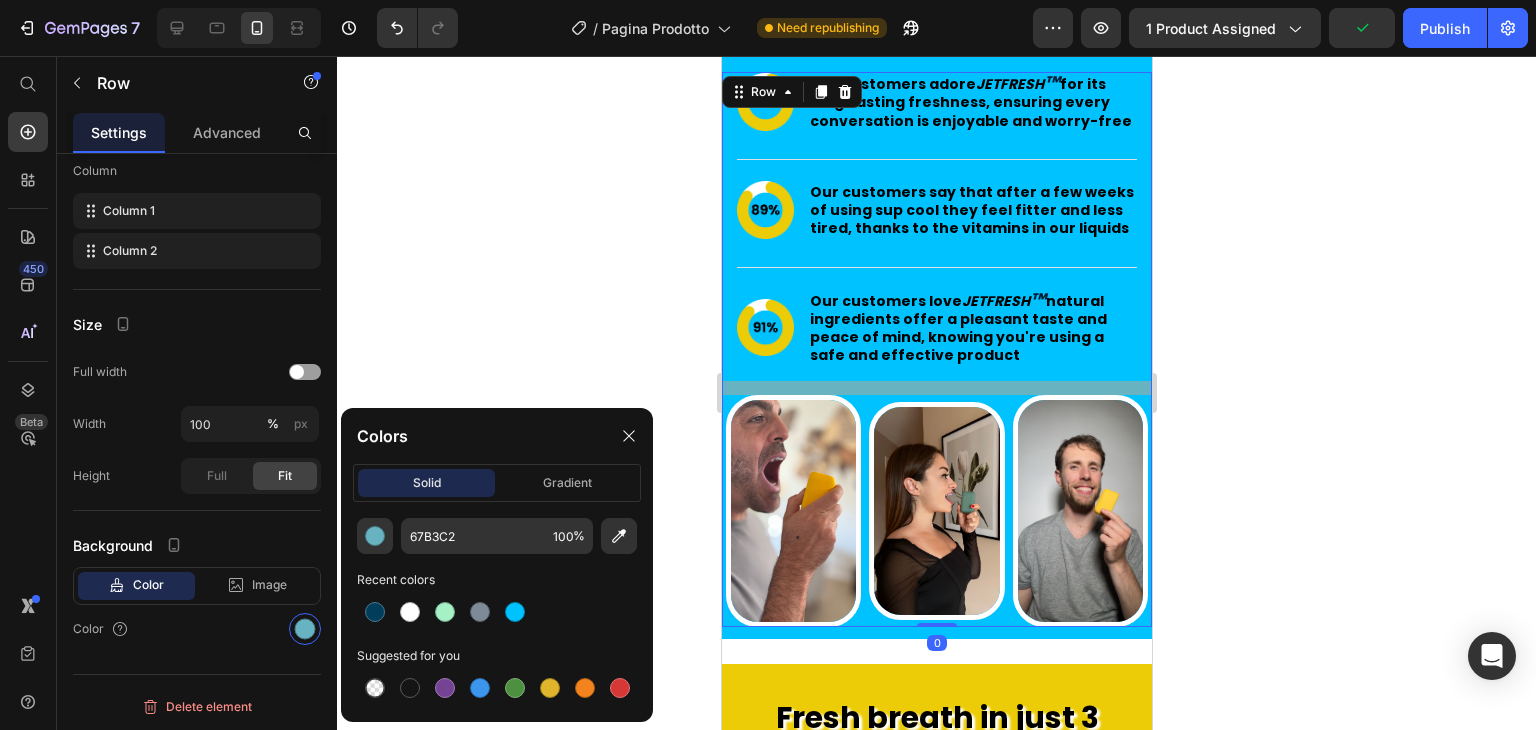 type on "00C2FF" 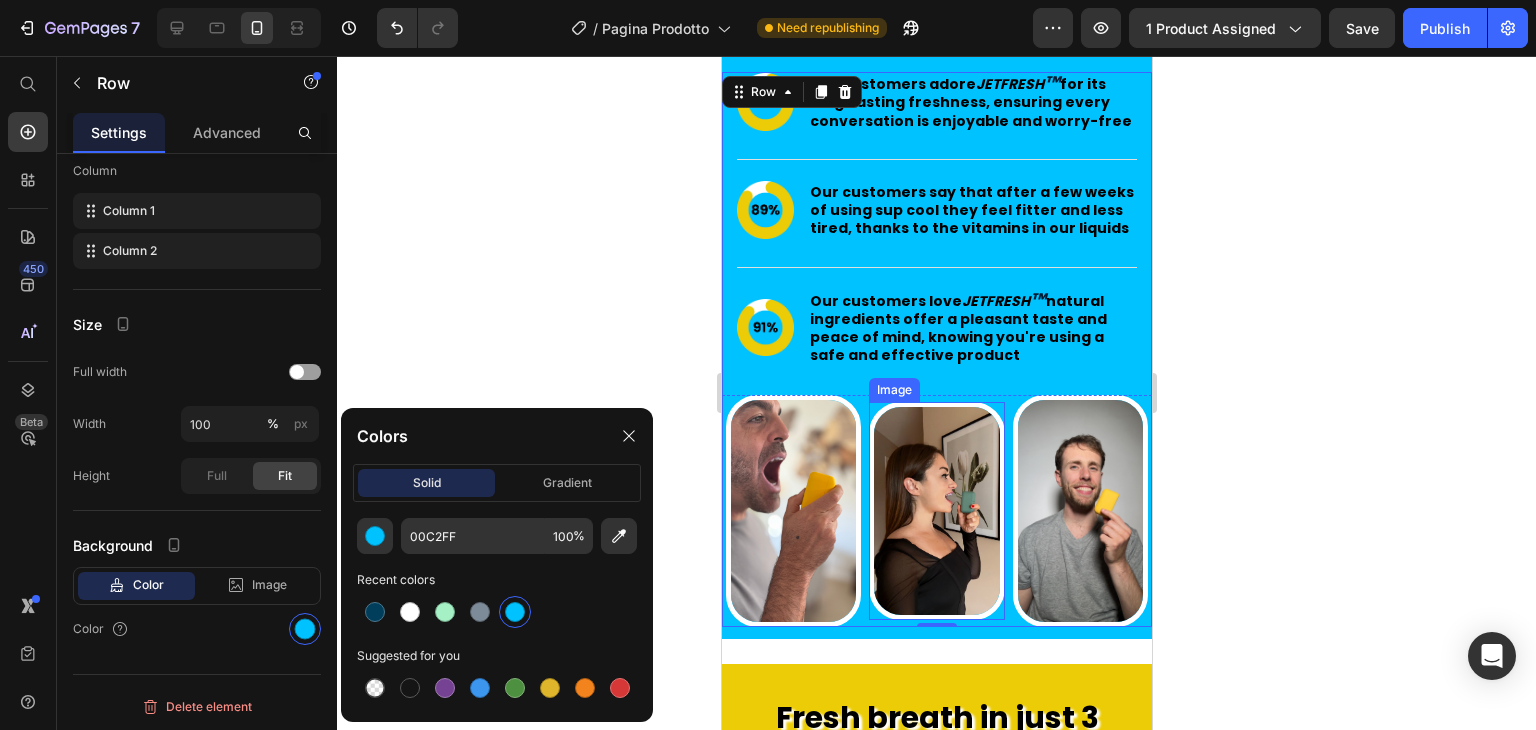 click 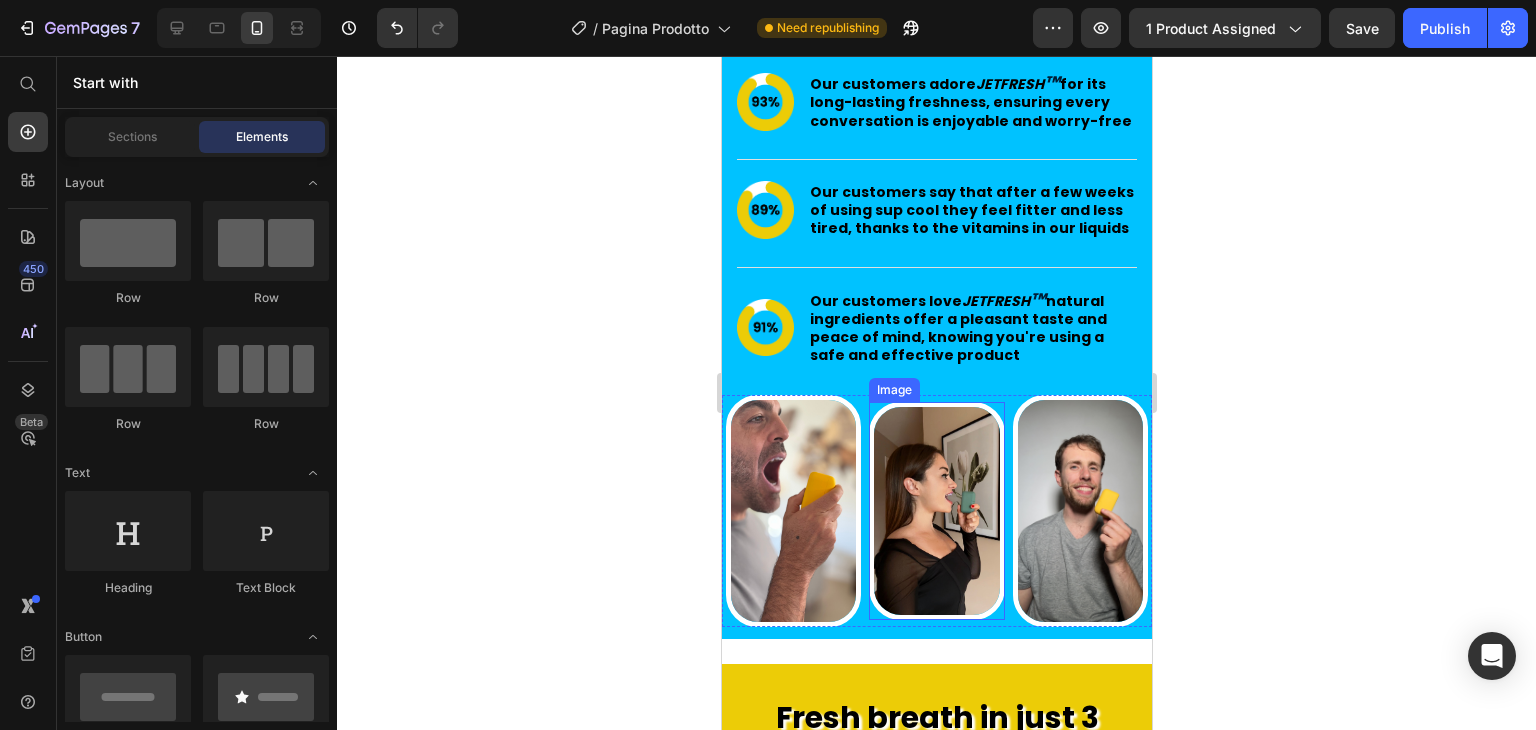 click 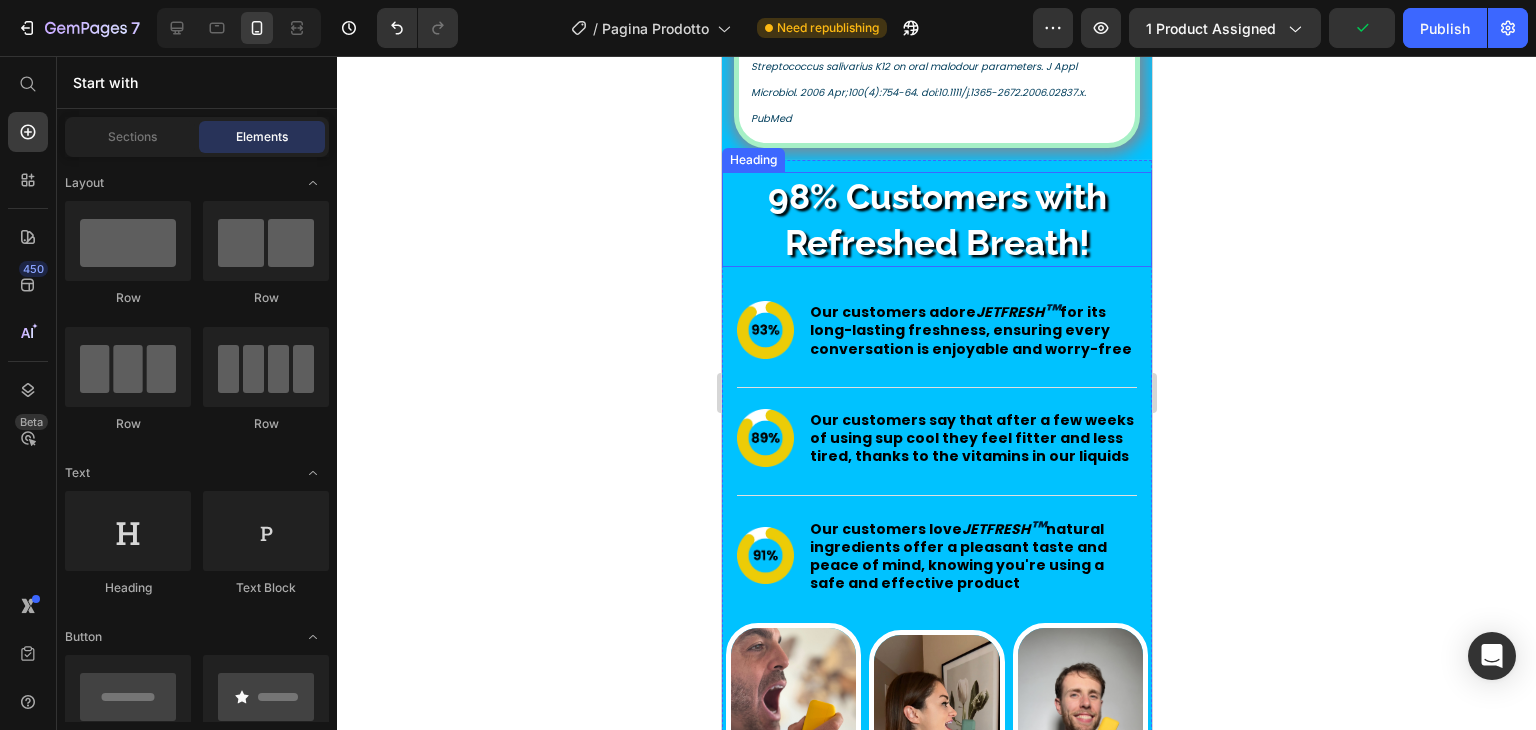 scroll, scrollTop: 3180, scrollLeft: 0, axis: vertical 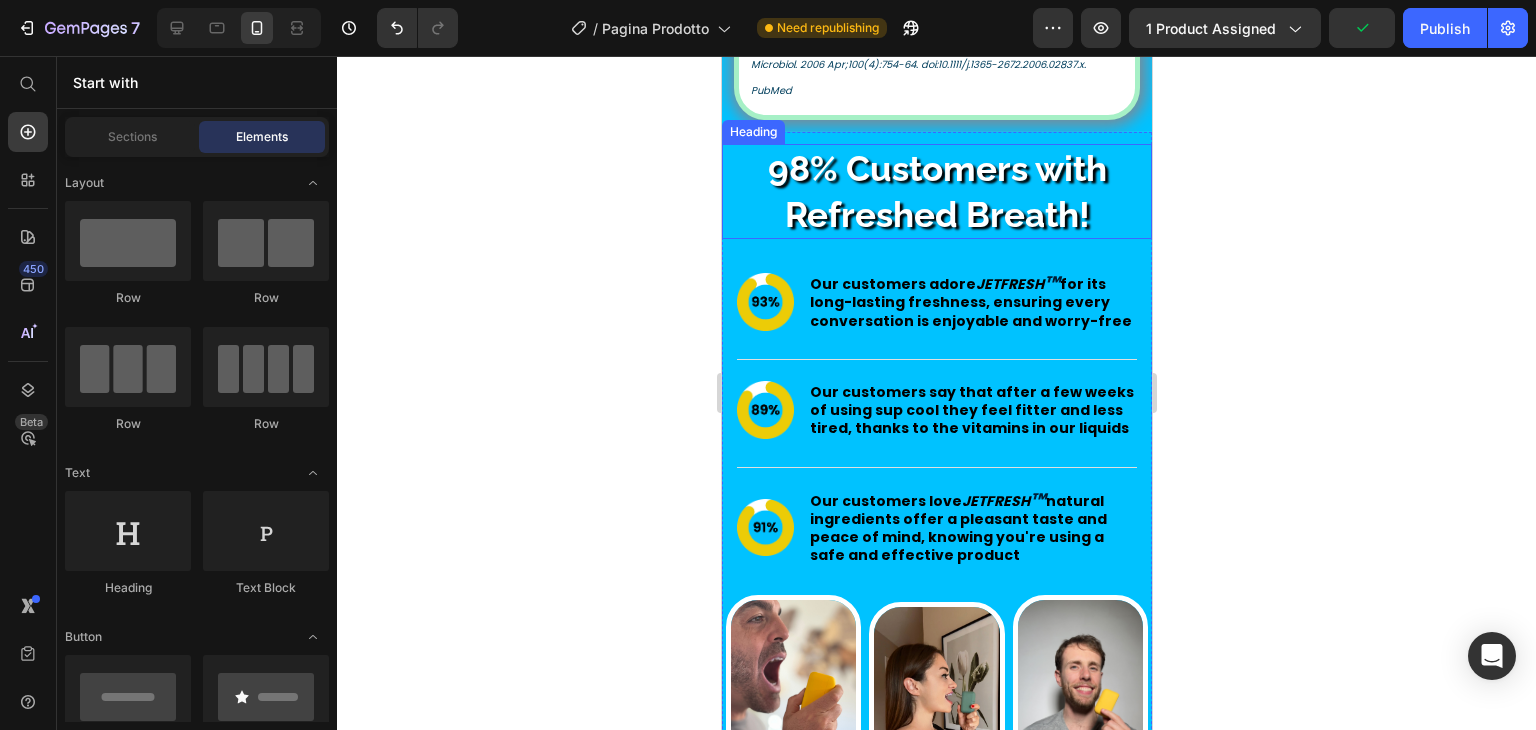 click on "98% Customers with Refreshed Breath!" at bounding box center [936, 191] 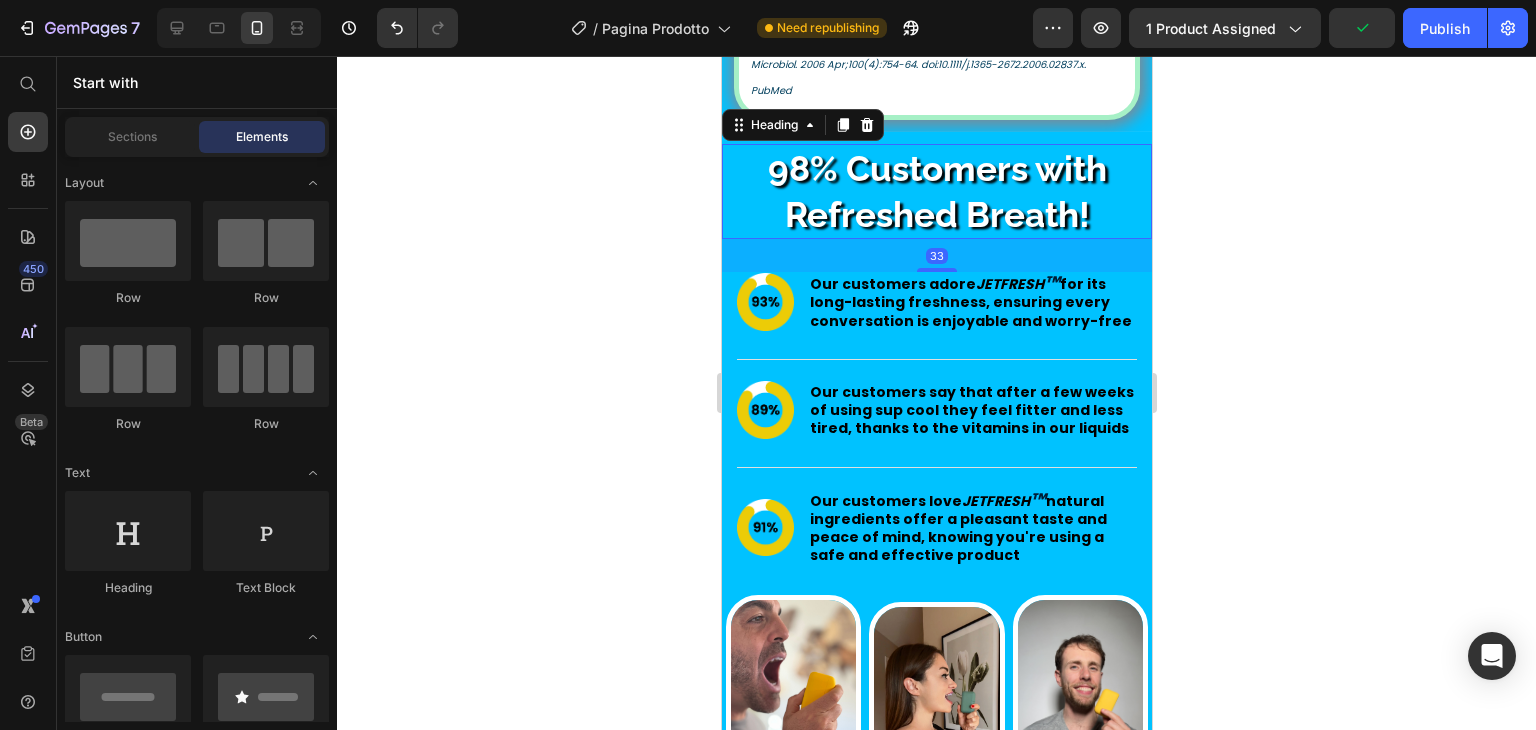 scroll, scrollTop: 0, scrollLeft: 0, axis: both 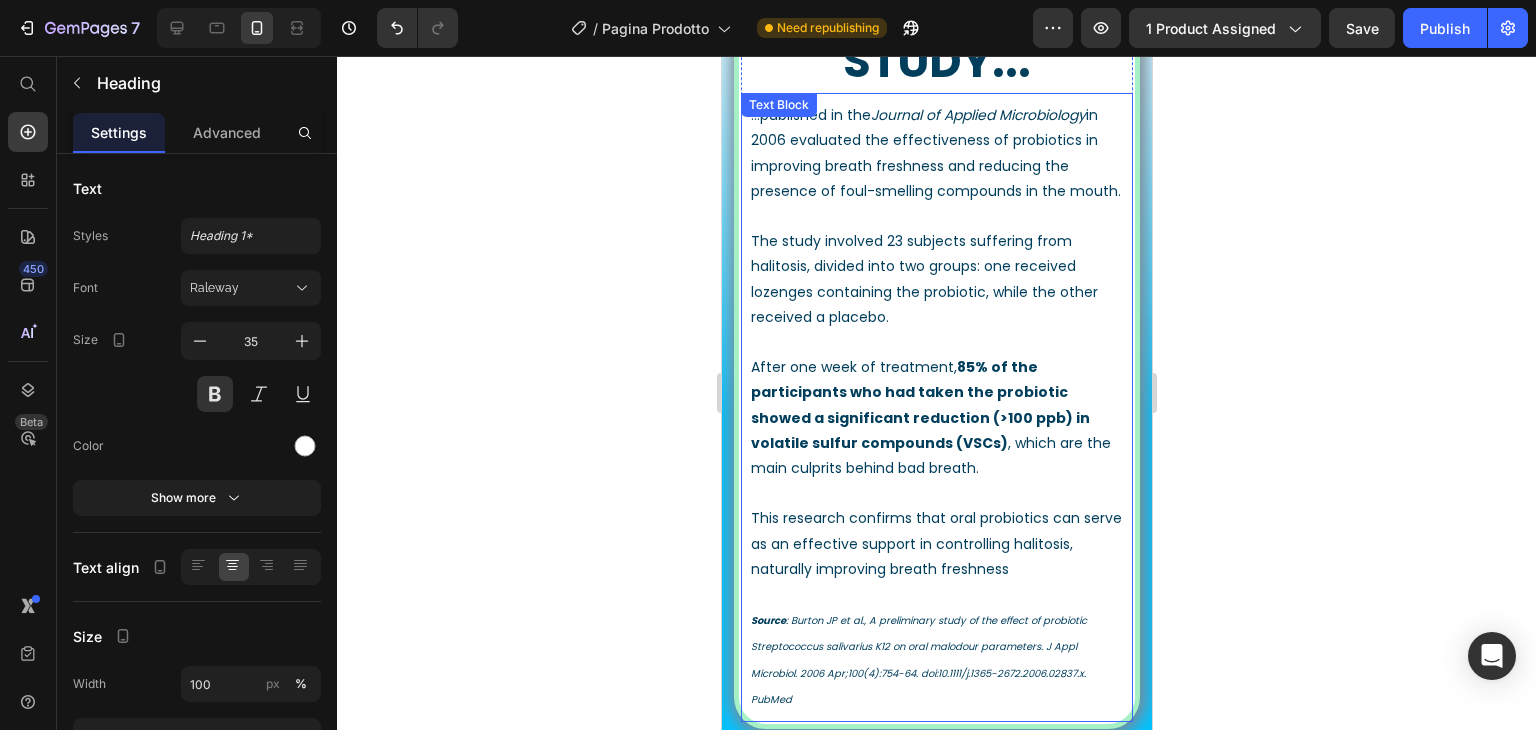 click on "85% of the participants who had taken the probiotic showed a significant reduction (>100 ppb) in volatile sulfur compounds (VSCs)" at bounding box center [919, 405] 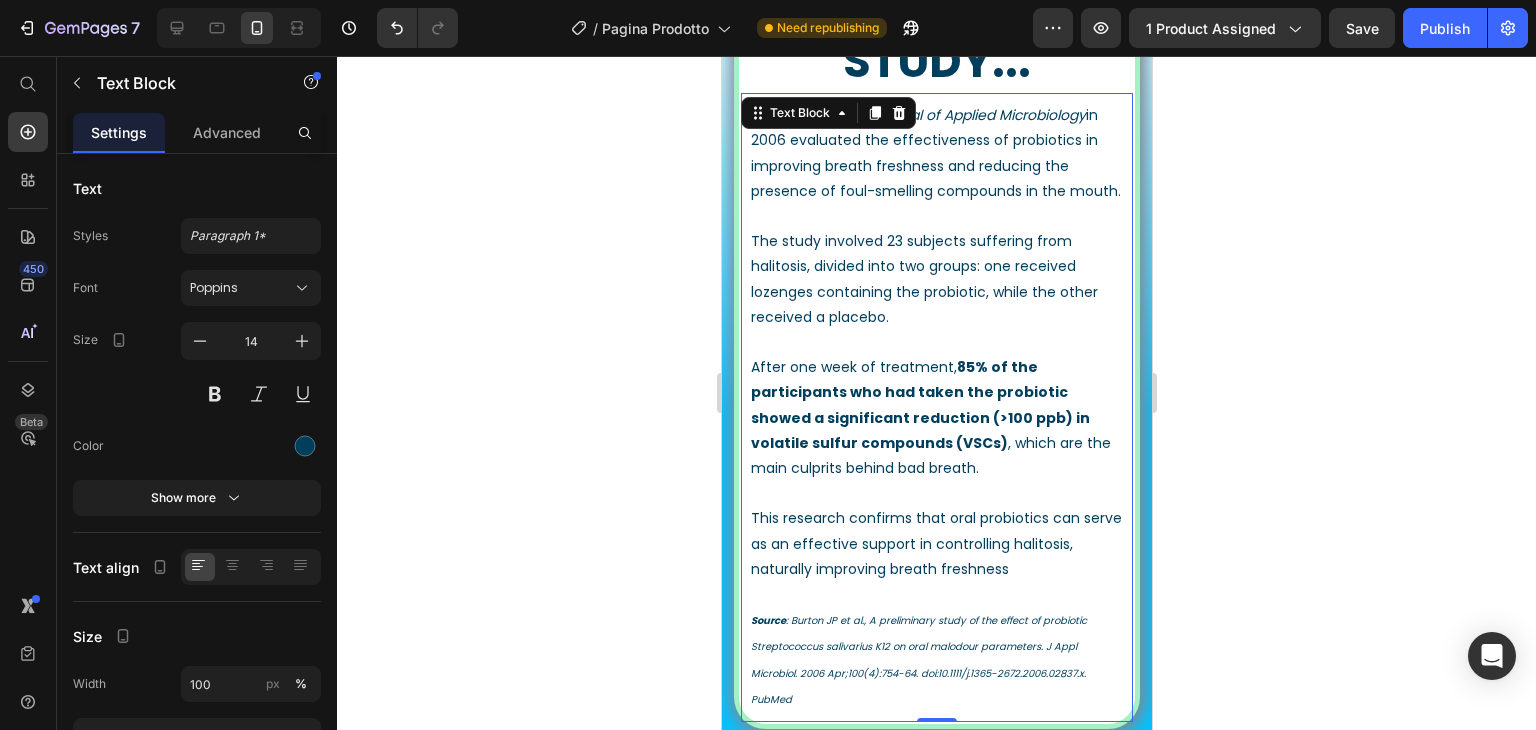 click on "85% of the participants who had taken the probiotic showed a significant reduction (>100 ppb) in volatile sulfur compounds (VSCs)" at bounding box center [919, 405] 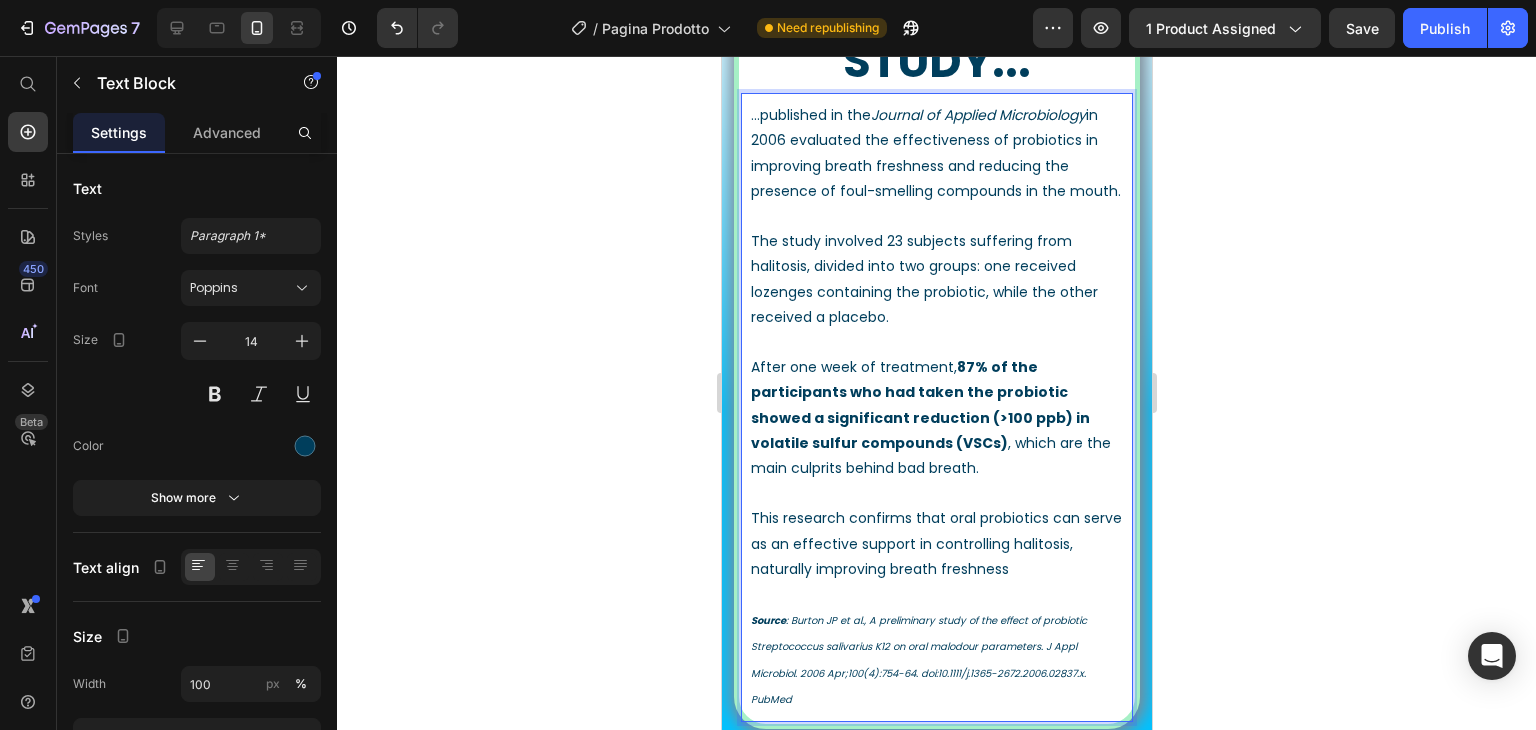 click 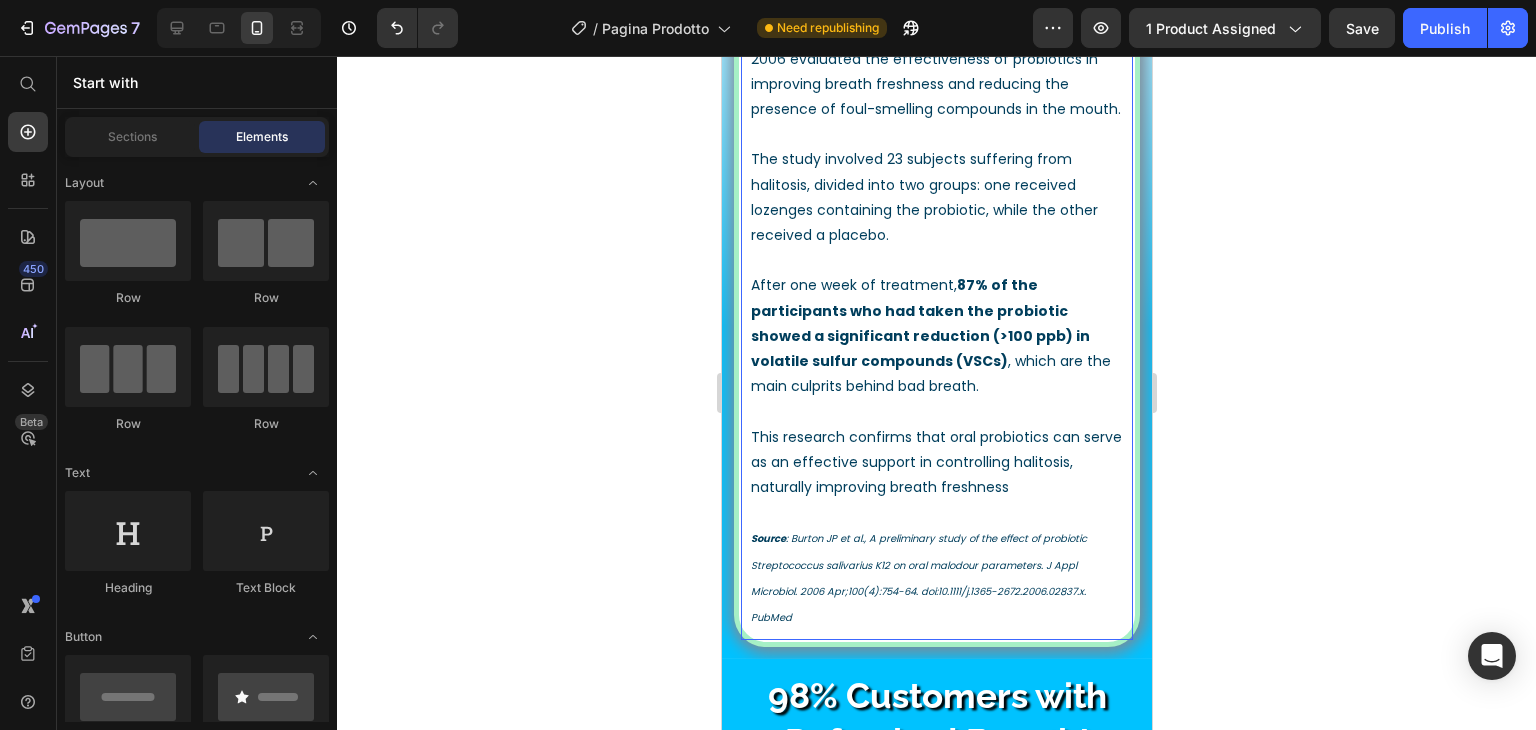 scroll, scrollTop: 2680, scrollLeft: 0, axis: vertical 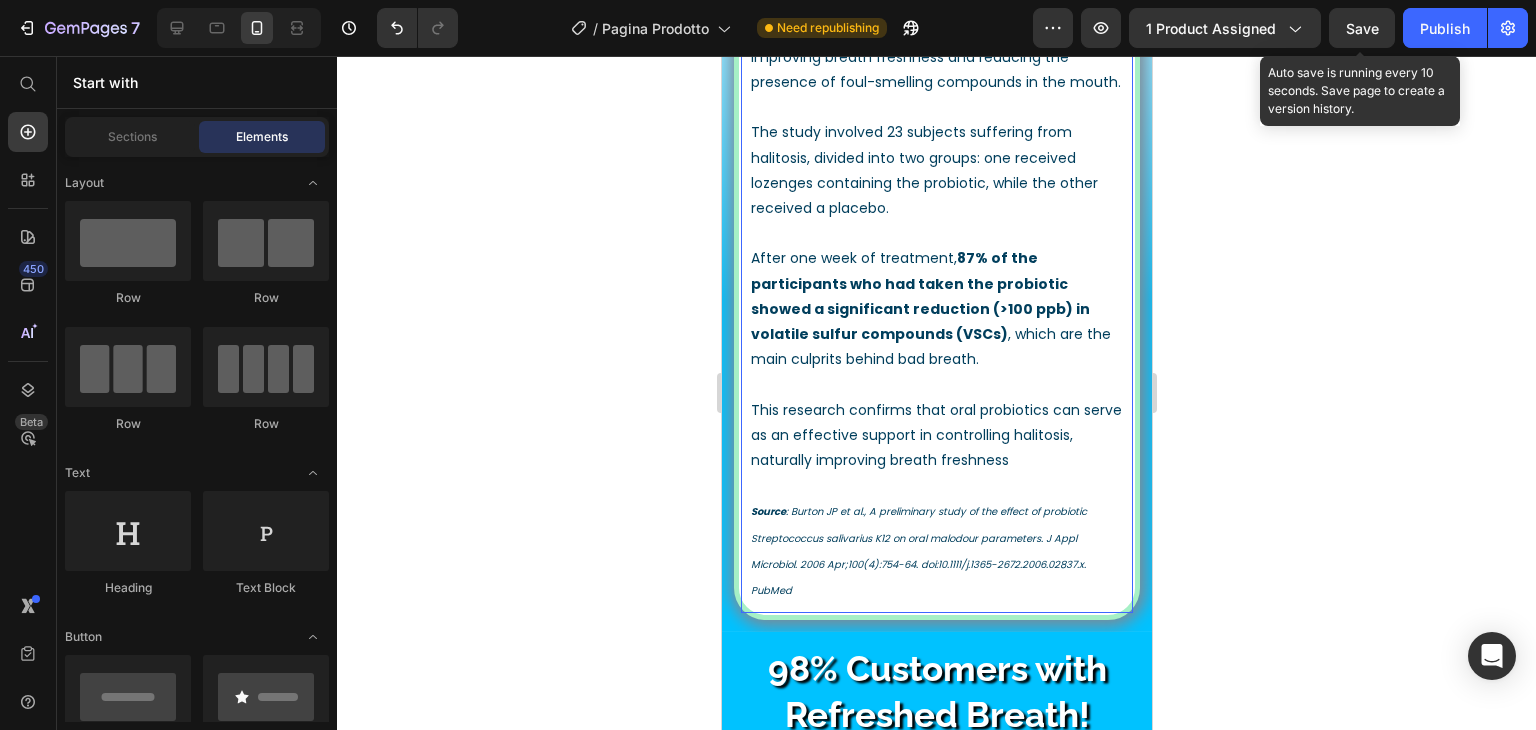 drag, startPoint x: 1362, startPoint y: 30, endPoint x: 270, endPoint y: 309, distance: 1127.0781 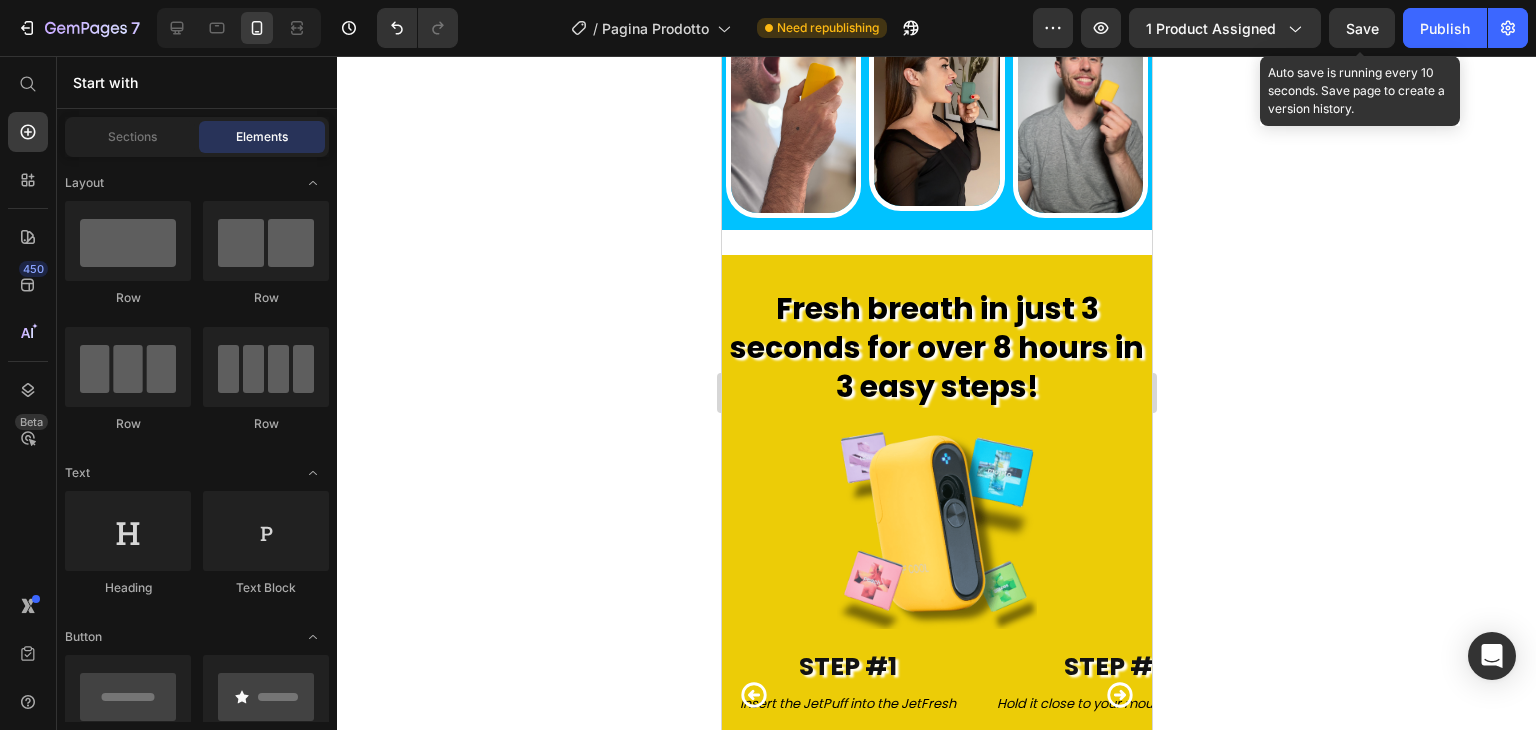 scroll, scrollTop: 3713, scrollLeft: 0, axis: vertical 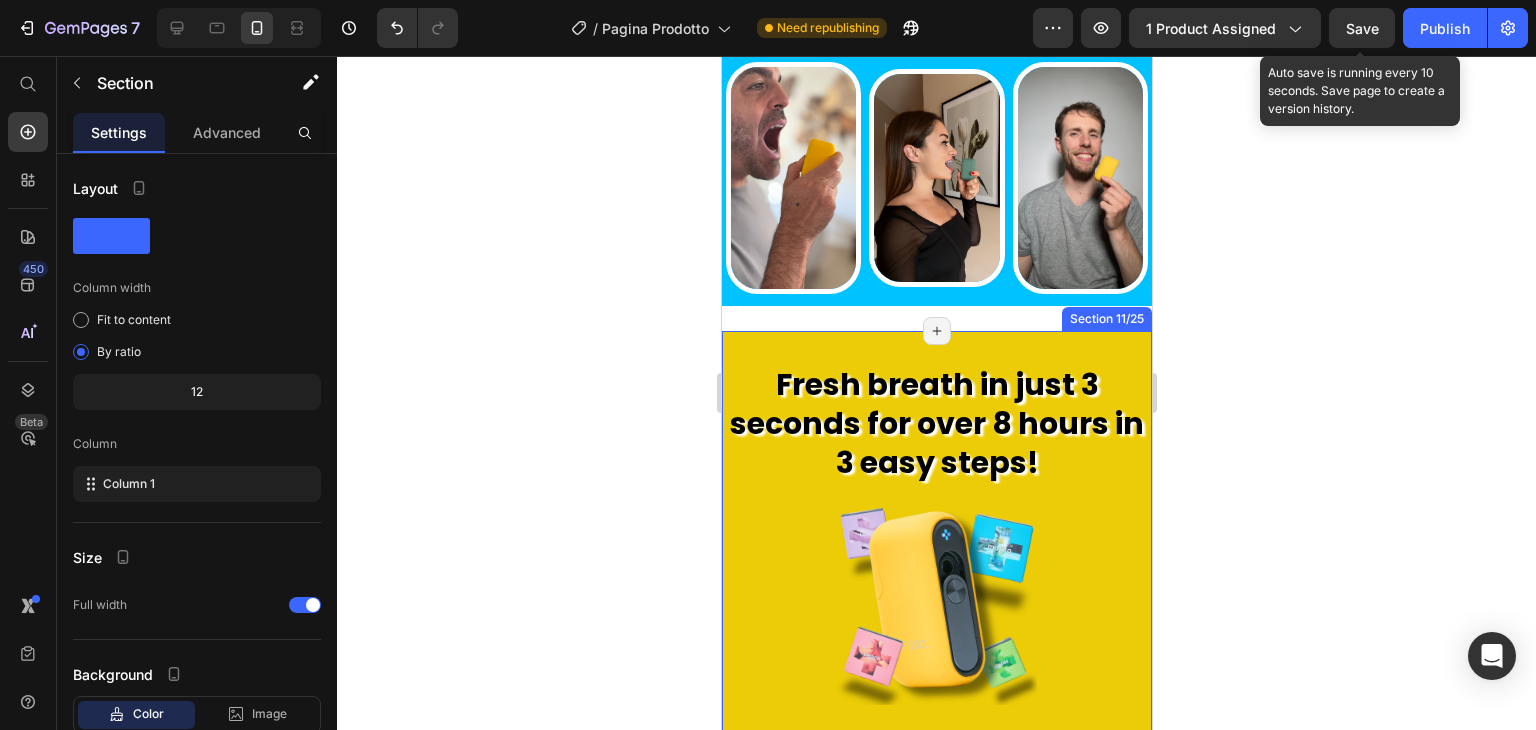 click on "Fresh breath in just 3 seconds for over 8 hours in 3 easy steps! Heading Image
STEP #1 Heading Insert the JetPuff into the JetFresh Text Block Image STEP #2 Heading Hold it close to your mouth and spray Text Block Image STEP #3 Heading Enjoy ultra-fresh breath in 3 seconds Text Block Image
Carousel Row Row Row Section 11/25 Page has reached Shopify’s 25 section-limit Page has reached Shopify’s 25 section-limit" at bounding box center (936, 597) 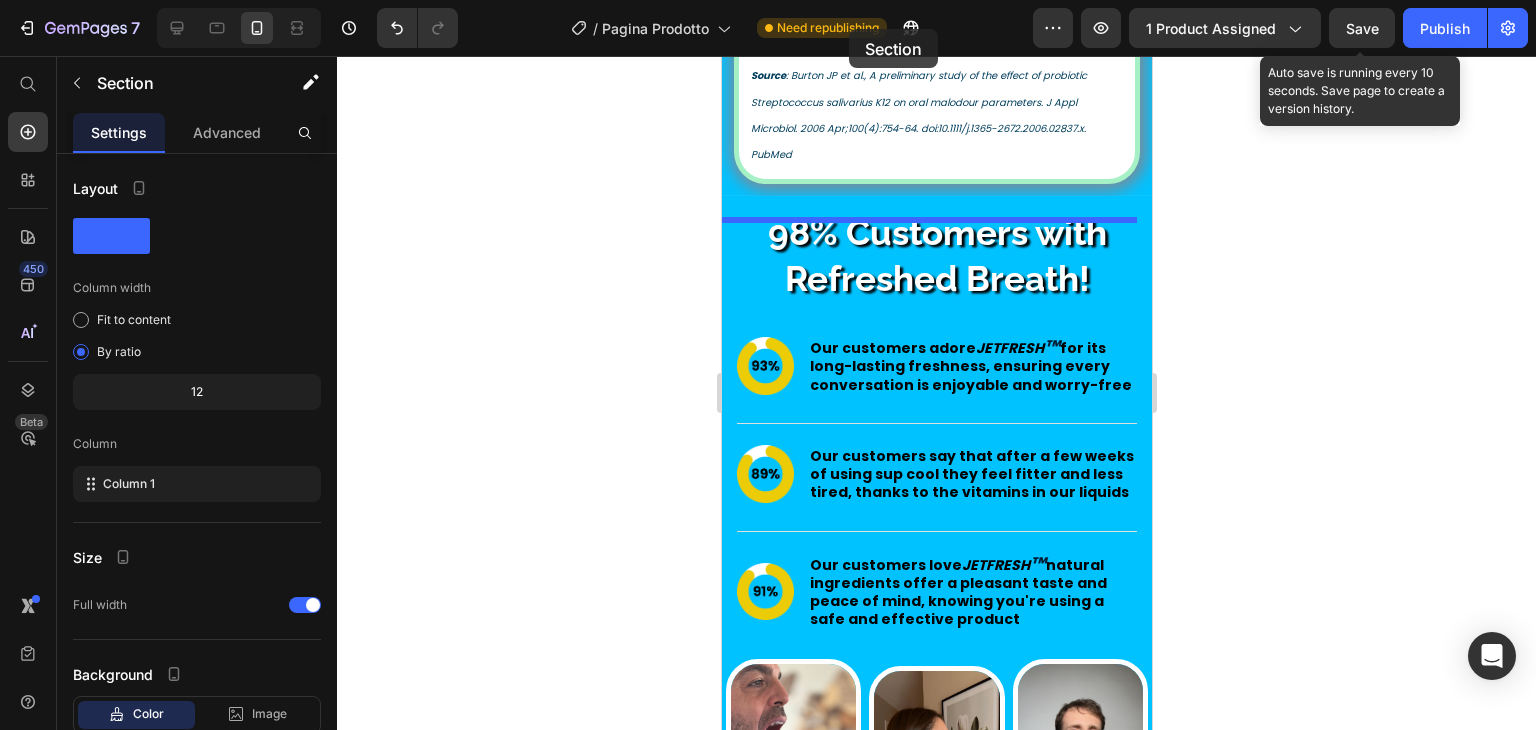 scroll, scrollTop: 3013, scrollLeft: 0, axis: vertical 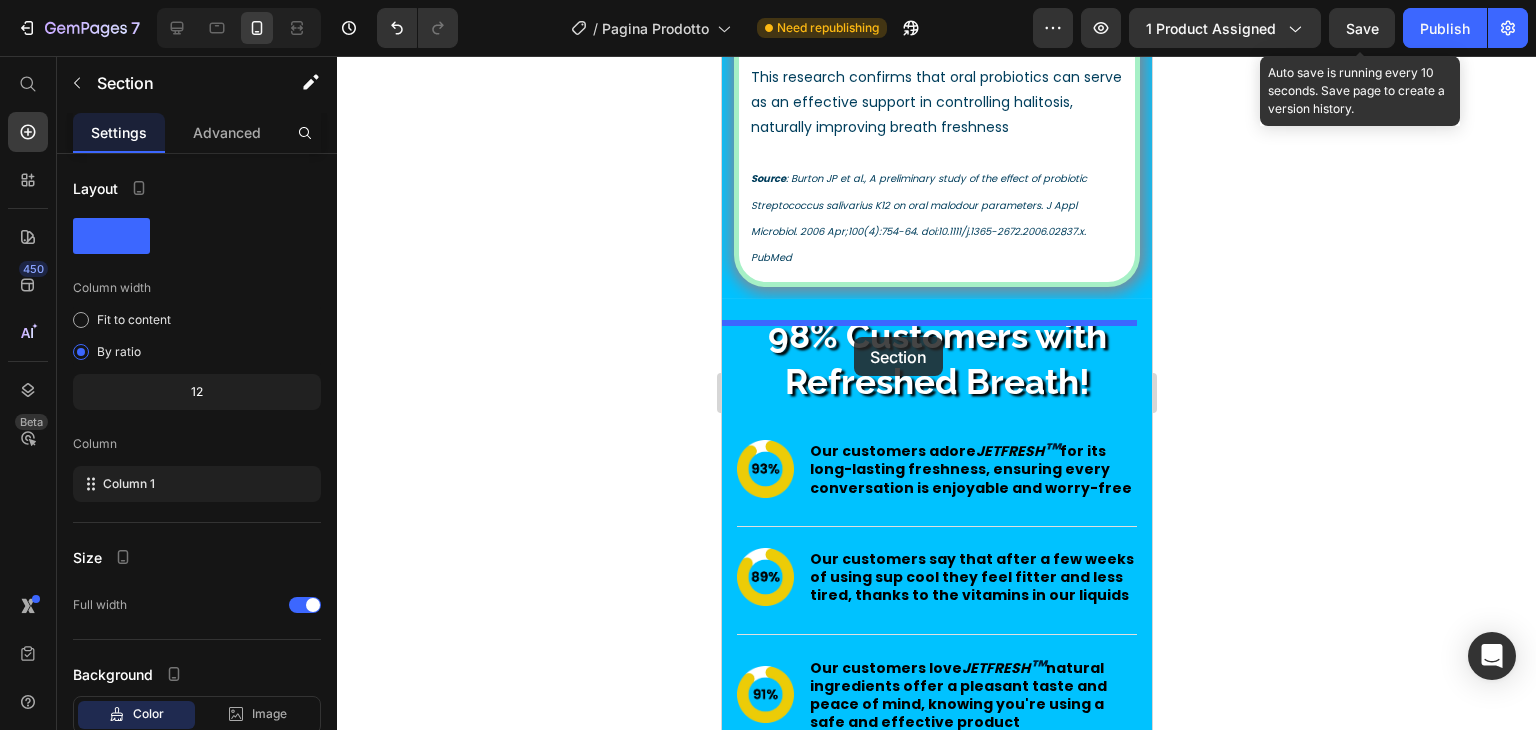 drag, startPoint x: 741, startPoint y: 319, endPoint x: 853, endPoint y: 337, distance: 113.43721 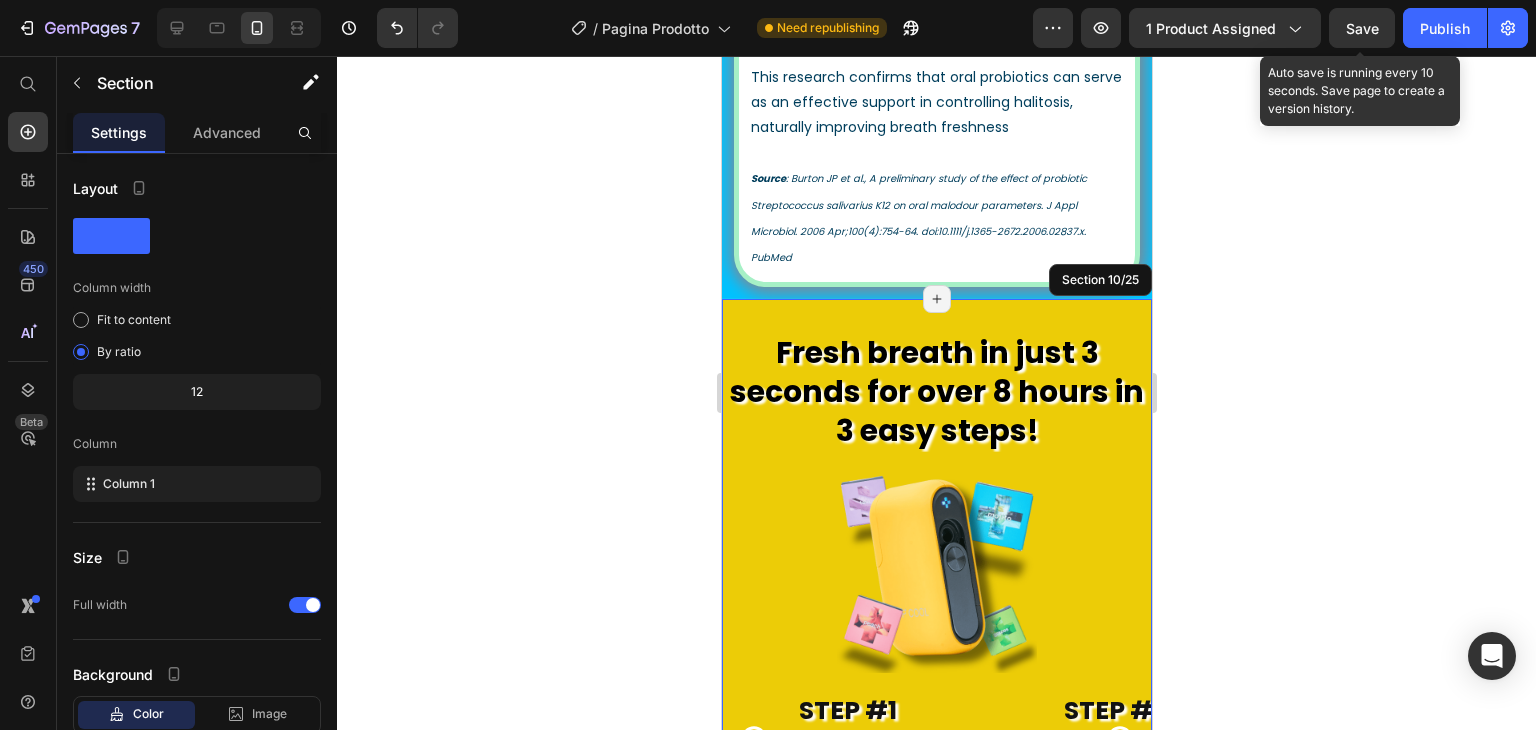 drag, startPoint x: 1344, startPoint y: 441, endPoint x: 406, endPoint y: 272, distance: 953.10284 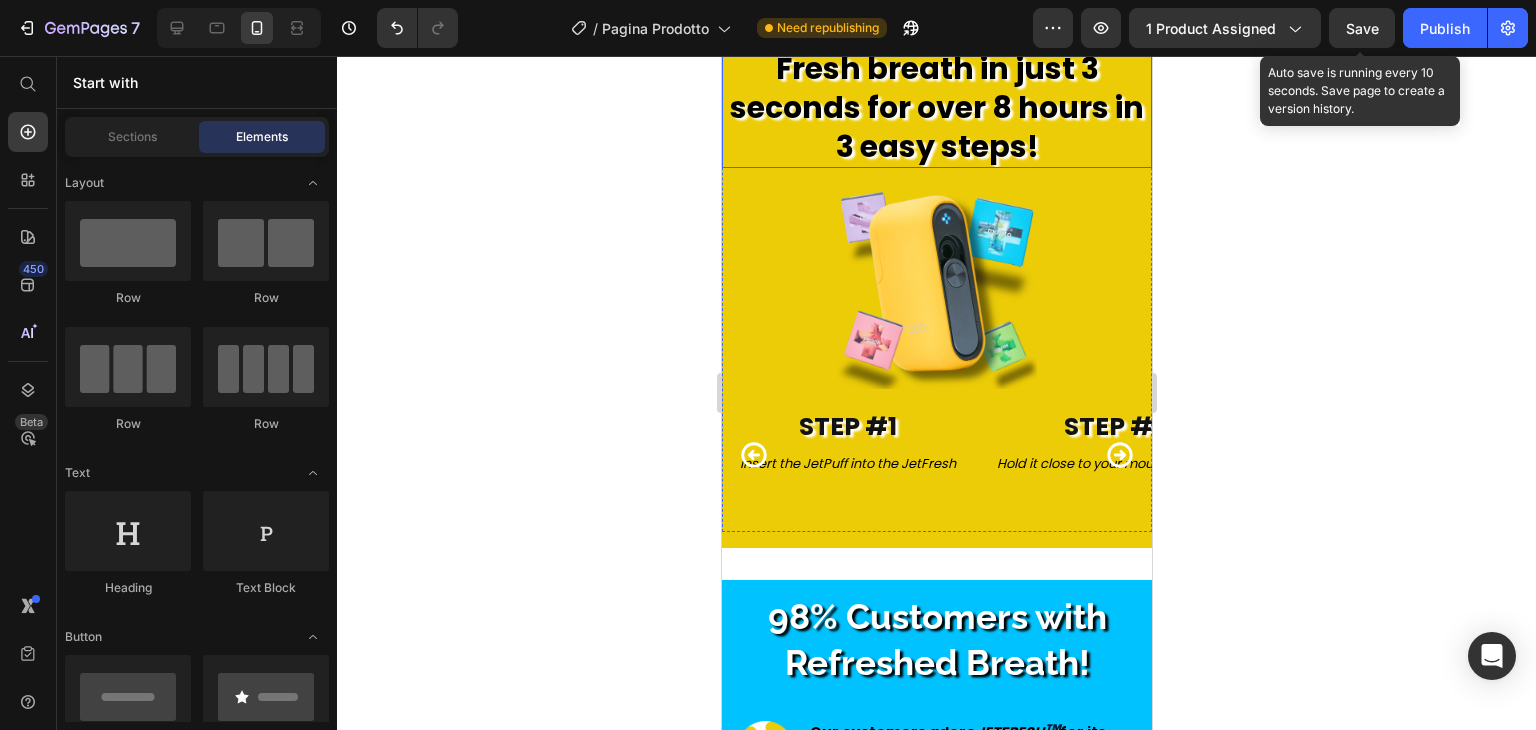 scroll, scrollTop: 3313, scrollLeft: 0, axis: vertical 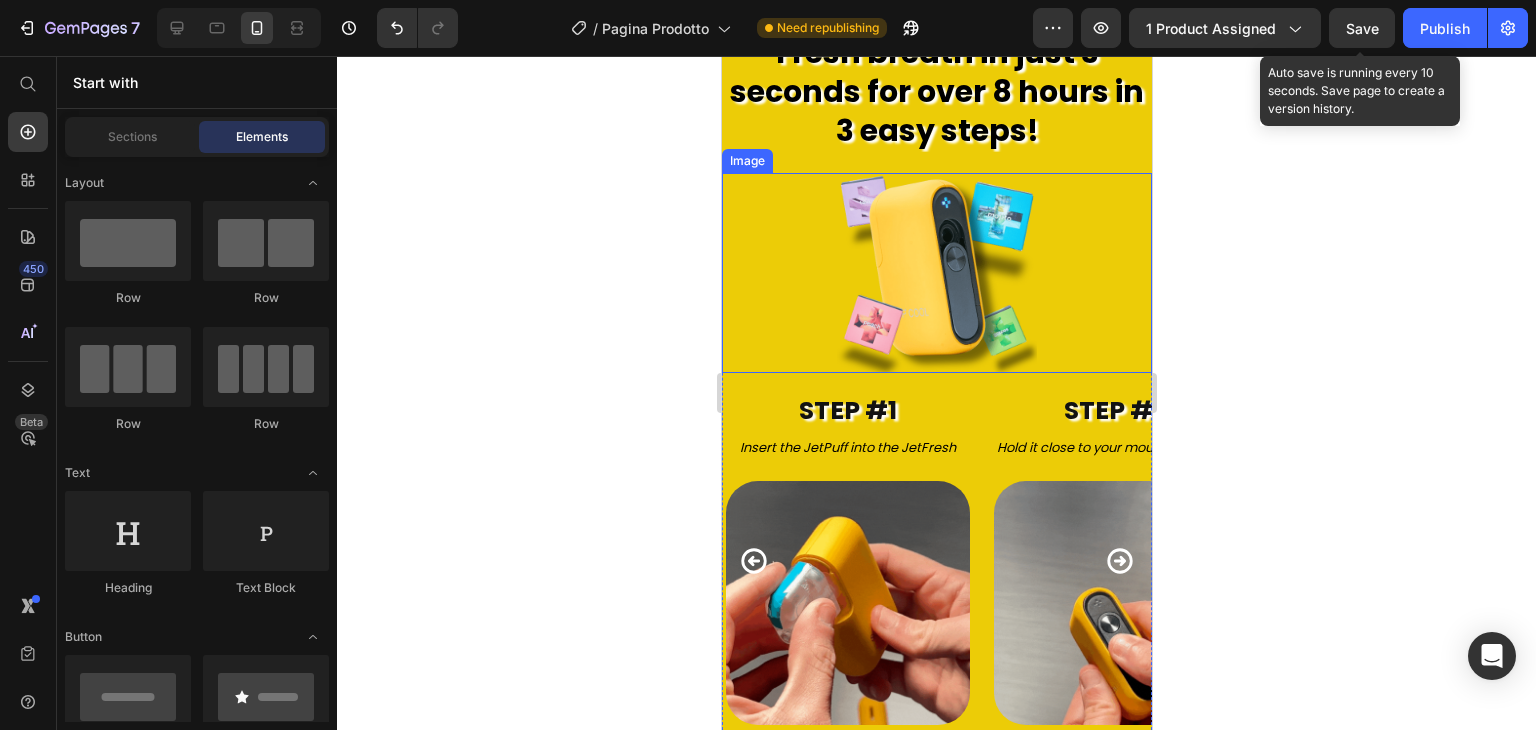 click at bounding box center (936, 273) 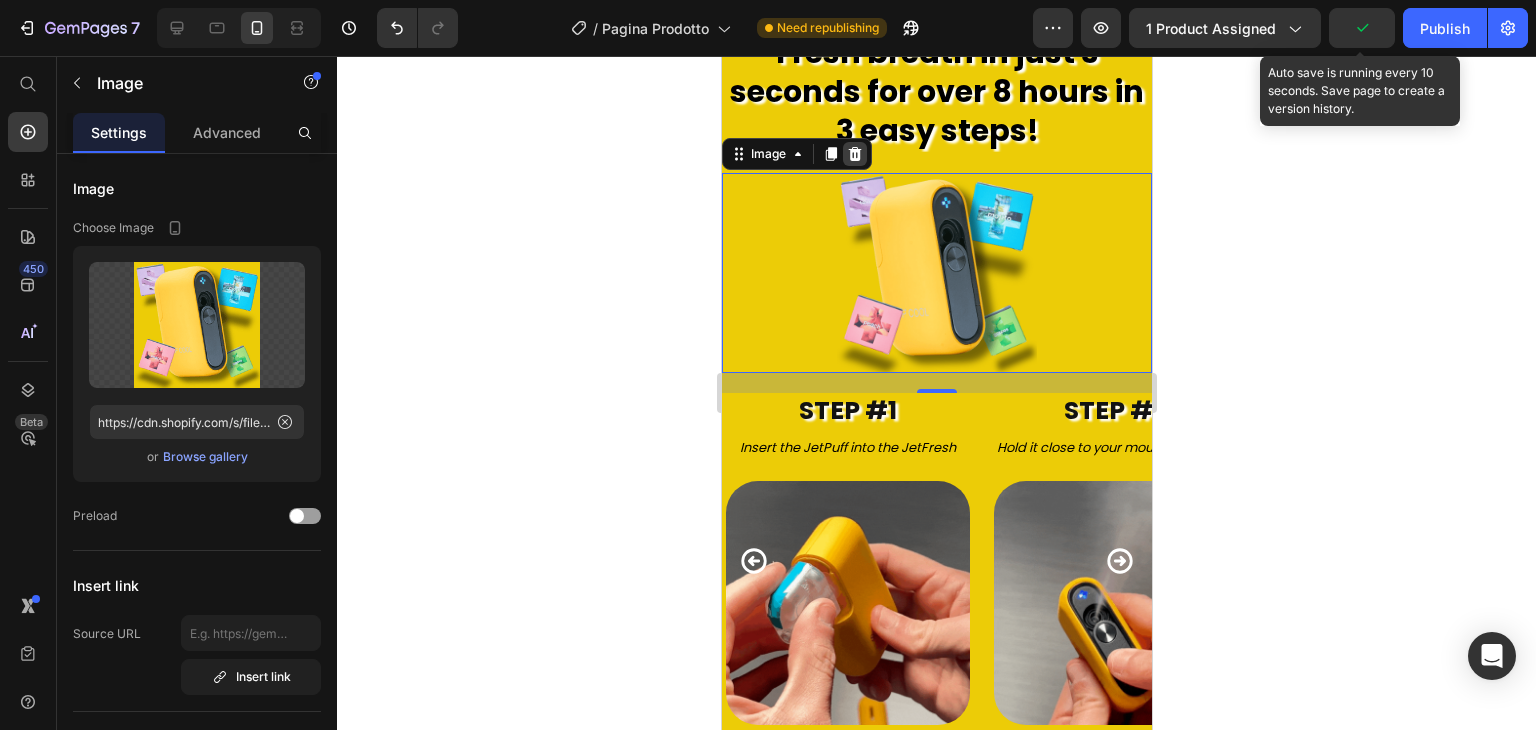 click 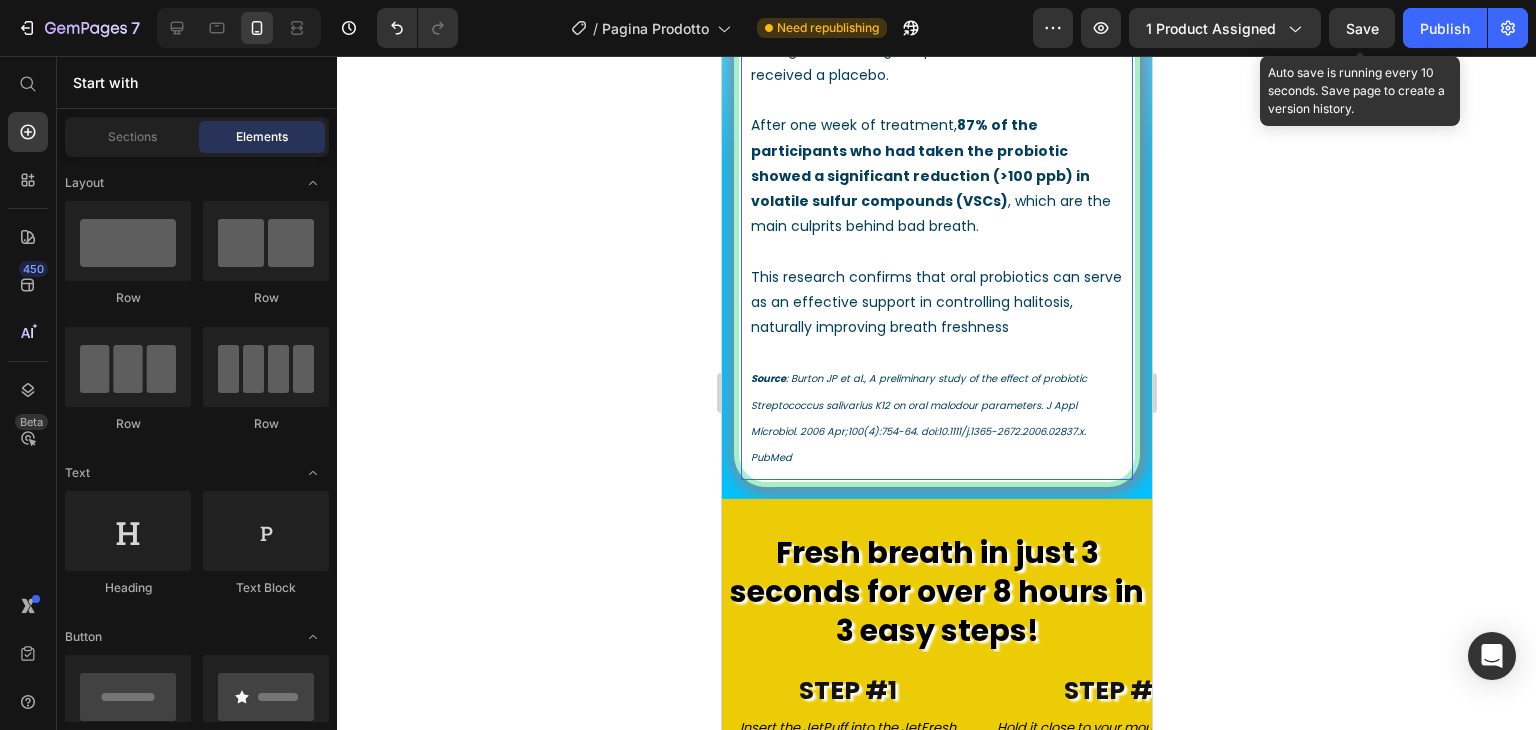scroll, scrollTop: 3213, scrollLeft: 0, axis: vertical 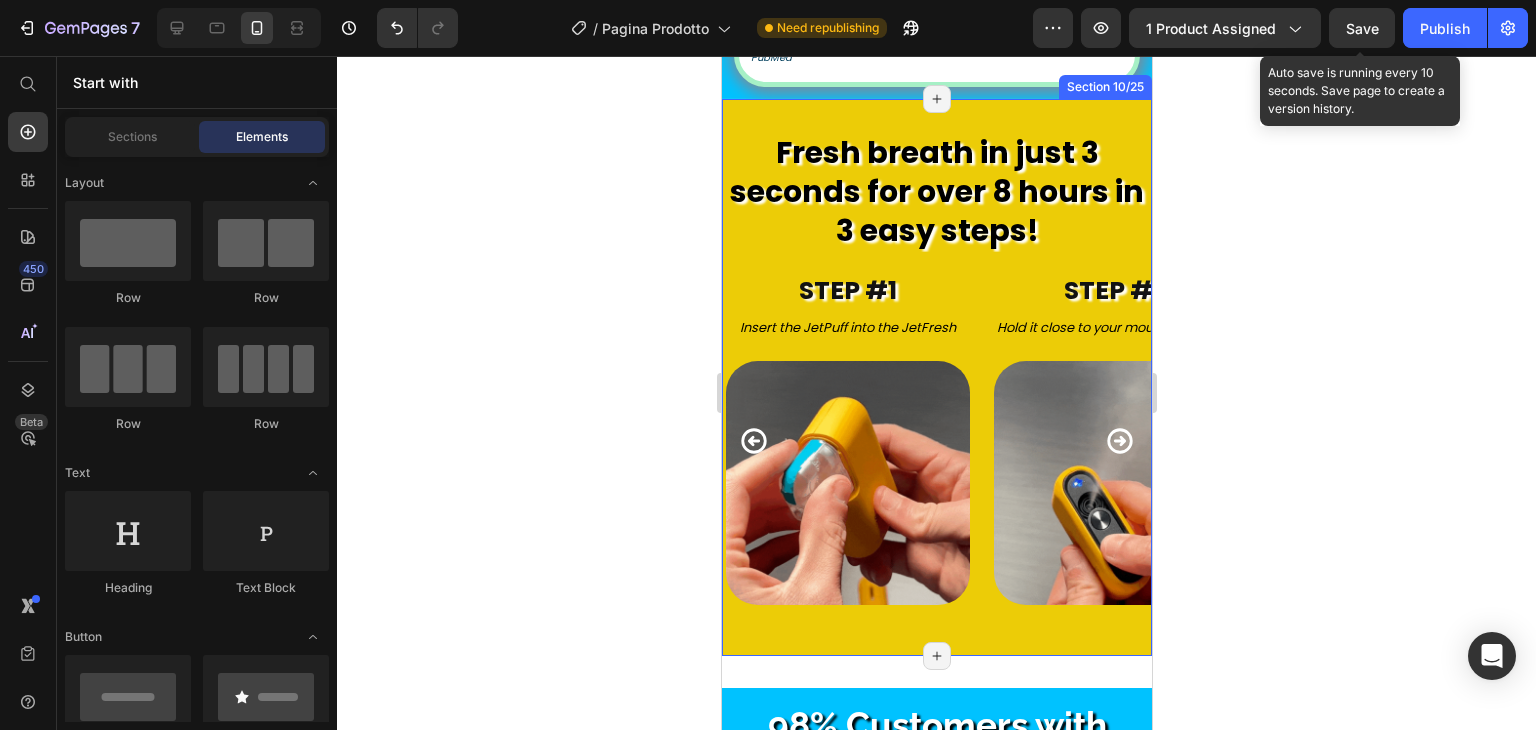 click on "Fresh breath in just 3 seconds for over 8 hours in 3 easy steps! Heading
STEP #1 Heading Insert the JetPuff into the JetFresh Text Block Image STEP #2 Heading Hold it close to your mouth and spray Text Block Image STEP #3 Heading Enjoy ultra-fresh breath in 3 seconds Text Block Image
Carousel Row Row Row Section 10/25 Page has reached Shopify’s 25 section-limit Page has reached Shopify’s 25 section-limit" at bounding box center [936, 377] 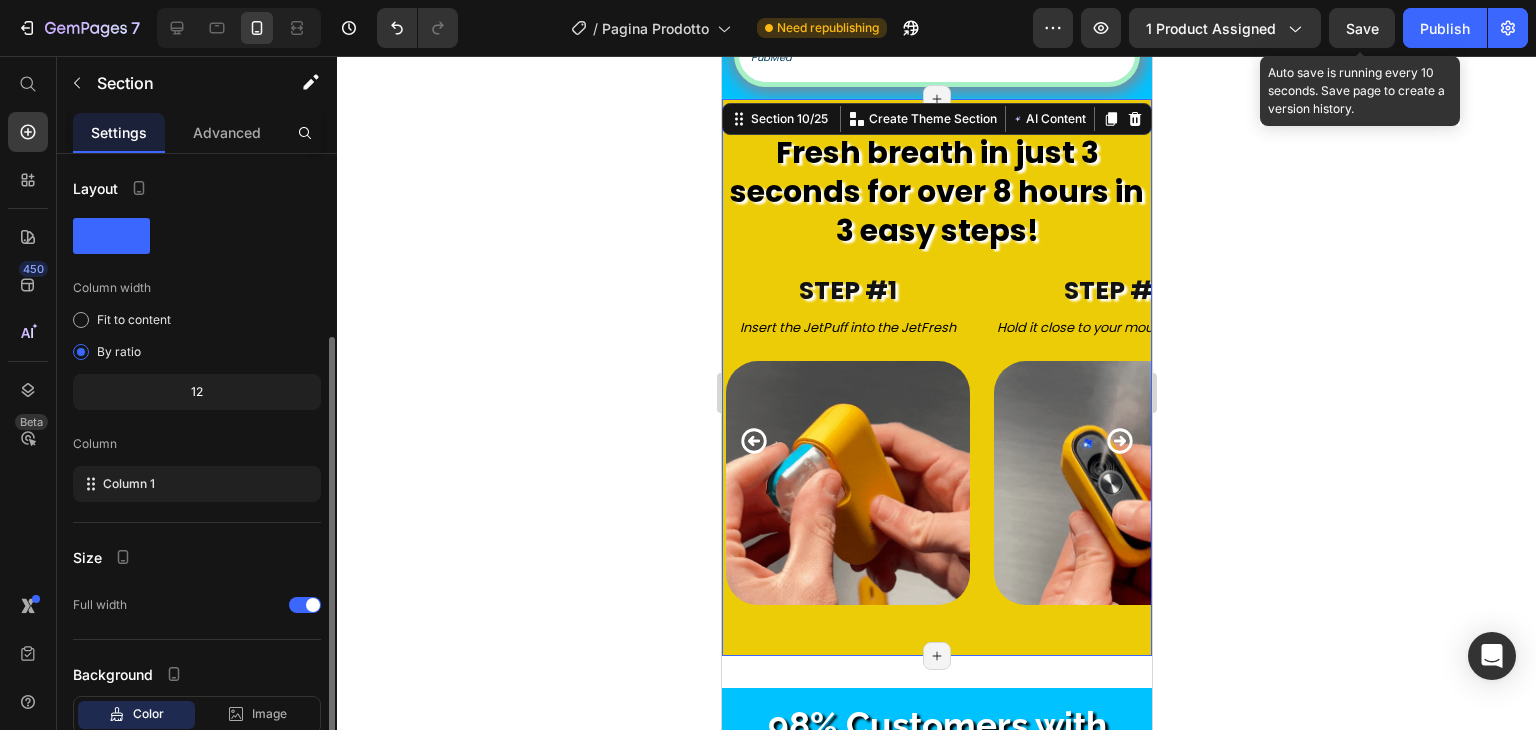 scroll, scrollTop: 129, scrollLeft: 0, axis: vertical 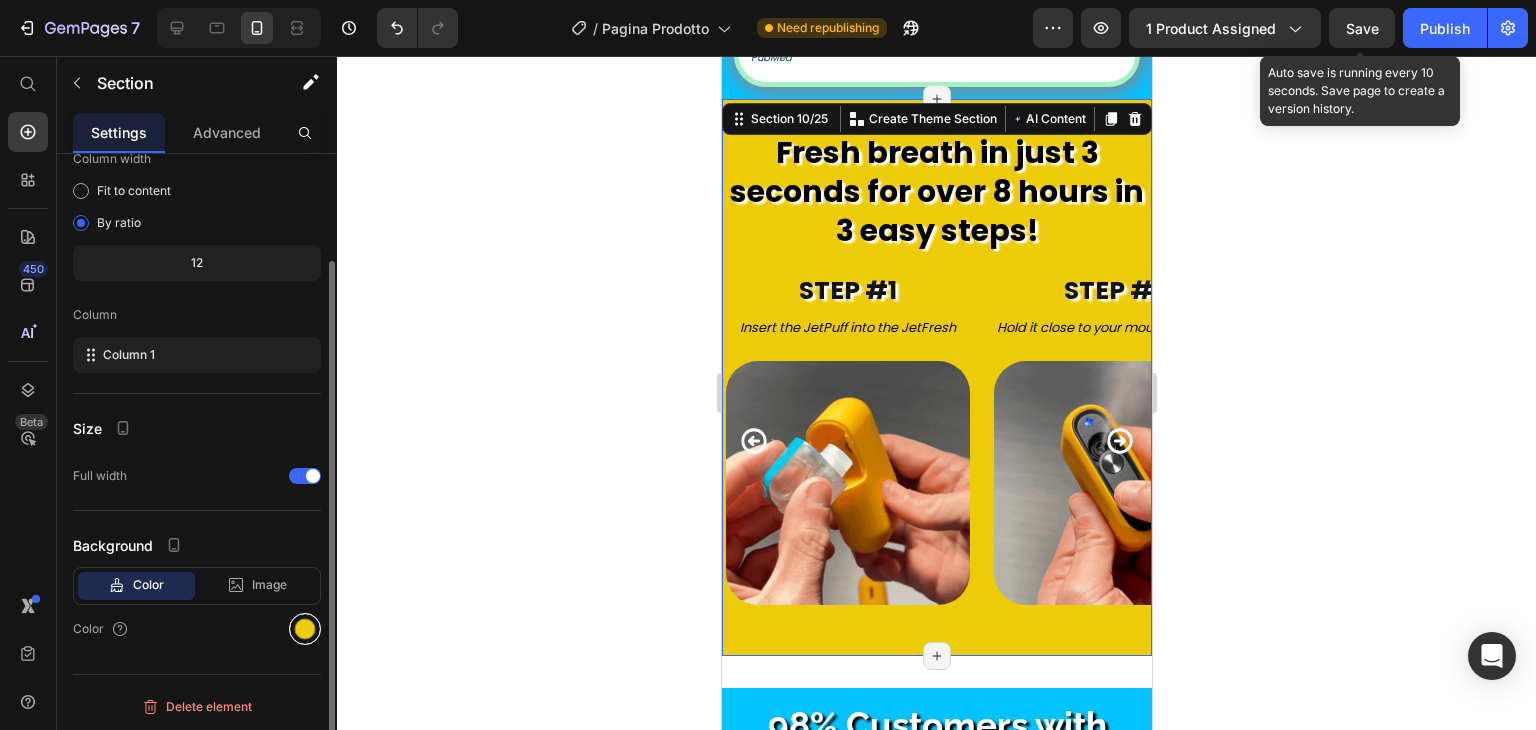 click at bounding box center [305, 629] 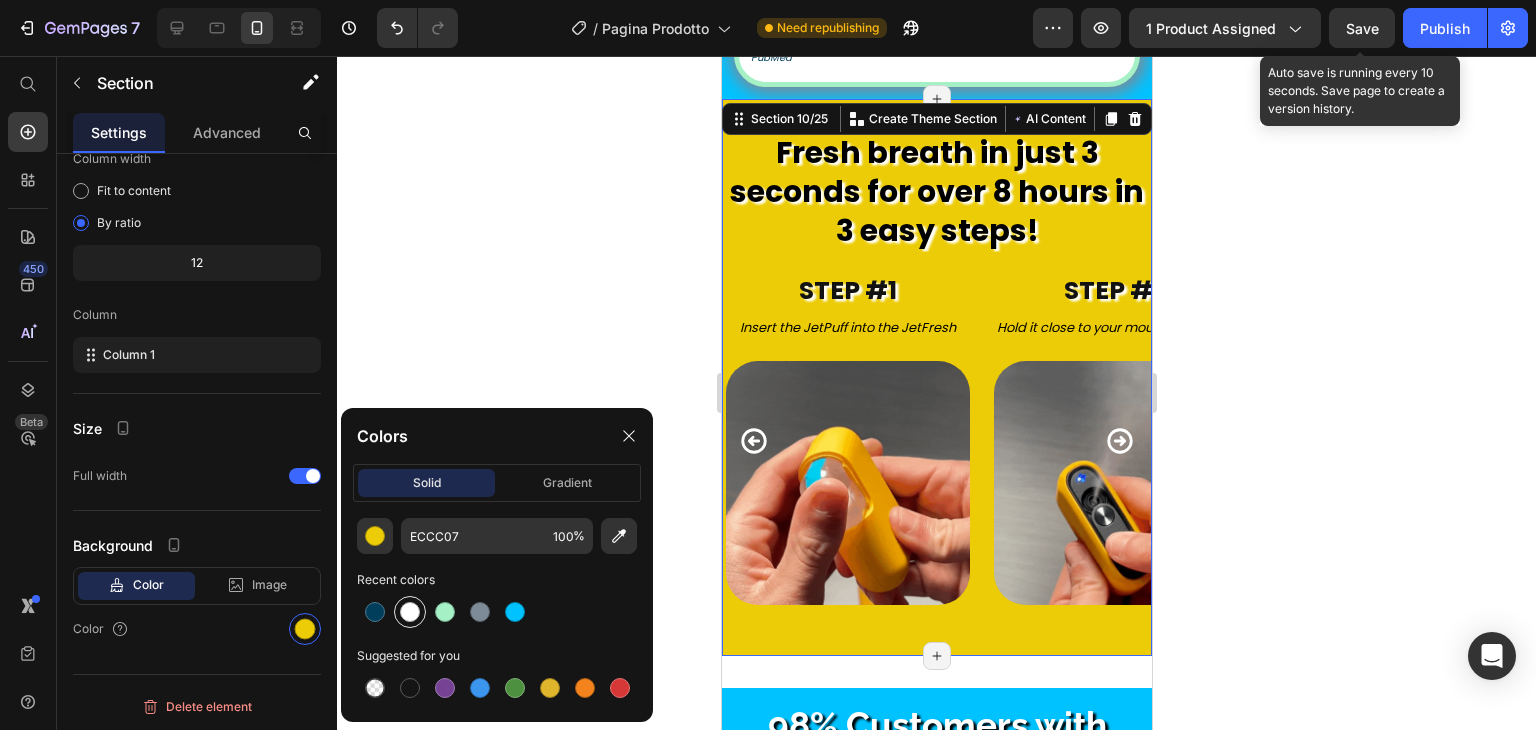 click at bounding box center [410, 612] 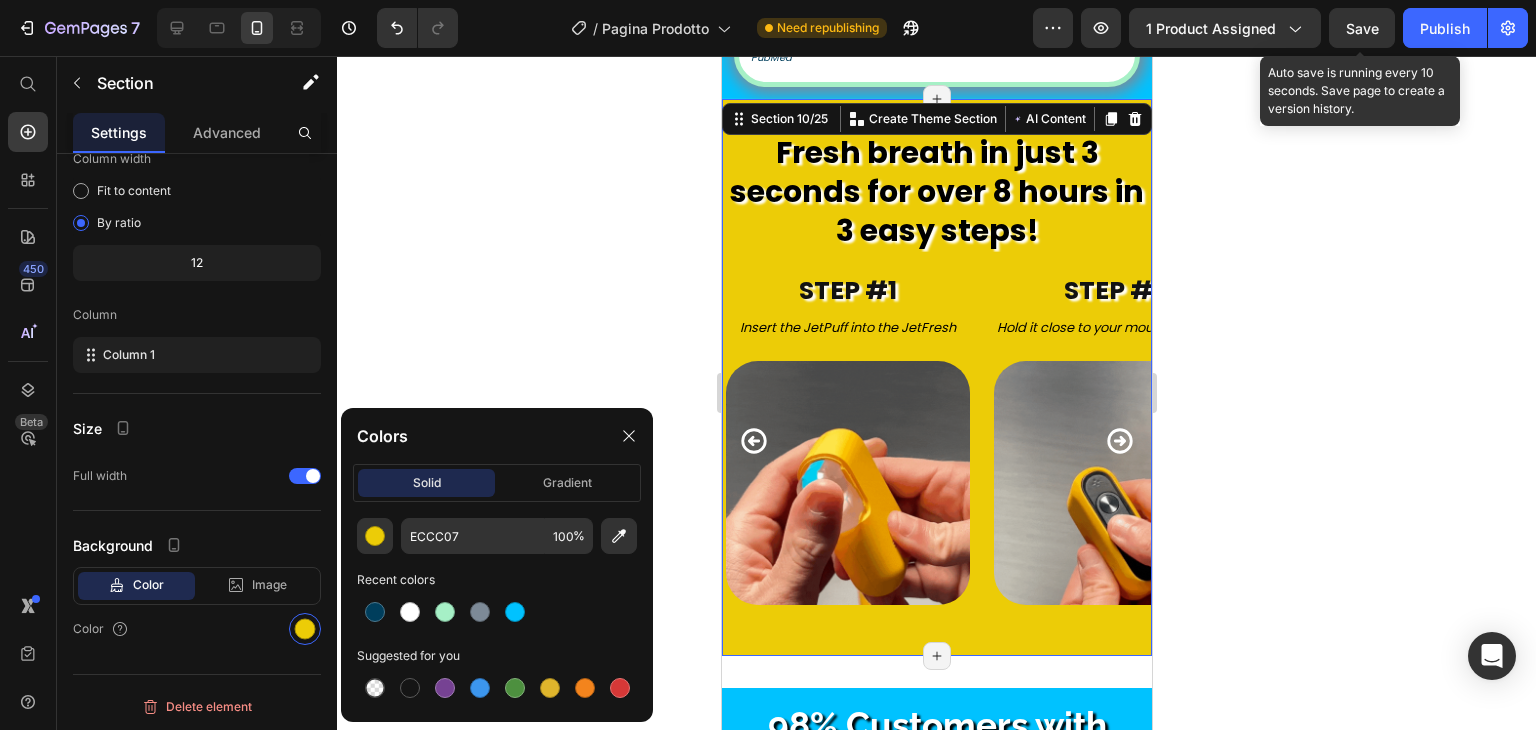 type on "FFFFFF" 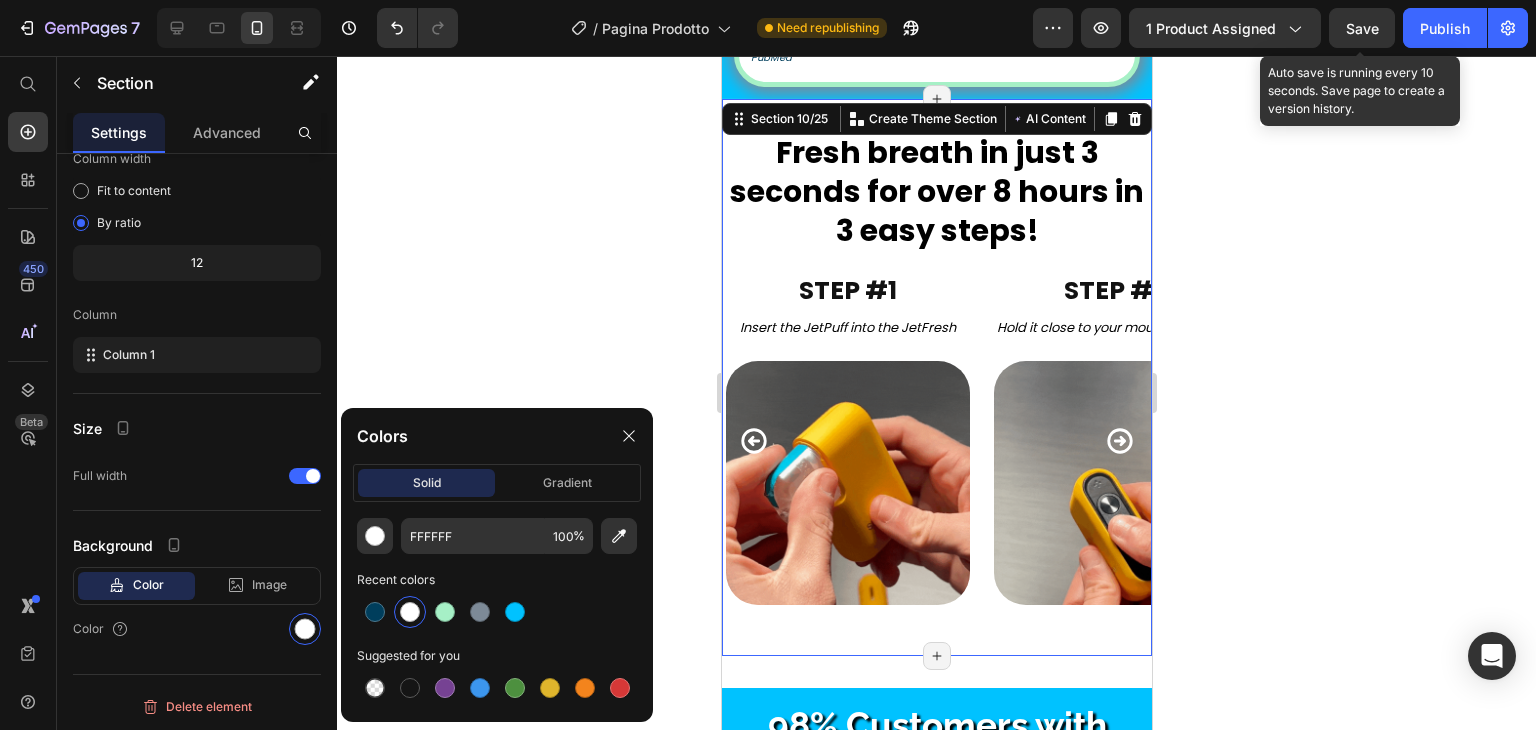 click 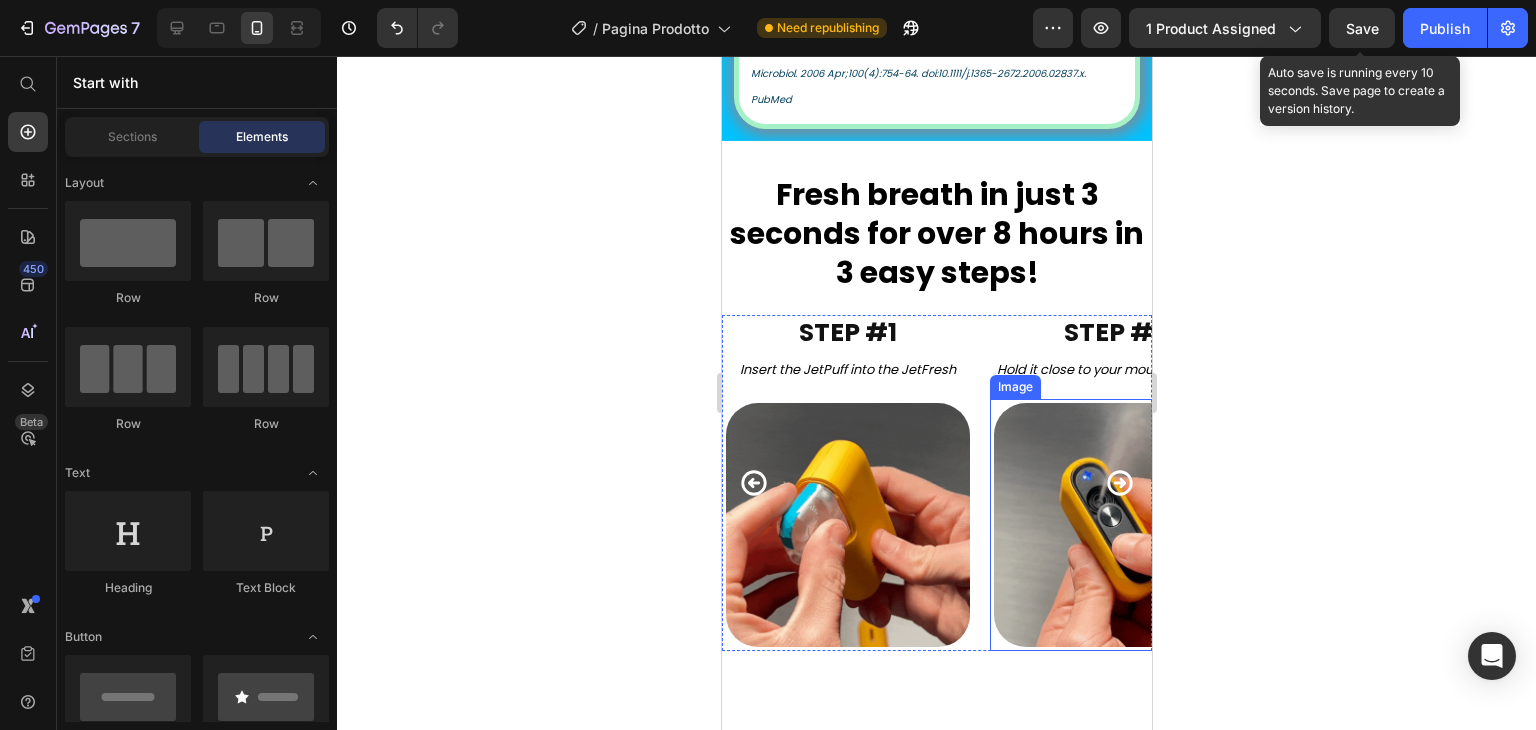 scroll, scrollTop: 3113, scrollLeft: 0, axis: vertical 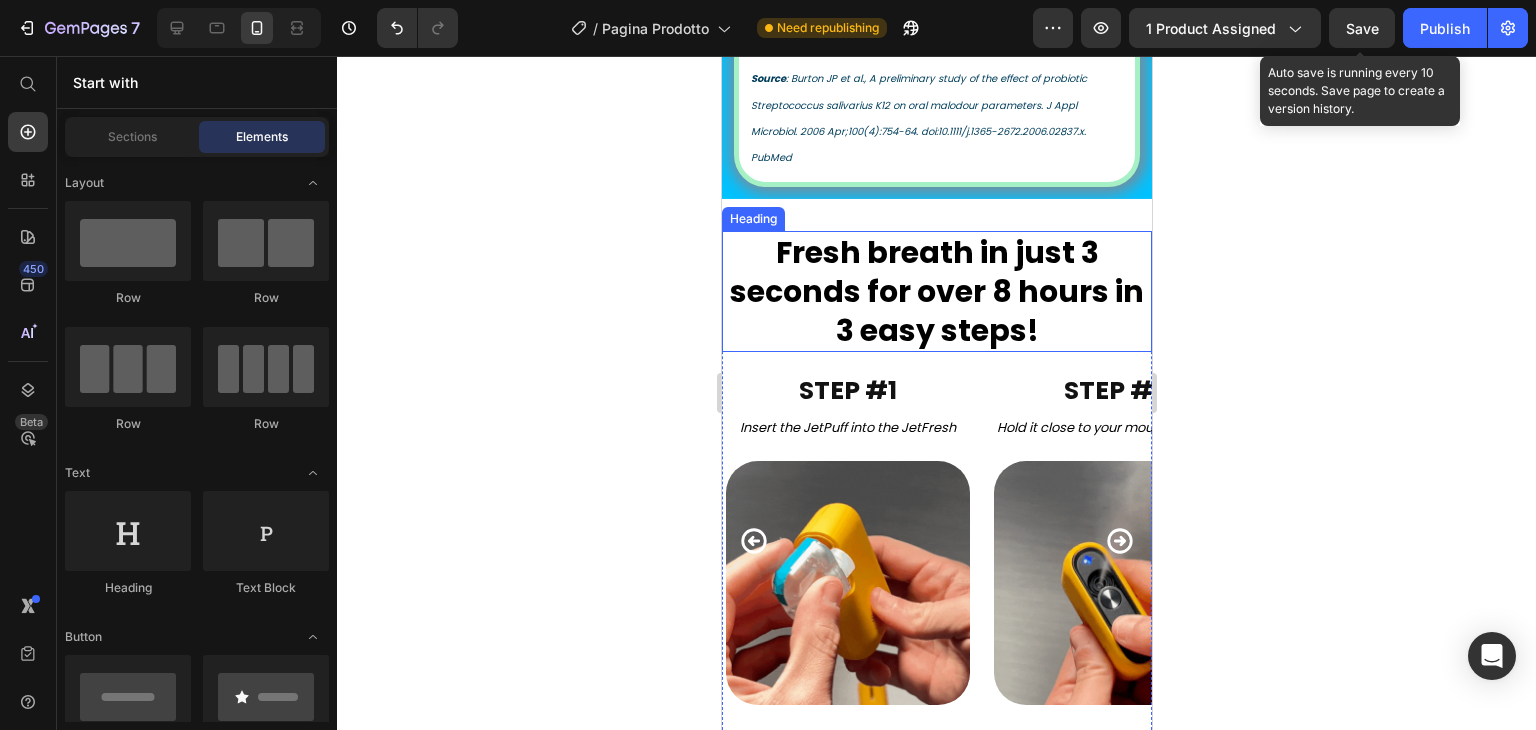 click on "Fresh breath in just 3 seconds for over 8 hours in 3 easy steps!" at bounding box center [936, 291] 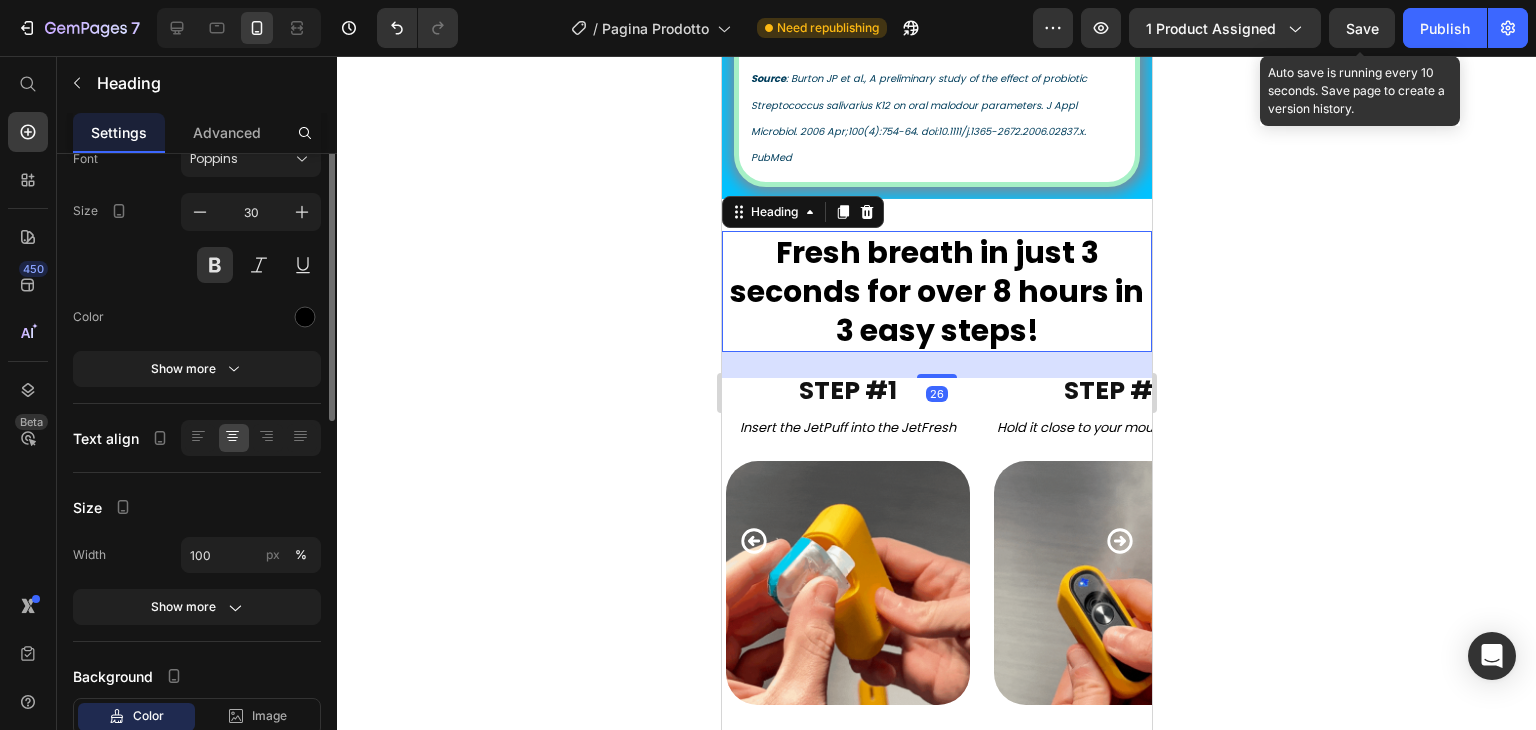 scroll, scrollTop: 0, scrollLeft: 0, axis: both 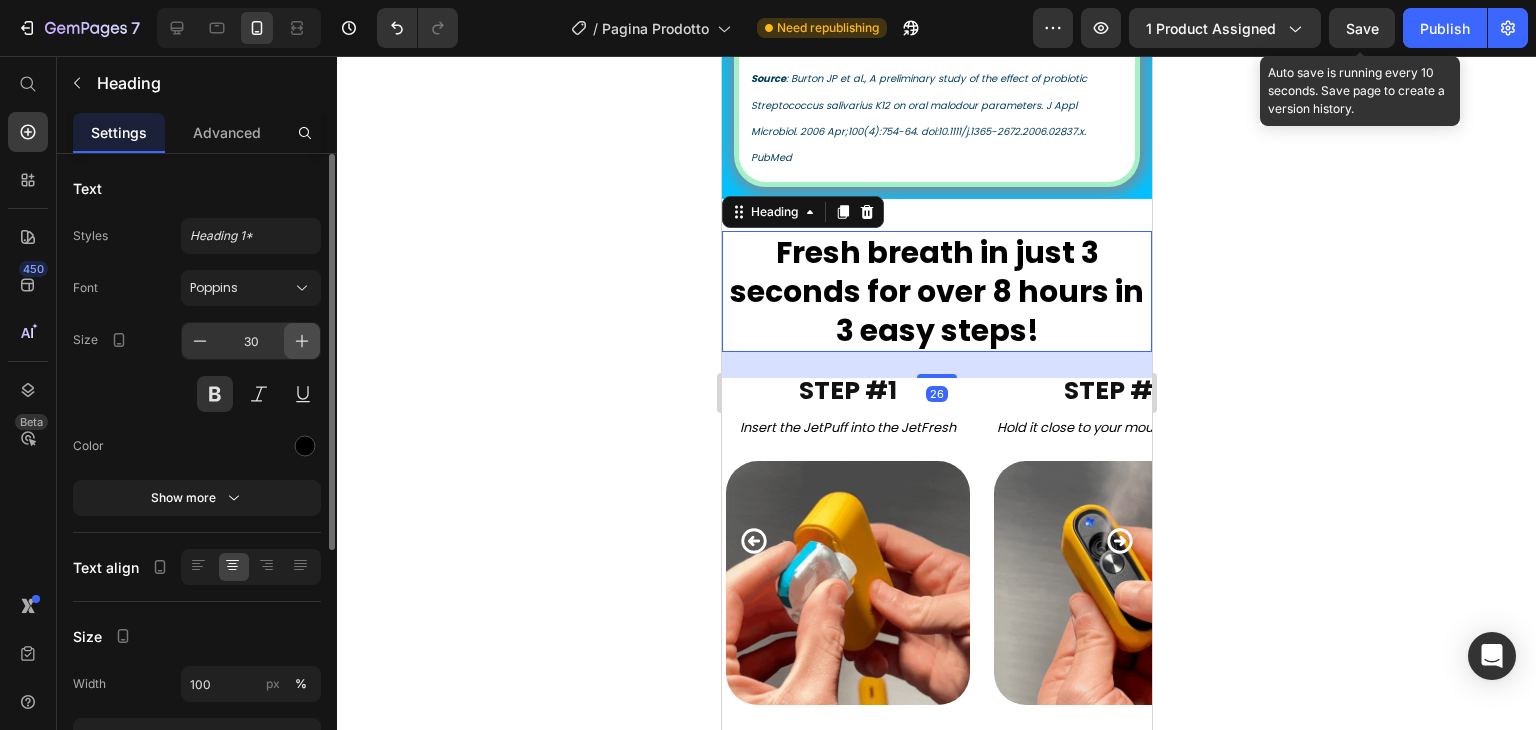 click 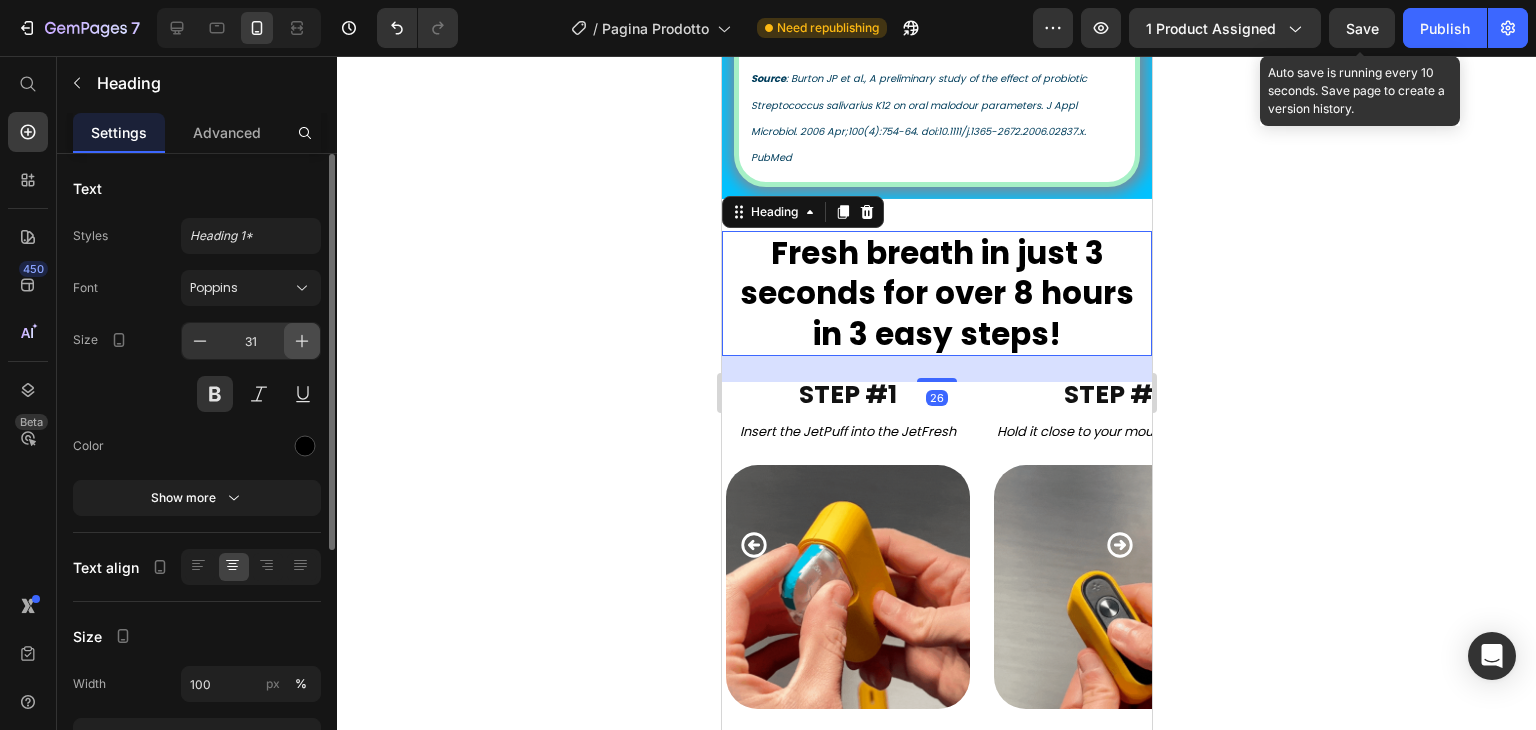 click 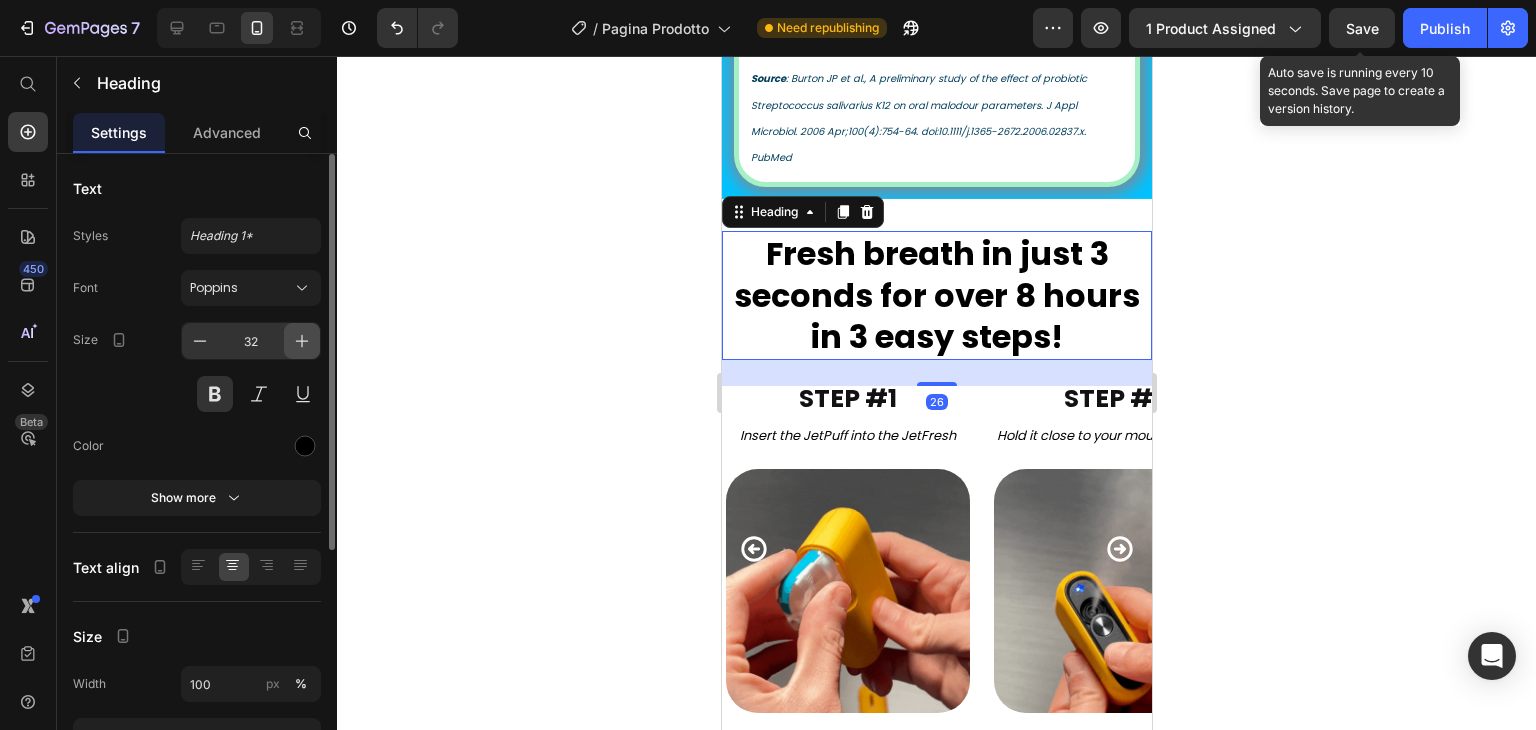 click 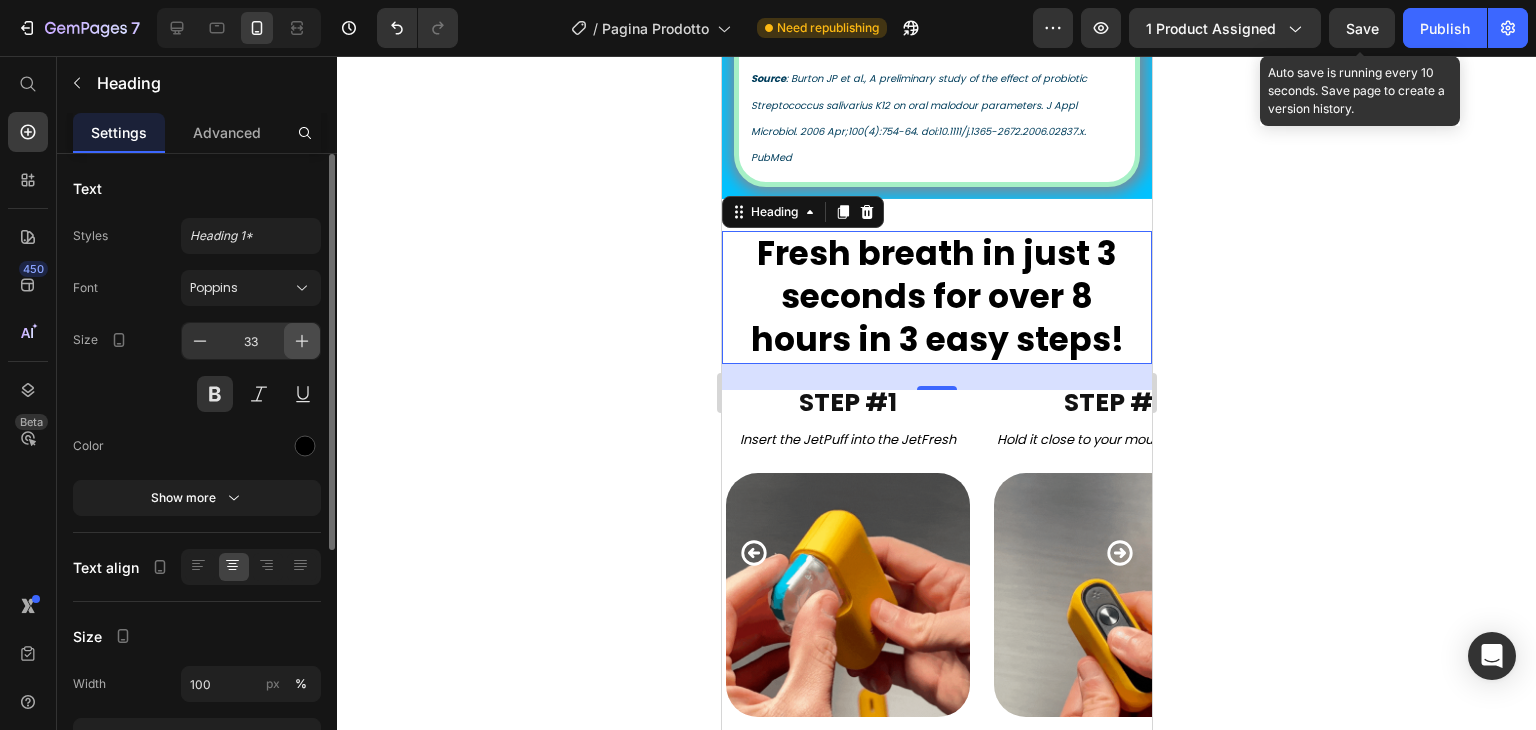 click 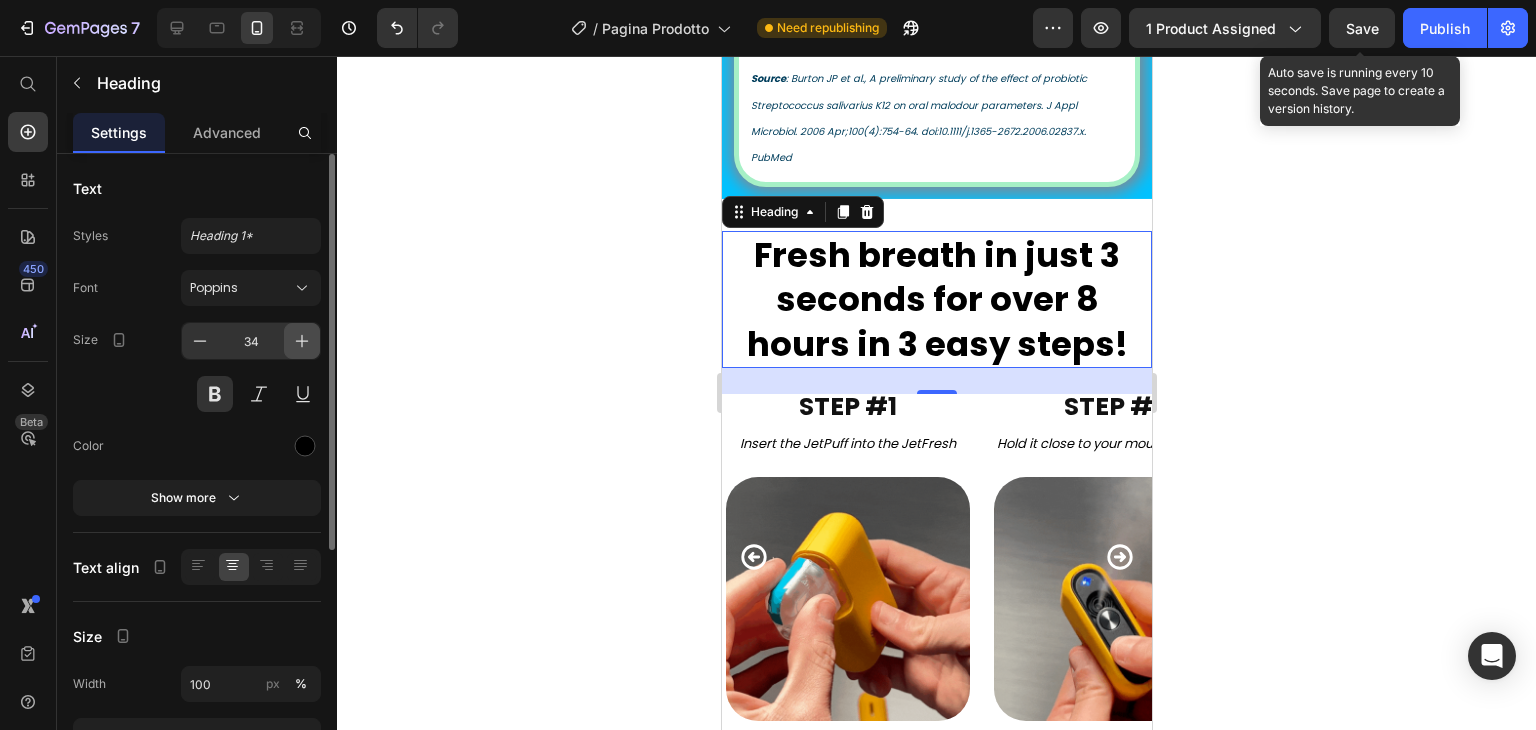 click 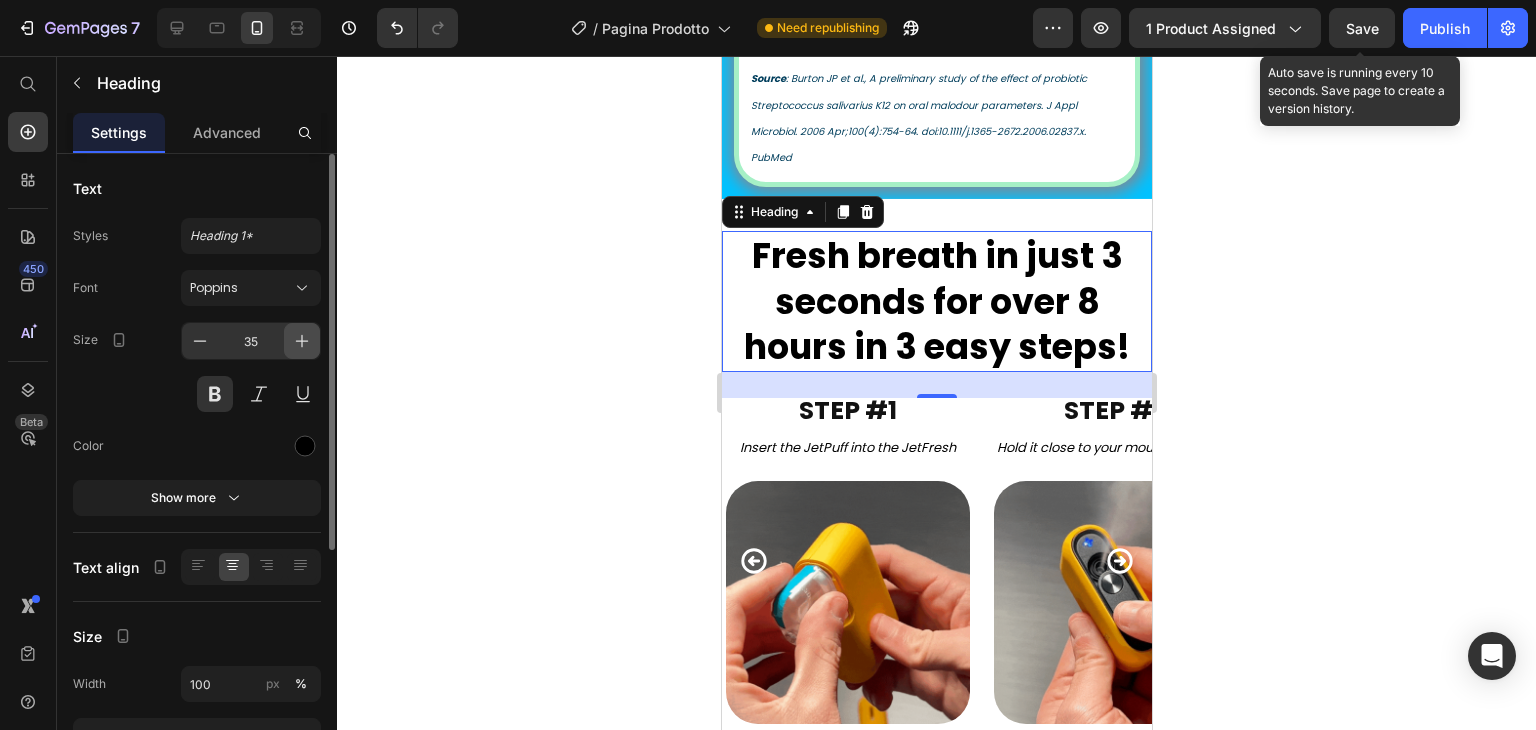 click 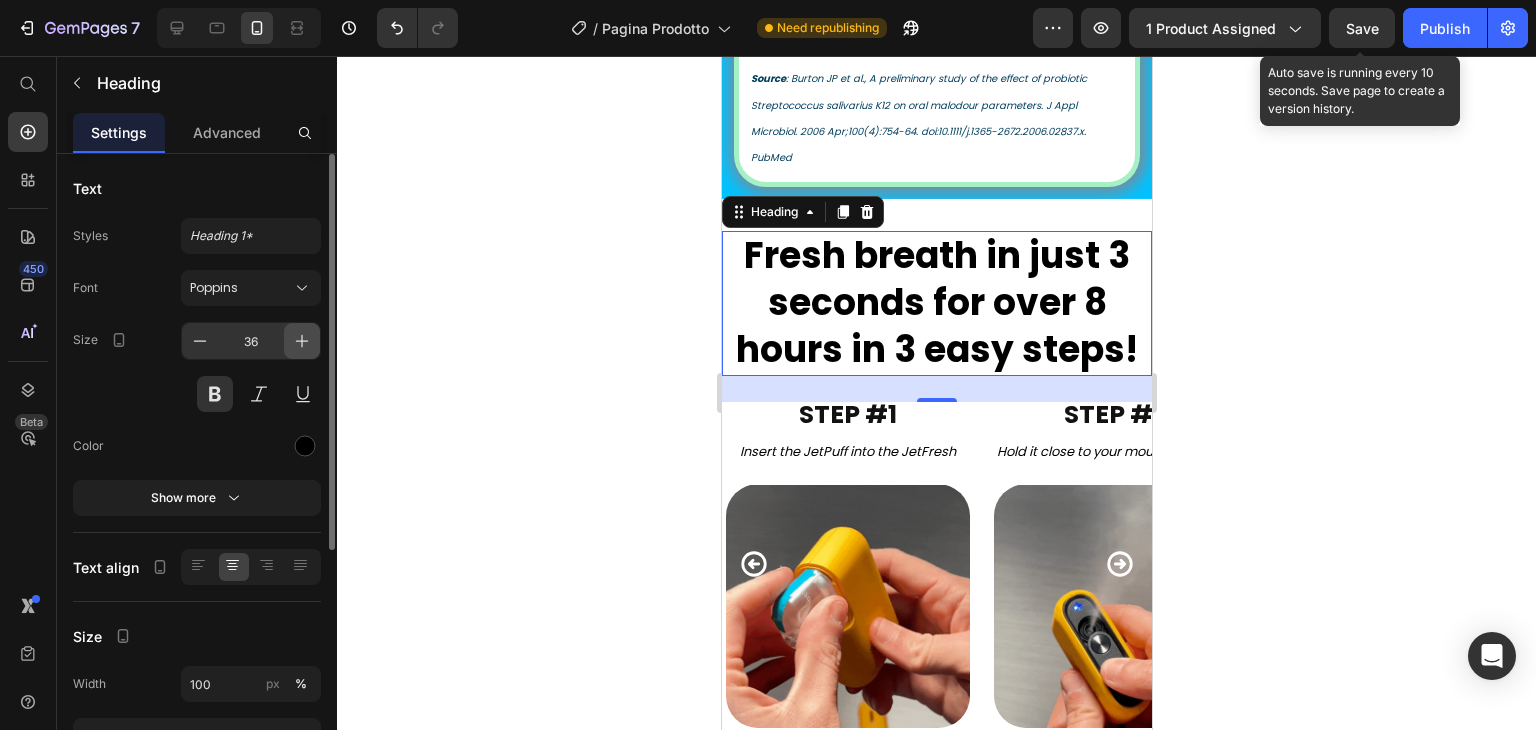 click 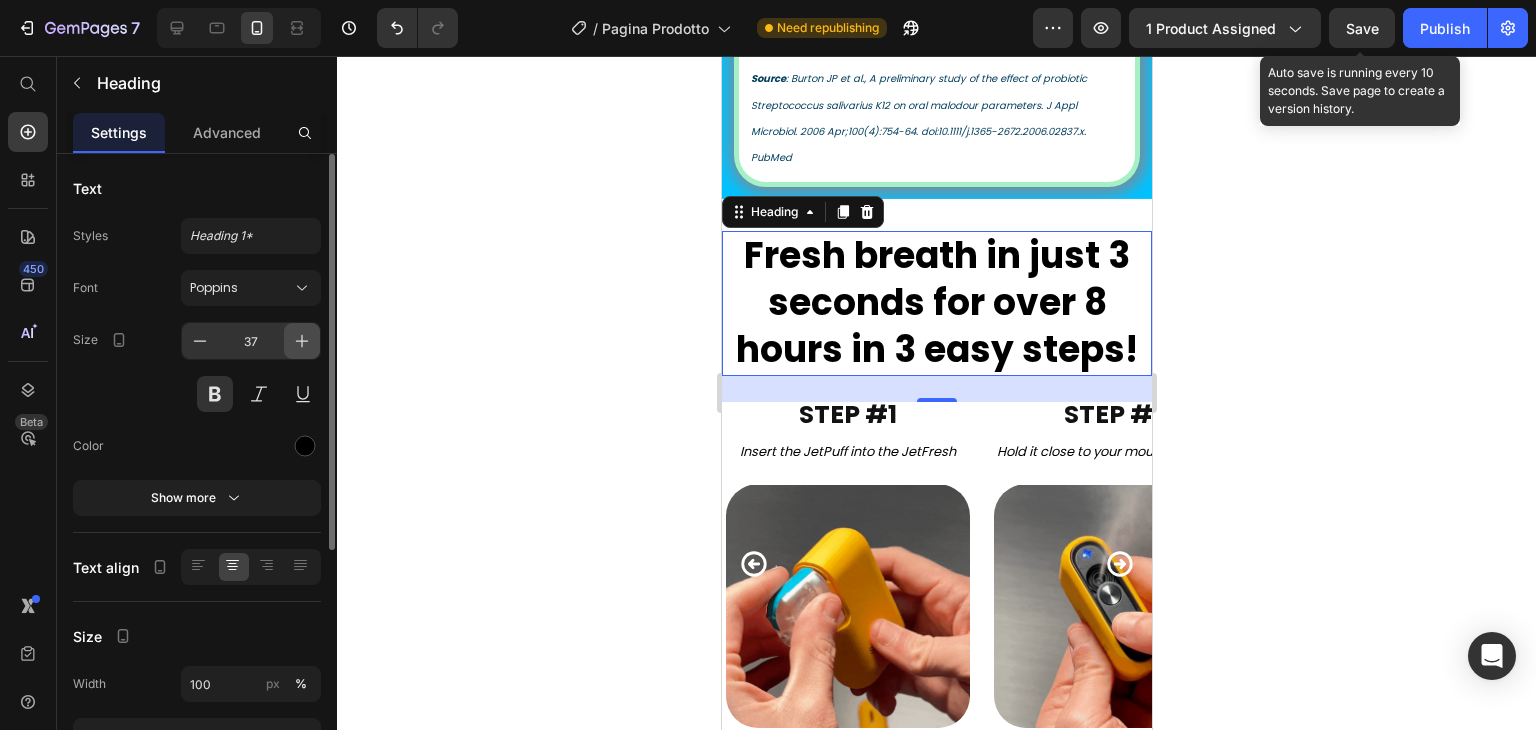 click 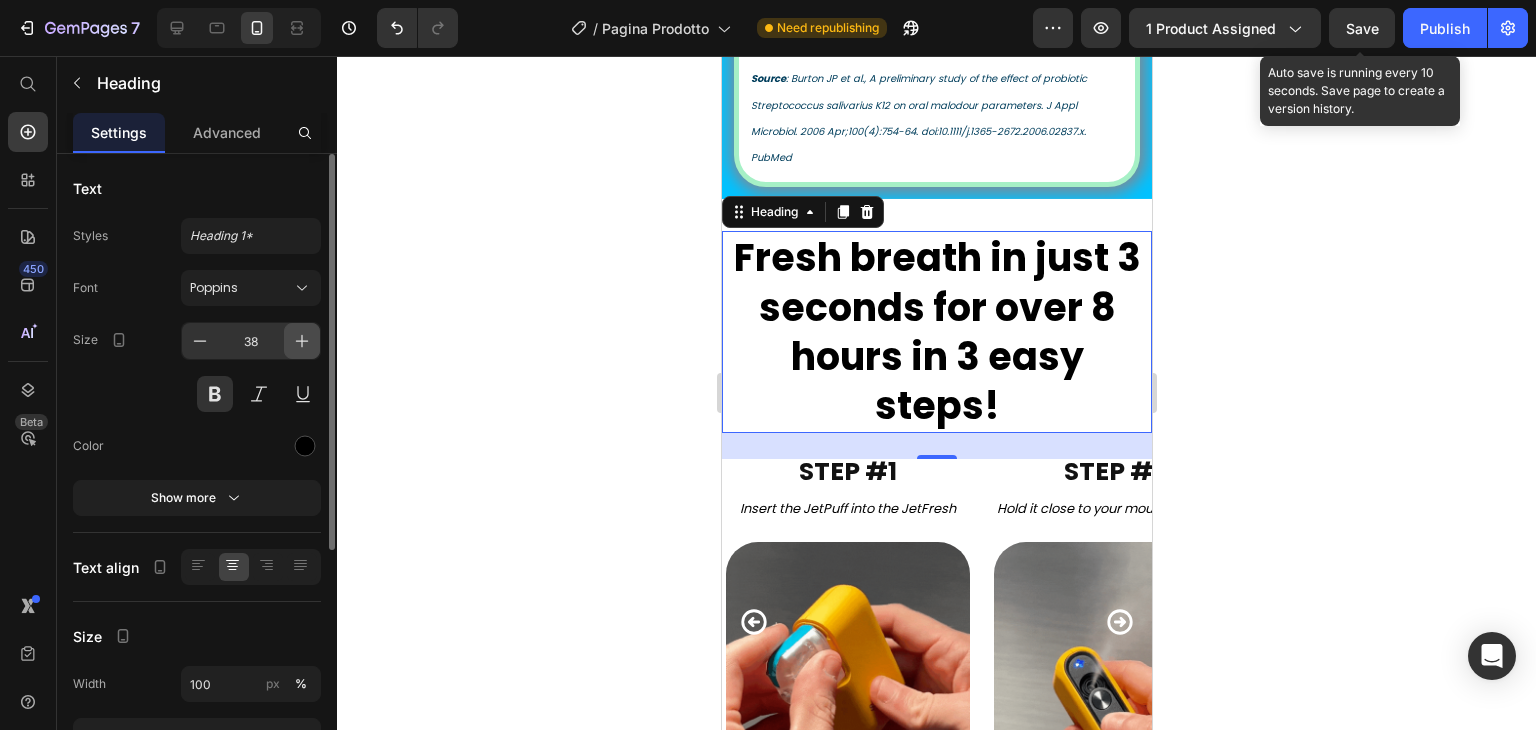 click 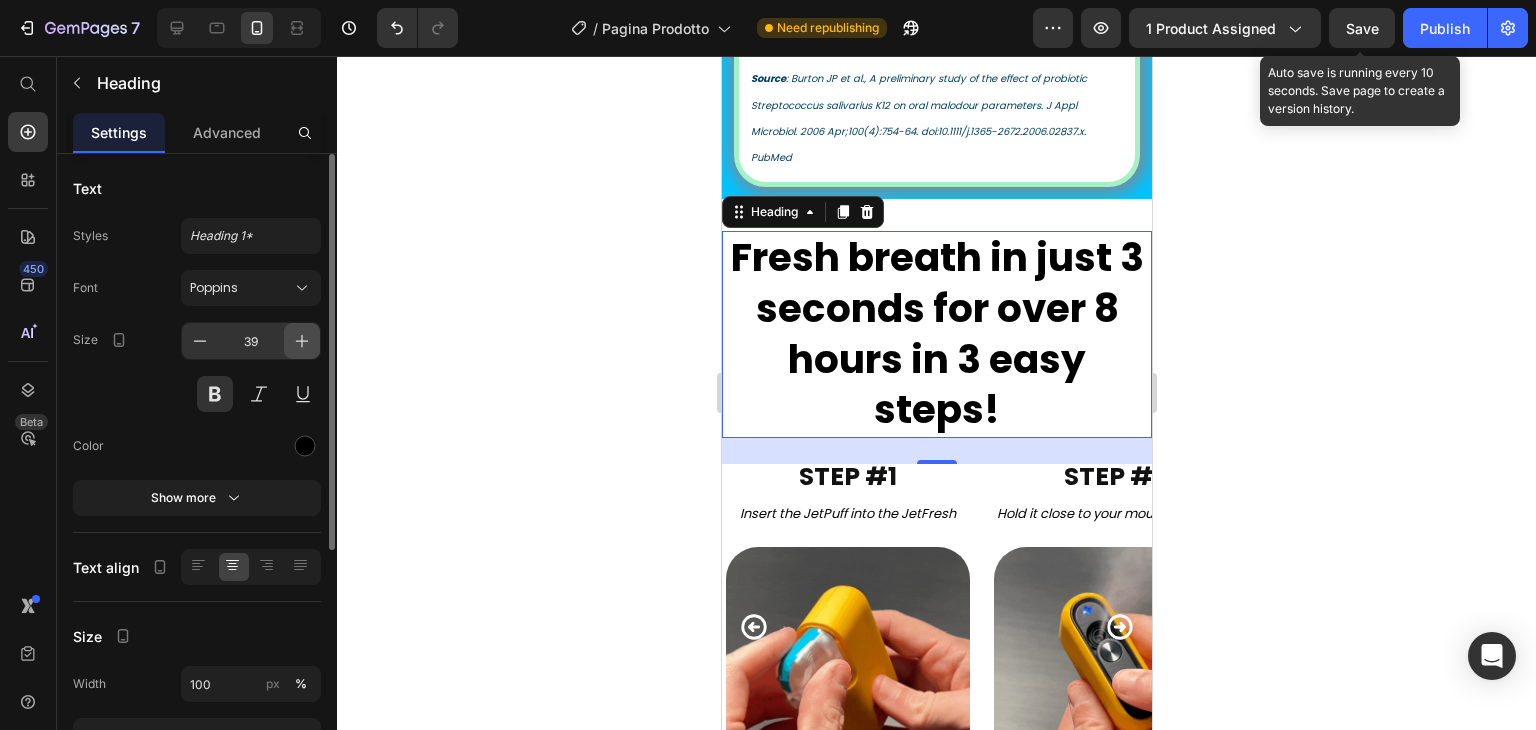 click 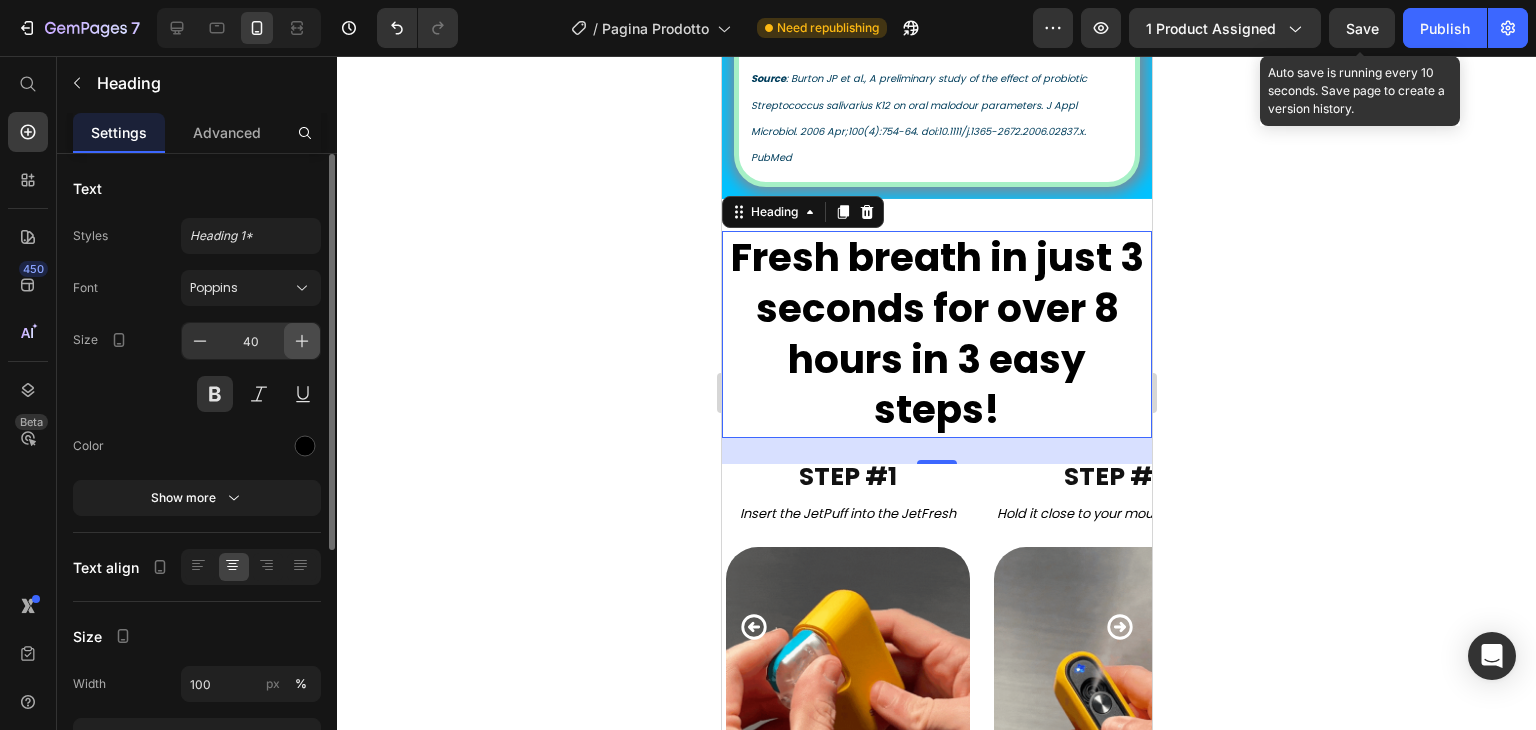 click 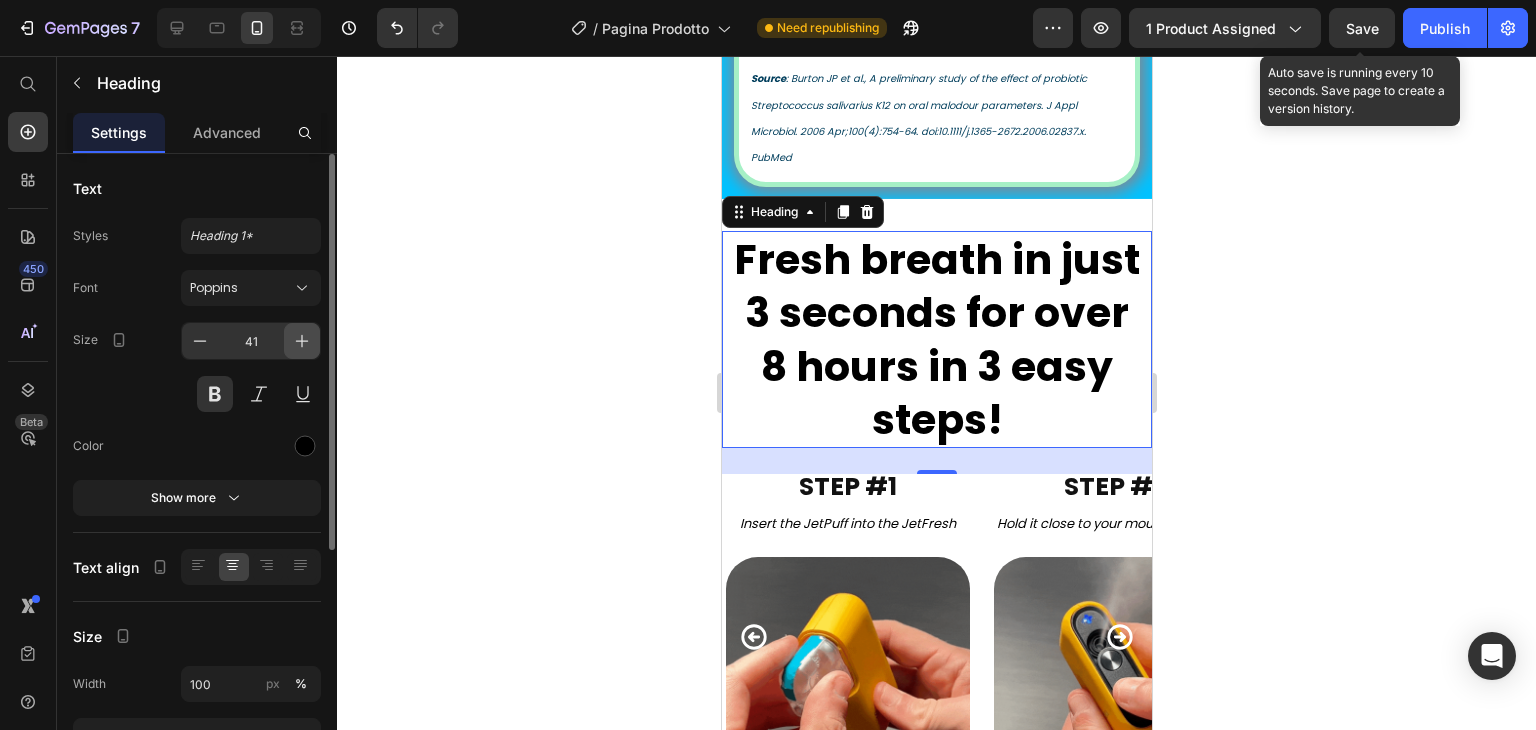 click 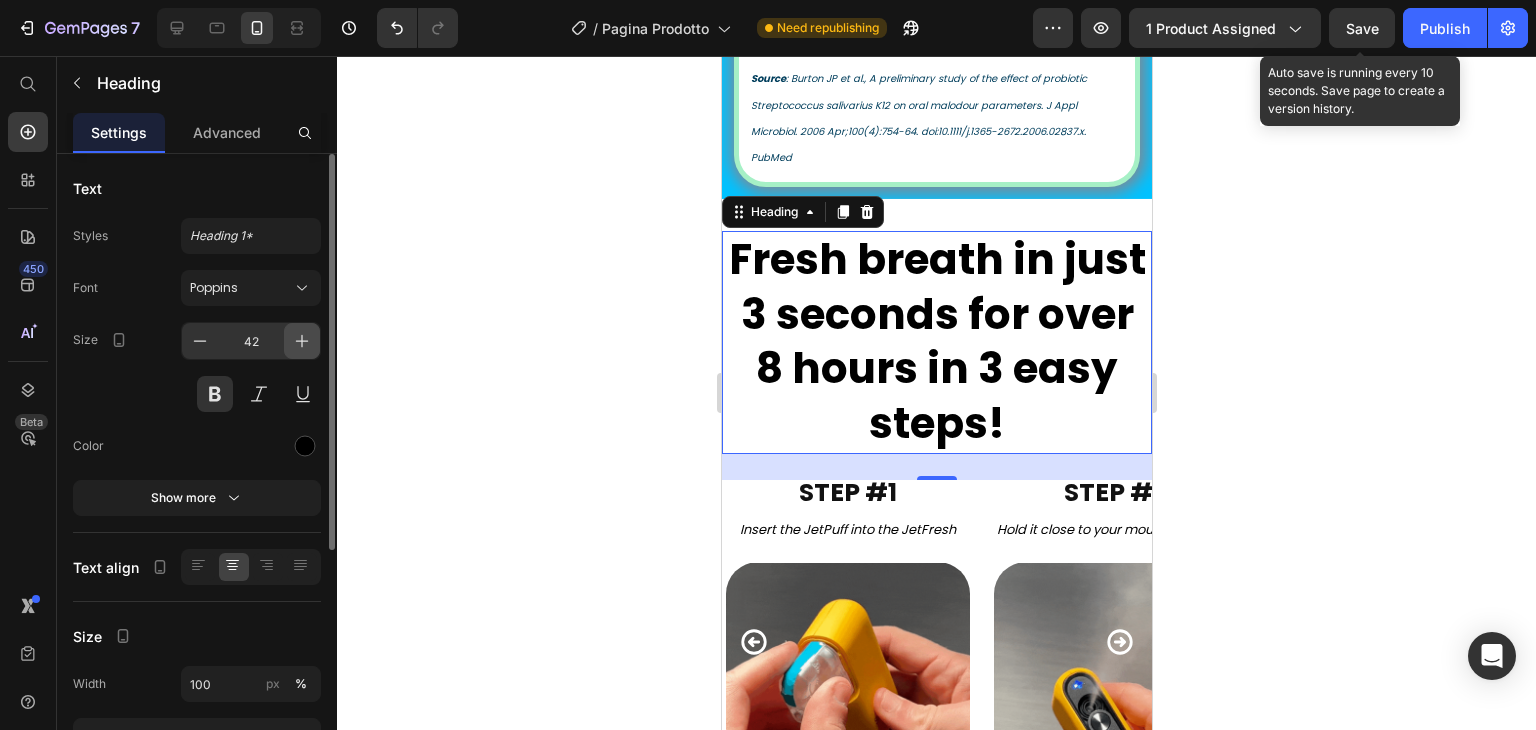 click 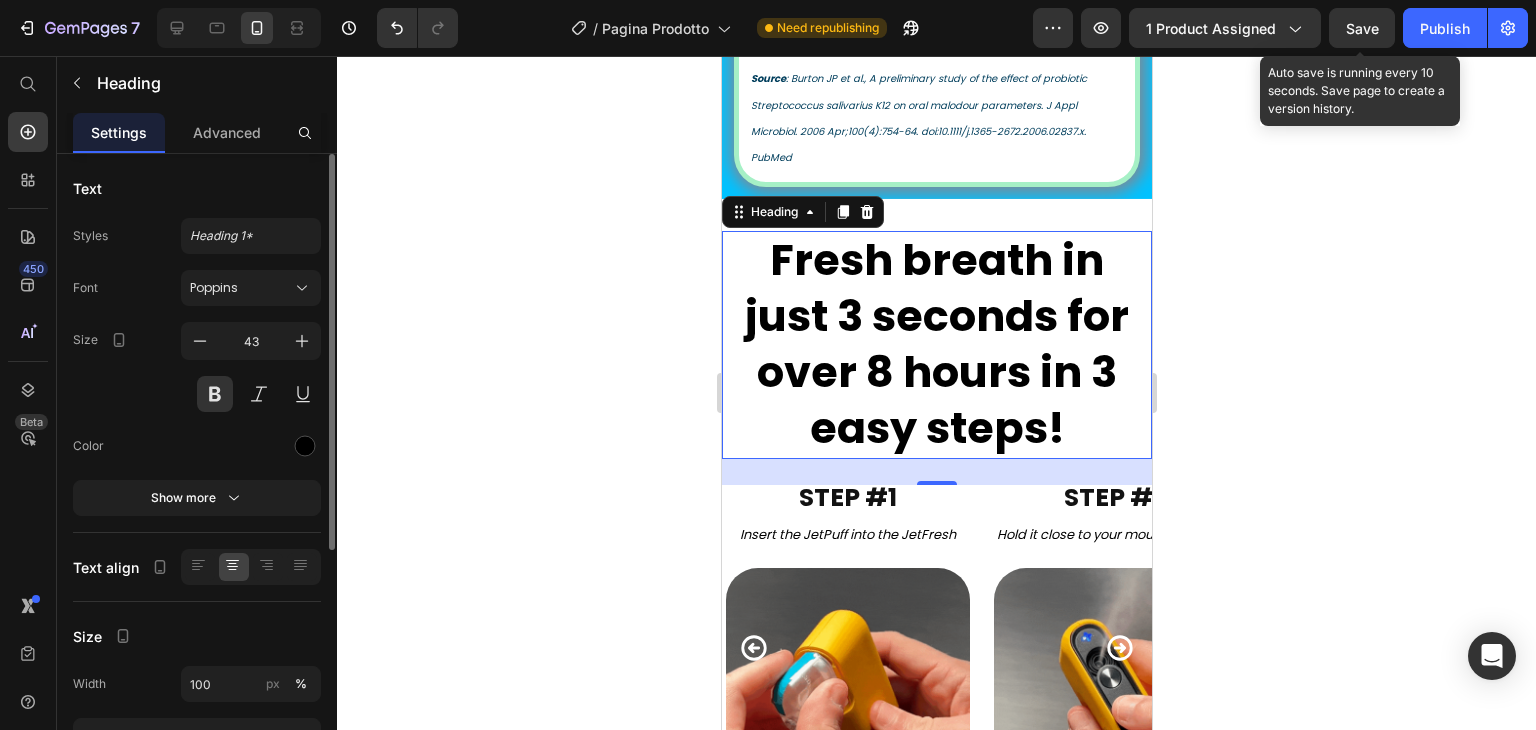 click on "Size 43" at bounding box center [197, 367] 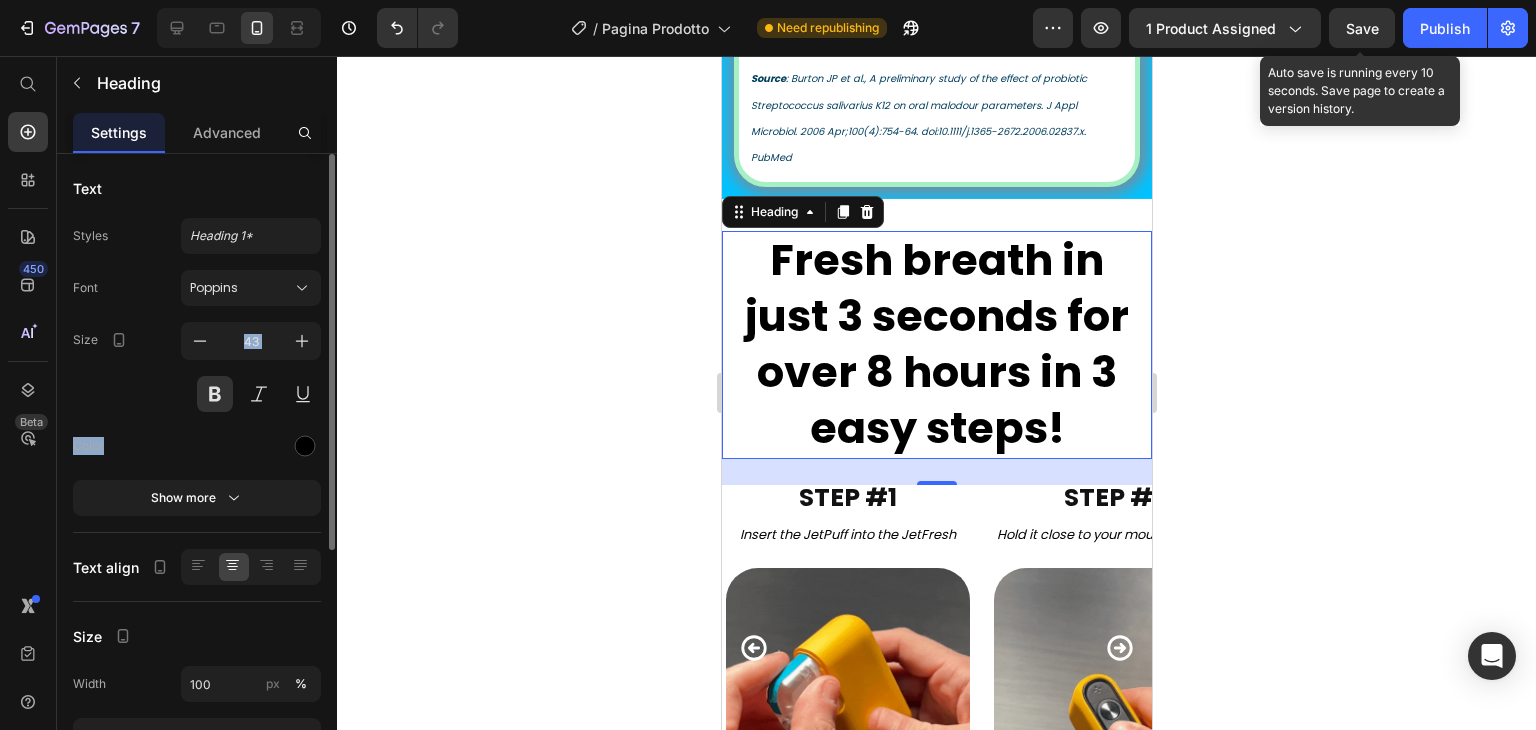 click on "Size 43" at bounding box center (197, 367) 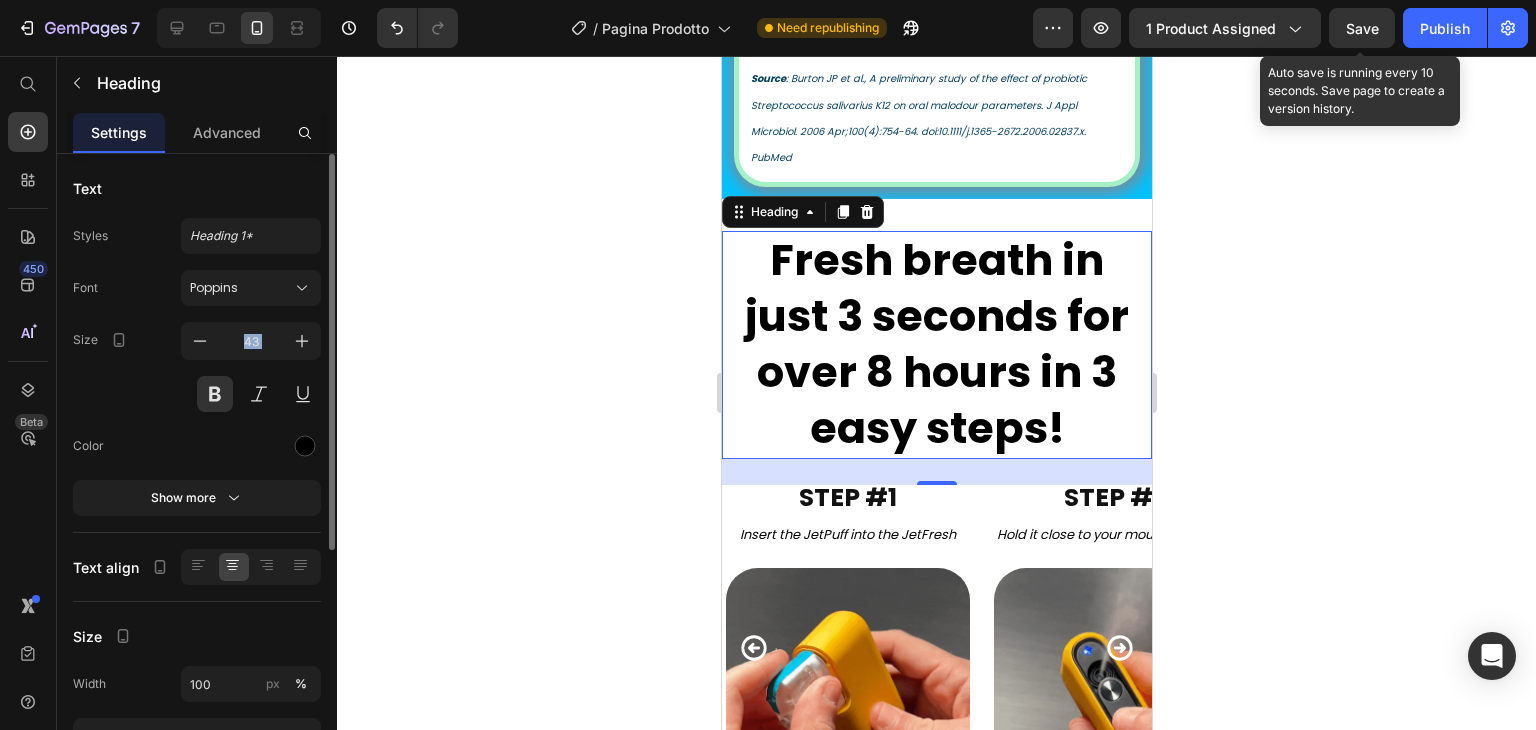 click on "Size 43" at bounding box center [197, 367] 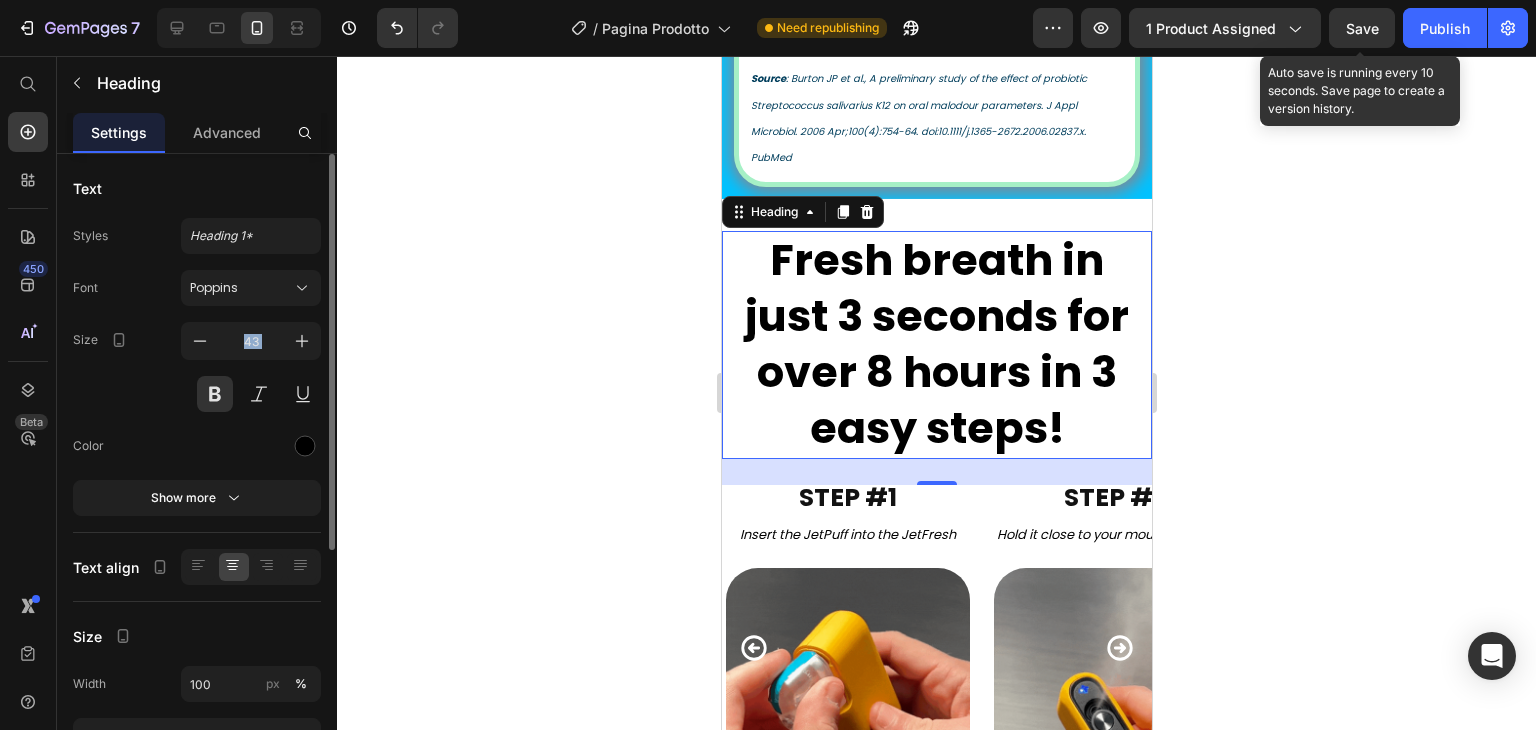 click on "Size 43" at bounding box center (197, 367) 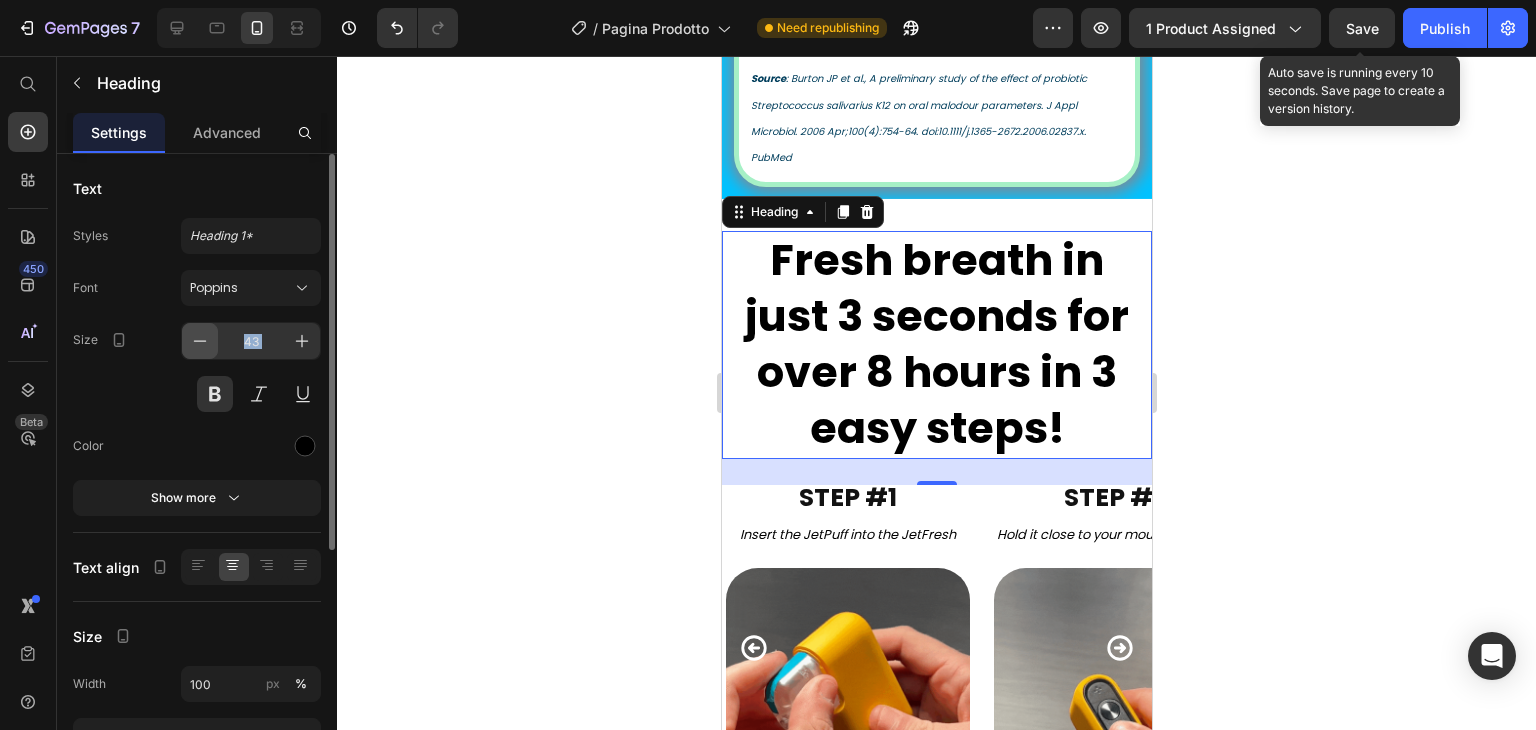 click at bounding box center (200, 341) 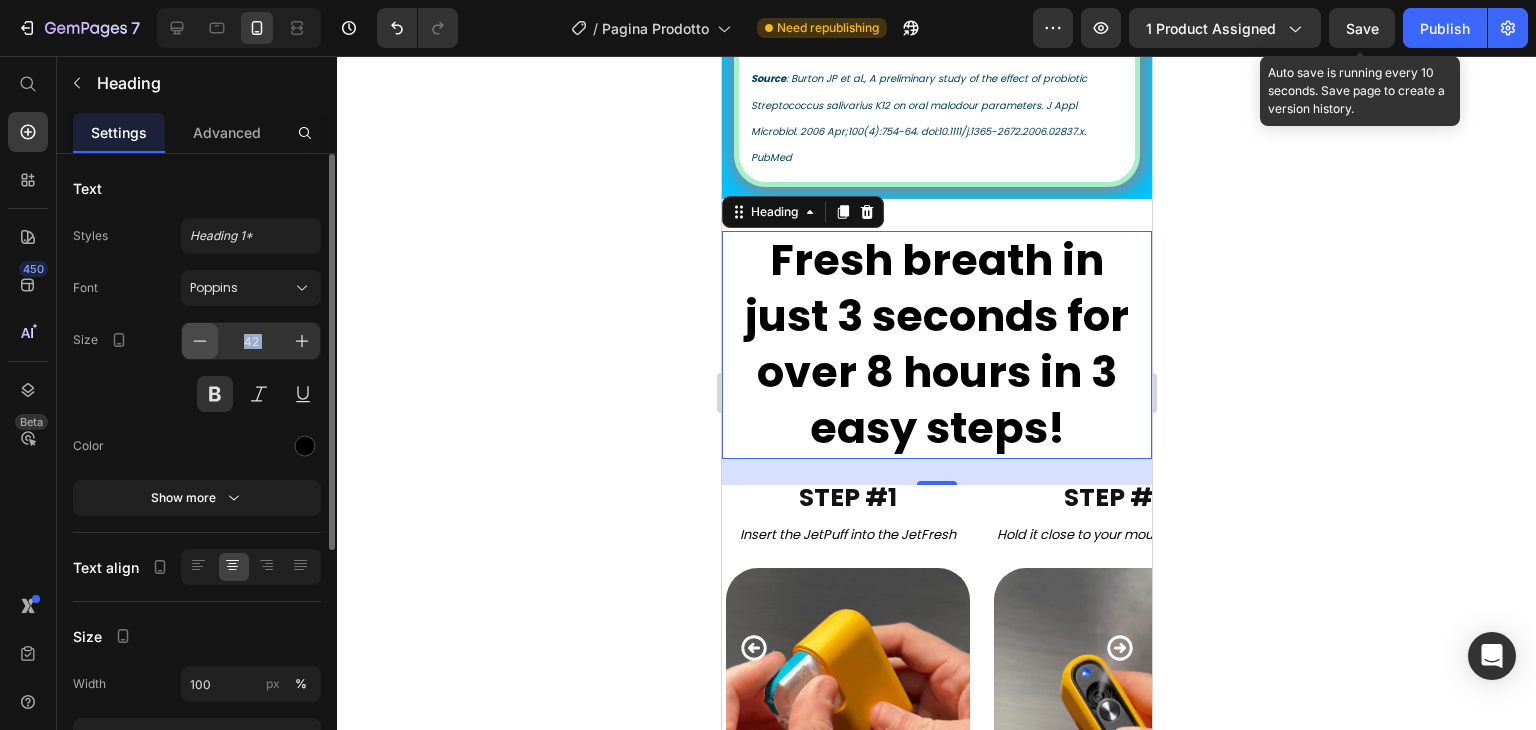 click at bounding box center [200, 341] 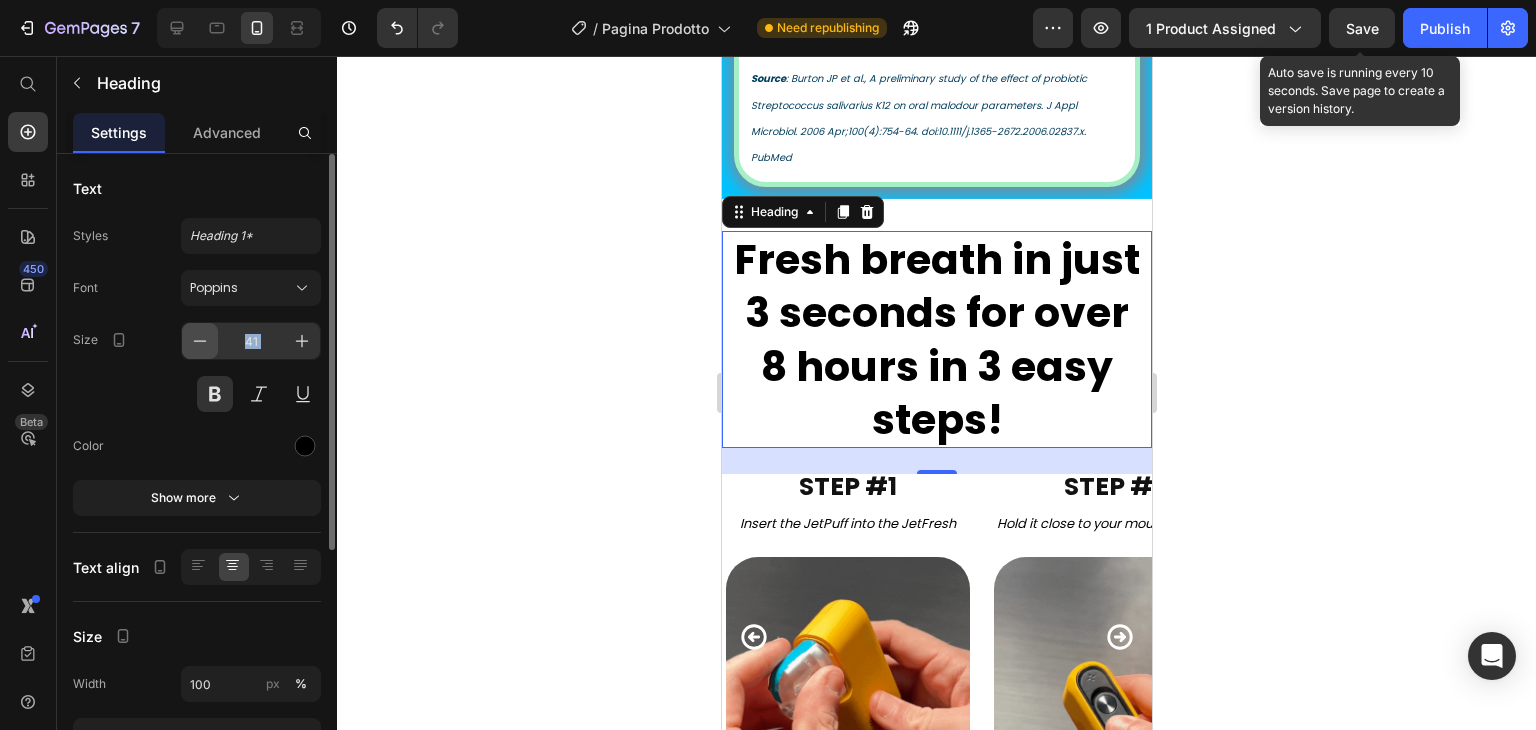 click at bounding box center [200, 341] 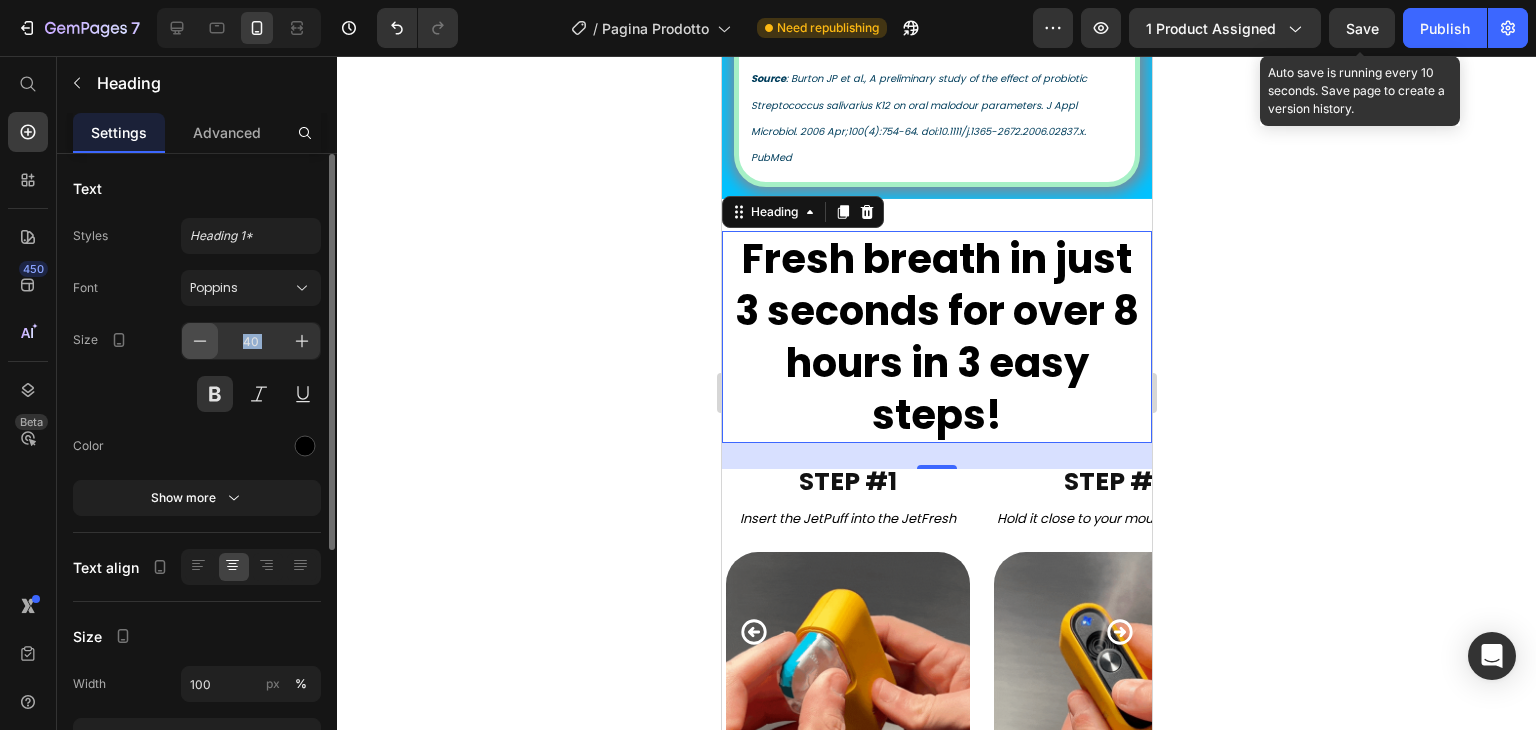 click at bounding box center (200, 341) 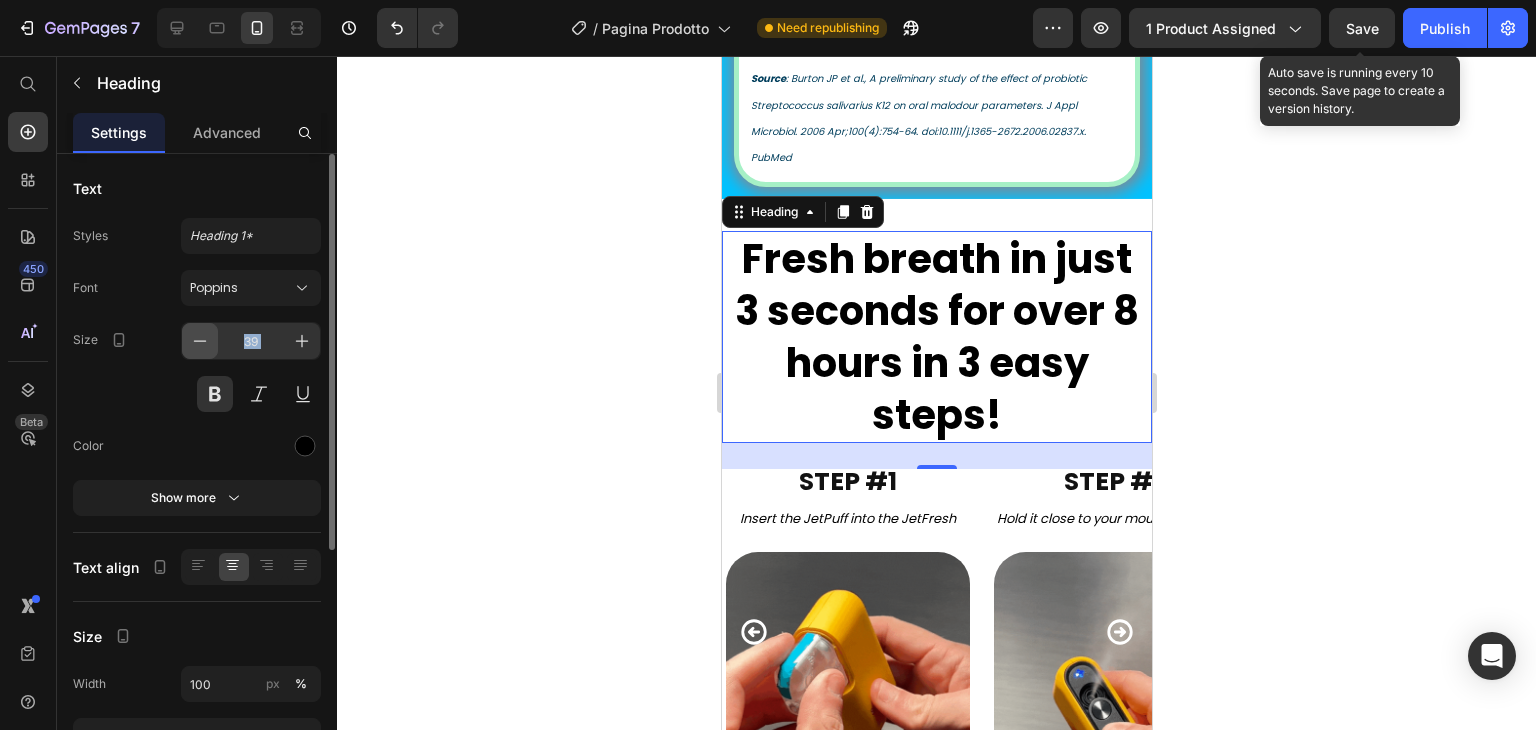 click at bounding box center (200, 341) 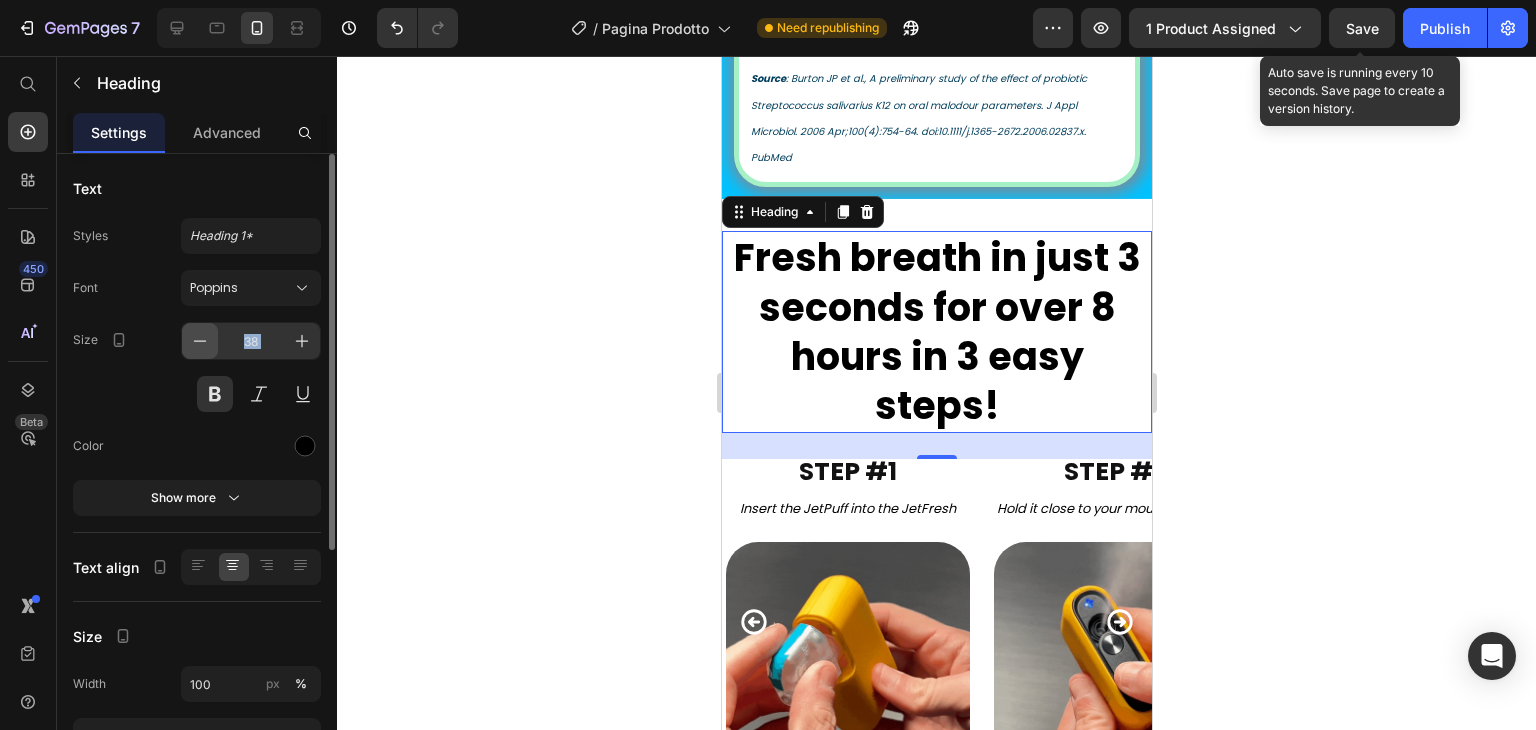 click at bounding box center (200, 341) 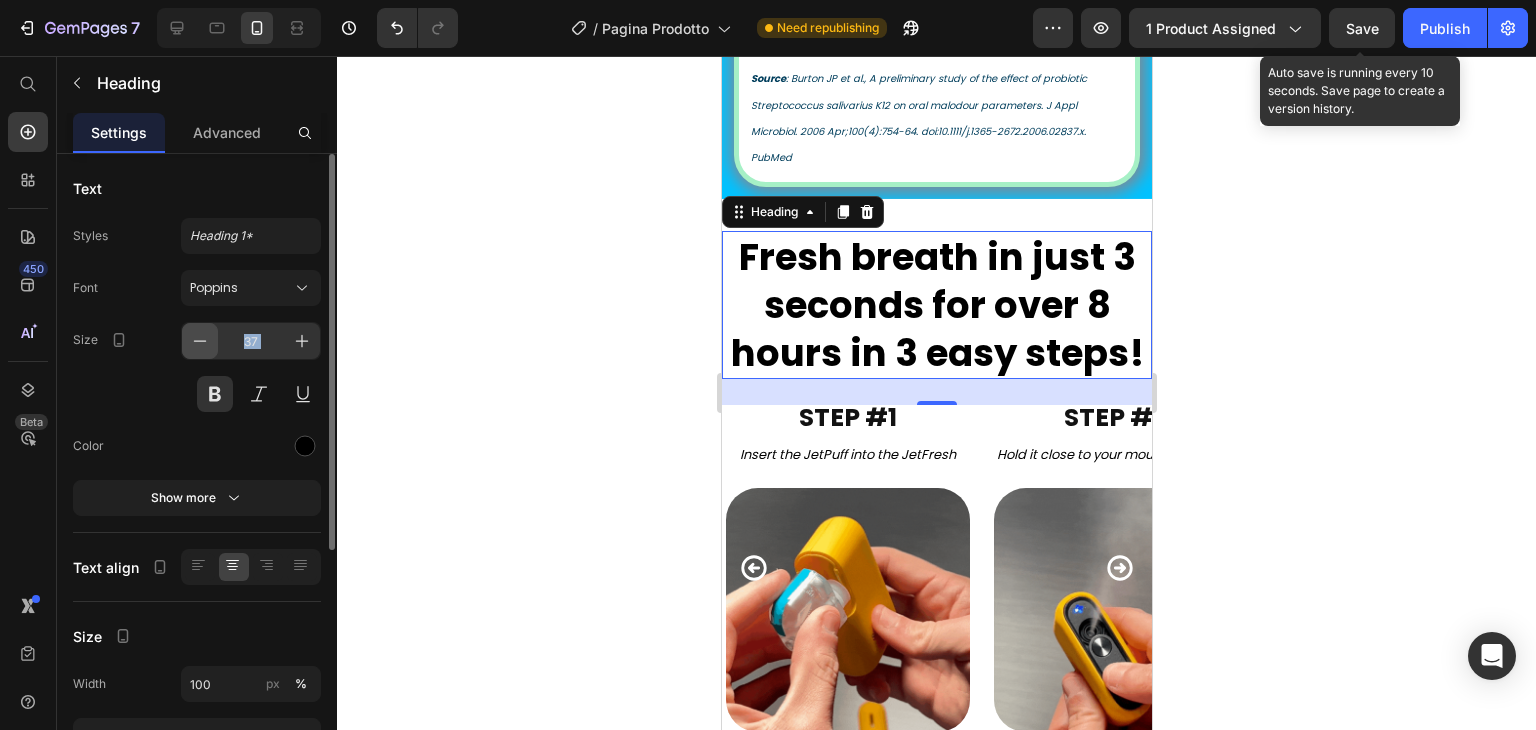 click at bounding box center [200, 341] 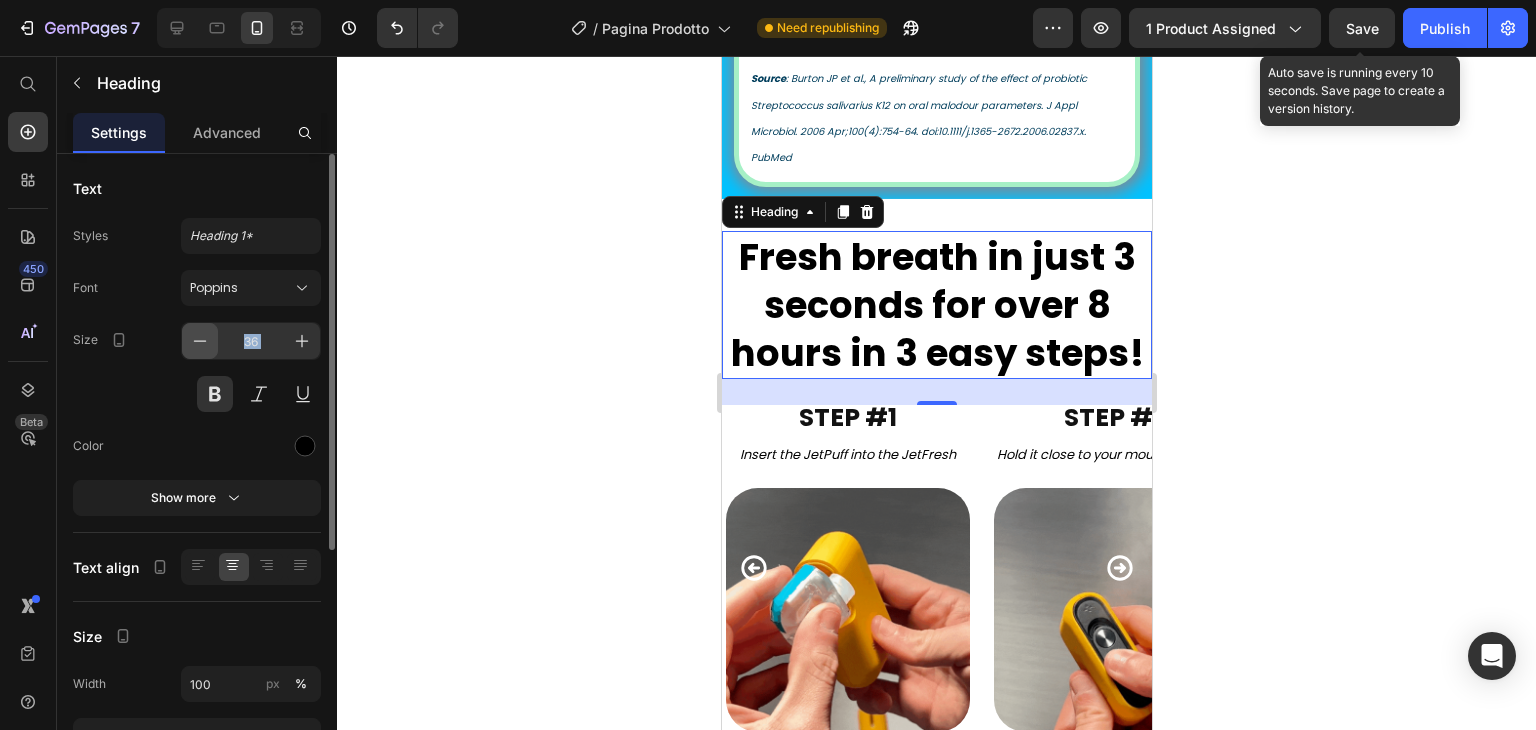 click at bounding box center (200, 341) 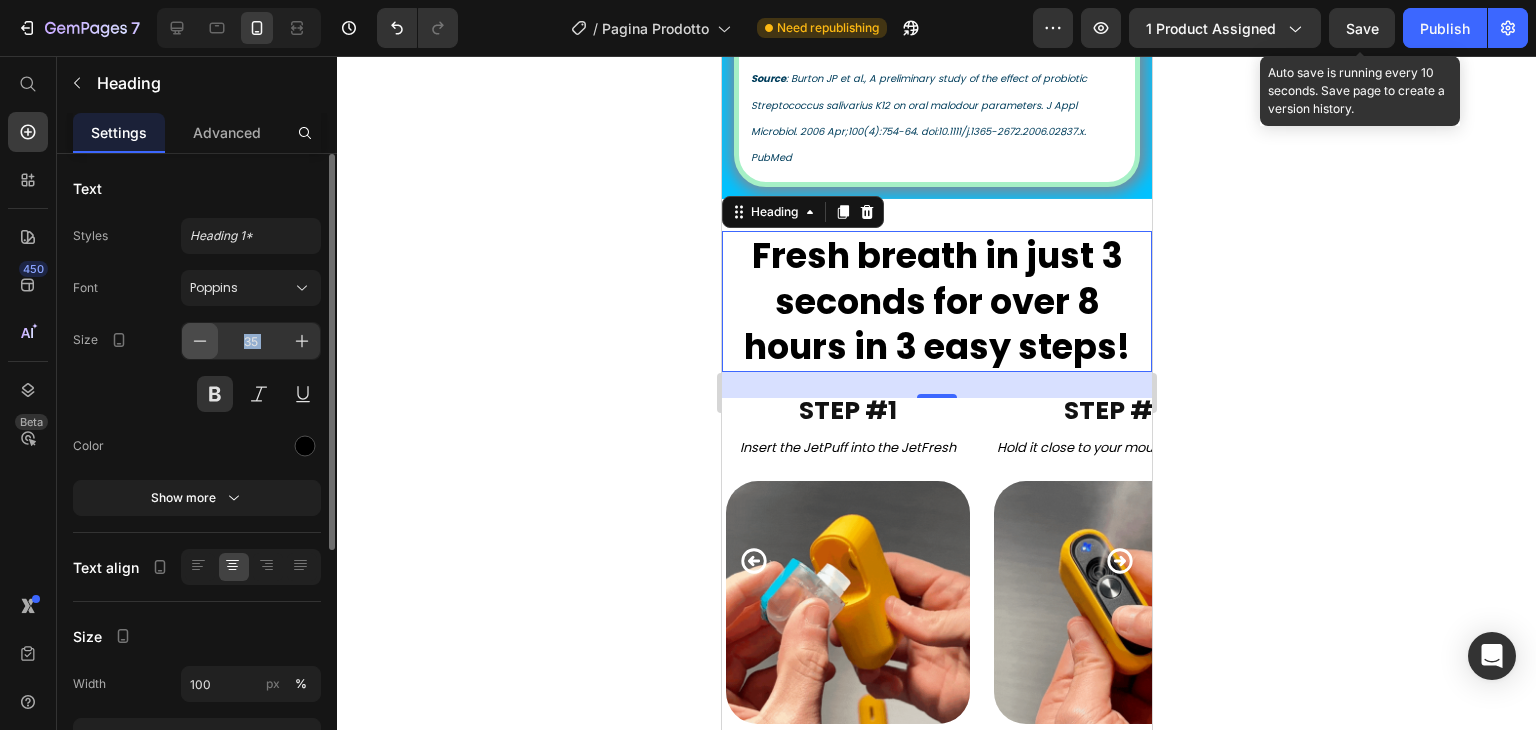 click at bounding box center [200, 341] 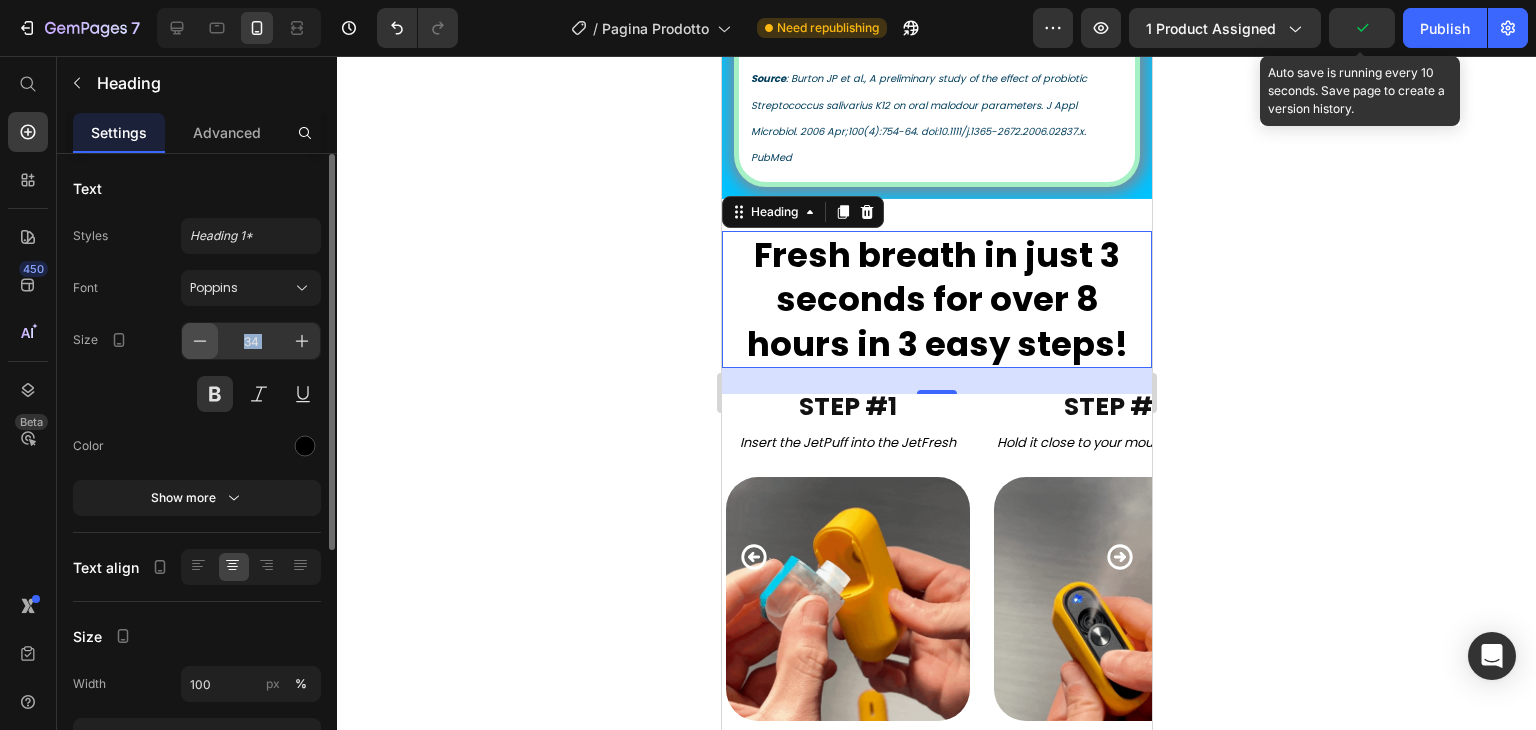 click at bounding box center (200, 341) 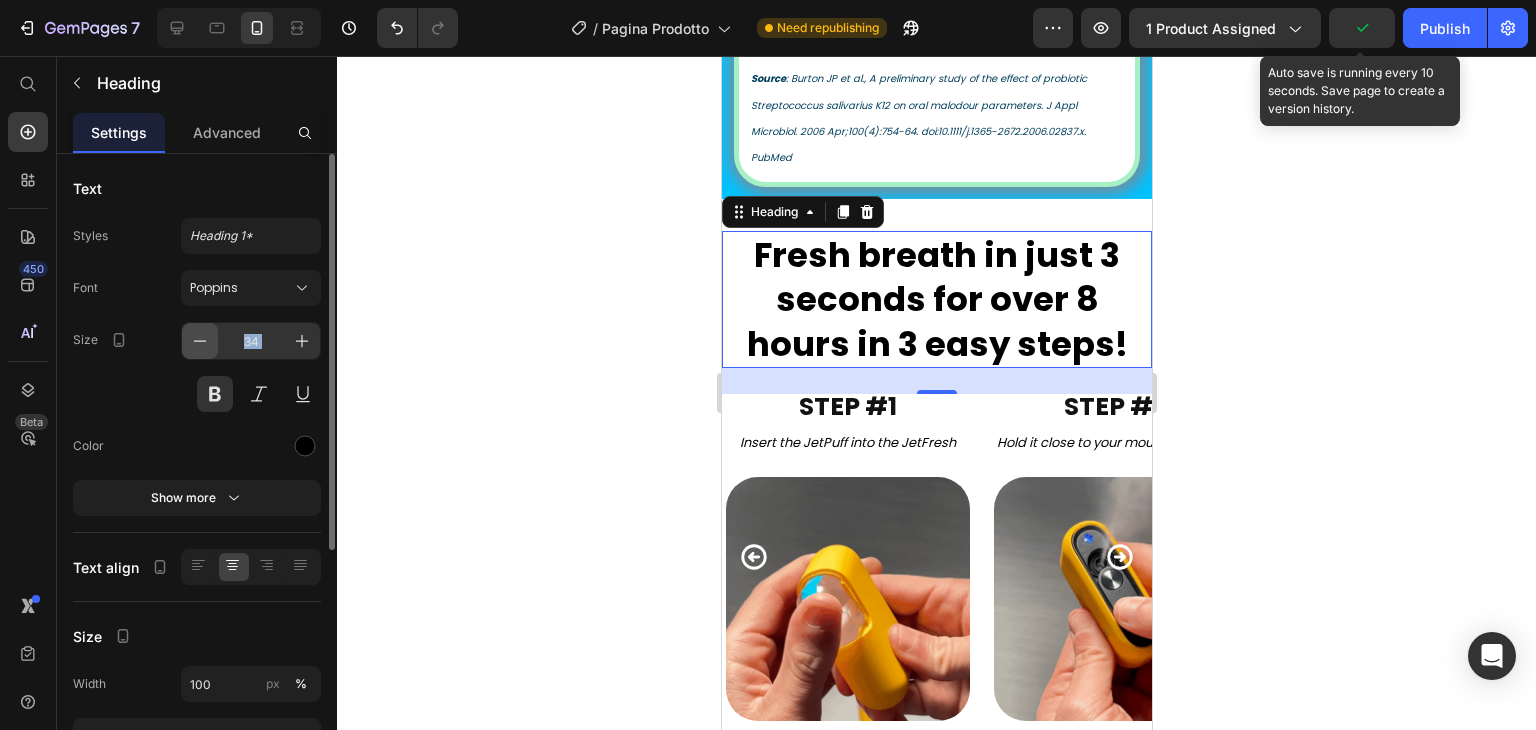 click at bounding box center (200, 341) 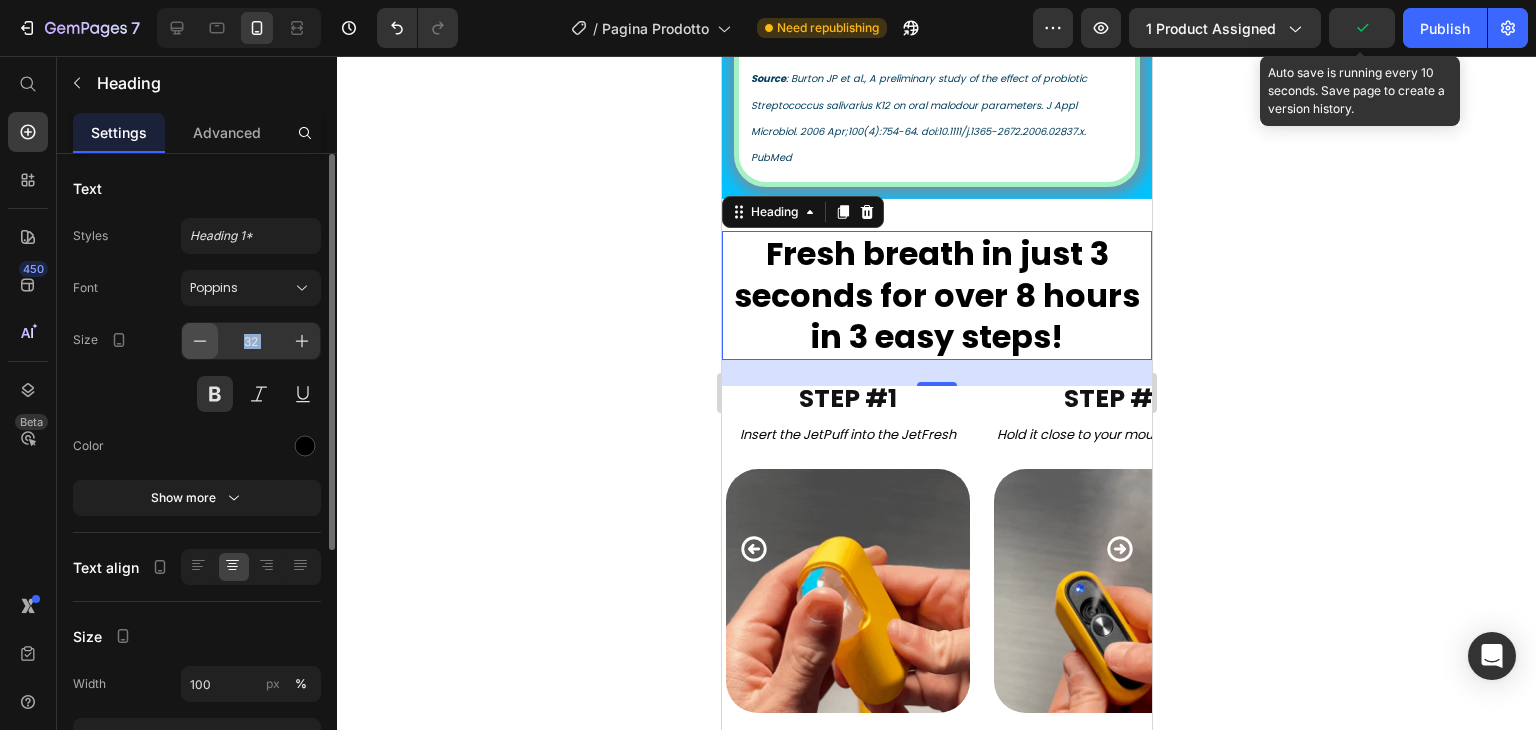 click at bounding box center [200, 341] 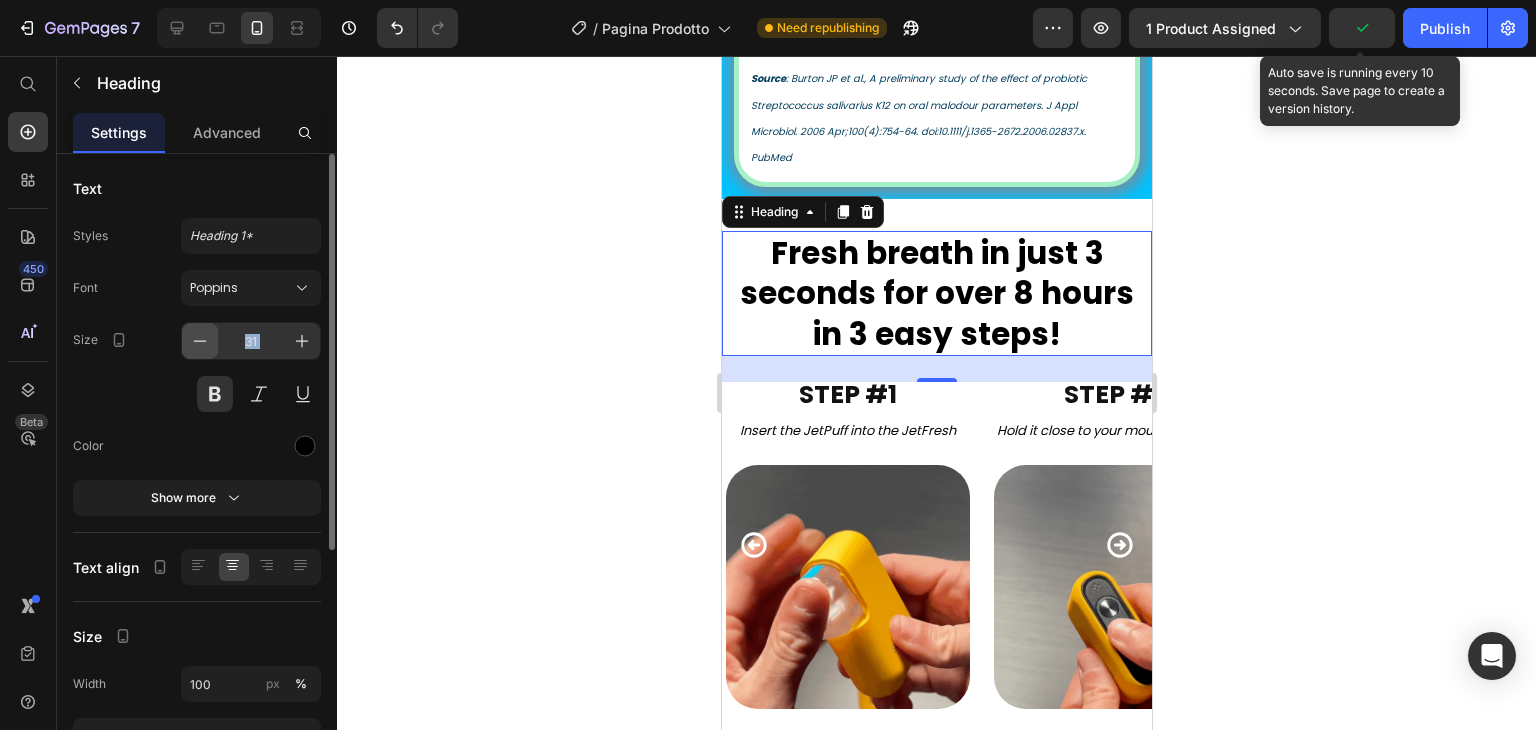 click at bounding box center (200, 341) 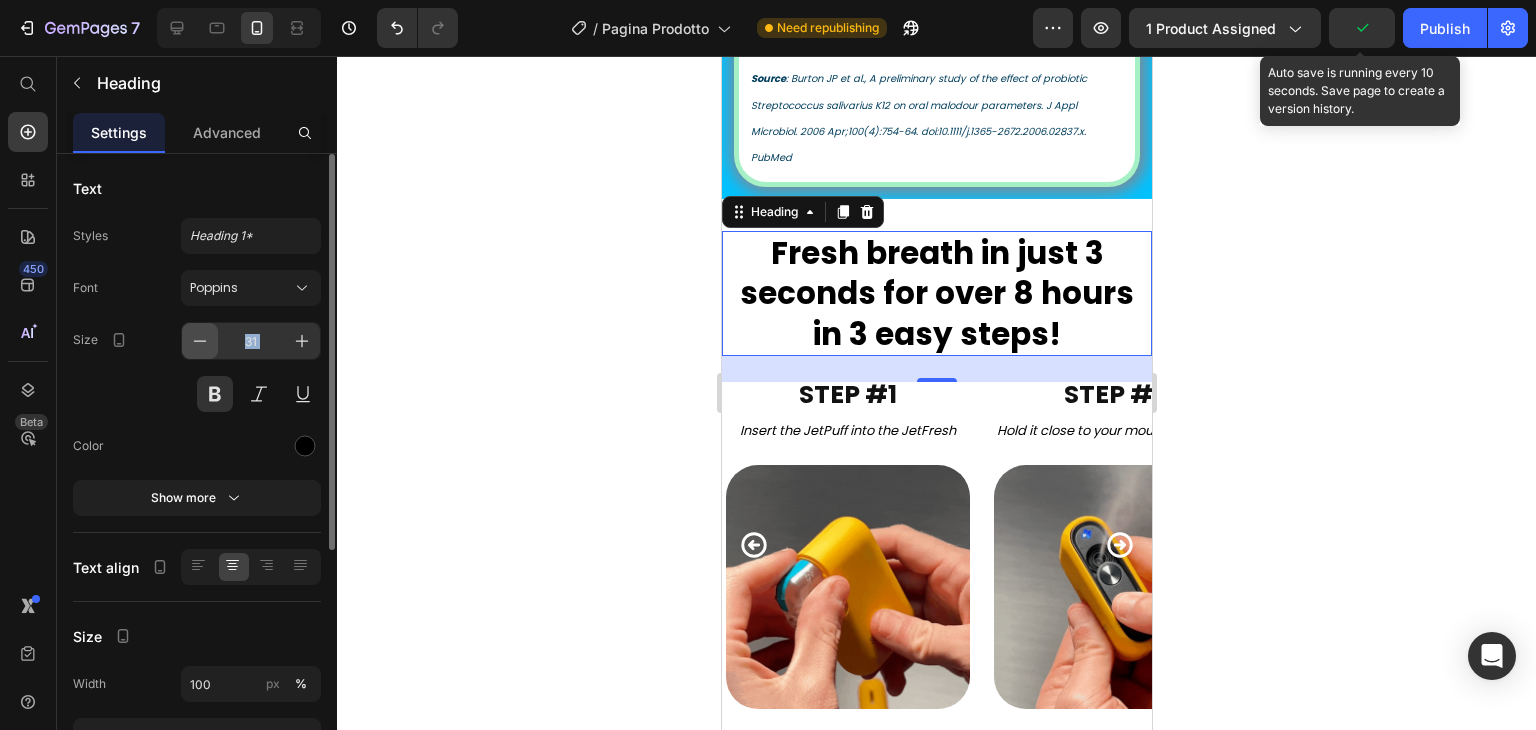 type on "30" 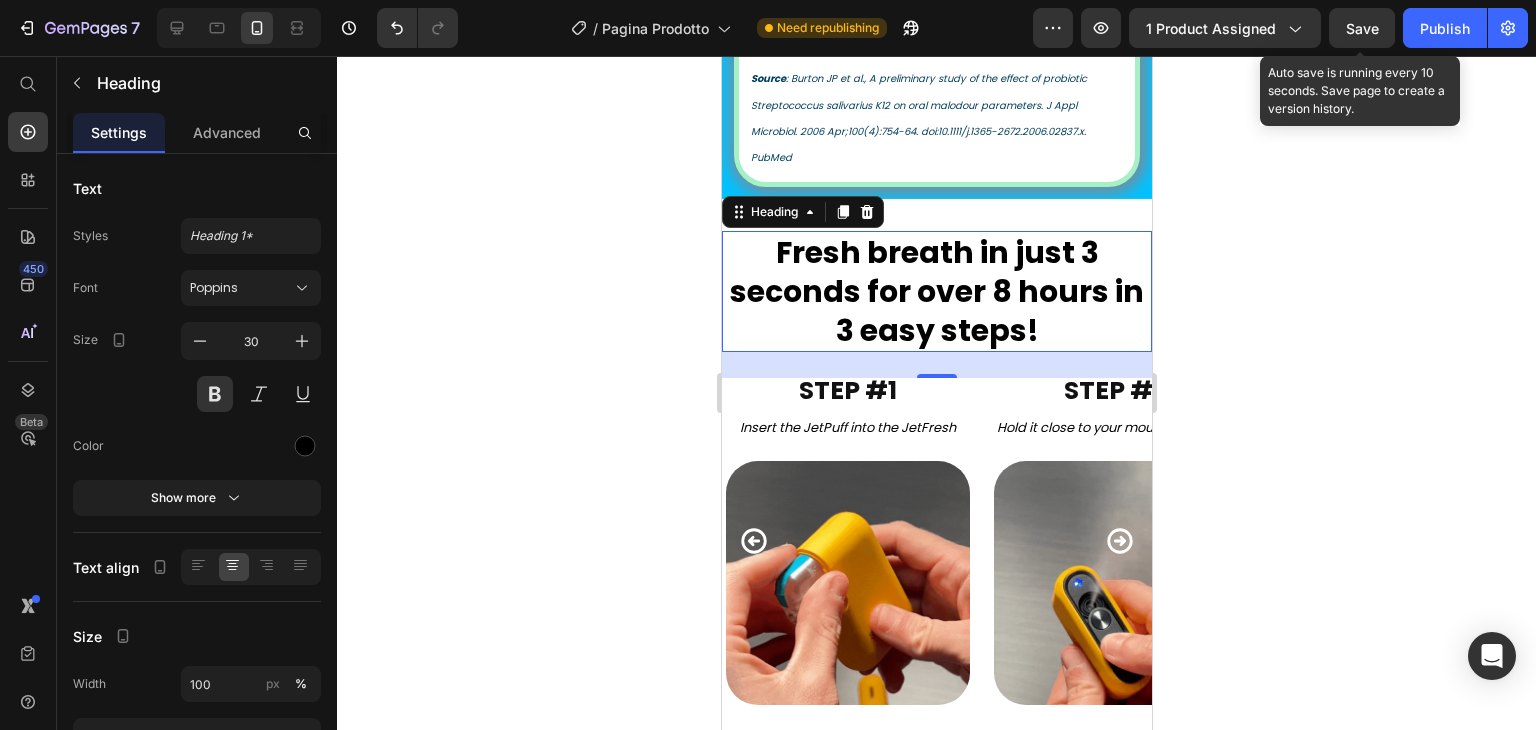 click 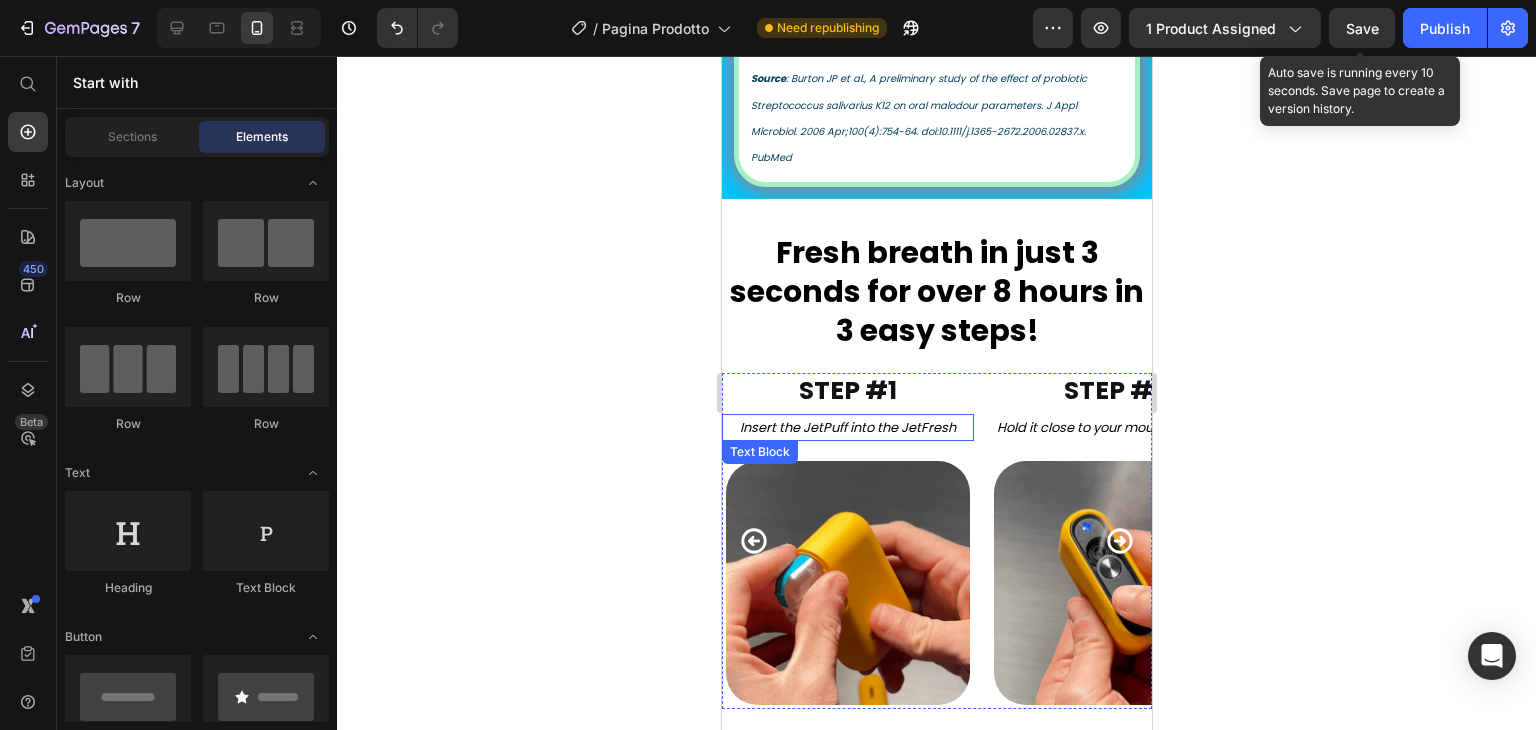 click on "Insert the JetPuff into the JetFresh" at bounding box center [847, 427] 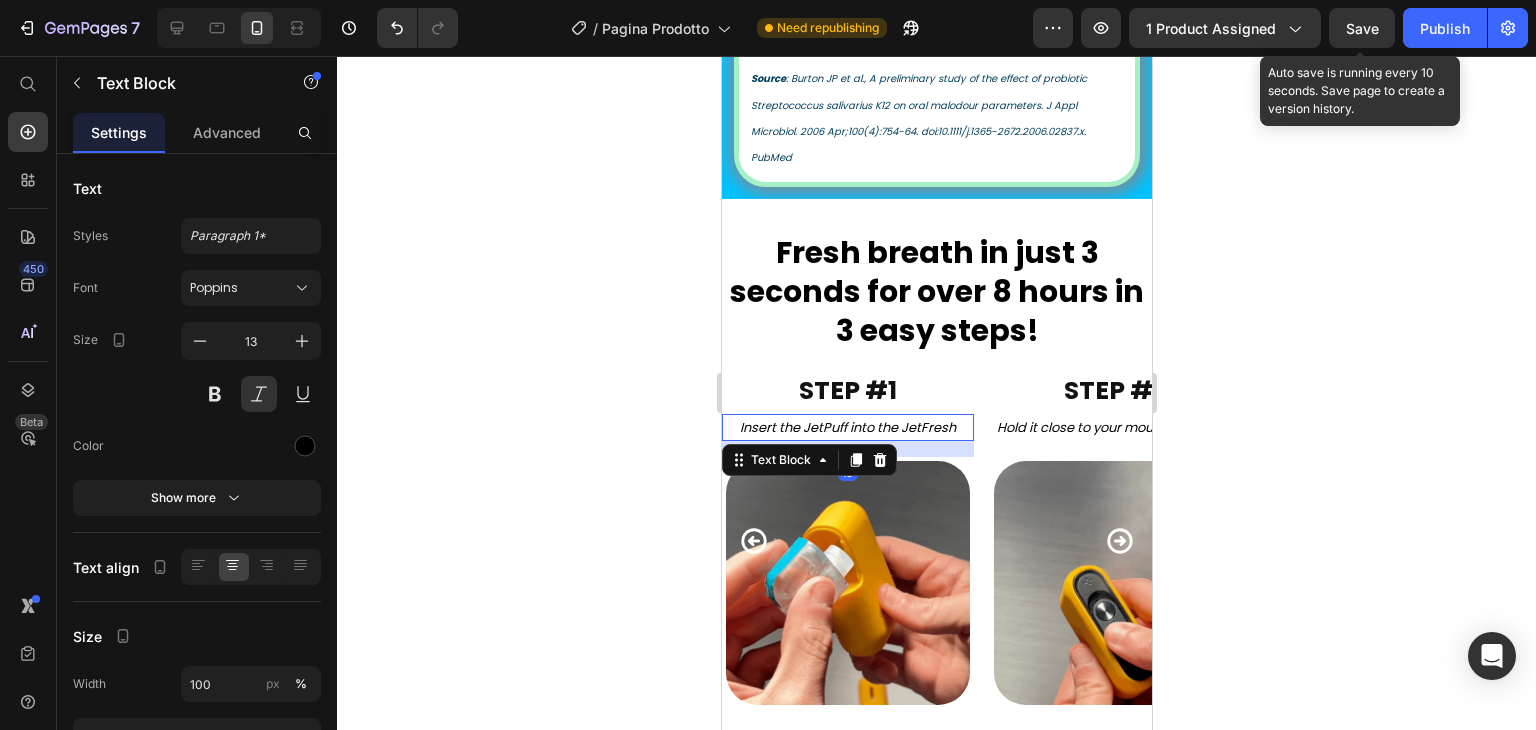 click on "Insert the JetPuff into the JetFresh" at bounding box center [847, 427] 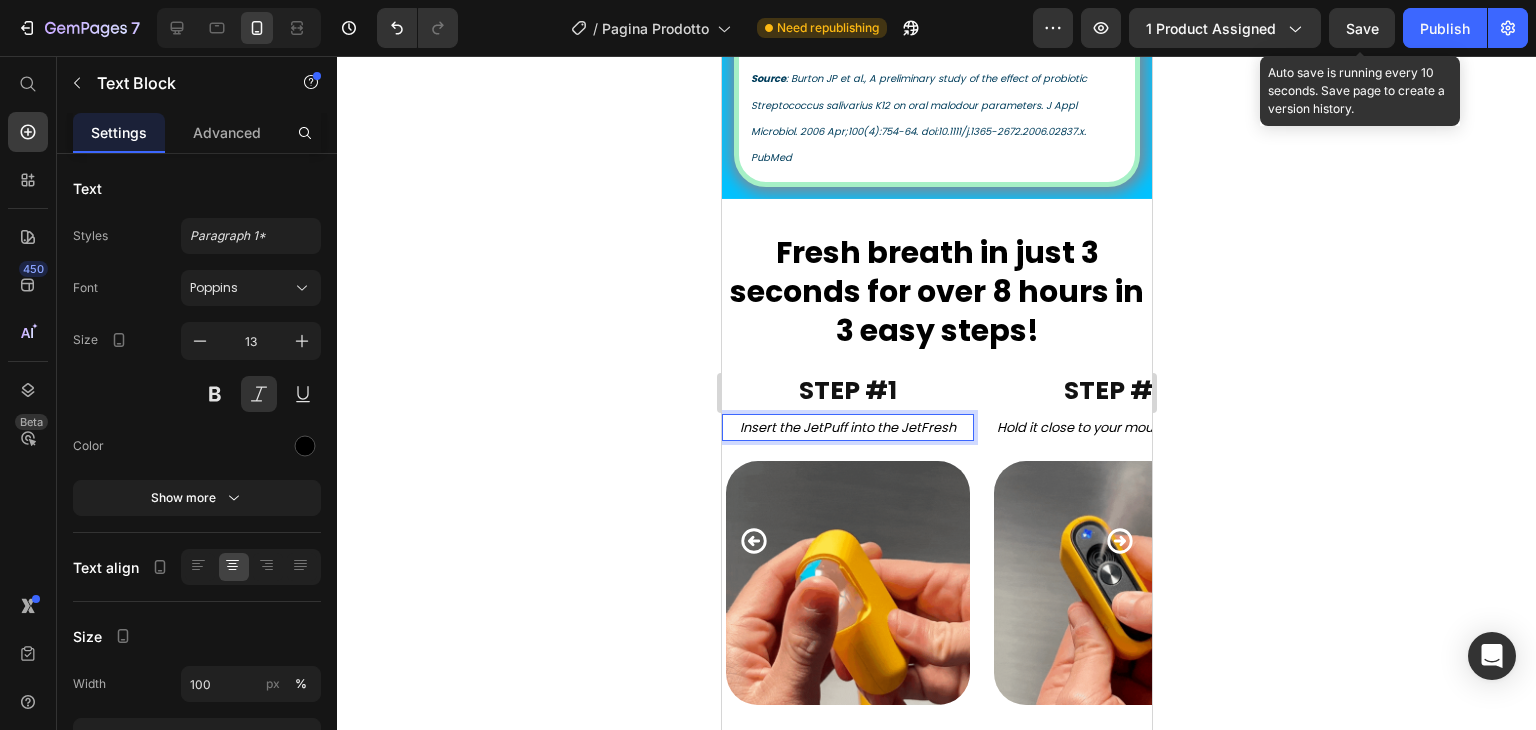 click on "Insert the JetPuff into the JetFresh" at bounding box center [847, 427] 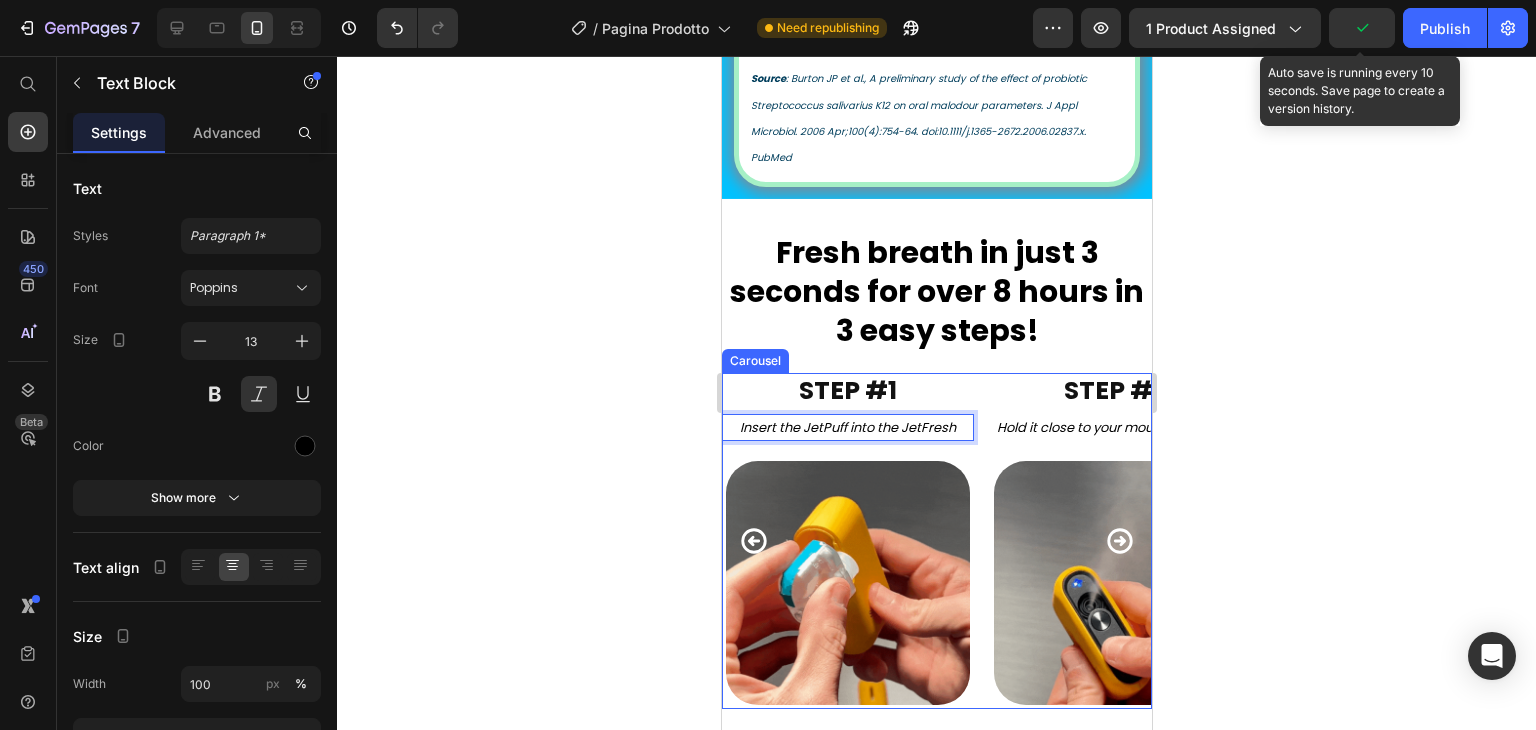 click 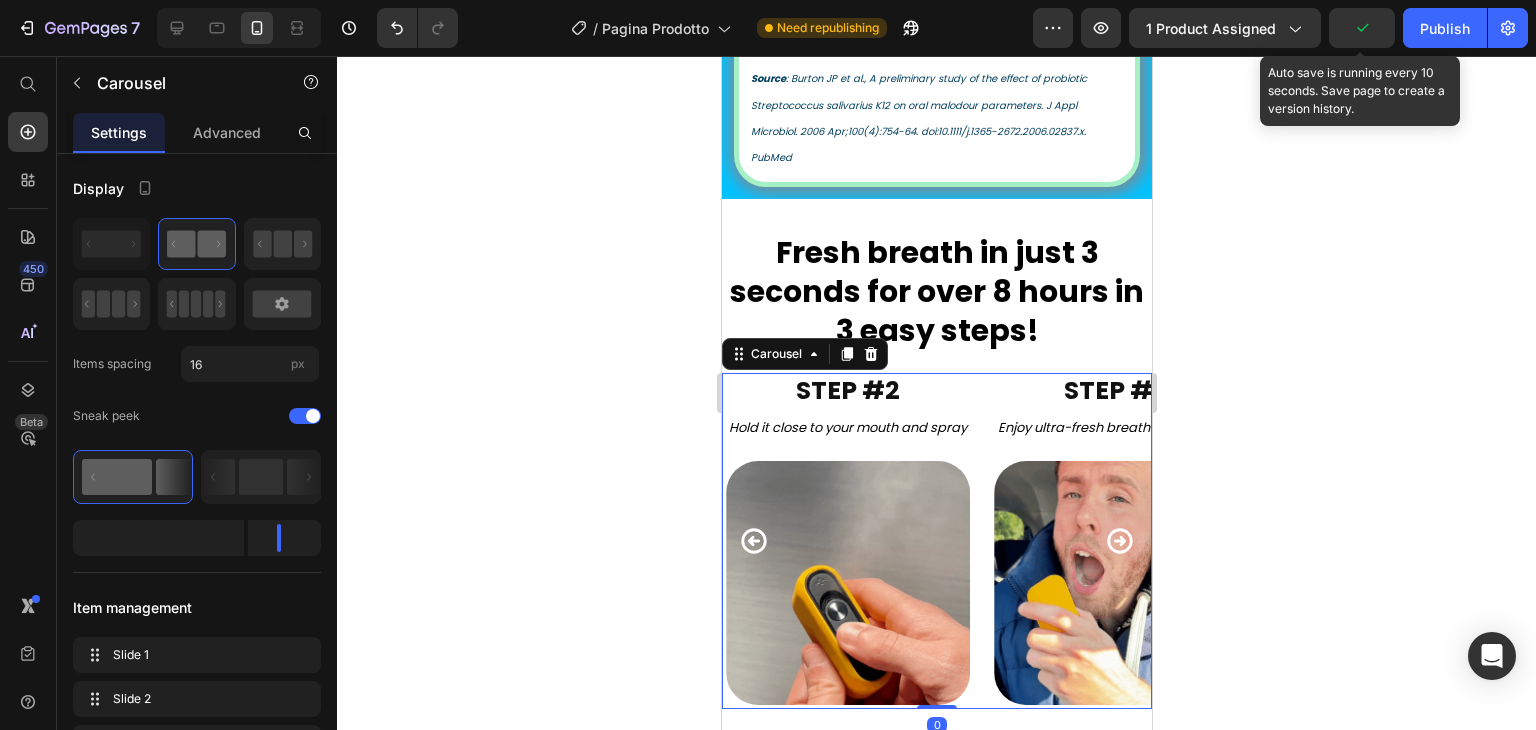 click 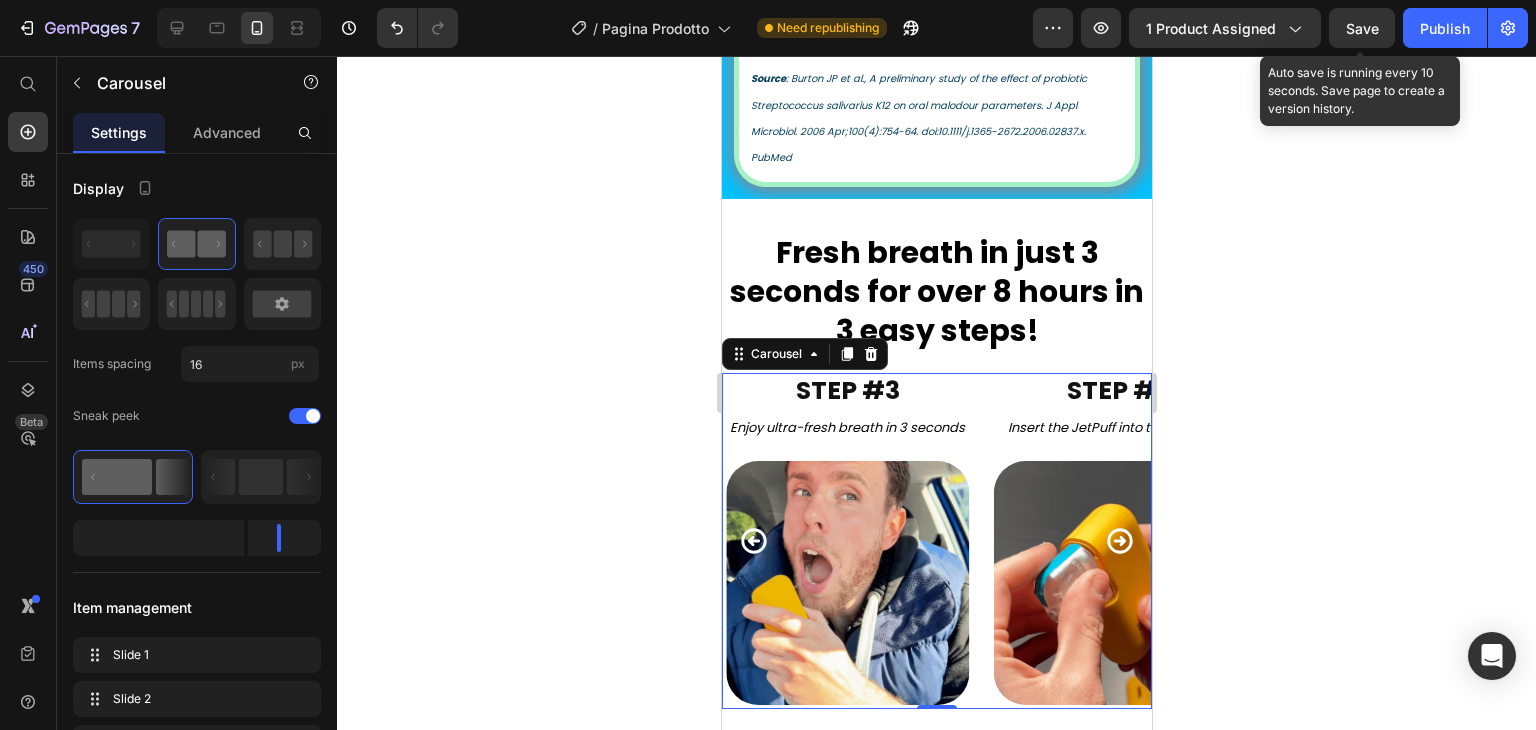 click 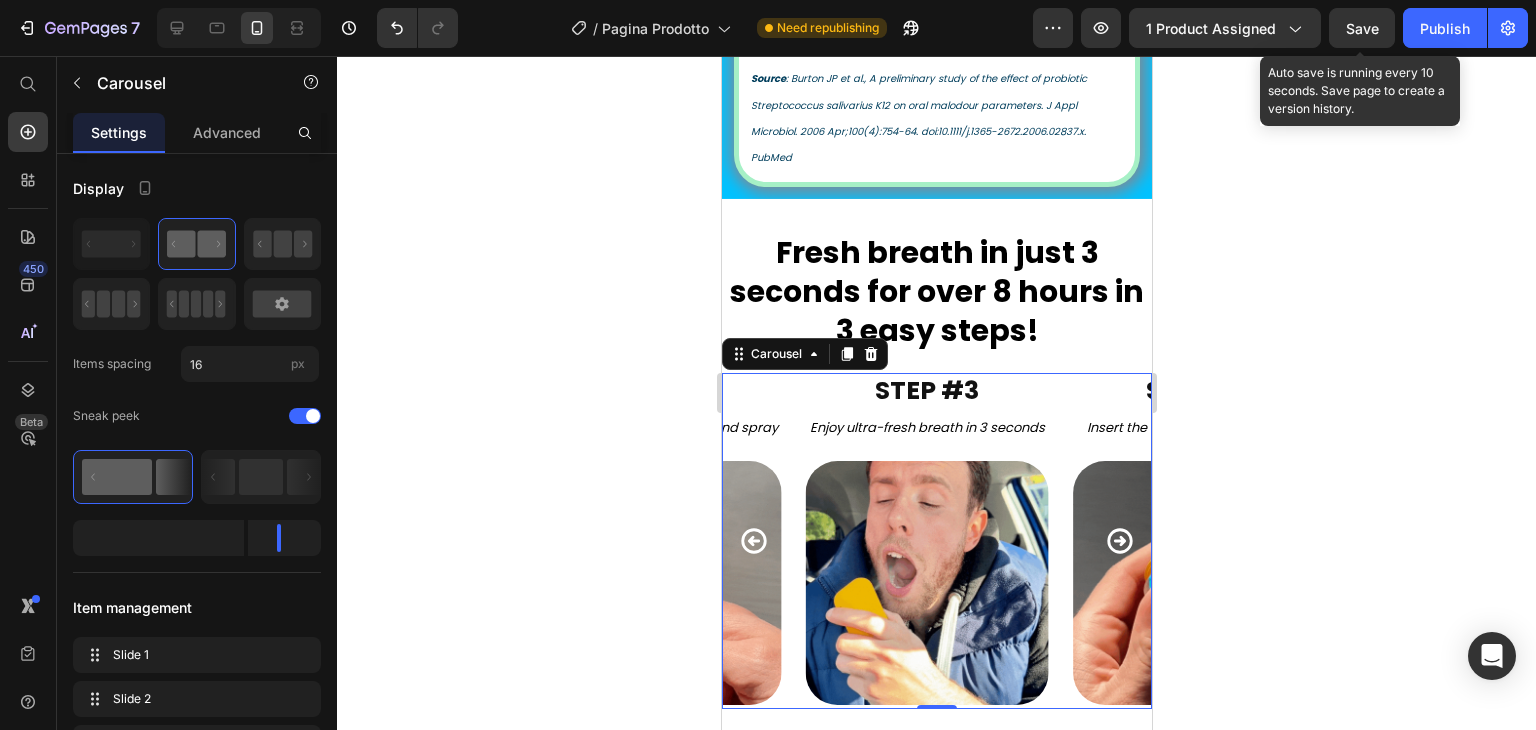 click 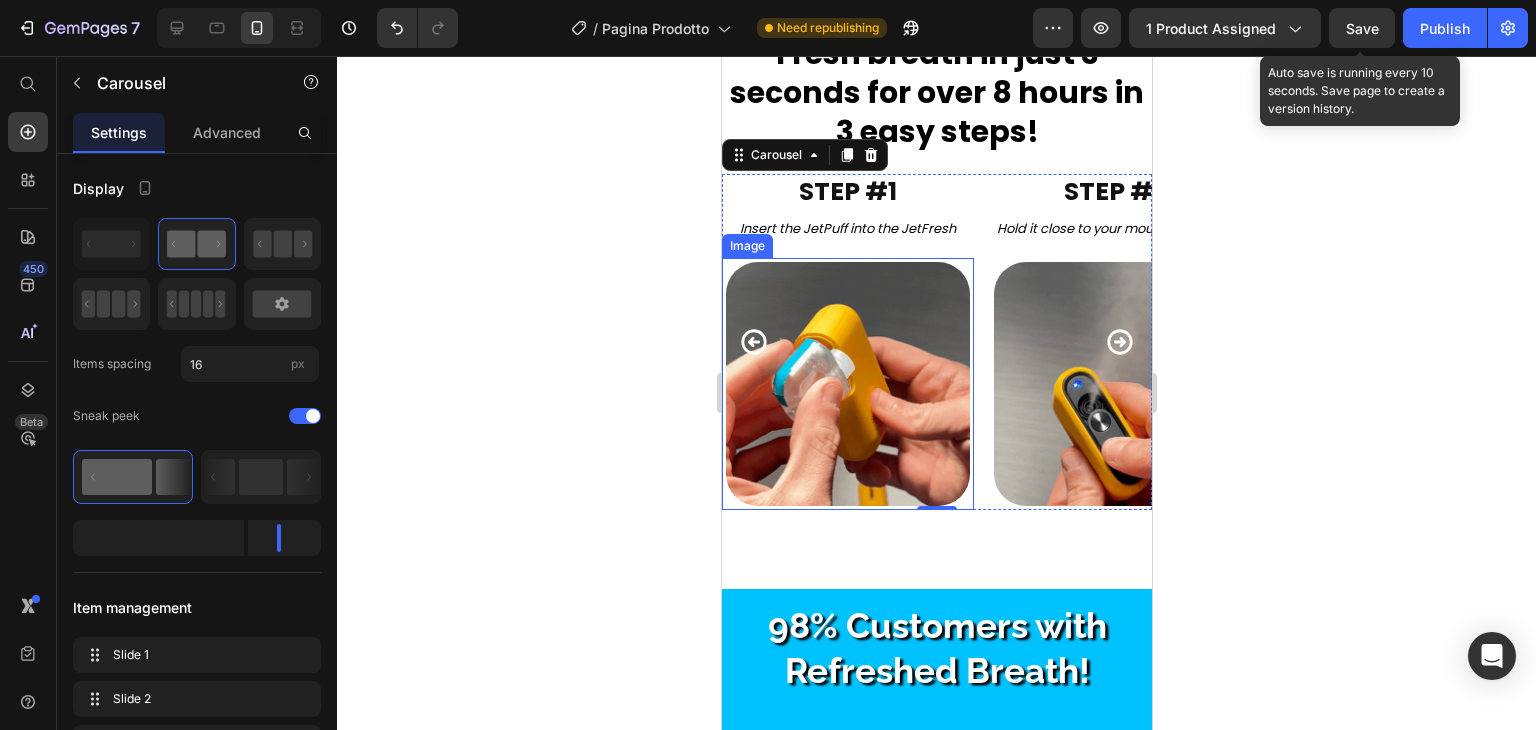 scroll, scrollTop: 3313, scrollLeft: 0, axis: vertical 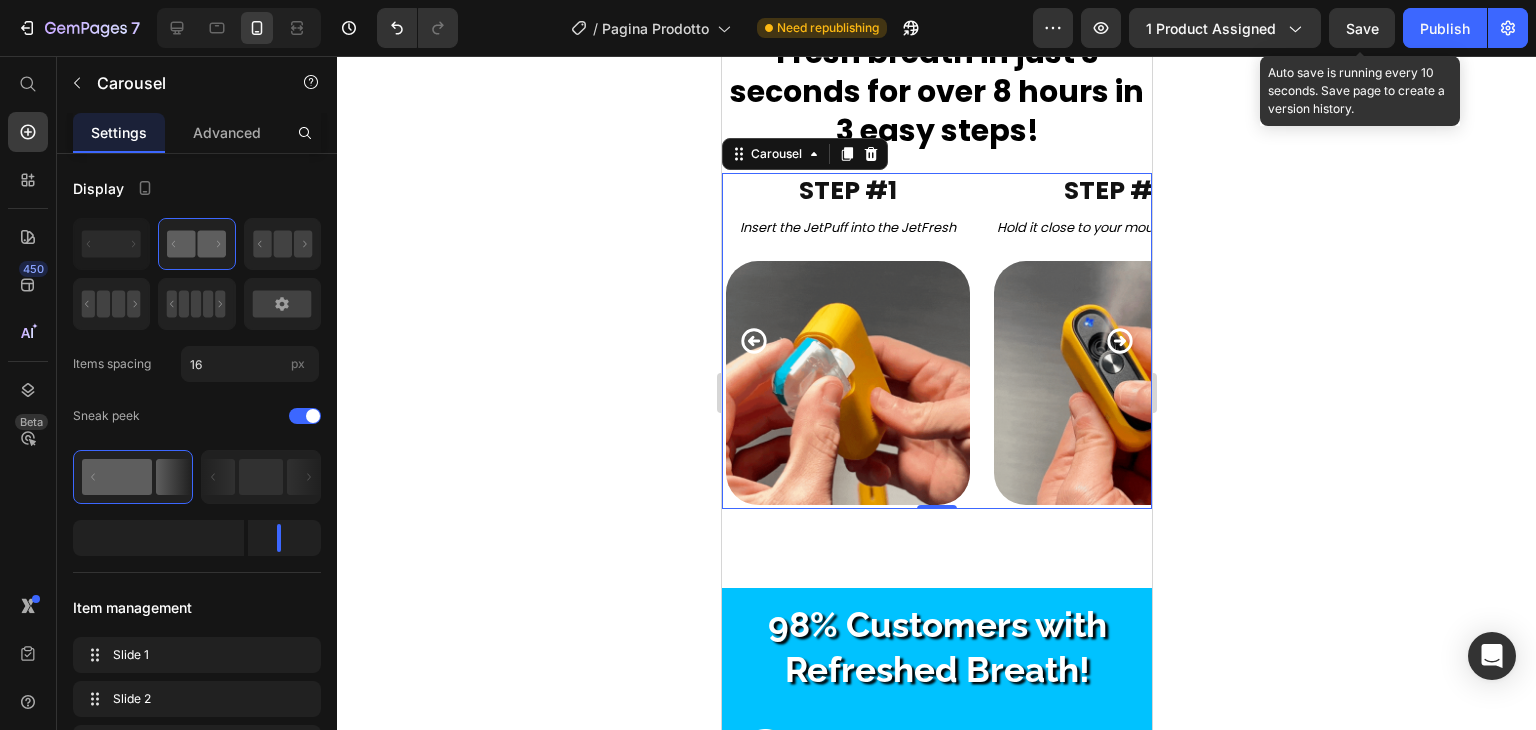 click 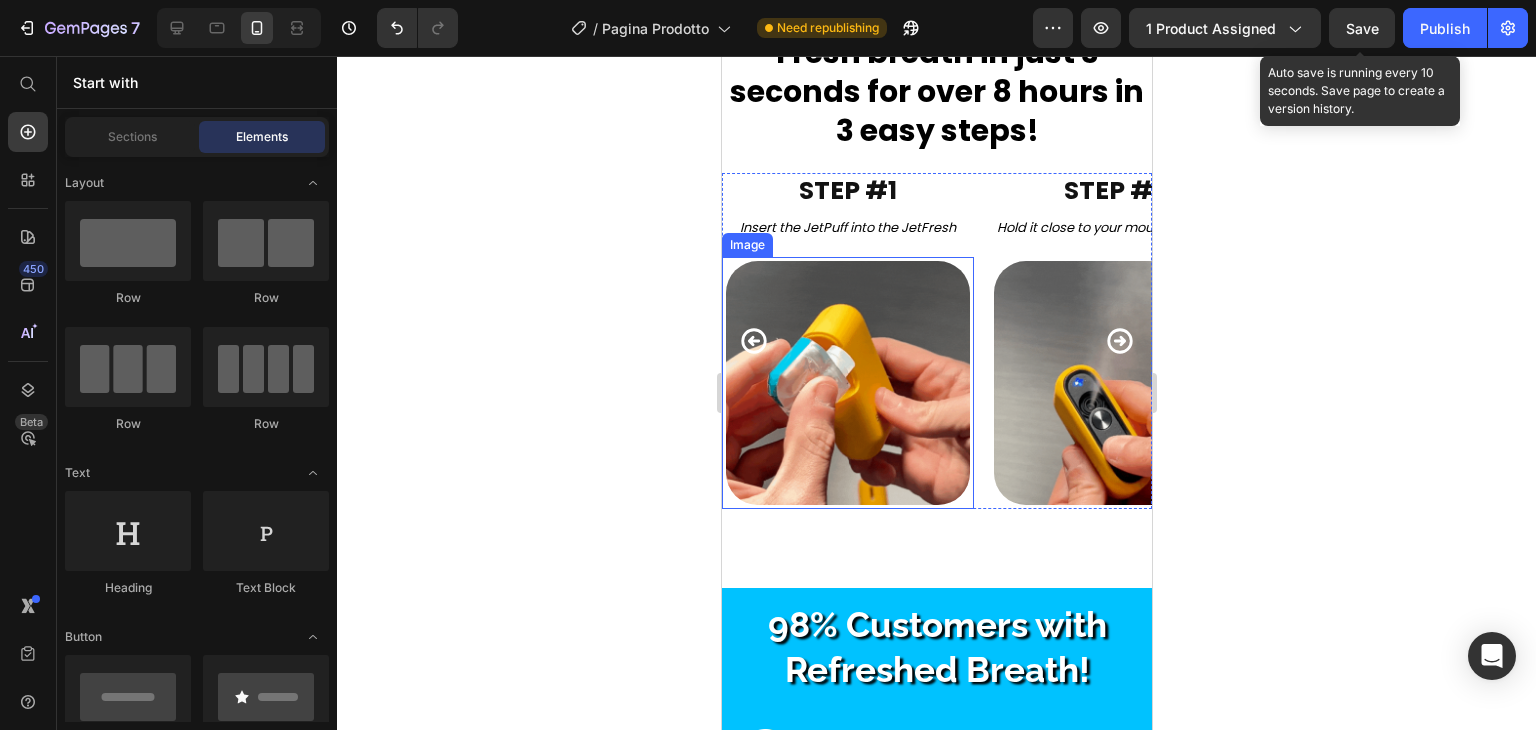 scroll, scrollTop: 3113, scrollLeft: 0, axis: vertical 